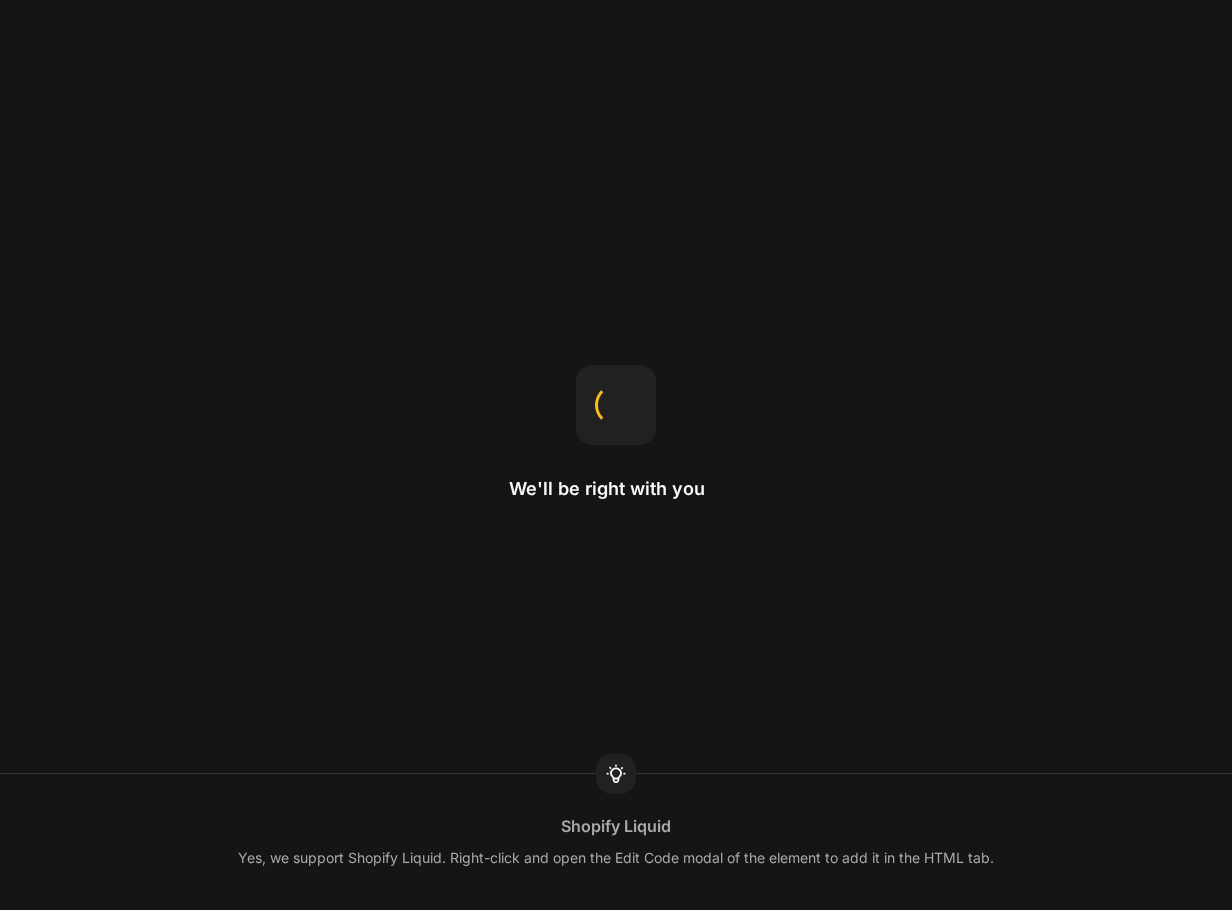 scroll, scrollTop: 0, scrollLeft: 0, axis: both 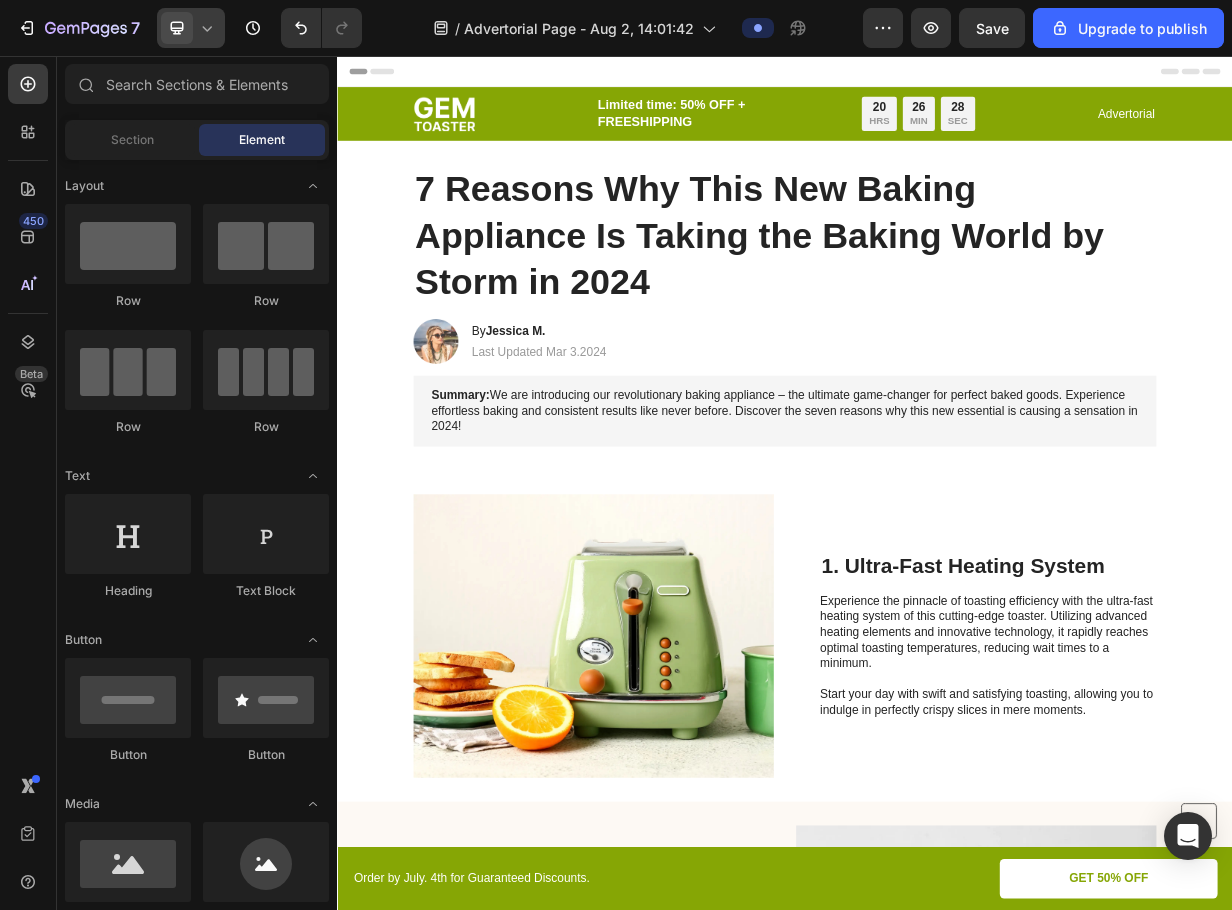 click 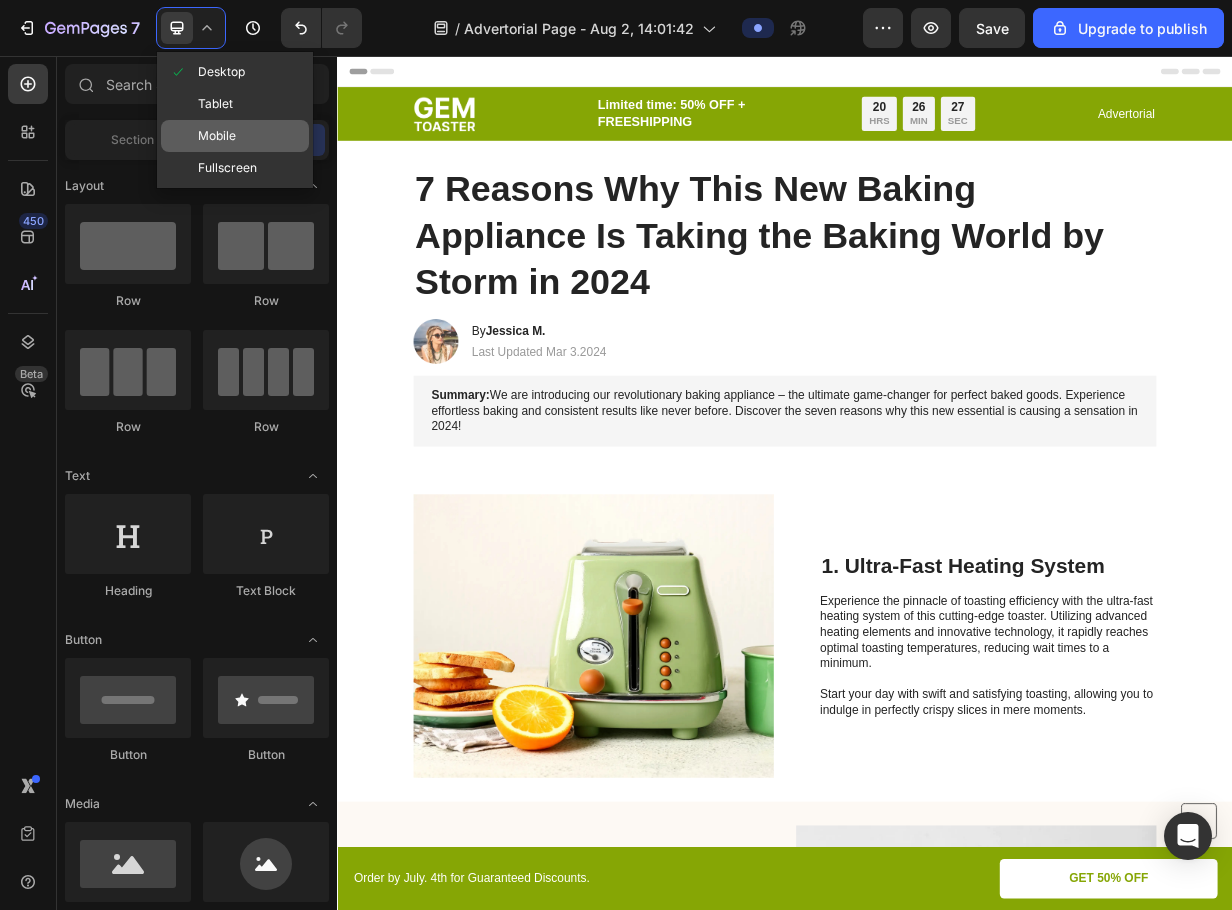 click on "Mobile" 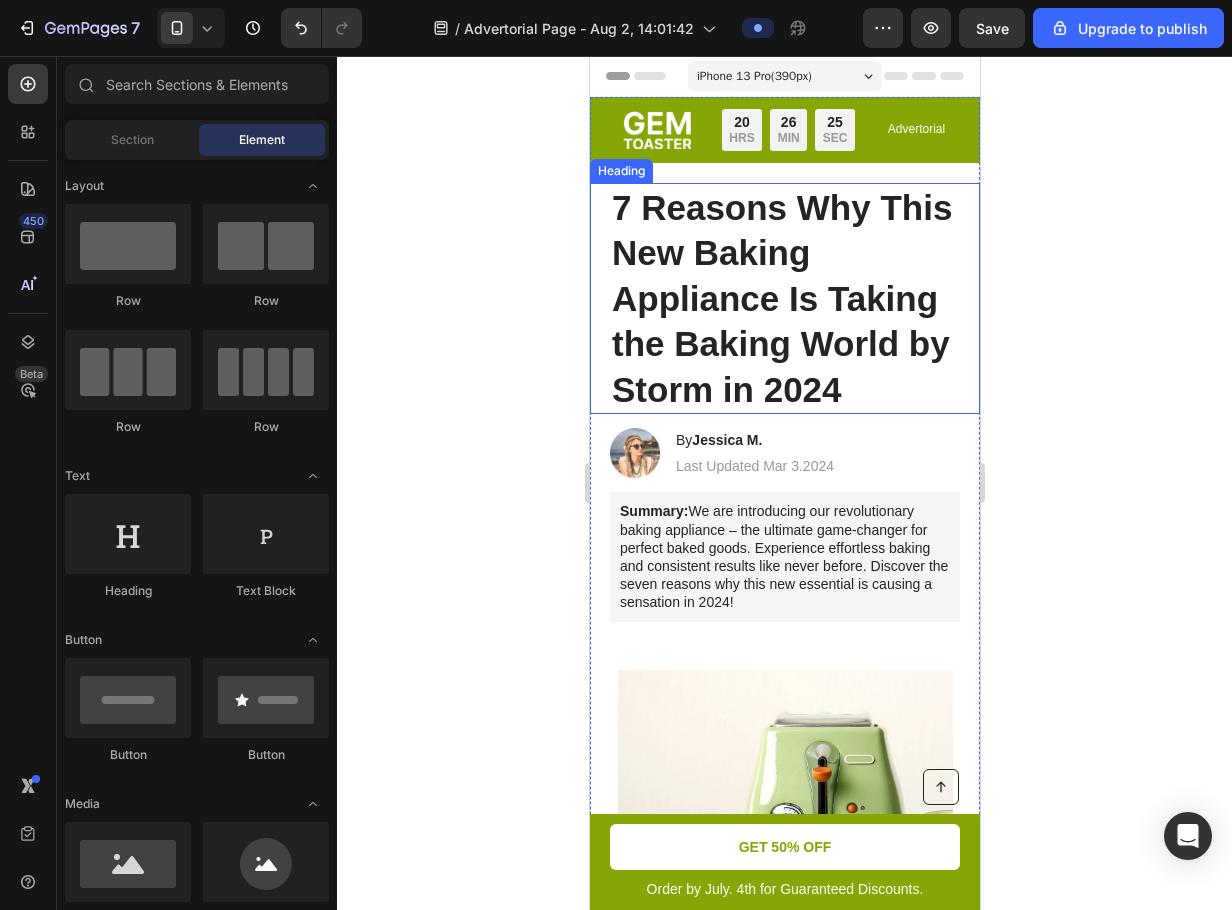 click on "7 Reasons Why This New Baking Appliance Is Taking the Baking World by Storm in 2024" at bounding box center [784, 299] 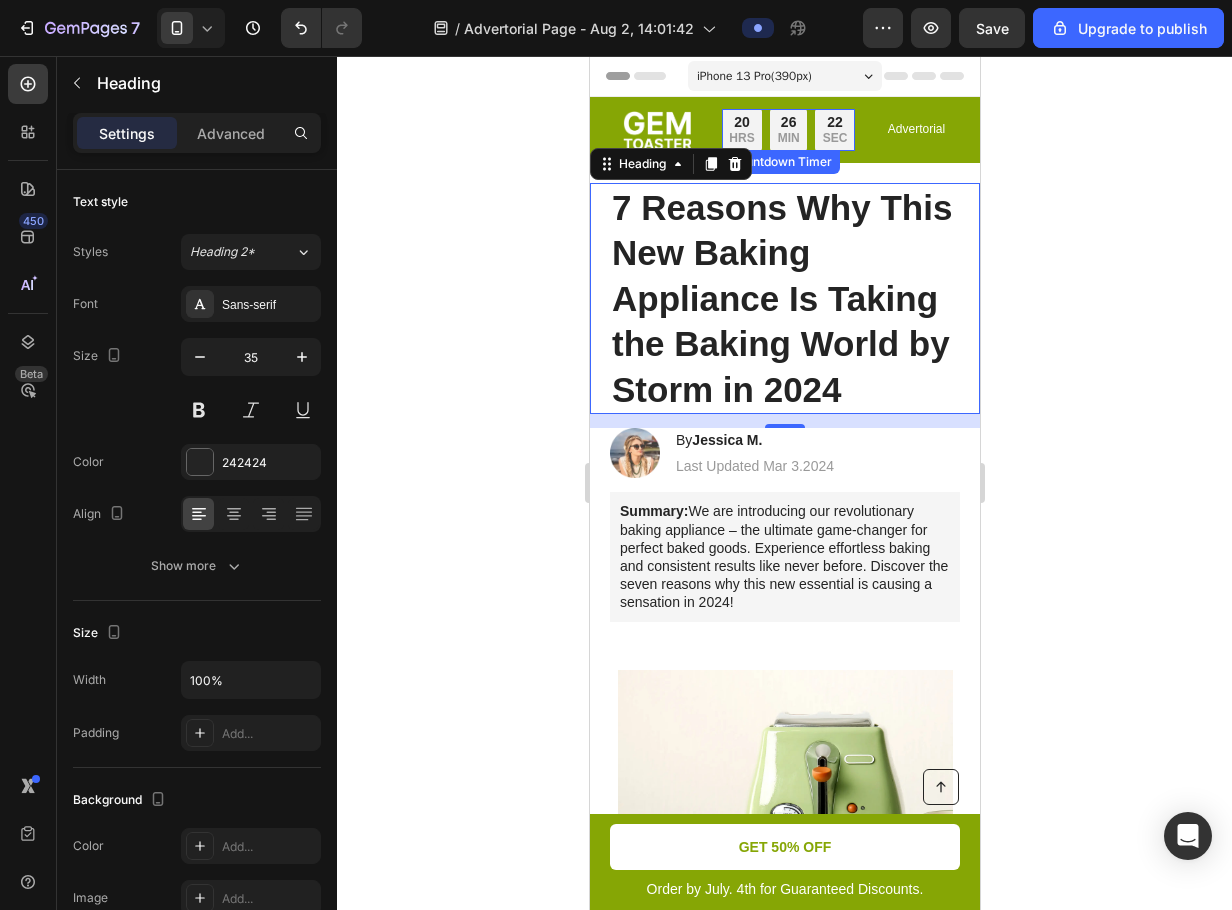 click on "MIN" at bounding box center (788, 139) 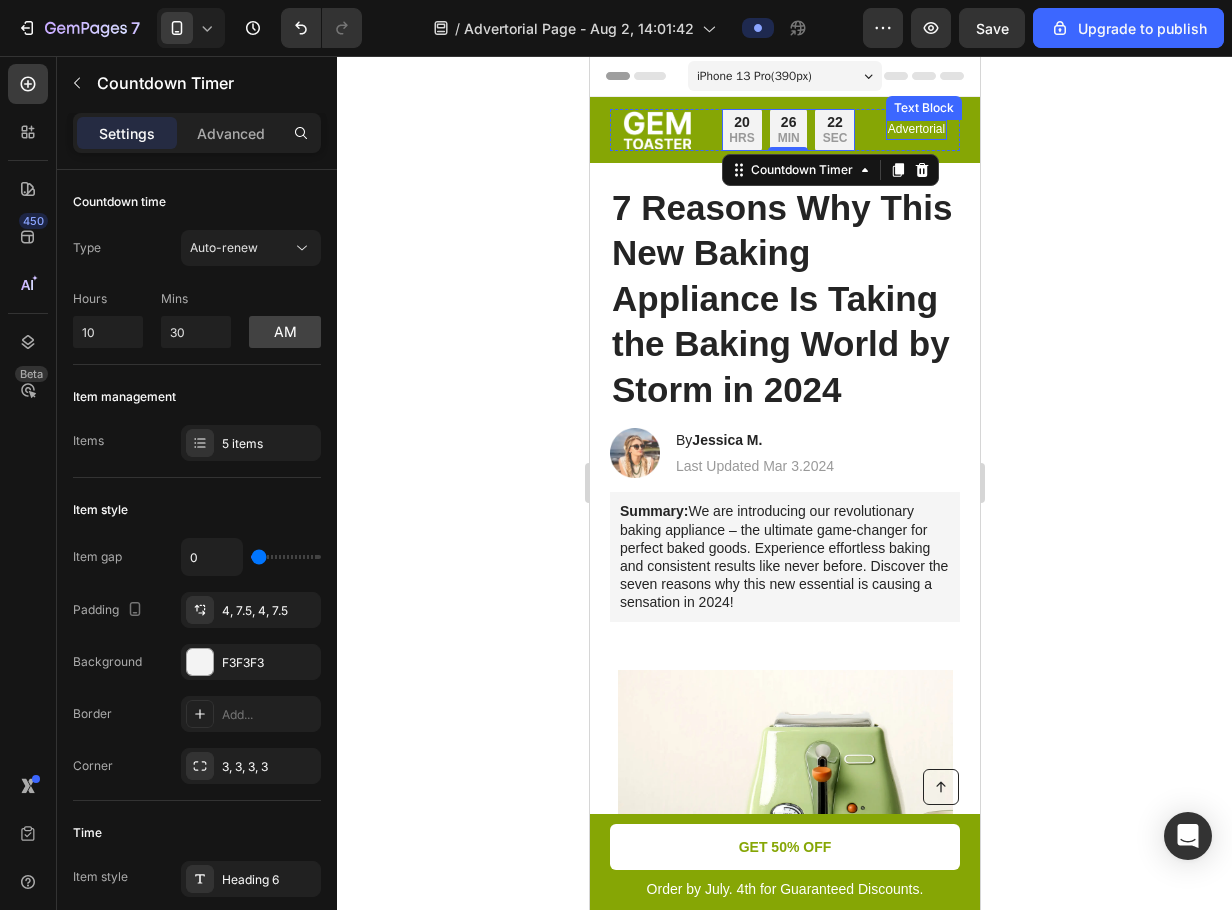 click on "Advertorial" at bounding box center (915, 130) 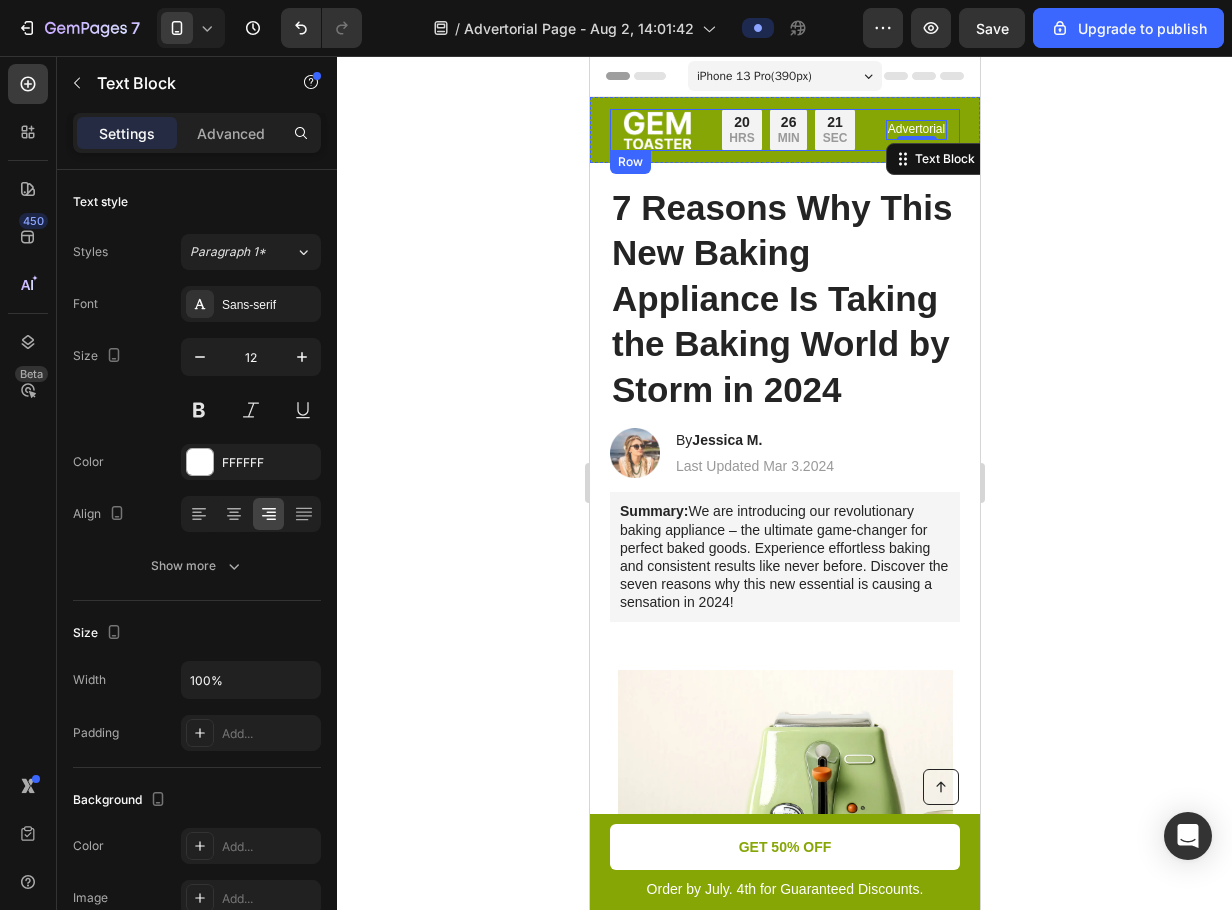 click at bounding box center [656, 130] 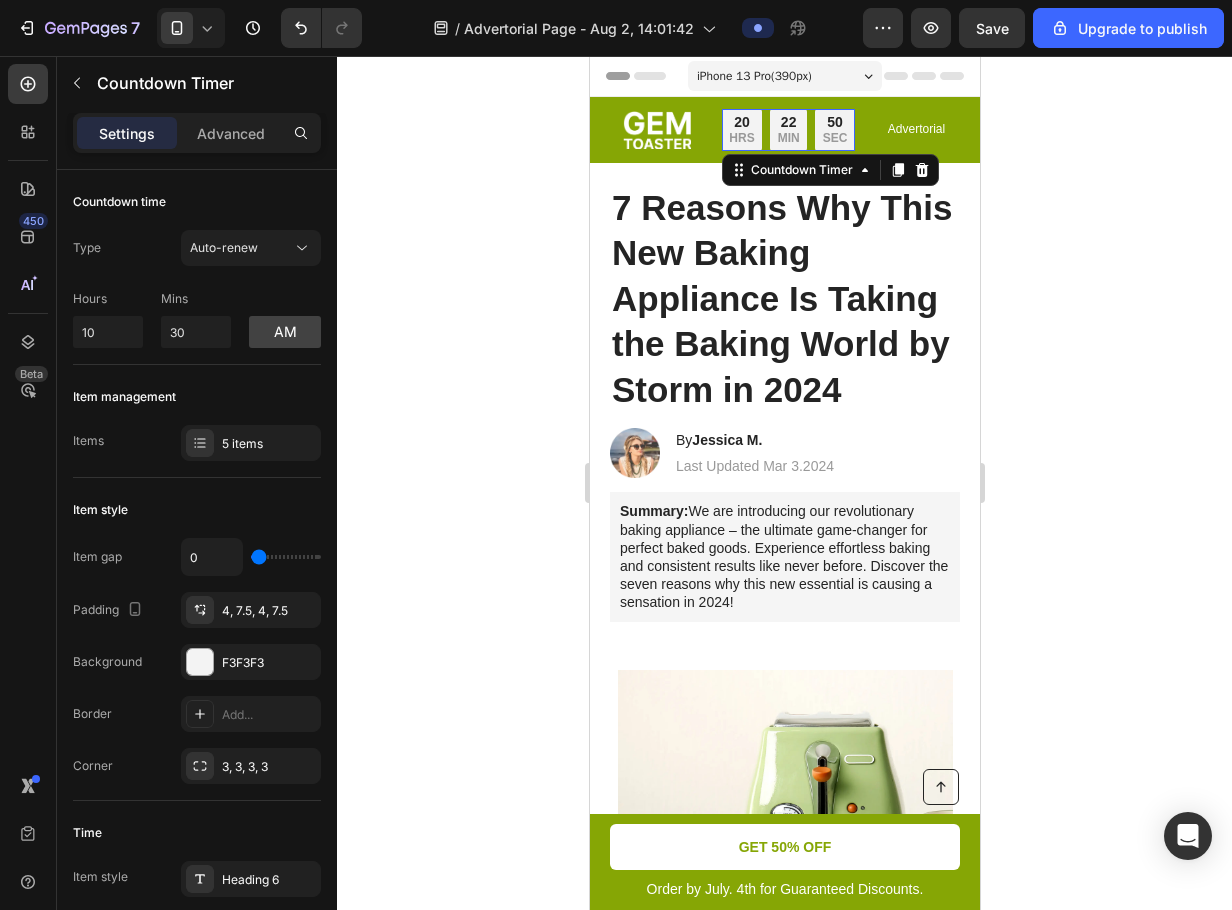click on "50" at bounding box center [834, 122] 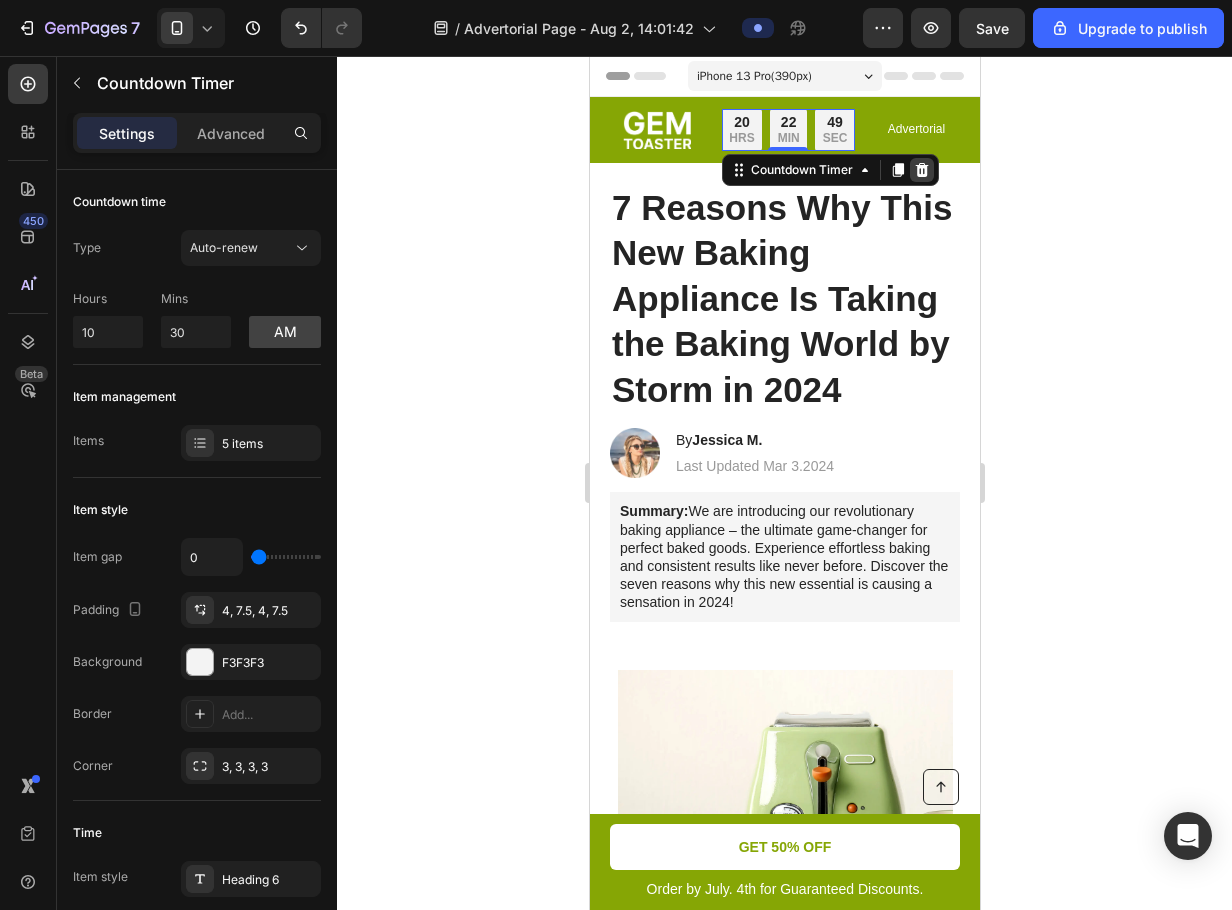 click 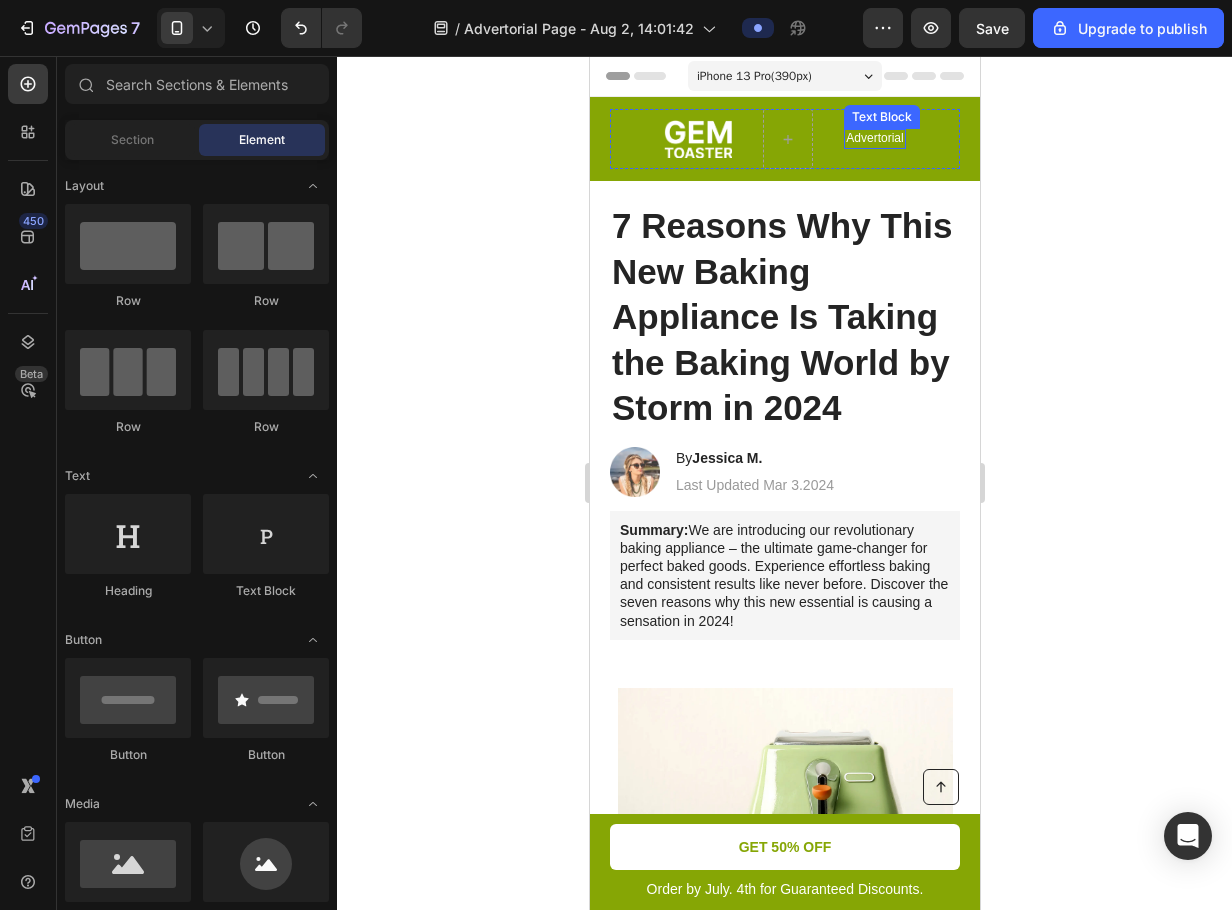 click on "Advertorial" at bounding box center [873, 139] 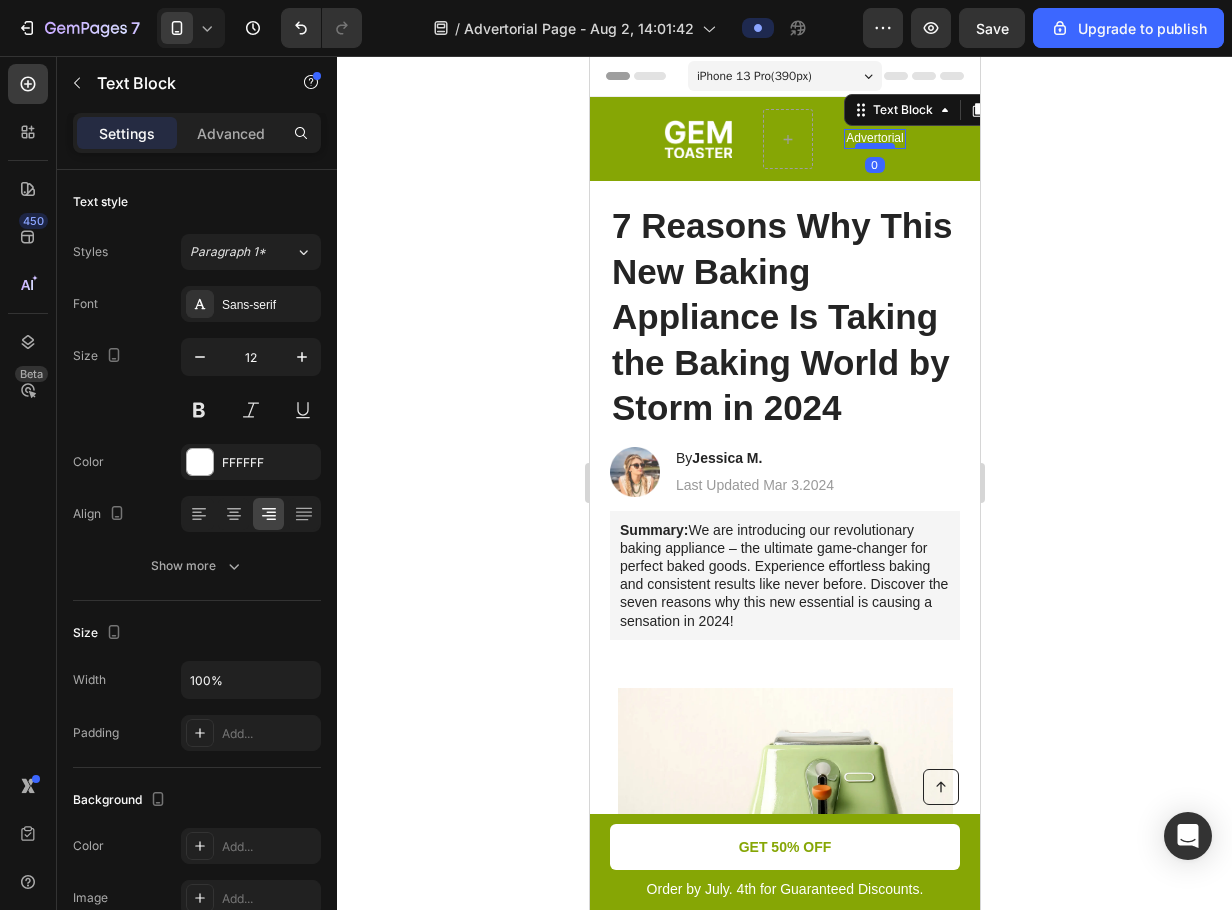 click at bounding box center (874, 146) 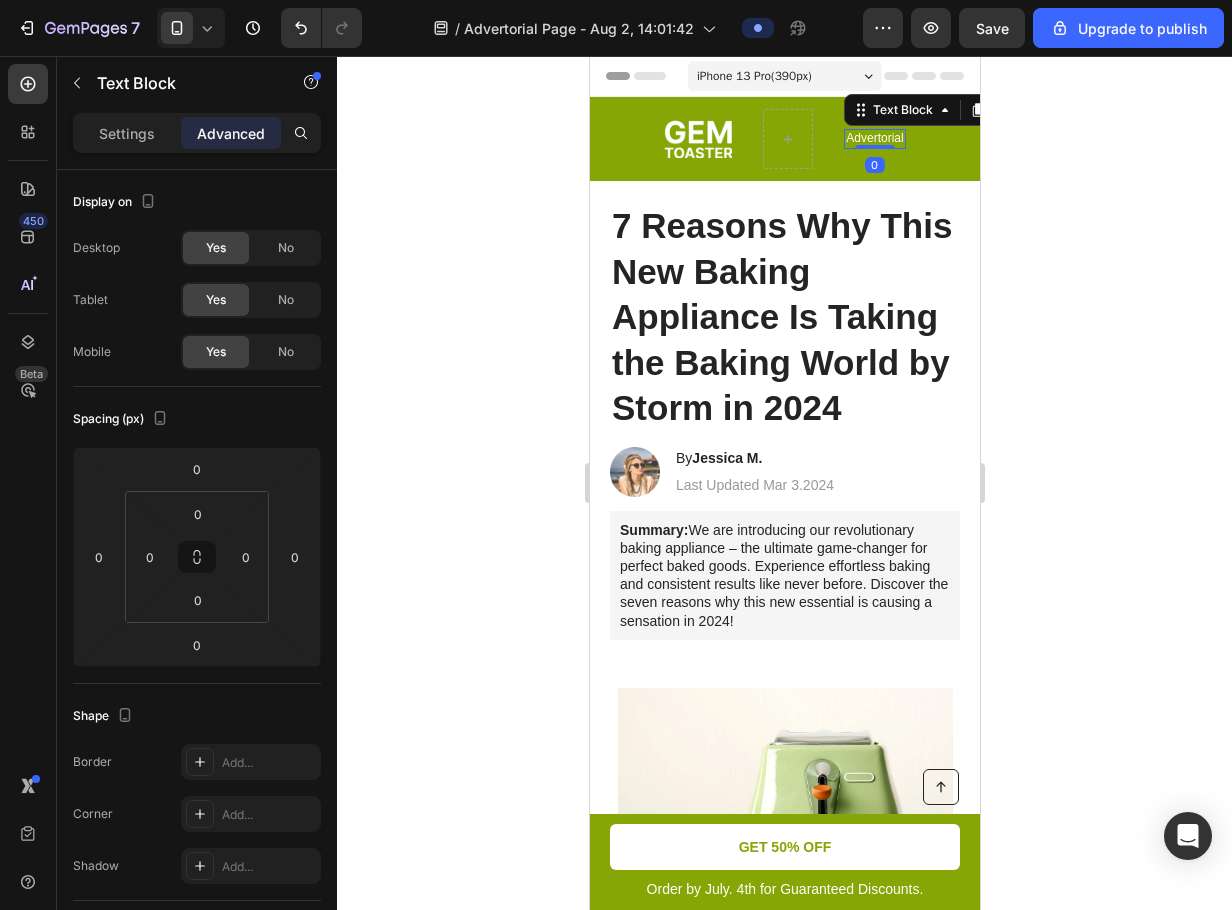 click on "Advertorial" at bounding box center [873, 139] 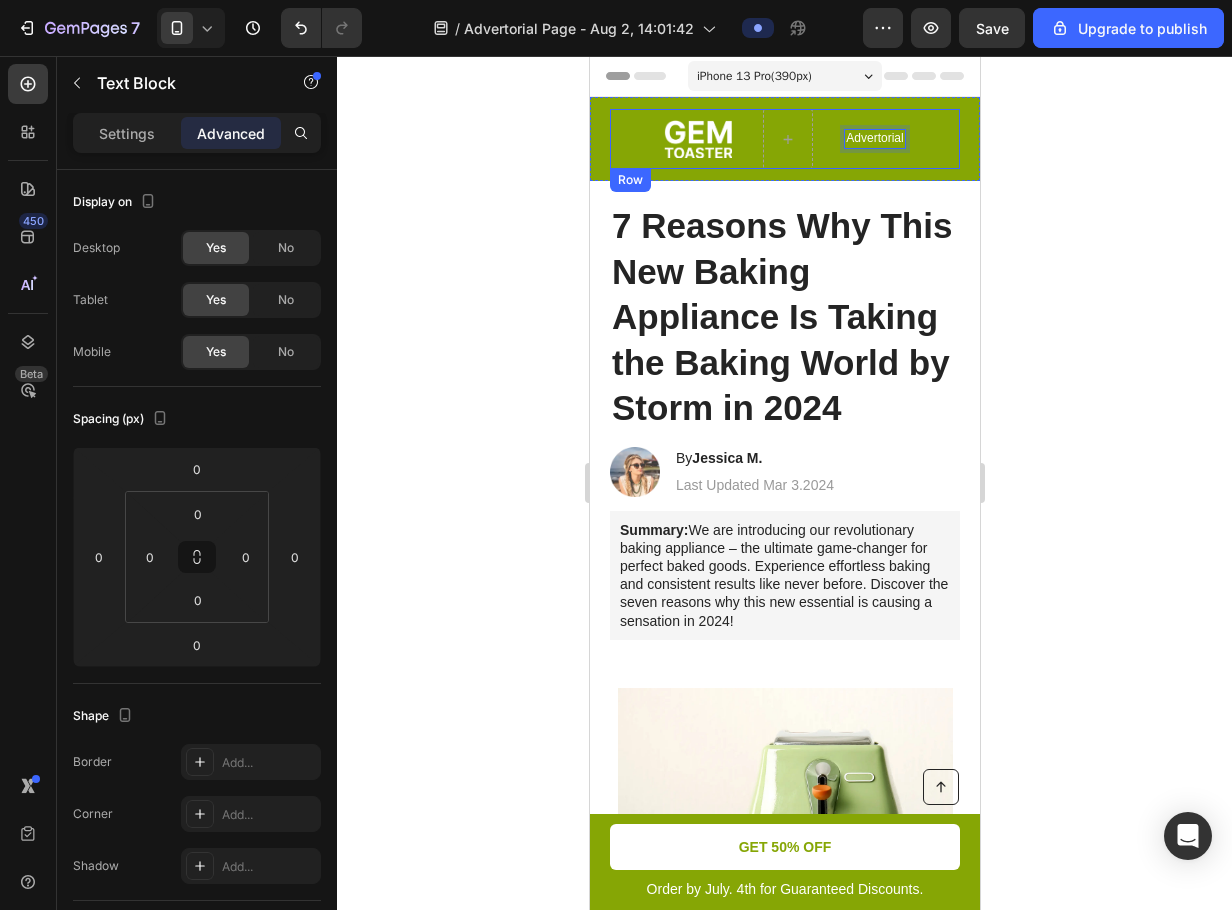 click on "Advertorial" at bounding box center [873, 139] 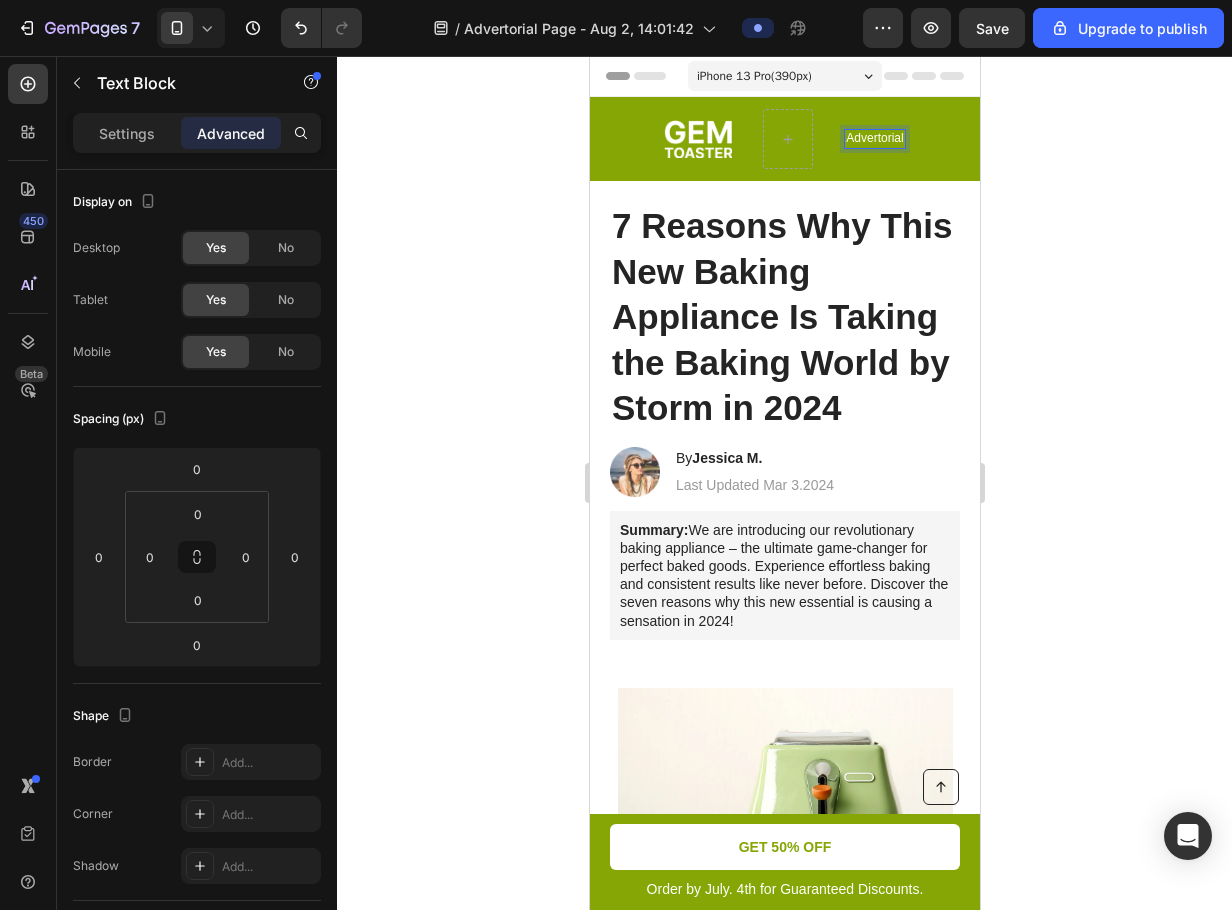 click on "Advertorial" at bounding box center [873, 139] 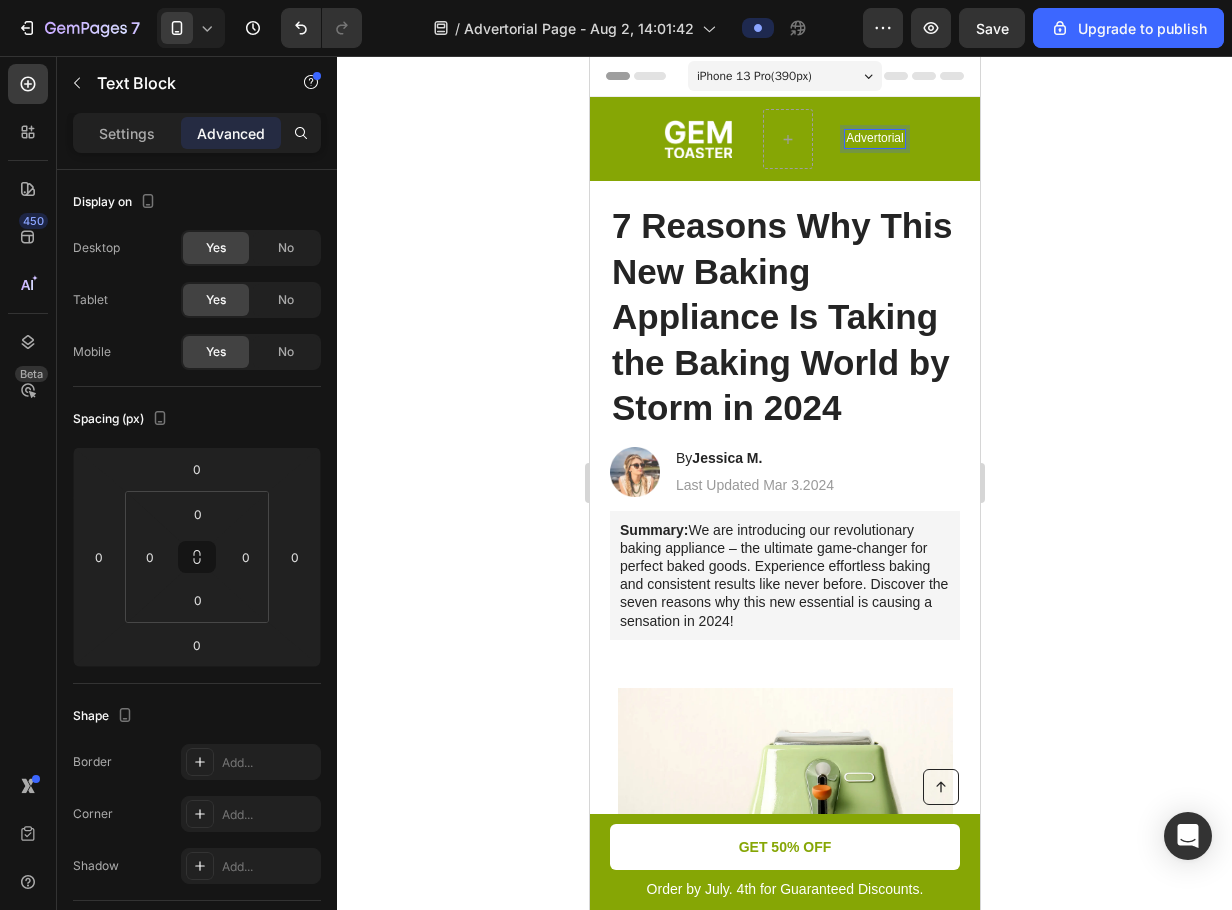 click 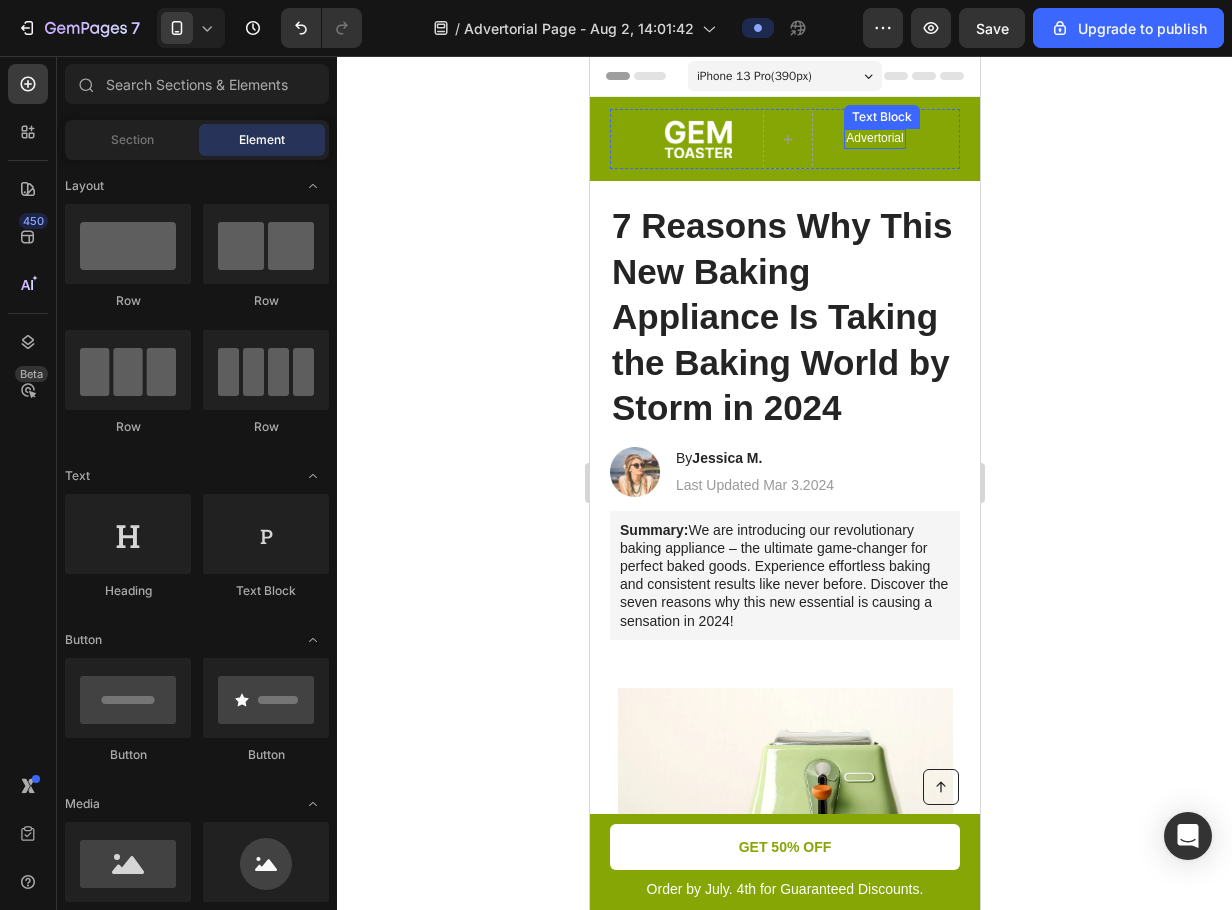 click on "Advertorial" at bounding box center (873, 139) 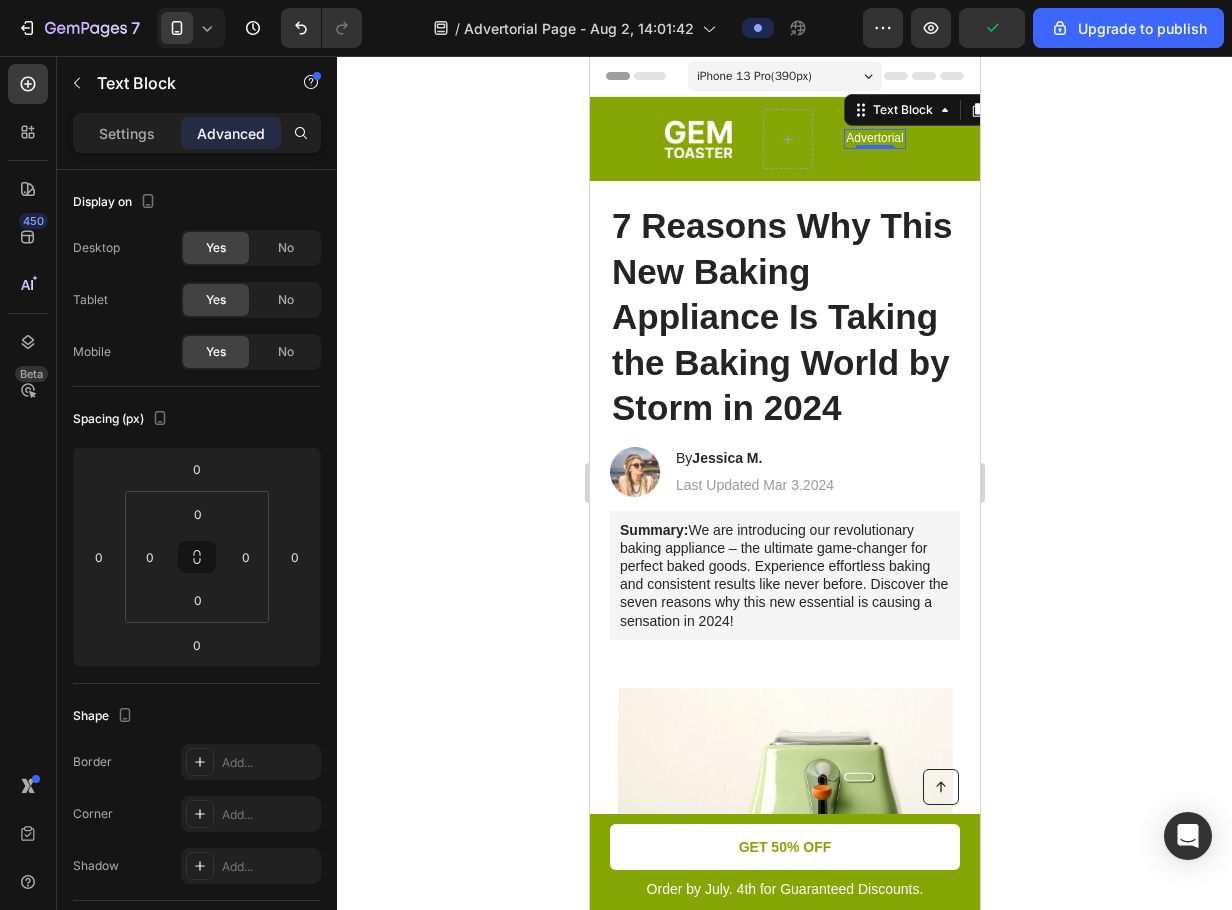 click on "iPhone 13 Pro  ( 390 px)" at bounding box center (753, 76) 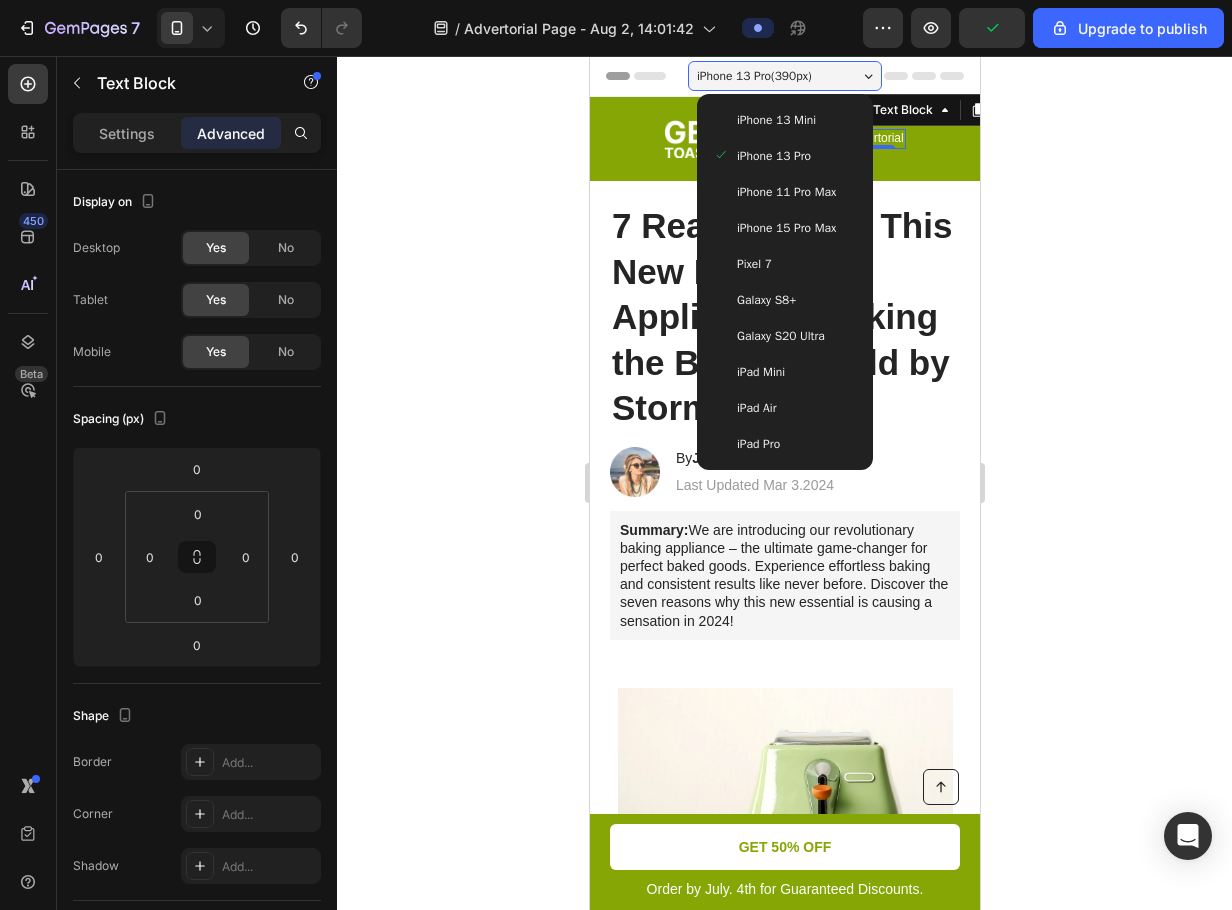 click on "iPhone 11 Pro Max" at bounding box center [785, 192] 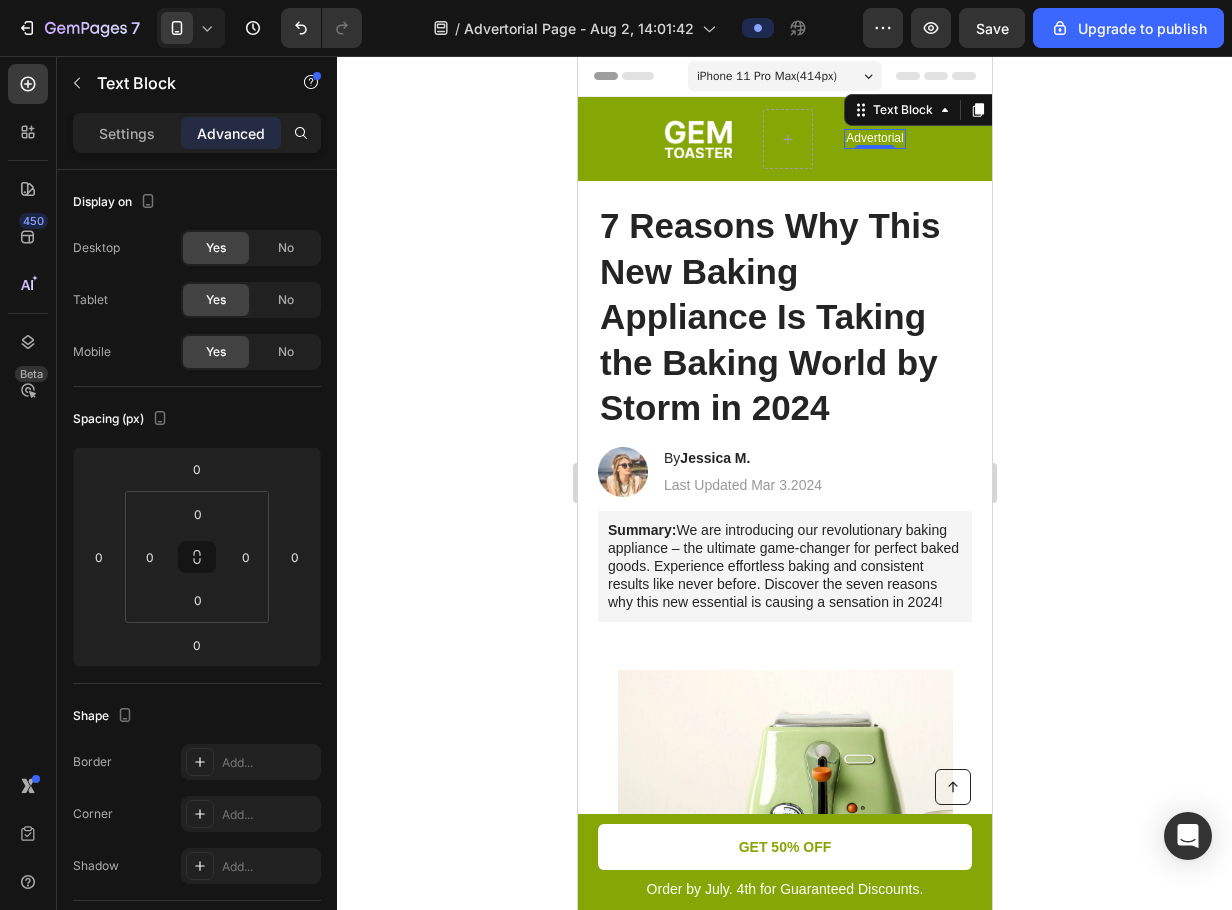 click on "iPhone 11 Pro Max  ( 414 px)" at bounding box center [766, 76] 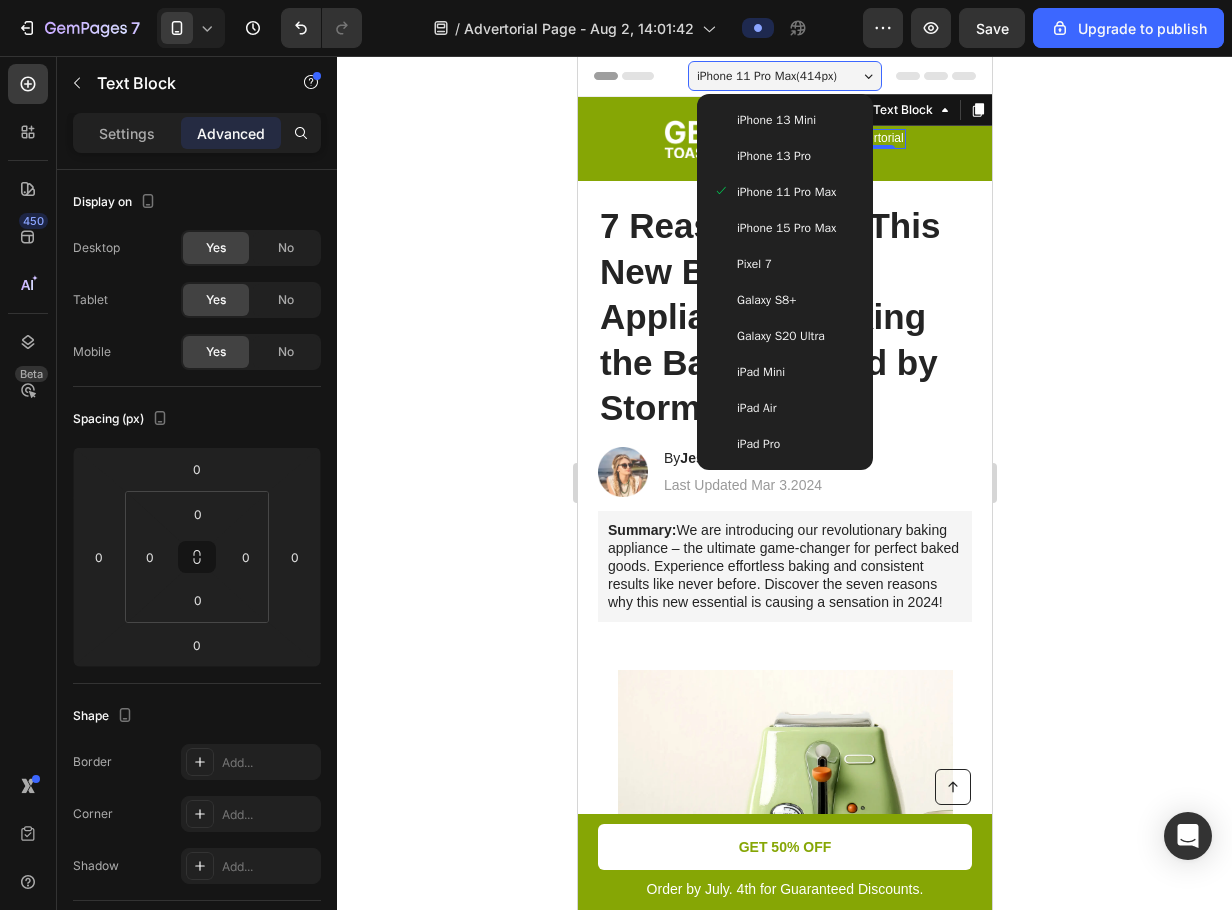 click 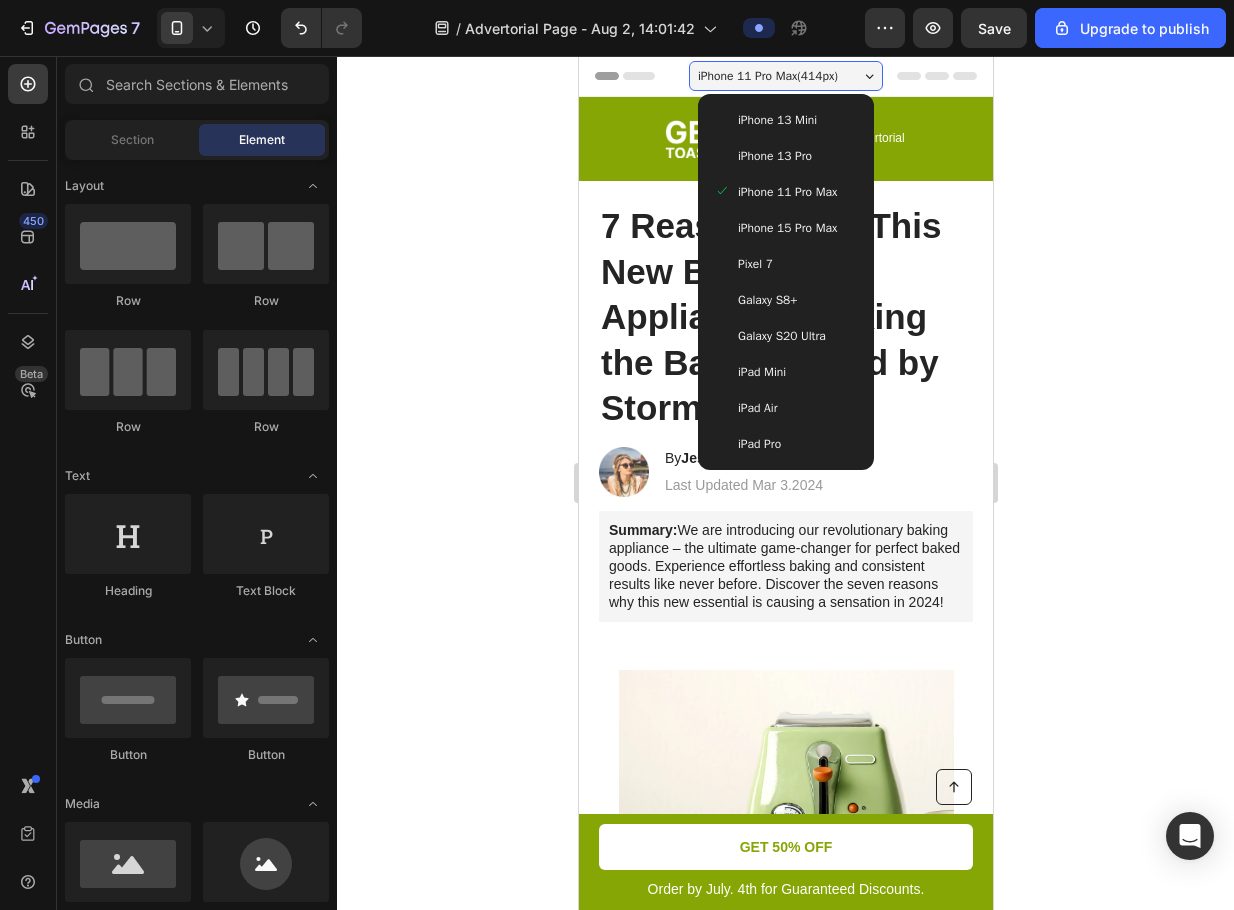 click 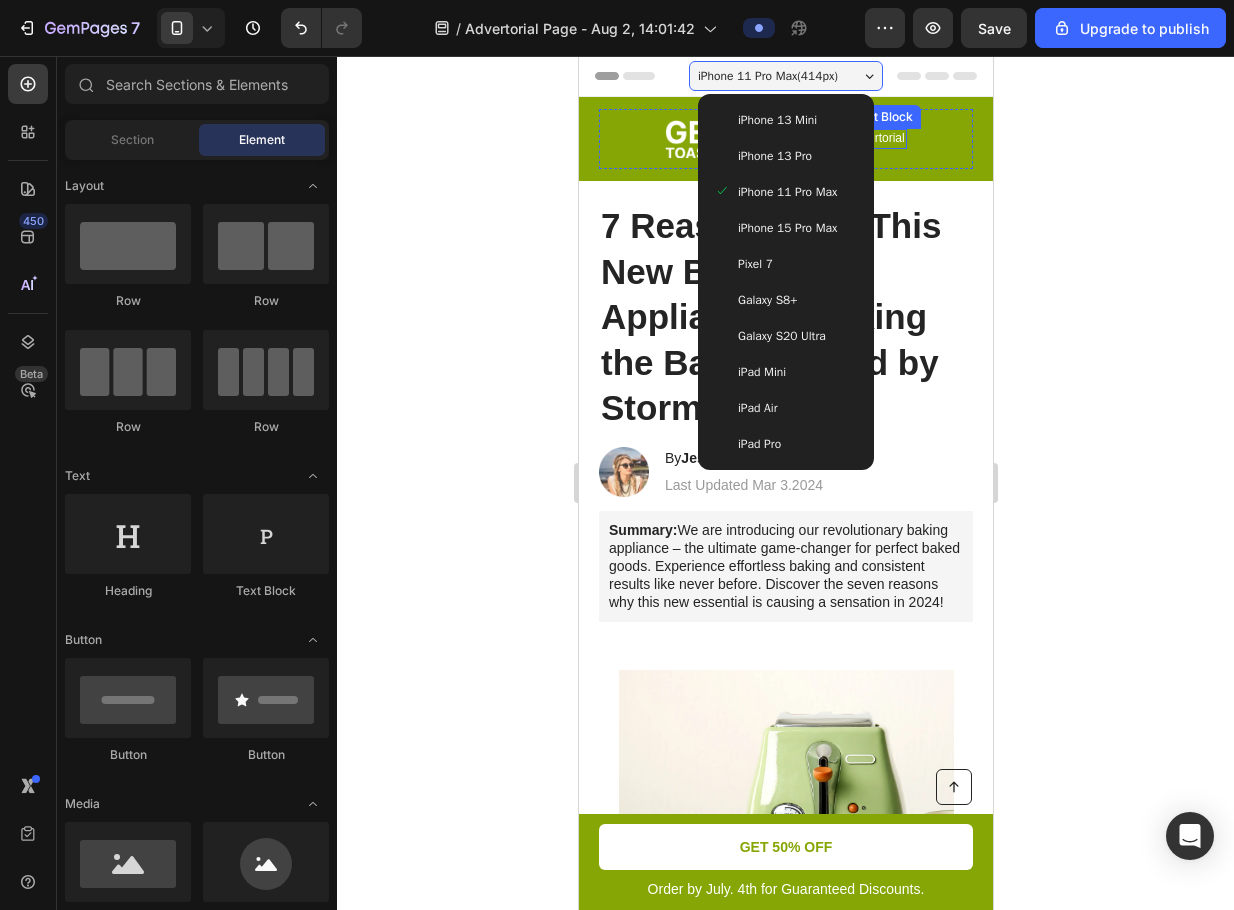 click on "Advertorial" at bounding box center [874, 139] 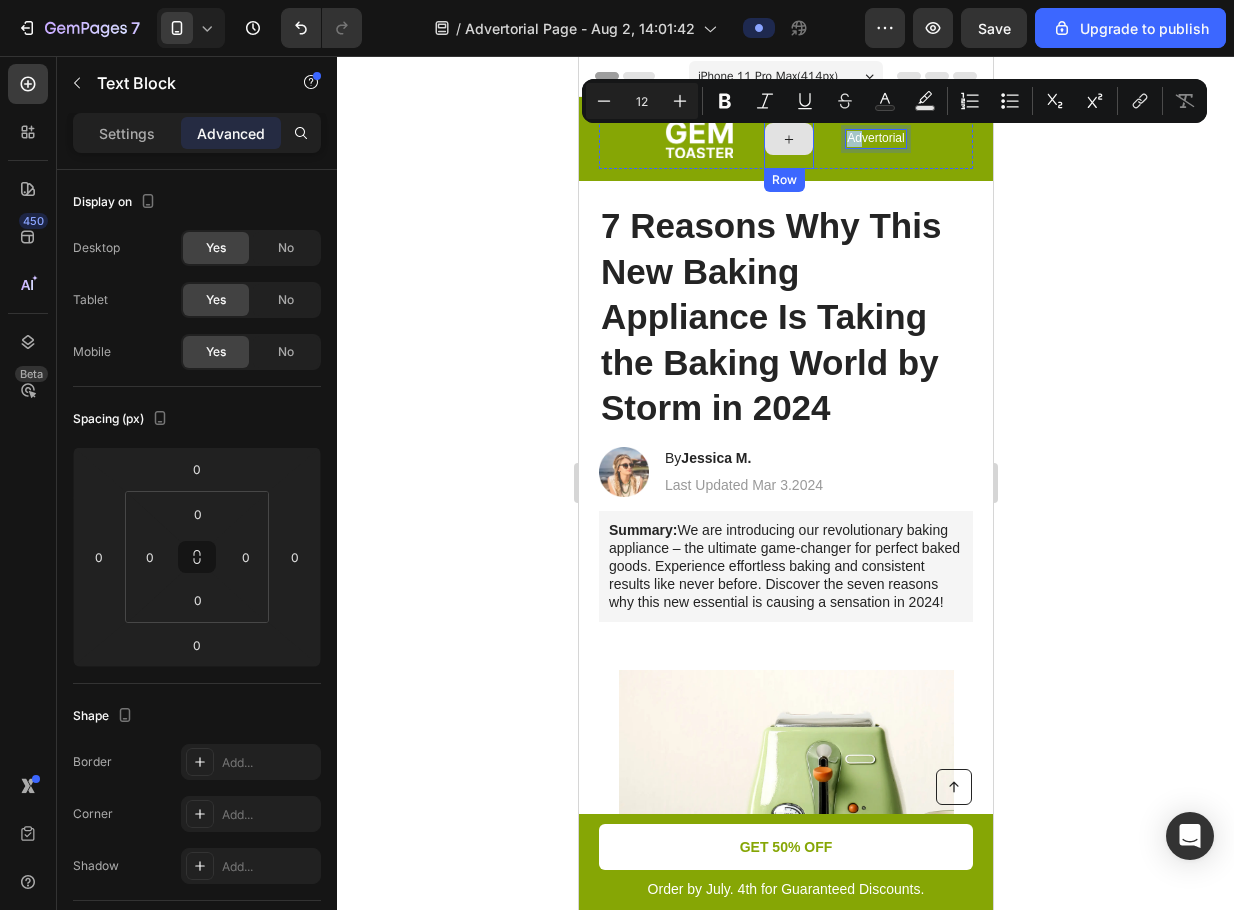 drag, startPoint x: 854, startPoint y: 139, endPoint x: 799, endPoint y: 143, distance: 55.145264 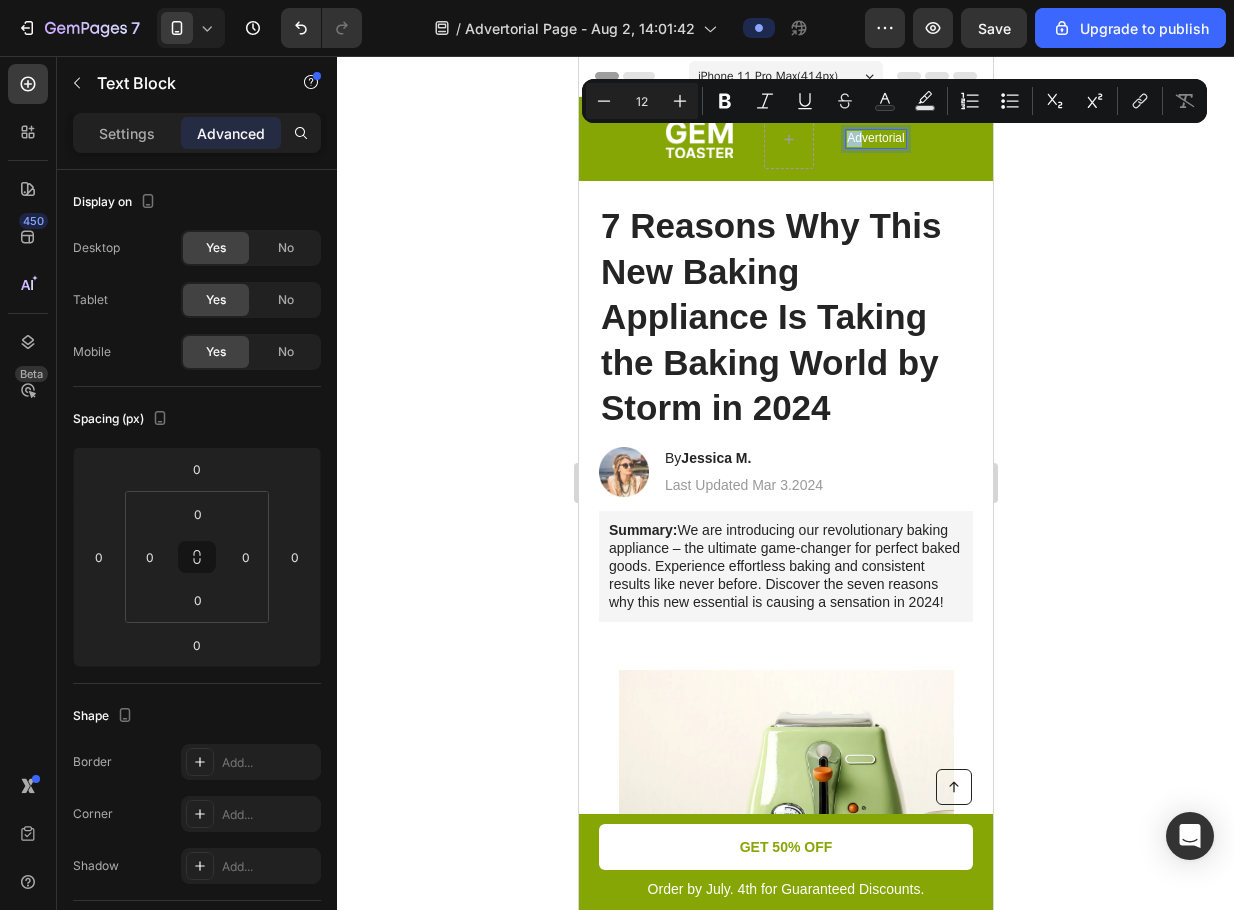 click on "Advertorial" at bounding box center [874, 139] 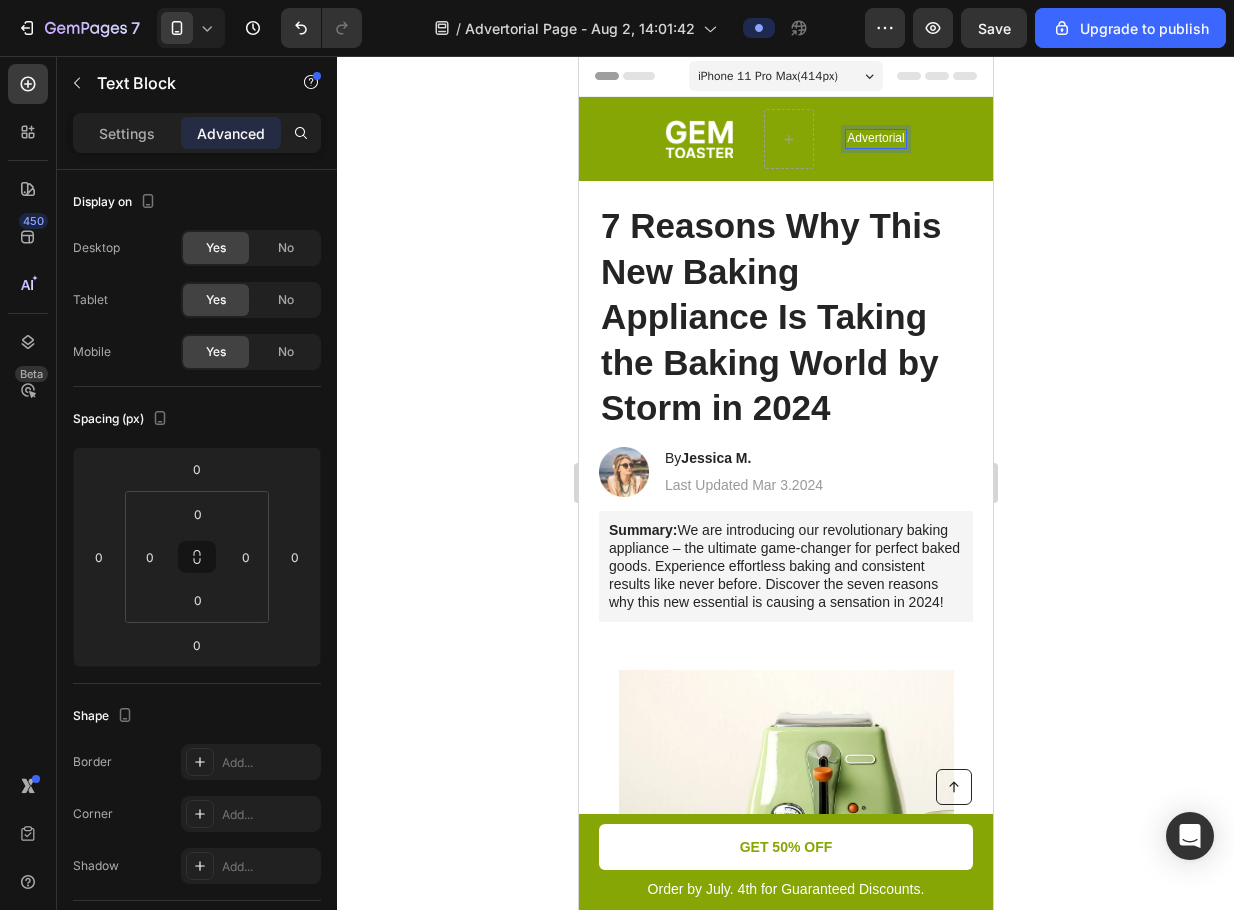 click on "Advertorial" at bounding box center (874, 139) 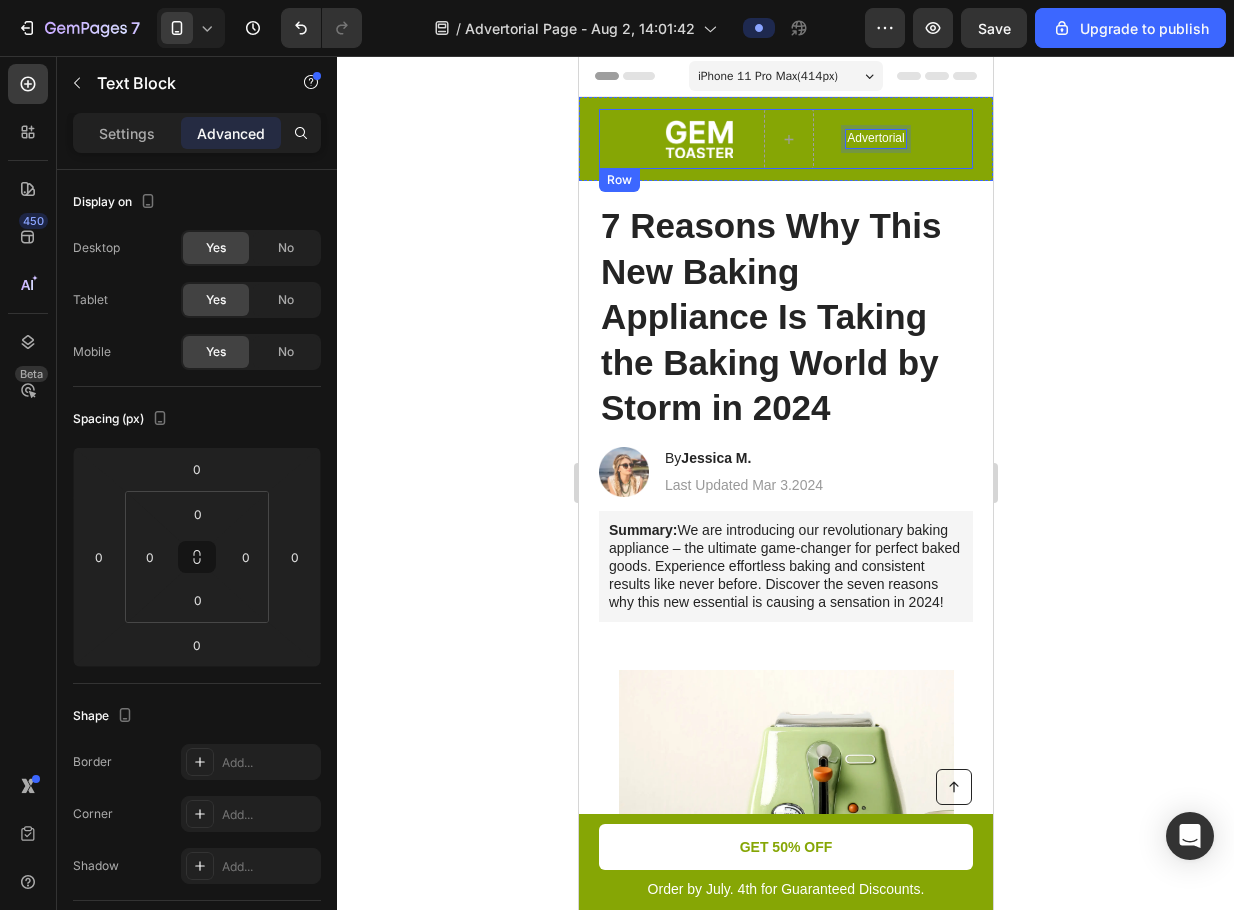 click on "Limited time: [PERCENT]% OFF + FREE[SHIPPING] Text Block
Row Advertorial Text Block   0 Row" at bounding box center (785, 139) 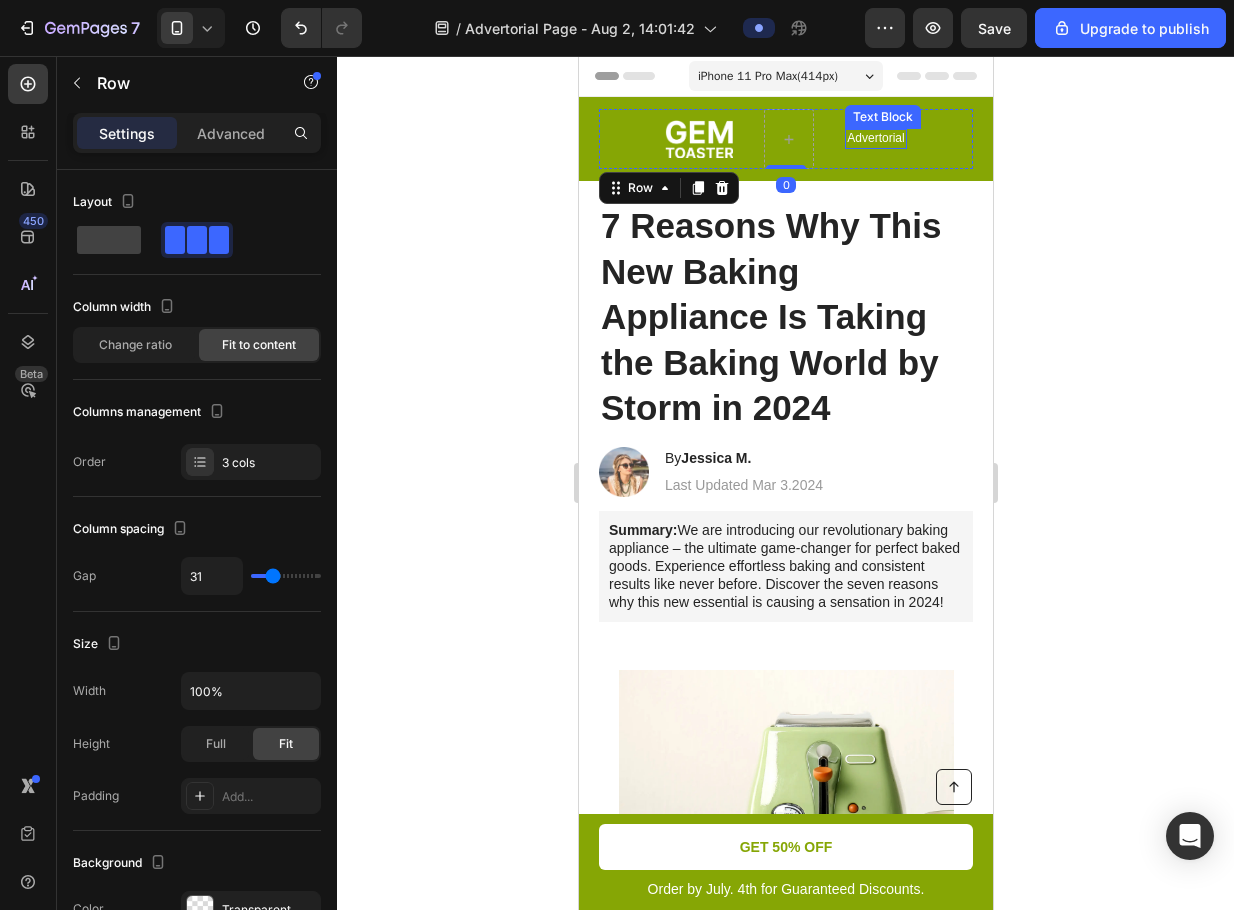 click on "Advertorial" at bounding box center [874, 139] 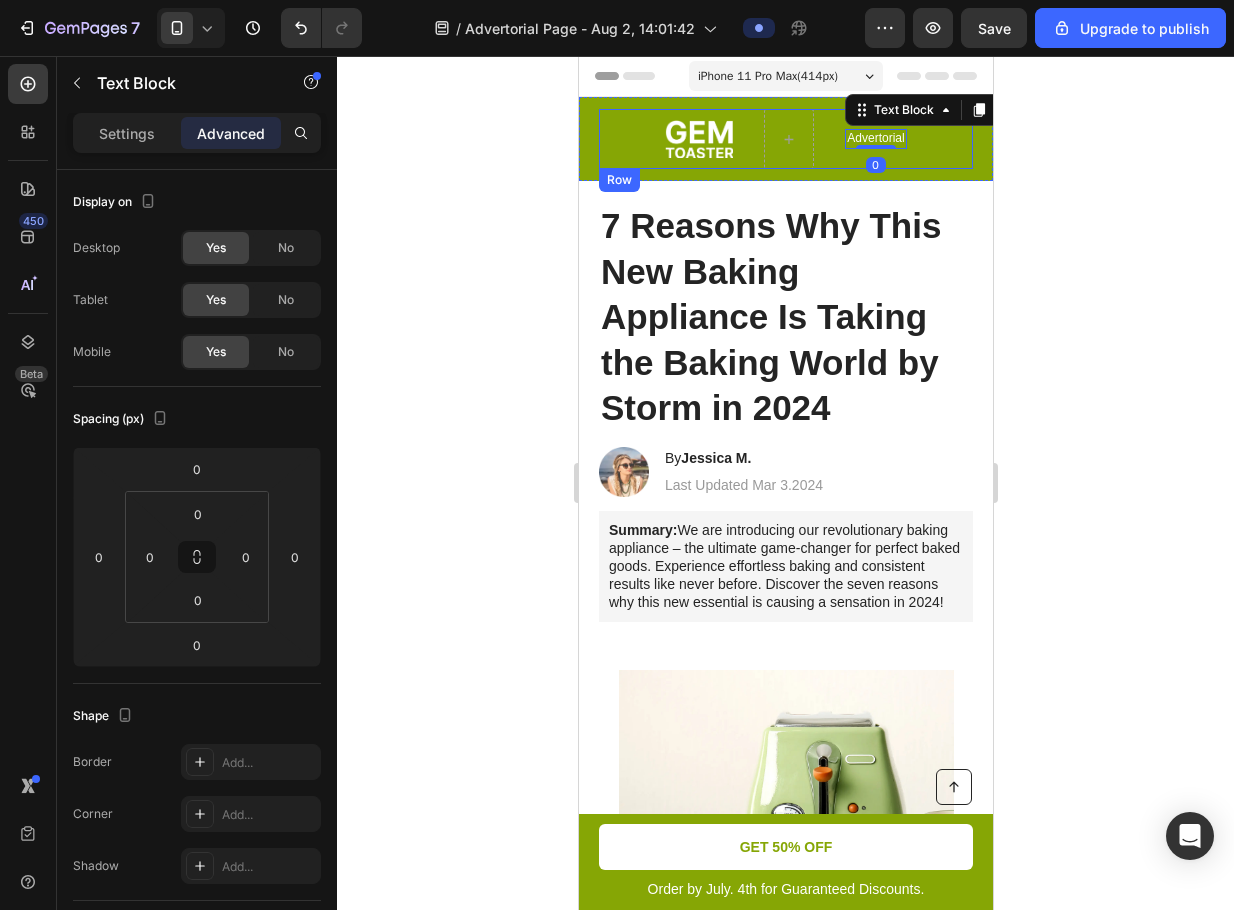 click on "Advertorial Text Block   0" at bounding box center [874, 139] 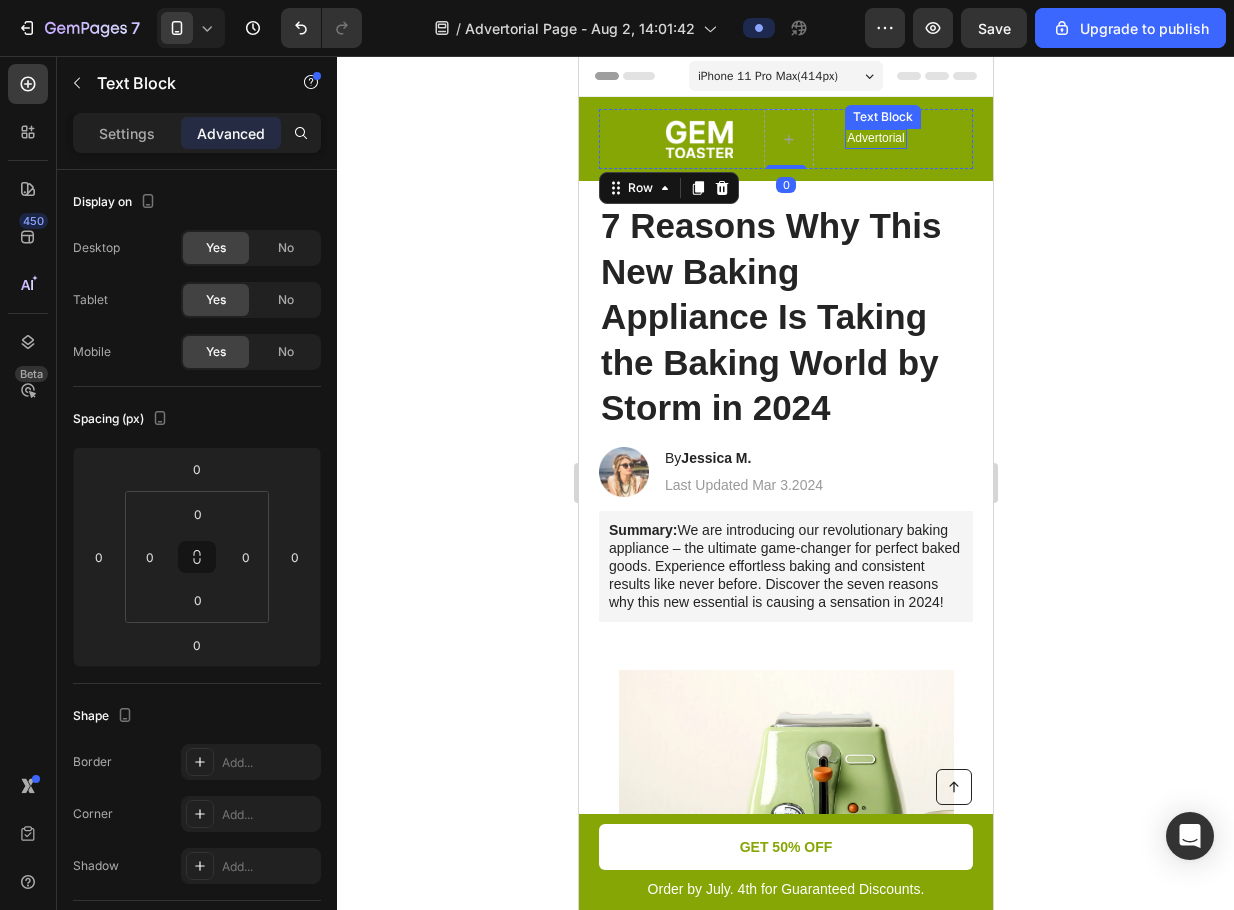 click on "Advertorial" at bounding box center (874, 139) 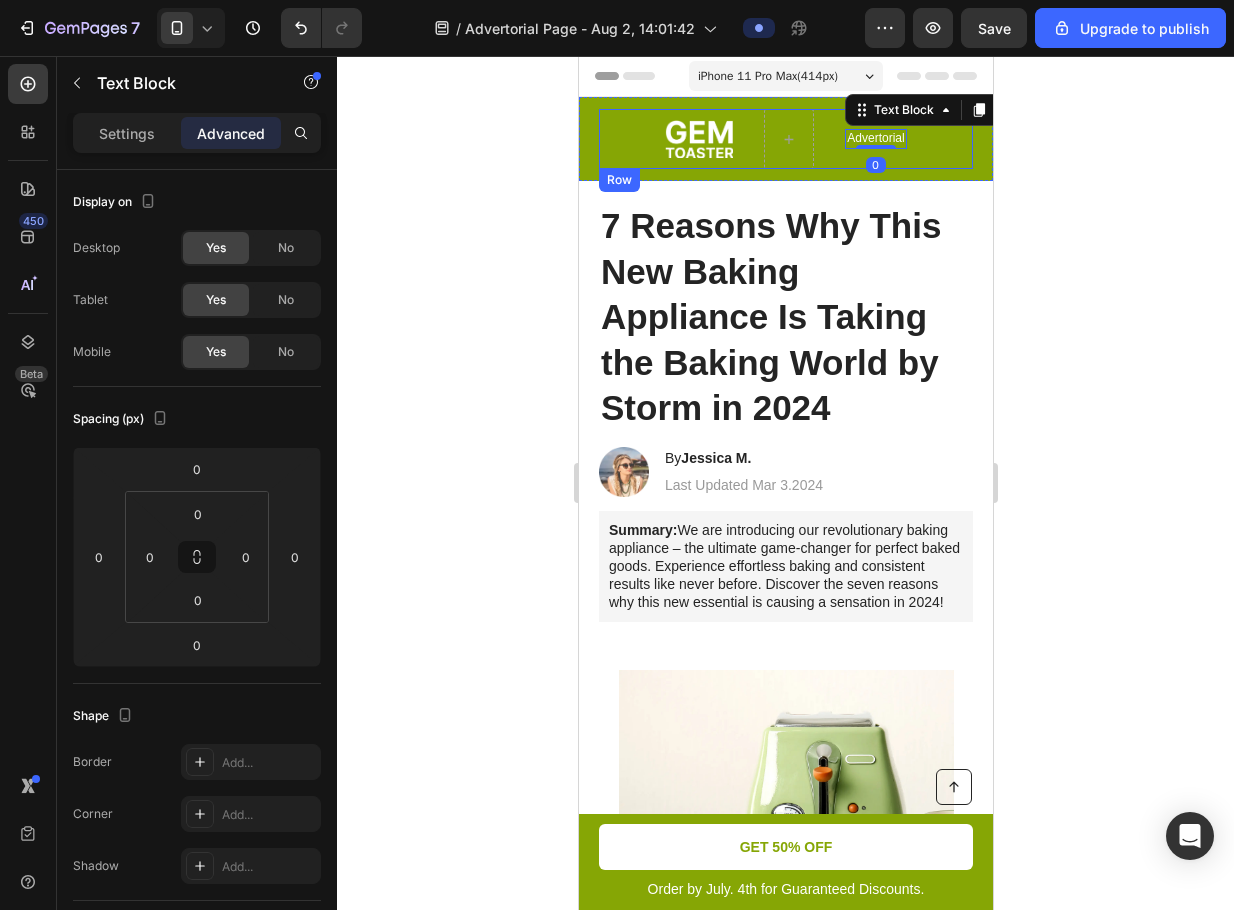 click on "Limited time: [PERCENT]% OFF + FREE[SHIPPING] Text Block
Row Advertorial Text Block   0 Row" at bounding box center (785, 139) 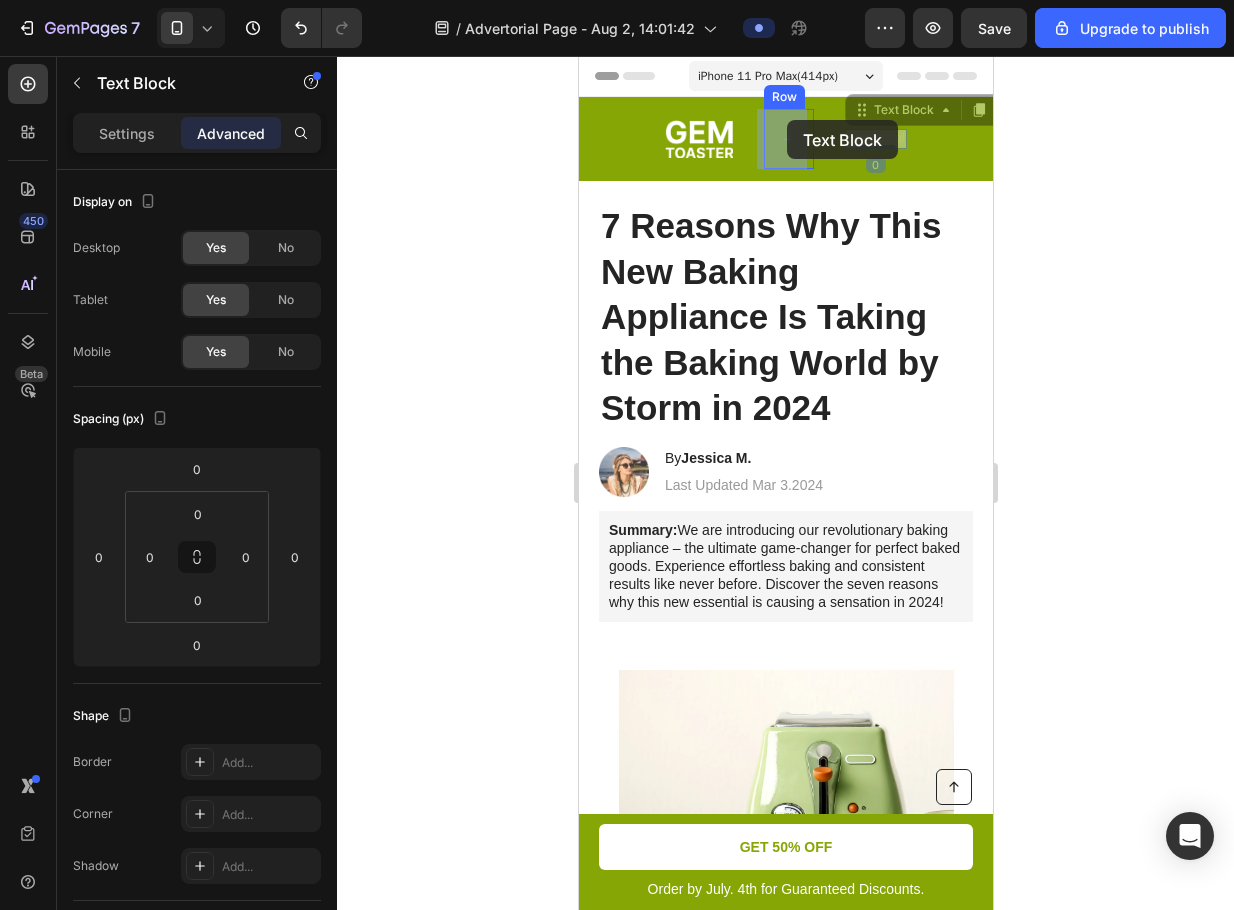 drag, startPoint x: 875, startPoint y: 119, endPoint x: 786, endPoint y: 120, distance: 89.005615 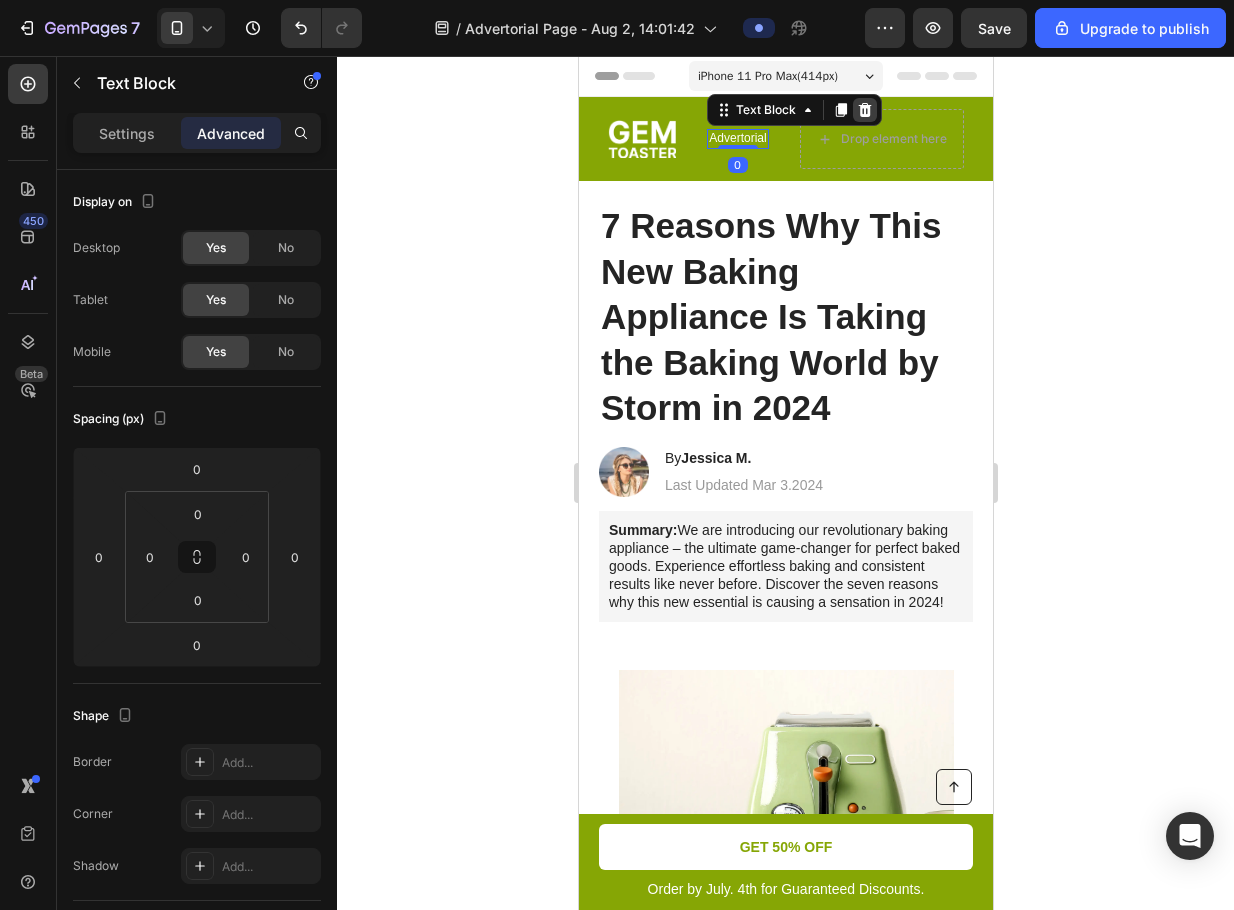 click 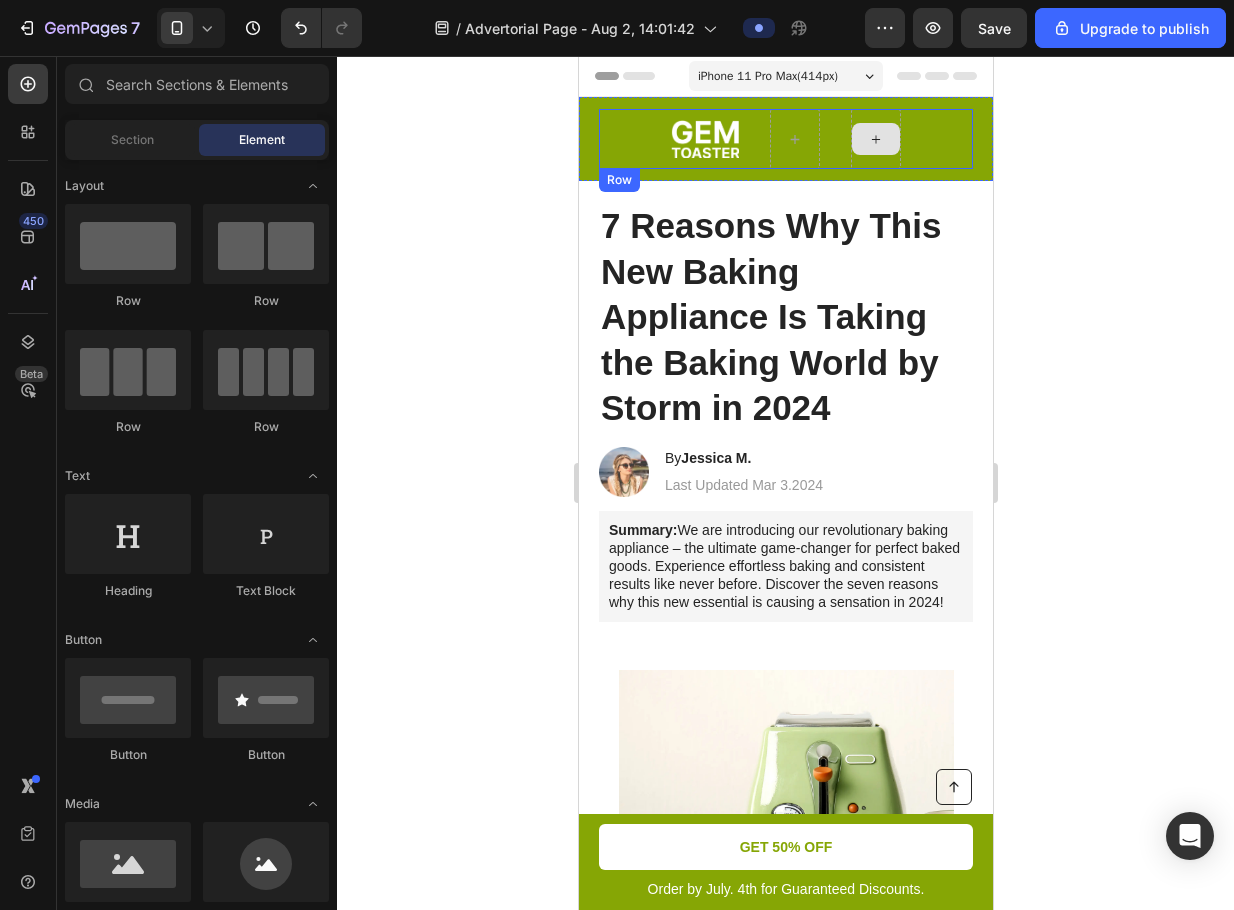click at bounding box center (875, 139) 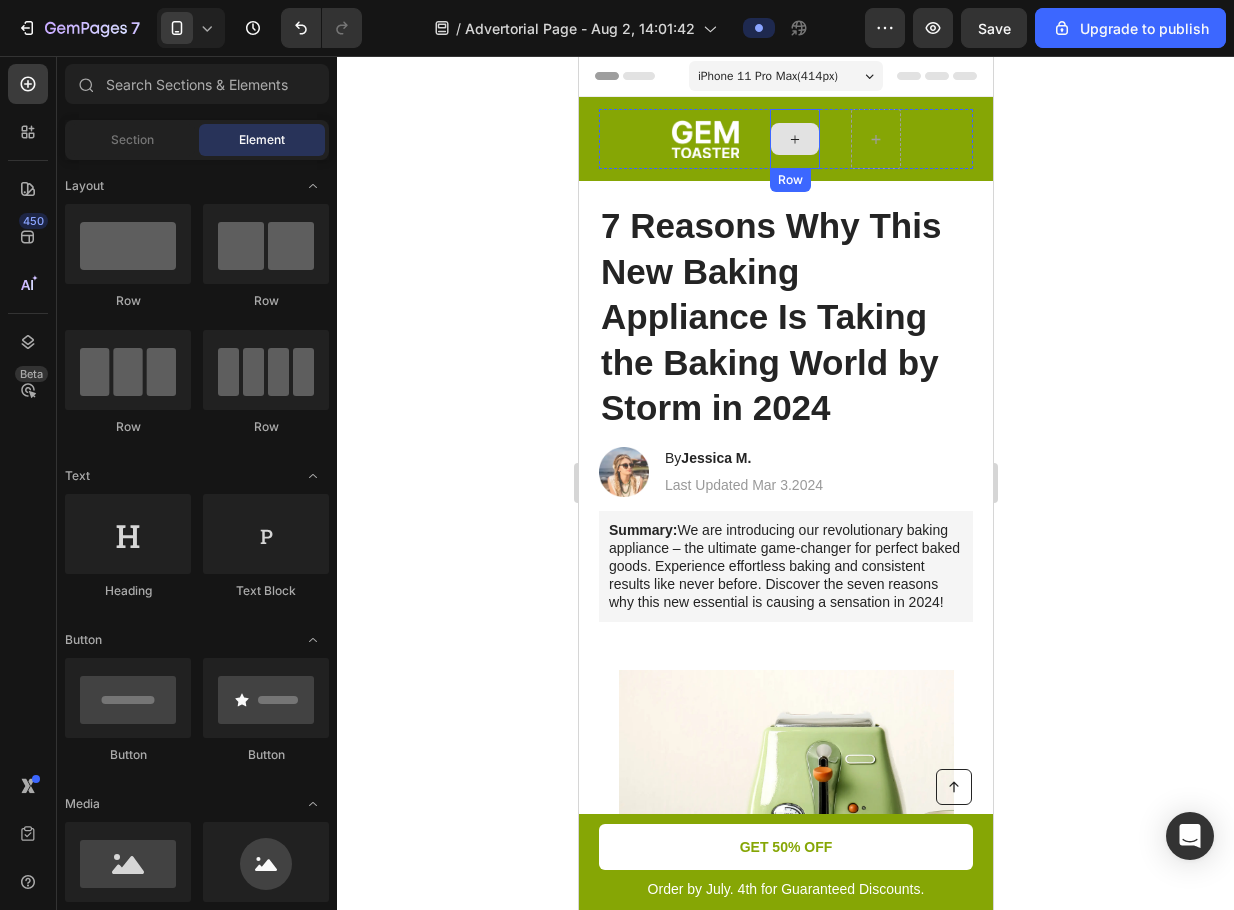 click at bounding box center (794, 139) 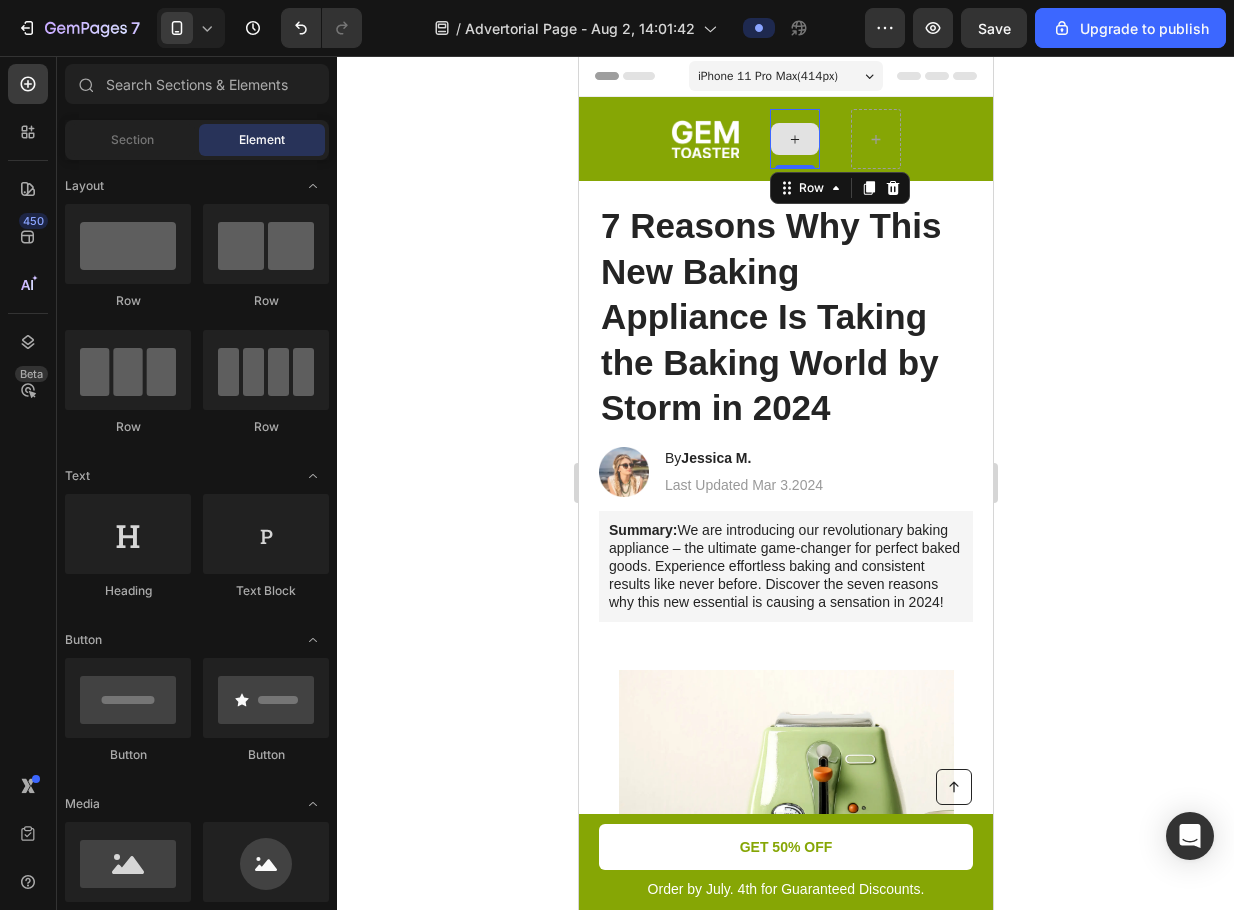 click at bounding box center [794, 139] 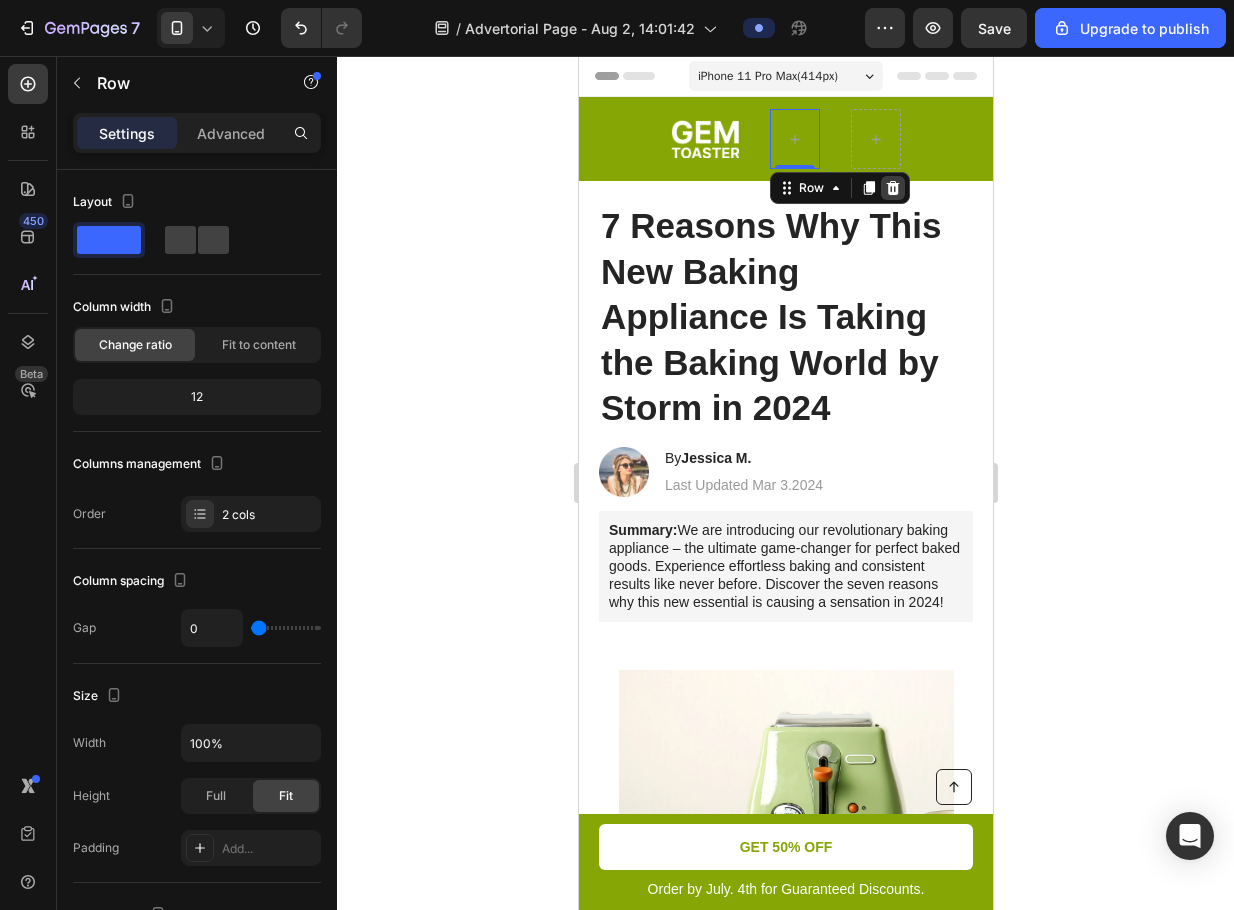 click 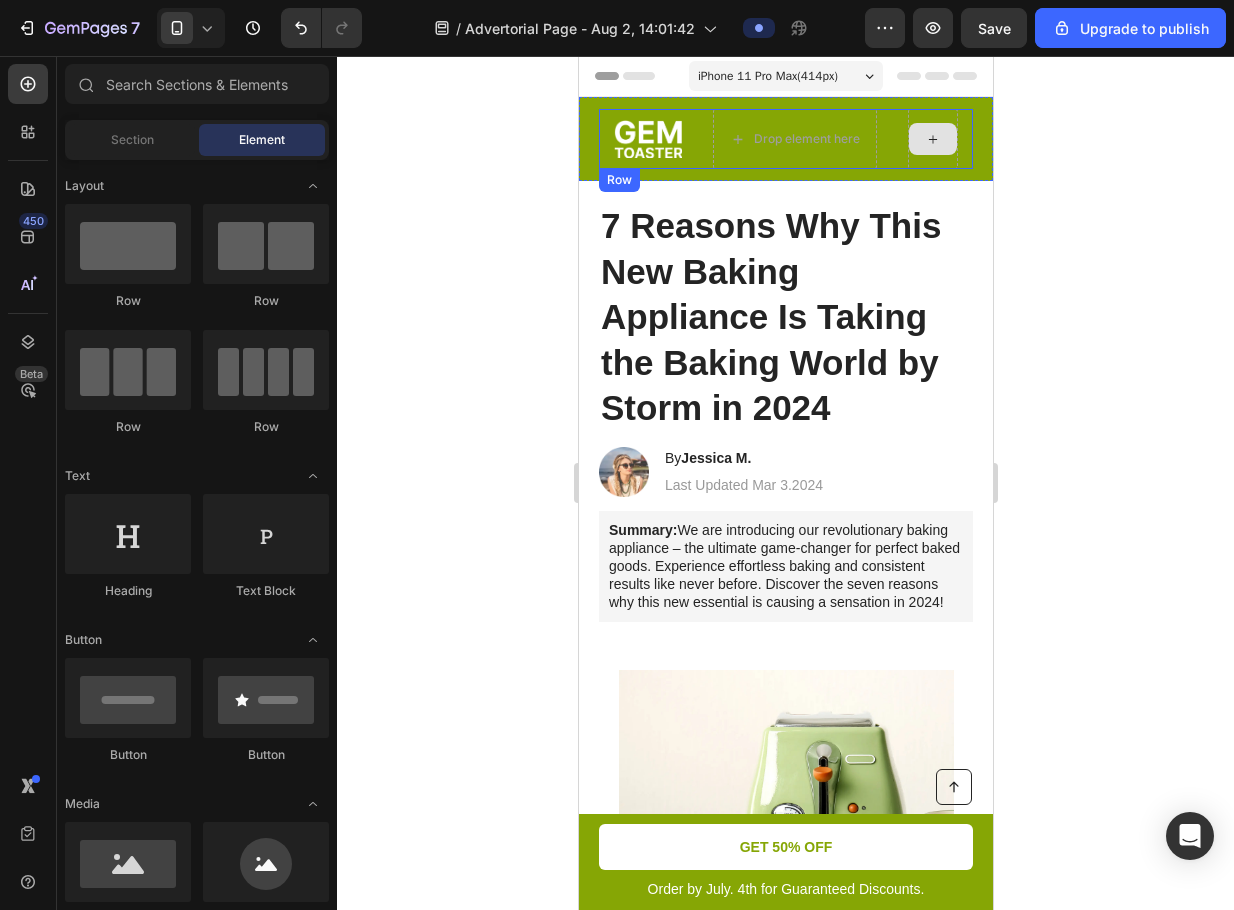 click at bounding box center (932, 139) 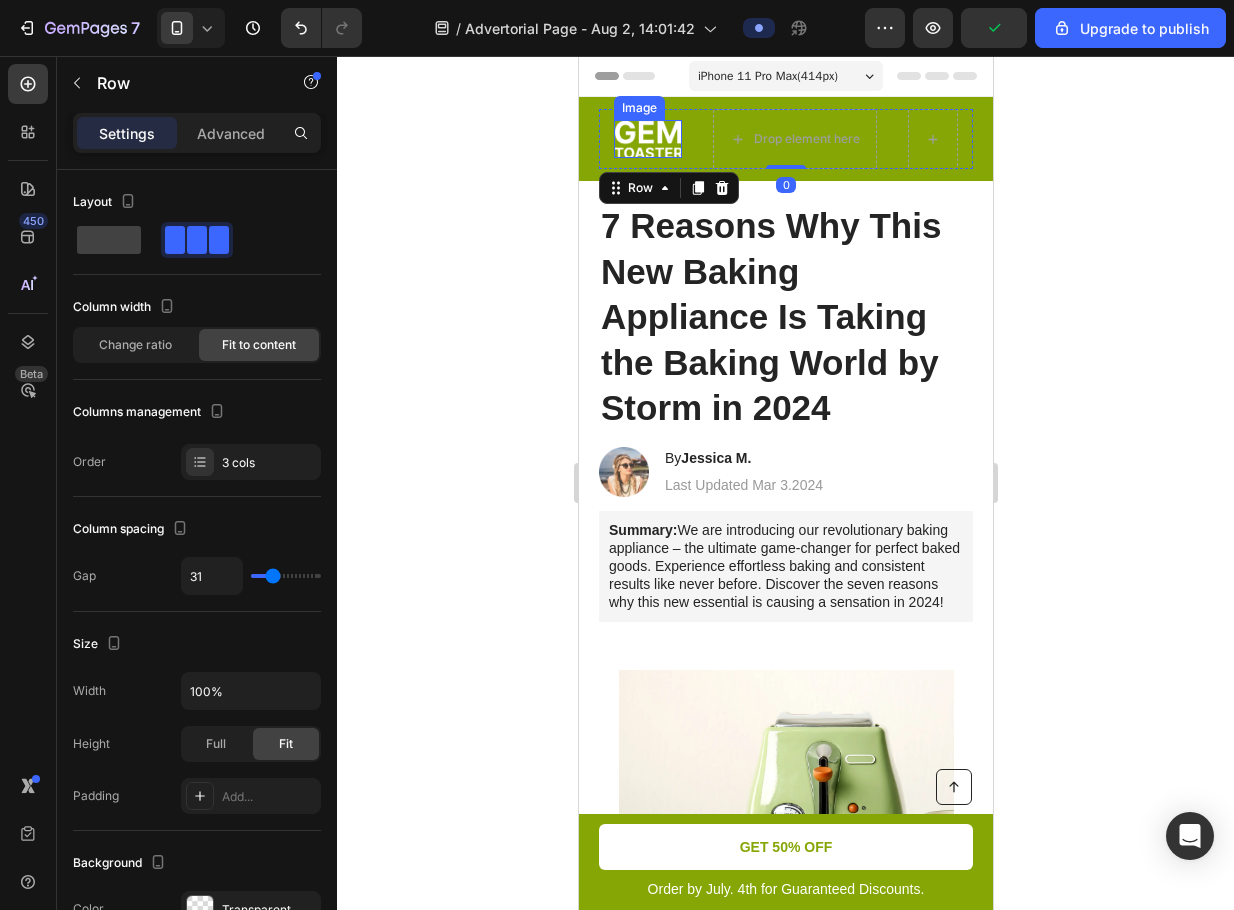 click at bounding box center (647, 139) 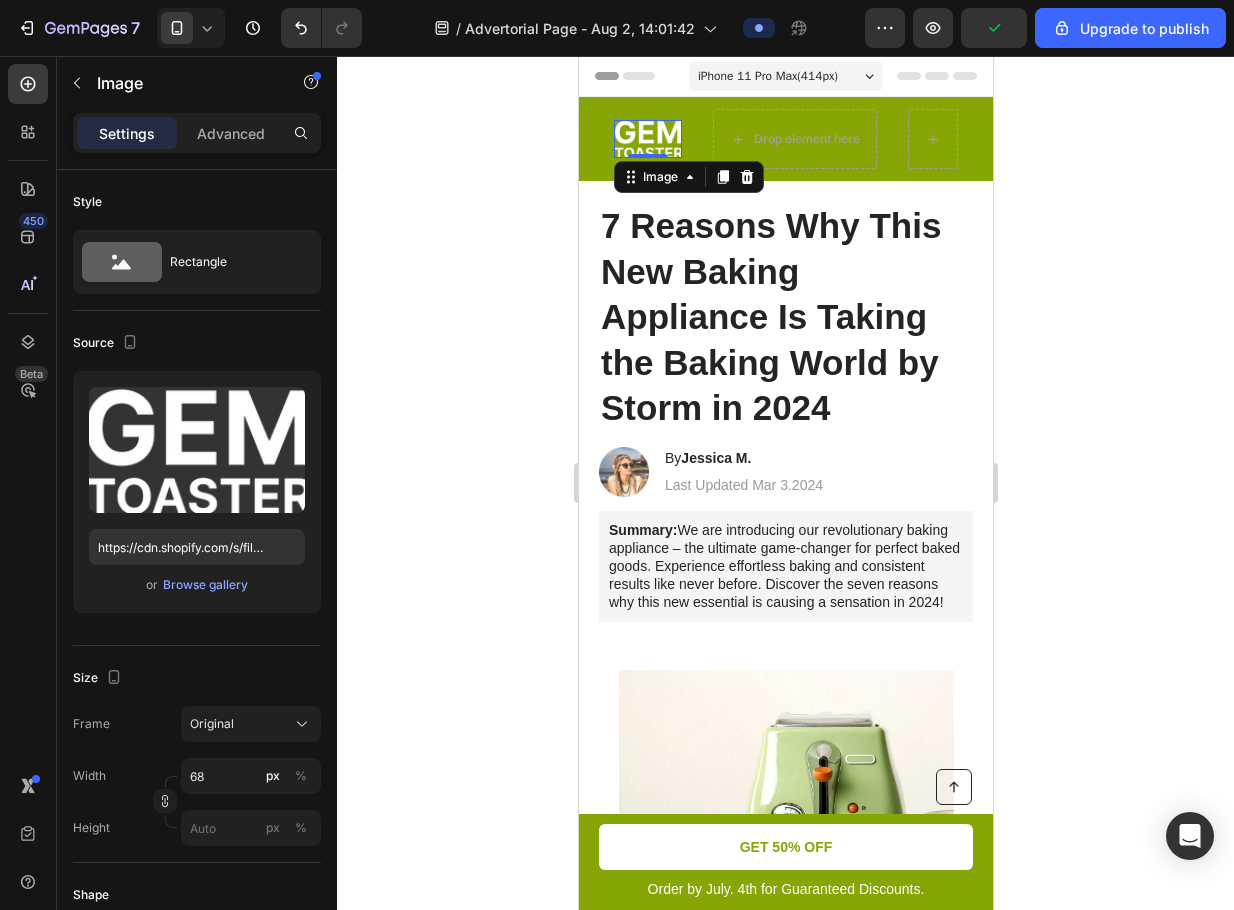 click at bounding box center [647, 139] 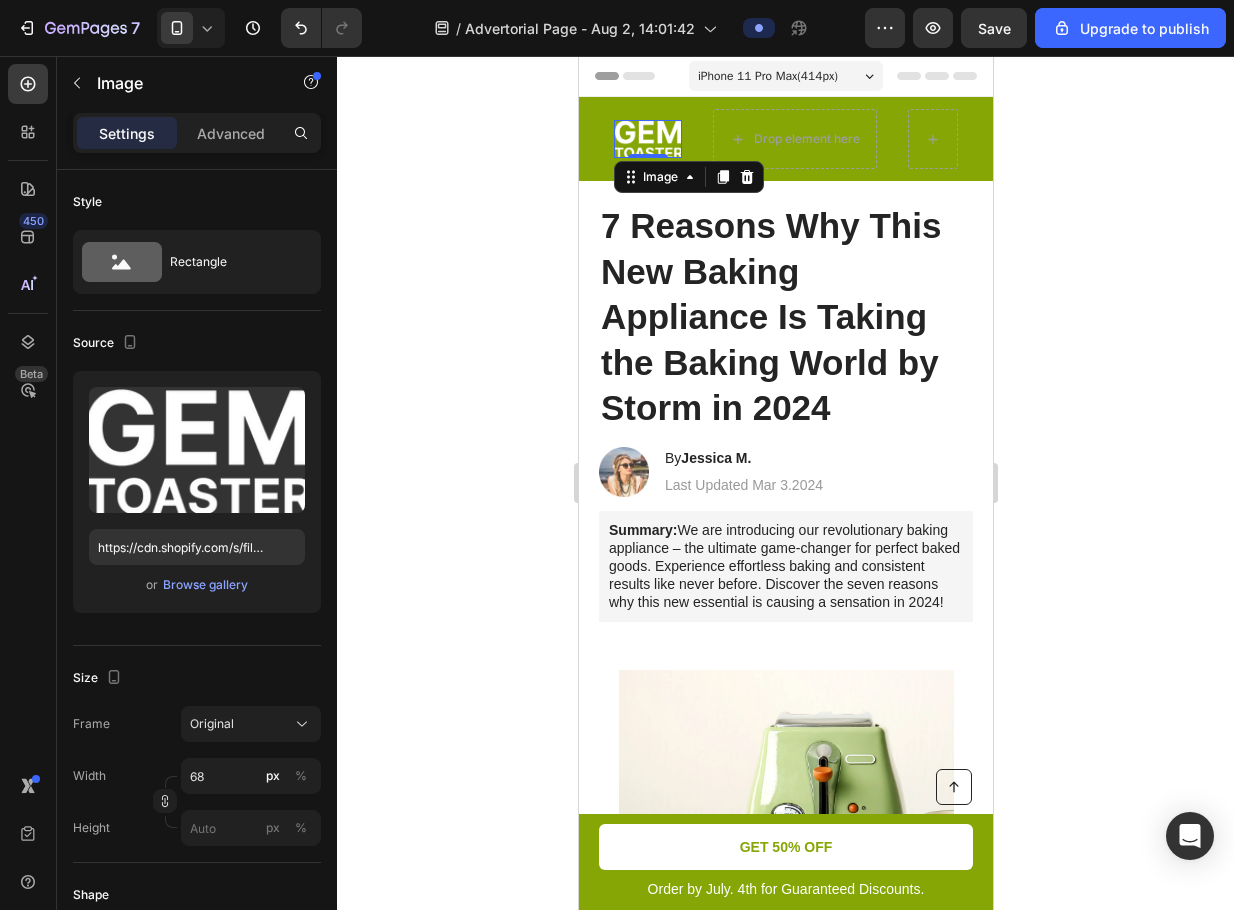 click at bounding box center [647, 139] 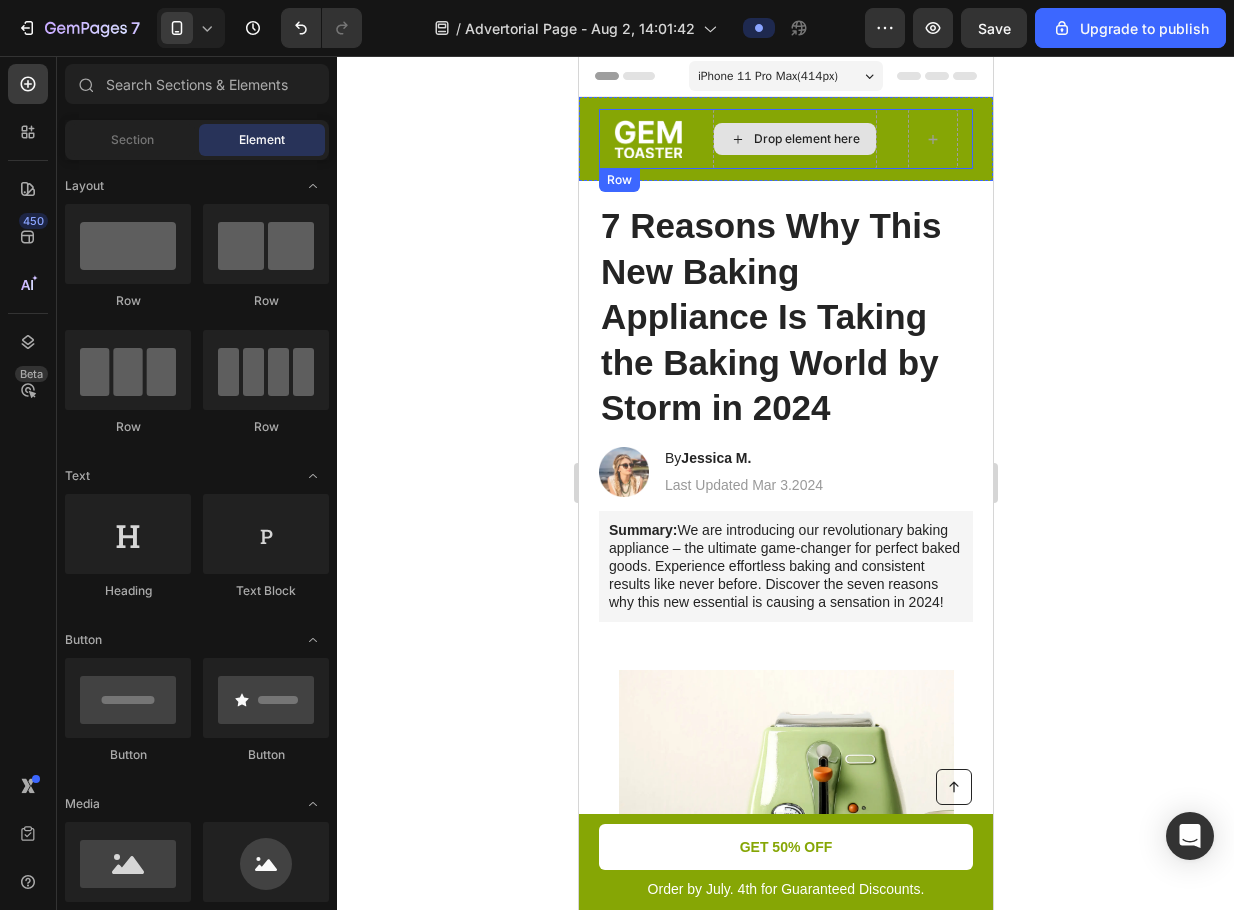 click on "Drop element here" at bounding box center [794, 139] 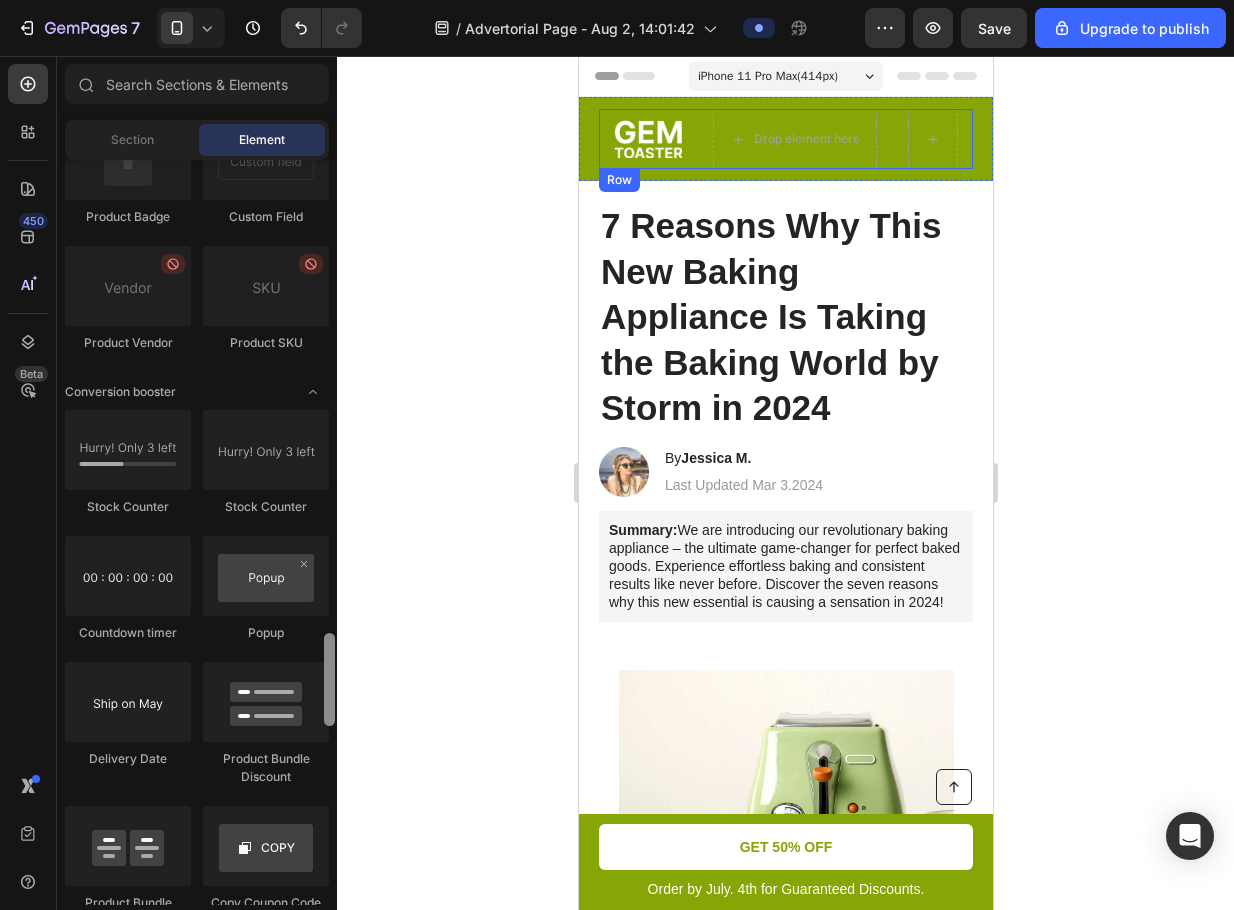 scroll, scrollTop: 3795, scrollLeft: 0, axis: vertical 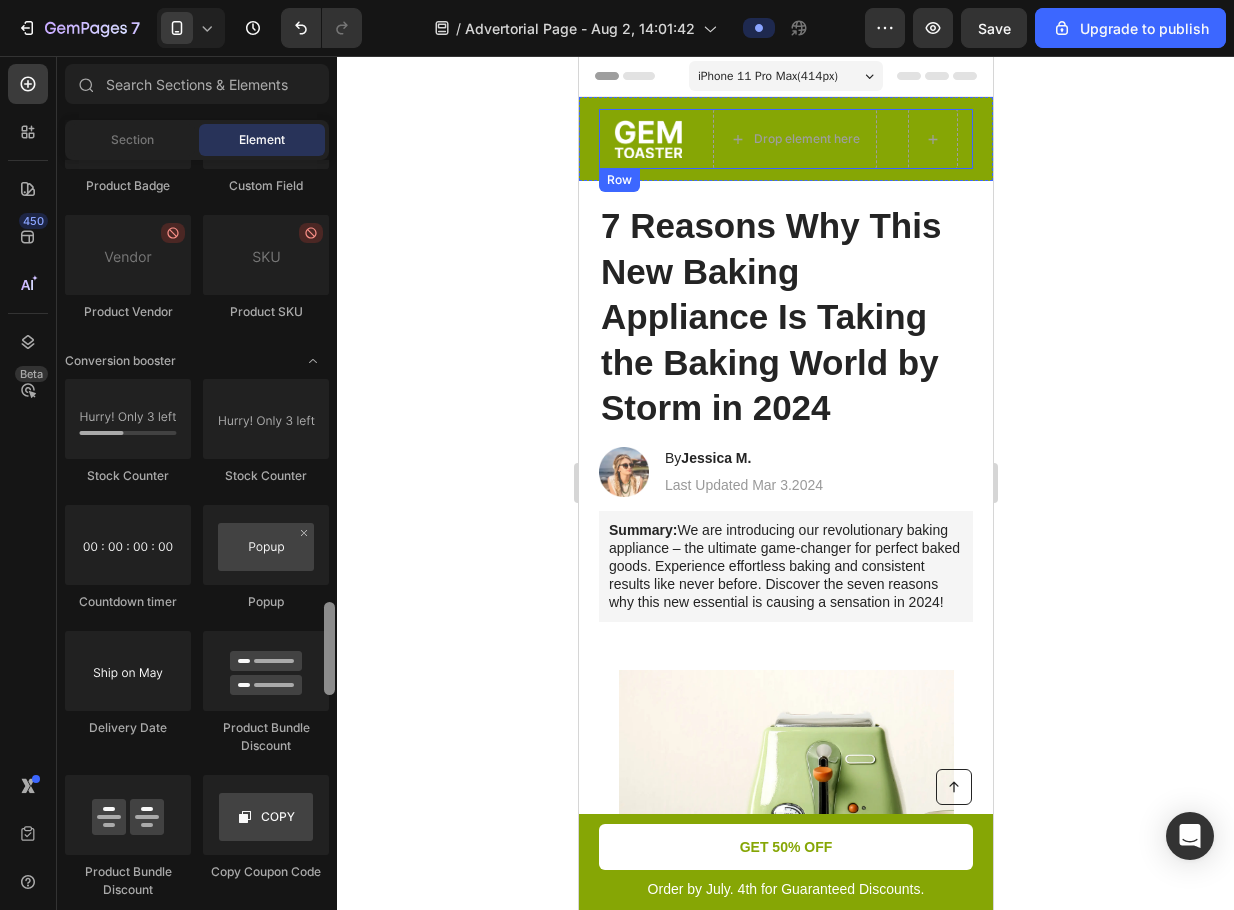 drag, startPoint x: 331, startPoint y: 664, endPoint x: 328, endPoint y: 676, distance: 12.369317 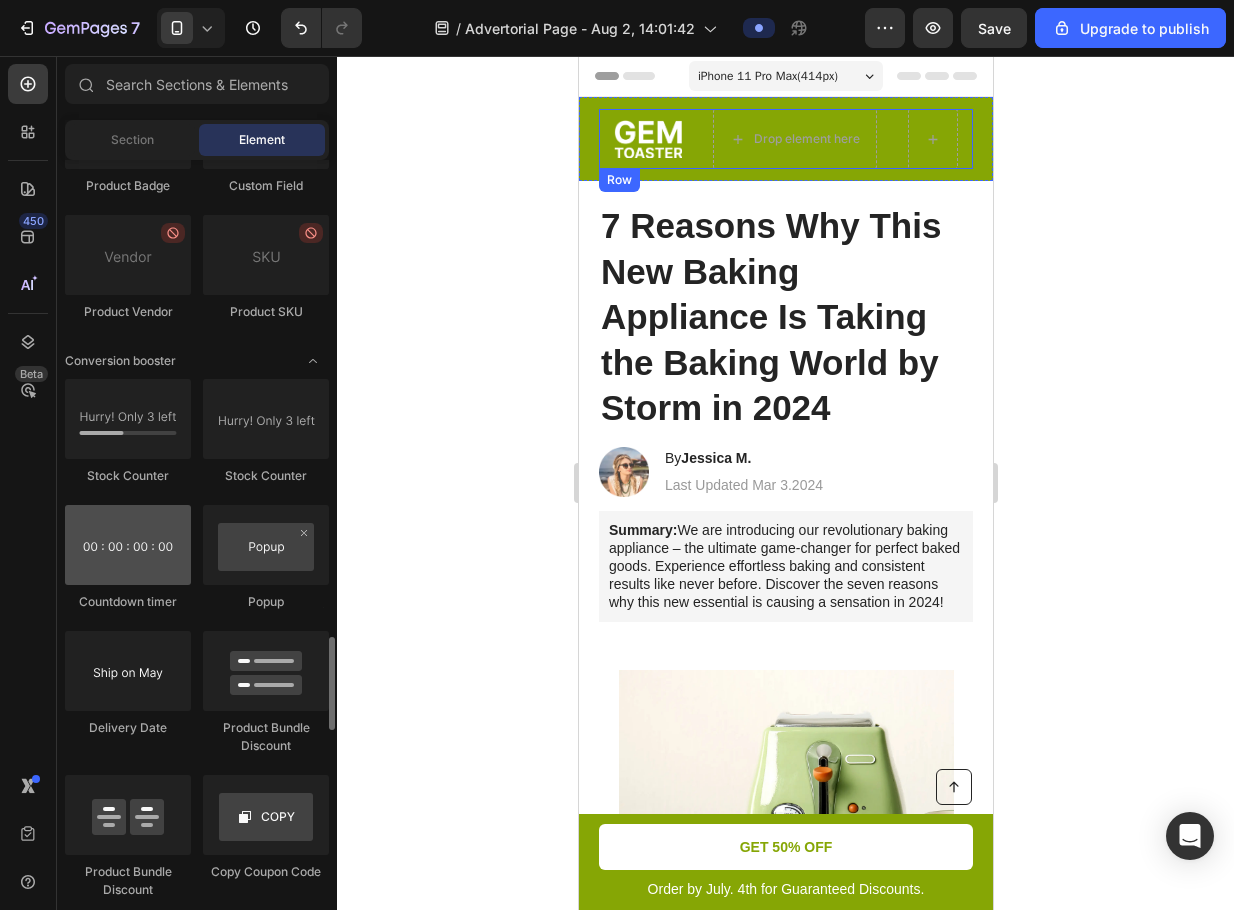 click at bounding box center [128, 545] 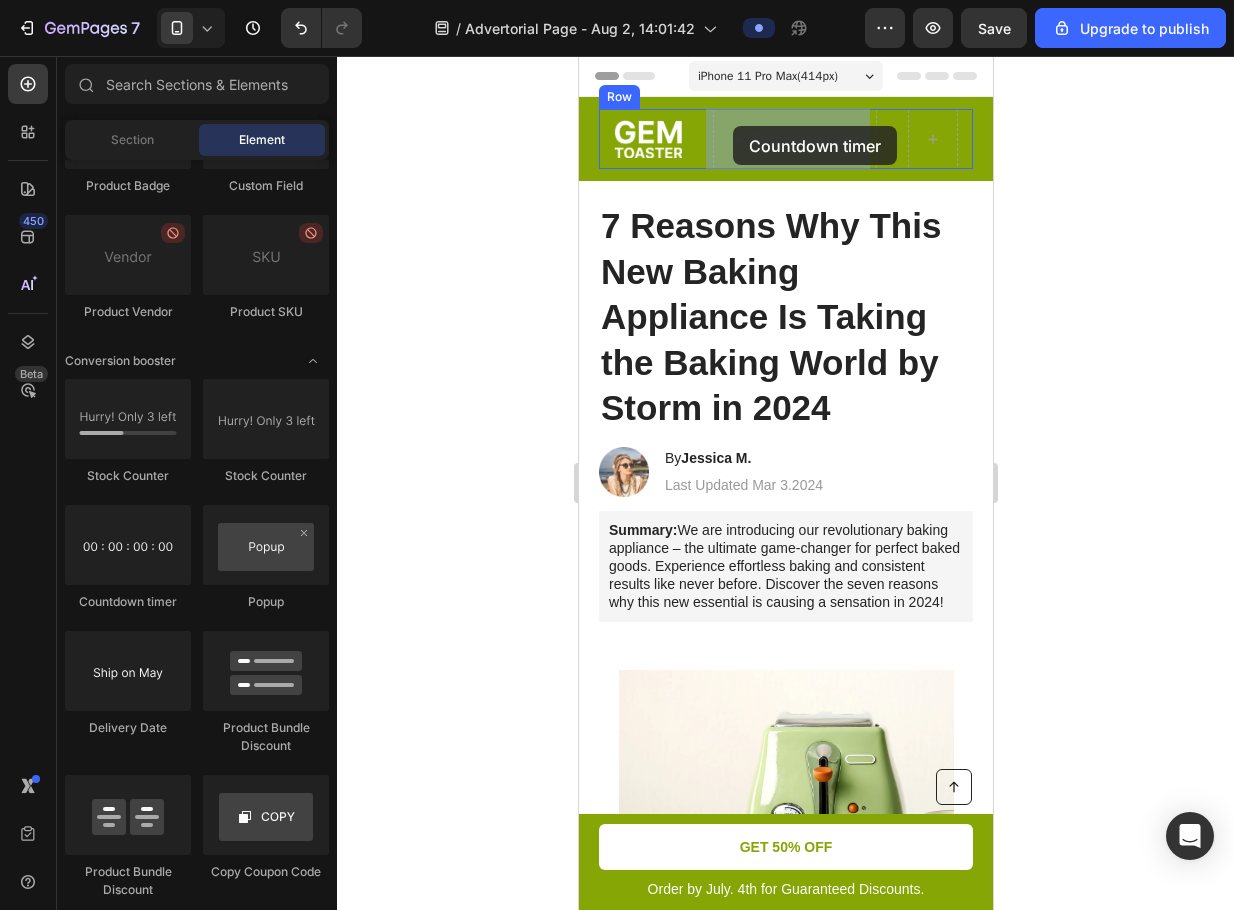 drag, startPoint x: 701, startPoint y: 617, endPoint x: 732, endPoint y: 126, distance: 491.97763 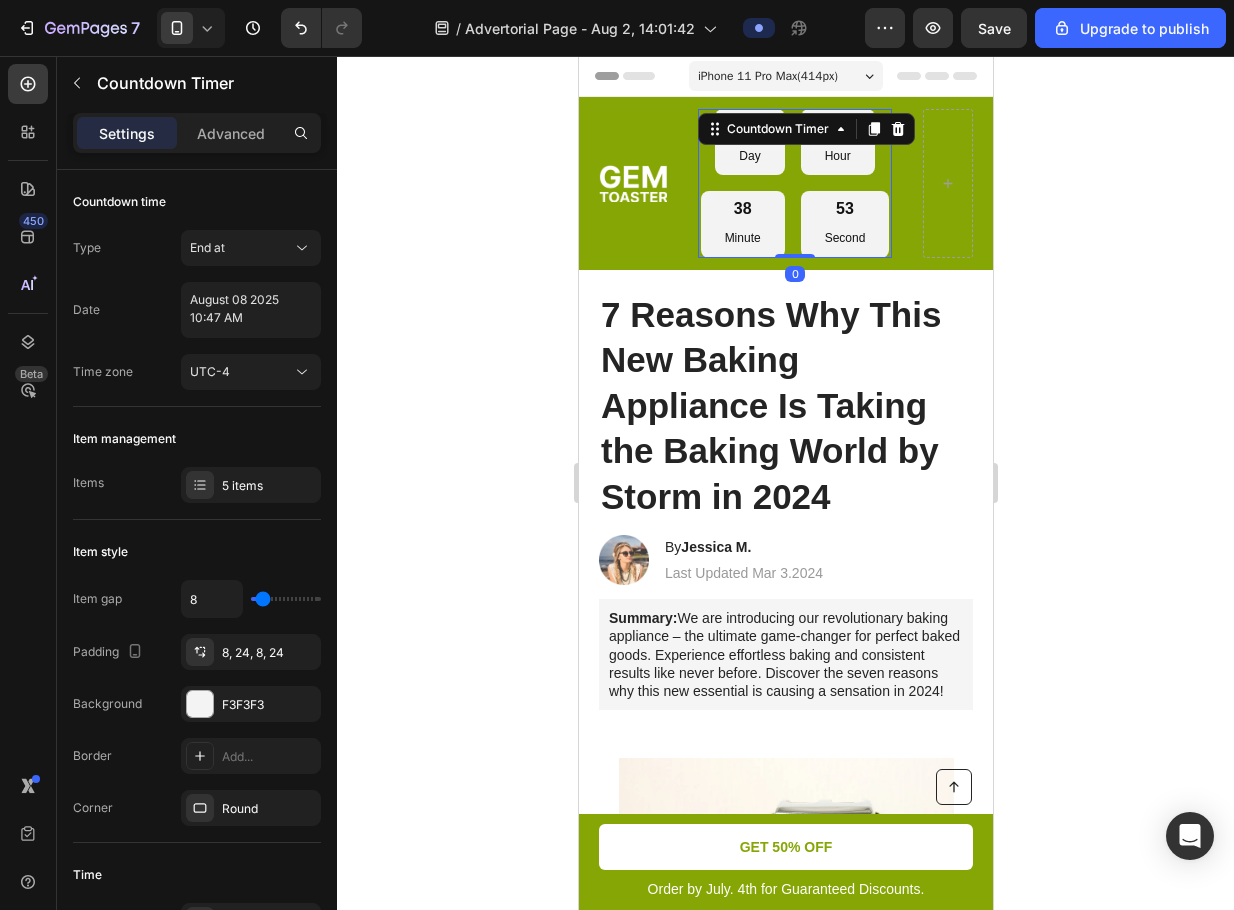 click 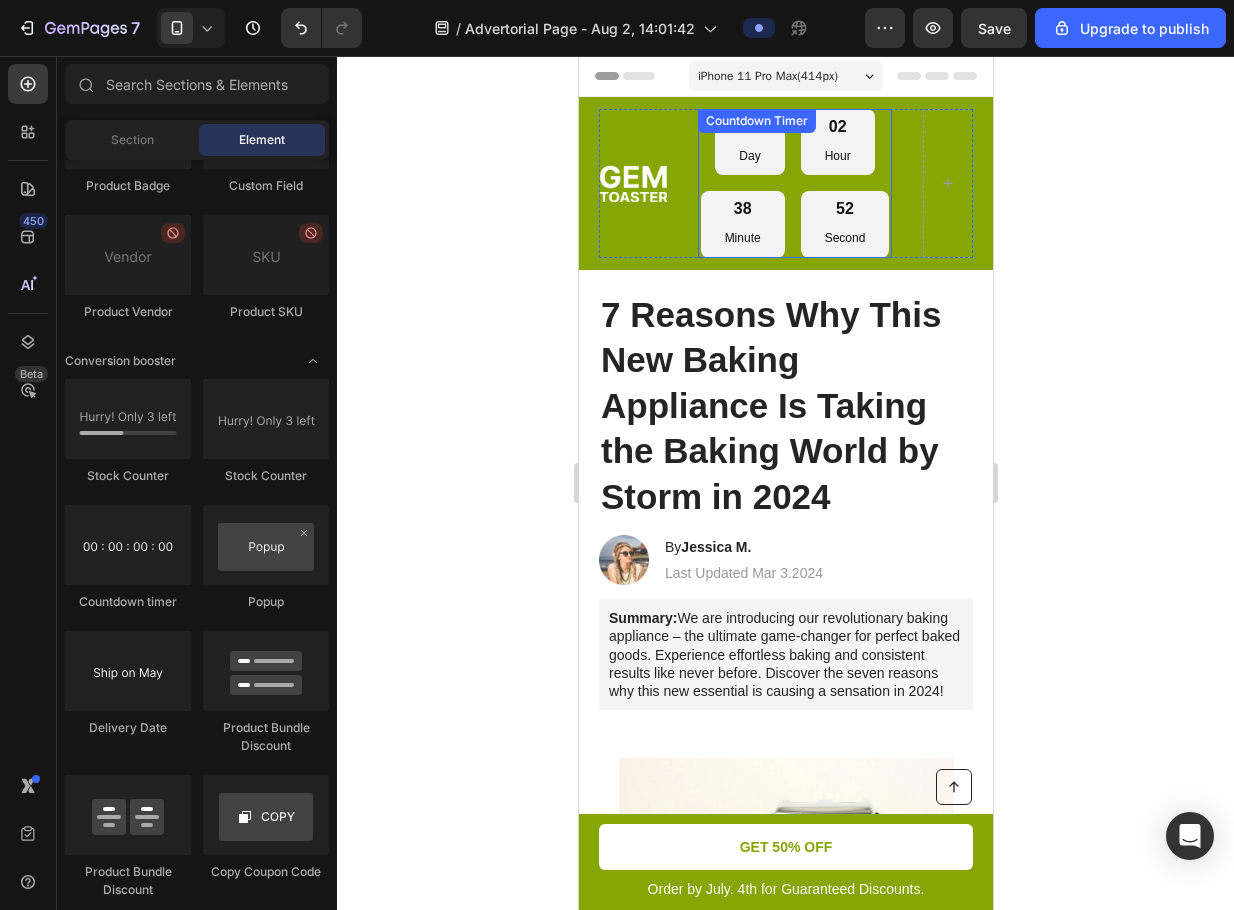 click on "[NUMBER] Day [NUMBER] Hour [NUMBER] Minute [NUMBER] Second" at bounding box center [794, 183] 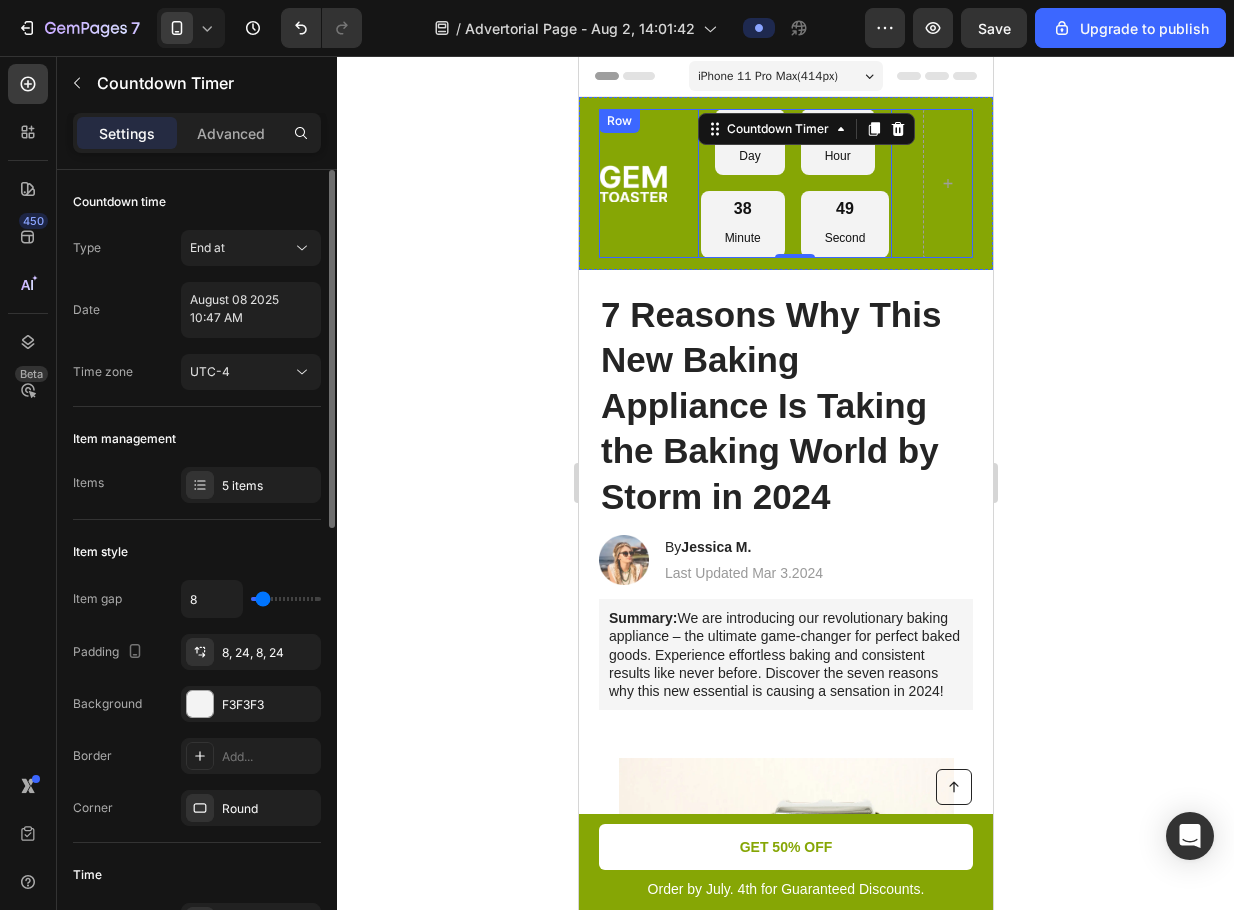 type on "20" 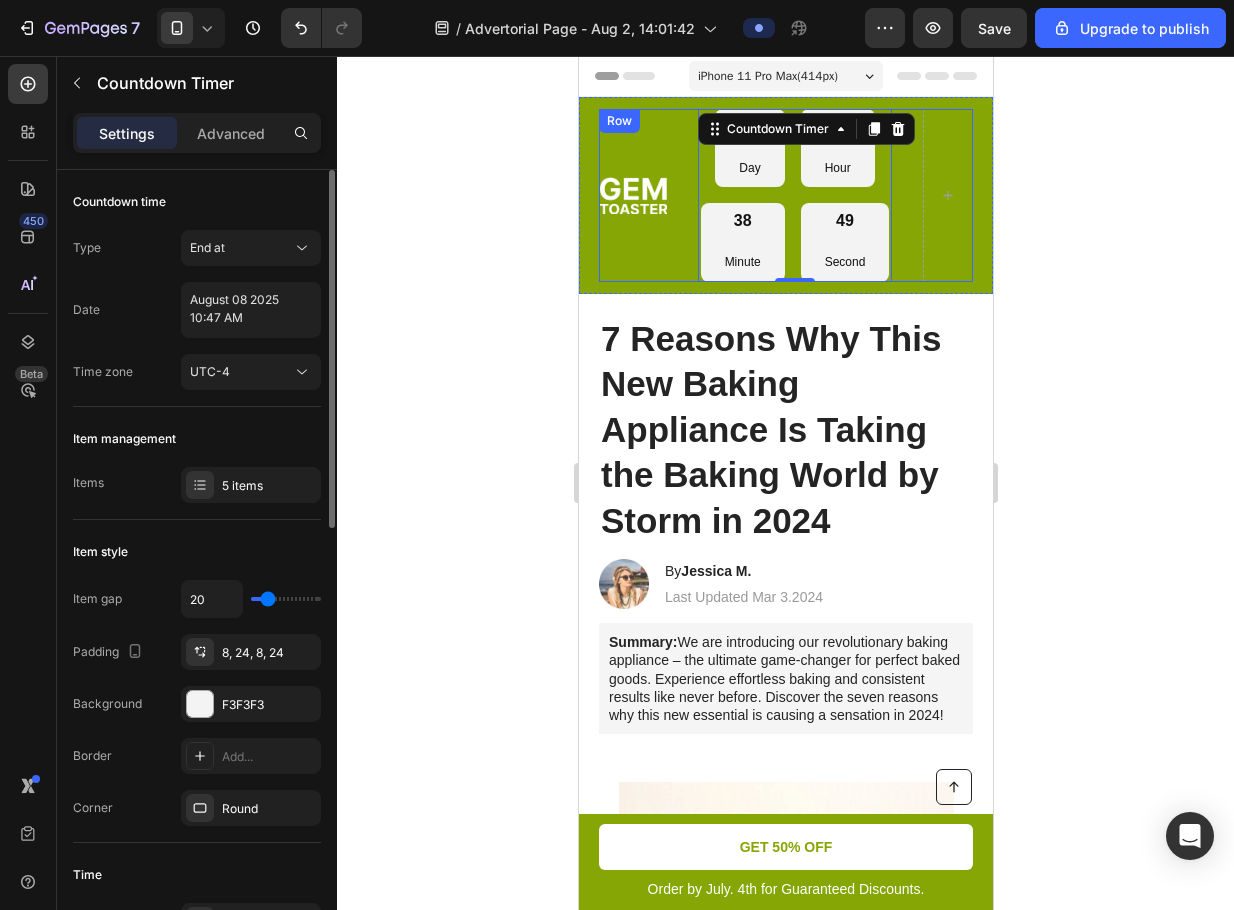 type on "27" 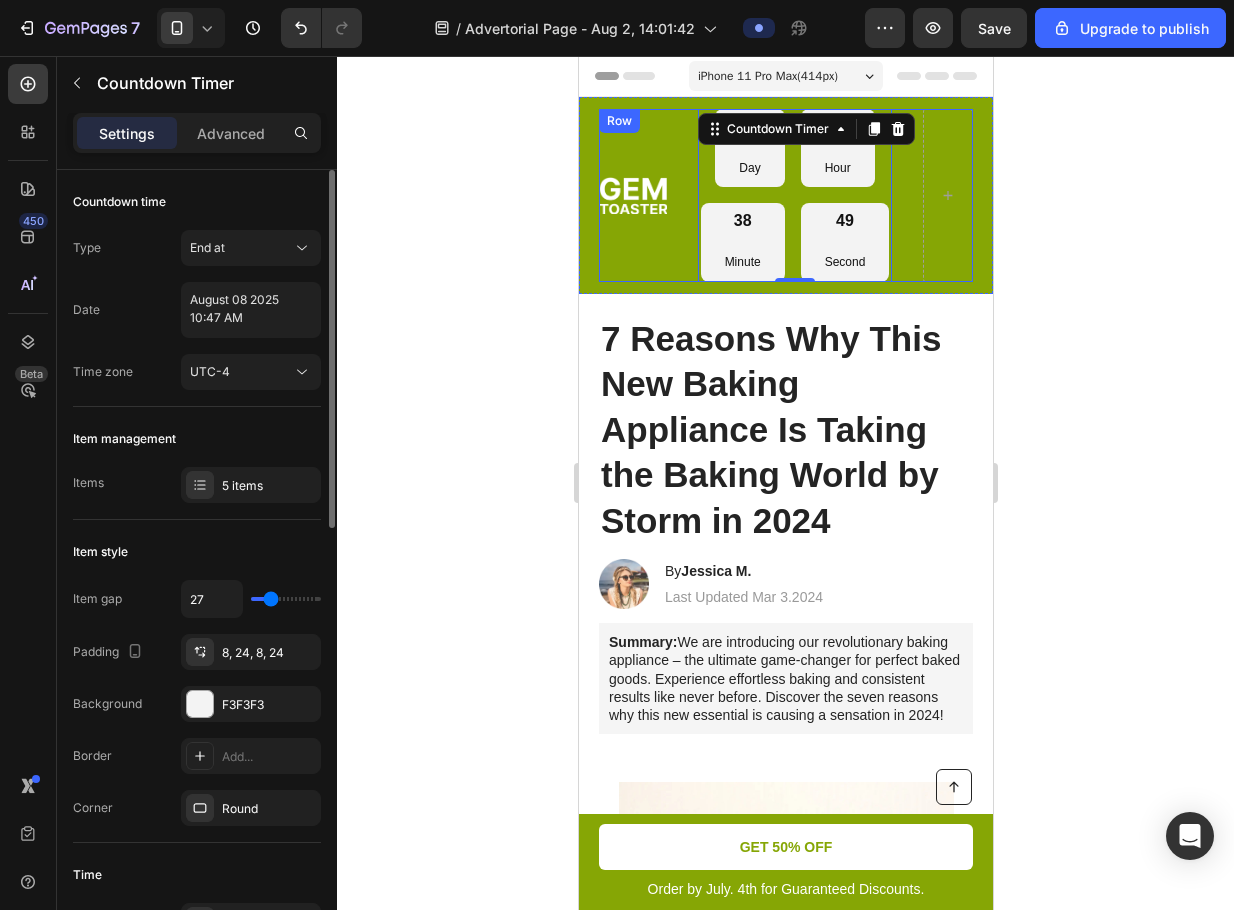 type on "36" 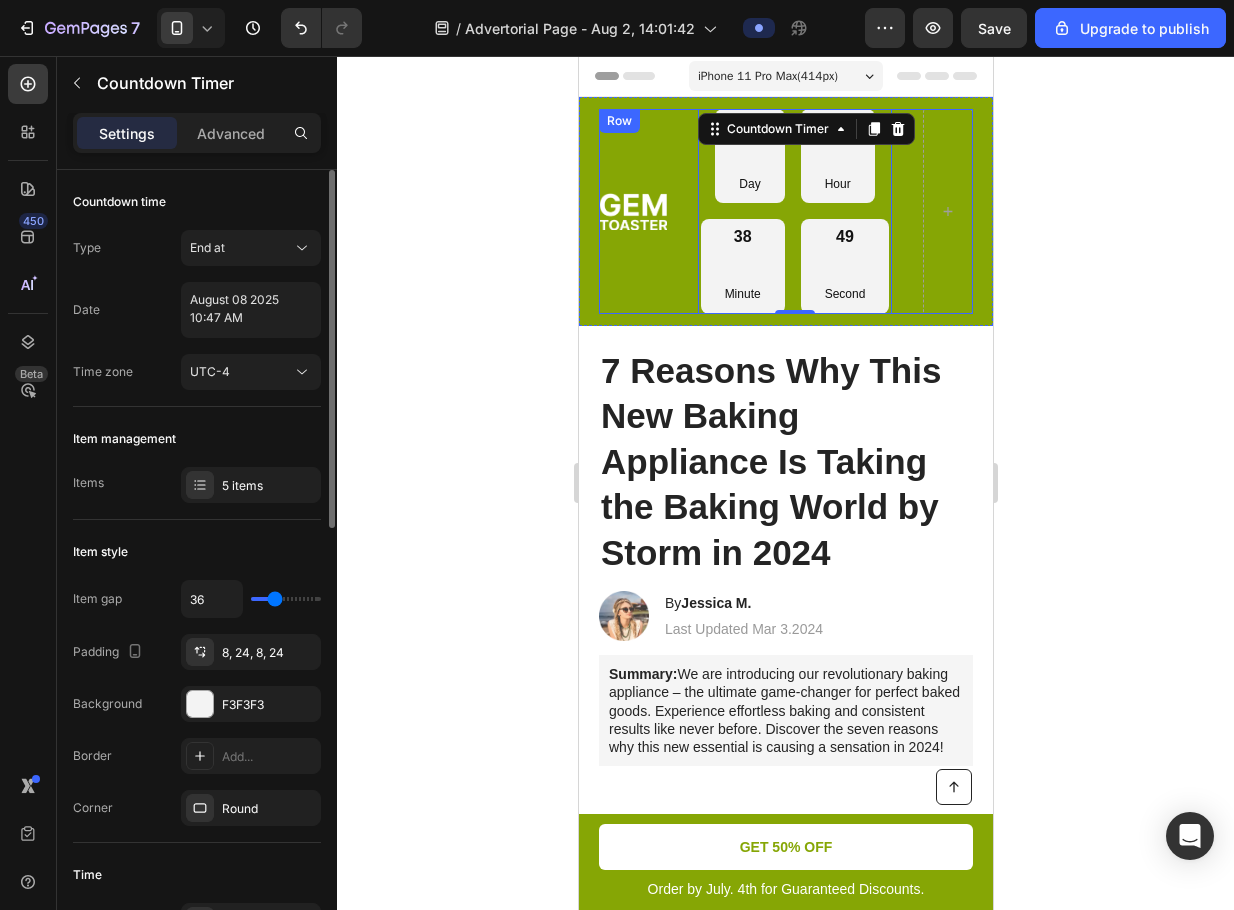 type on "42" 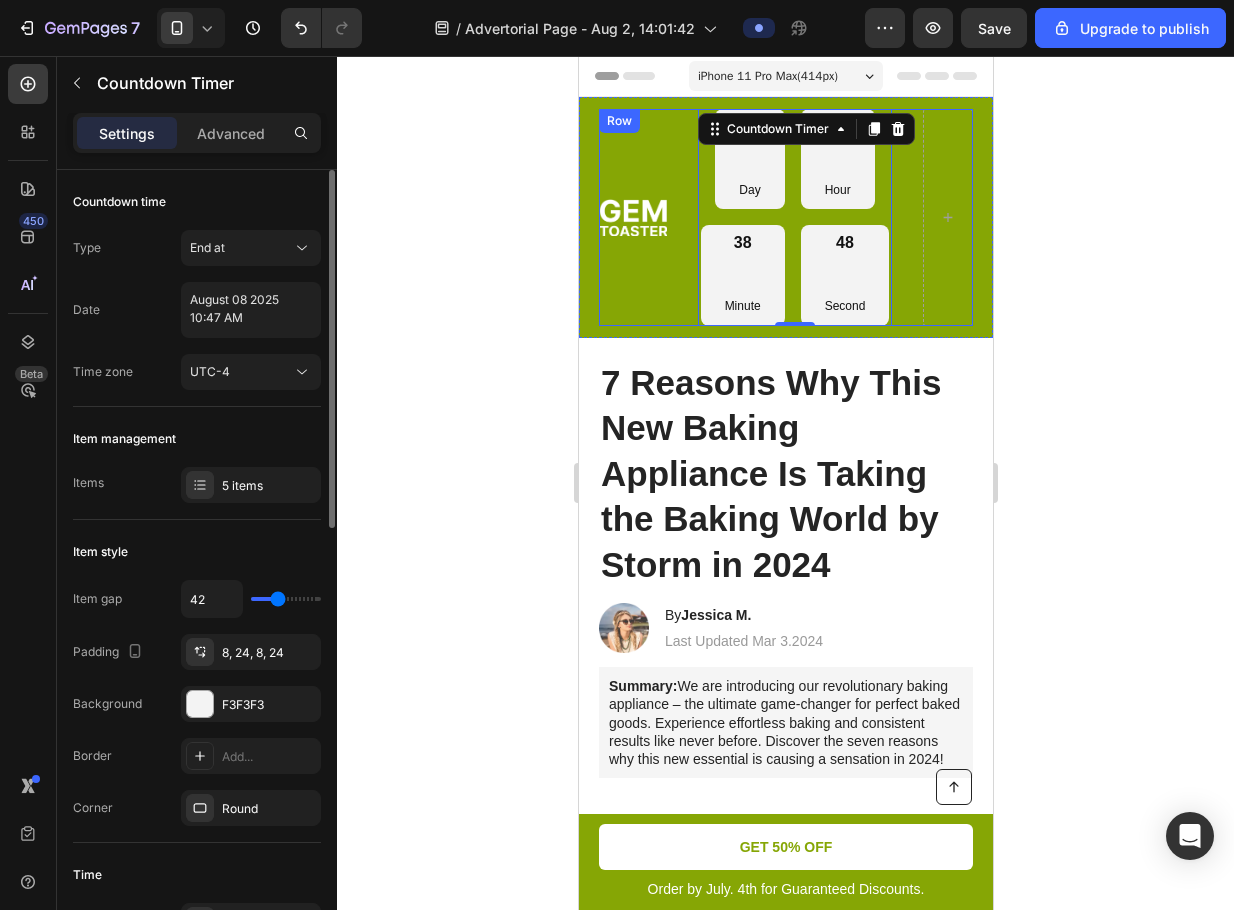 type on "0" 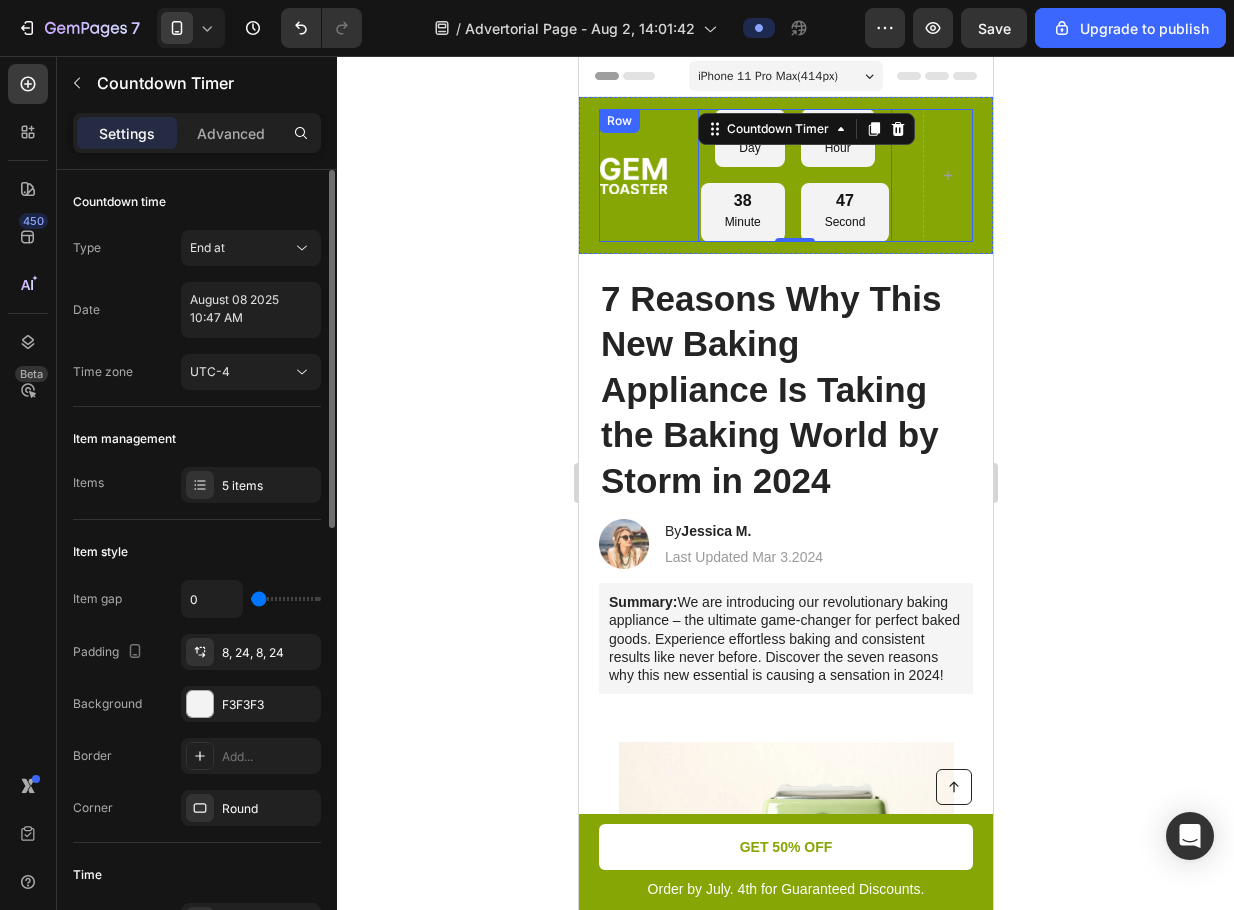 drag, startPoint x: 261, startPoint y: 601, endPoint x: 240, endPoint y: 599, distance: 21.095022 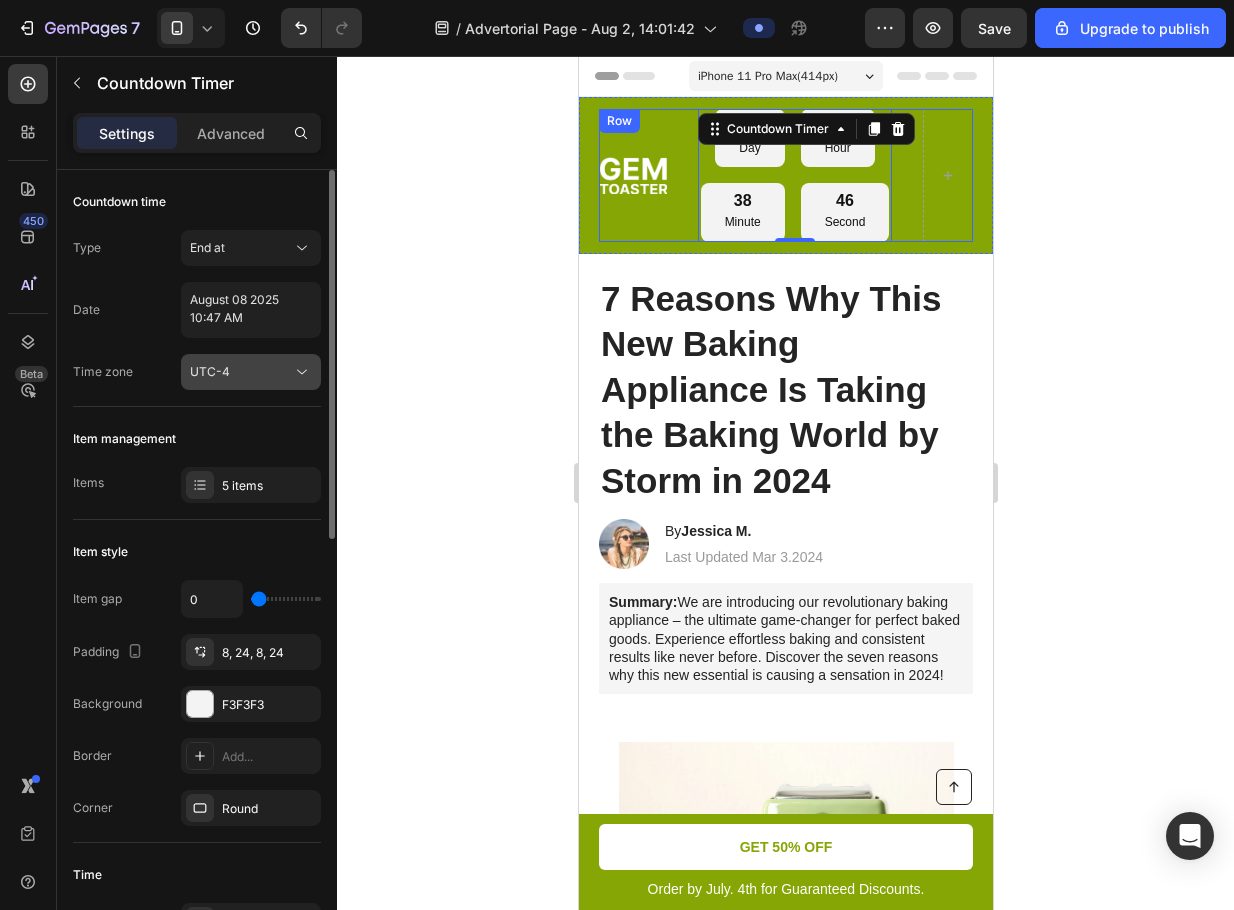 click on "UTC-4" at bounding box center (241, 372) 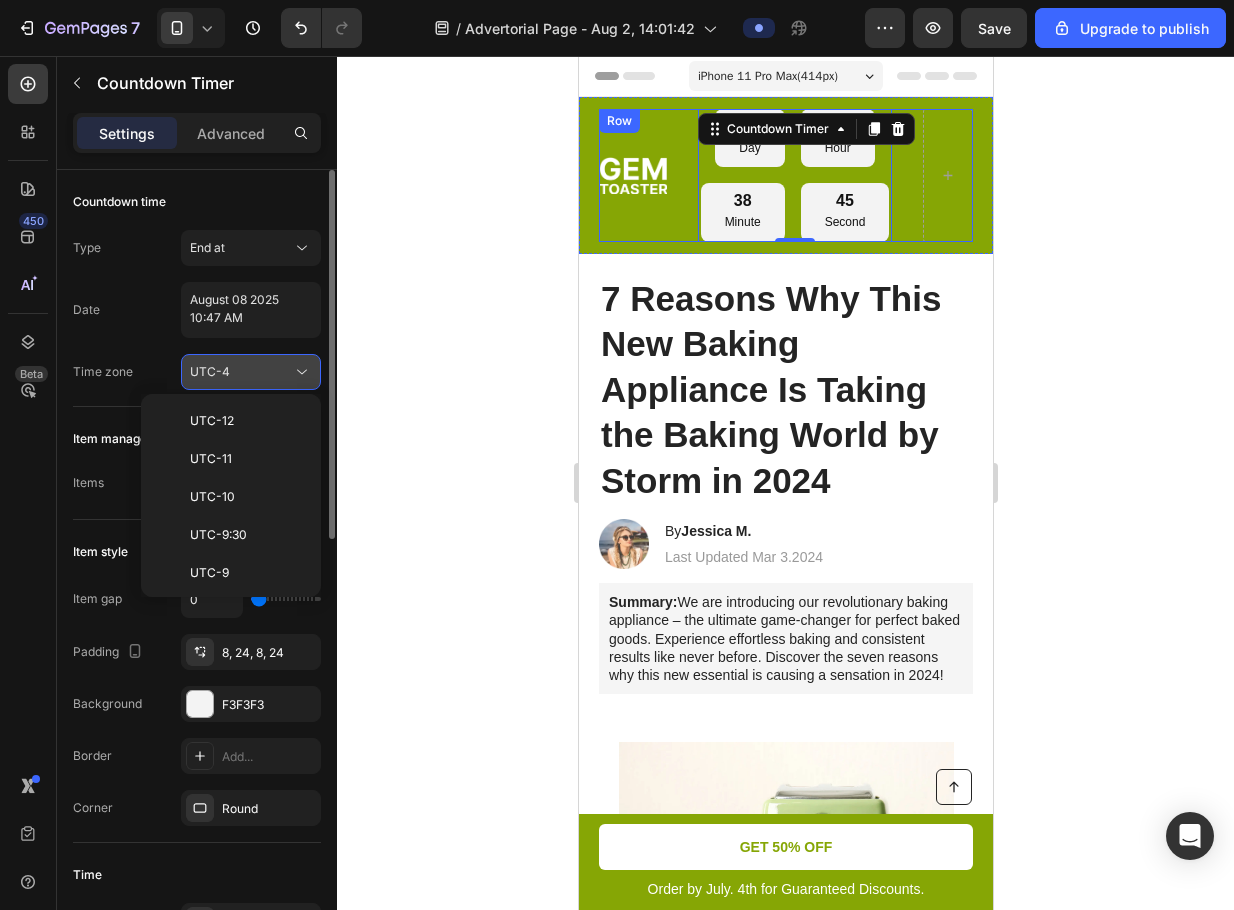 scroll, scrollTop: 216, scrollLeft: 0, axis: vertical 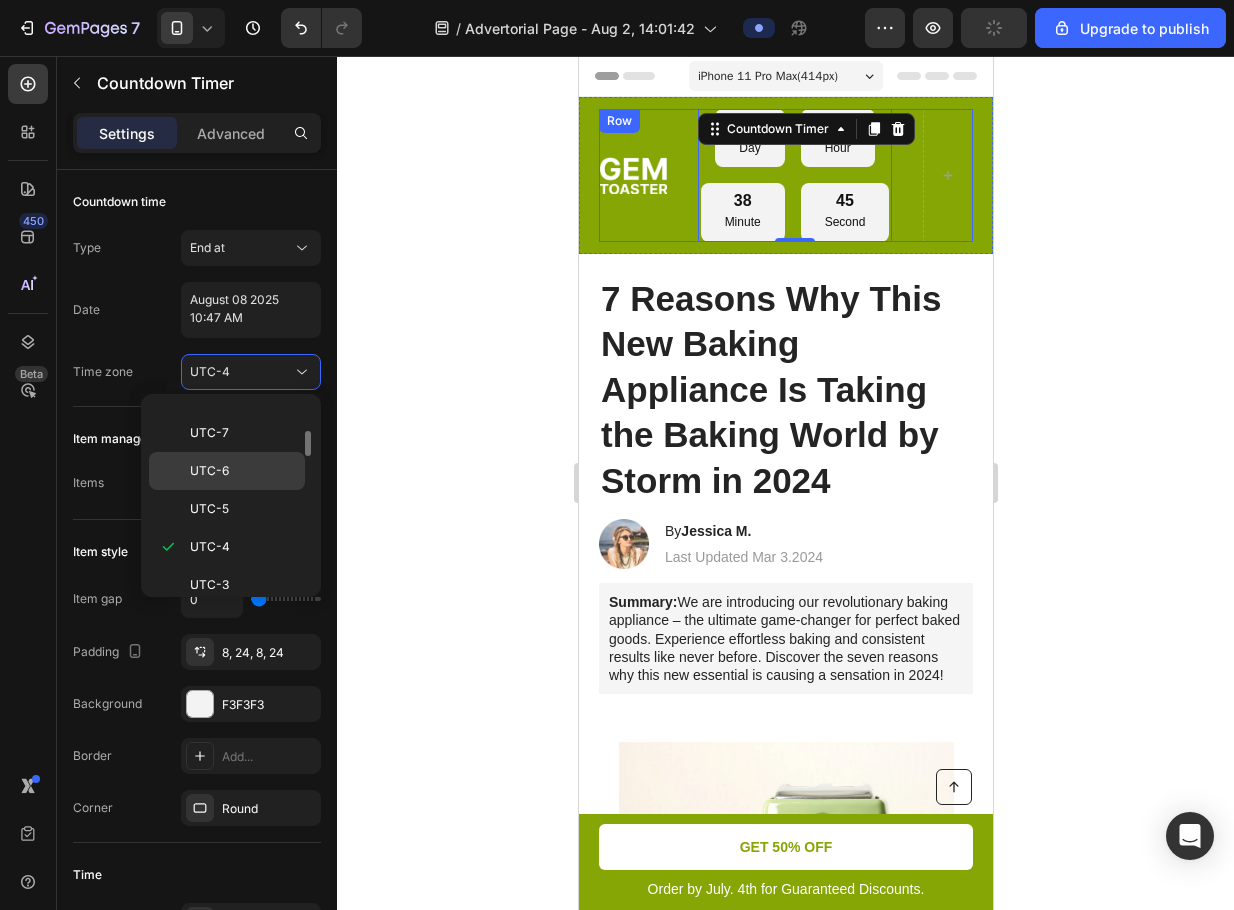 click on "UTC-6" 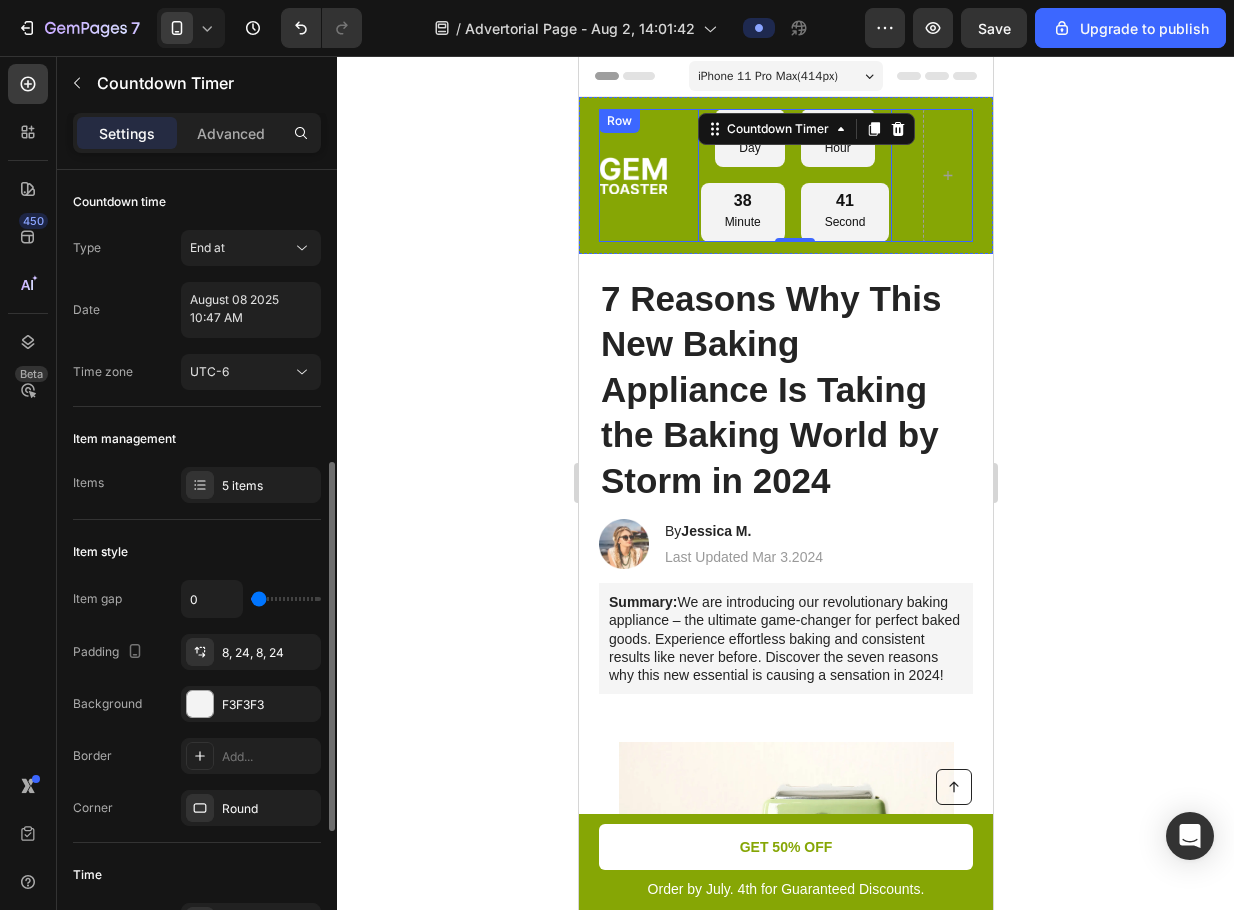 scroll, scrollTop: 300, scrollLeft: 0, axis: vertical 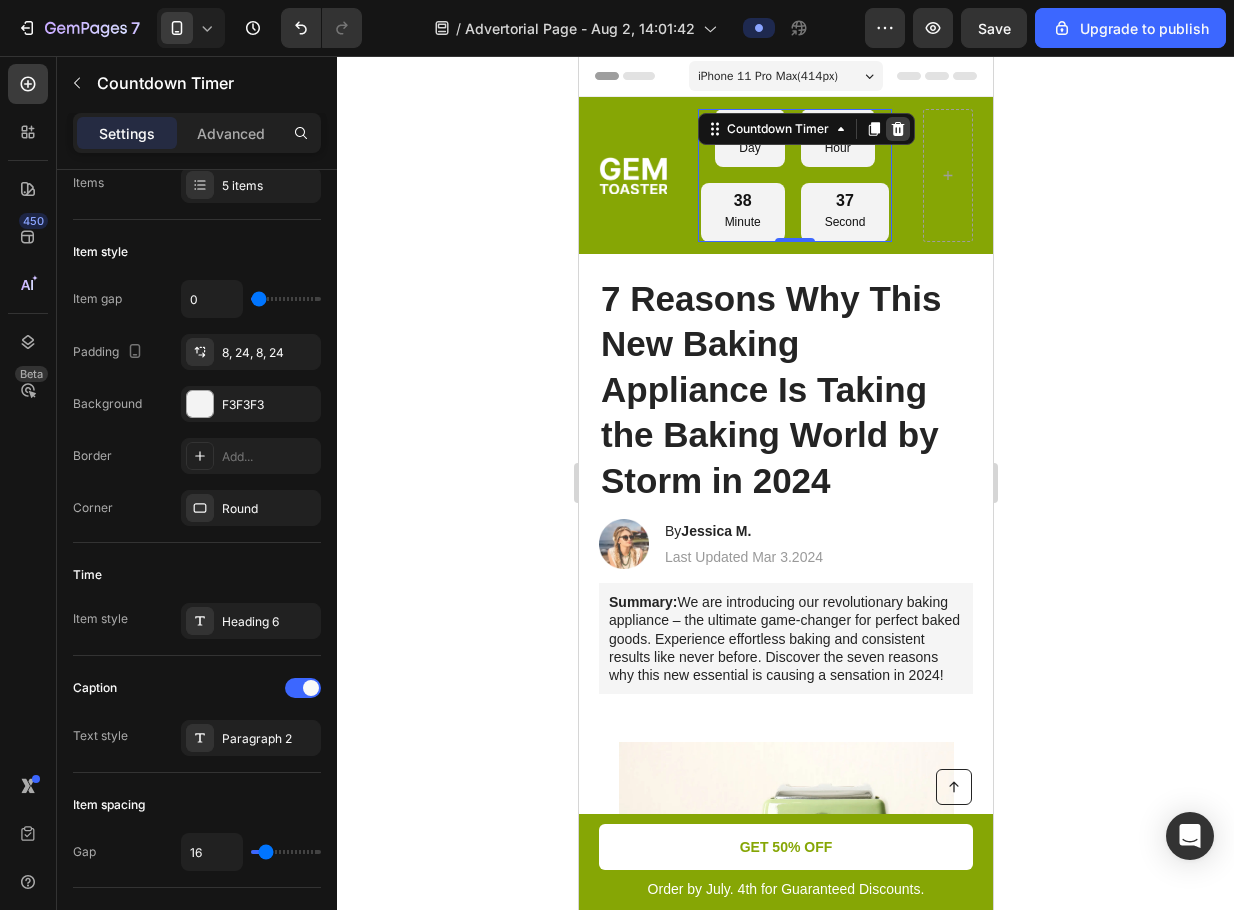 click at bounding box center [897, 129] 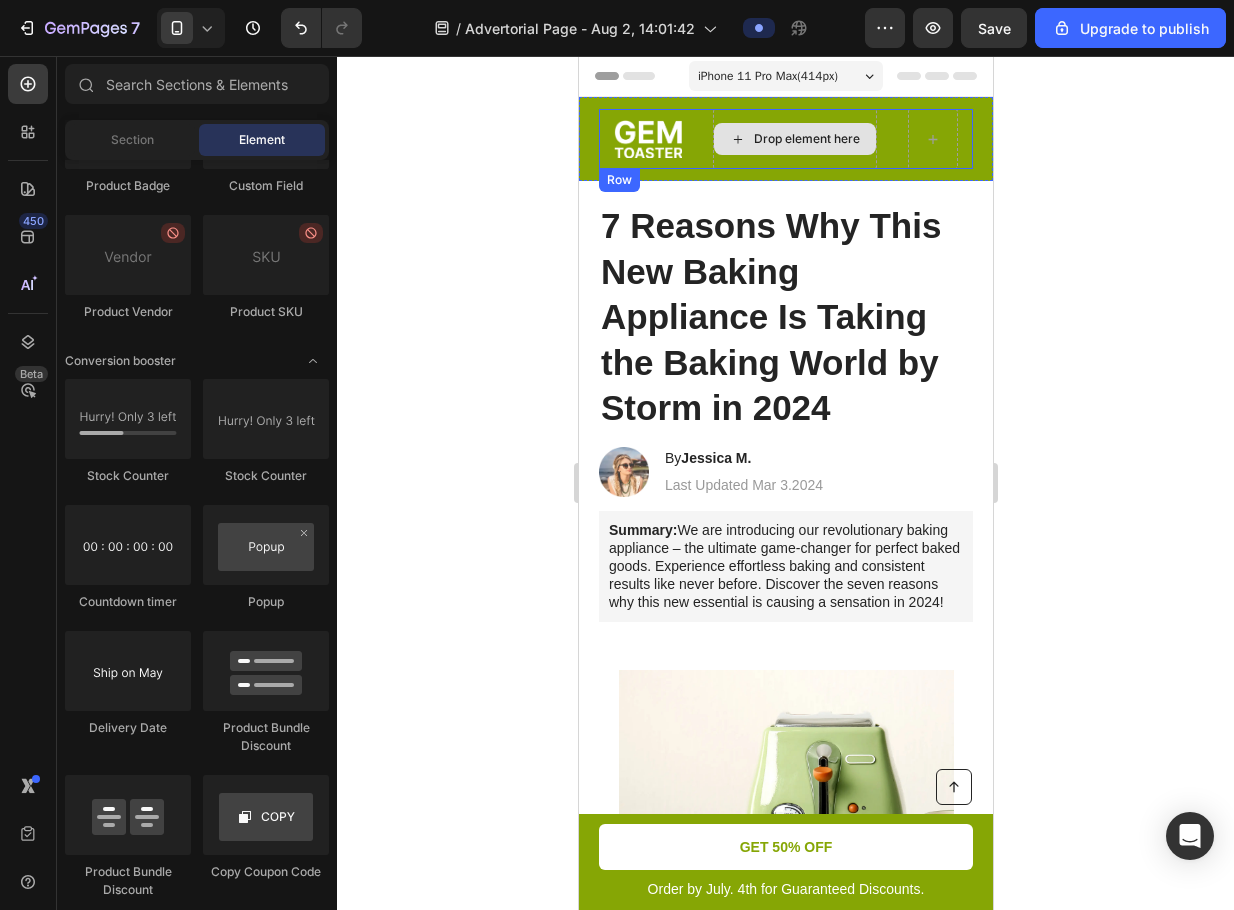 click 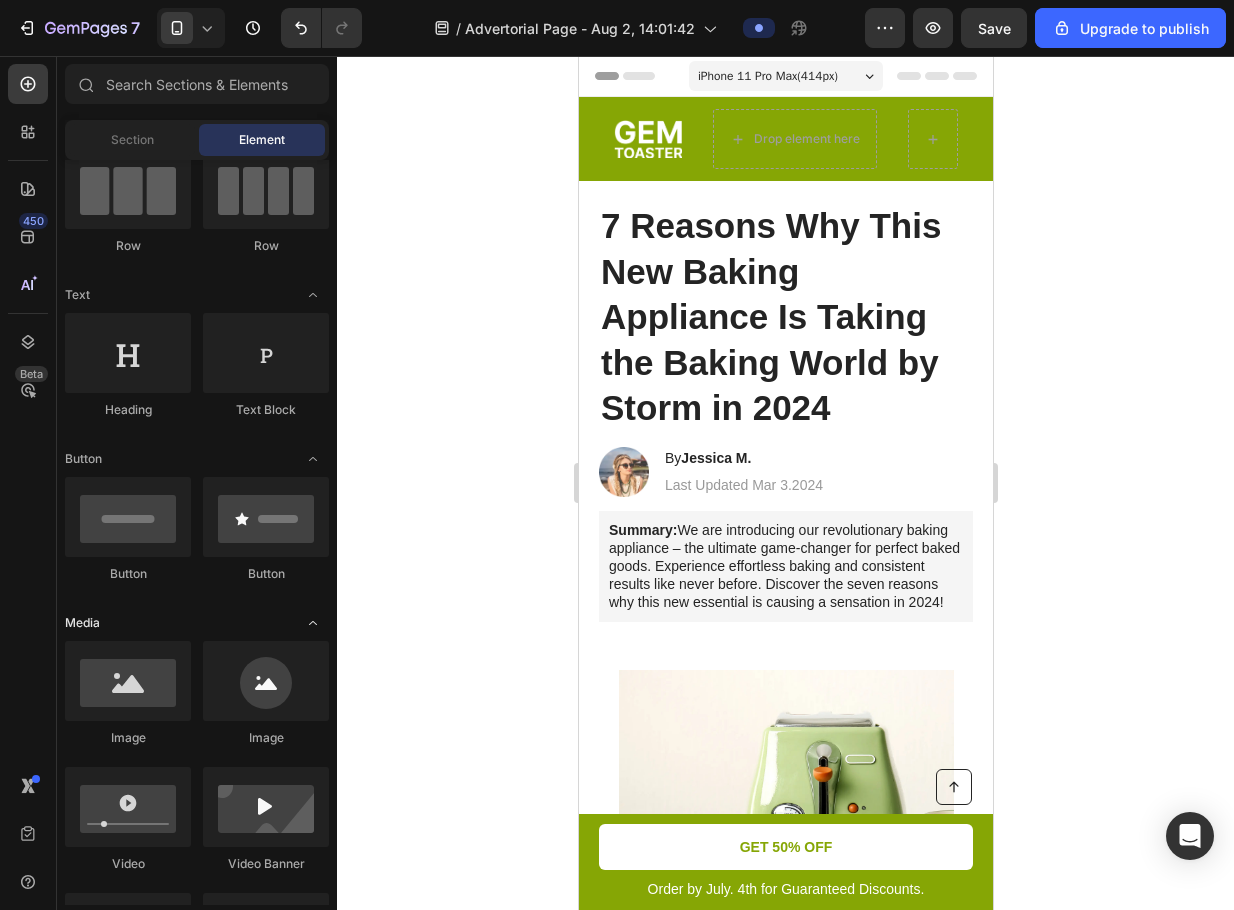 scroll, scrollTop: 0, scrollLeft: 0, axis: both 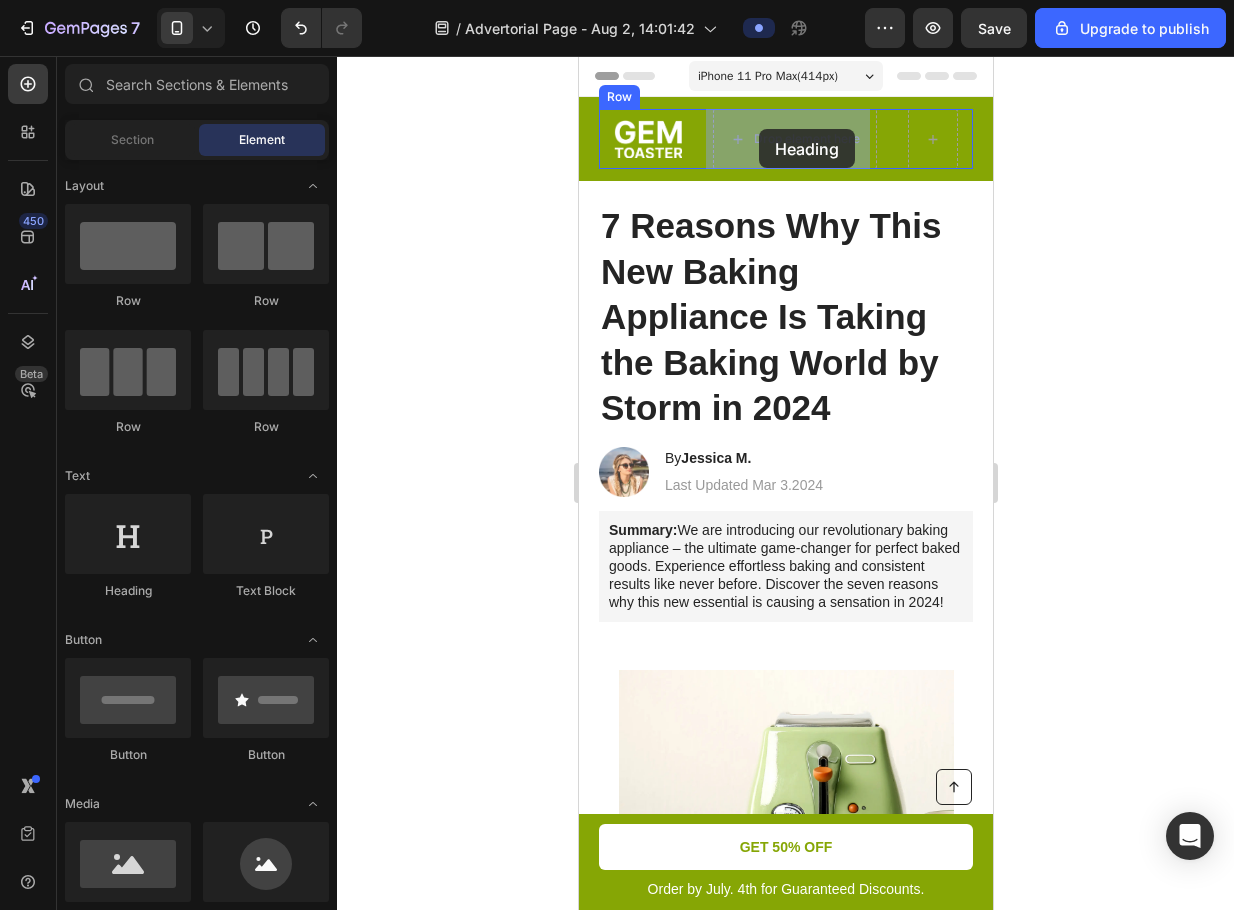 drag, startPoint x: 721, startPoint y: 601, endPoint x: 758, endPoint y: 129, distance: 473.448 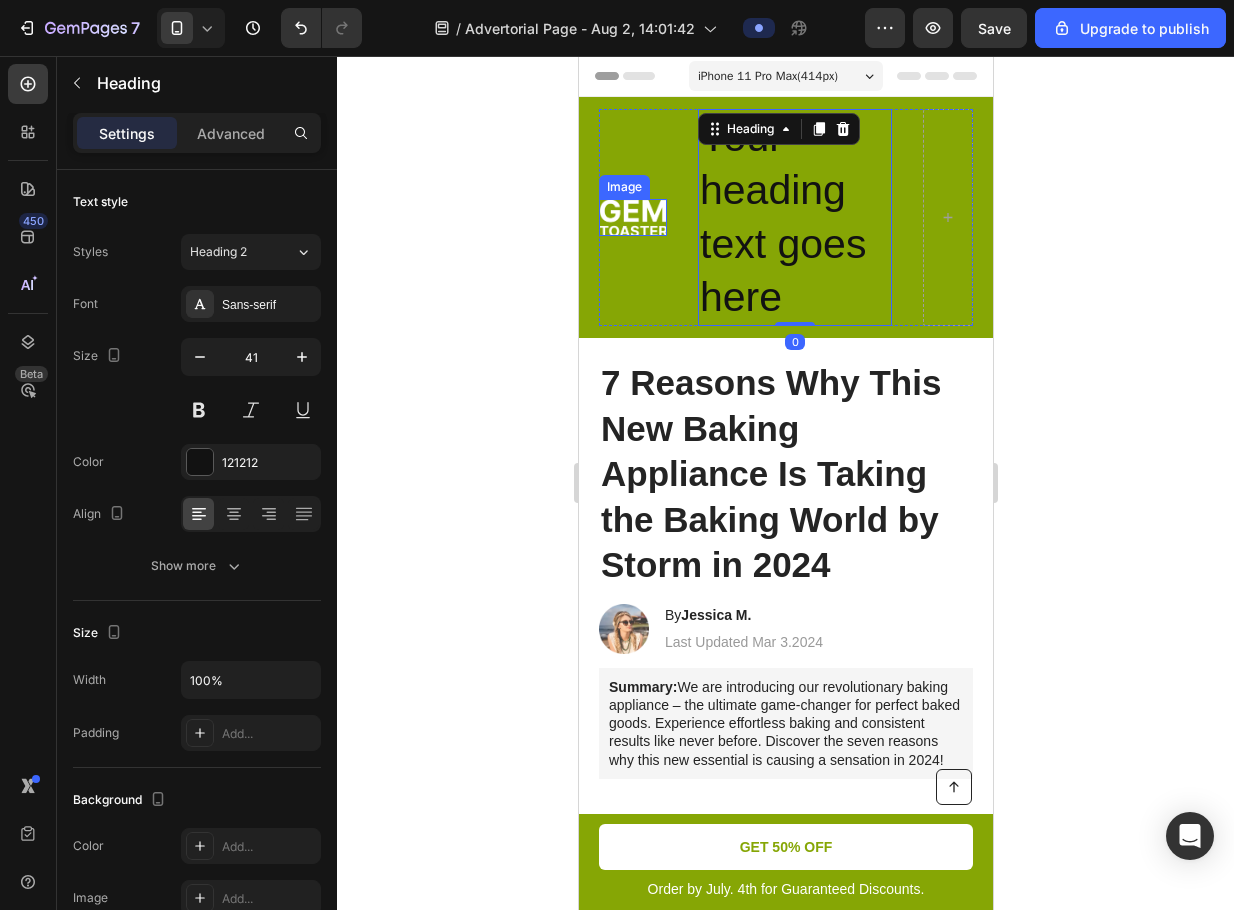 click at bounding box center [632, 218] 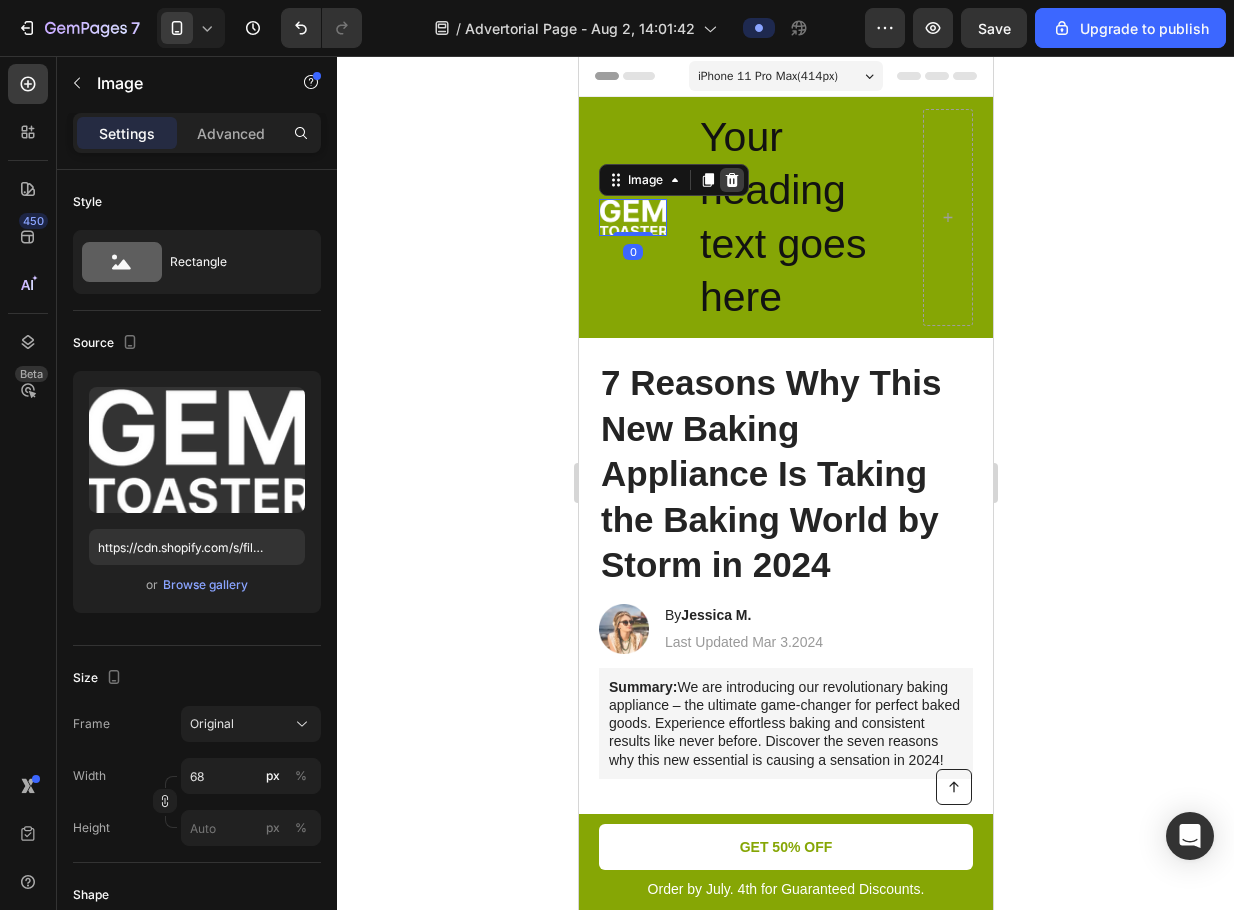click 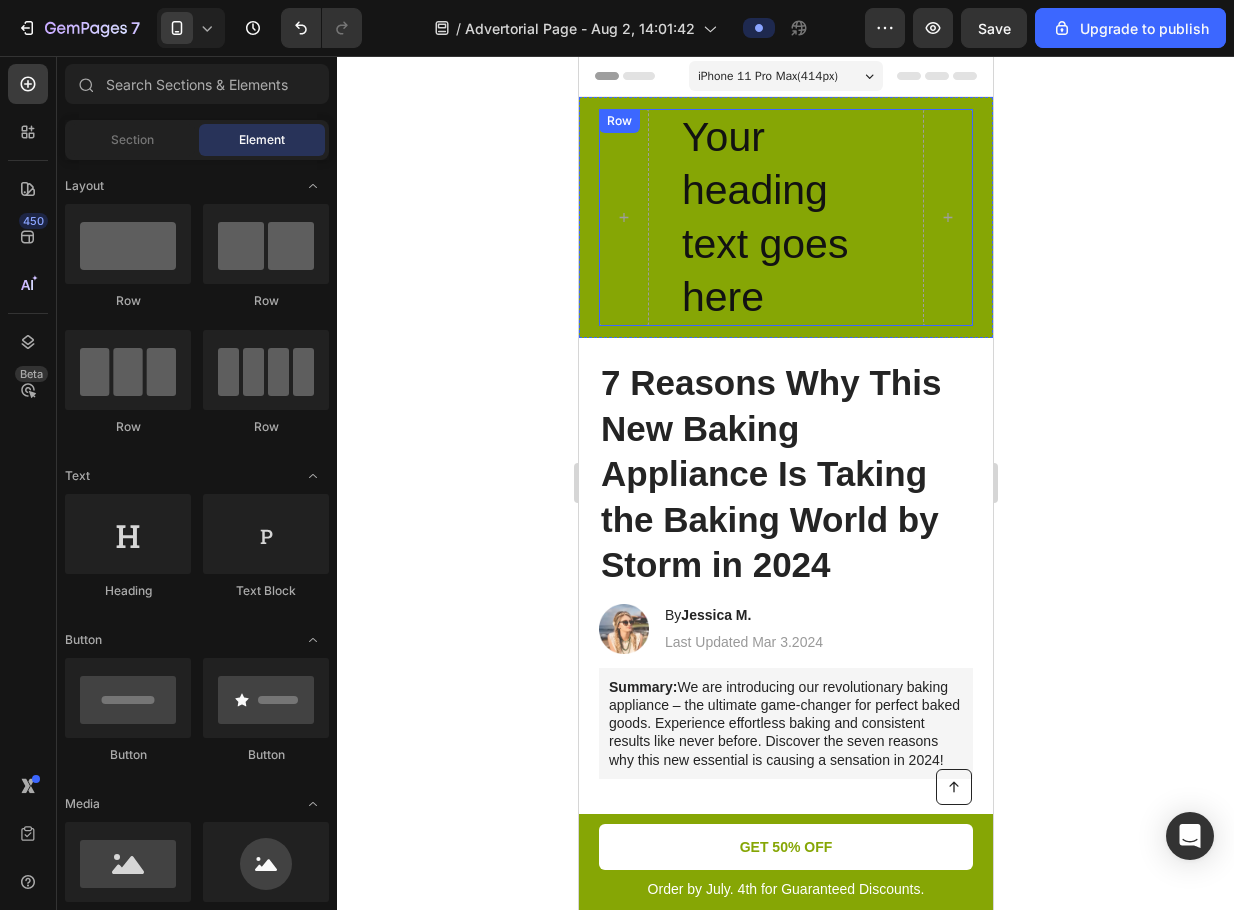 click on "Your heading text goes here" at bounding box center (785, 217) 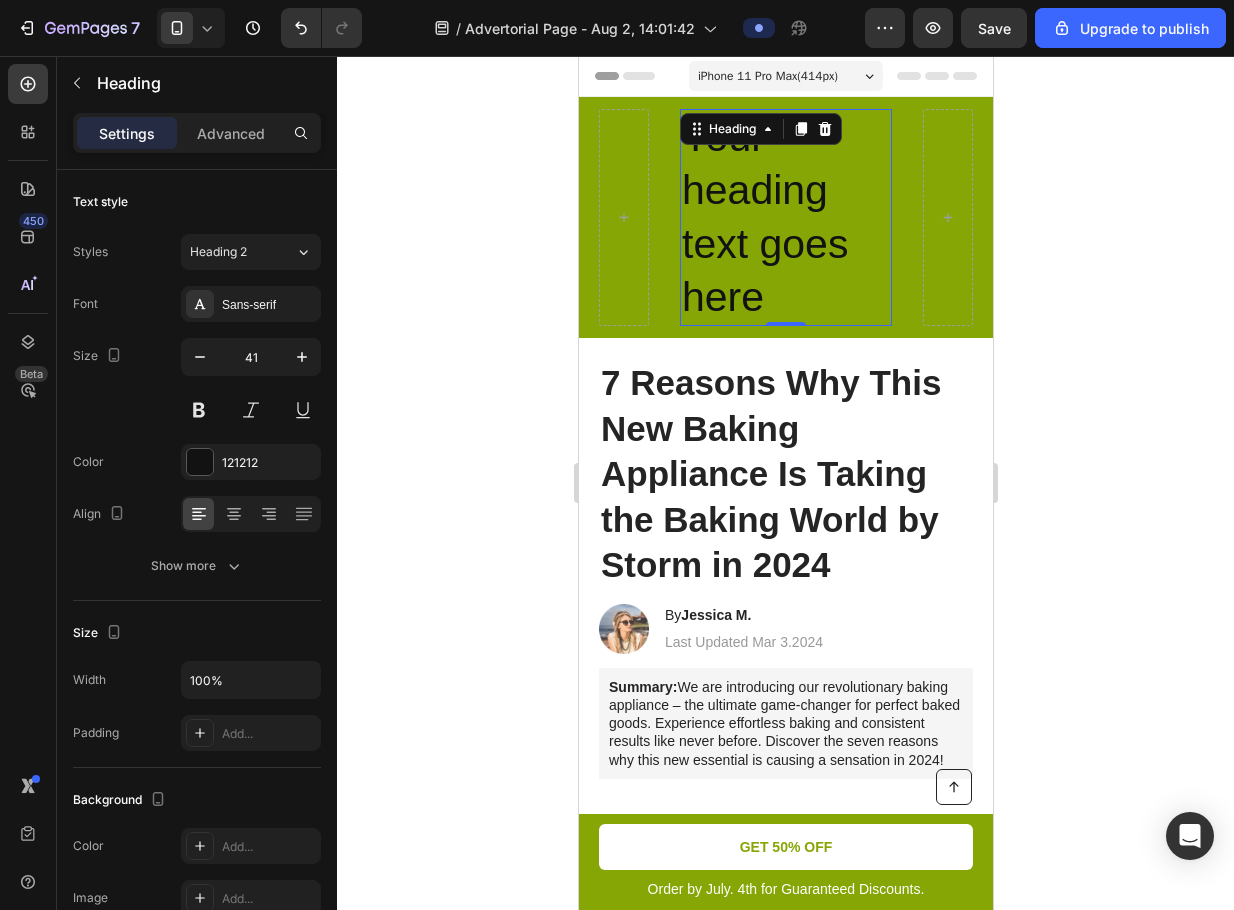 click on "Your heading text goes here" at bounding box center [785, 217] 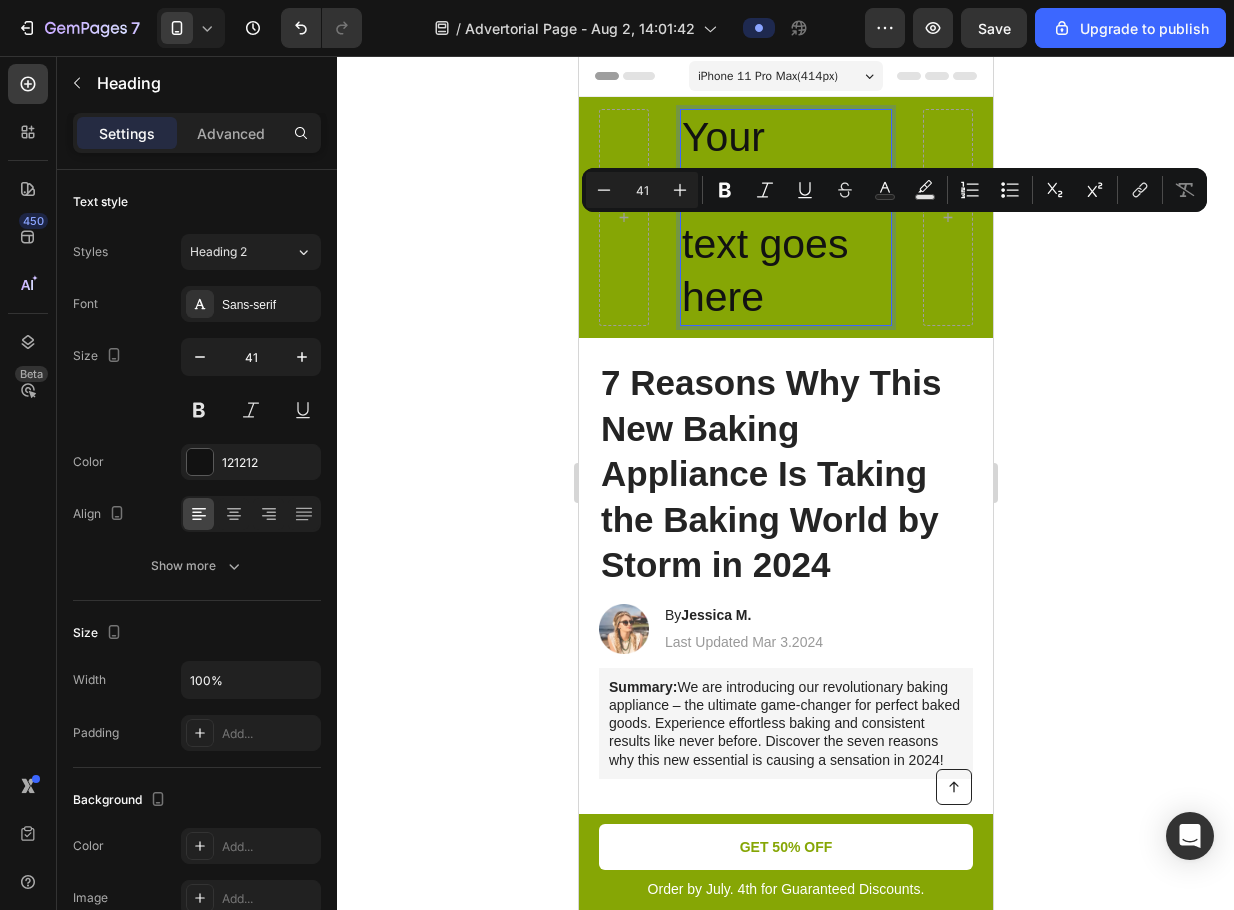click on "Your heading text goes here" at bounding box center (785, 217) 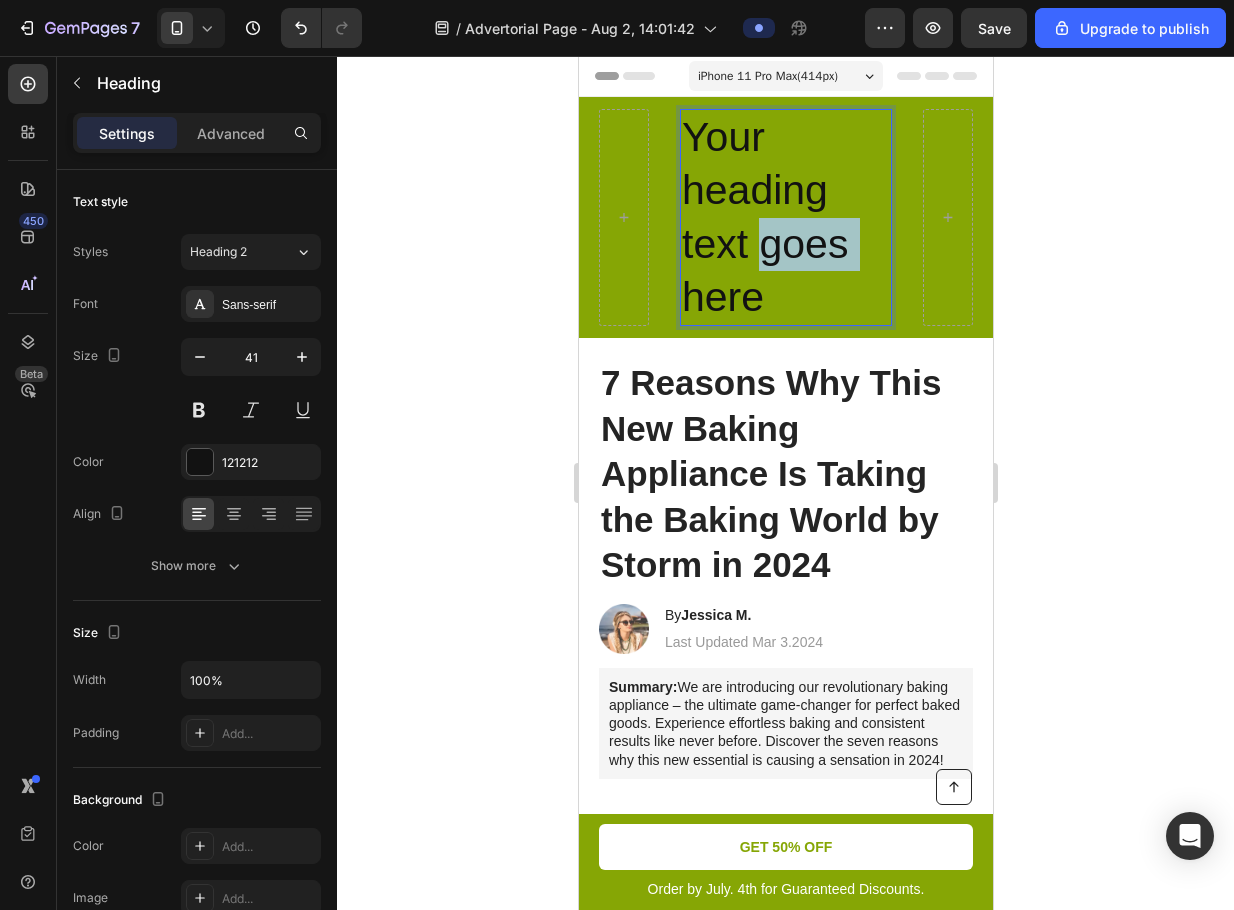 click on "Your heading text goes here" at bounding box center (785, 217) 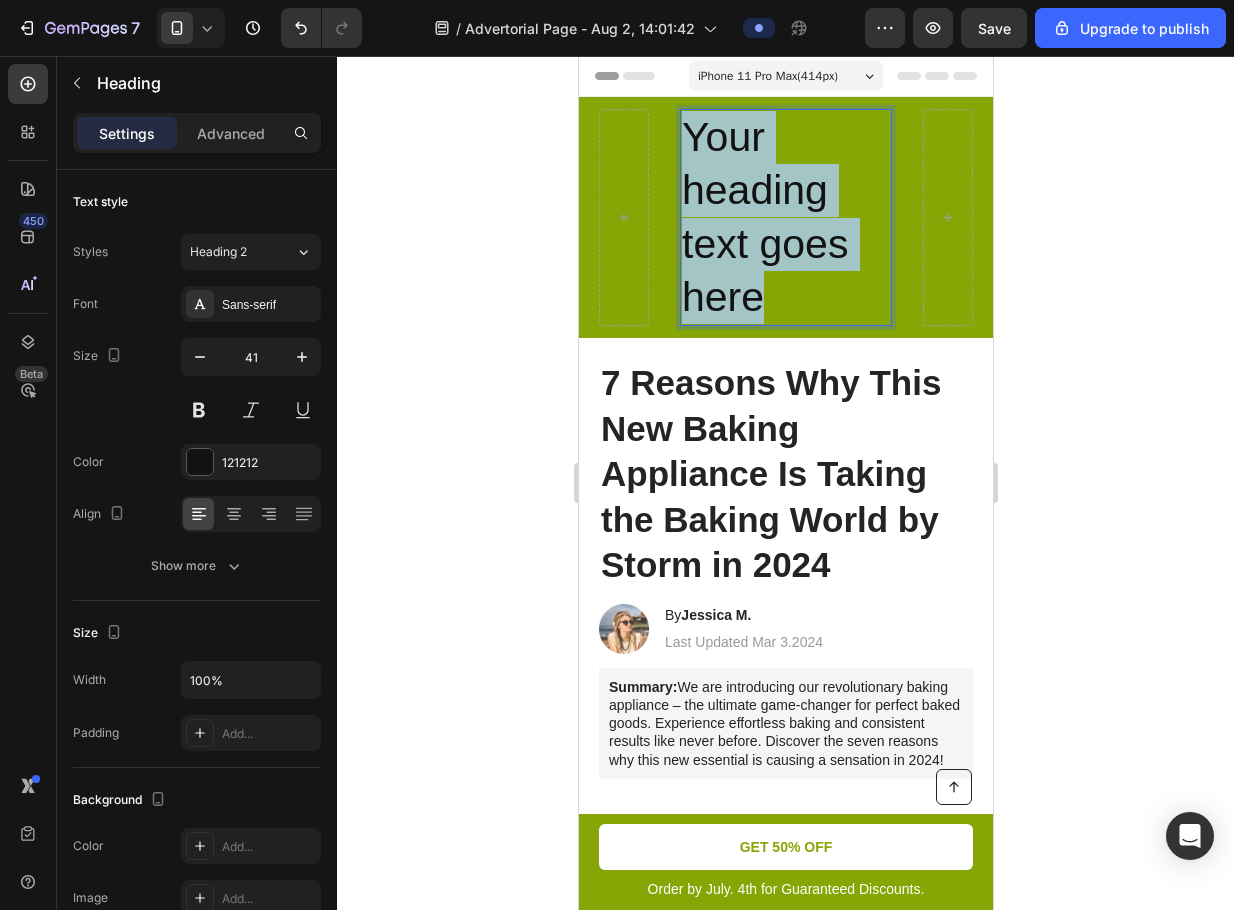 click on "Your heading text goes here" at bounding box center [785, 217] 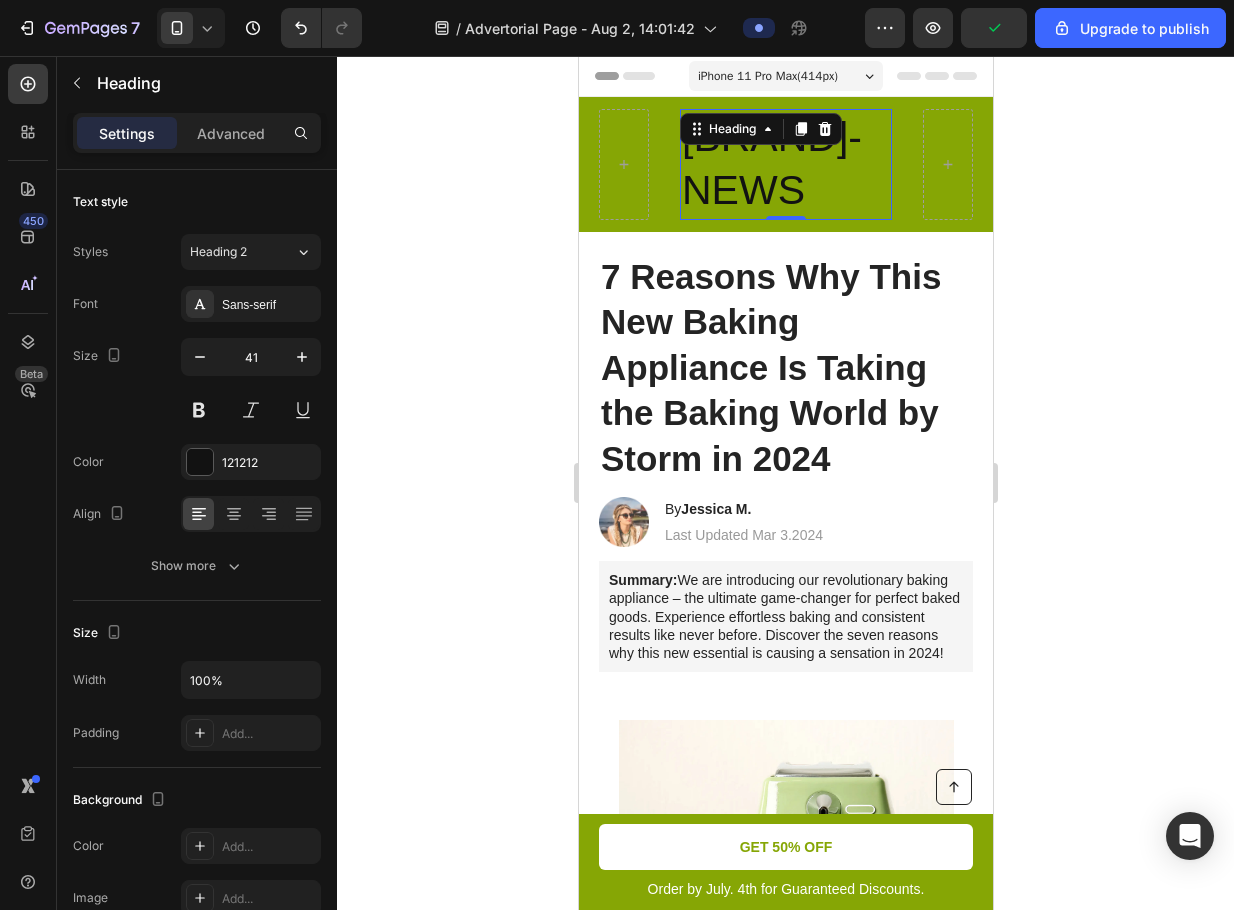 click 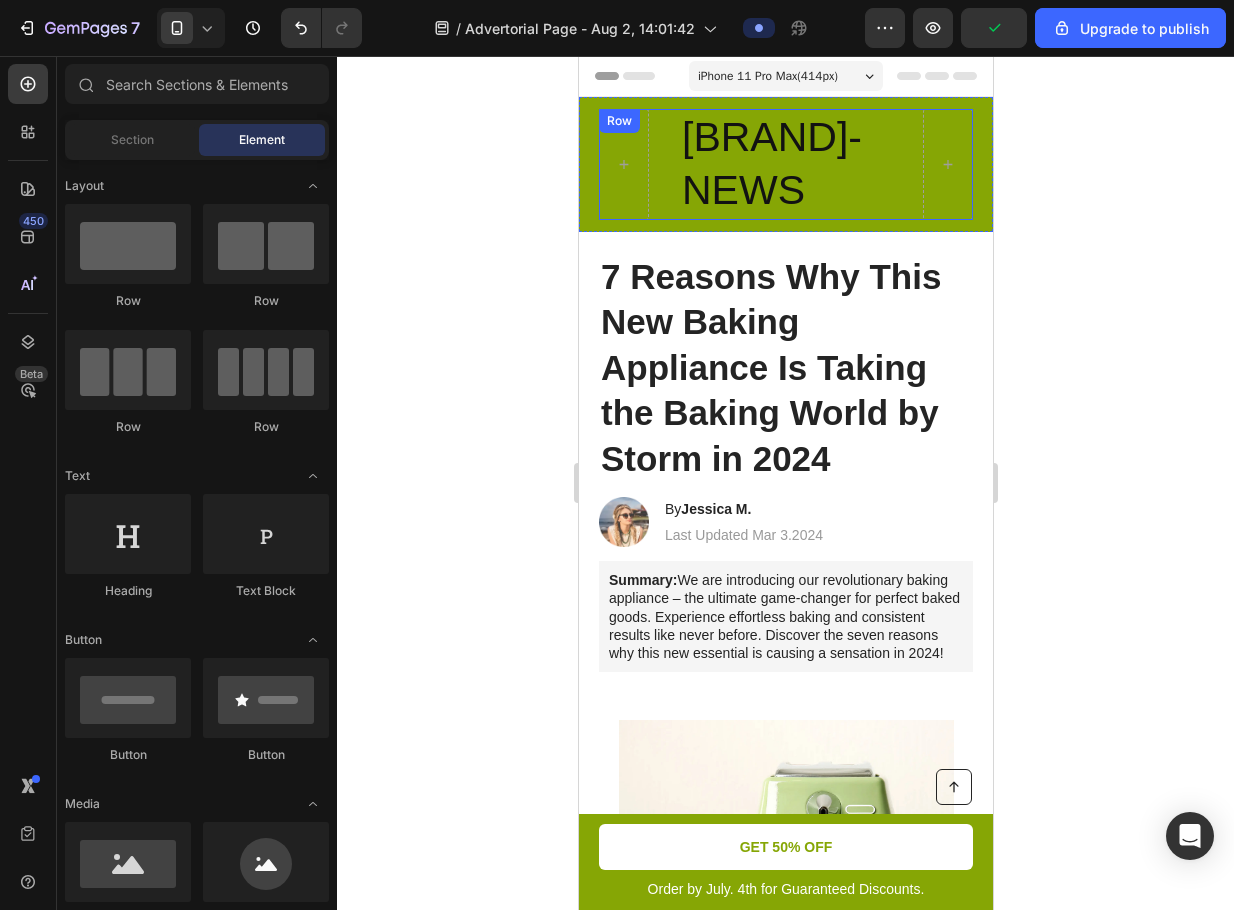 click on "[BRAND]-NEWS" at bounding box center [785, 164] 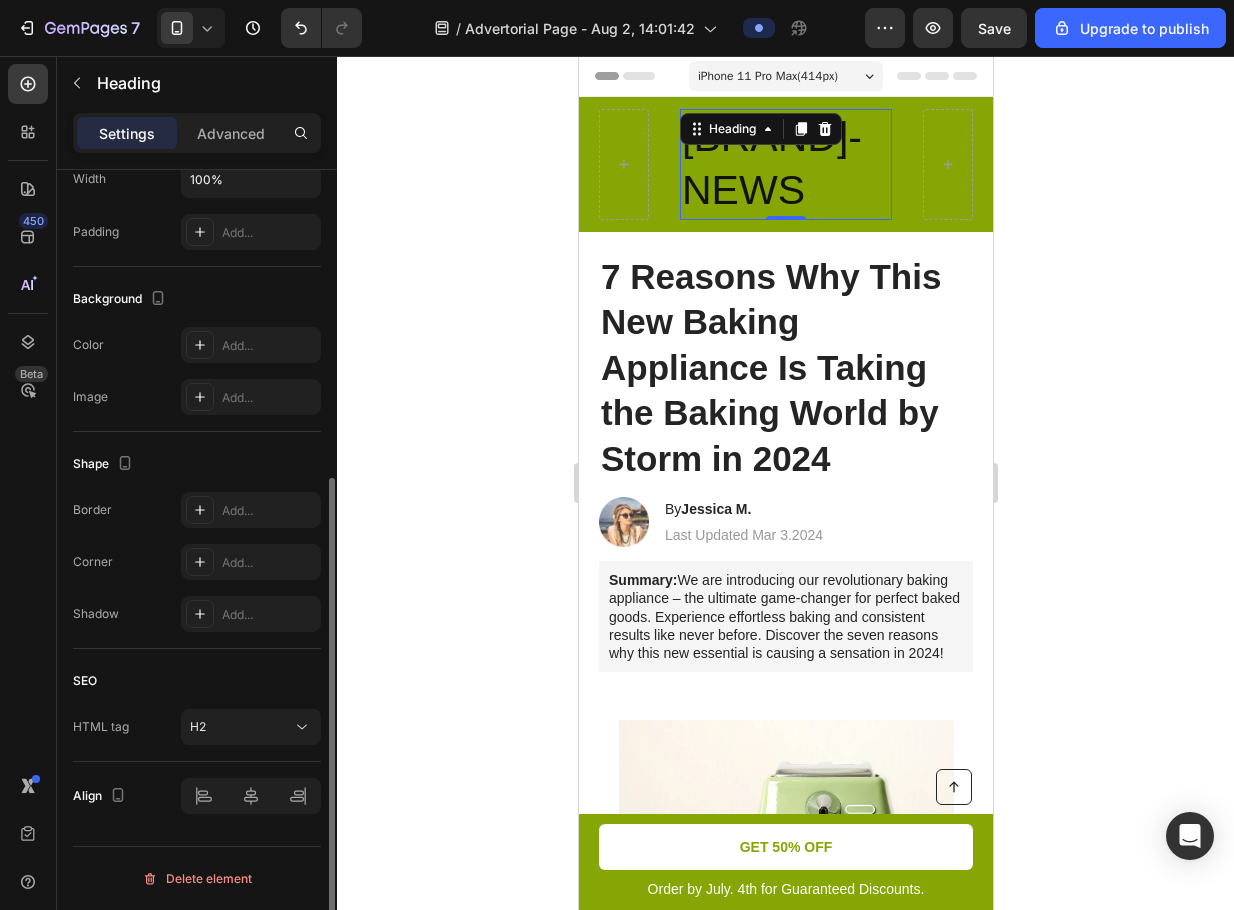 scroll, scrollTop: 0, scrollLeft: 0, axis: both 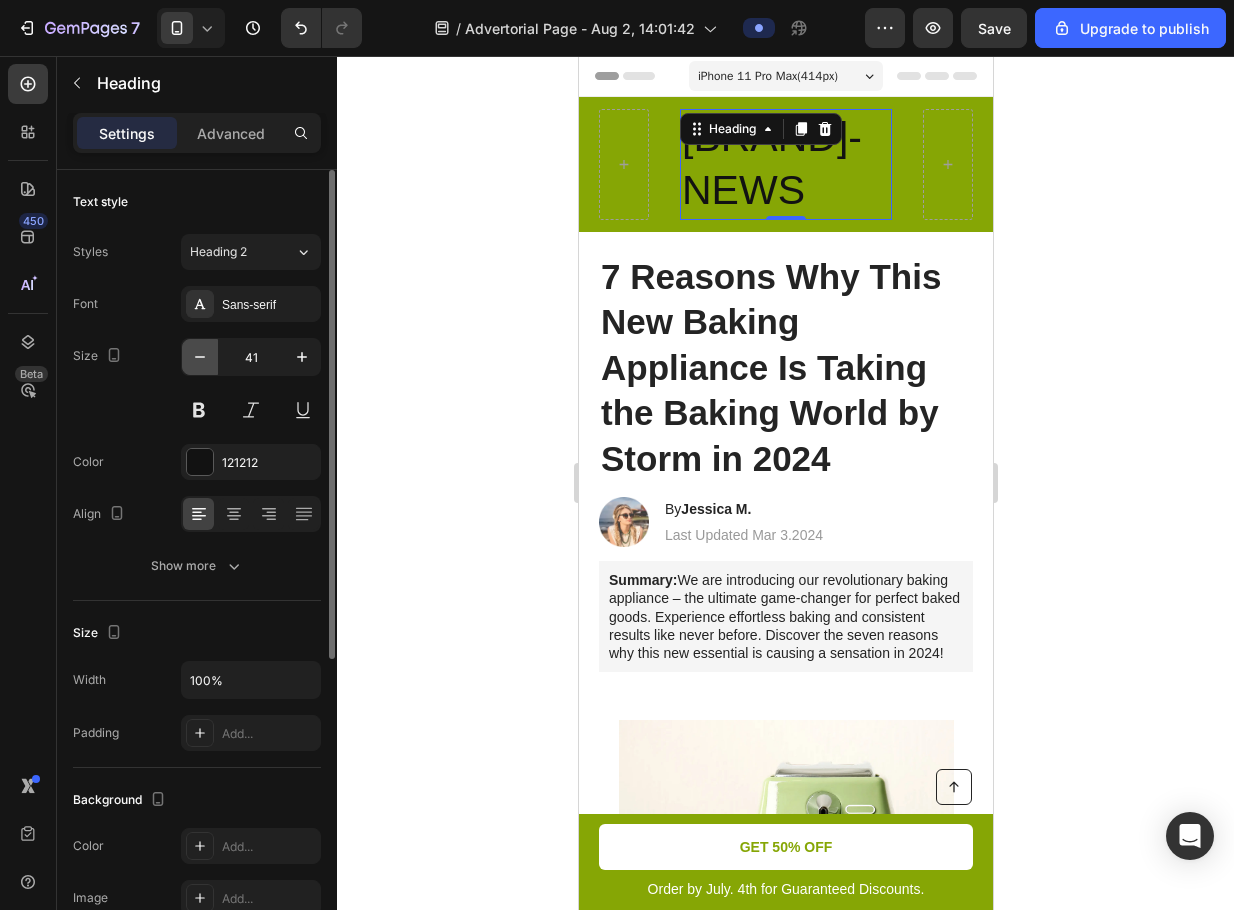 click at bounding box center (200, 357) 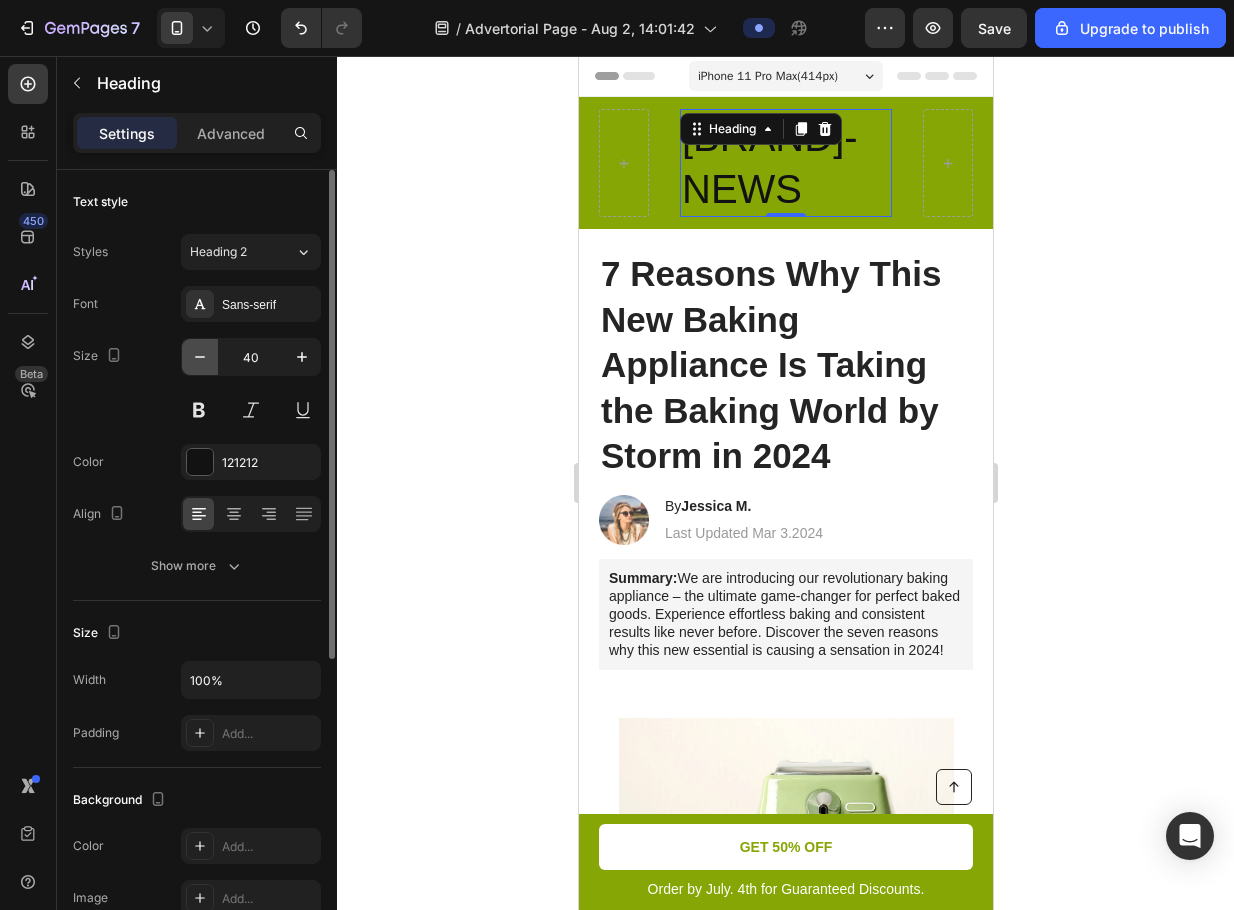 click at bounding box center (200, 357) 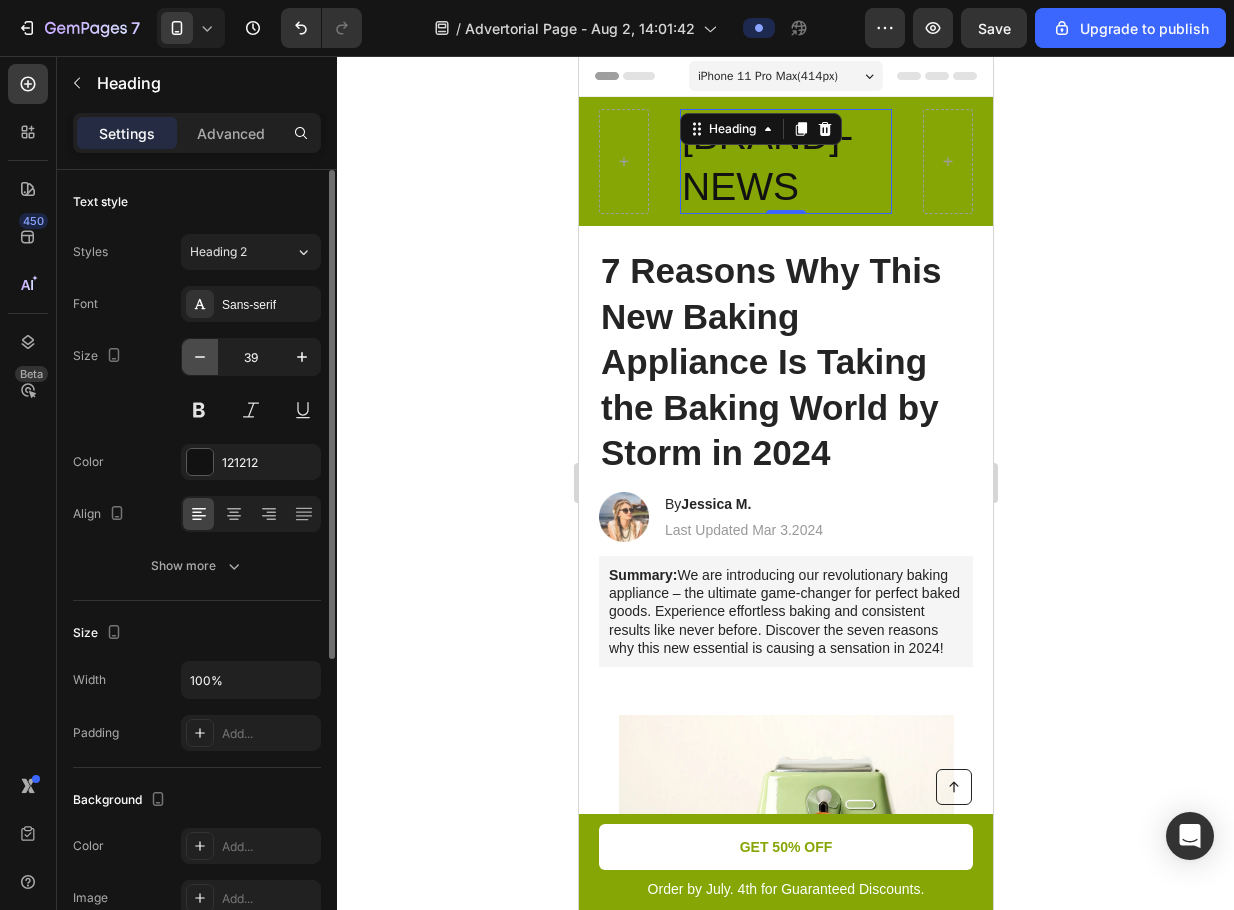 click at bounding box center [200, 357] 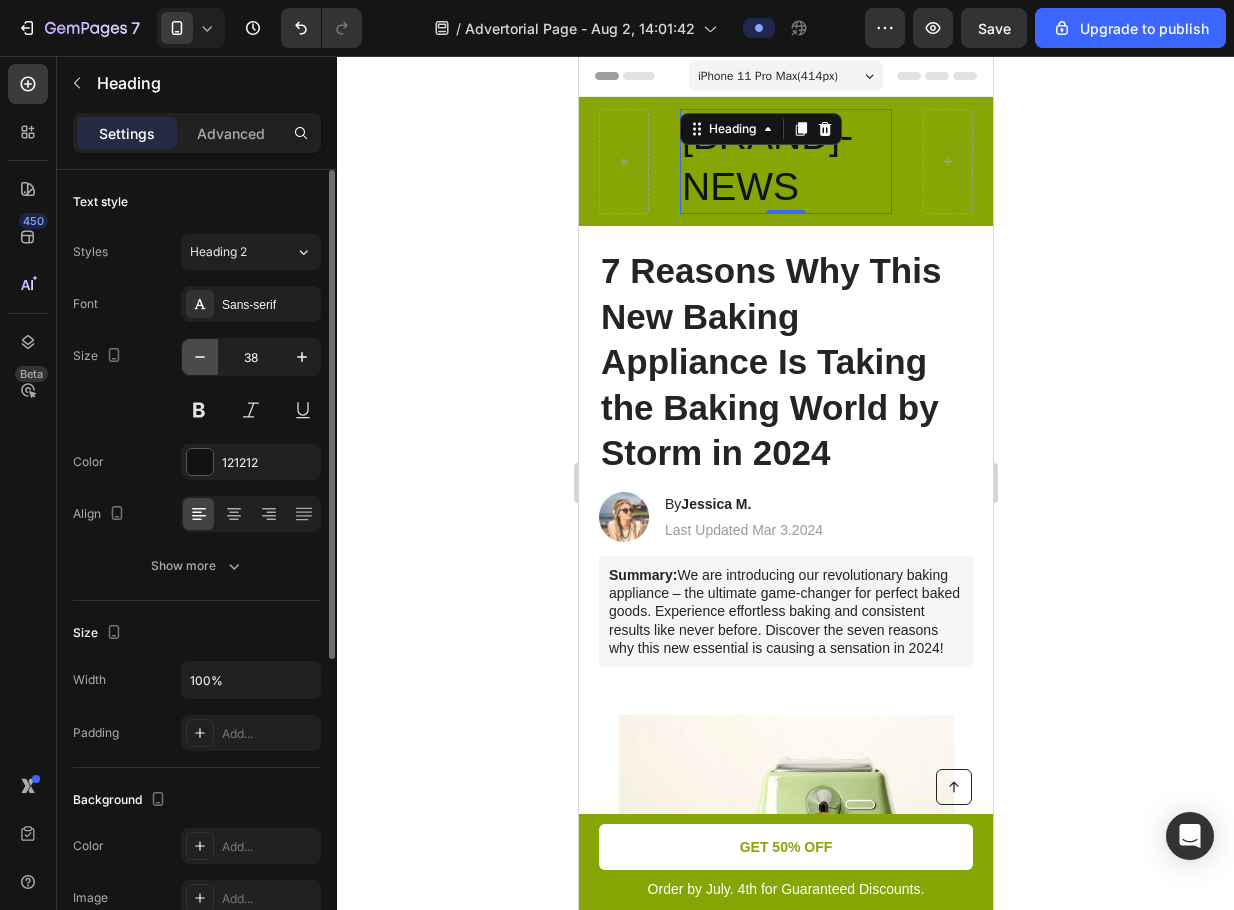 click at bounding box center [200, 357] 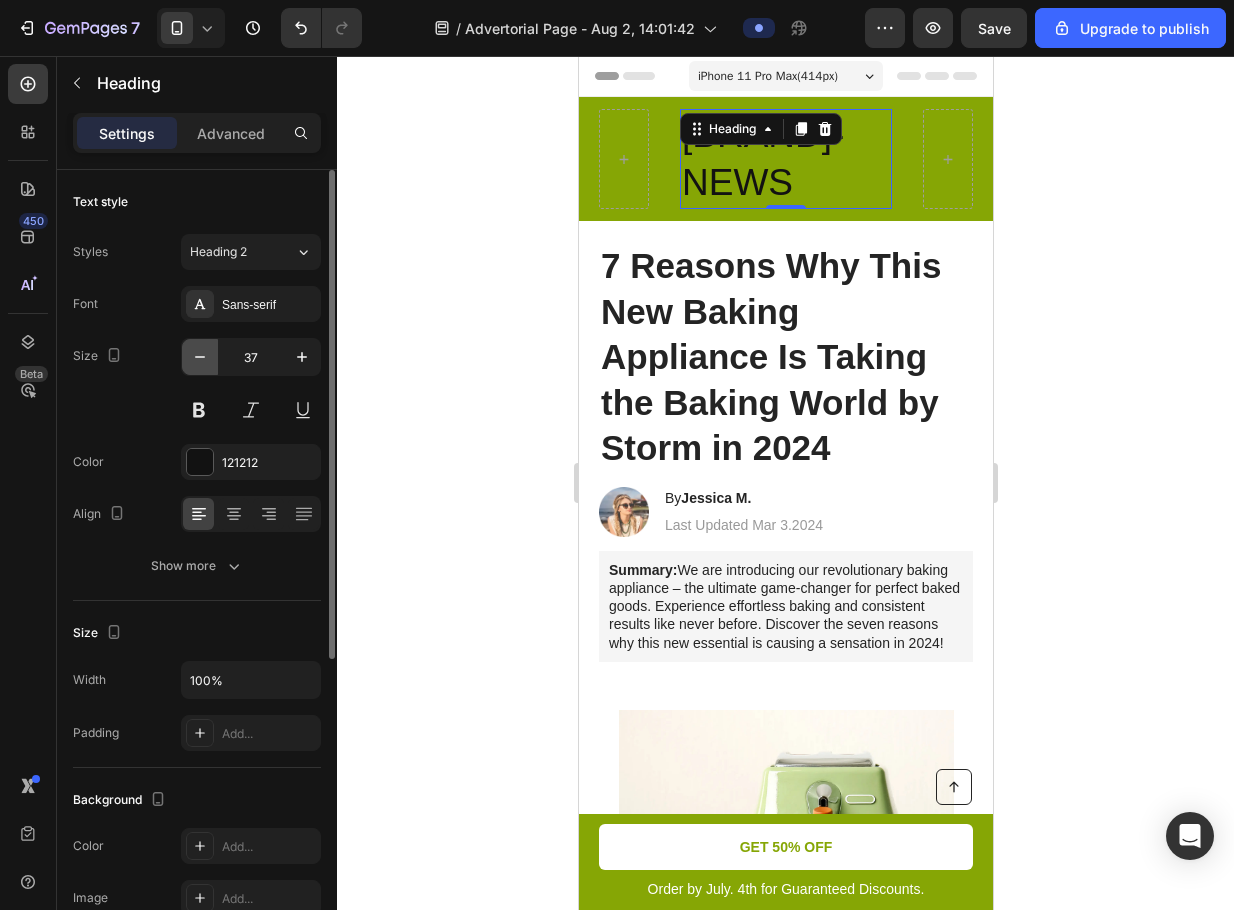 click at bounding box center (200, 357) 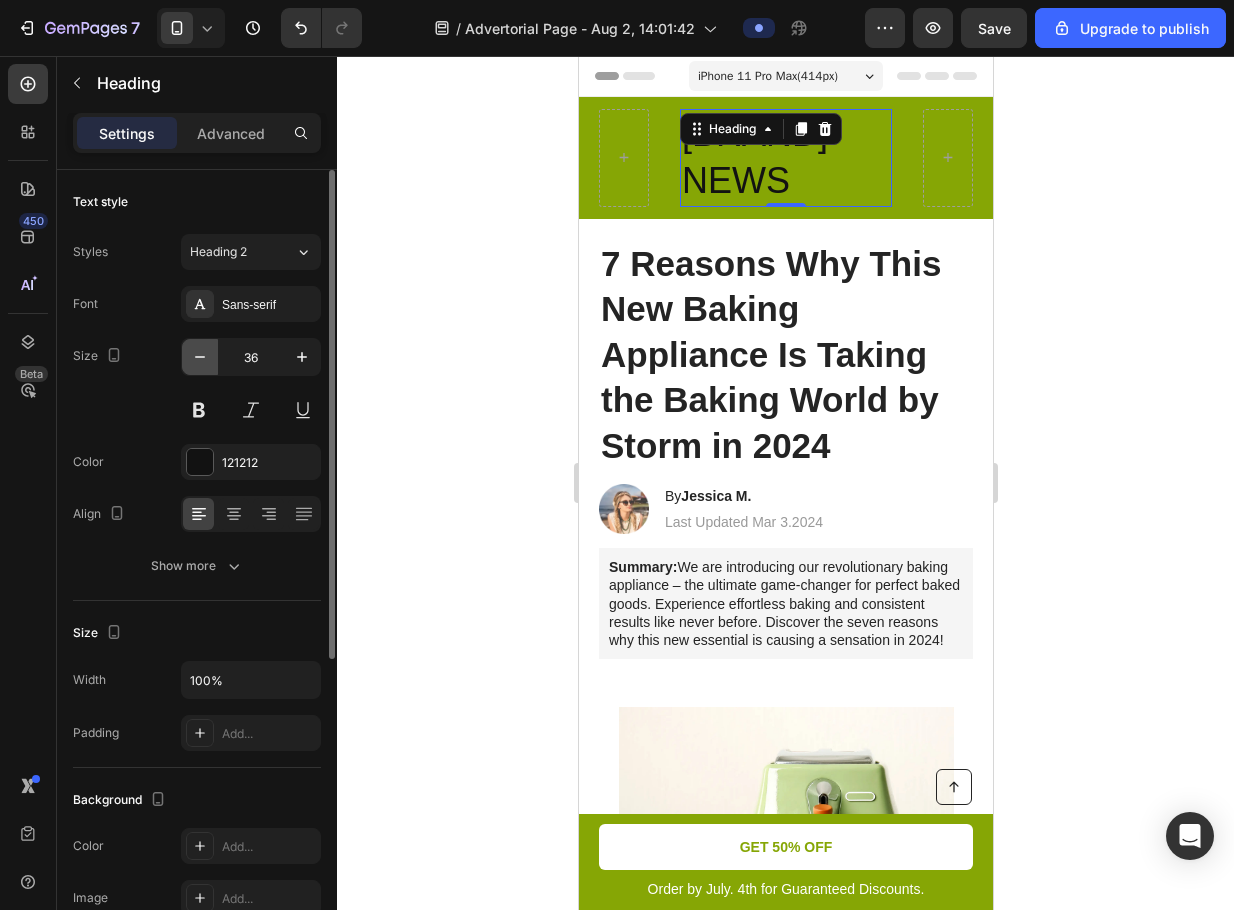 click at bounding box center (200, 357) 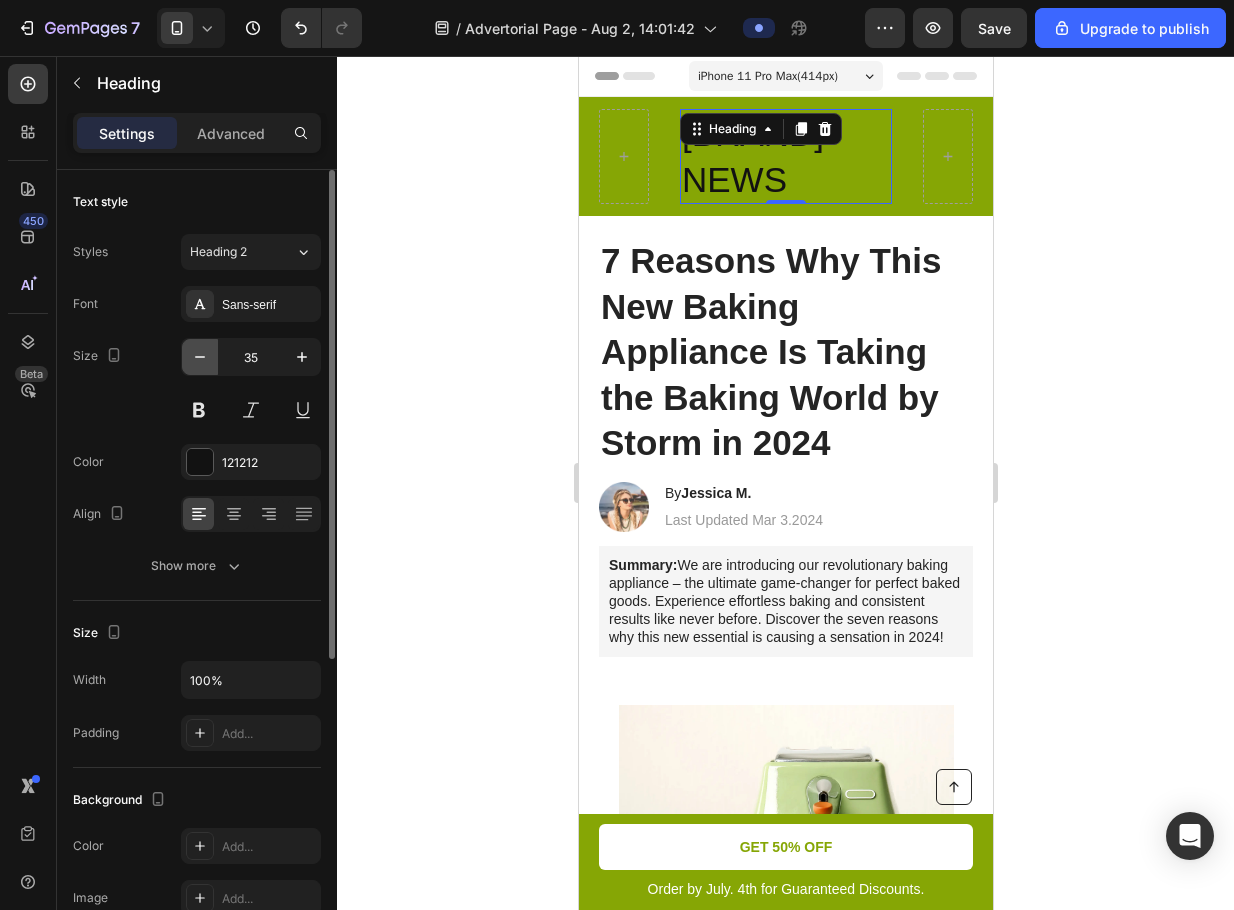 click at bounding box center (200, 357) 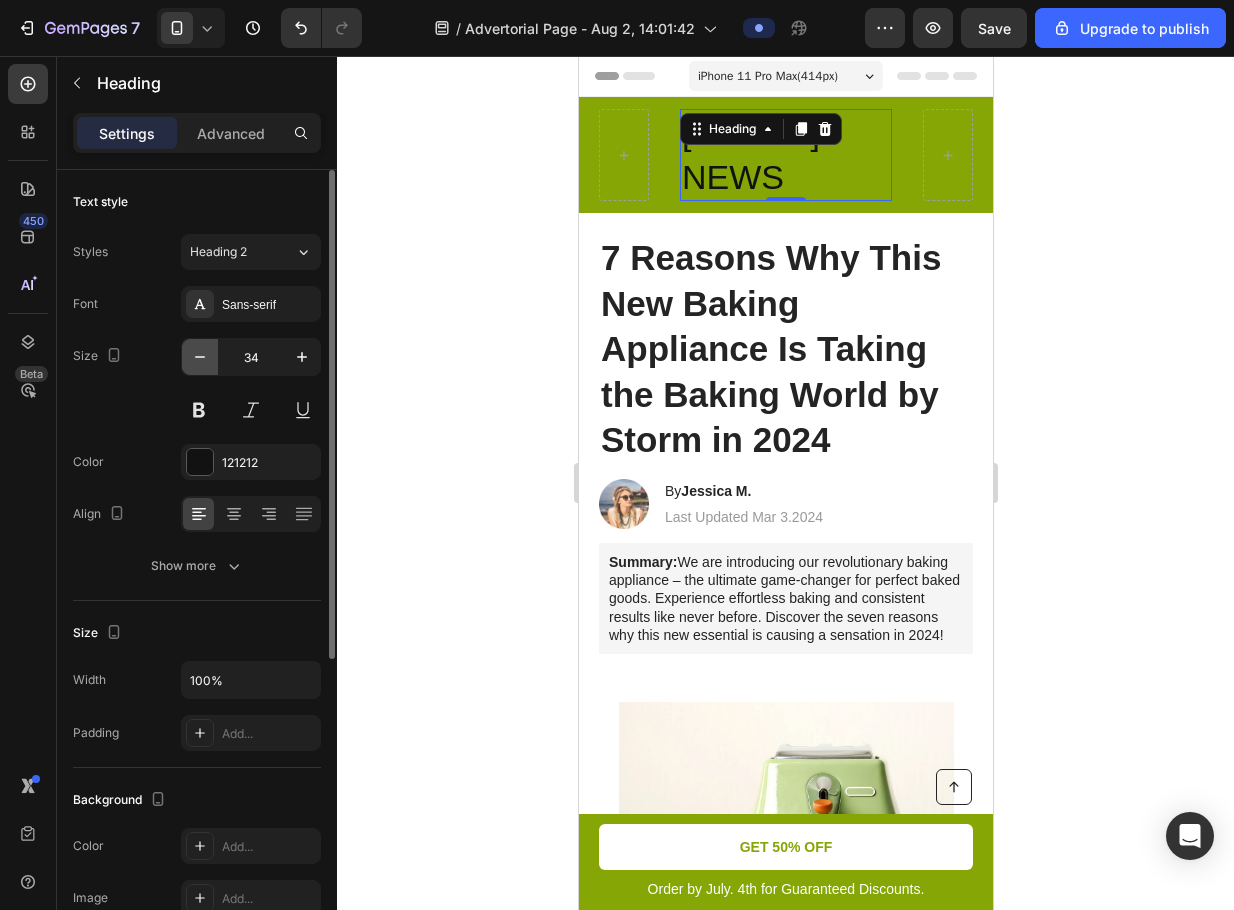 click at bounding box center (200, 357) 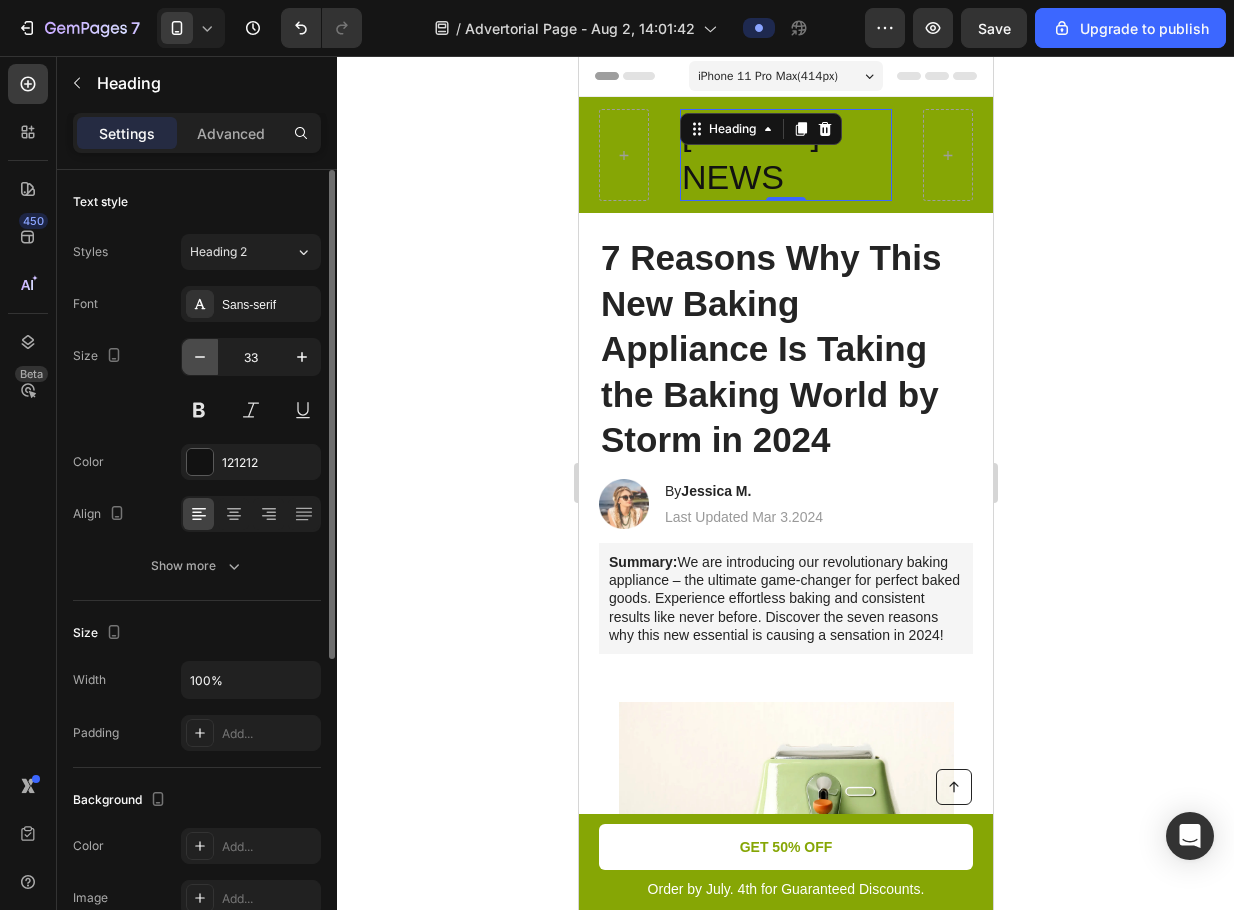 click at bounding box center [200, 357] 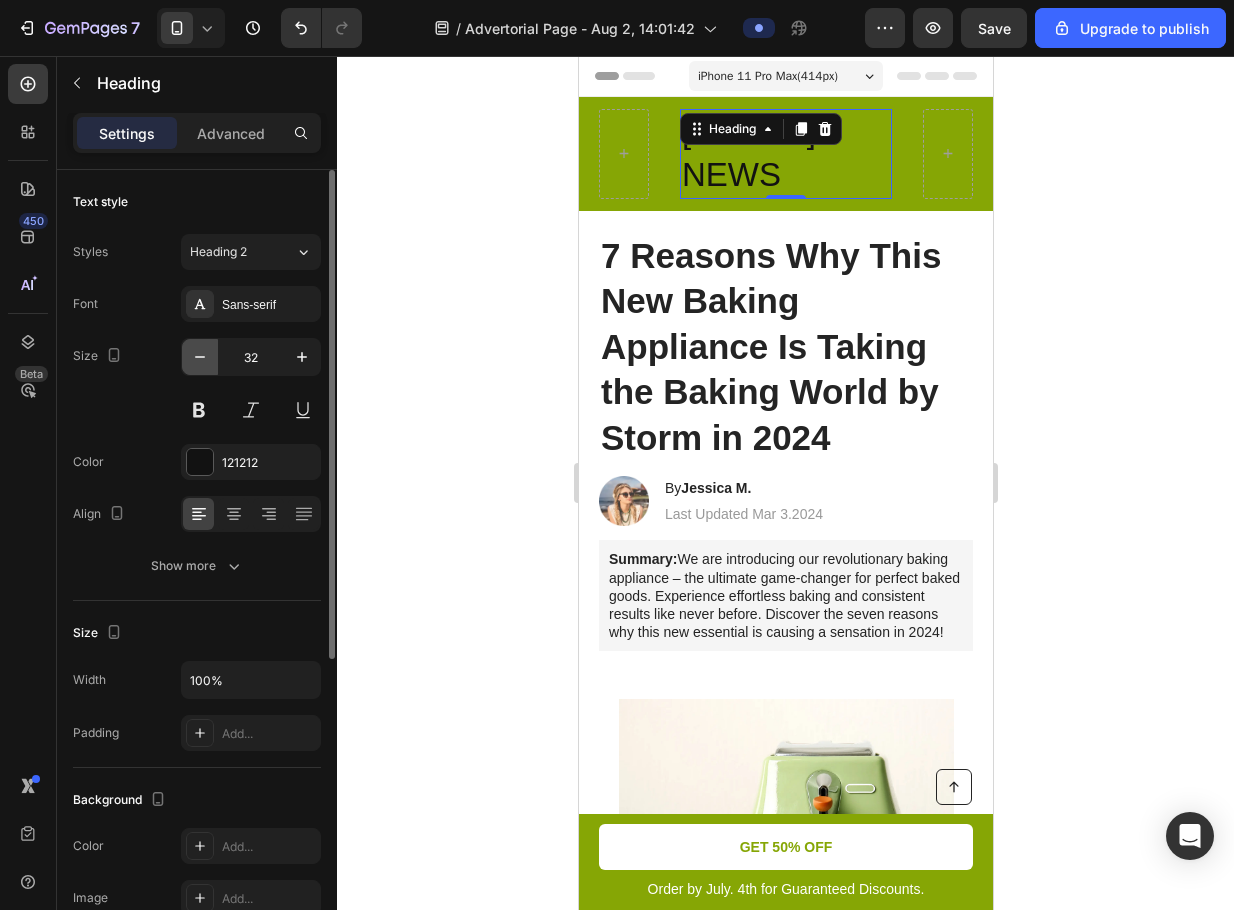 click at bounding box center [200, 357] 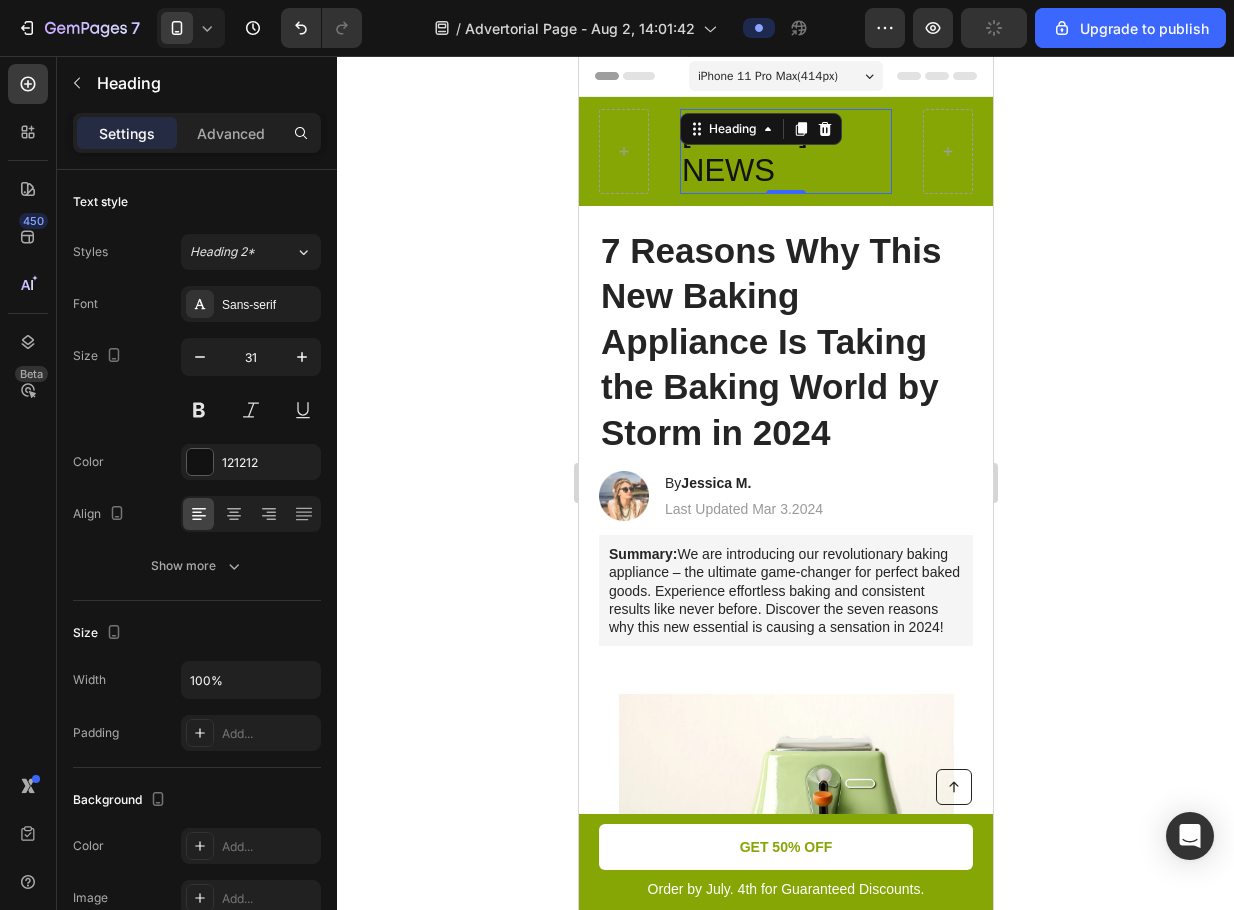 click 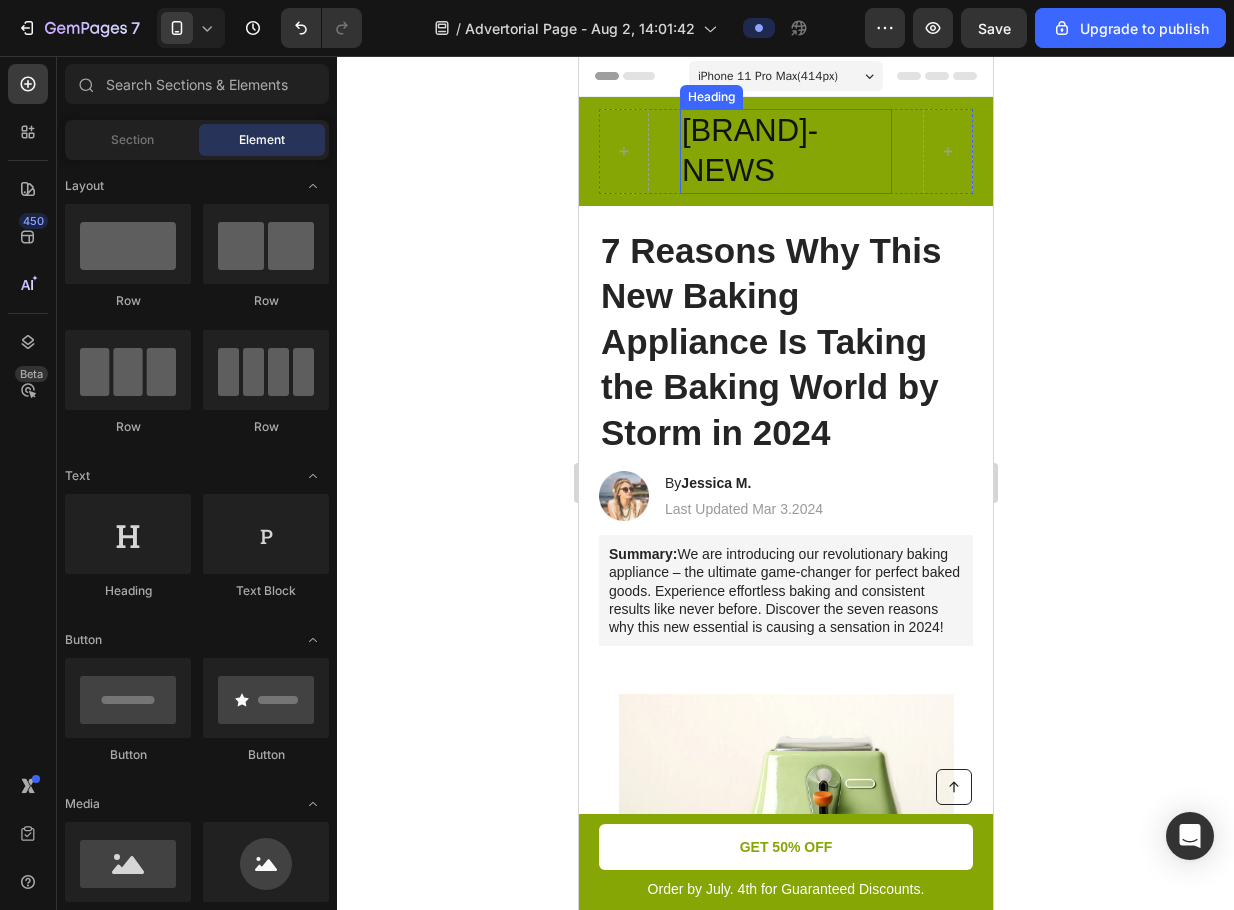 click on "[BRAND]-NEWS" at bounding box center (785, 151) 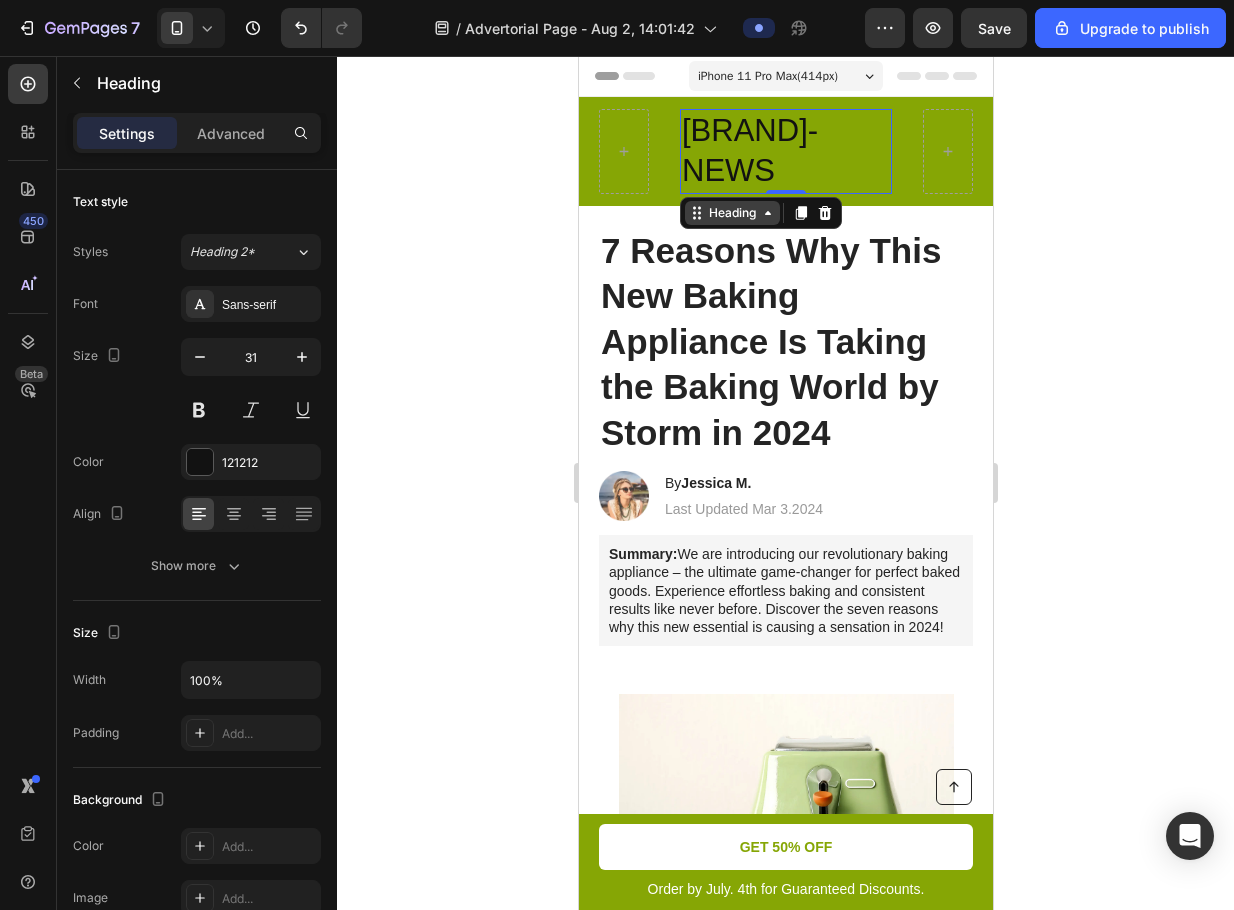click 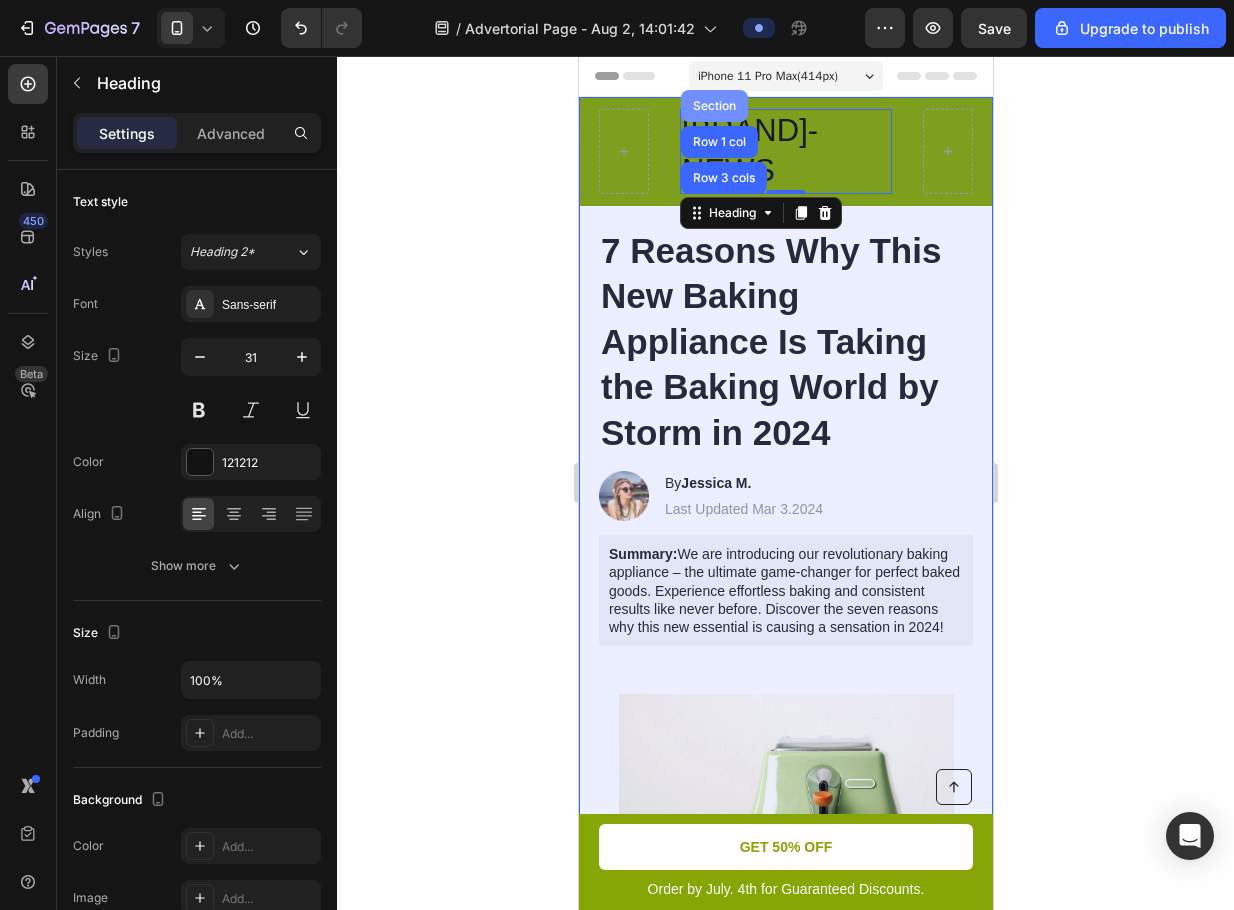click on "Section" at bounding box center [713, 106] 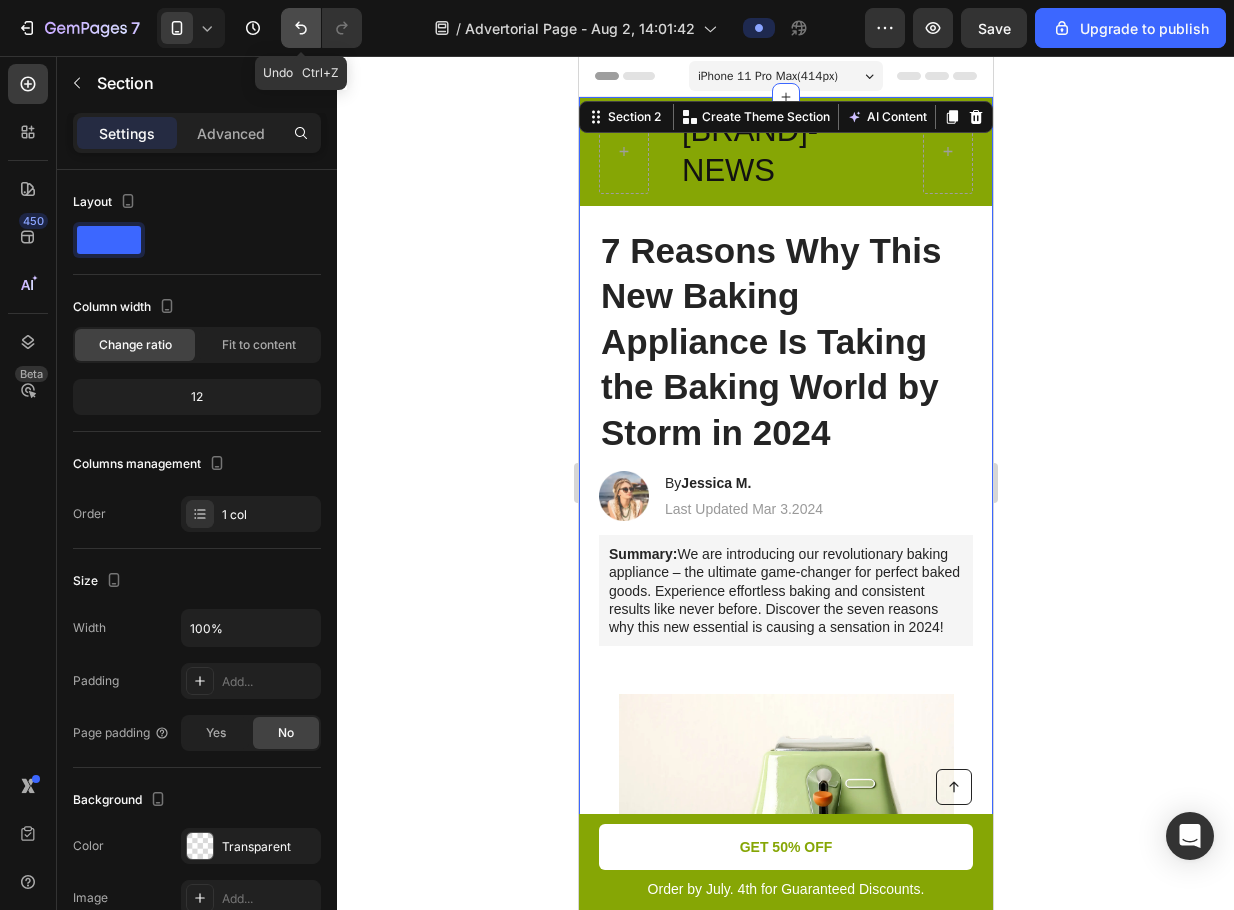 click 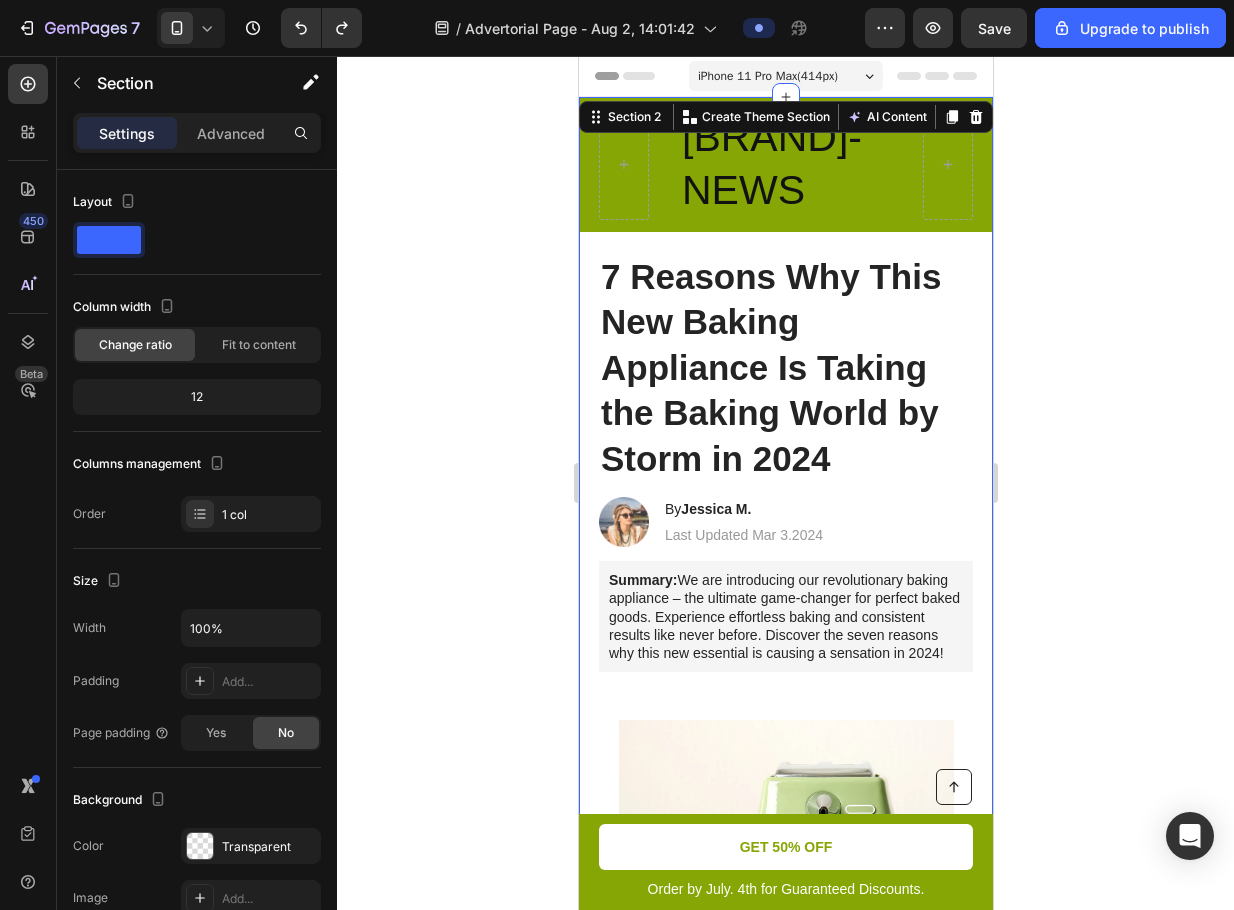 click 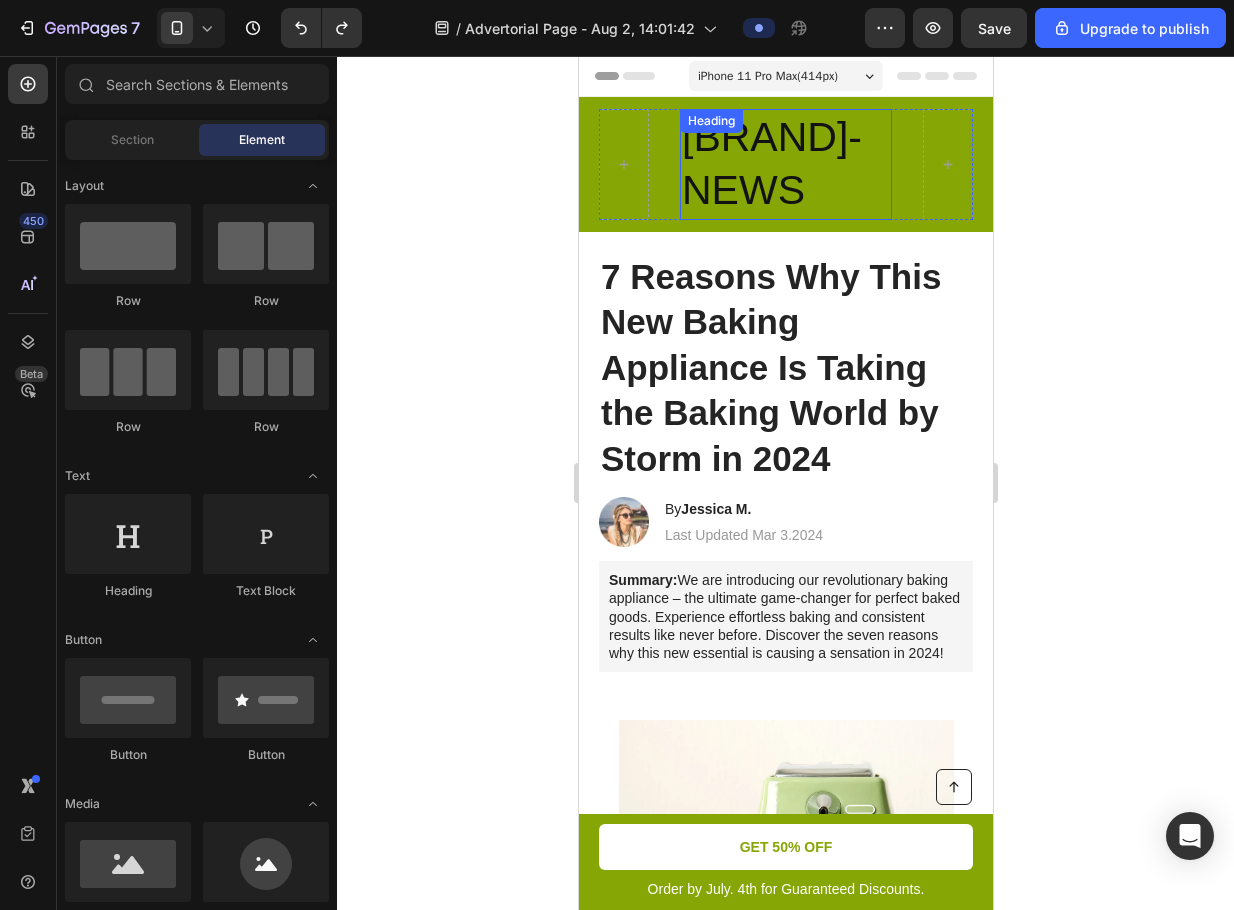 click on "[BRAND]-NEWS" at bounding box center (785, 164) 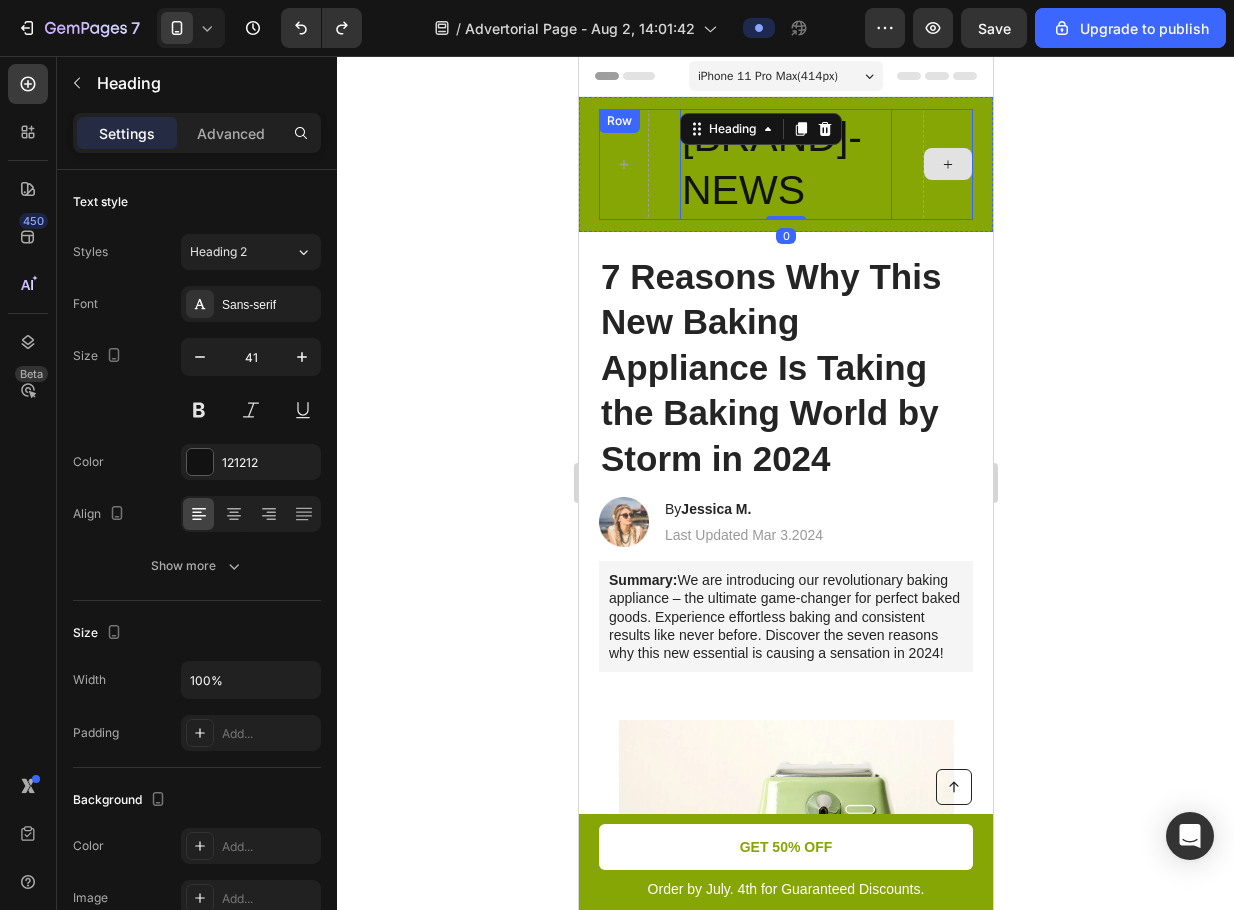 click at bounding box center [947, 164] 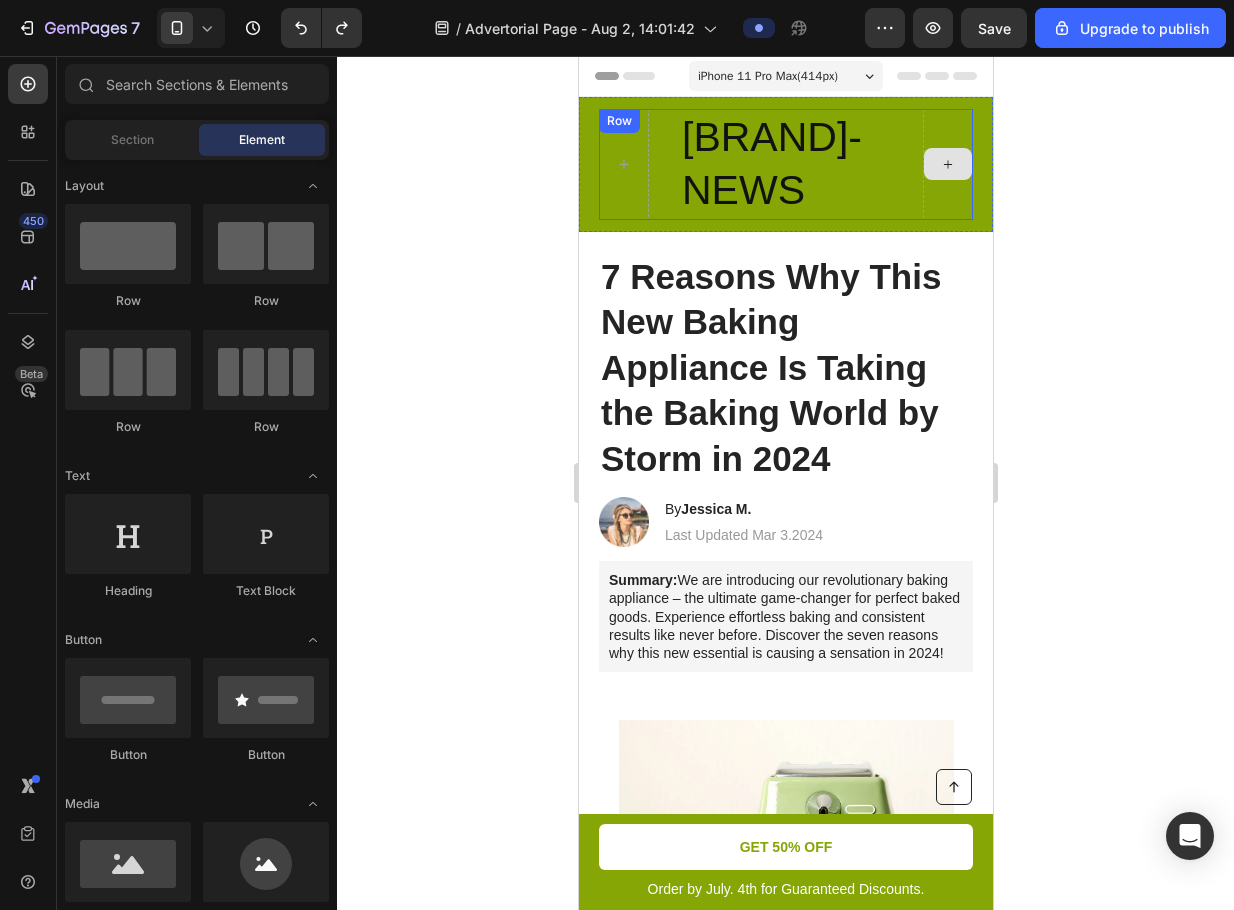 click at bounding box center [947, 164] 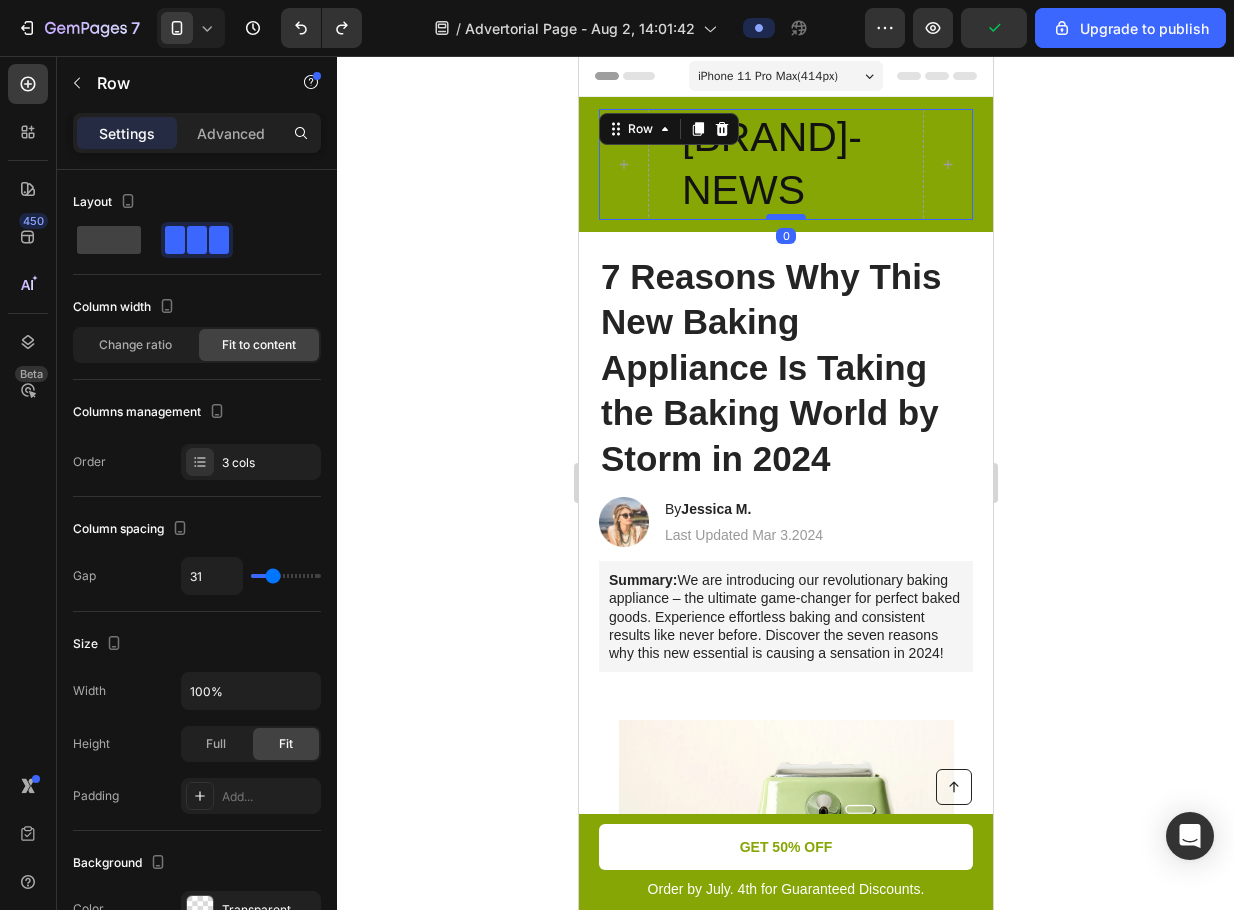 click at bounding box center (785, 217) 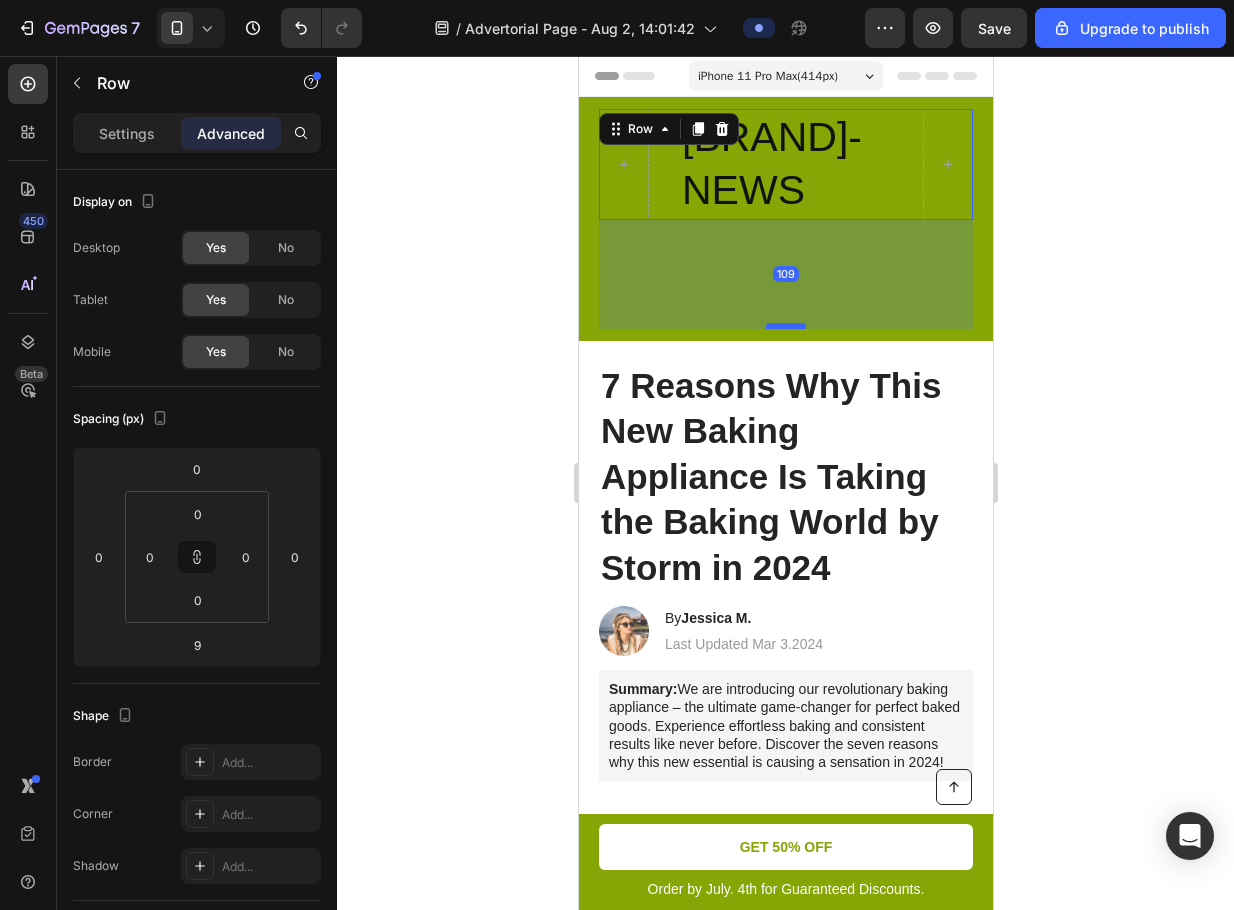 drag, startPoint x: 783, startPoint y: 225, endPoint x: 792, endPoint y: 325, distance: 100.40418 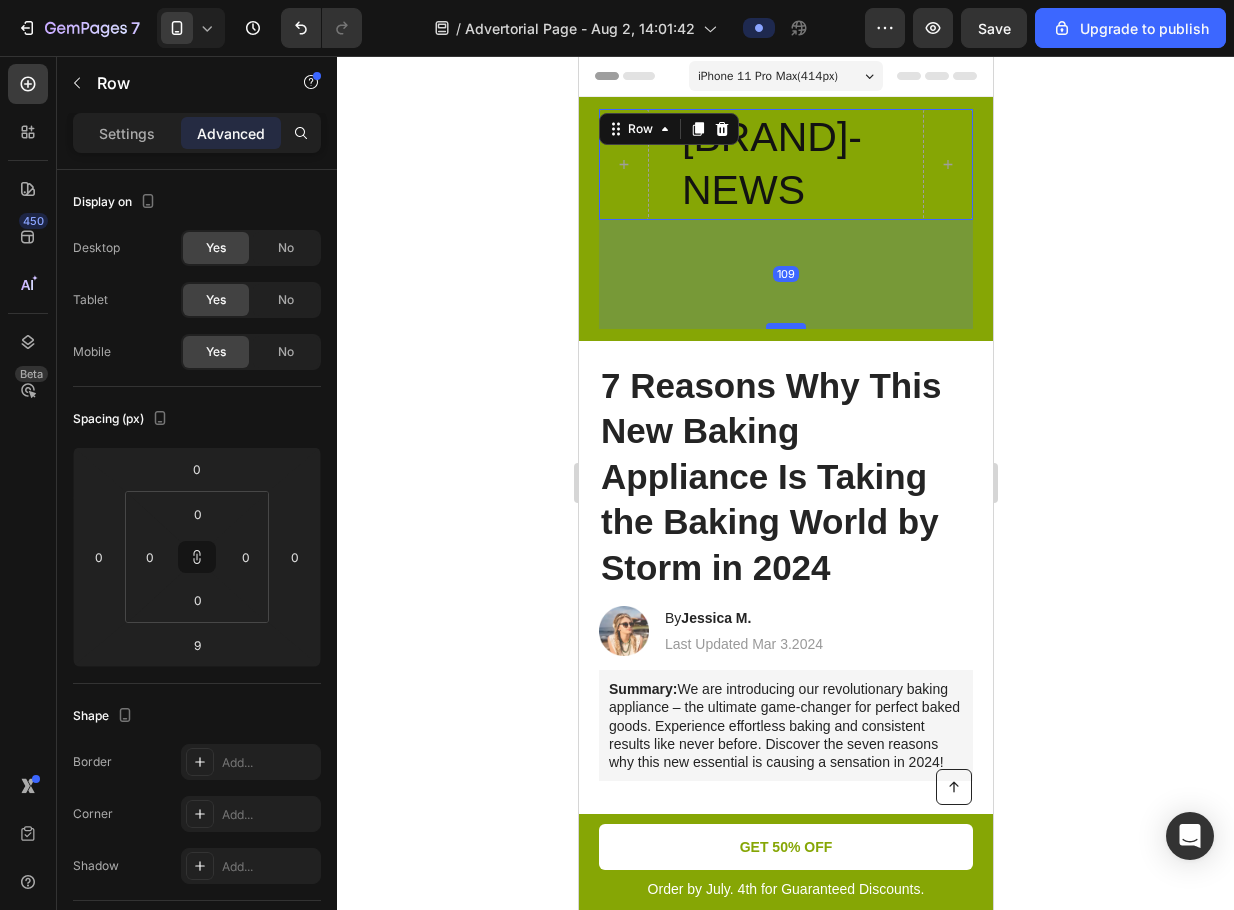 click at bounding box center (785, 326) 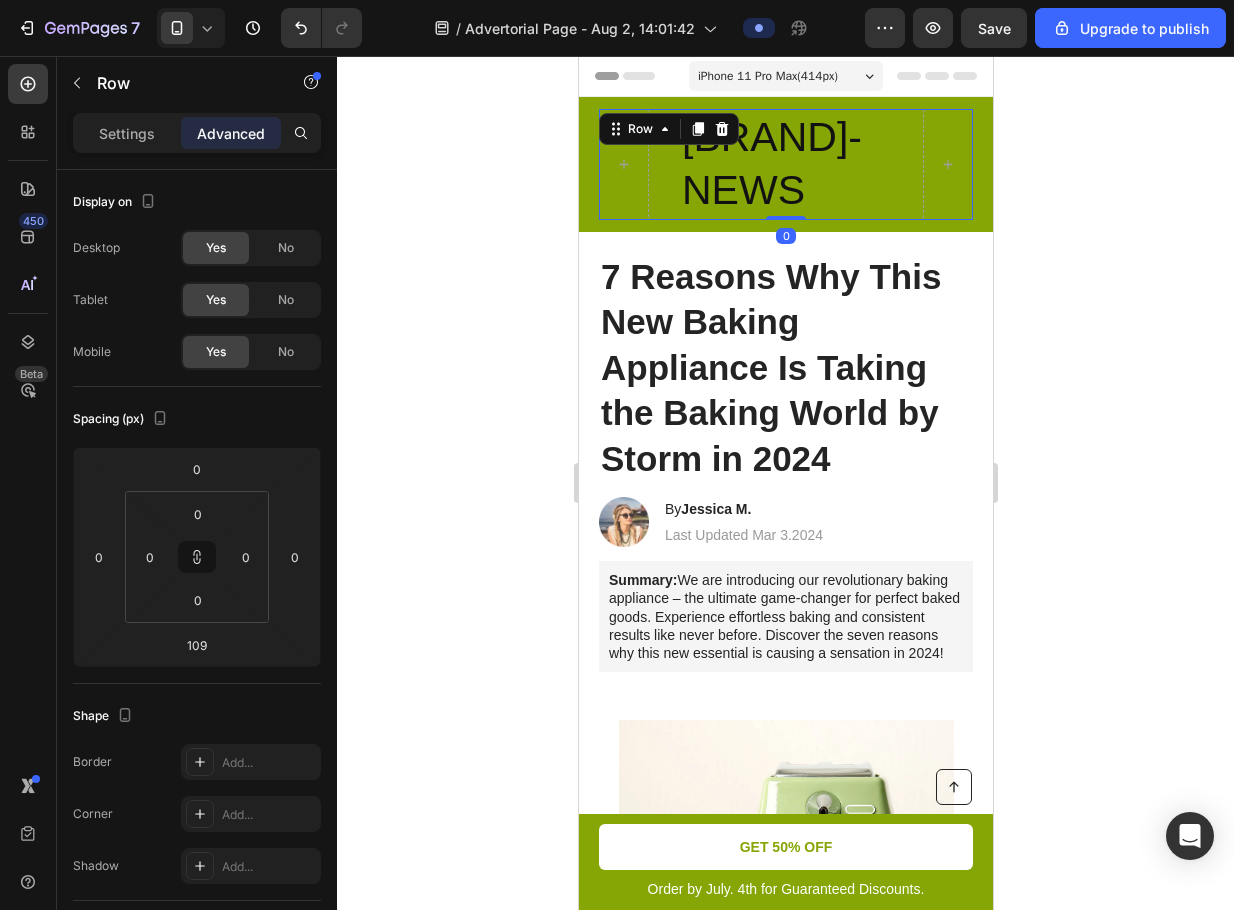 drag, startPoint x: 789, startPoint y: 327, endPoint x: 791, endPoint y: 180, distance: 147.01361 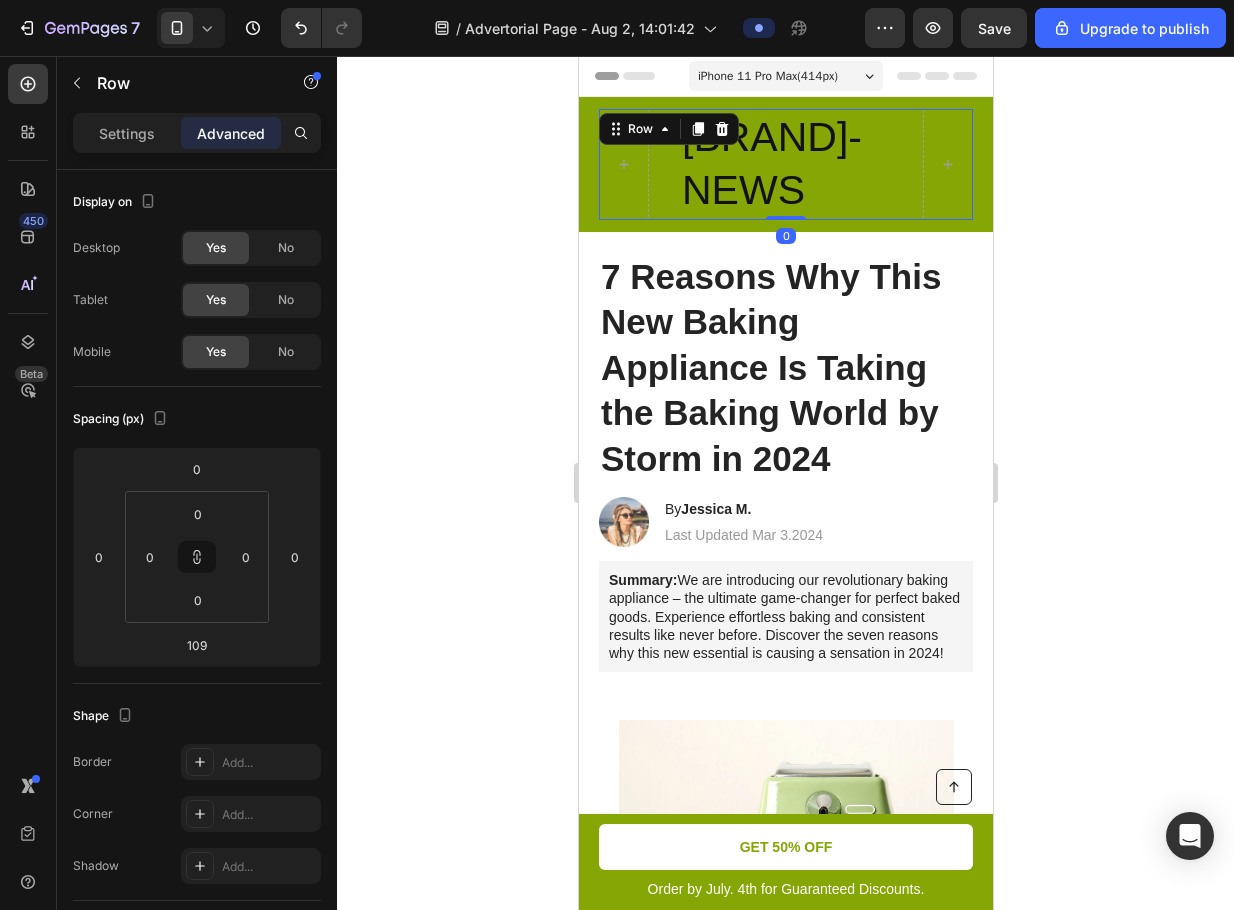 click on "[BRAND]-NEWS Heading
Row   0" at bounding box center (785, 164) 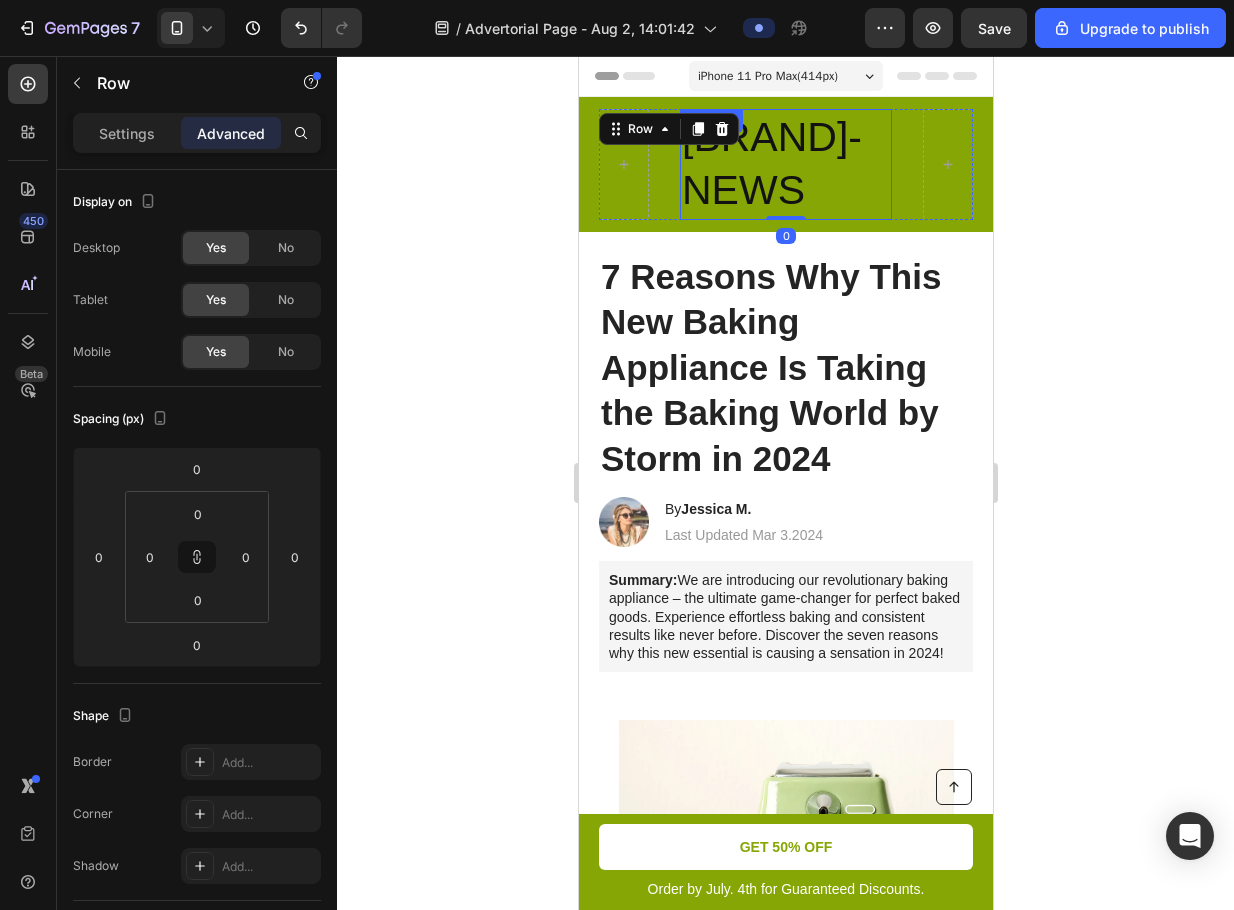 click on "[BRAND]-NEWS" at bounding box center [785, 164] 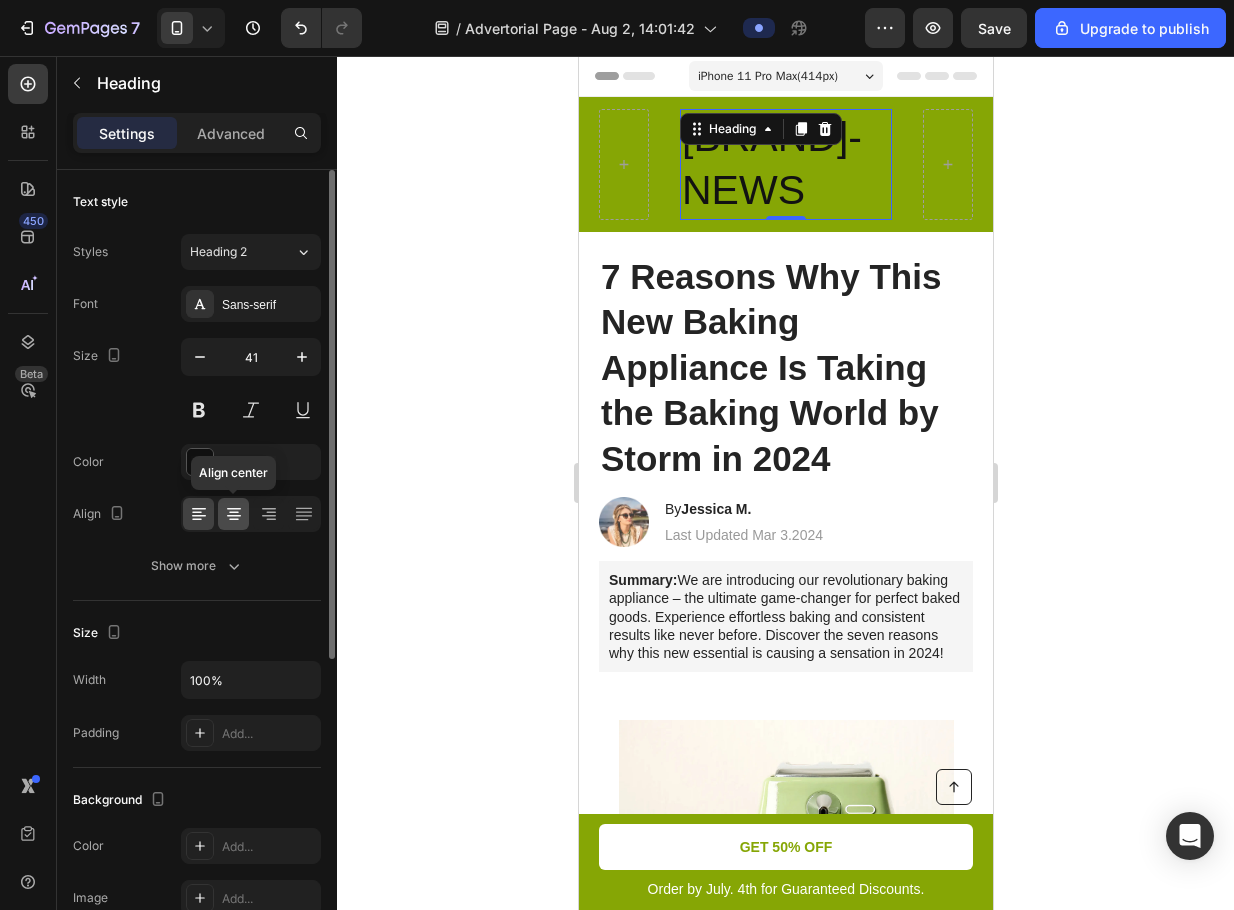 click 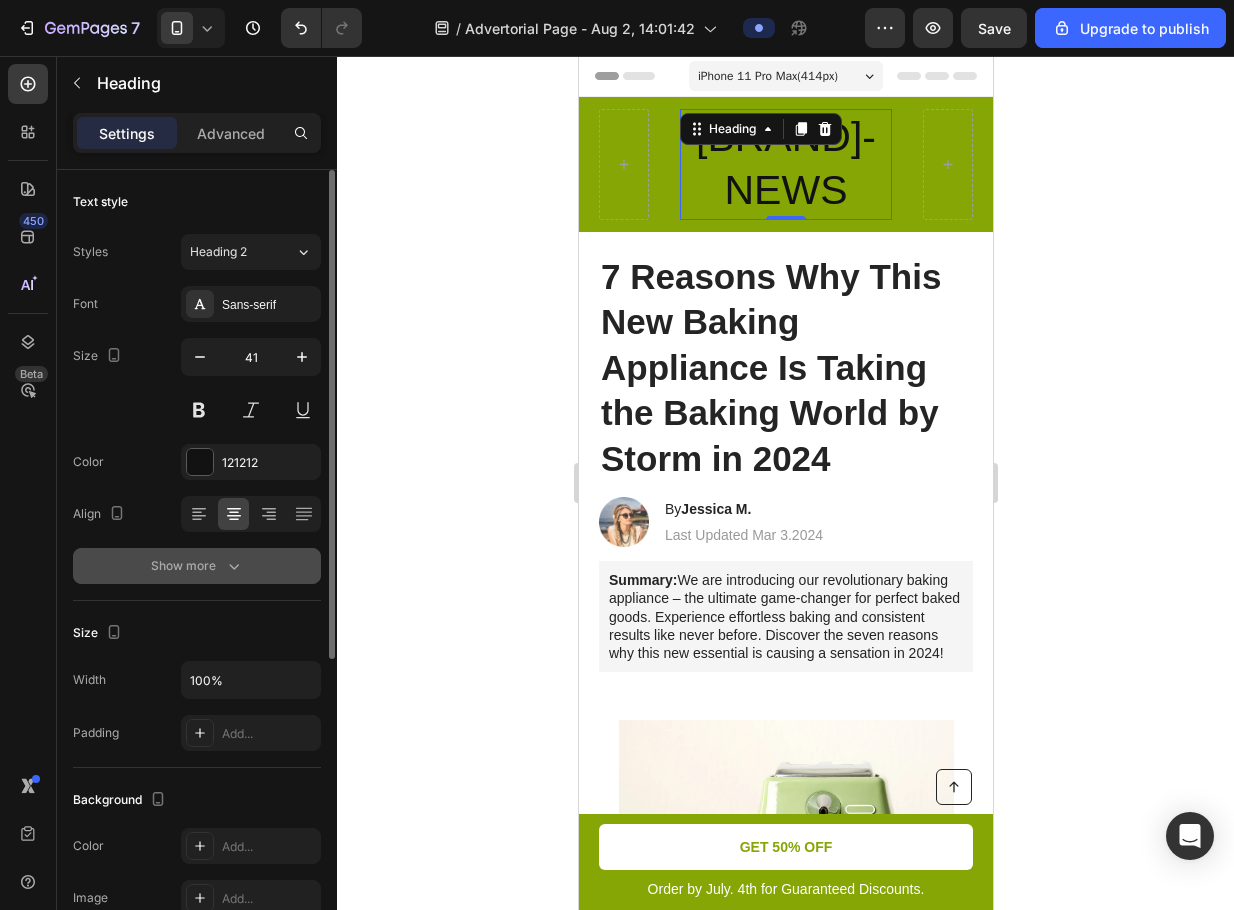 click on "Show more" at bounding box center (197, 566) 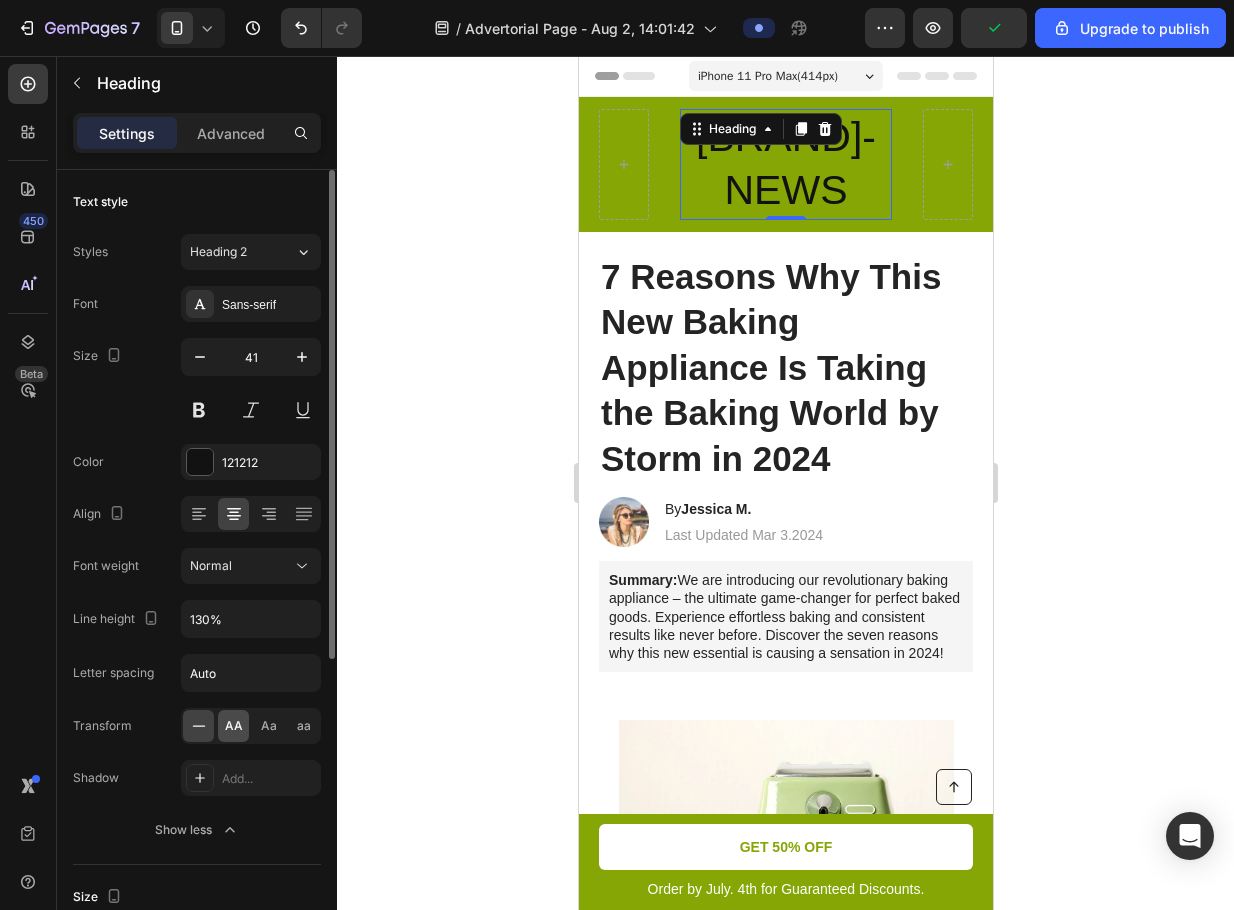 click on "AA" 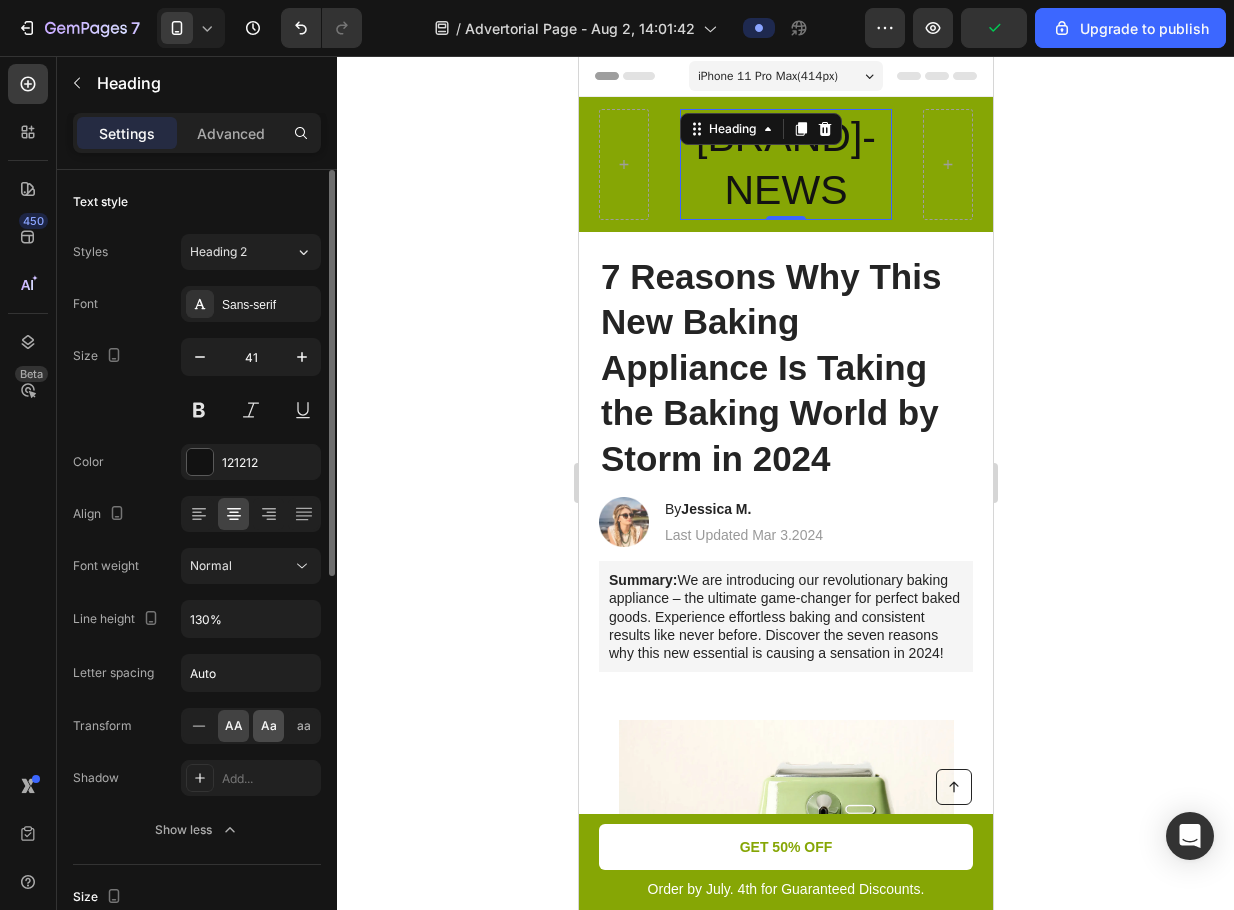 click on "Aa" 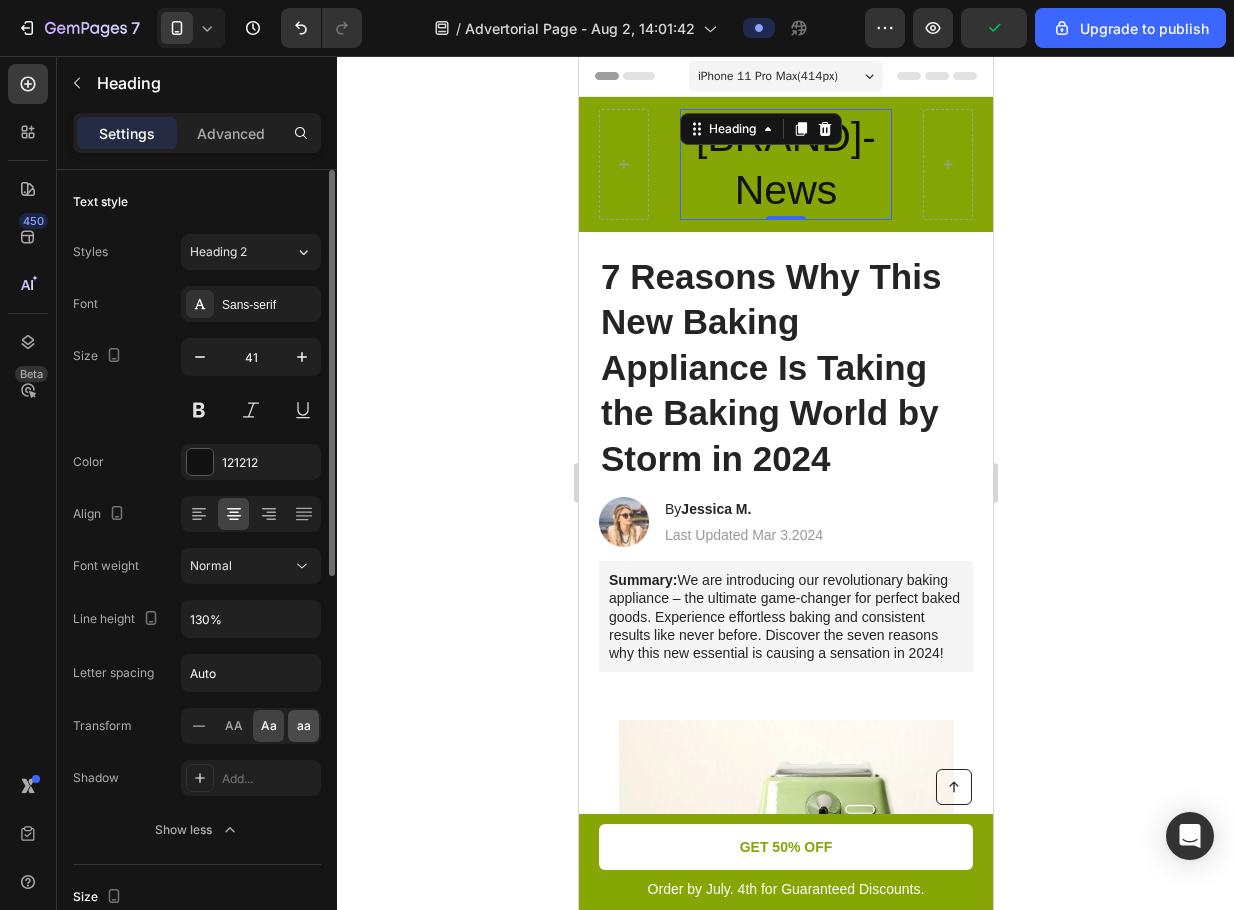 click on "aa" 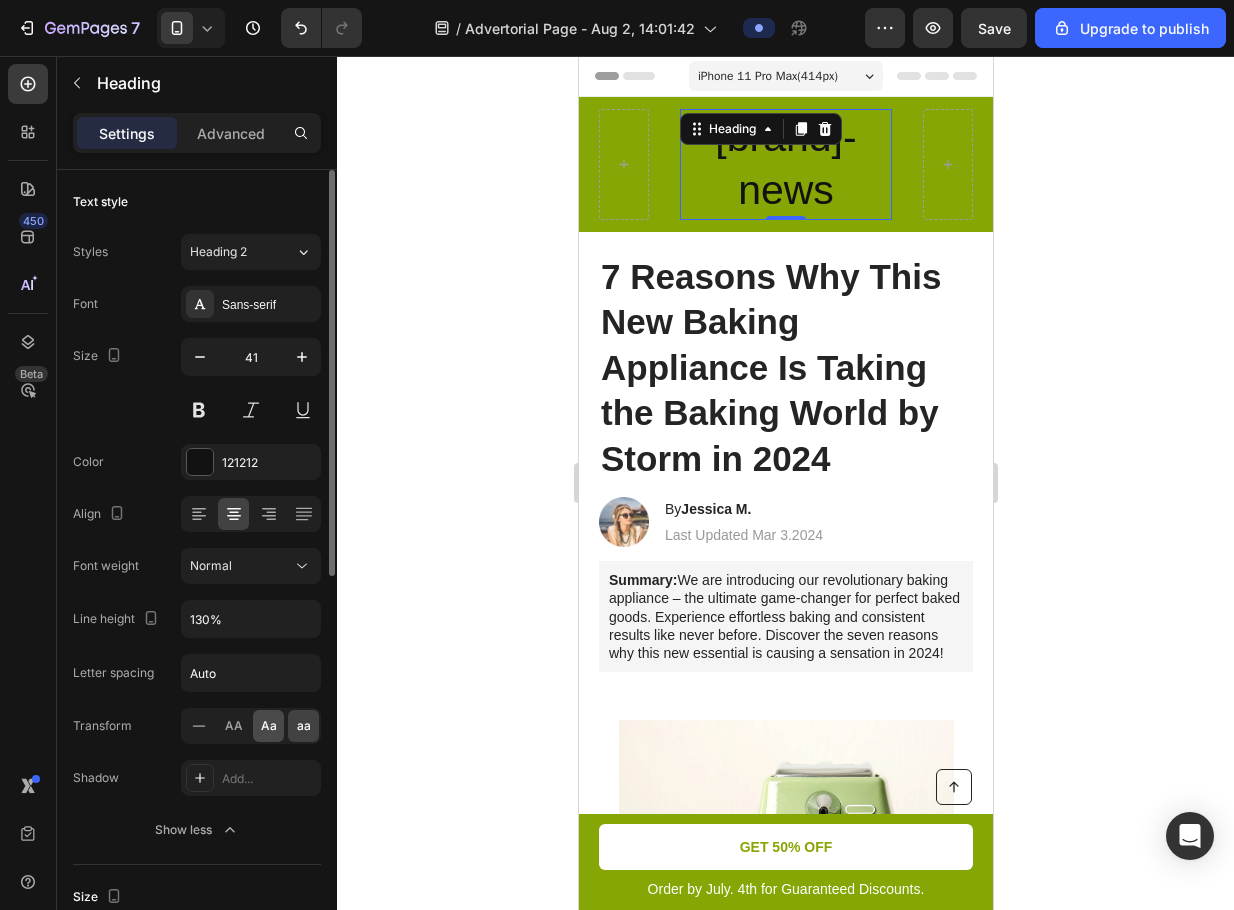 click on "Aa" 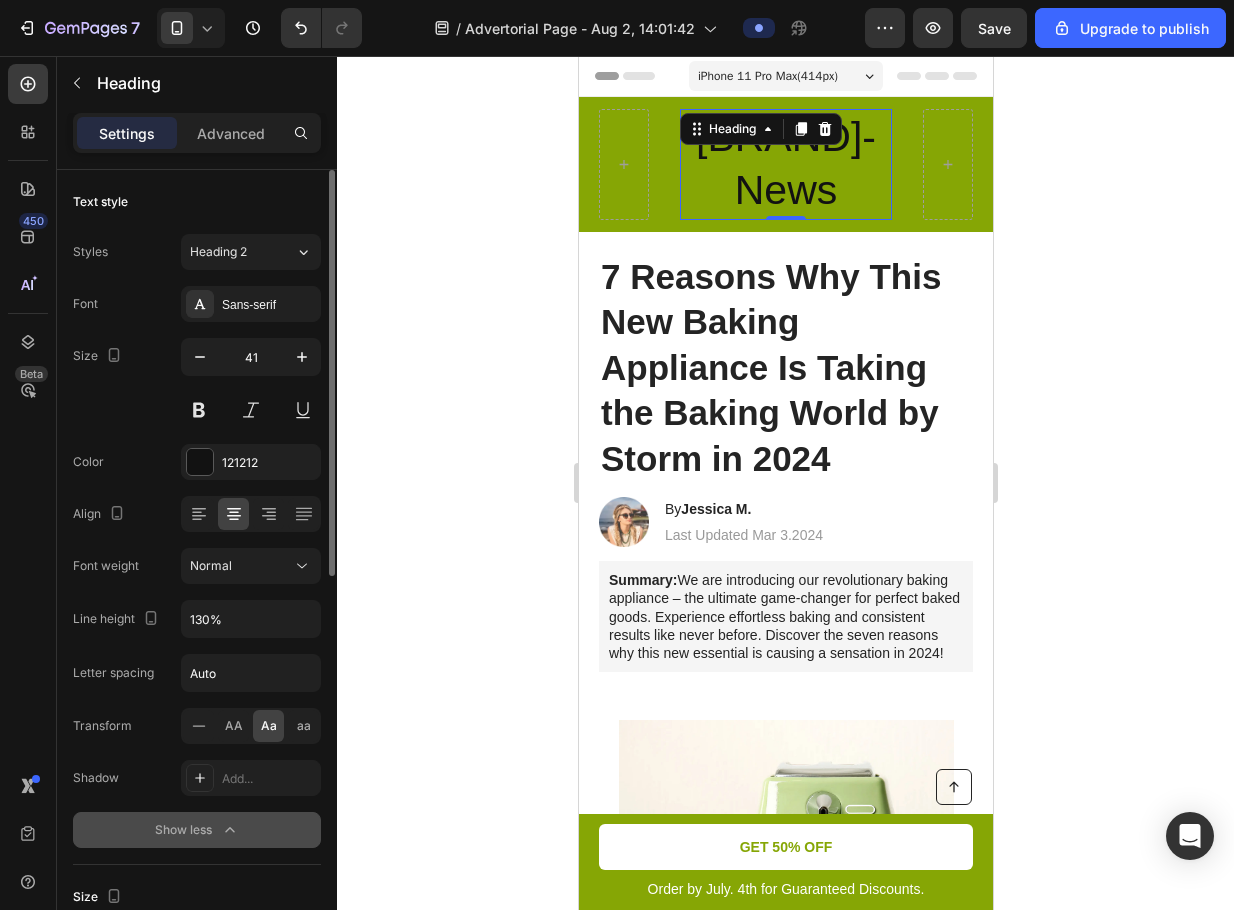 click 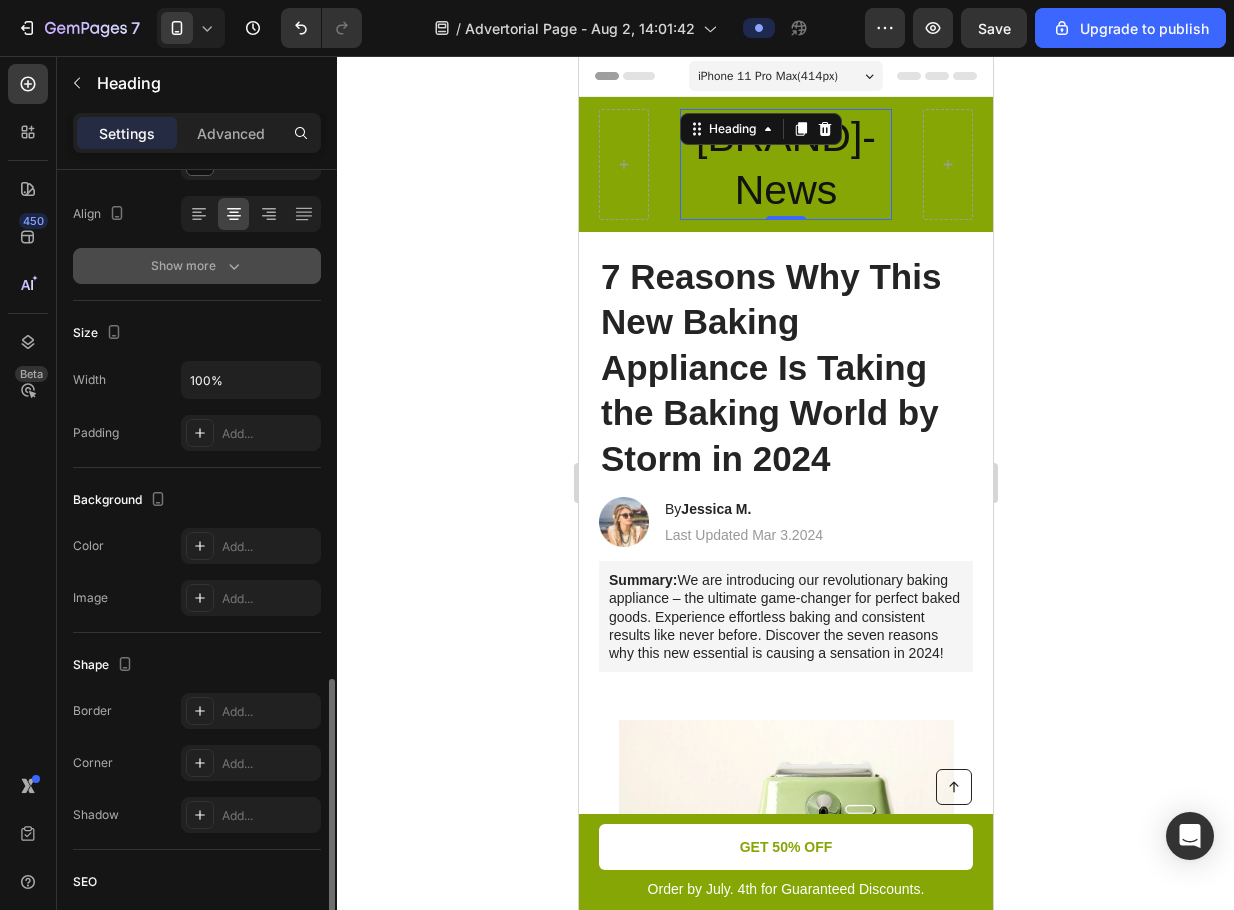 scroll, scrollTop: 501, scrollLeft: 0, axis: vertical 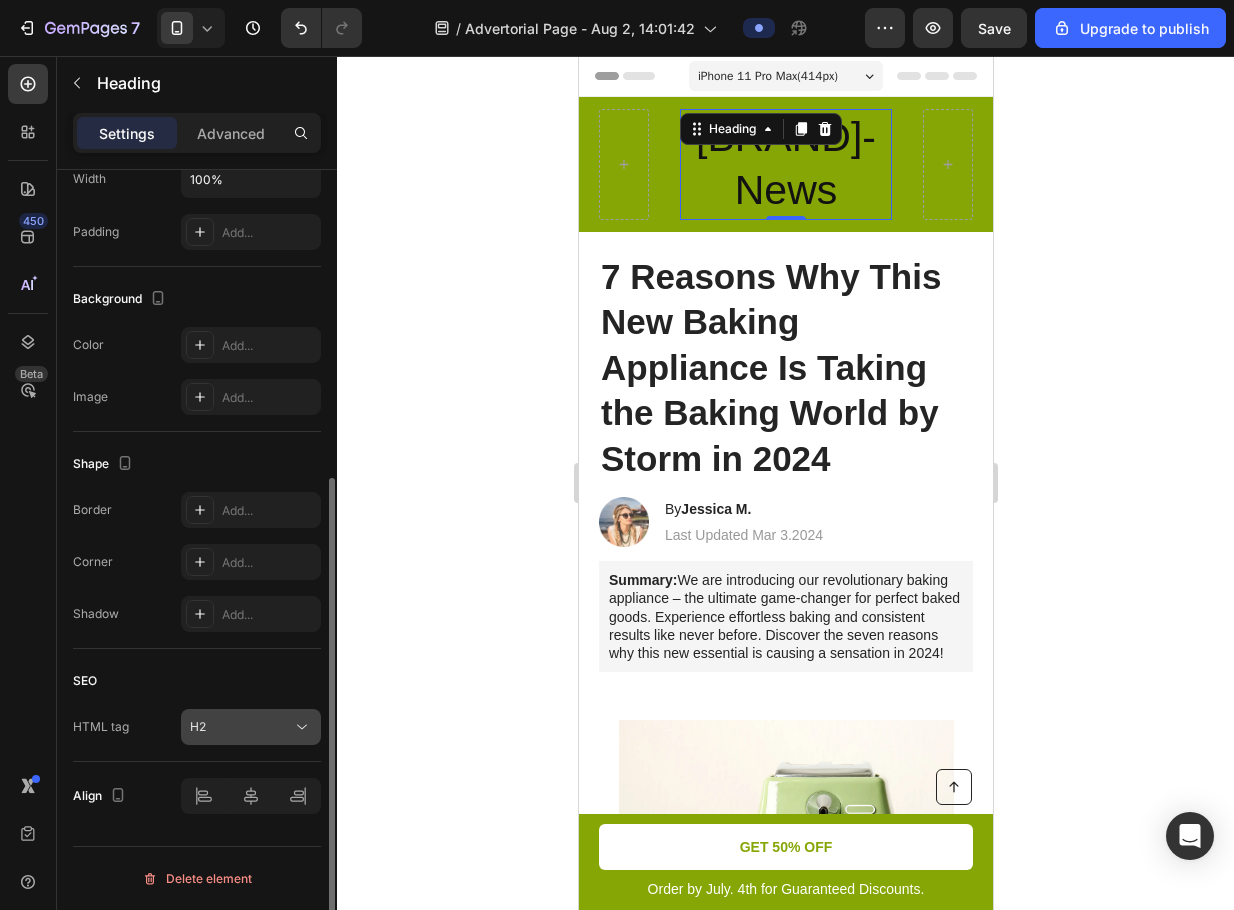 click on "H2" at bounding box center (241, 727) 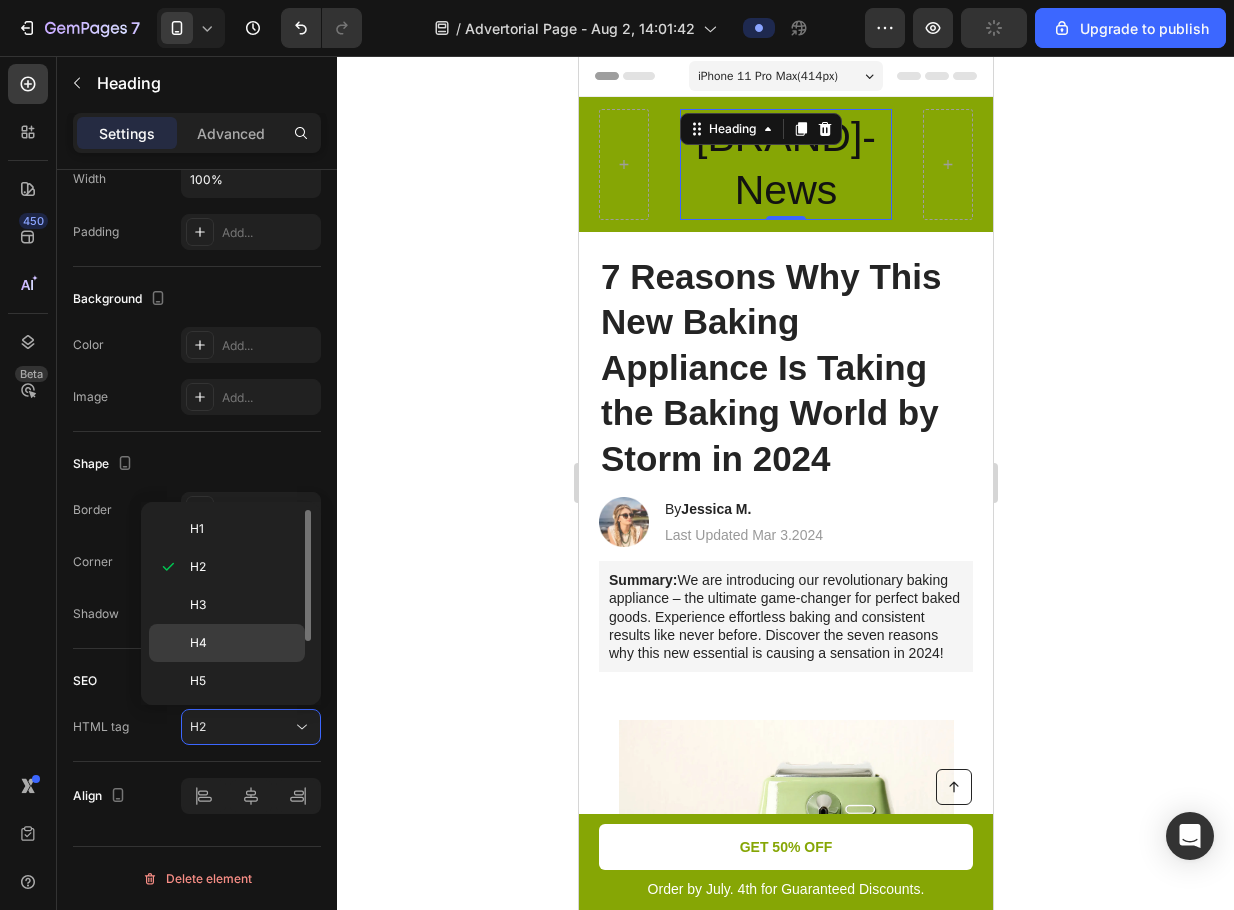 click on "H4" 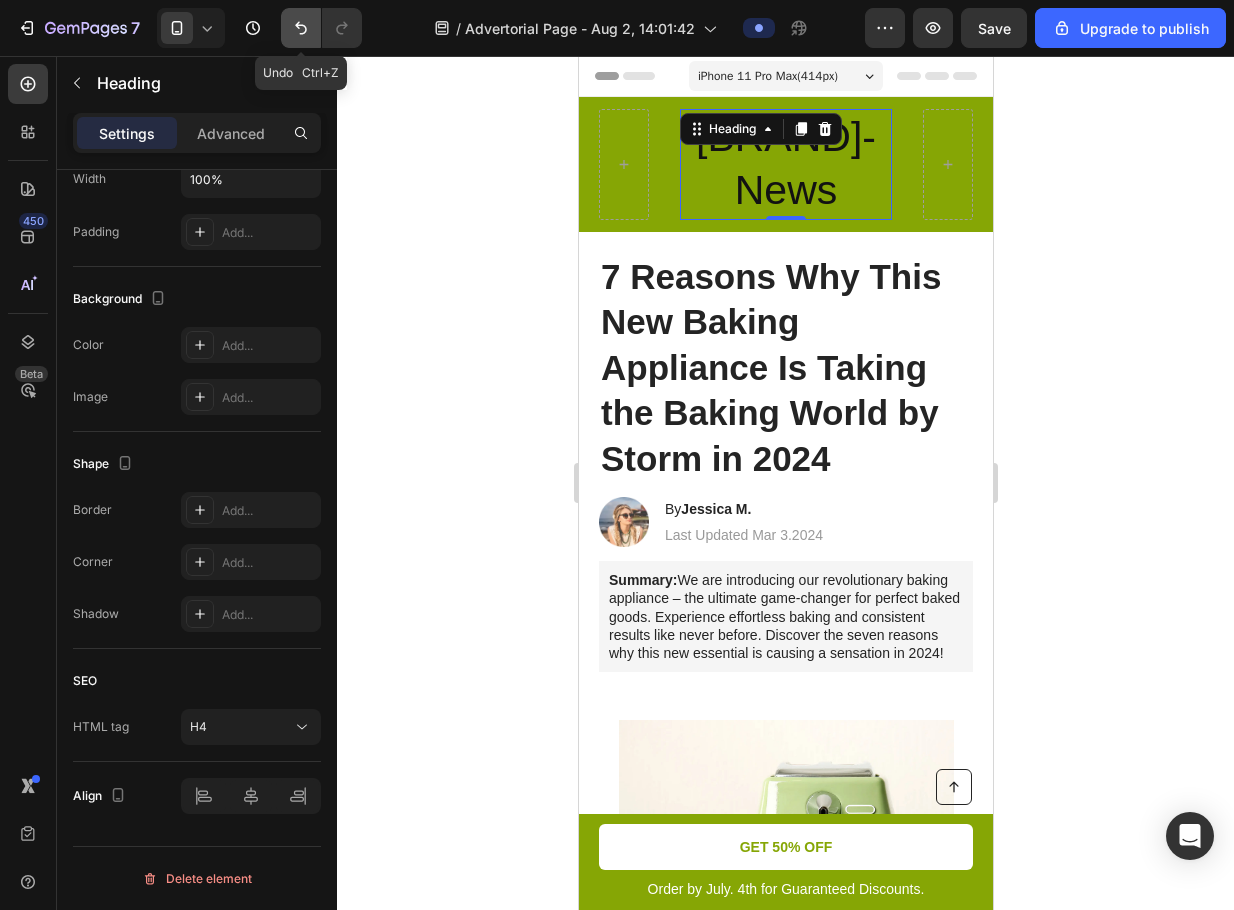 click 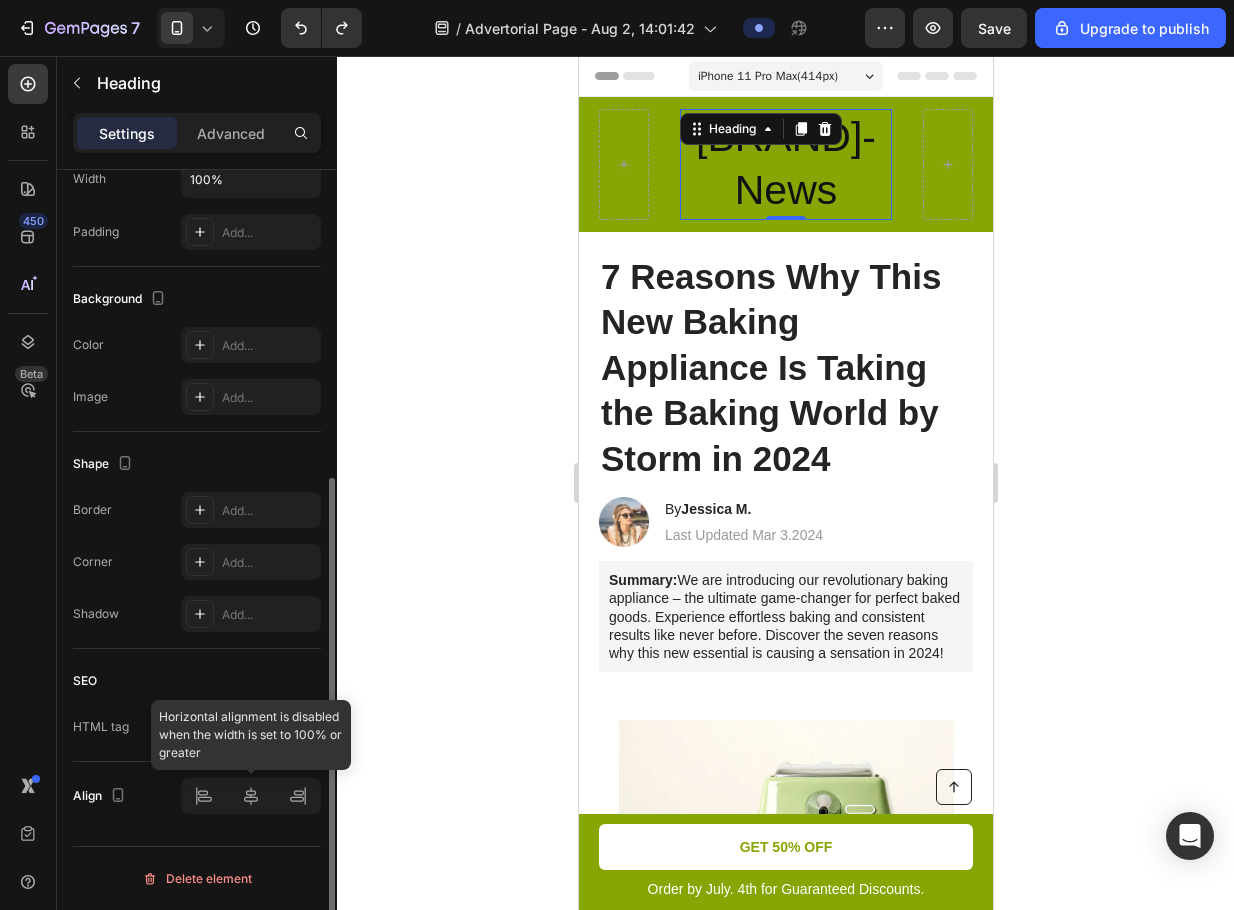 click 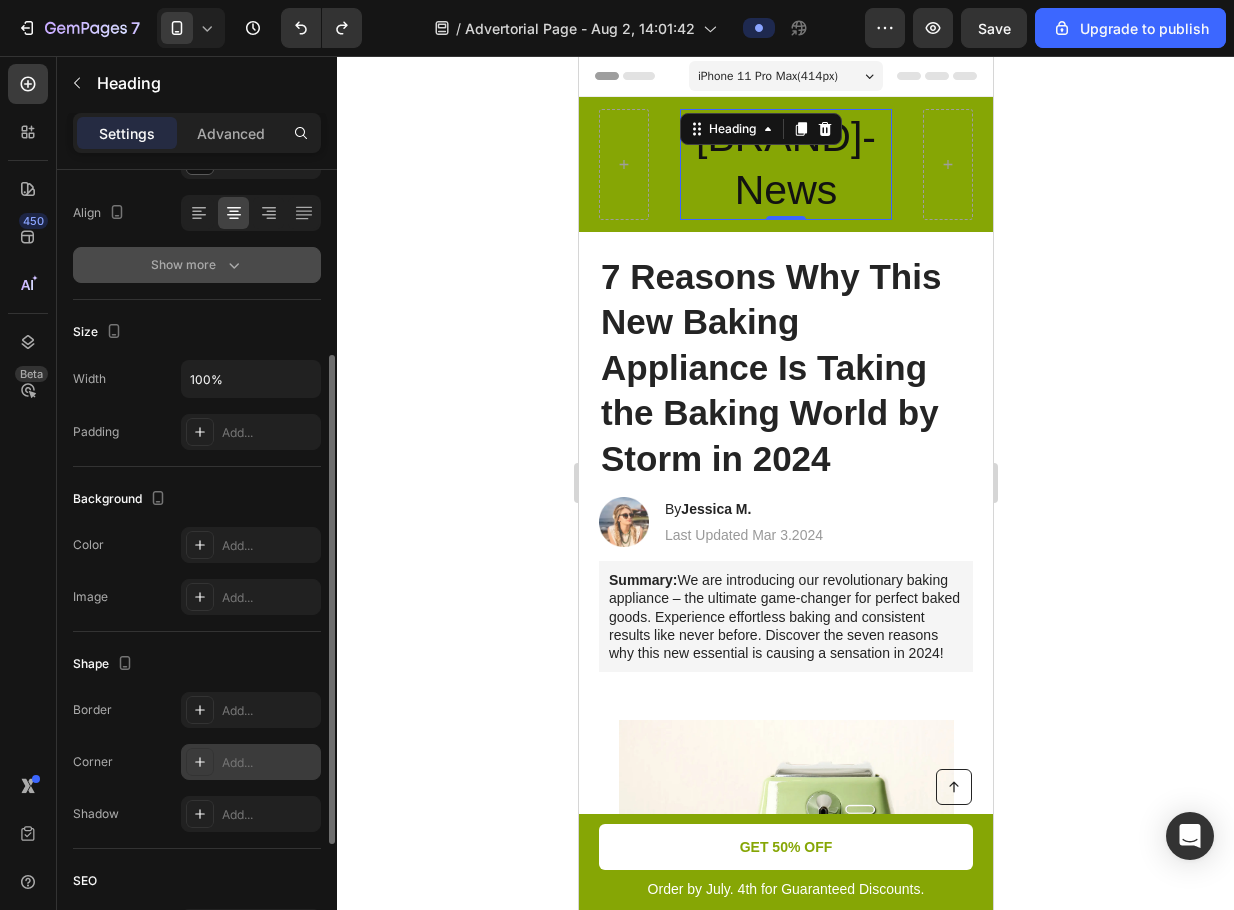 scroll, scrollTop: 1, scrollLeft: 0, axis: vertical 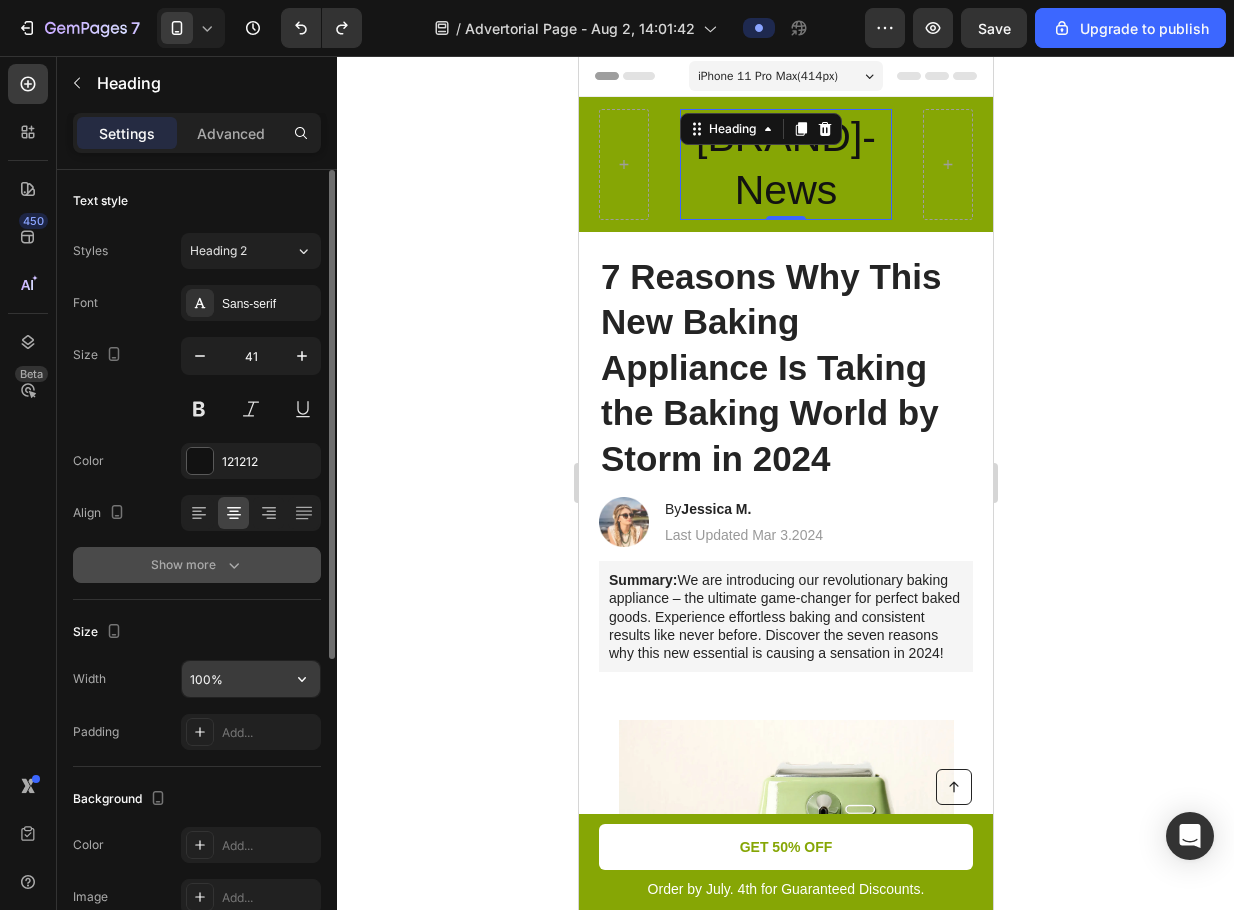 click on "100%" at bounding box center [251, 679] 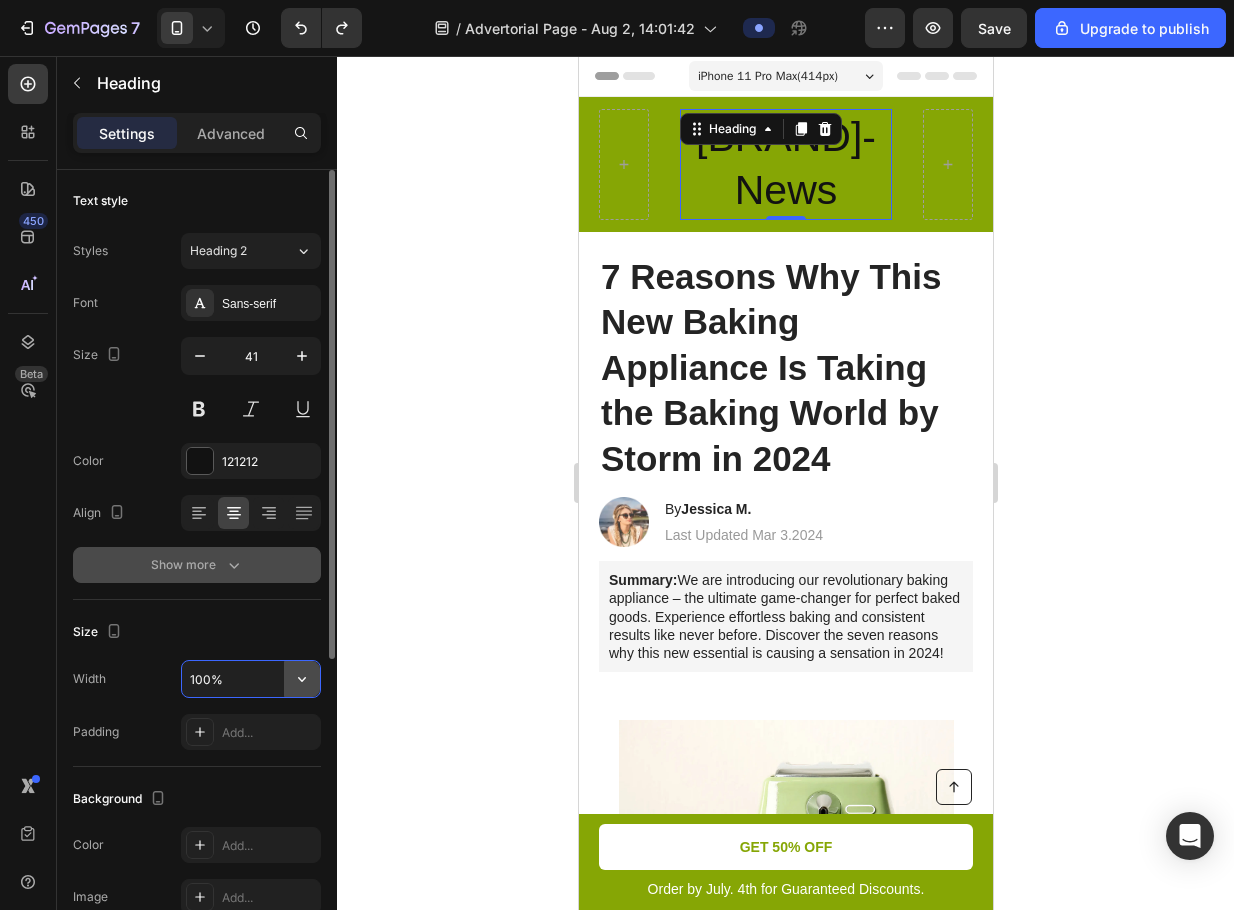 click 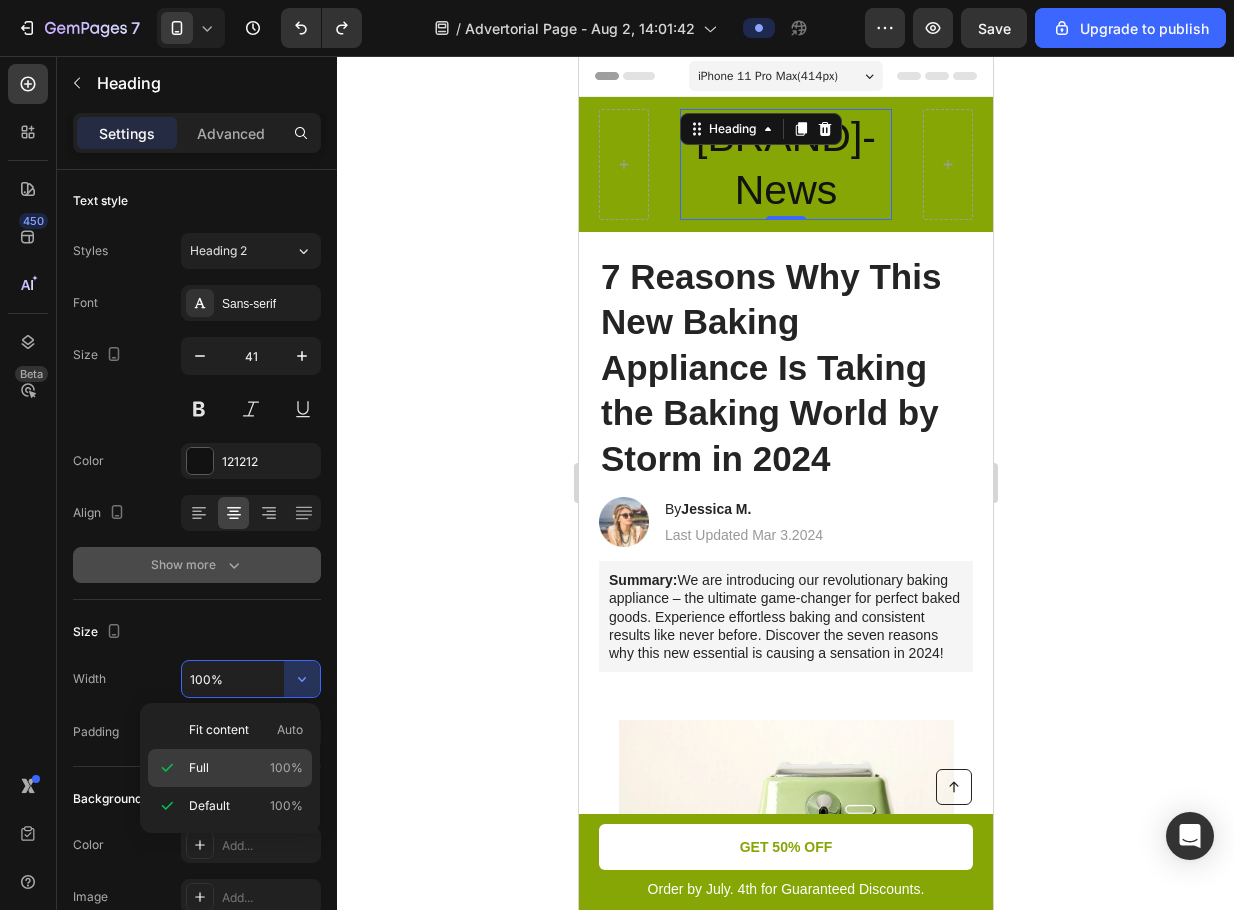 click on "Full 100%" at bounding box center [246, 768] 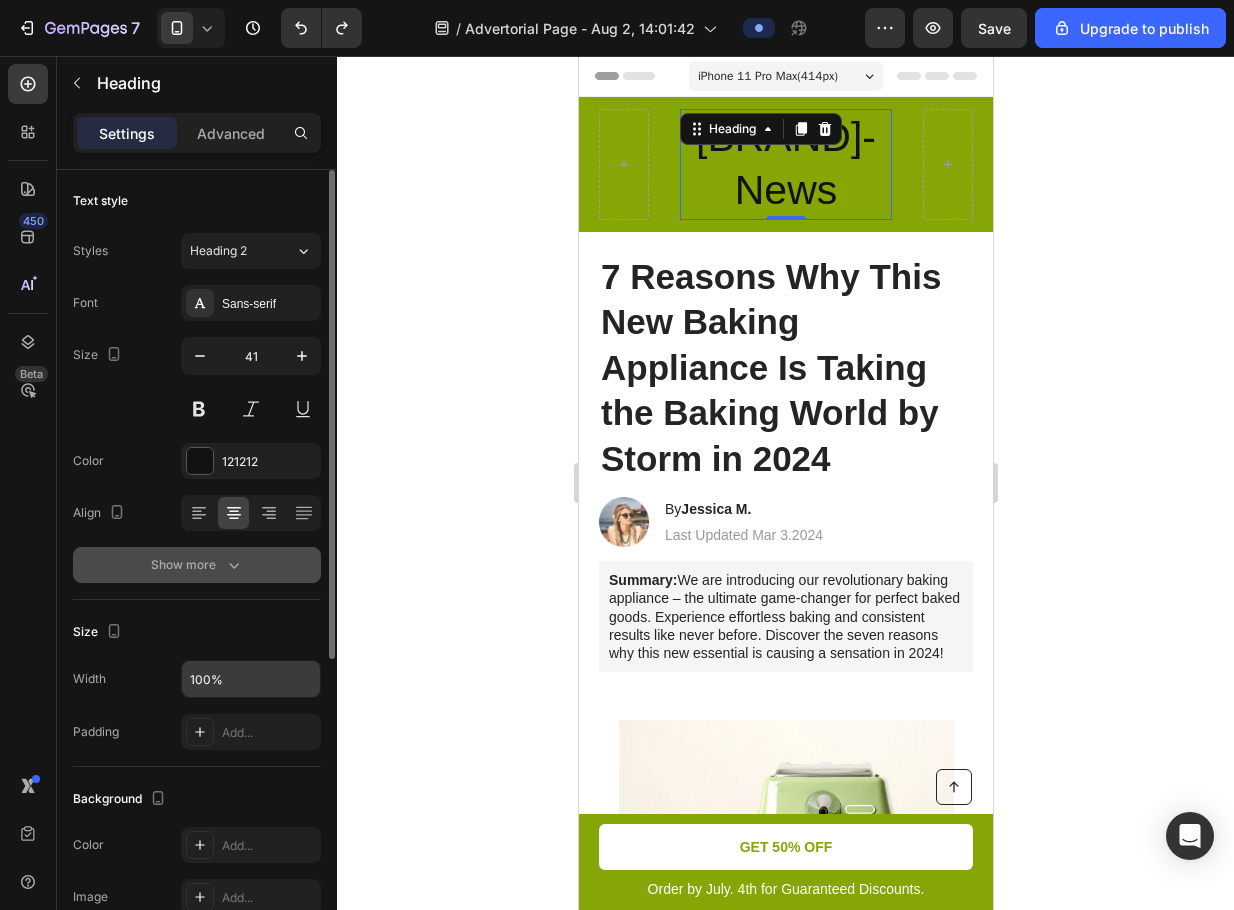 click on "100%" at bounding box center (251, 679) 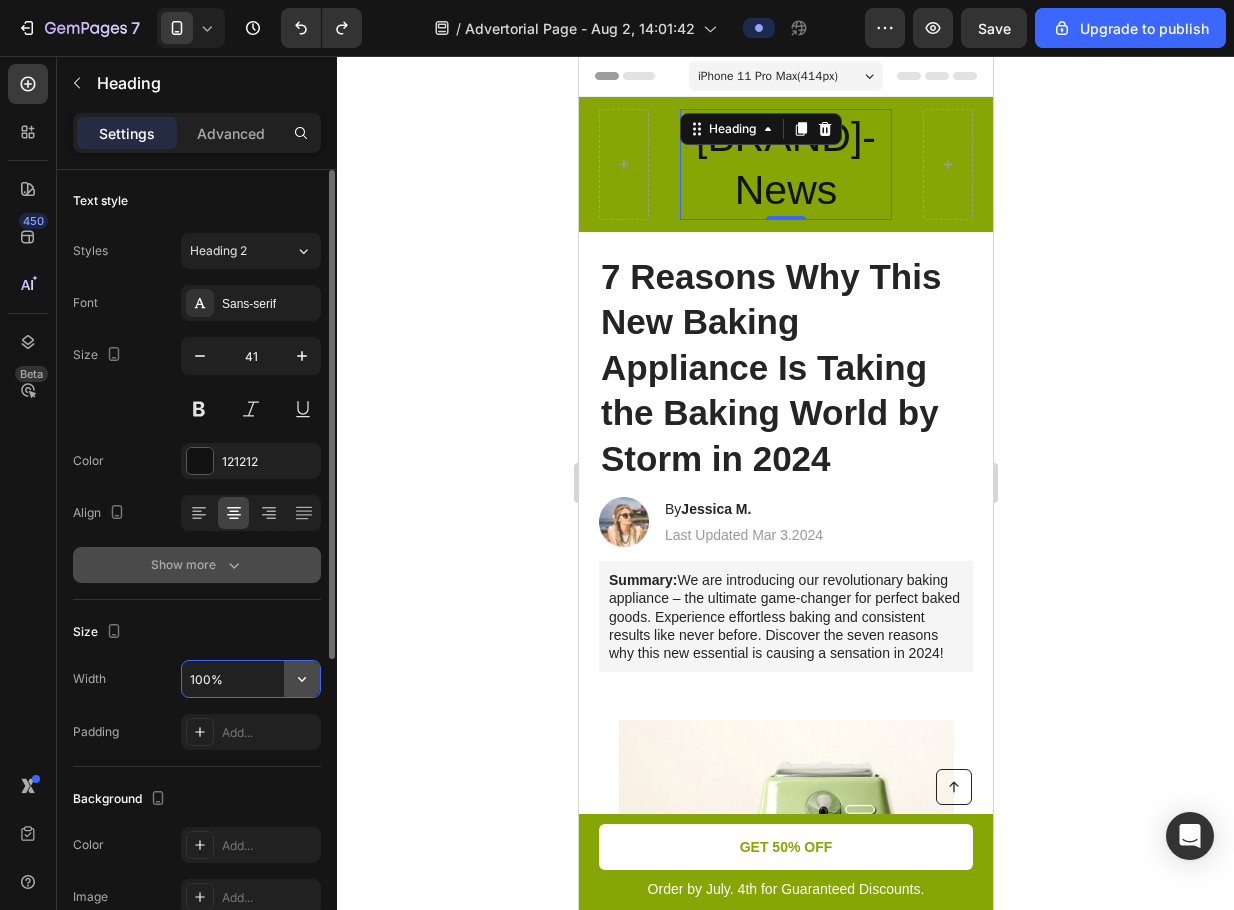 click 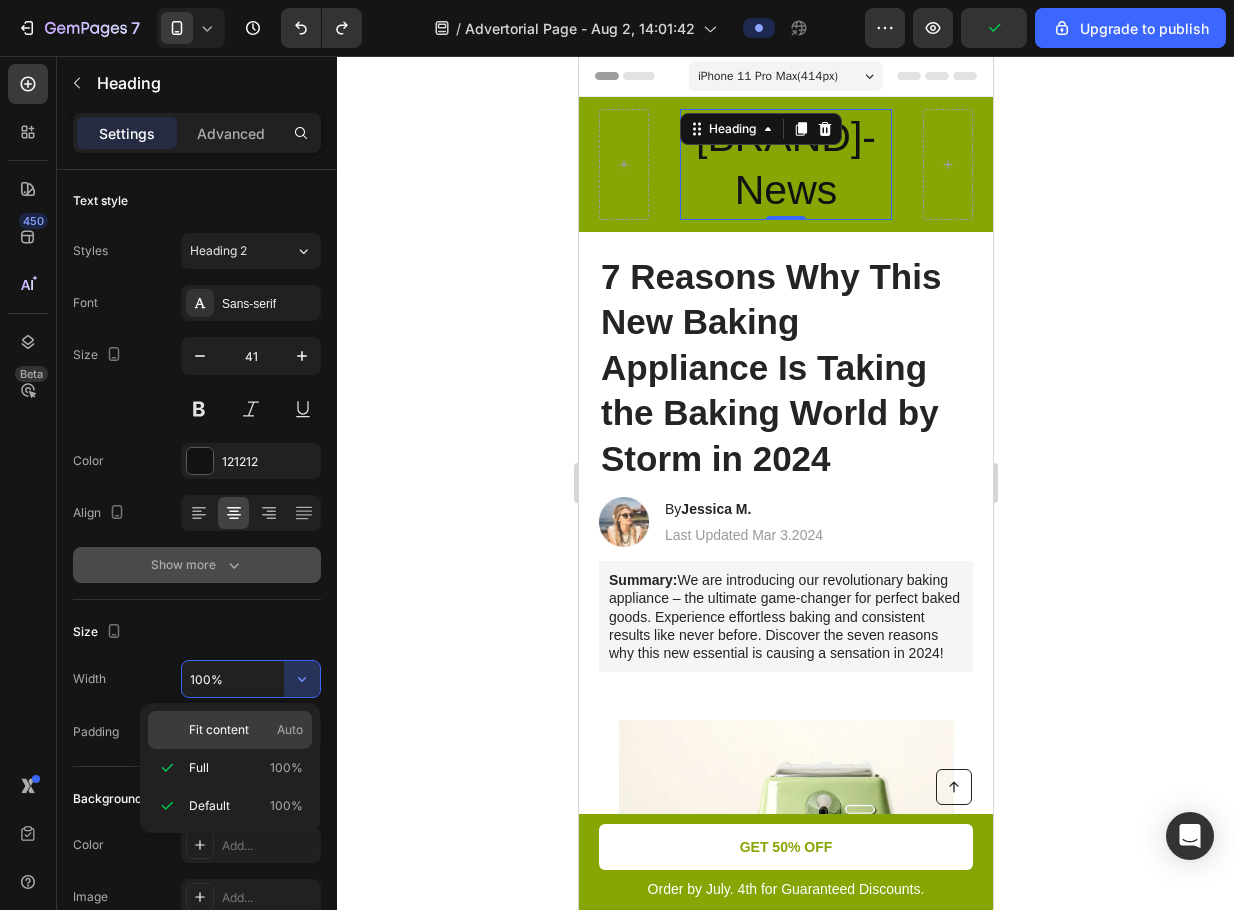 click on "Auto" at bounding box center (290, 730) 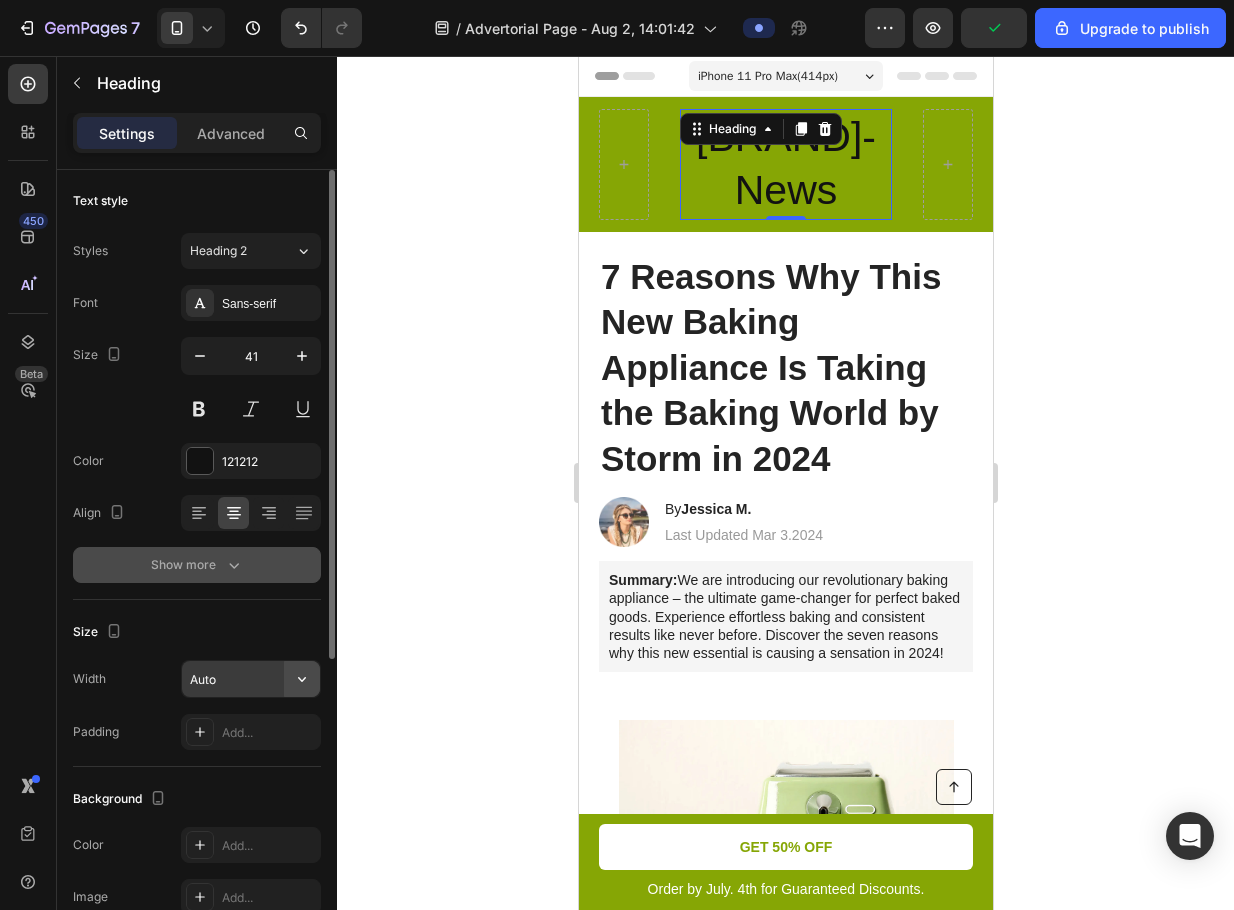 click 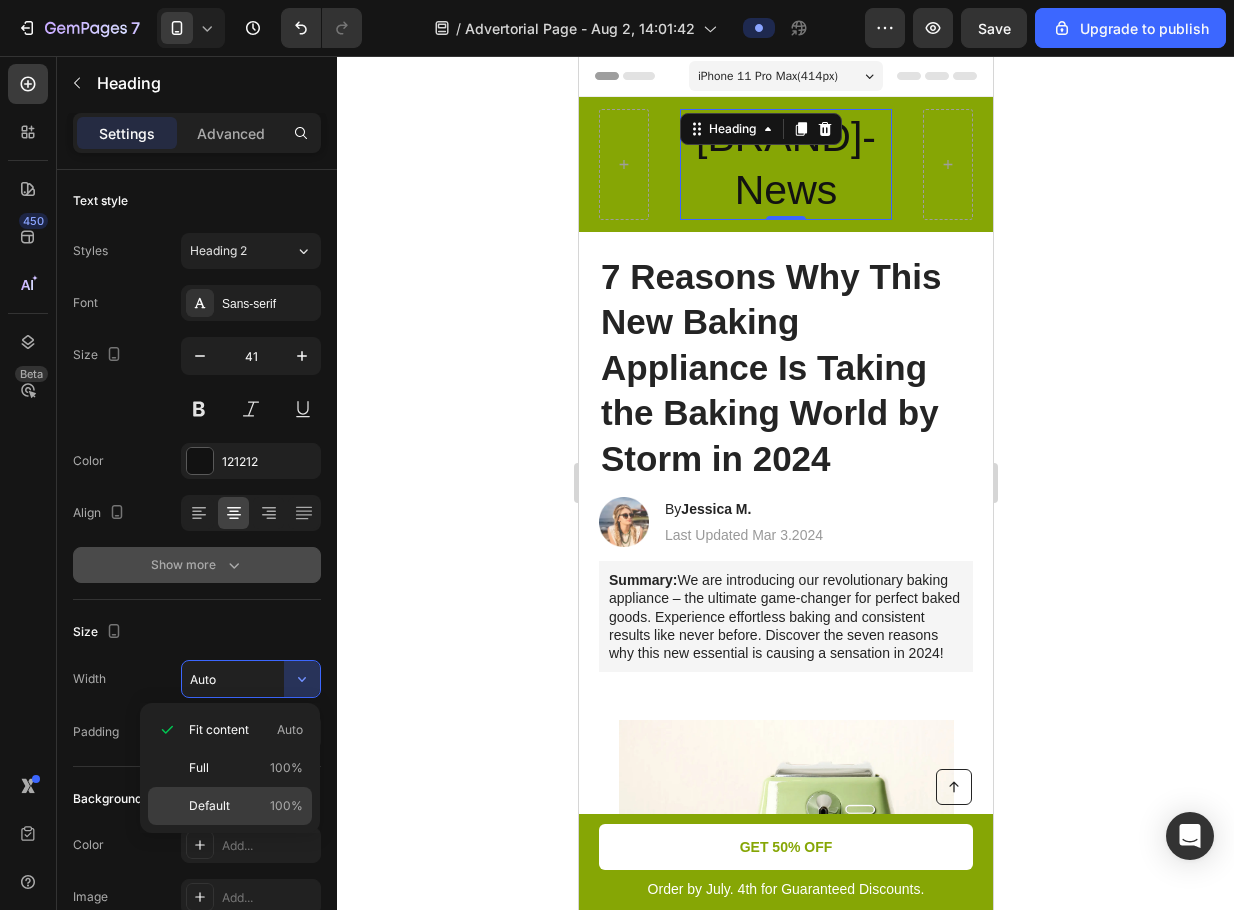 click on "Default 100%" 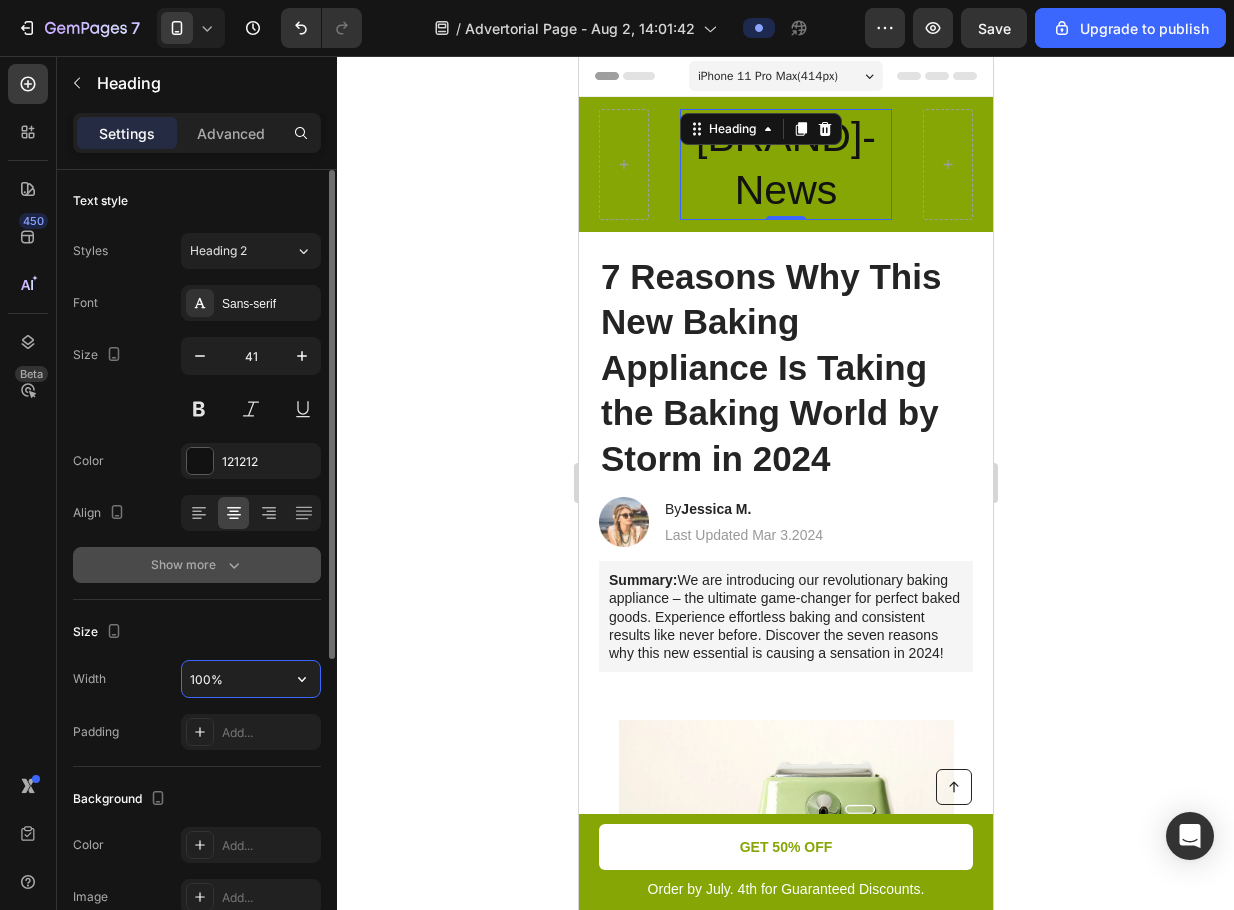 click on "100%" at bounding box center [251, 679] 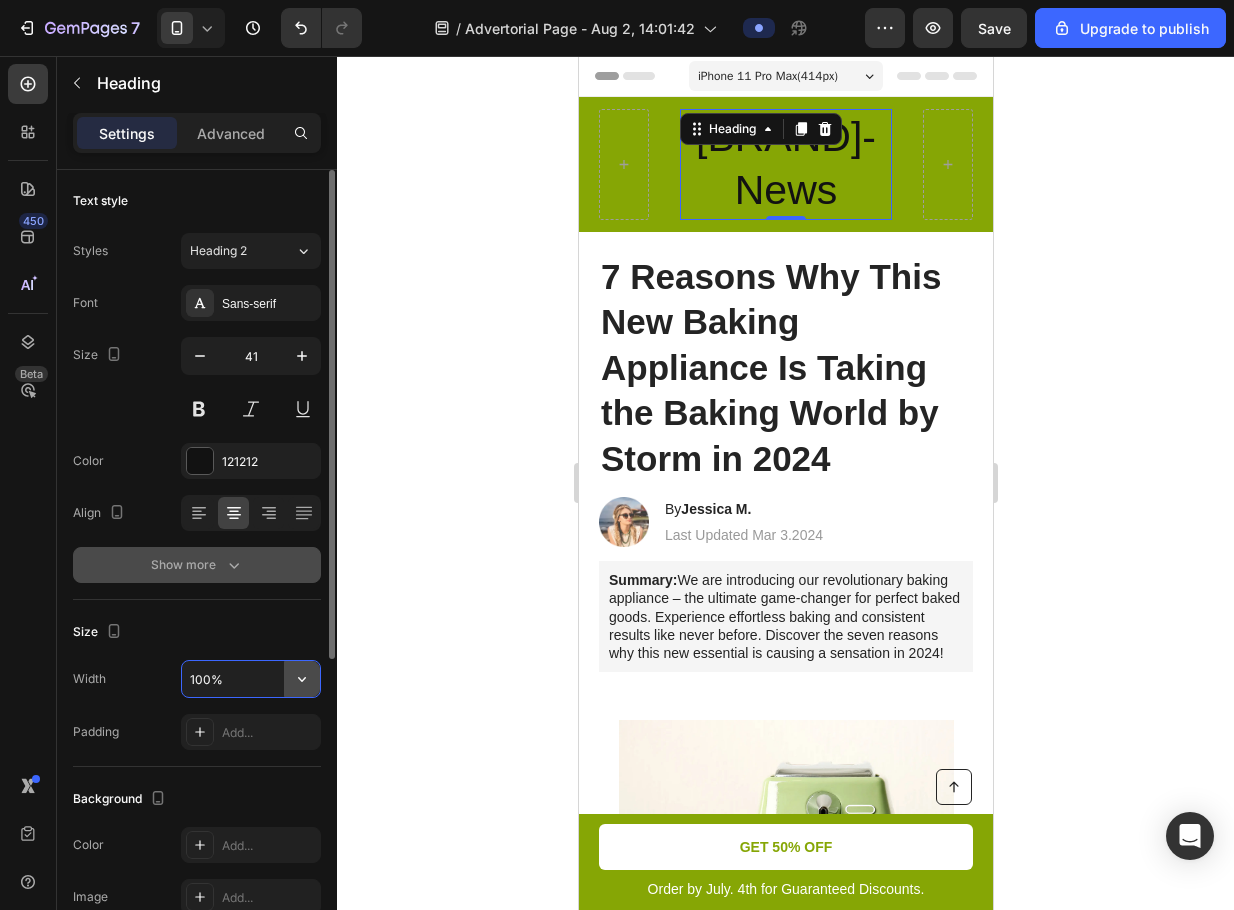click 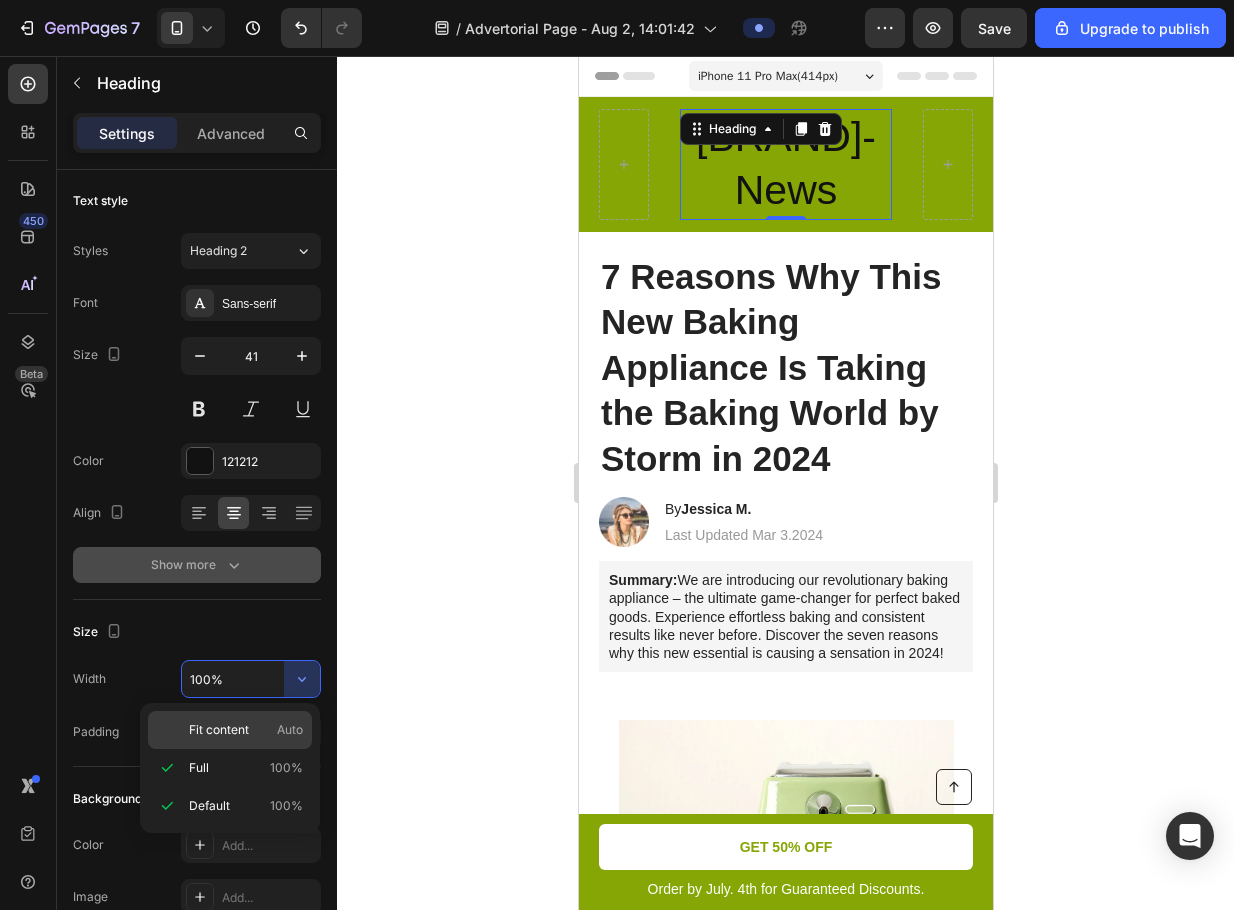 click on "Fit content Auto" at bounding box center (246, 730) 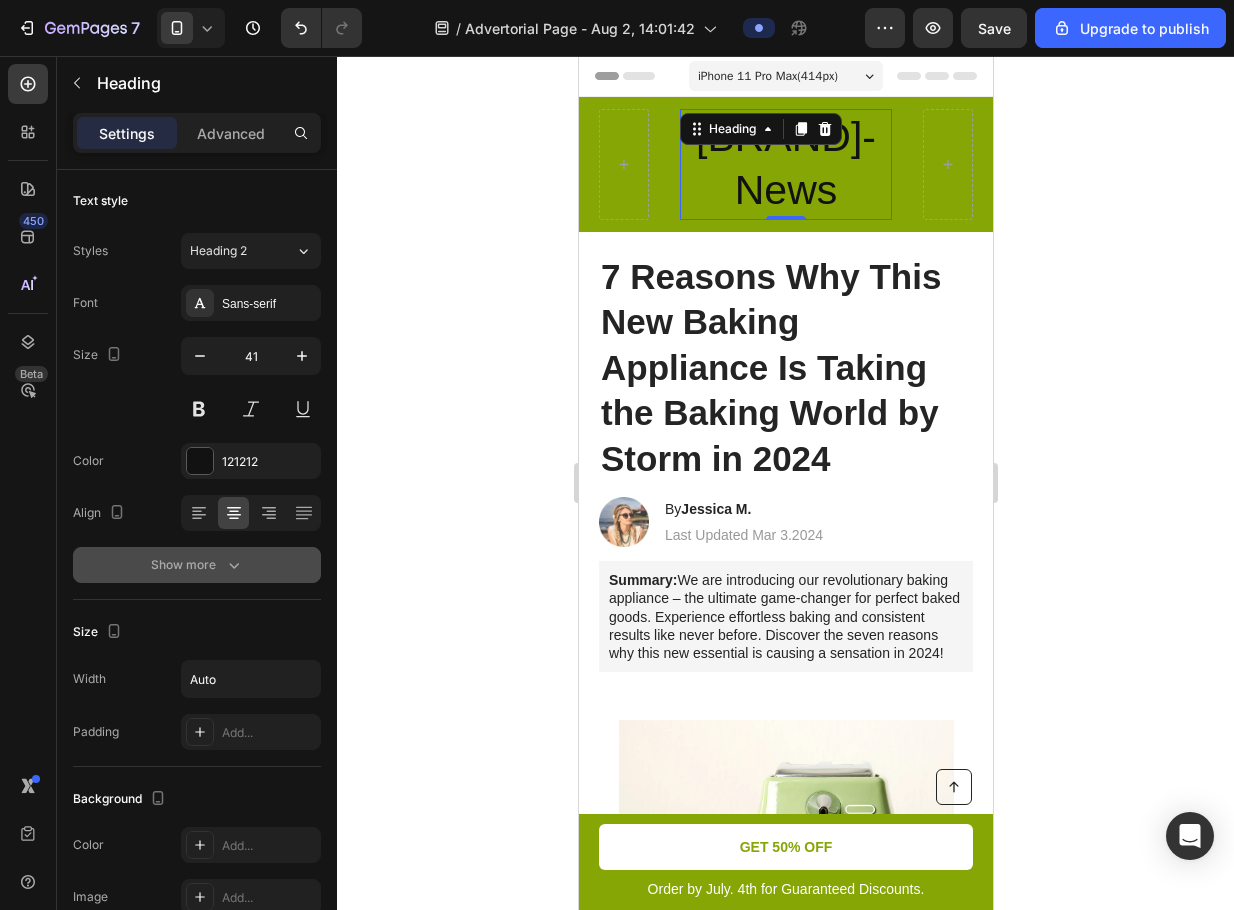 scroll, scrollTop: 0, scrollLeft: 0, axis: both 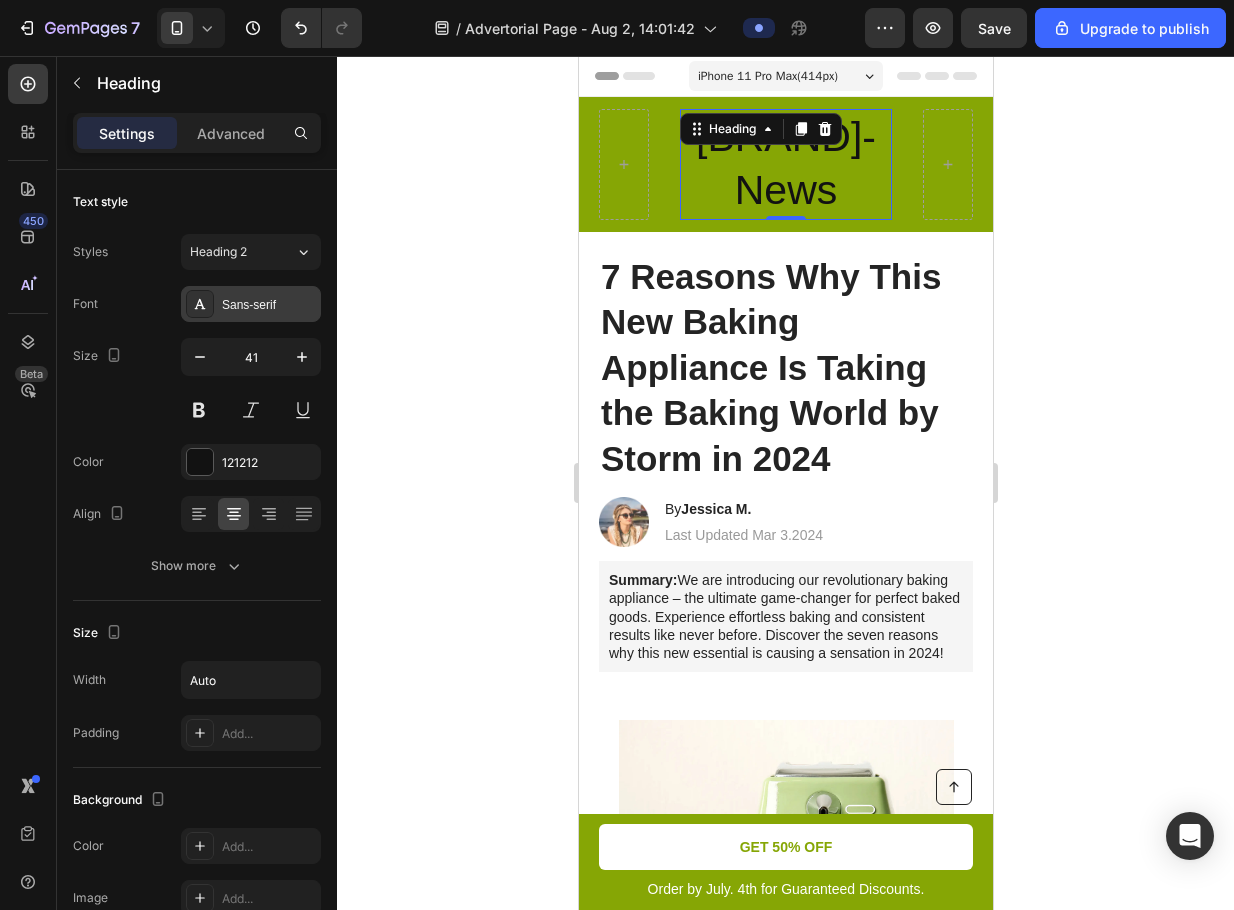 click on "Sans-serif" at bounding box center [269, 305] 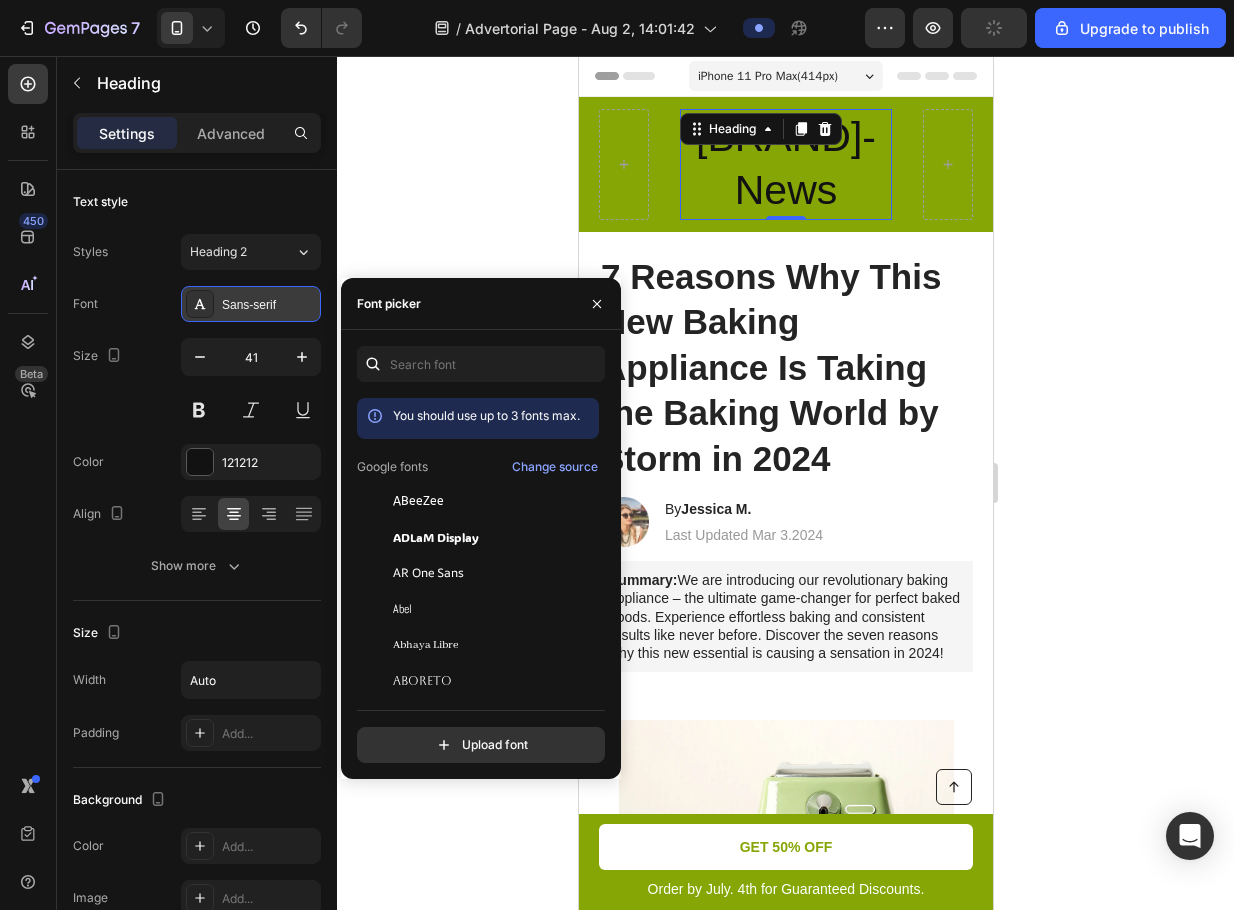 click on "Sans-serif" at bounding box center [251, 304] 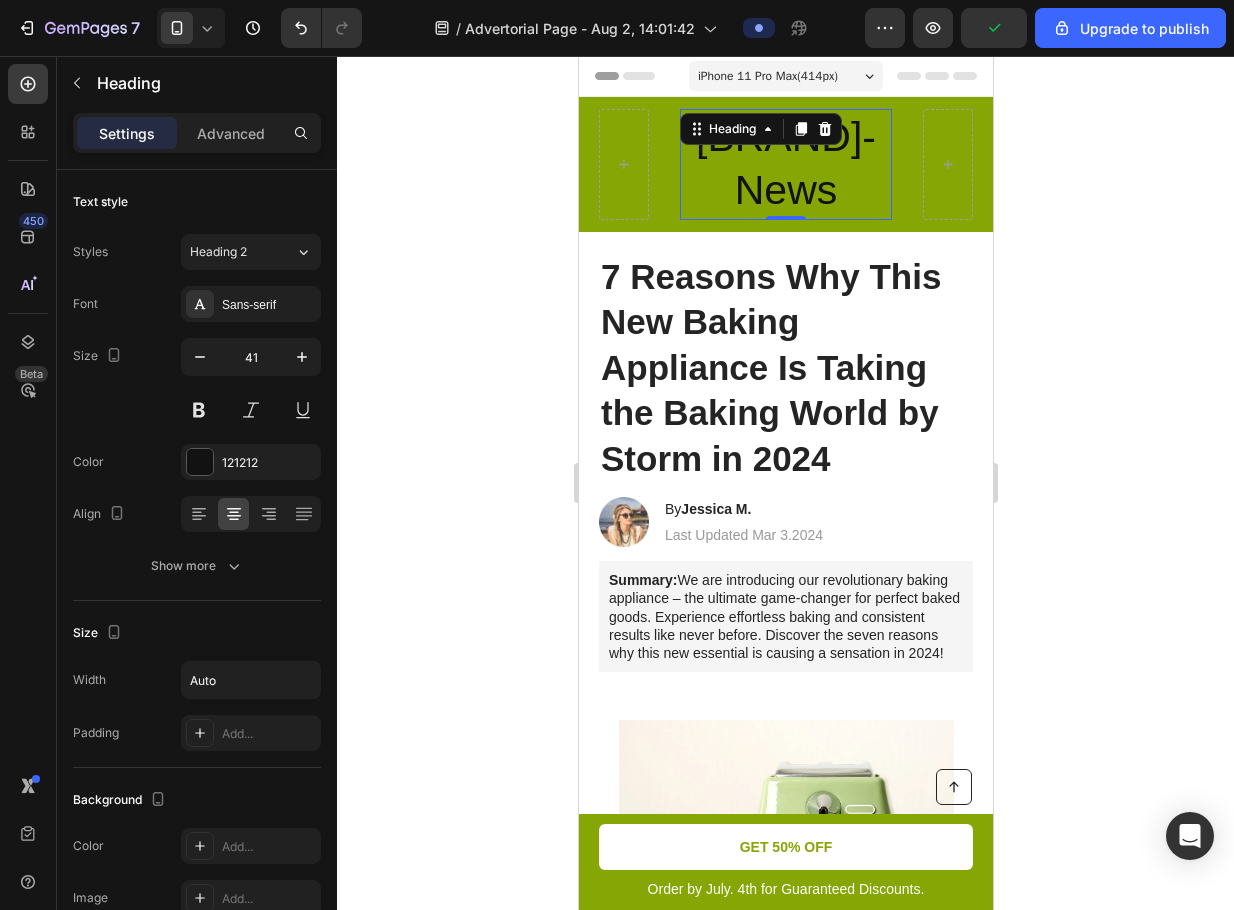 click on "Settings Advanced" at bounding box center [197, 133] 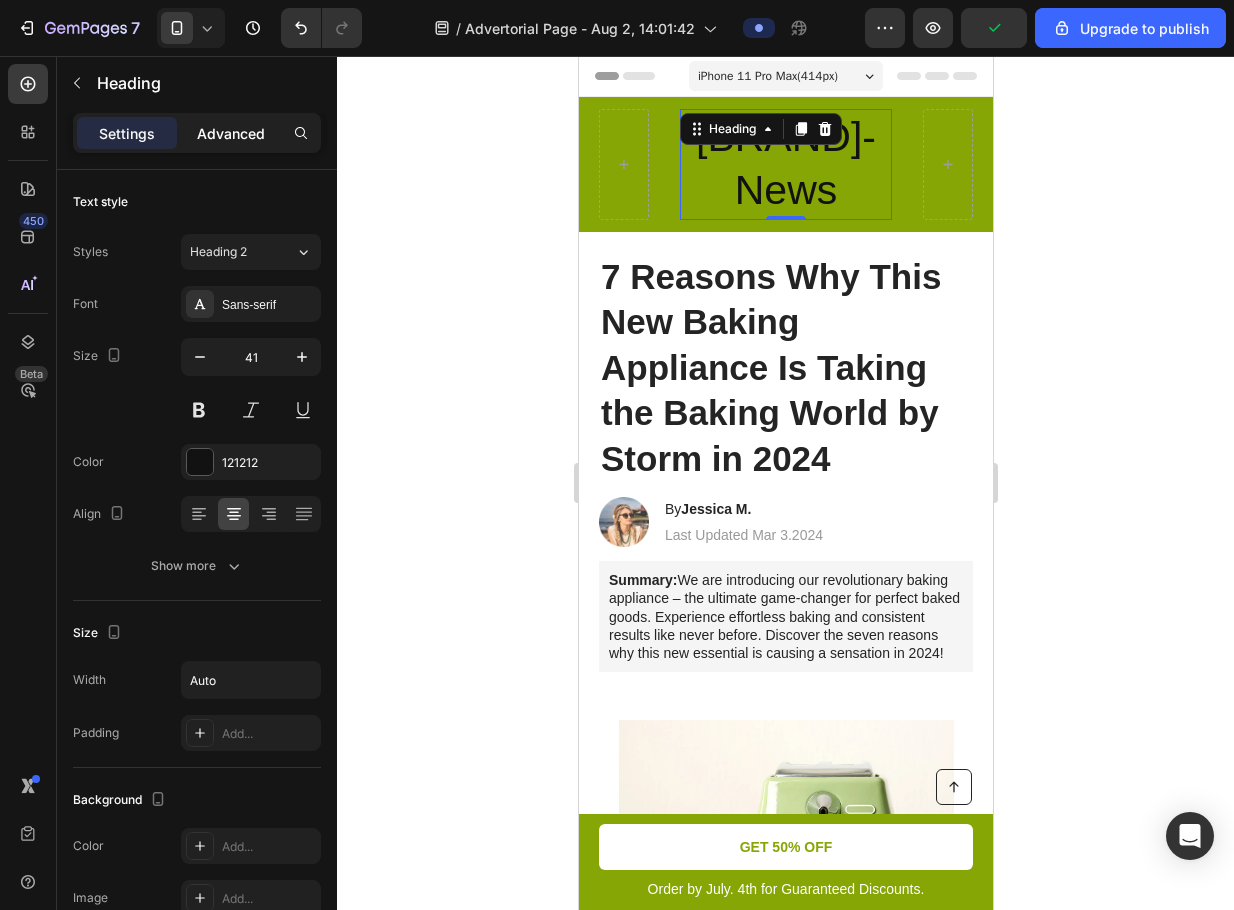 click on "Advanced" at bounding box center [231, 133] 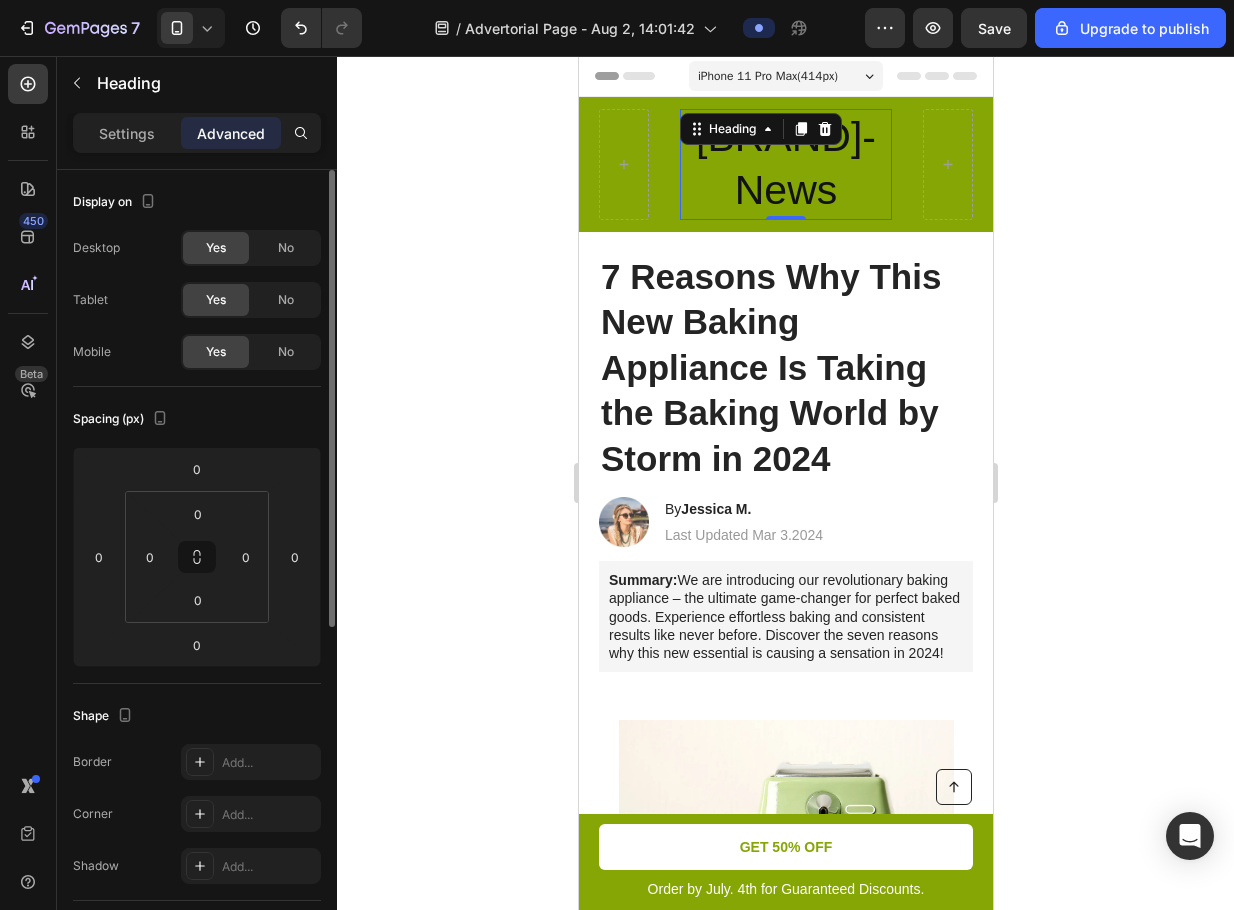scroll, scrollTop: 400, scrollLeft: 0, axis: vertical 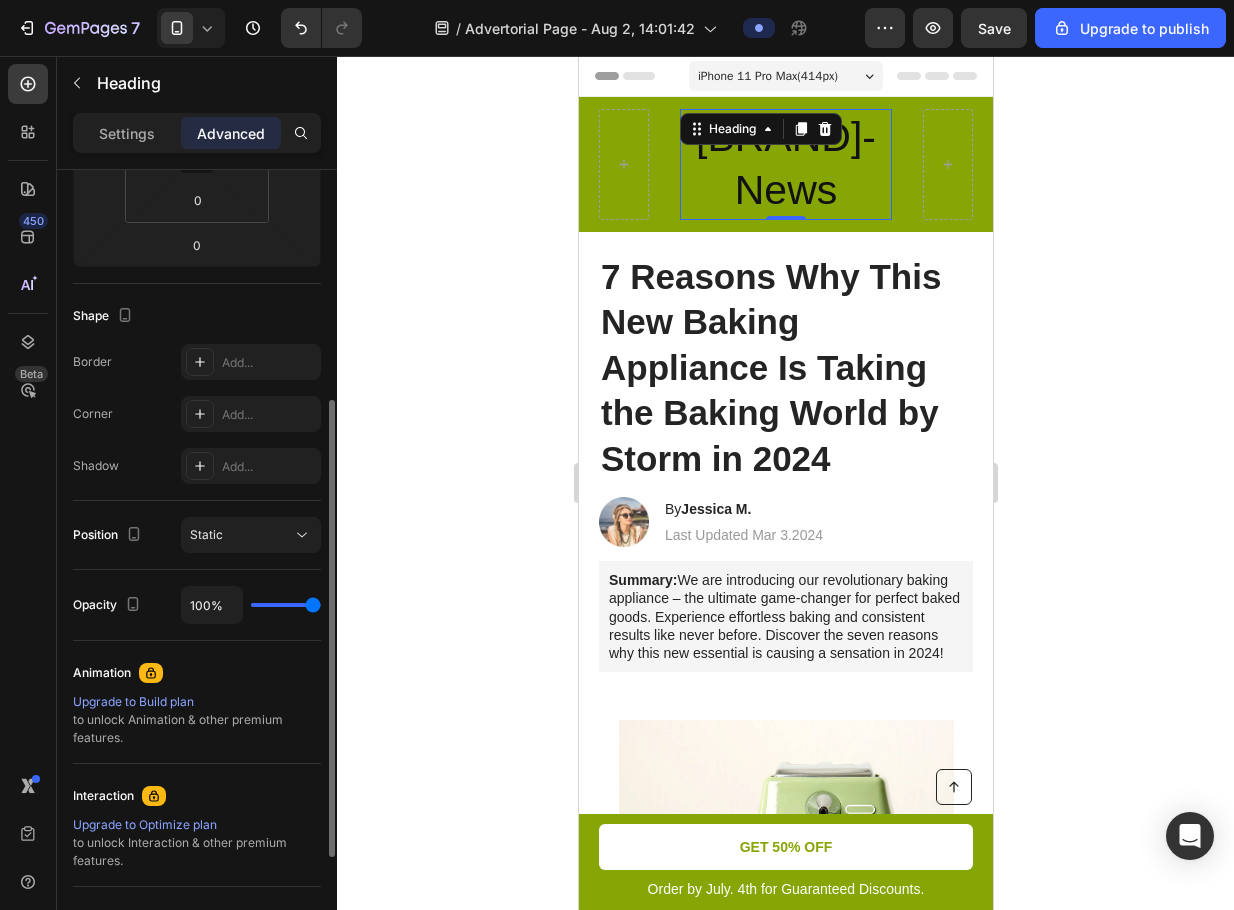 type on "52%" 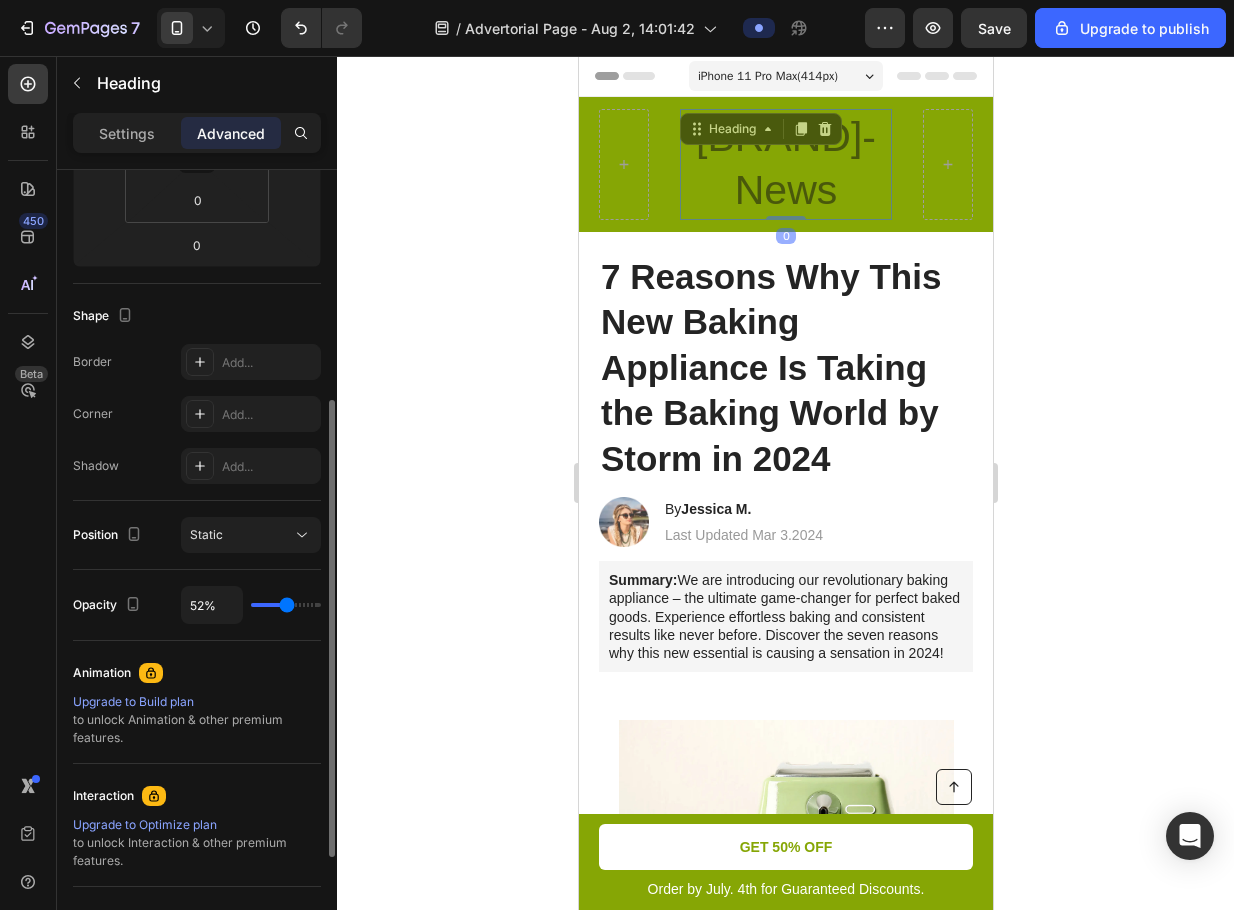 type on "46%" 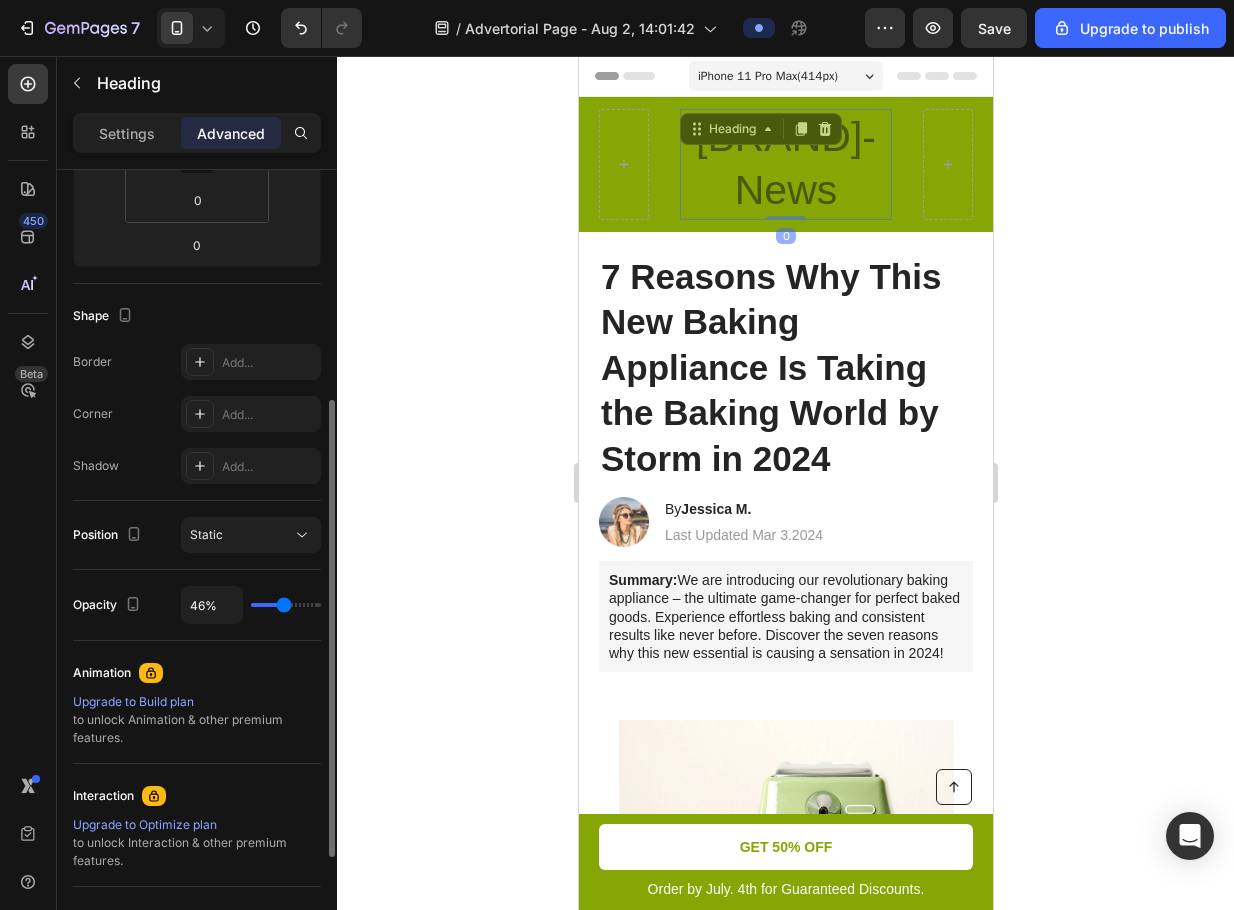 type on "41%" 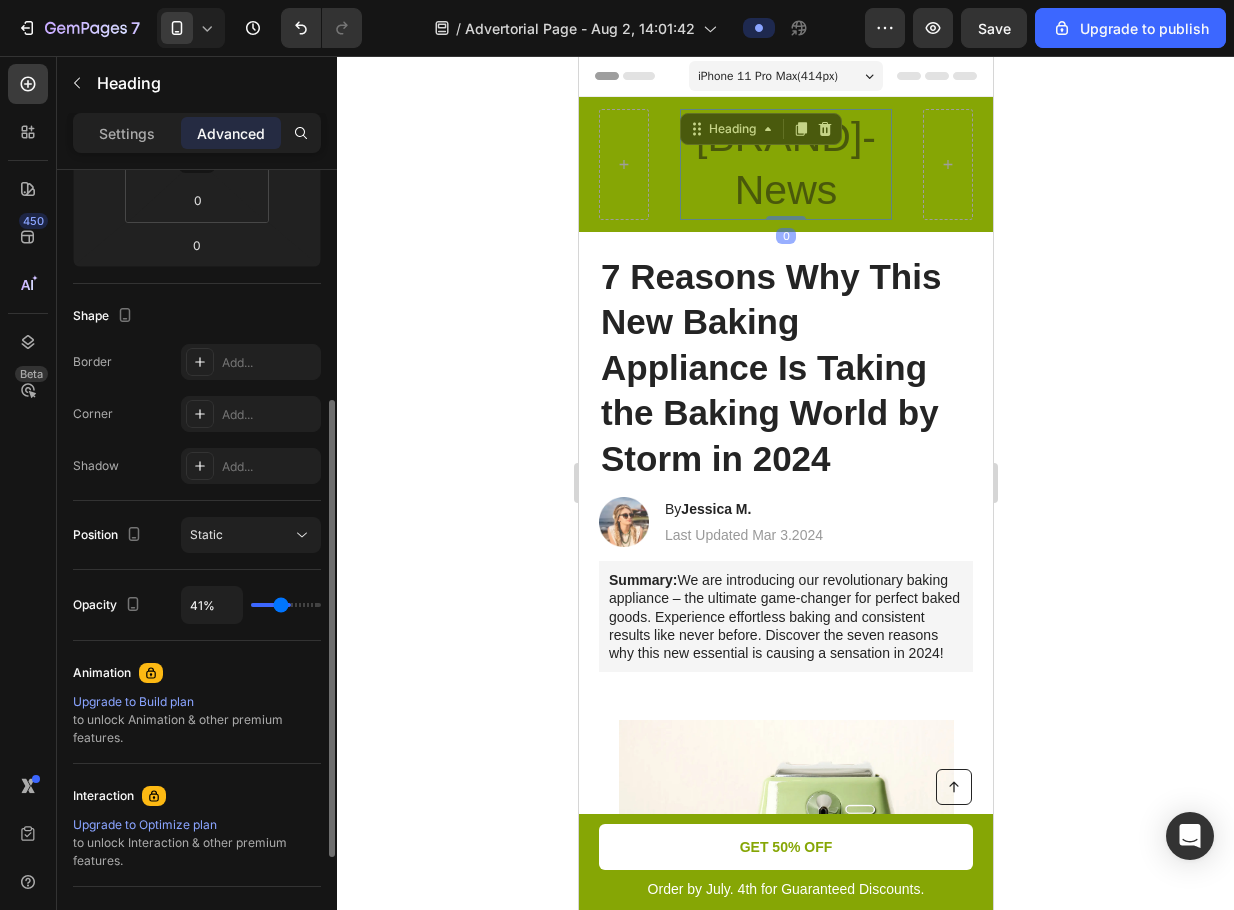 type on "37%" 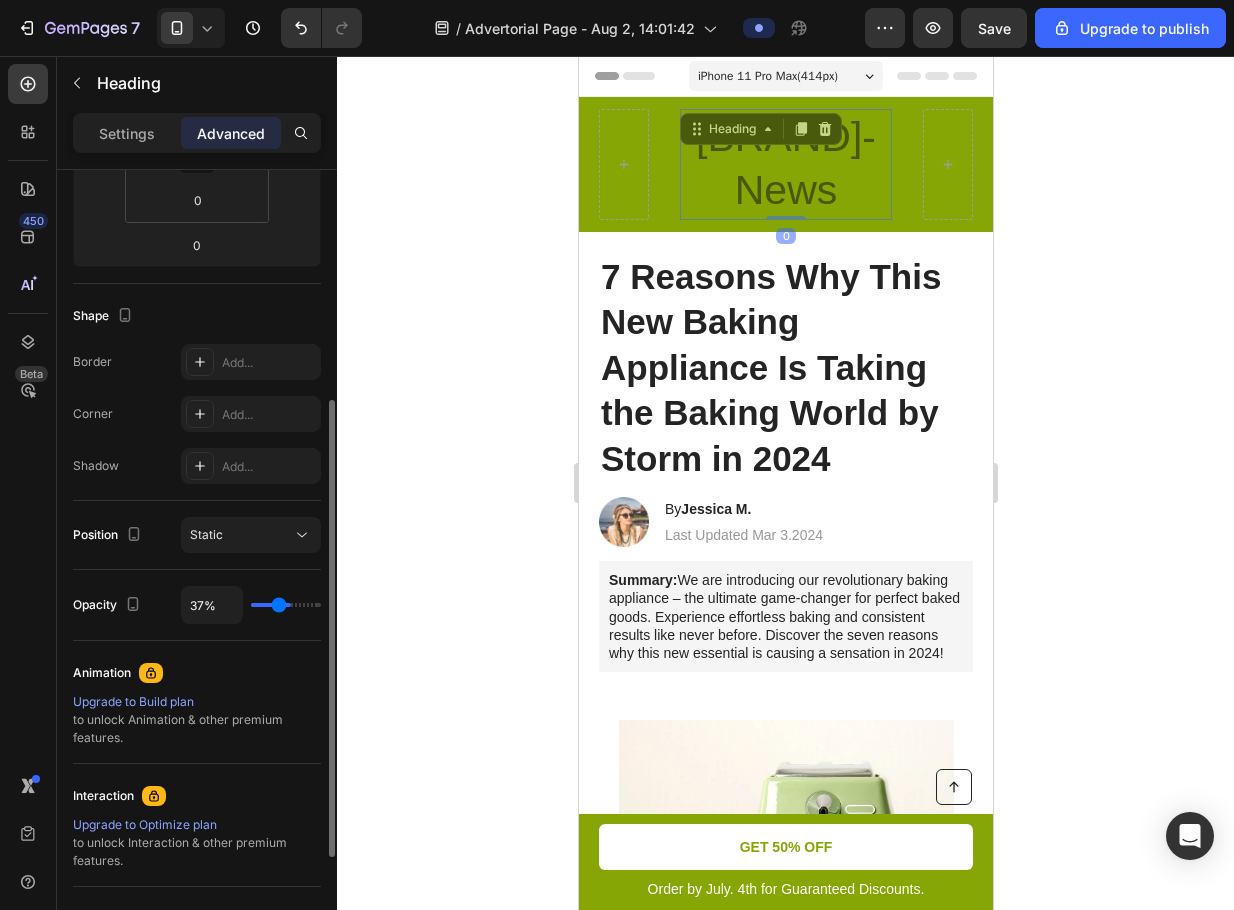 type on "28%" 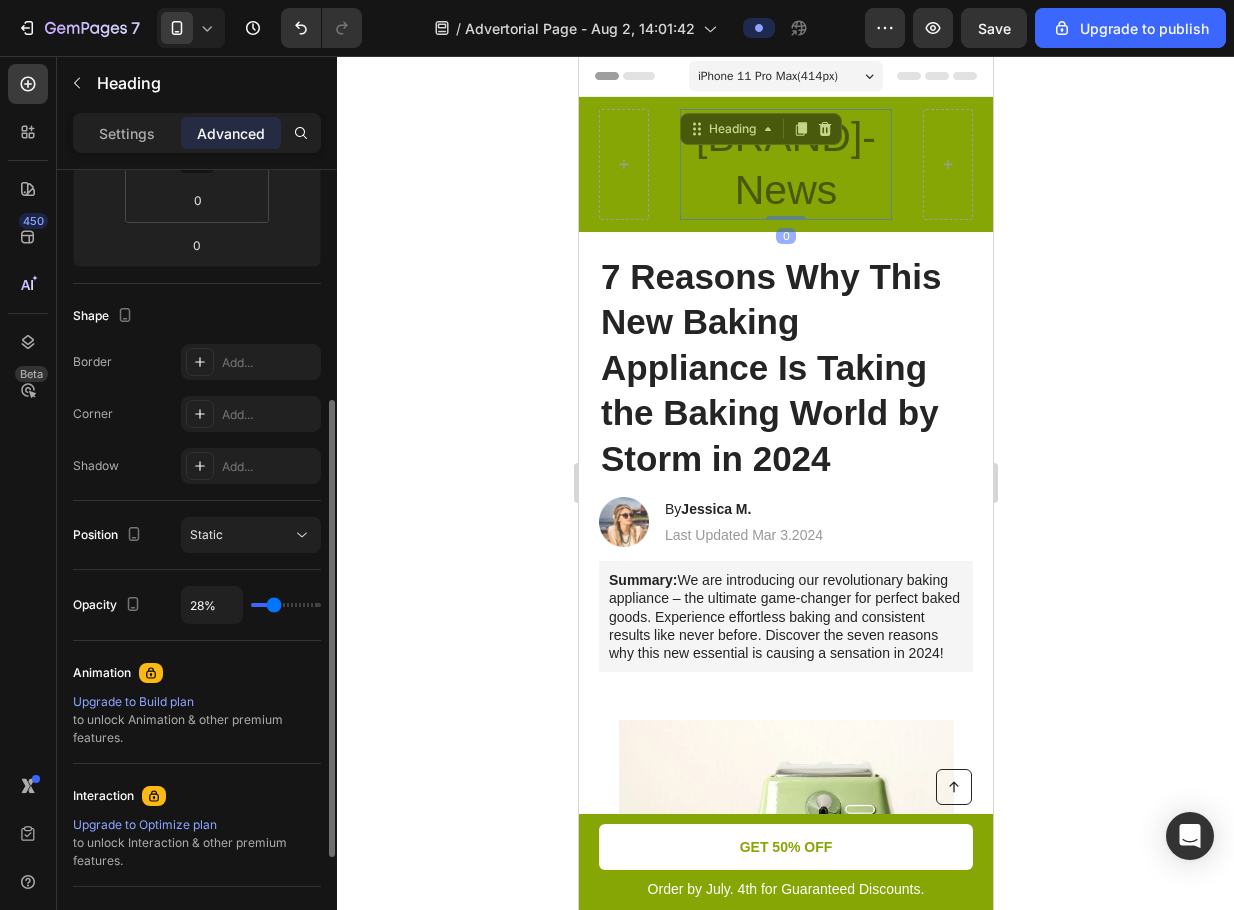 type on "7%" 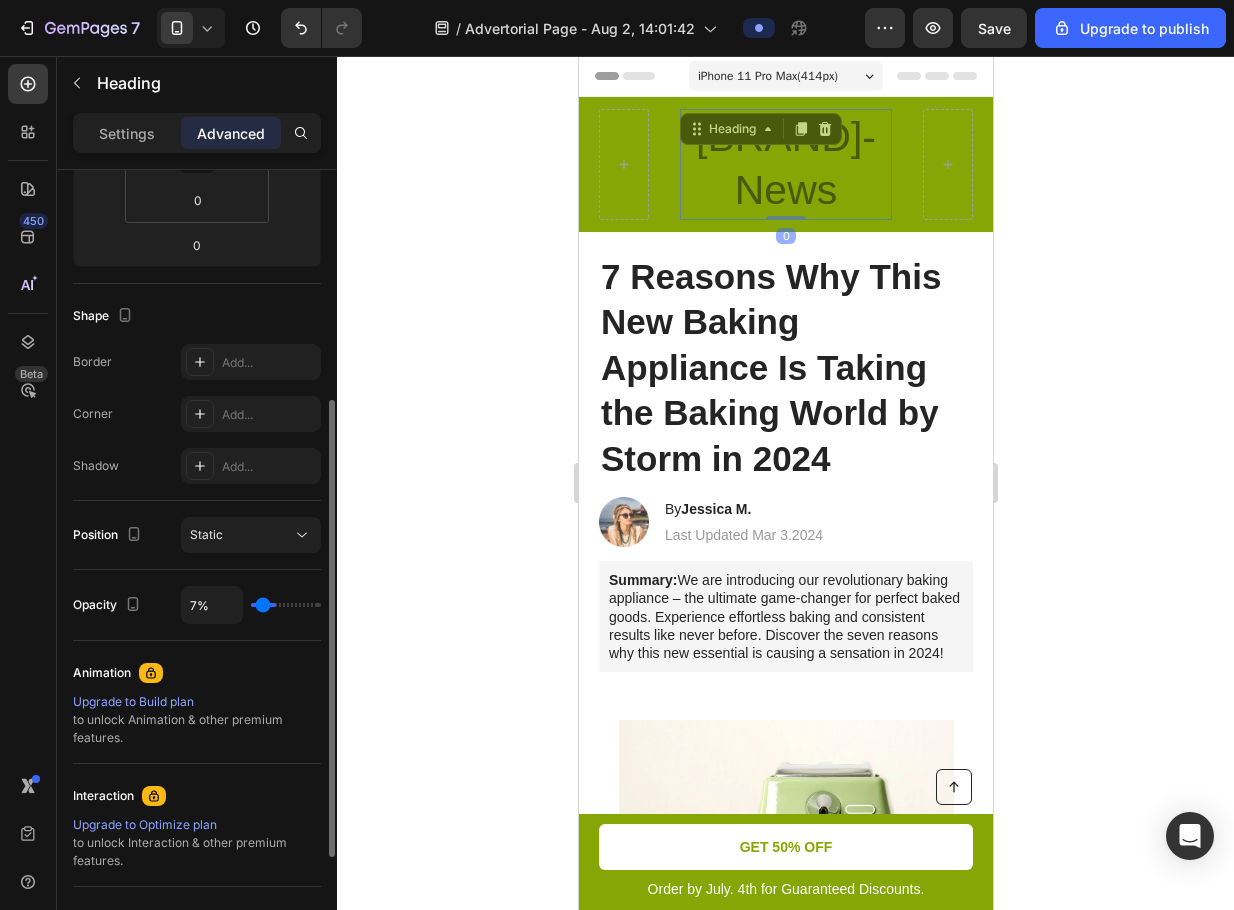 type on "0%" 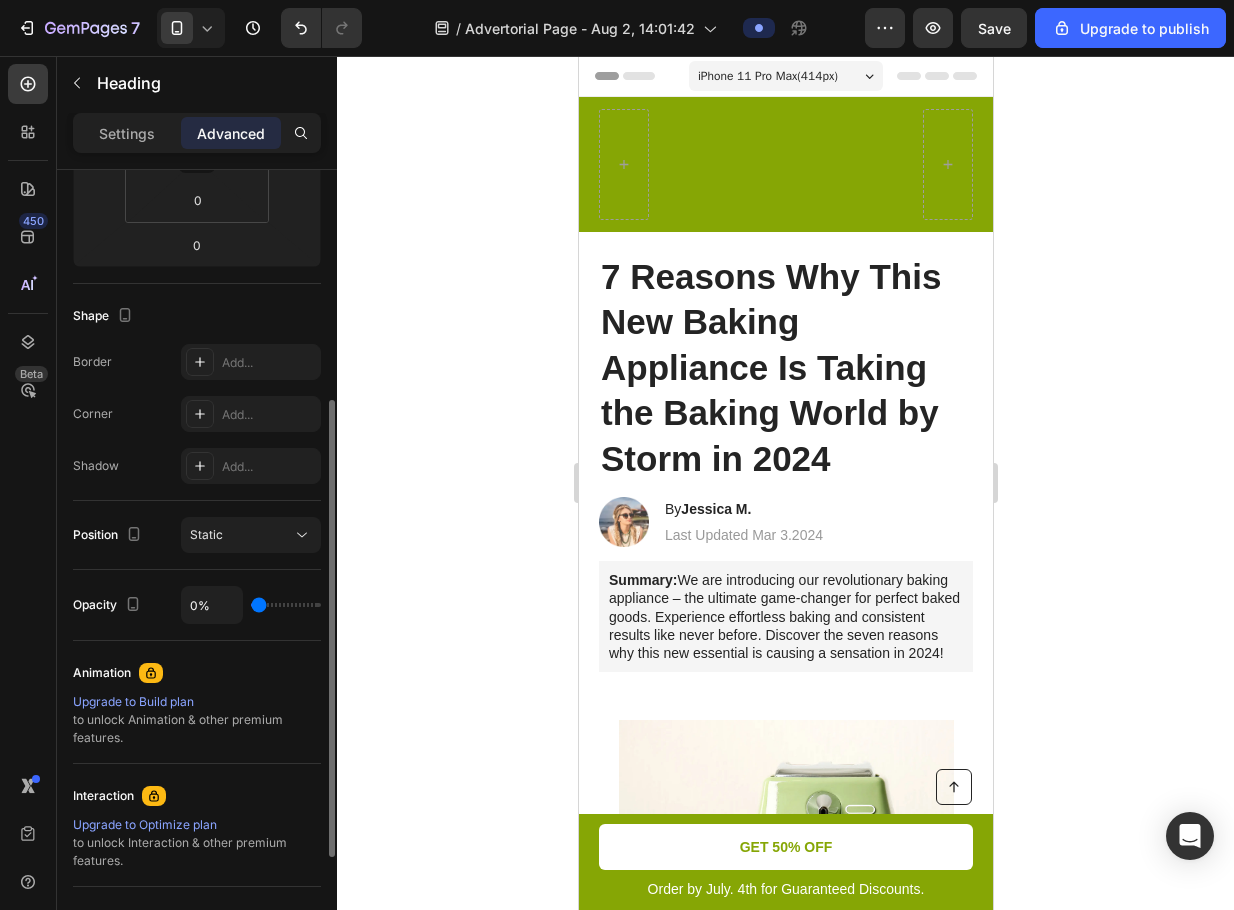 type on "4%" 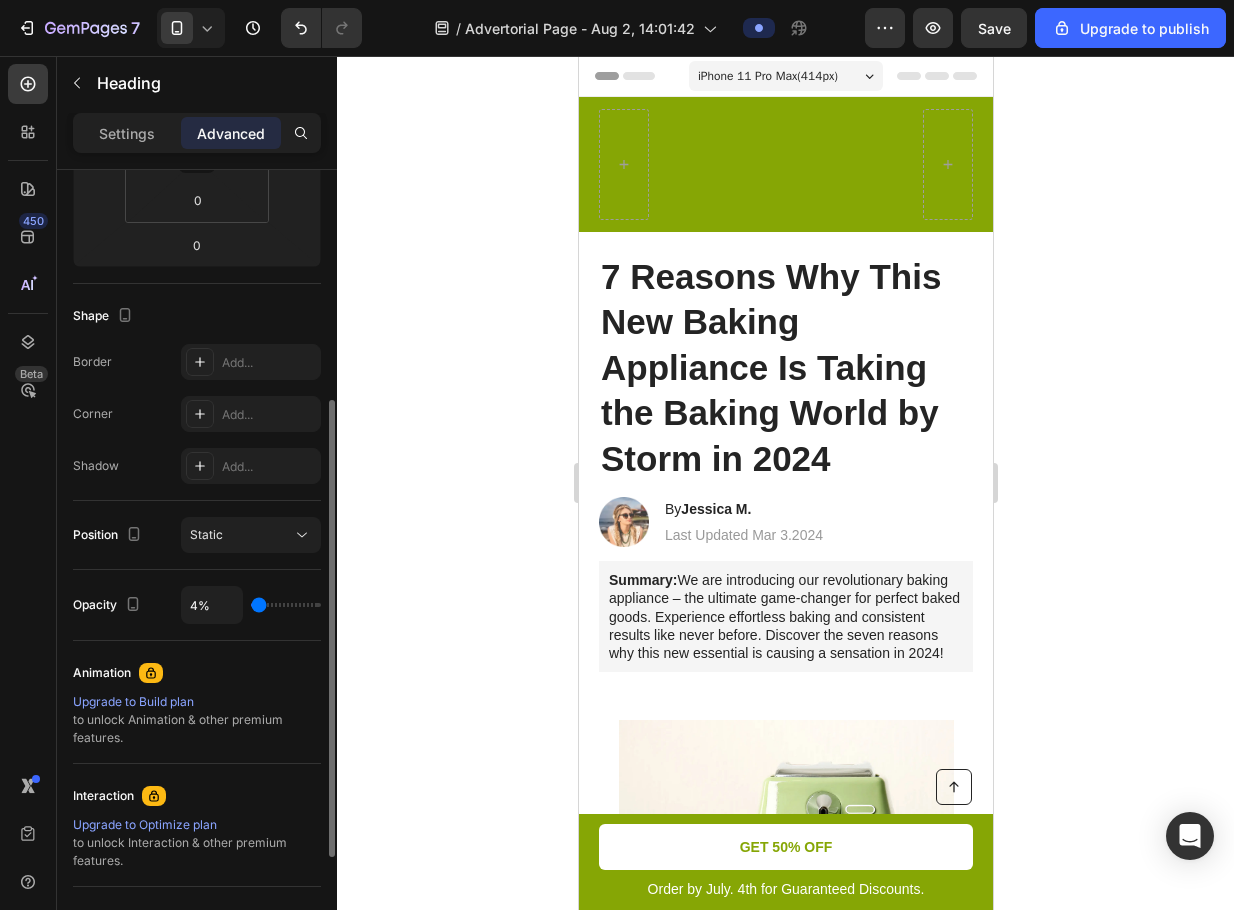 type on "4" 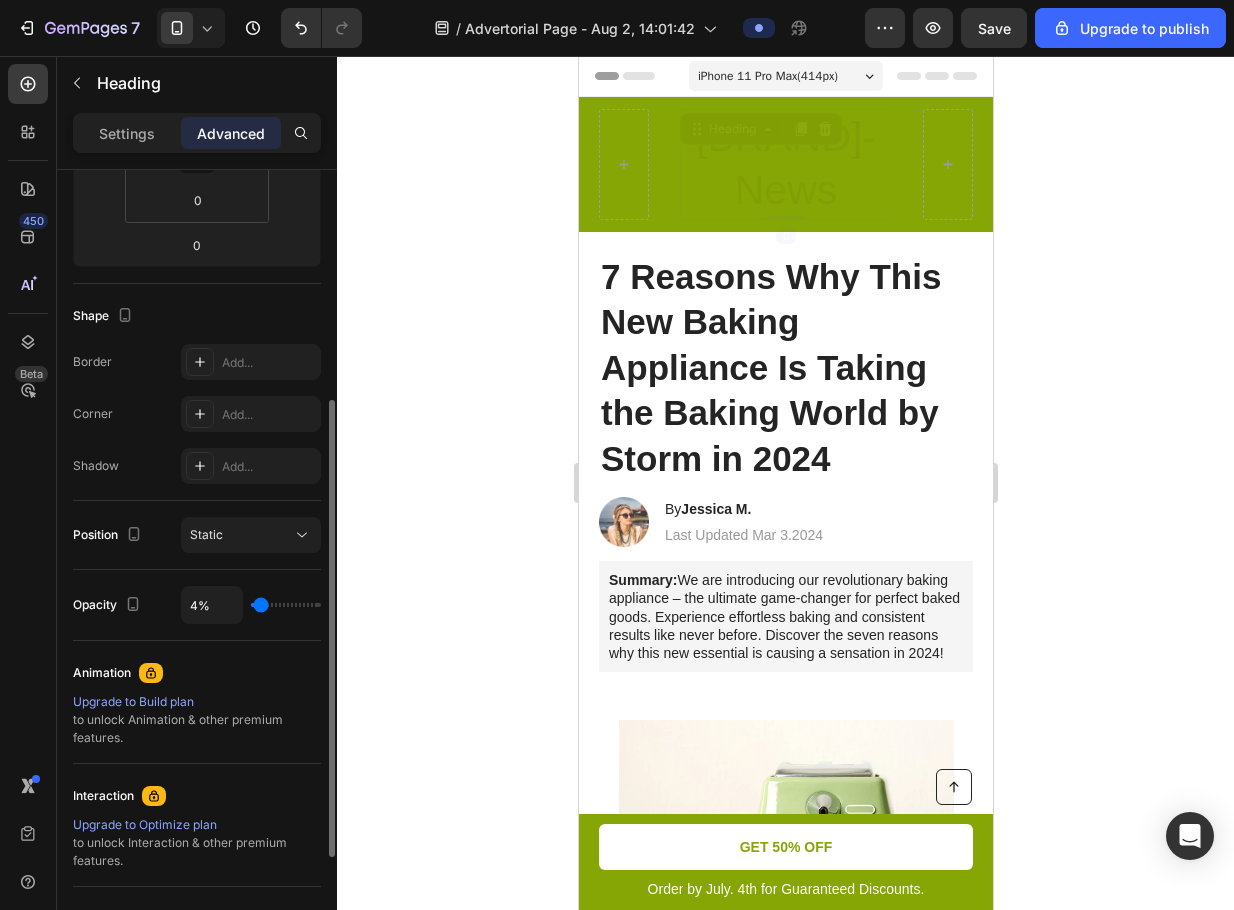 type on "44%" 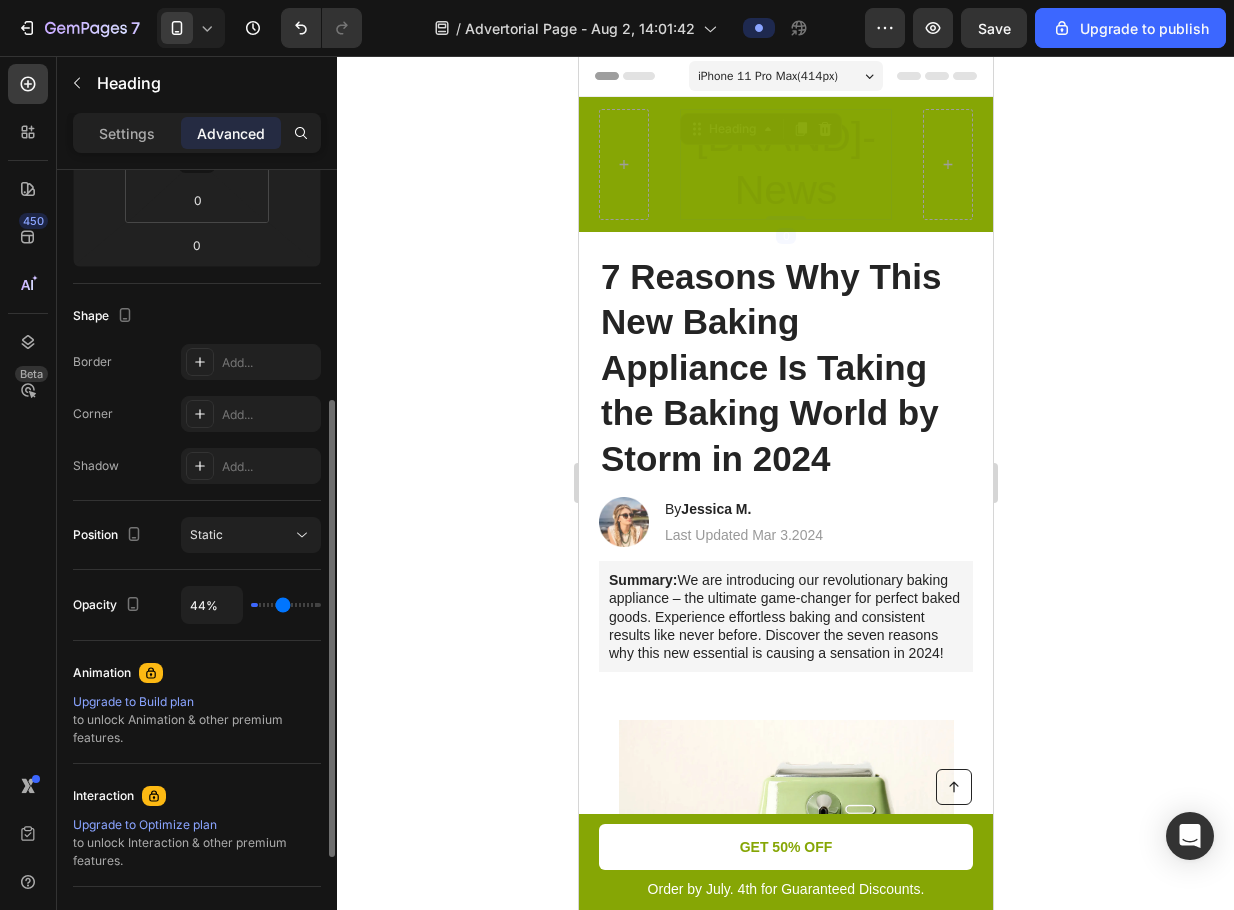 type on "57%" 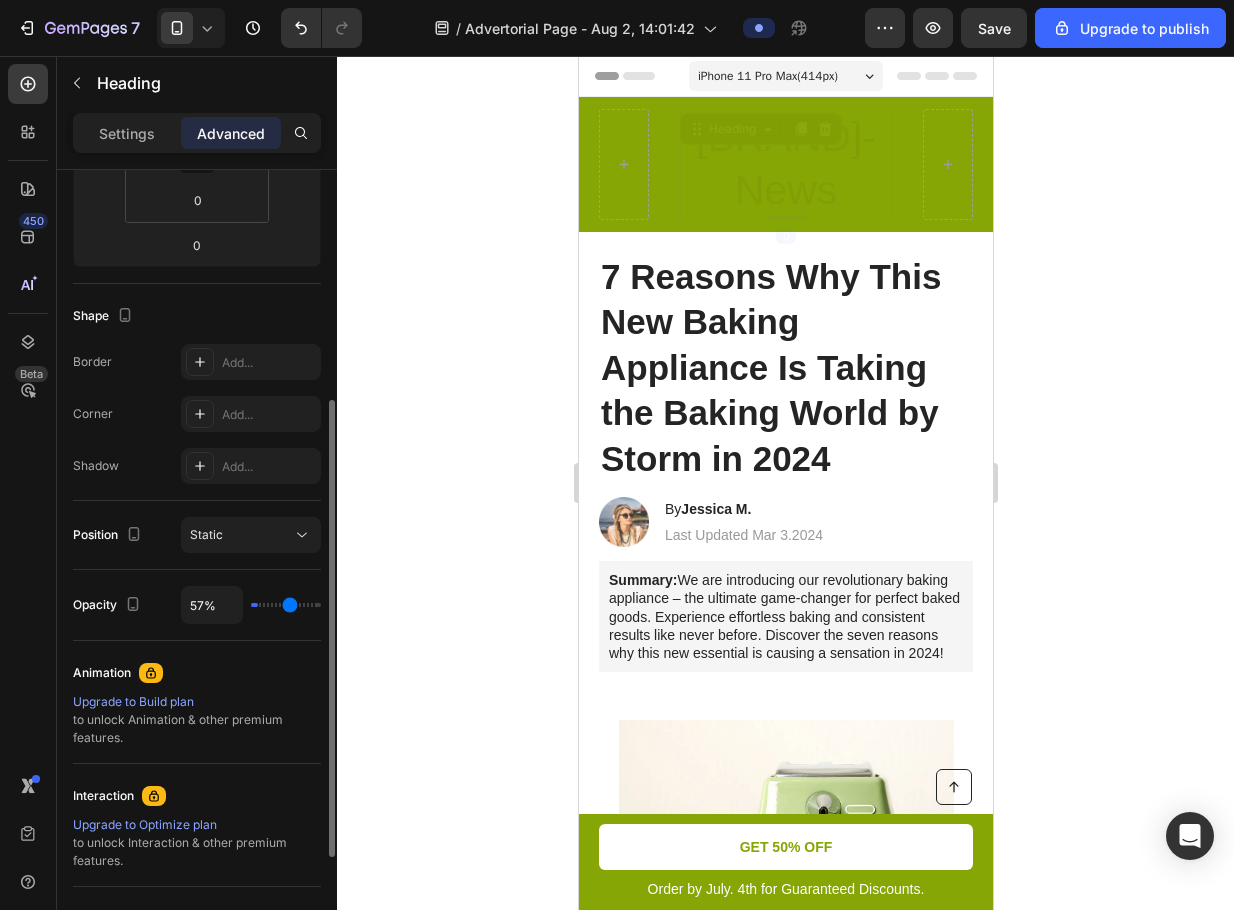 type on "72%" 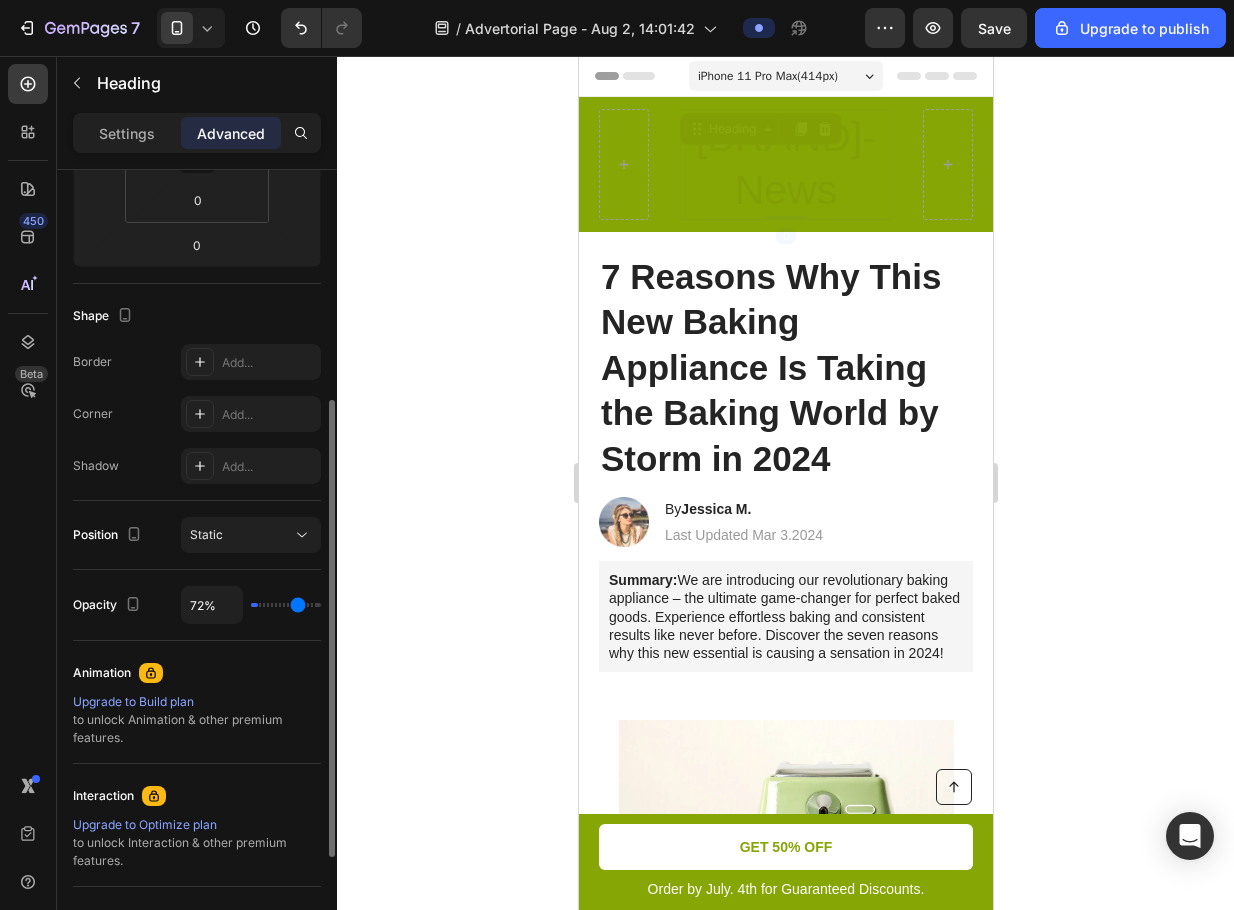 type on "80%" 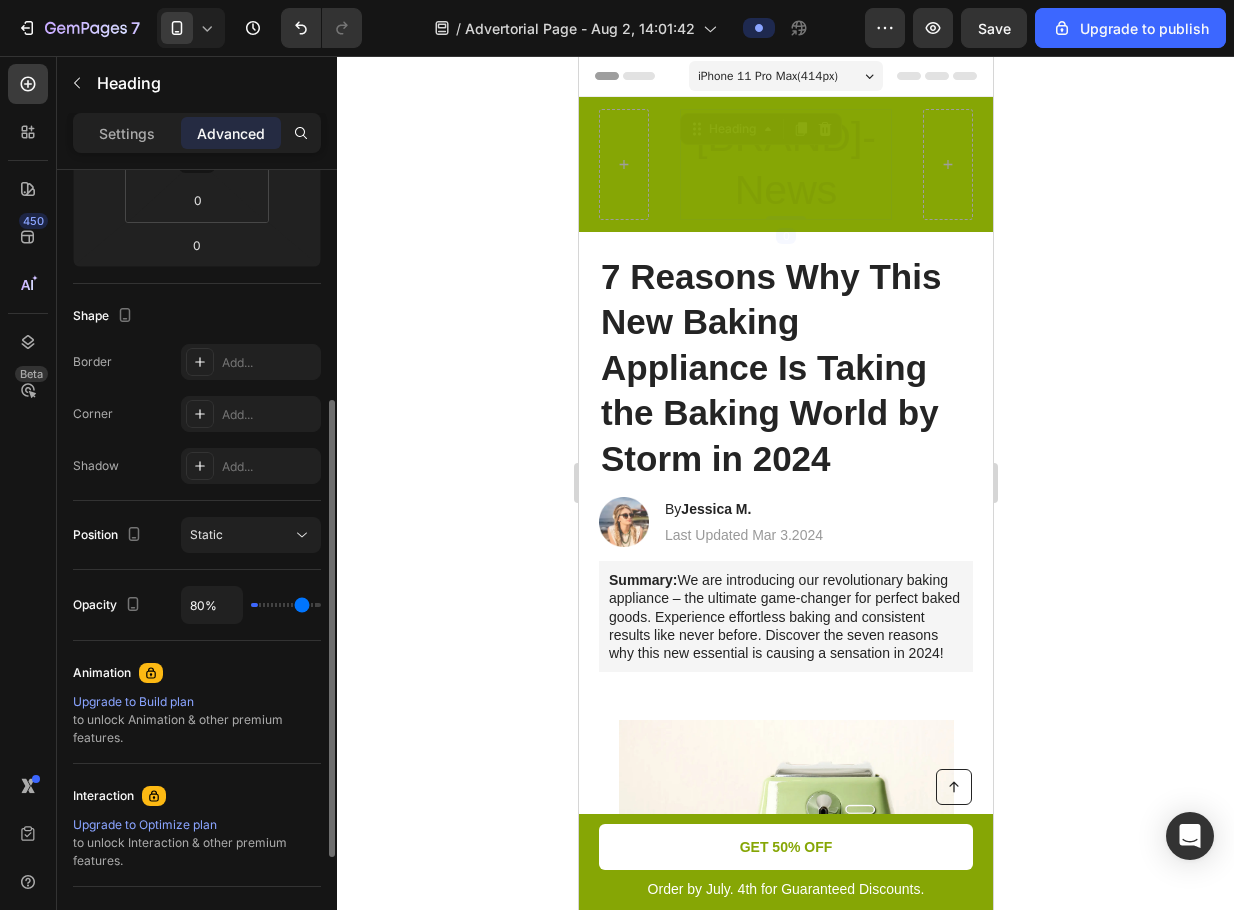 type on "89%" 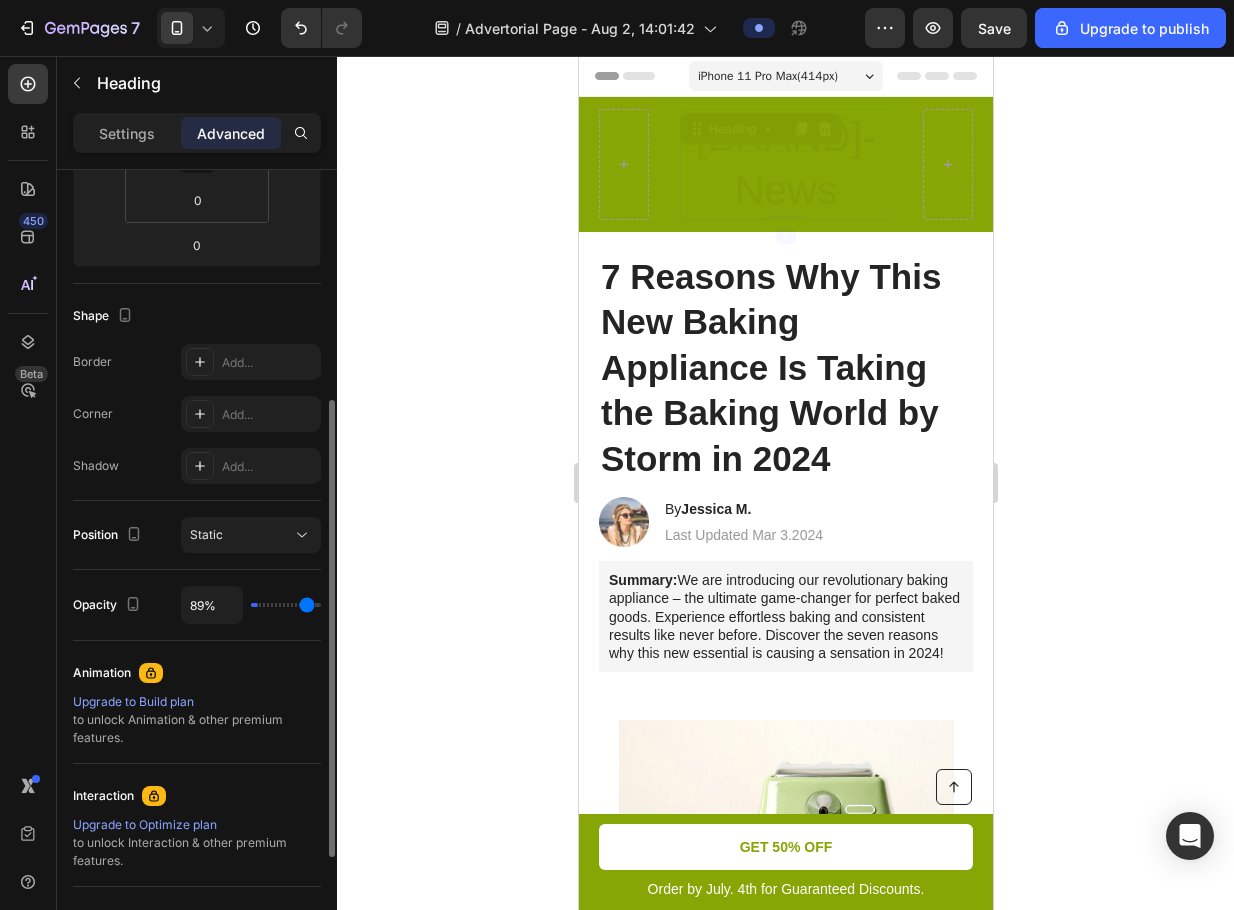 type on "94%" 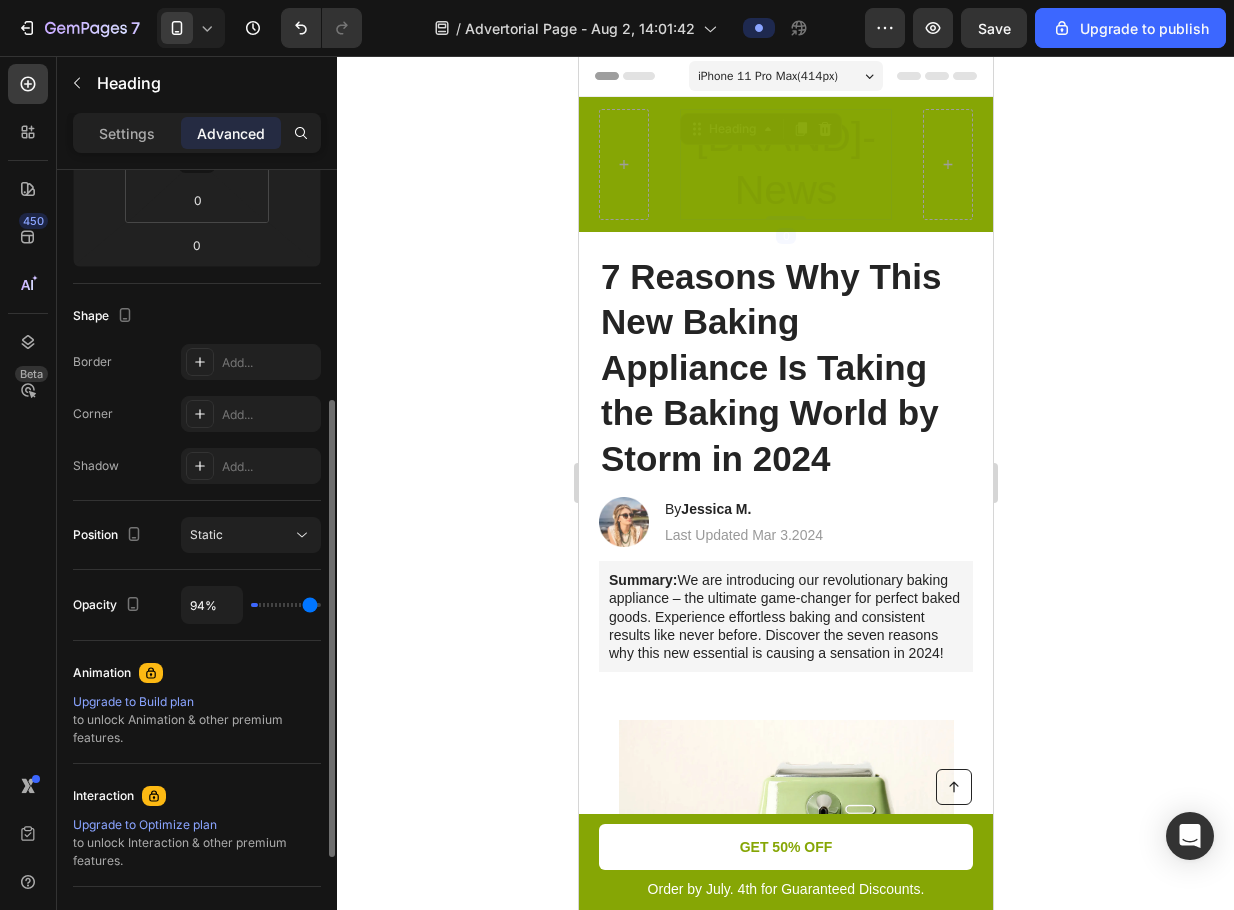 type on "100%" 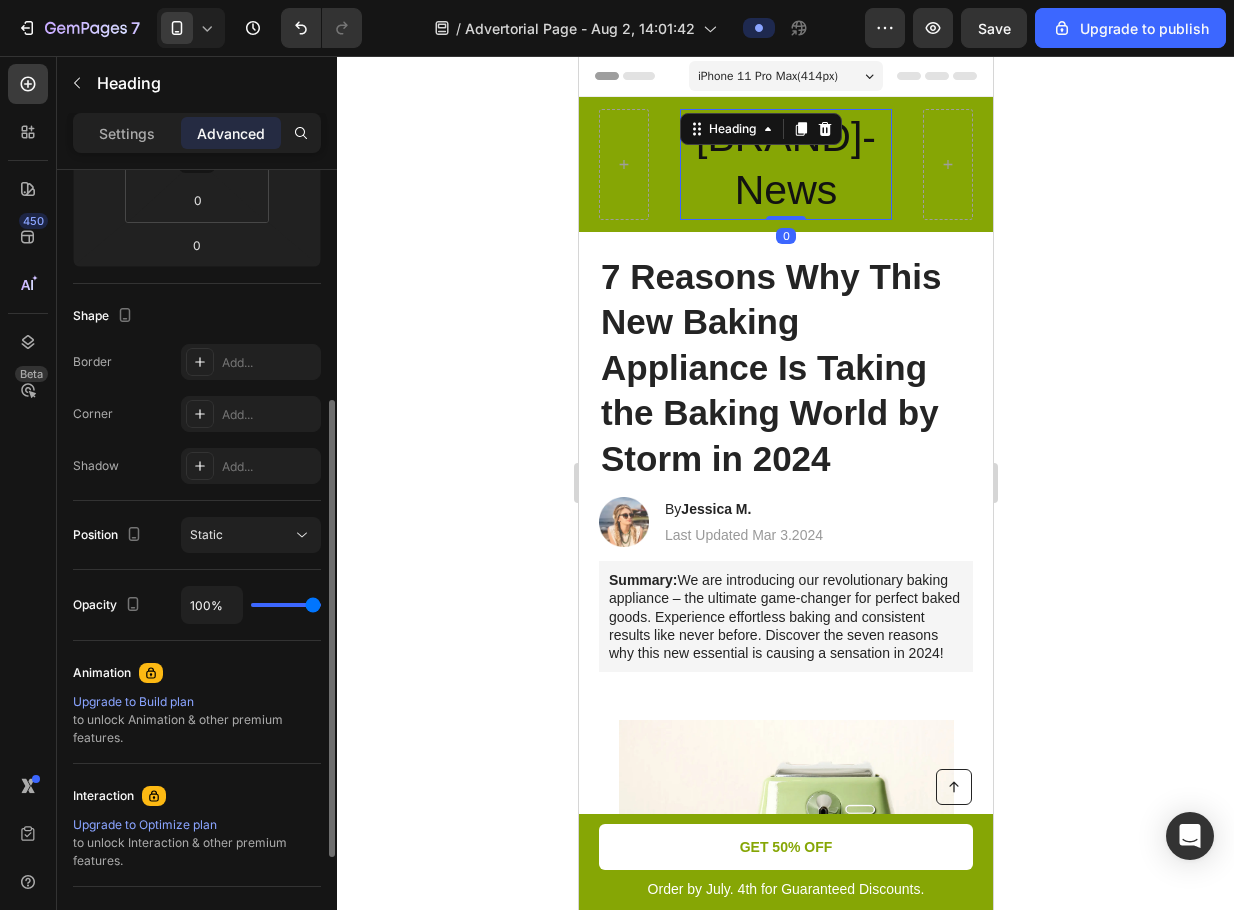 drag, startPoint x: 315, startPoint y: 601, endPoint x: 379, endPoint y: 605, distance: 64.12488 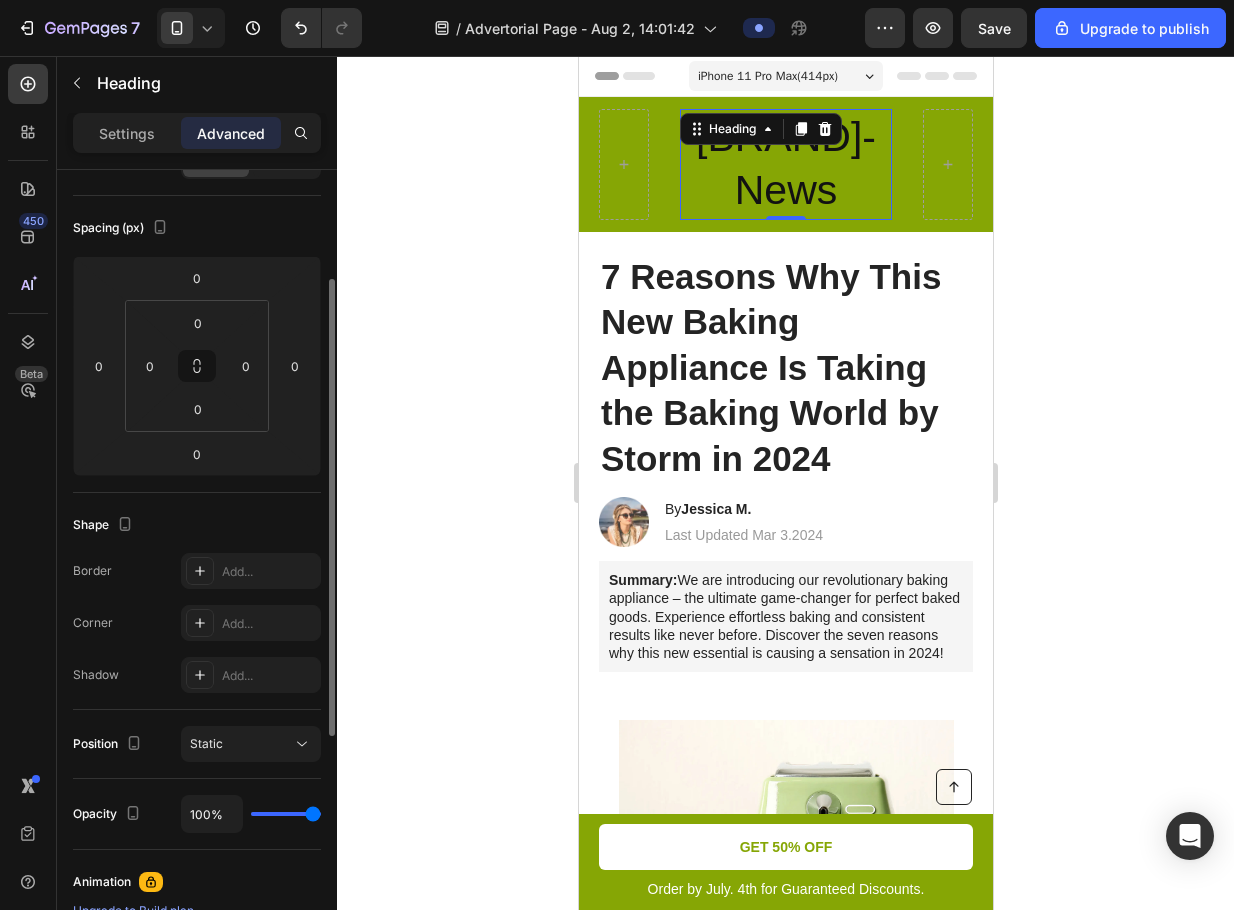 scroll, scrollTop: 0, scrollLeft: 0, axis: both 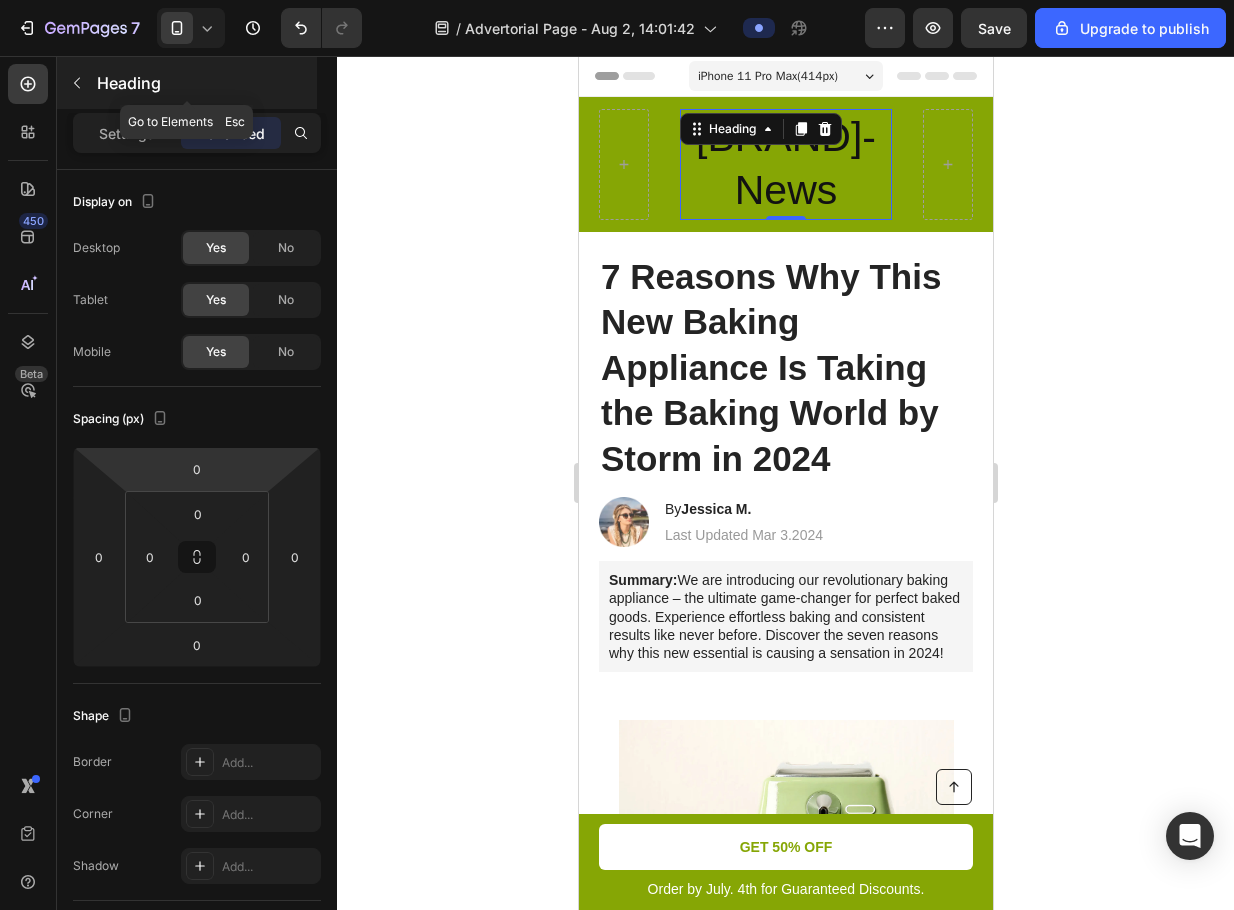 click at bounding box center [77, 83] 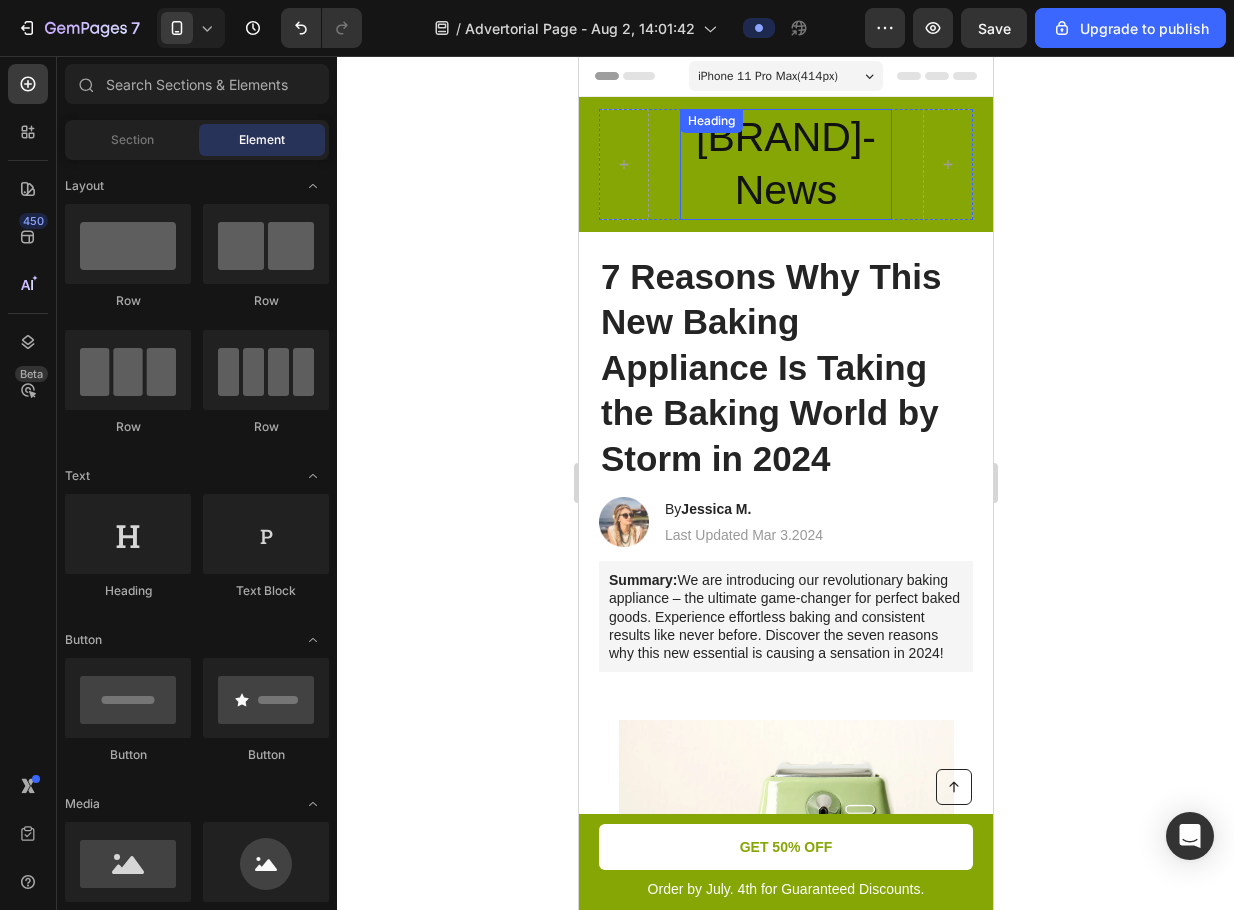 click on "[BRAND]-news" at bounding box center (785, 164) 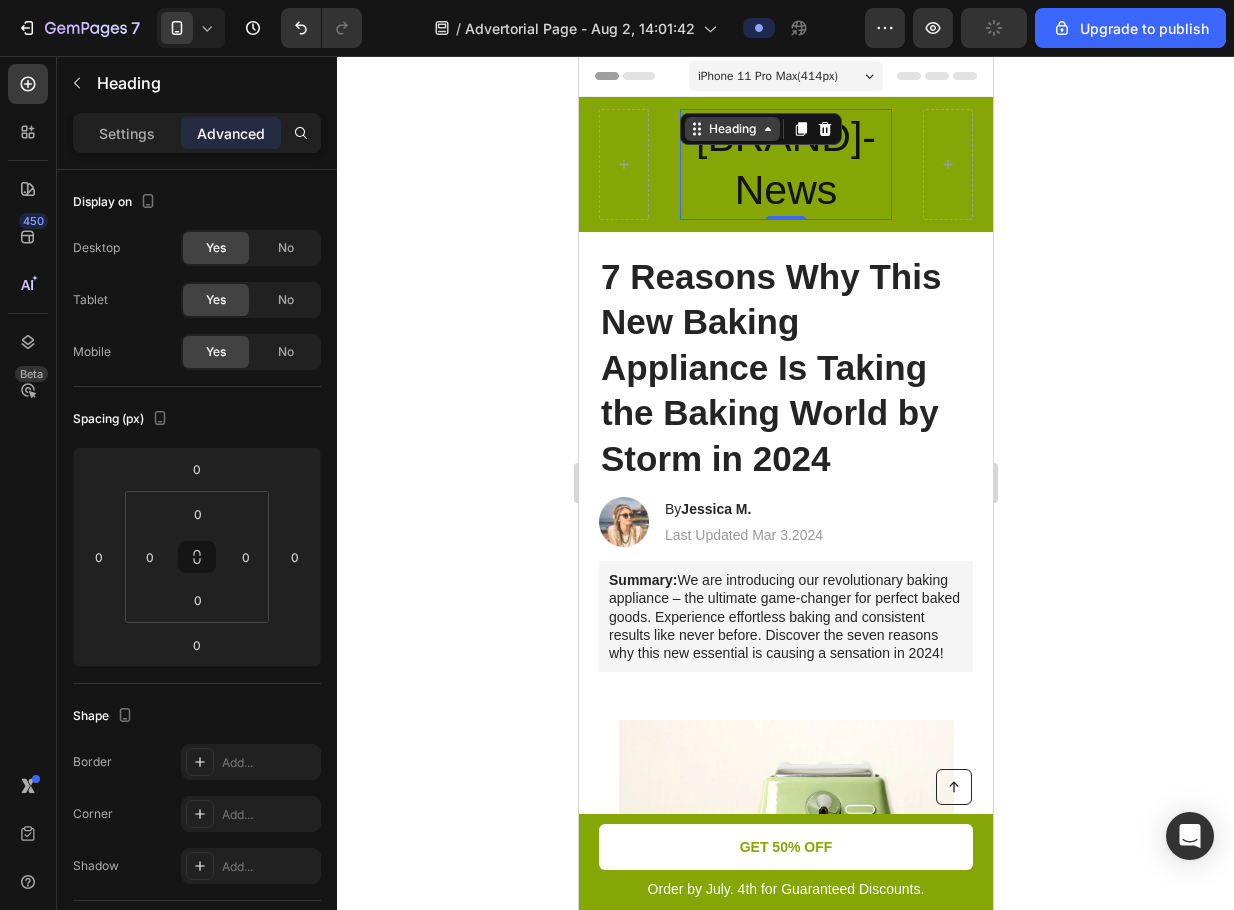 click on "Heading" at bounding box center (731, 129) 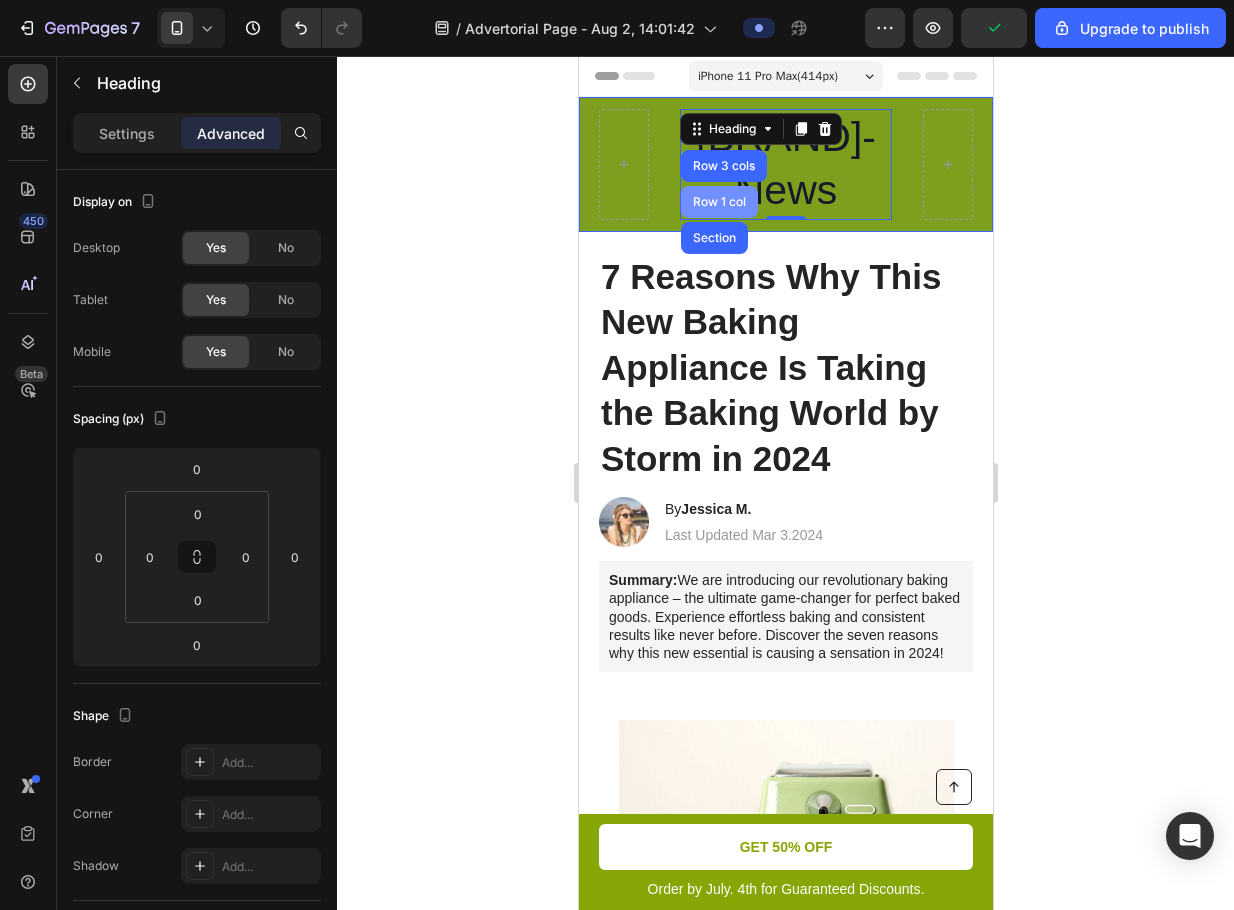 click on "Row 1 col" at bounding box center [718, 202] 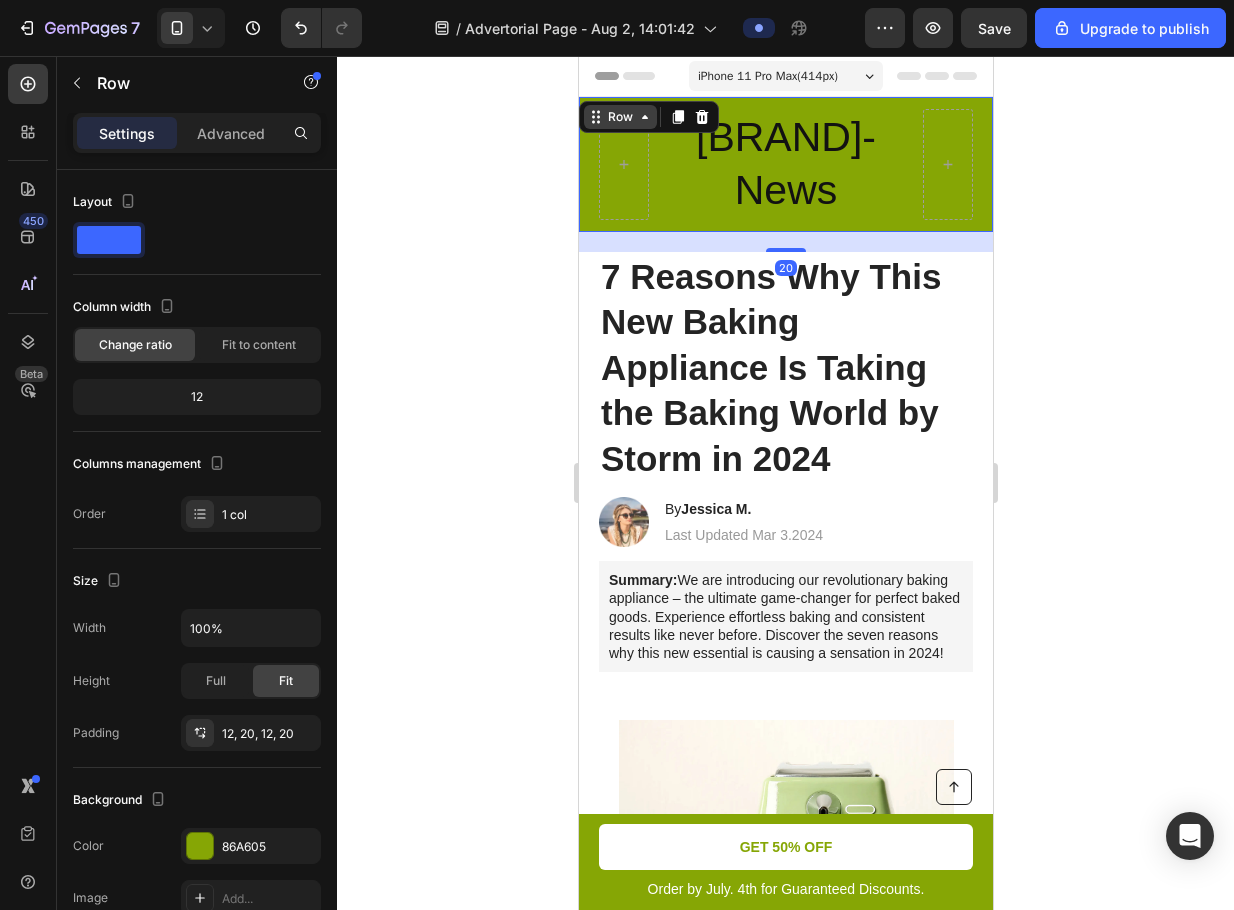 click on "Row" at bounding box center [619, 117] 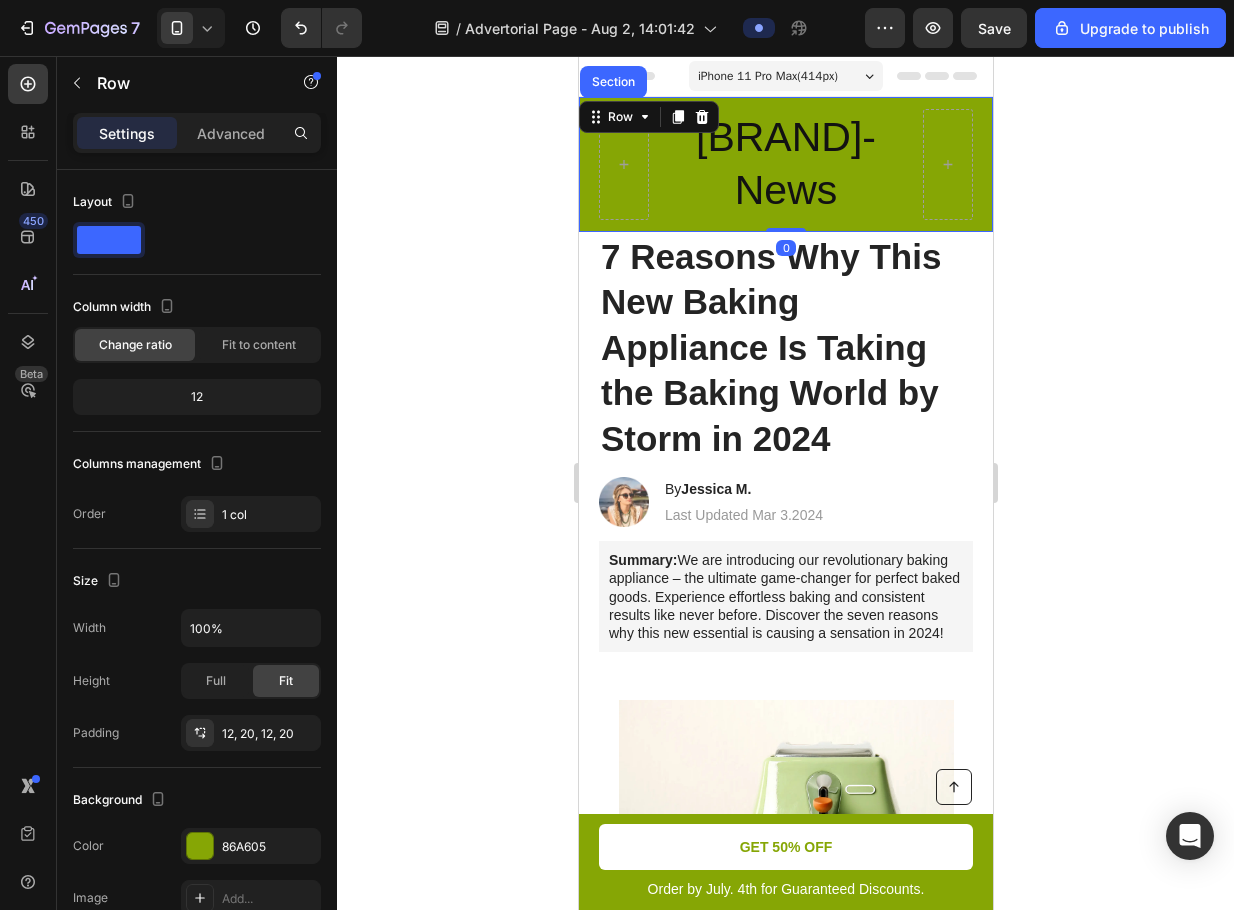 drag, startPoint x: 772, startPoint y: 249, endPoint x: 766, endPoint y: 210, distance: 39.45884 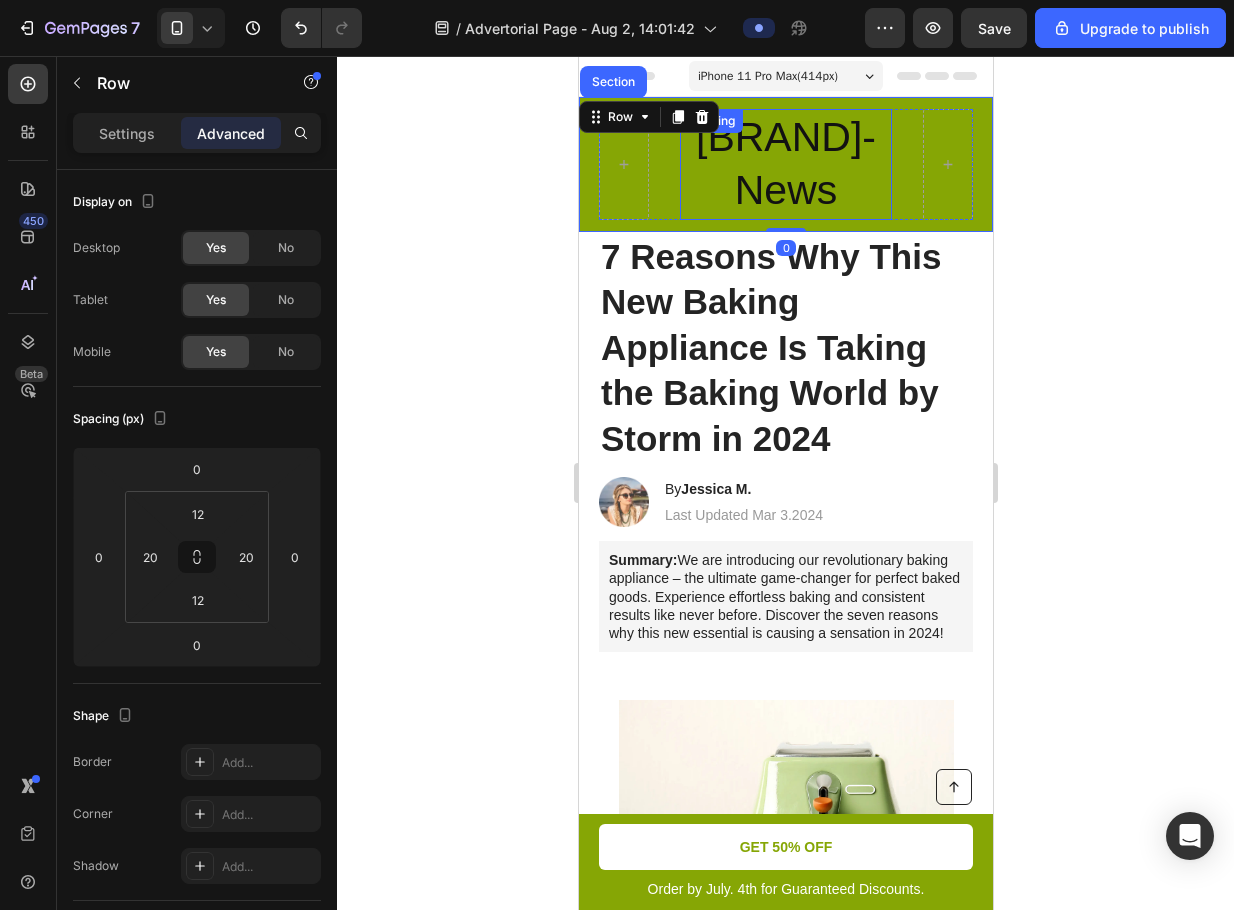 click on "[BRAND]-news" at bounding box center (785, 164) 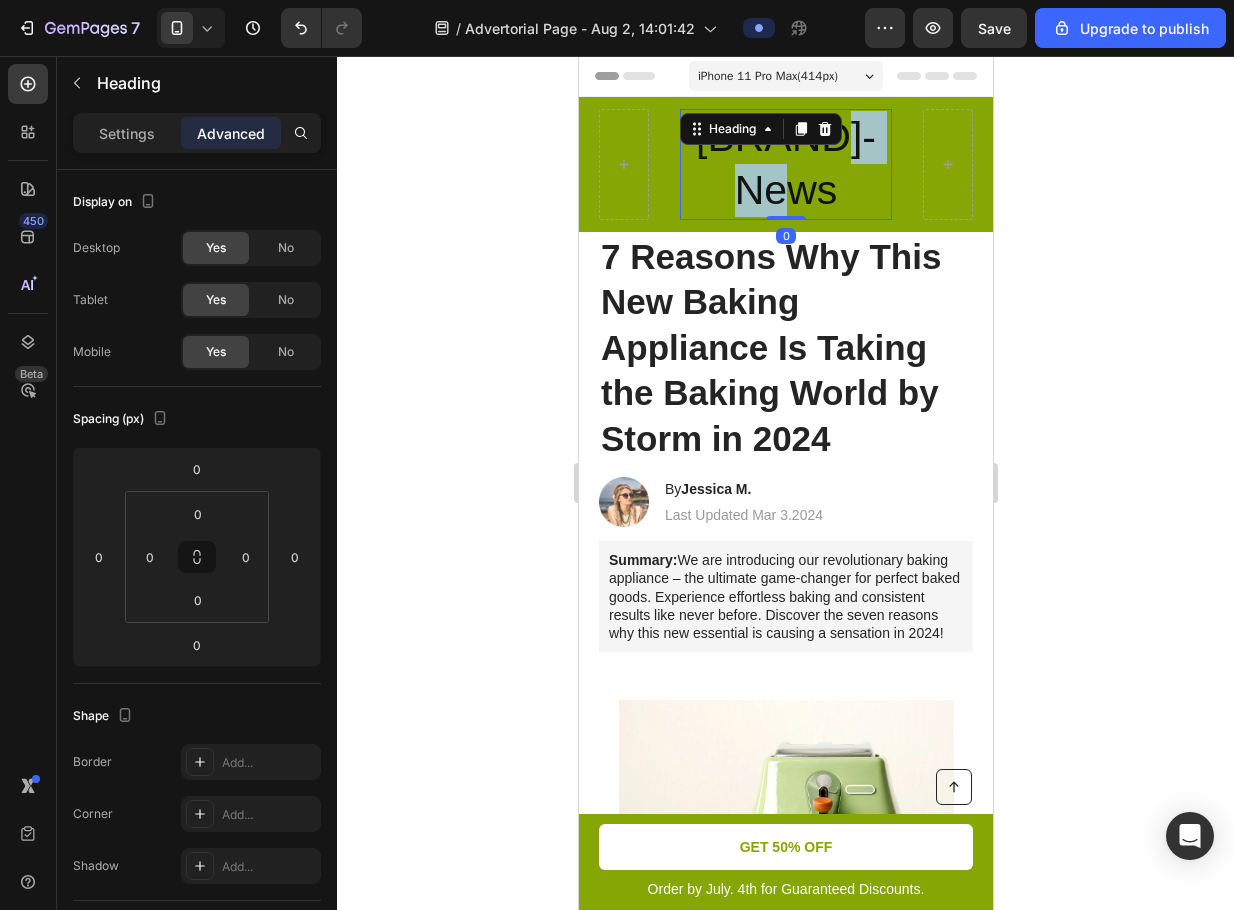 click on "[BRAND]-news" at bounding box center [785, 164] 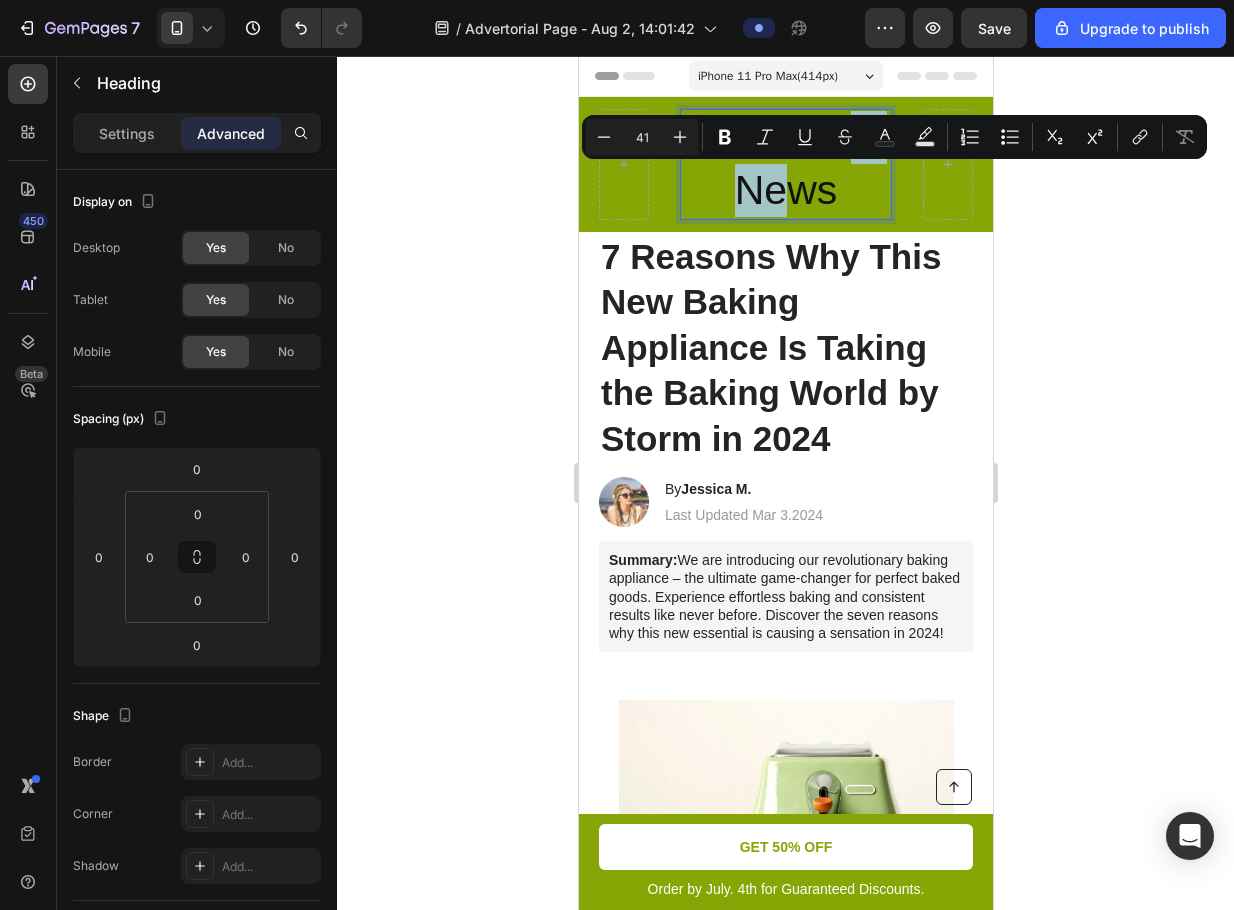 click on "[BRAND]-news" at bounding box center (785, 164) 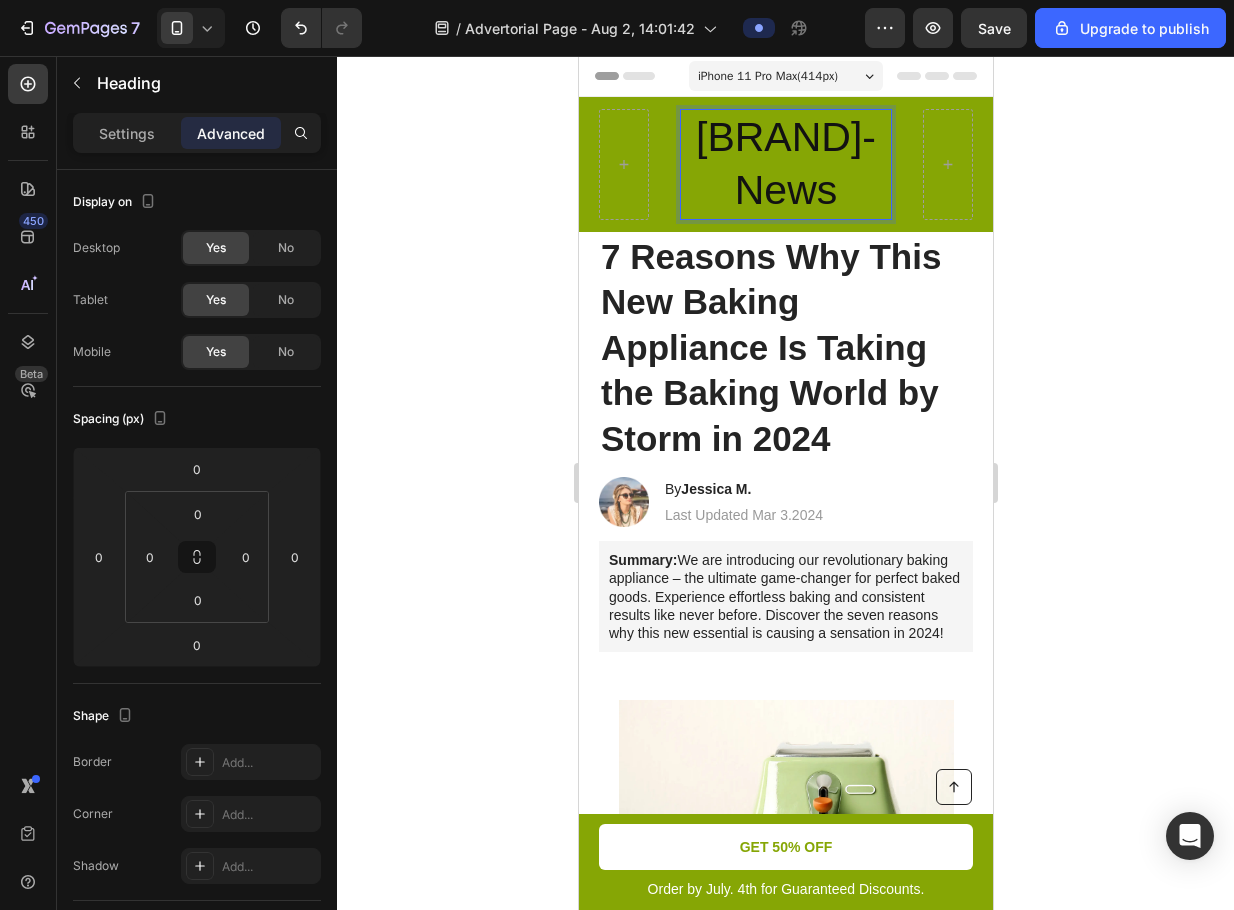 click on "[BRAND]-news" at bounding box center (785, 164) 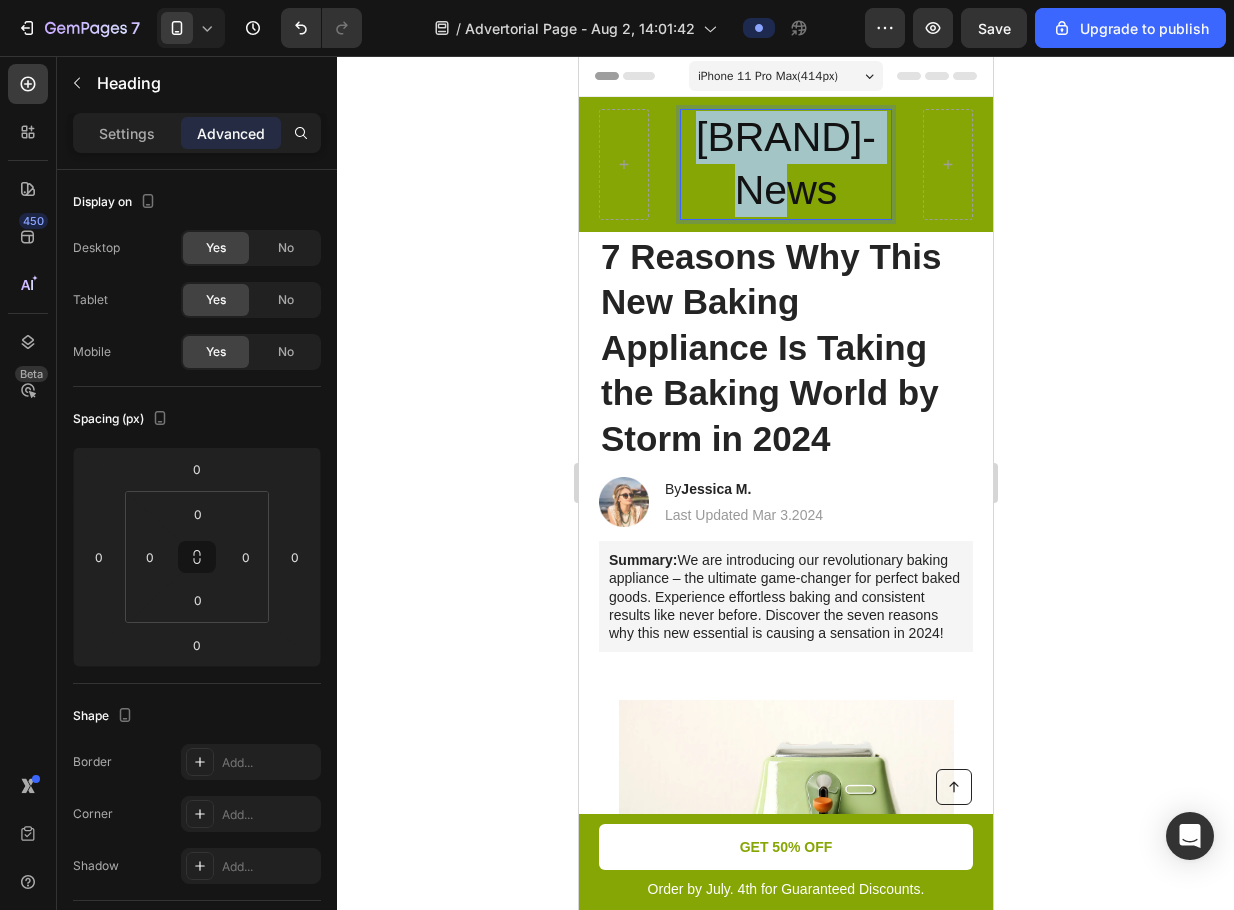 drag, startPoint x: 848, startPoint y: 188, endPoint x: 706, endPoint y: 138, distance: 150.54567 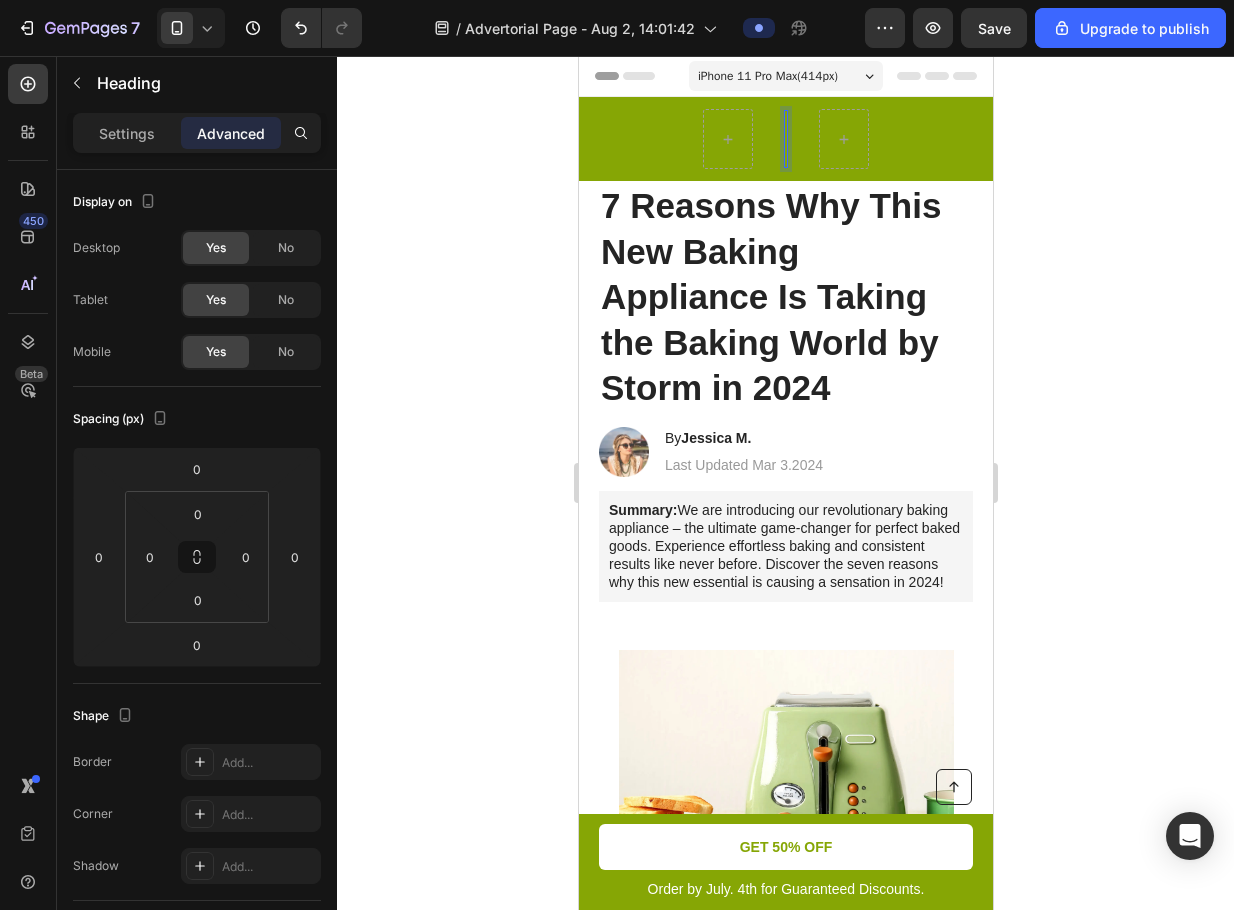 click at bounding box center (785, 138) 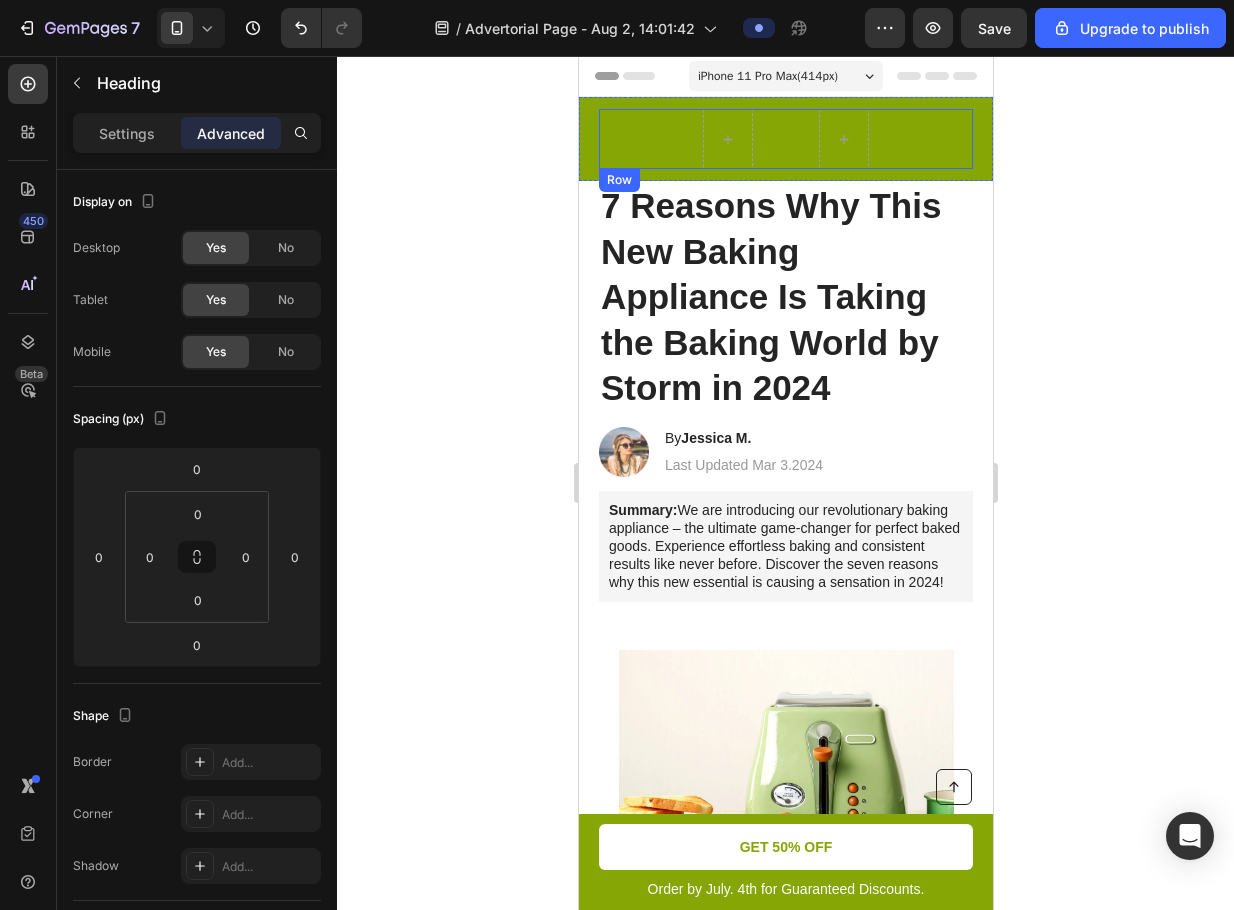 click at bounding box center (785, 138) 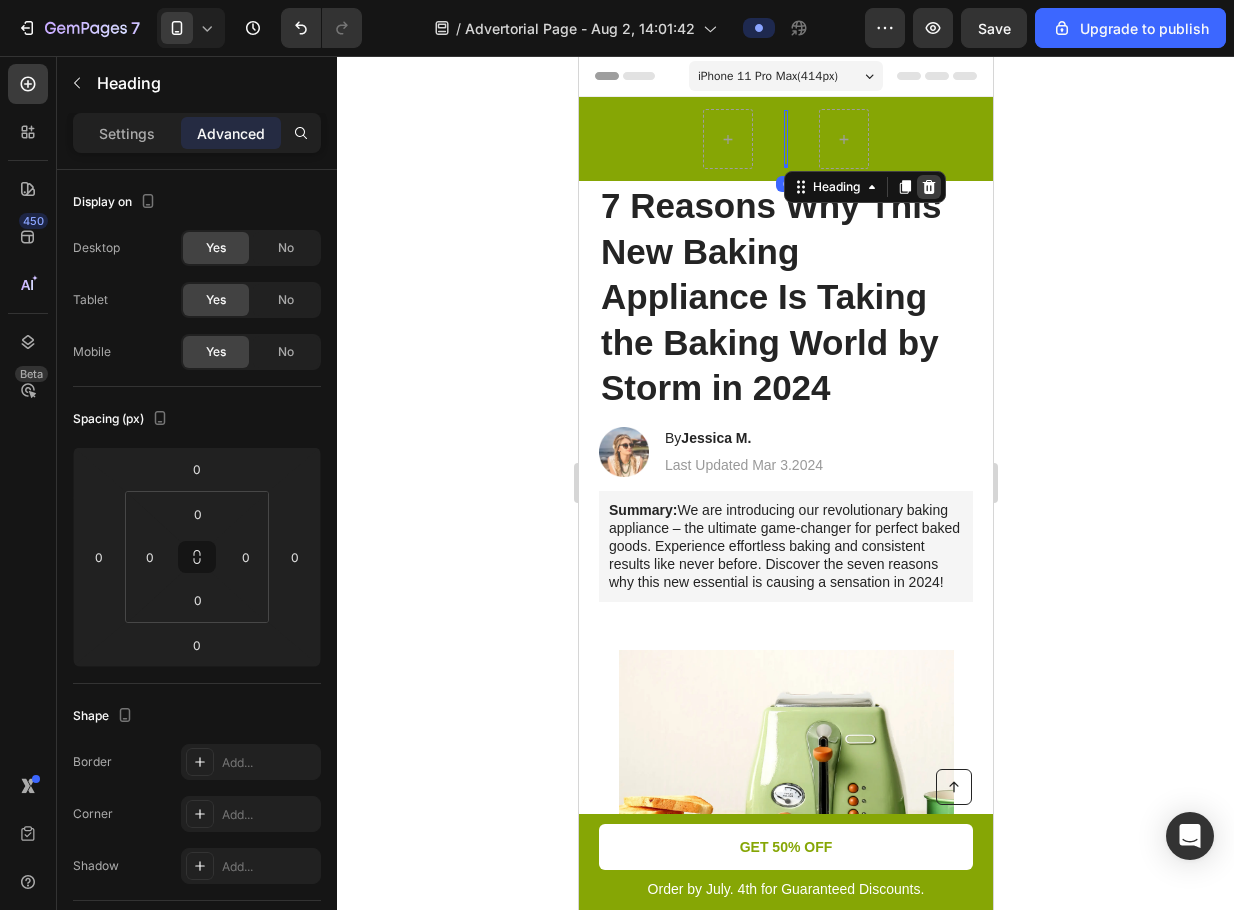 click 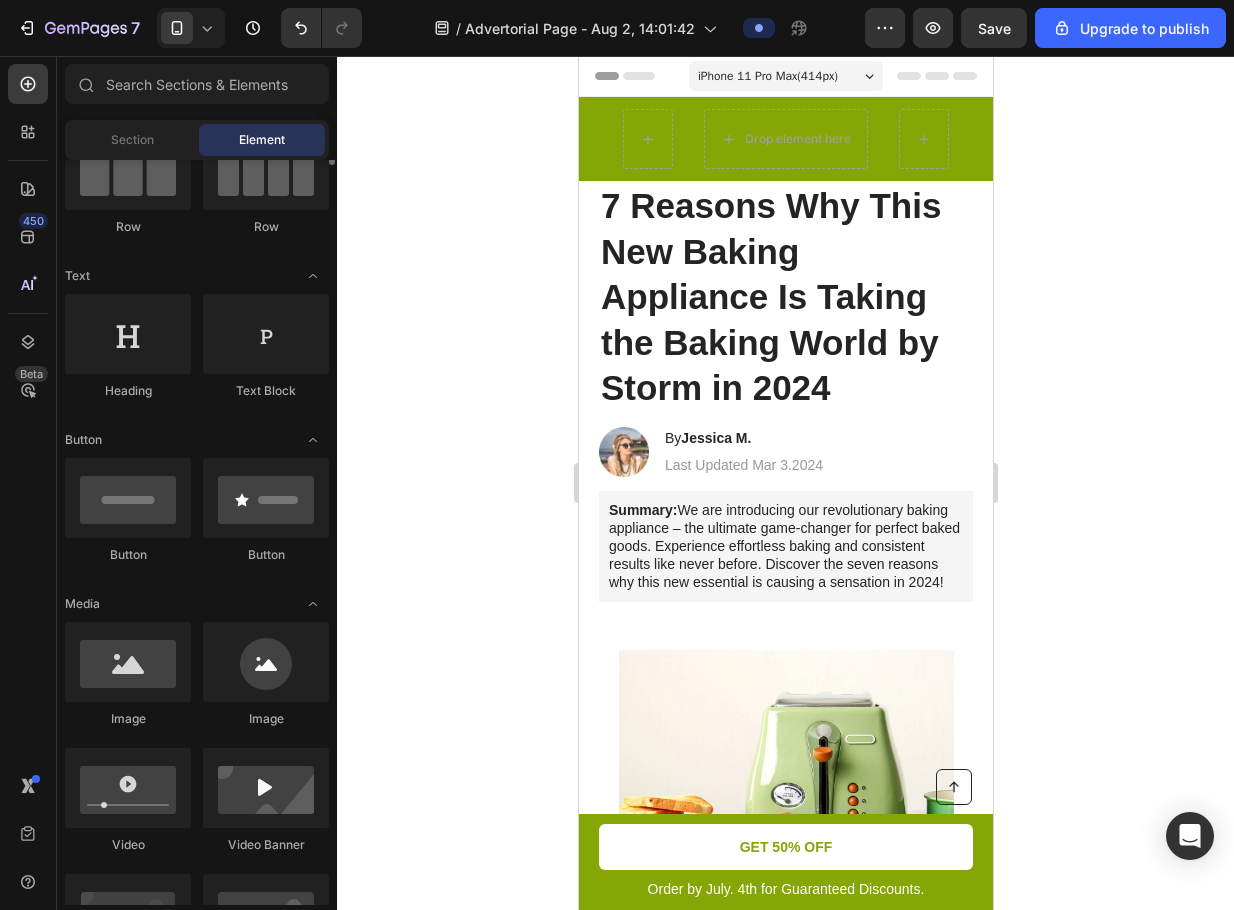 scroll, scrollTop: 100, scrollLeft: 0, axis: vertical 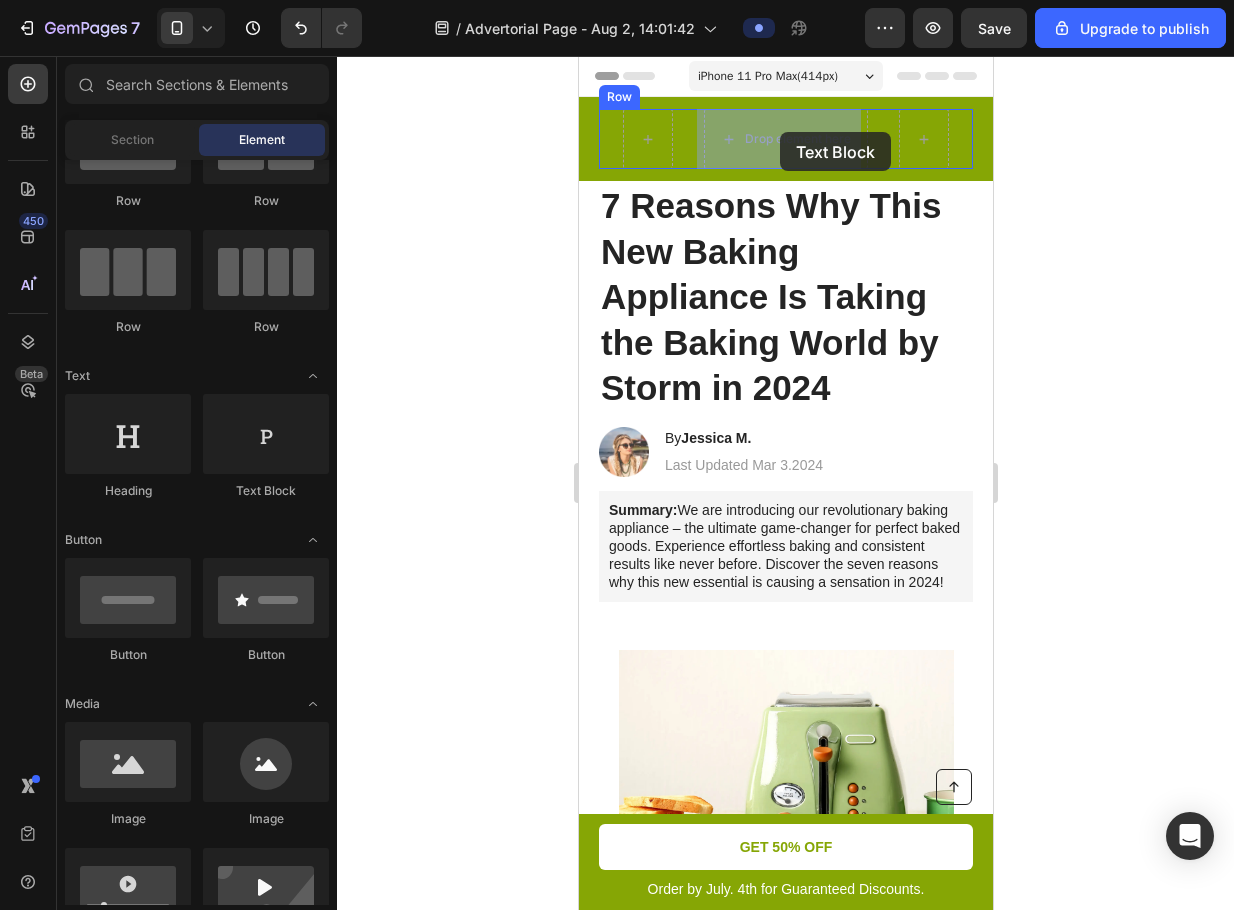 drag, startPoint x: 818, startPoint y: 504, endPoint x: 778, endPoint y: 133, distance: 373.15012 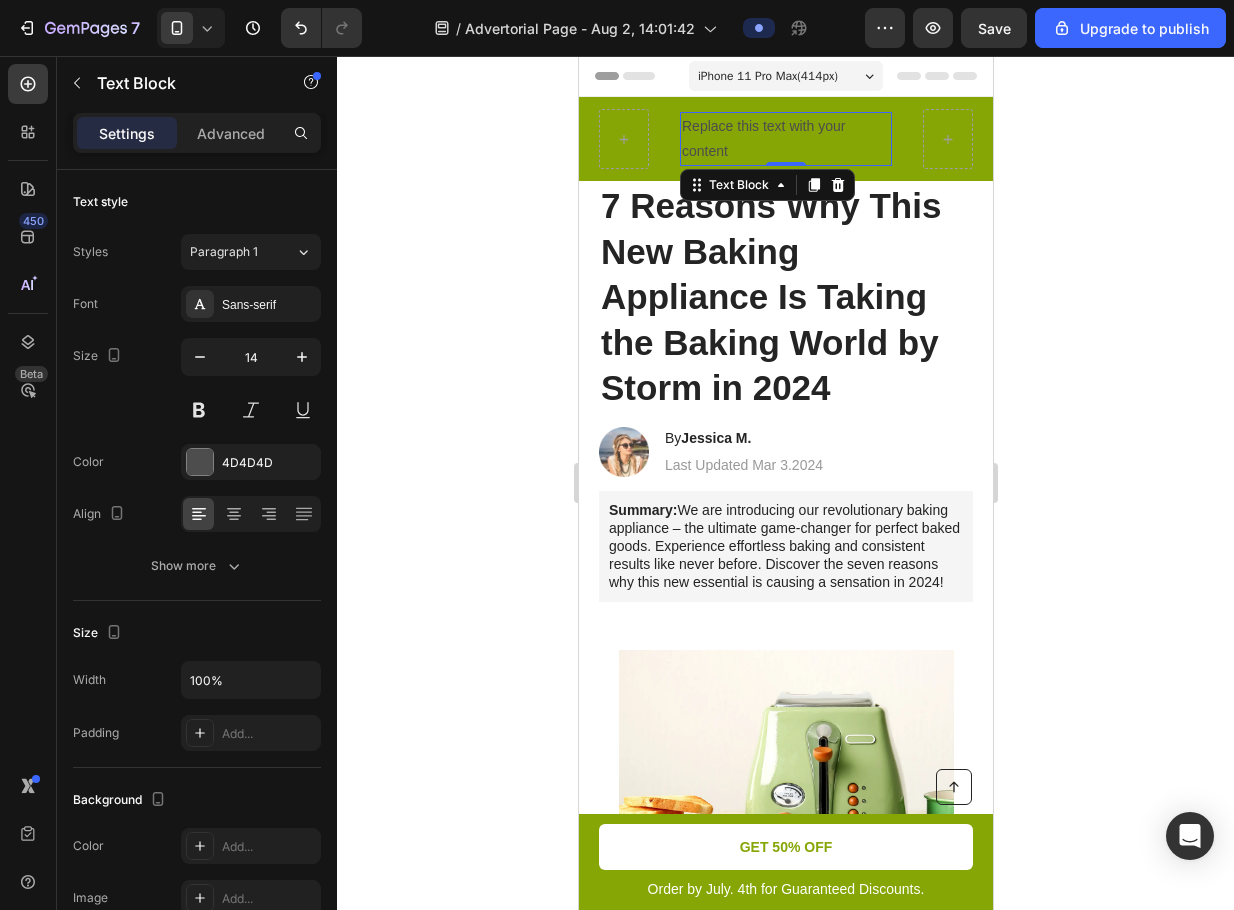 click on "Replace this text with your content" at bounding box center (785, 139) 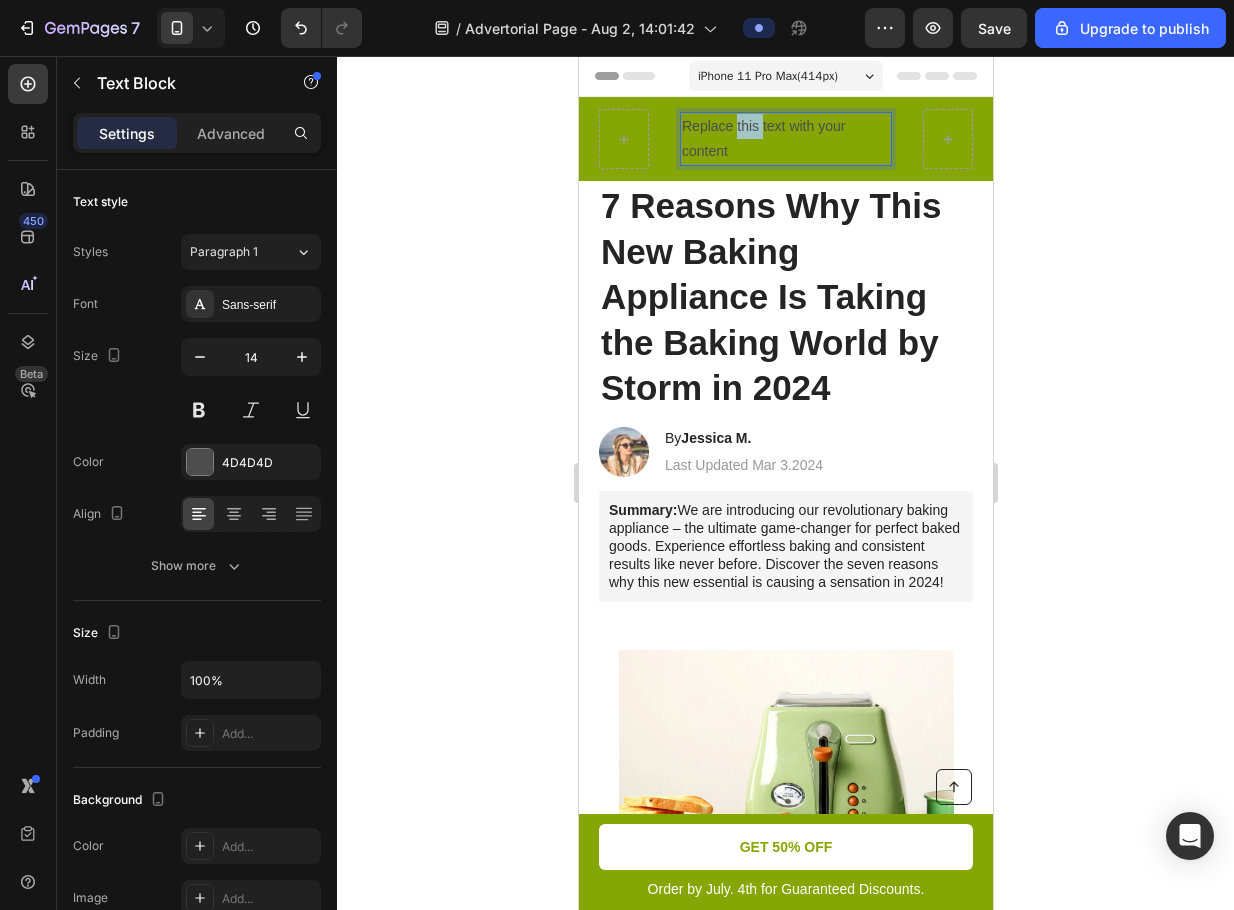 click on "Replace this text with your content" at bounding box center [785, 139] 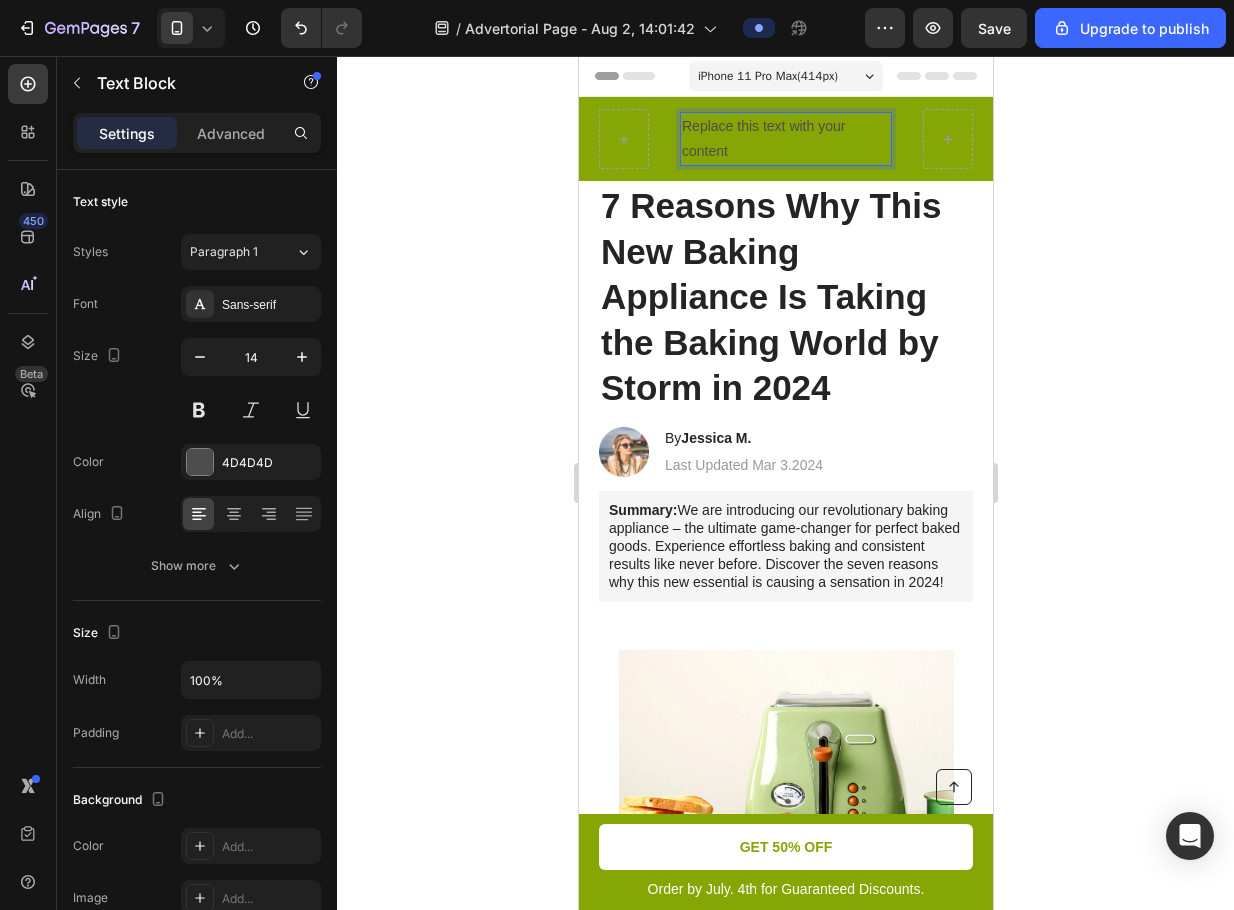 click on "Replace this text with your content" at bounding box center [785, 139] 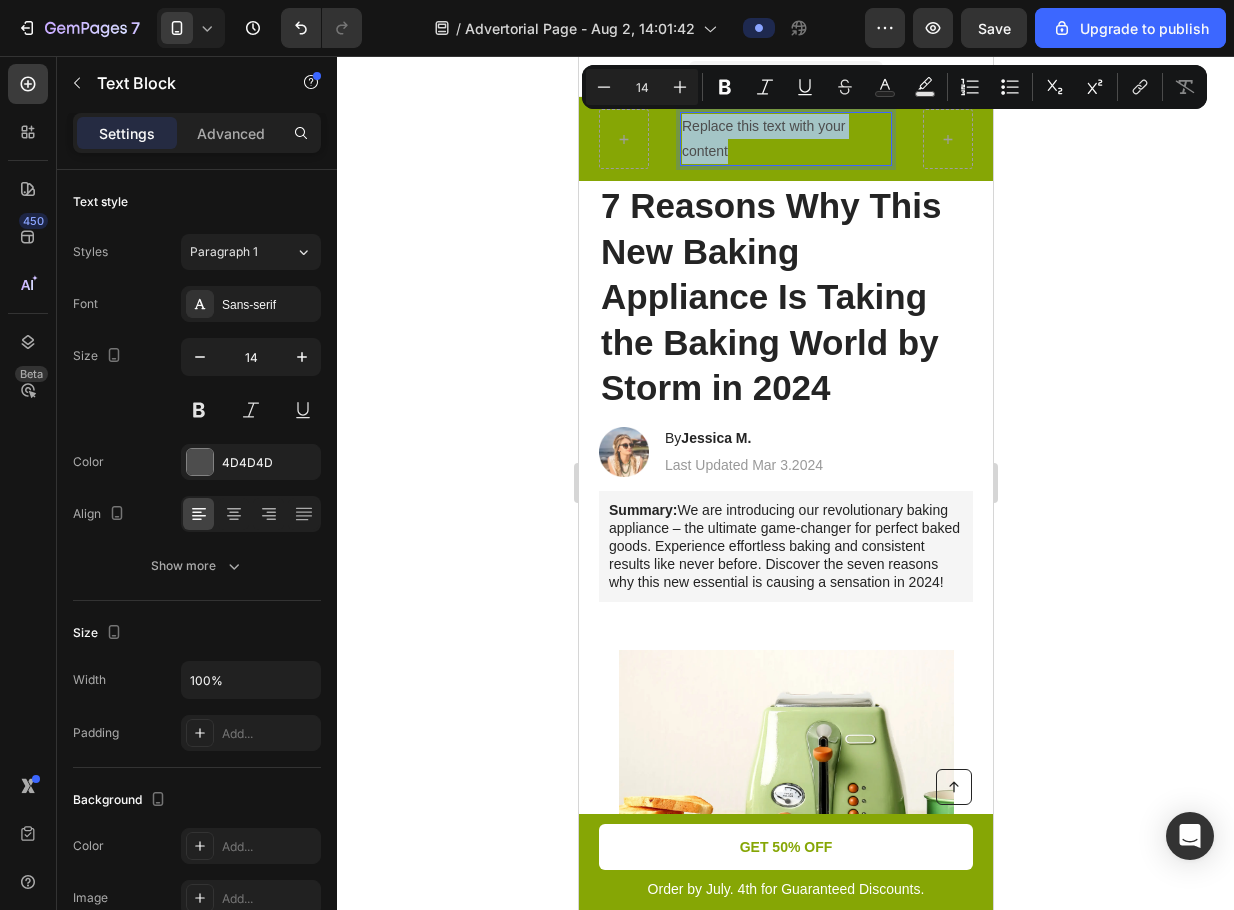 drag, startPoint x: 742, startPoint y: 151, endPoint x: 679, endPoint y: 130, distance: 66.40783 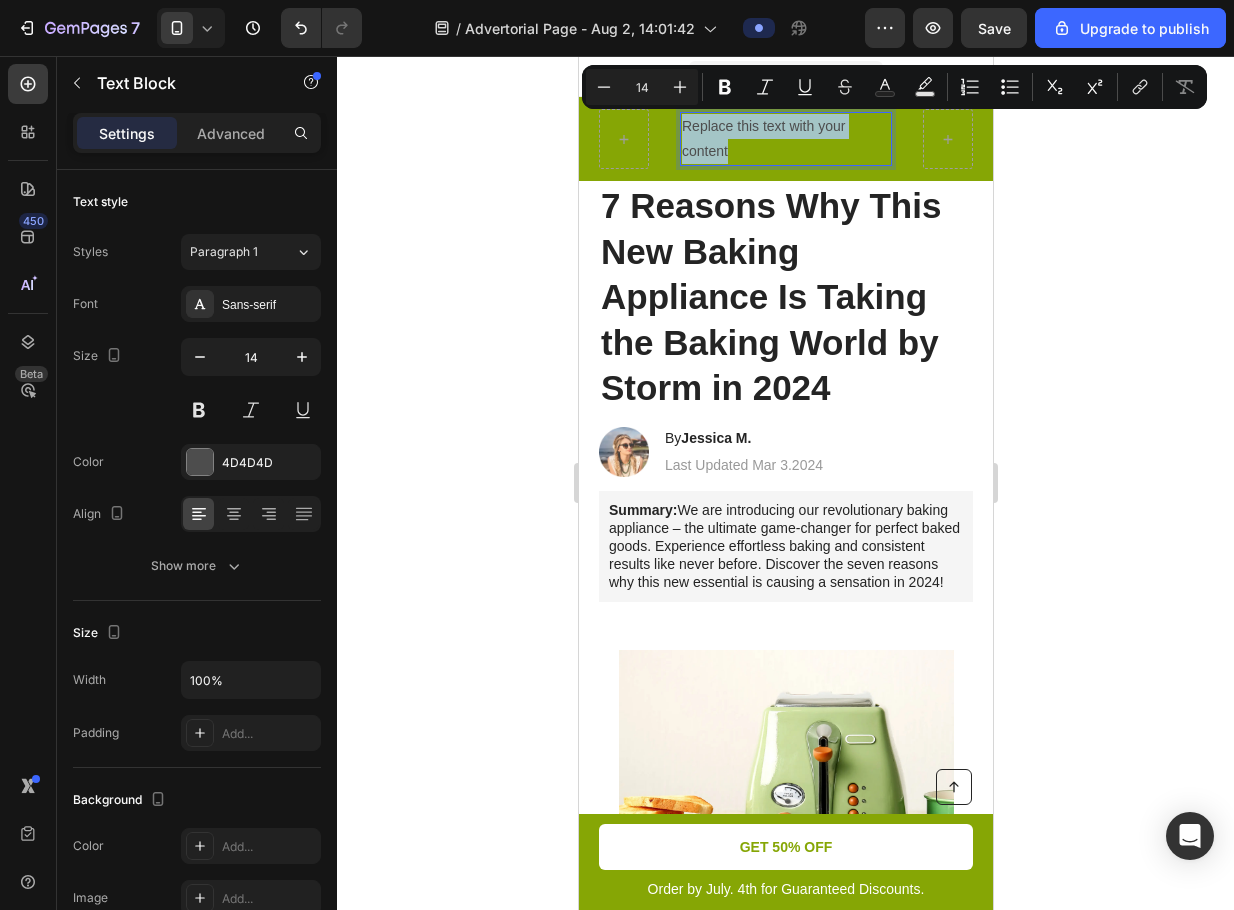 click on "Replace this text with your content" at bounding box center [785, 139] 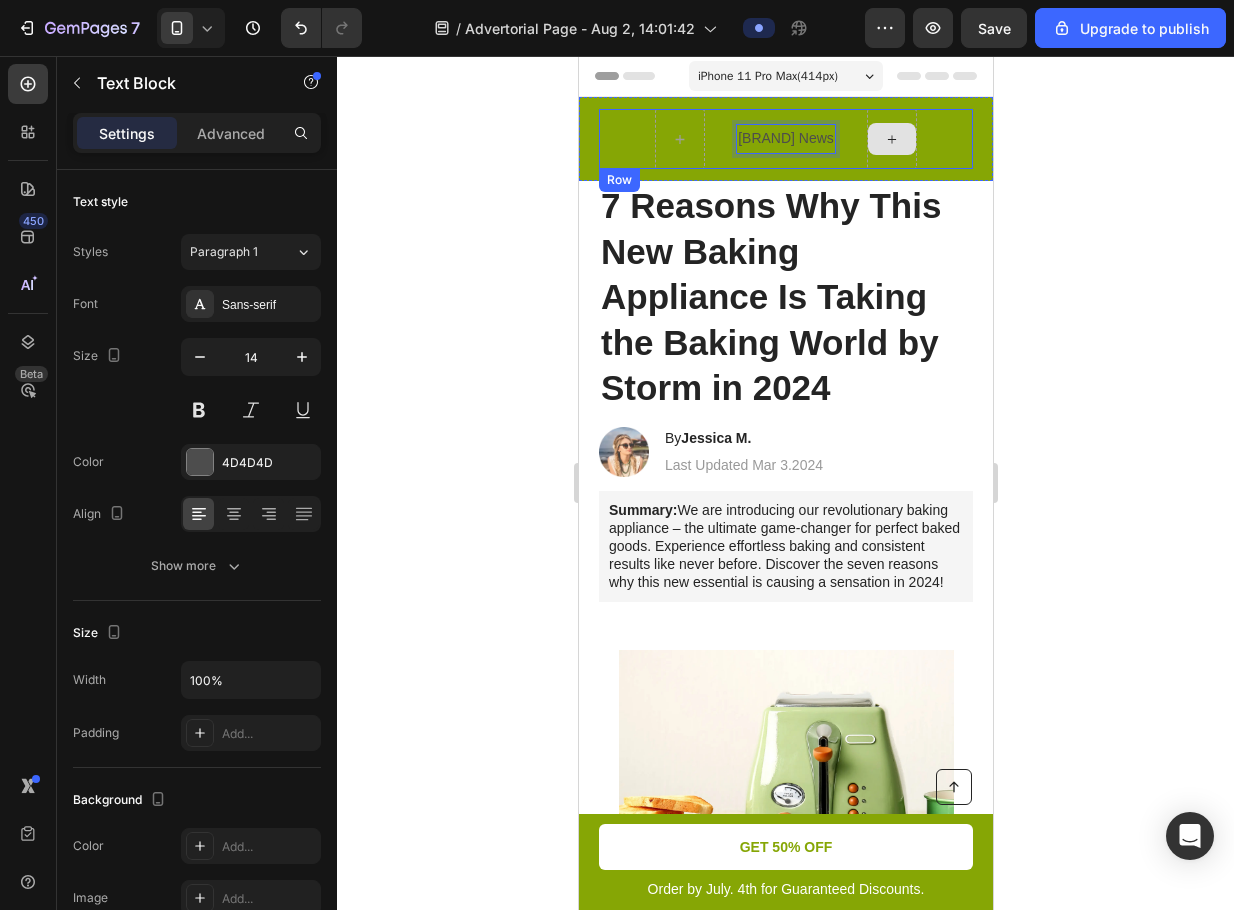 click on "[BRAND] News  Text Block   0
Row" at bounding box center [785, 139] 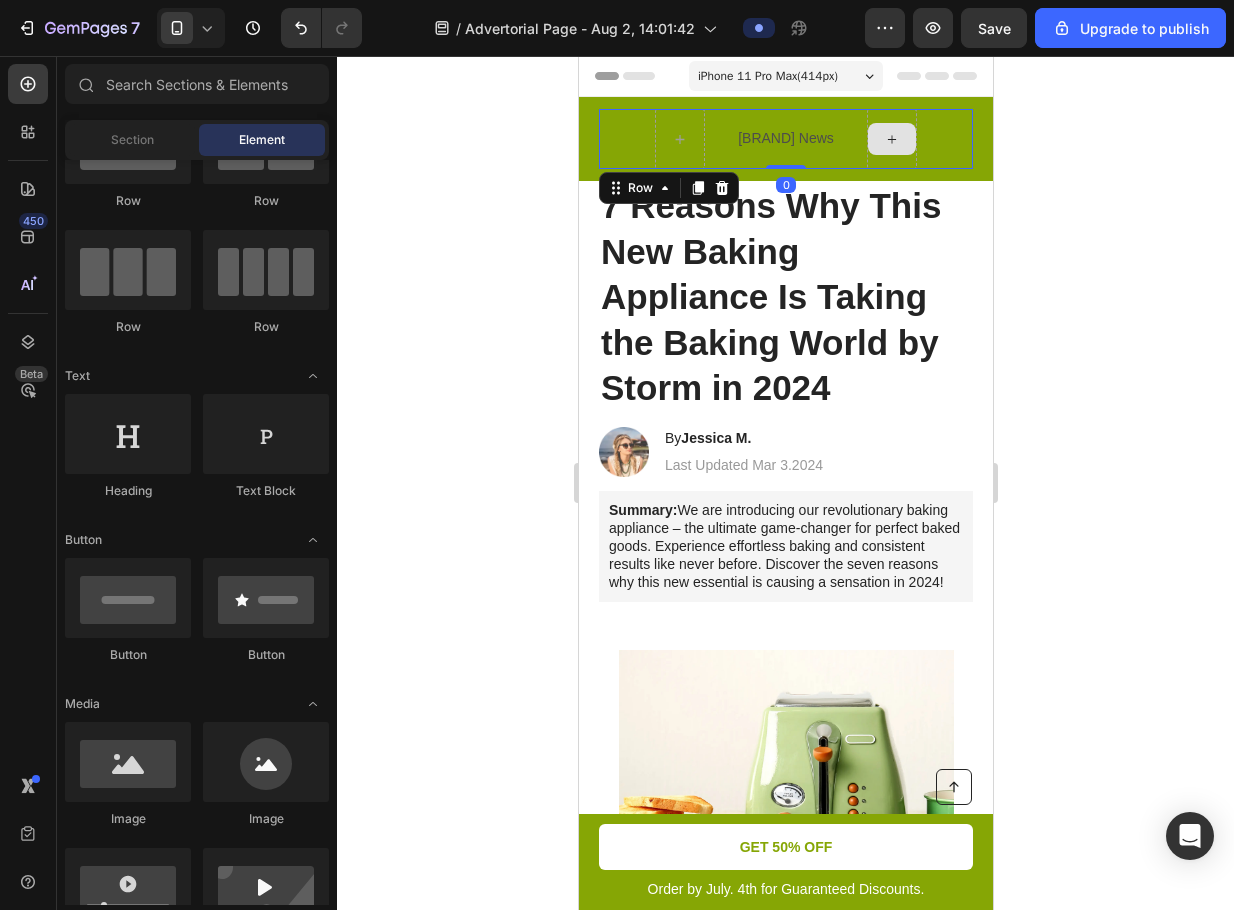 click at bounding box center (891, 139) 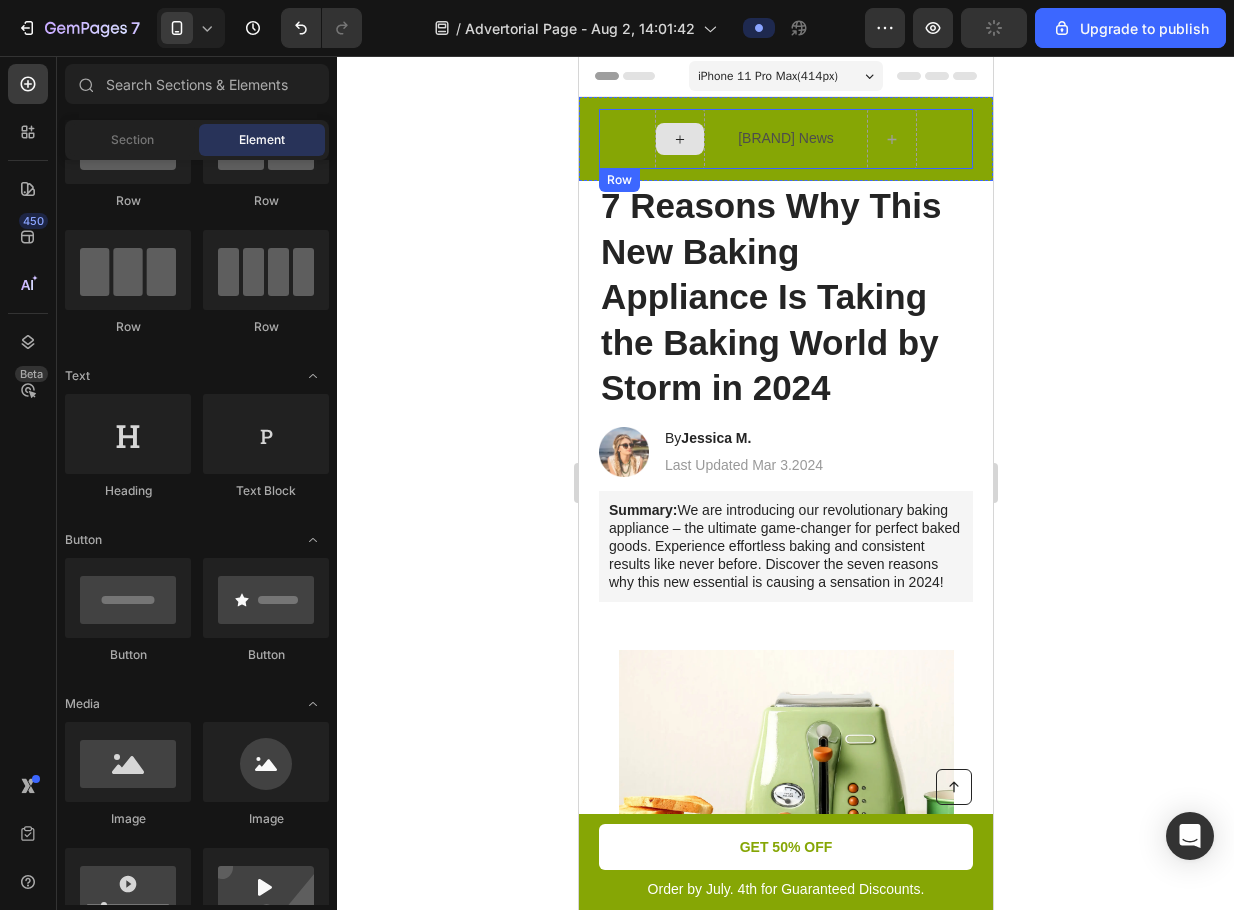 click at bounding box center (679, 139) 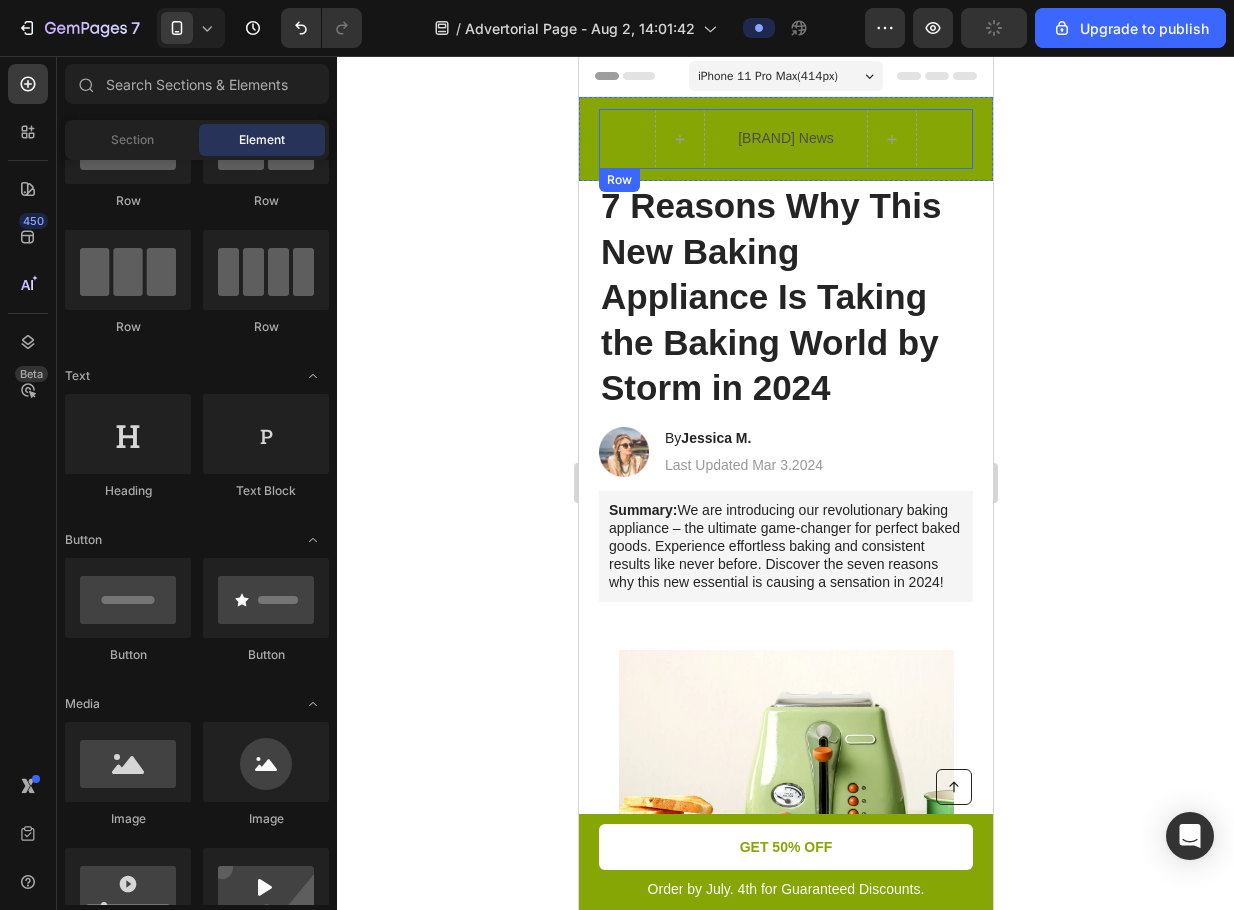click on "[BRAND] News  Text Block
Row" at bounding box center (785, 139) 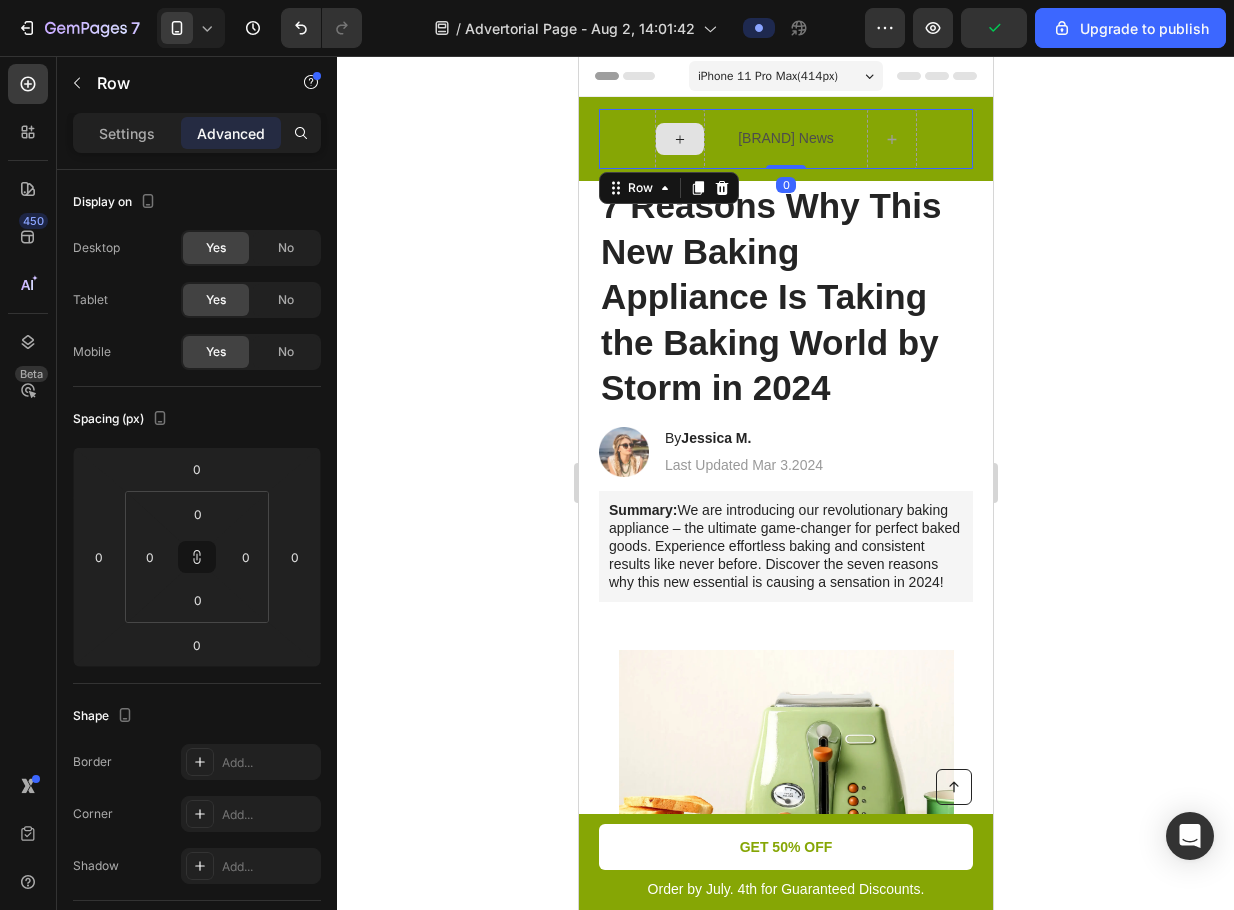 click at bounding box center (679, 139) 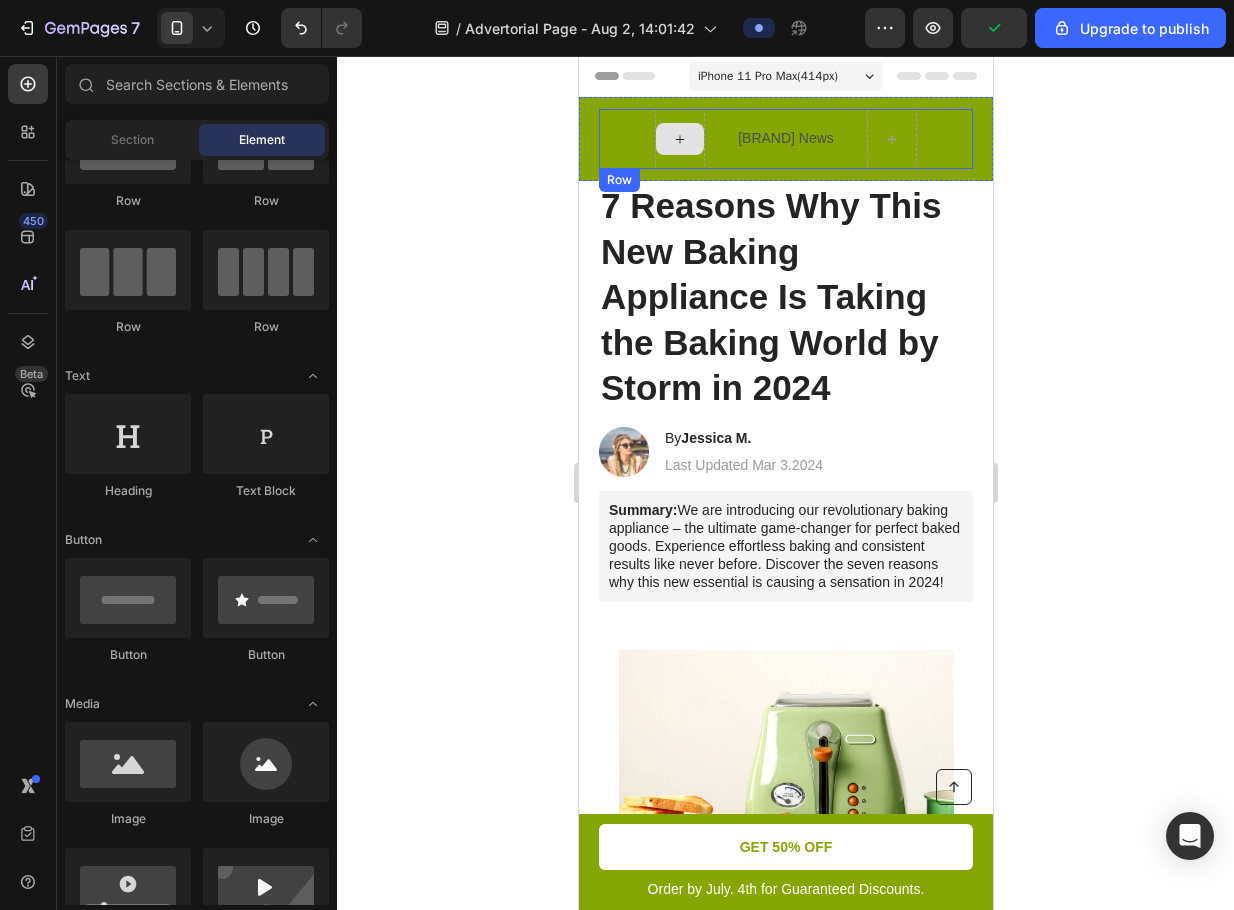 click 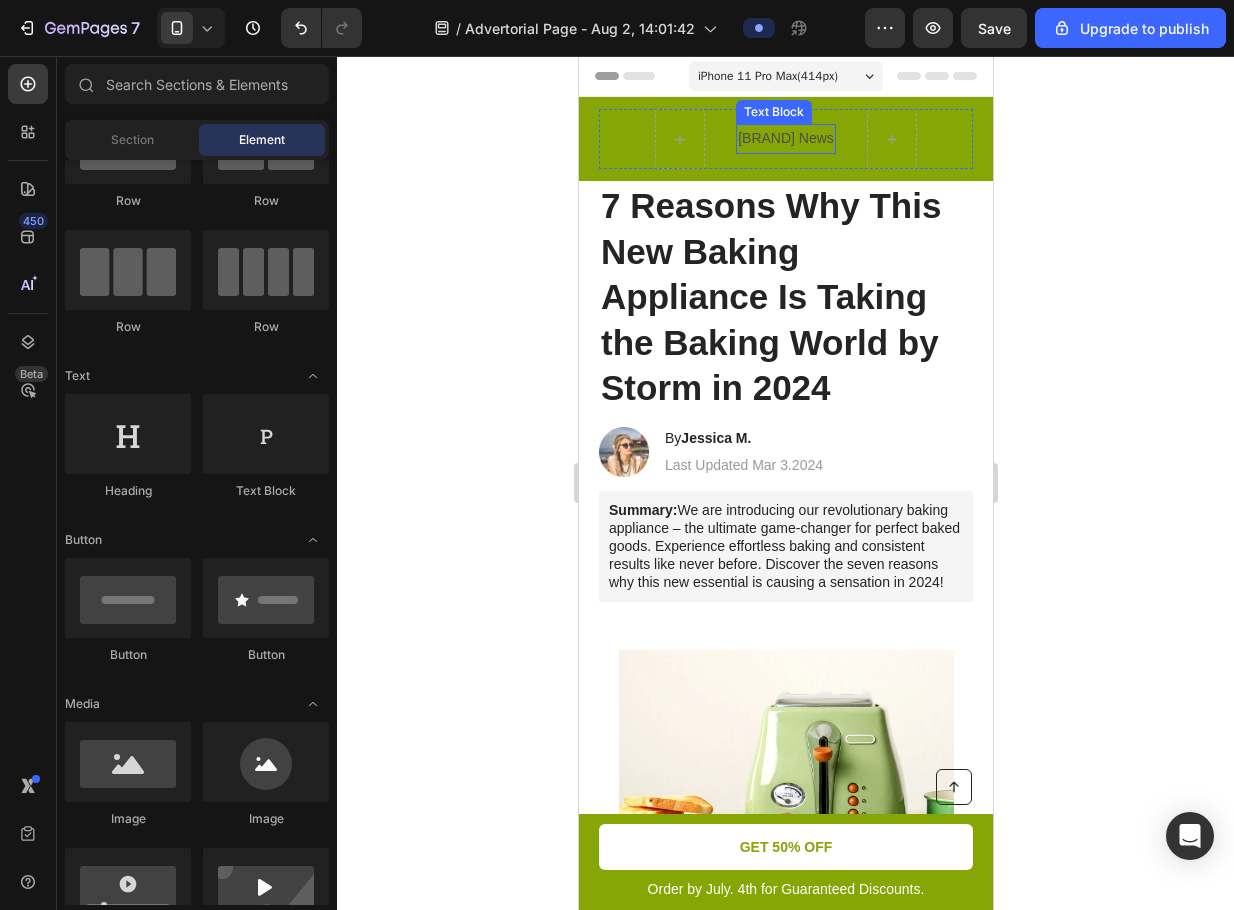 click on "[BRAND] News" at bounding box center (785, 138) 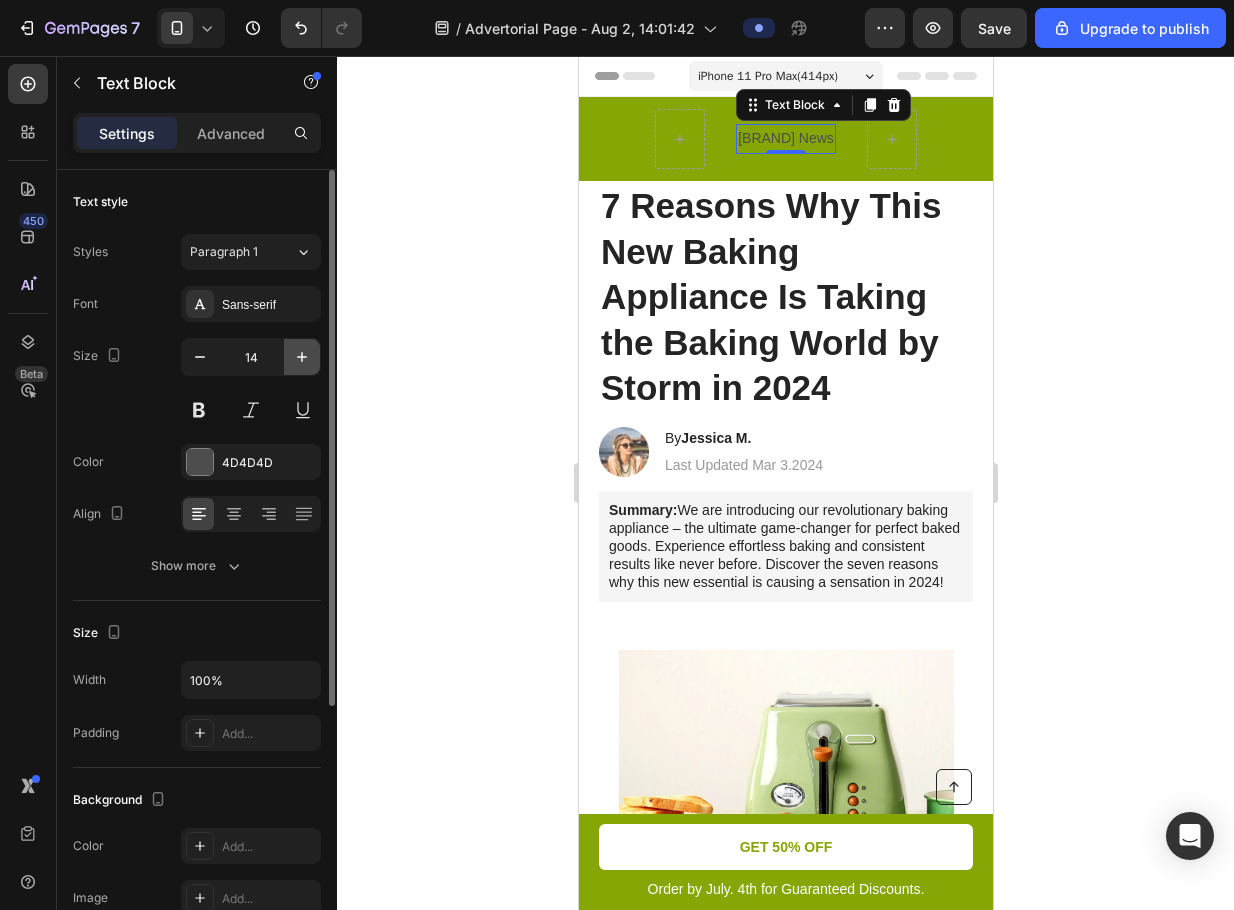 click 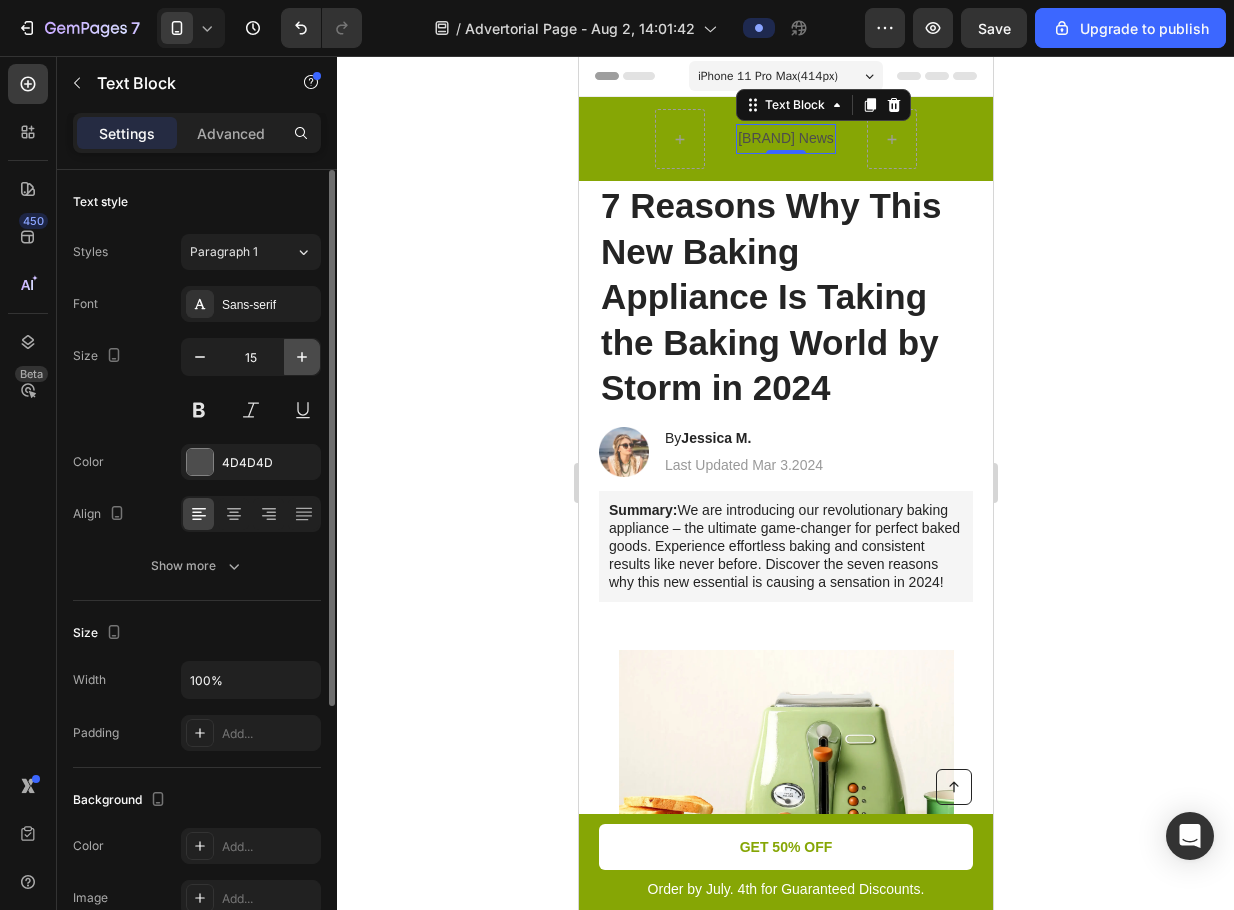 click 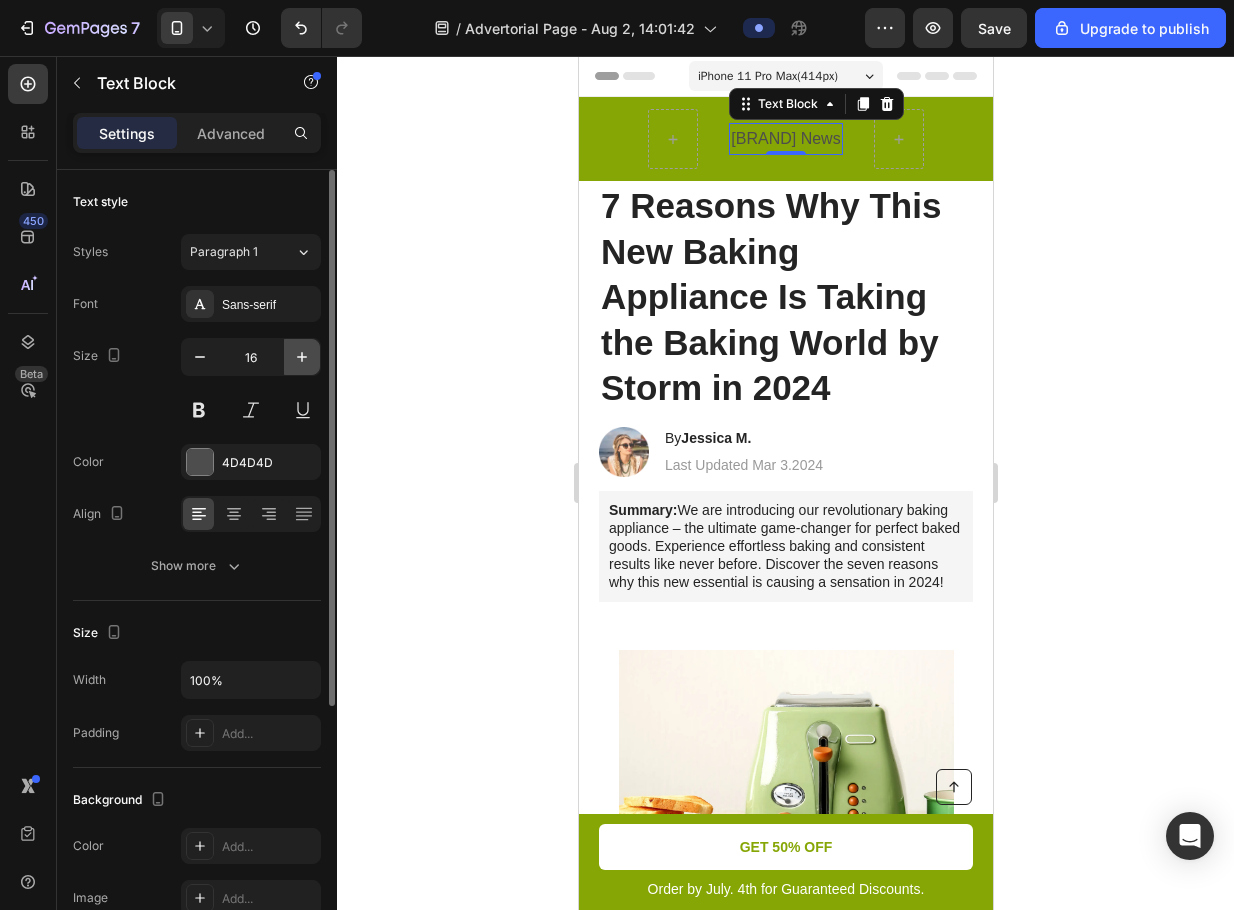 click 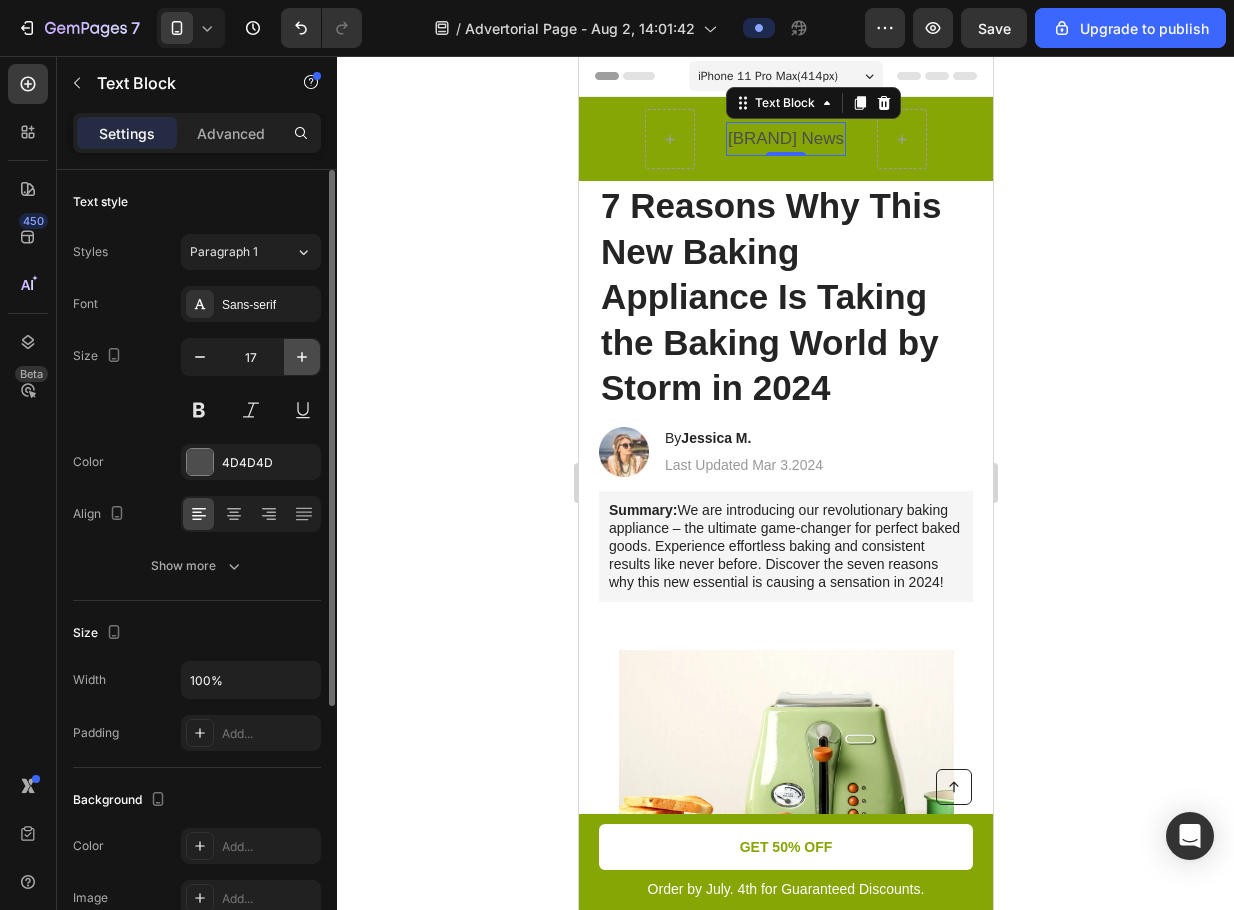 click 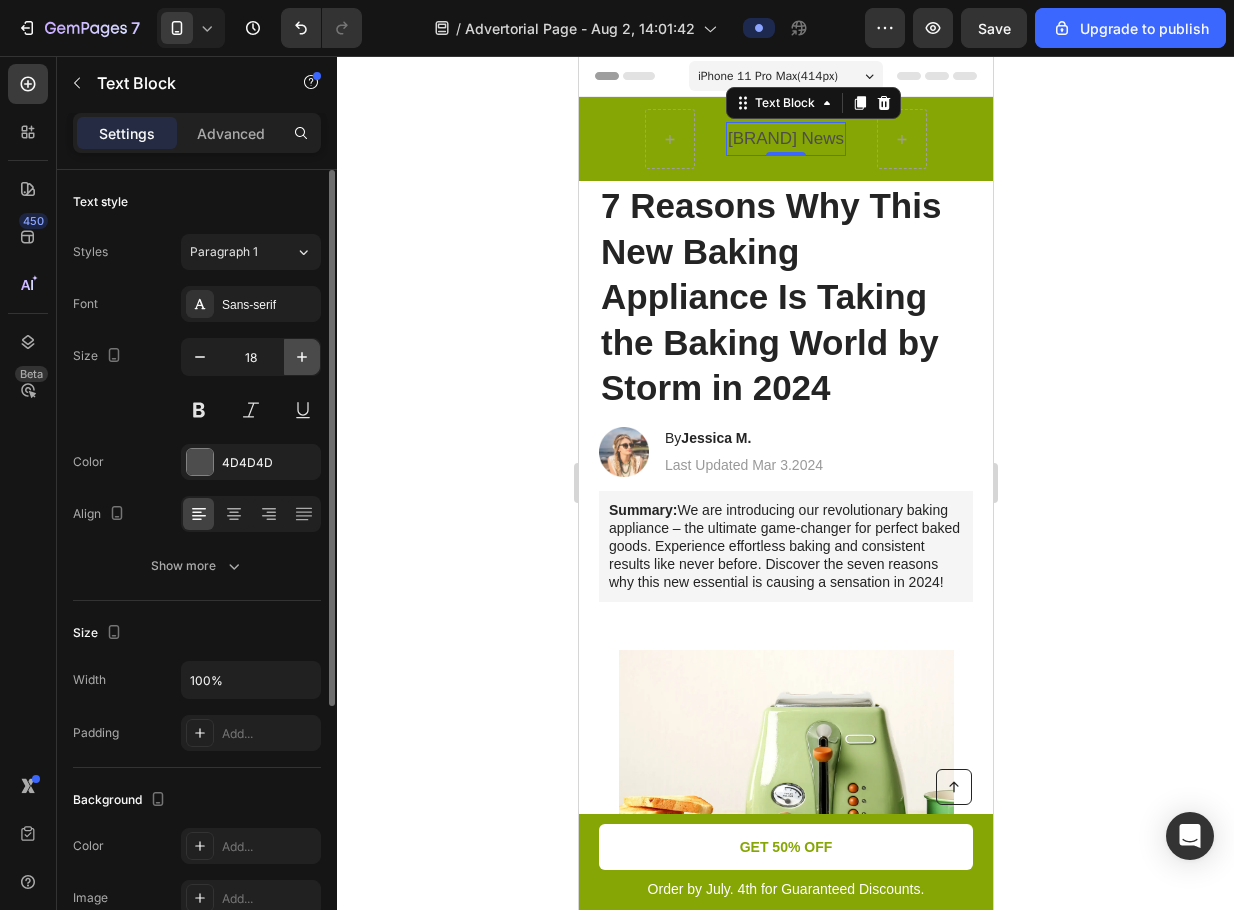 click 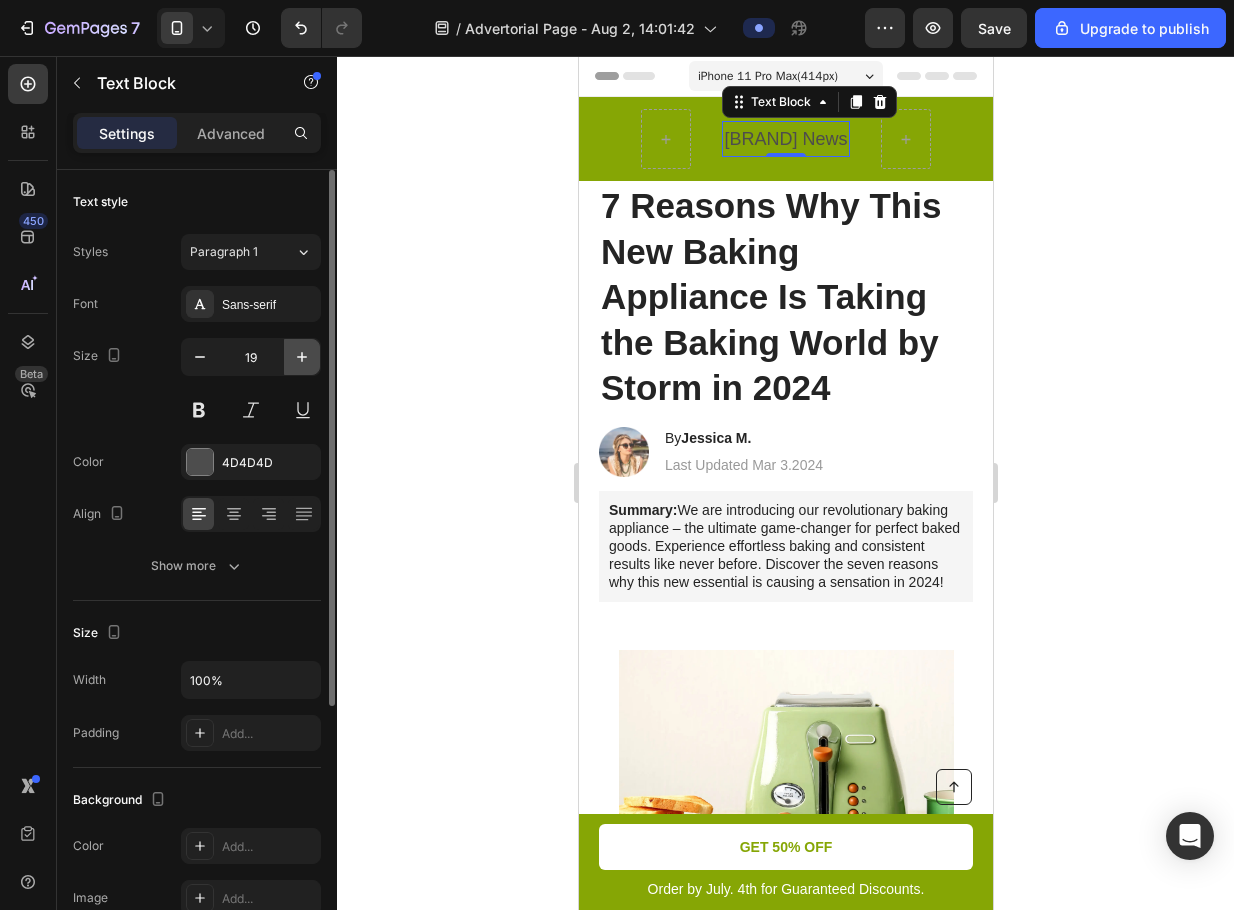 click 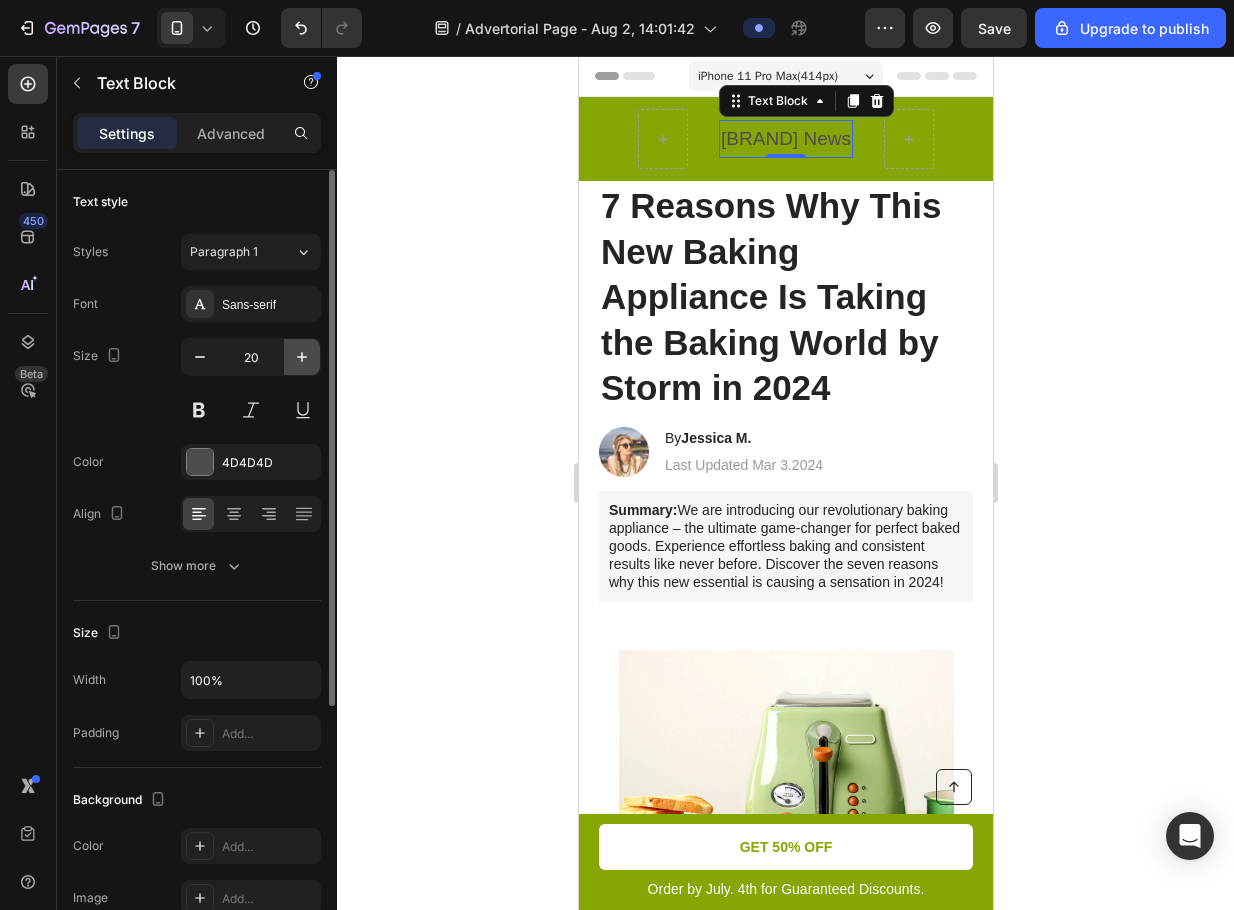 click 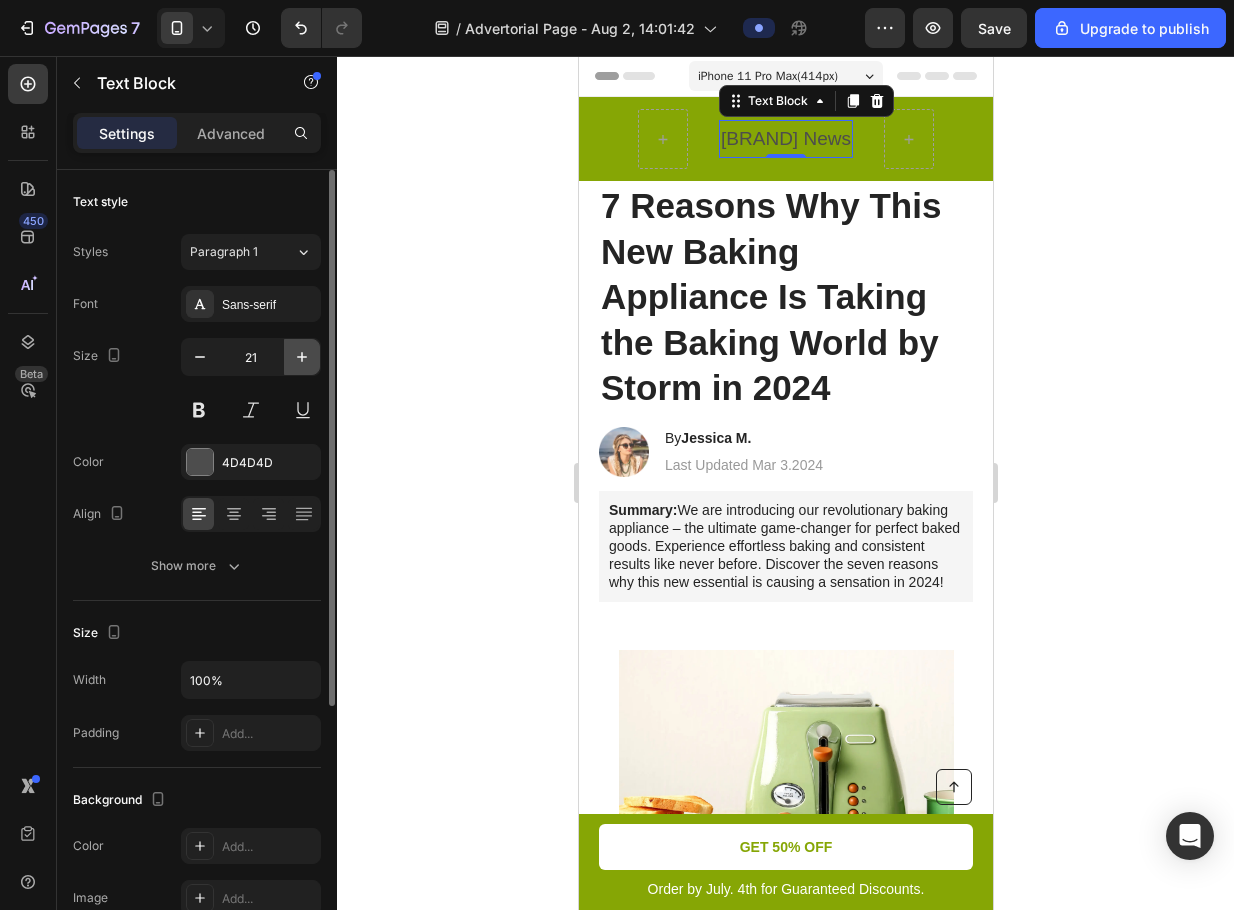 click 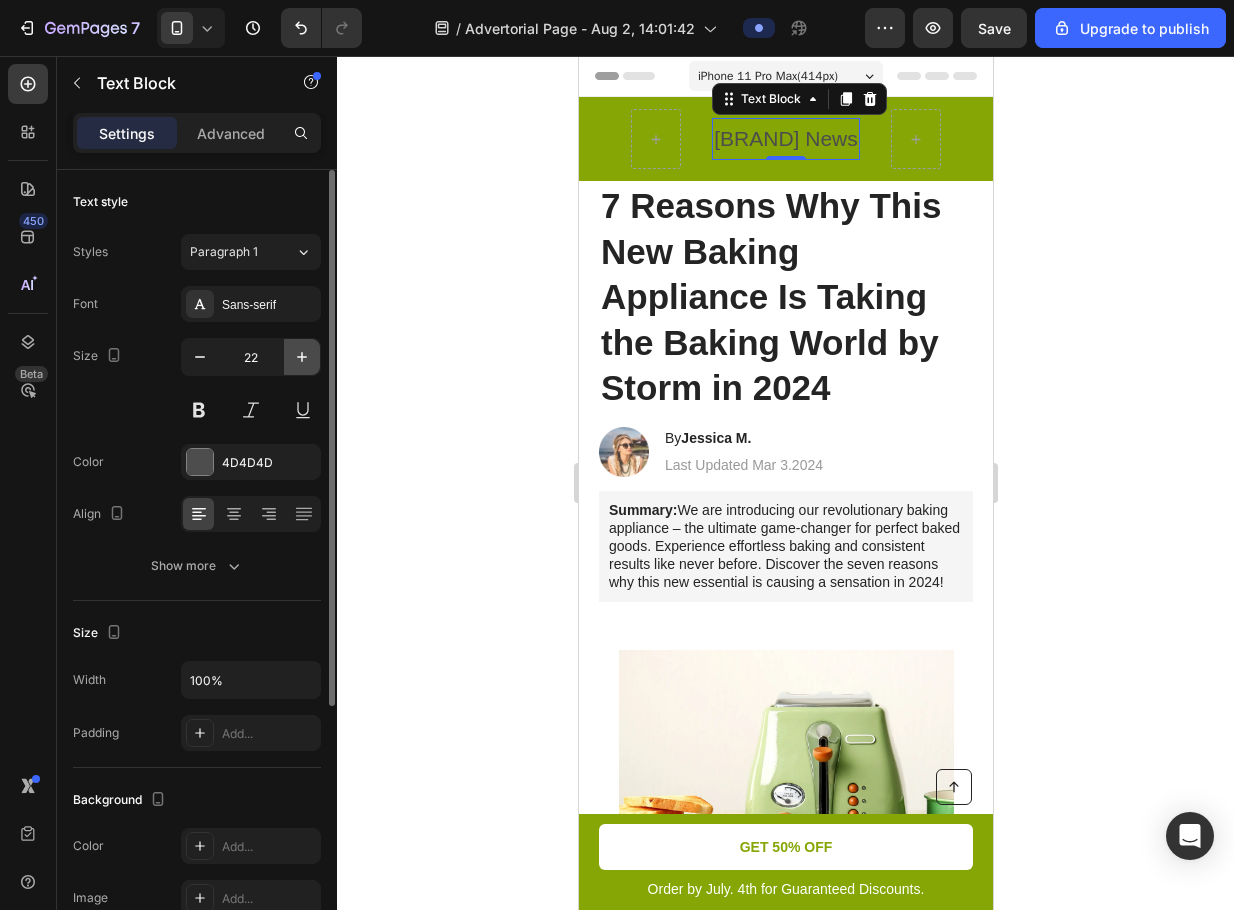click 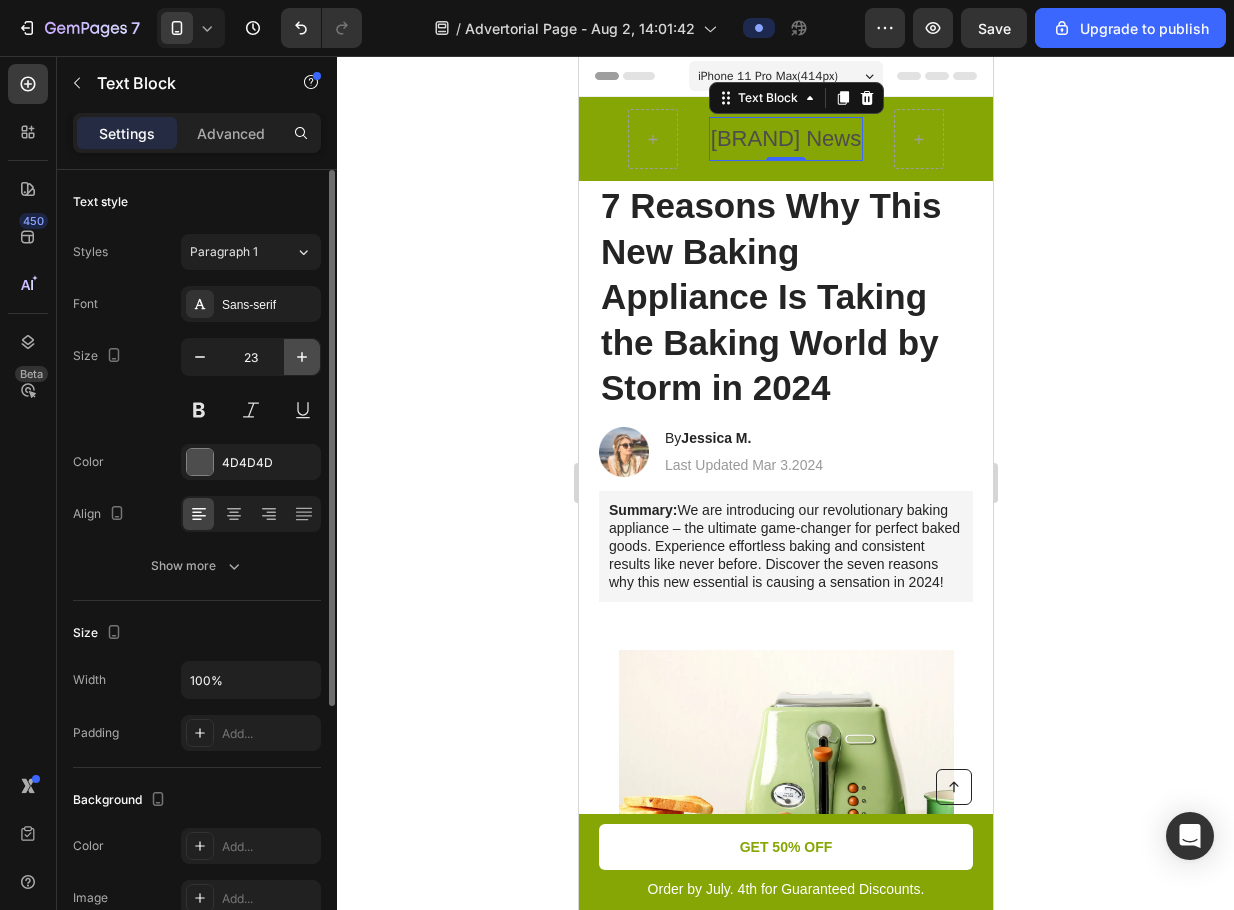 click 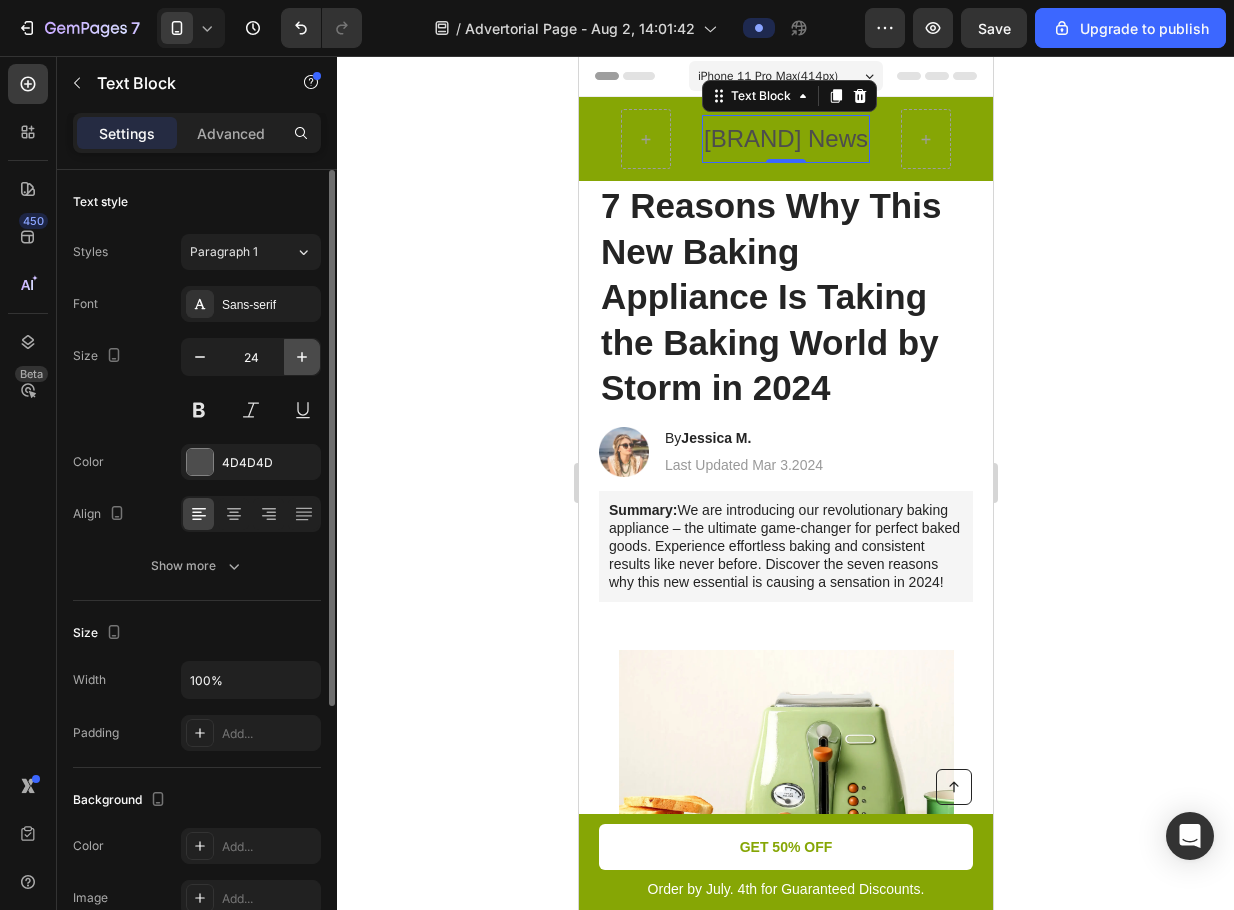 click 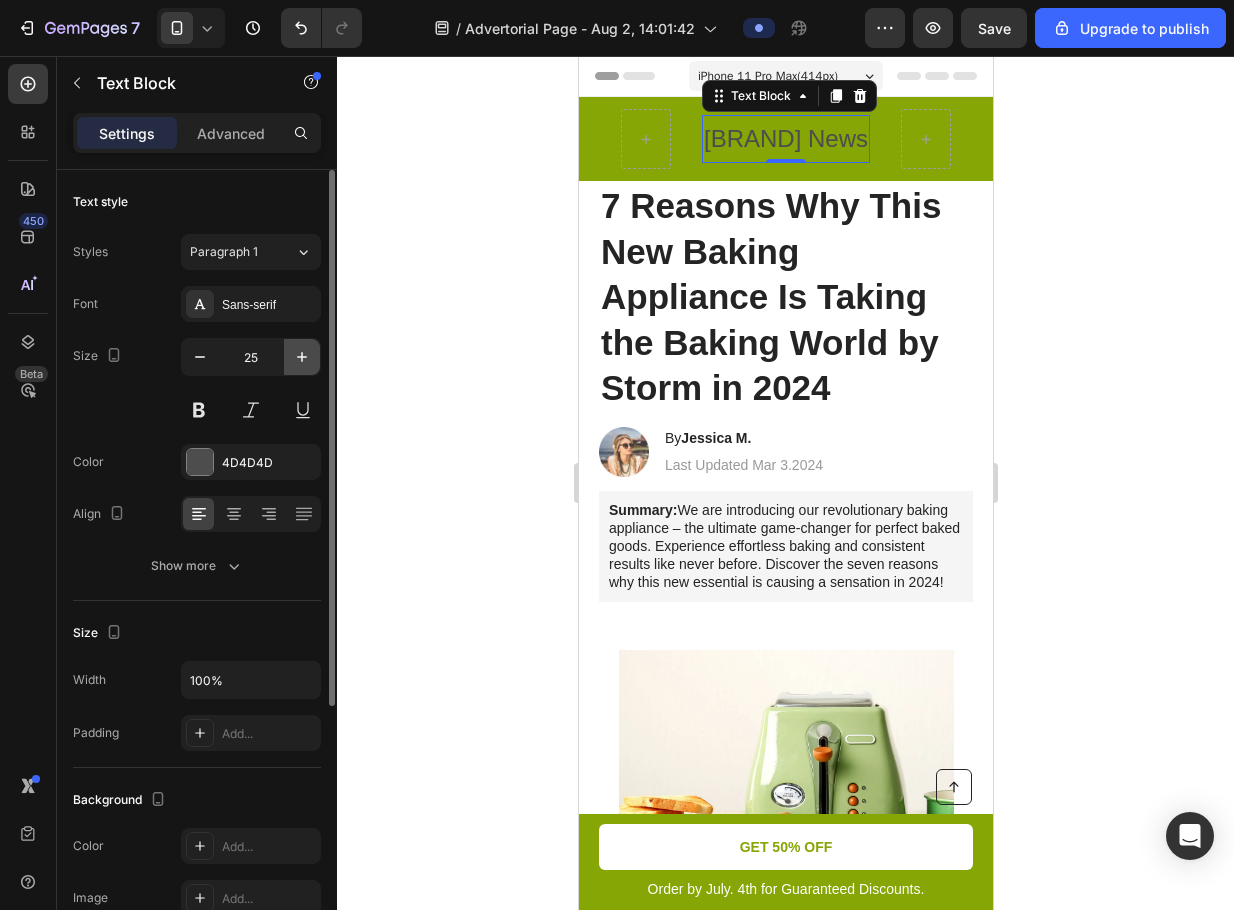 click 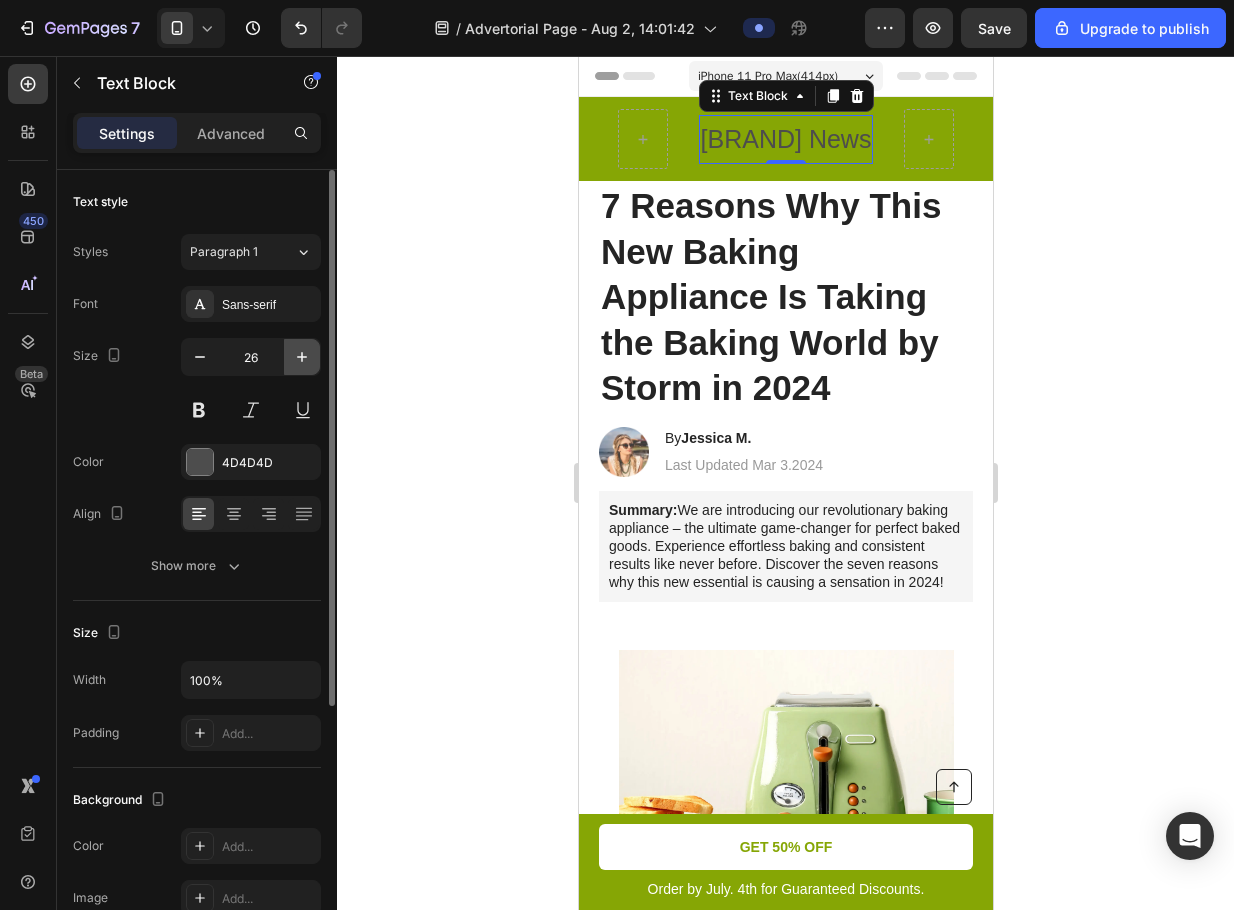 click 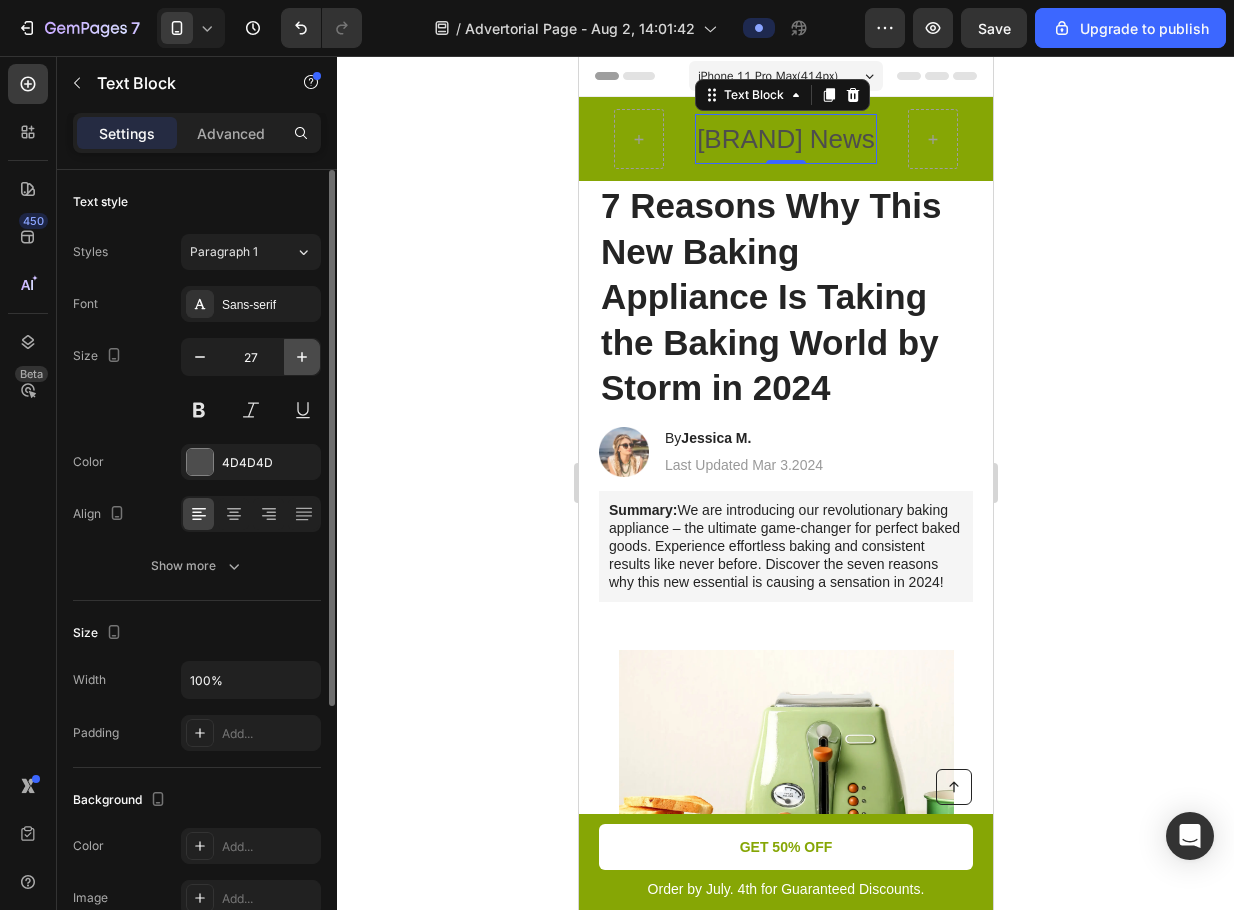 click 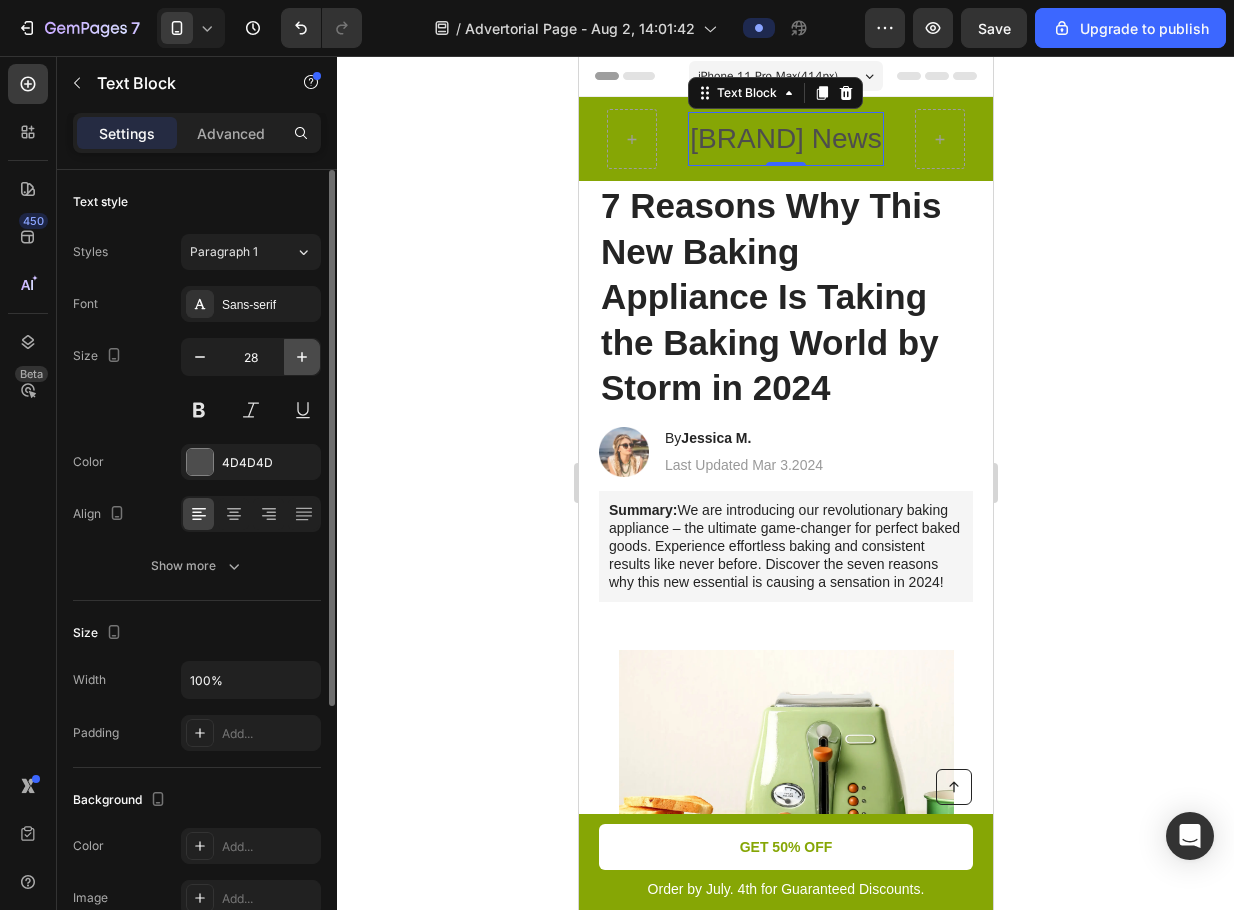 click 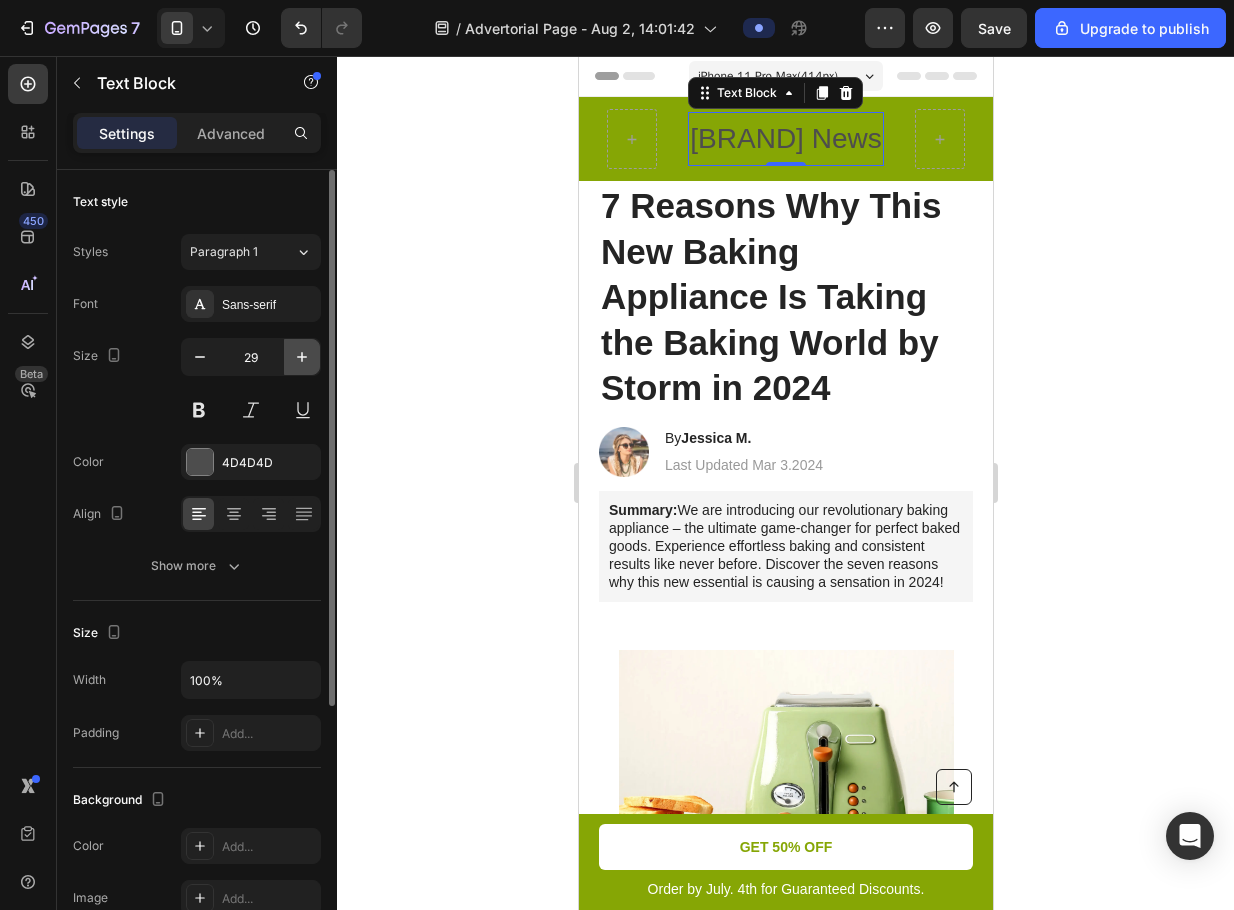 click 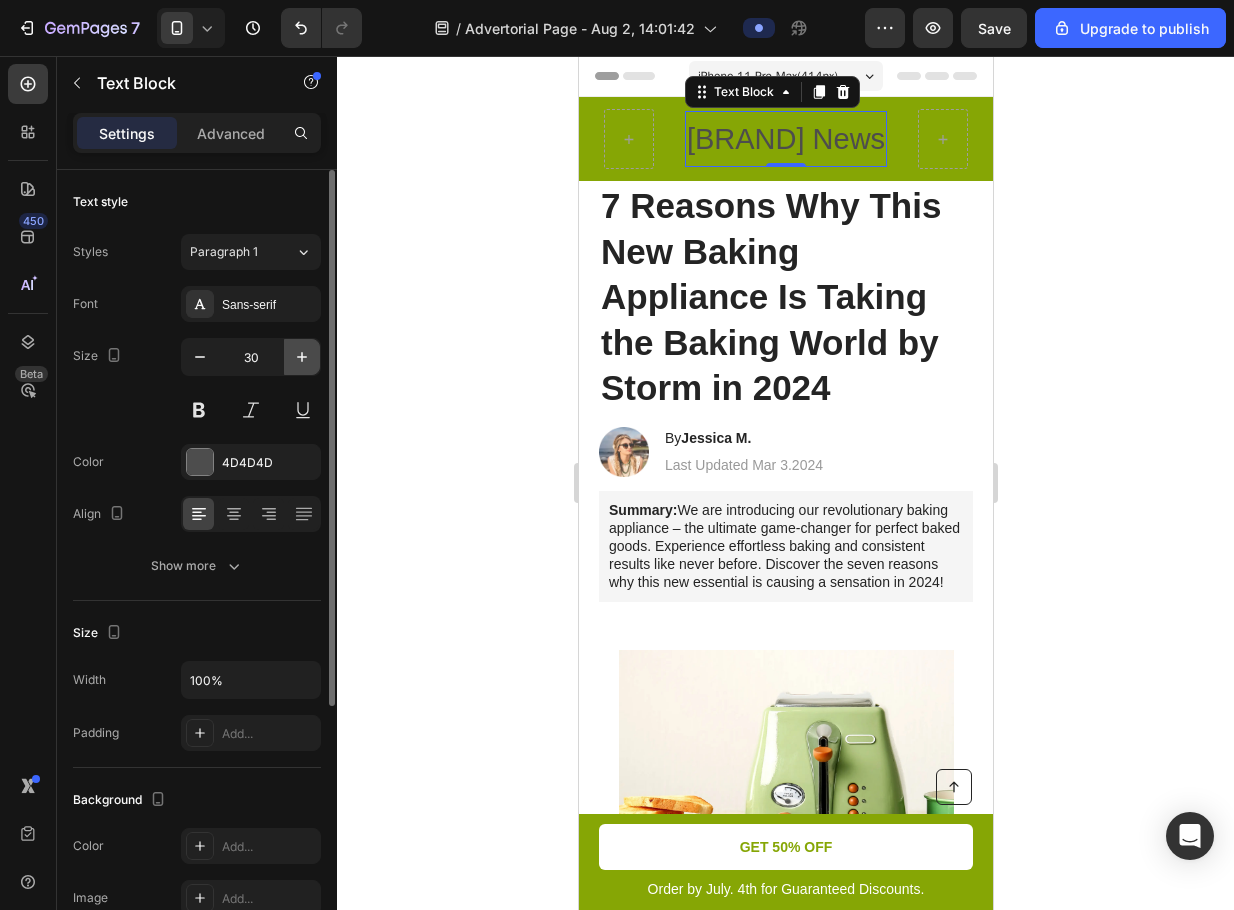 click 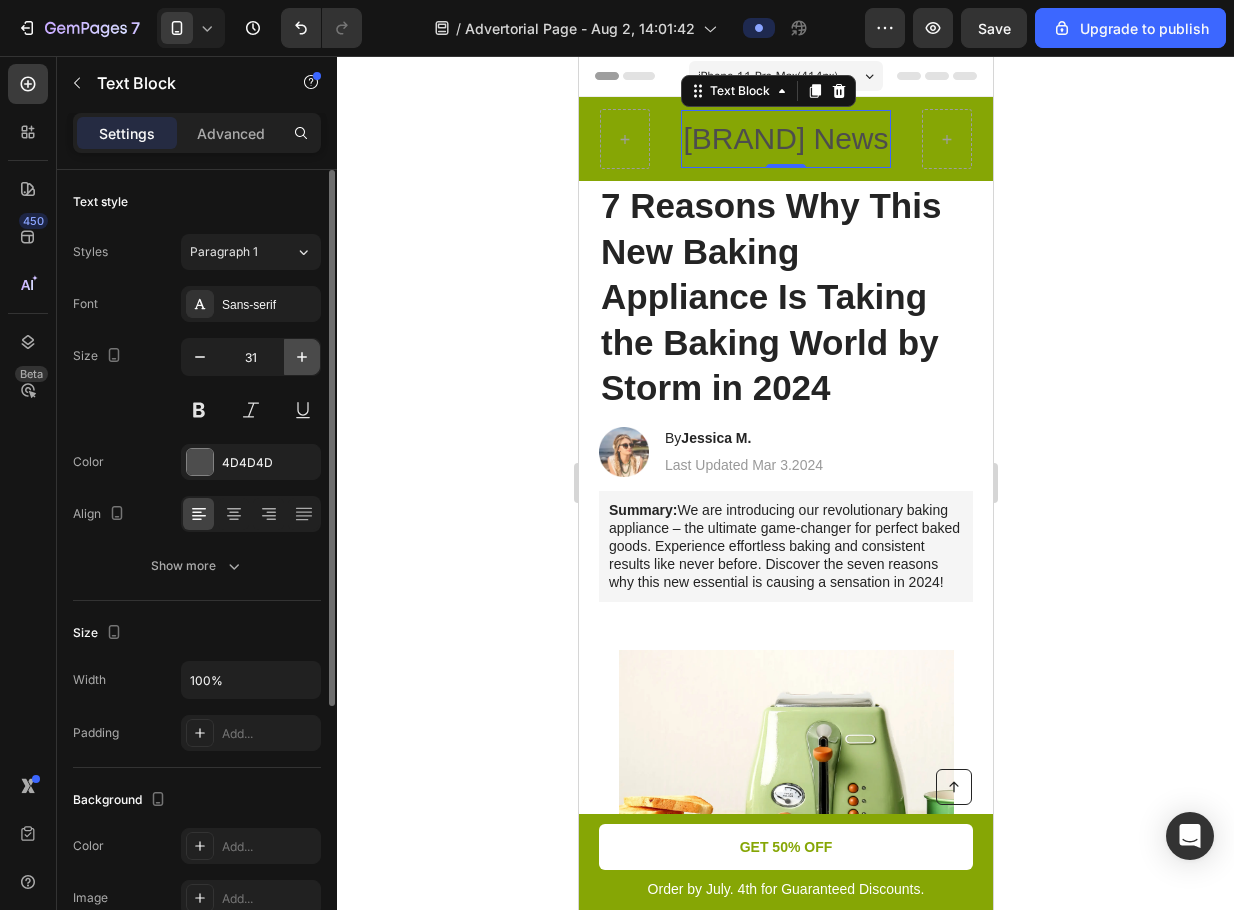click 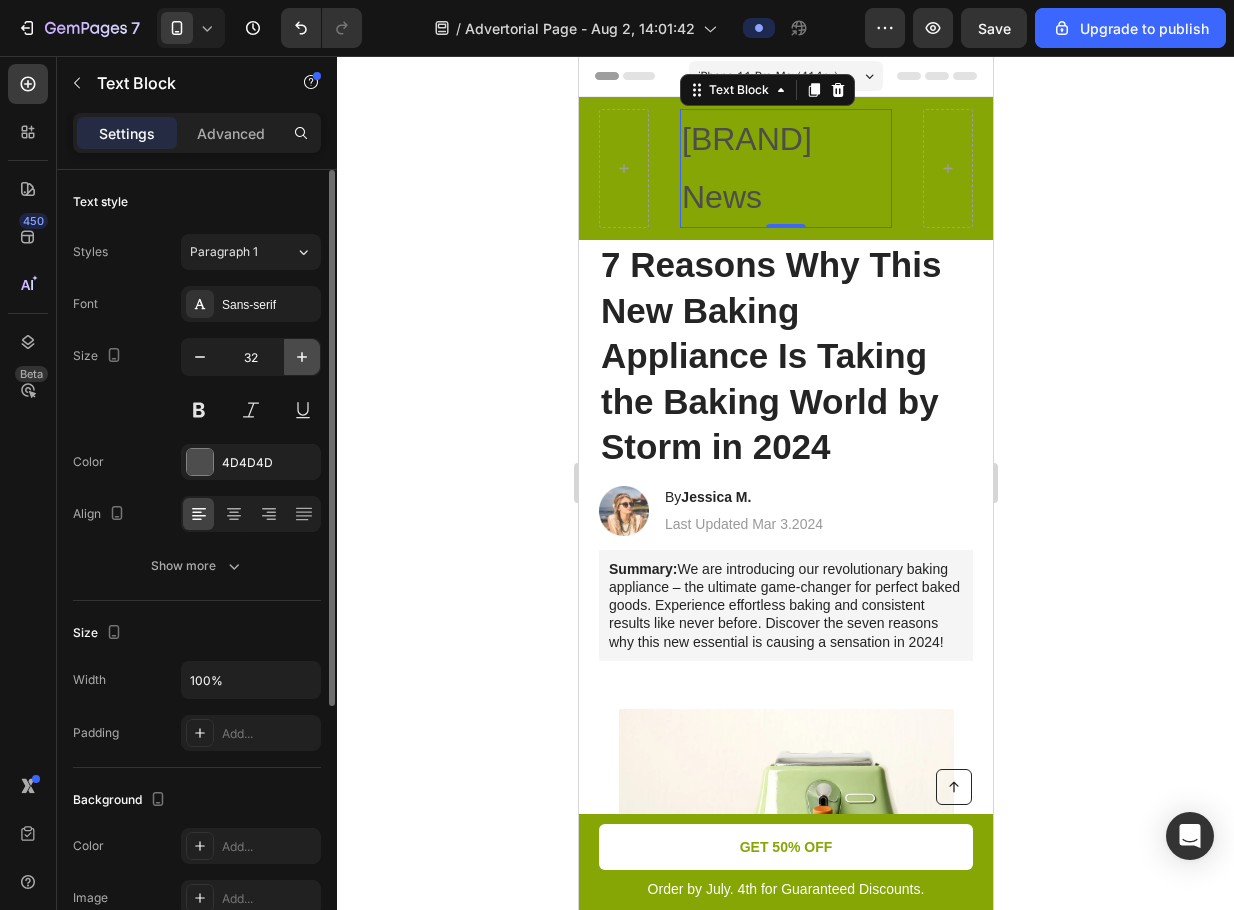 click 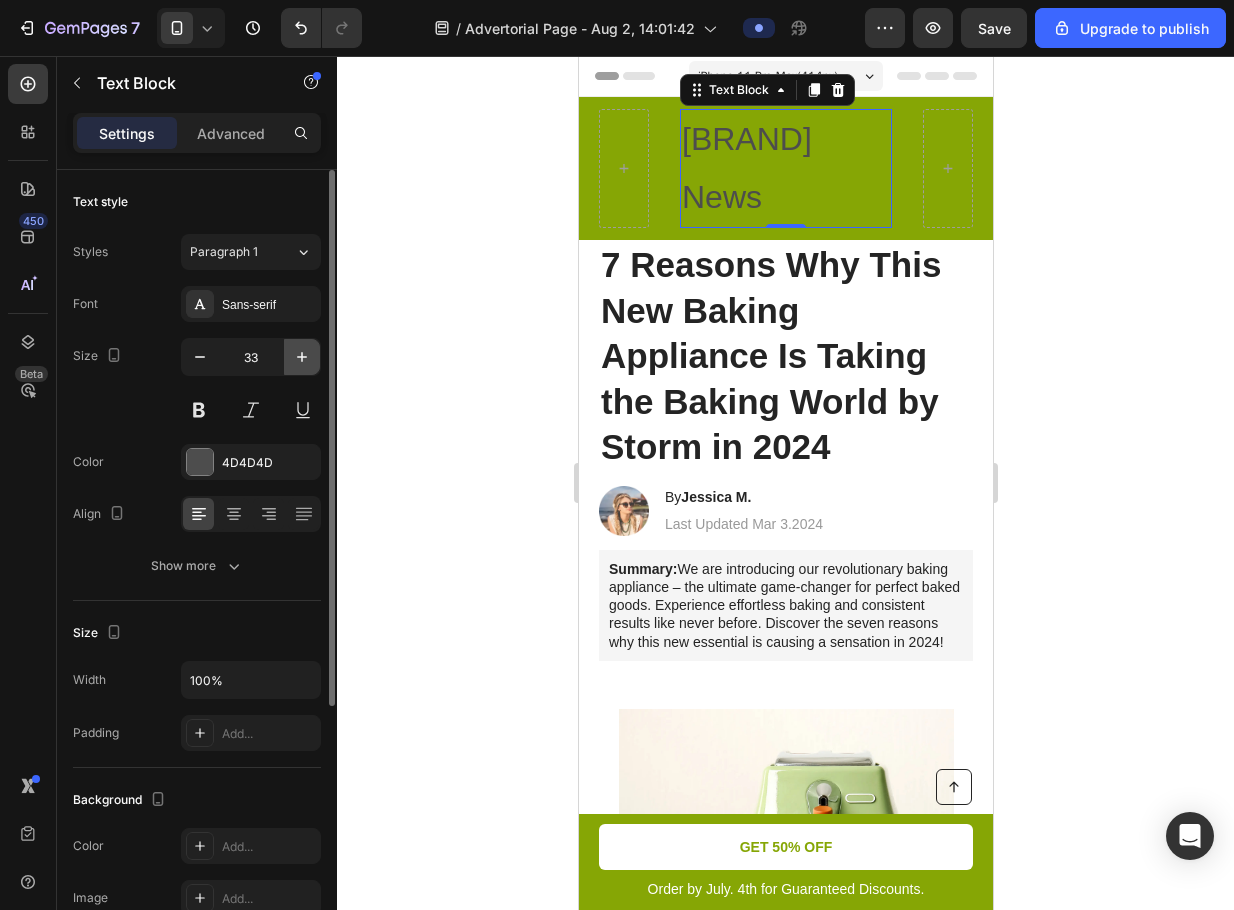click 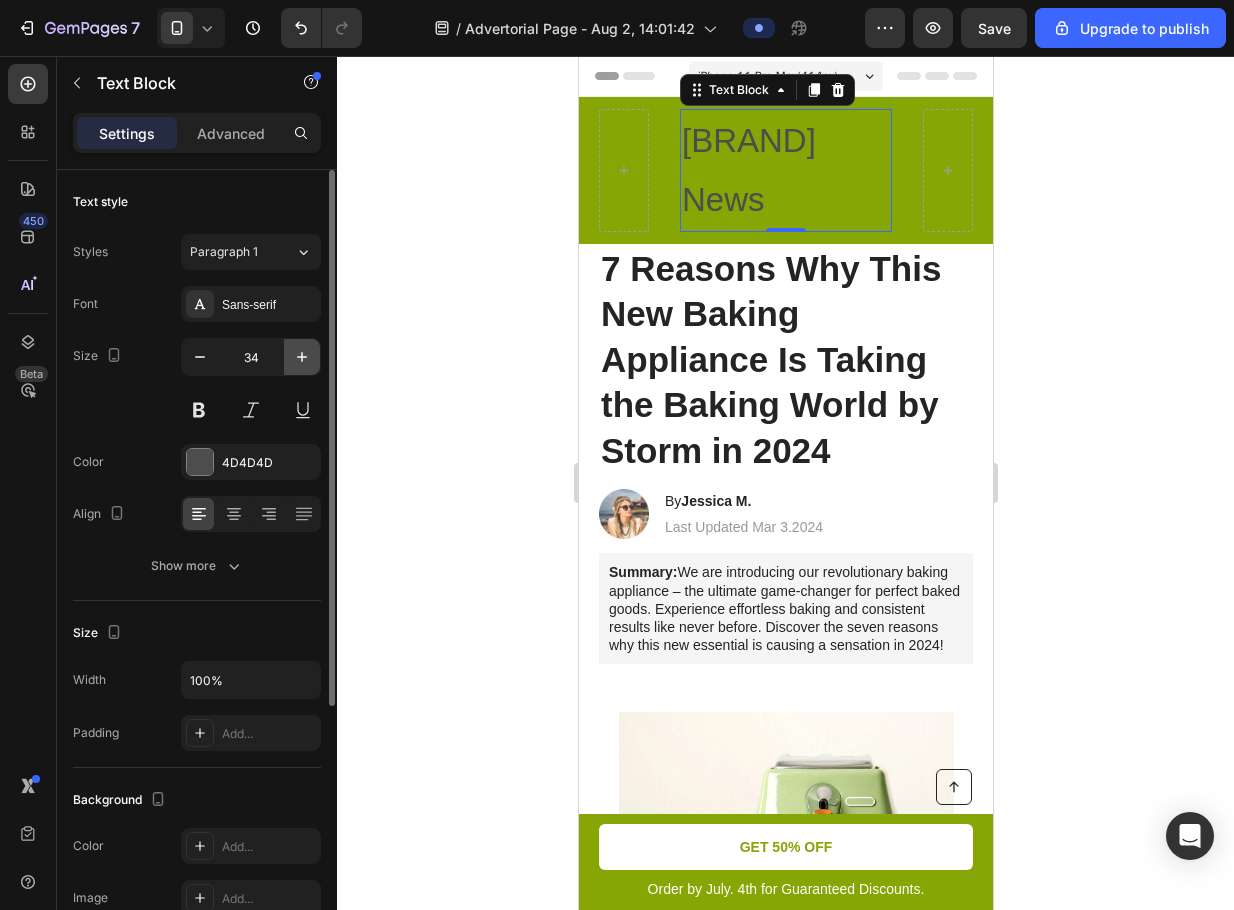 click 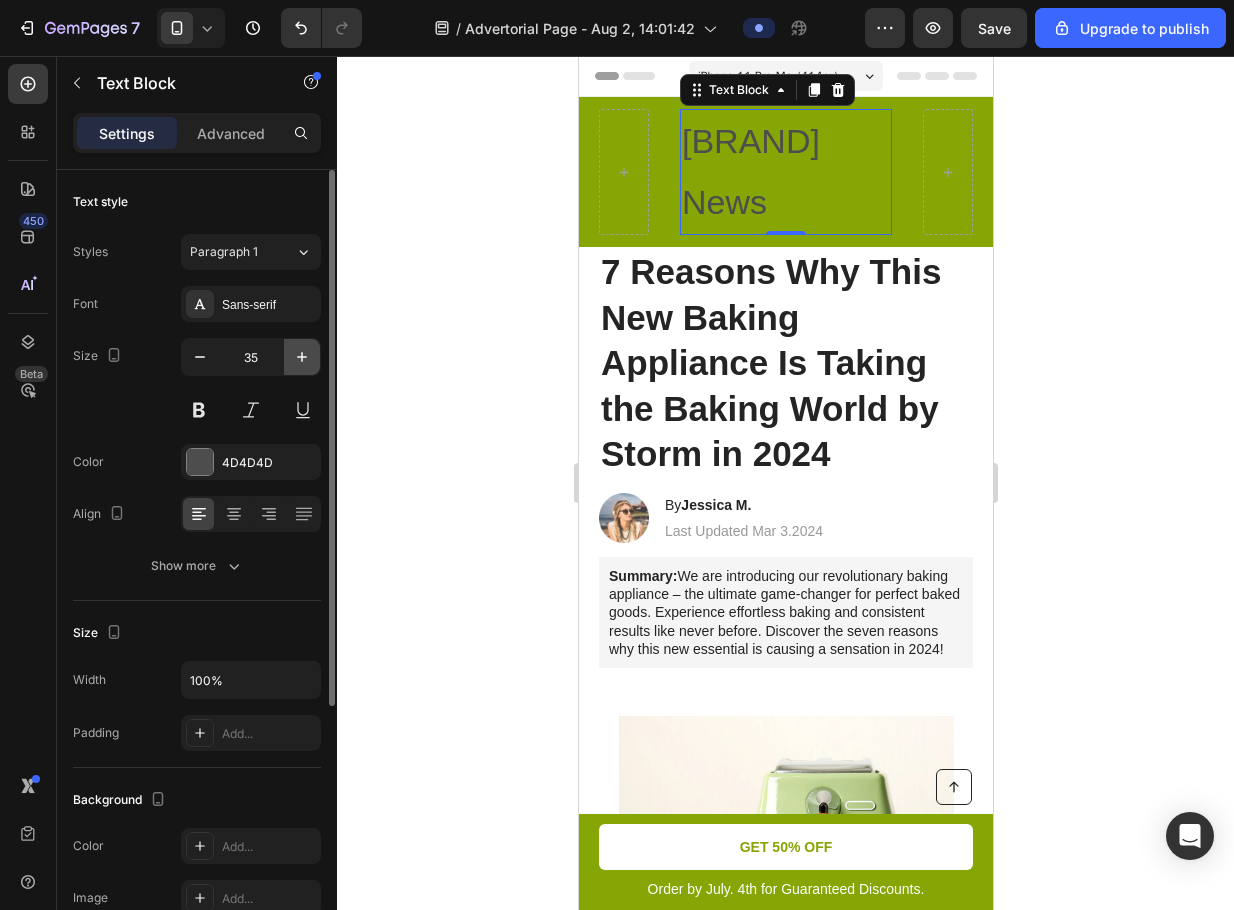 click 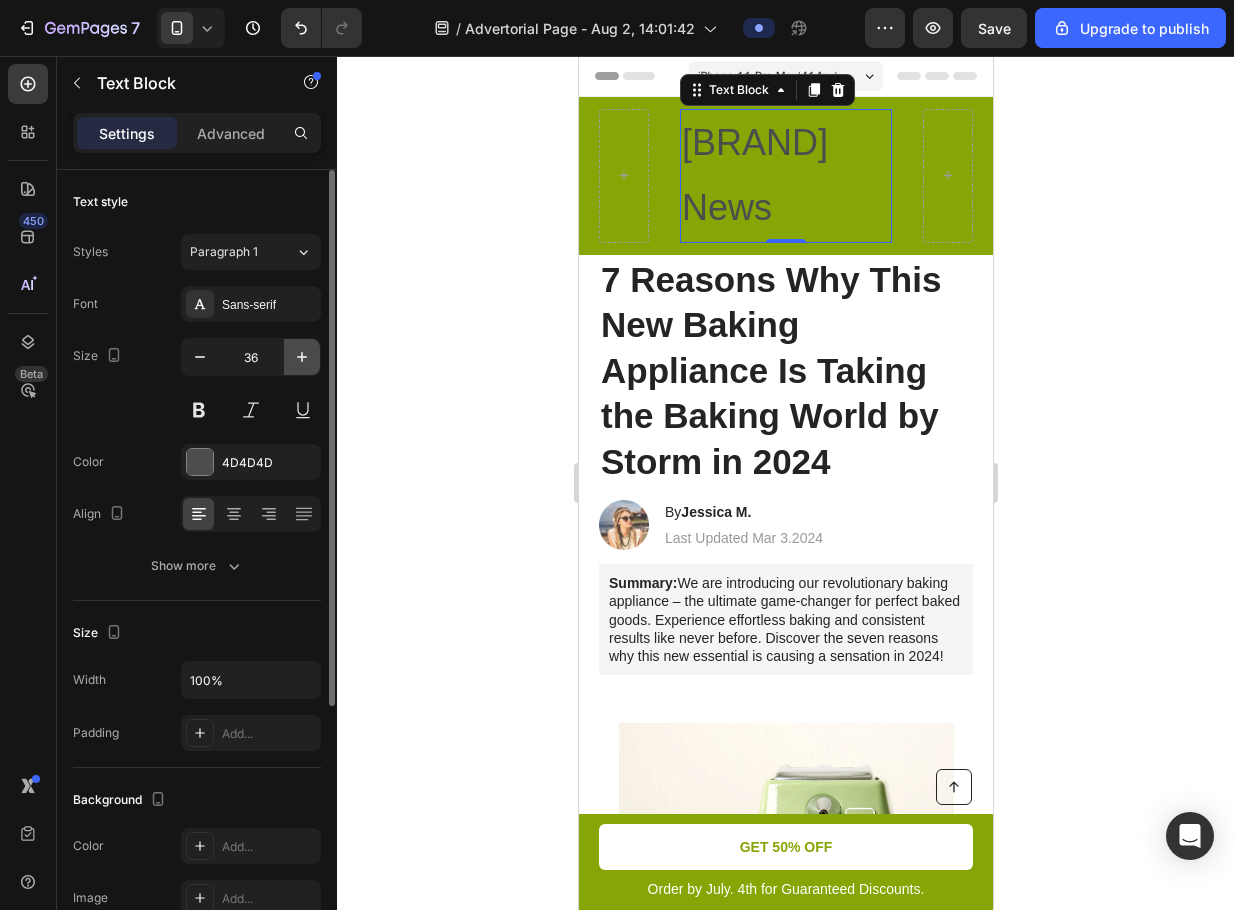 click 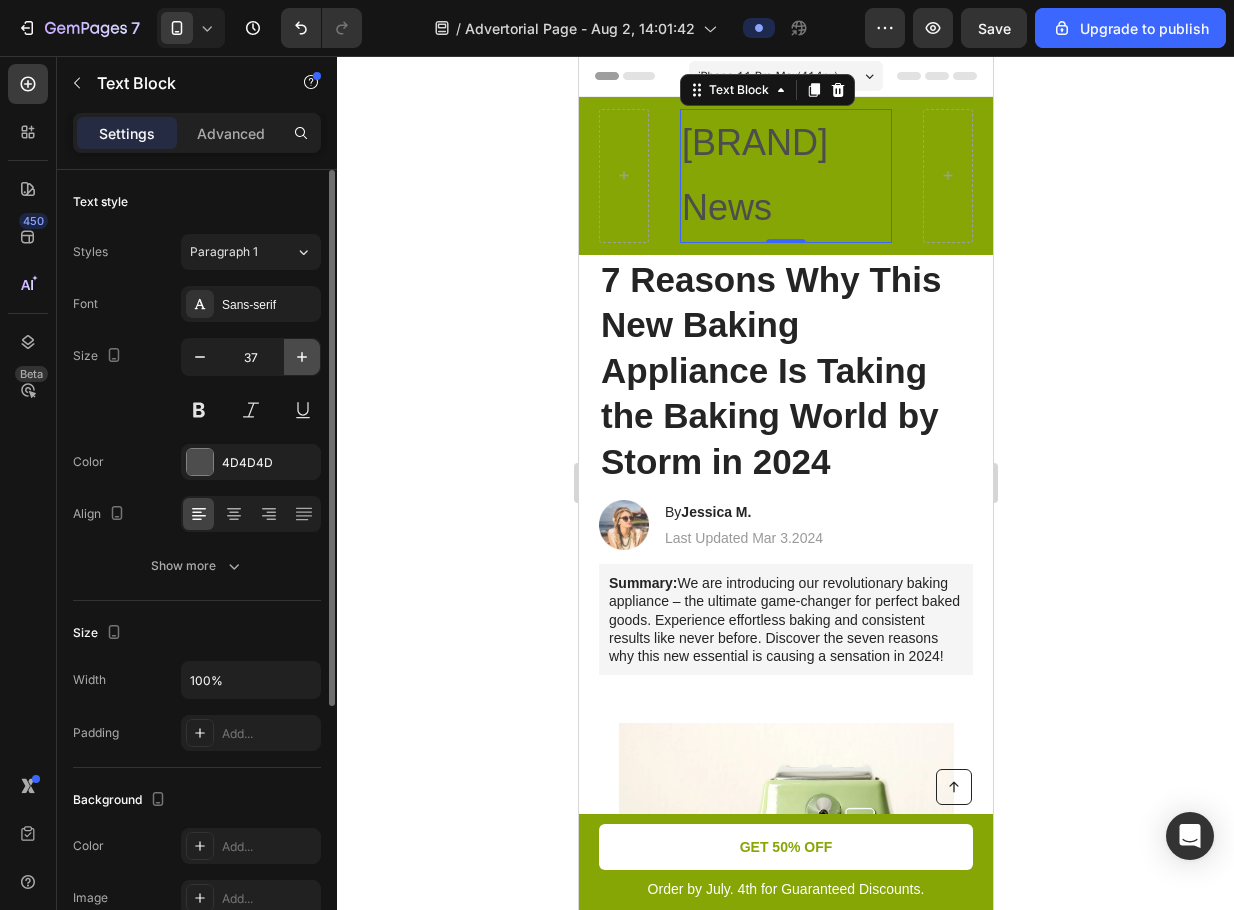 click 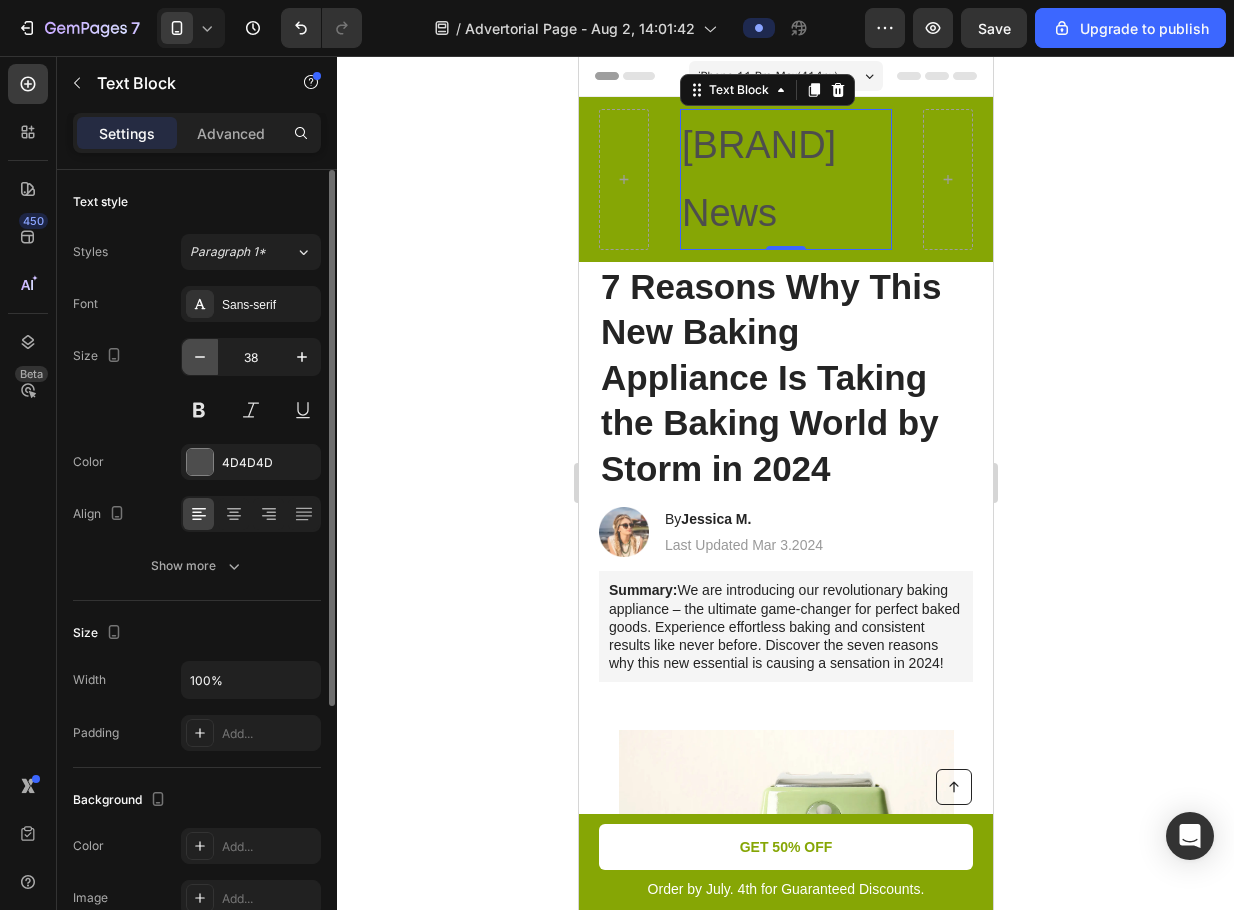 click 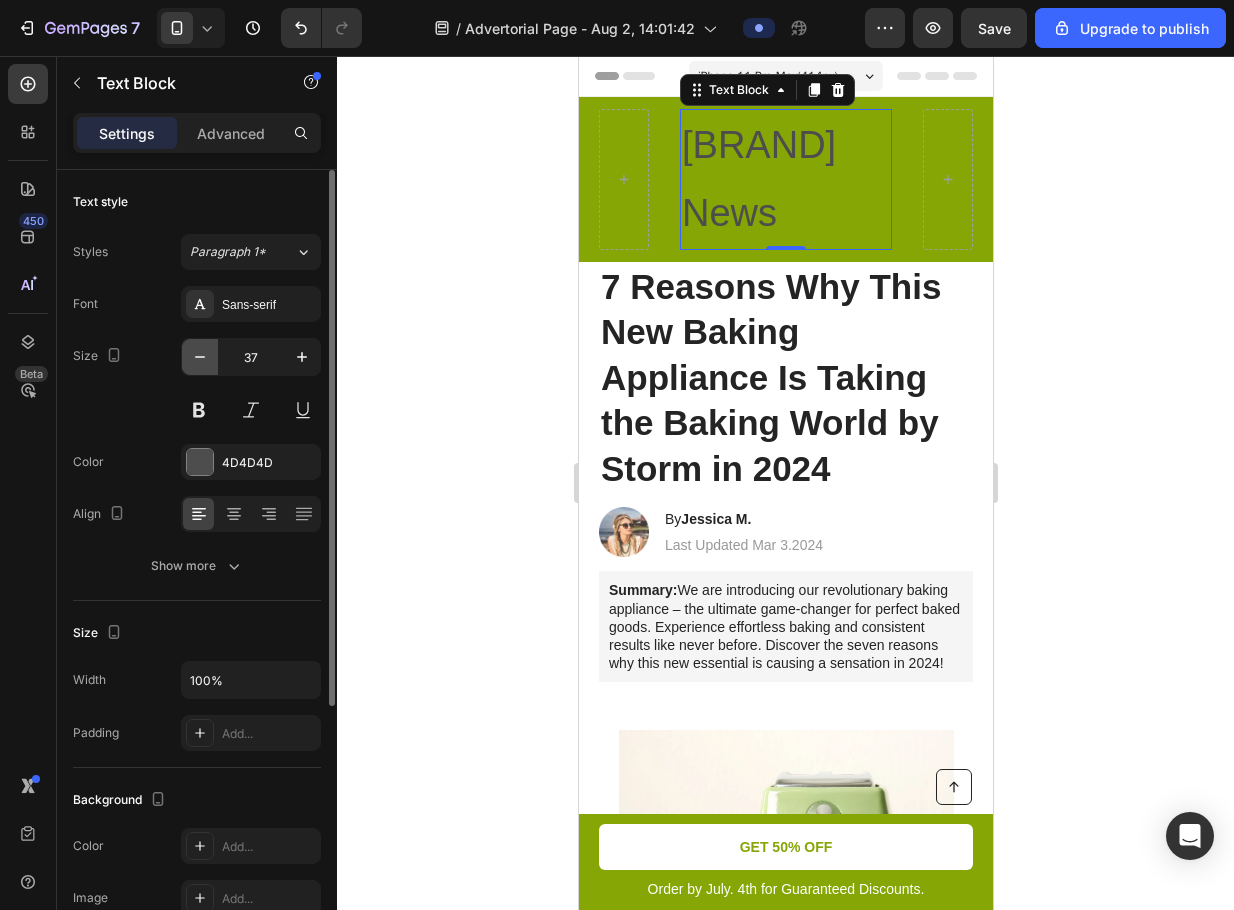 click 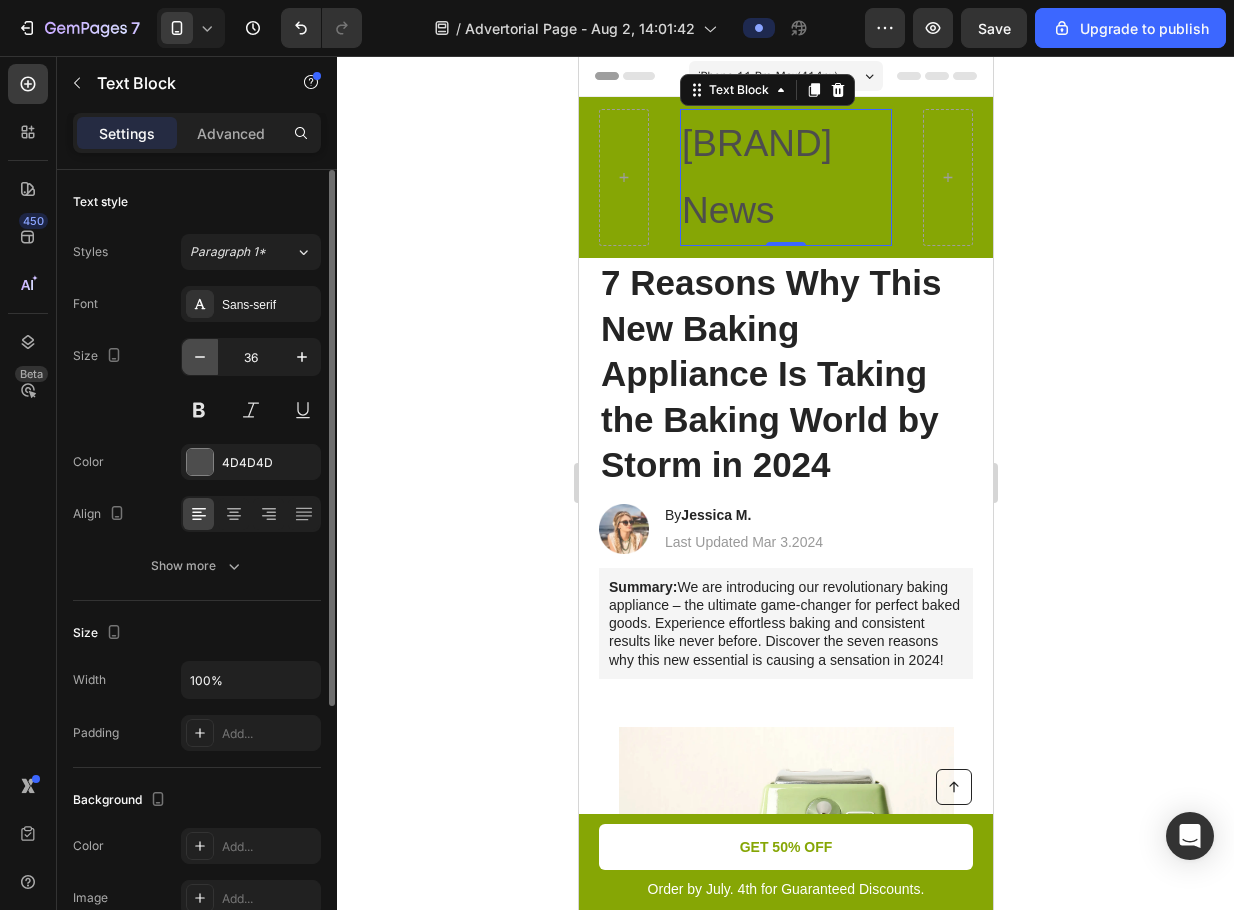 click 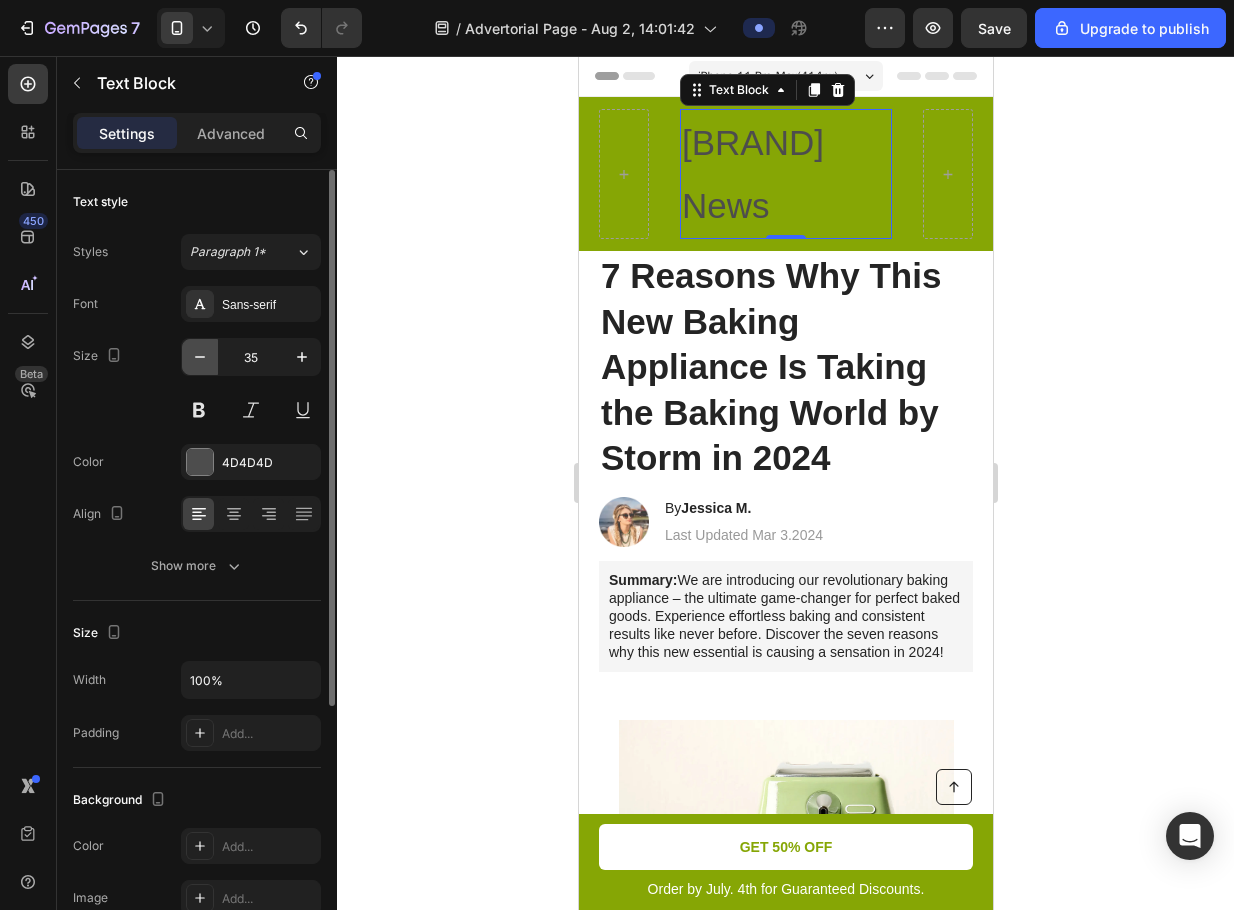 click 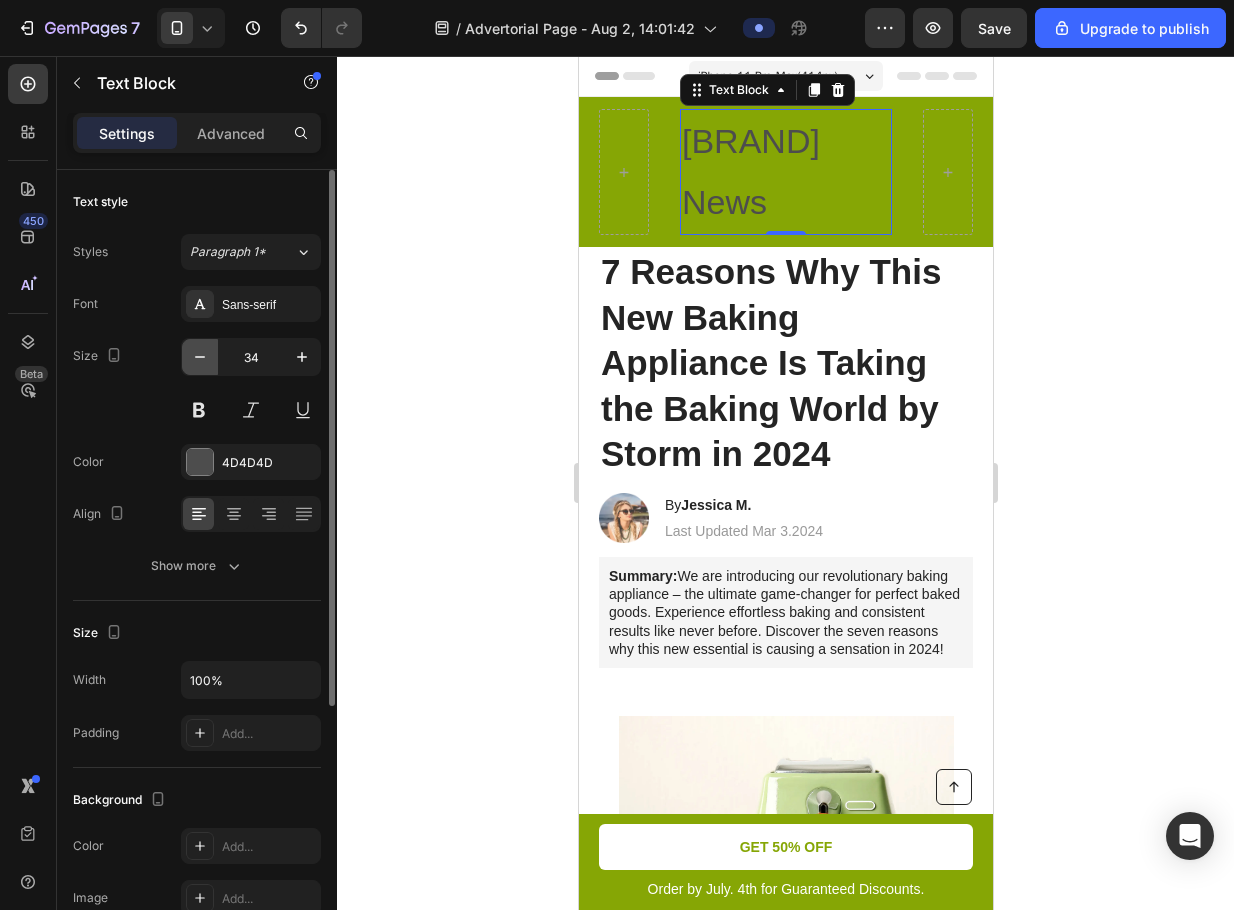 click 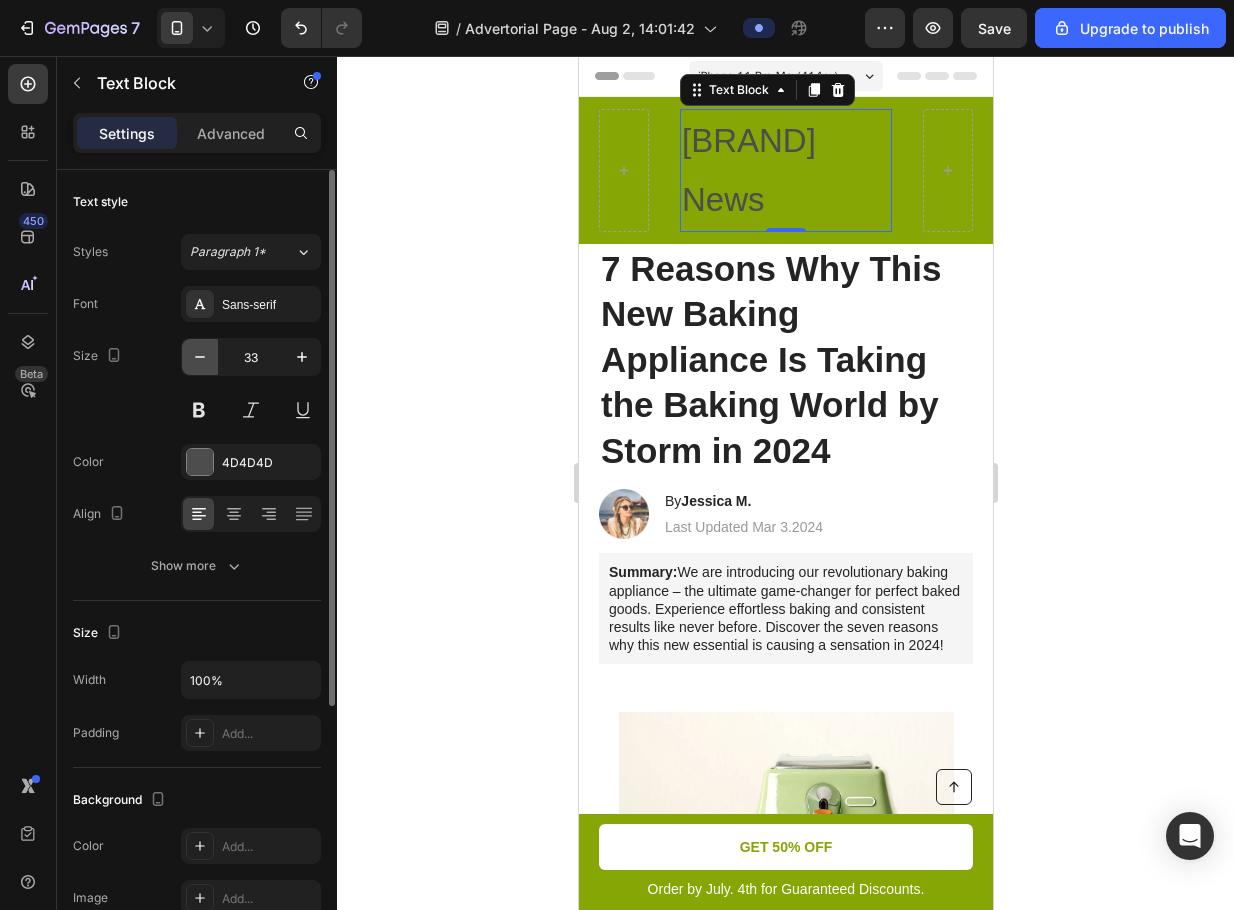 click 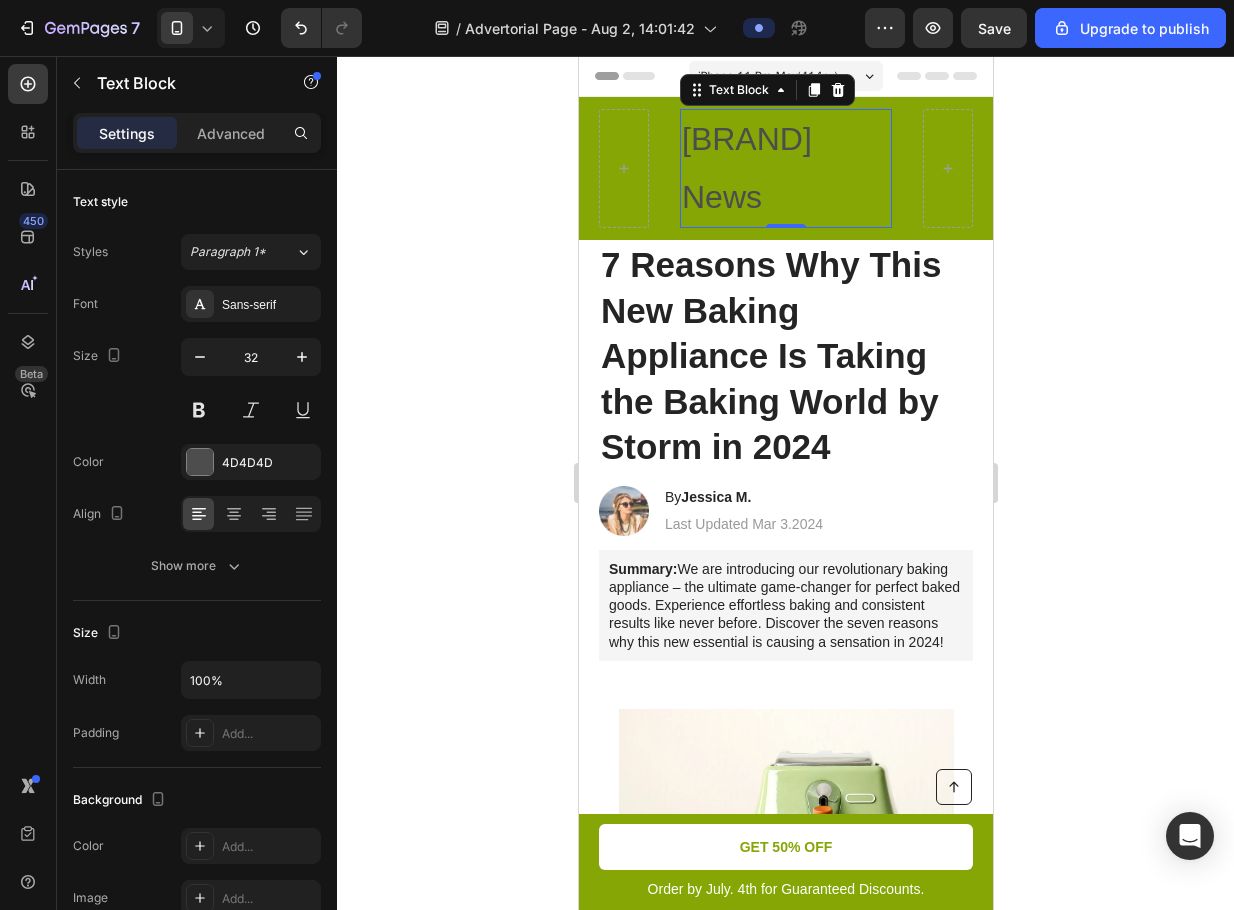 click 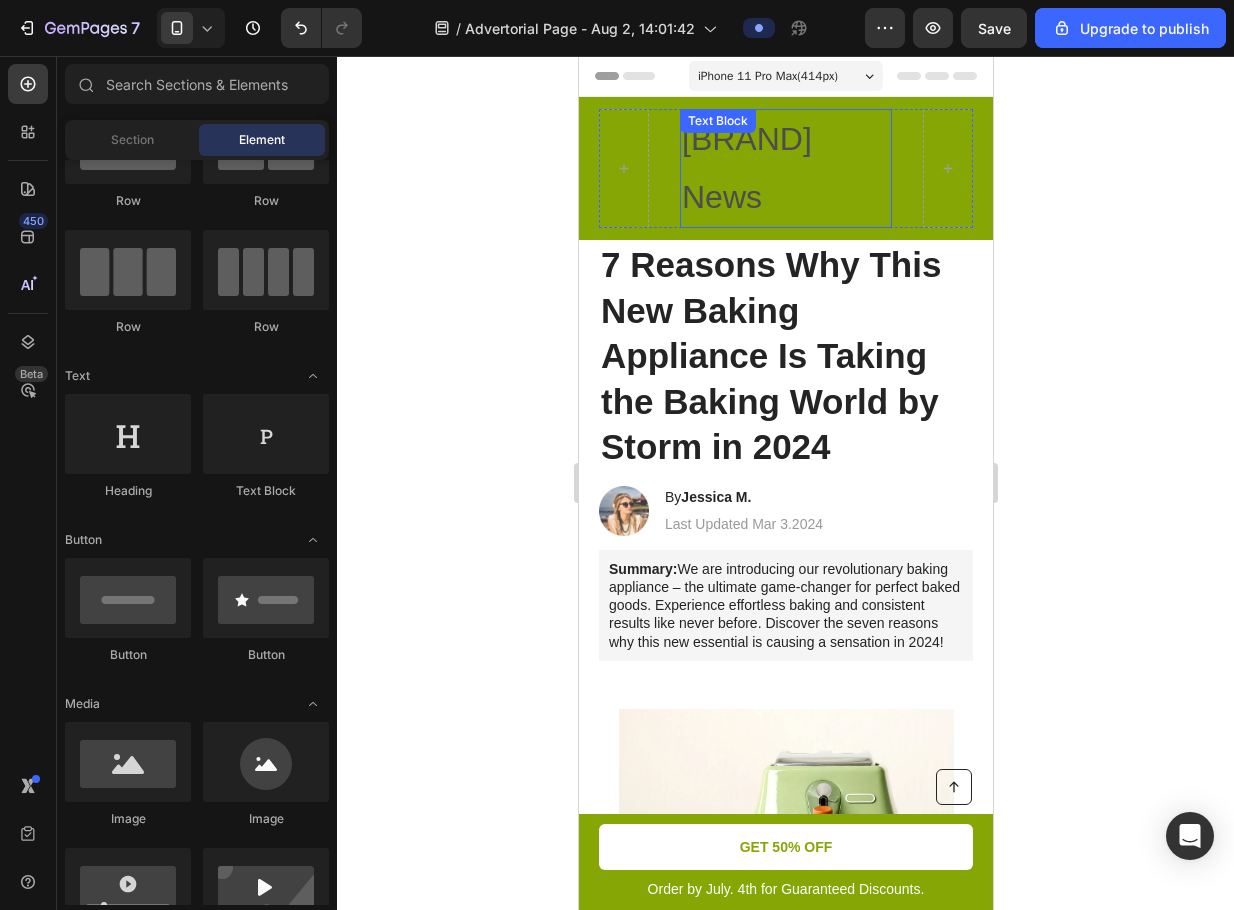 click on "[BRAND] News" at bounding box center (785, 168) 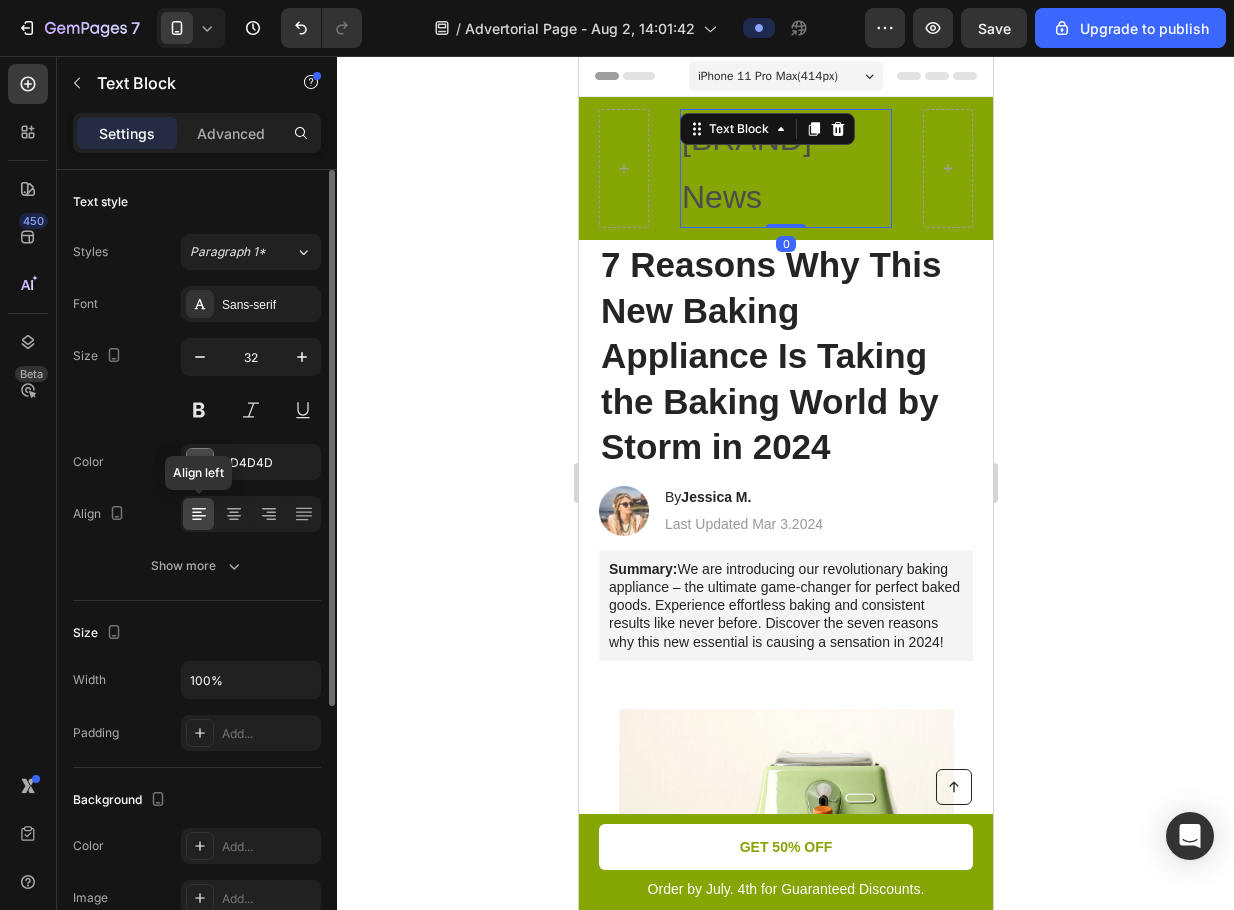 click 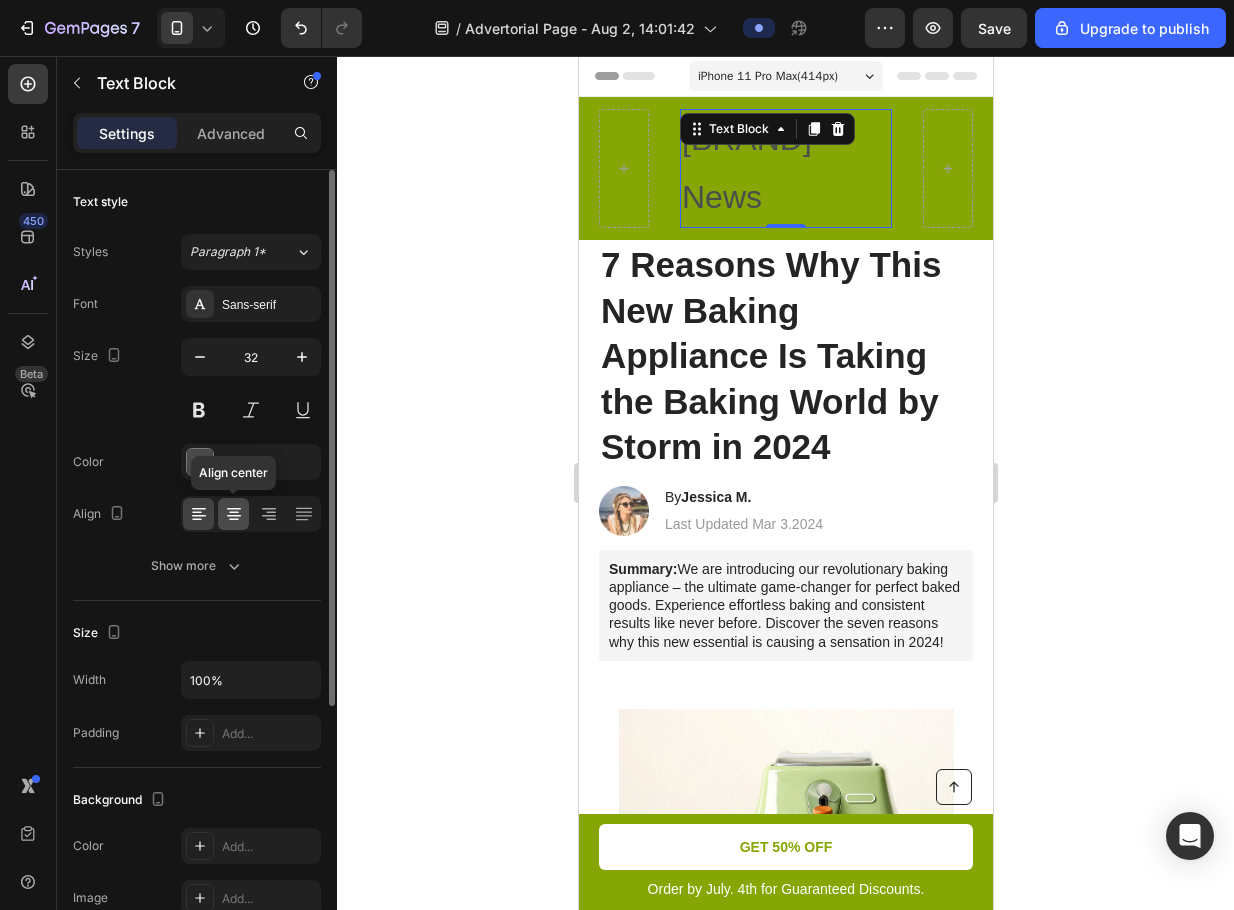 click 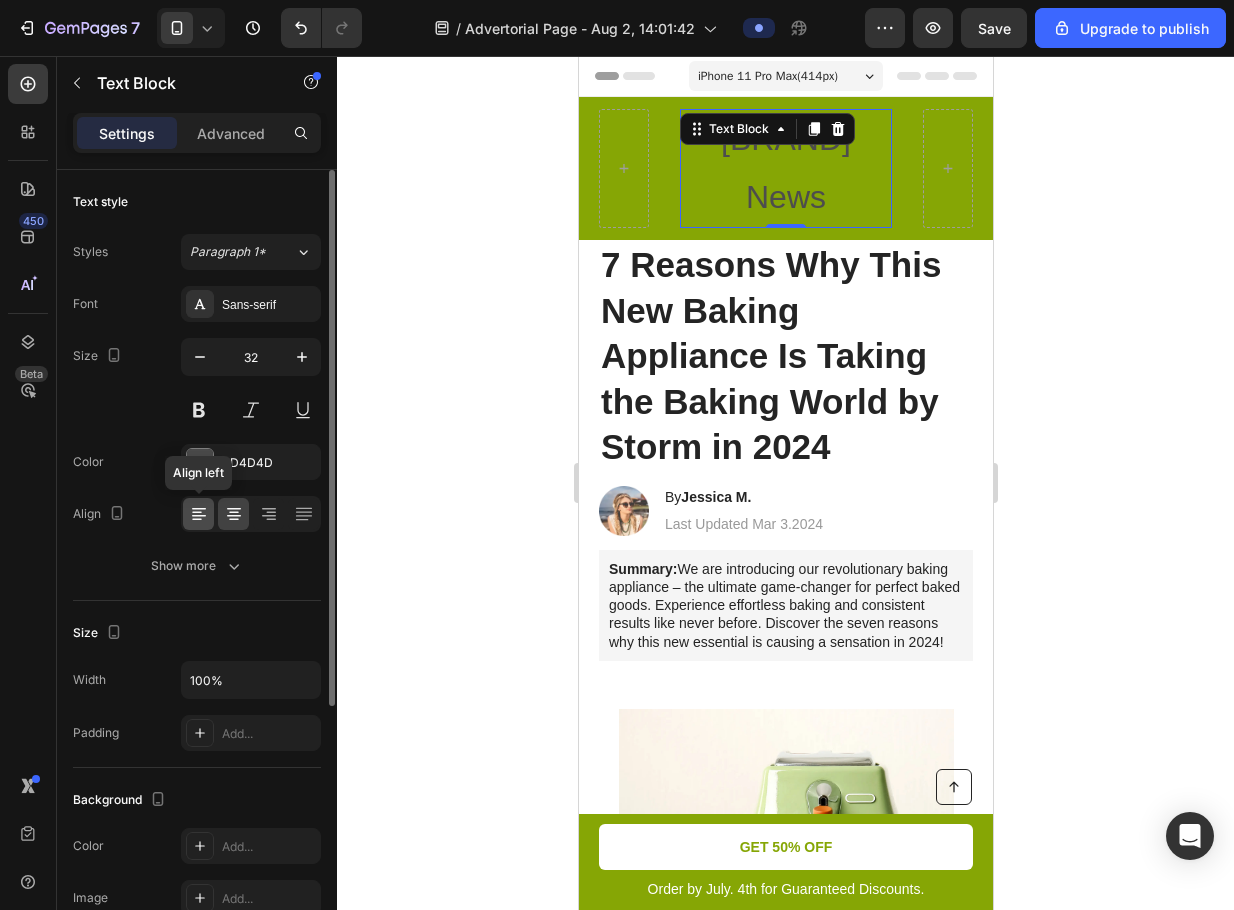 click 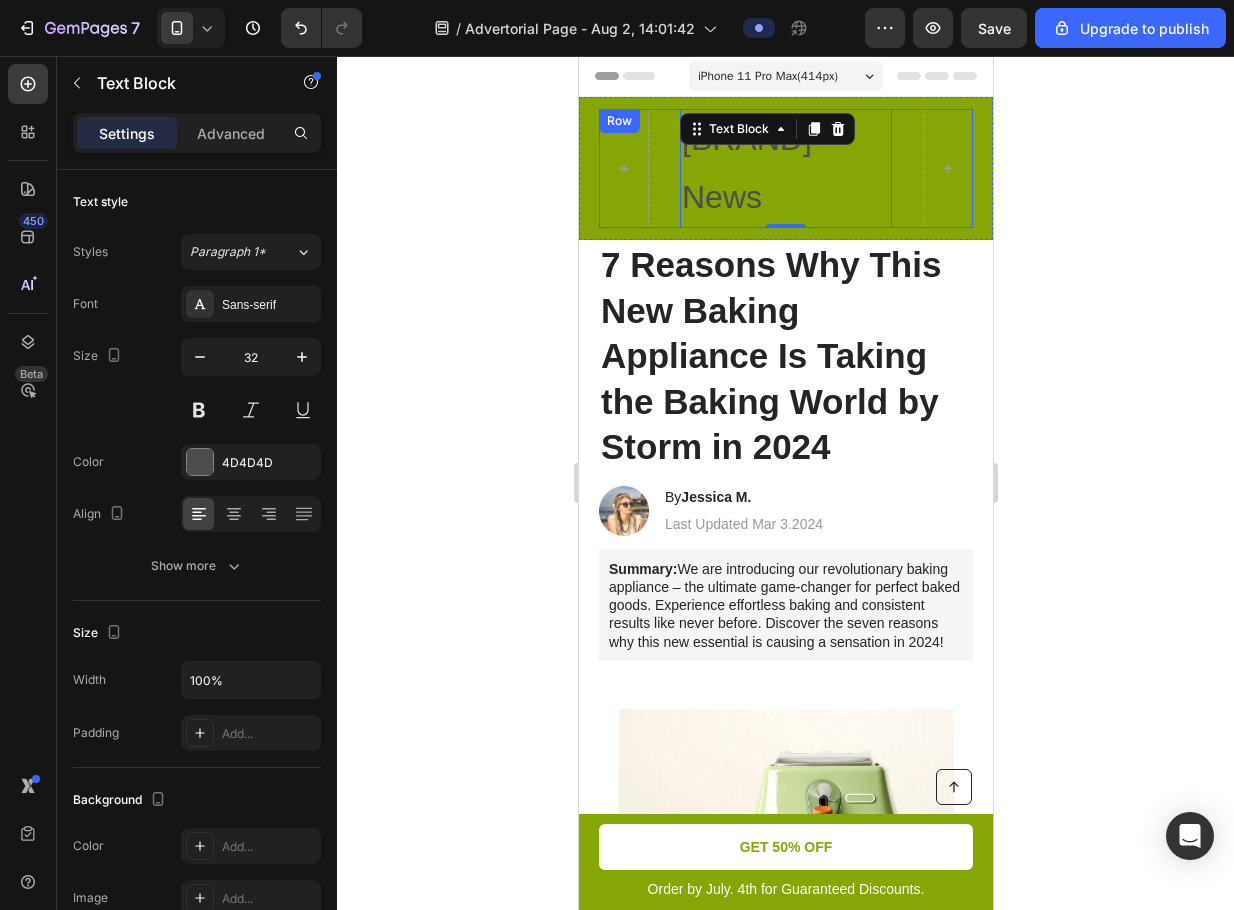 click on "[BRAND] News  Text Block   0
Row" at bounding box center [785, 168] 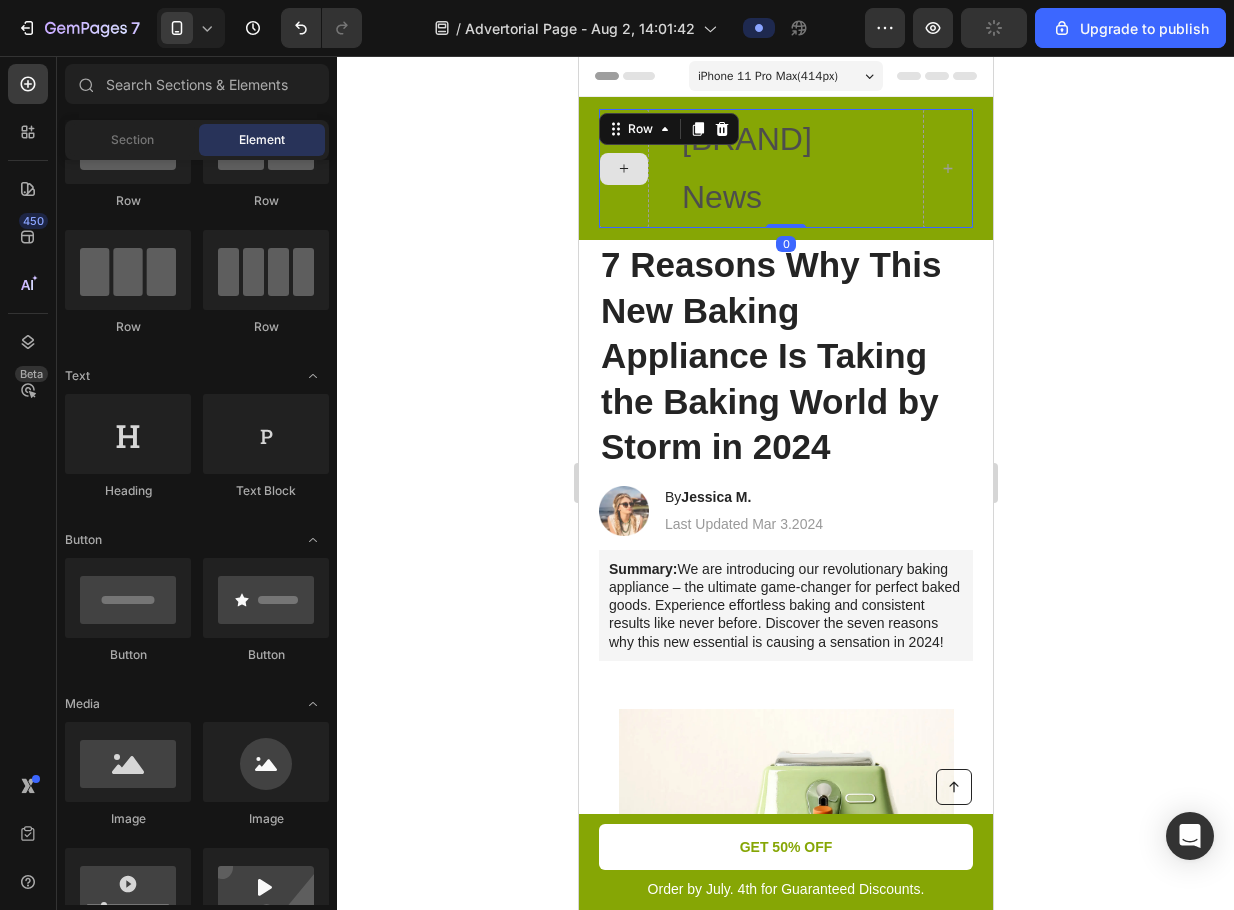 click at bounding box center [623, 169] 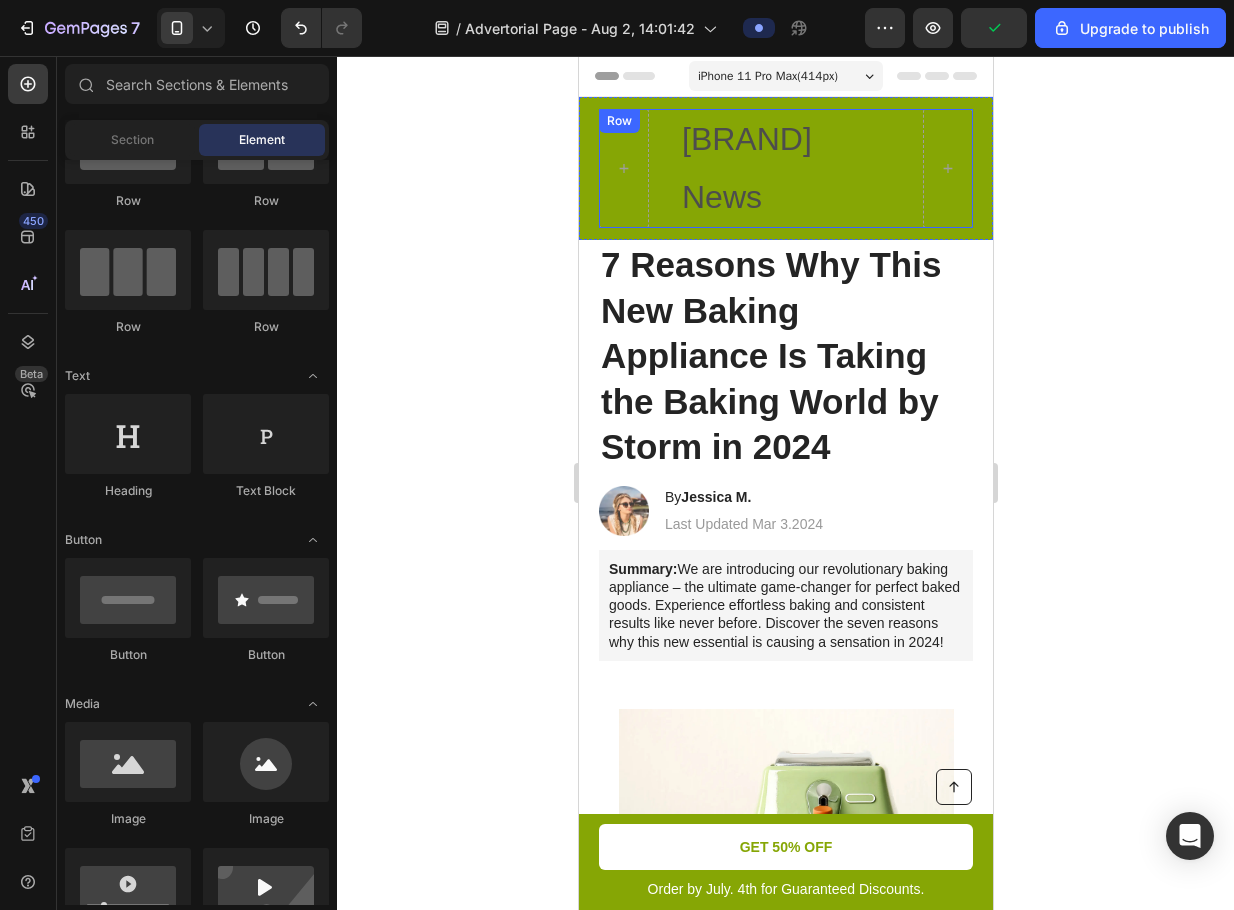 click on "[BRAND] News  Text Block
Row" at bounding box center (785, 168) 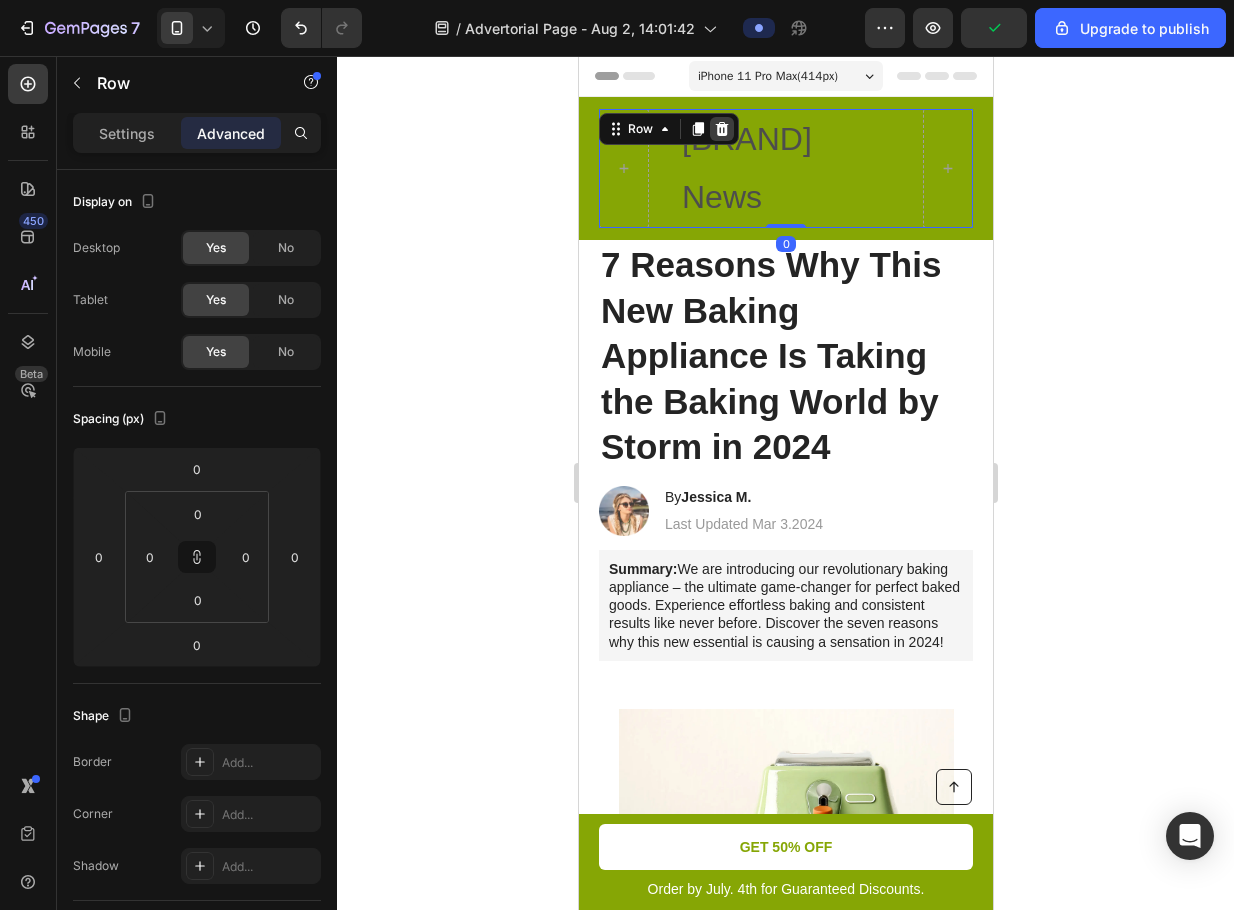 click 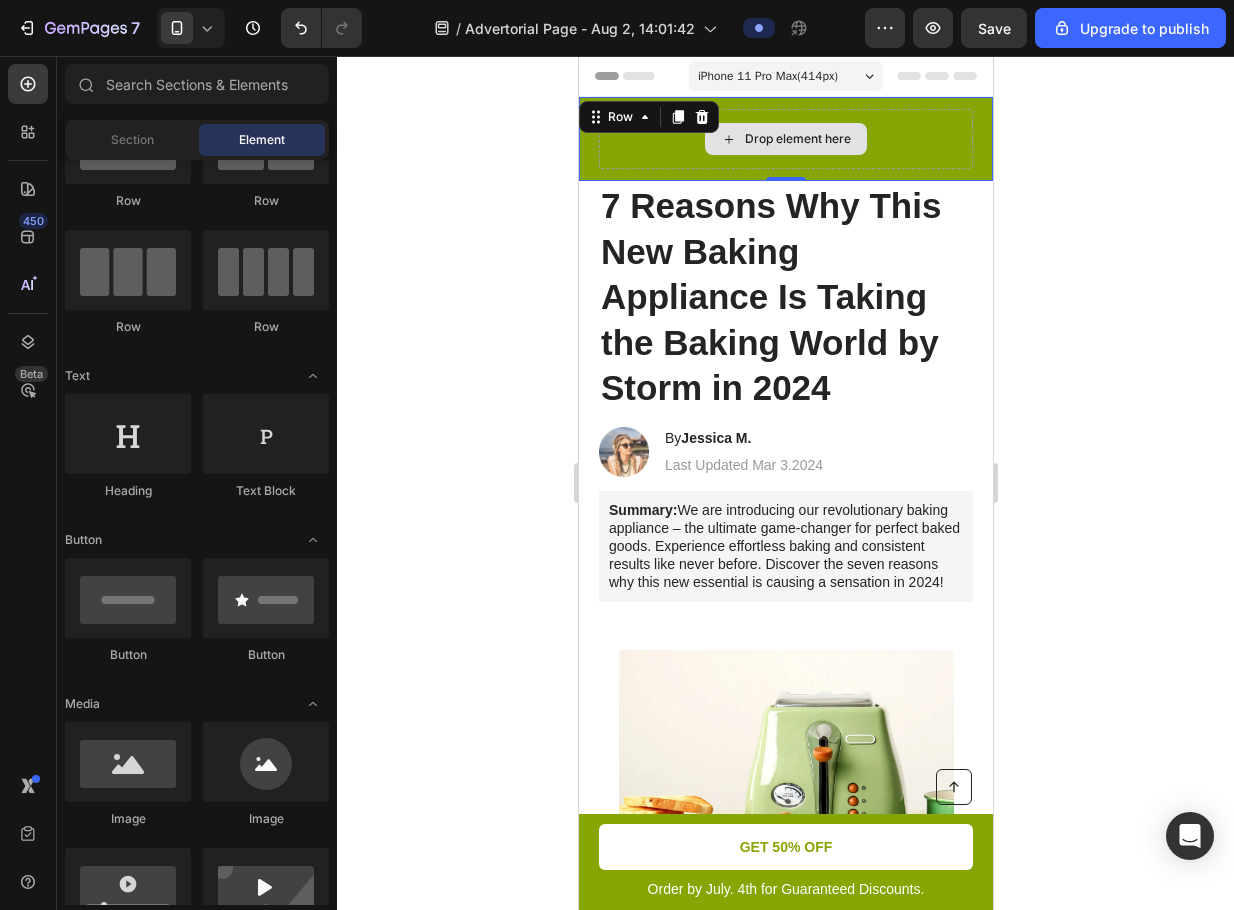 click on "Drop element here" at bounding box center (785, 139) 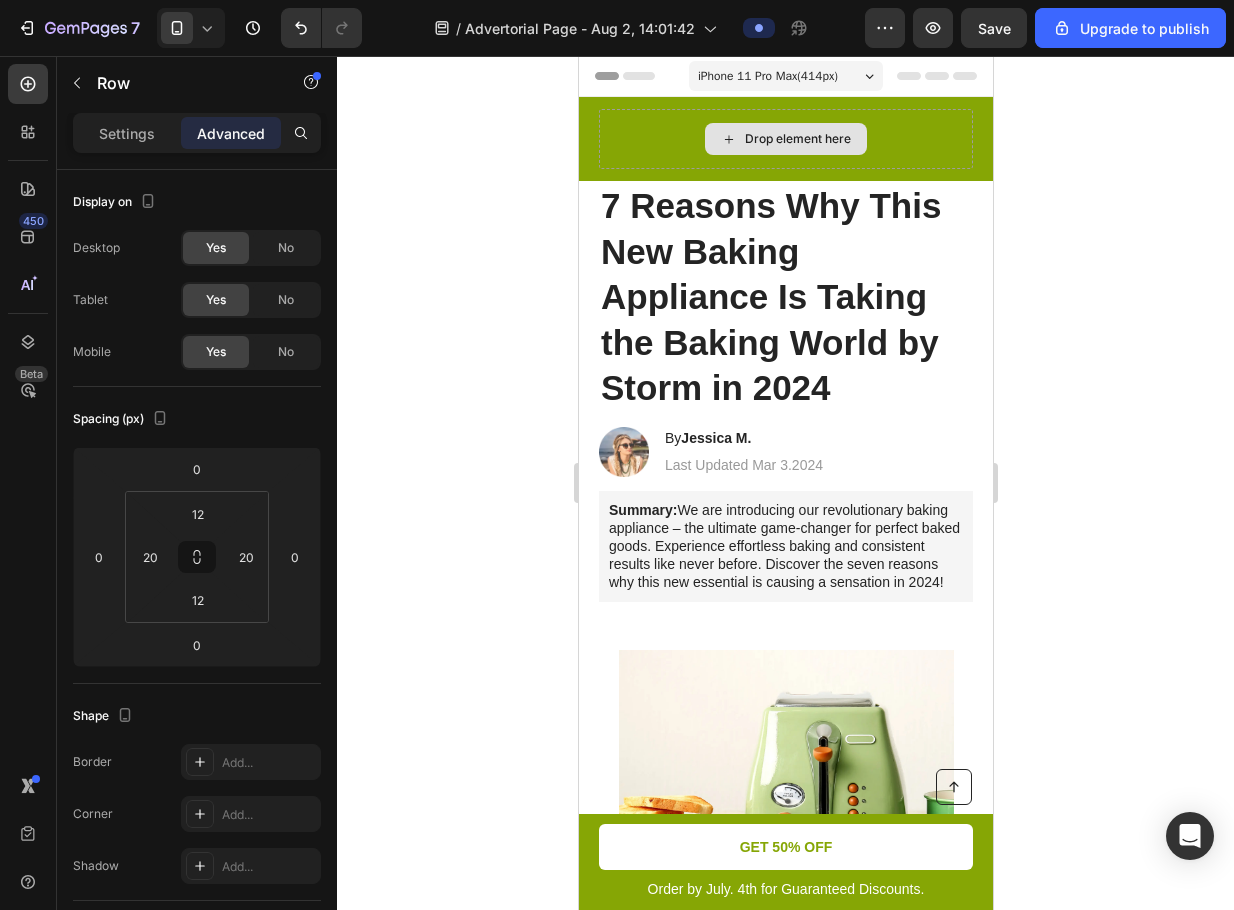click on "Drop element here" at bounding box center [797, 139] 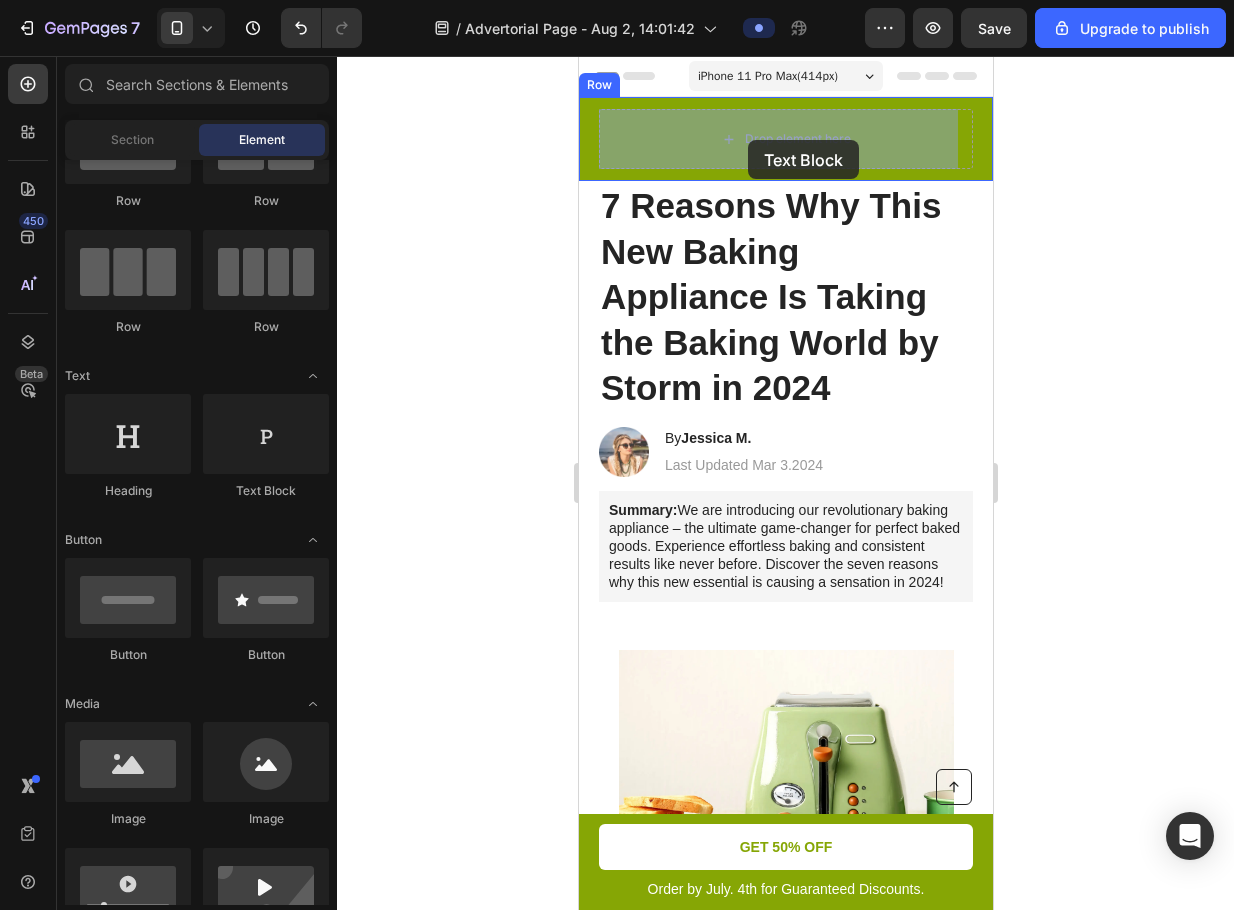 drag, startPoint x: 913, startPoint y: 451, endPoint x: 747, endPoint y: 140, distance: 352.52942 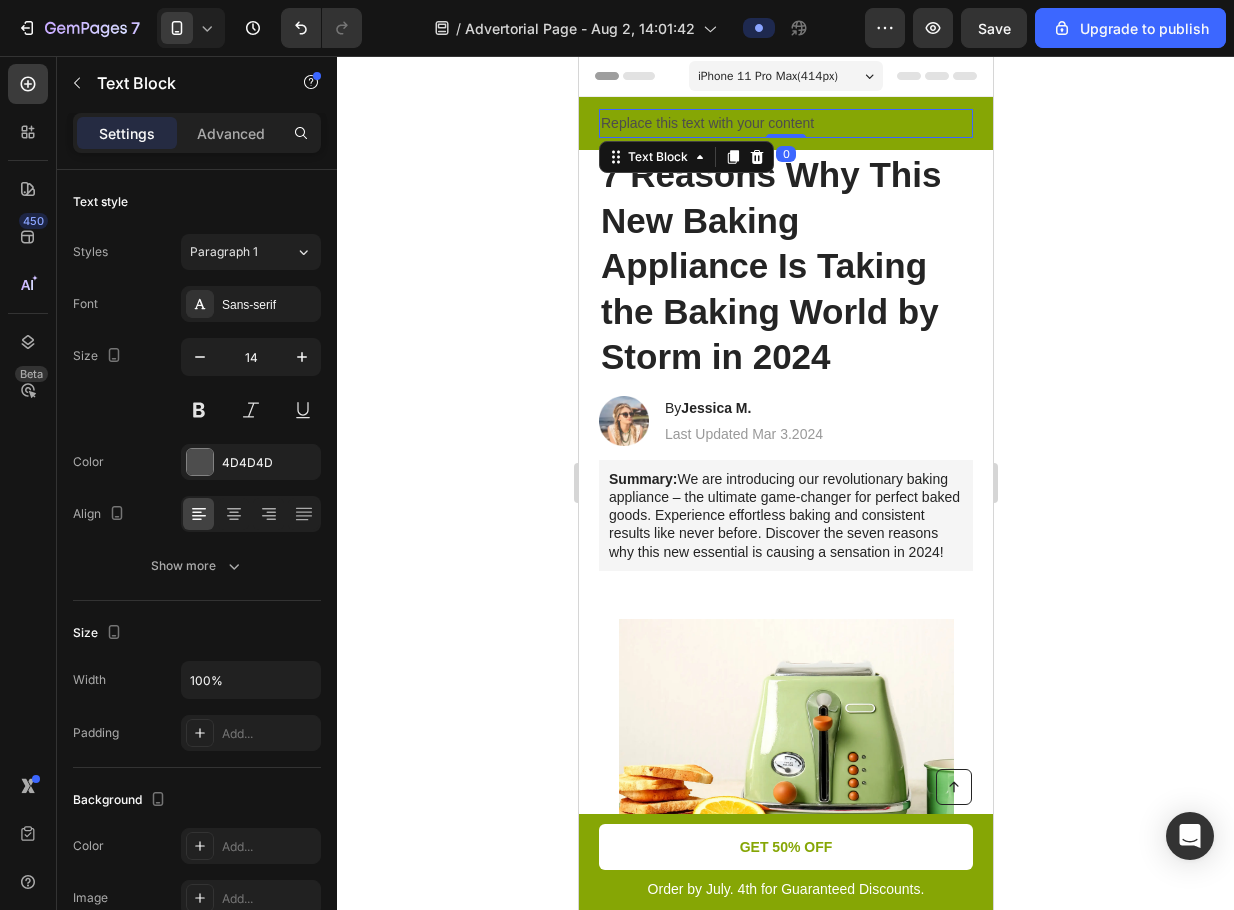 click on "Replace this text with your content" at bounding box center [785, 123] 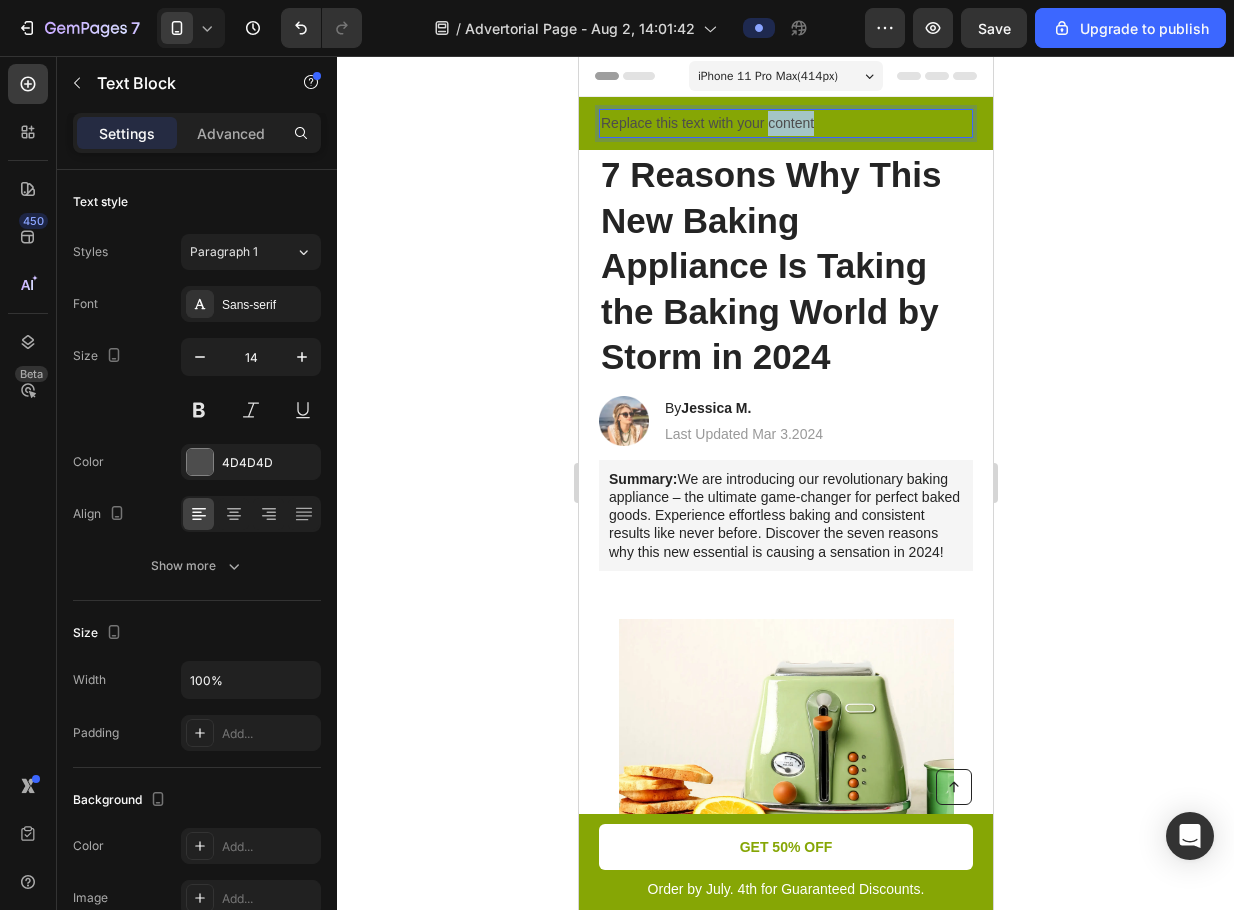click on "Replace this text with your content" at bounding box center [785, 123] 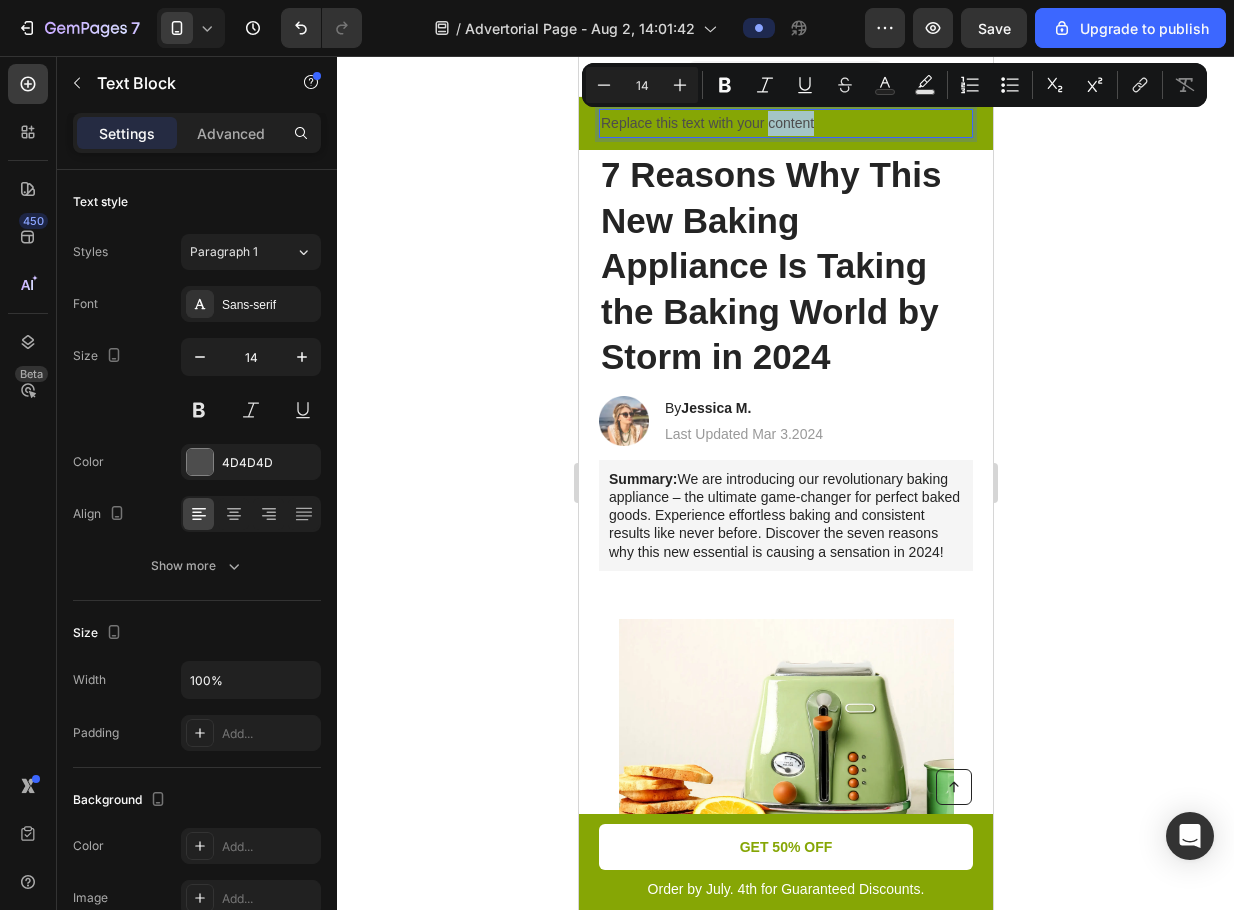 click on "Replace this text with your content" at bounding box center [785, 123] 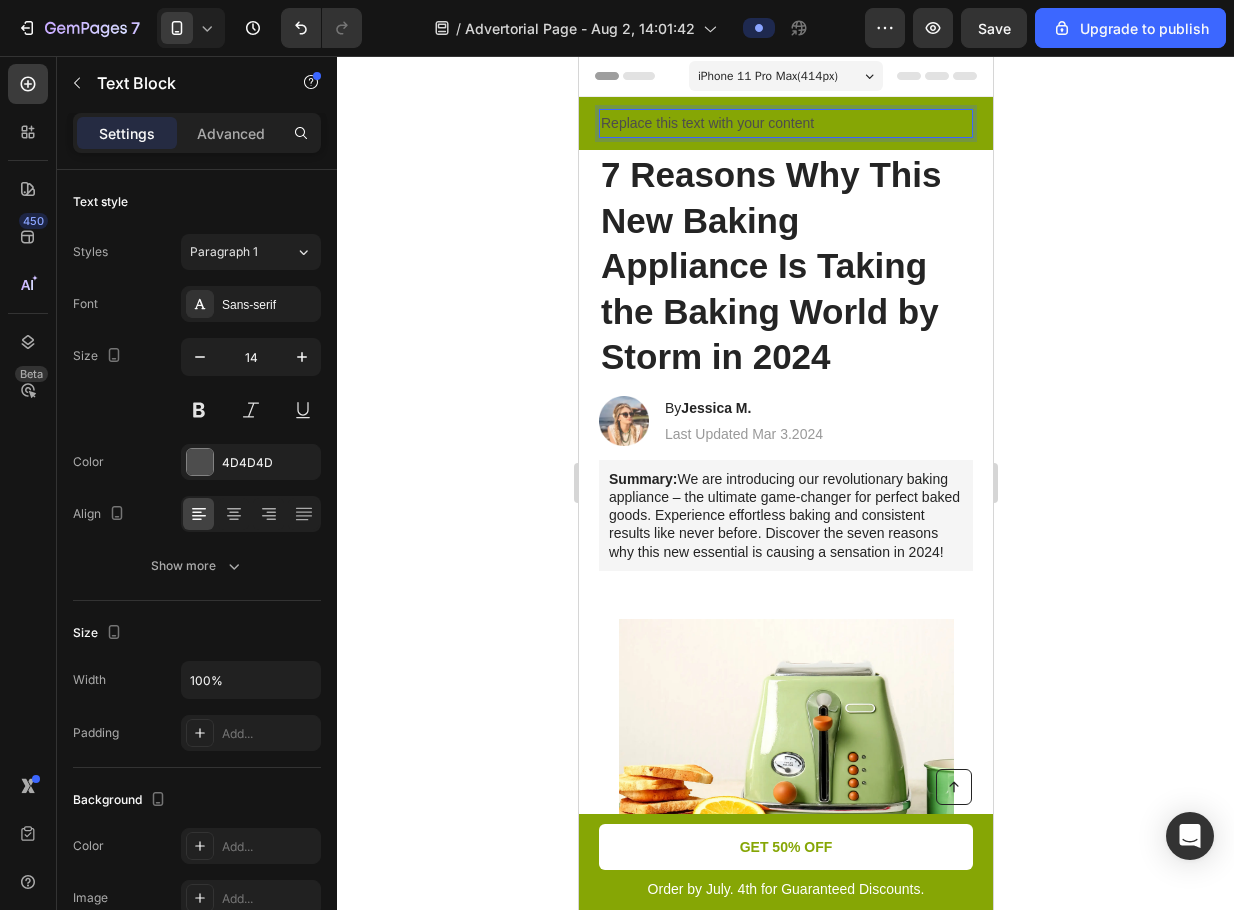 click on "Replace this text with your content" at bounding box center (785, 123) 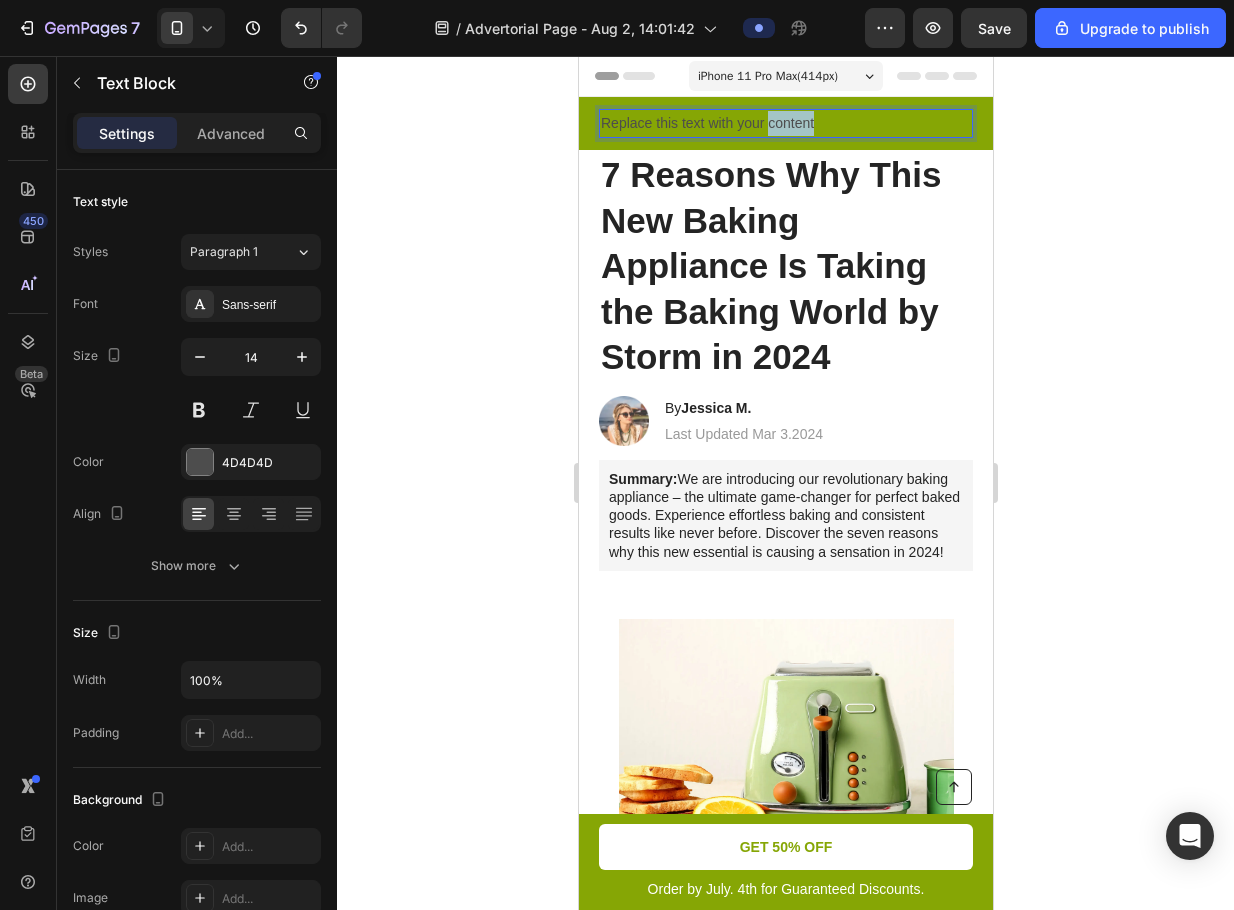 click on "Replace this text with your content" at bounding box center [785, 123] 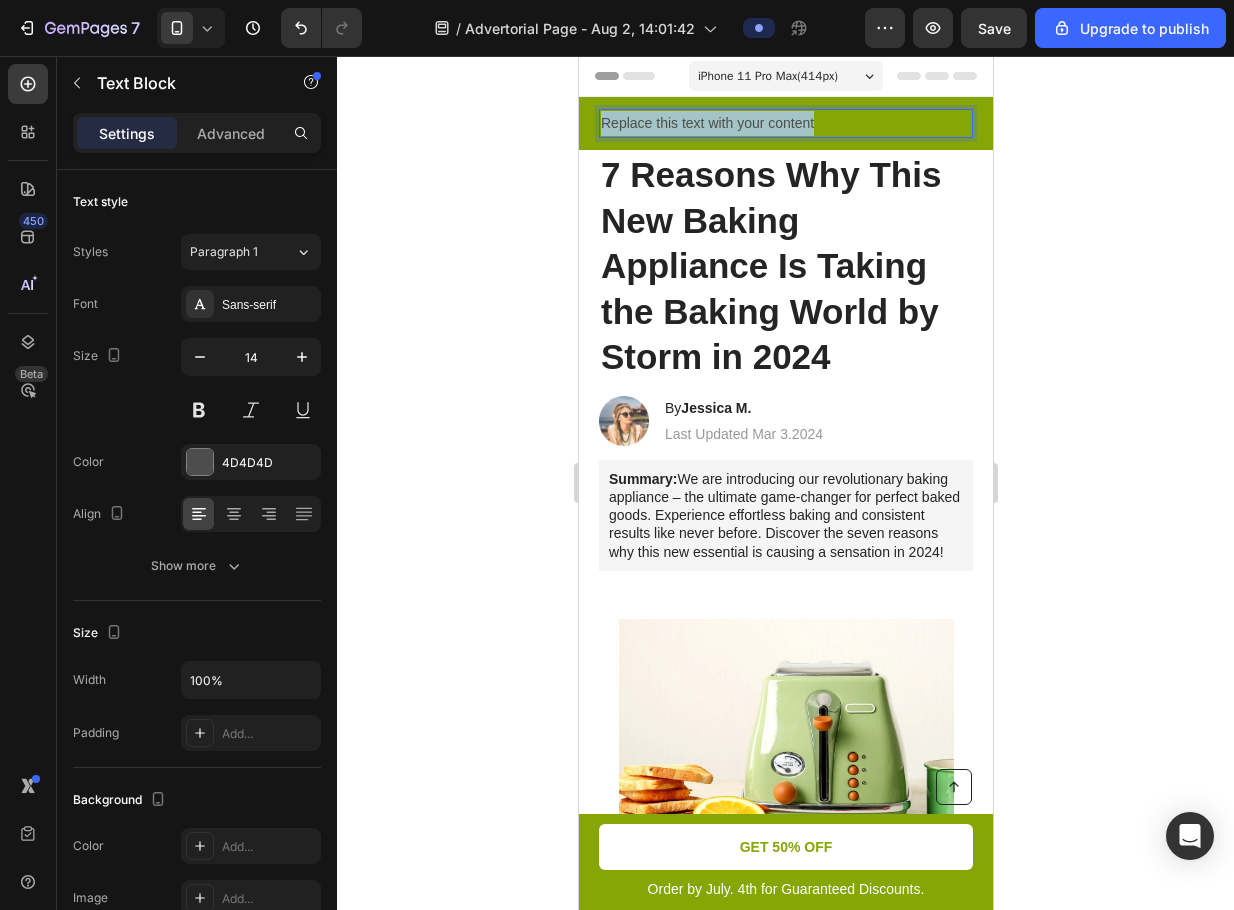 click on "Replace this text with your content" at bounding box center (785, 123) 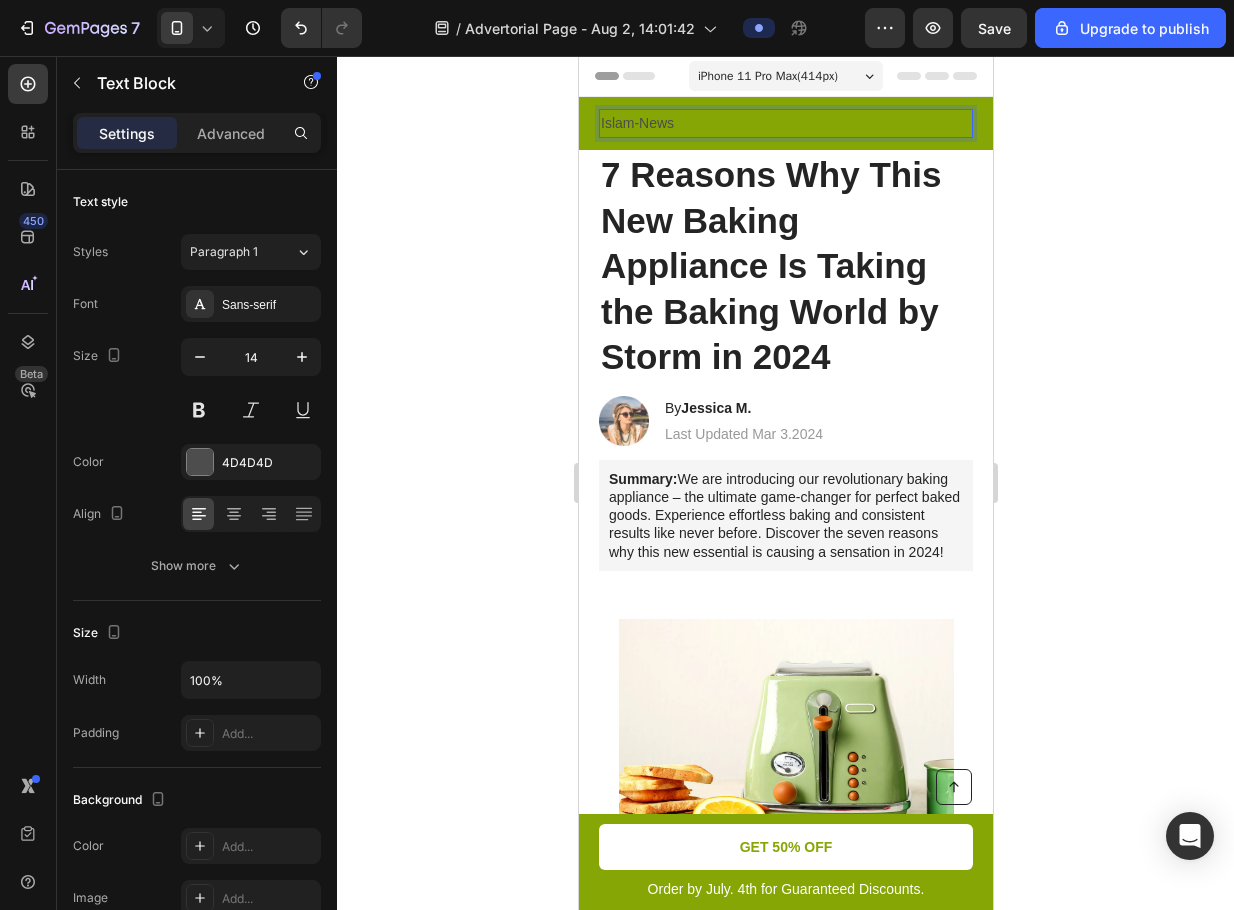 click 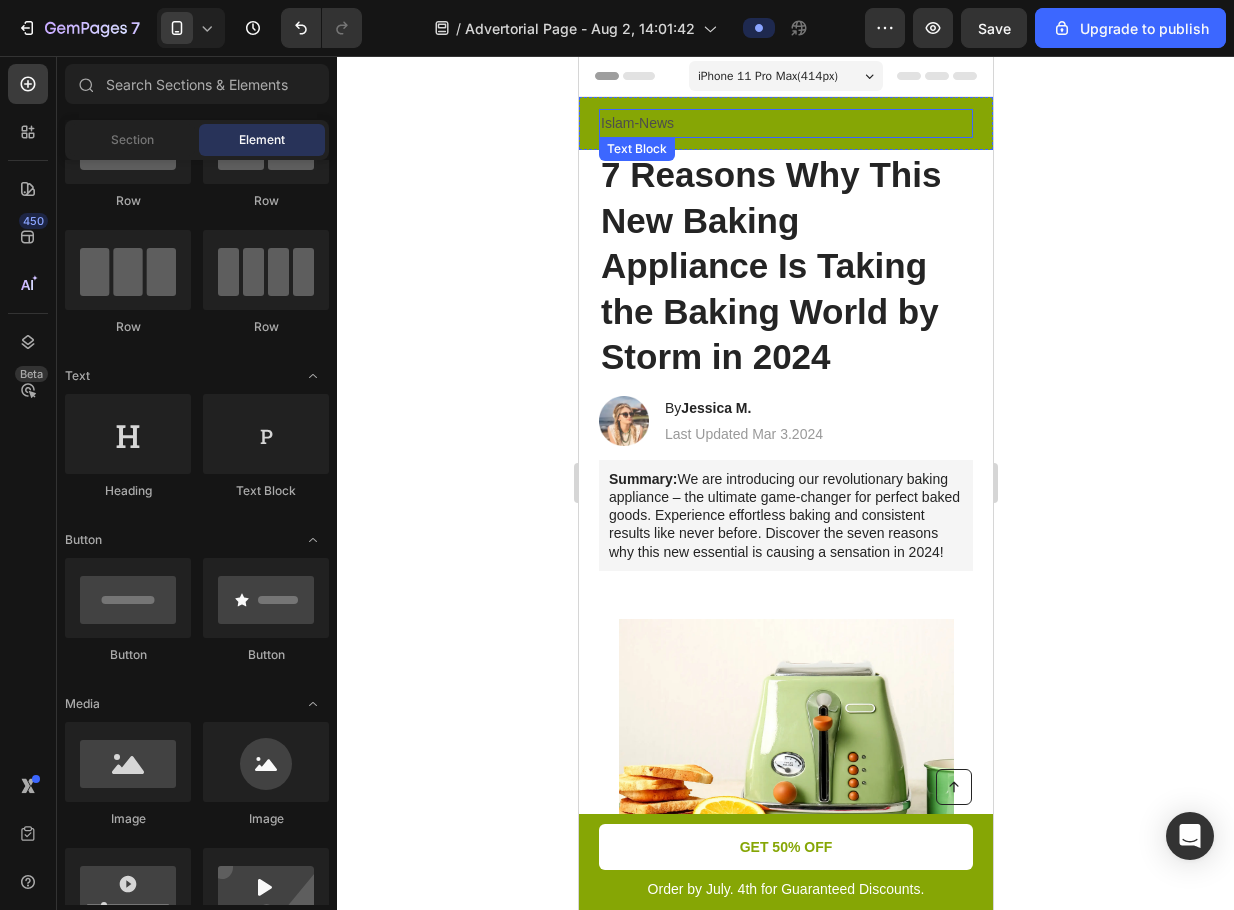 click on "Islam-News" at bounding box center (785, 123) 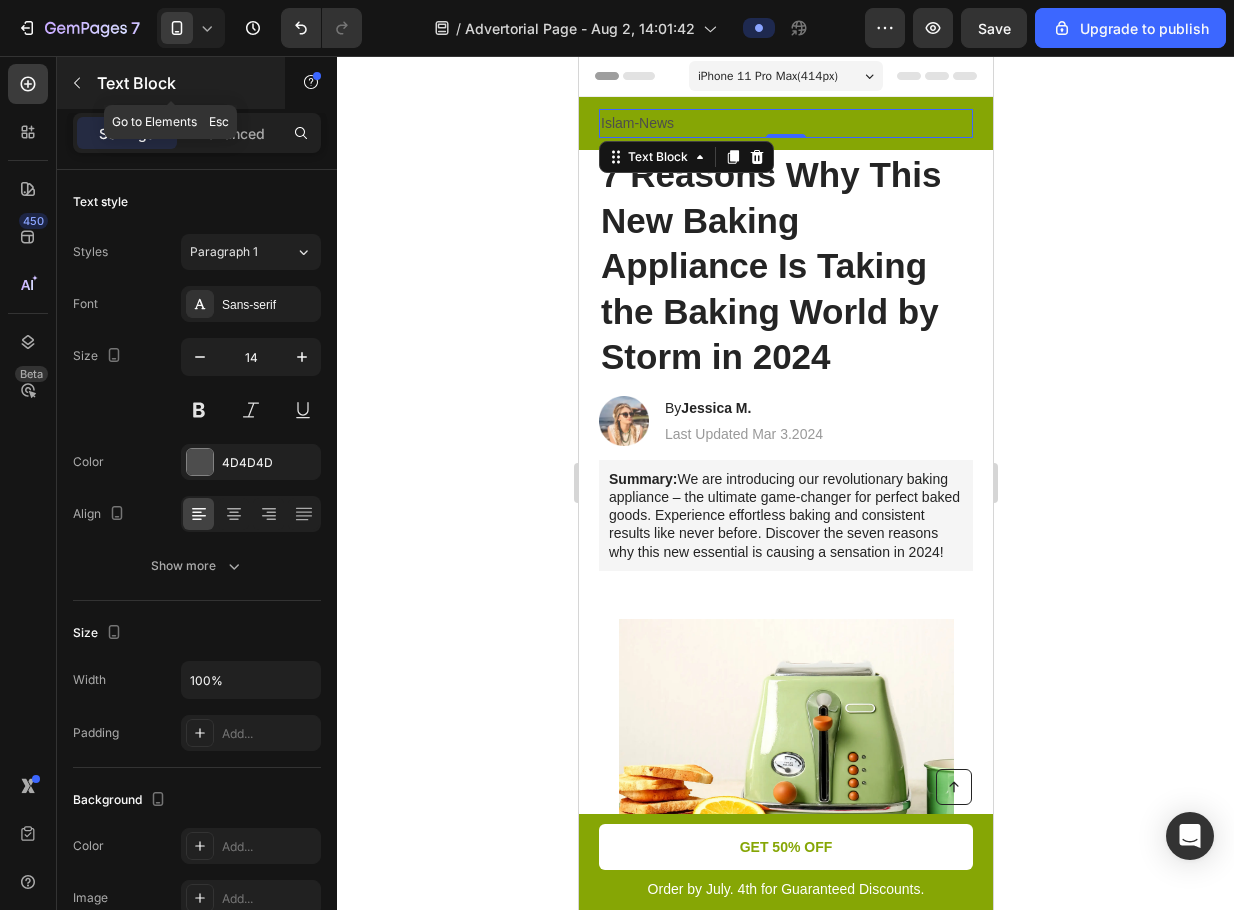 click 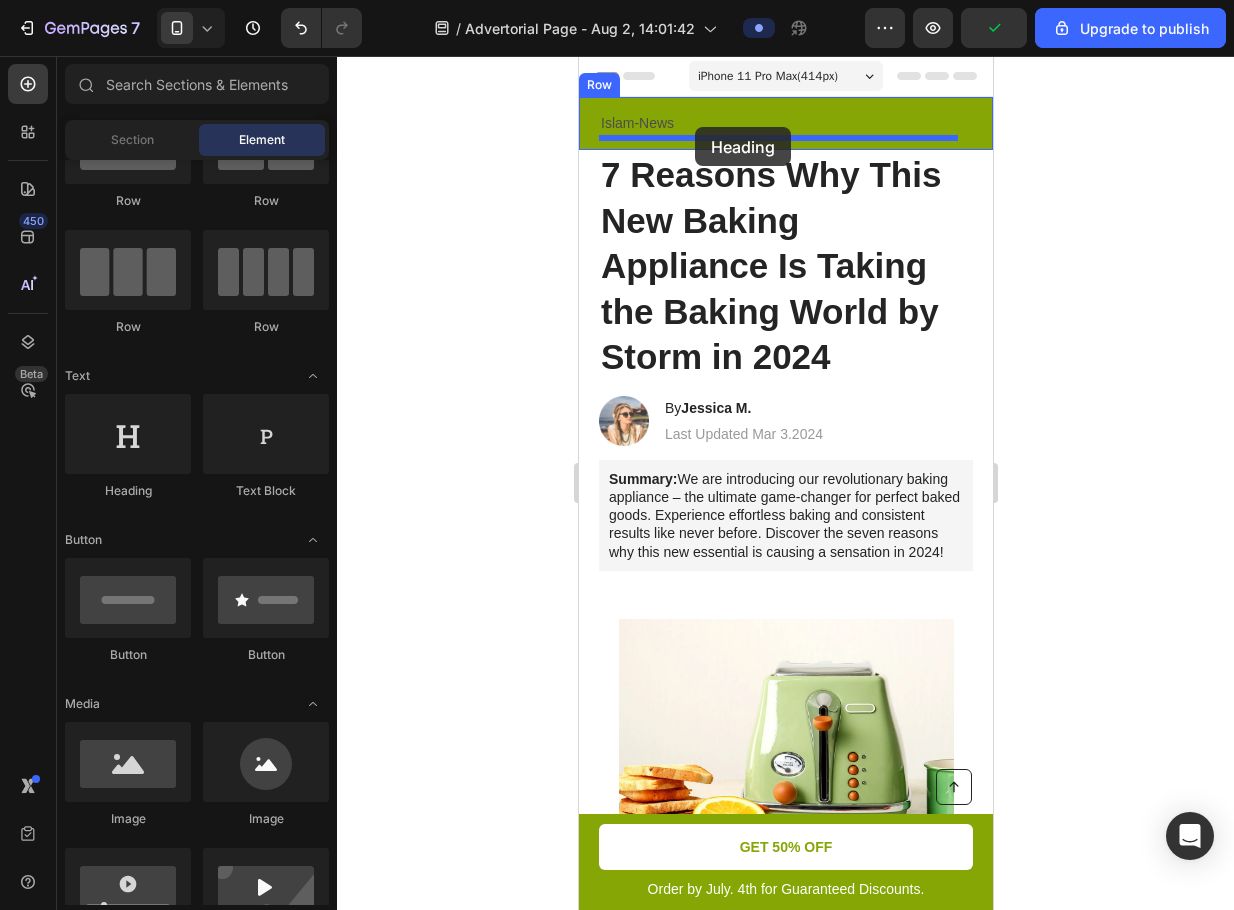 drag, startPoint x: 823, startPoint y: 450, endPoint x: 694, endPoint y: 127, distance: 347.8074 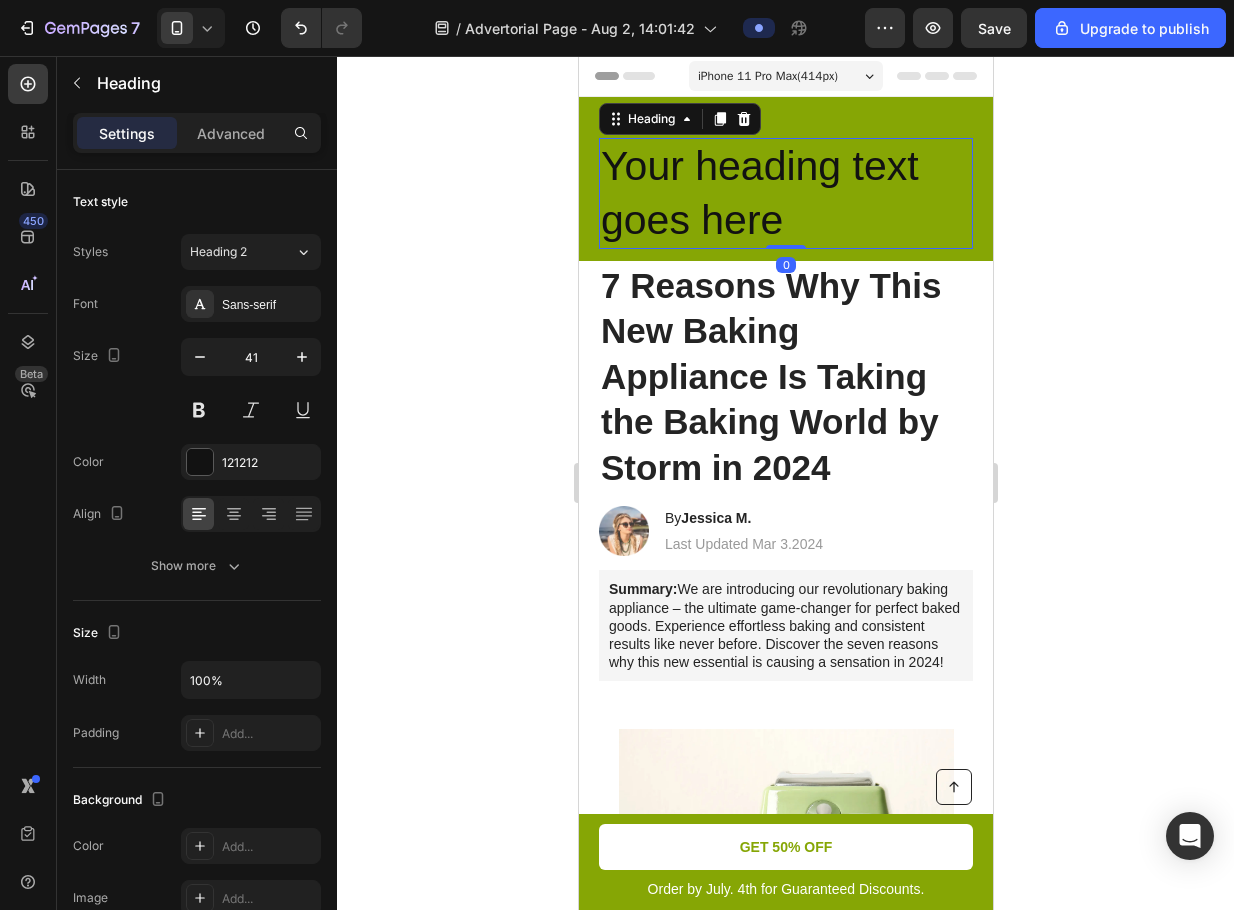 click on "Your heading text goes here" at bounding box center (785, 193) 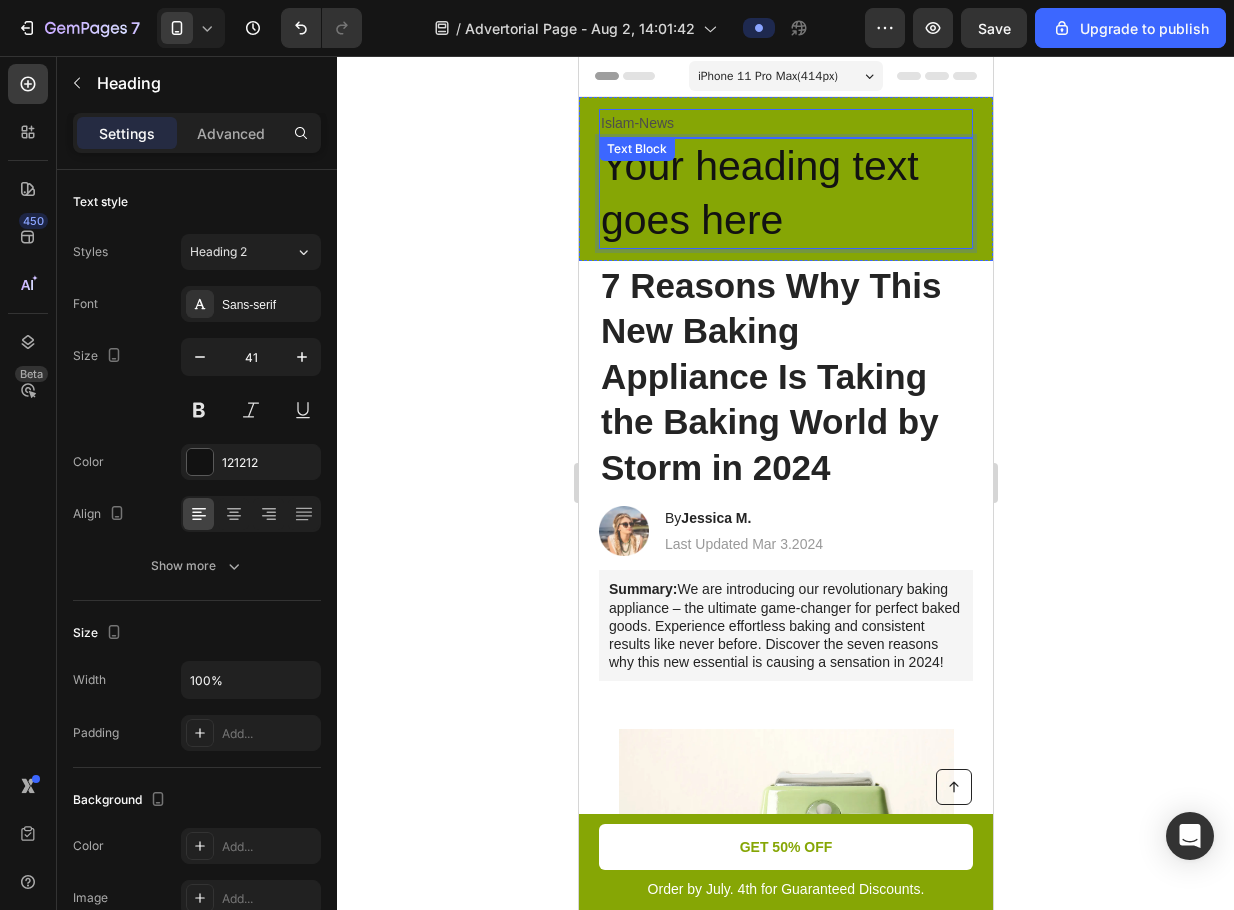 click on "Islam-News" at bounding box center (785, 123) 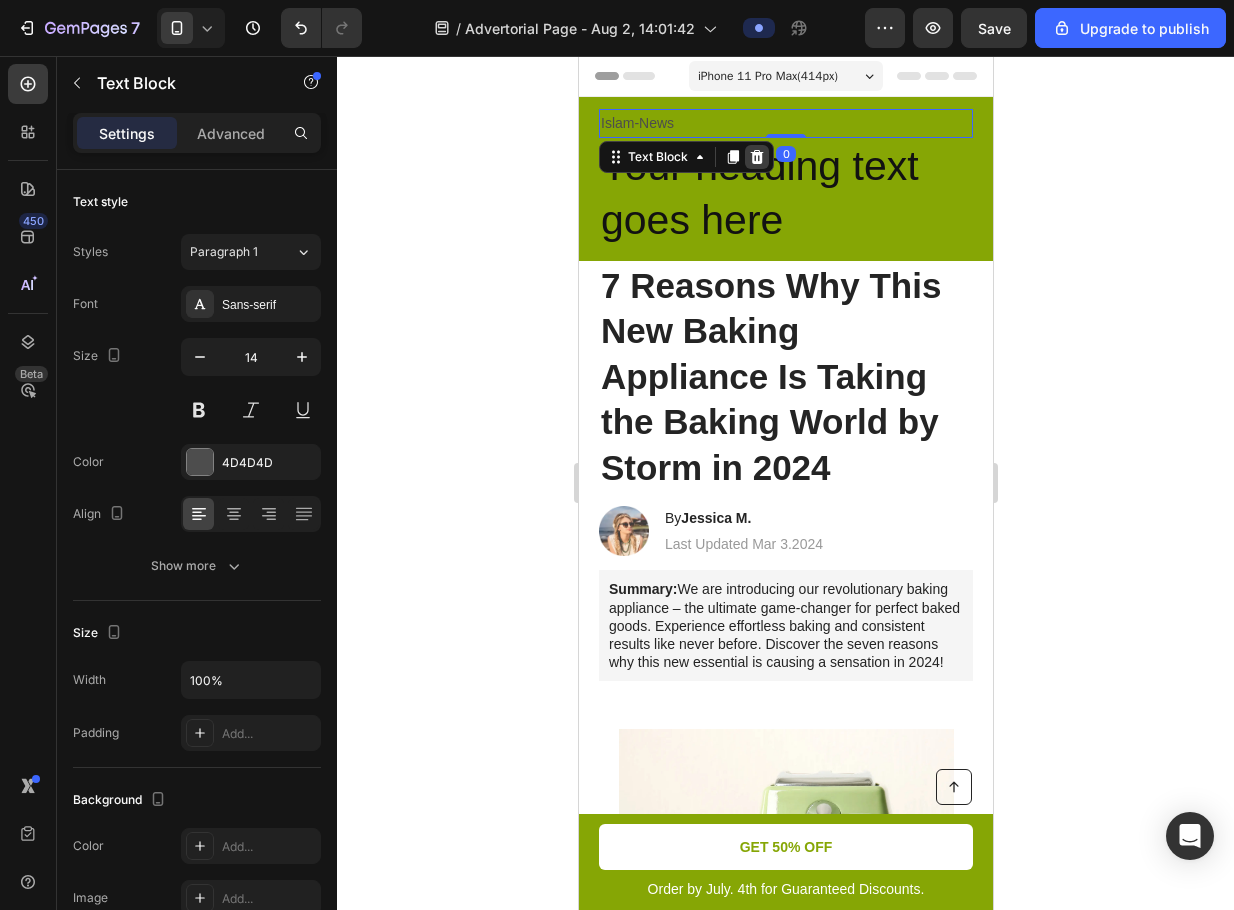 click 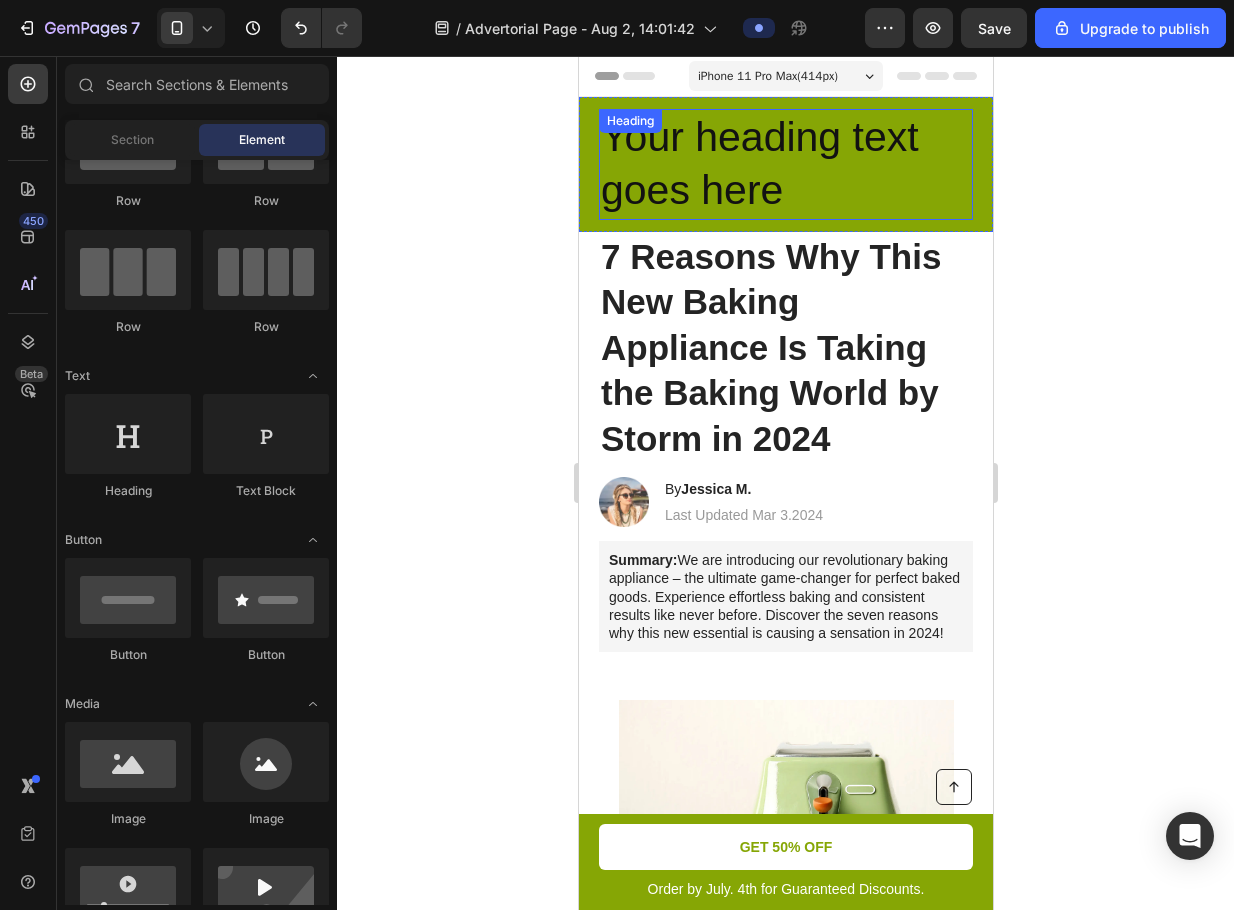 click on "Your heading text goes here" at bounding box center [785, 164] 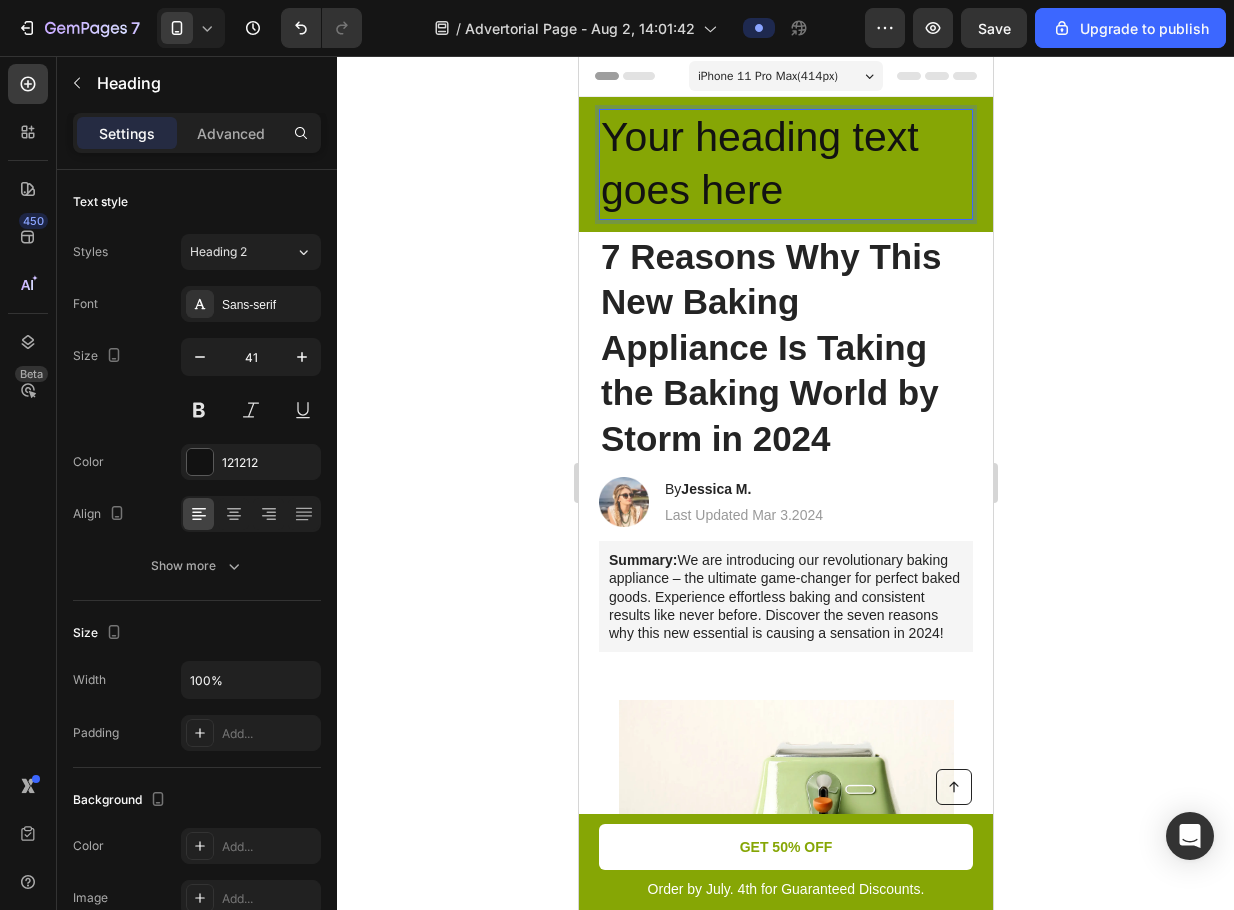 click on "Your heading text goes here" at bounding box center [785, 164] 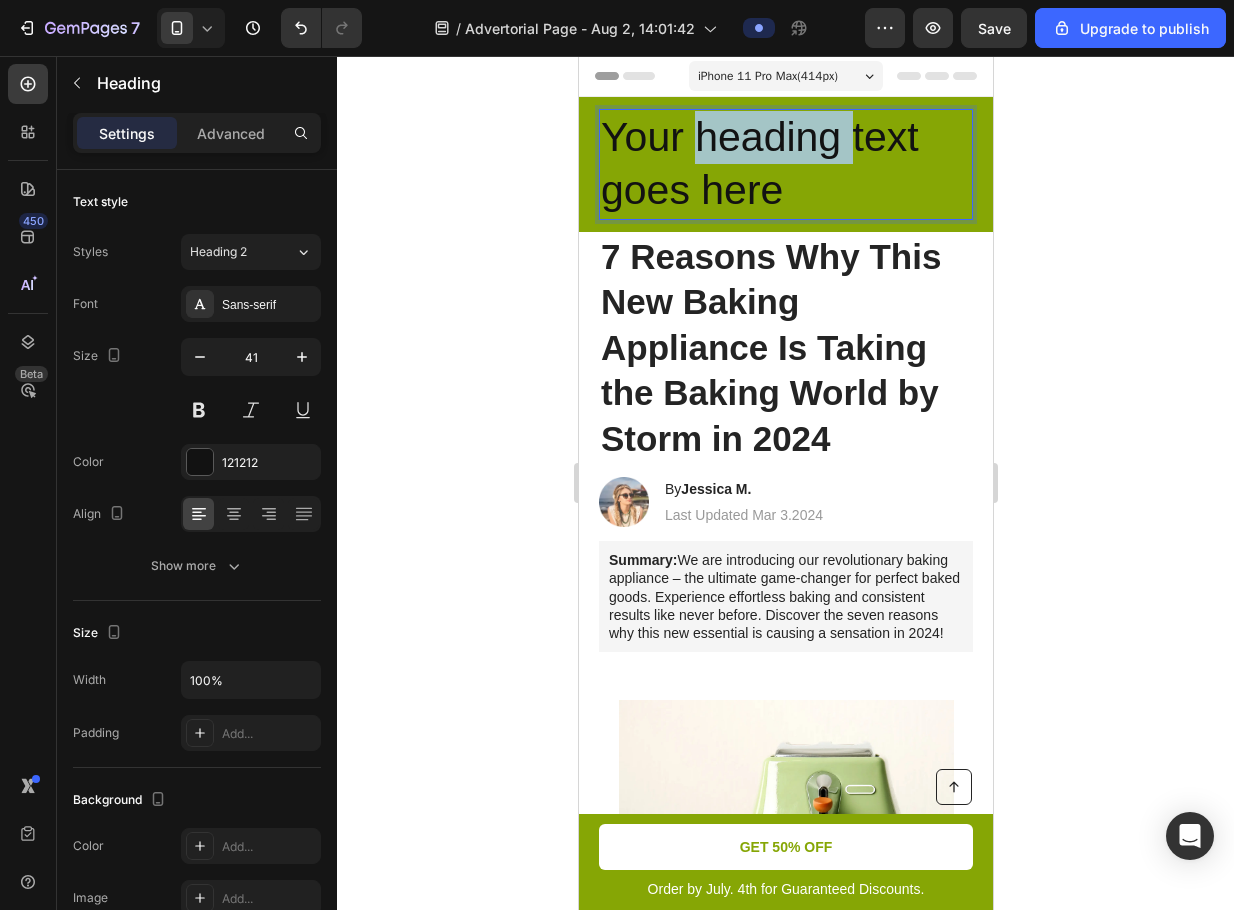 click on "Your heading text goes here" at bounding box center [785, 164] 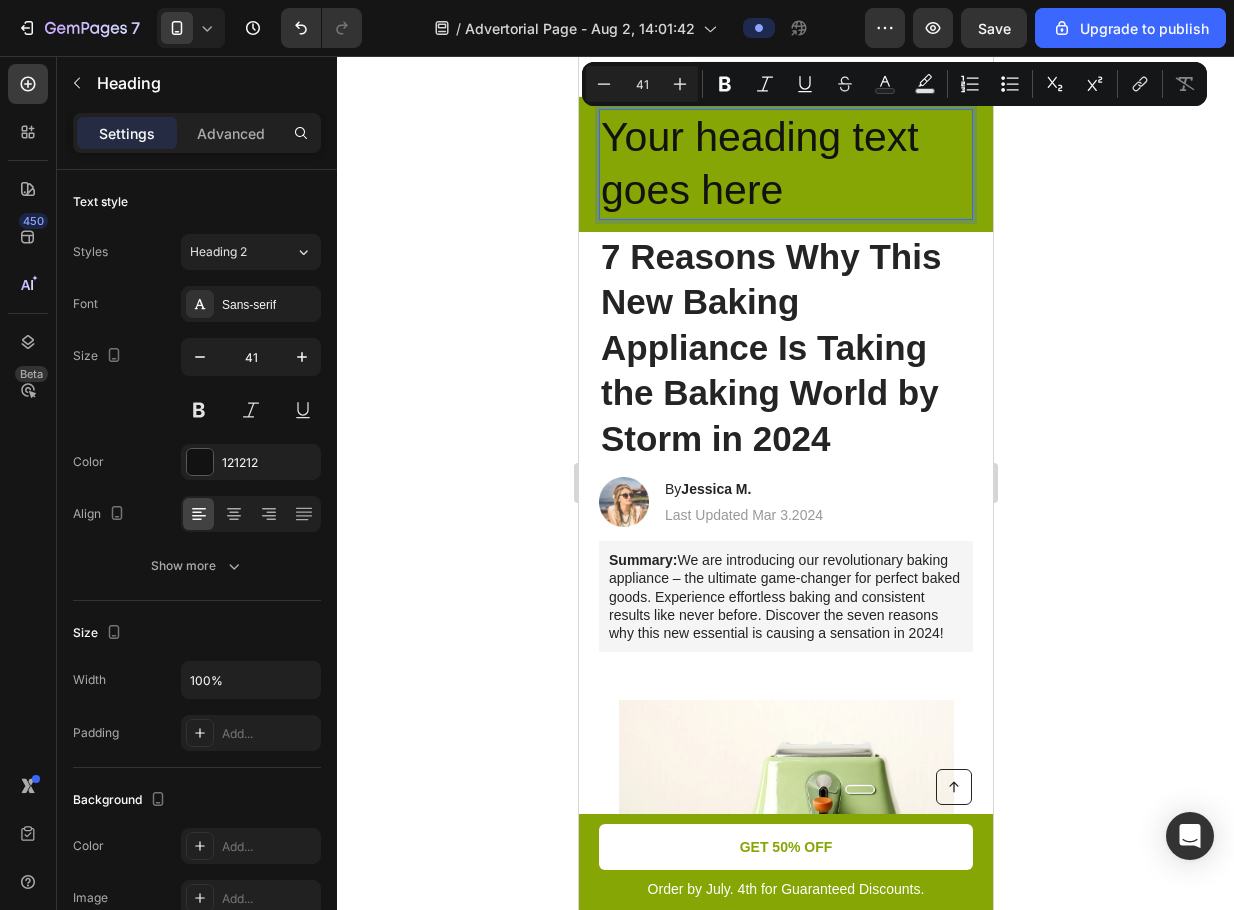 click on "Your heading text goes here" at bounding box center [785, 164] 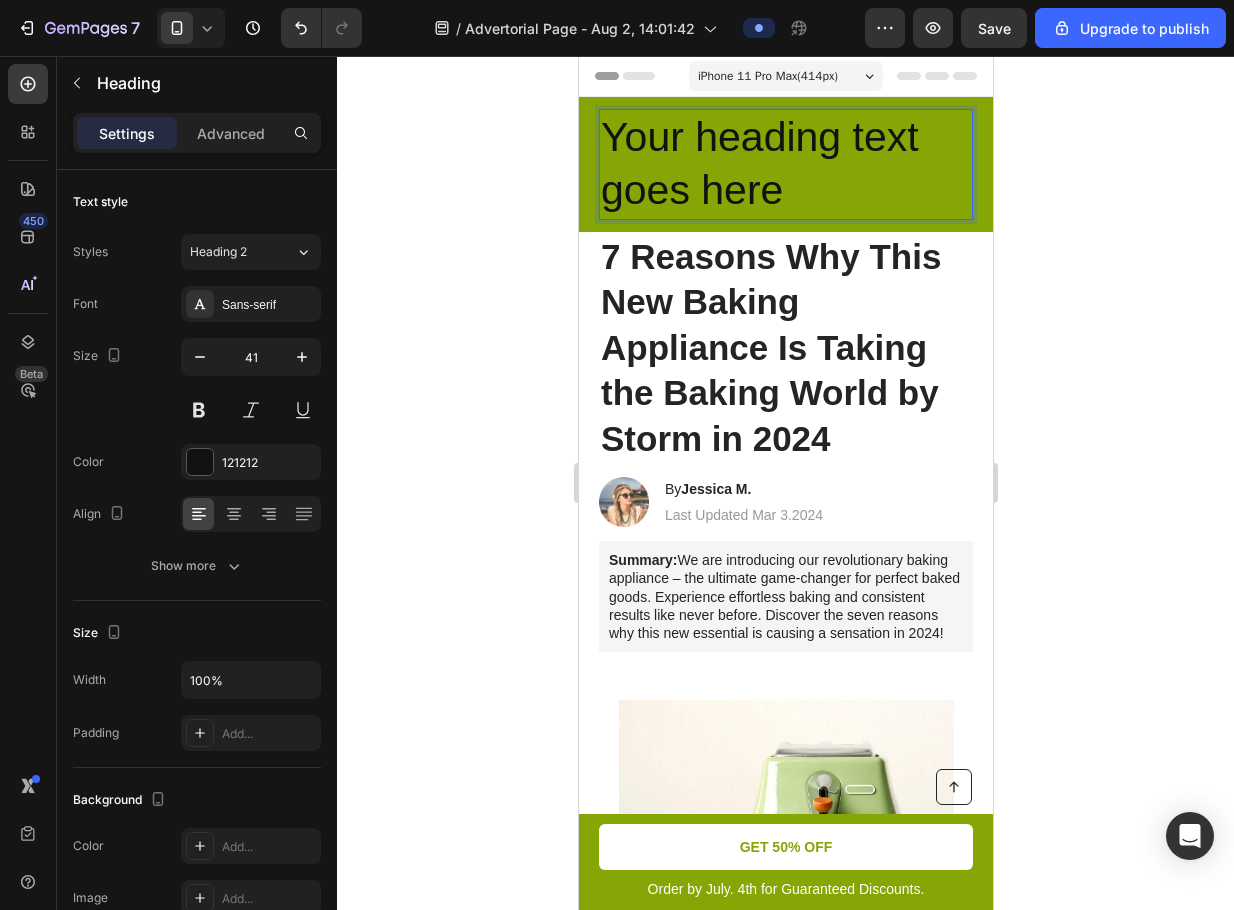 click on "Your heading text goes here" at bounding box center [785, 164] 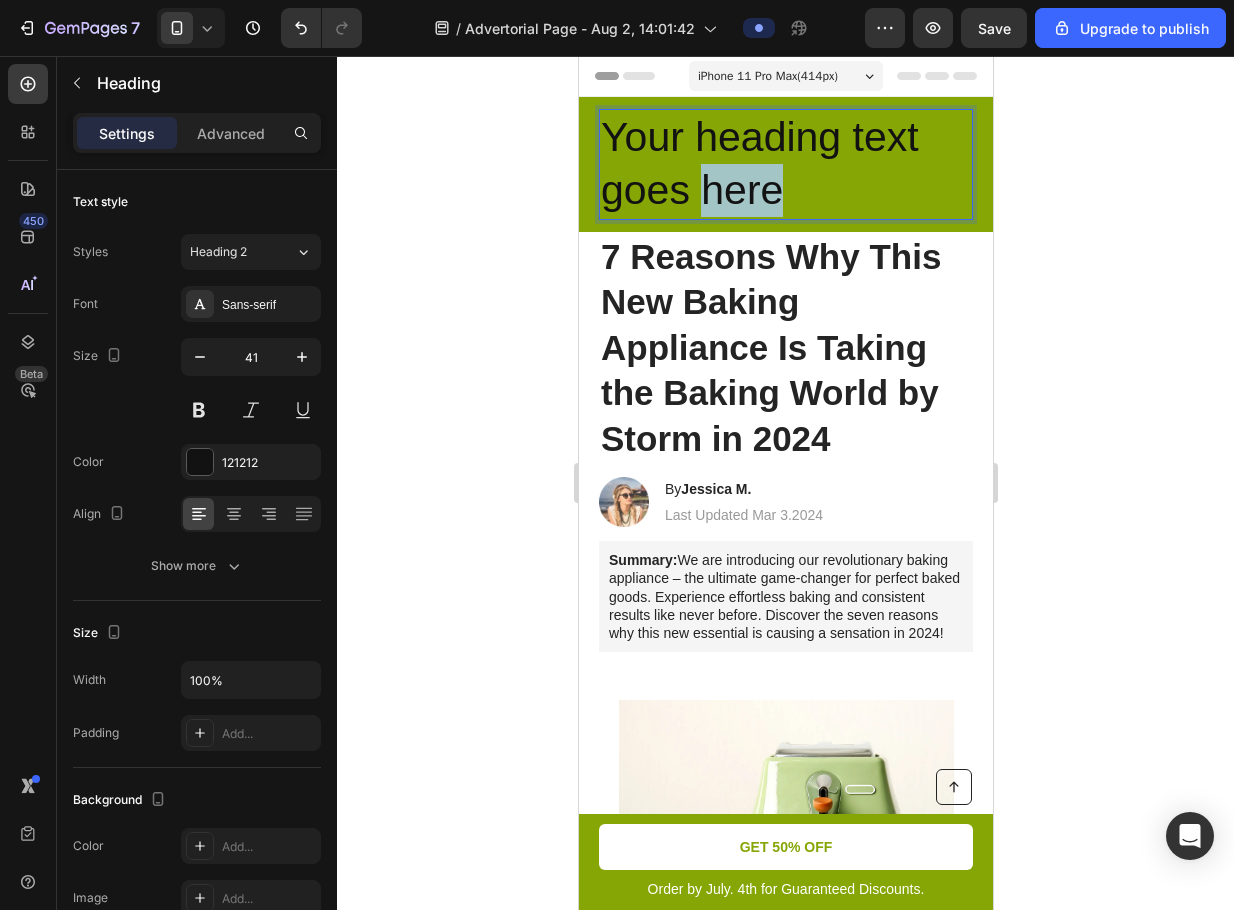 click on "Your heading text goes here" at bounding box center [785, 164] 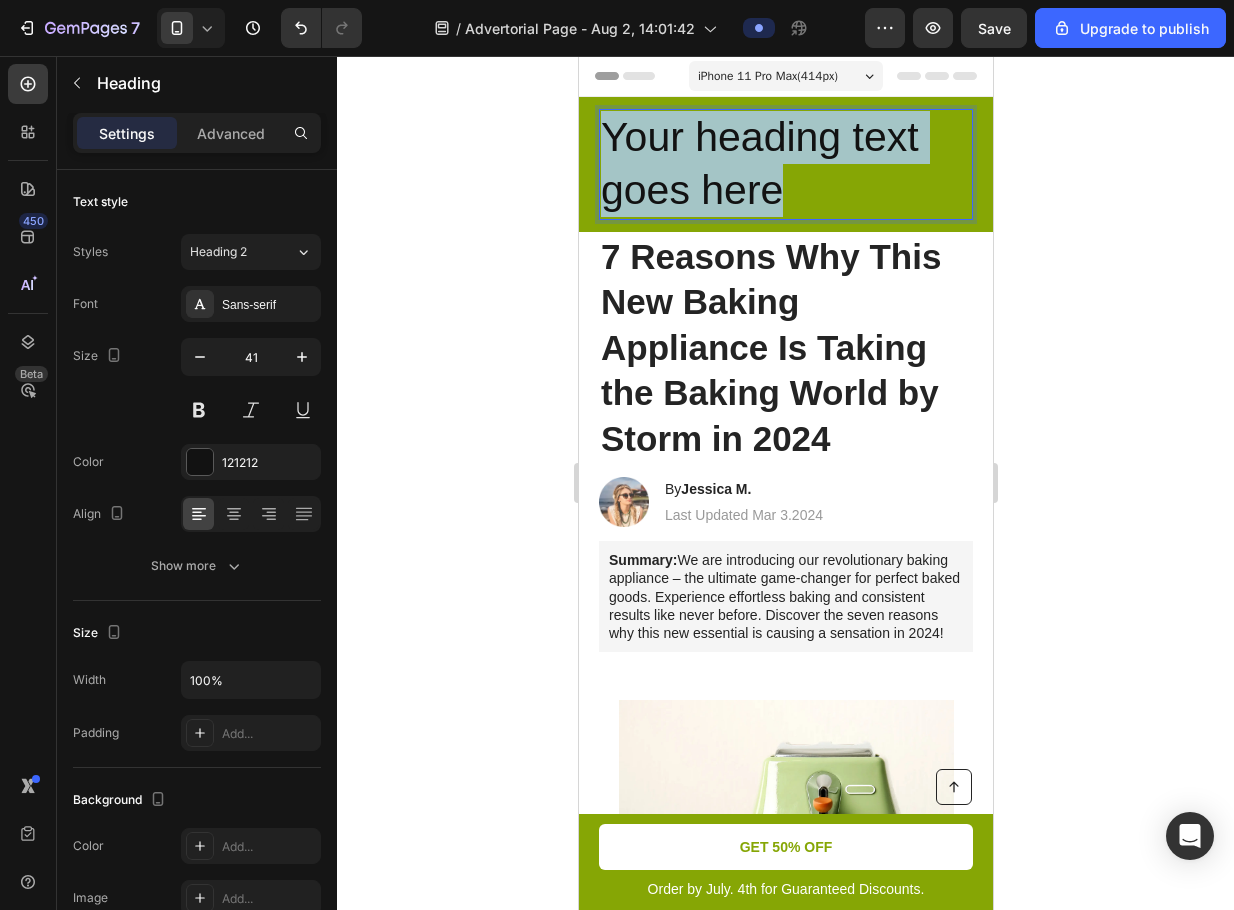 click on "Your heading text goes here" at bounding box center [785, 164] 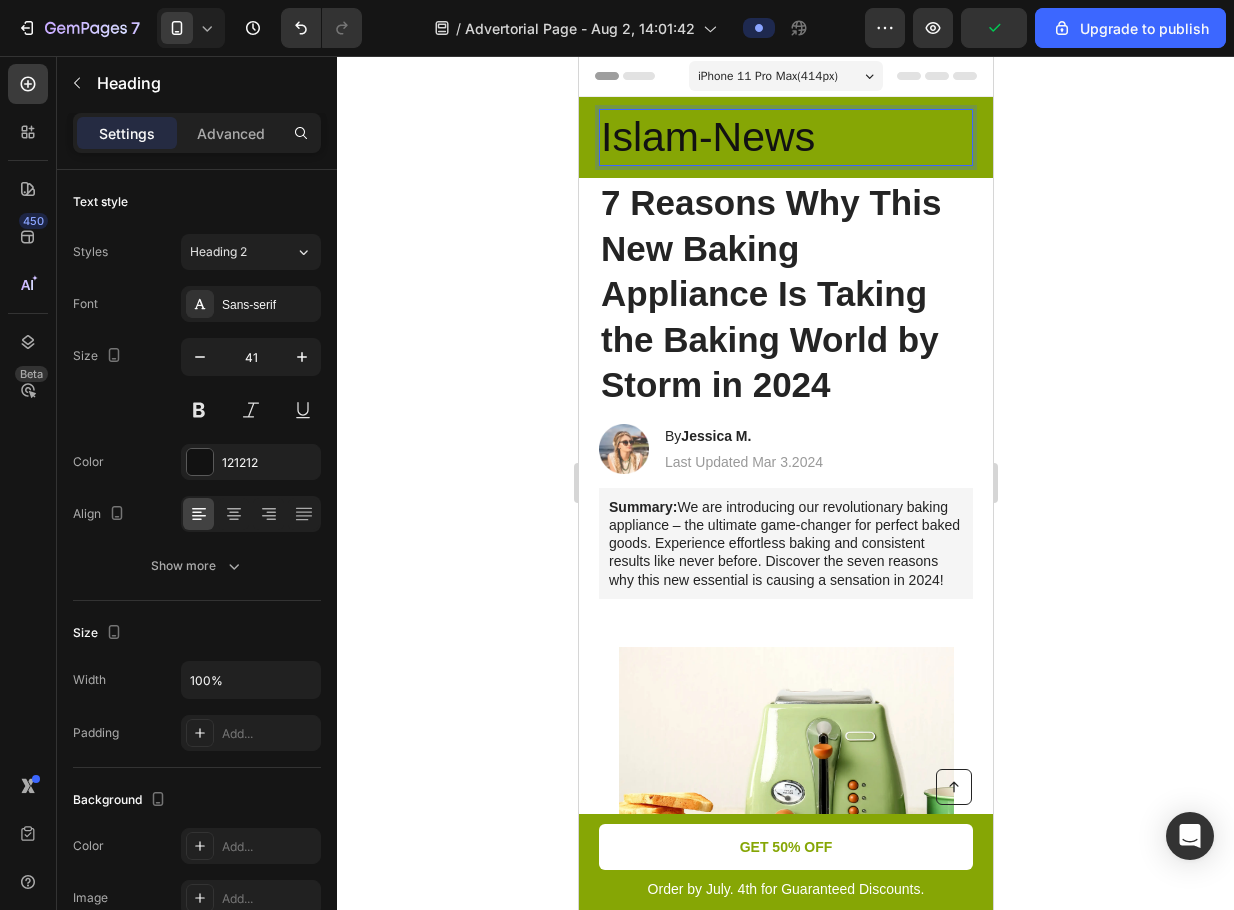 click 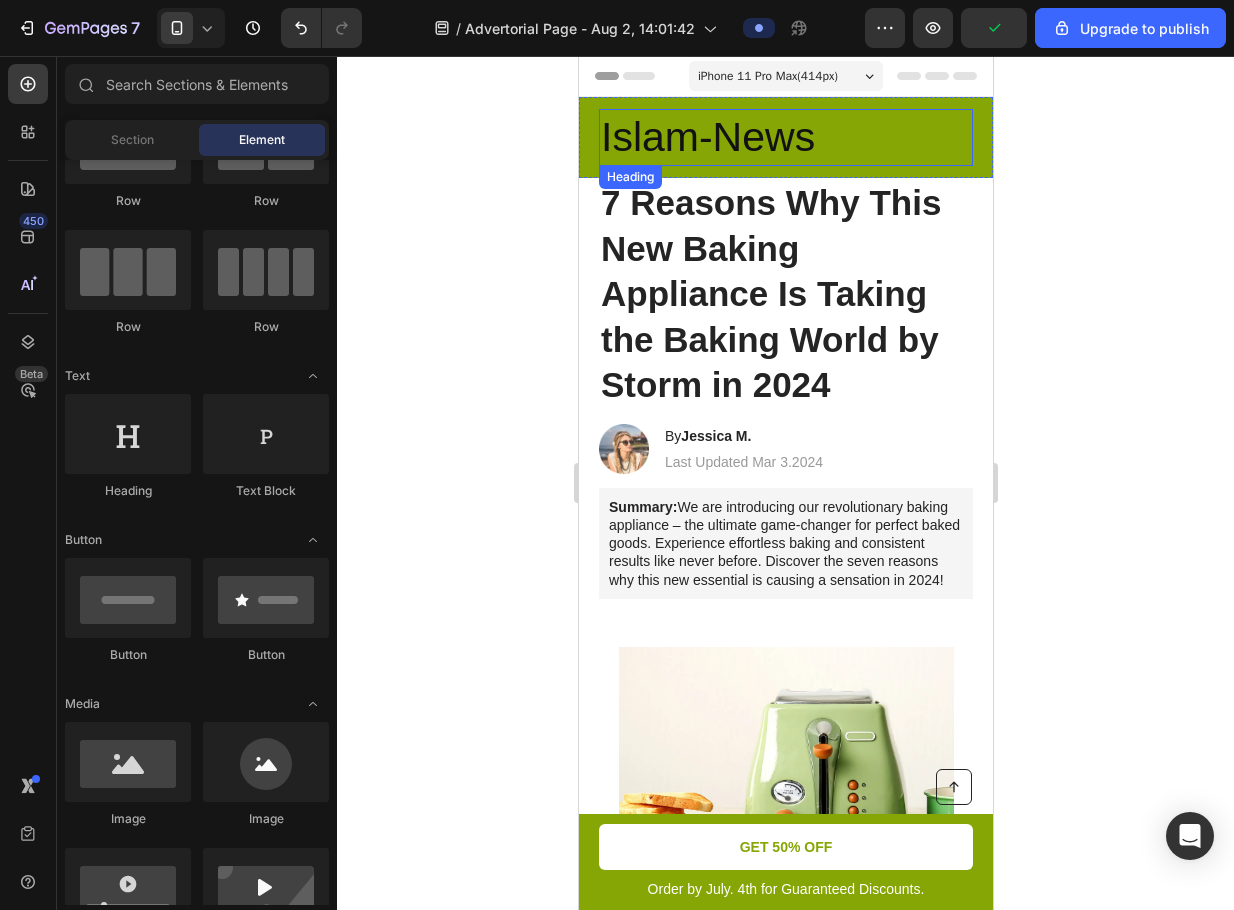 click on "Islam-News" at bounding box center (785, 137) 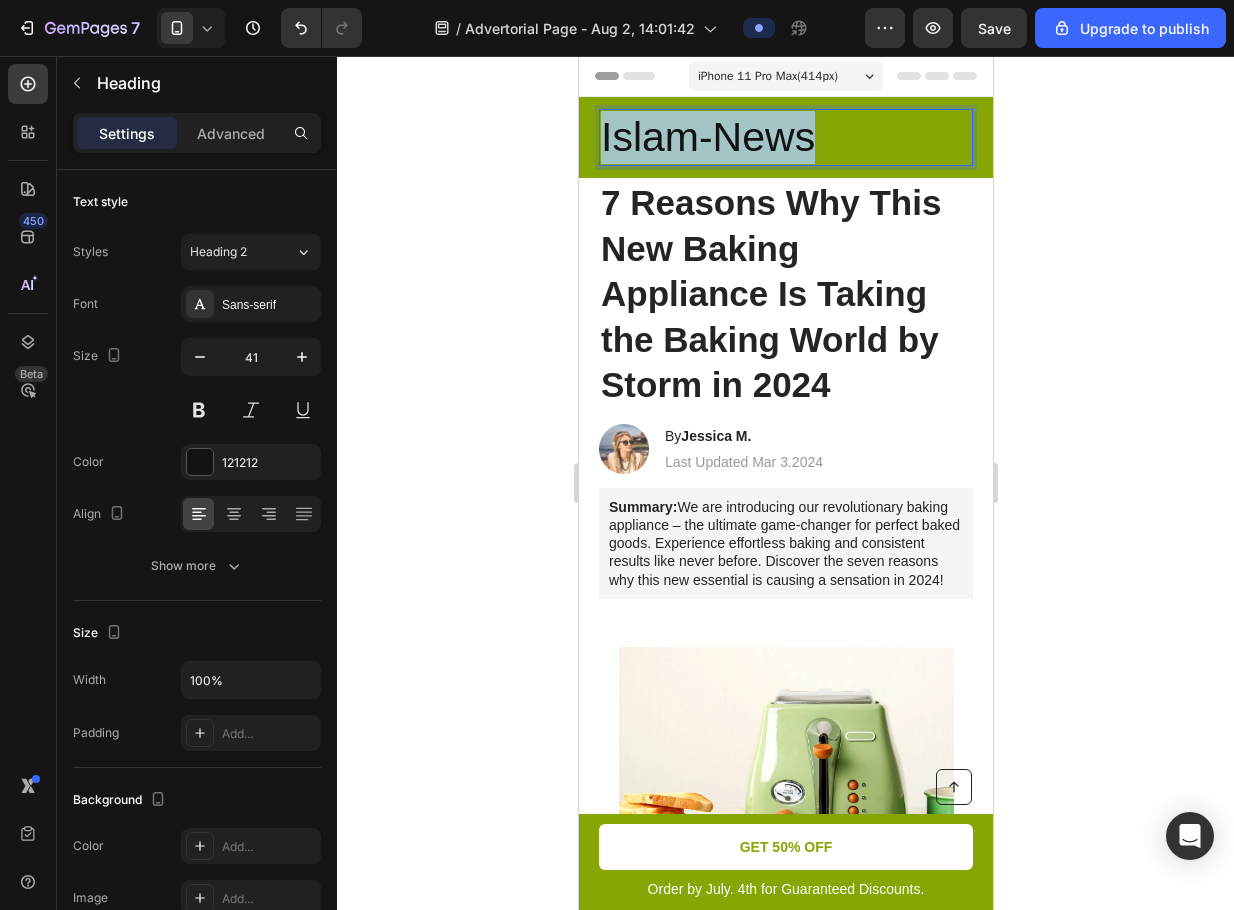 click on "Islam-News" at bounding box center (785, 137) 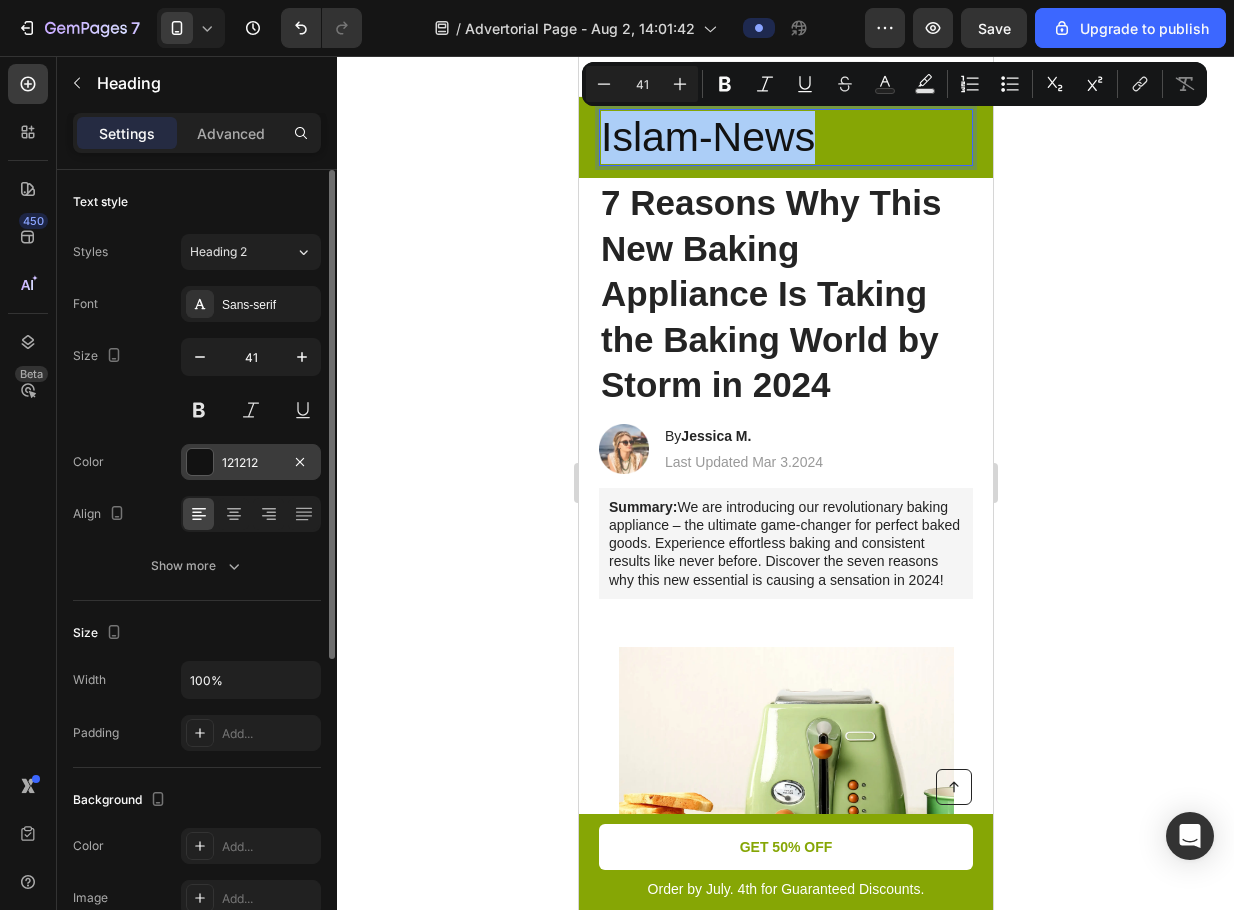 click at bounding box center (200, 462) 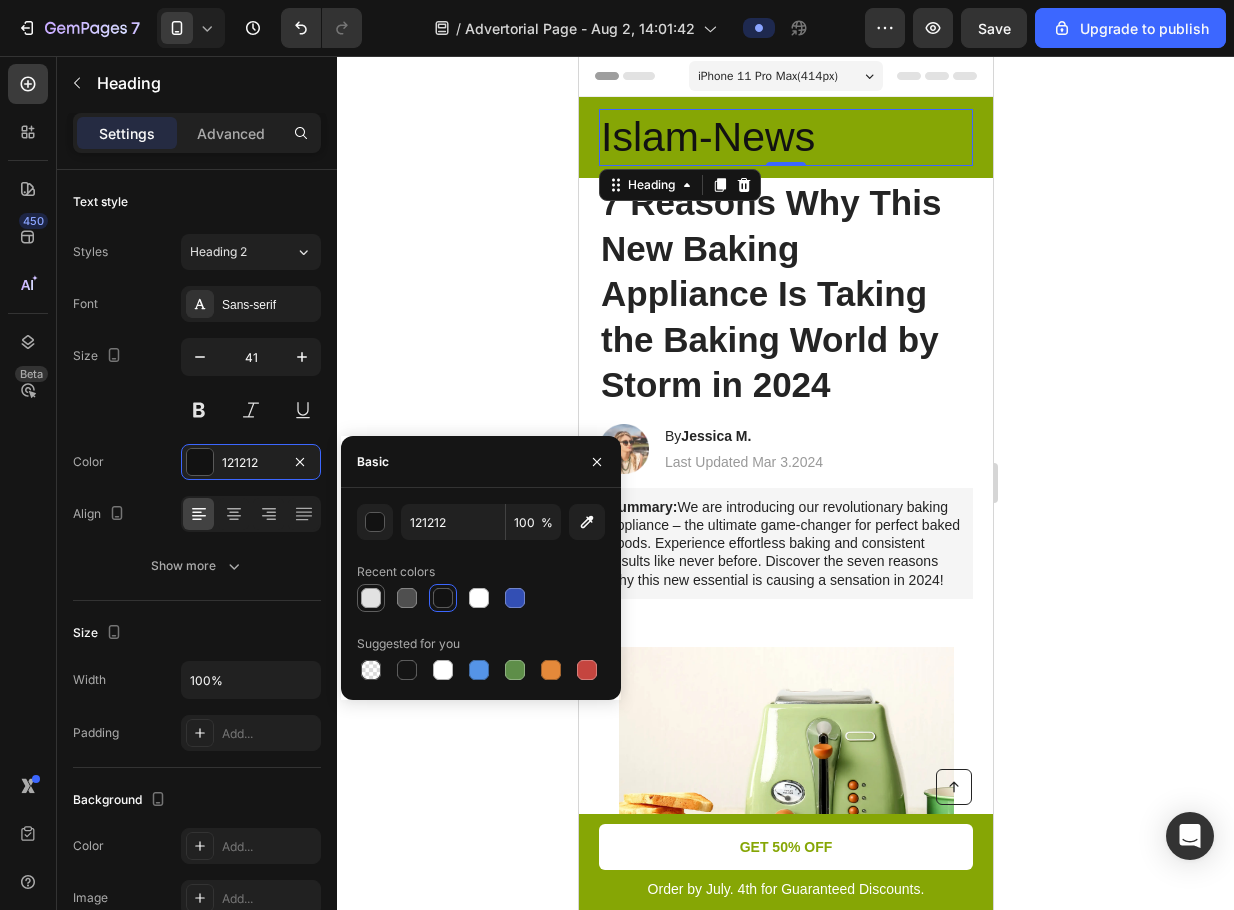 click at bounding box center [371, 598] 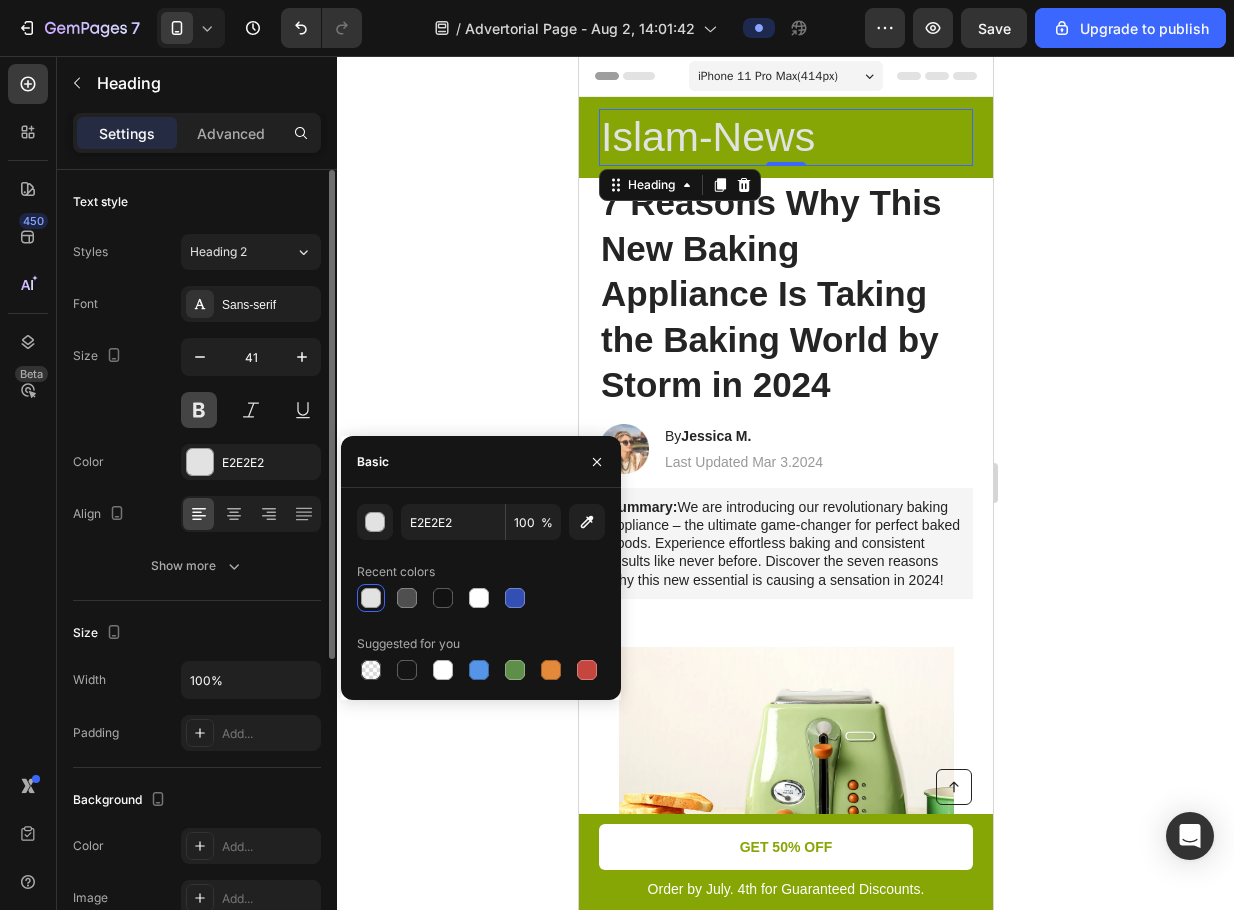 click at bounding box center (199, 410) 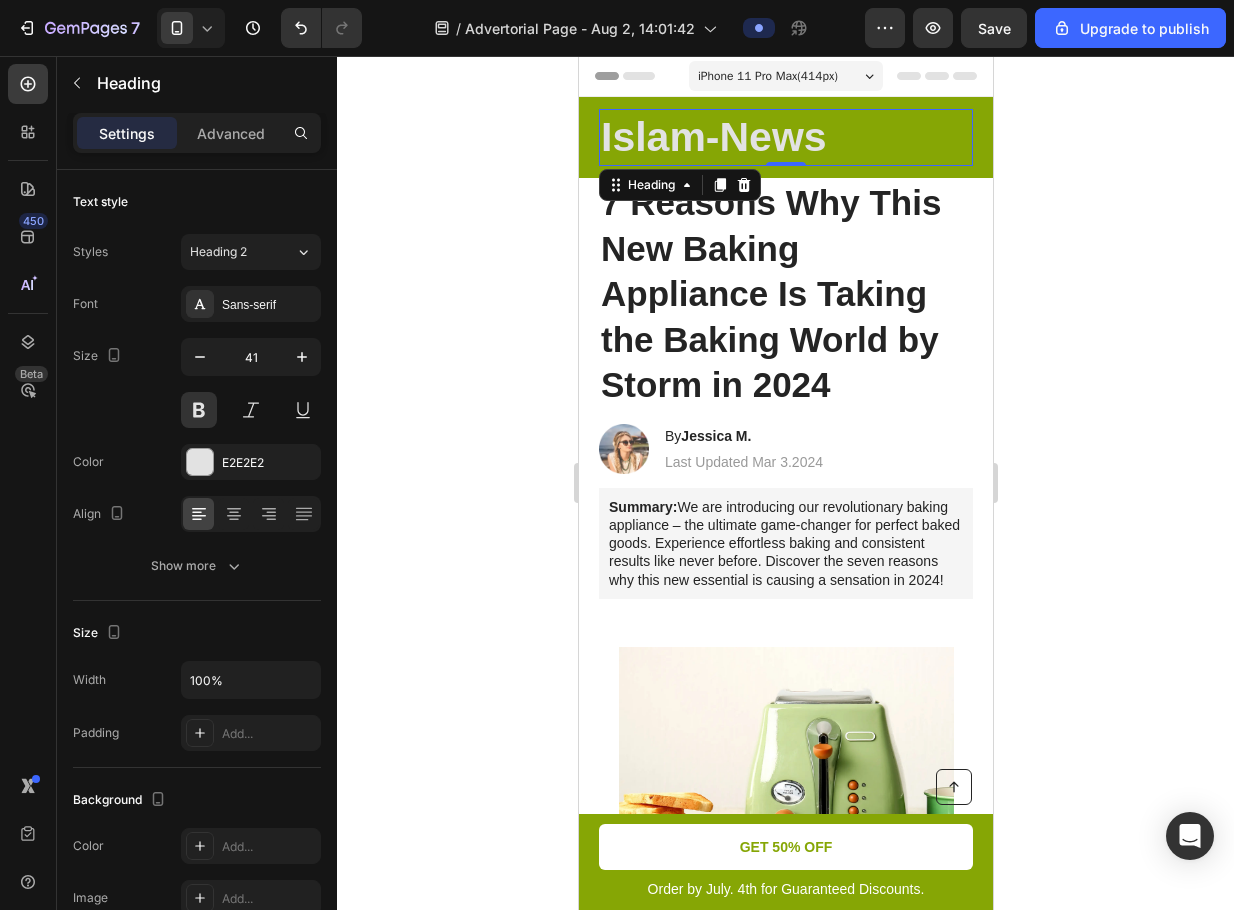 click 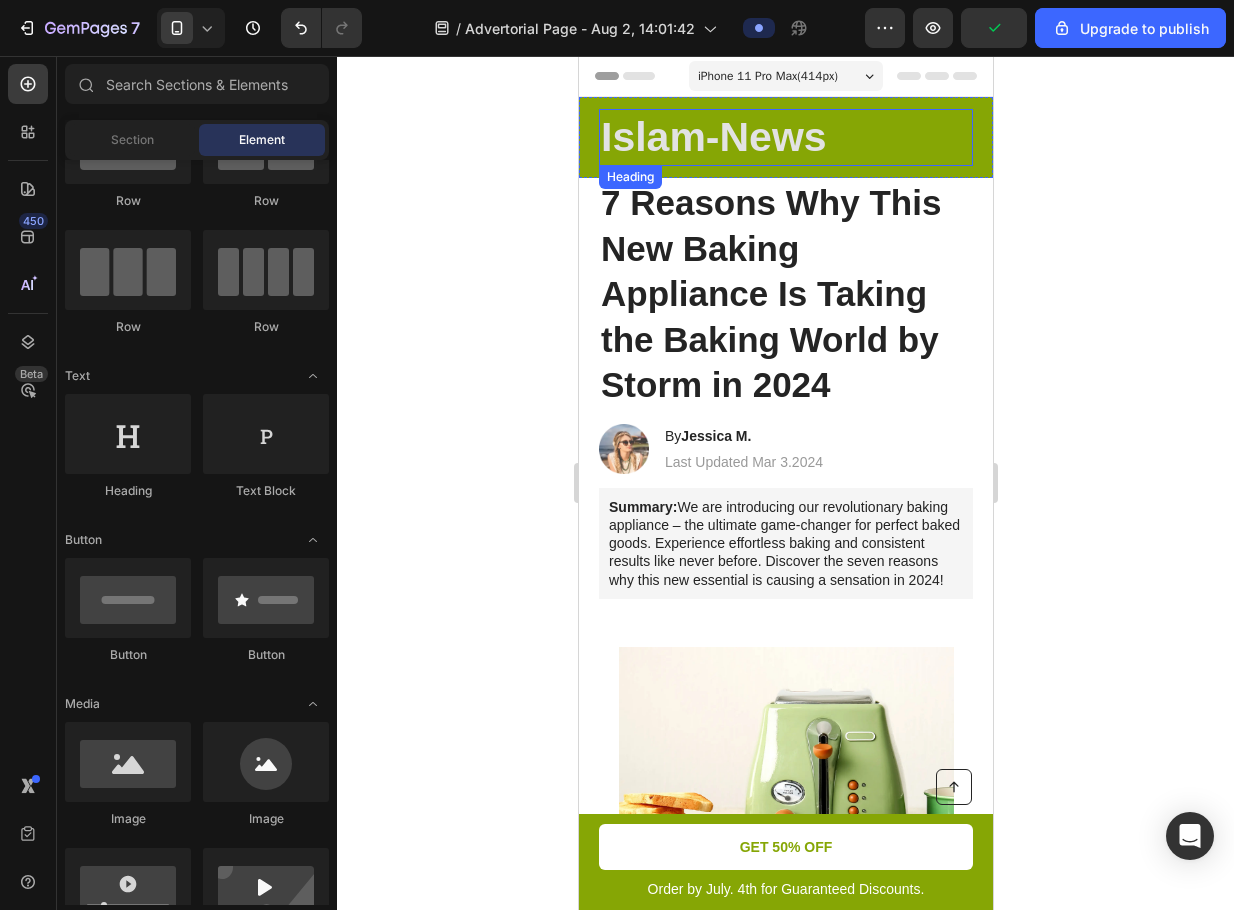 click on "Islam-News" at bounding box center (785, 137) 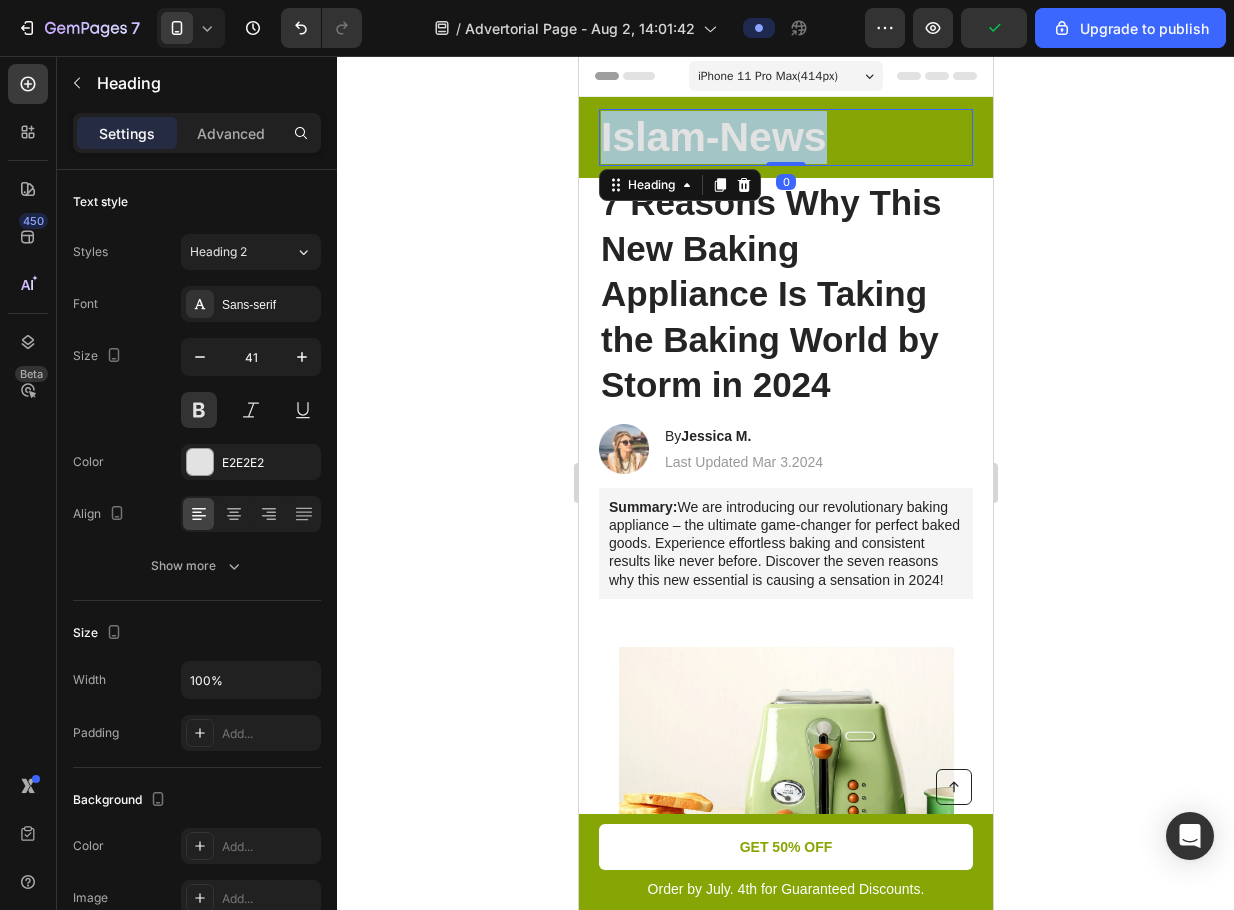 click on "Islam-News" at bounding box center [785, 137] 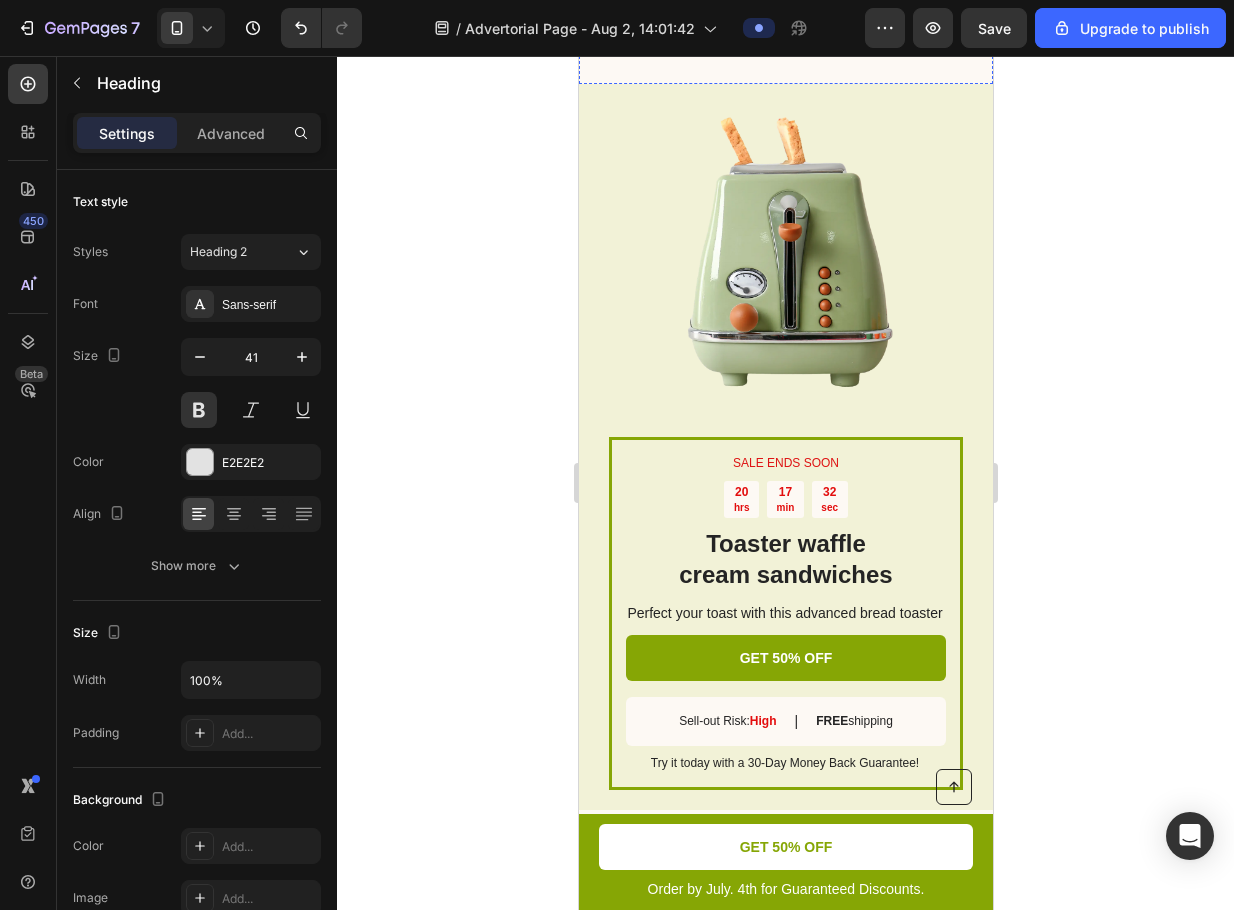 type on "16" 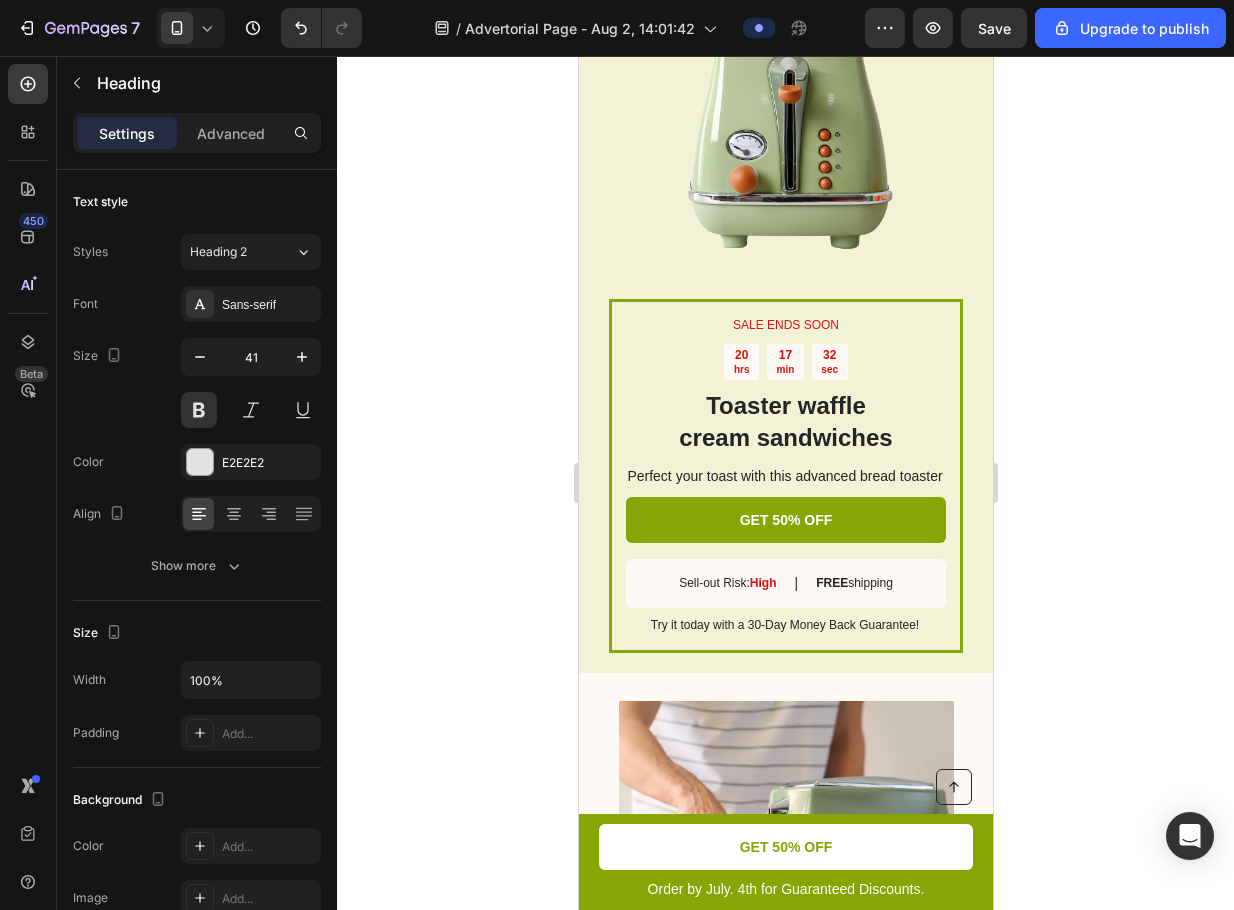 scroll, scrollTop: 2892, scrollLeft: 0, axis: vertical 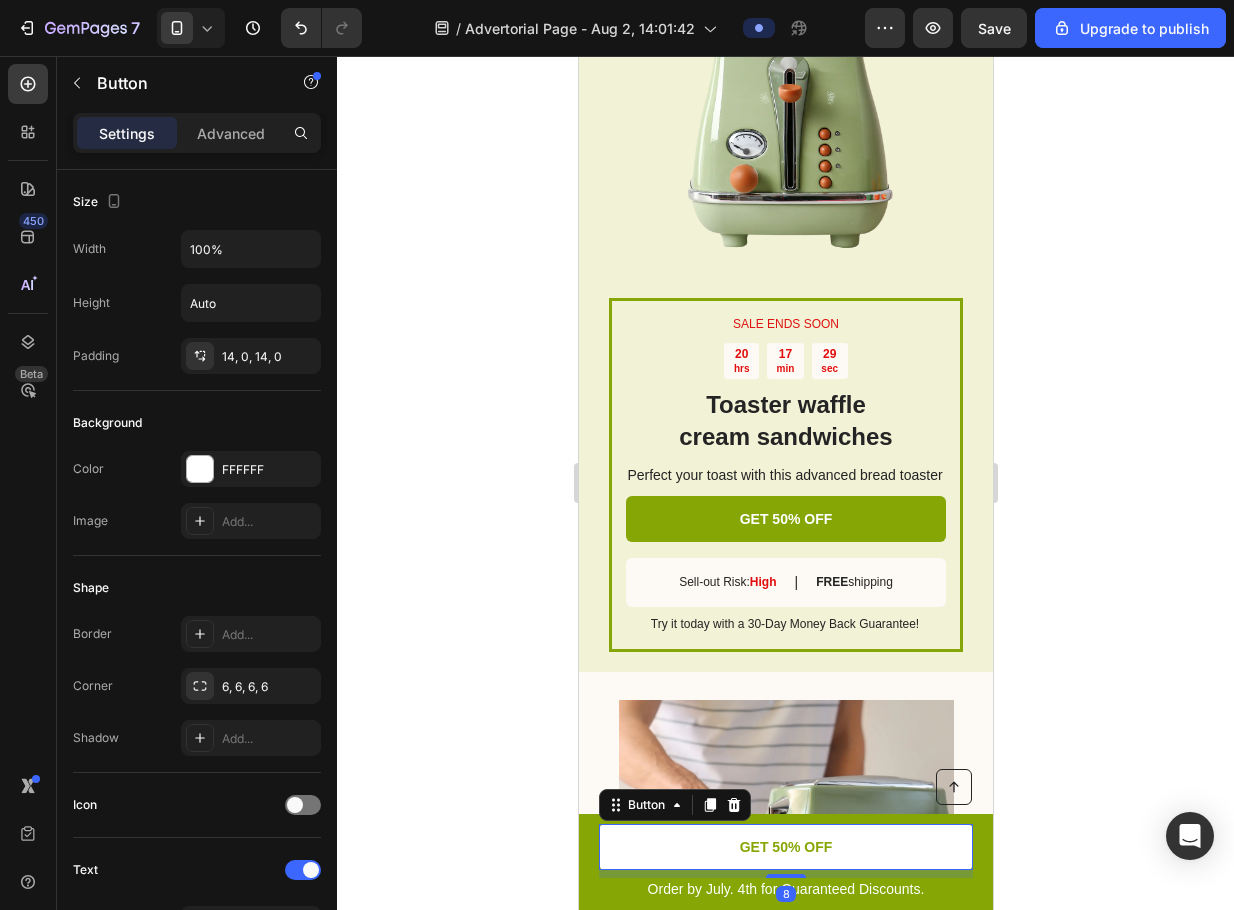 click on "GET 50% OFF" at bounding box center (785, 847) 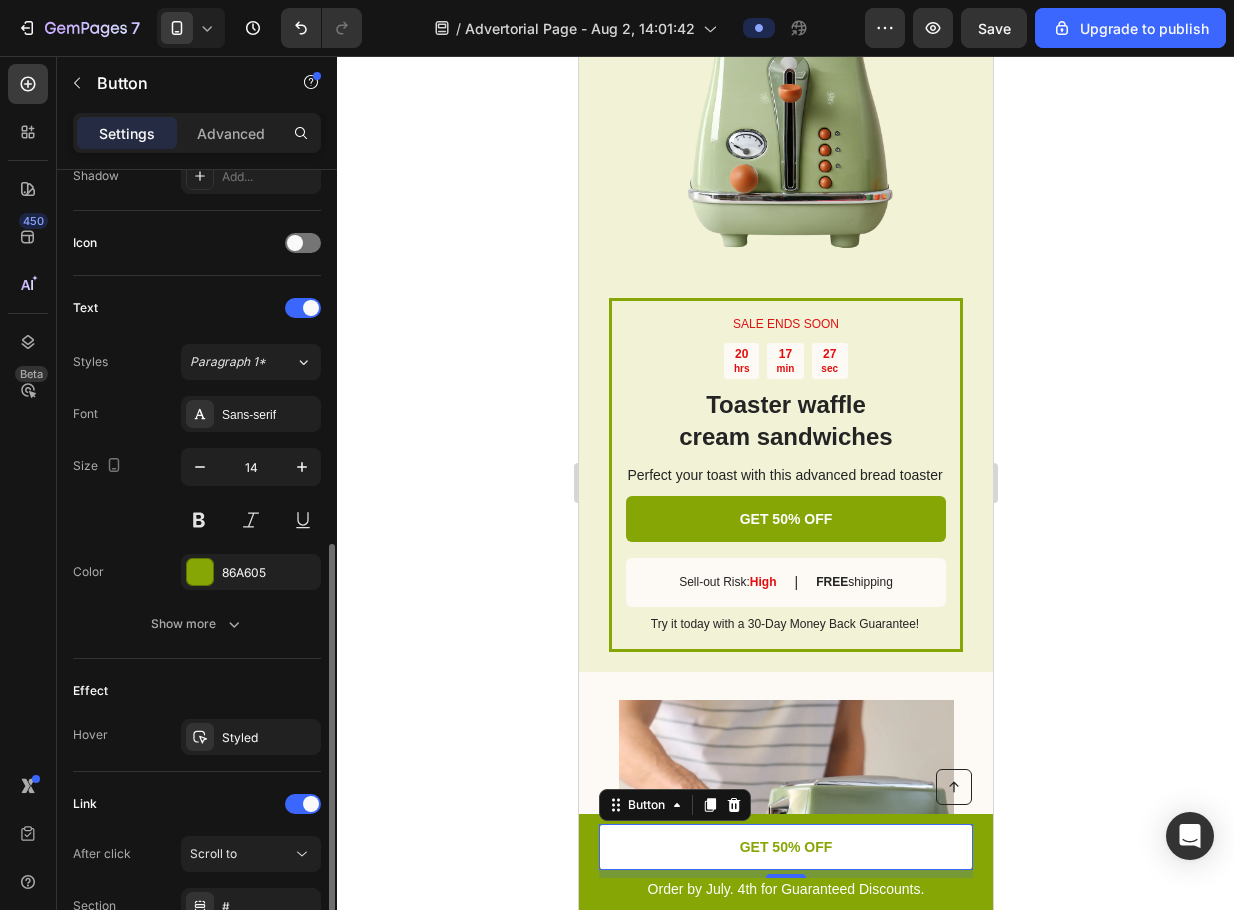 scroll, scrollTop: 741, scrollLeft: 0, axis: vertical 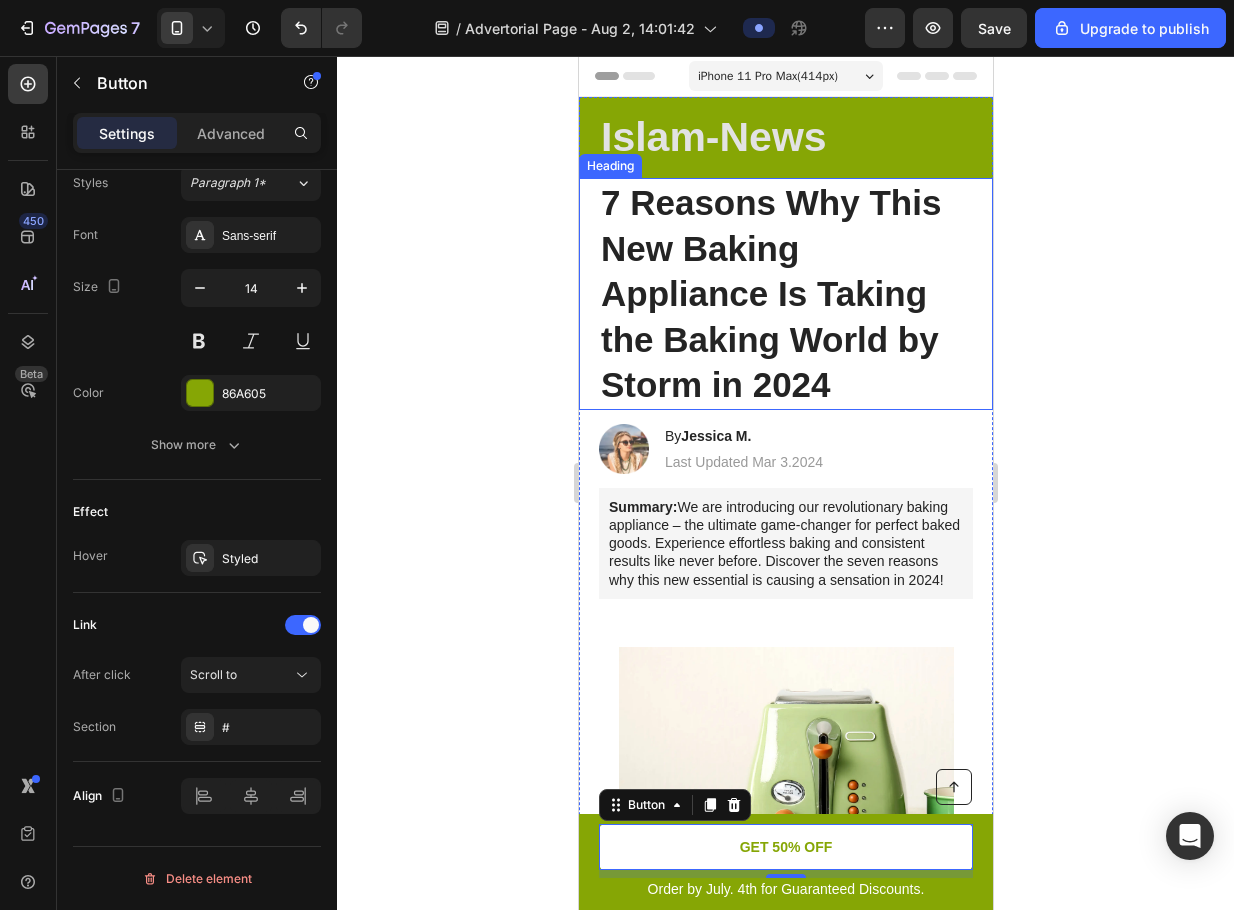 click on "7 Reasons Why This New Baking Appliance Is Taking the Baking World by Storm in 2024" at bounding box center [785, 294] 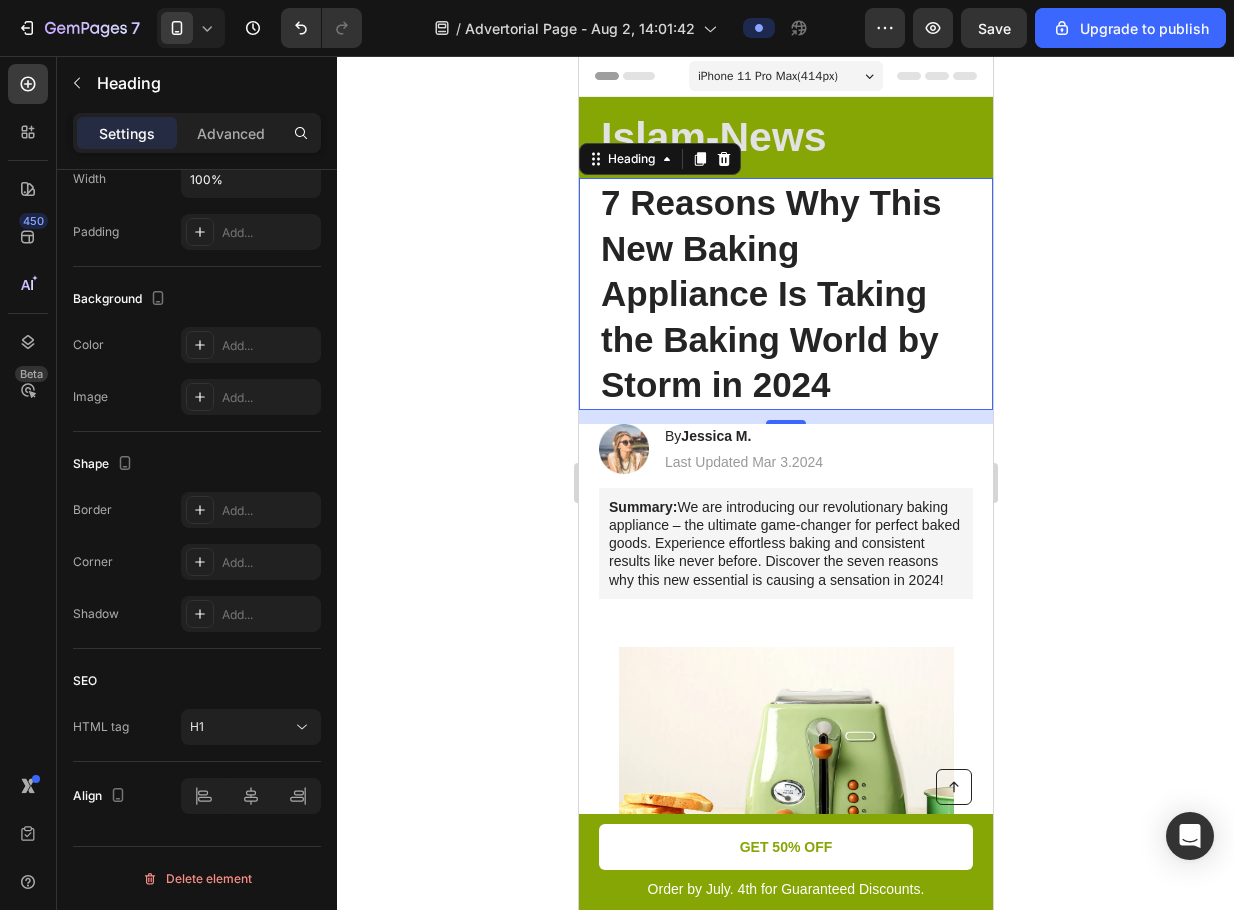 click on "7 Reasons Why This New Baking Appliance Is Taking the Baking World by Storm in 2024" at bounding box center (785, 294) 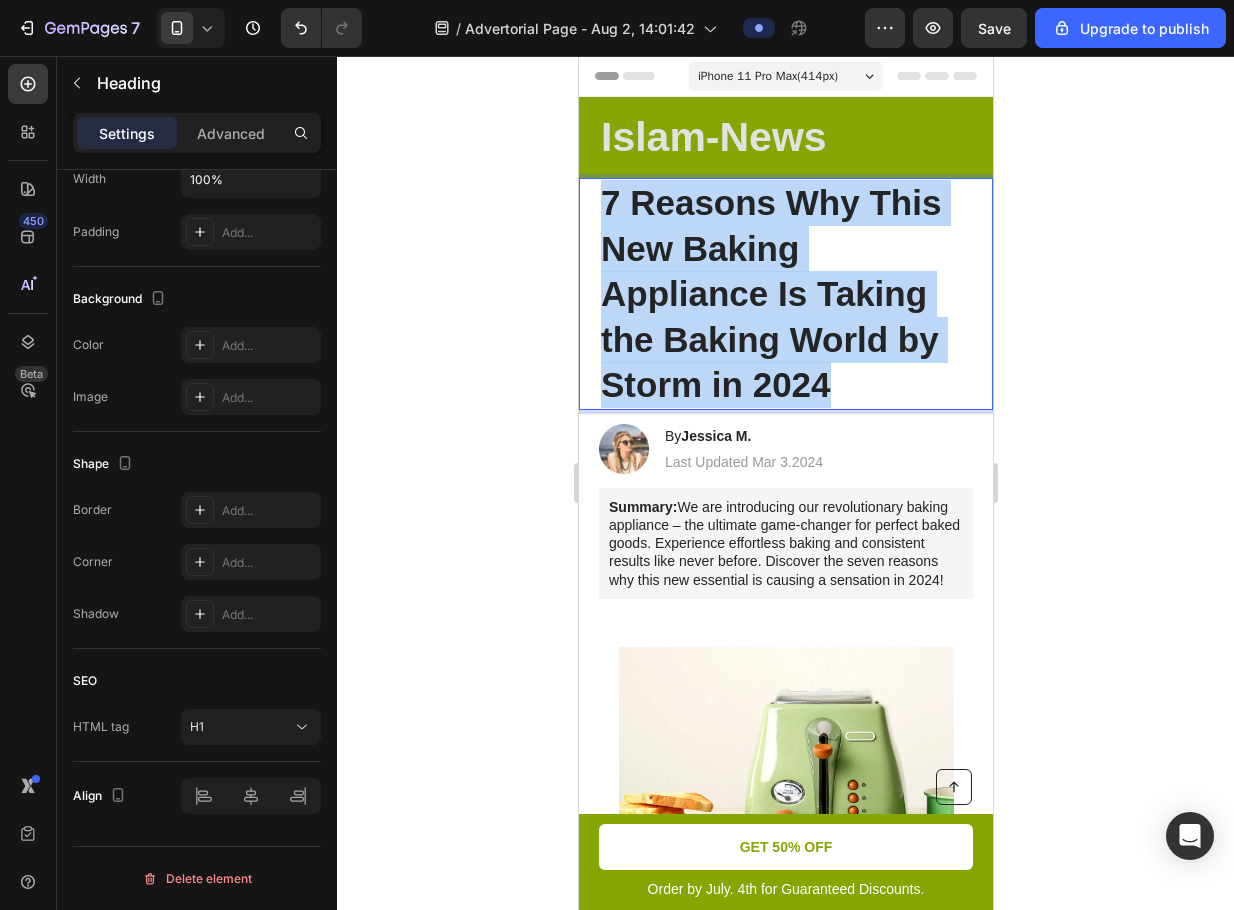 scroll, scrollTop: 0, scrollLeft: 0, axis: both 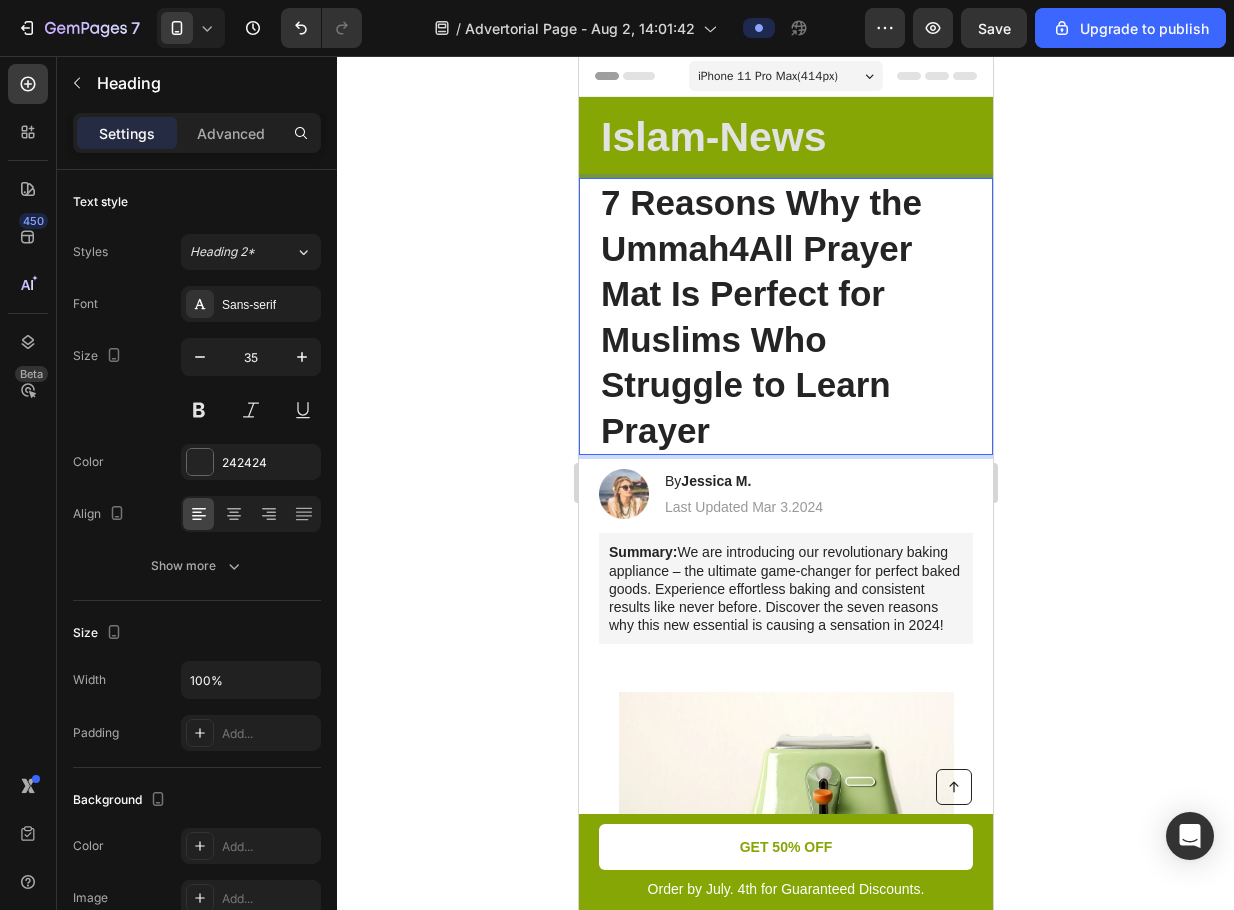 click on "7 Reasons Why the Ummah4All Prayer Mat Is Perfect for Muslims Who Struggle to Learn Prayer" at bounding box center [785, 316] 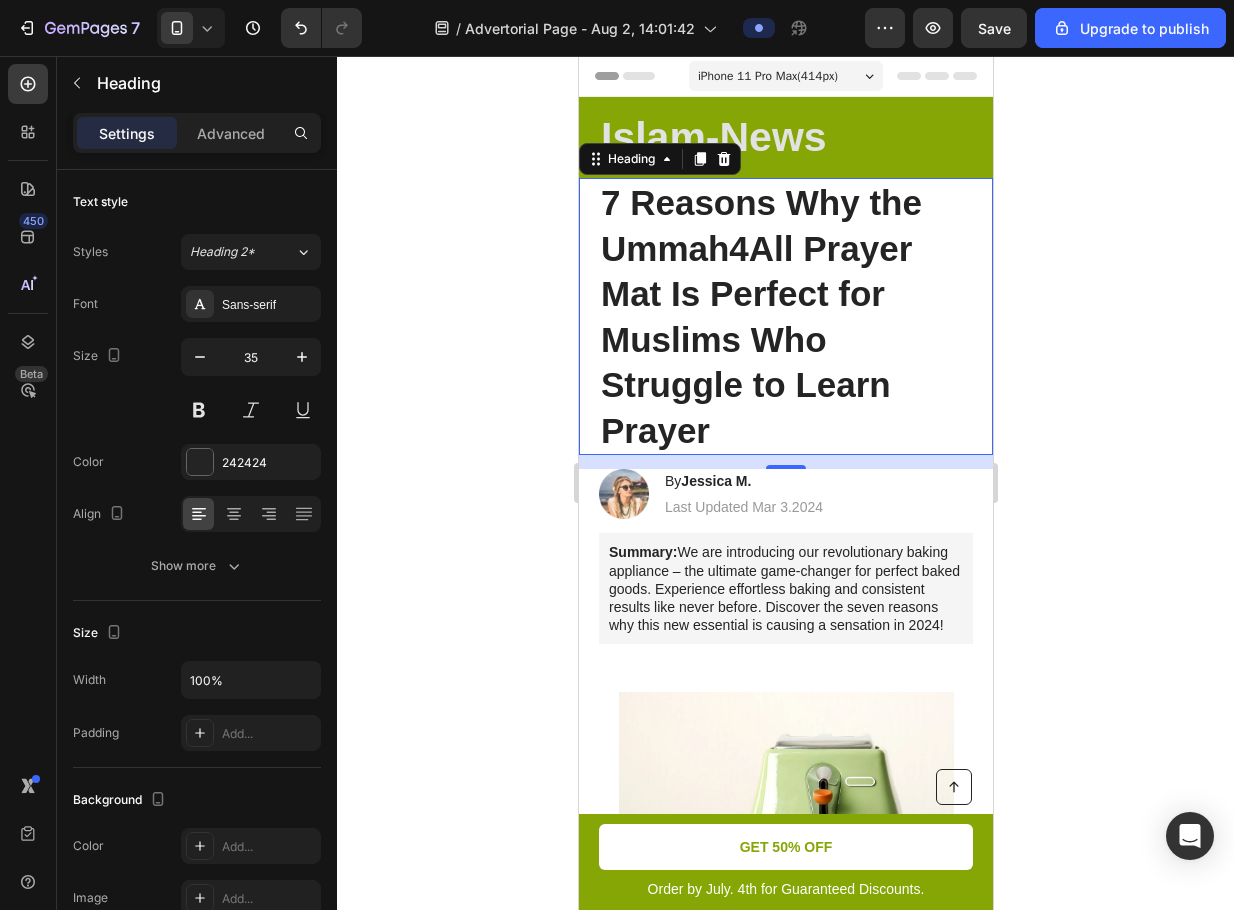 click 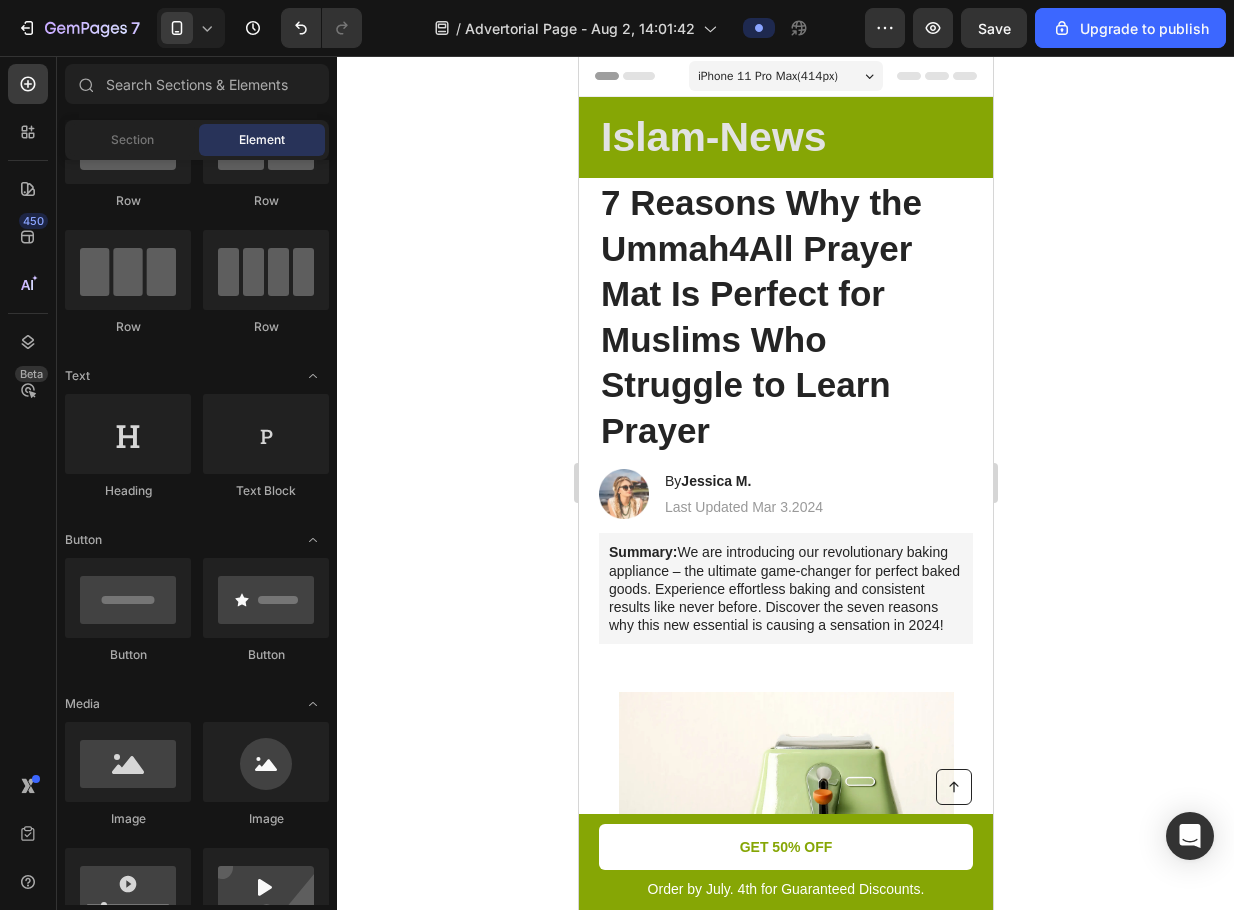 click on "7 Reasons Why the Ummah4All Prayer Mat Is Perfect for Muslims Who Struggle to Learn Prayer" at bounding box center [785, 316] 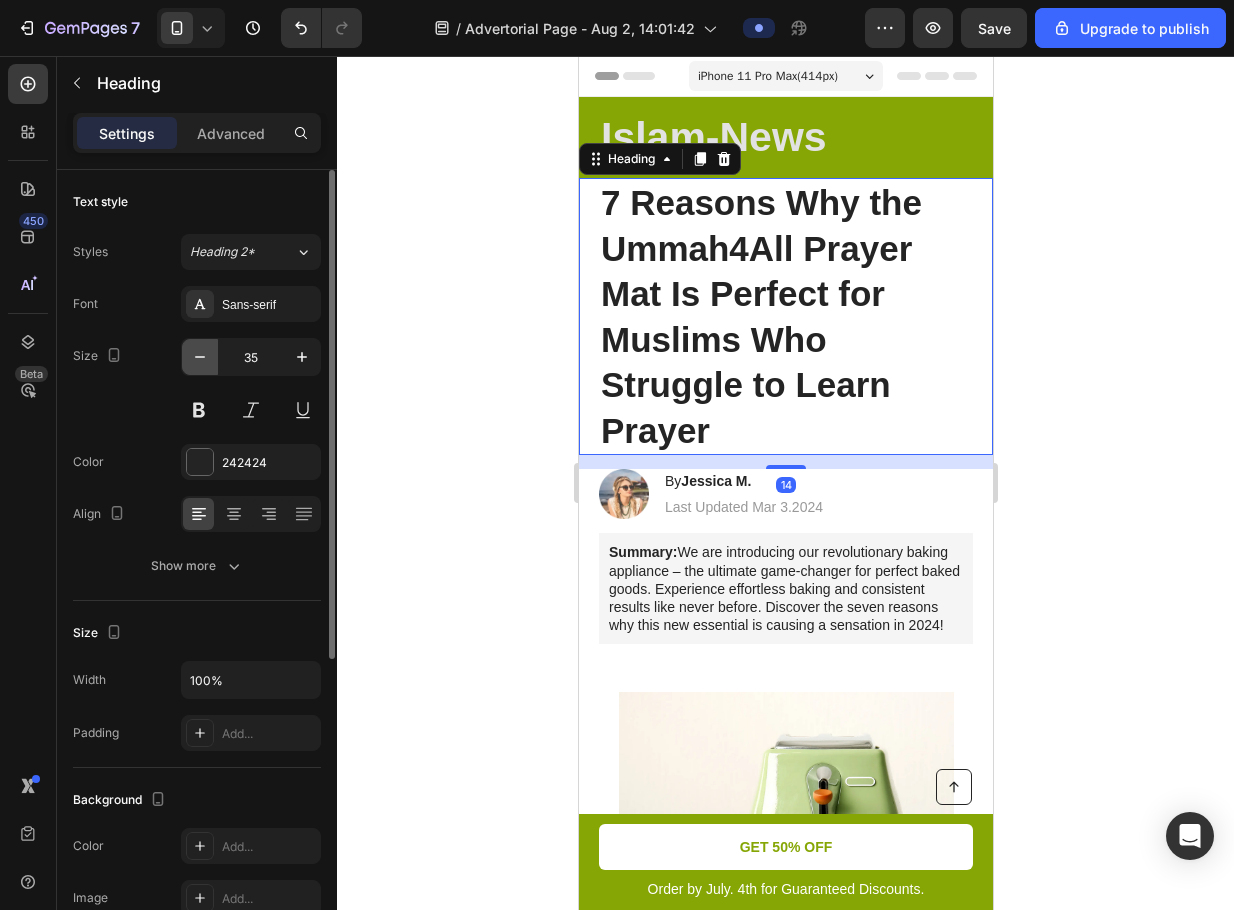click 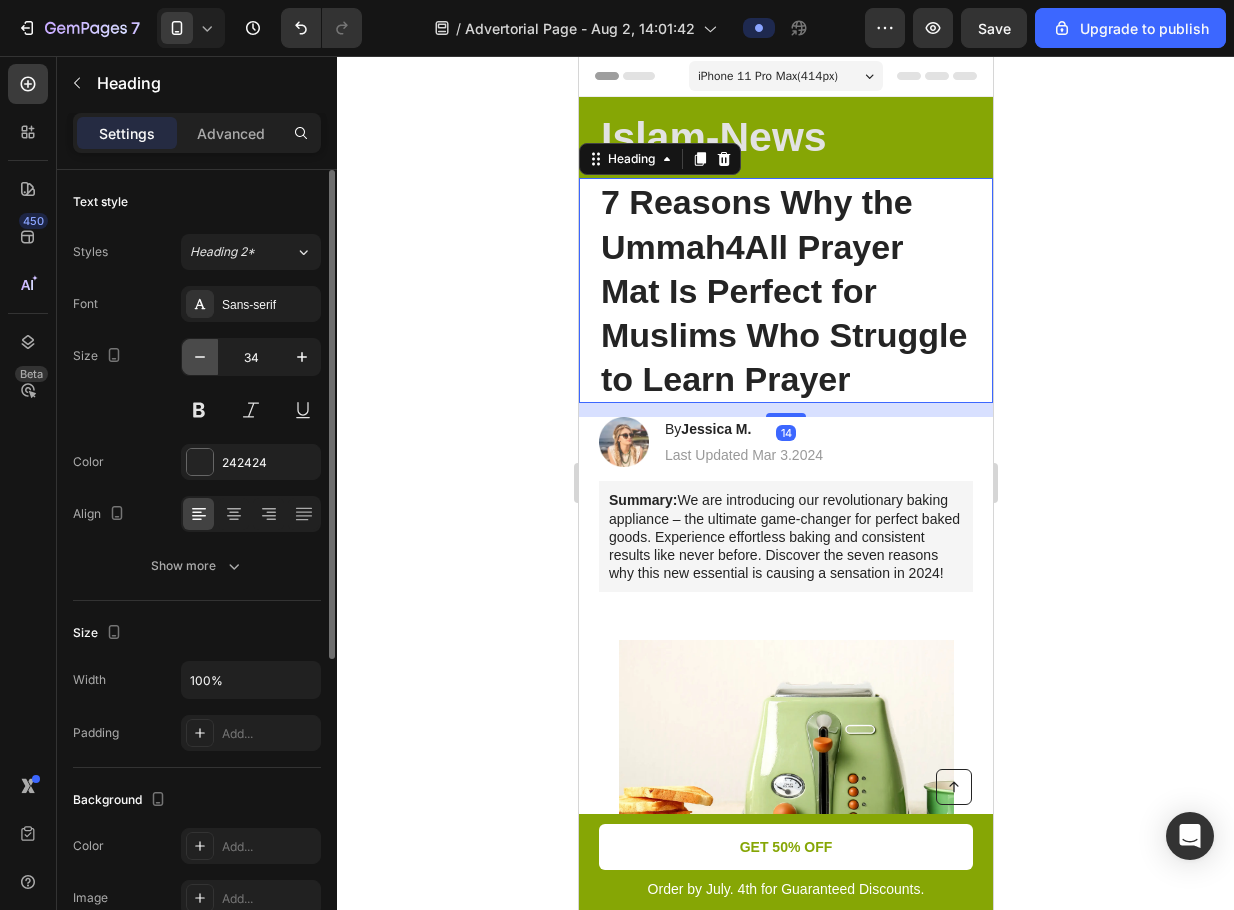 click 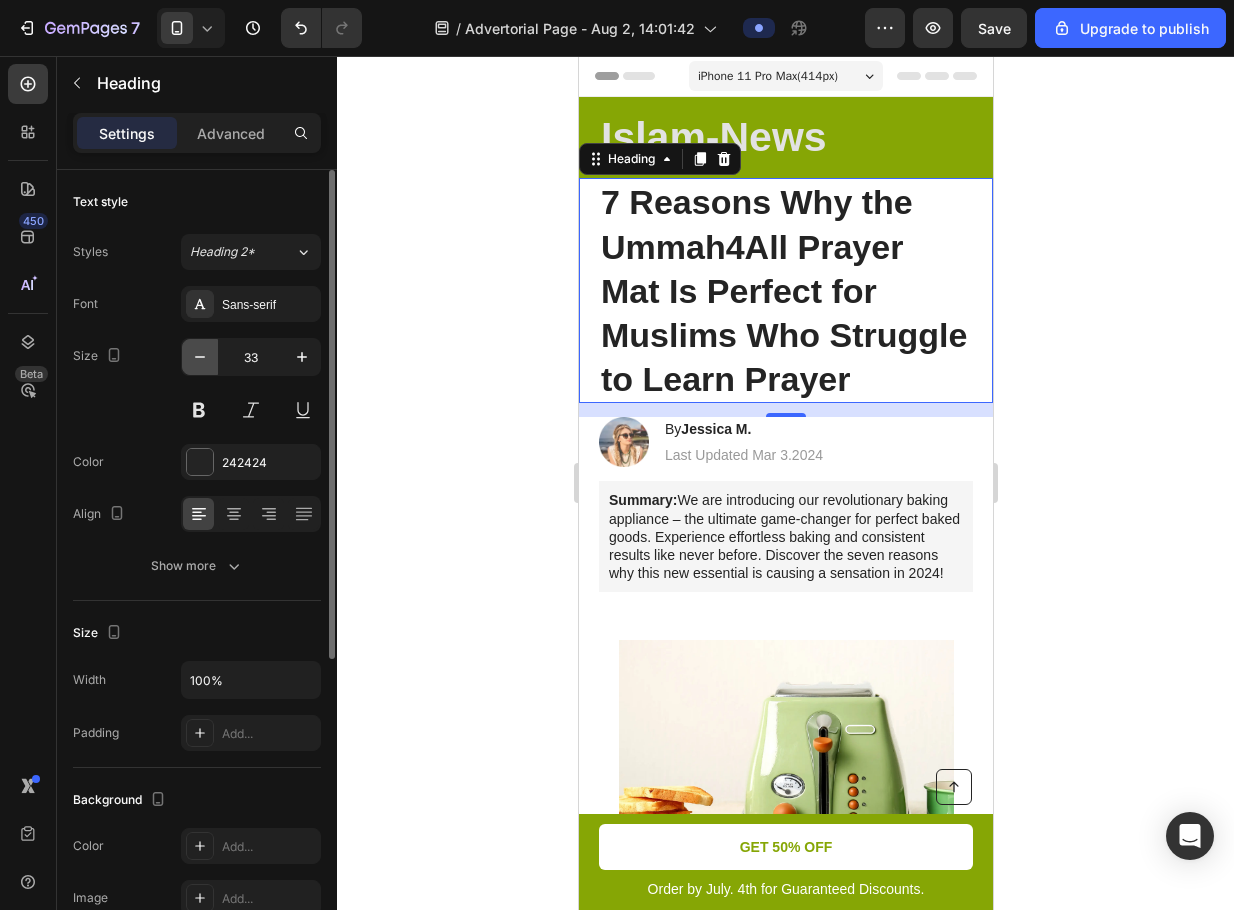 click 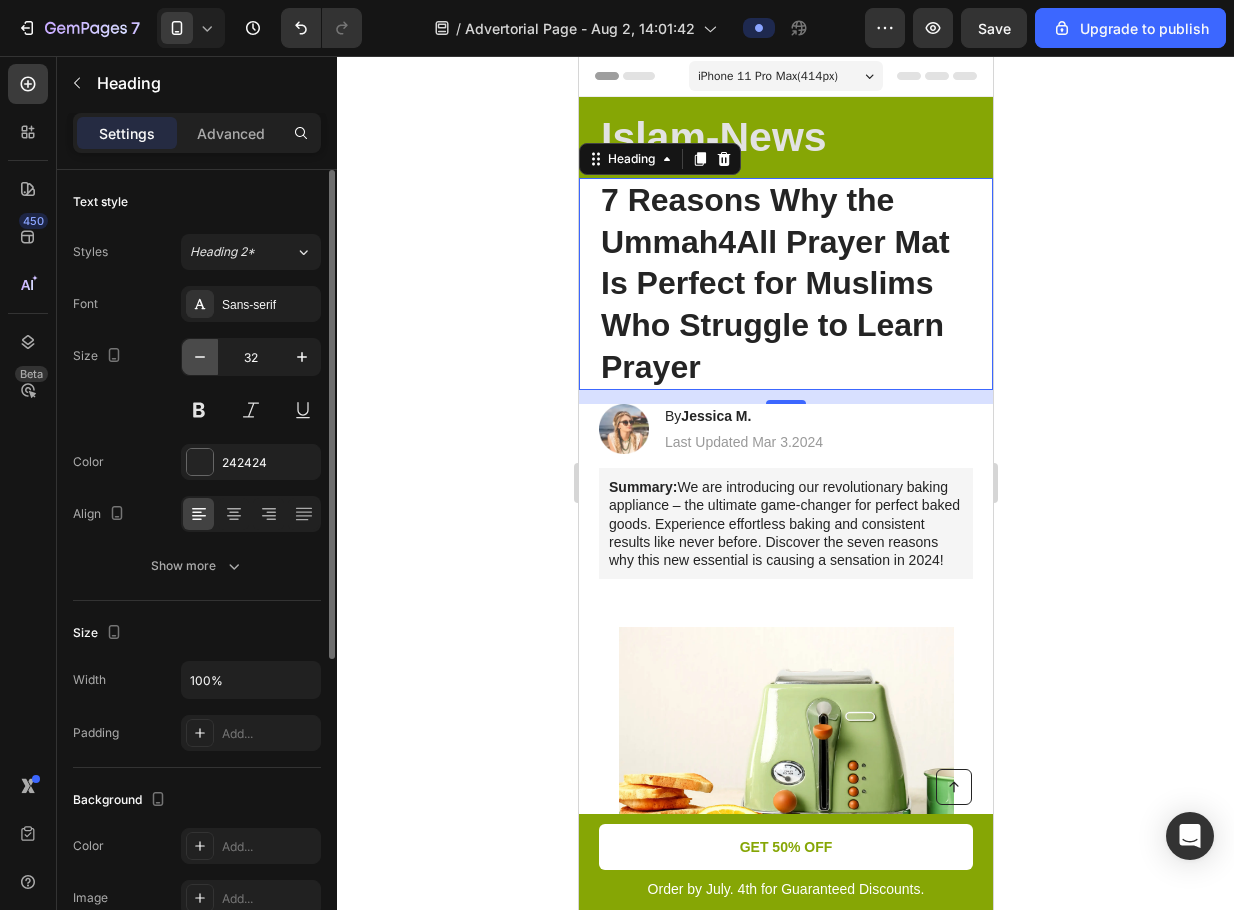 click 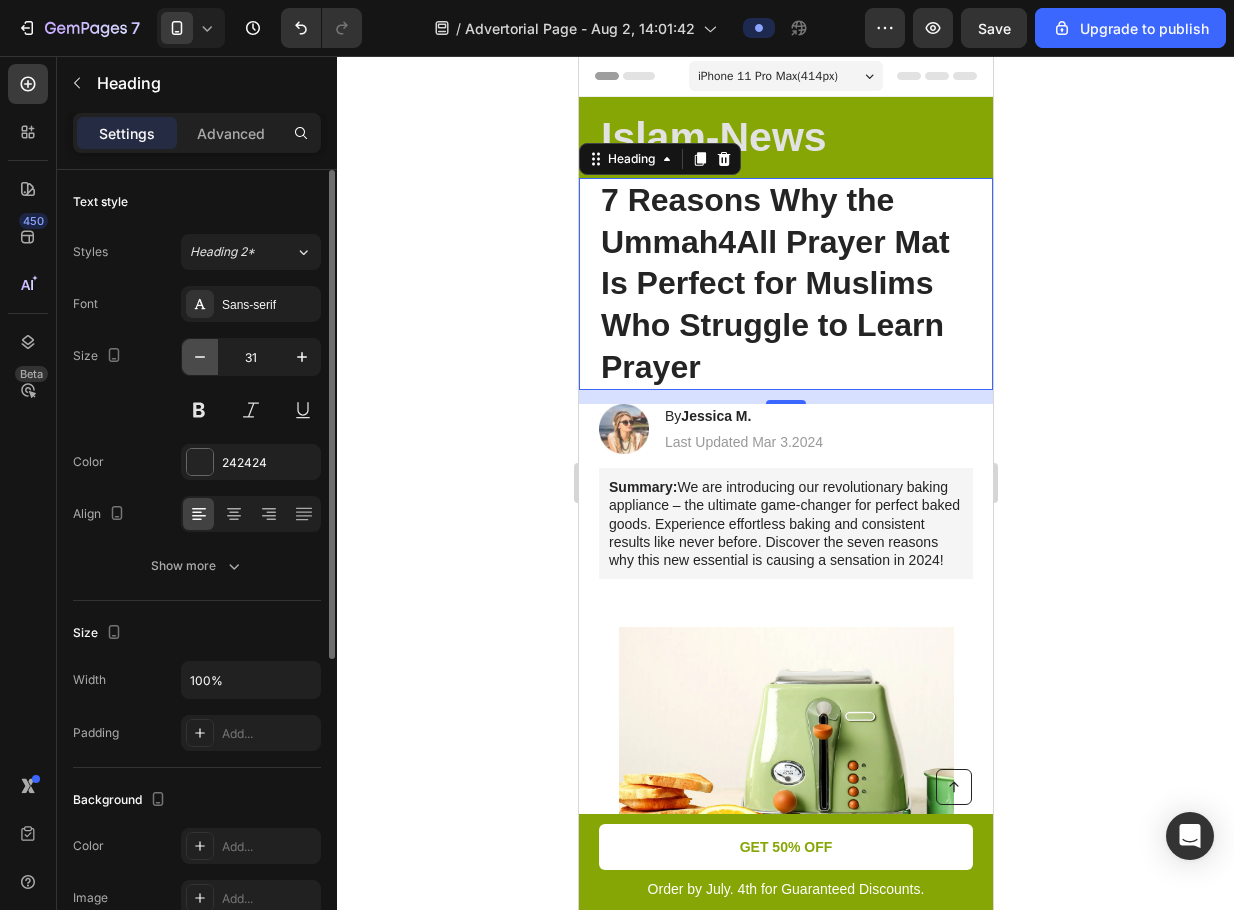 click 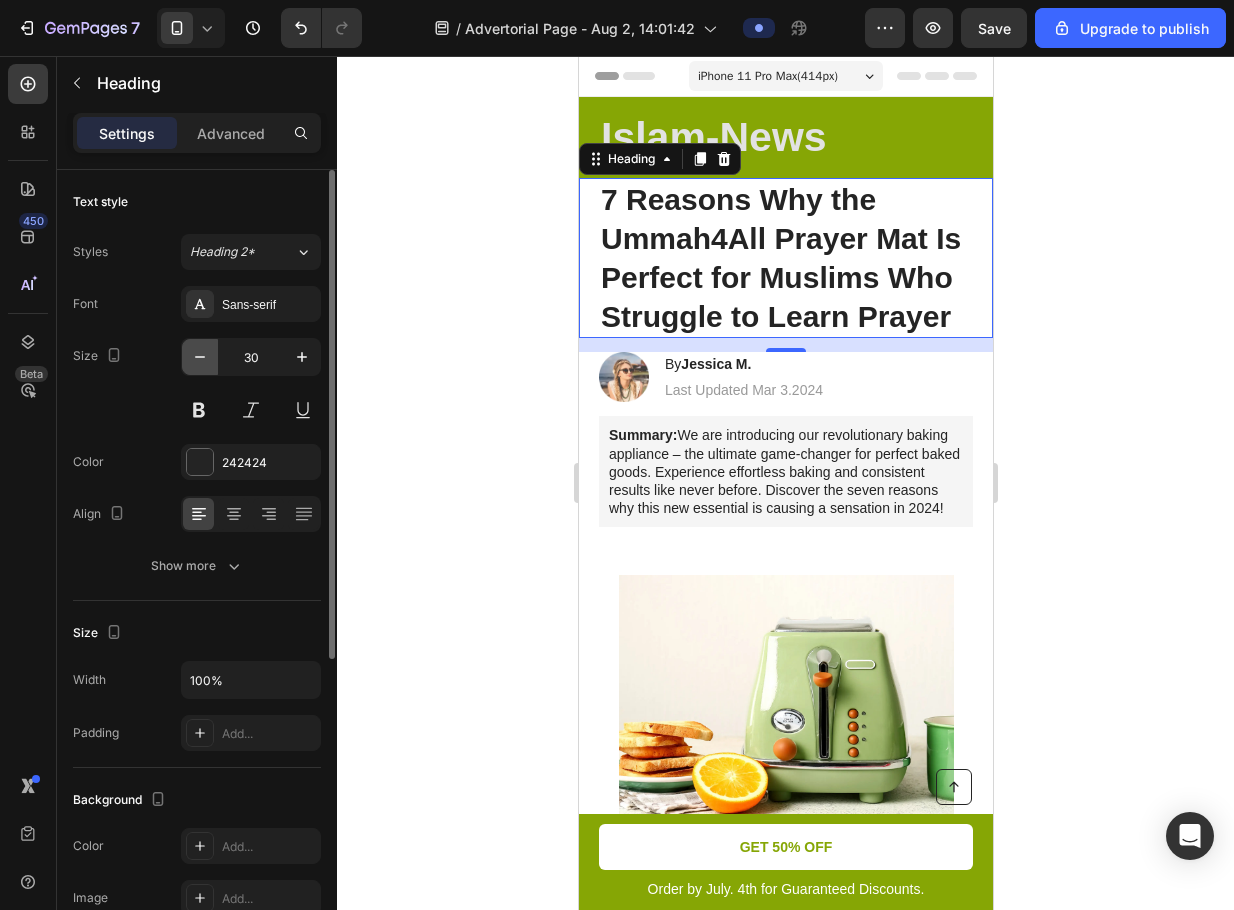 click 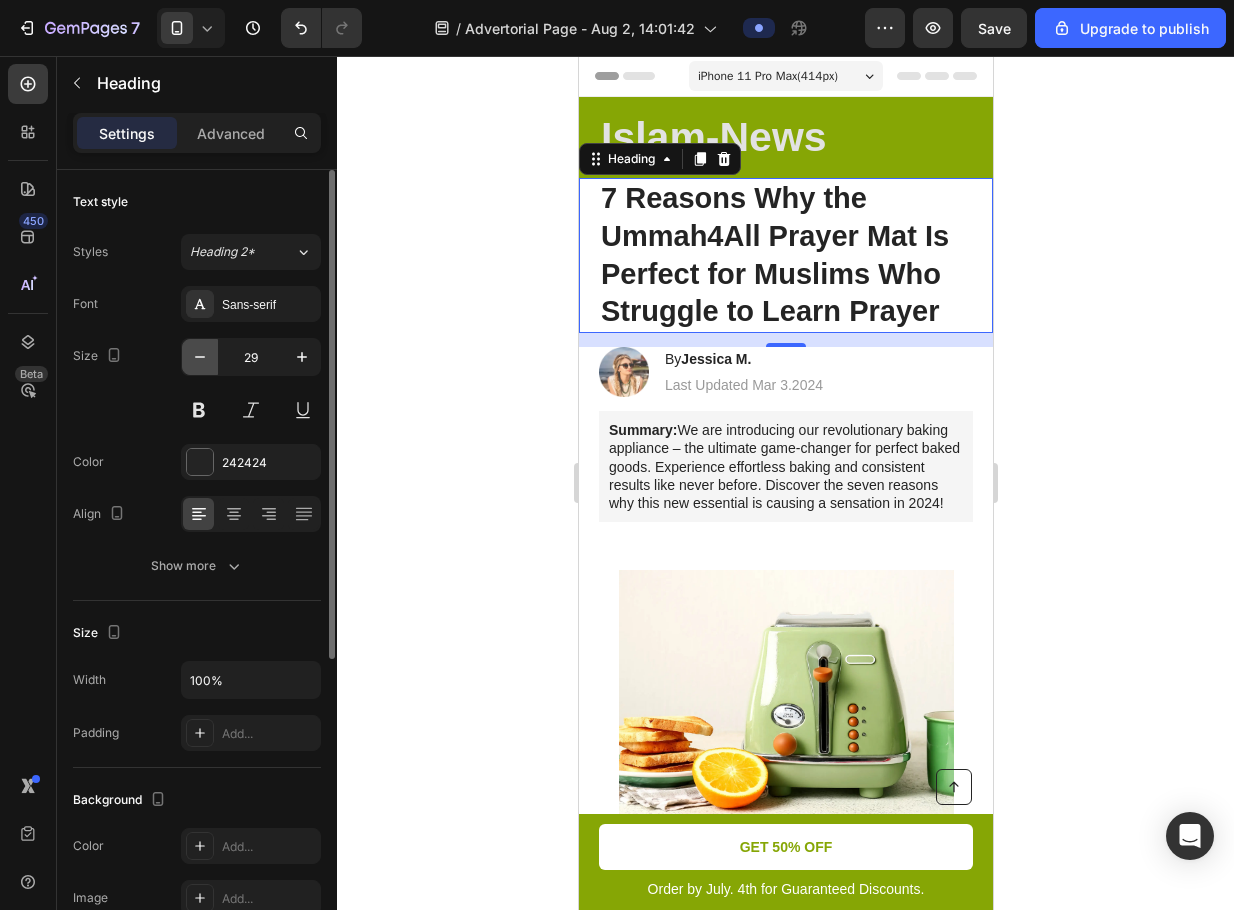 click 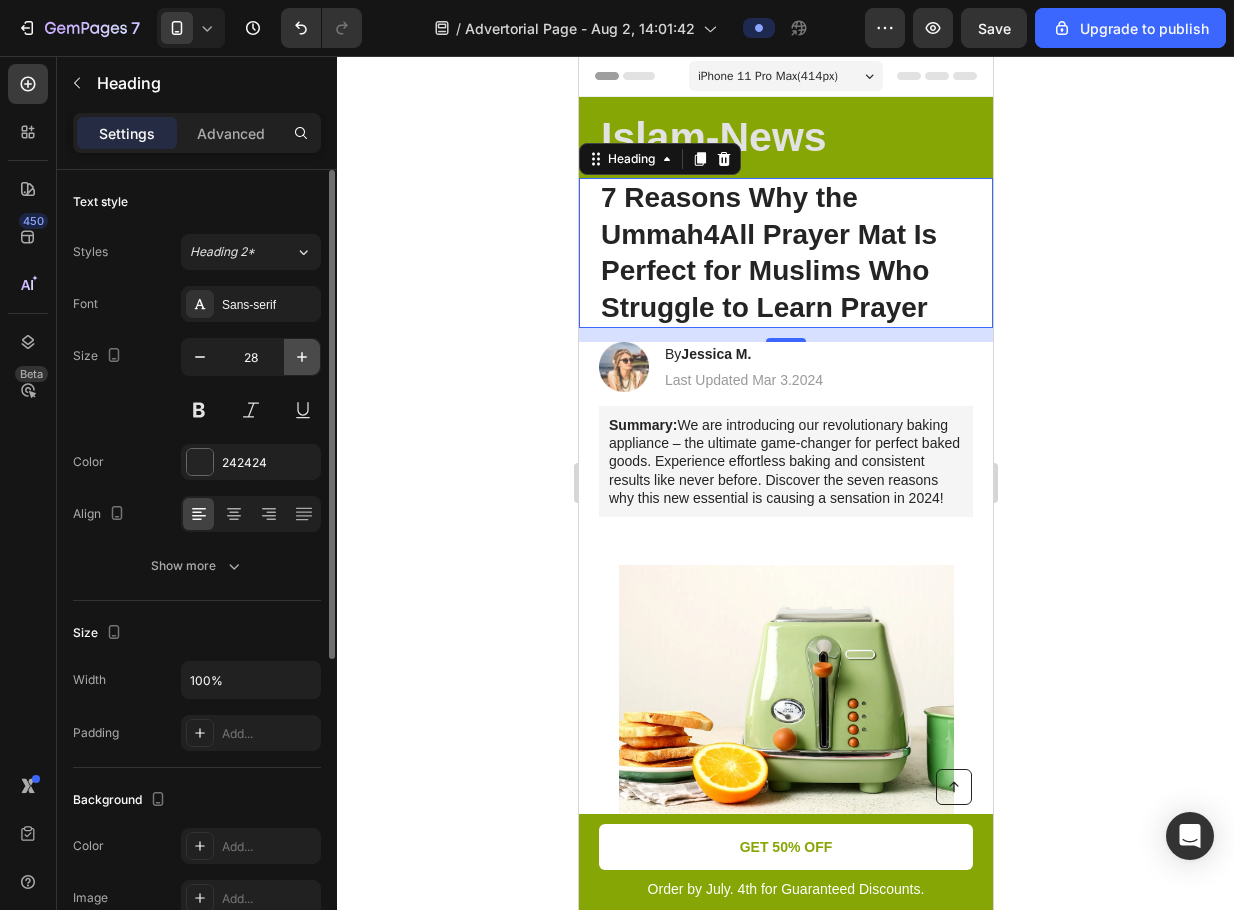 click 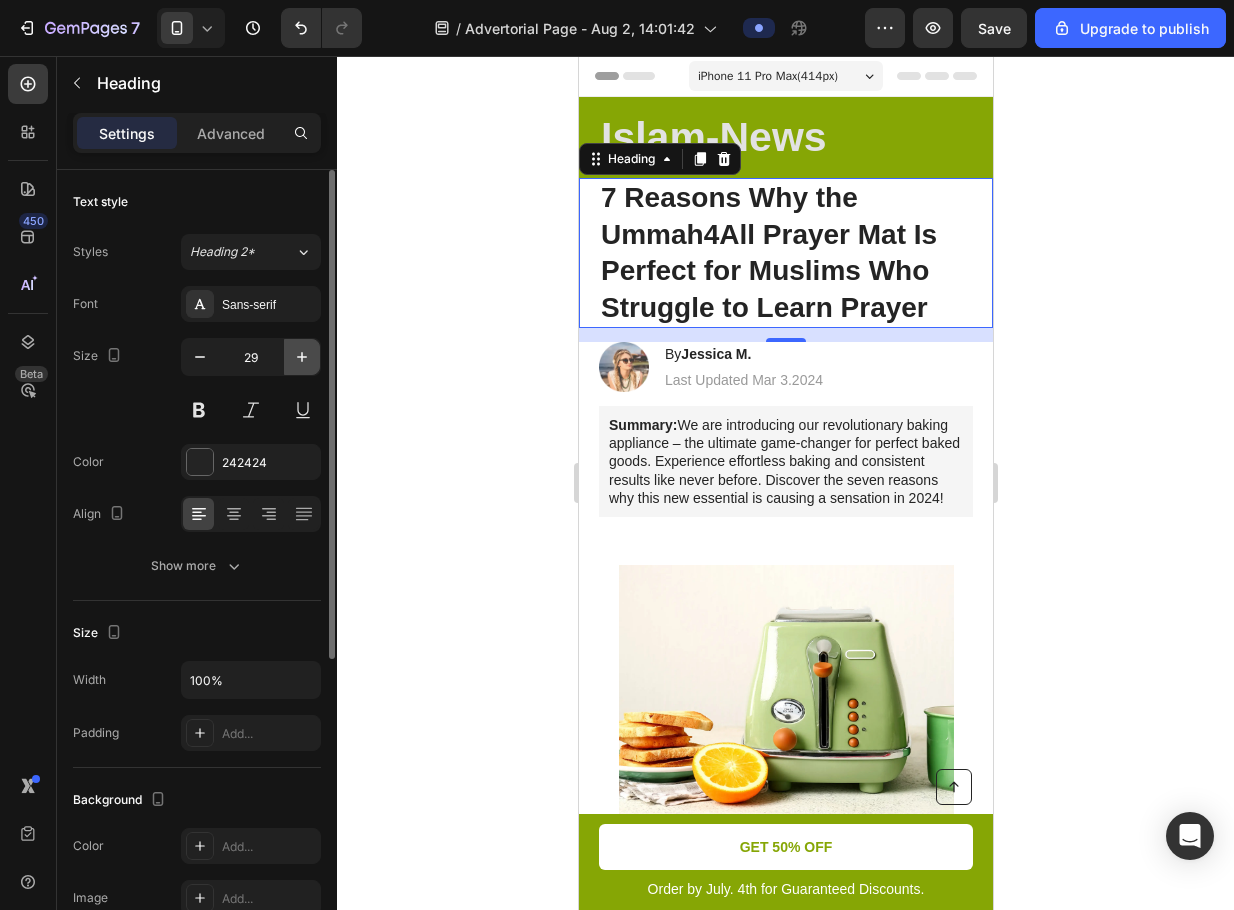 click 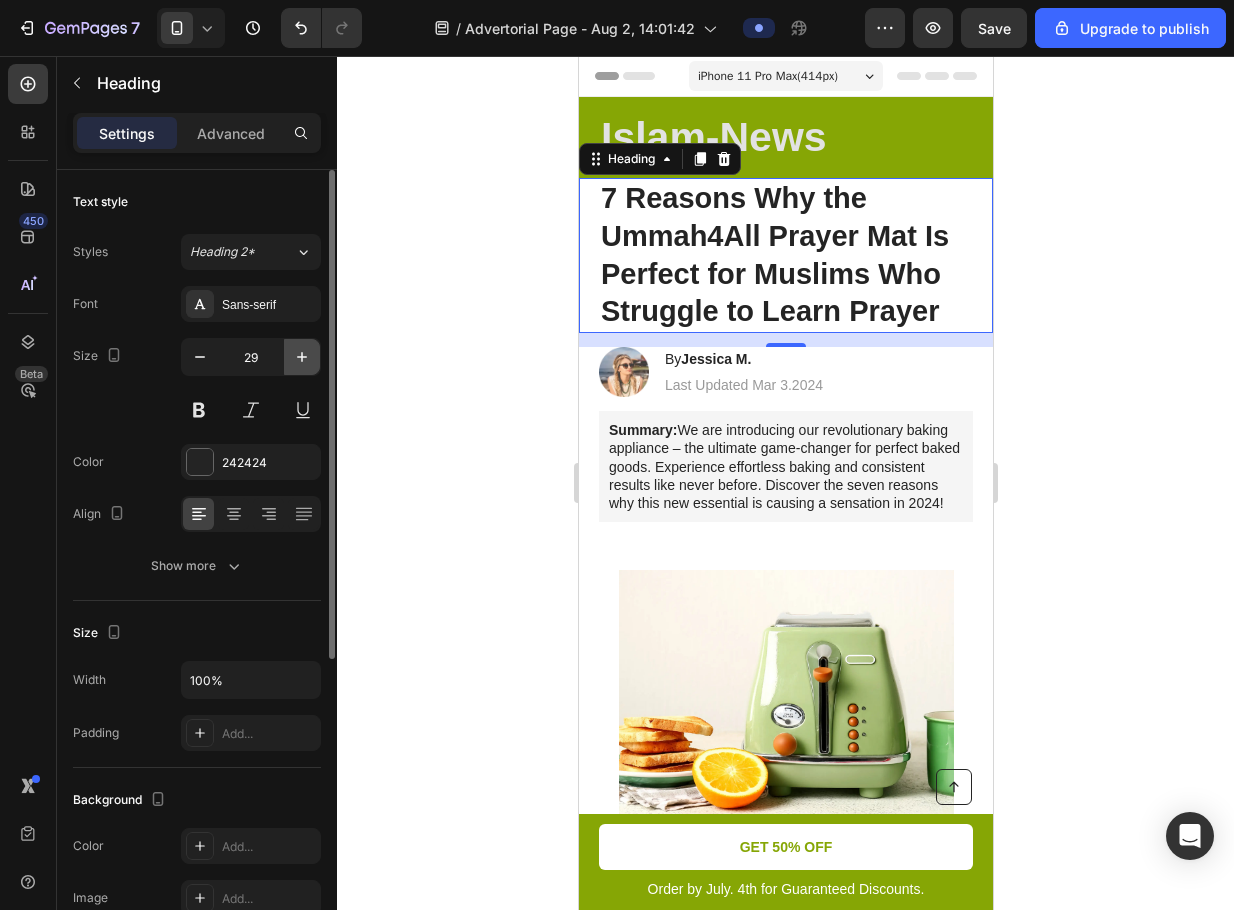 type on "30" 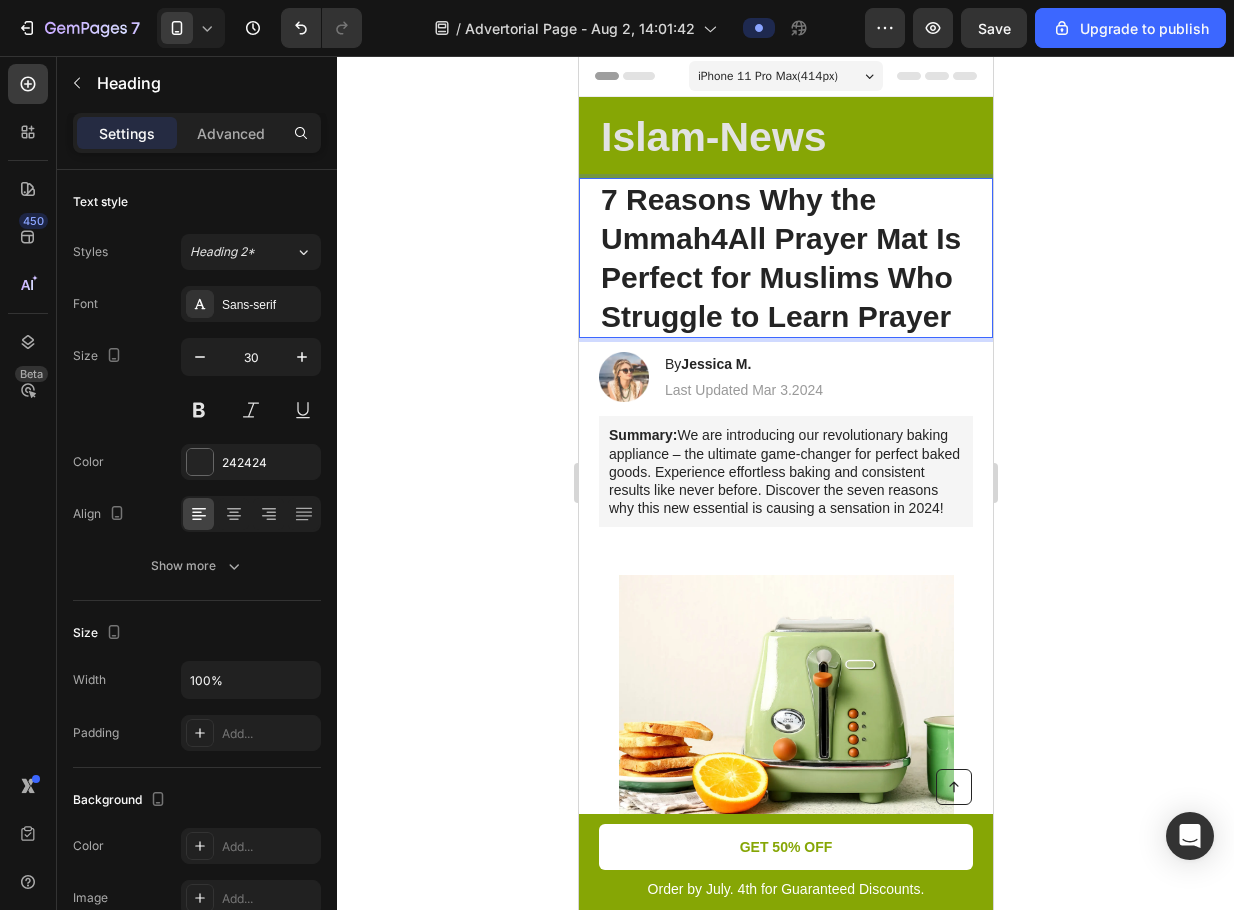 click 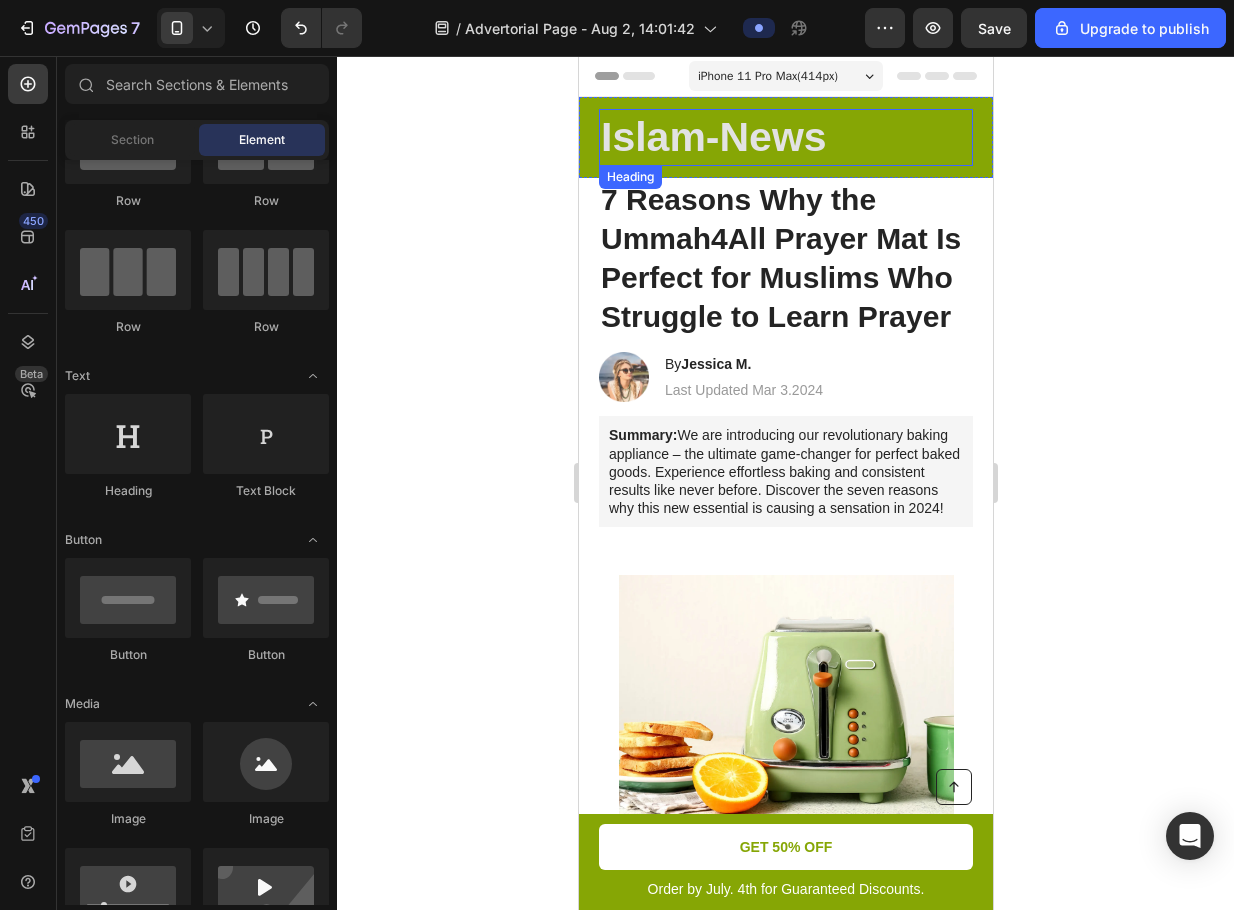 click on "Islam-News" at bounding box center [785, 137] 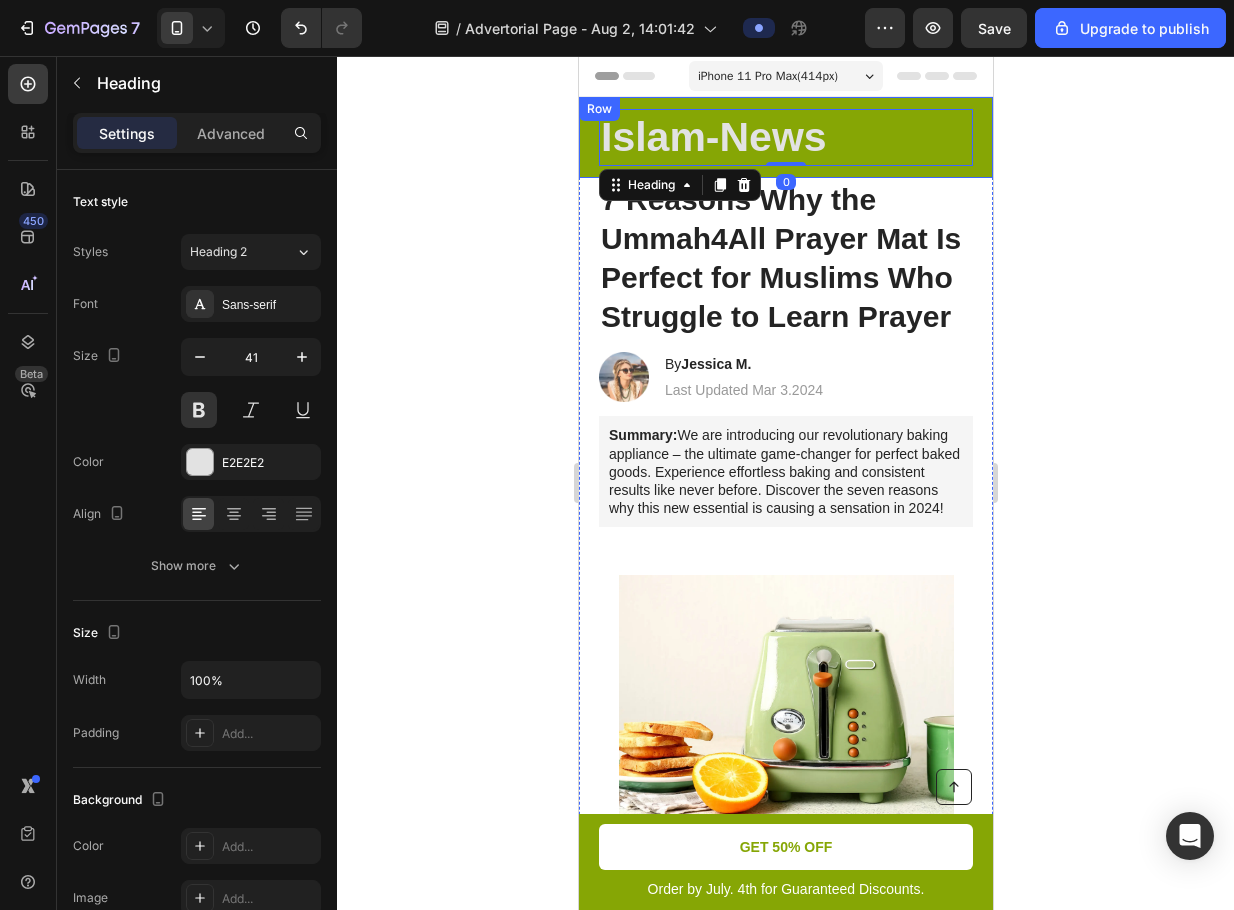 click on "Islam-News Heading   0 Row" at bounding box center (785, 137) 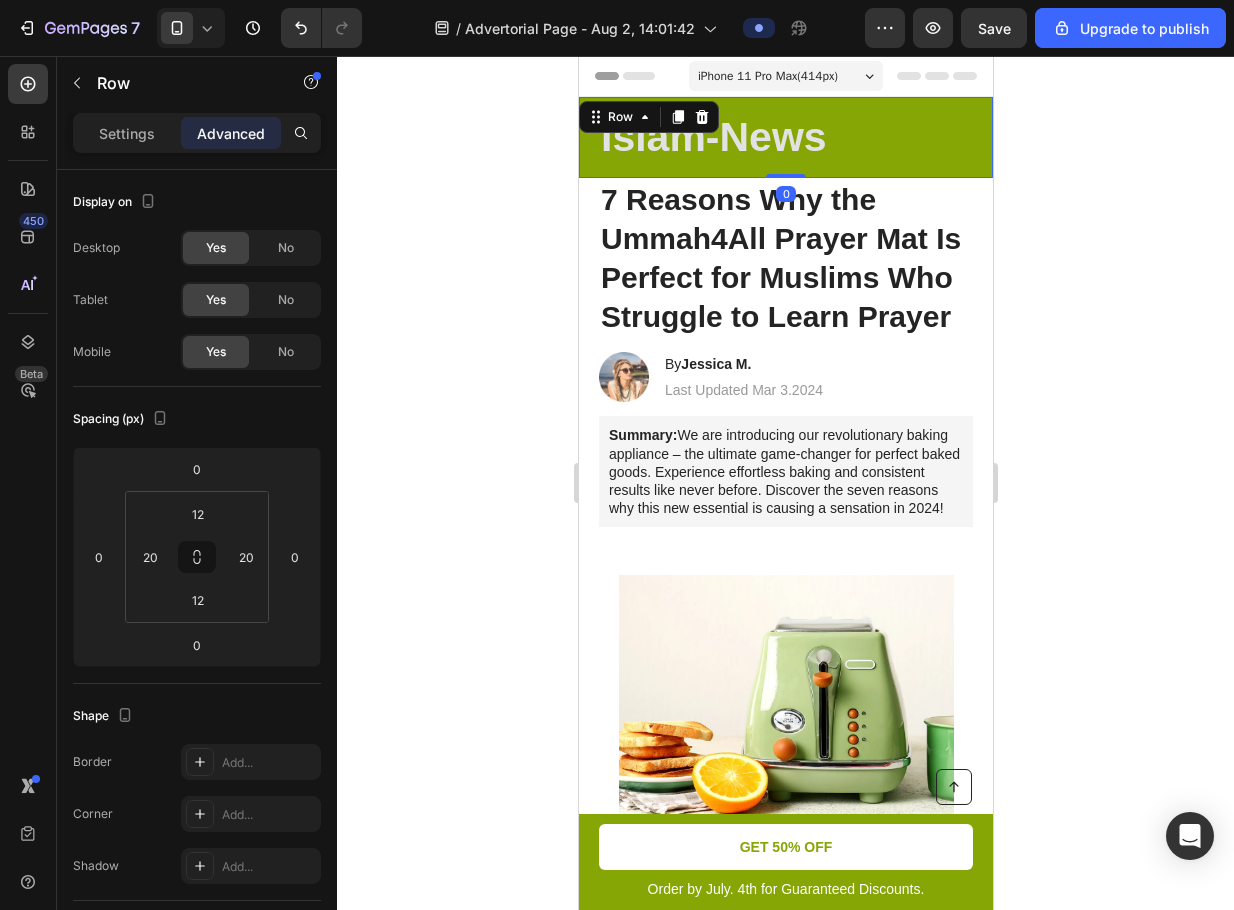 drag, startPoint x: 782, startPoint y: 176, endPoint x: 781, endPoint y: 136, distance: 40.012497 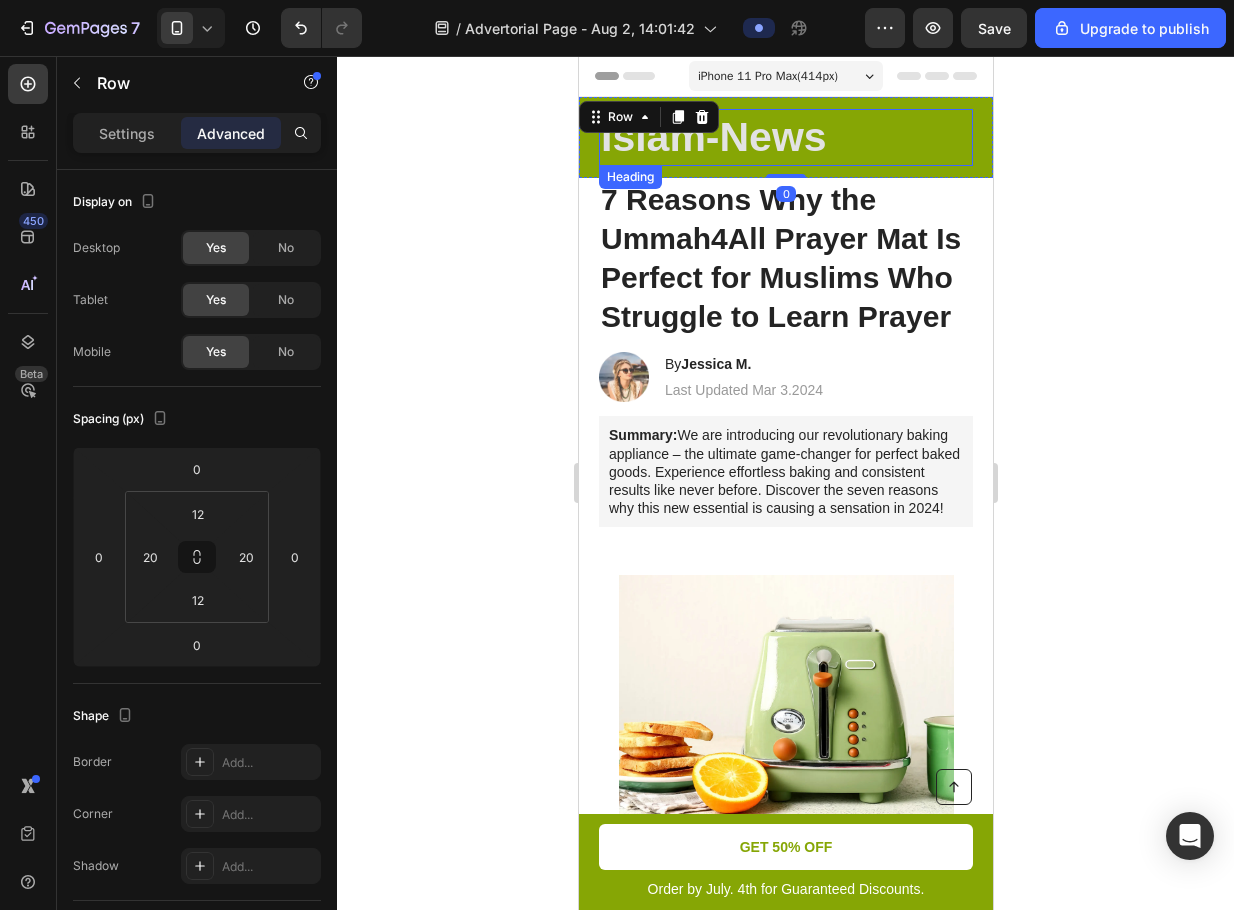 click on "Islam-News" at bounding box center (785, 137) 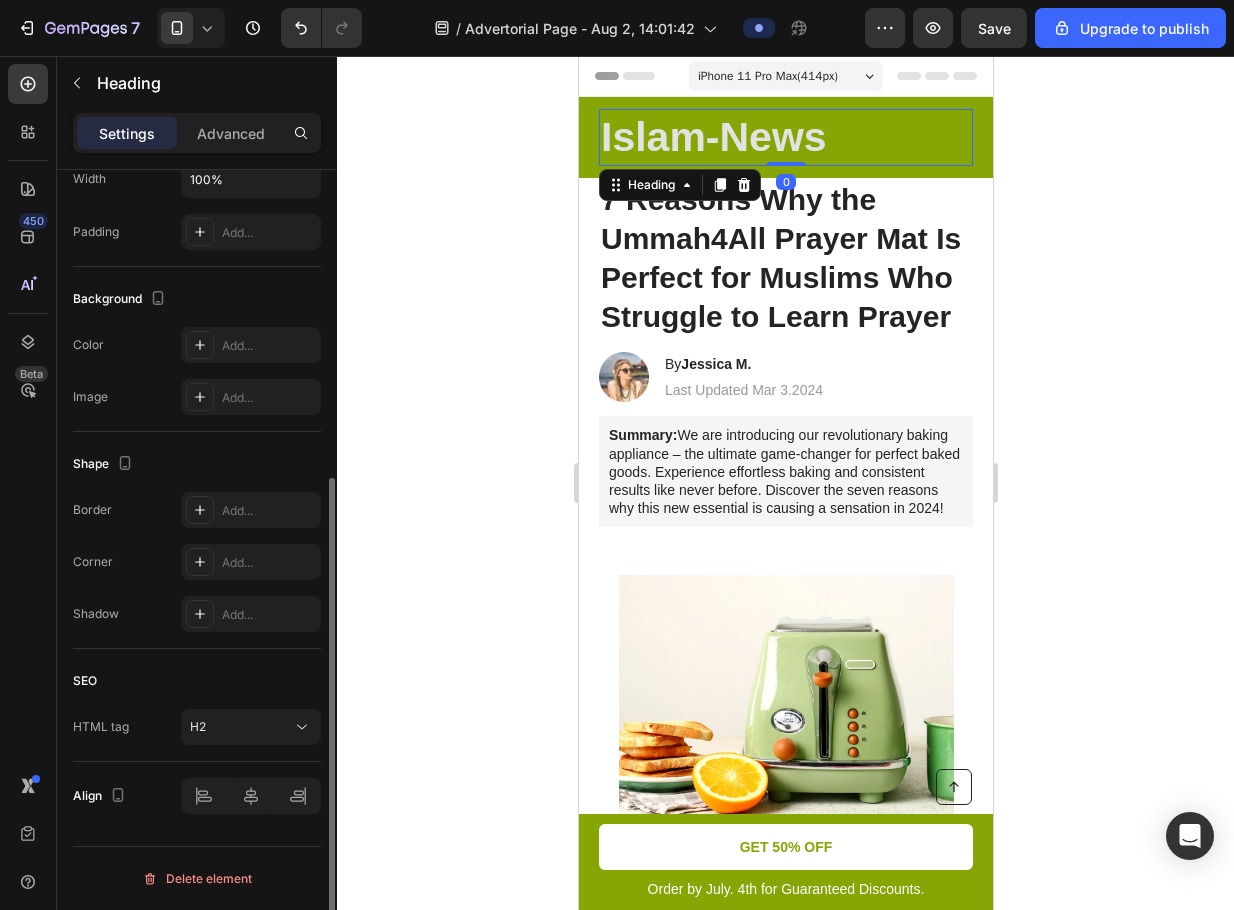 scroll, scrollTop: 0, scrollLeft: 0, axis: both 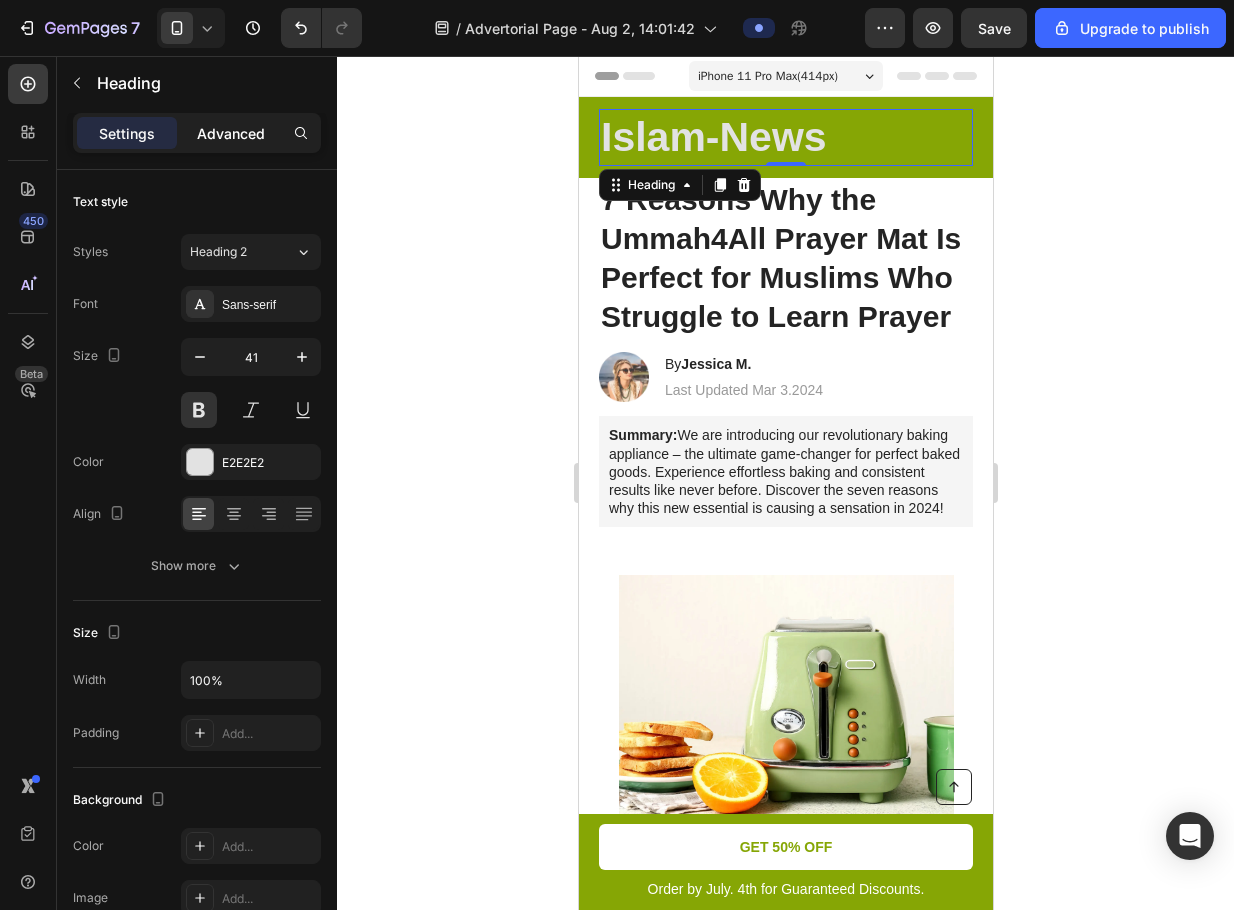 click on "Advanced" at bounding box center [231, 133] 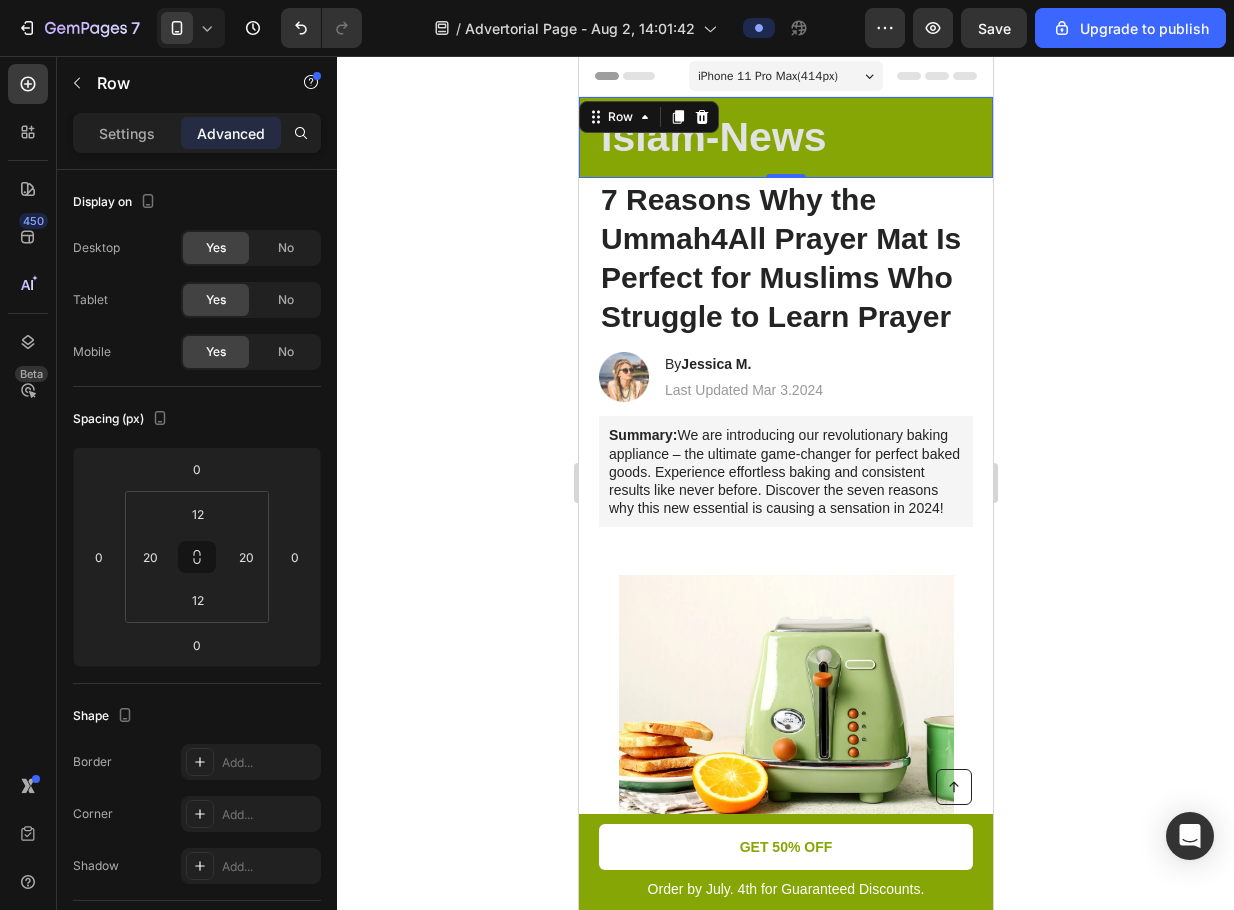 click on "[BRAND]-News Heading Row   0" at bounding box center (785, 137) 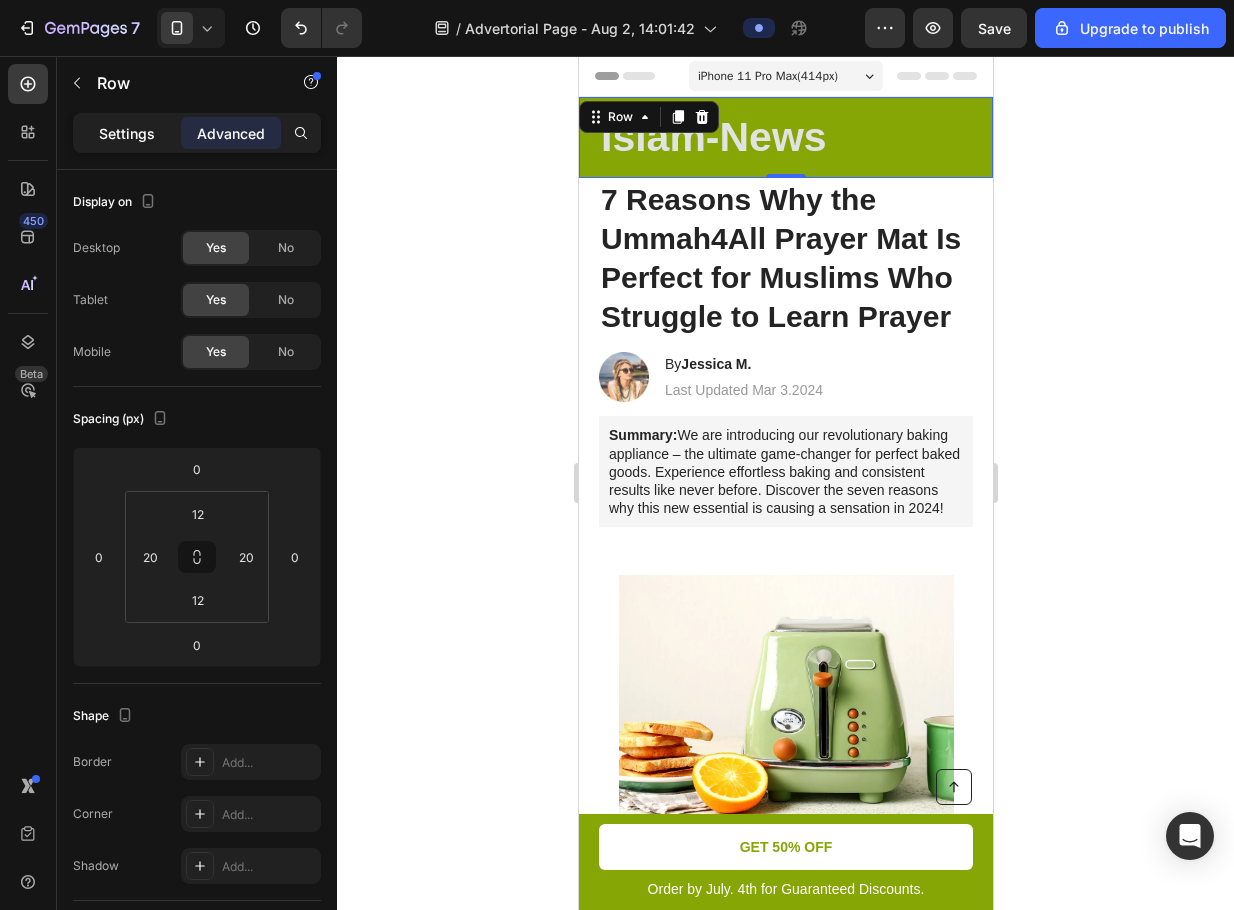 click on "Settings" at bounding box center [127, 133] 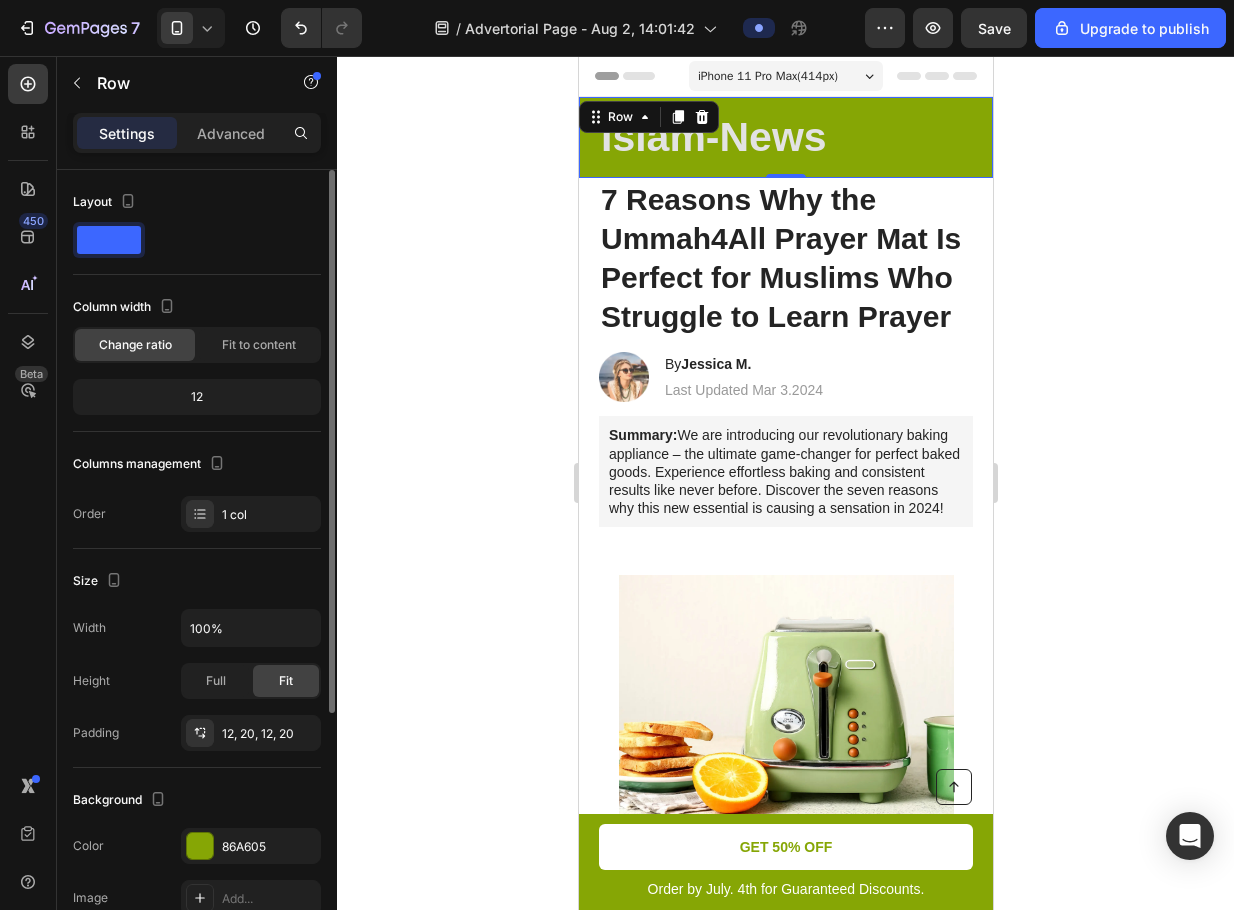 click on "12" 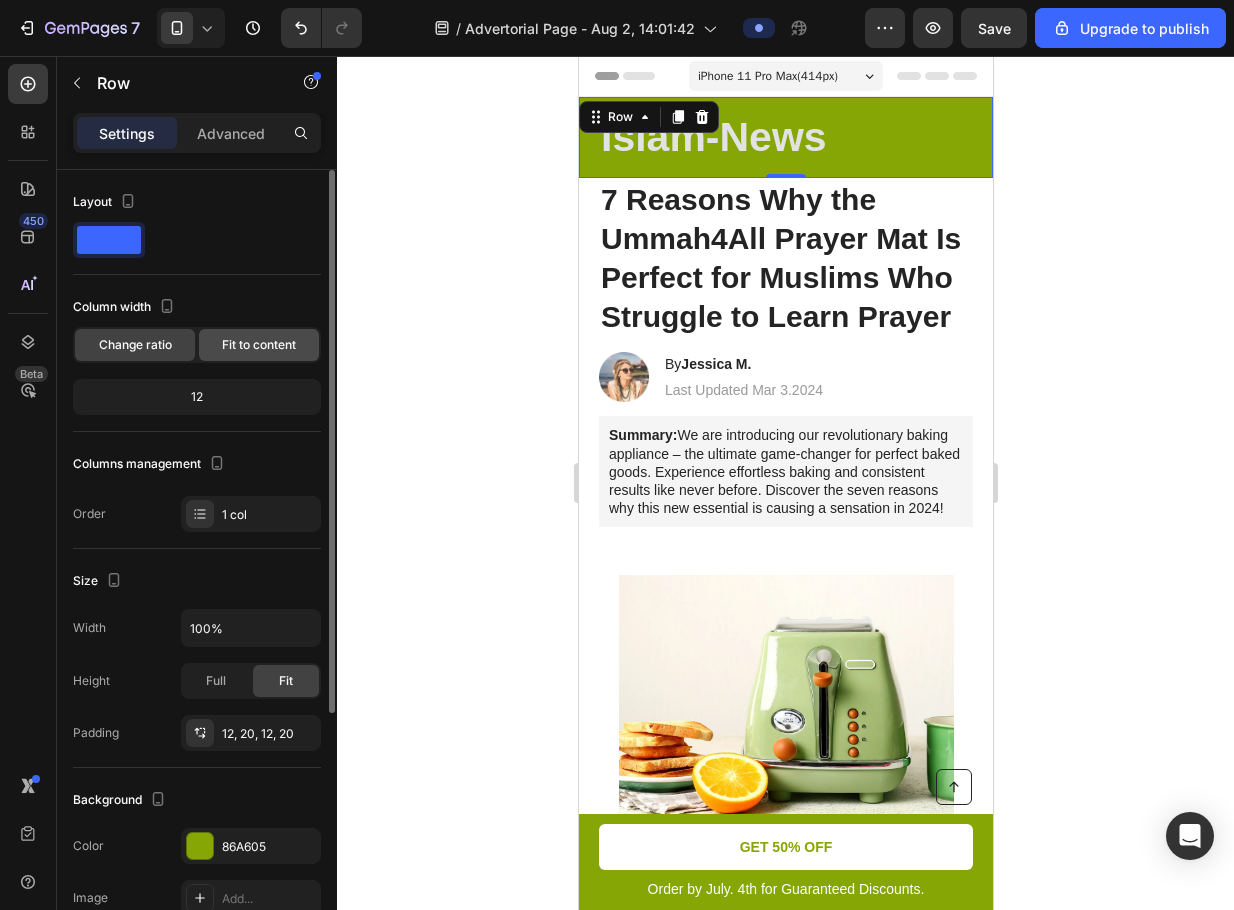 click on "Fit to content" 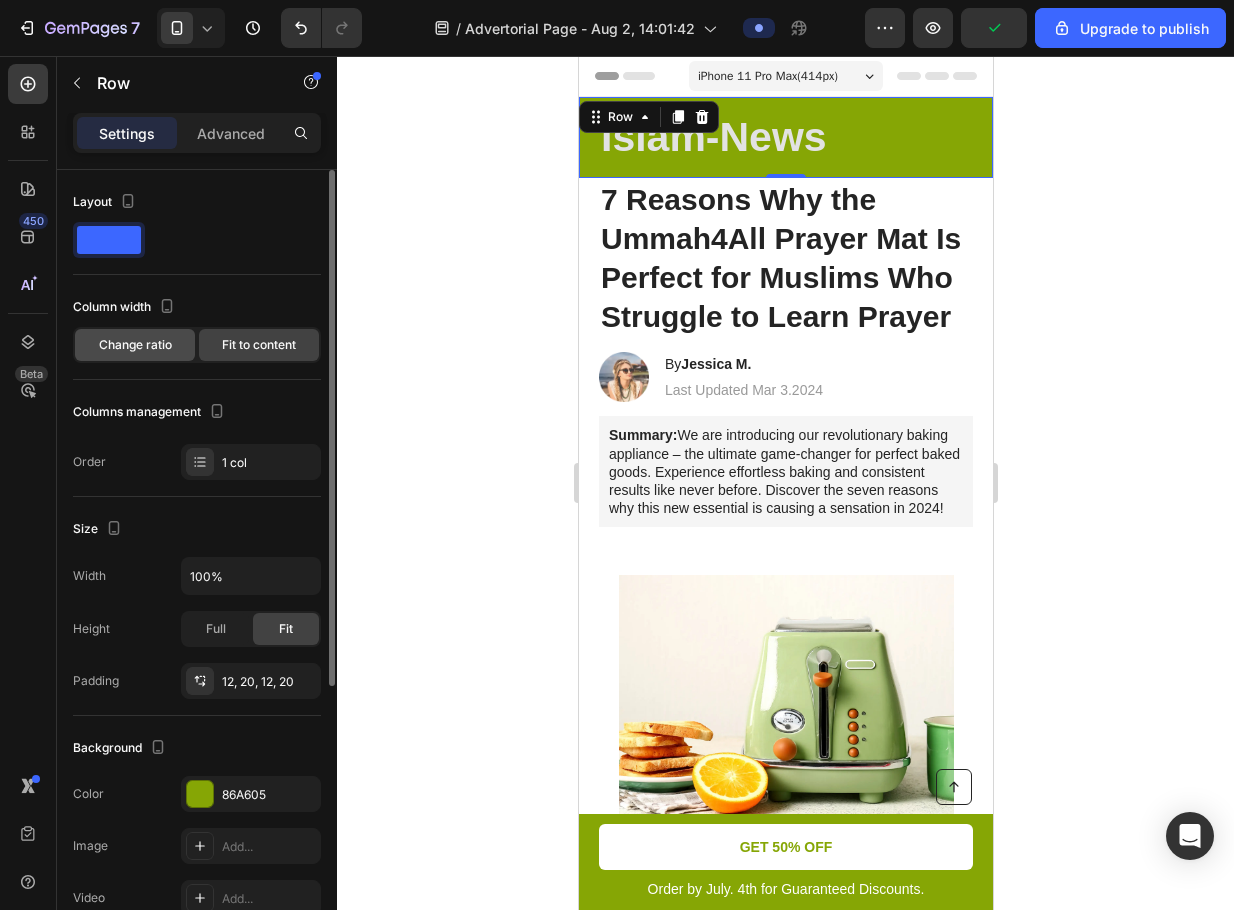 click on "Change ratio" 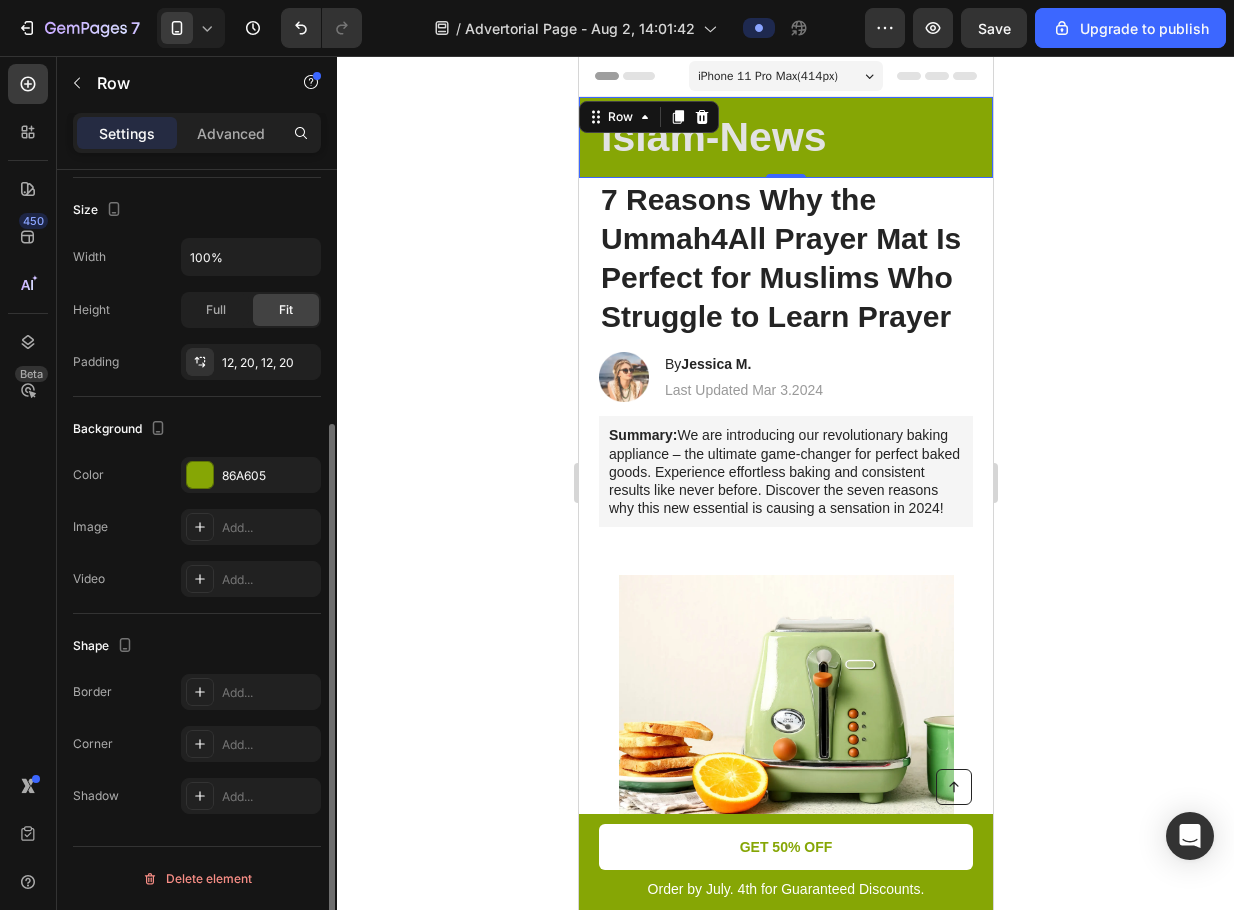 scroll, scrollTop: 0, scrollLeft: 0, axis: both 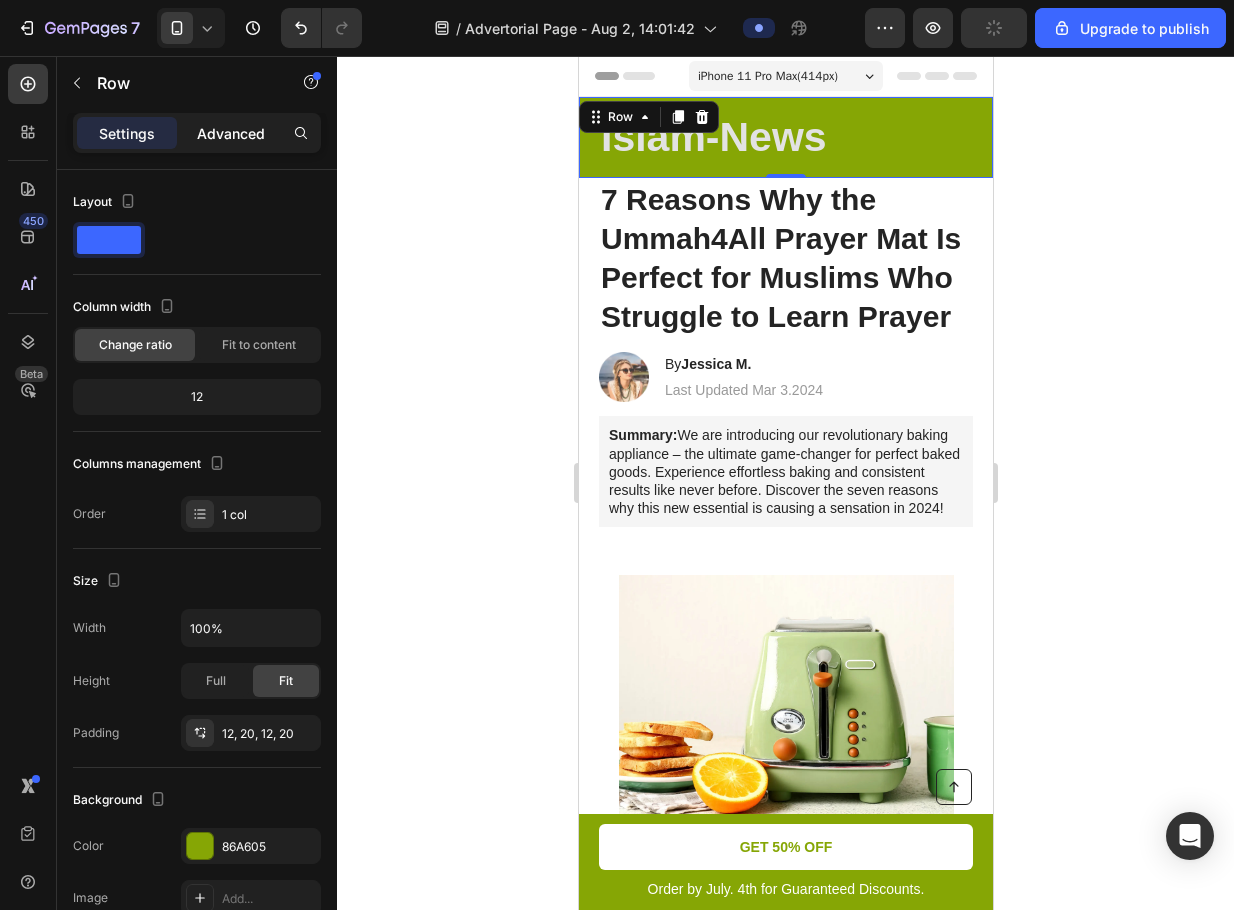 click on "Advanced" at bounding box center [231, 133] 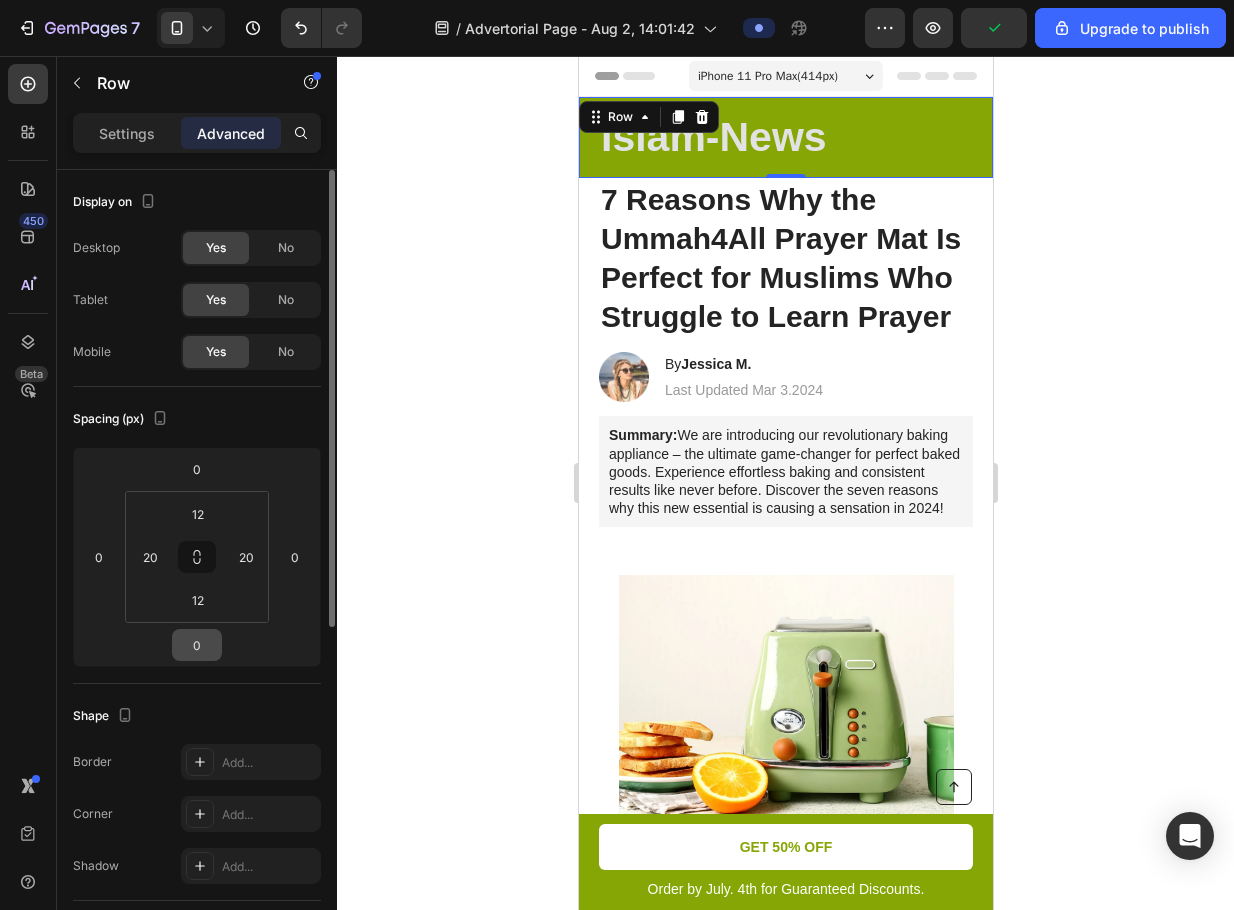 scroll, scrollTop: 300, scrollLeft: 0, axis: vertical 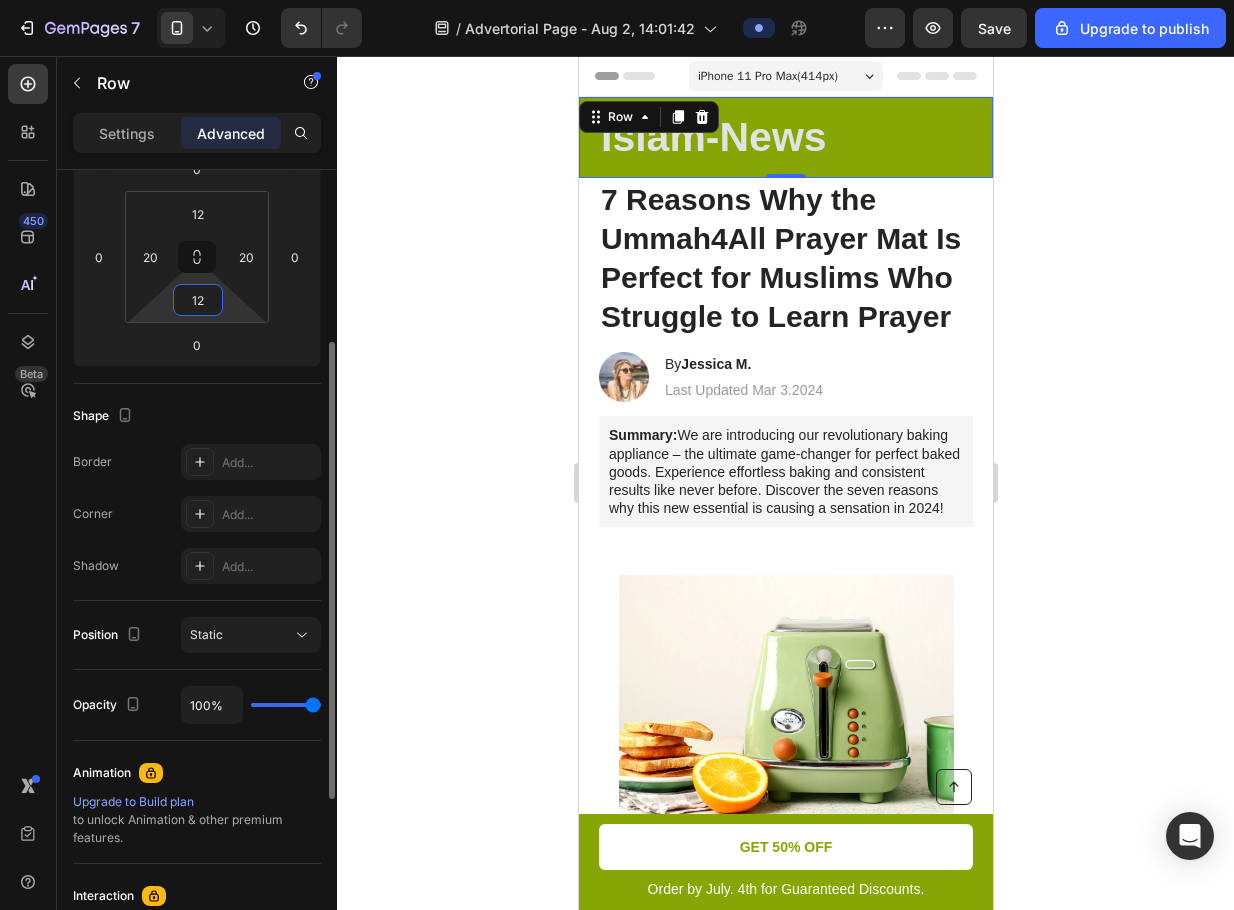 click on "12" at bounding box center (198, 300) 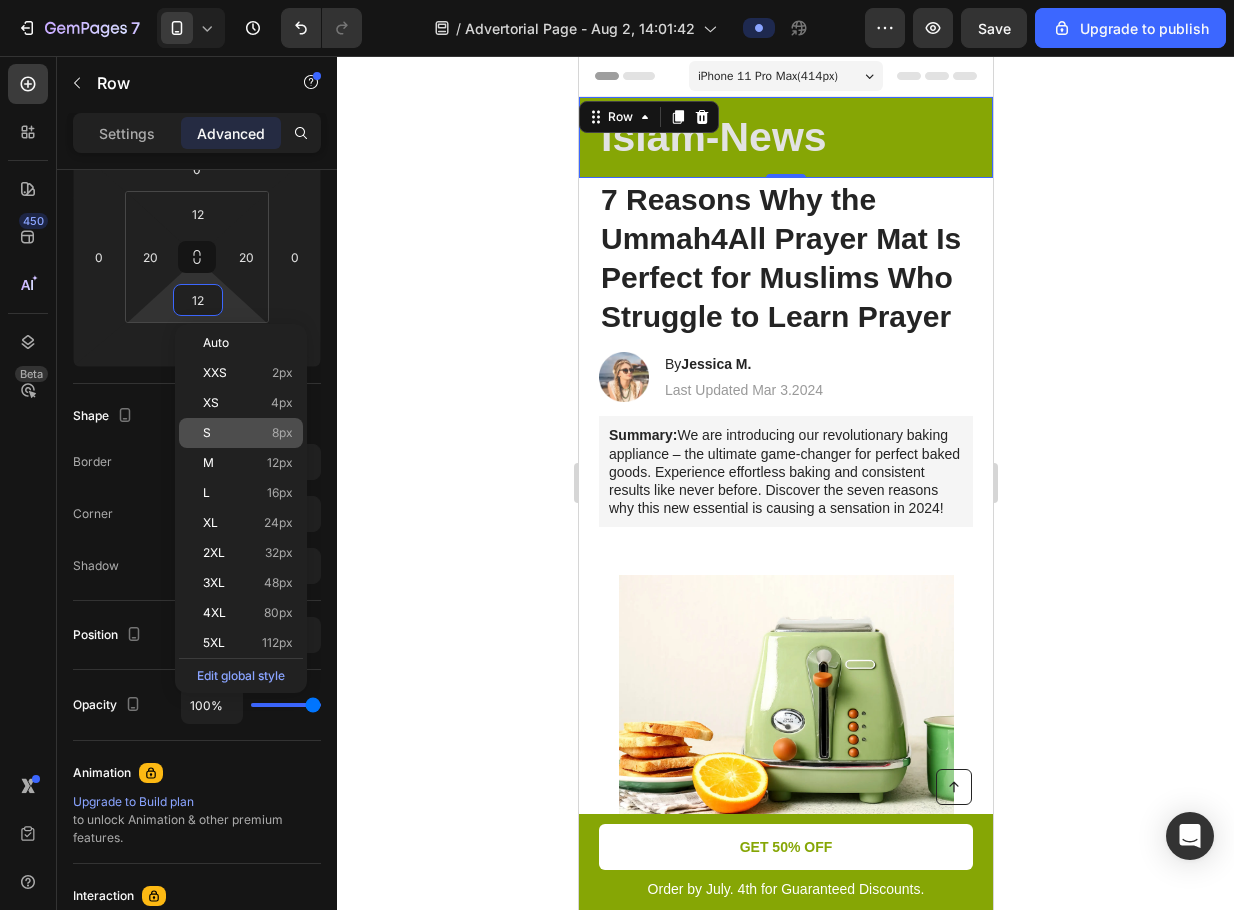click on "S 8px" at bounding box center [248, 433] 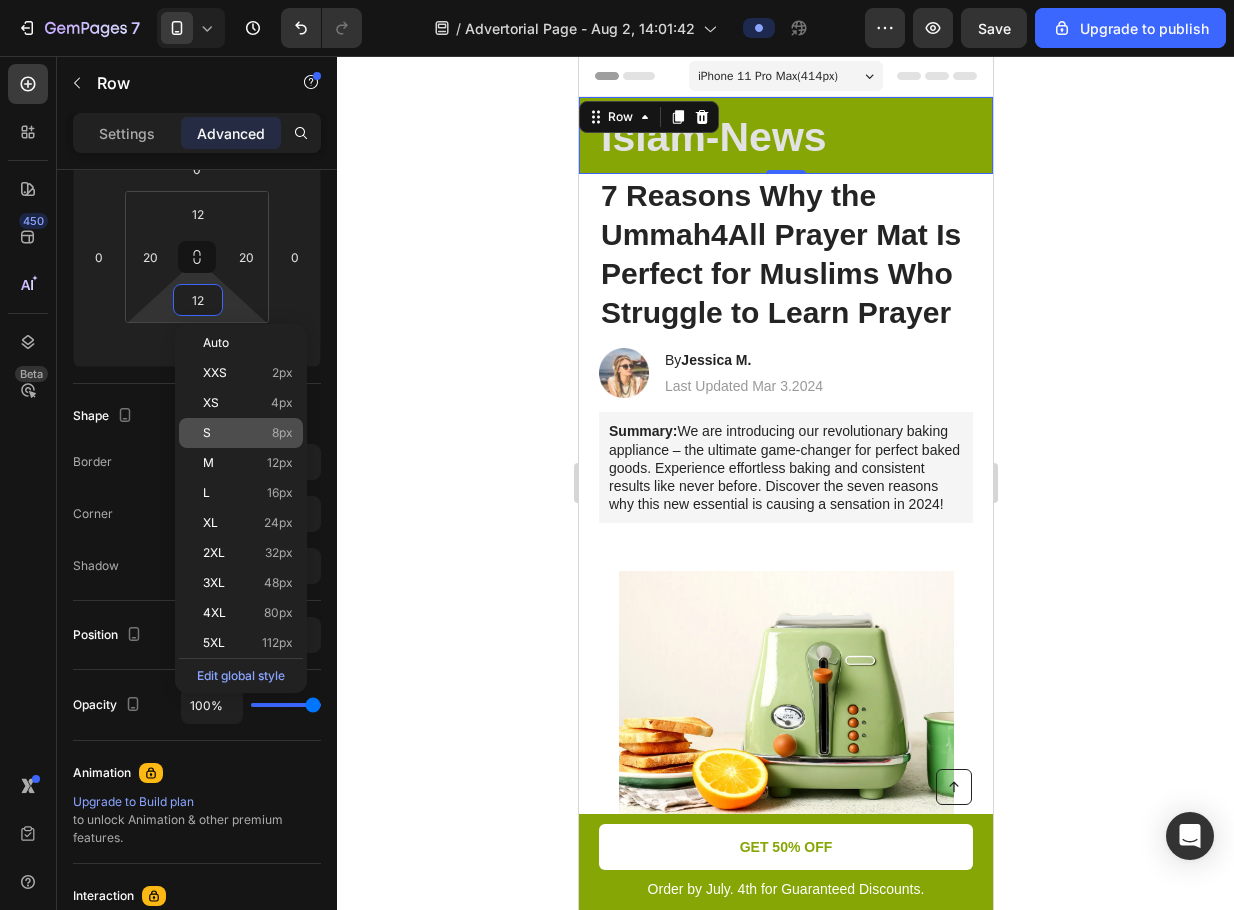 type on "8" 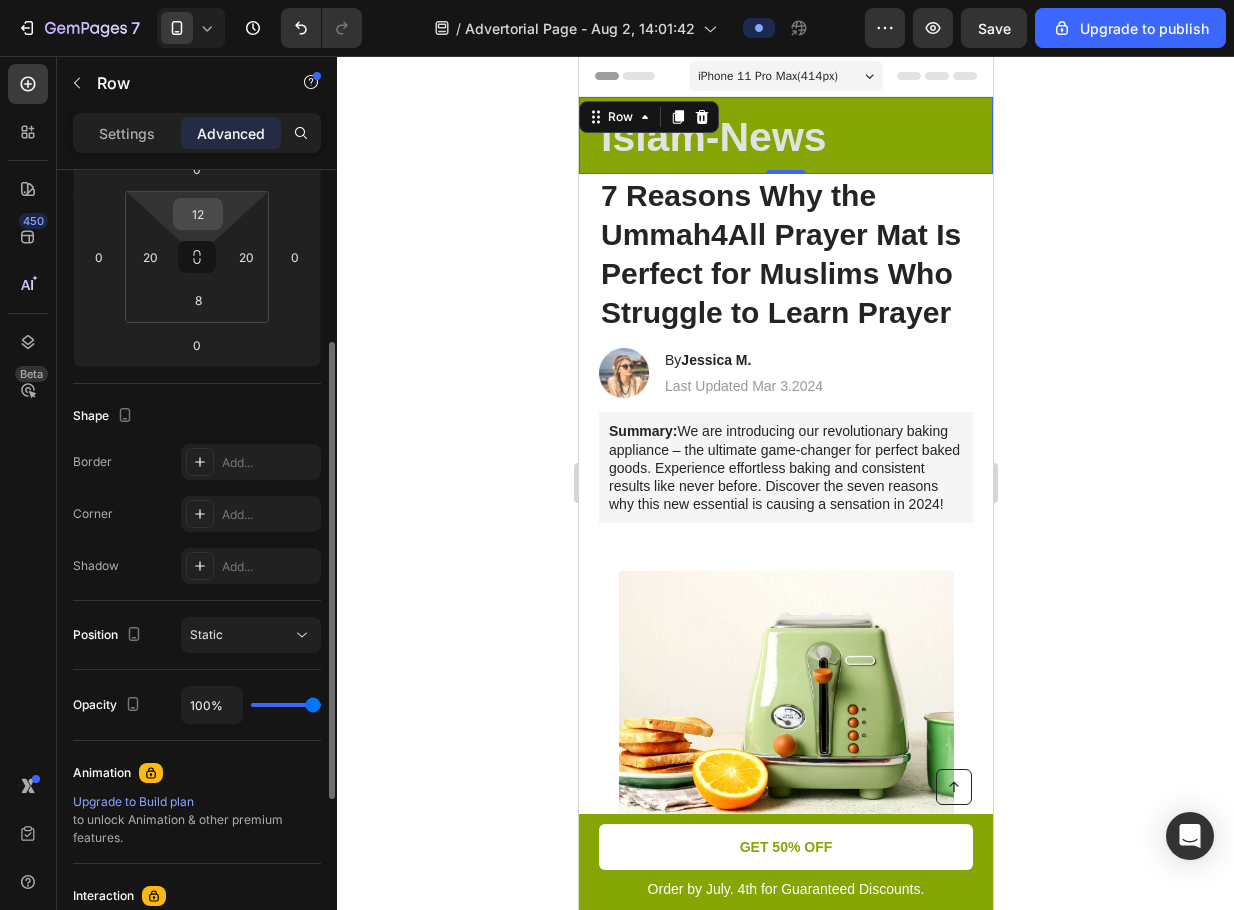 click on "12" at bounding box center (198, 214) 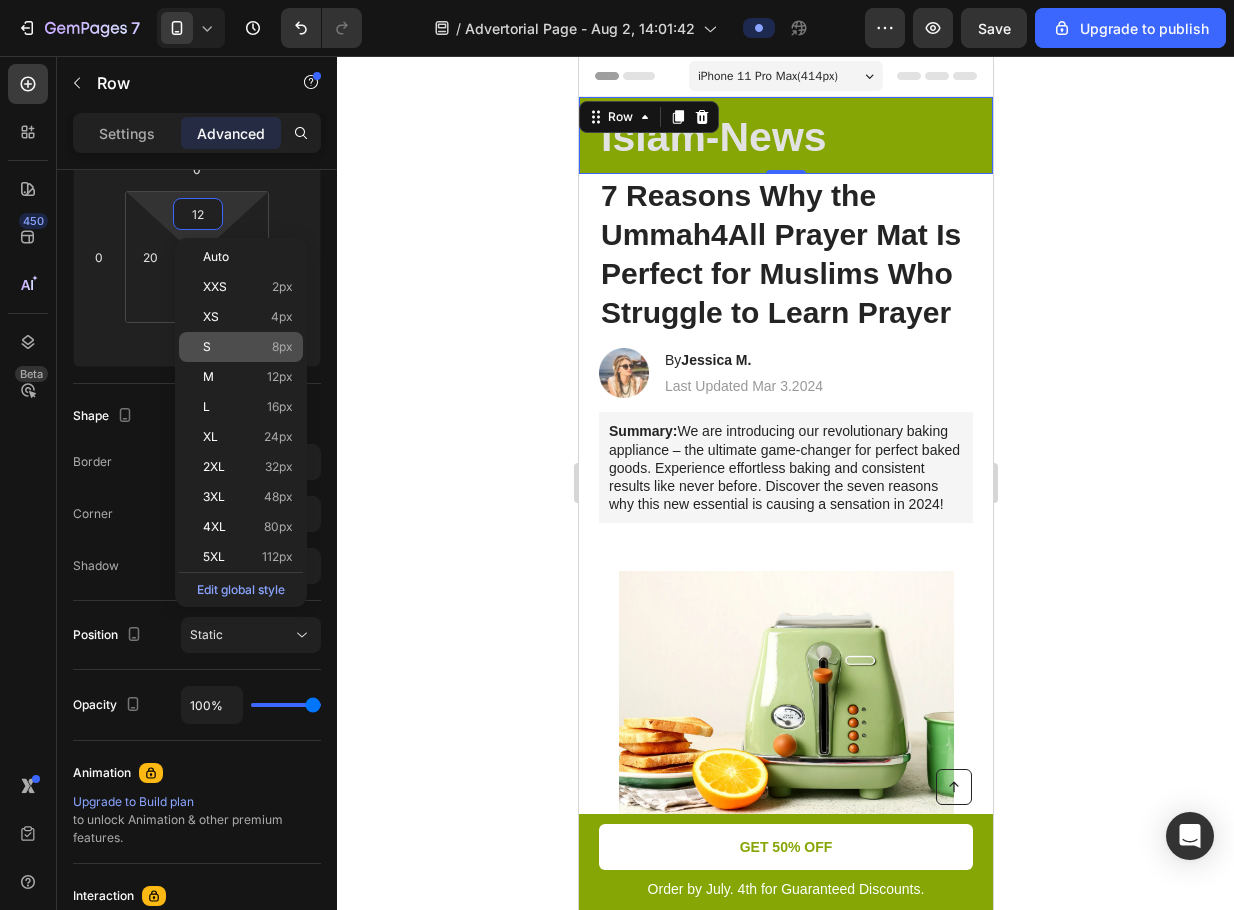 click on "S 8px" 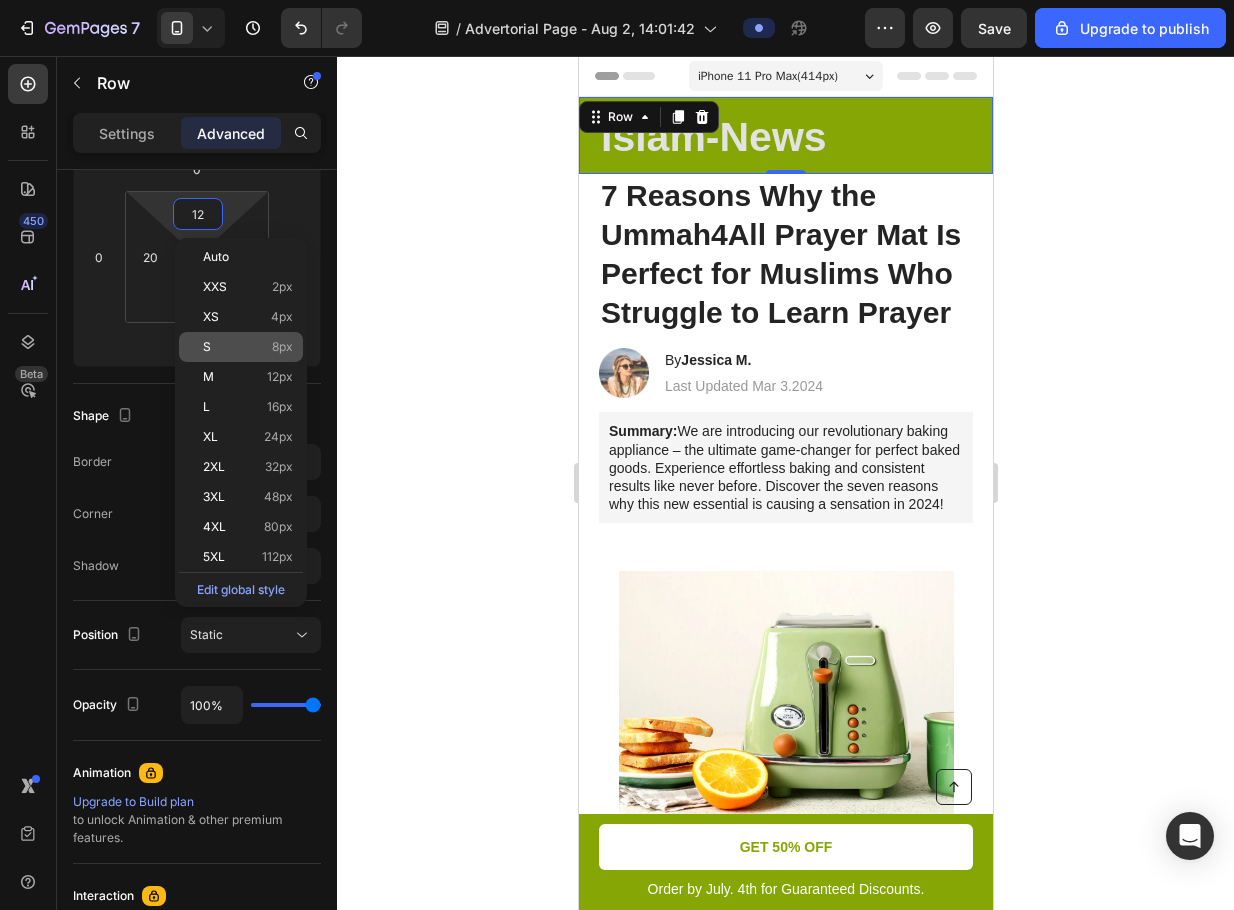 type on "8" 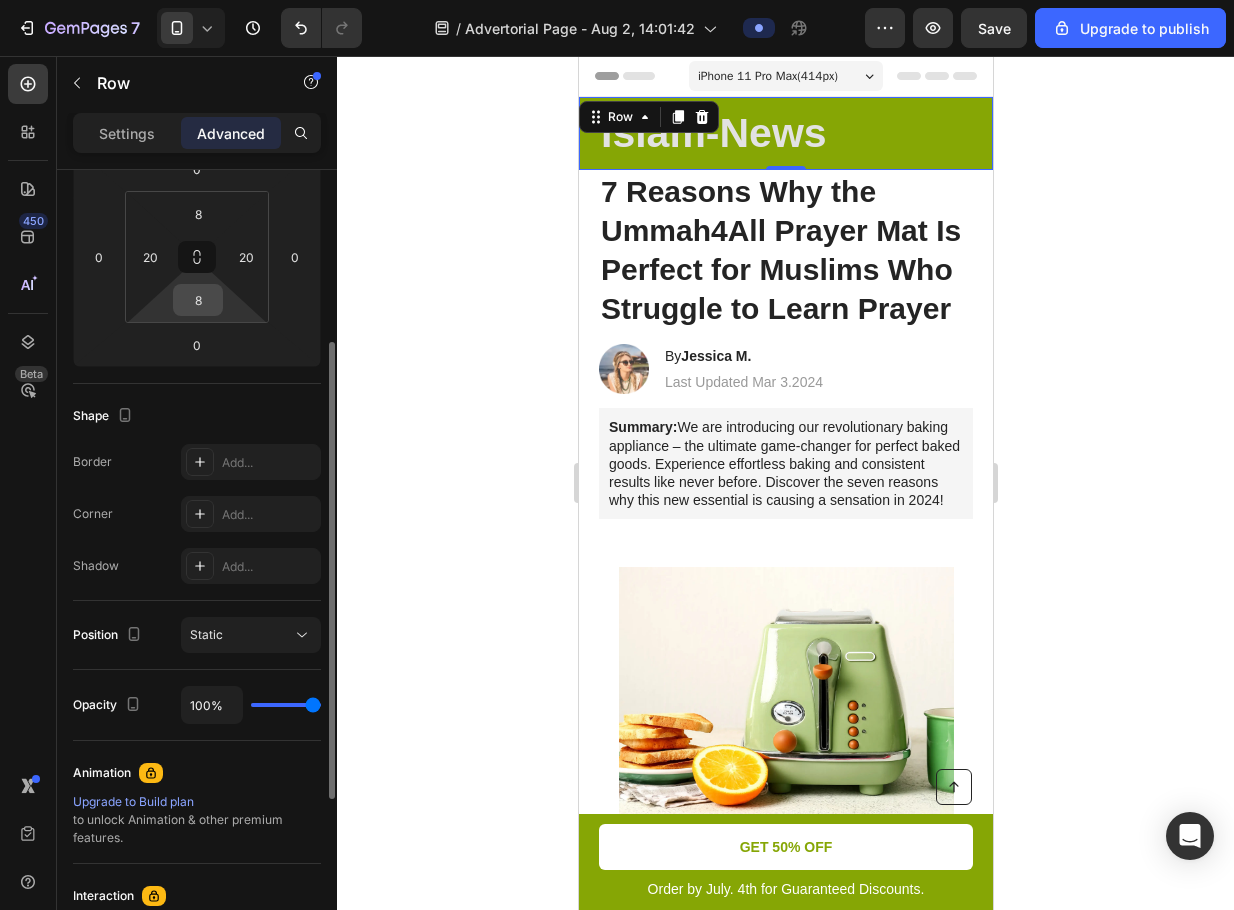 click on "8" at bounding box center [198, 300] 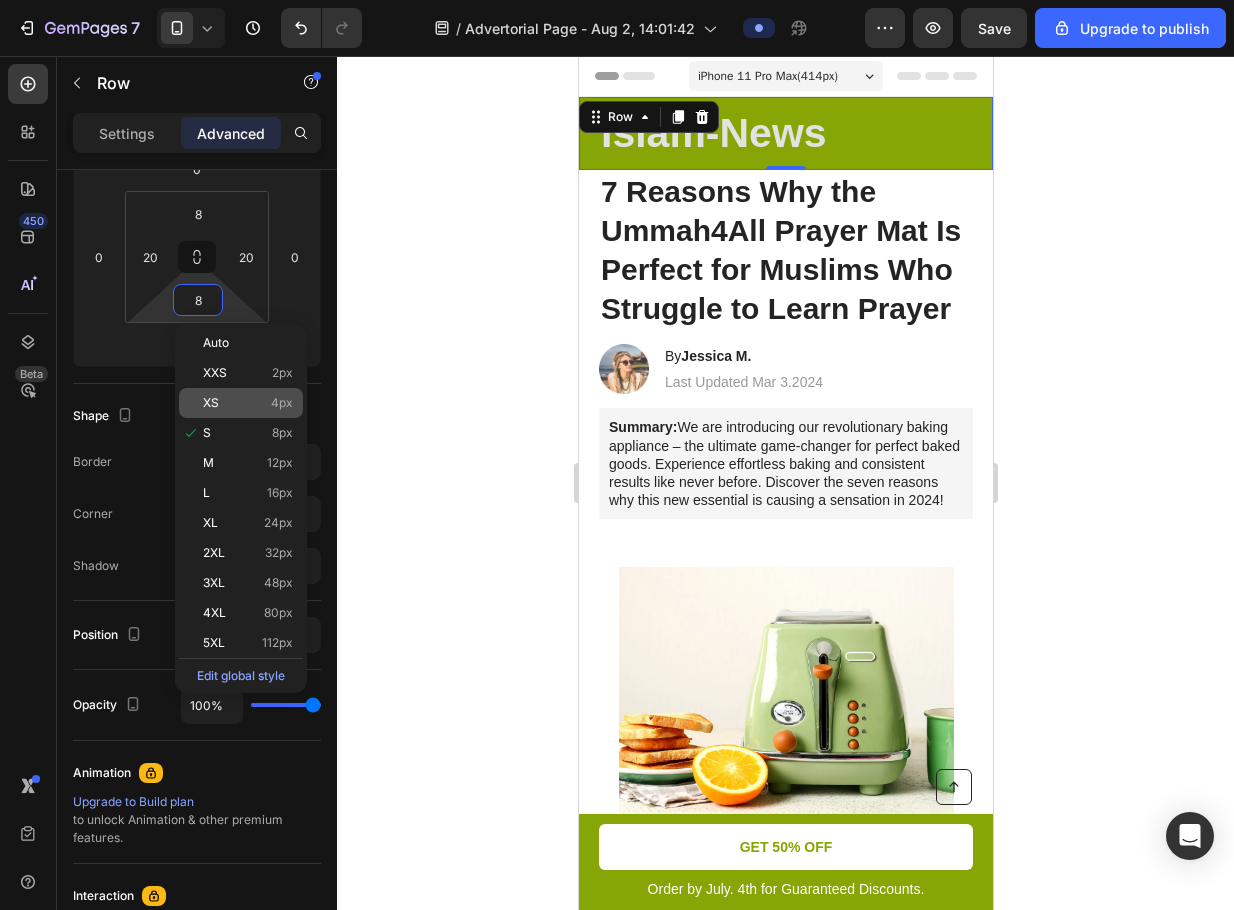 click on "XS 4px" 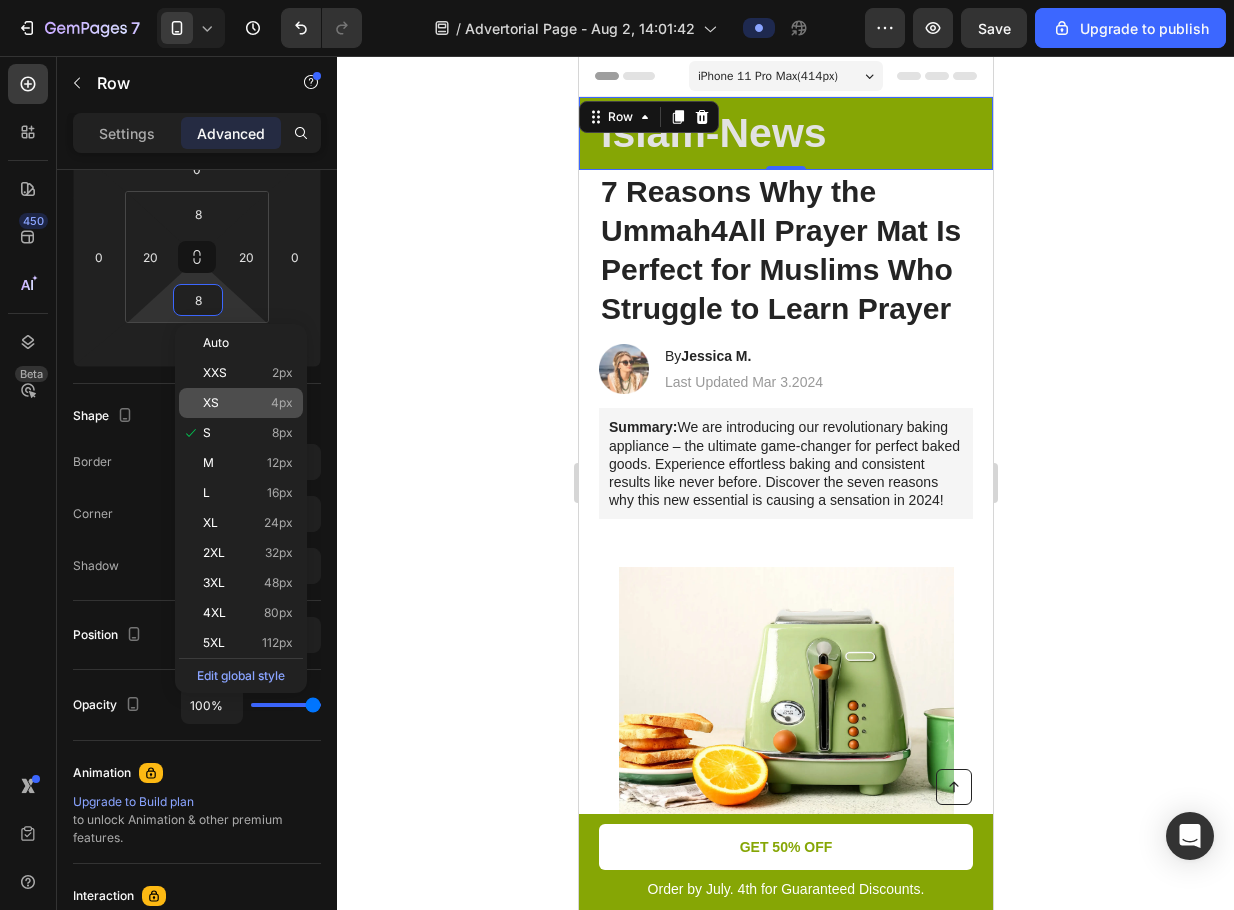 type on "4" 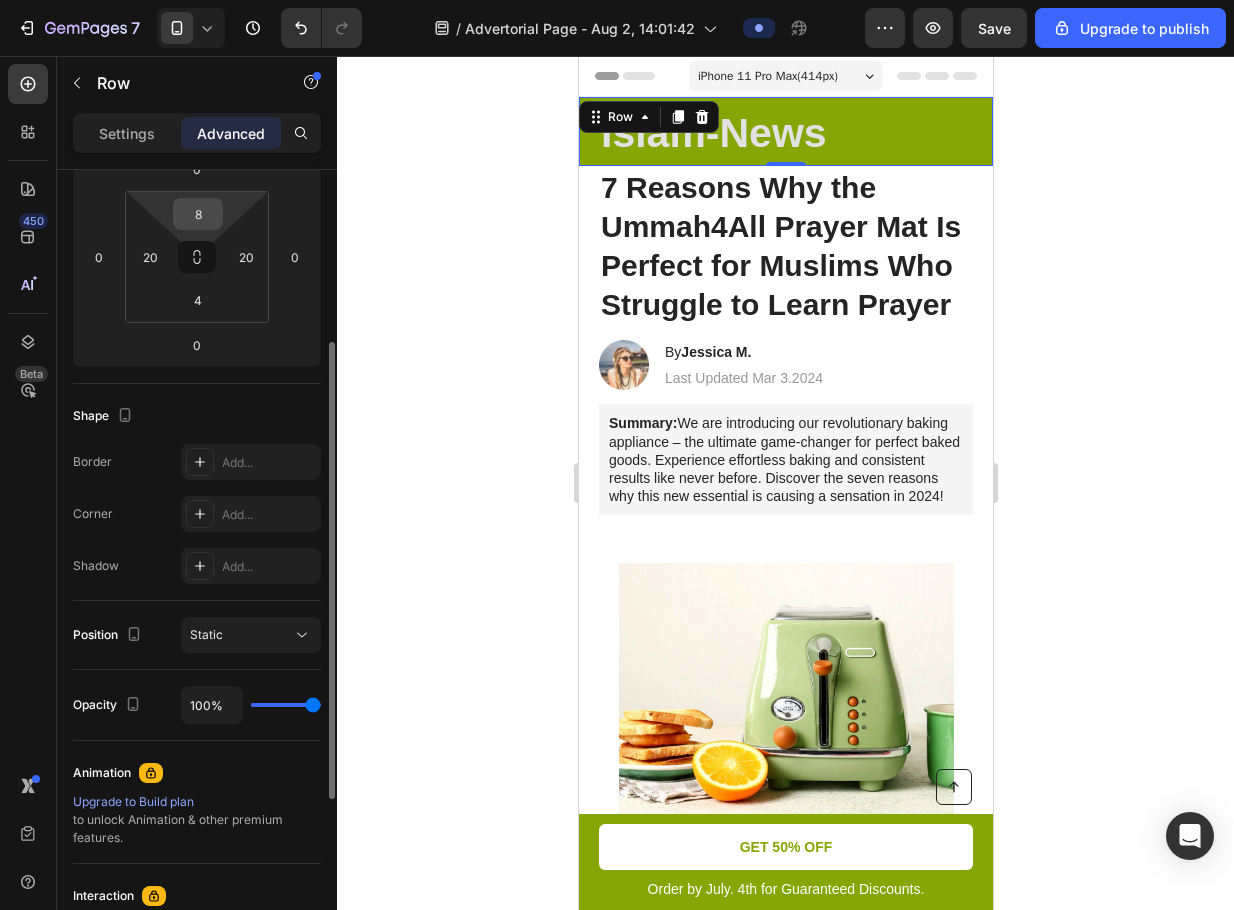 click on "8" at bounding box center (198, 214) 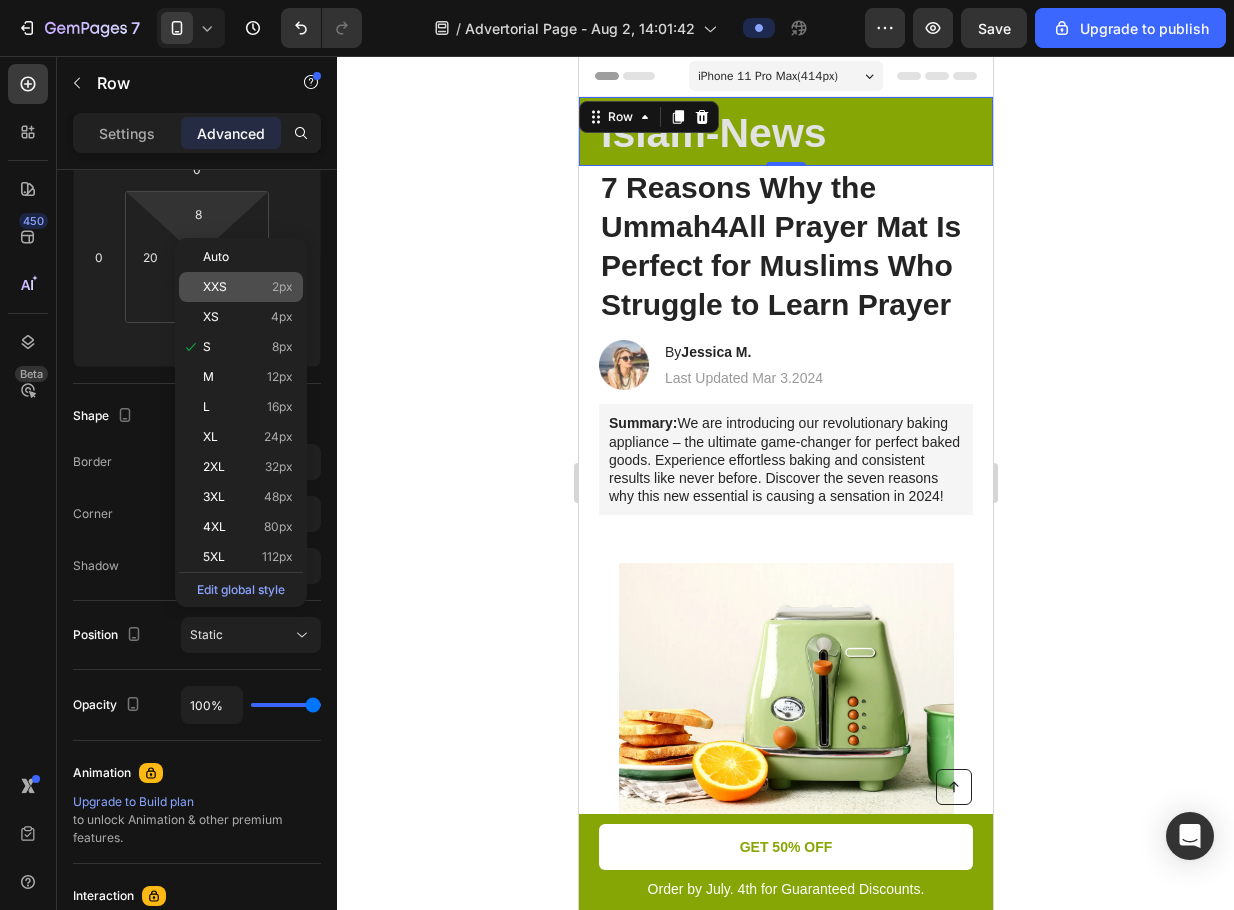 click on "XXS 2px" at bounding box center (248, 287) 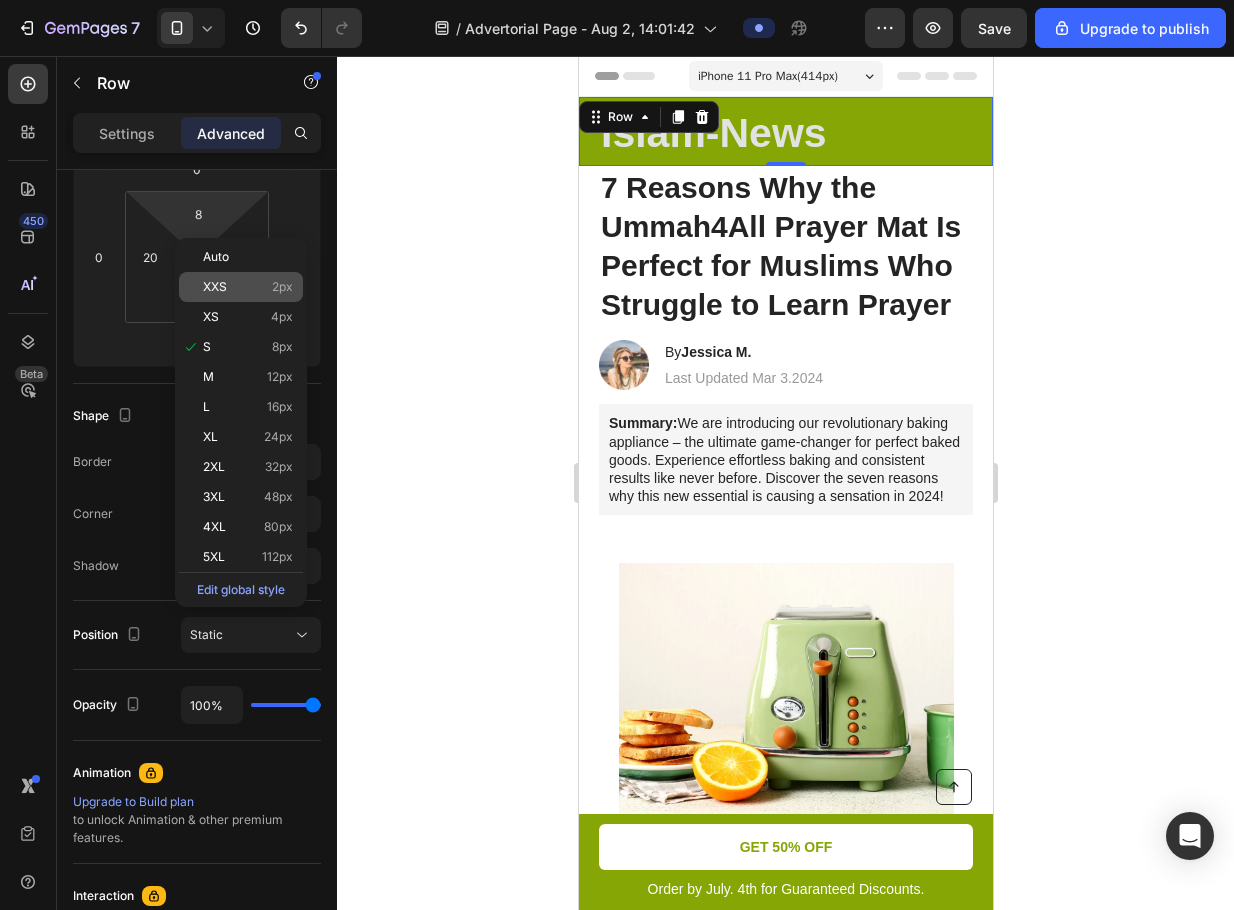 type on "2" 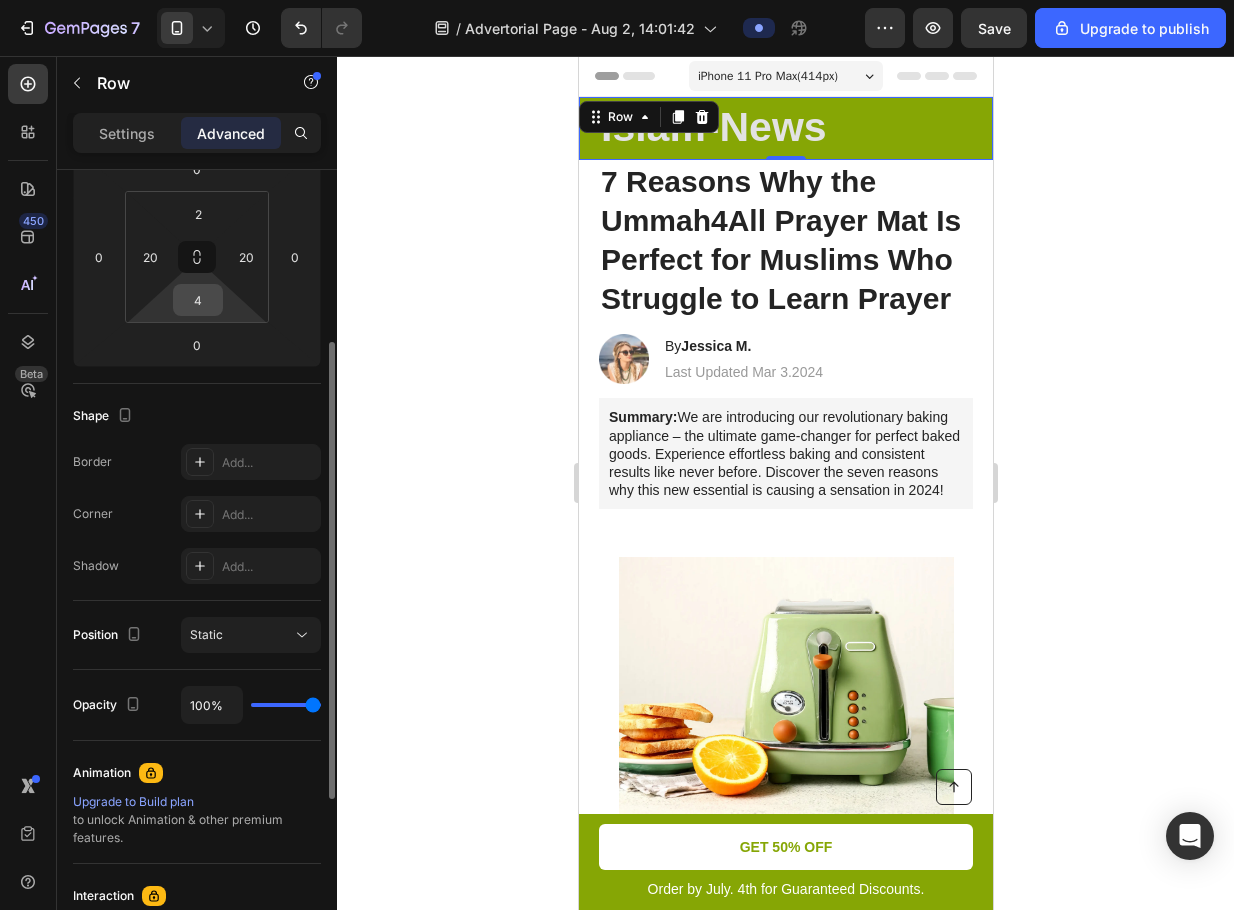 click on "4" at bounding box center [198, 300] 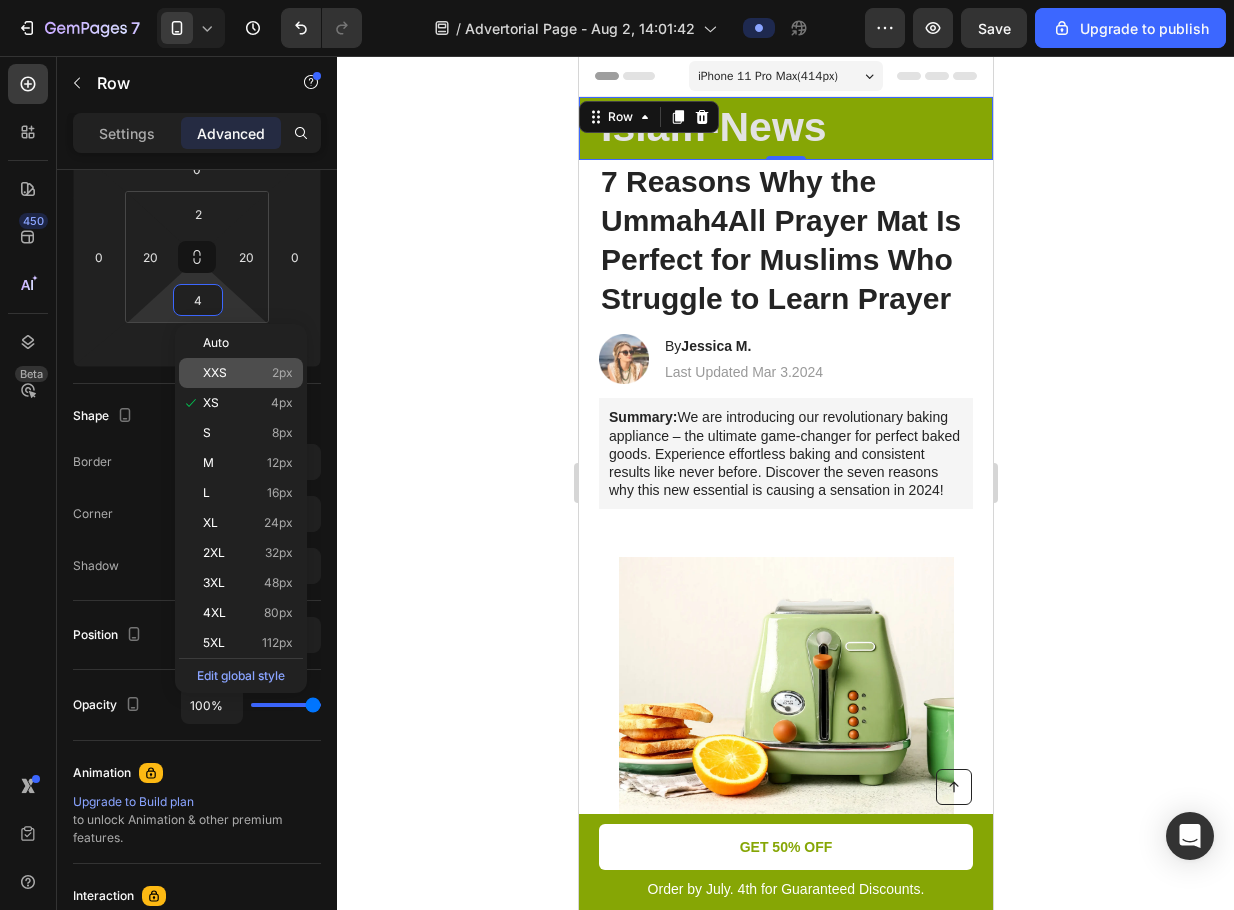 click on "XXS 2px" at bounding box center (248, 373) 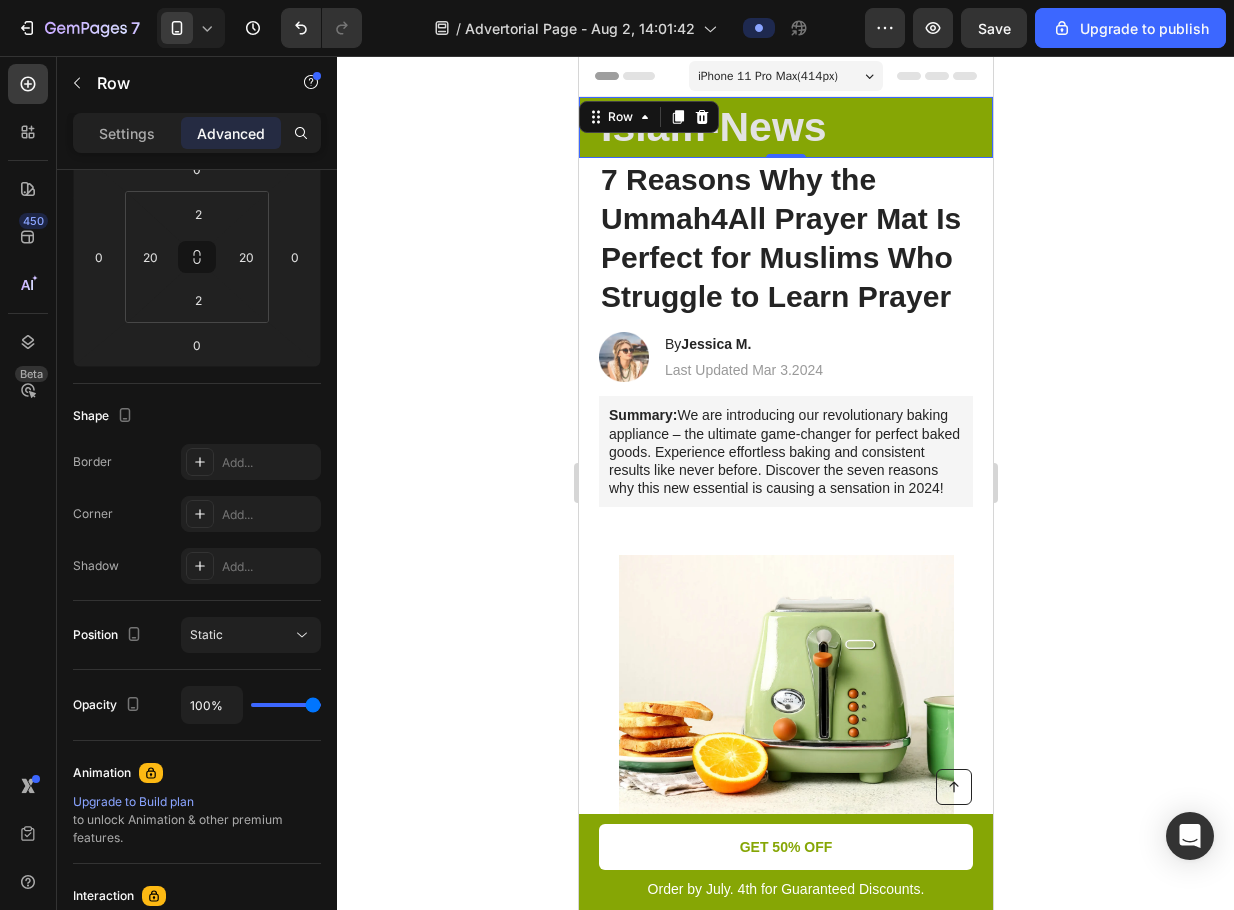 click 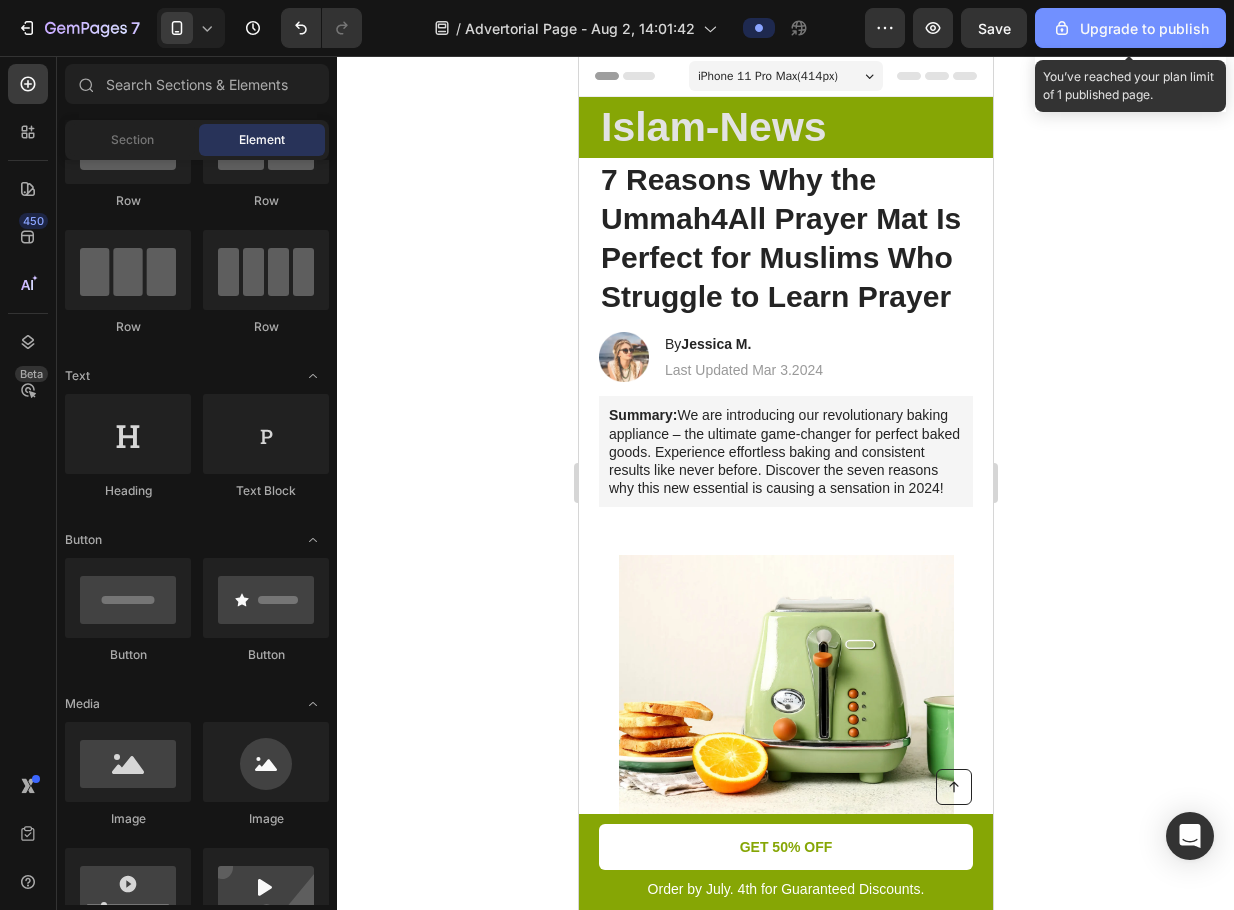 click on "Upgrade to publish" at bounding box center (1130, 28) 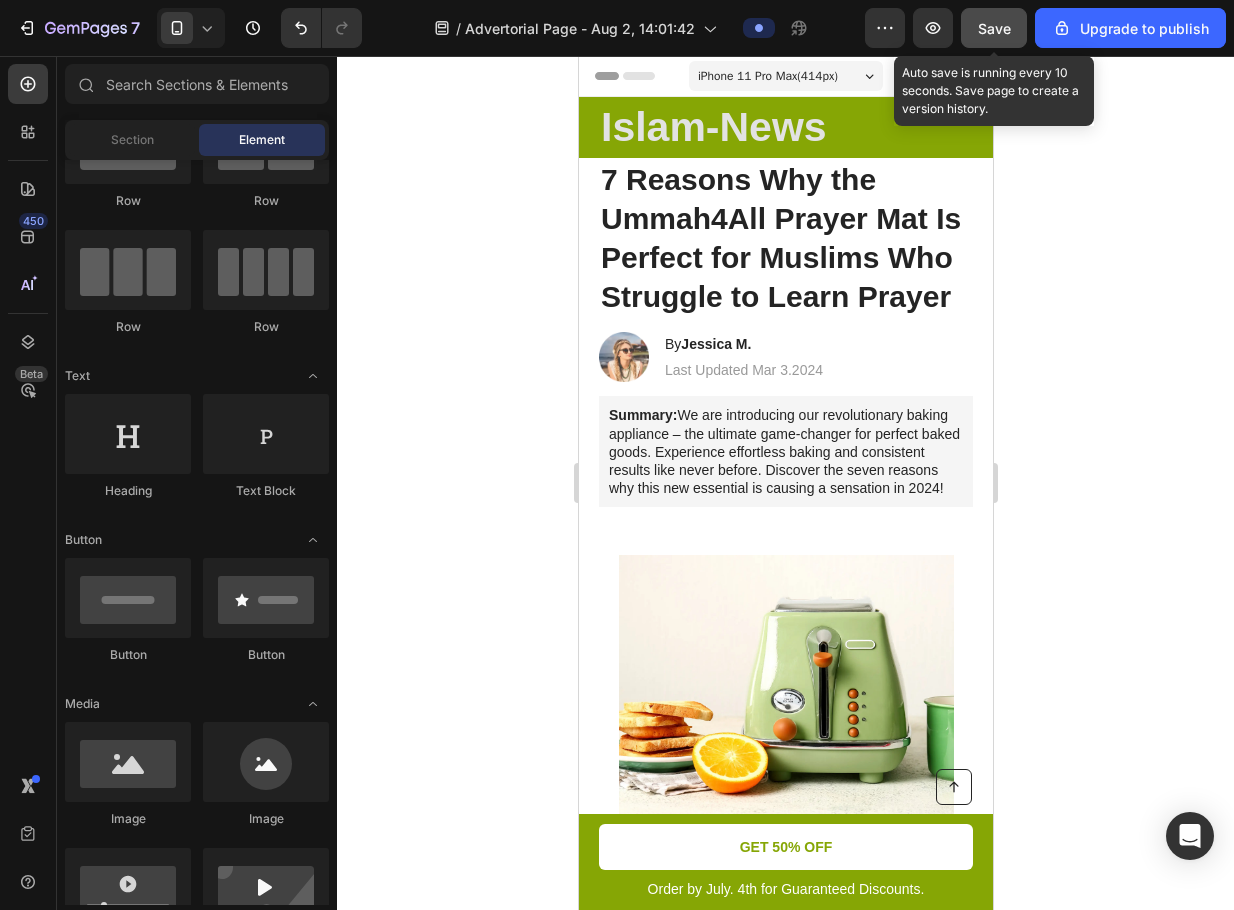 click on "Save" 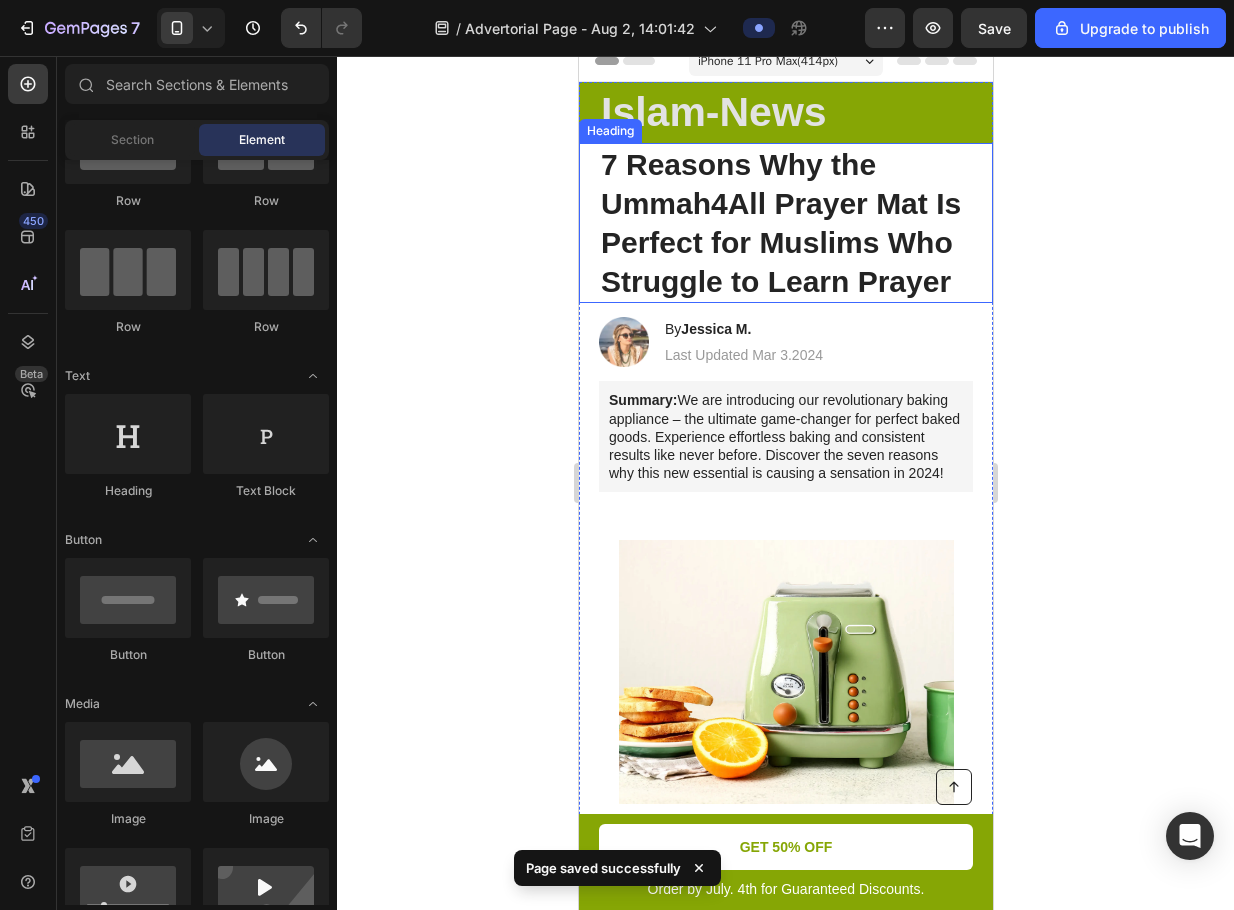 scroll, scrollTop: 0, scrollLeft: 0, axis: both 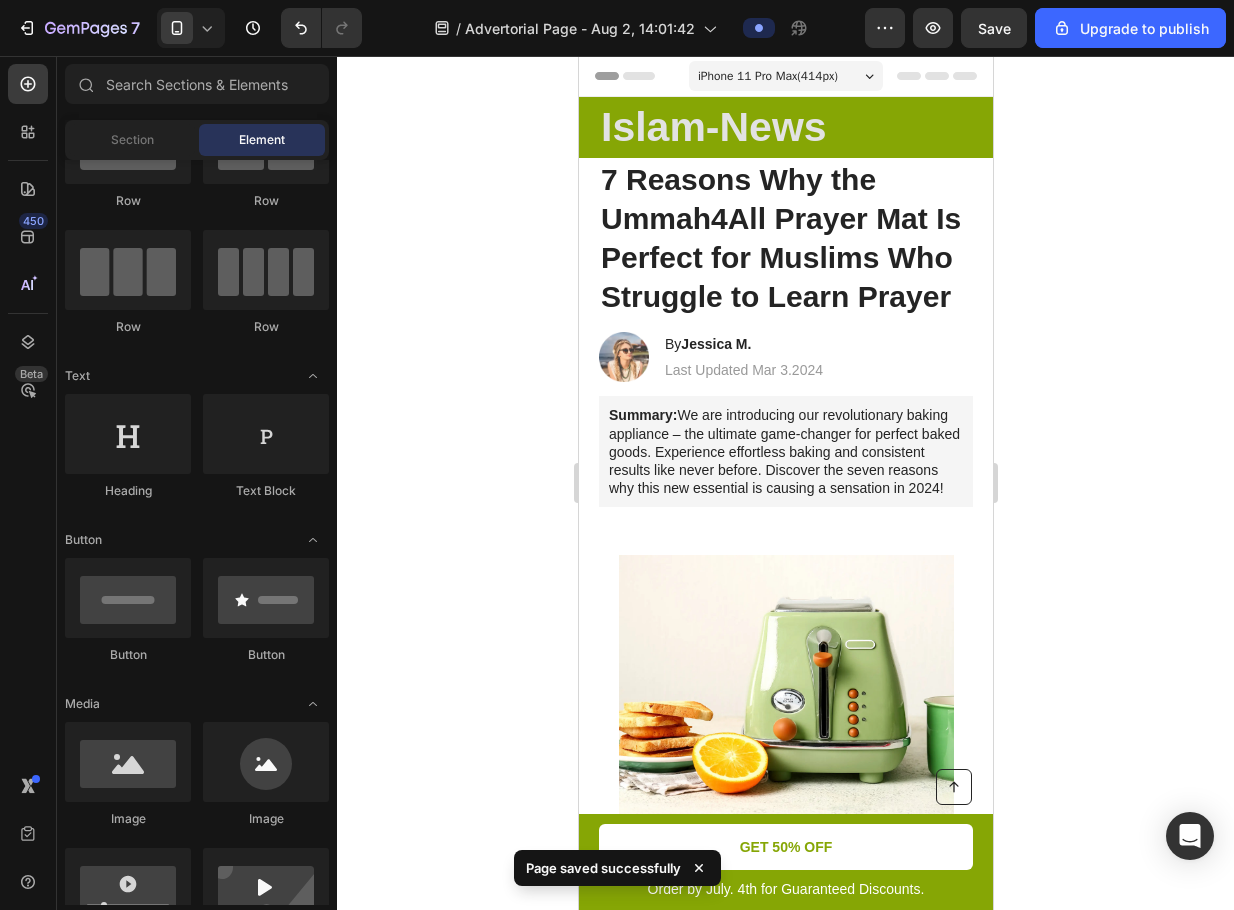 click on "iPhone 11 Pro Max  ( 414 px)" at bounding box center [767, 76] 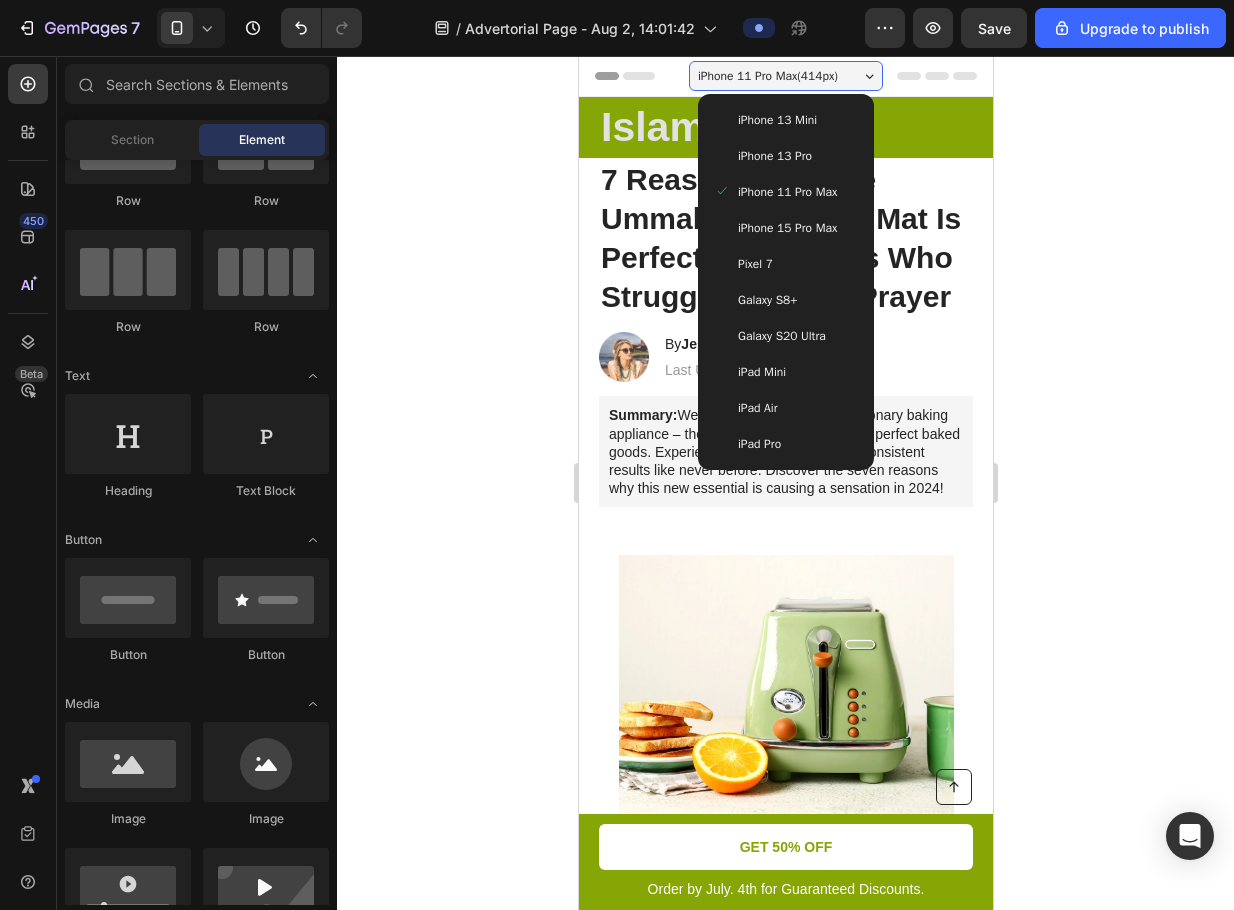 click on "iPhone 13 Pro" at bounding box center (774, 156) 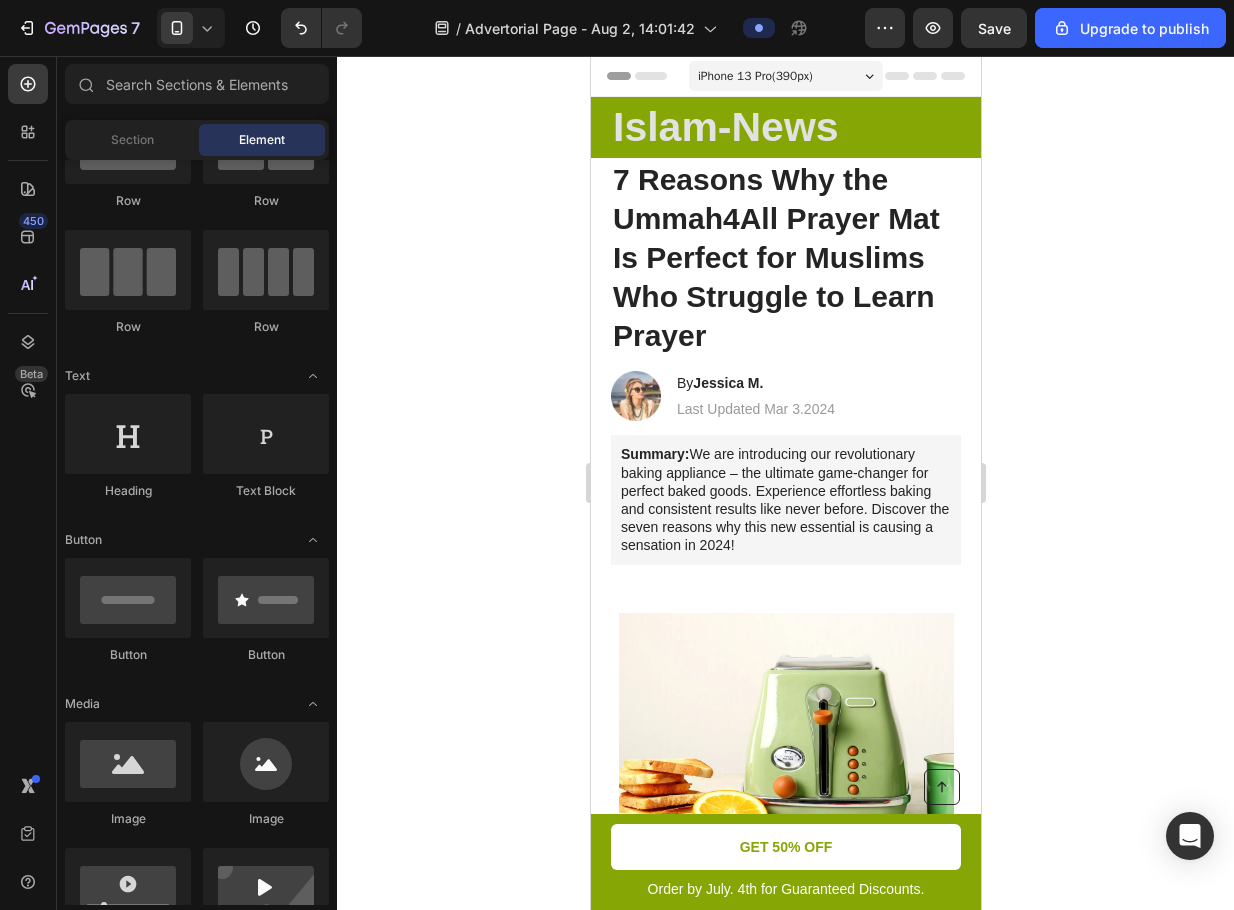 click on "iPhone 13 Pro  ( 390 px)" at bounding box center [785, 76] 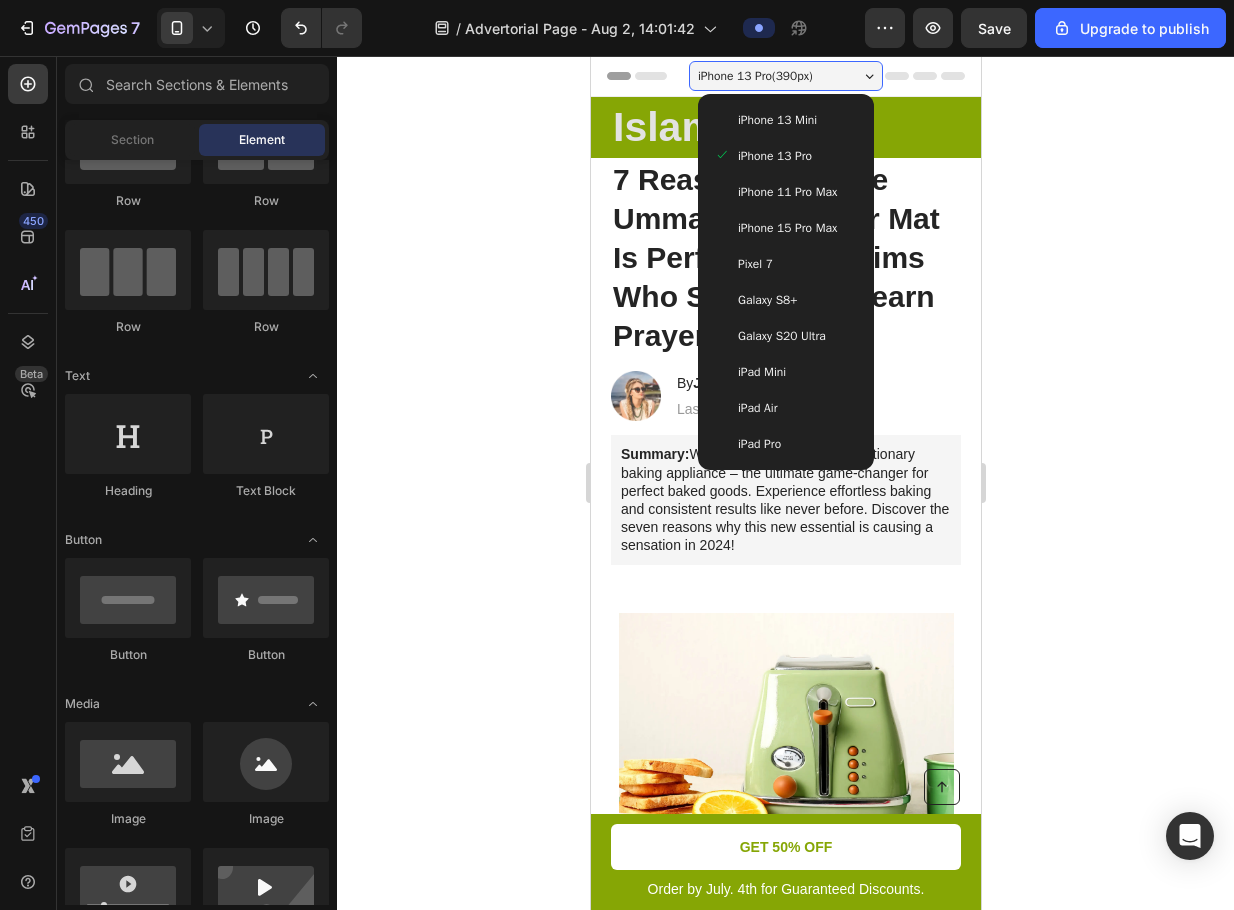 click on "iPhone 15 Pro Max" at bounding box center [785, 228] 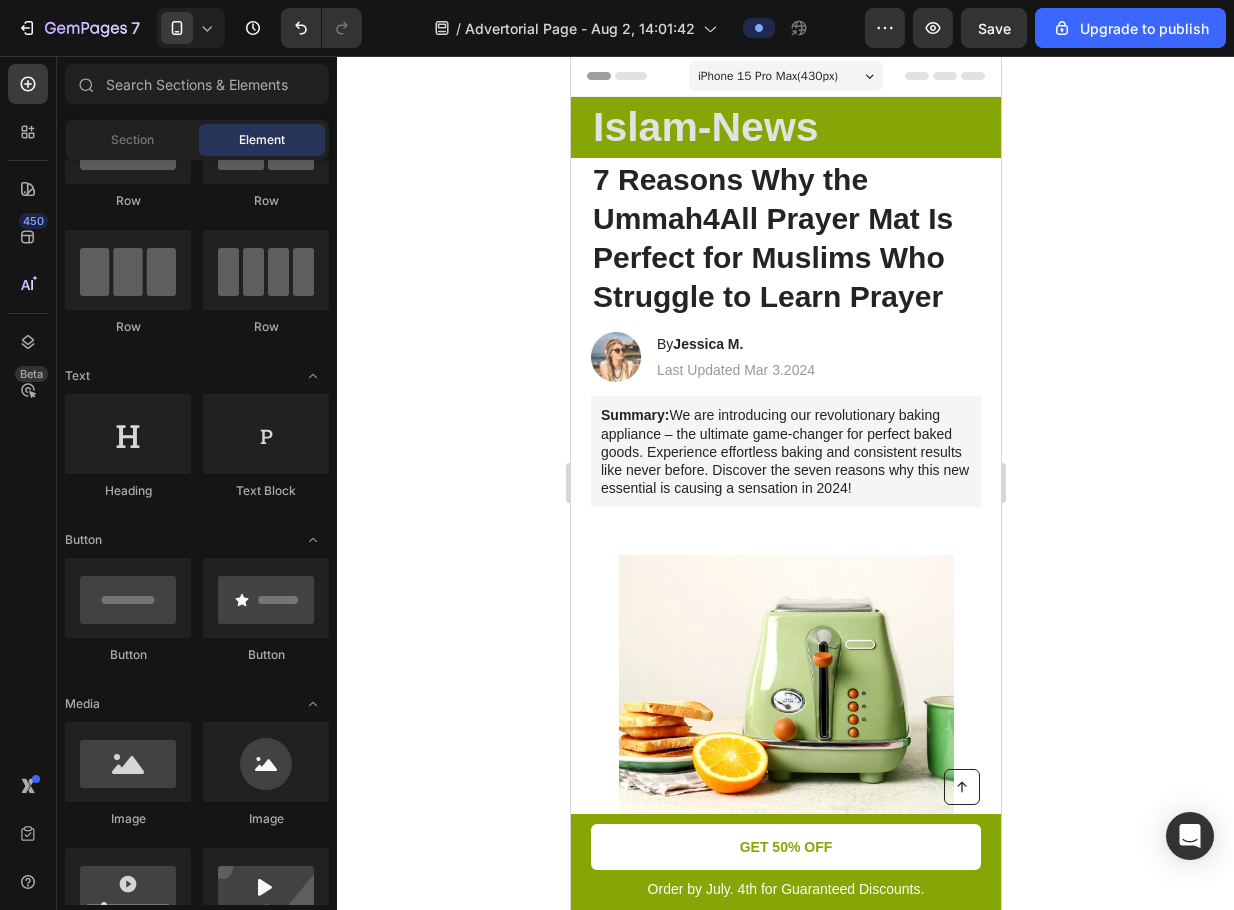 click on "iPhone 15 Pro Max  ( 430 px)" at bounding box center [767, 76] 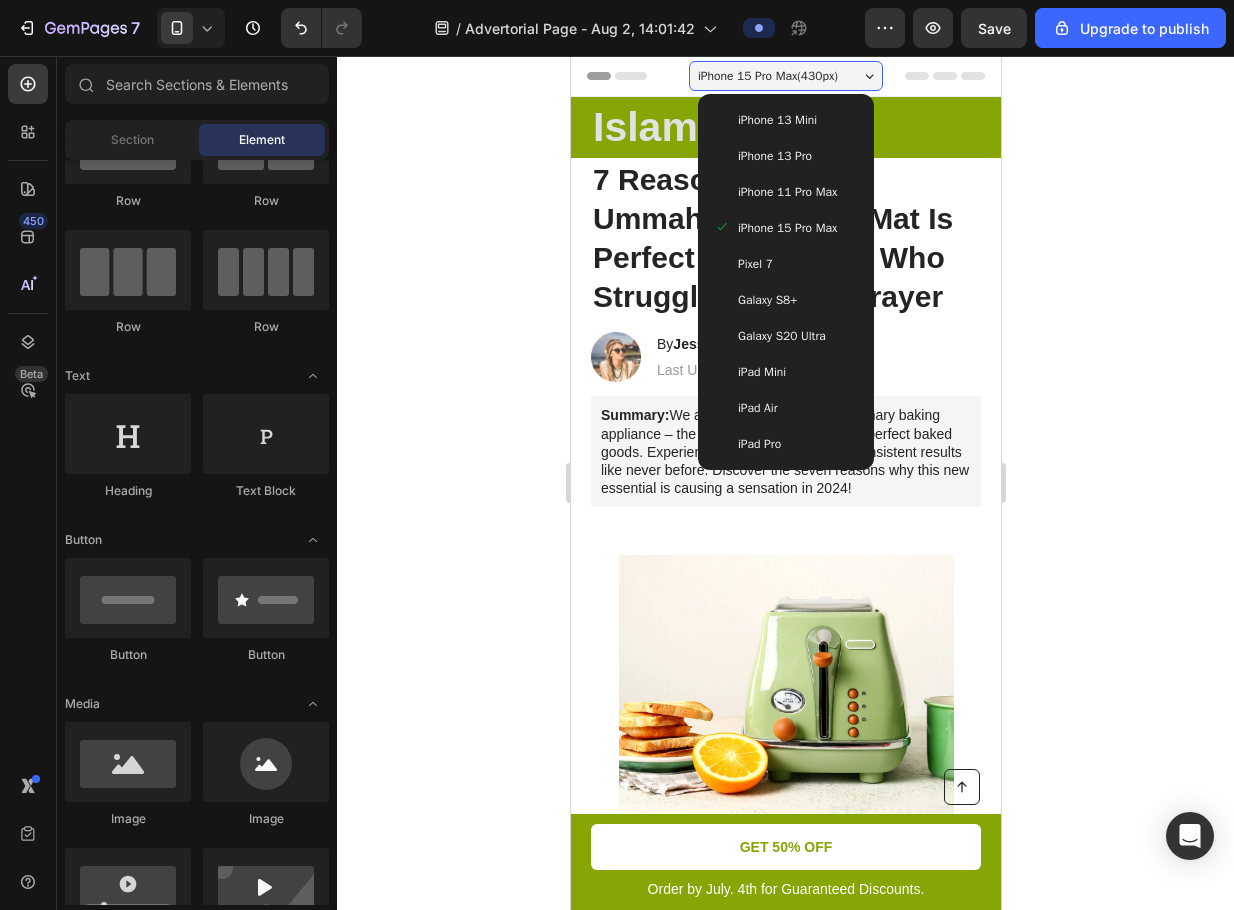 click on "iPhone 13 Pro" at bounding box center [774, 156] 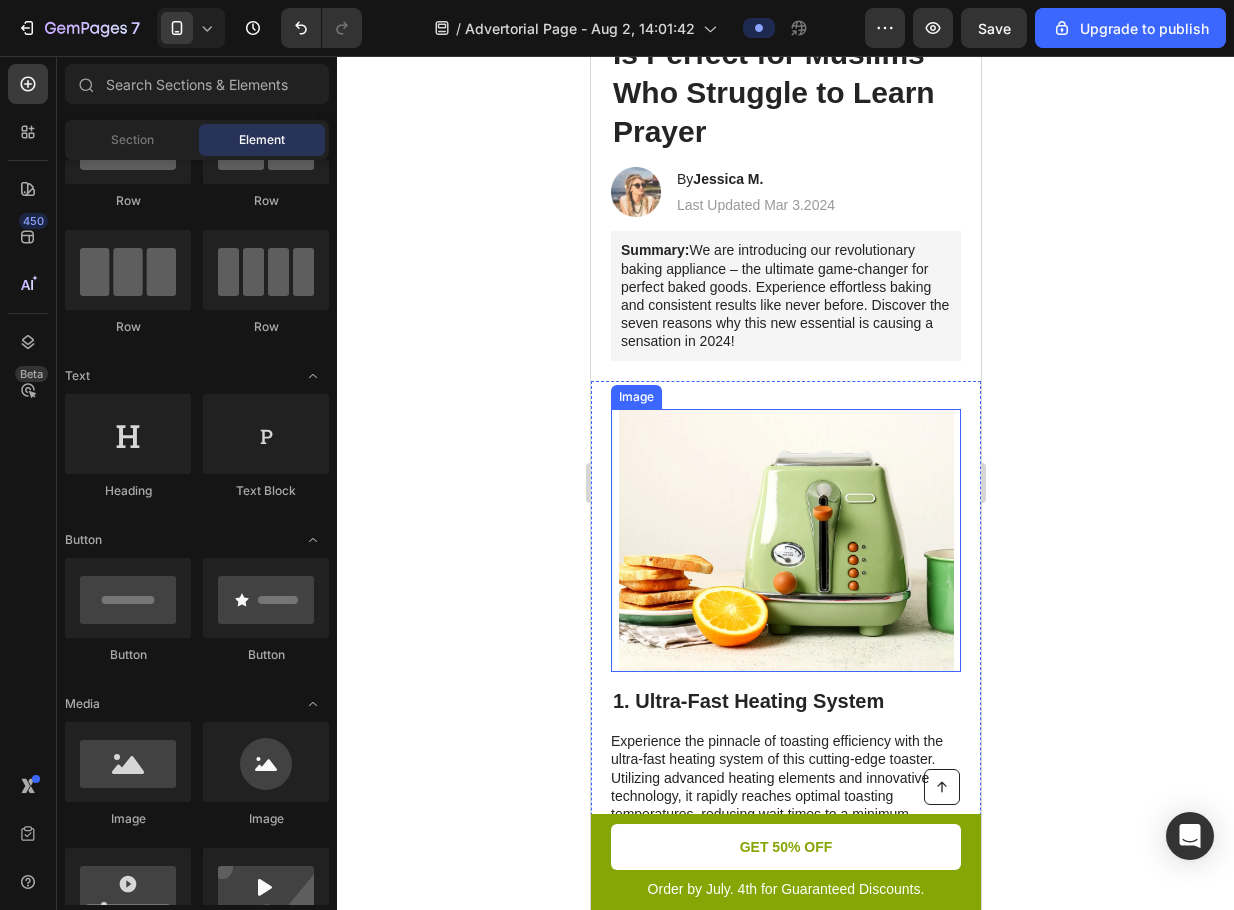 scroll, scrollTop: 200, scrollLeft: 0, axis: vertical 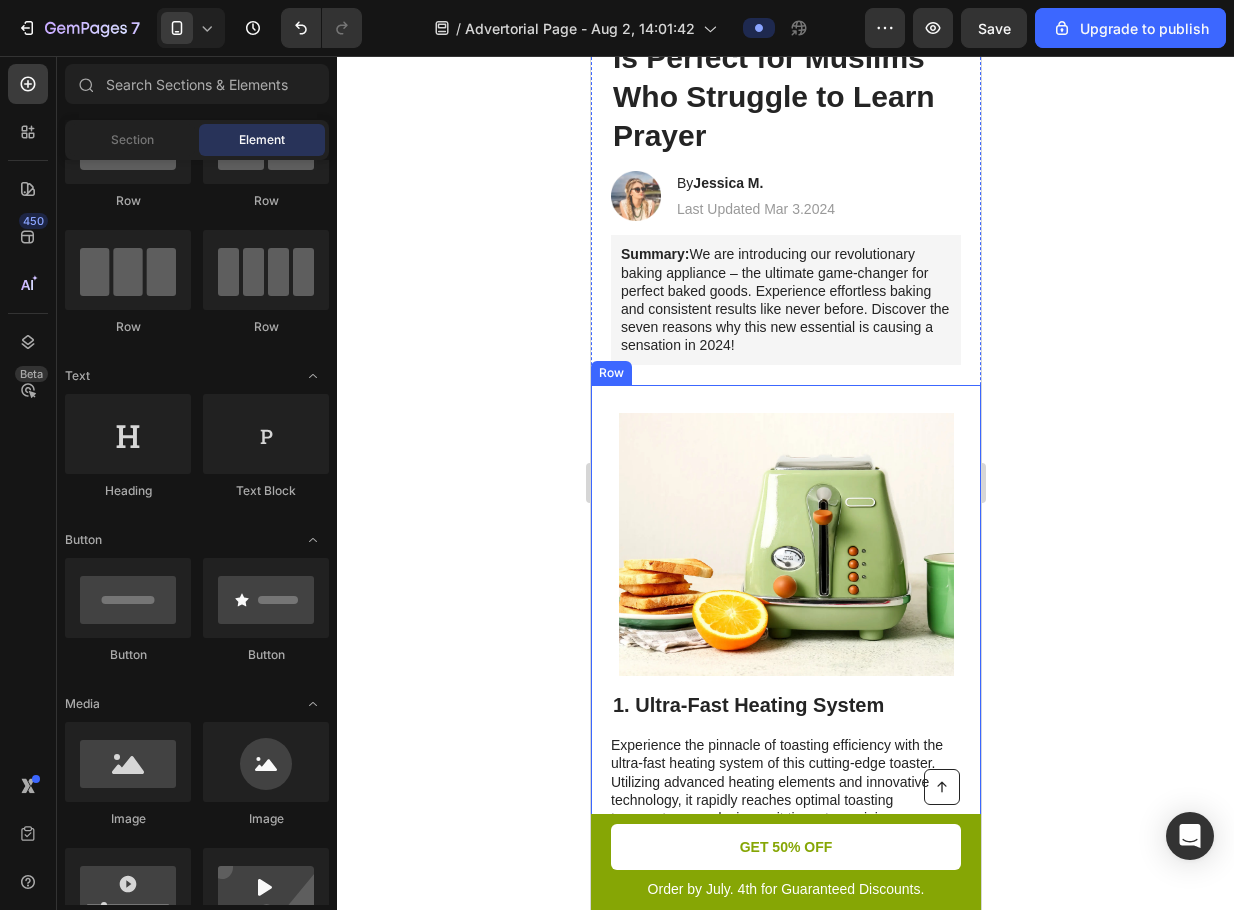 click on "Image 1. Ultra-Fast Heating System Heading Experience the pinnacle of toasting efficiency with the ultra-fast heating system of this cutting-edge toaster. Utilizing advanced heating elements and innovative technology, it rapidly reaches optimal toasting temperatures, reducing wait times to a minimum. Start your day with swift and satisfying toasting, allowing you to indulge in perfectly crispy slices in mere moments. Text Block Row" at bounding box center (785, 658) 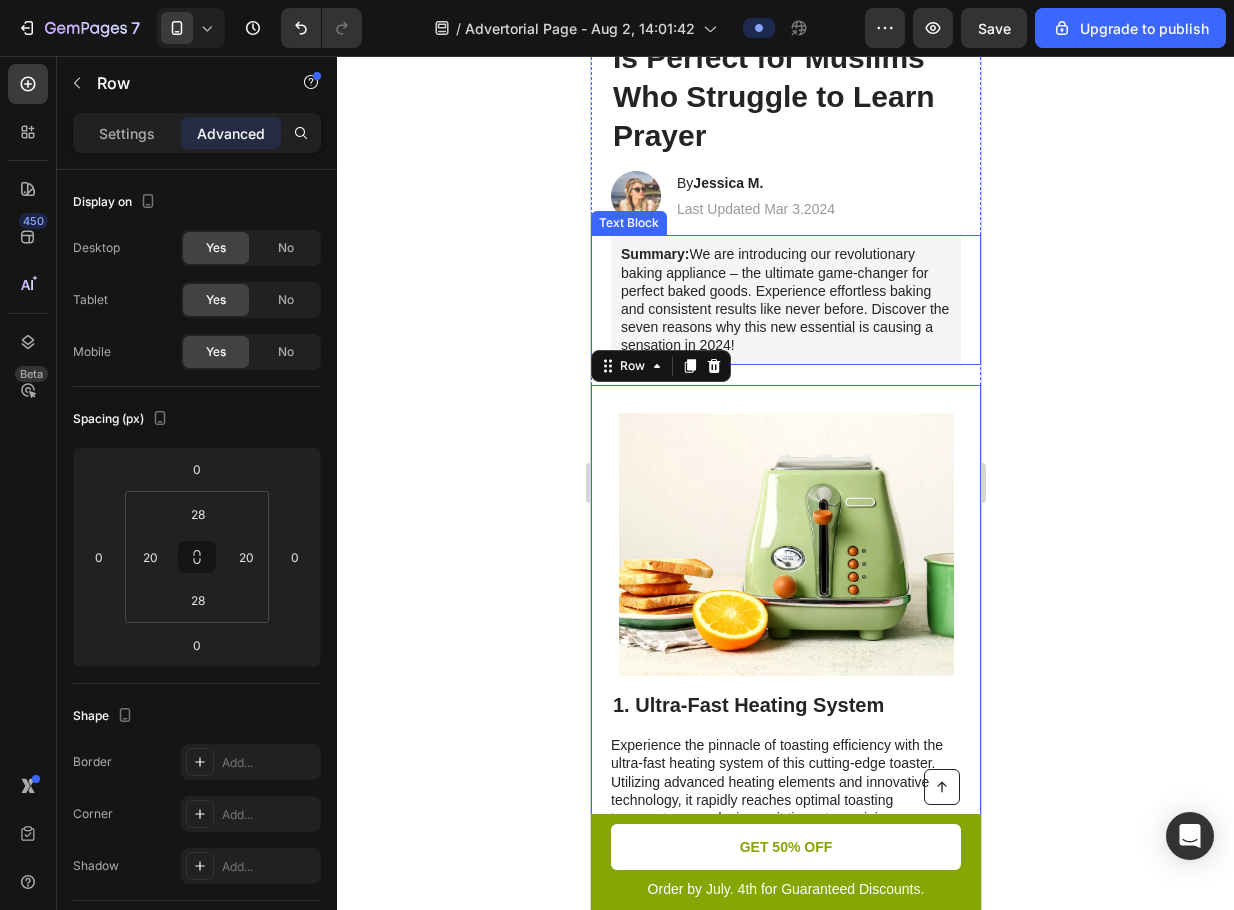 click on "Summary:  We are introducing our revolutionary baking appliance – the ultimate game-changer for perfect baked goods. Experience effortless baking and consistent results like never before. Discover the seven reasons why this new essential is causing a sensation in 2024!" at bounding box center [785, 299] 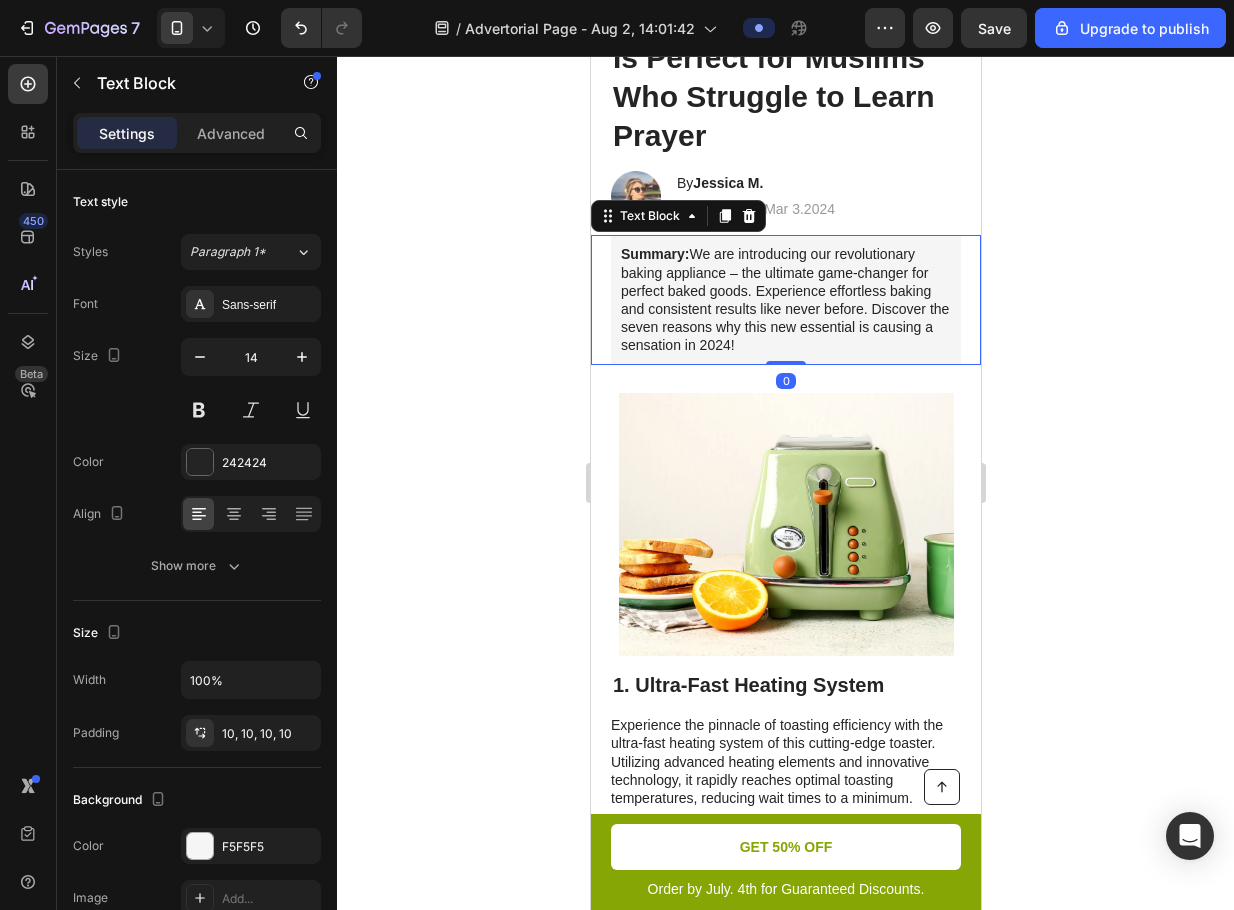 drag, startPoint x: 781, startPoint y: 384, endPoint x: 791, endPoint y: 353, distance: 32.572994 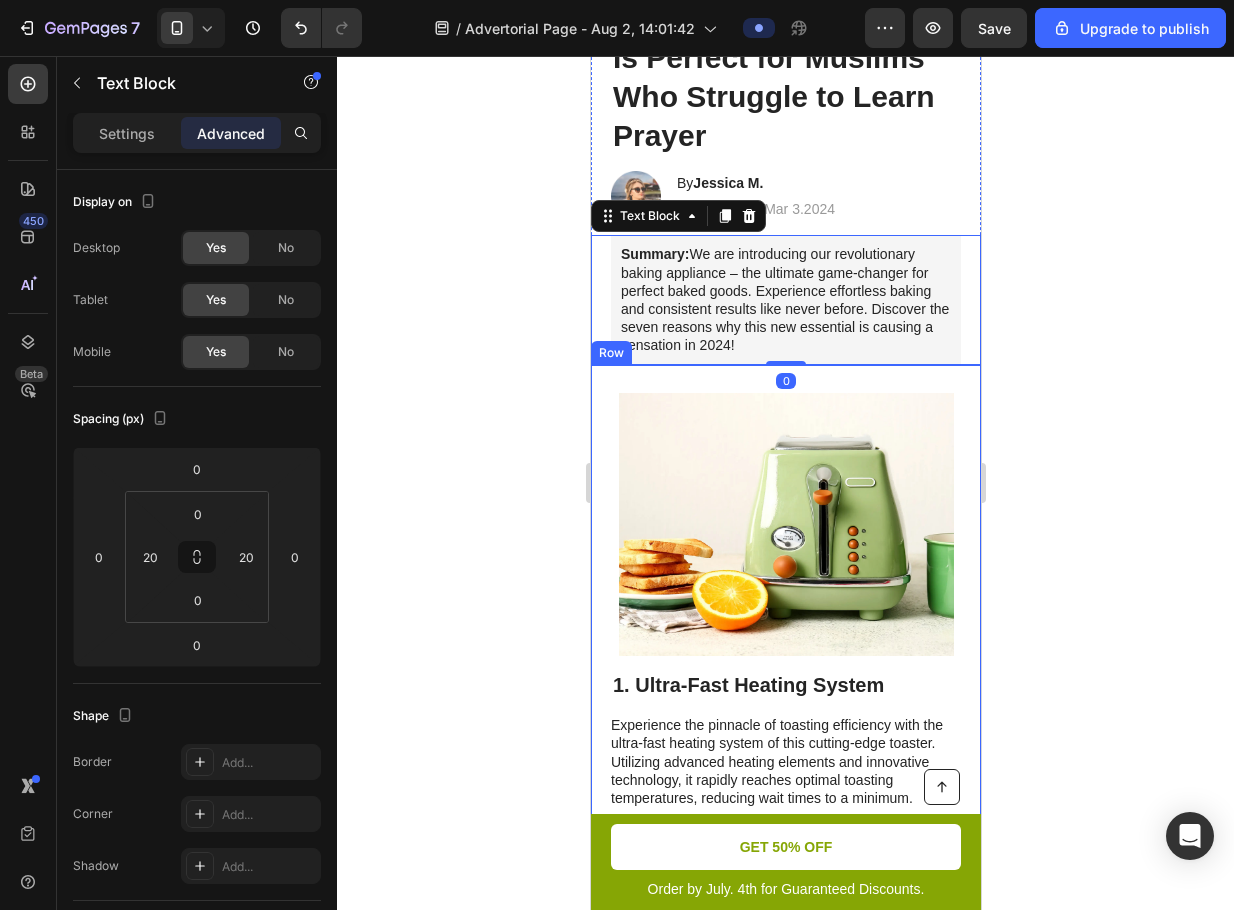 click on "Image 1. Ultra-Fast Heating System Heading Experience the pinnacle of toasting efficiency with the ultra-fast heating system of this cutting-edge toaster. Utilizing advanced heating elements and innovative technology, it rapidly reaches optimal toasting temperatures, reducing wait times to a minimum. Start your day with swift and satisfying toasting, allowing you to indulge in perfectly crispy slices in mere moments. Text Block Row" at bounding box center (785, 638) 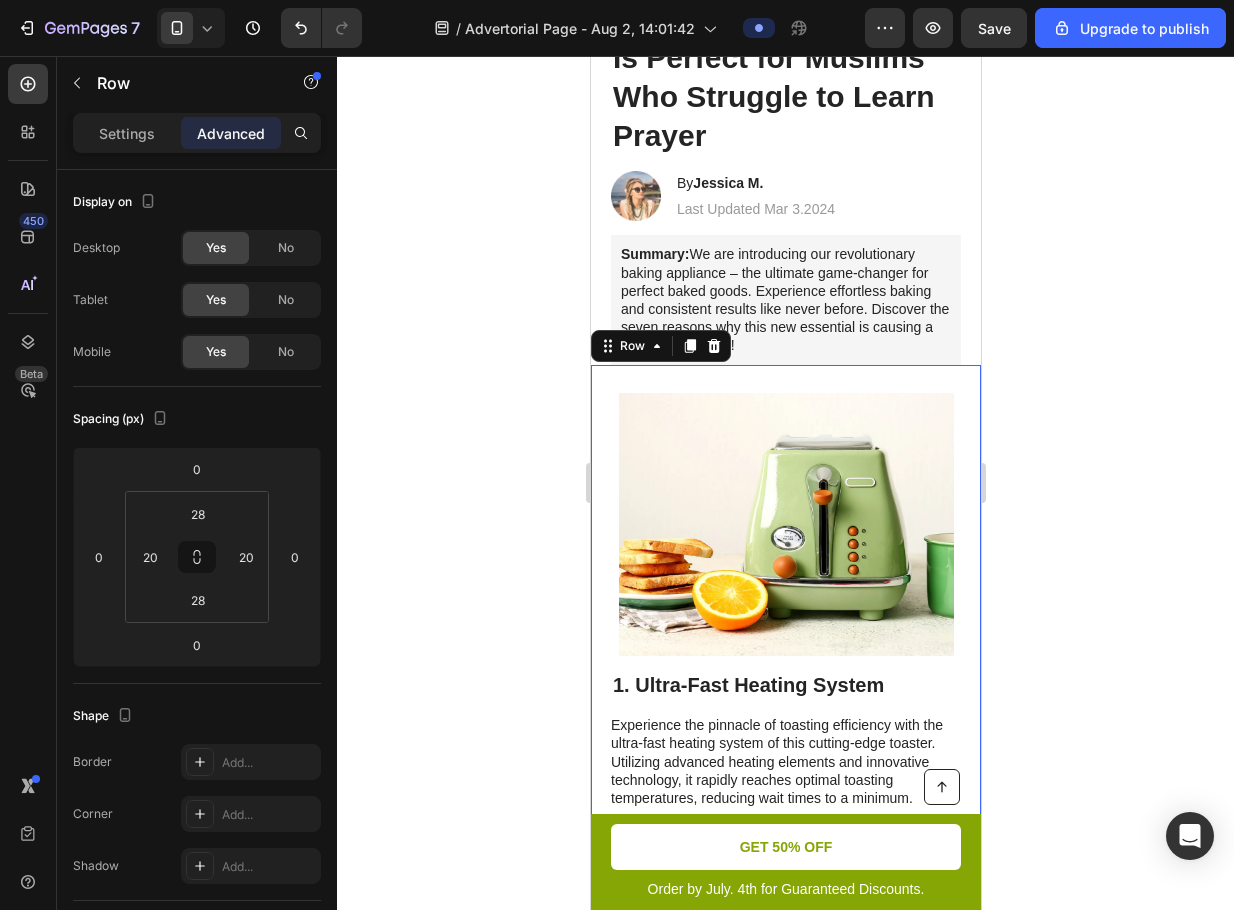 click on "Image 1. Ultra-Fast Heating System Heading Experience the pinnacle of toasting efficiency with the ultra-fast heating system of this cutting-edge toaster. Utilizing advanced heating elements and innovative technology, it rapidly reaches optimal toasting temperatures, reducing wait times to a minimum. Start your day with swift and satisfying toasting, allowing you to indulge in perfectly crispy slices in mere moments. Text Block Row   0" at bounding box center [785, 638] 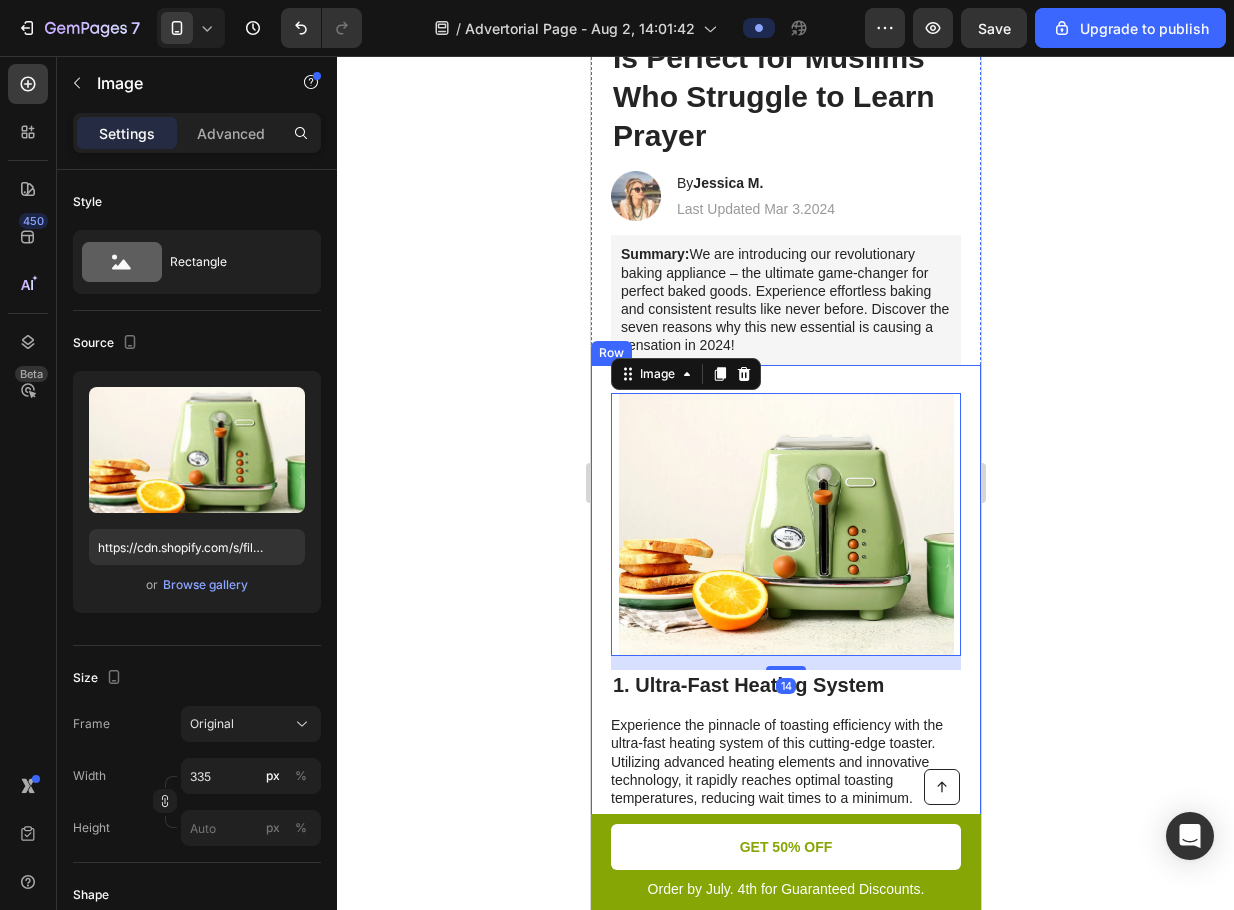 click on "Summary:  We are introducing our revolutionary baking appliance – the ultimate game-changer for perfect baked goods. Experience effortless baking and consistent results like never before. Discover the seven reasons why this new essential is causing a sensation in 2024!" at bounding box center [785, 299] 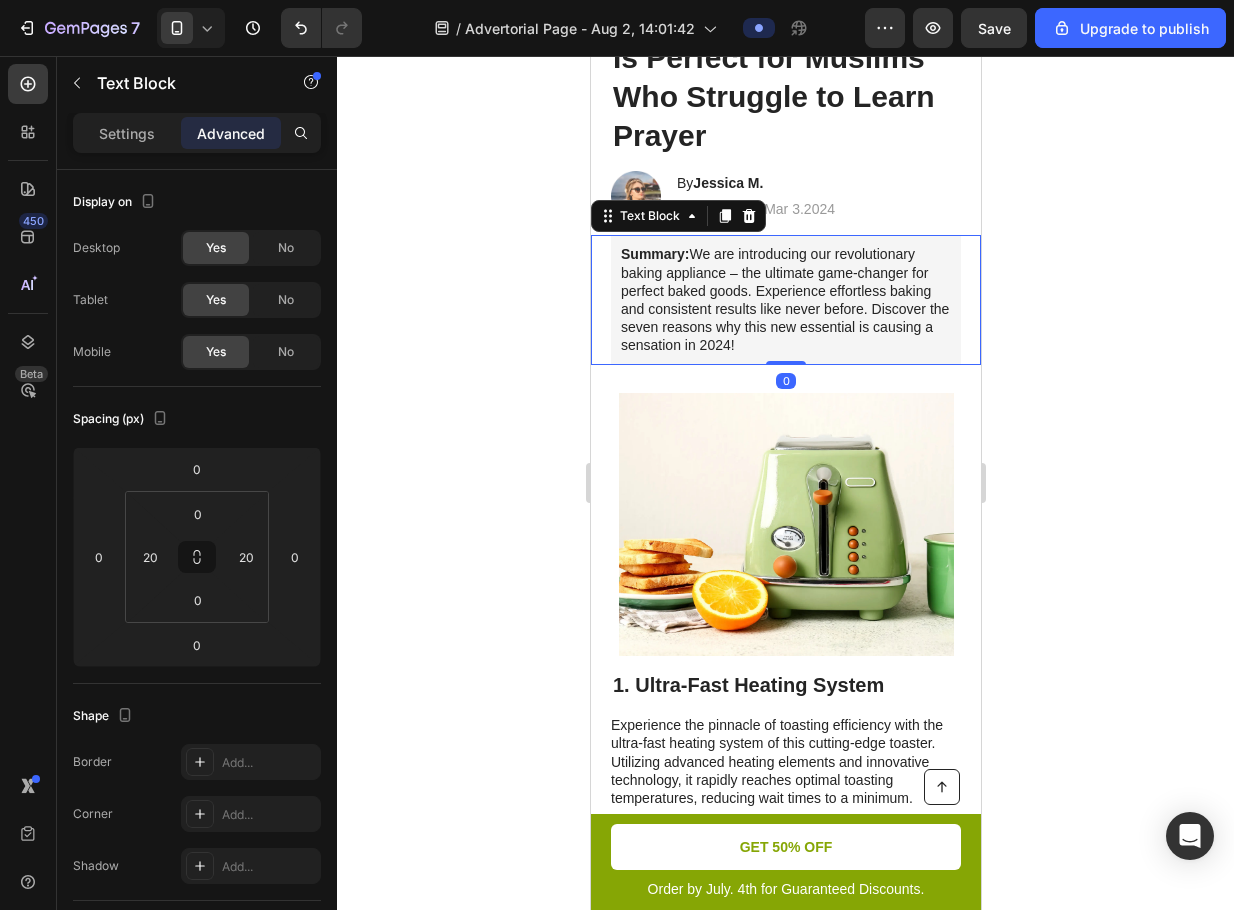 drag, startPoint x: 784, startPoint y: 363, endPoint x: 782, endPoint y: 306, distance: 57.035076 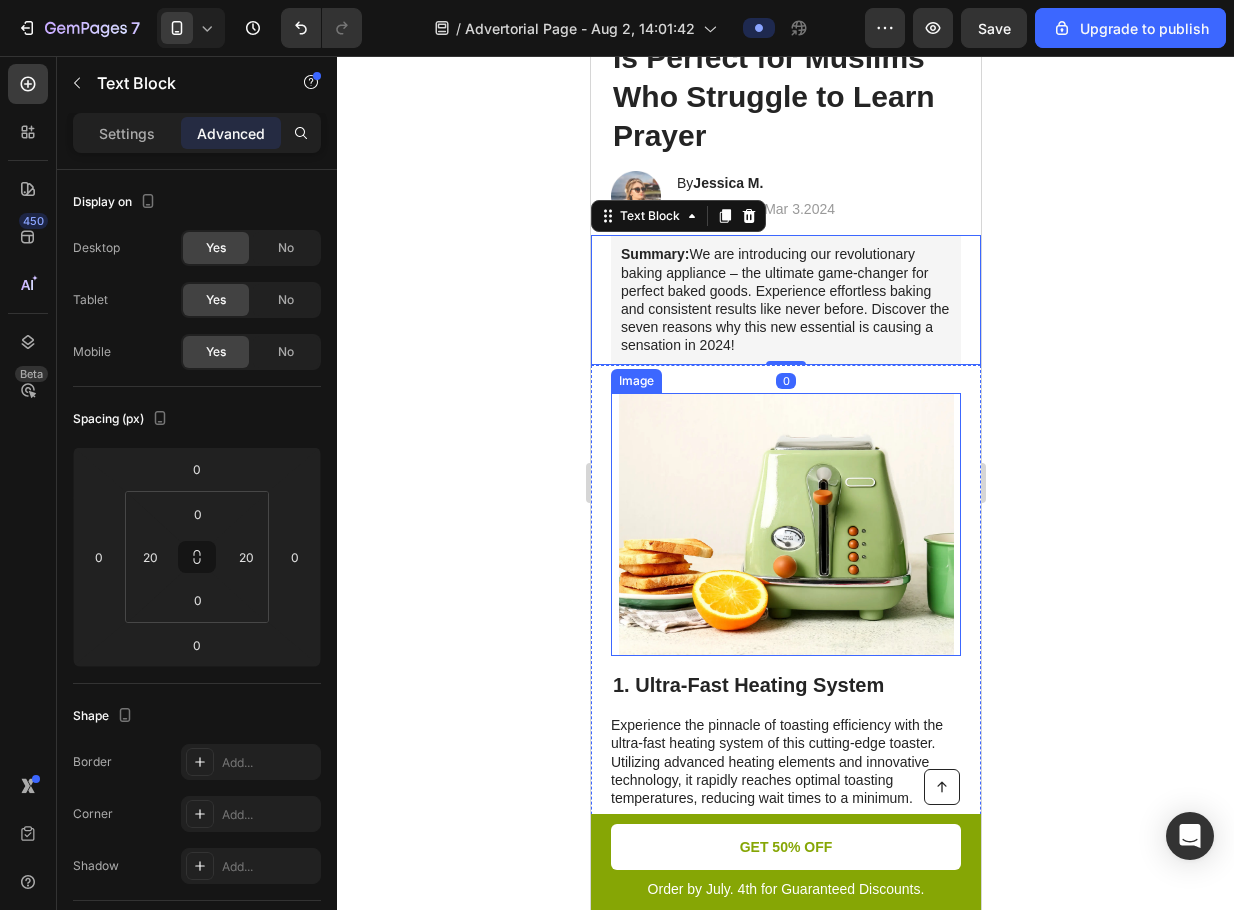 click at bounding box center [785, 525] 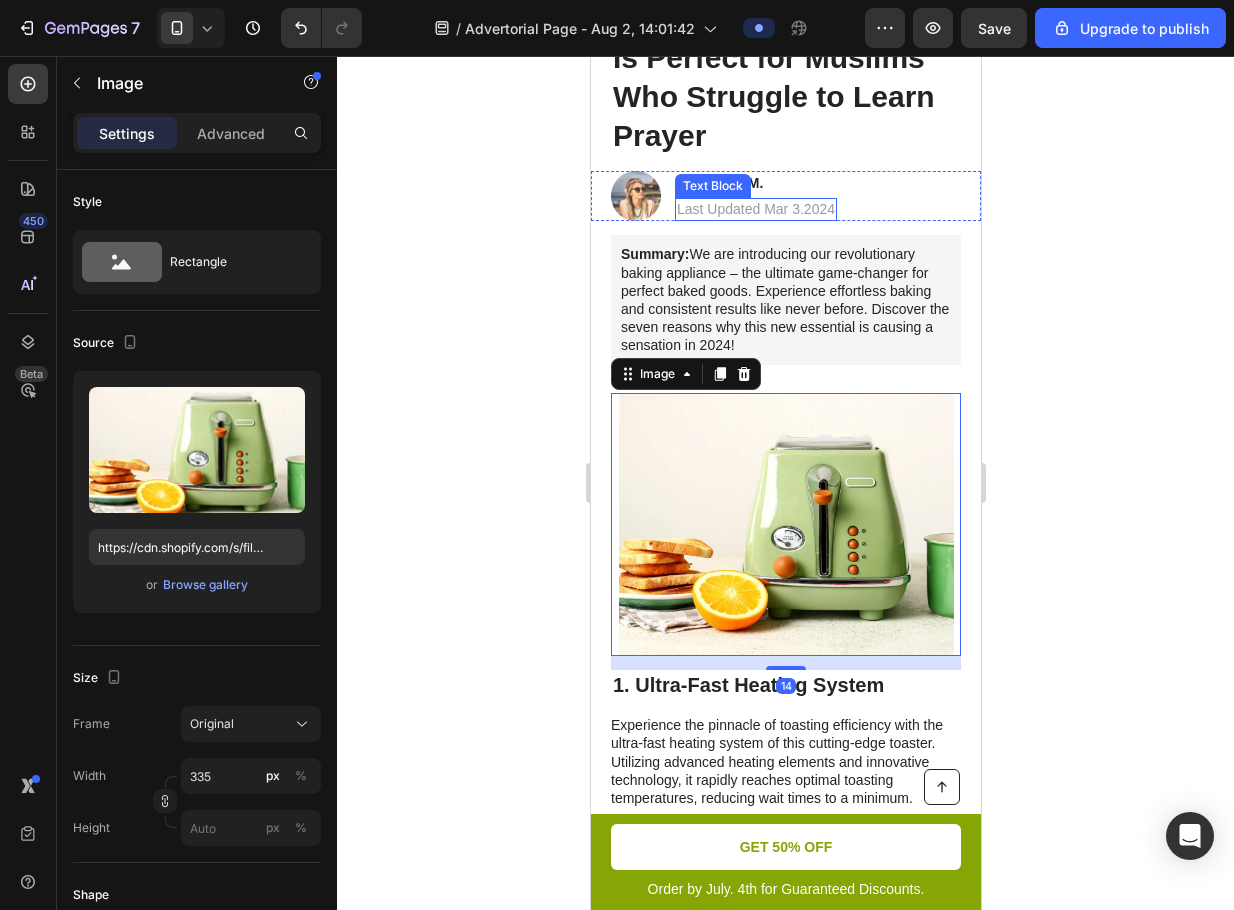 click on "Image By  Jessica M. Heading Last Updated Mar 3.2024 Text Block Row" at bounding box center [785, 196] 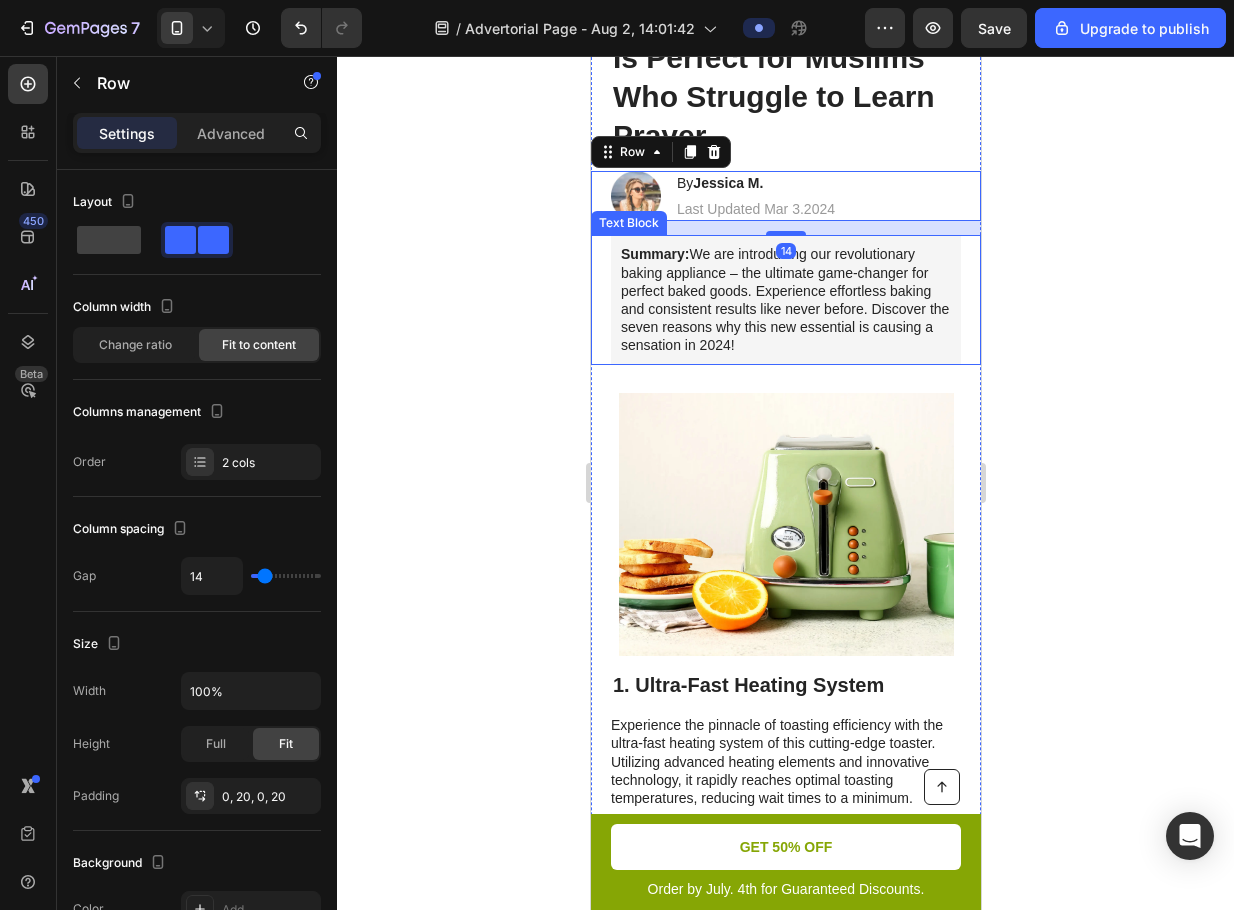 click on "Summary:  We are introducing our revolutionary baking appliance – the ultimate game-changer for perfect baked goods. Experience effortless baking and consistent results like never before. Discover the seven reasons why this new essential is causing a sensation in 2024!" at bounding box center [785, 299] 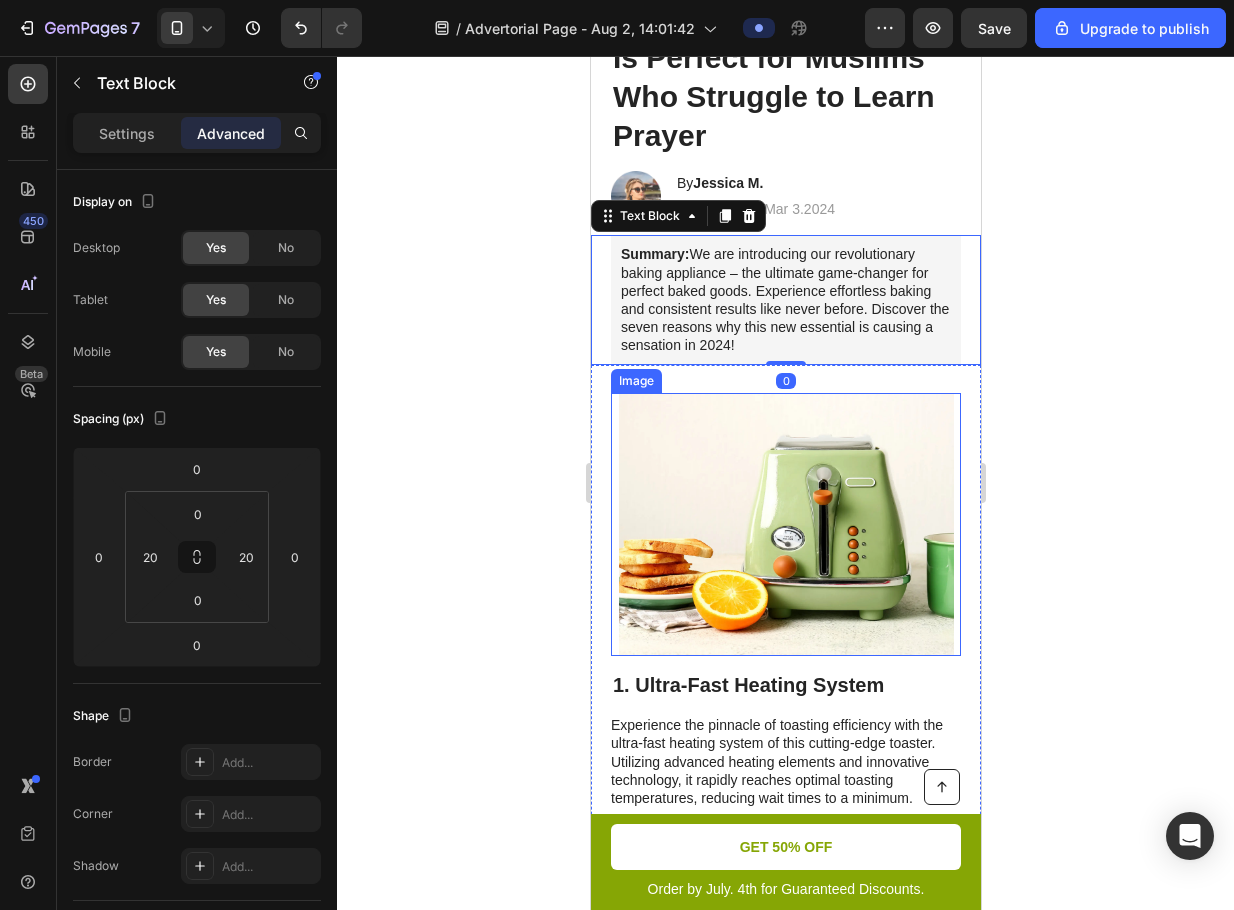 scroll, scrollTop: 0, scrollLeft: 0, axis: both 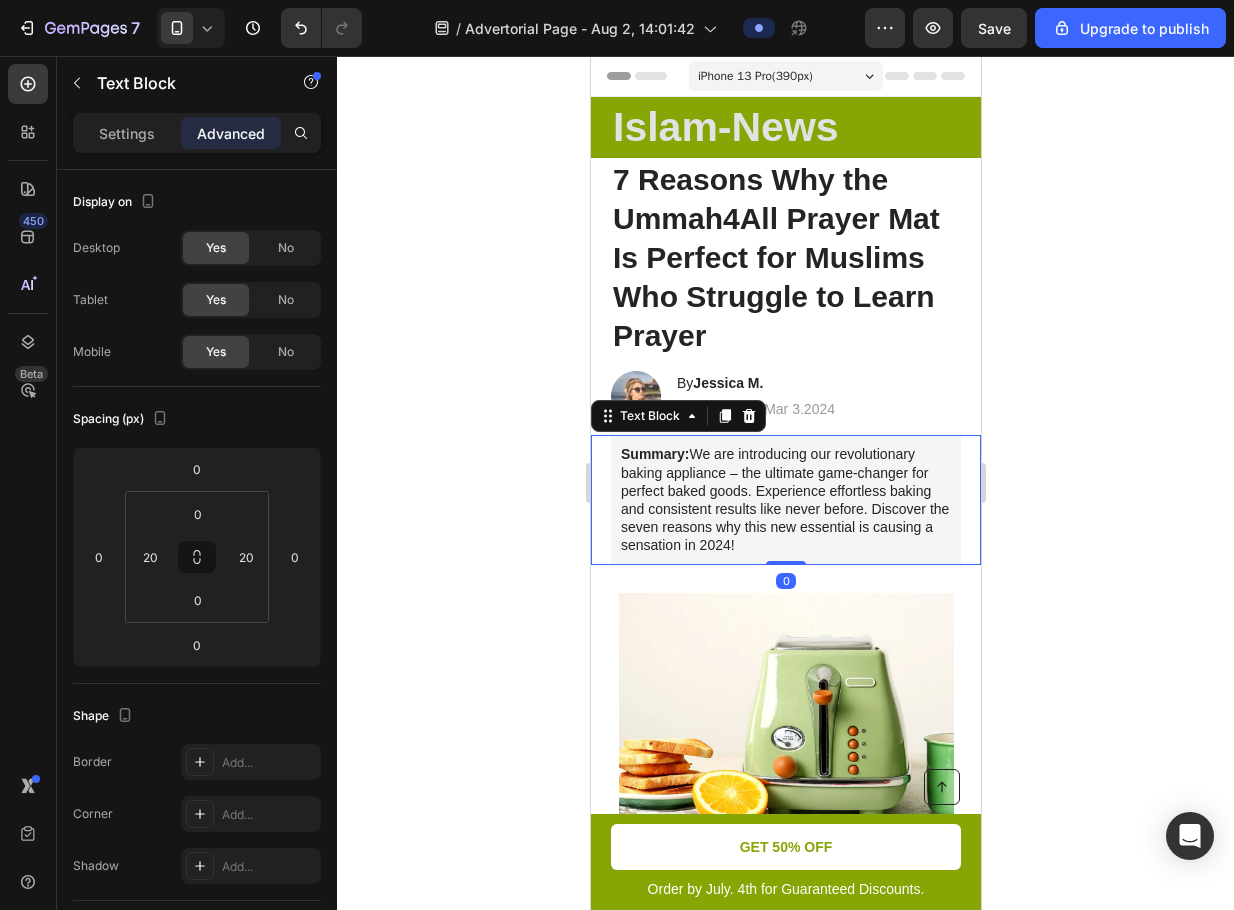 click 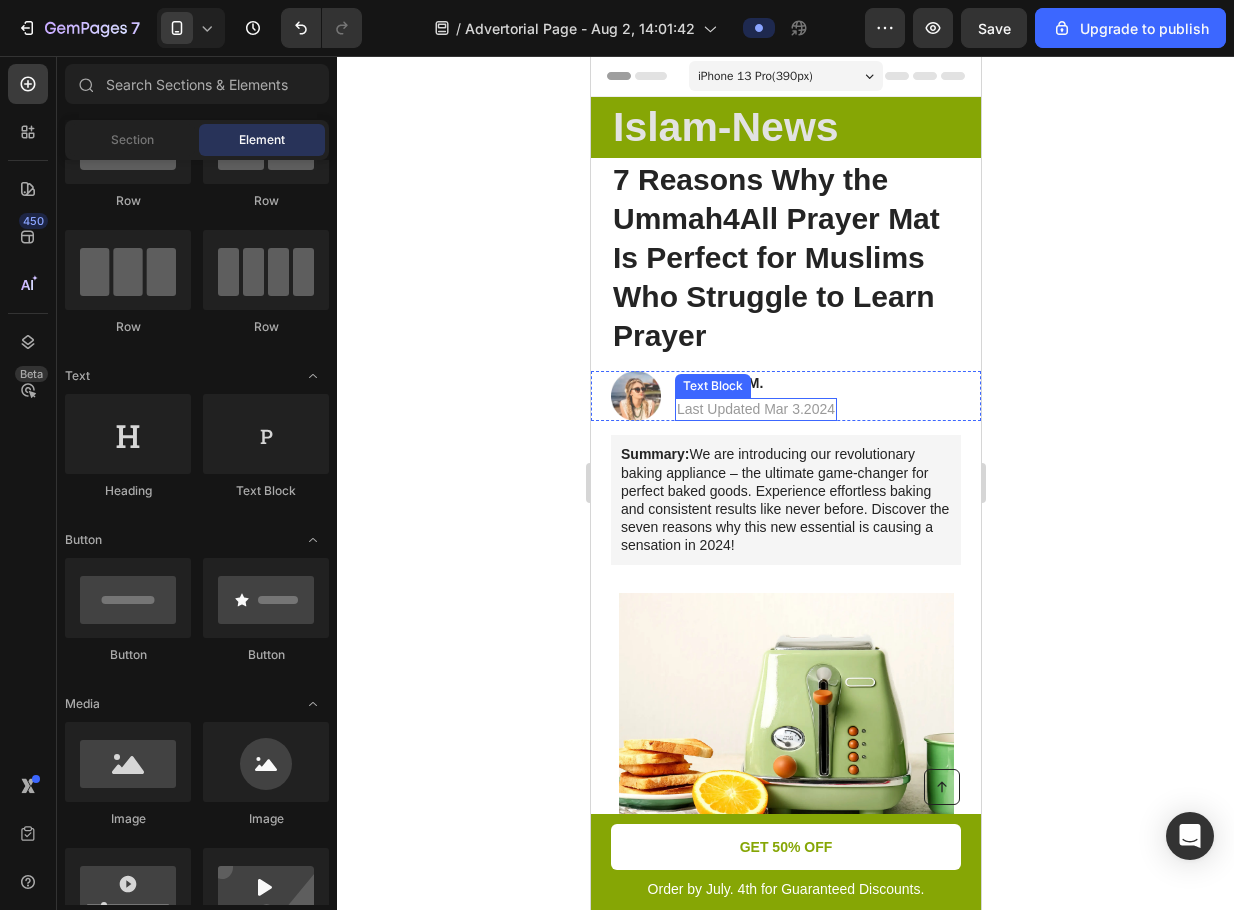 click on "Text Block" at bounding box center [712, 386] 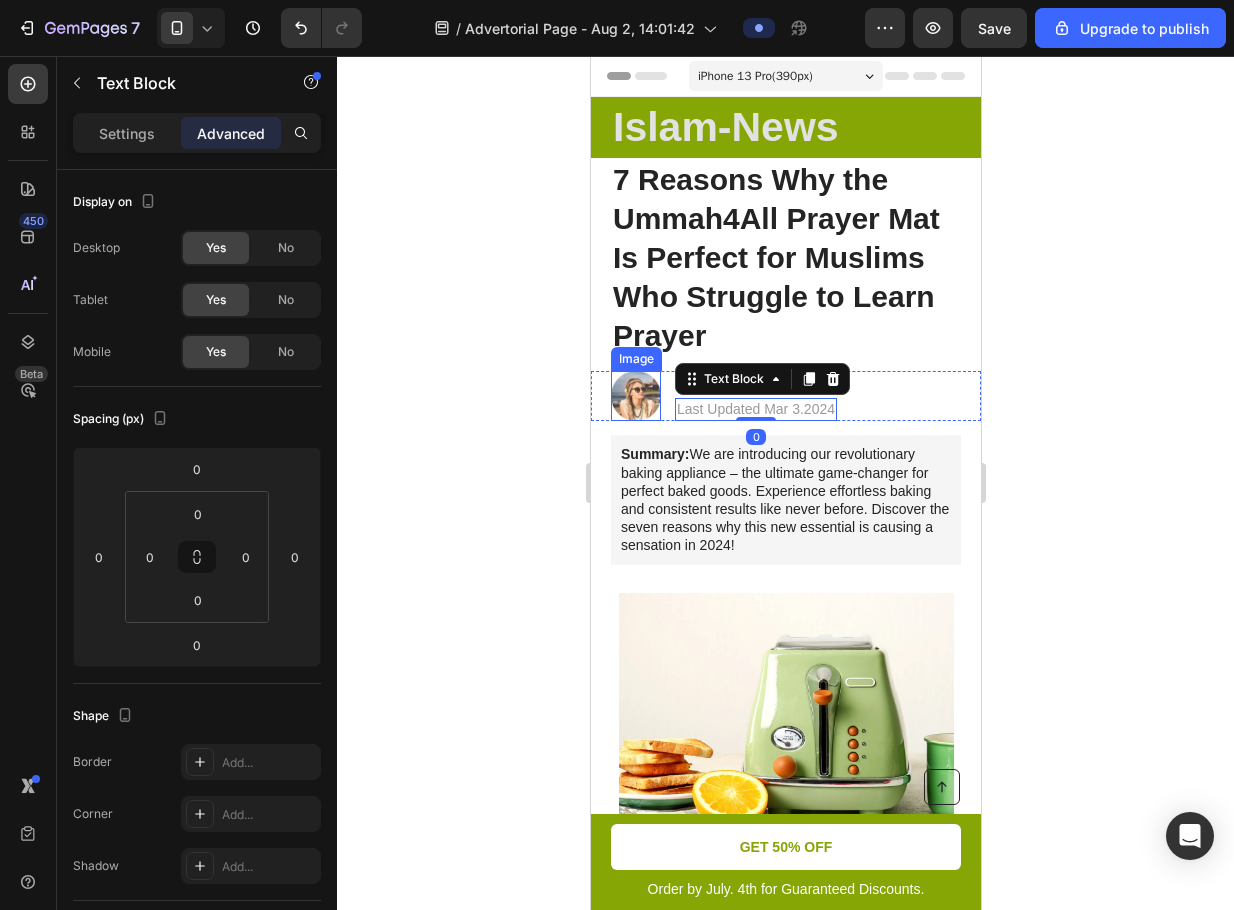 click at bounding box center [635, 396] 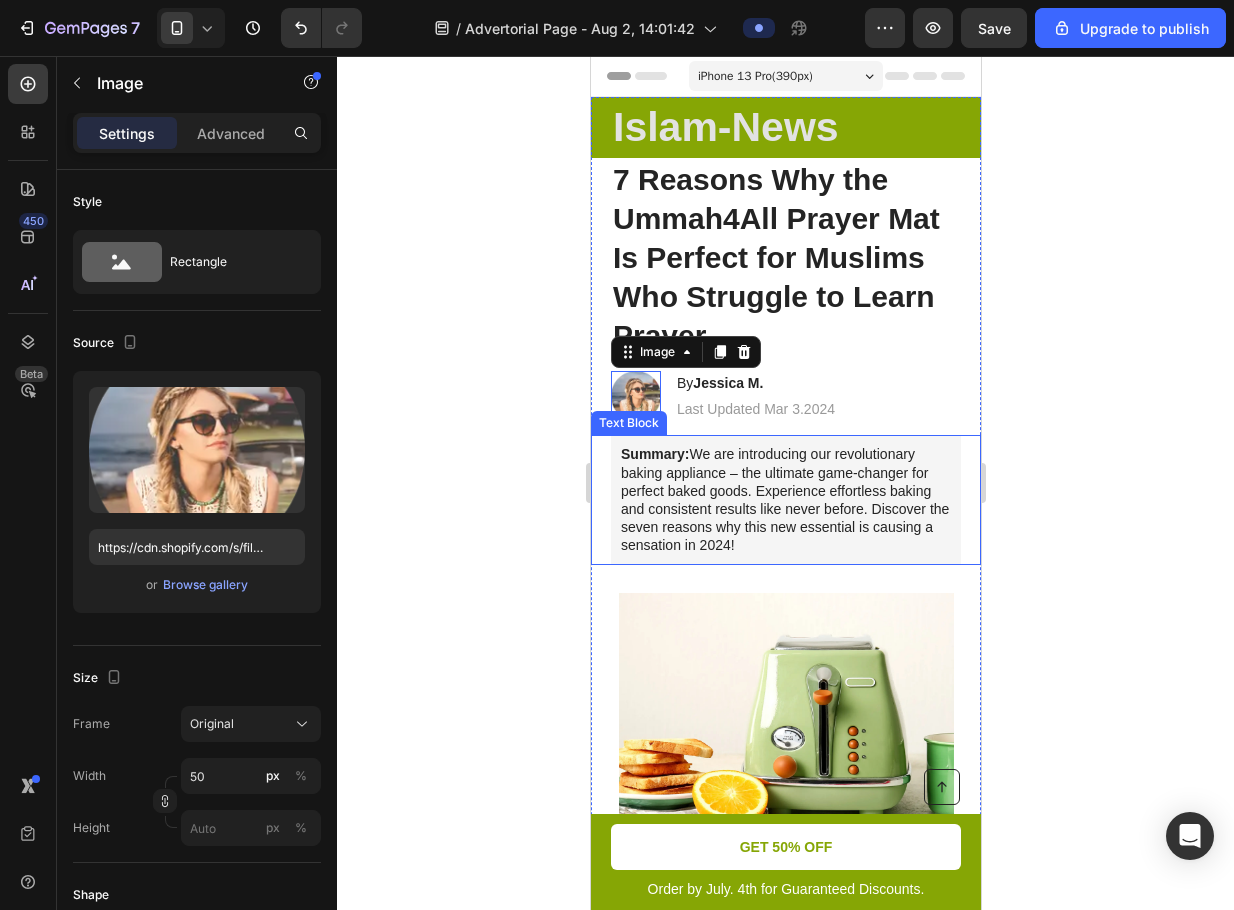 click on "Summary:  We are introducing our revolutionary baking appliance – the ultimate game-changer for perfect baked goods. Experience effortless baking and consistent results like never before. Discover the seven reasons why this new essential is causing a sensation in 2024!" at bounding box center [785, 499] 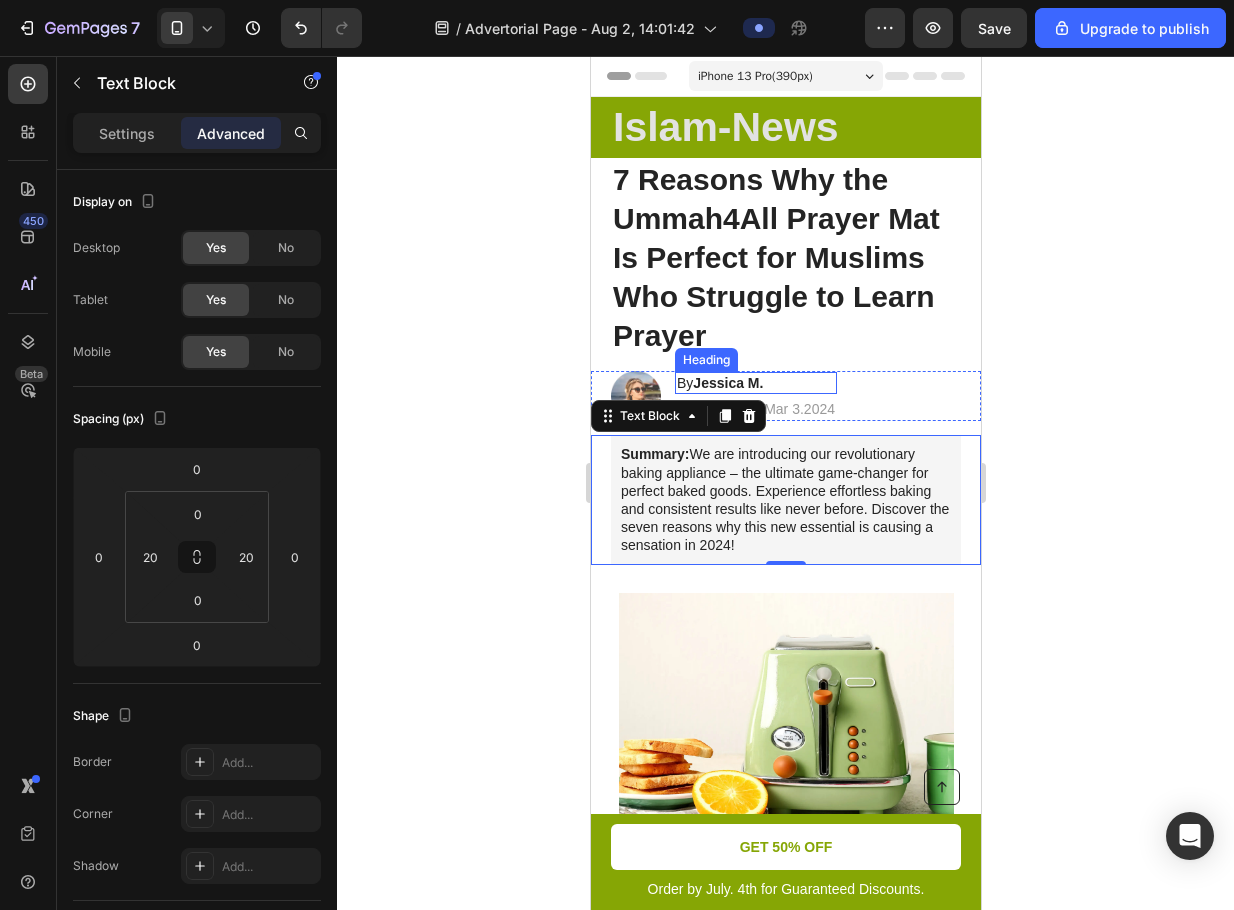 click on "Jessica M." at bounding box center (727, 383) 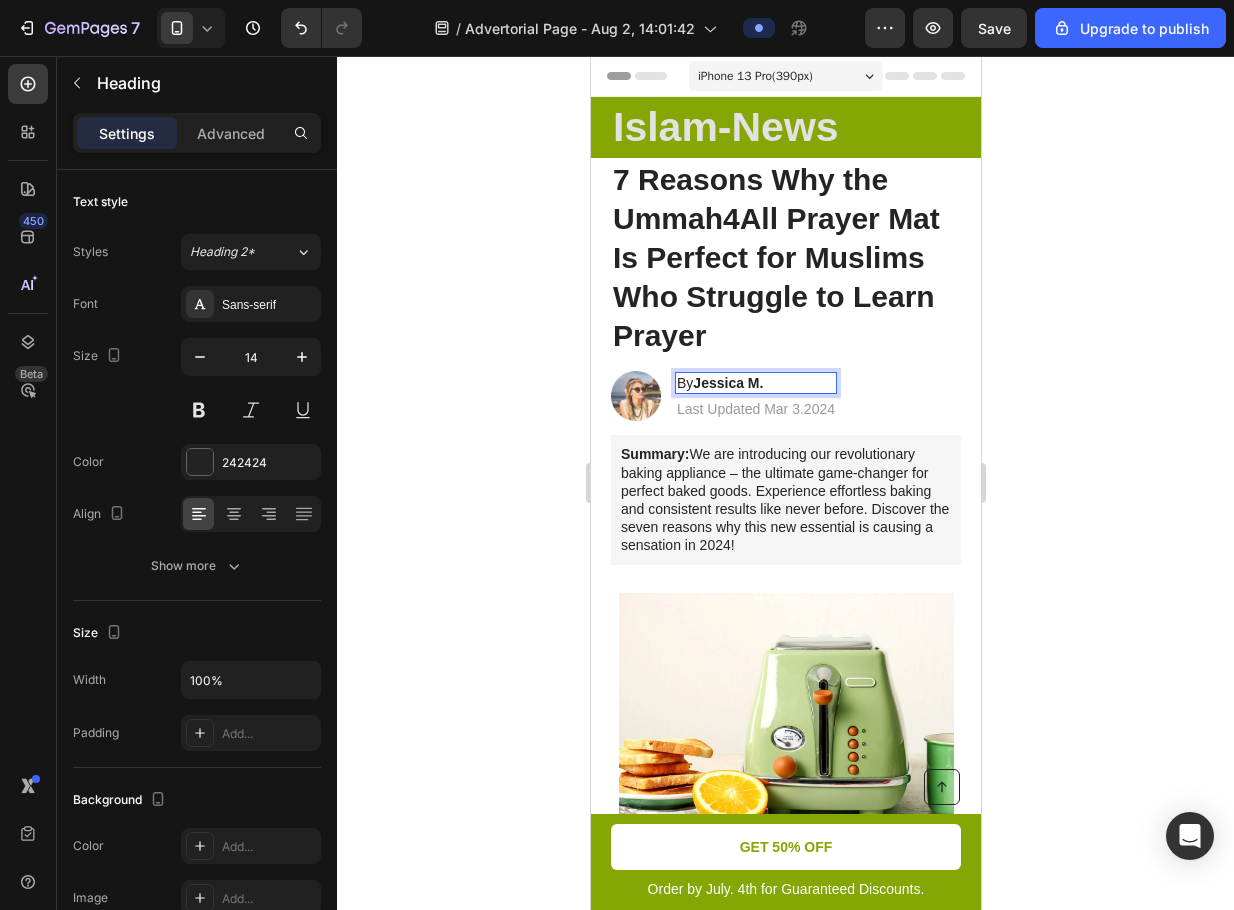 click on "Jessica M." at bounding box center [727, 383] 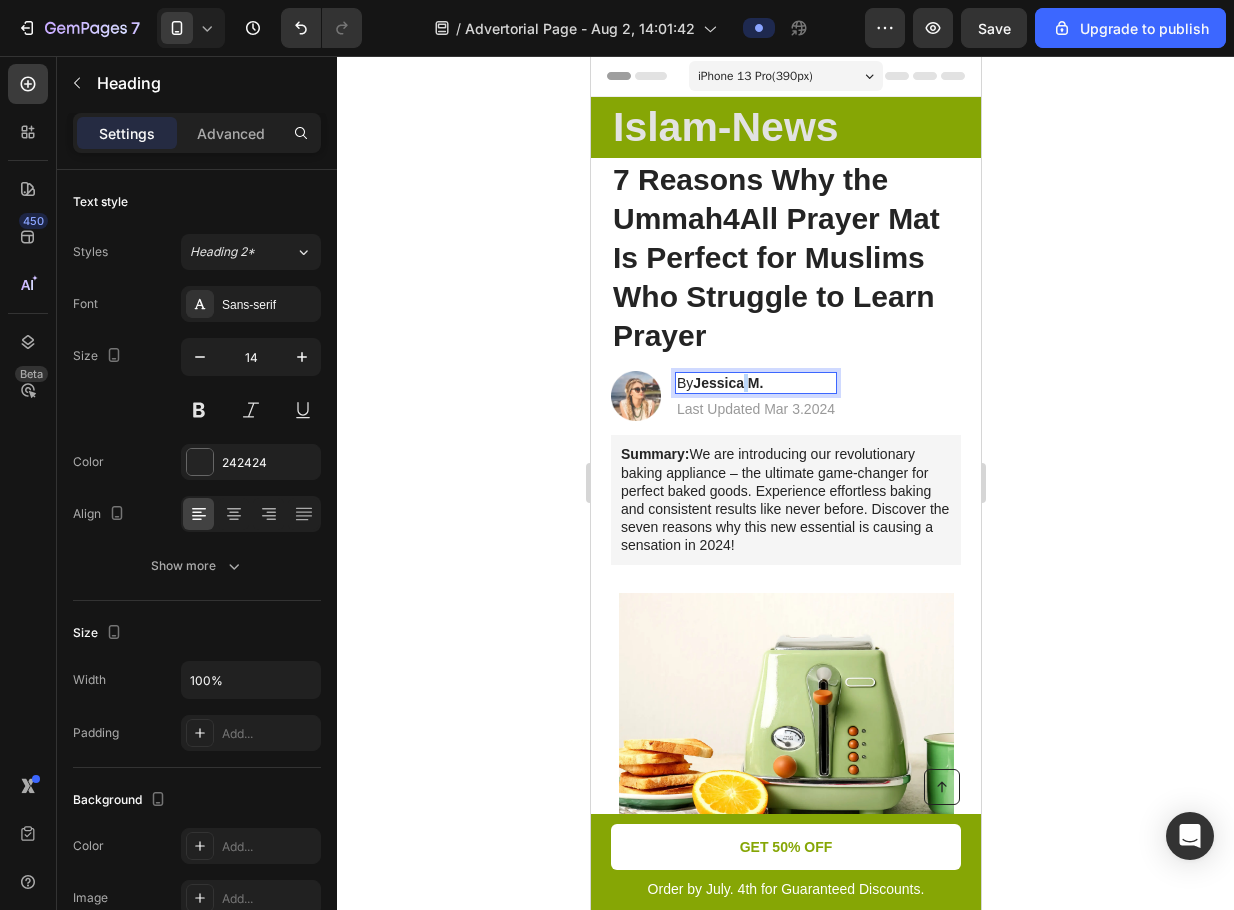 click on "Jessica M." at bounding box center [727, 383] 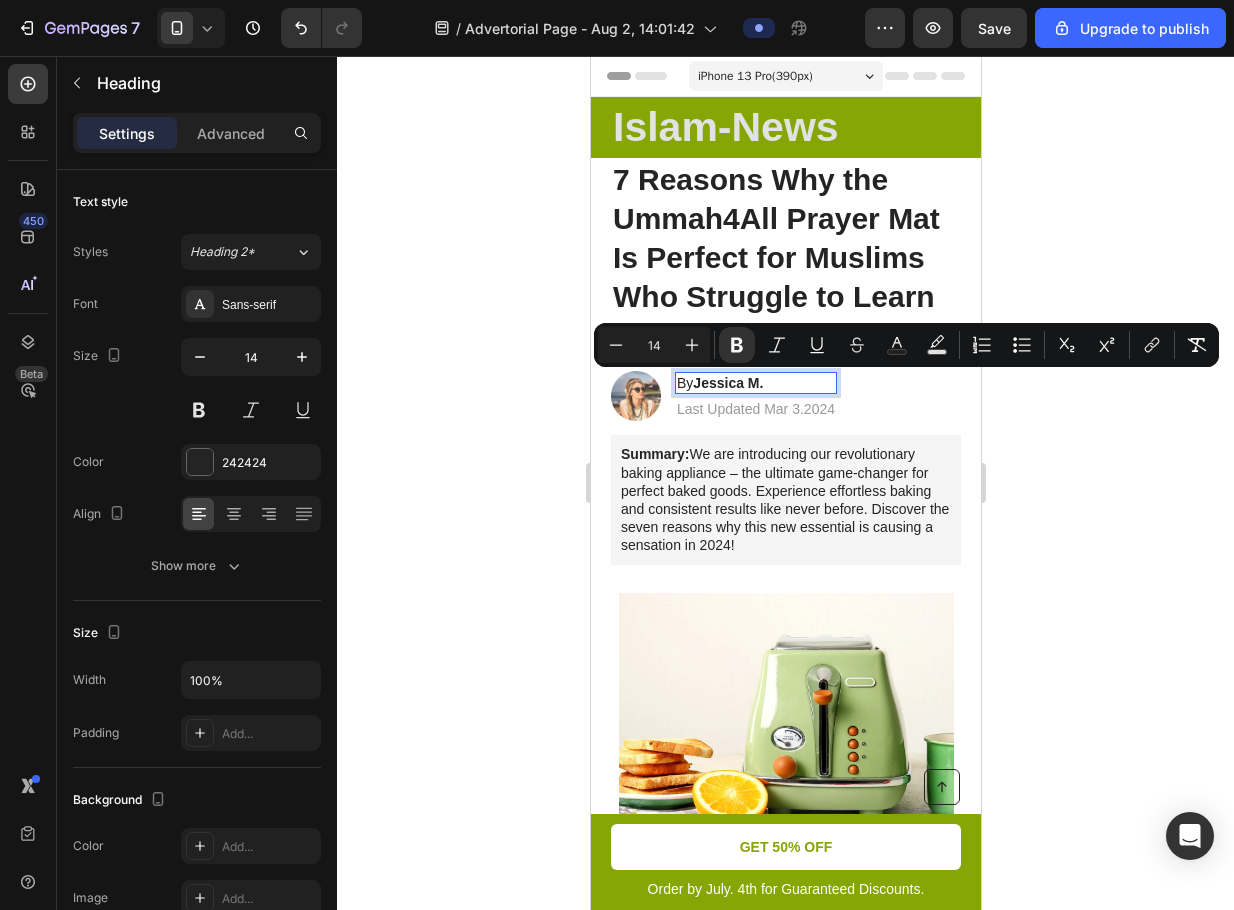 click on "Jessica M." at bounding box center [727, 383] 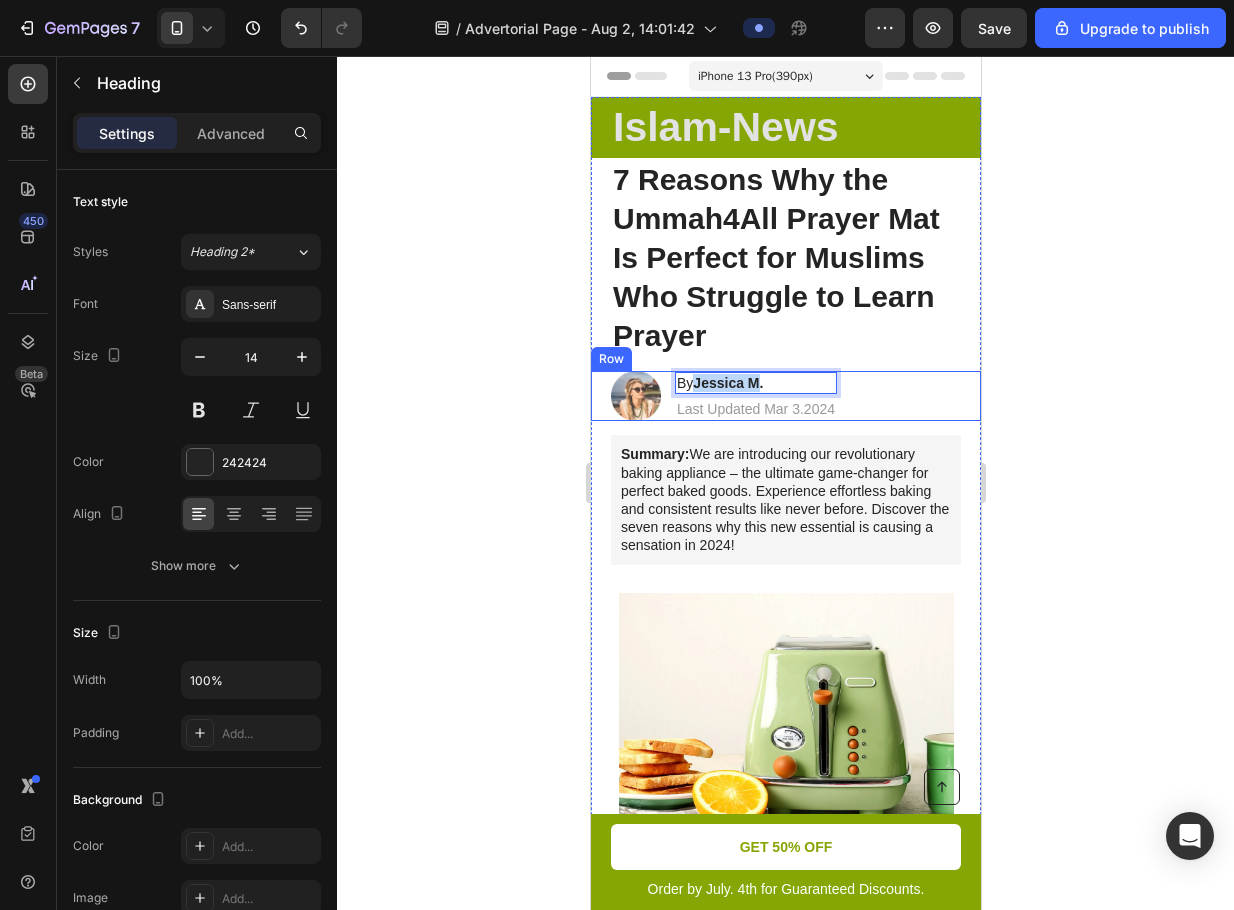 drag, startPoint x: 763, startPoint y: 386, endPoint x: 696, endPoint y: 397, distance: 67.89698 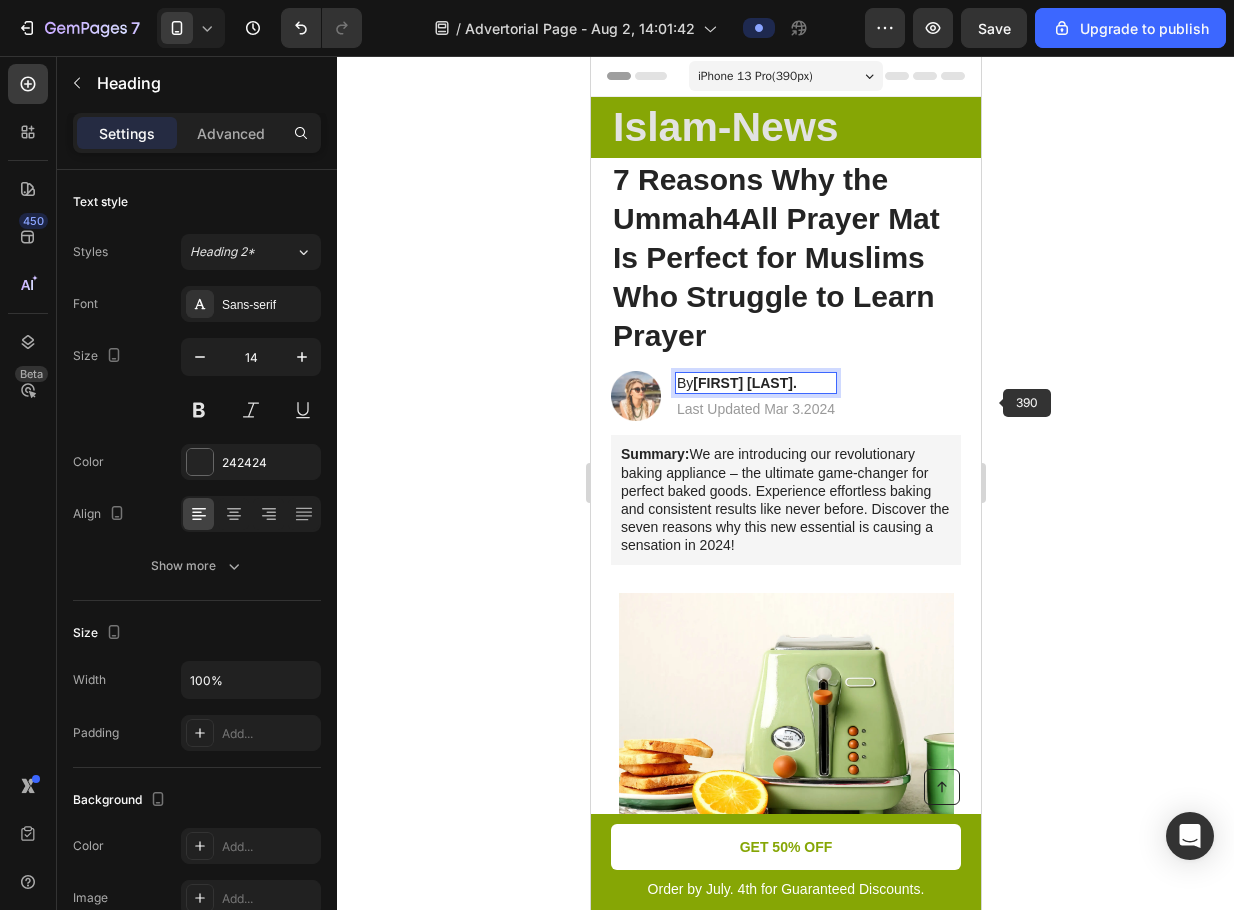 click 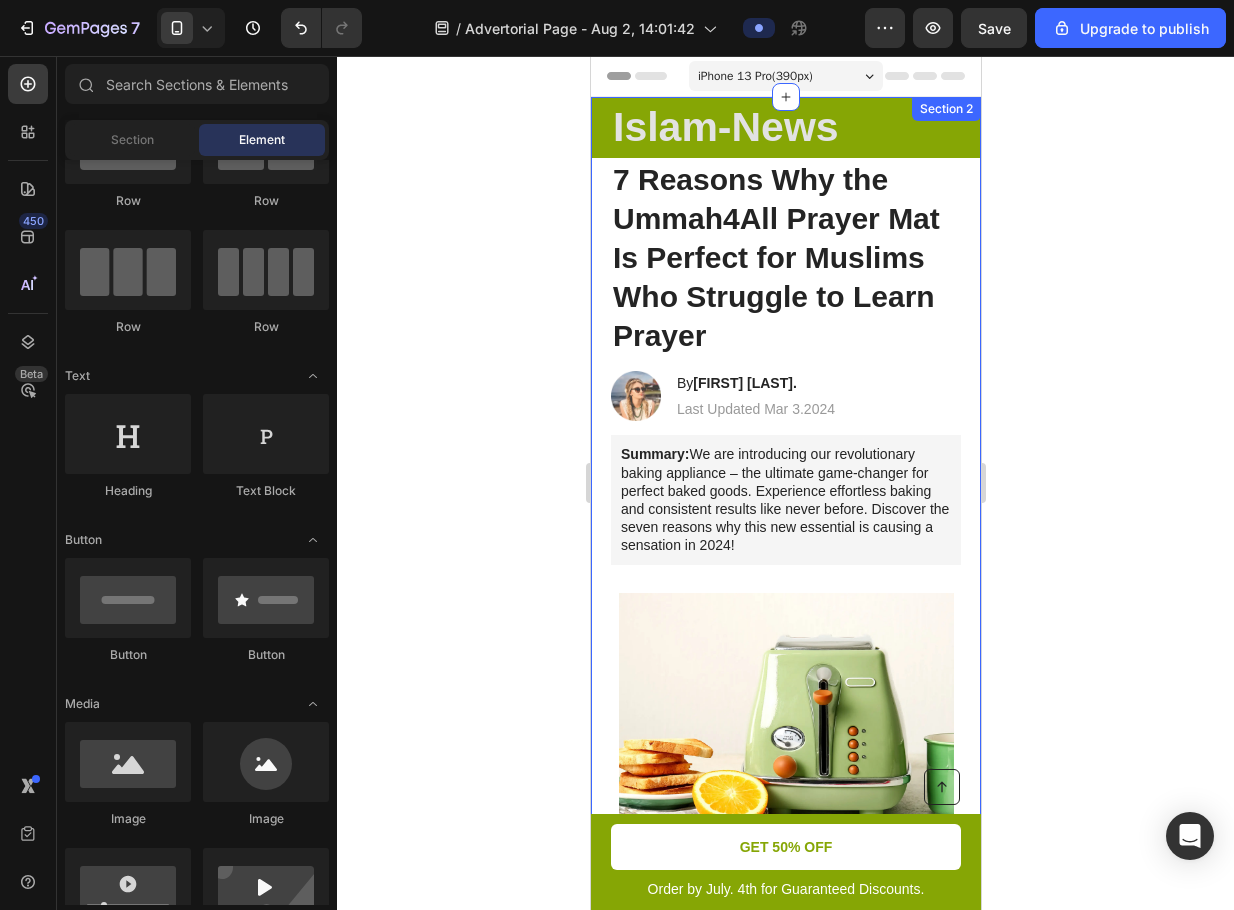 click at bounding box center [635, 396] 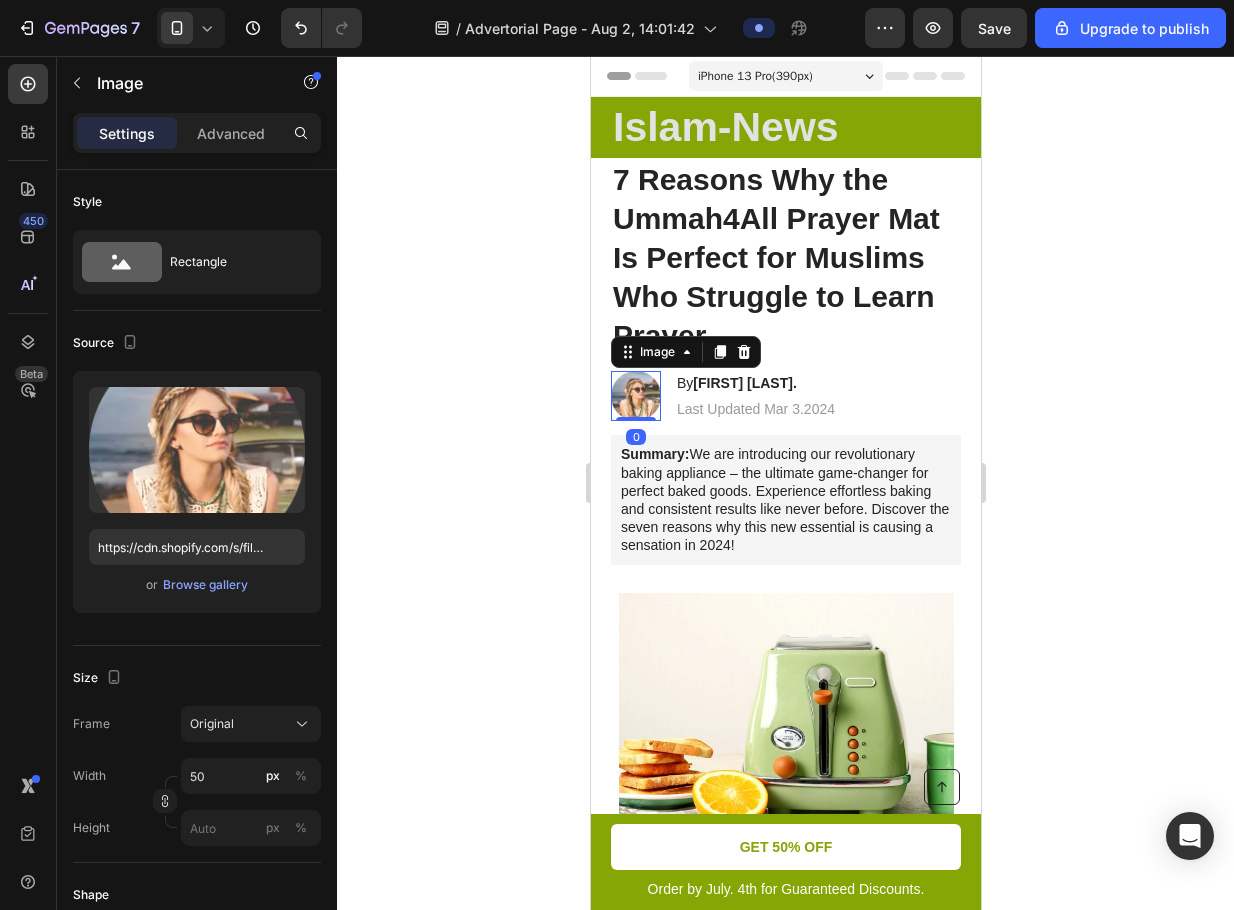 click at bounding box center [635, 396] 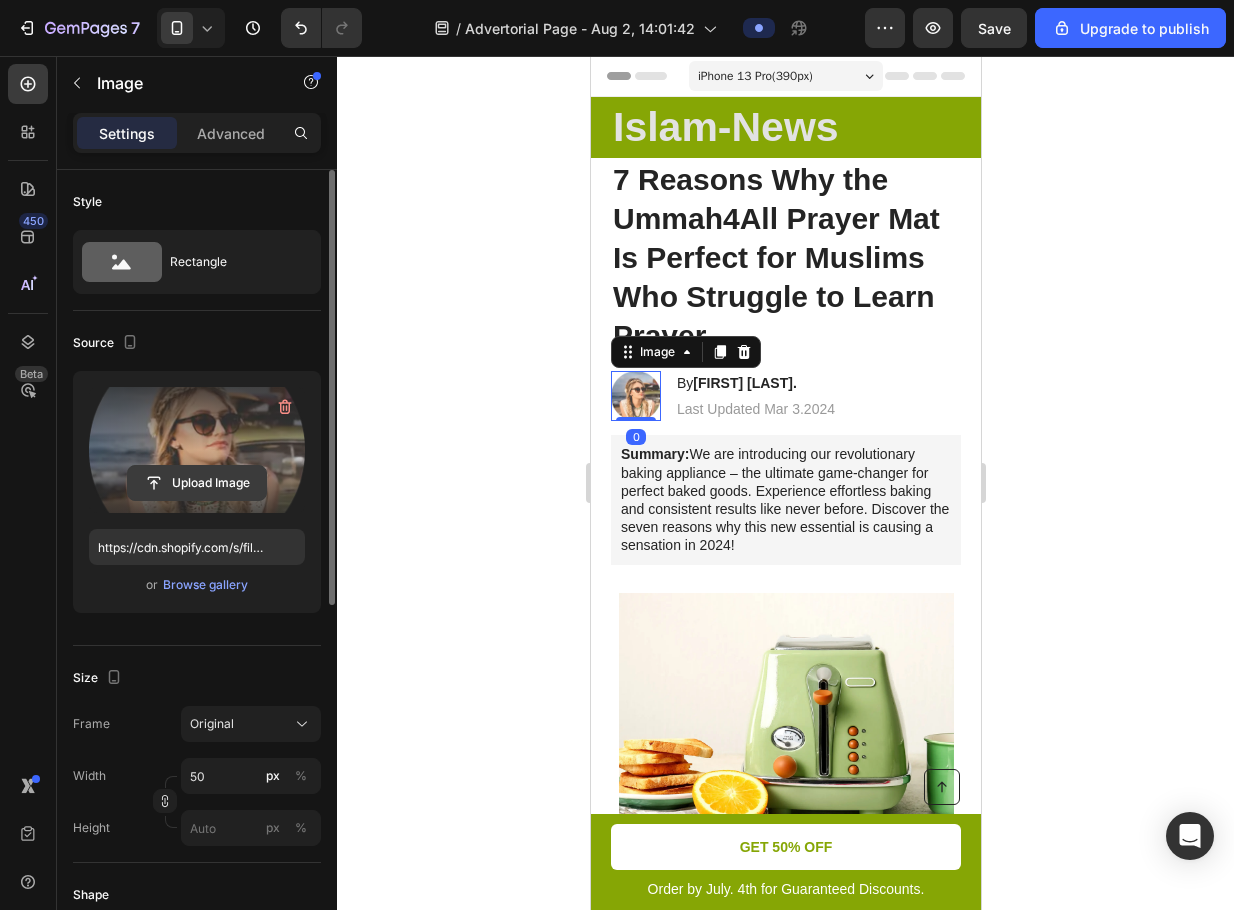 click 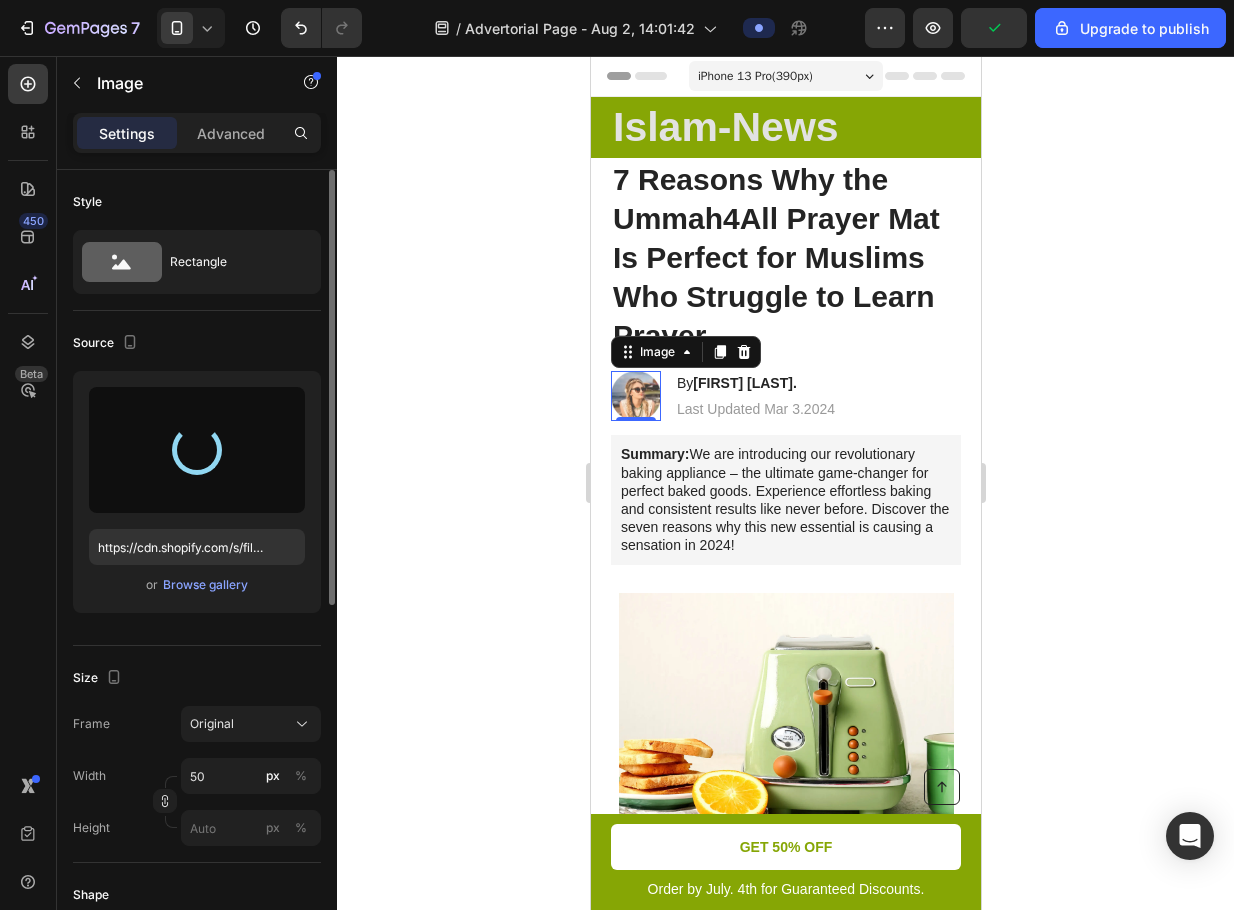 type on "https://cdn.shopify.com/s/files/1/0870/9075/7980/files/gempages_570040103099958424-883779cf-afcf-4375-9c25-41ac13f00ebf.jpg" 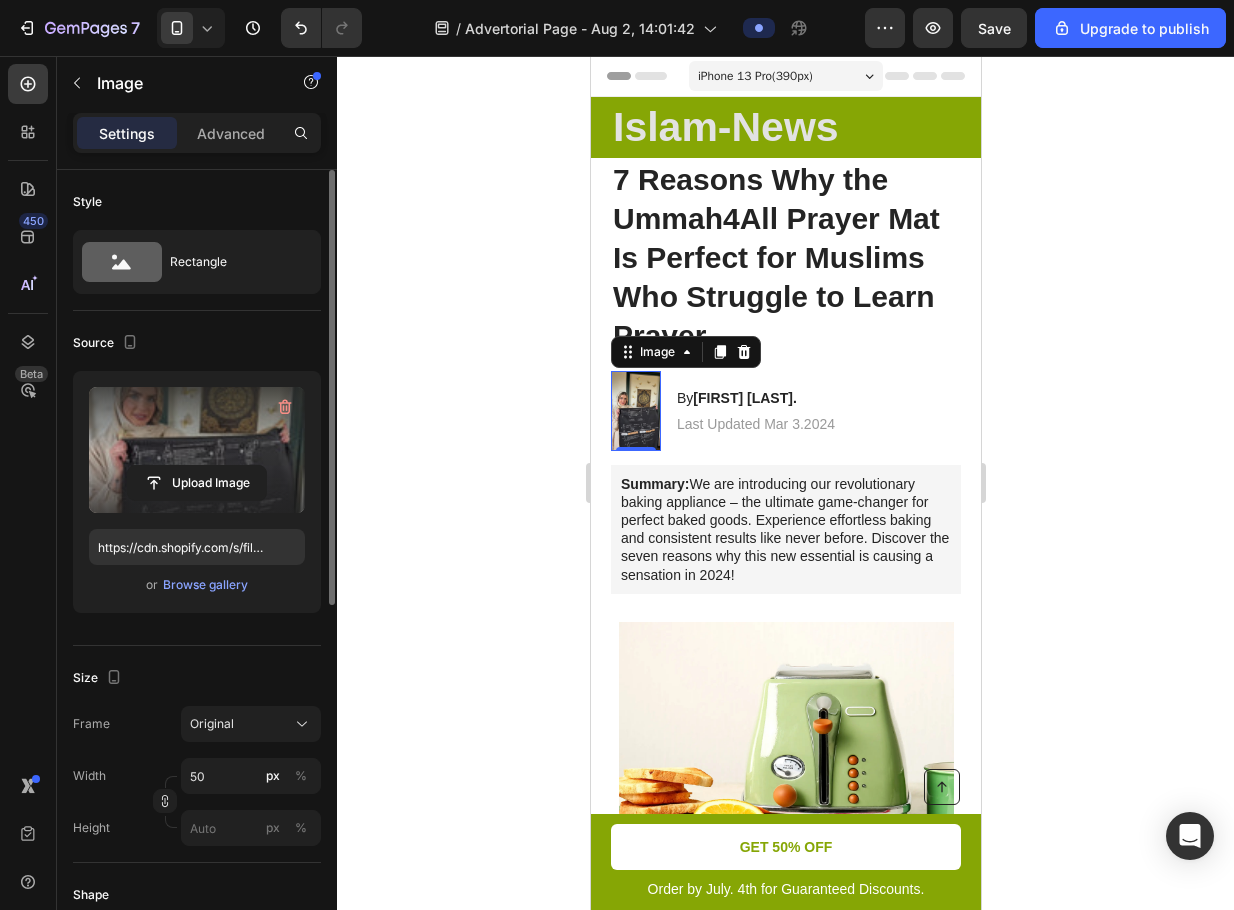 click 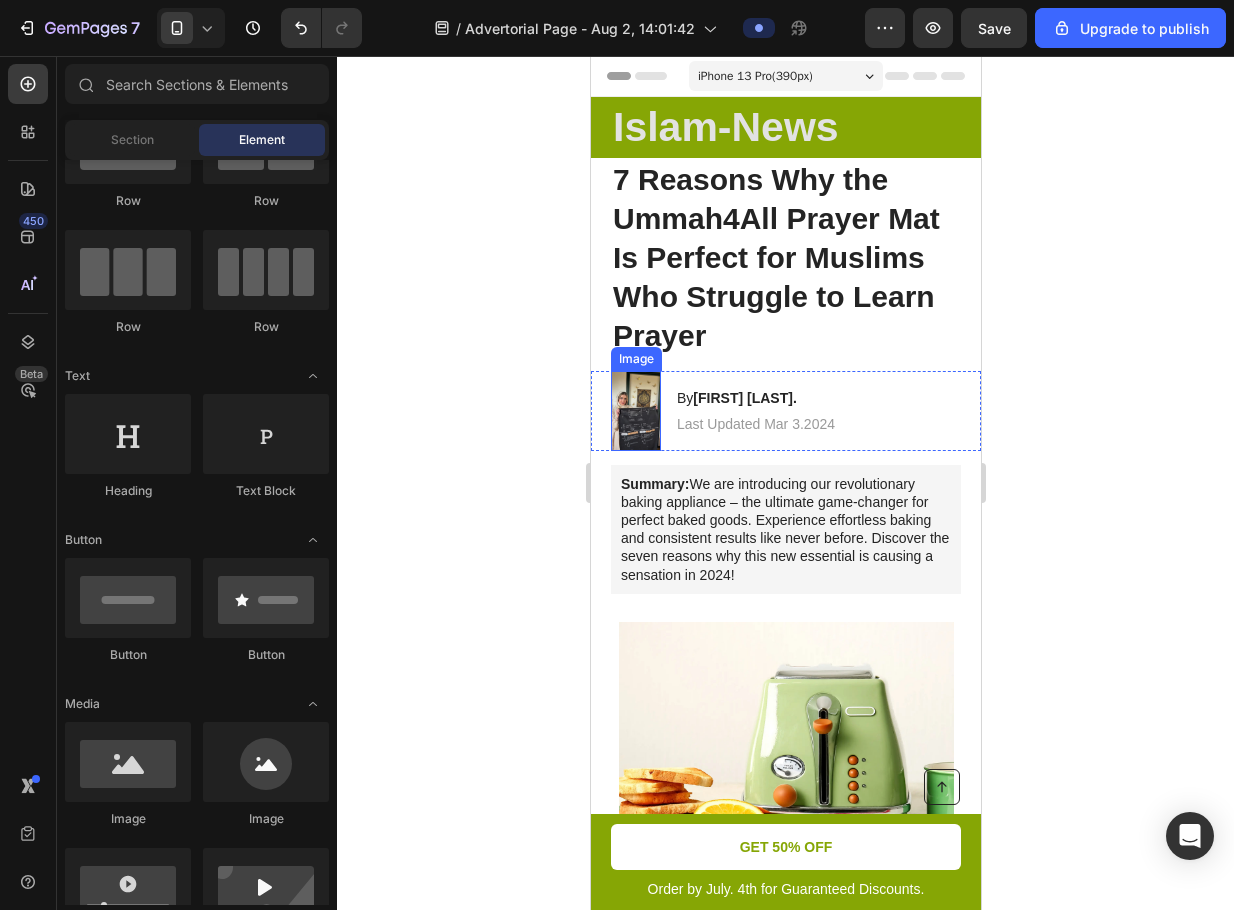 click at bounding box center (635, 410) 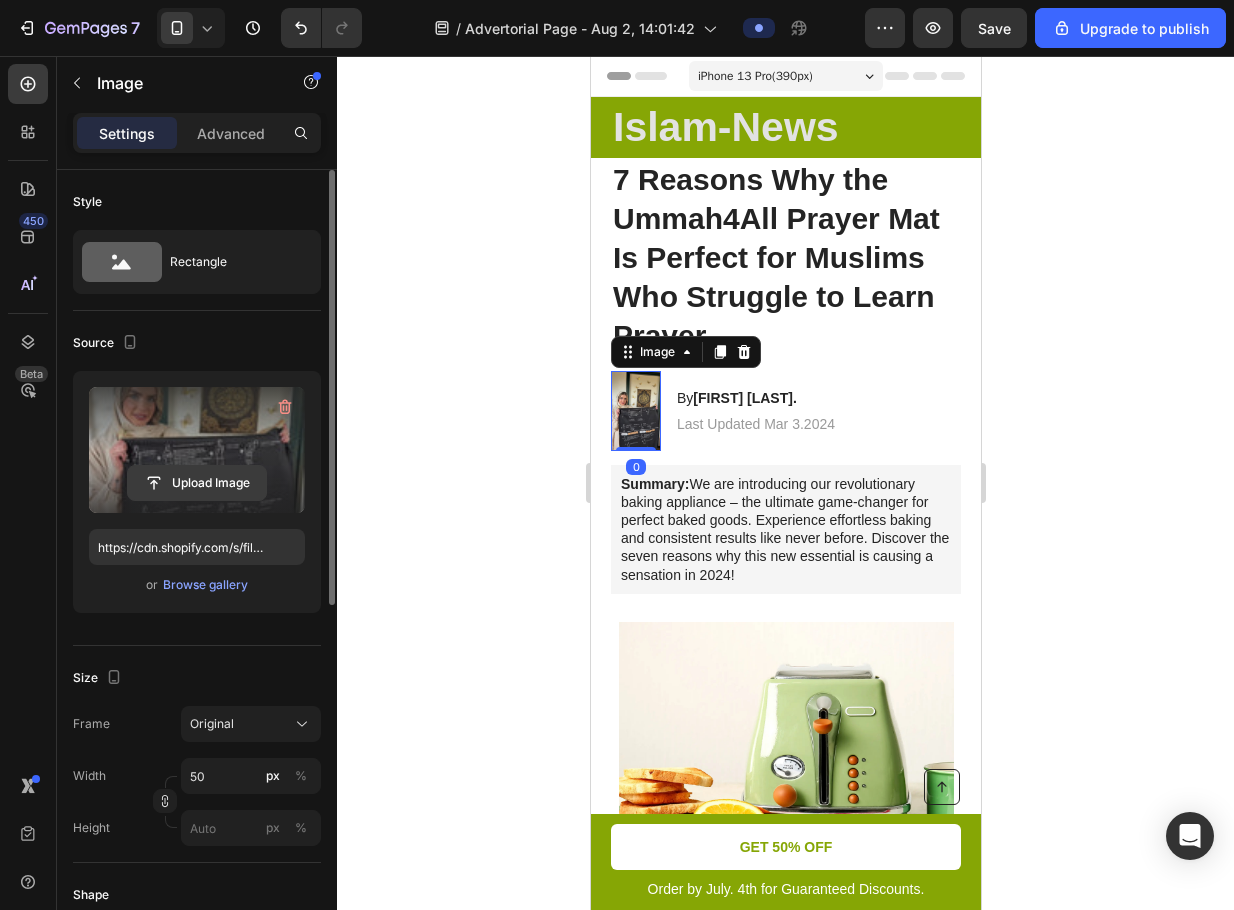 click 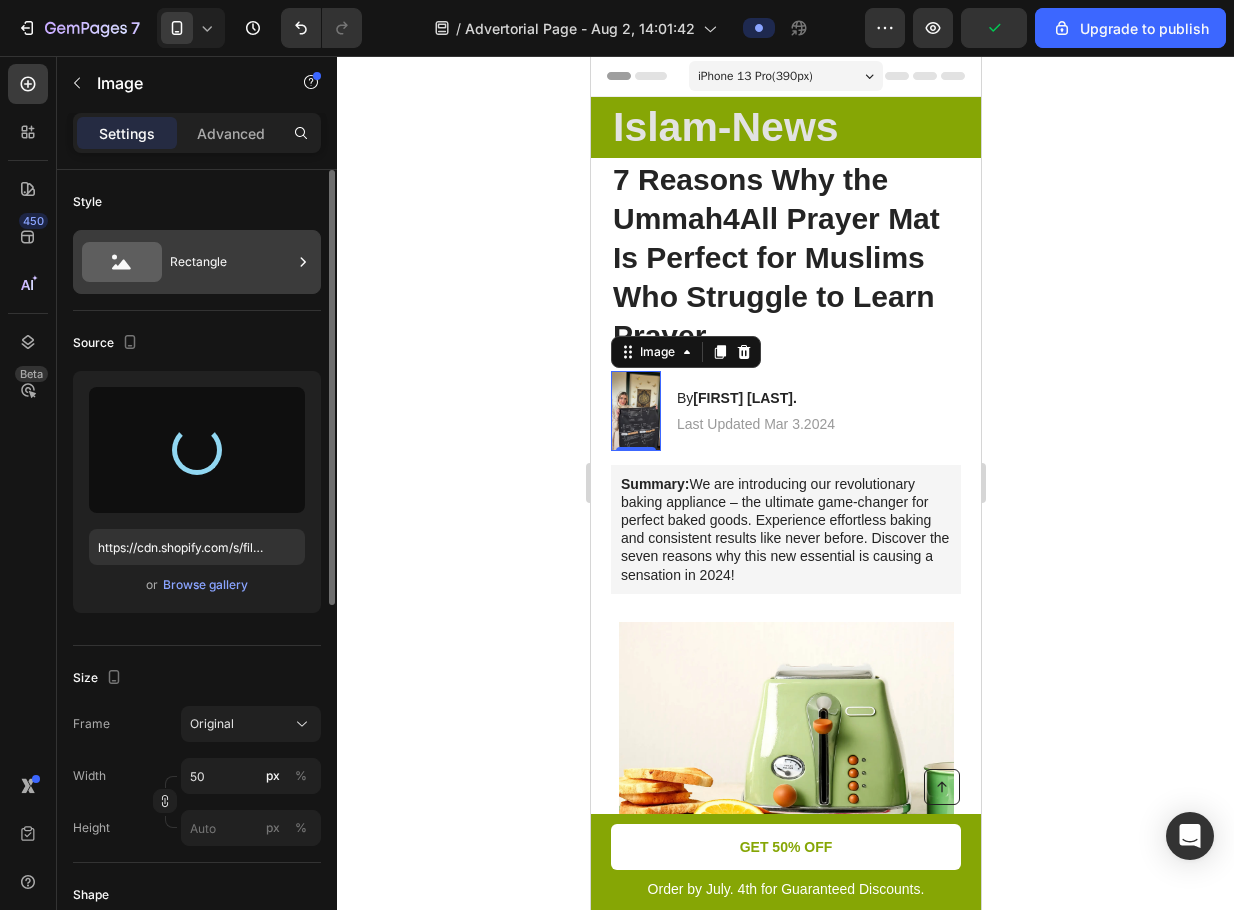 type on "https://cdn.shopify.com/s/files/1/0870/9075/7980/files/gempages_570040103099958424-5ff727a3-53c9-4b1e-9bd6-f6d9070714e7.jpg" 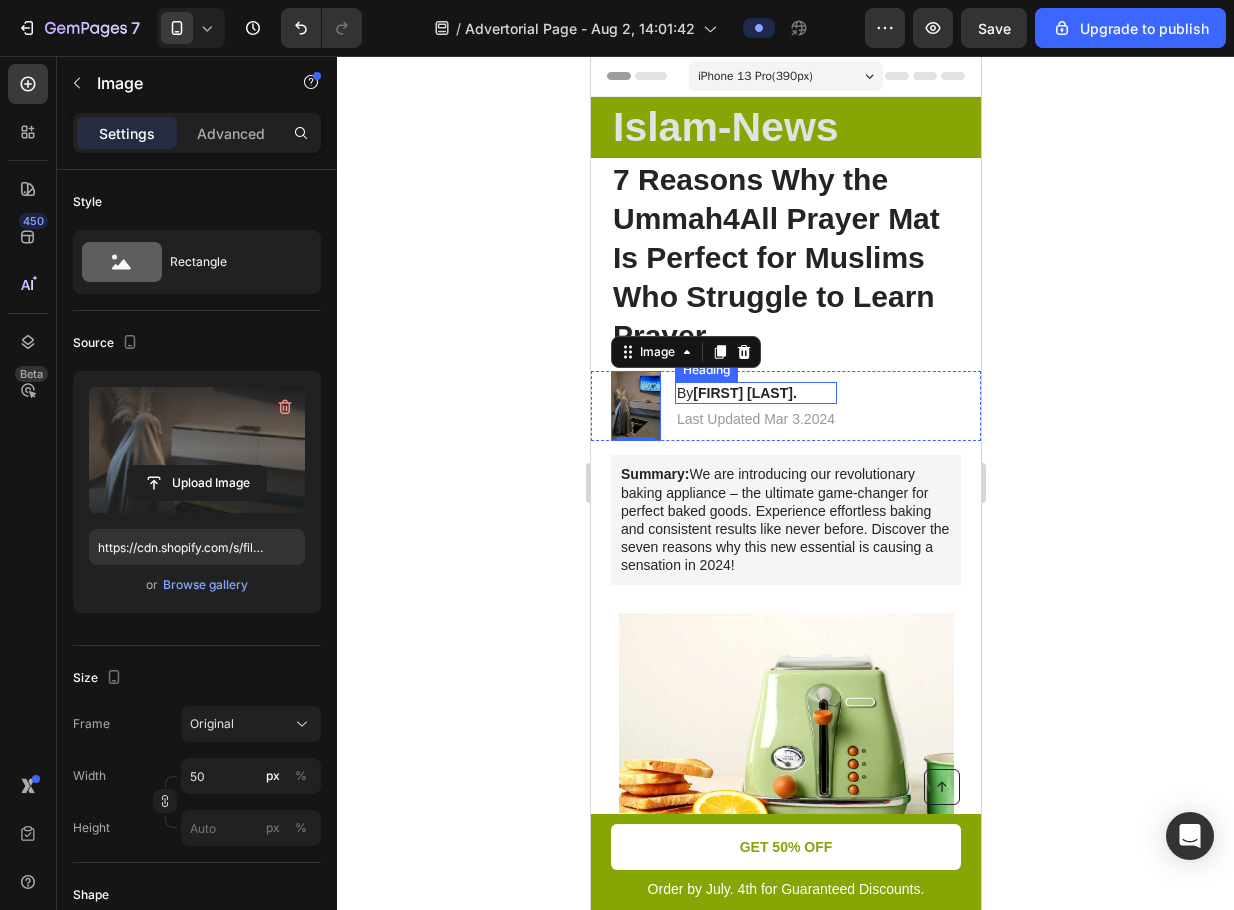 click on "[FIRST] [LAST]." at bounding box center [743, 393] 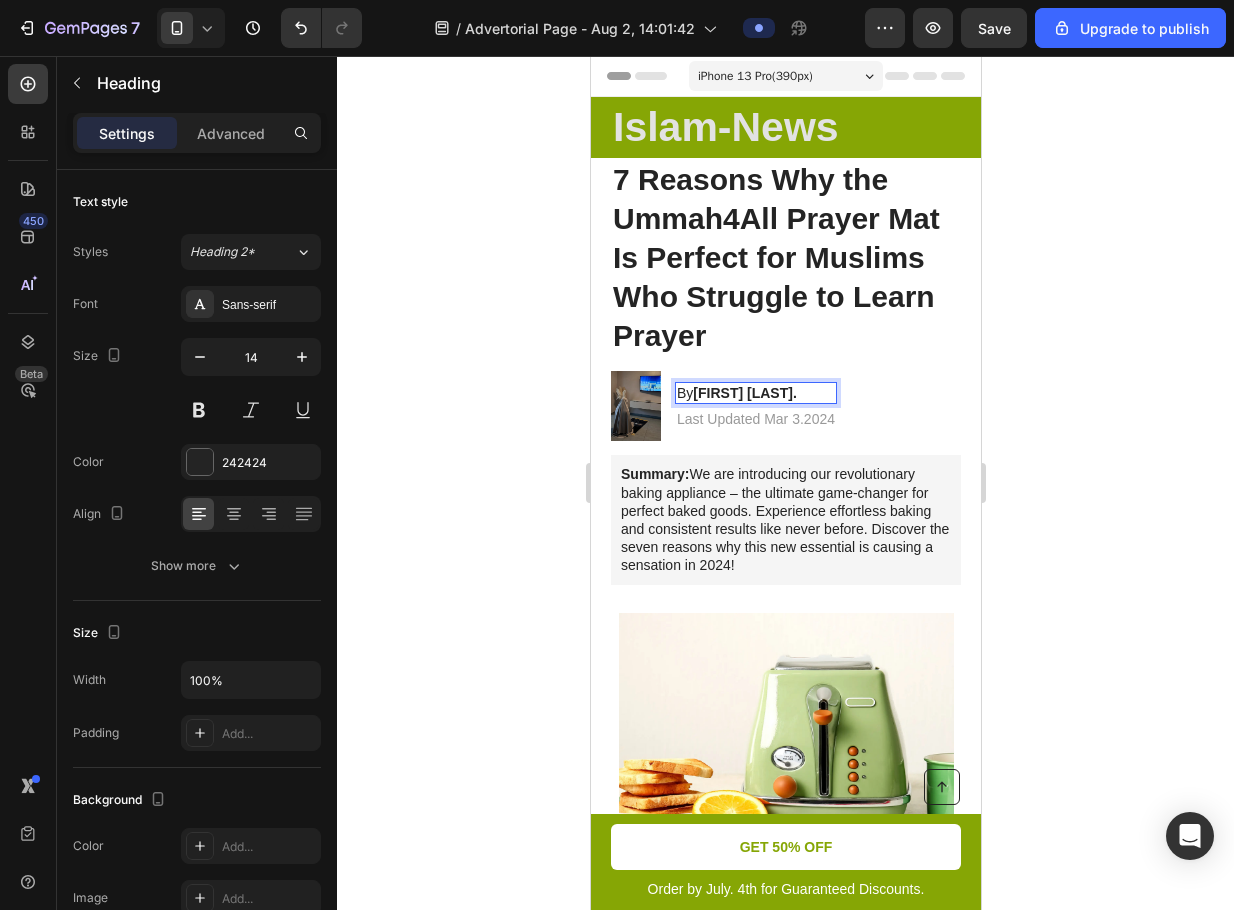 click on "[FIRST] [LAST]." at bounding box center [743, 393] 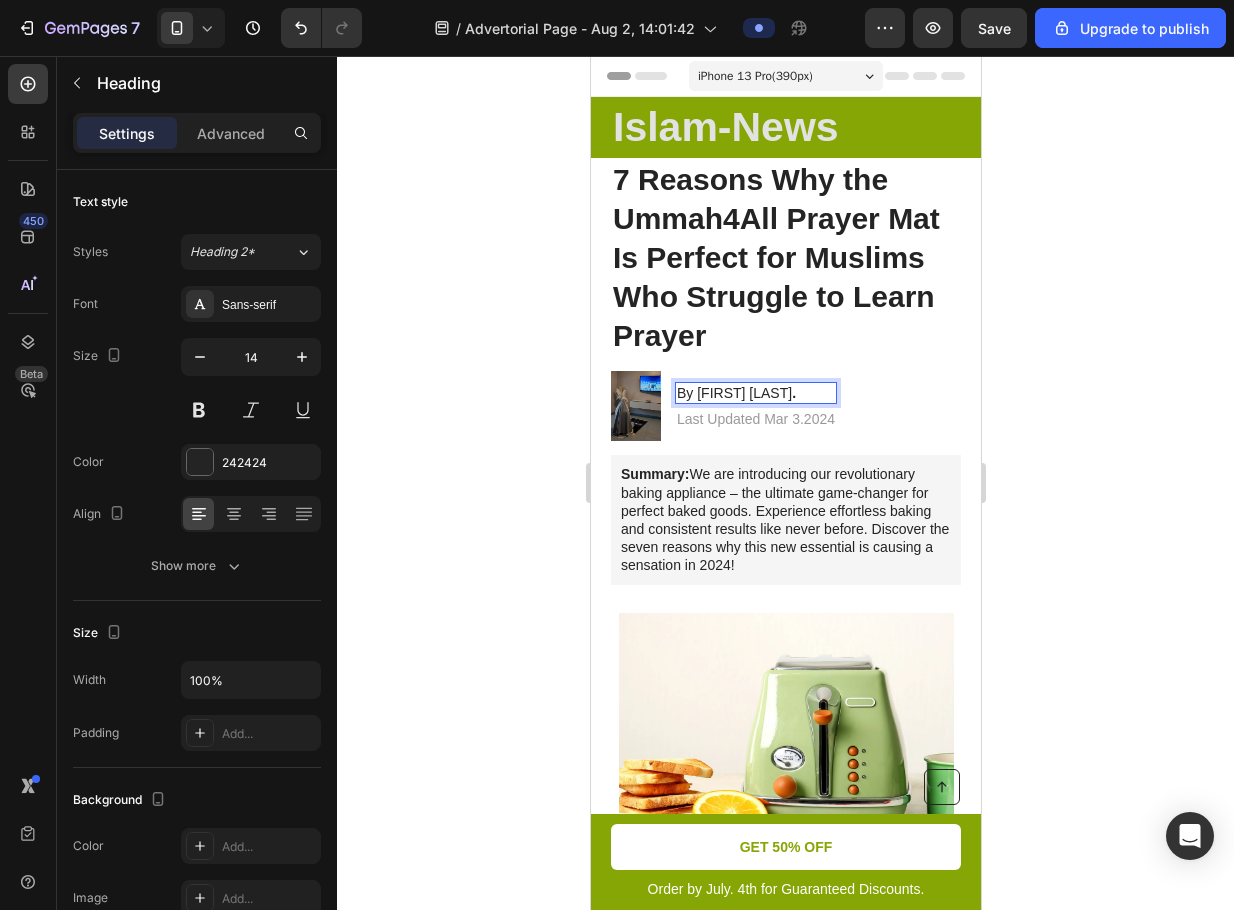 click 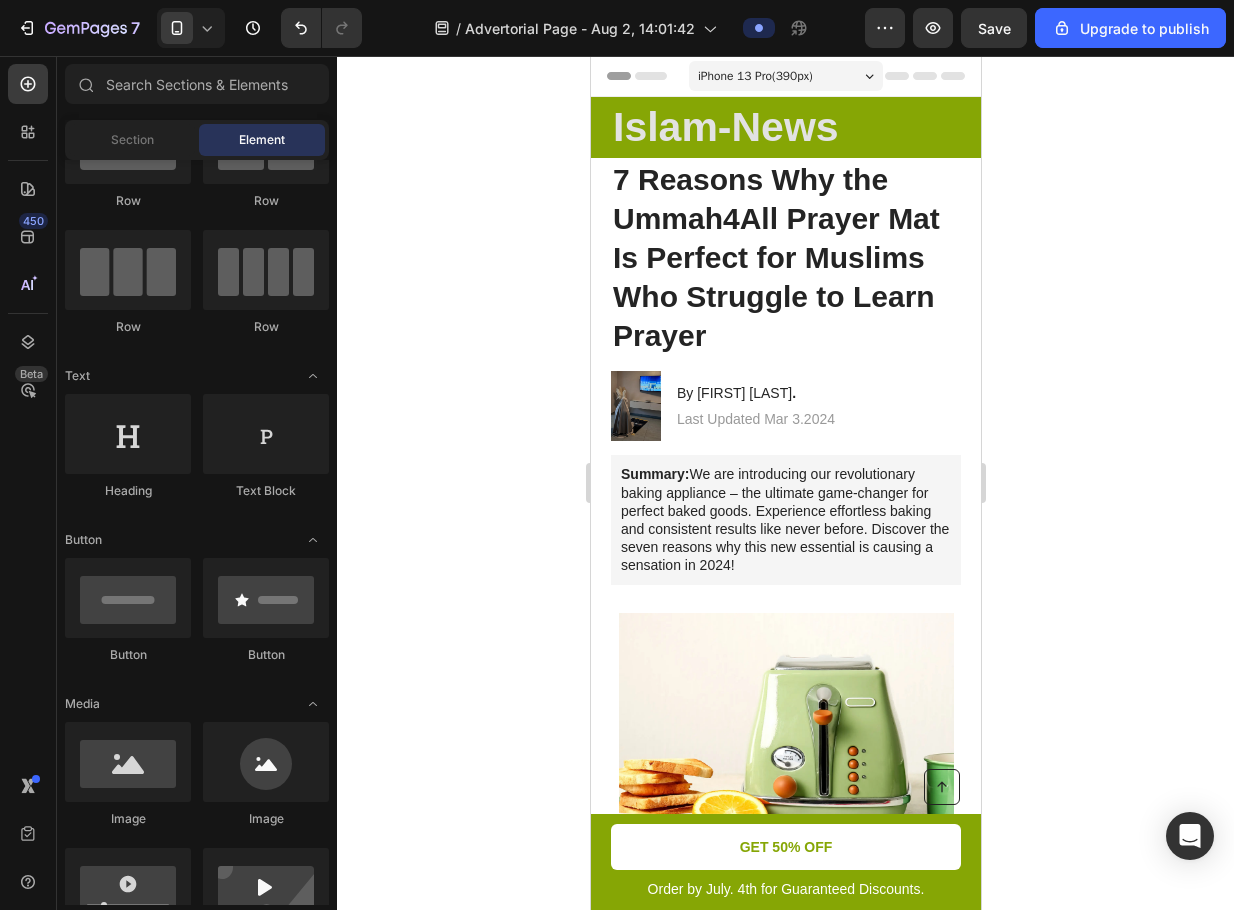 click 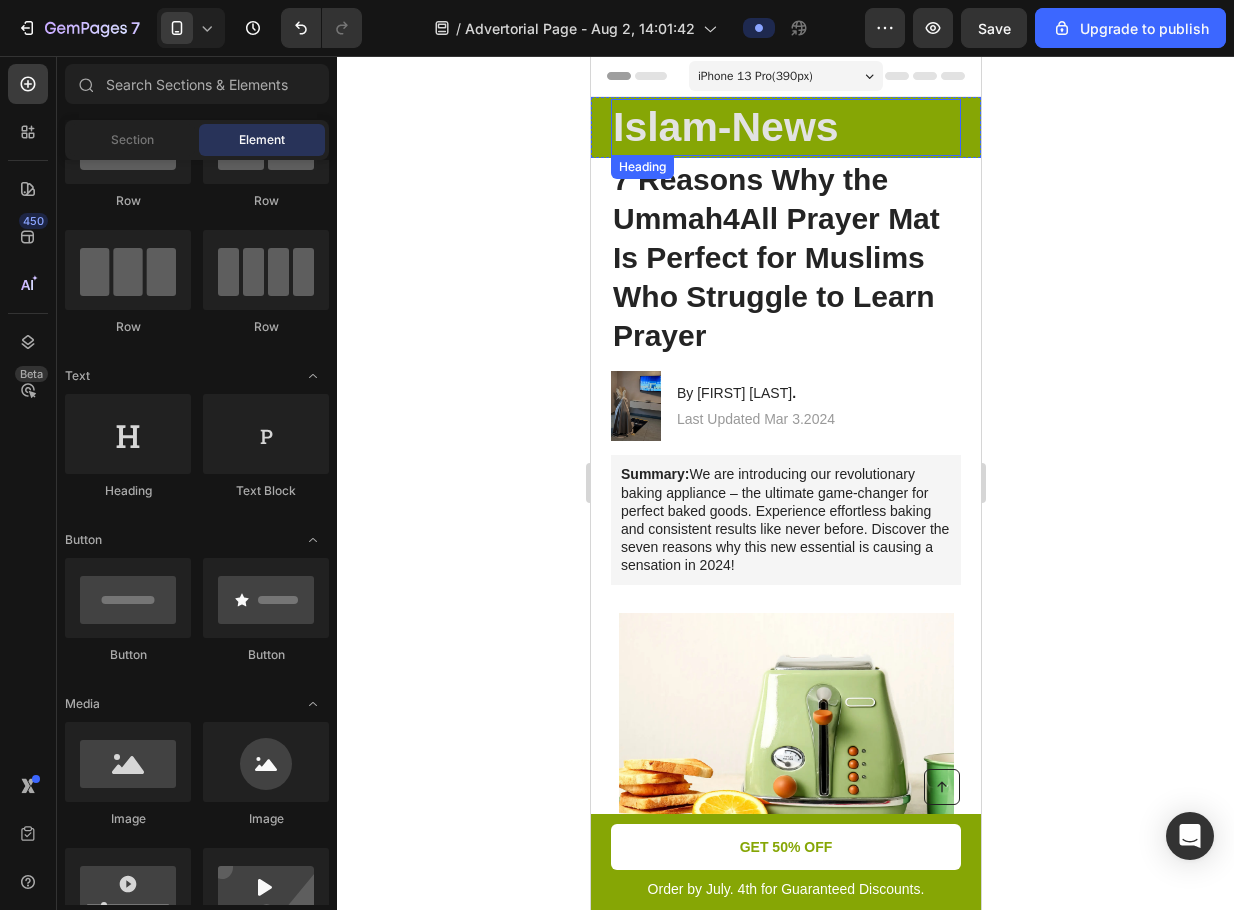 click on "Islam-News" at bounding box center (785, 127) 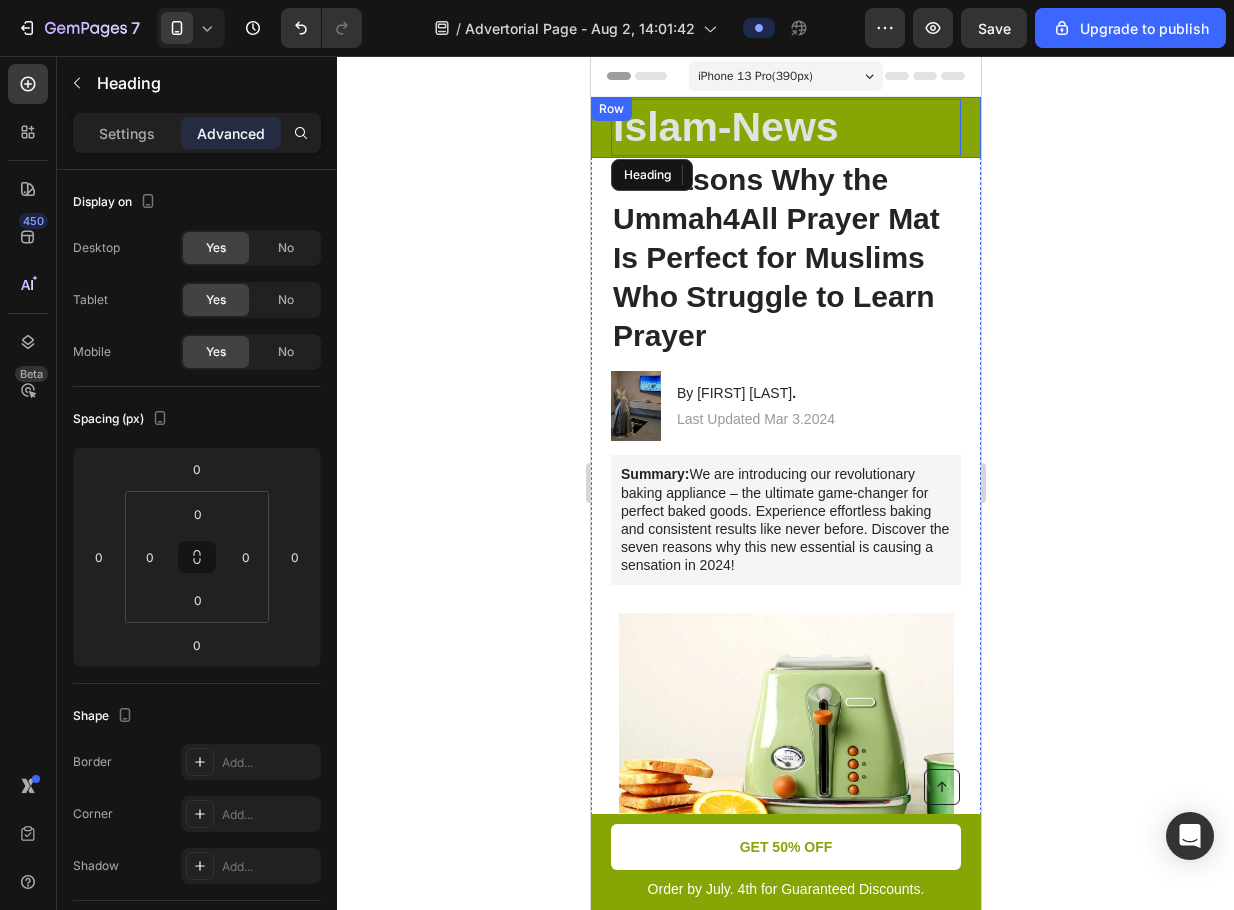 click on "[BRAND]-News Heading Row" at bounding box center [785, 127] 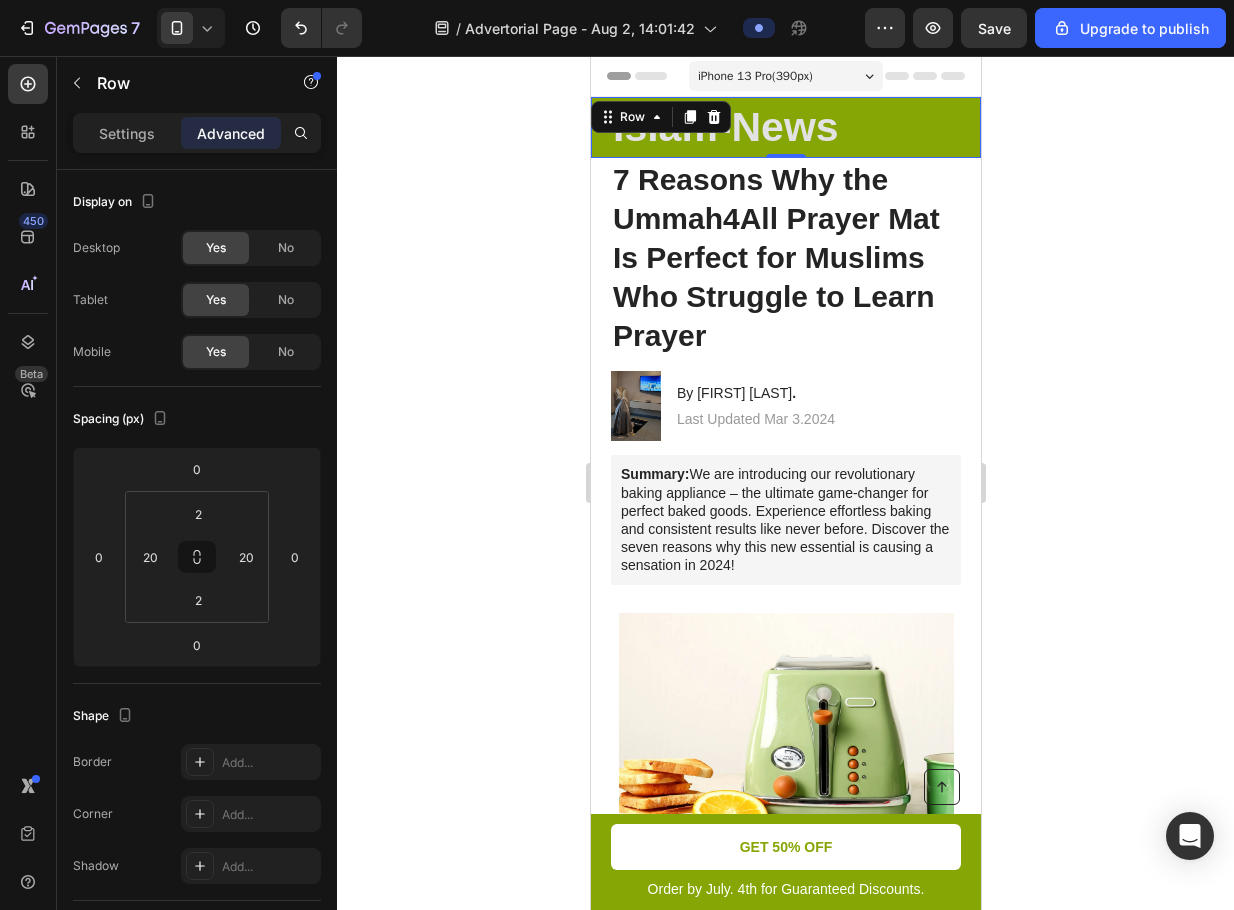 click on "[BRAND]-News Heading Row   0" at bounding box center (785, 127) 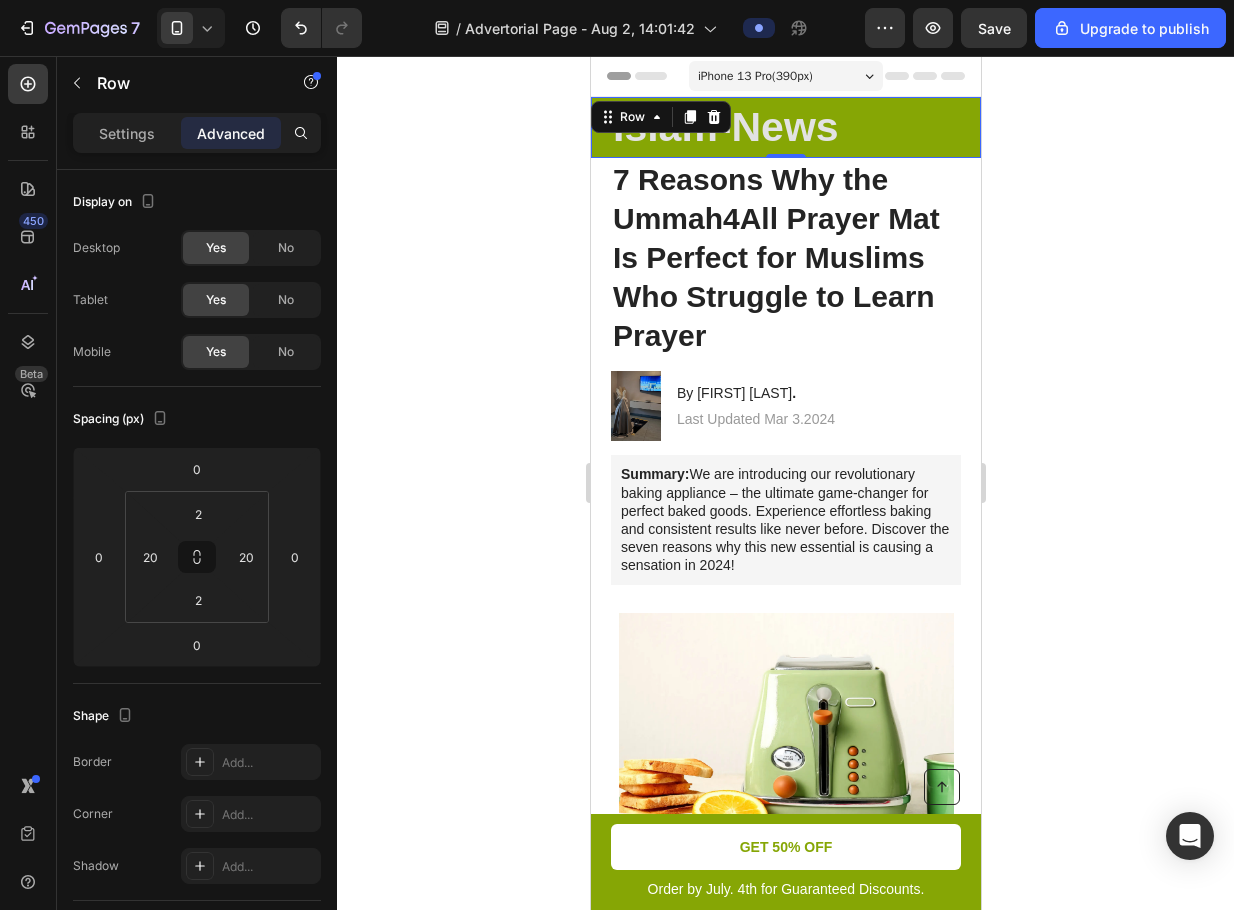 click on "[BRAND]-News Heading Row   0" at bounding box center (785, 127) 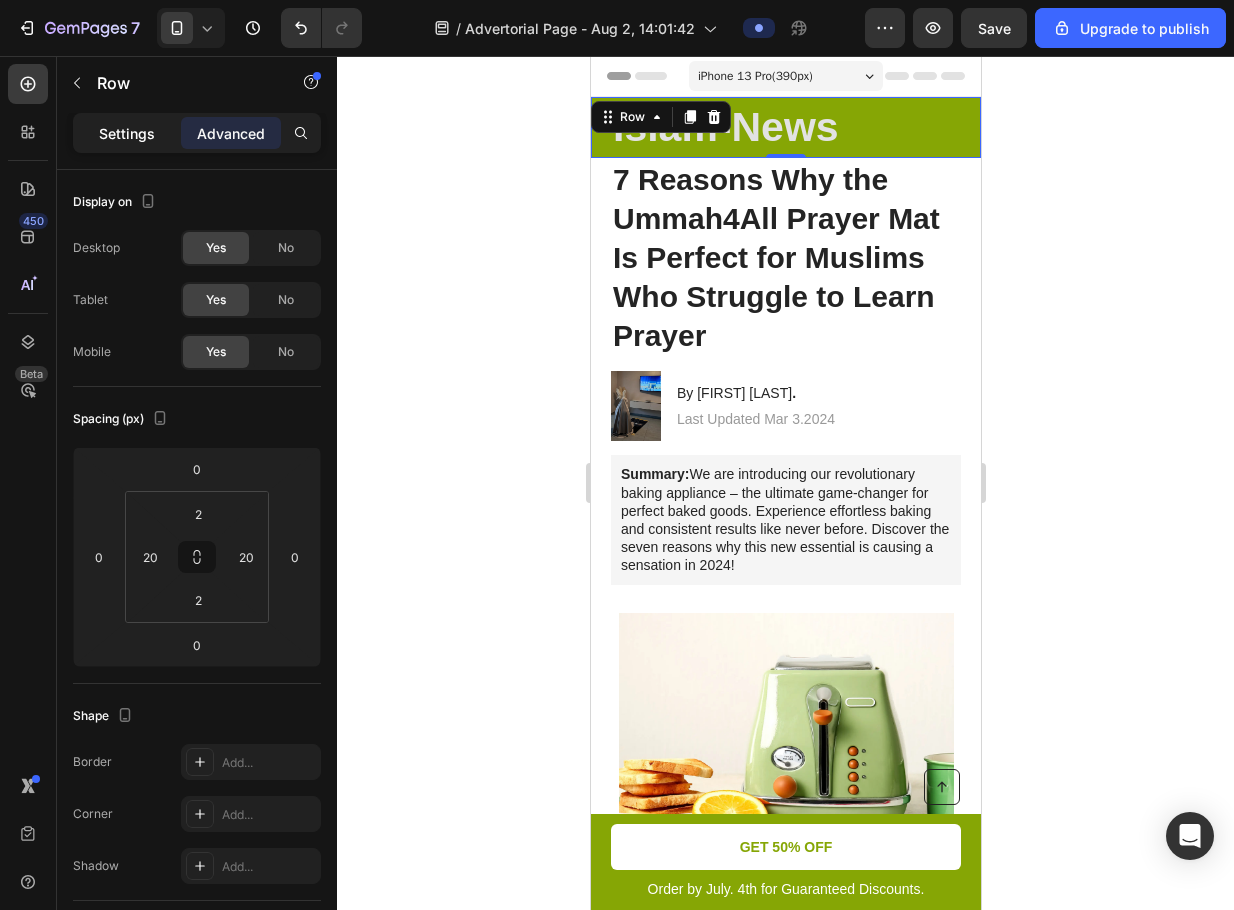 click on "Settings" at bounding box center (127, 133) 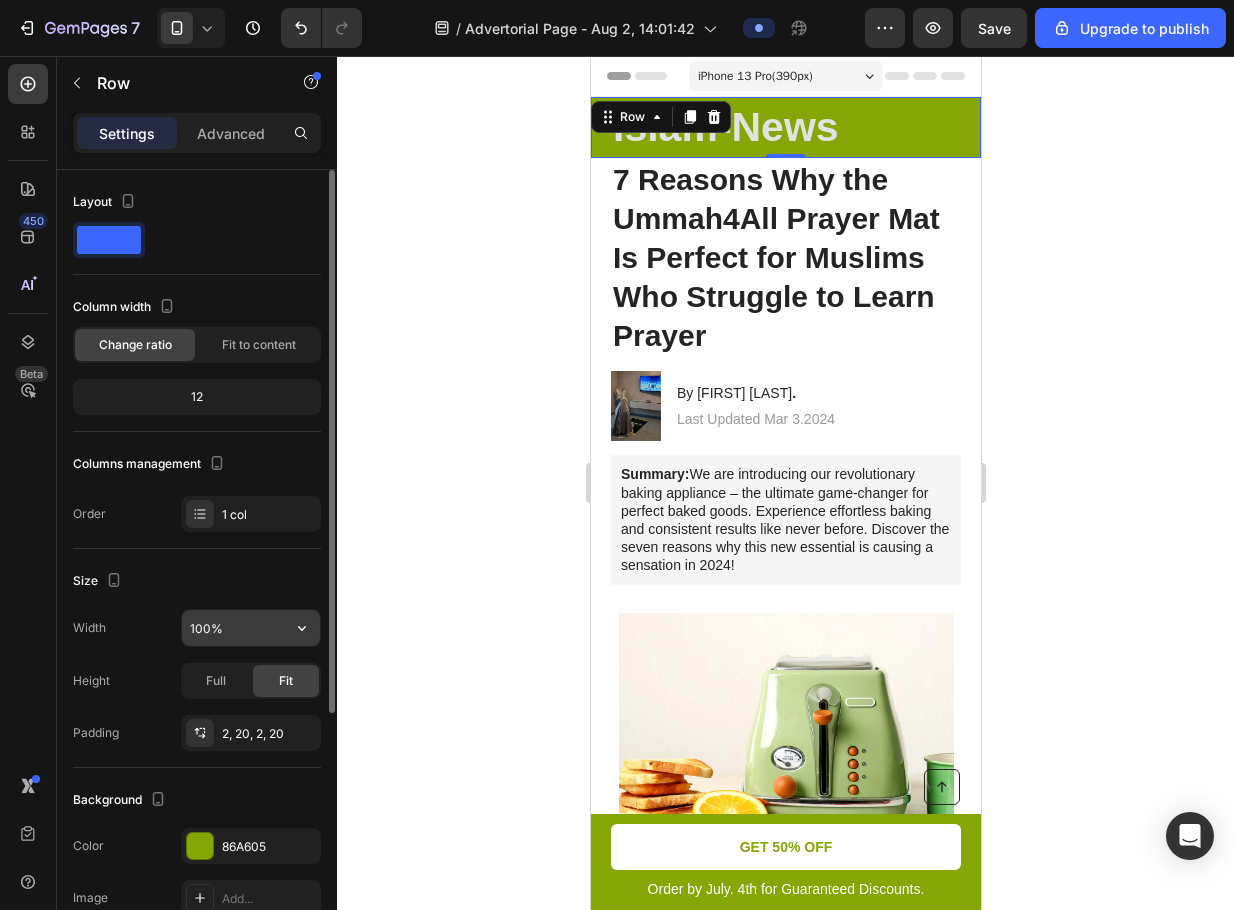 scroll, scrollTop: 100, scrollLeft: 0, axis: vertical 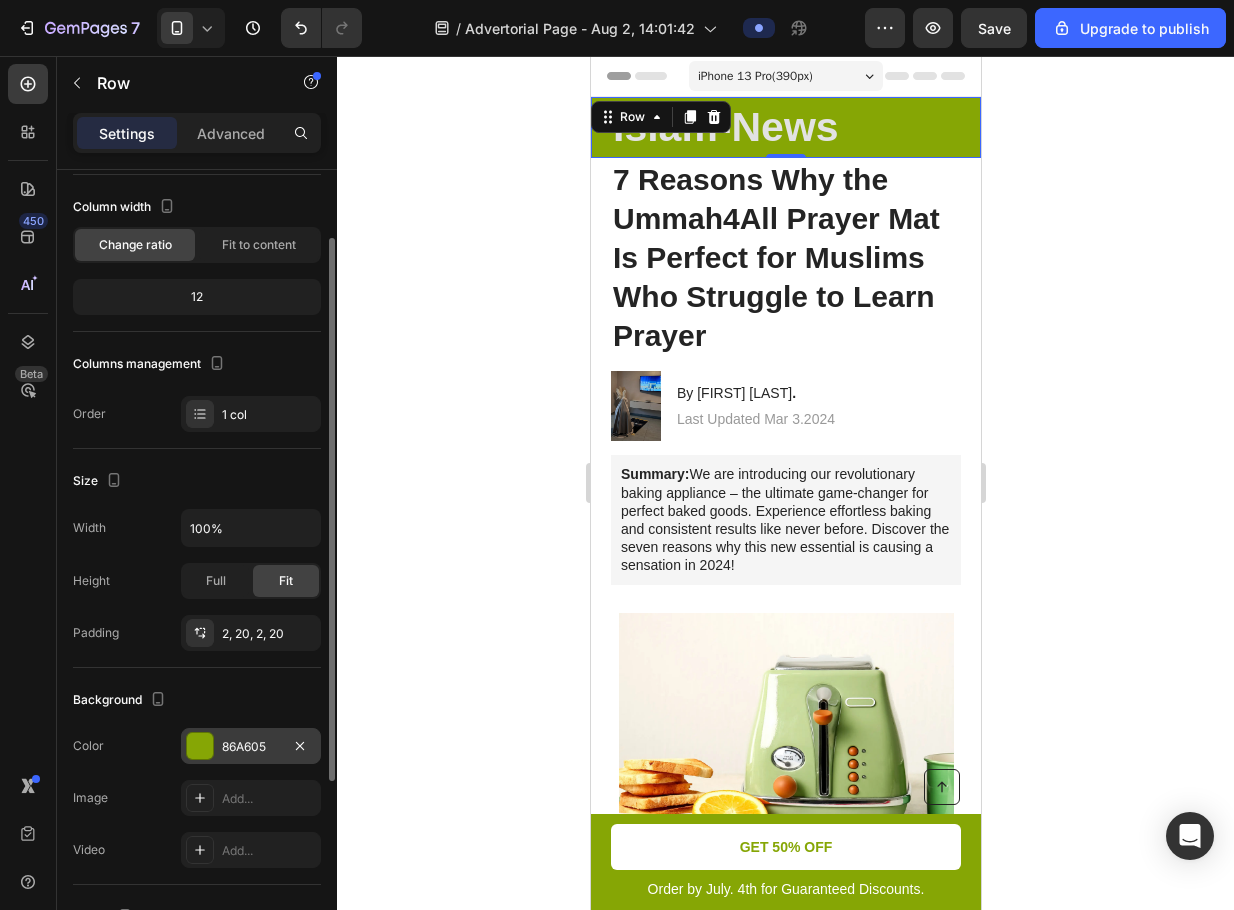 click at bounding box center (200, 746) 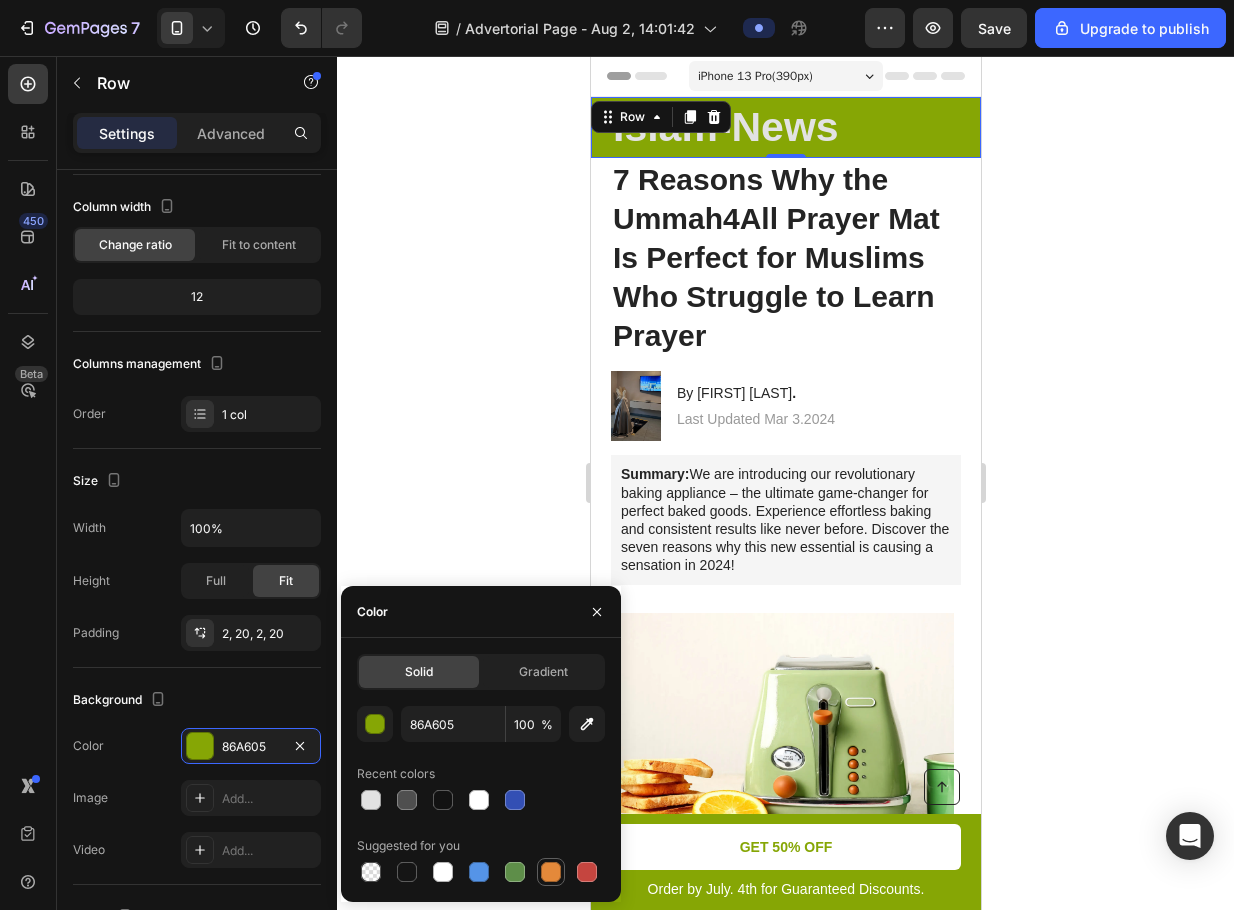 click at bounding box center (551, 872) 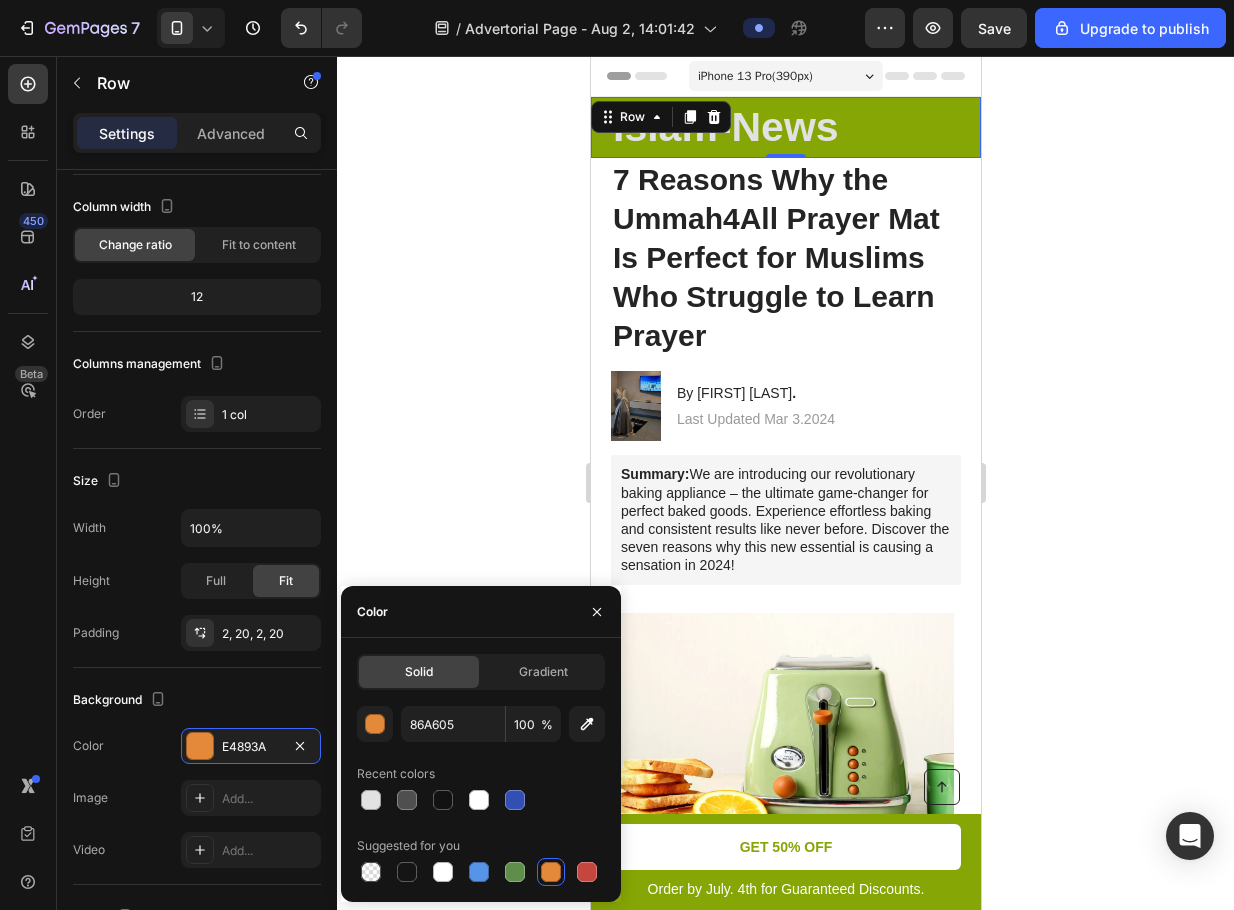 type on "E4893A" 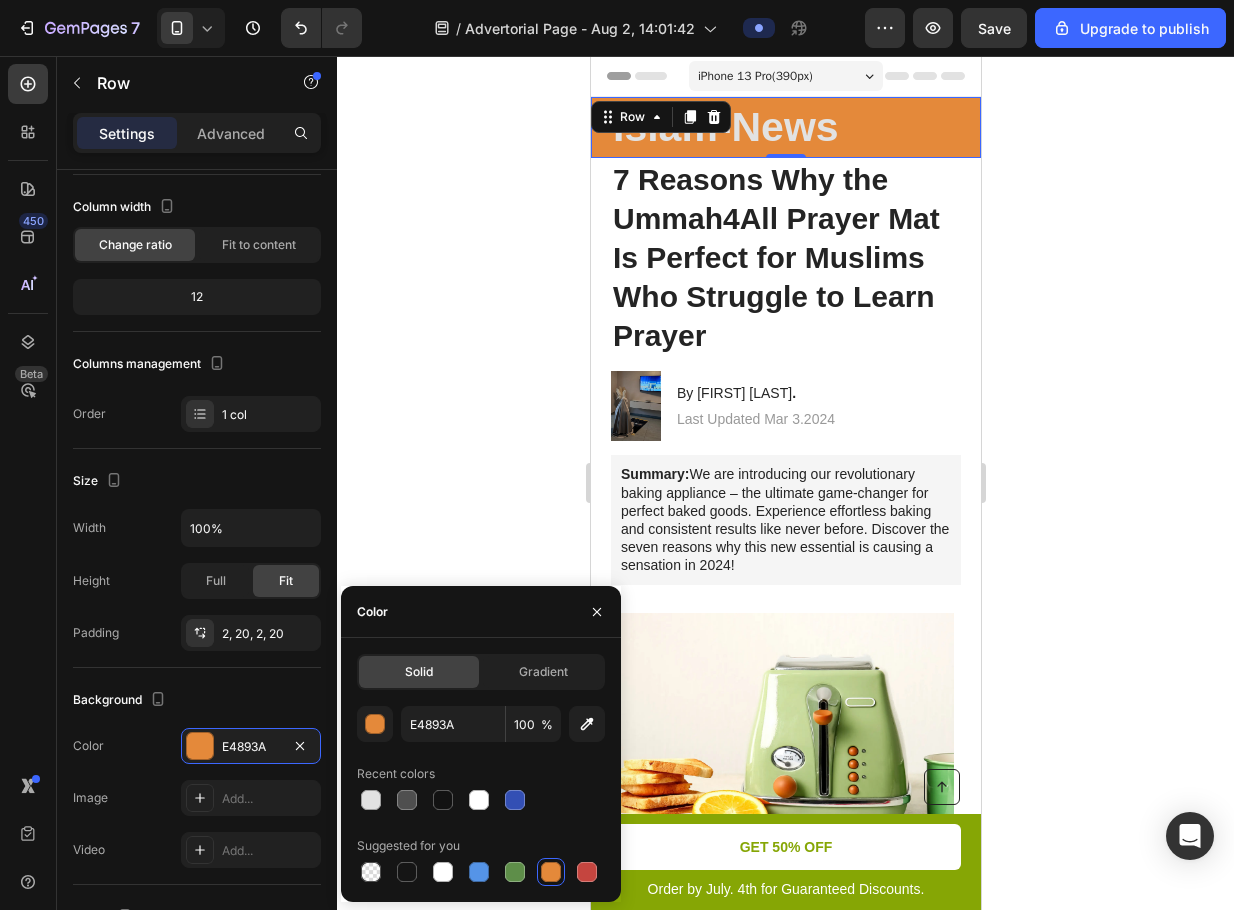 click 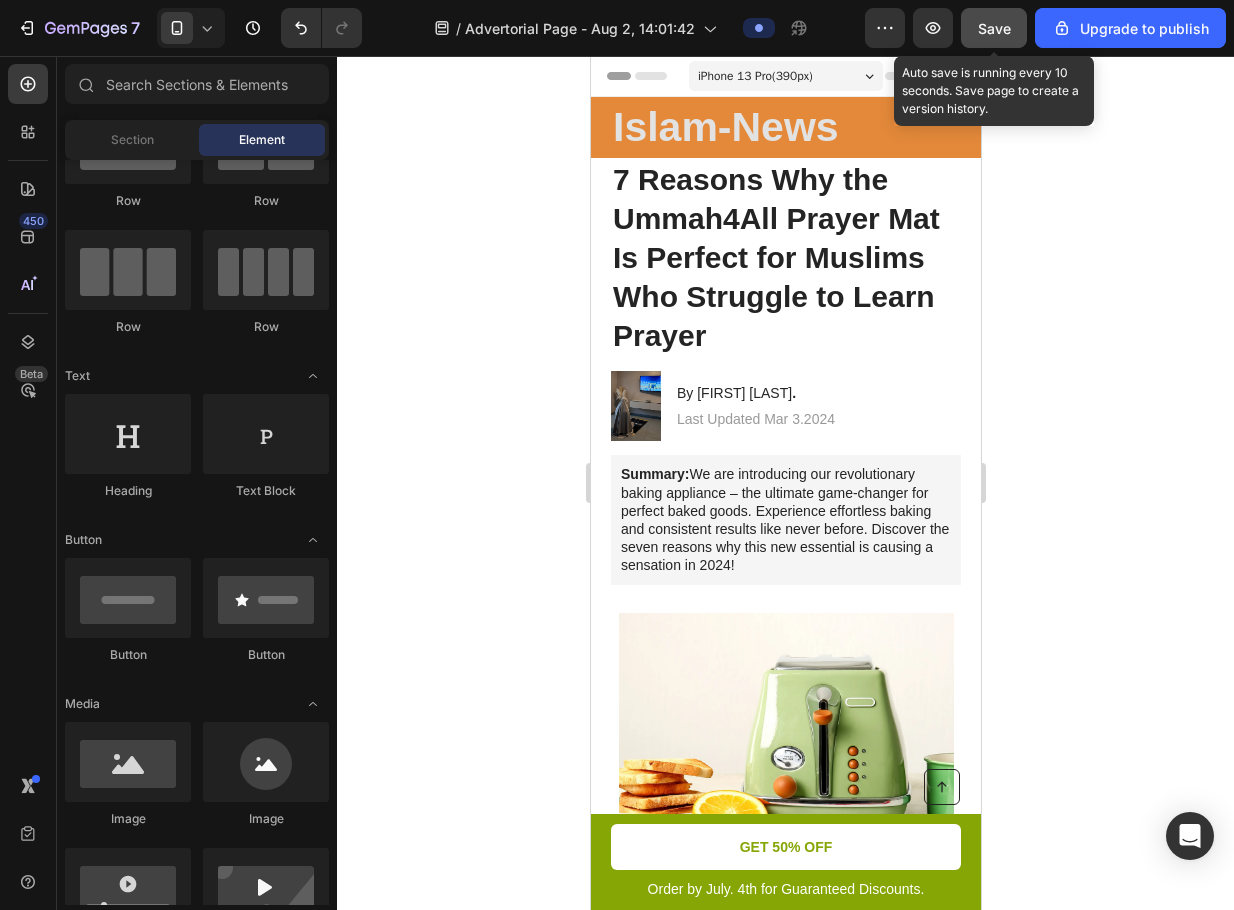 click on "Save" at bounding box center (994, 28) 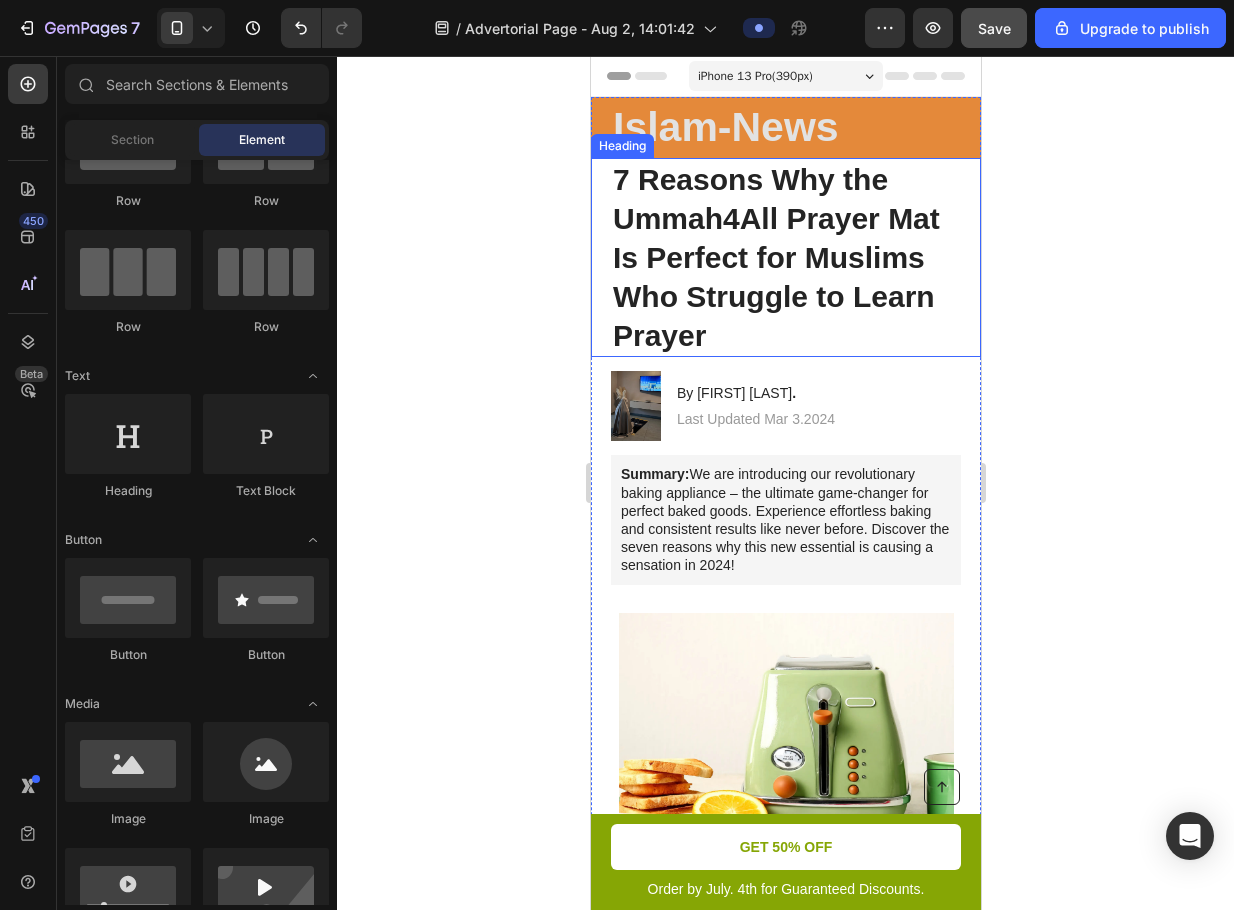 type 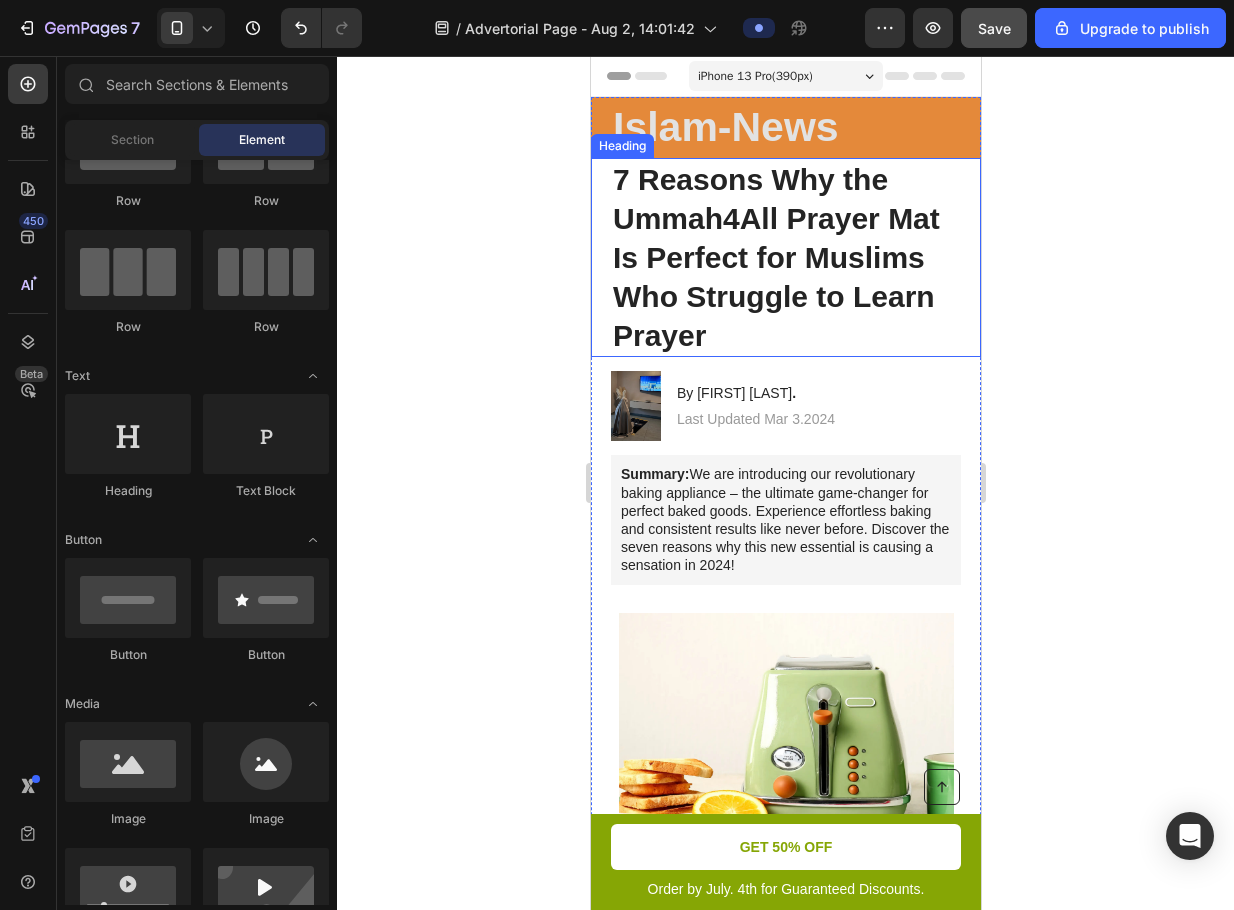 click on "7 Reasons Why the Ummah4All Prayer Mat Is Perfect for Muslims Who Struggle to Learn Prayer" at bounding box center (785, 257) 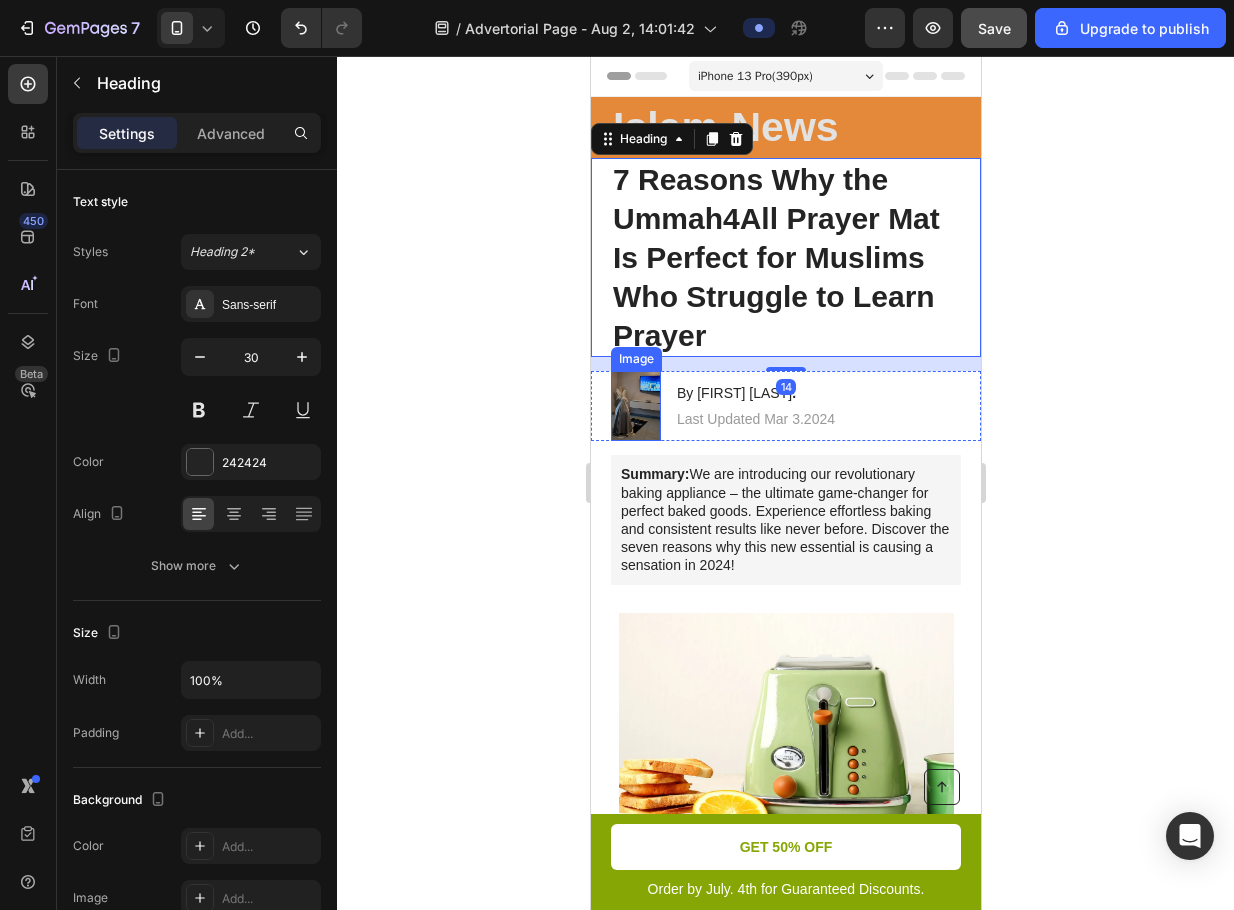 click at bounding box center [635, 406] 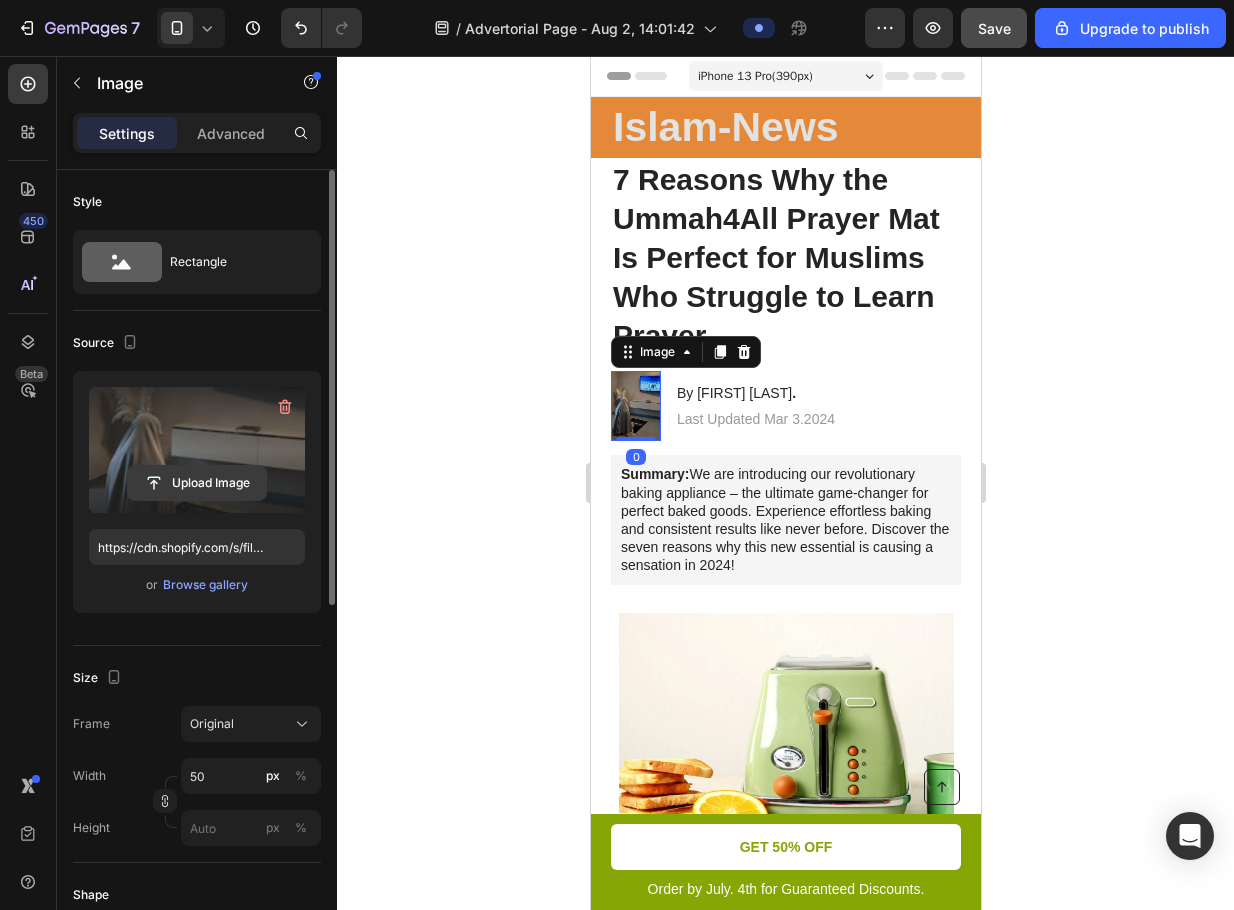click 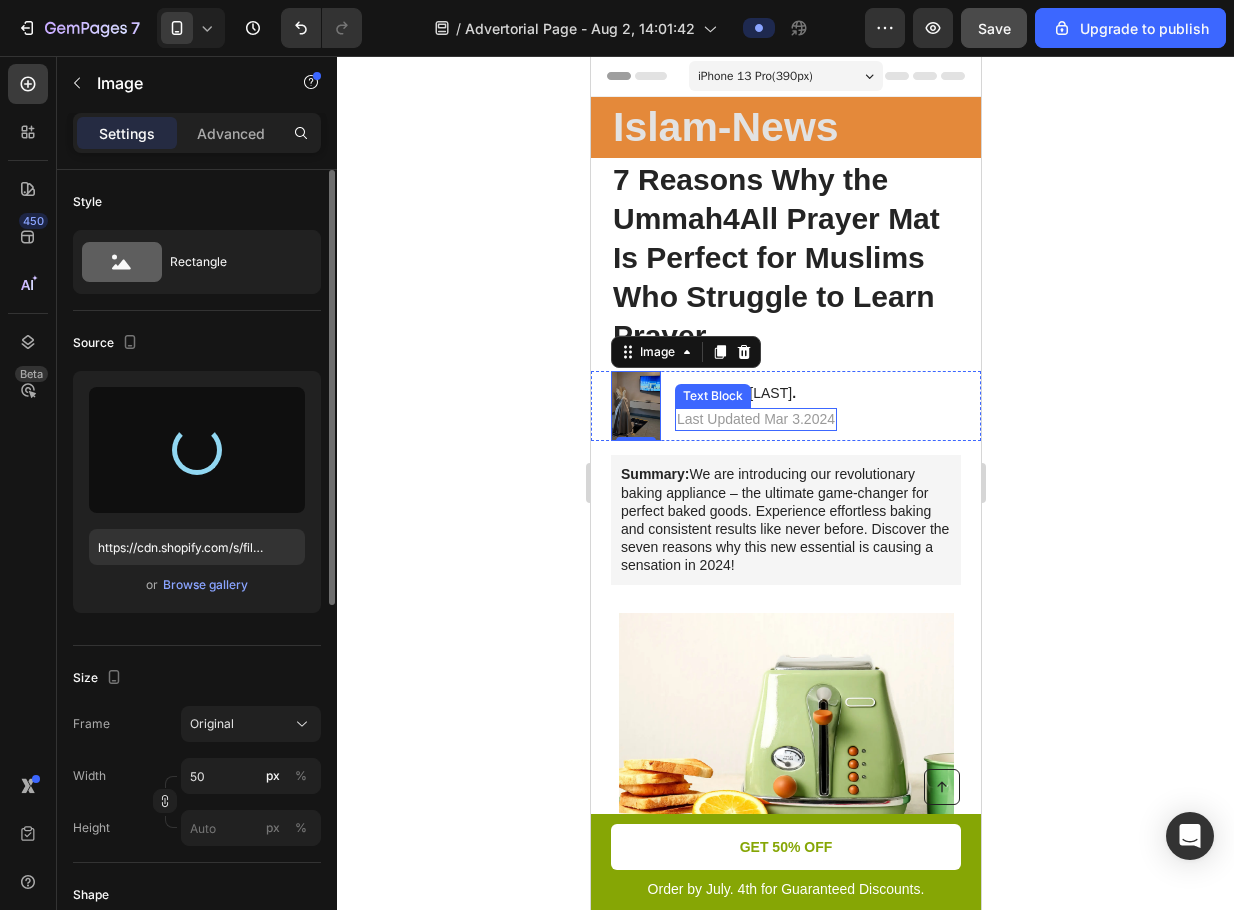 type on "https://cdn.shopify.com/s/files/1/0870/9075/7980/files/gempages_570040103099958424-c819ab52-ee19-475a-b342-1d2dfe73b132.webp" 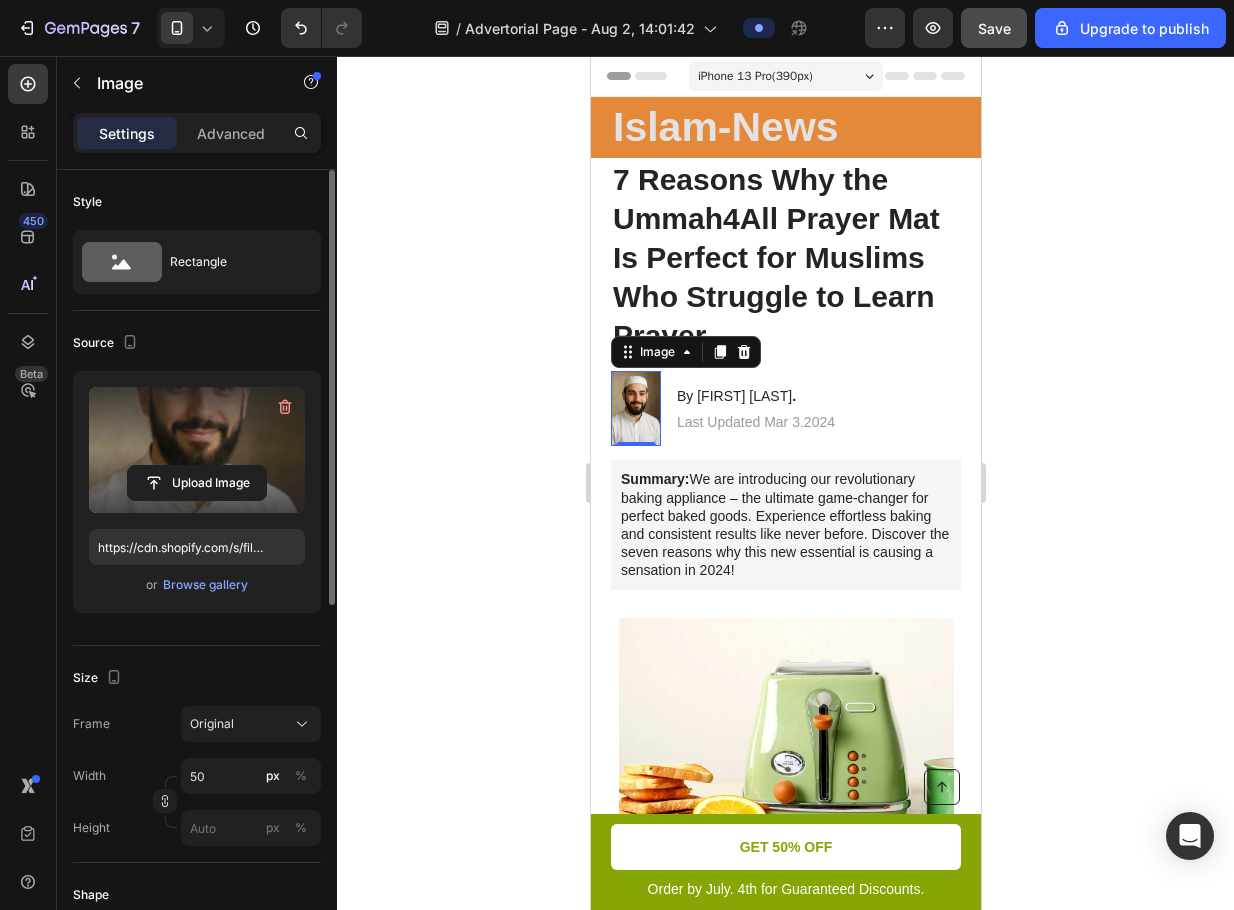 click 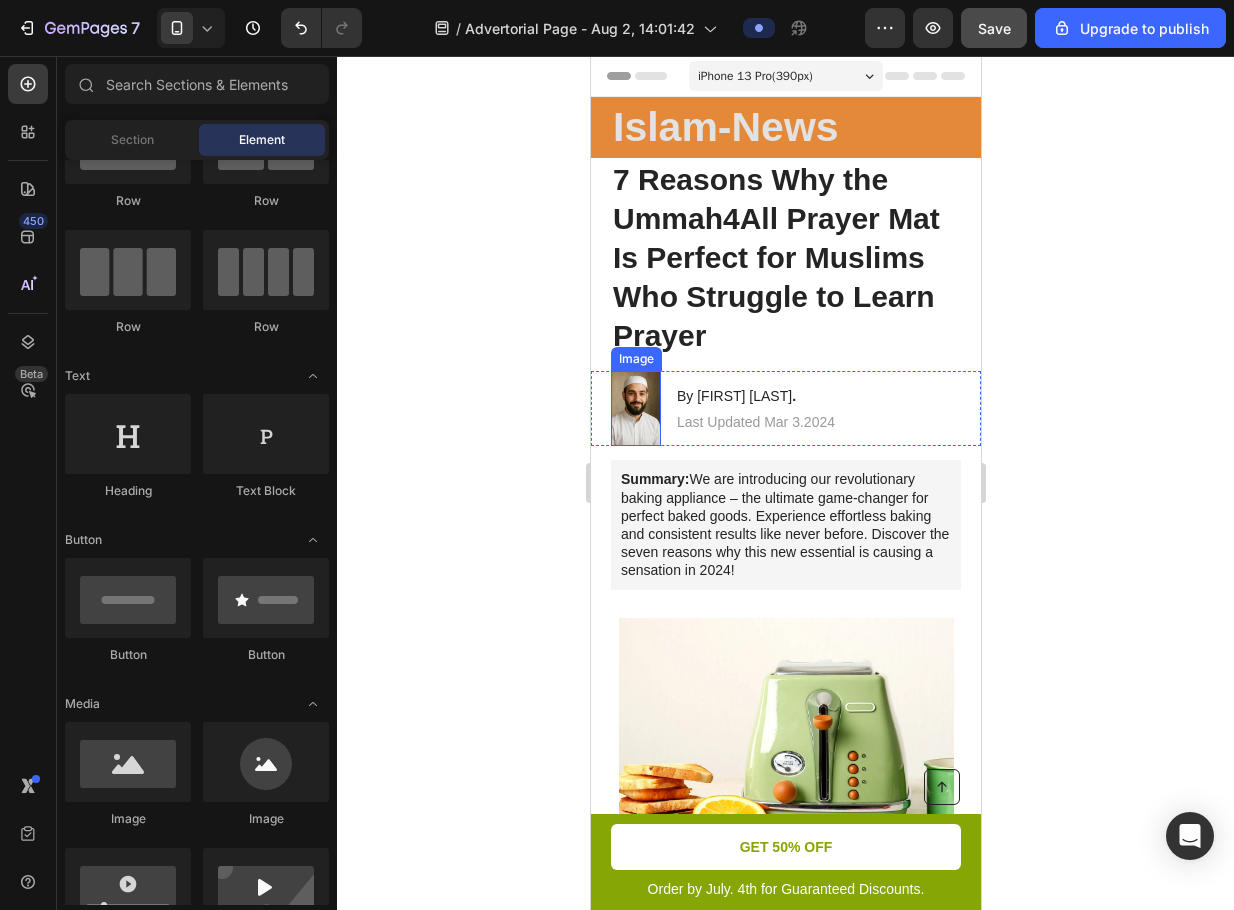 click at bounding box center [635, 408] 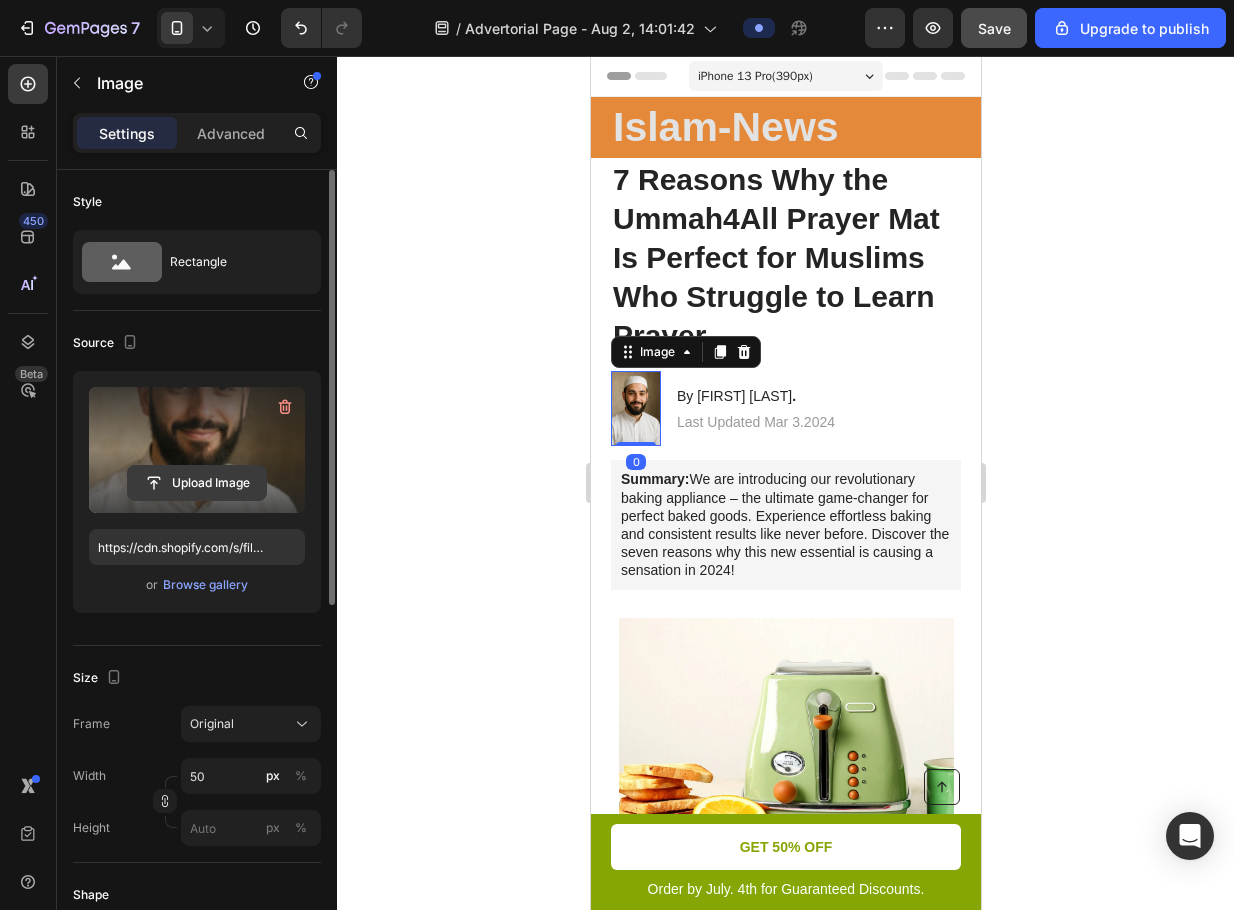 click 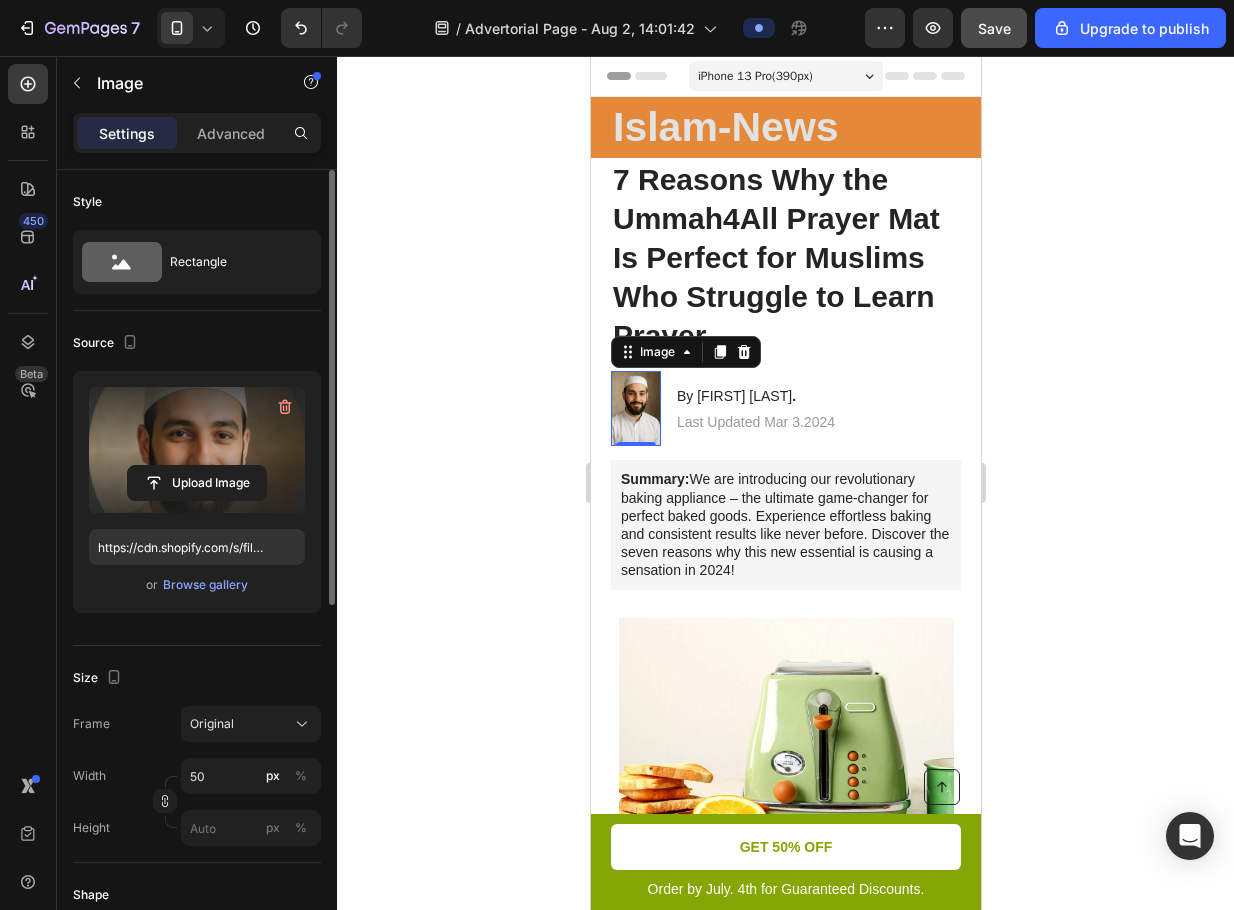 type on "https://cdn.shopify.com/s/files/1/0870/9075/7980/files/gempages_570040103099958424-4c38ae0b-cd4a-4490-a74c-ddb468baa2c0.png" 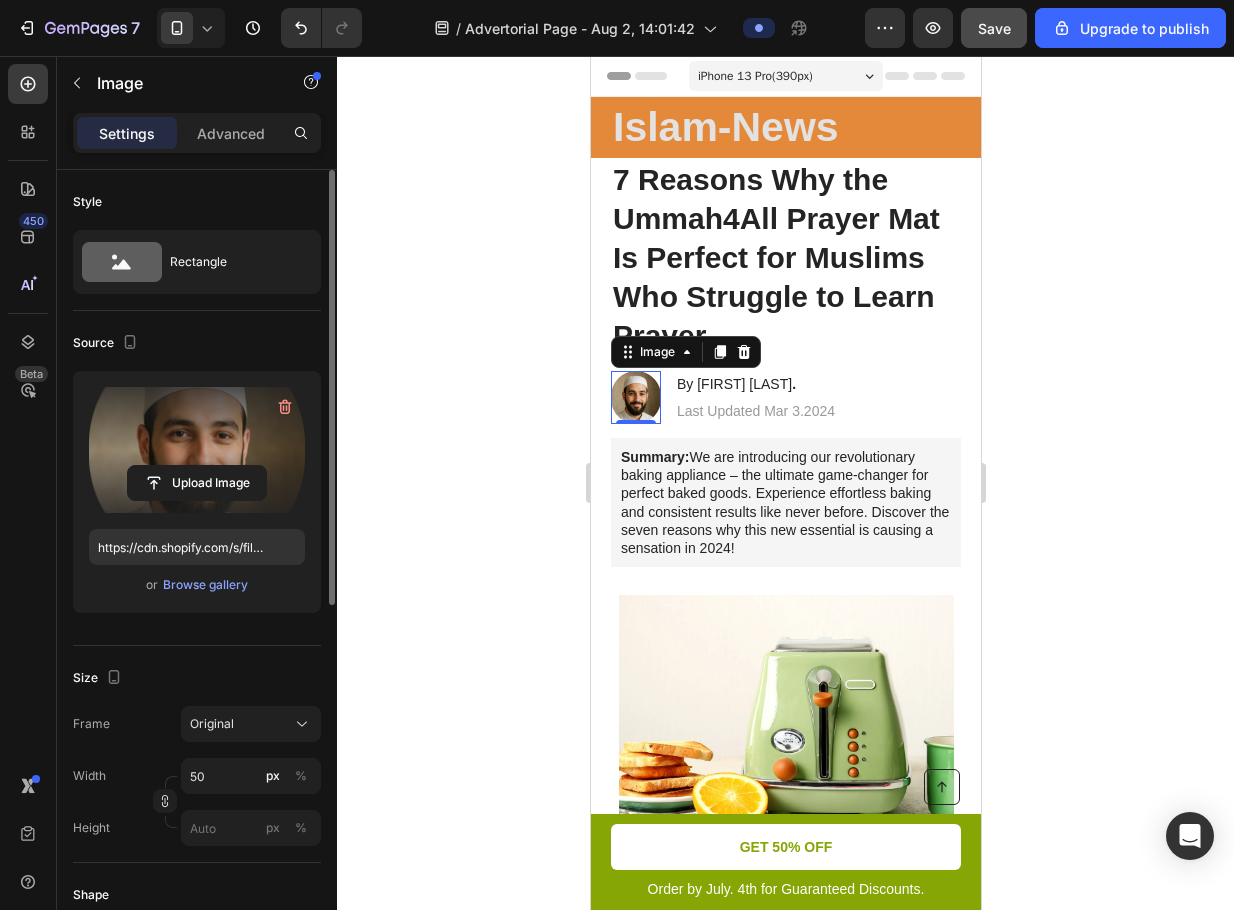 click 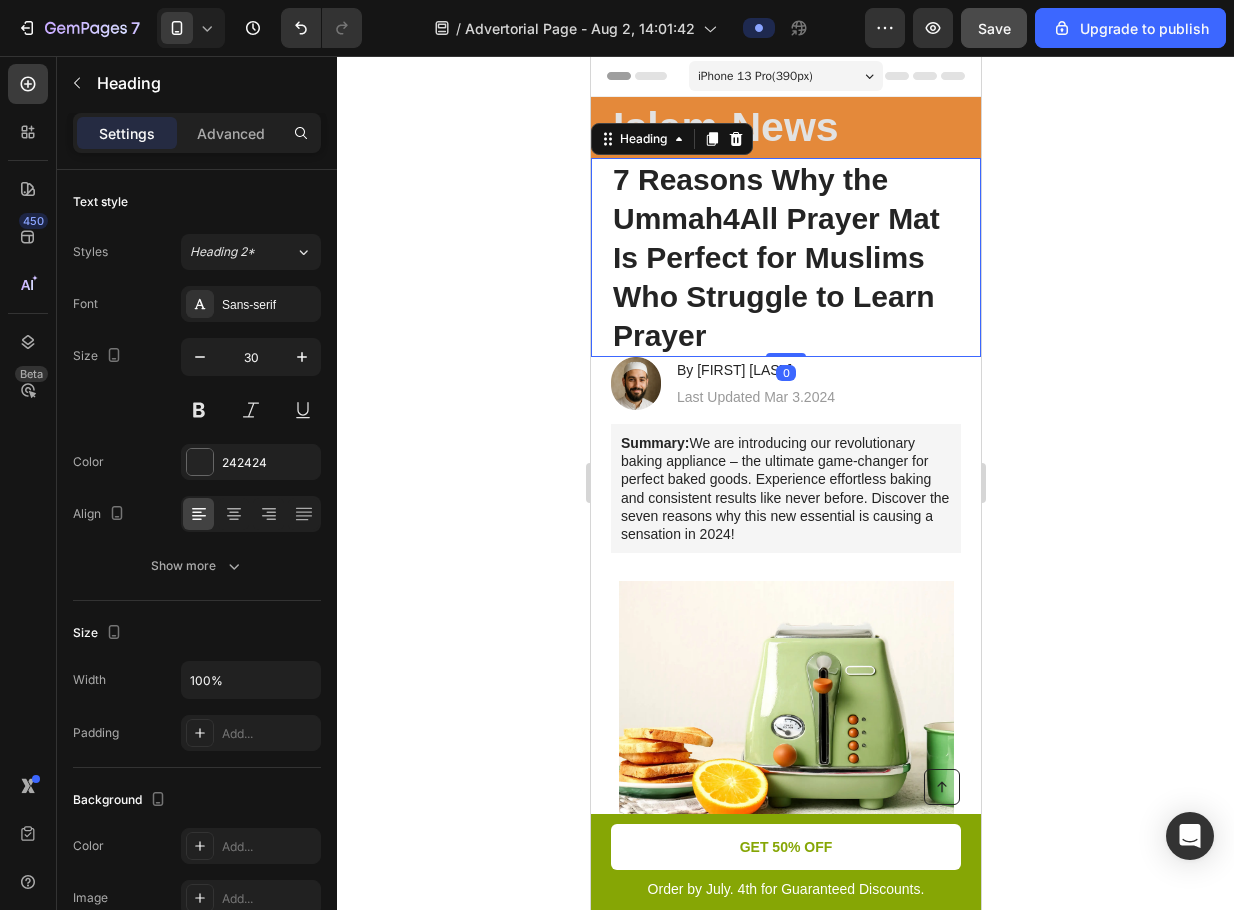 drag, startPoint x: 785, startPoint y: 367, endPoint x: 787, endPoint y: 339, distance: 28.071337 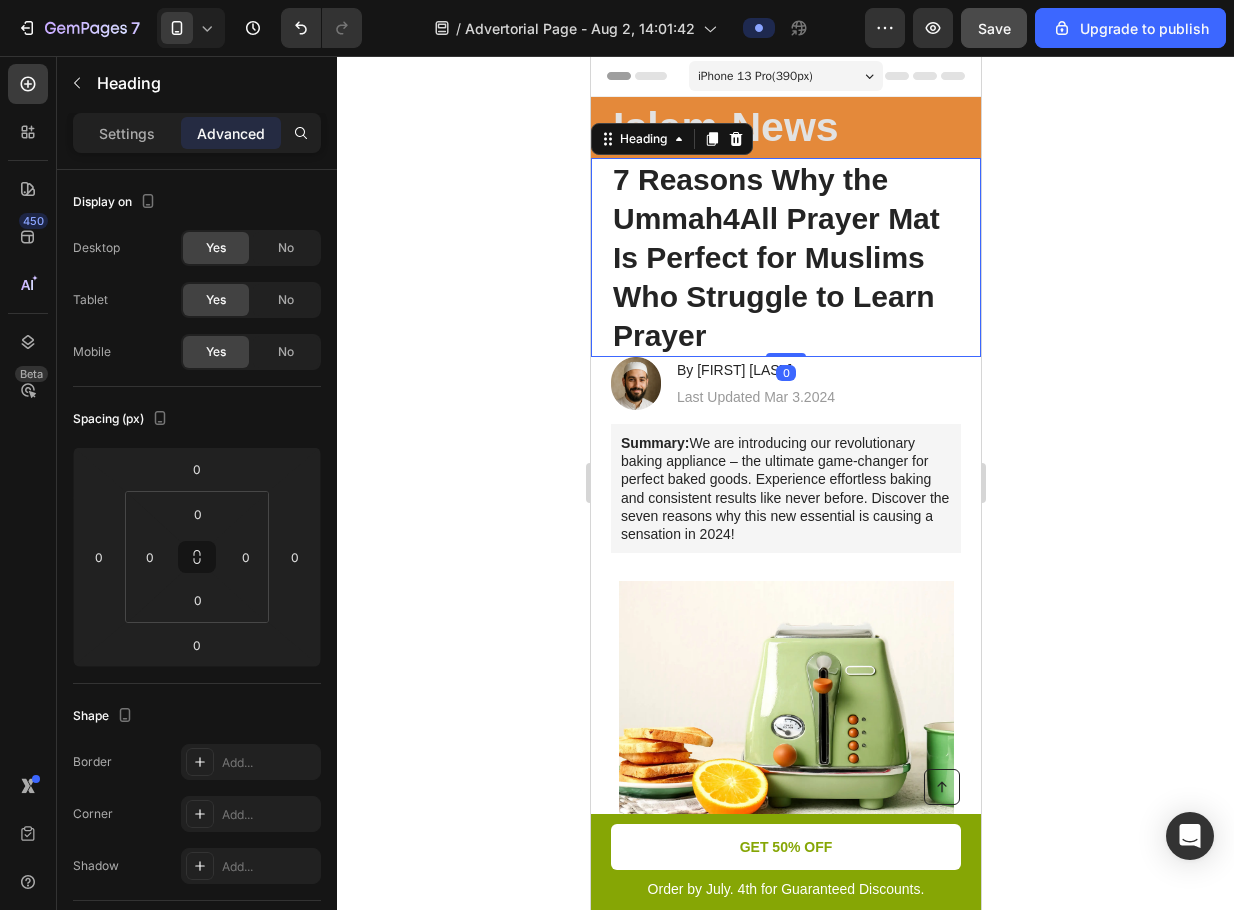 click 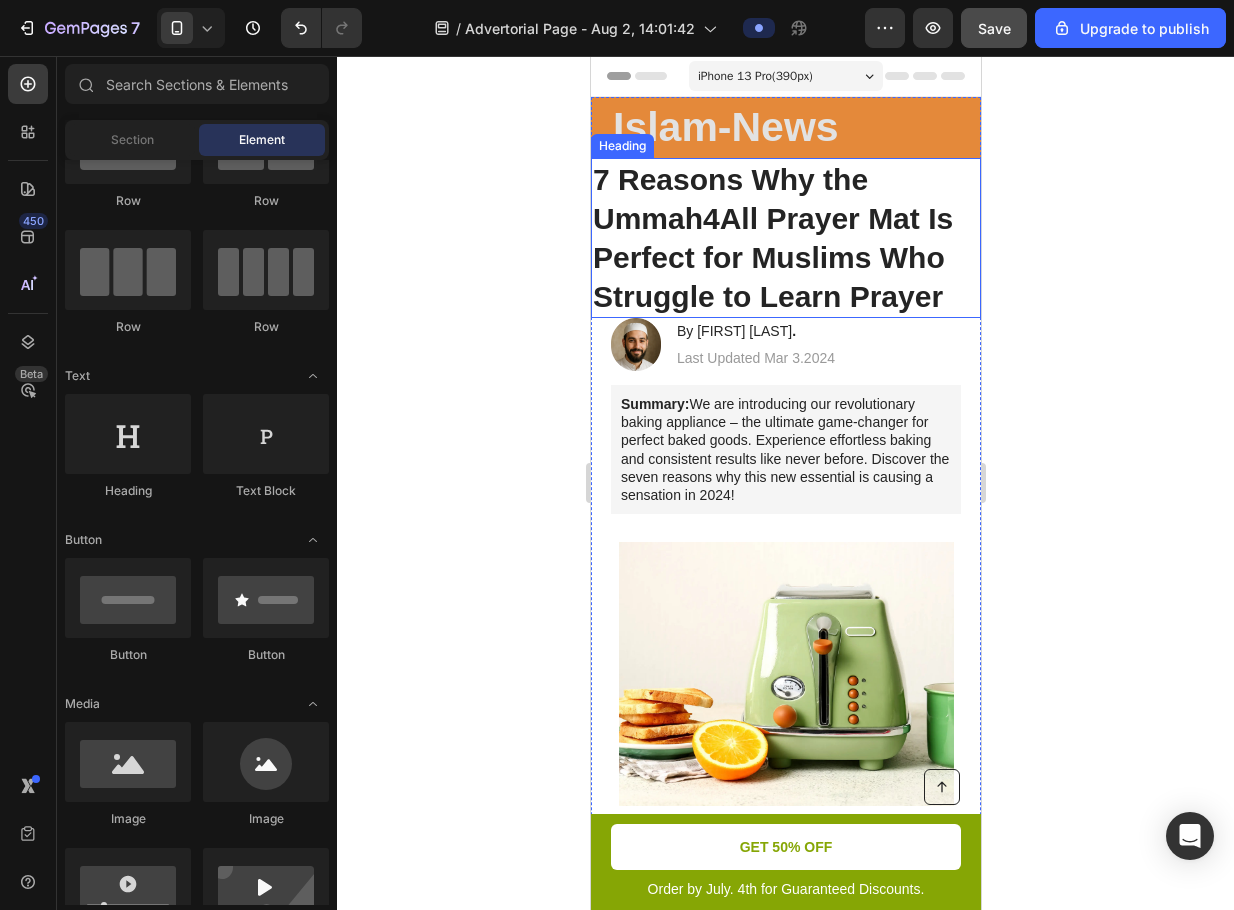 click on "7 Reasons Why the Ummah4All Prayer Mat Is Perfect for Muslims Who Struggle to Learn Prayer" at bounding box center (785, 238) 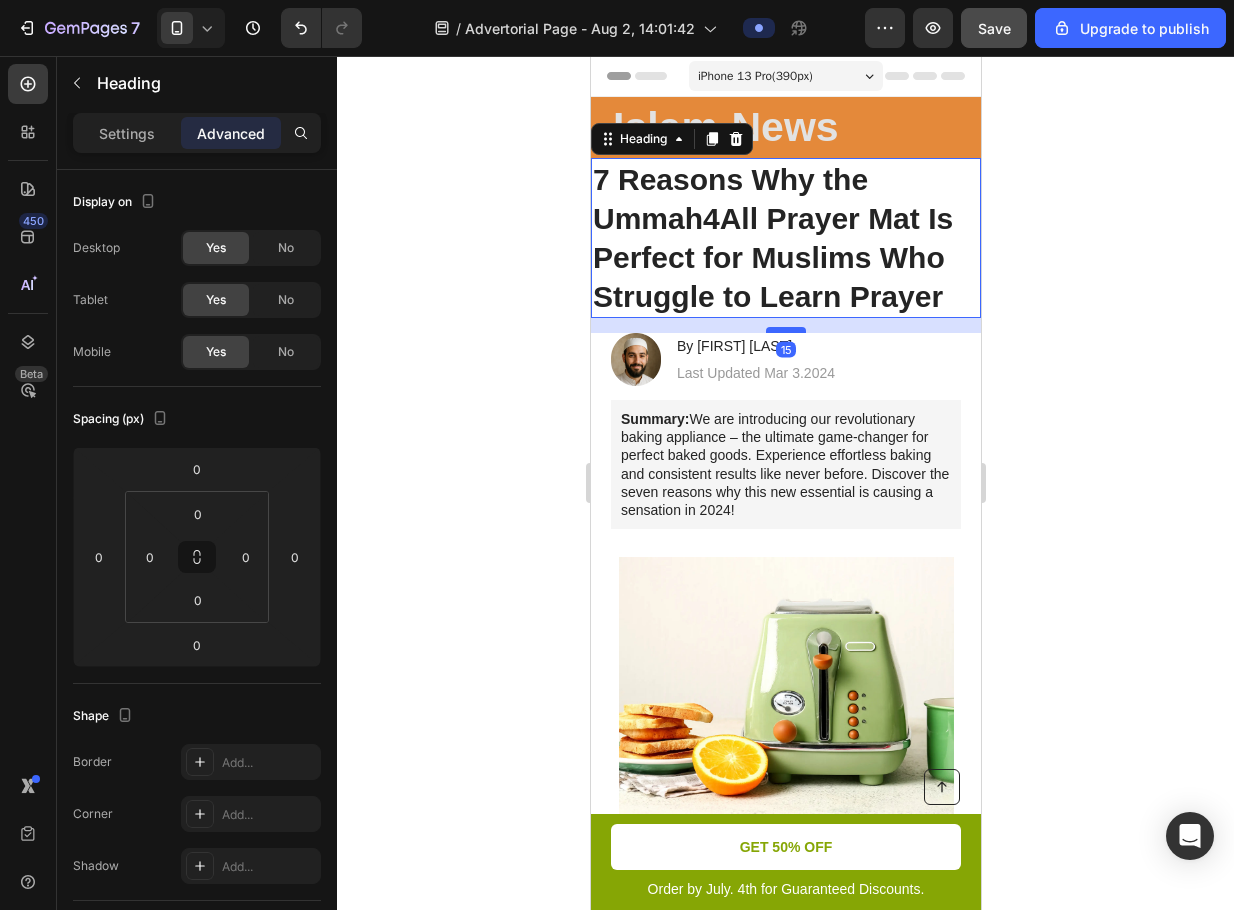 drag, startPoint x: 791, startPoint y: 316, endPoint x: 786, endPoint y: 331, distance: 15.811388 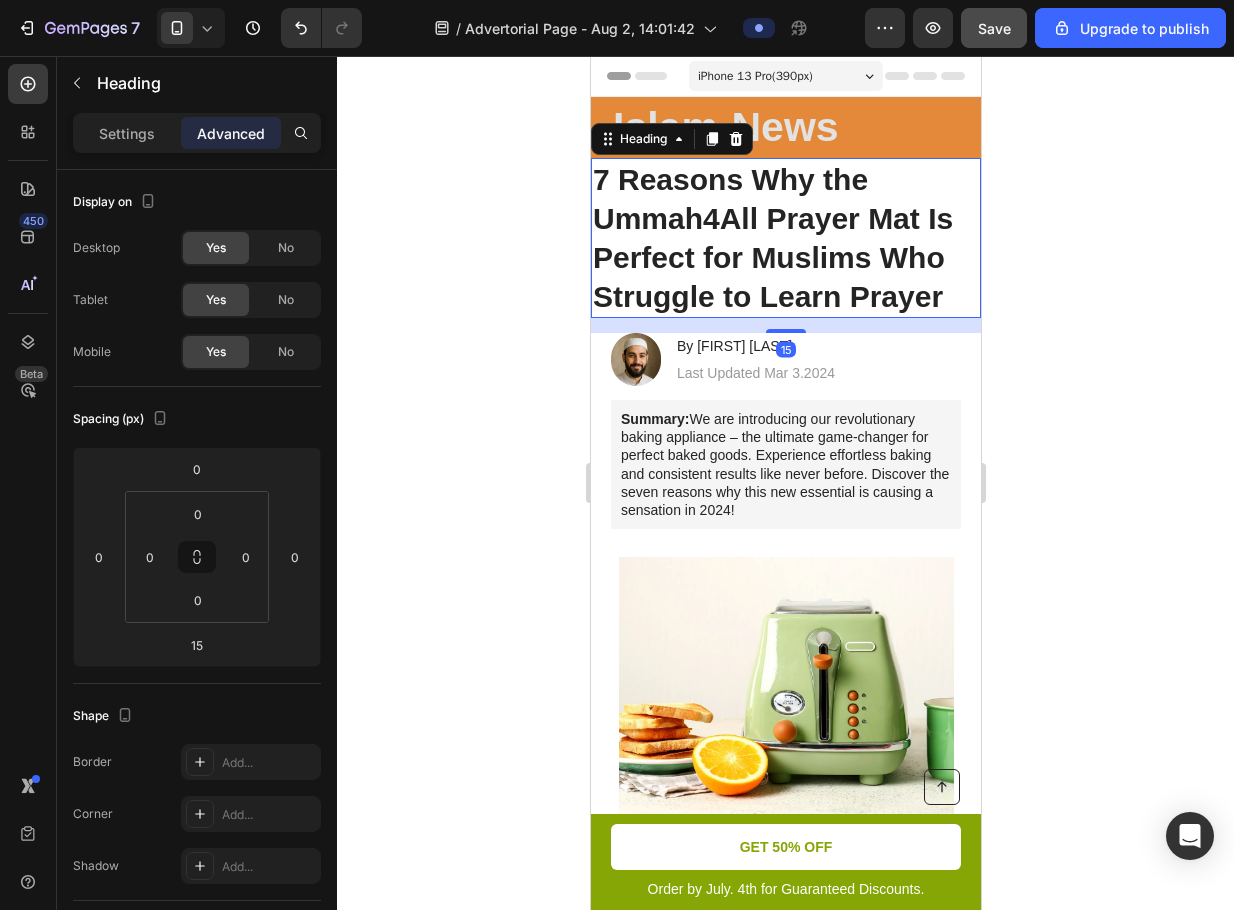 click 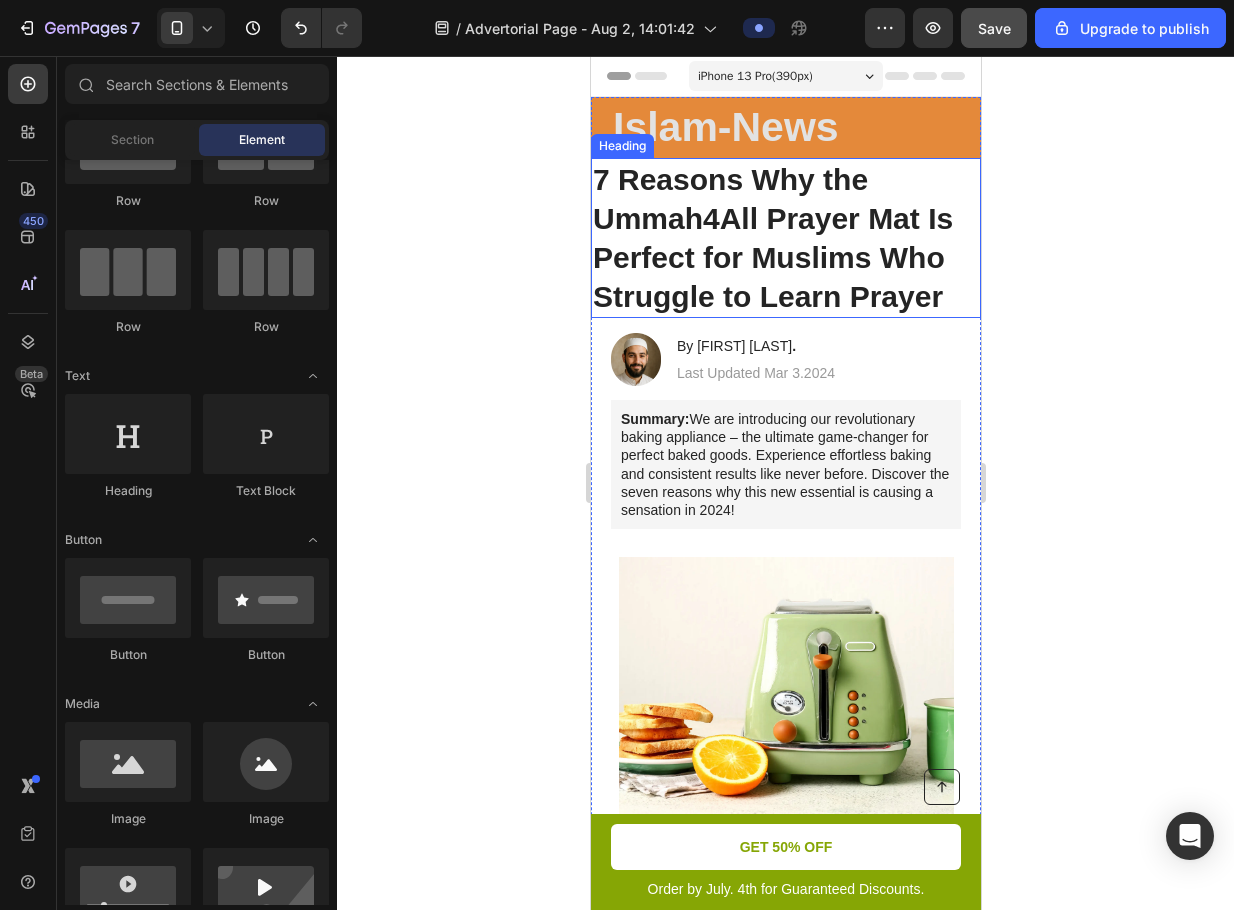click on "7 Reasons Why the Ummah4All Prayer Mat Is Perfect for Muslims Who Struggle to Learn Prayer" at bounding box center [785, 238] 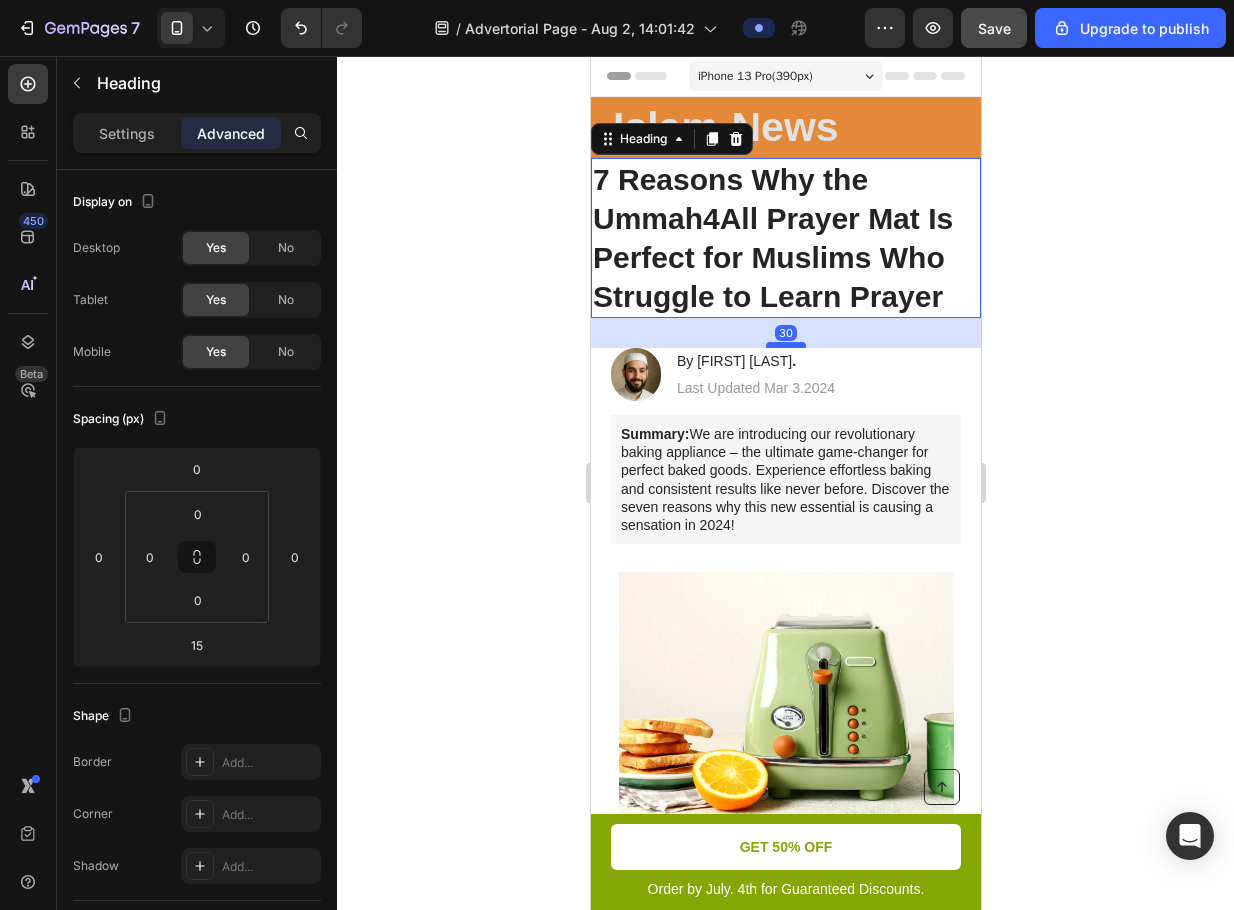 drag, startPoint x: 775, startPoint y: 330, endPoint x: 775, endPoint y: 345, distance: 15 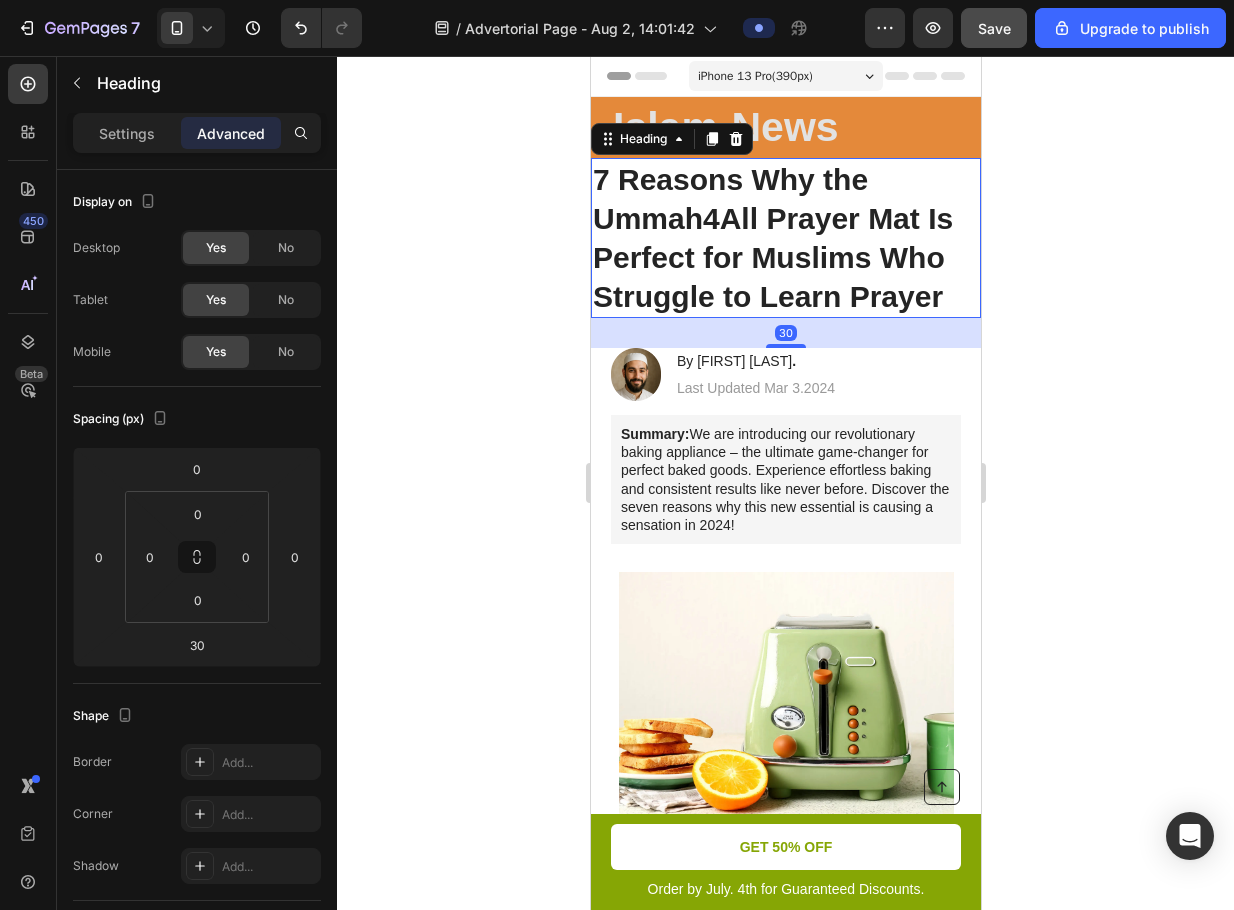click 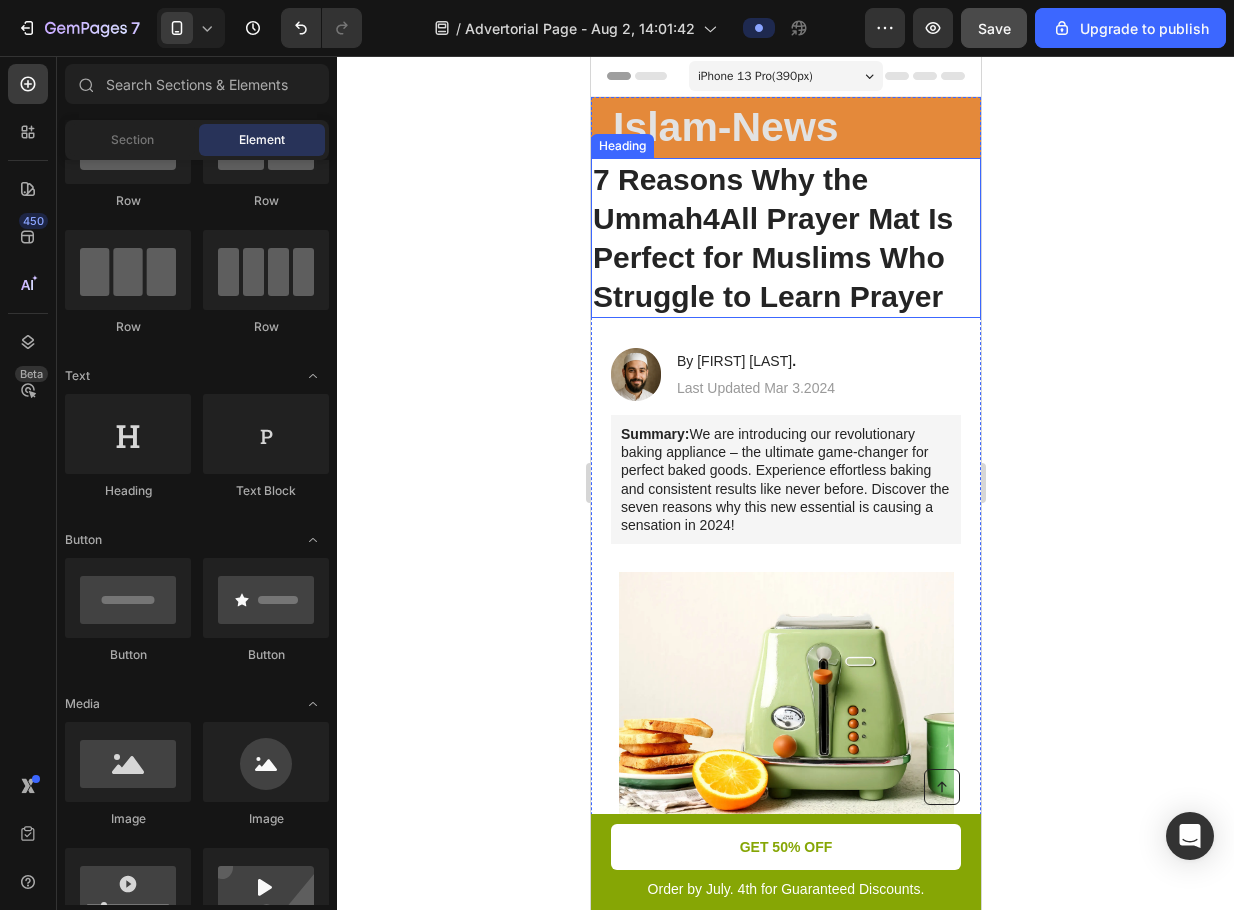 click on "7 Reasons Why the Ummah4All Prayer Mat Is Perfect for Muslims Who Struggle to Learn Prayer" at bounding box center [785, 238] 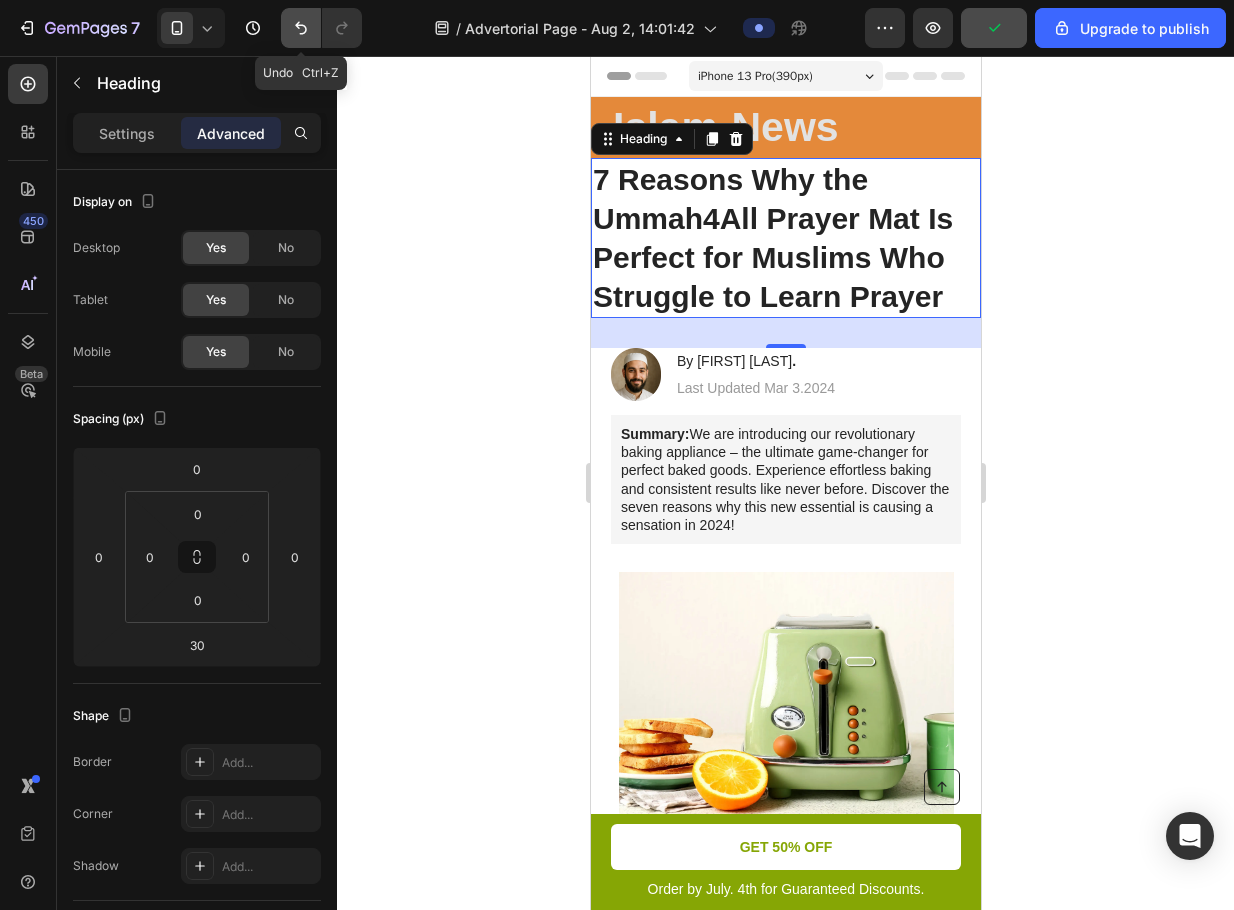 click 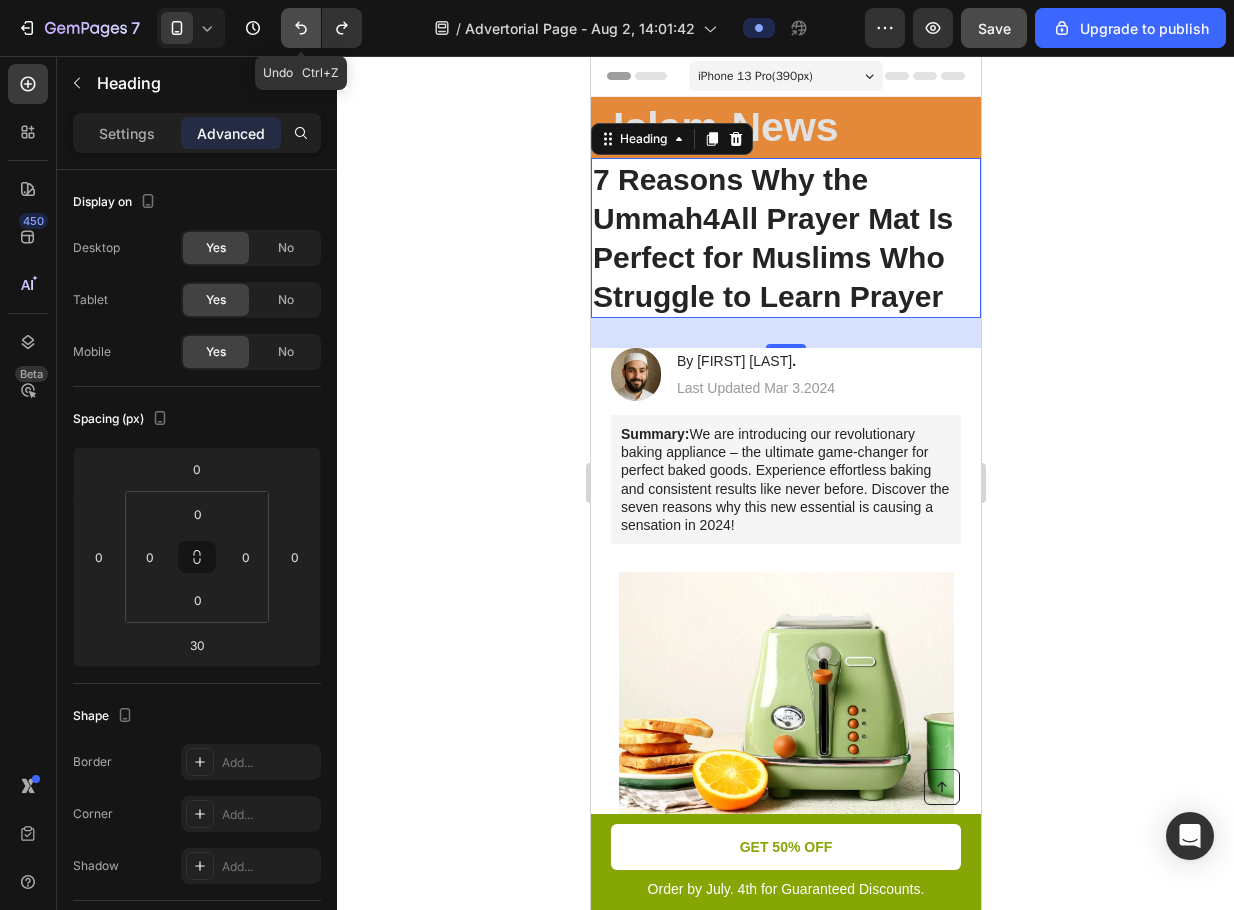 click 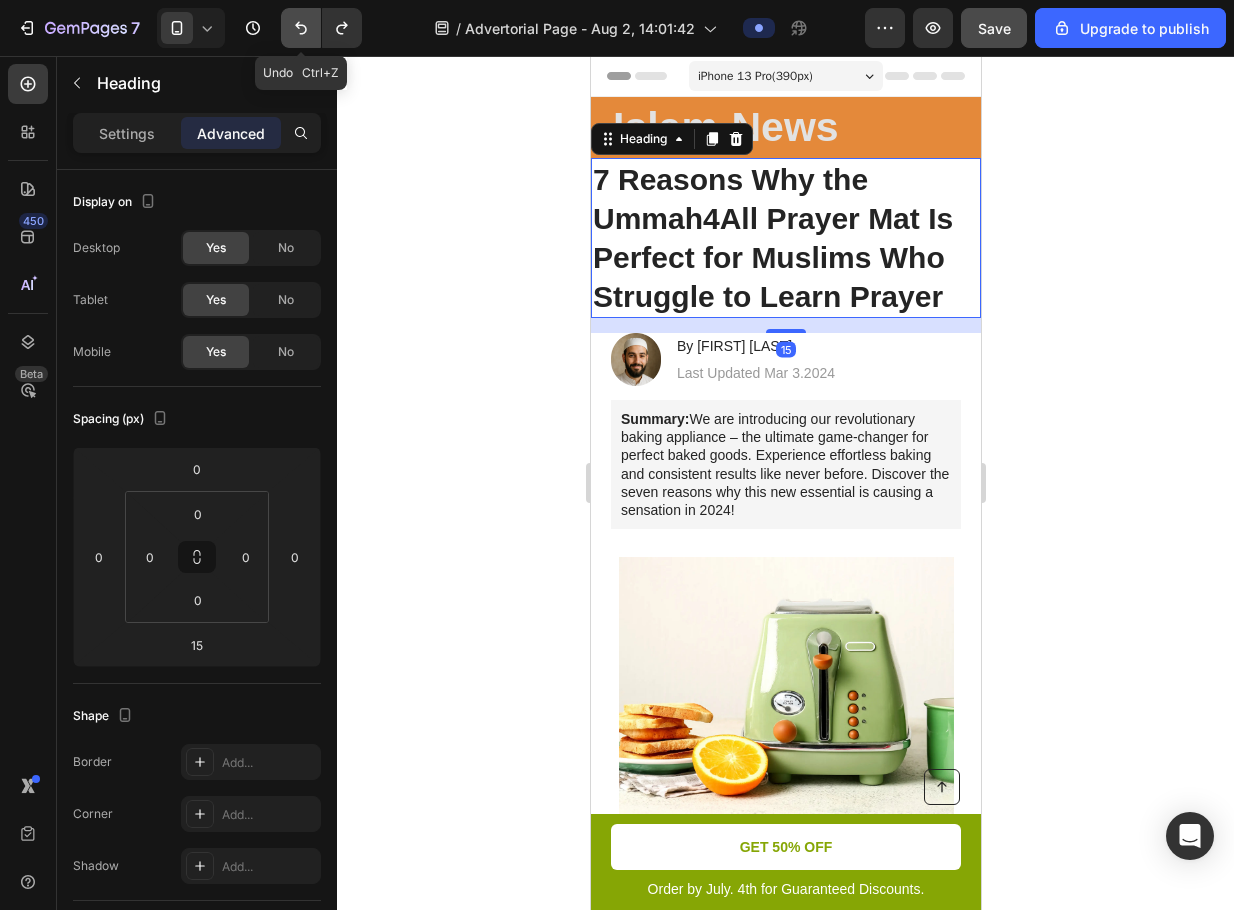click 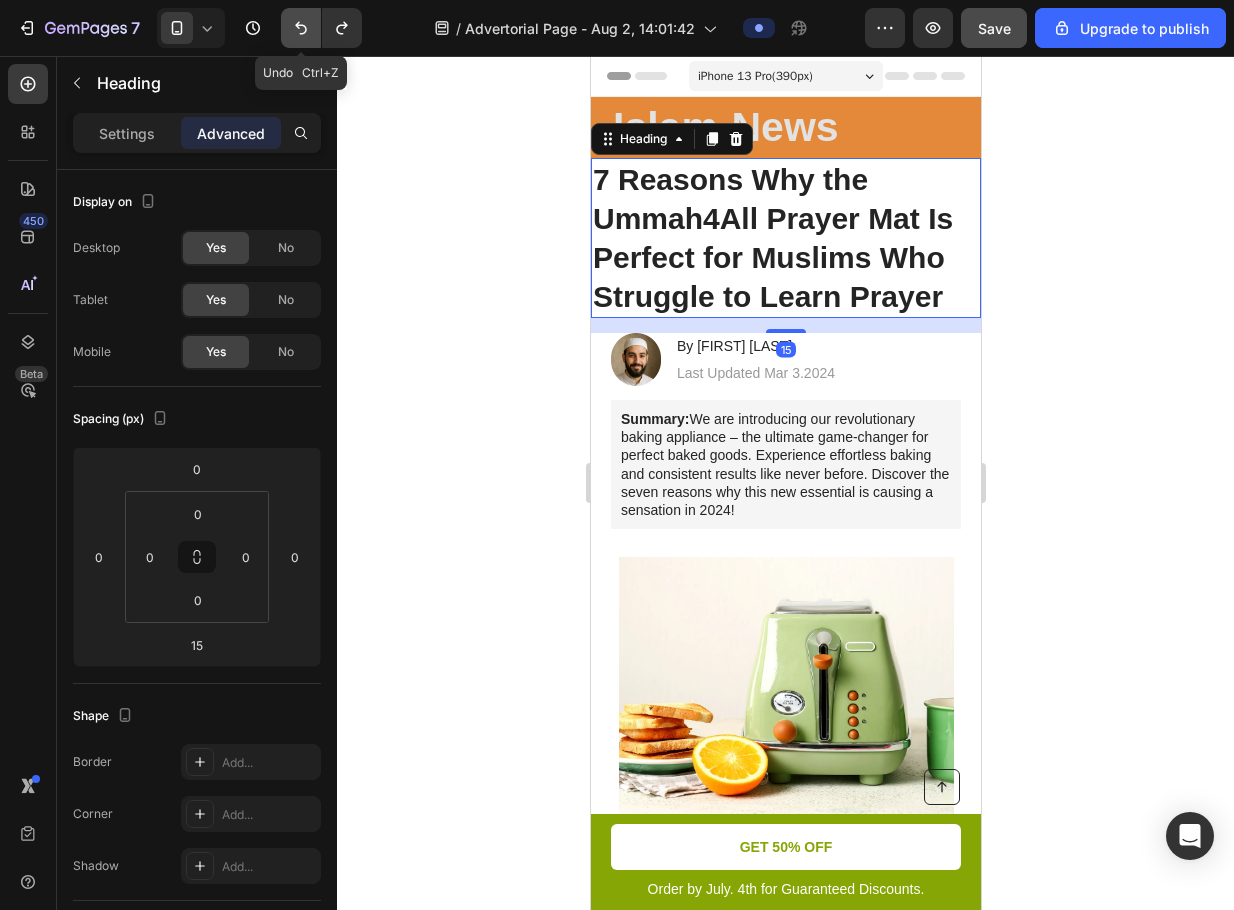 click 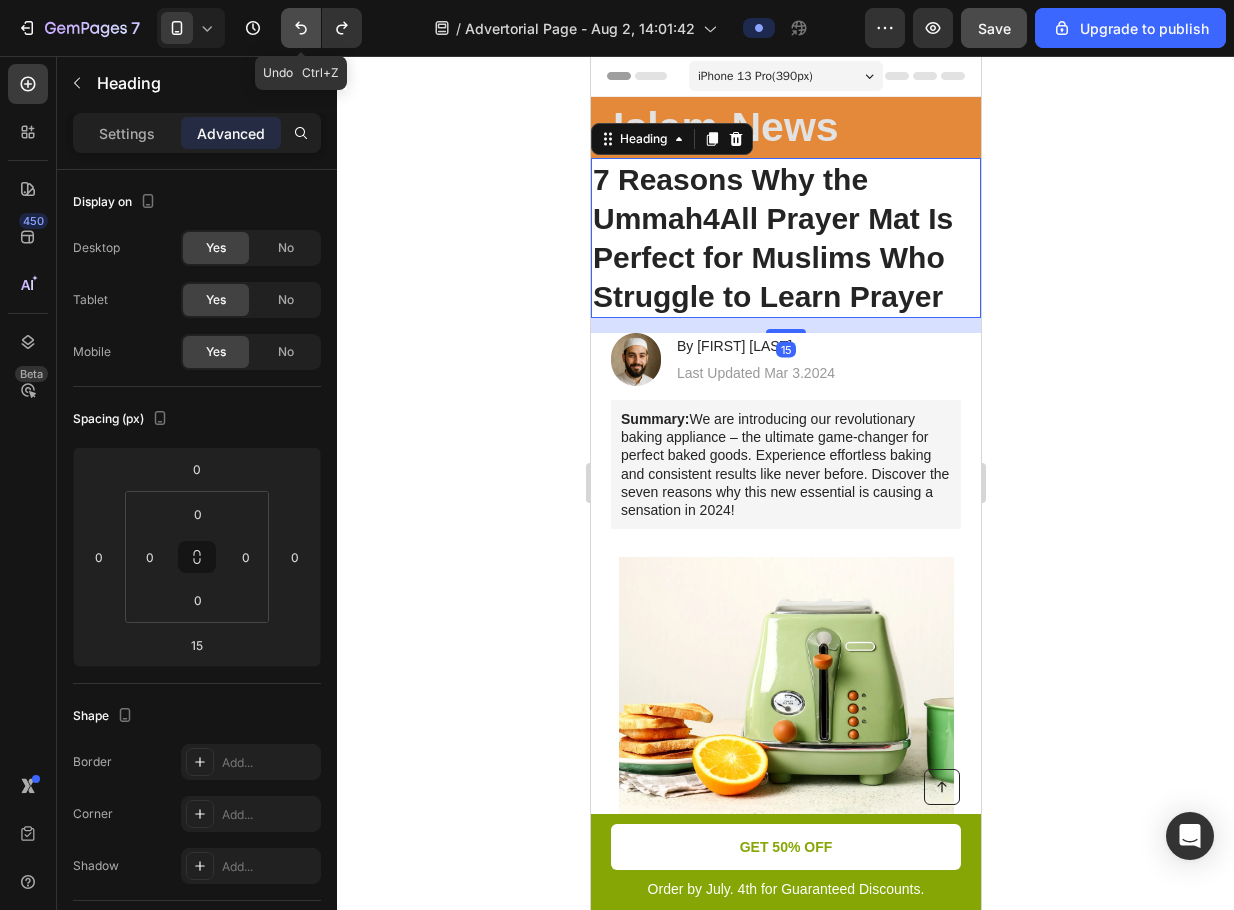type on "0" 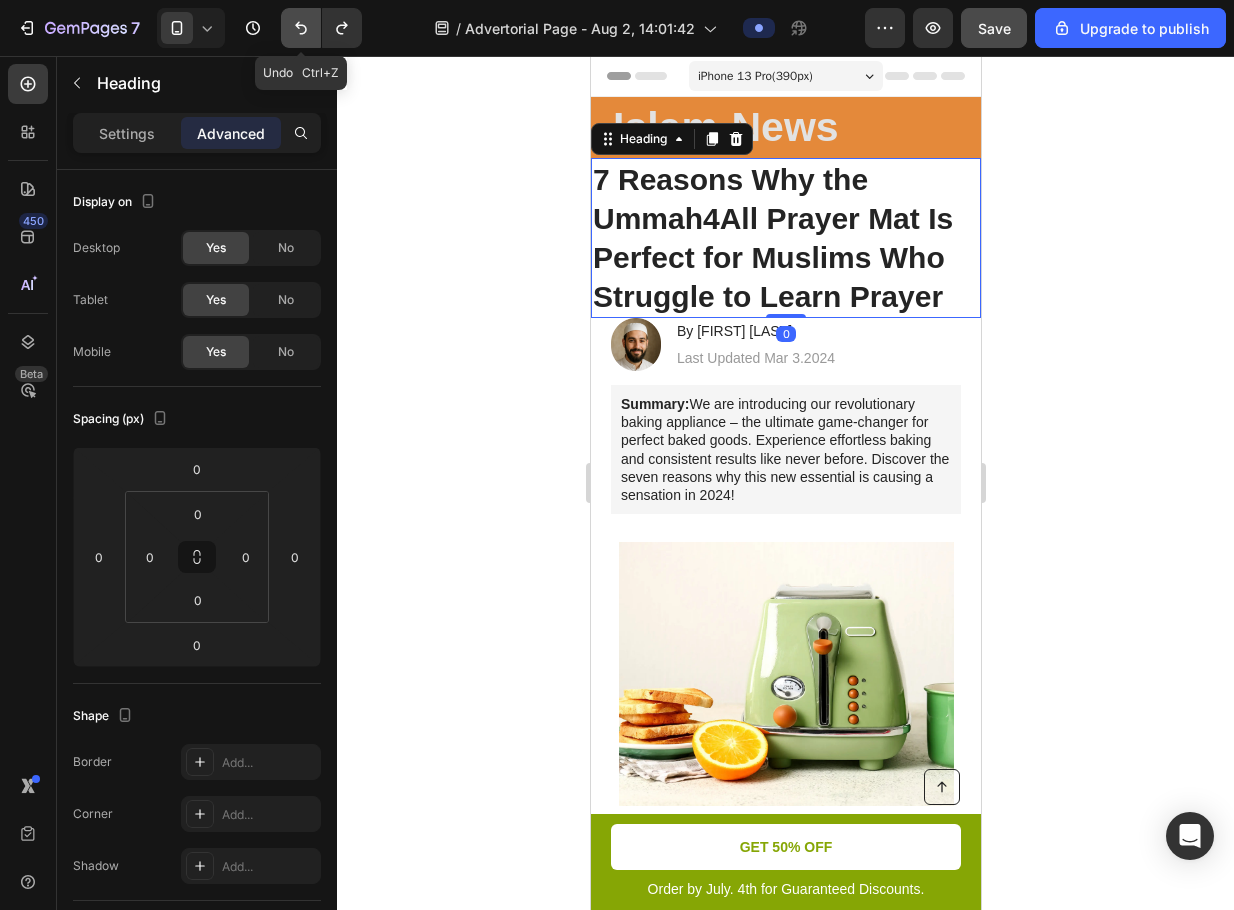 click 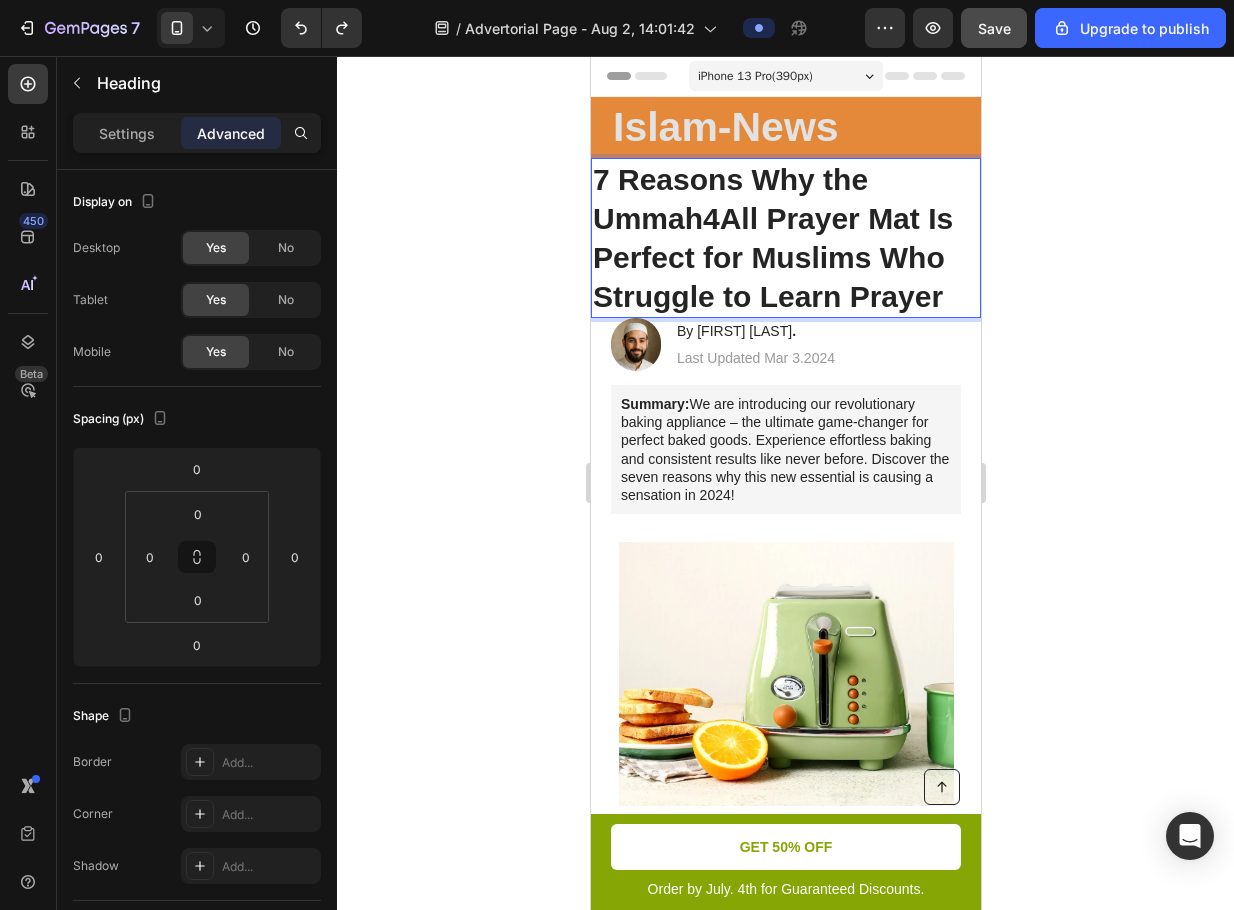 click 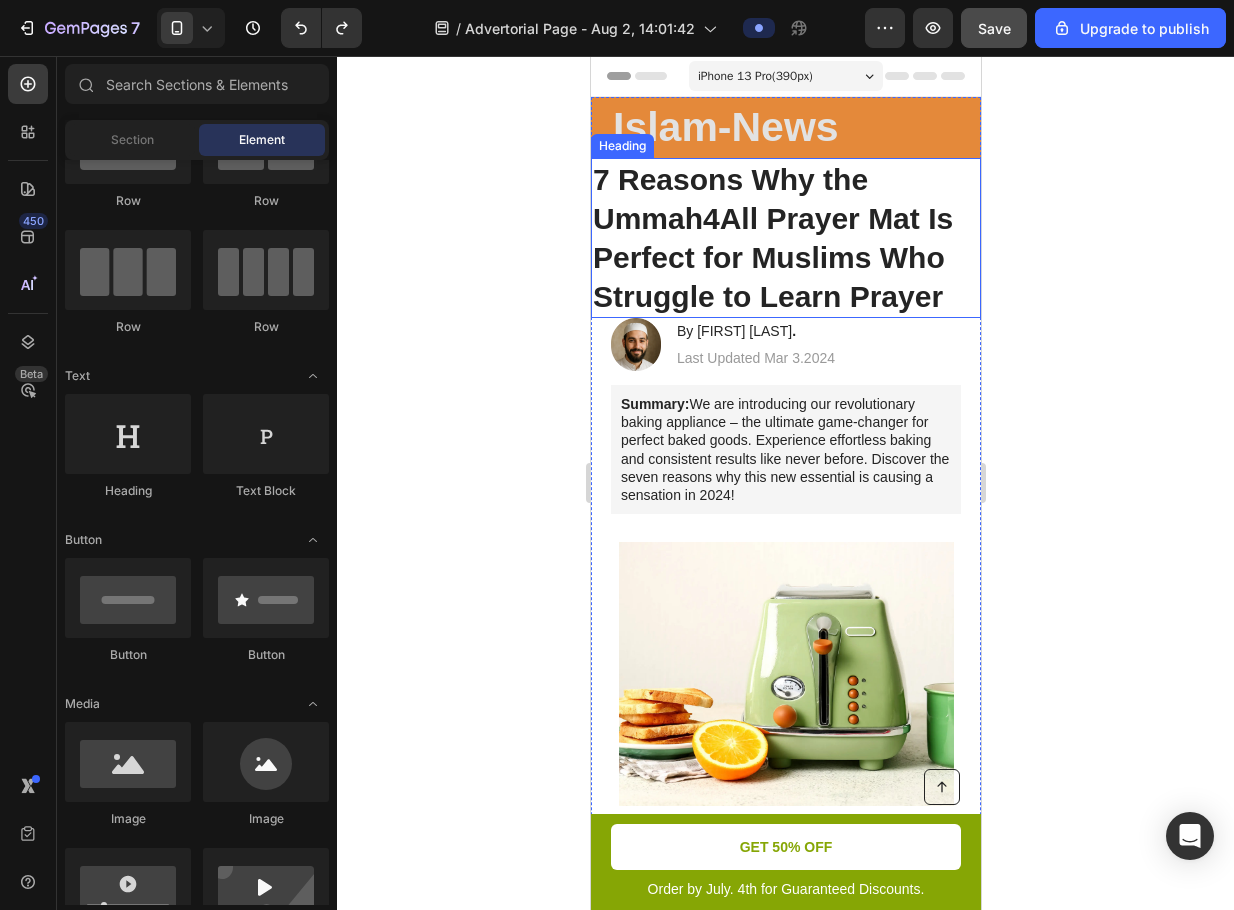 click on "7 Reasons Why the Ummah4All Prayer Mat Is Perfect for Muslims Who Struggle to Learn Prayer" at bounding box center [775, 238] 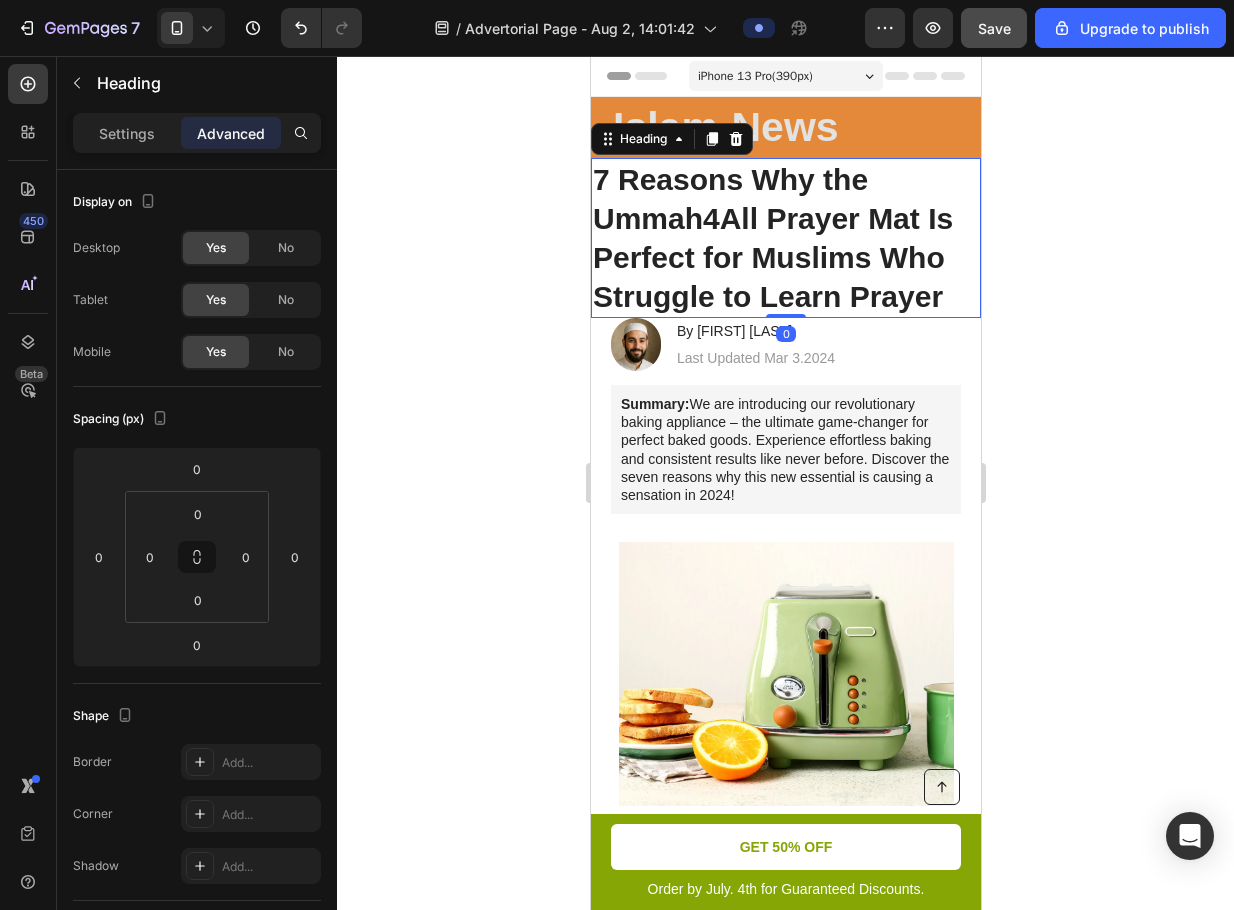 click on "[BRAND]-News Heading Row [NUMBER] Reasons Why the [BRAND] Prayer Mat Is Perfect for Muslims Who Struggle to Learn Prayer Heading   0 Image By [FIRST] [LAST] . Heading Last Updated [MONTH] [DAY].[YEAR] Text Block Row Summary:  We are introducing our revolutionary baking appliance – the ultimate game-changer for perfect baked goods. Experience effortless baking and consistent results like never before. Discover the seven reasons why this new essential is causing a sensation in [YEAR]! Text Block Image [NUMBER]. Ultra-Fast Heating System Heading Experience the pinnacle of toasting efficiency with the ultra-fast heating system of this cutting-edge toaster. Utilizing advanced heating elements and innovative technology, it rapidly reaches optimal toasting temperatures, reducing wait times to a minimum. Start your day with swift and satisfying toasting, allowing you to indulge in perfectly crispy slices in mere moments. Text Block Row [NUMBER]. Precise Browning Control Heading Text Block Image Row Image [NUMBER]. Customized Toasting Programs Heading   Row" at bounding box center [785, 1424] 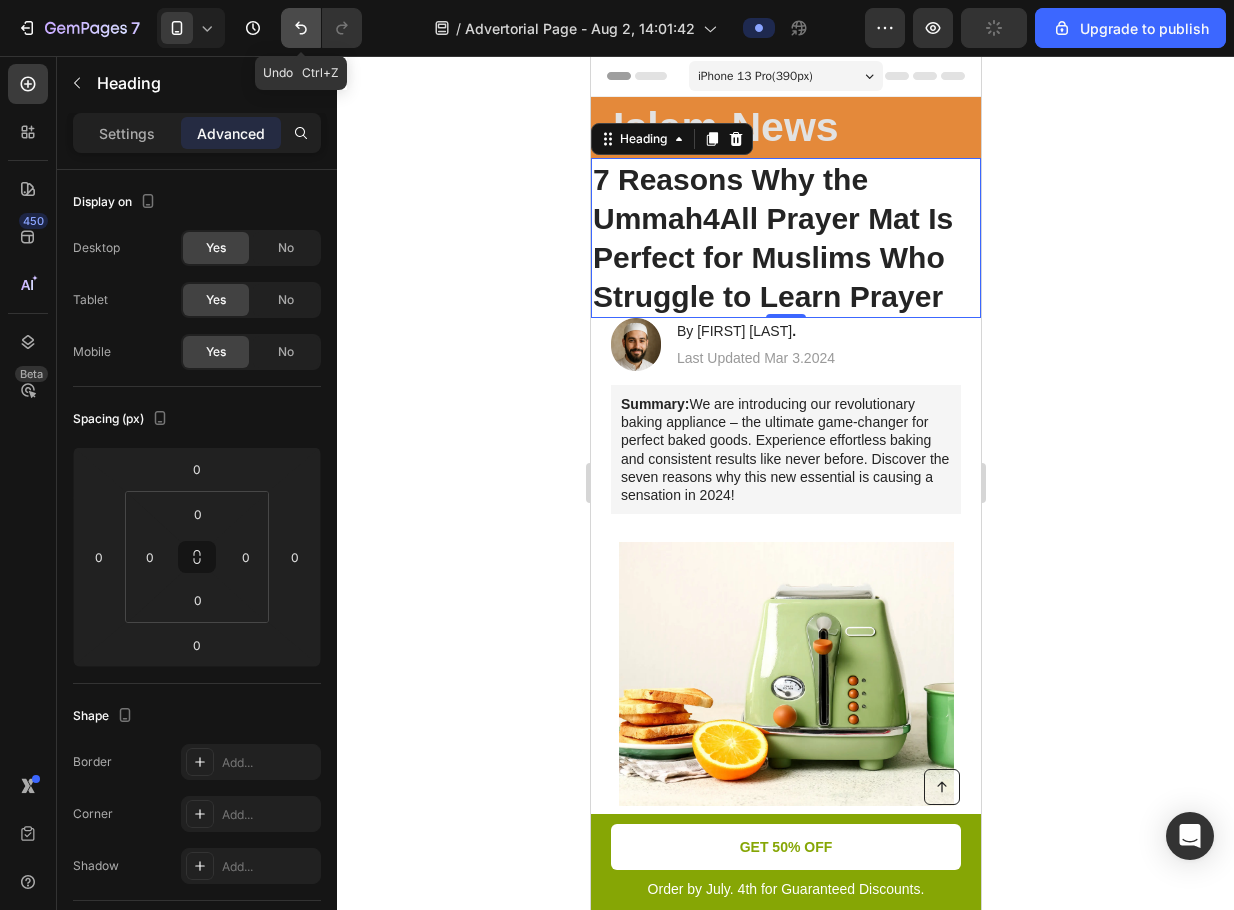 click 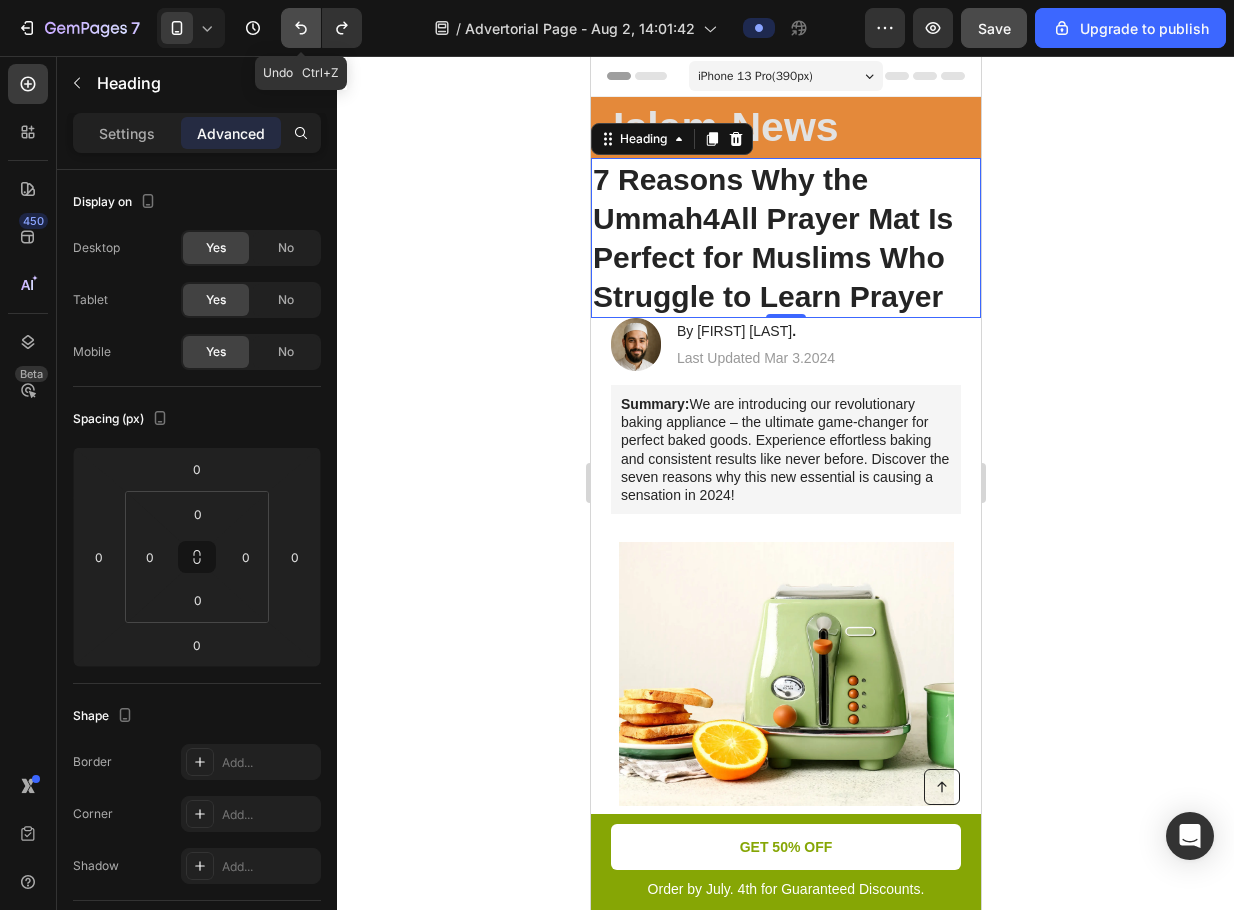 click 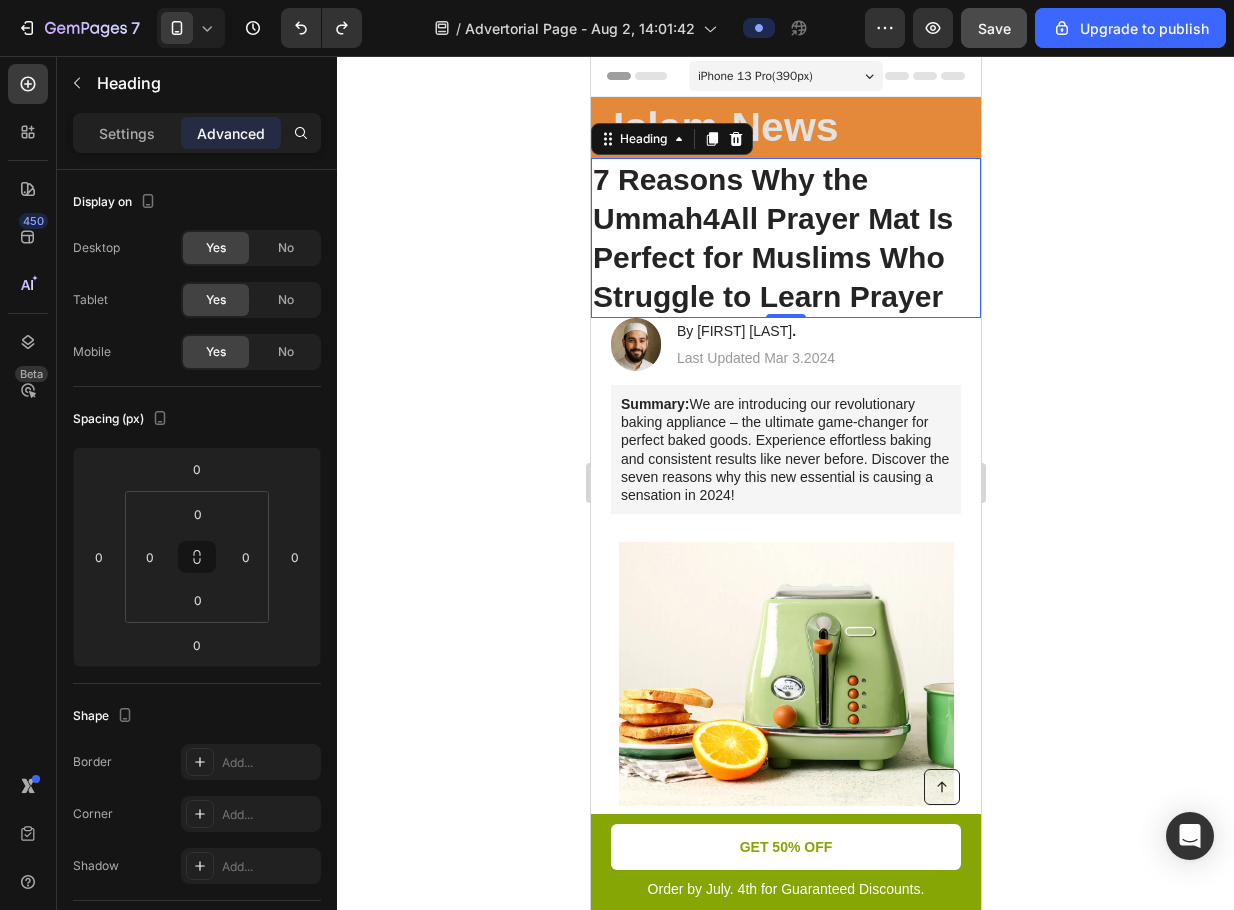 click 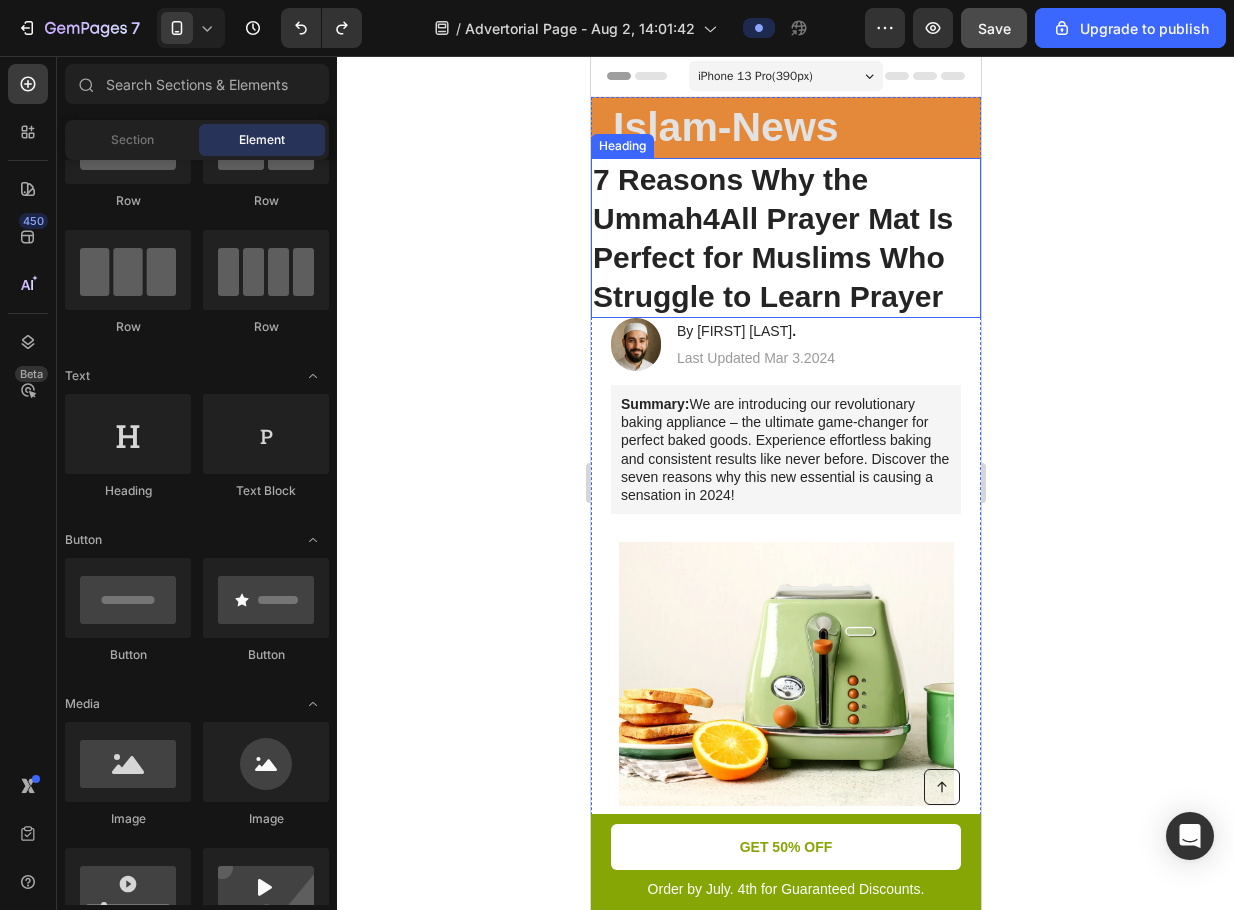 click on "7 Reasons Why the Ummah4All Prayer Mat Is Perfect for Muslims Who Struggle to Learn Prayer" at bounding box center [775, 238] 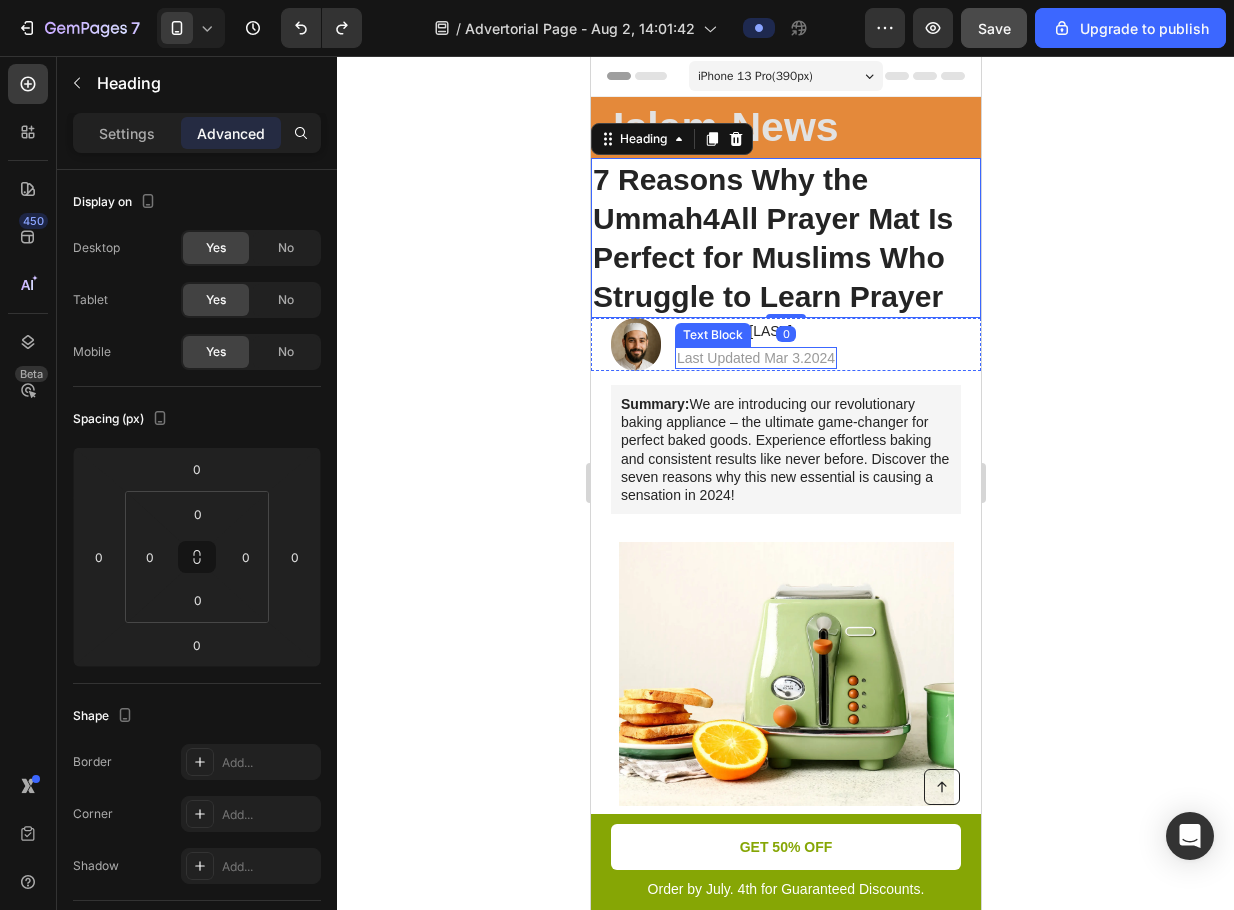 click on "Image By [FIRST] [LAST] . Heading Last Updated [MONTH] [DAY].[YEAR] Text Block Row" at bounding box center [785, 344] 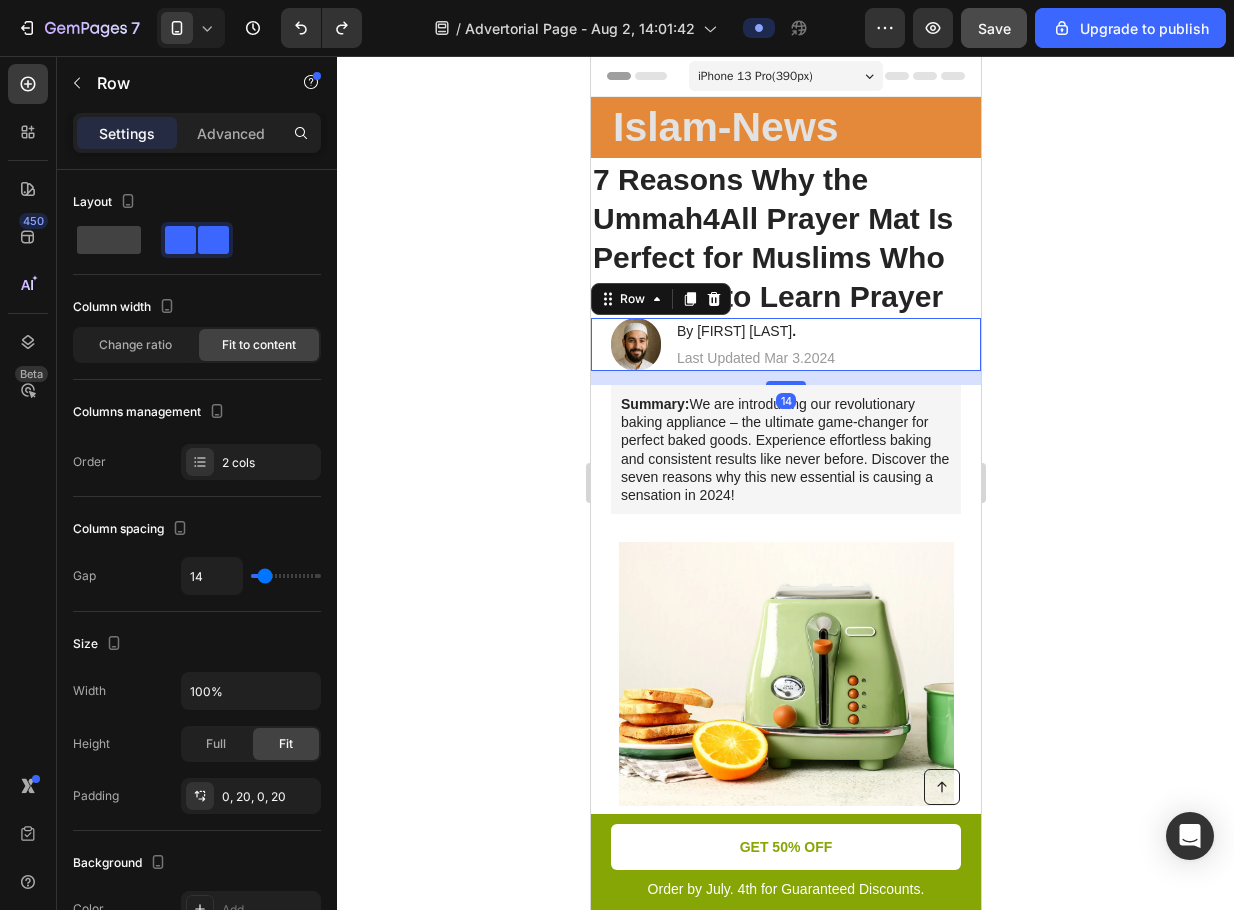 click 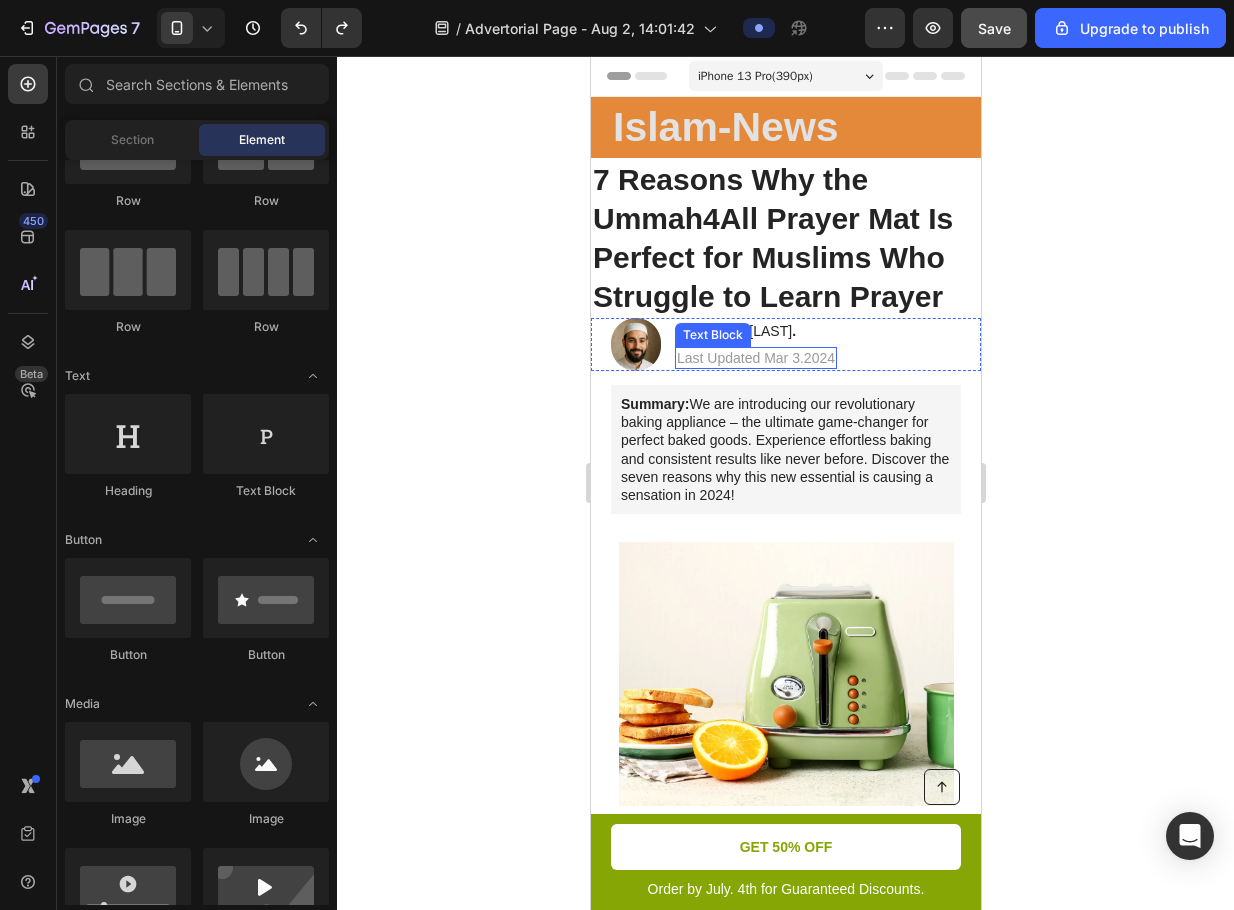 click on "Last Updated Mar 3.2024" at bounding box center [755, 358] 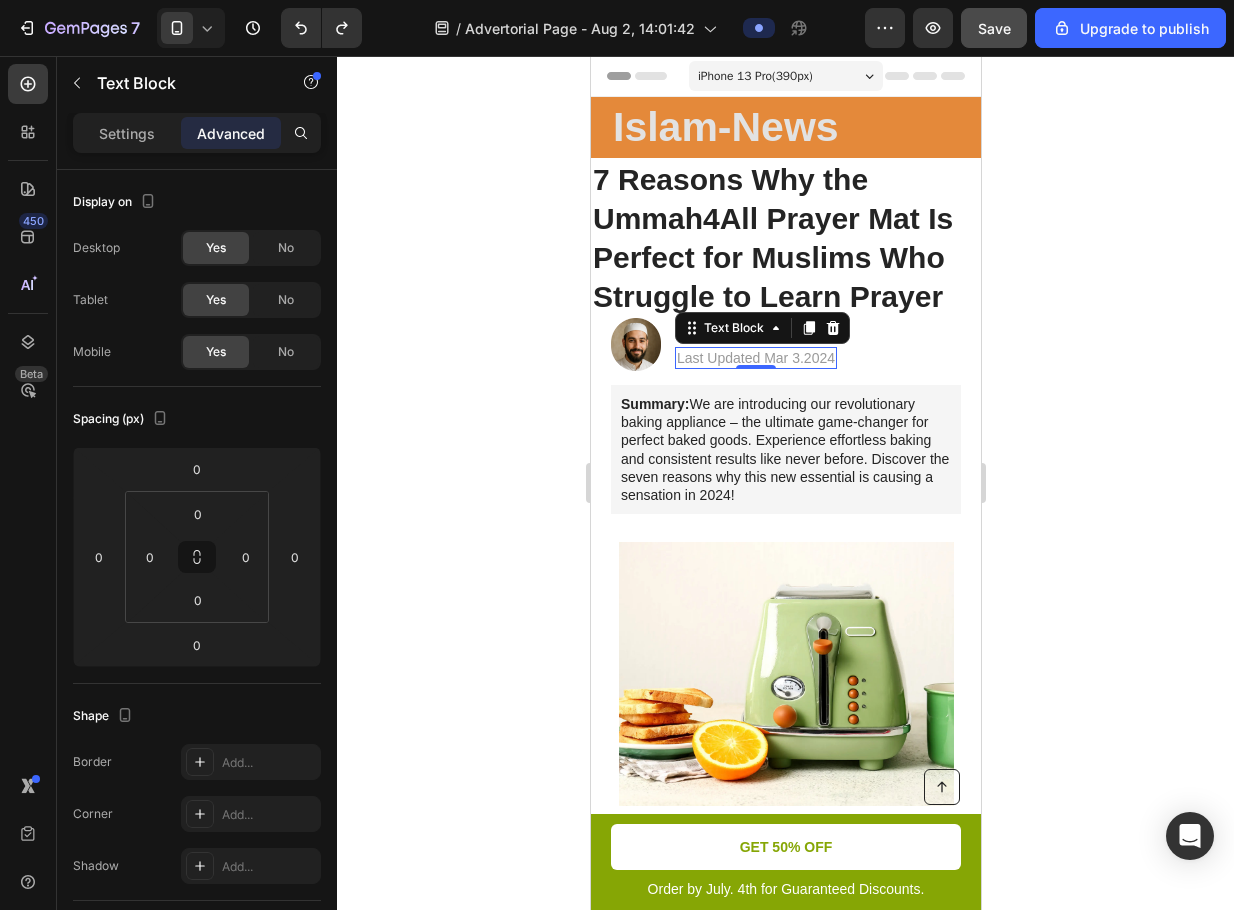 click on "Last Updated Mar 3.2024" at bounding box center [755, 358] 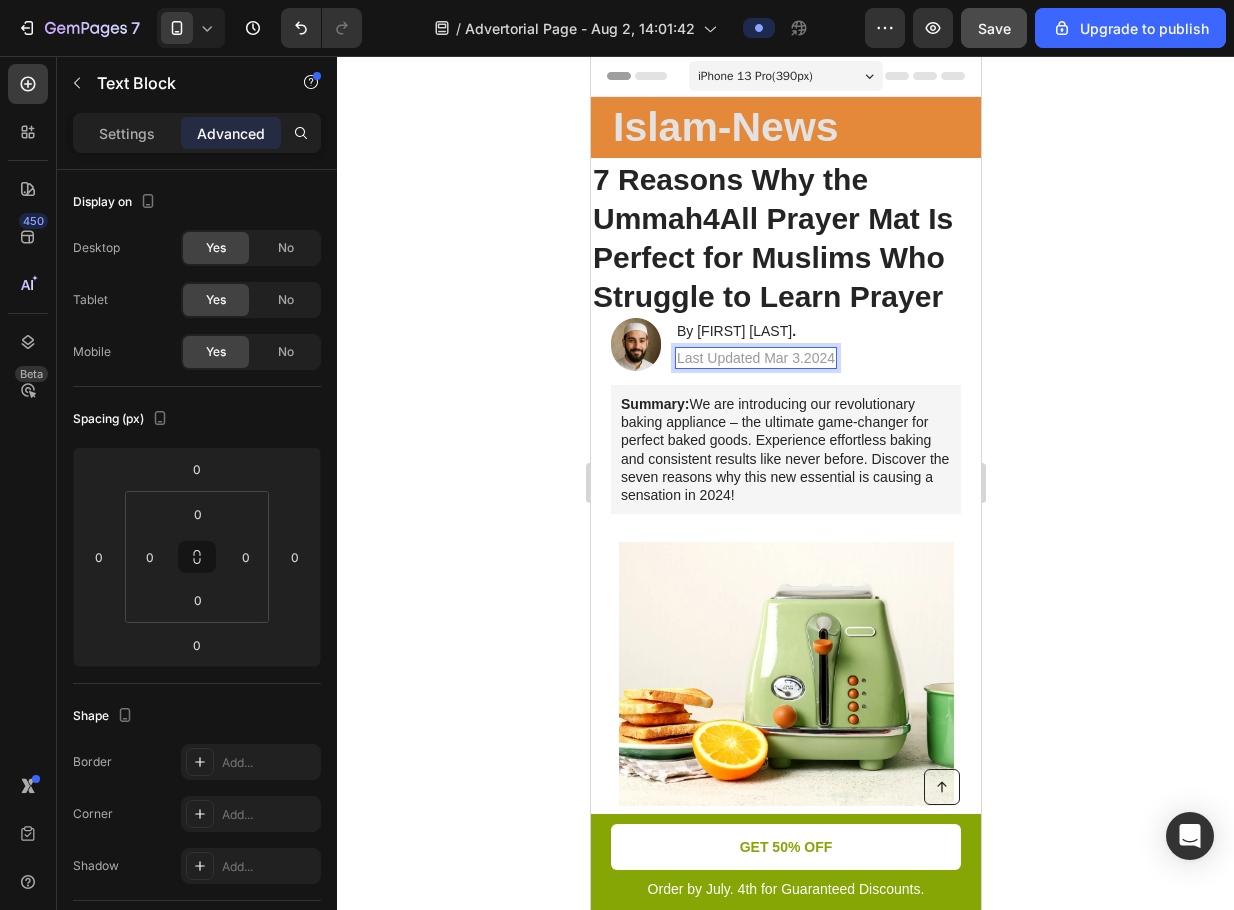 click on "Last Updated Mar 3.2024" at bounding box center (755, 358) 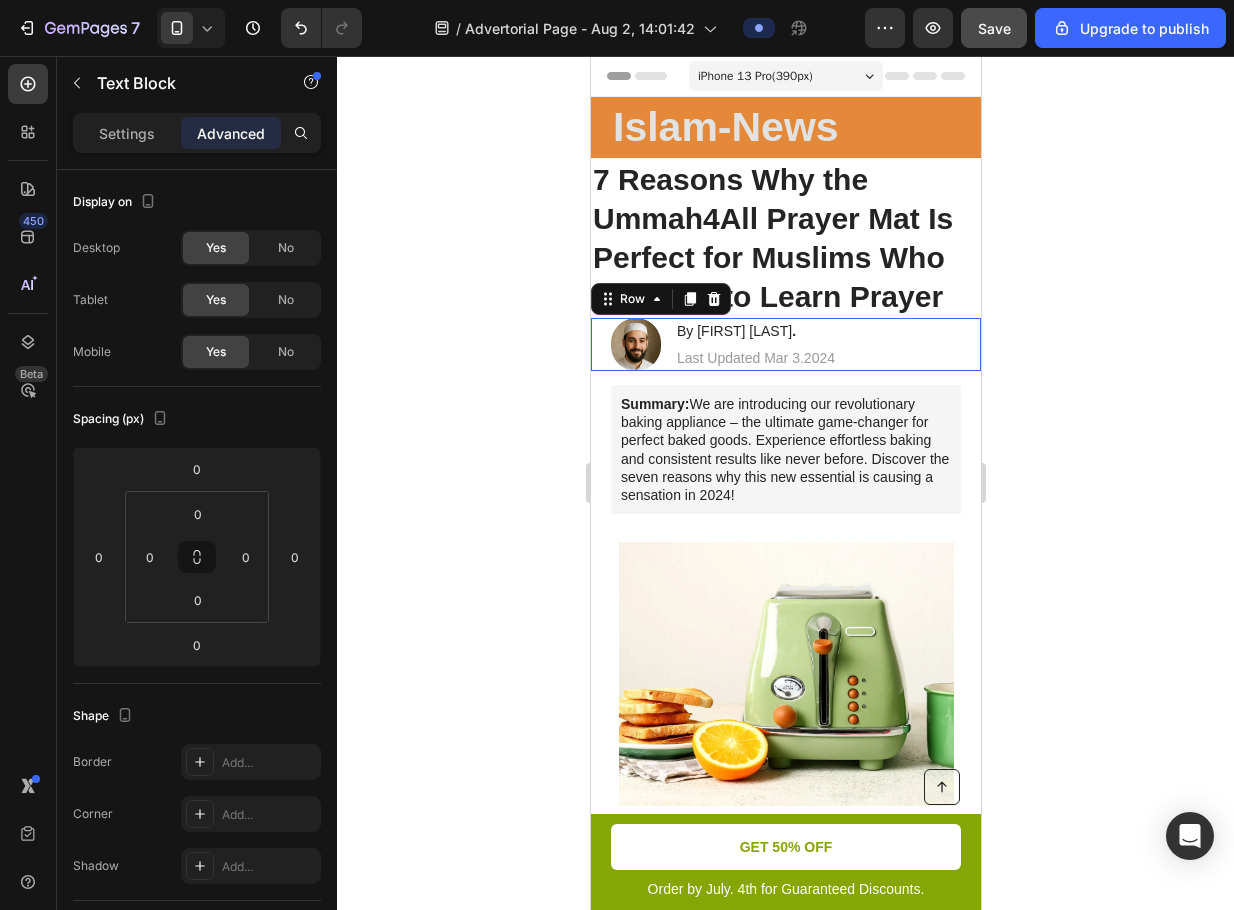 click on "Image By [FIRST] [LAST] . Heading Last Updated [MONTH] [DAY].[YEAR] Text Block Row   0" at bounding box center [785, 344] 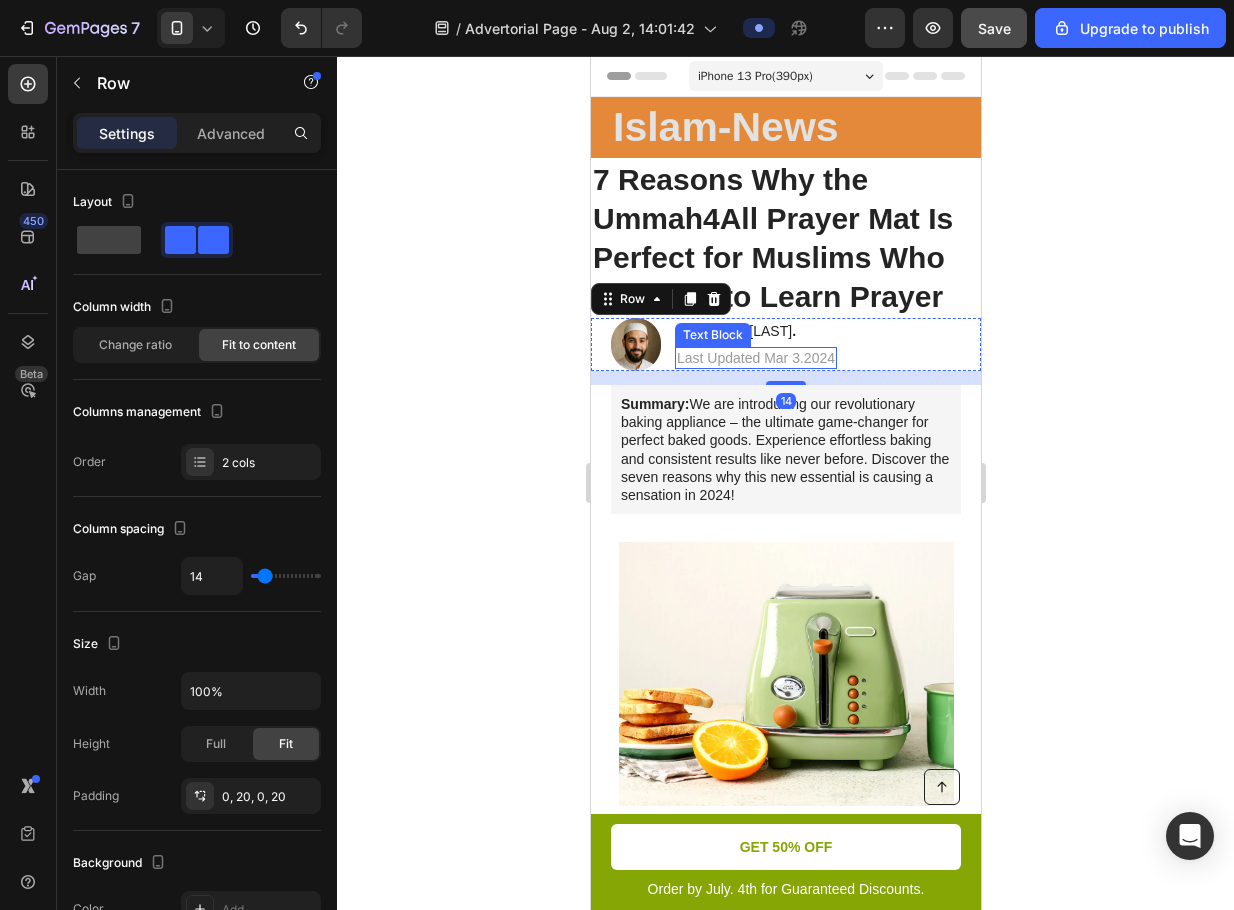 click on "Last Updated Mar 3.2024" at bounding box center [755, 358] 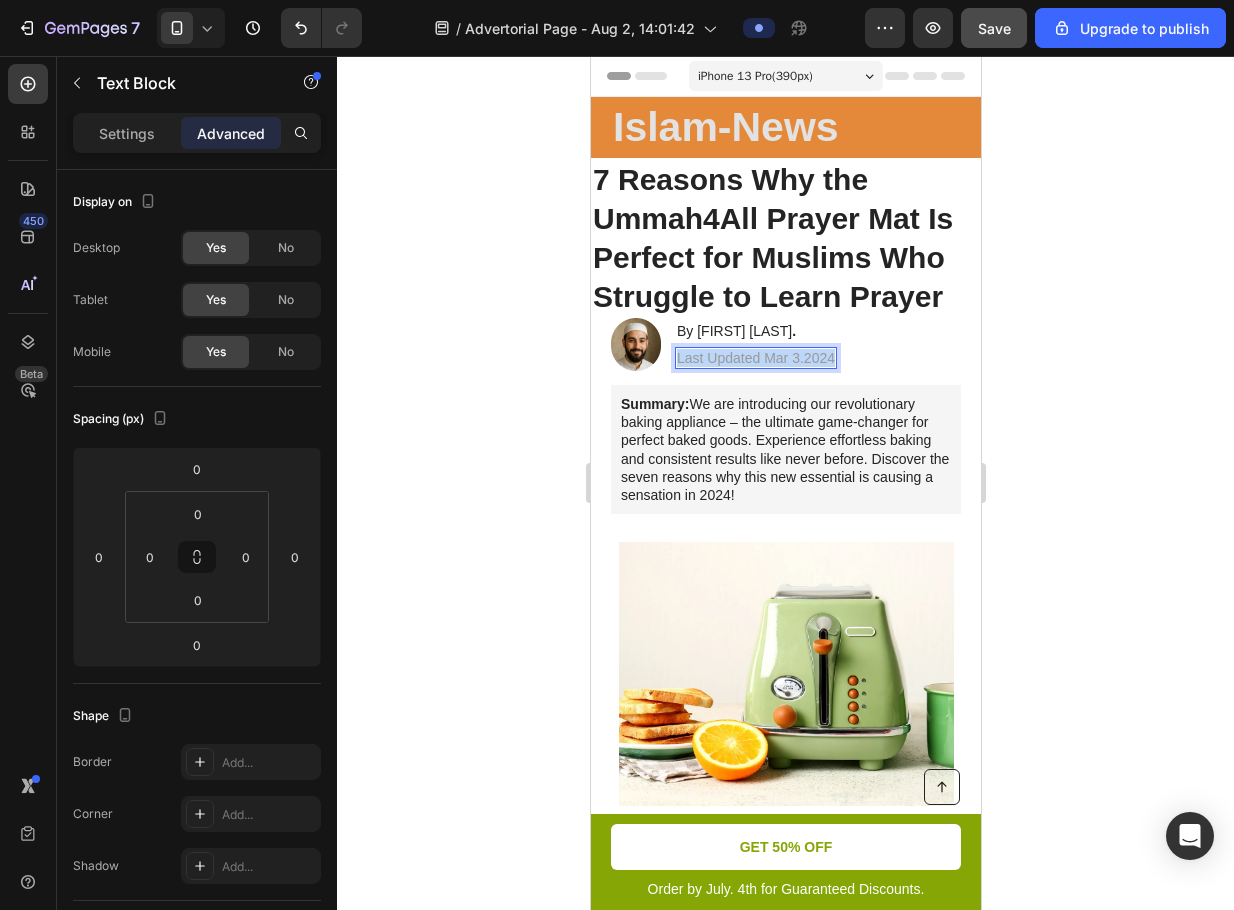click on "Last Updated Mar 3.2024" at bounding box center [755, 358] 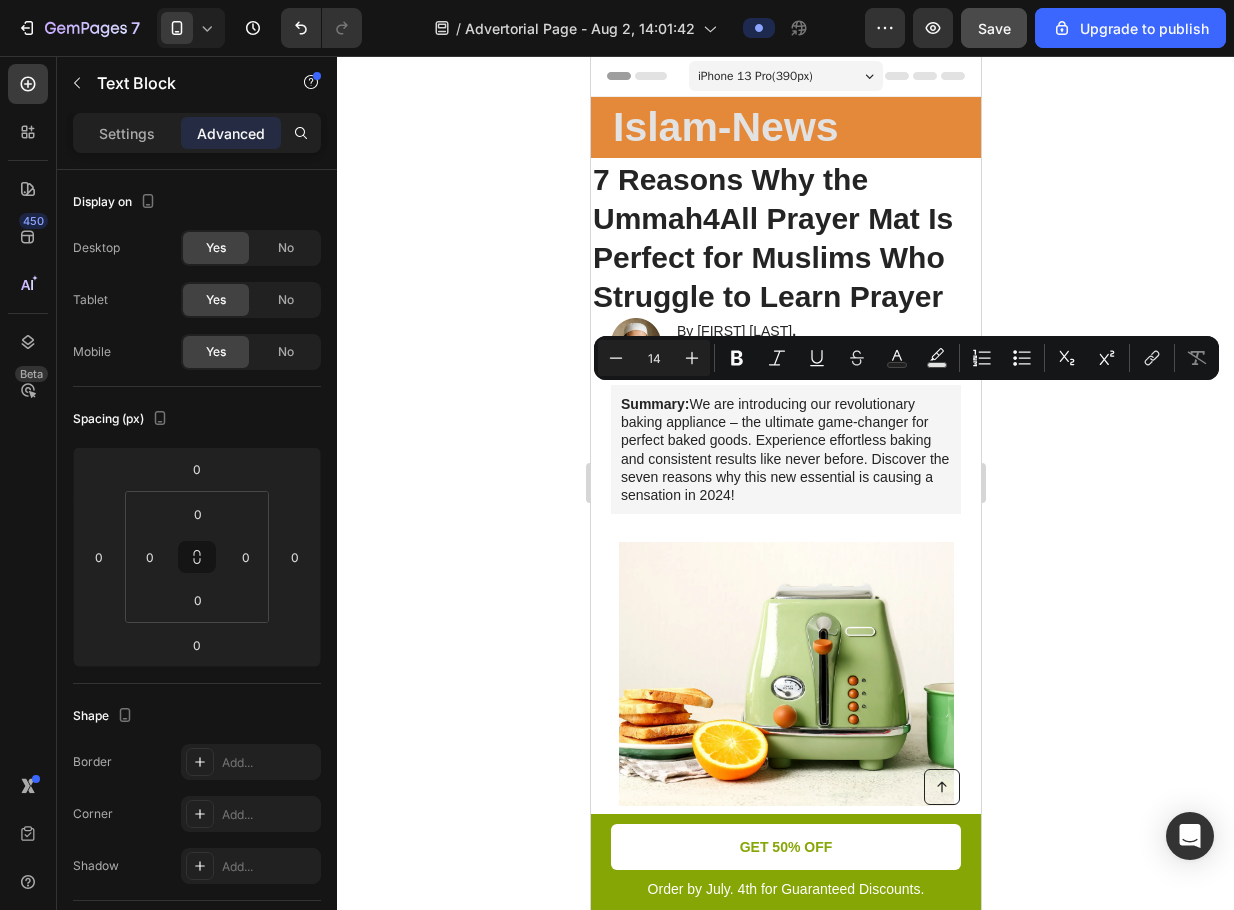click on "Last Updated Mar 3.2024" at bounding box center [755, 358] 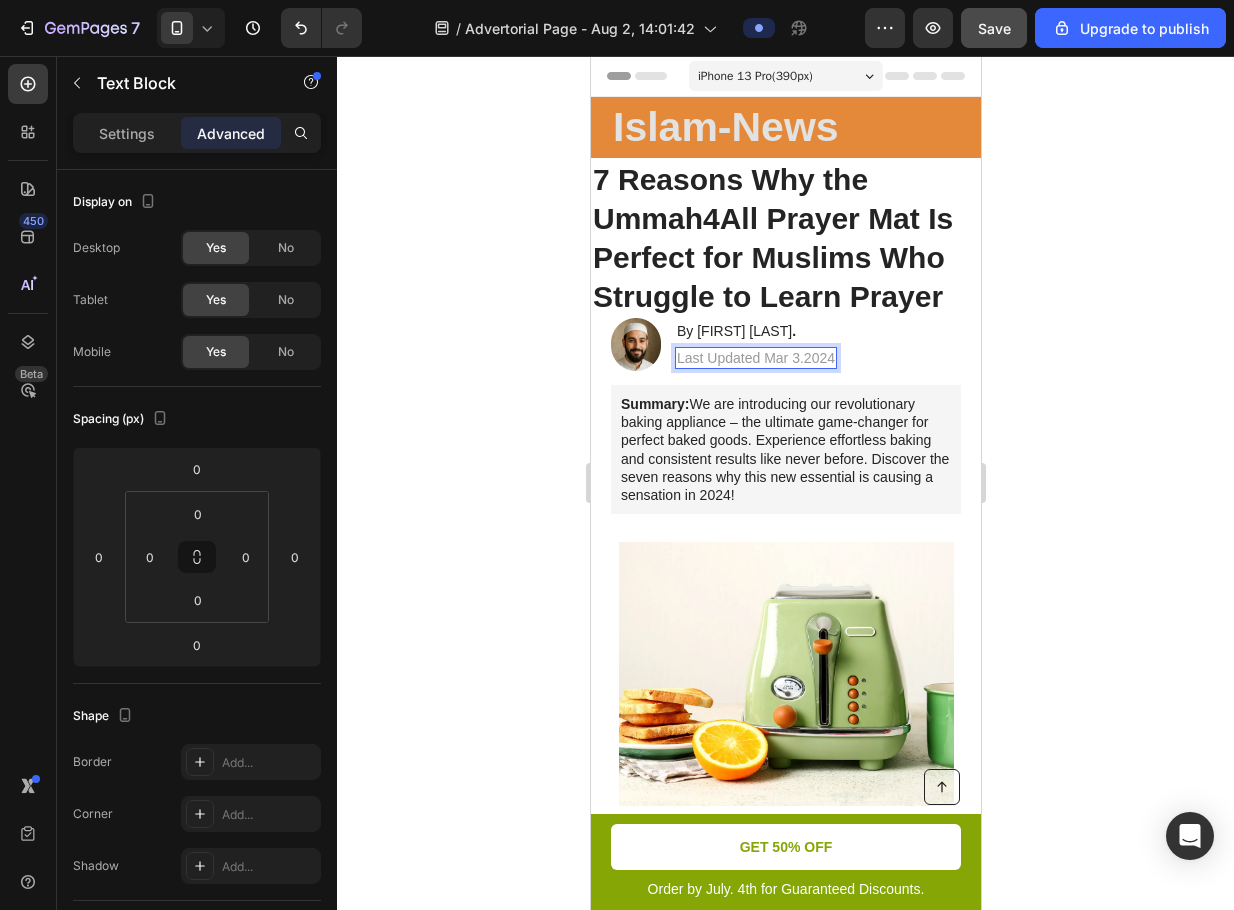 click on "Last Updated Mar 3.2024" at bounding box center (755, 358) 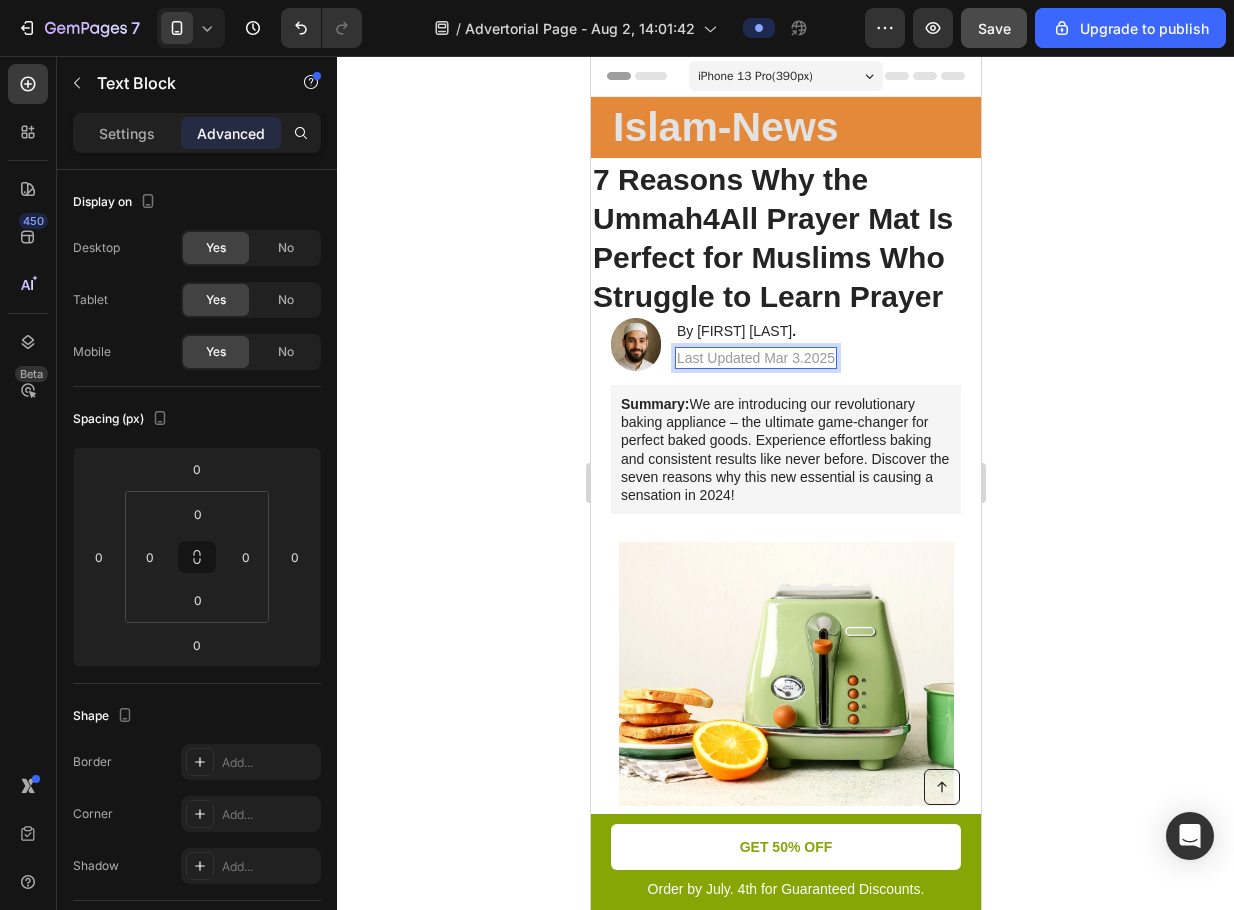 click on "Image By [FIRST] [LAST] . Heading Last Updated [MONTH] [DAY].[YEAR] Text Block   0 Row" at bounding box center (785, 344) 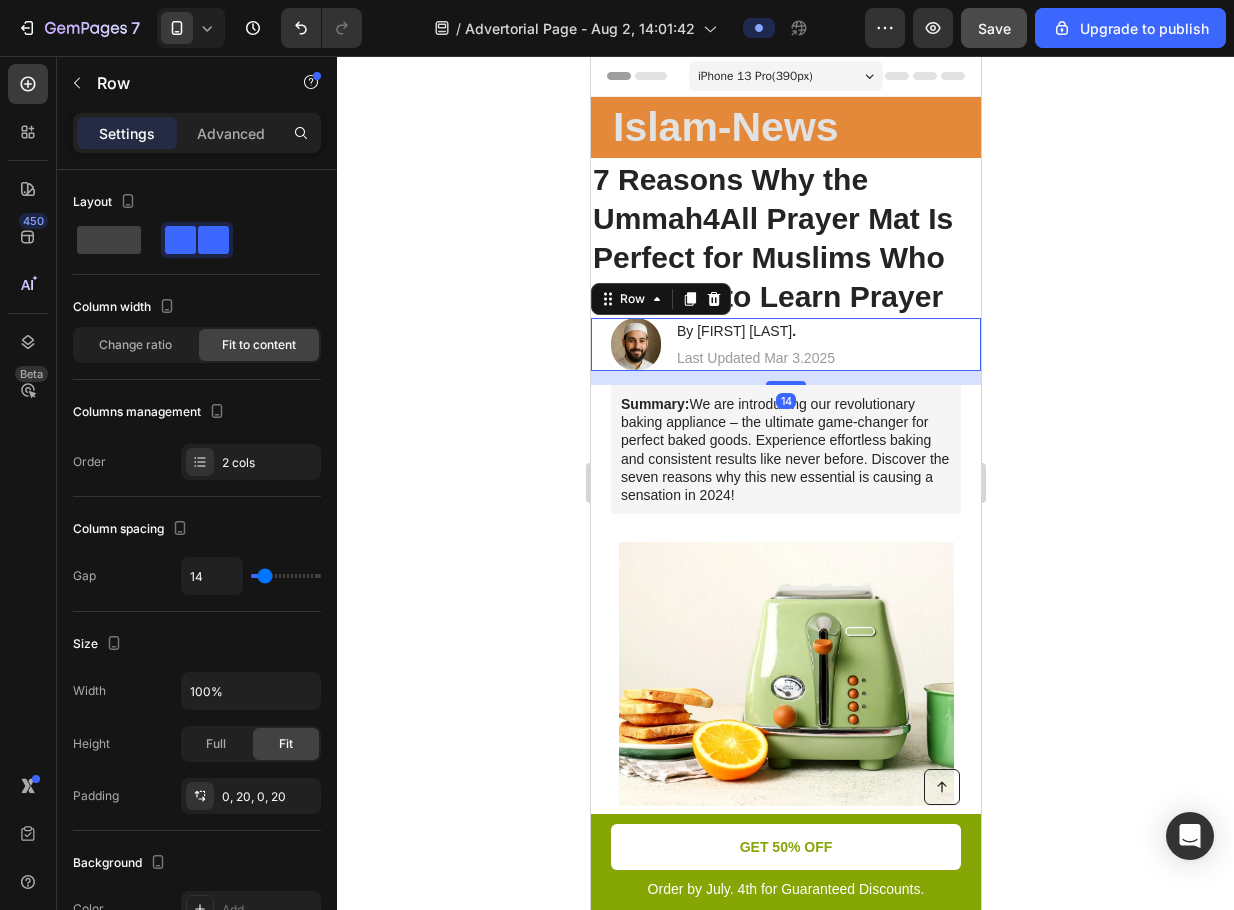 click 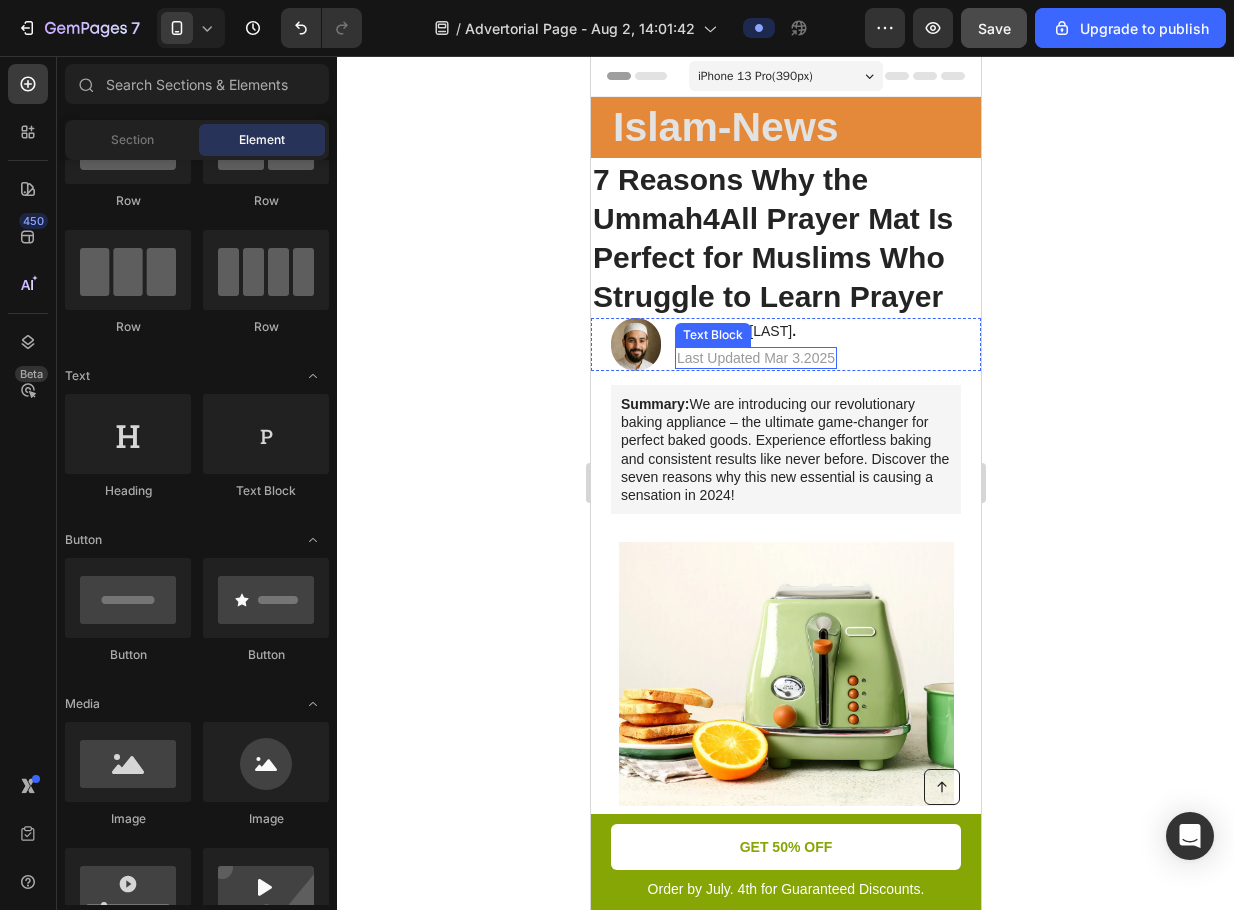 click on "Last Updated Mar 3.2025" at bounding box center (755, 358) 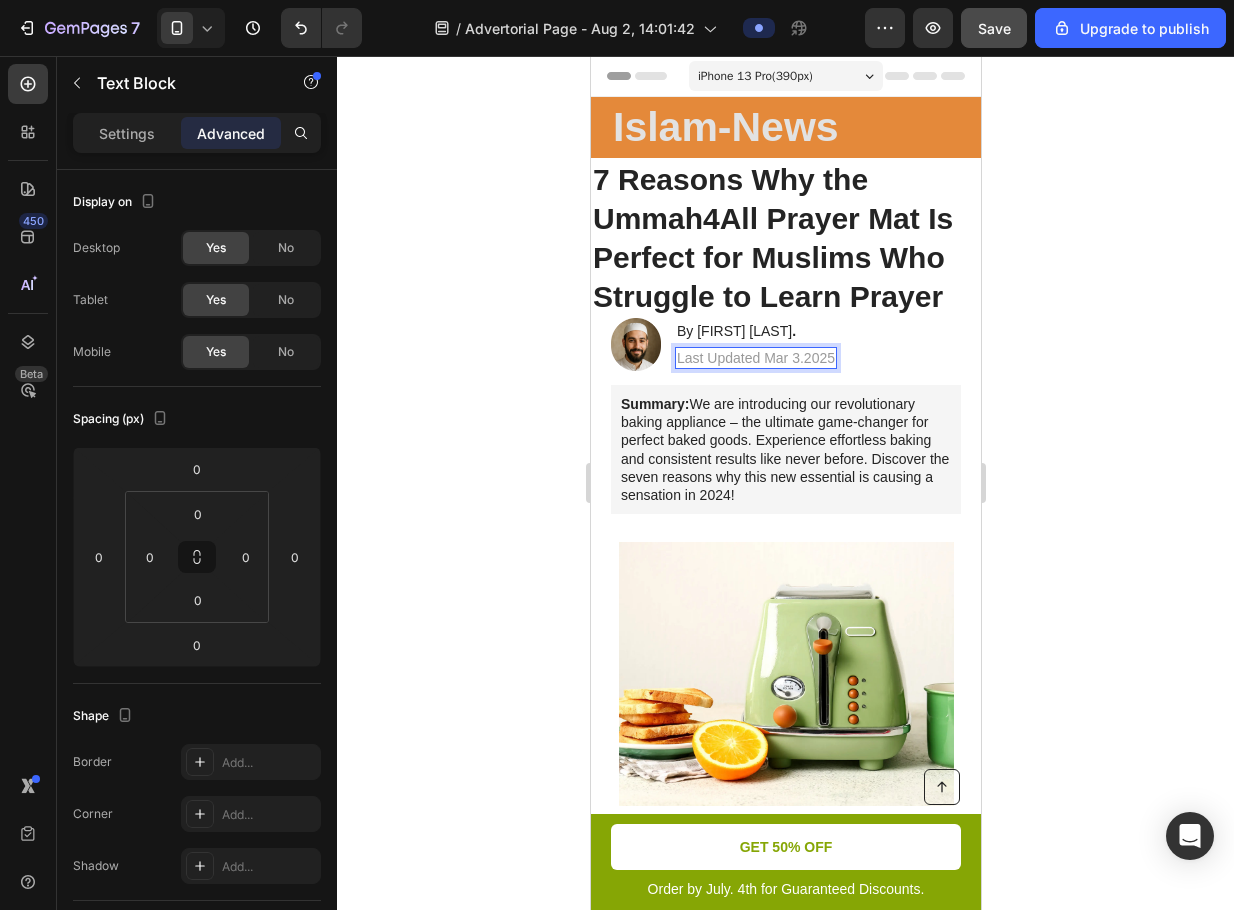 click on "Last Updated Mar 3.2025" at bounding box center [755, 358] 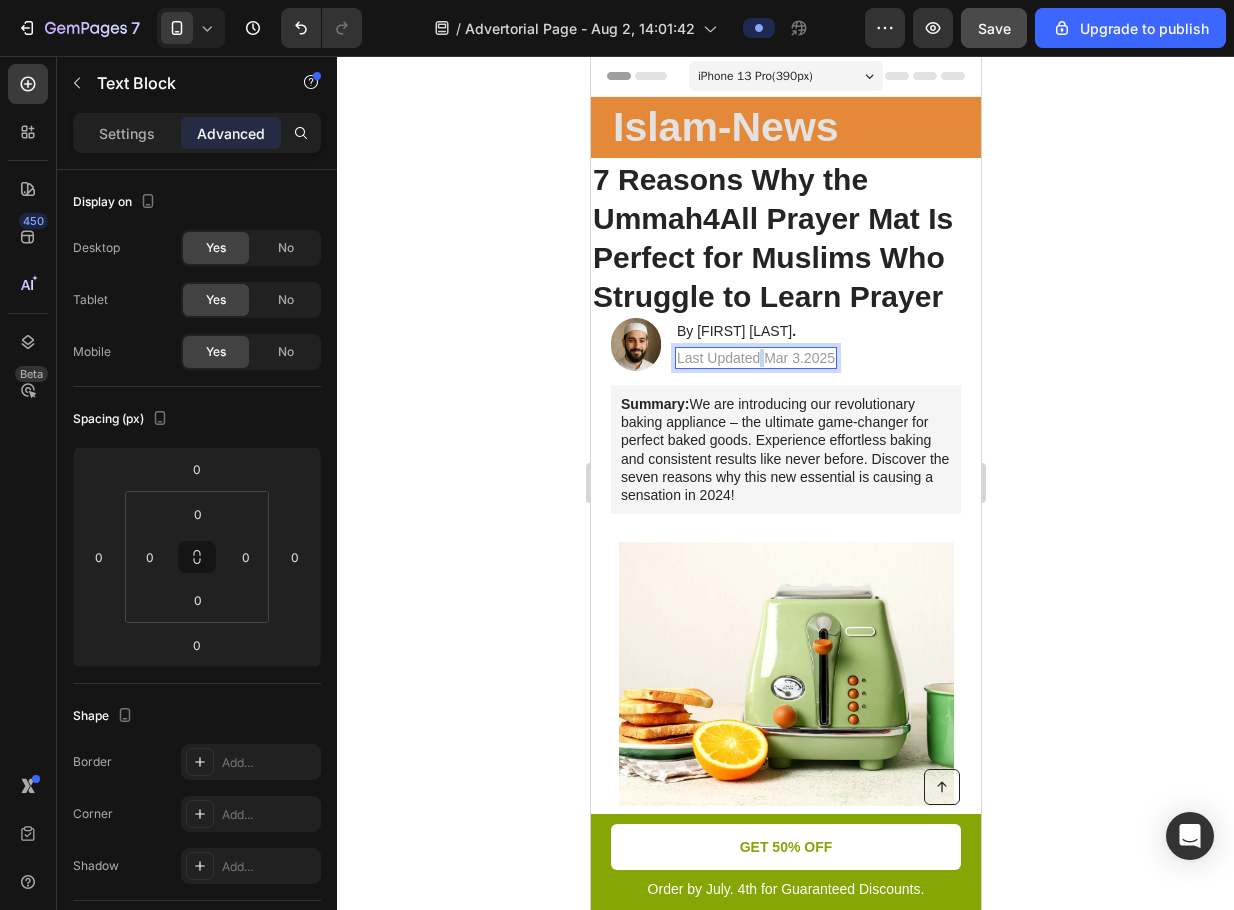 click on "Last Updated Mar 3.2025" at bounding box center [755, 358] 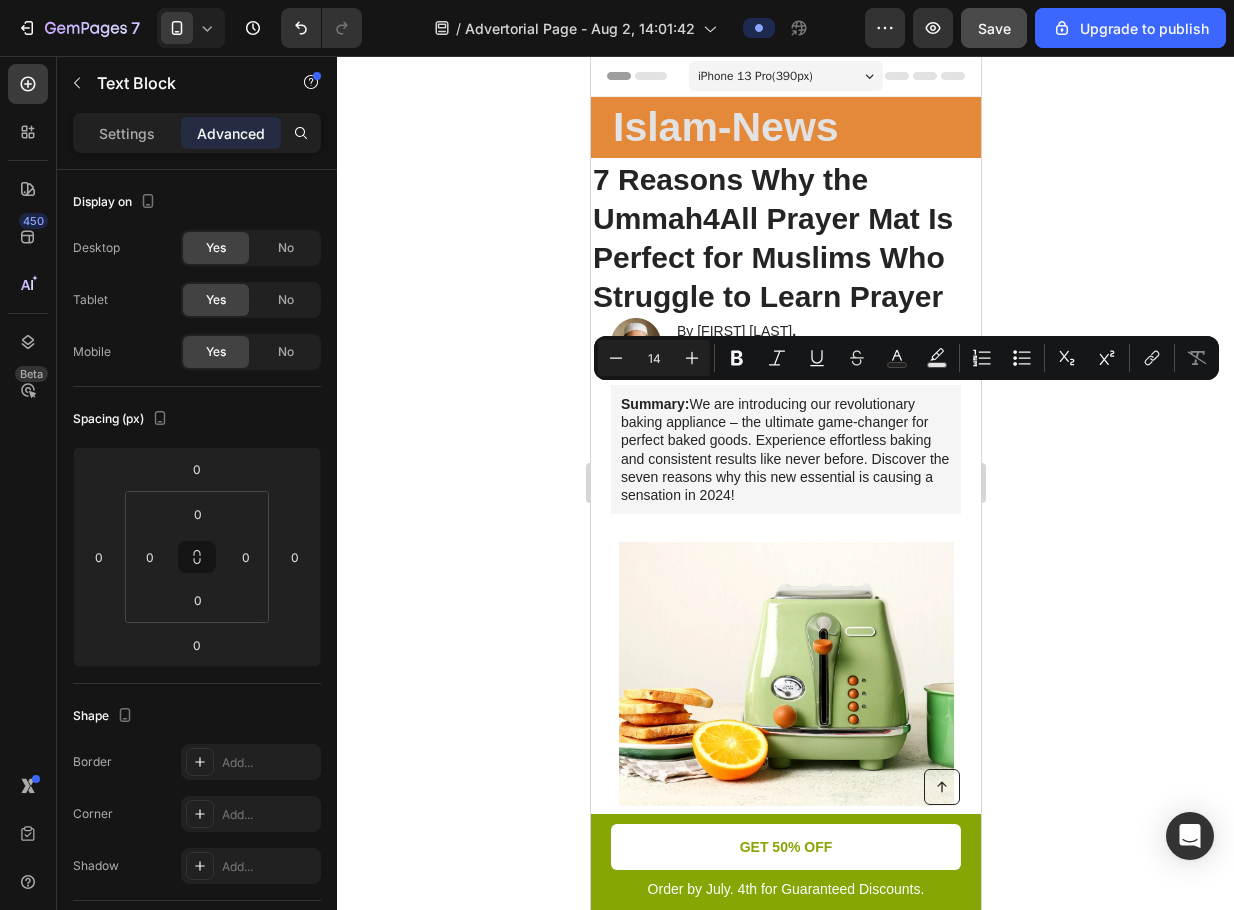 click on "Last Updated Mar 3.2025" at bounding box center (755, 358) 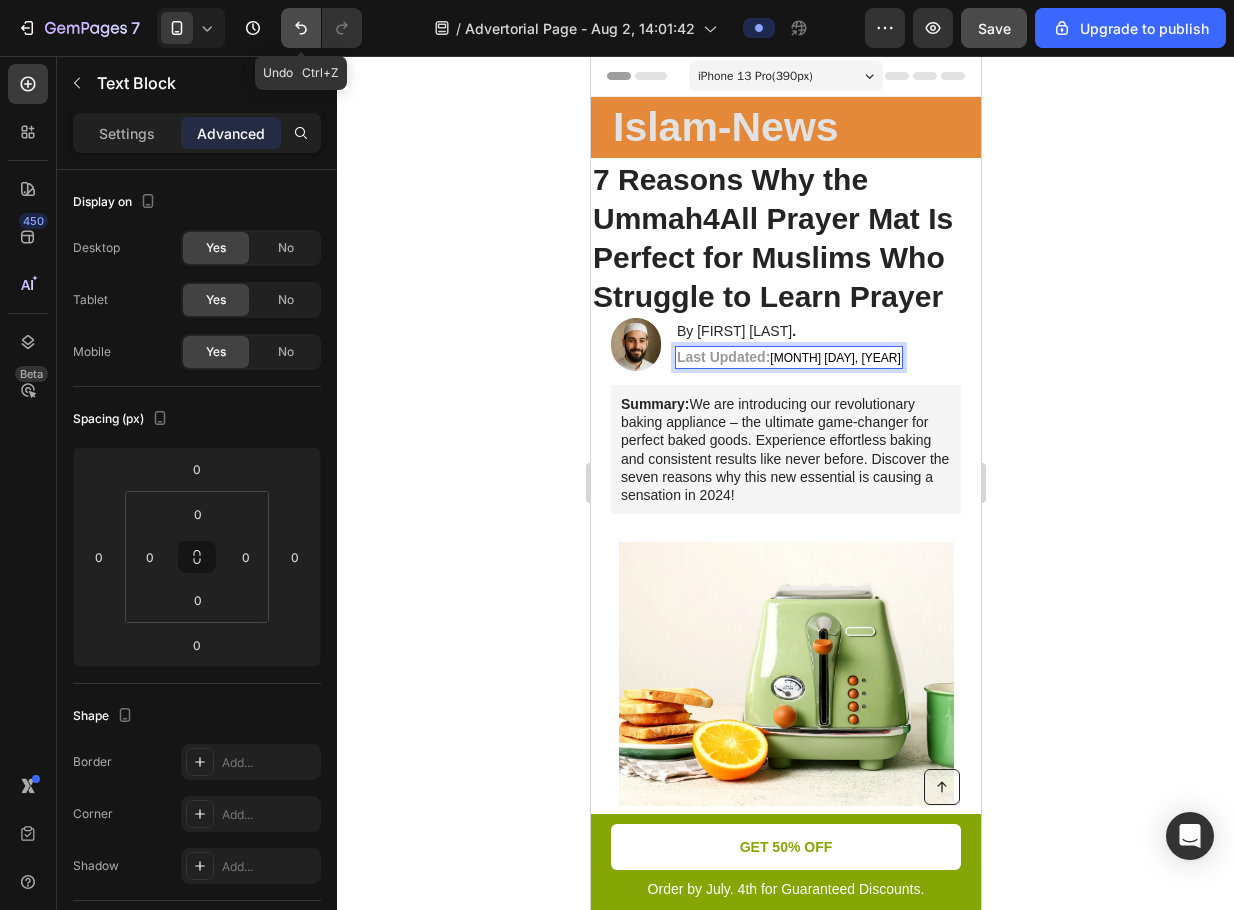 click 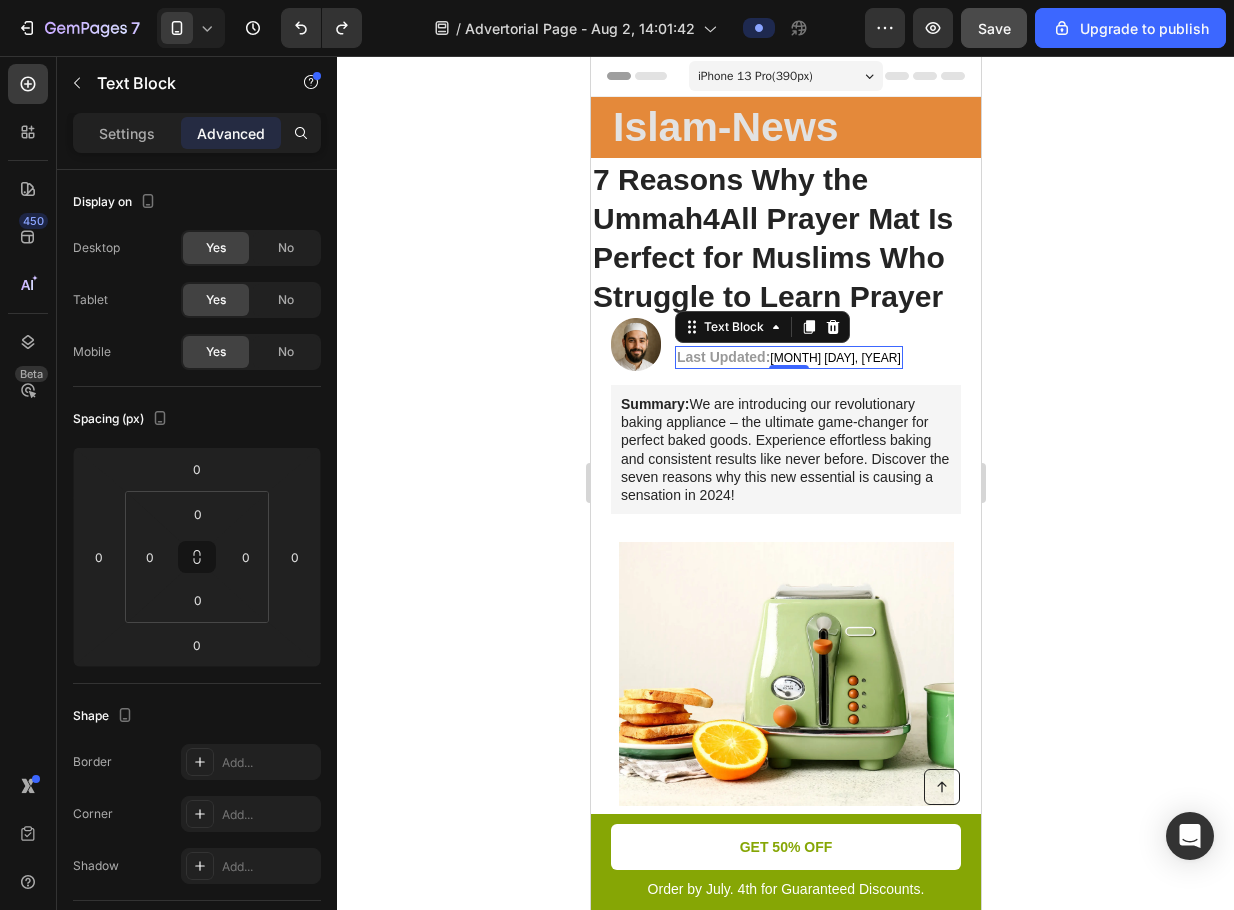 click 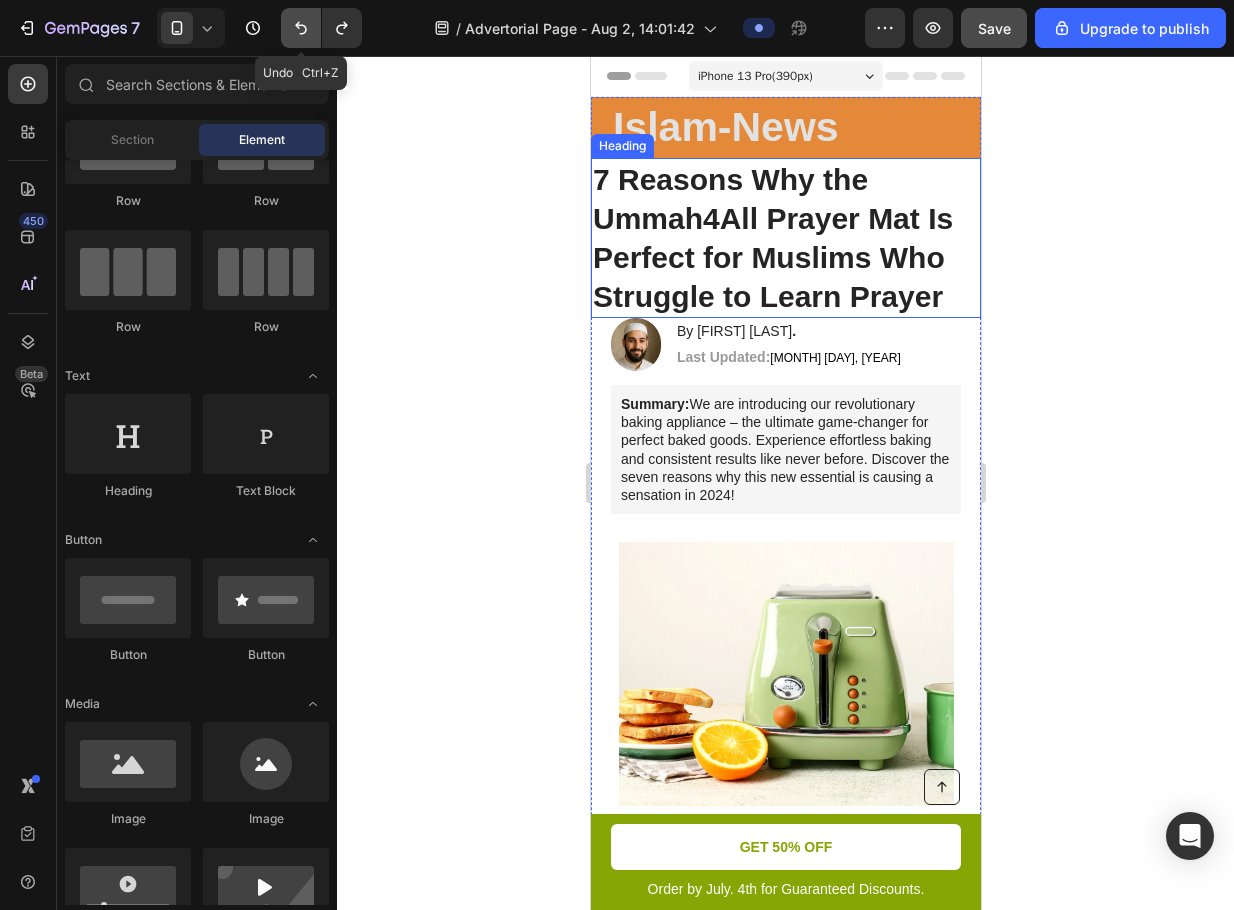 click 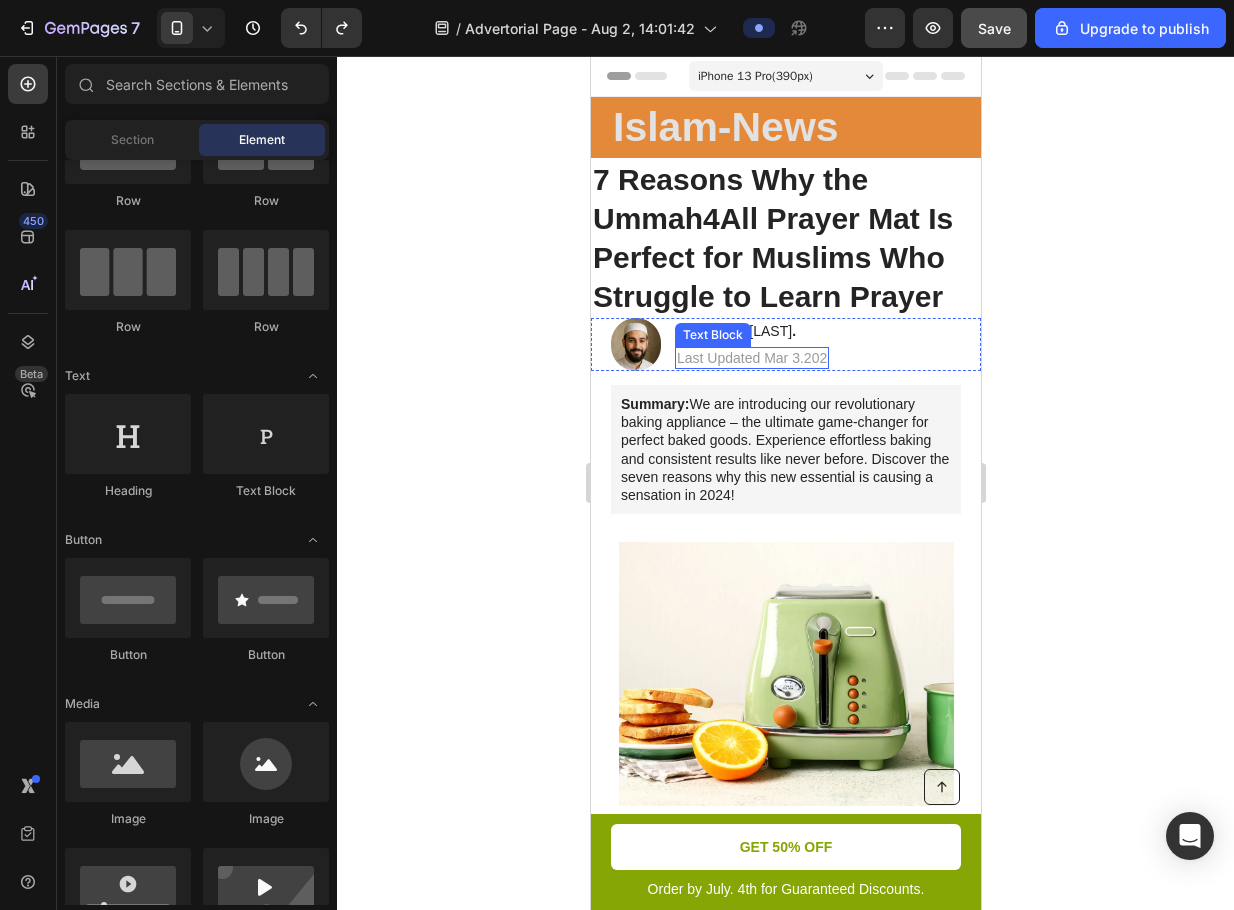 click on "Last Updated Mar 3.202" at bounding box center [751, 358] 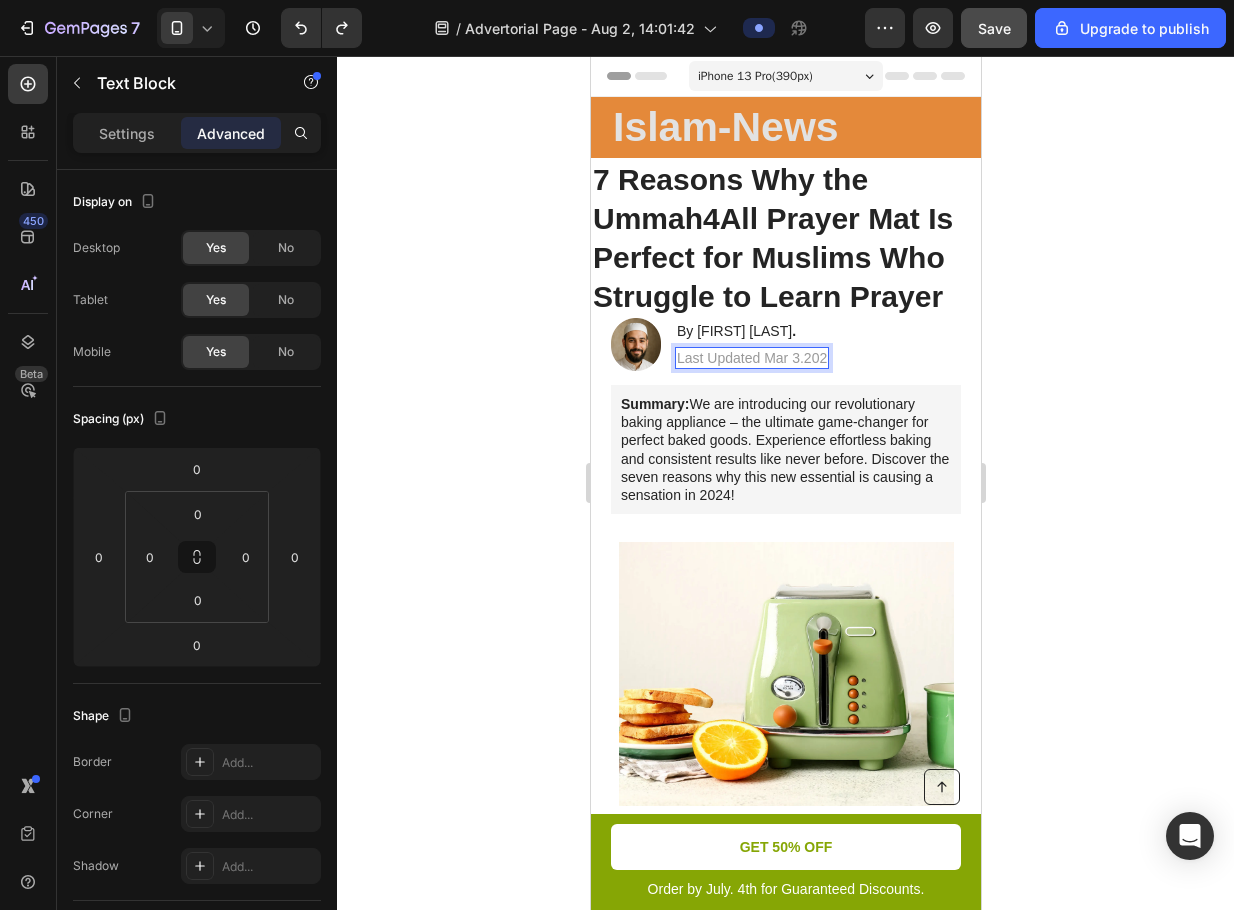 click on "Last Updated Mar 3.202" at bounding box center [751, 358] 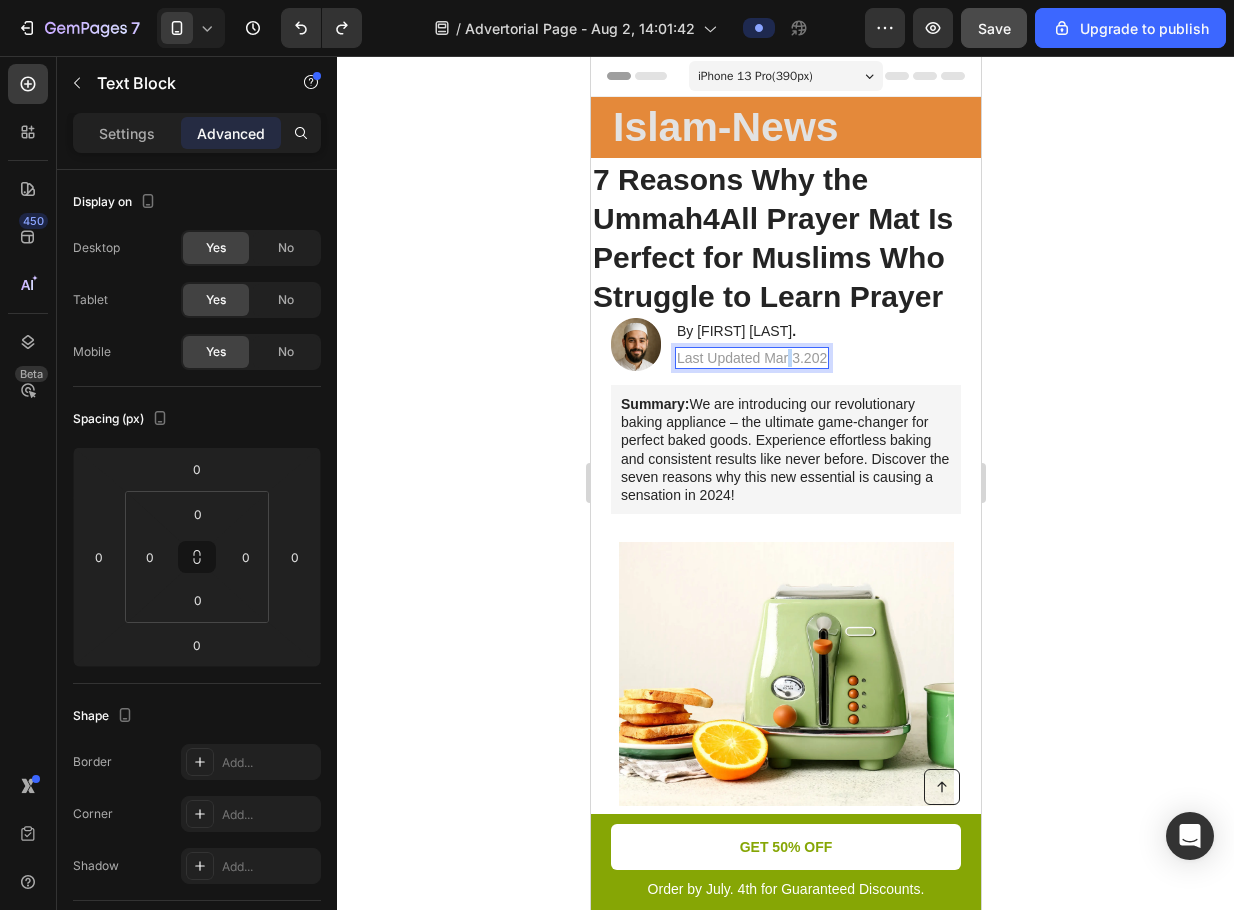 click on "Last Updated Mar 3.202" at bounding box center (751, 358) 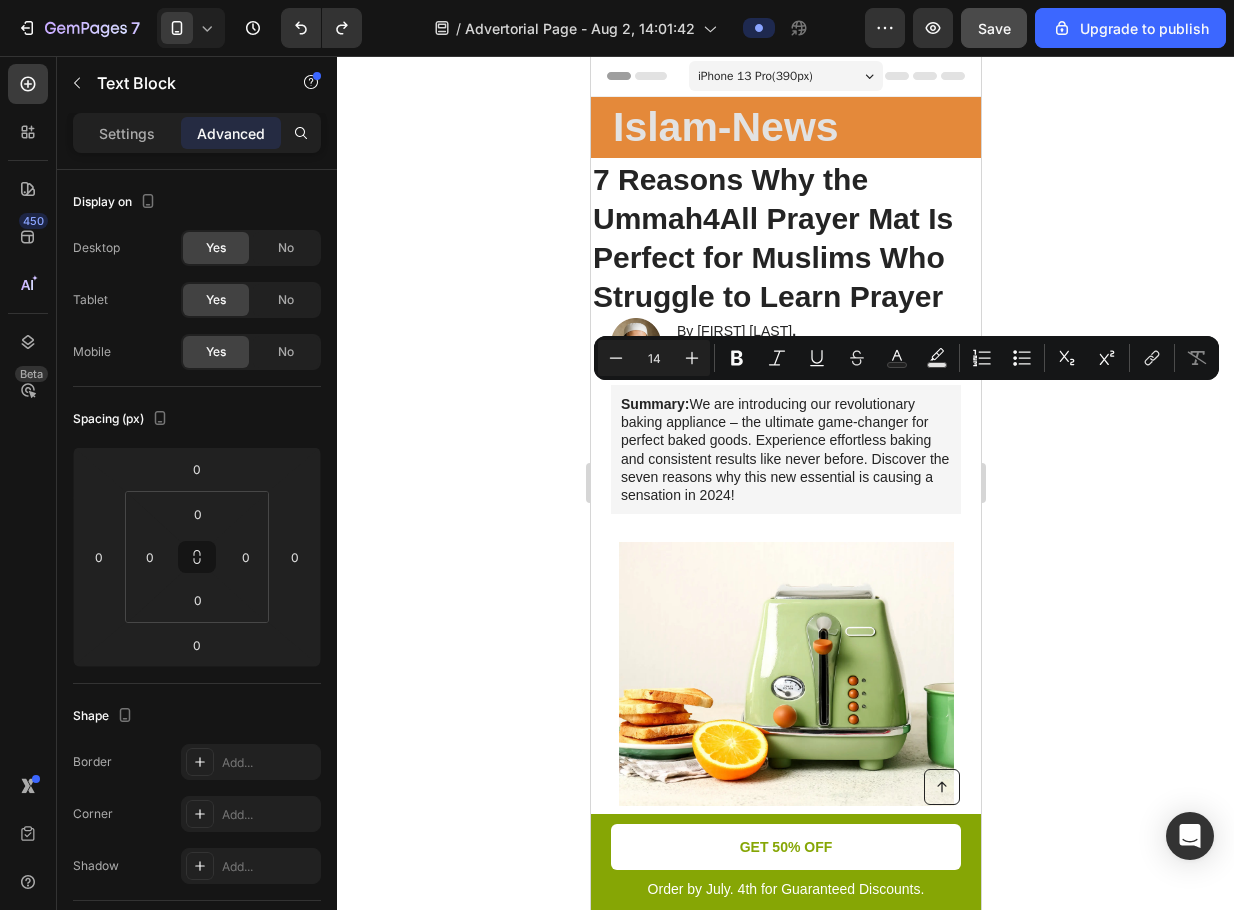 click on "Last Updated Mar 3.202" at bounding box center (751, 358) 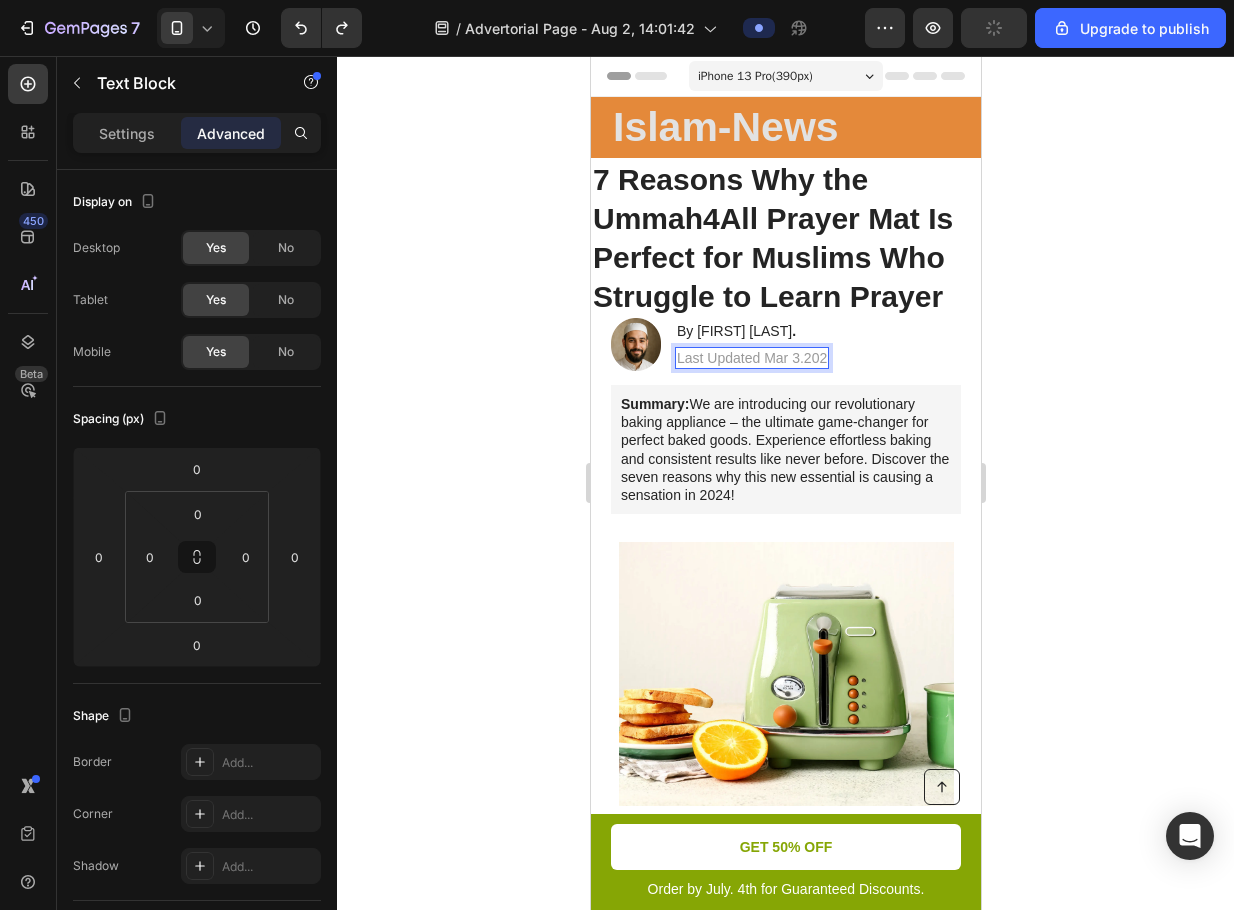 click on "Last Updated Mar 3.202" at bounding box center [751, 358] 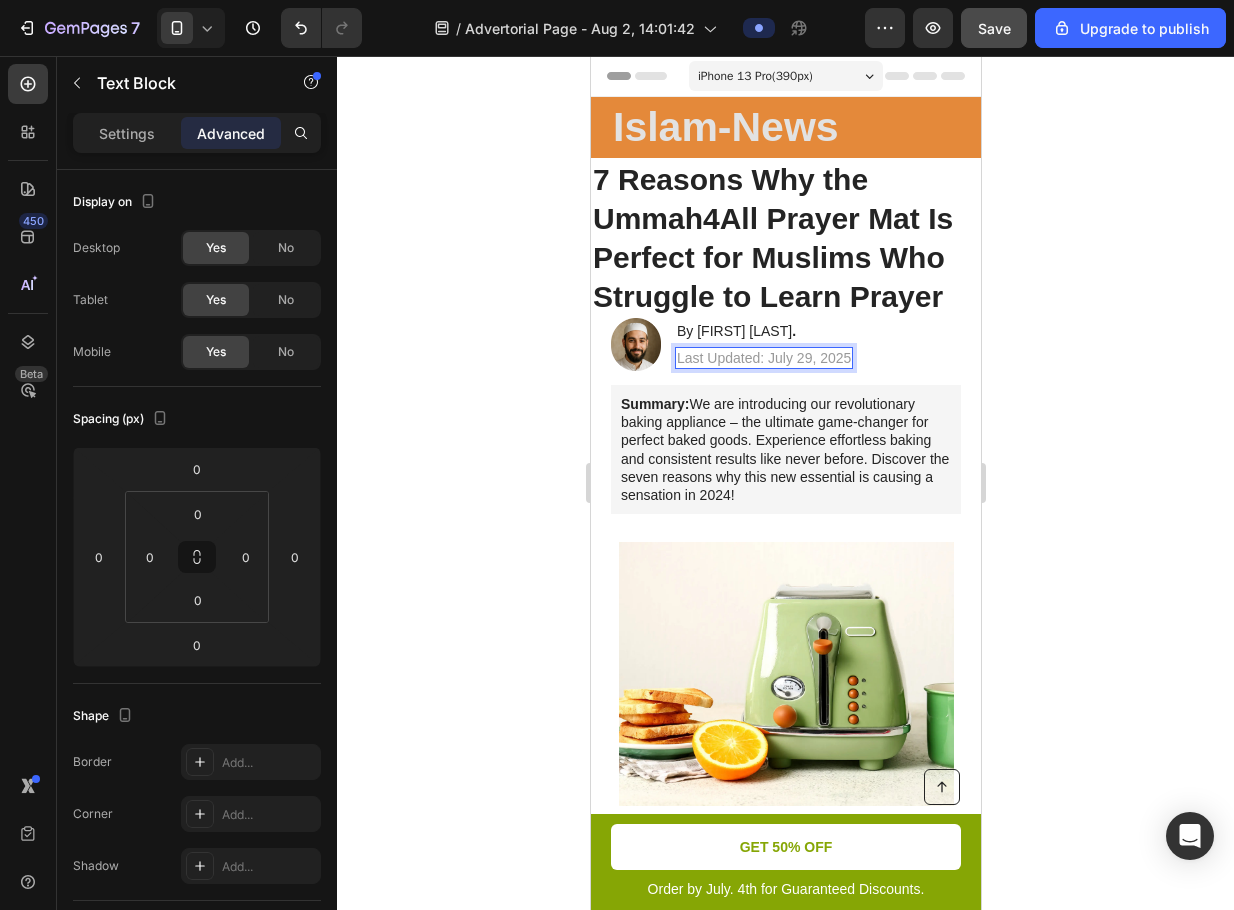 click 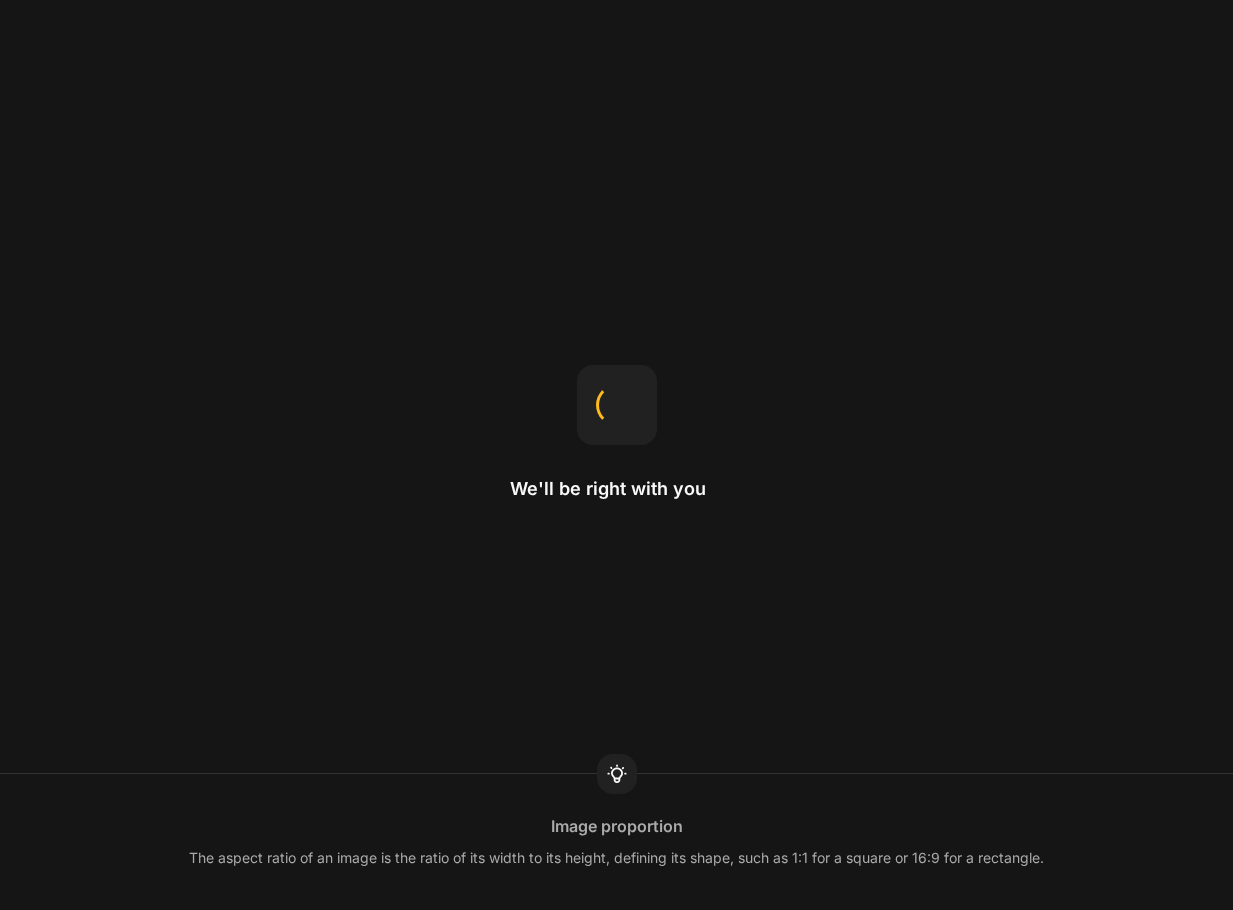 scroll, scrollTop: 0, scrollLeft: 0, axis: both 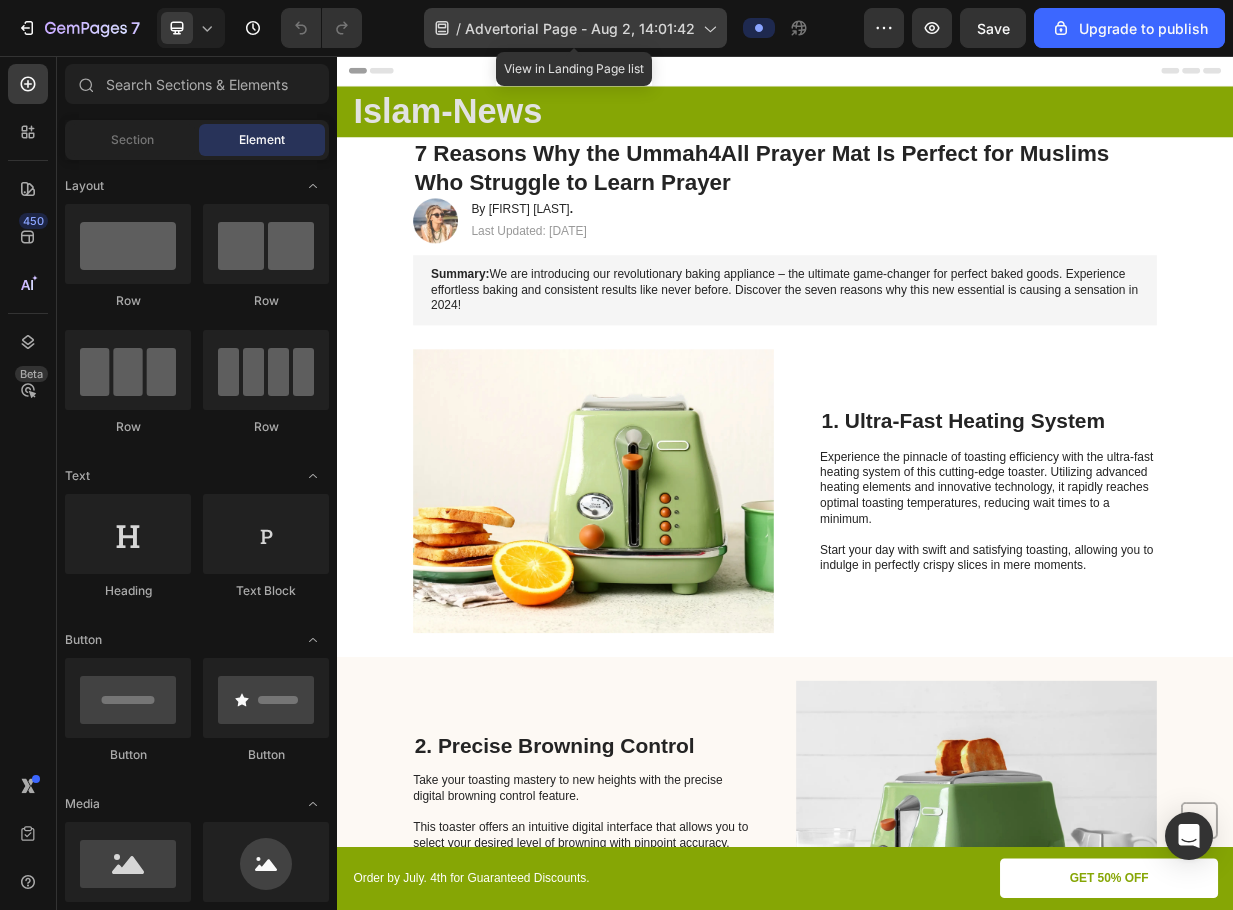 click on "/ Advertorial Page - [DATE]" 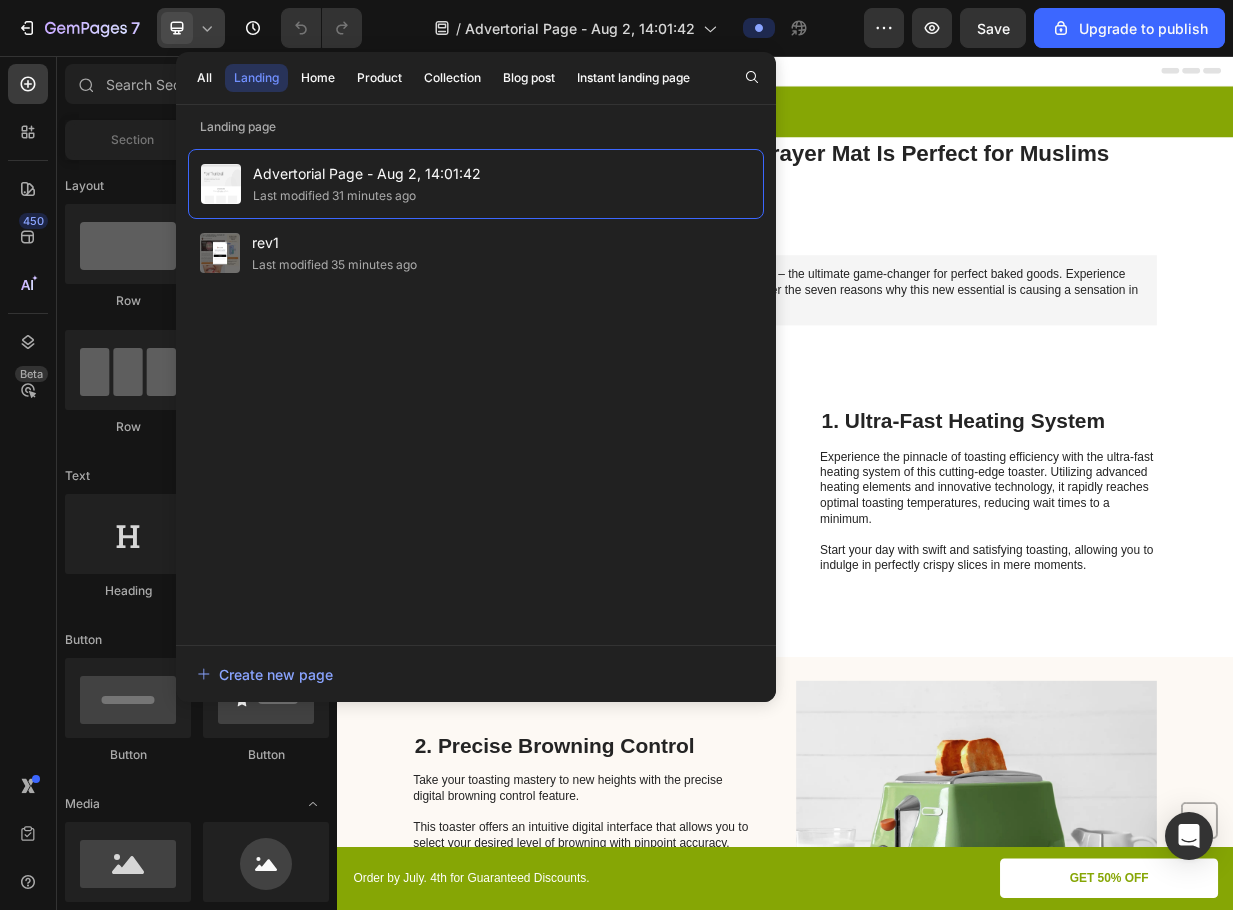 click 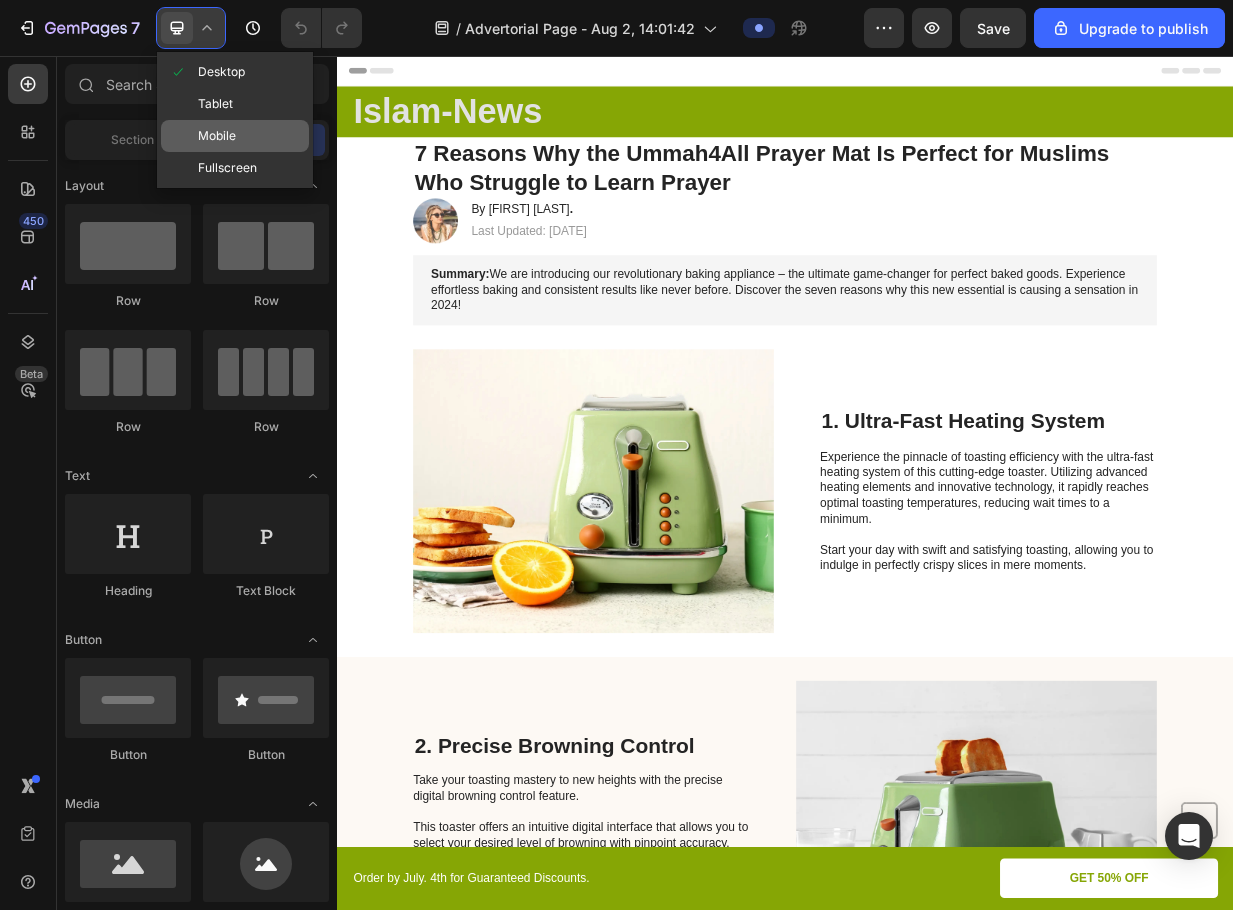click on "Mobile" 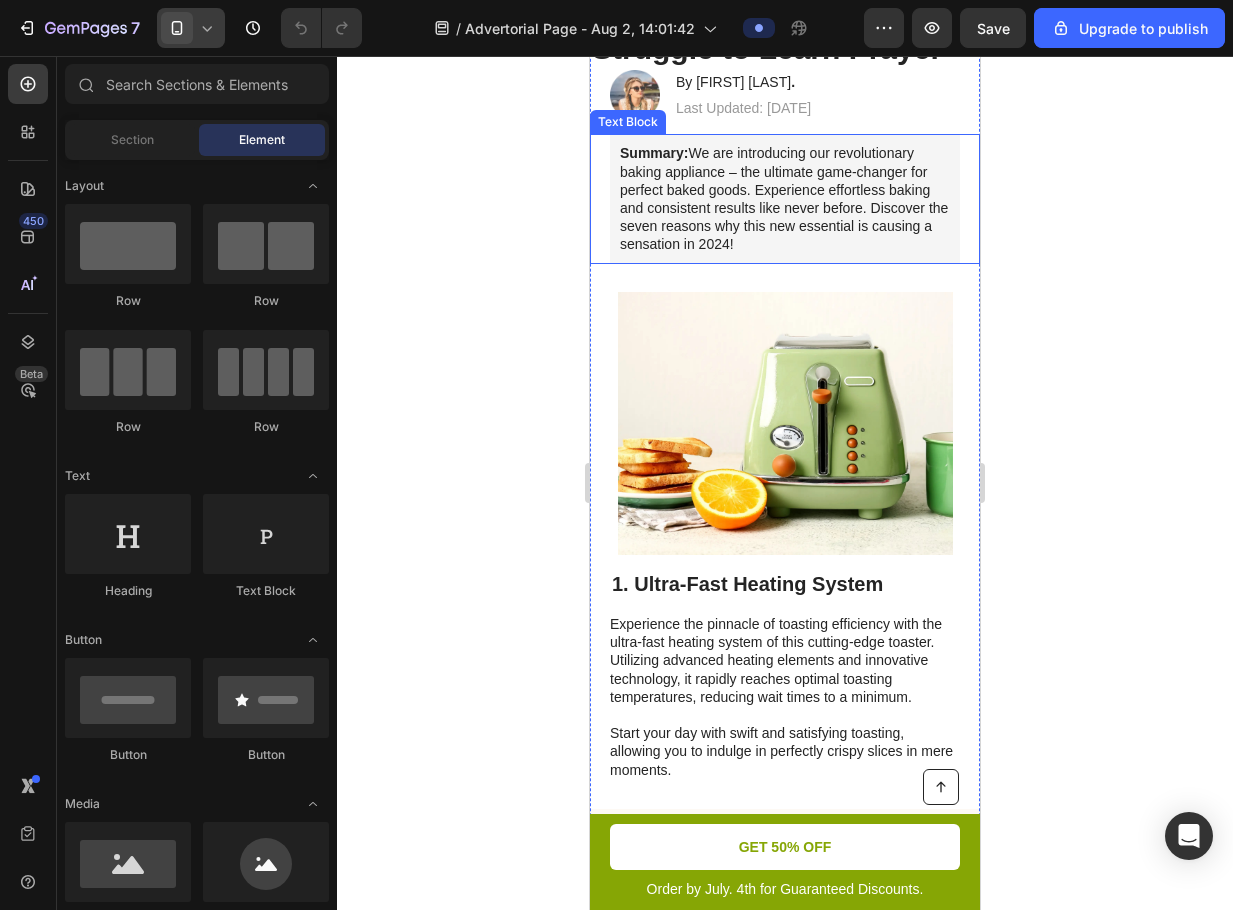 scroll, scrollTop: 0, scrollLeft: 0, axis: both 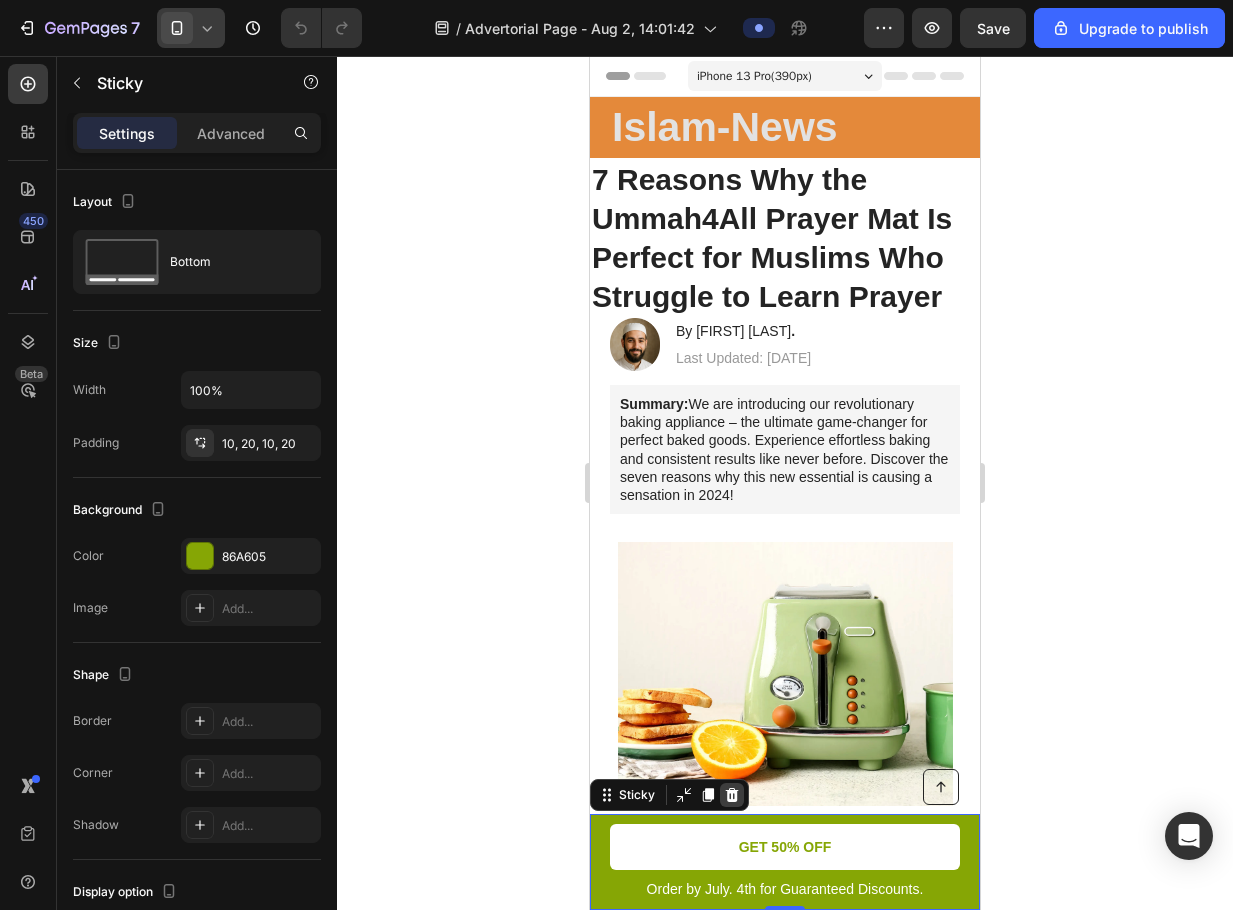 click 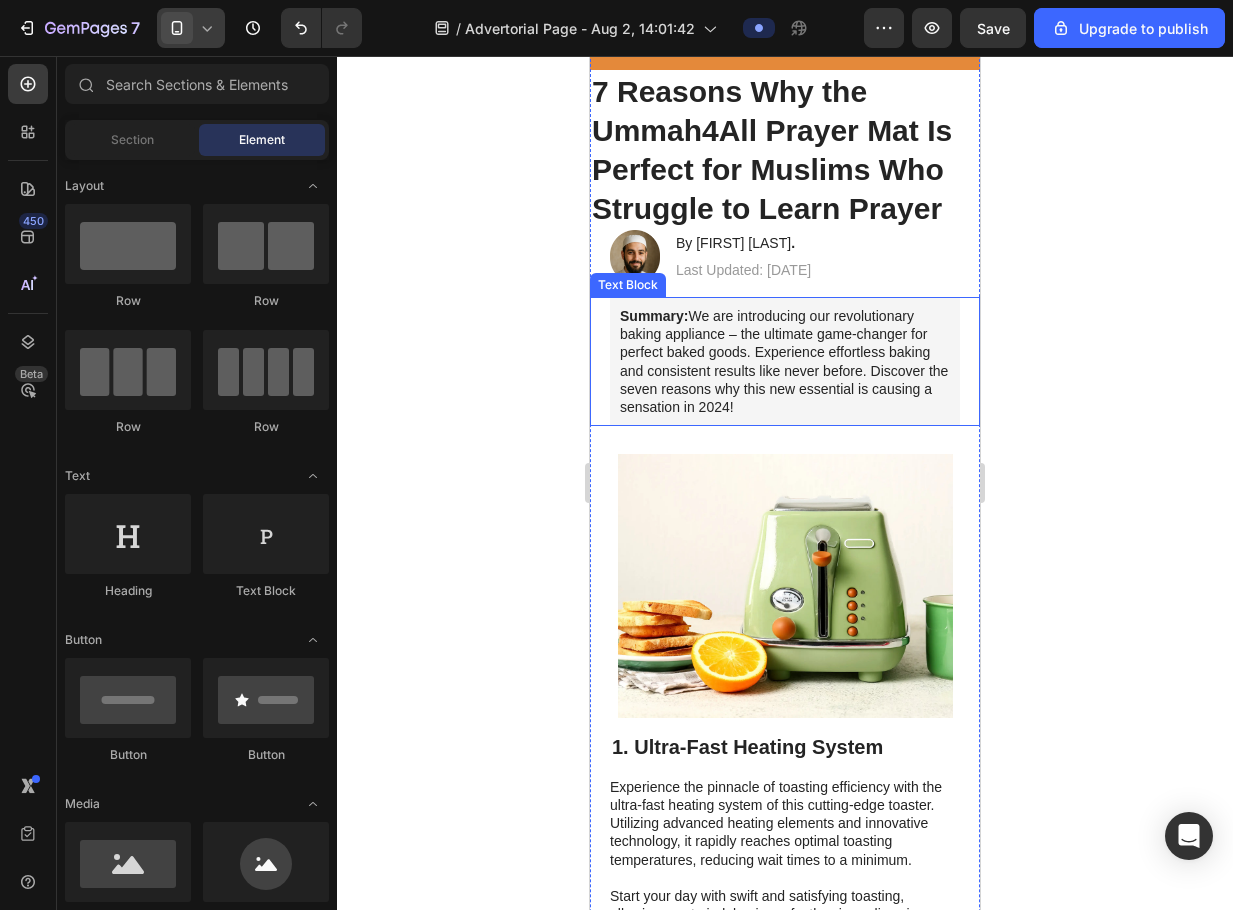 scroll, scrollTop: 0, scrollLeft: 0, axis: both 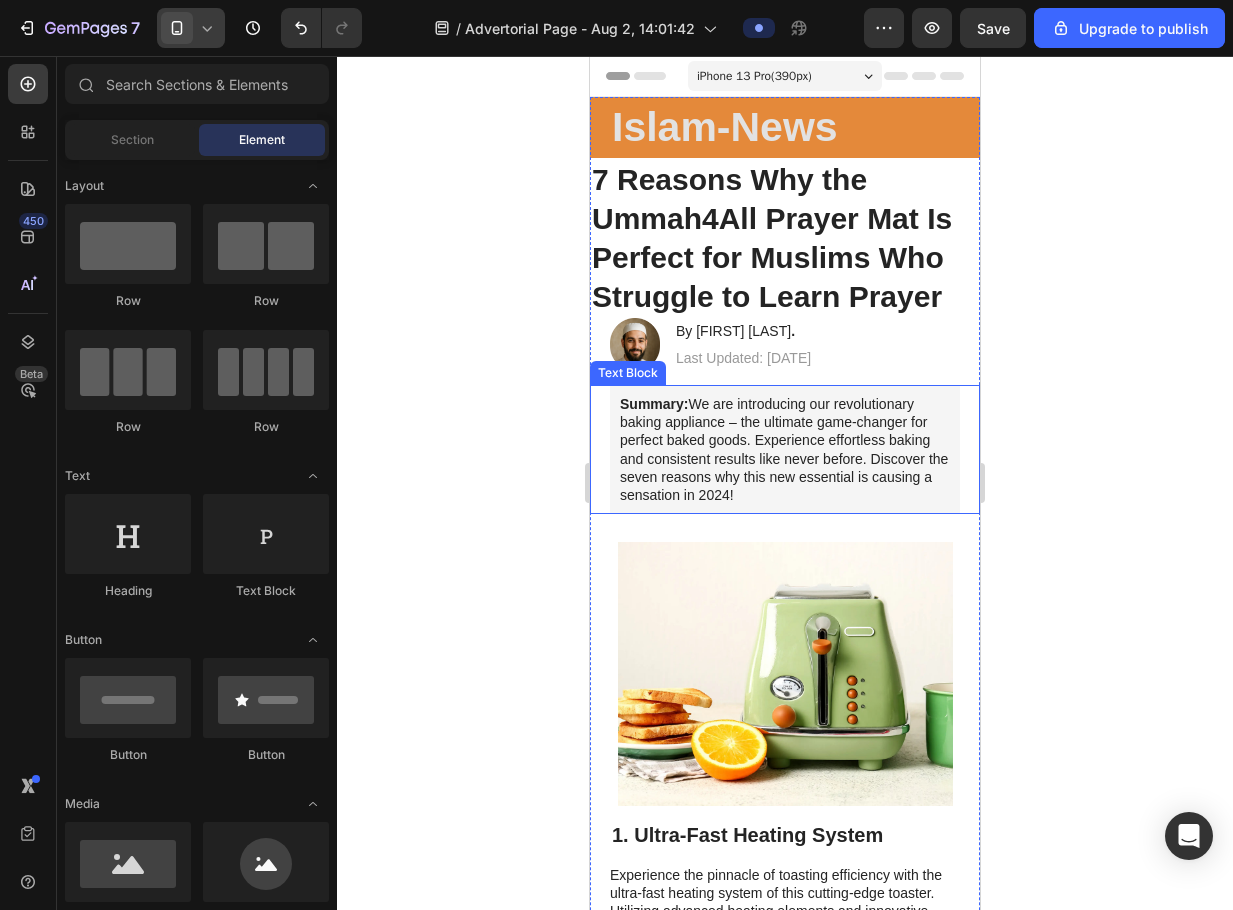 click on "Summary:  We are introducing our revolutionary baking appliance – the ultimate game-changer for perfect baked goods. Experience effortless baking and consistent results like never before. Discover the seven reasons why this new essential is causing a sensation in 2024!" at bounding box center [785, 449] 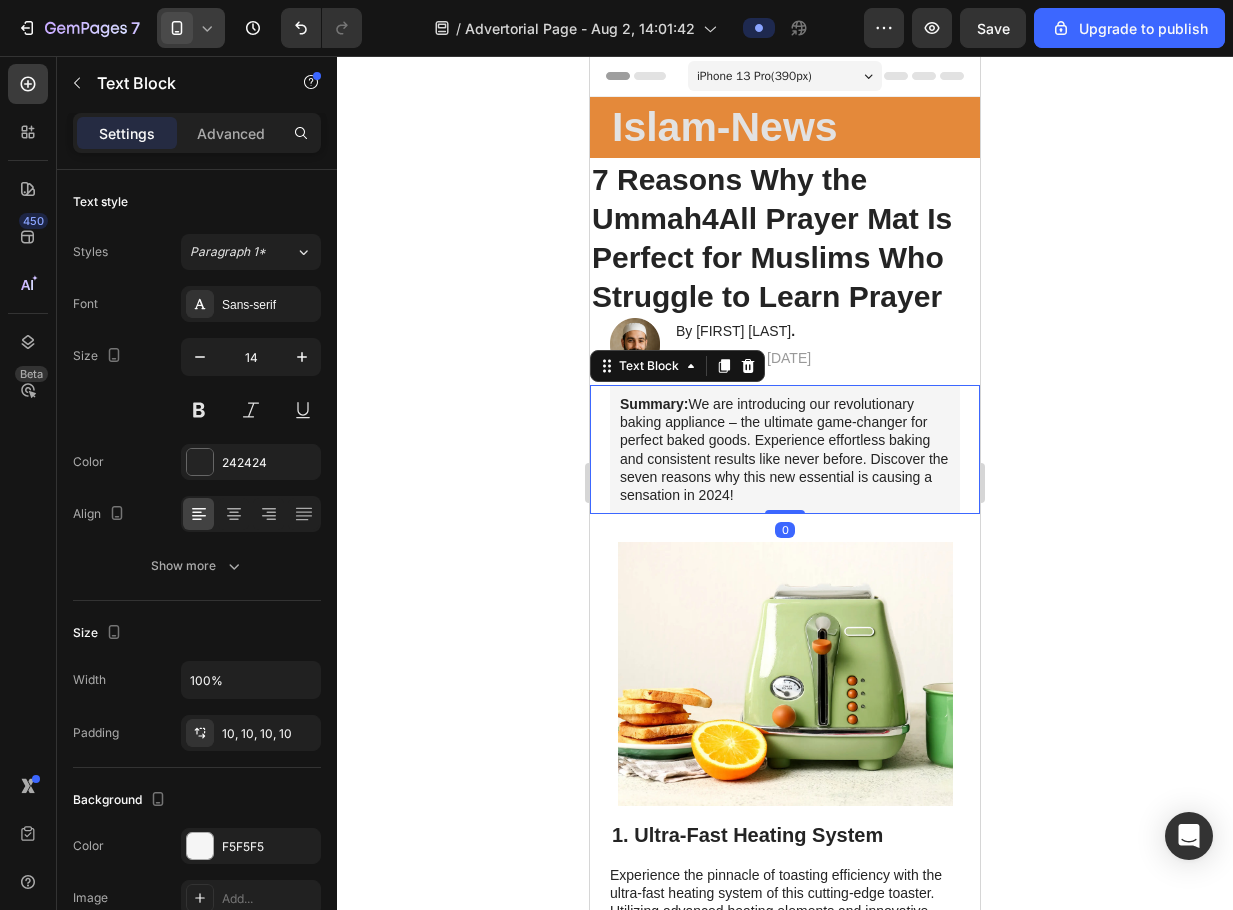 click 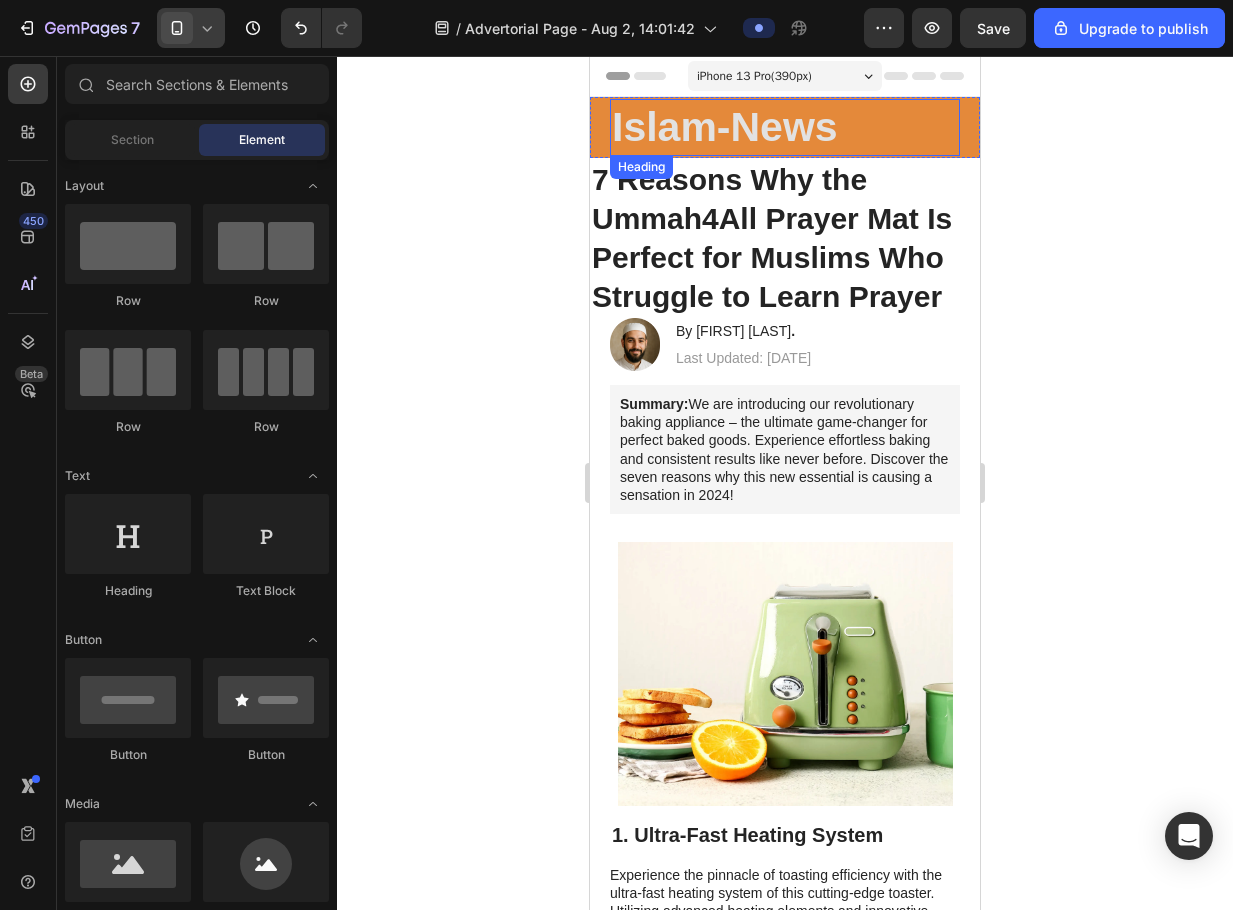 click on "Islam-News" at bounding box center [785, 127] 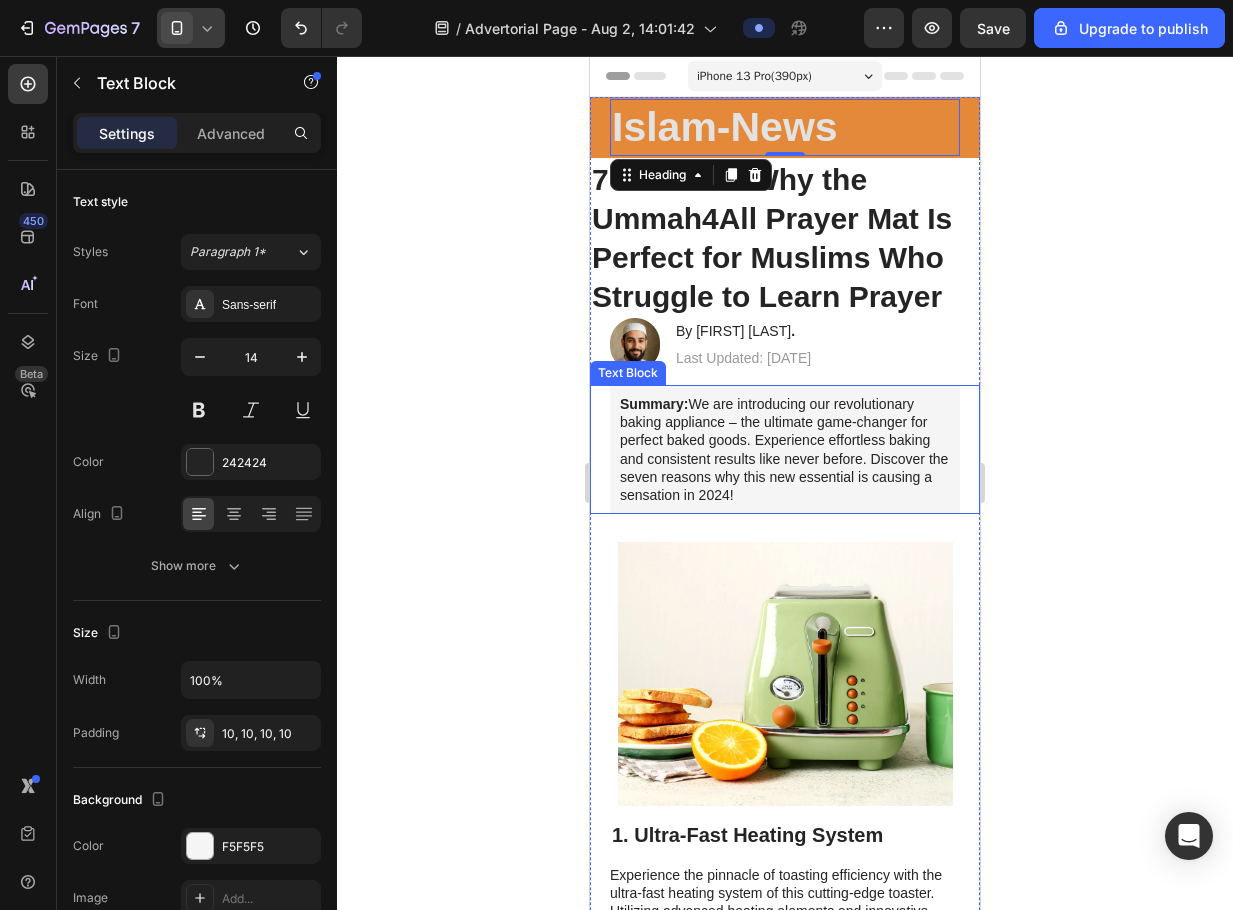 click on "Summary:  We are introducing our revolutionary baking appliance – the ultimate game-changer for perfect baked goods. Experience effortless baking and consistent results like never before. Discover the seven reasons why this new essential is causing a sensation in 2024!" at bounding box center (785, 449) 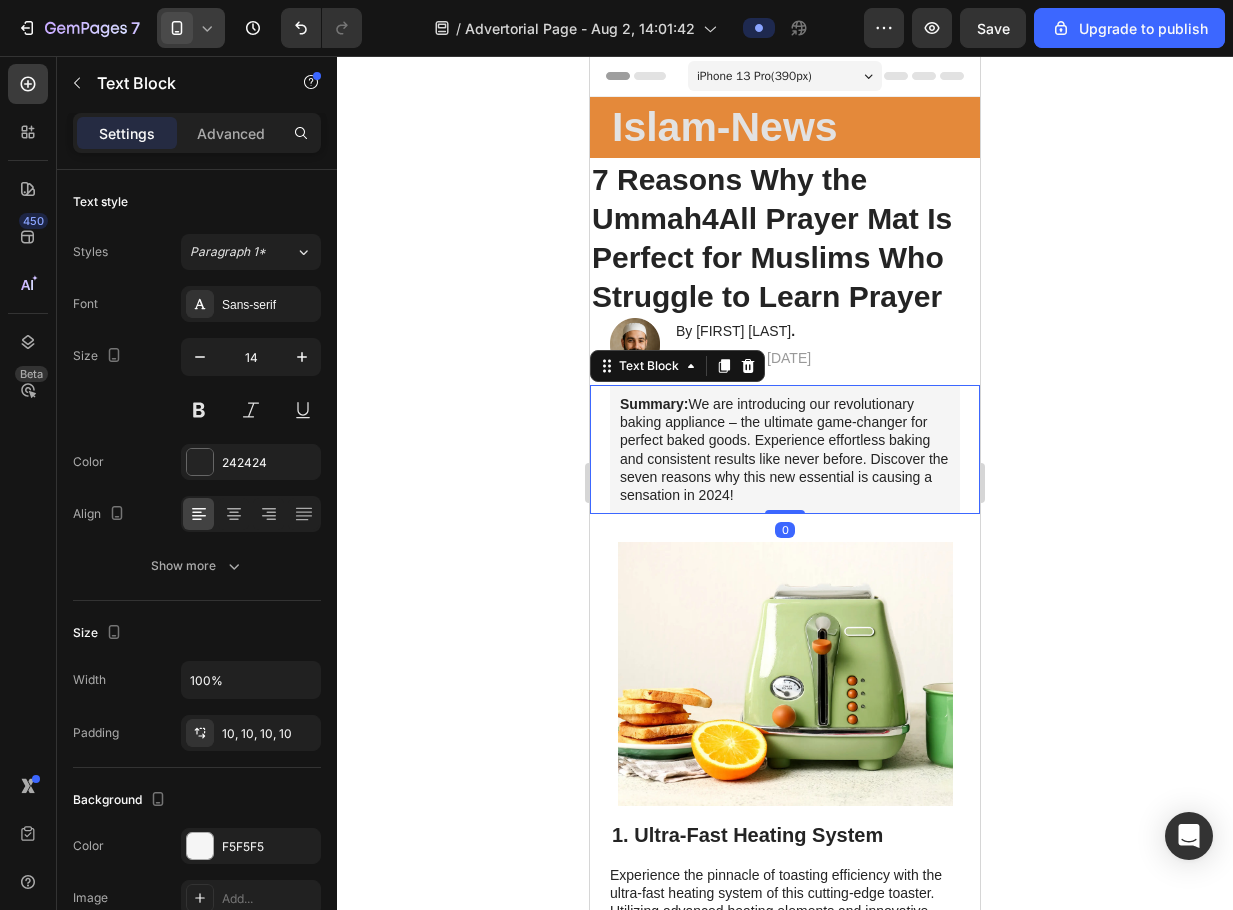 click on "Summary:  We are introducing our revolutionary baking appliance – the ultimate game-changer for perfect baked goods. Experience effortless baking and consistent results like never before. Discover the seven reasons why this new essential is causing a sensation in 2024!" at bounding box center (785, 449) 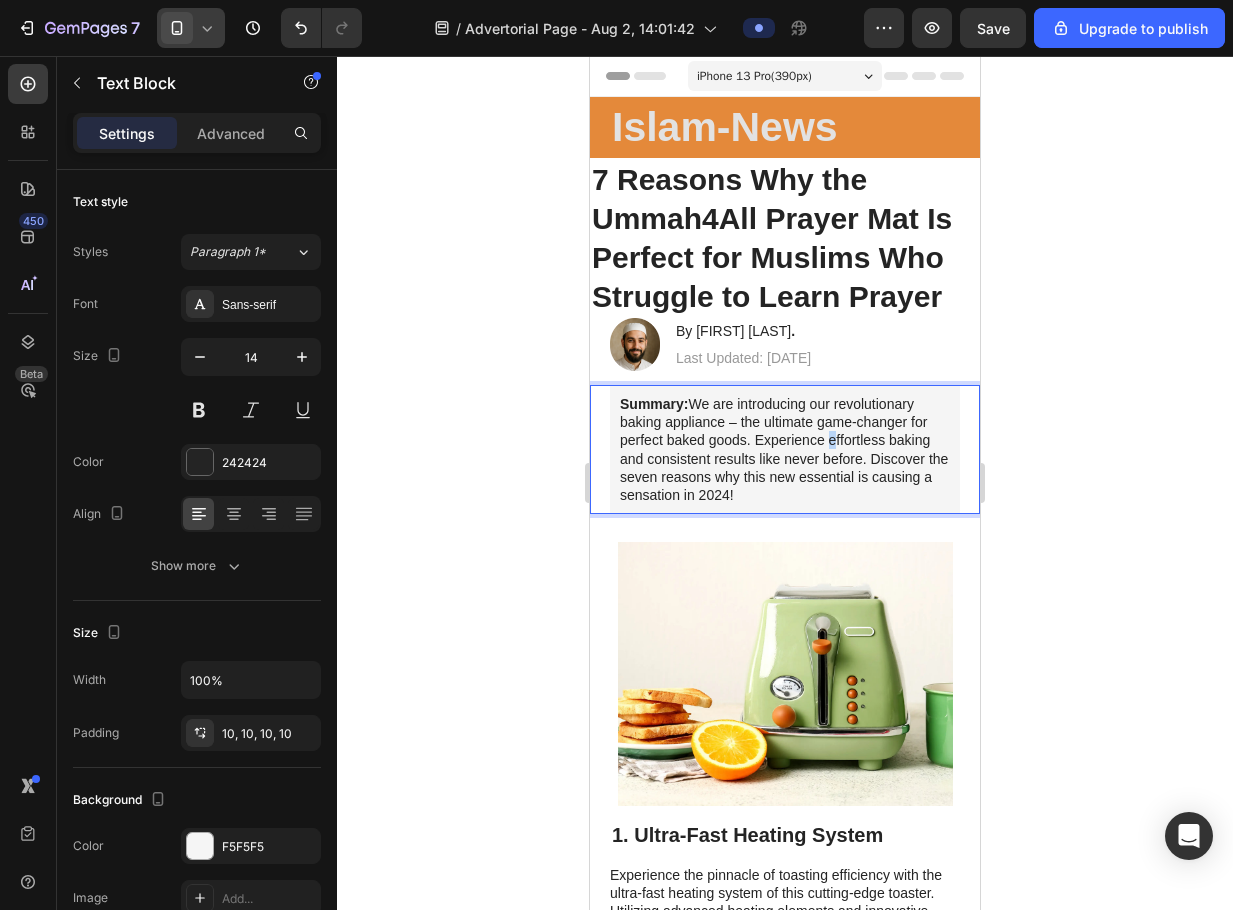 click on "Summary:  We are introducing our revolutionary baking appliance – the ultimate game-changer for perfect baked goods. Experience effortless baking and consistent results like never before. Discover the seven reasons why this new essential is causing a sensation in 2024!" at bounding box center (785, 449) 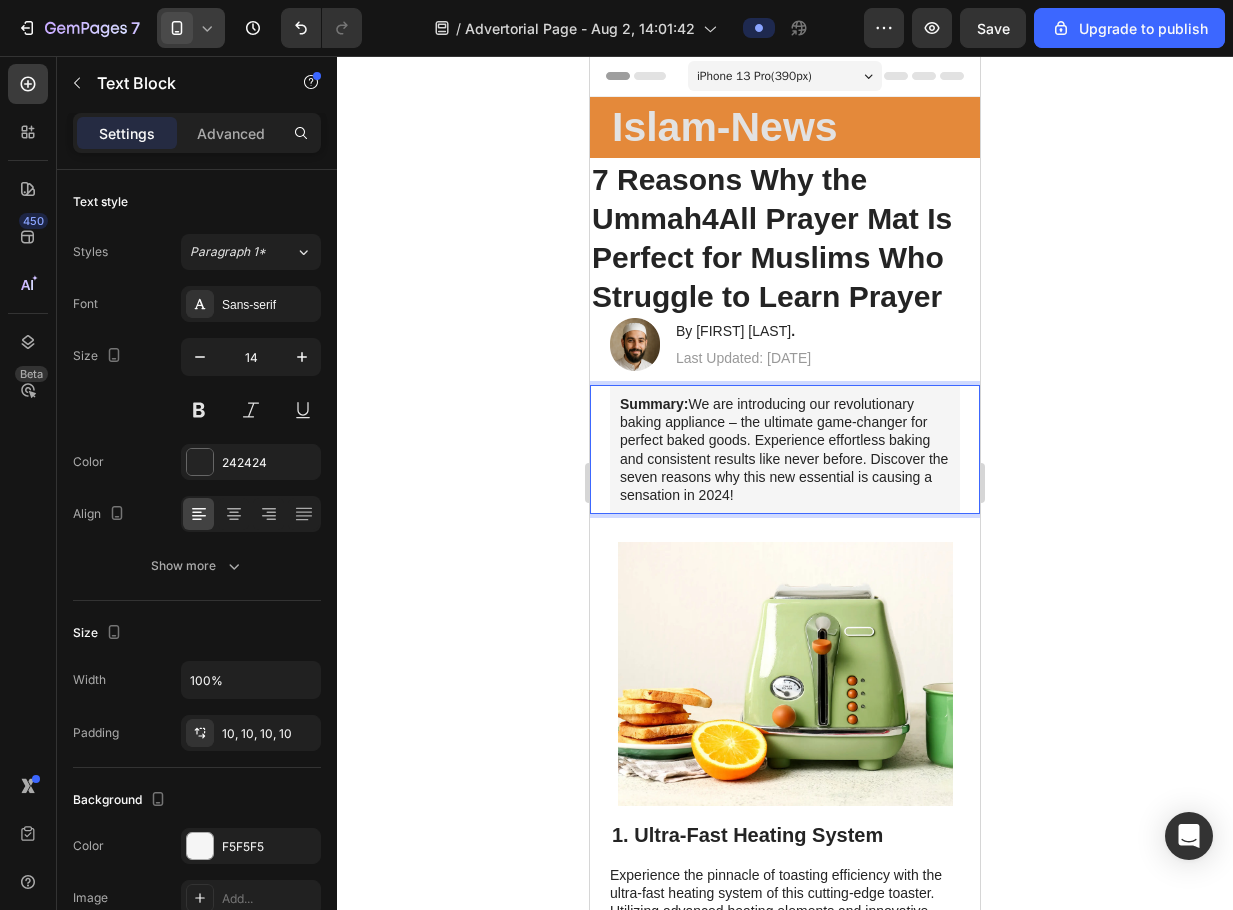 click on "Summary:  We are introducing our revolutionary baking appliance – the ultimate game-changer for perfect baked goods. Experience effortless baking and consistent results like never before. Discover the seven reasons why this new essential is causing a sensation in 2024!" at bounding box center (785, 449) 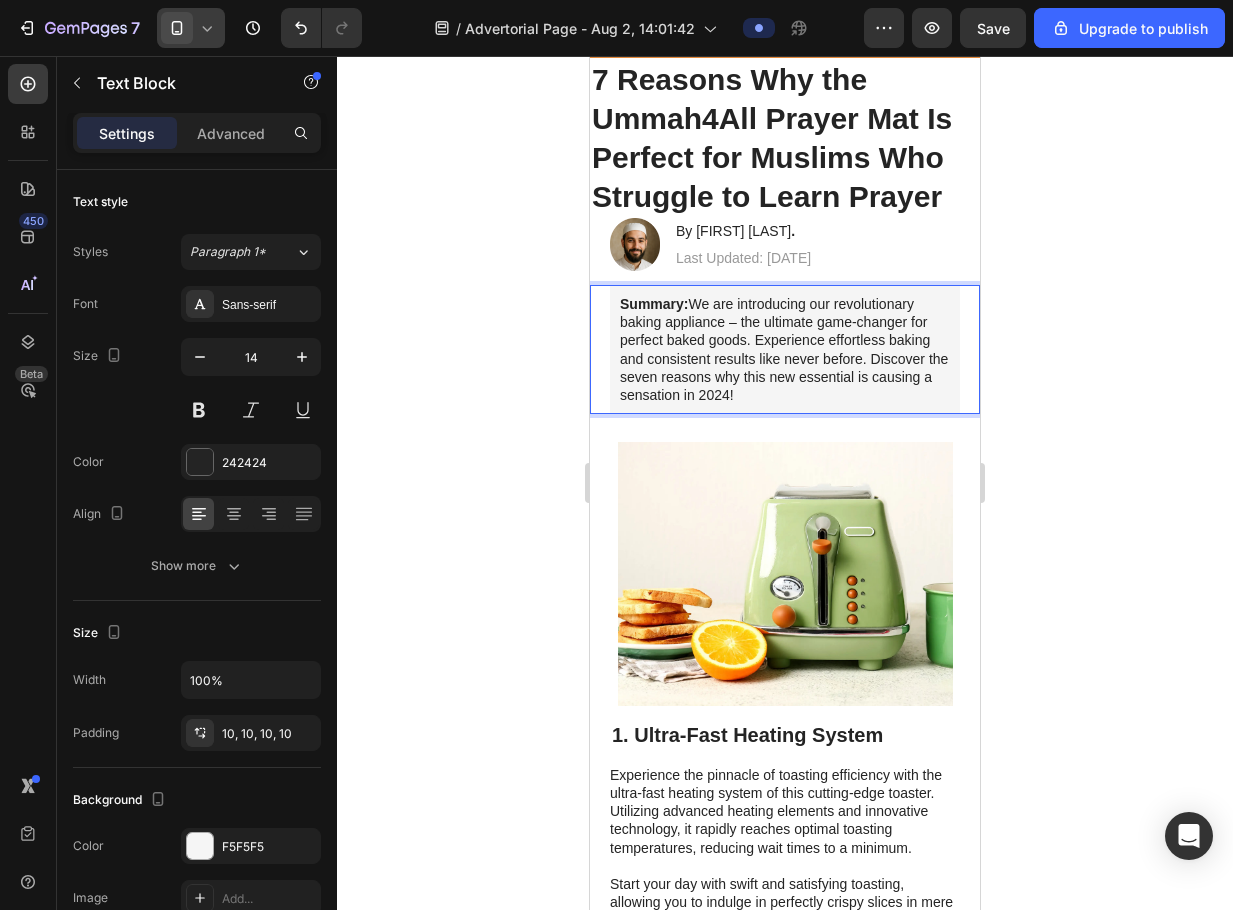 scroll, scrollTop: 0, scrollLeft: 0, axis: both 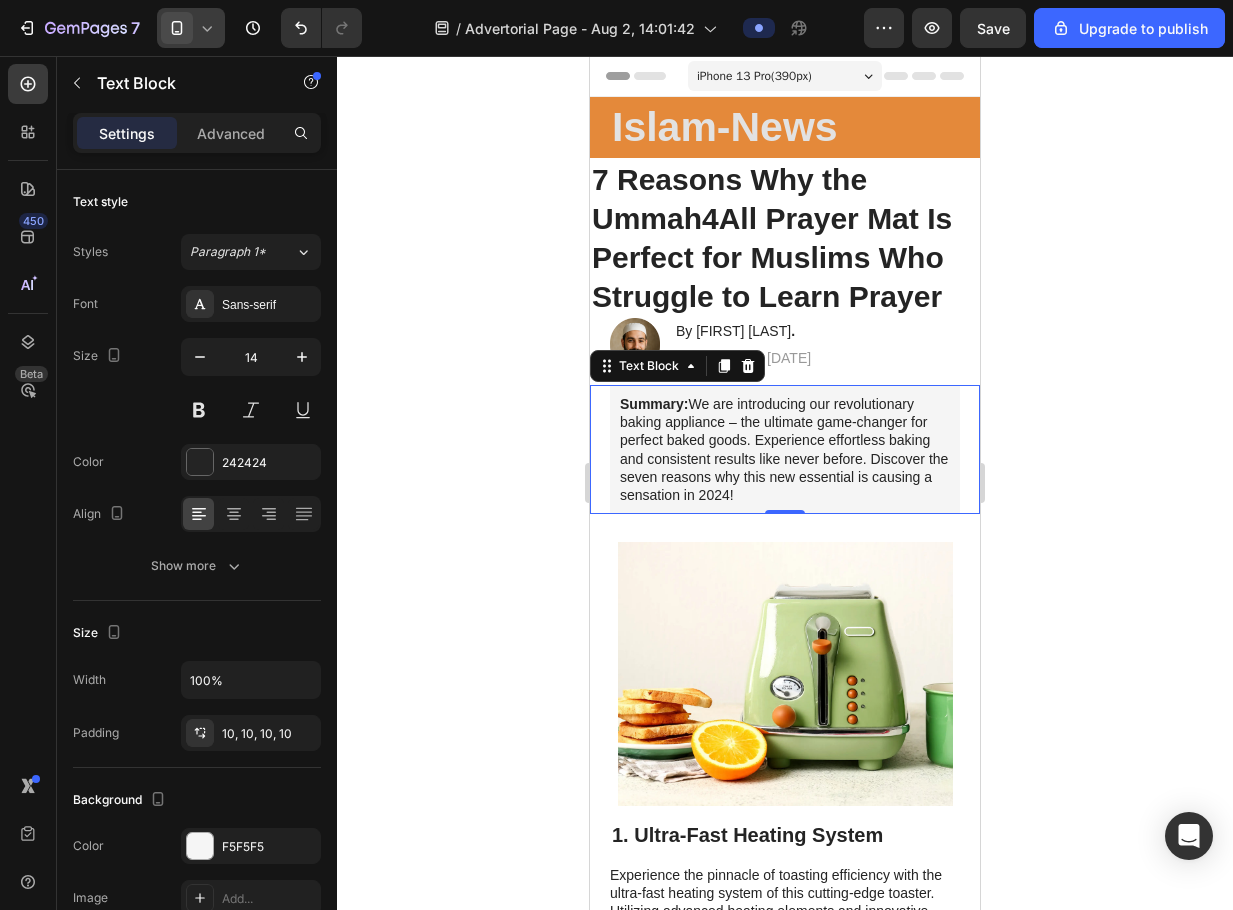 click on "Summary:  We are introducing our revolutionary baking appliance – the ultimate game-changer for perfect baked goods. Experience effortless baking and consistent results like never before. Discover the seven reasons why this new essential is causing a sensation in 2024!" at bounding box center [785, 449] 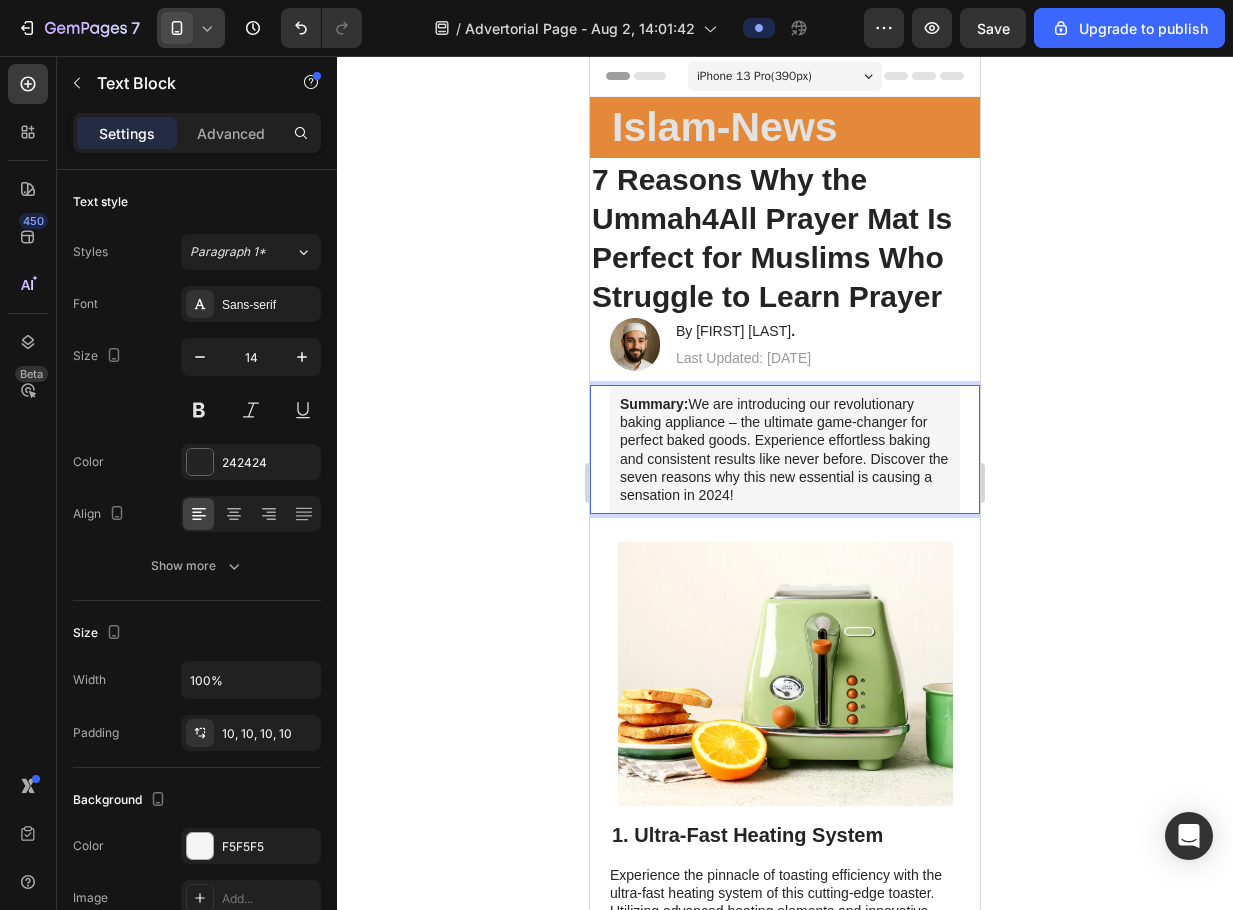 click on "Summary:  We are introducing our revolutionary baking appliance – the ultimate game-changer for perfect baked goods. Experience effortless baking and consistent results like never before. Discover the seven reasons why this new essential is causing a sensation in 2024!" at bounding box center [785, 449] 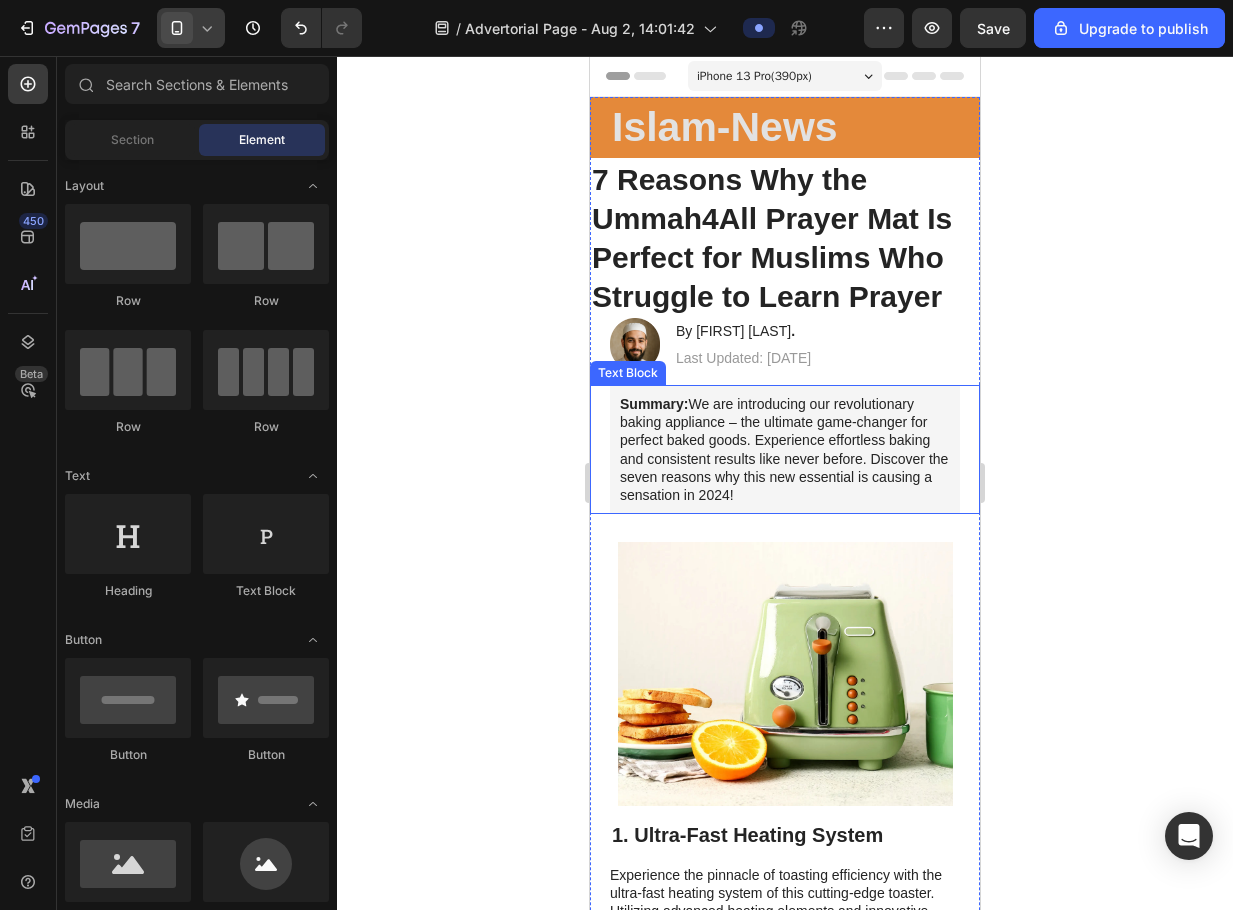 click on "Summary:  We are introducing our revolutionary baking appliance – the ultimate game-changer for perfect baked goods. Experience effortless baking and consistent results like never before. Discover the seven reasons why this new essential is causing a sensation in 2024!" at bounding box center [785, 449] 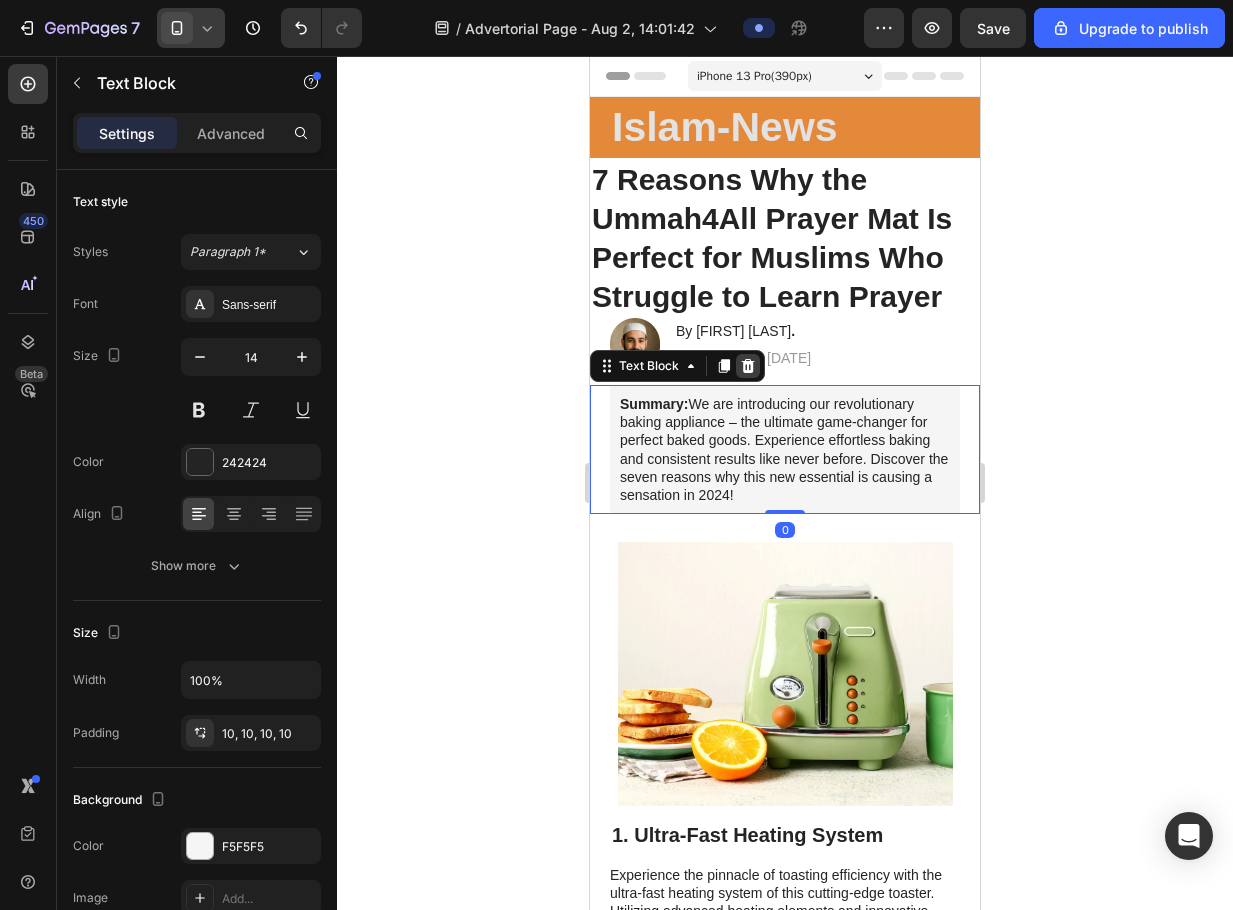 click at bounding box center (748, 366) 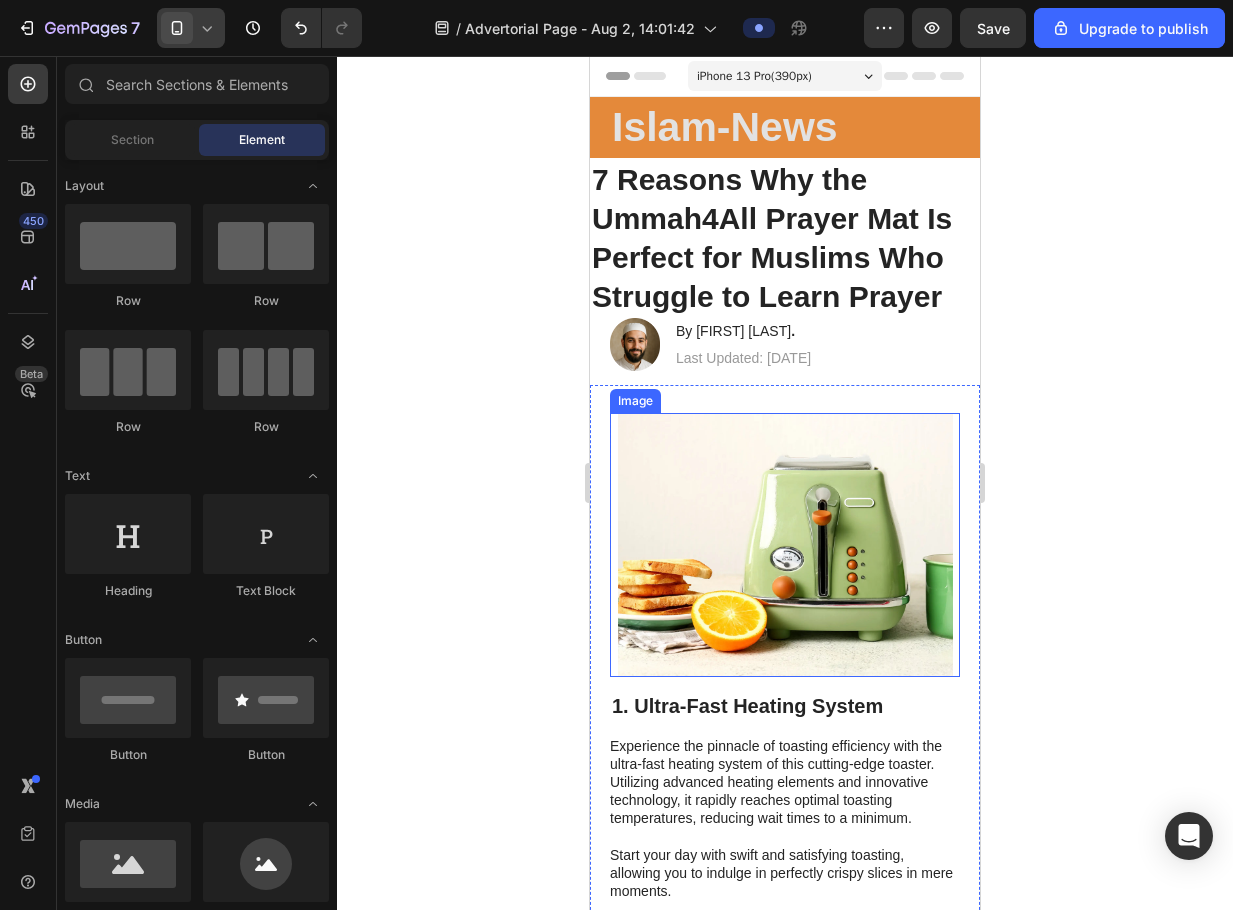 click at bounding box center [785, 545] 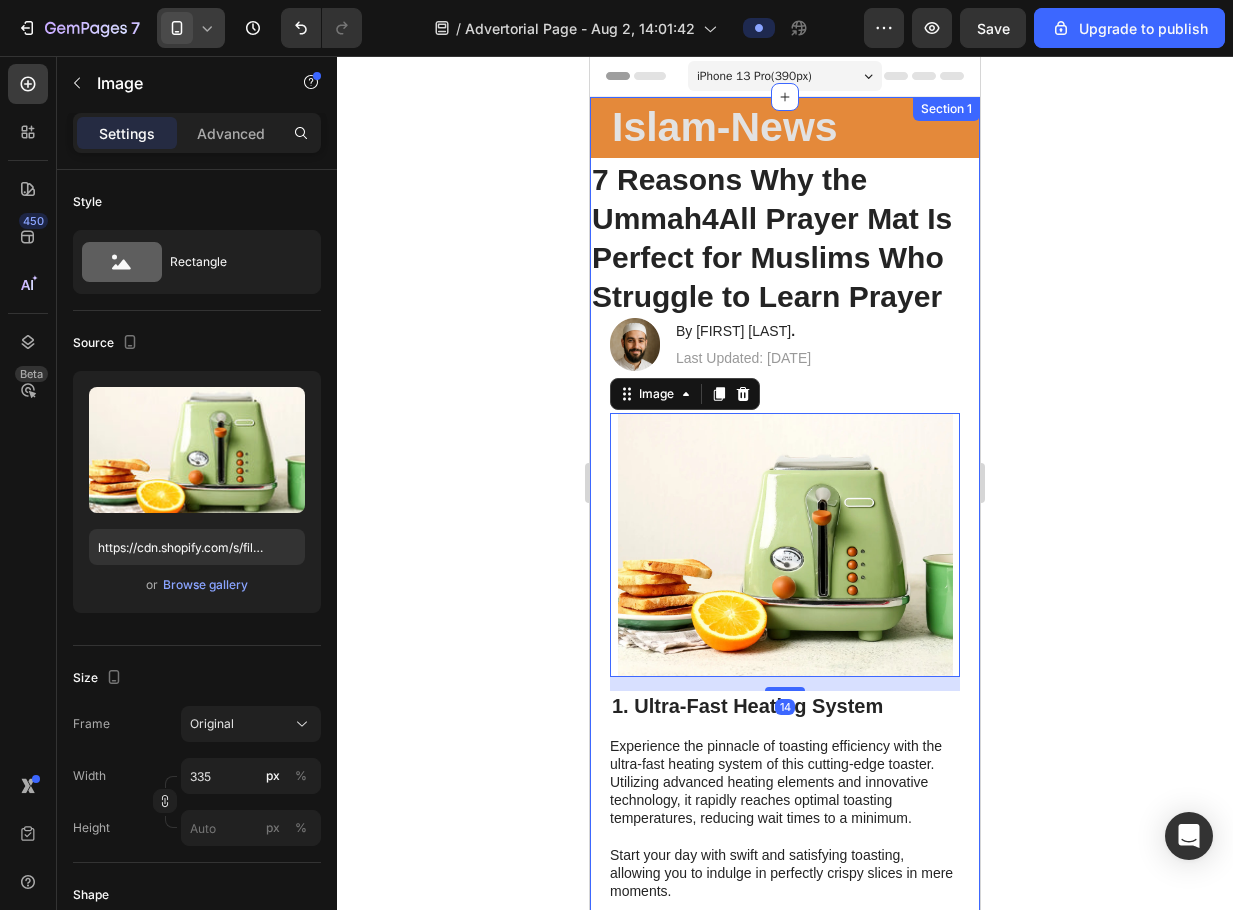 click on "Last Updated: July 29, 2025" at bounding box center [743, 358] 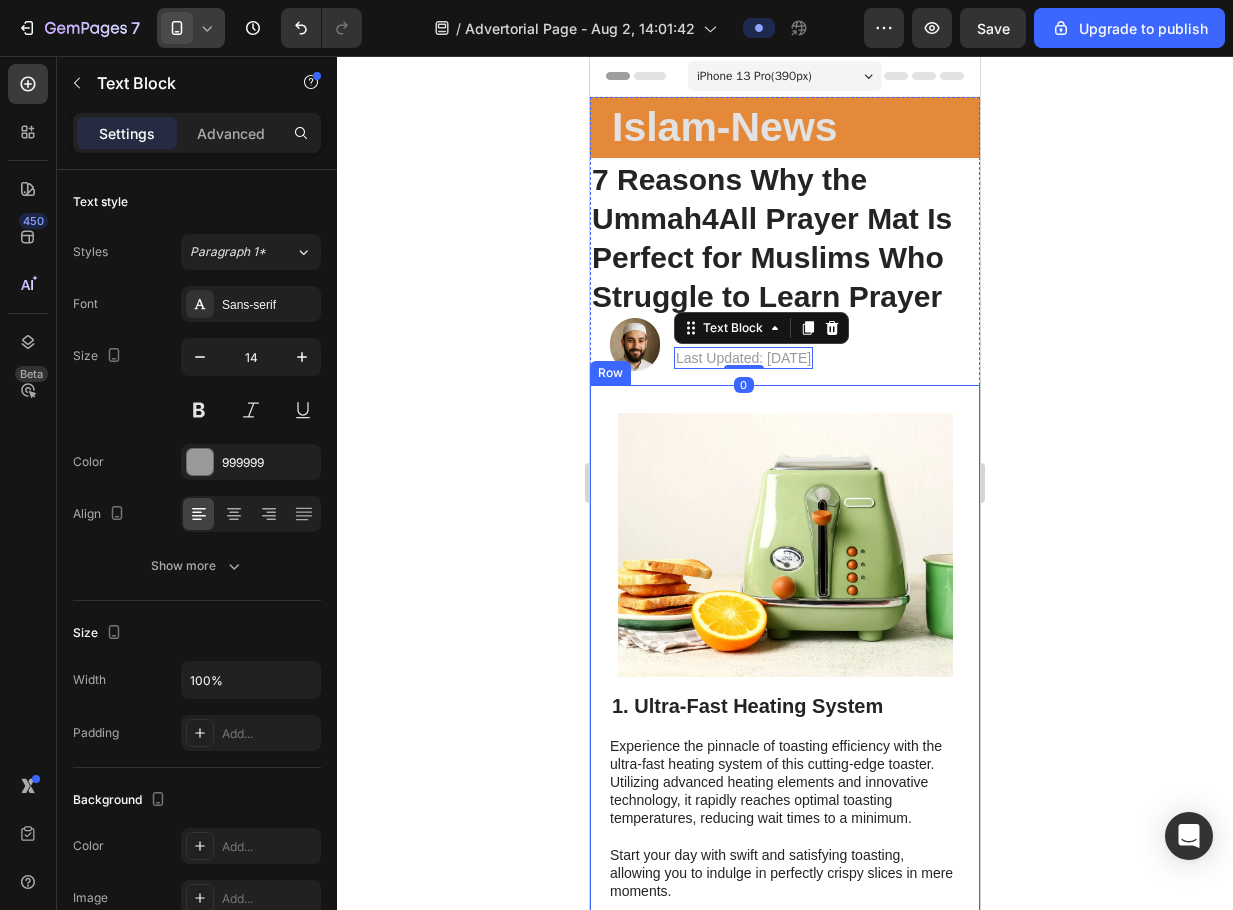 click at bounding box center [785, 545] 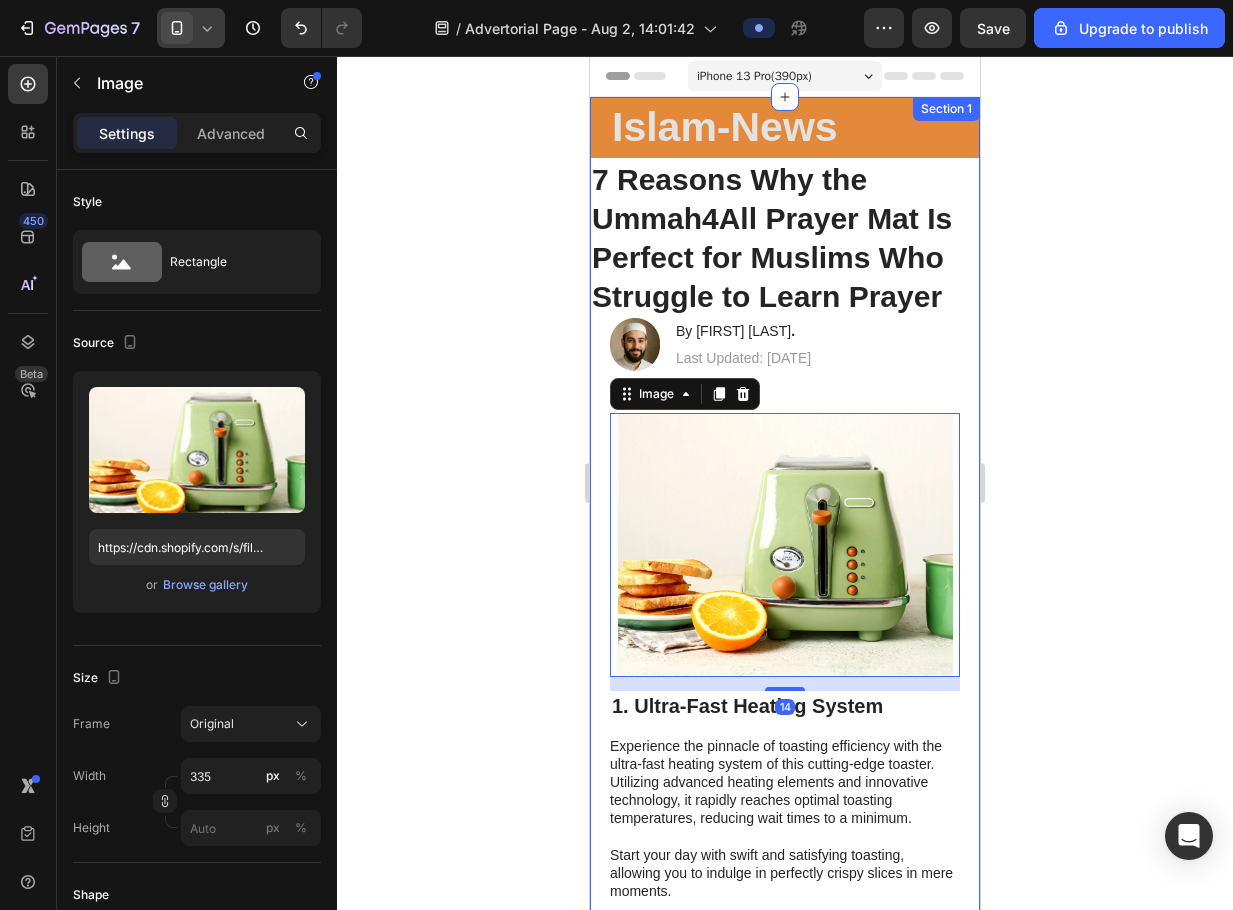 click on "Last Updated: July 29, 2025" at bounding box center (743, 358) 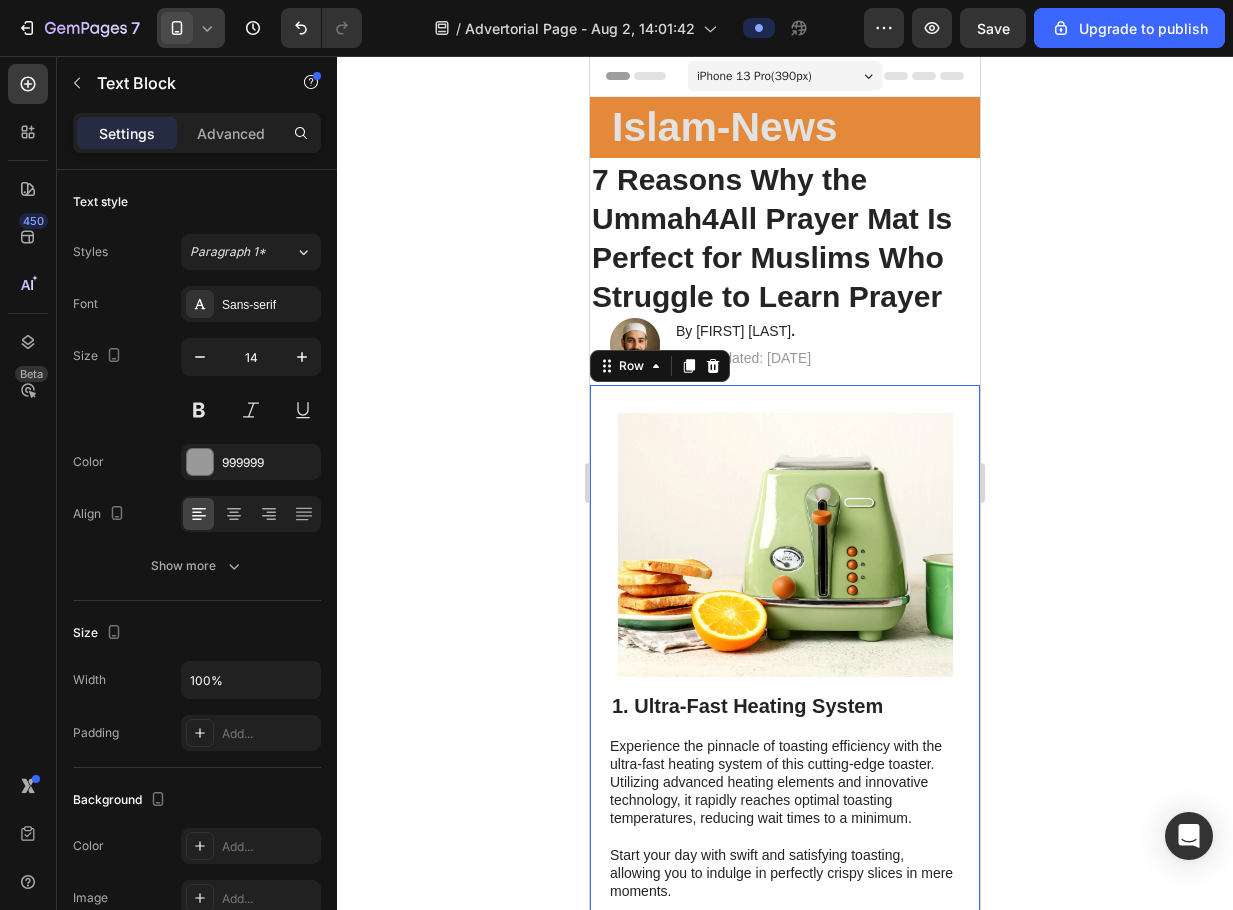 click on "Image 1. Ultra-Fast Heating System Heading Experience the pinnacle of toasting efficiency with the ultra-fast heating system of this cutting-edge toaster. Utilizing advanced heating elements and innovative technology, it rapidly reaches optimal toasting temperatures, reducing wait times to a minimum. Start your day with swift and satisfying toasting, allowing you to indulge in perfectly crispy slices in mere moments. Text Block Row   0" at bounding box center [785, 658] 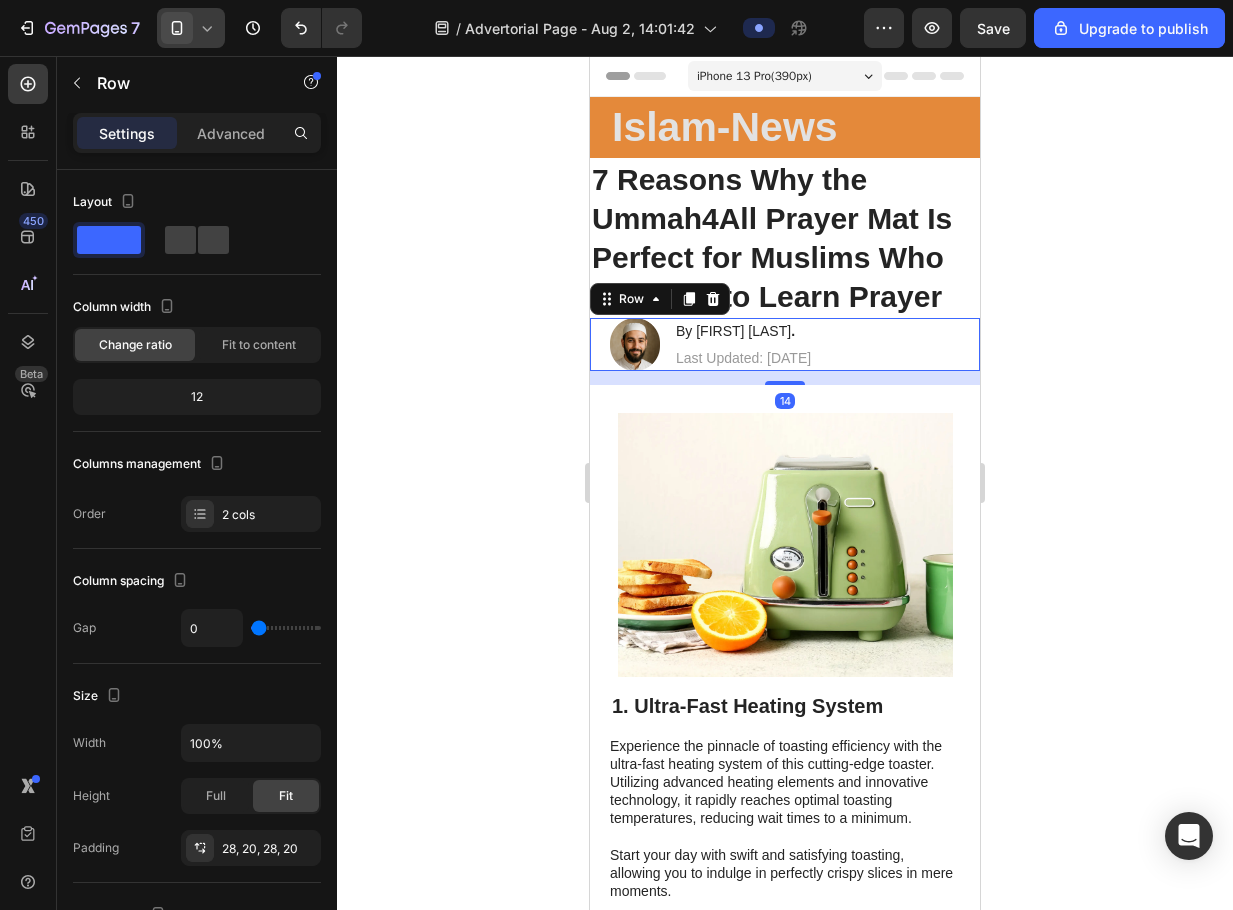 click on "By Mohammed K . Heading Last Updated: July 29, 2025 Text Block" at bounding box center (743, 344) 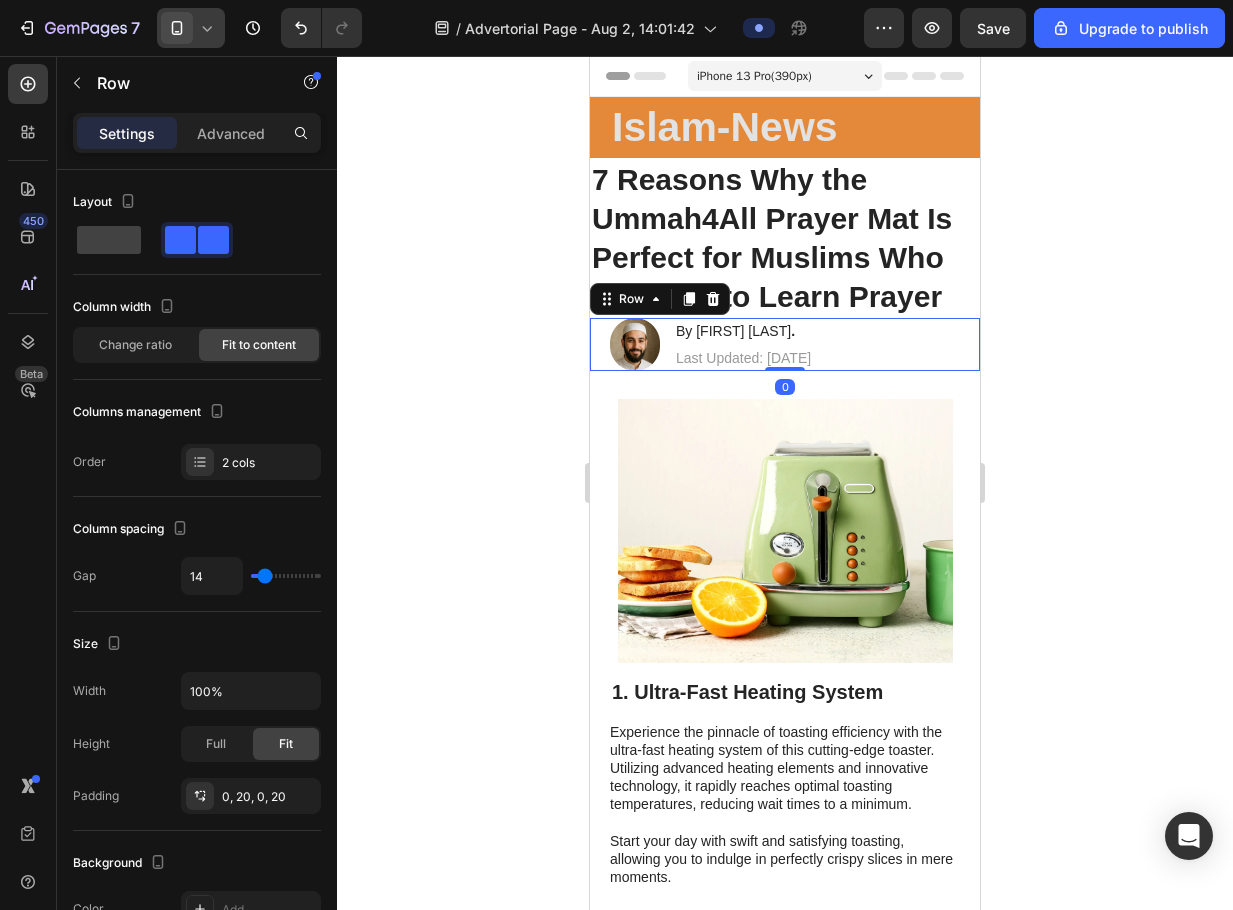 drag, startPoint x: 775, startPoint y: 422, endPoint x: 779, endPoint y: 369, distance: 53.15073 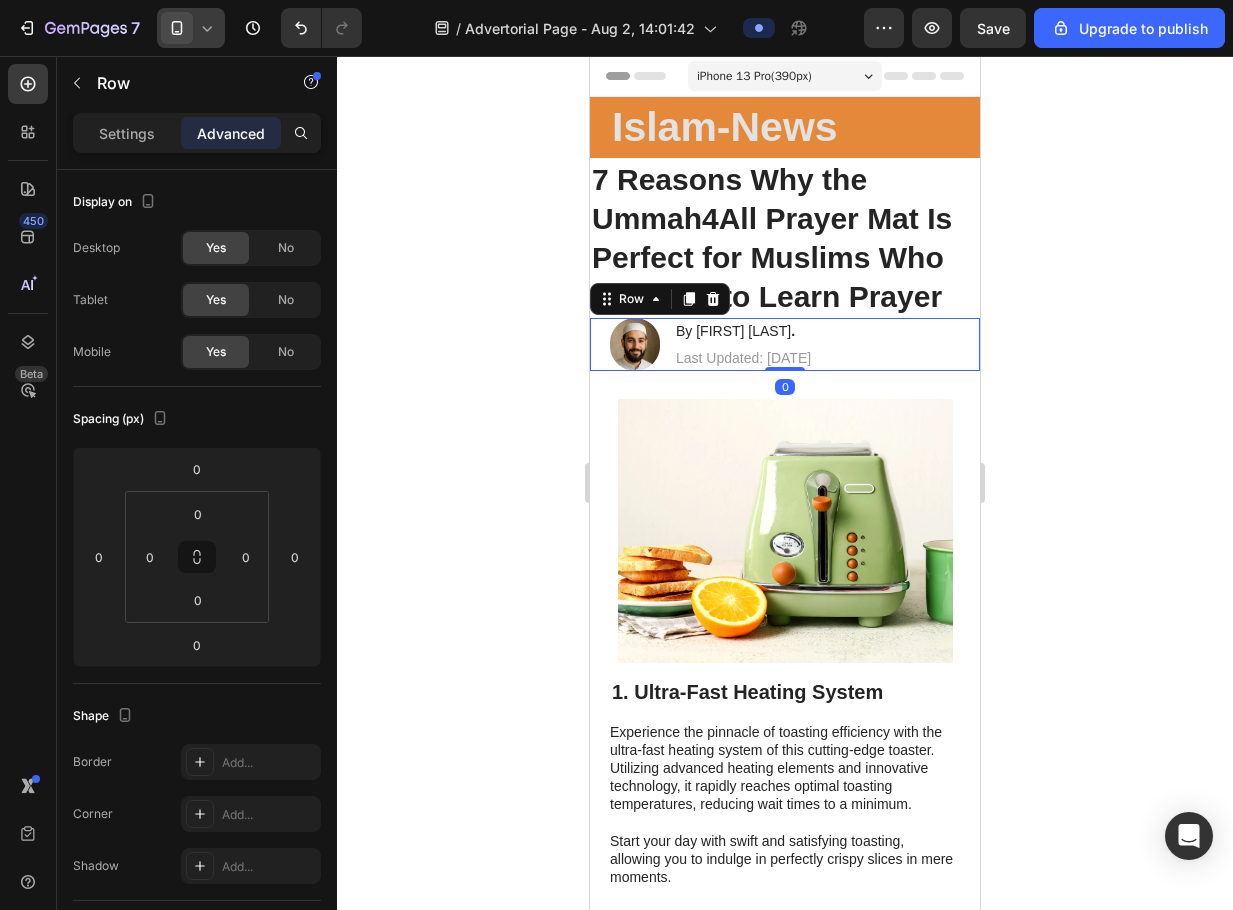 click 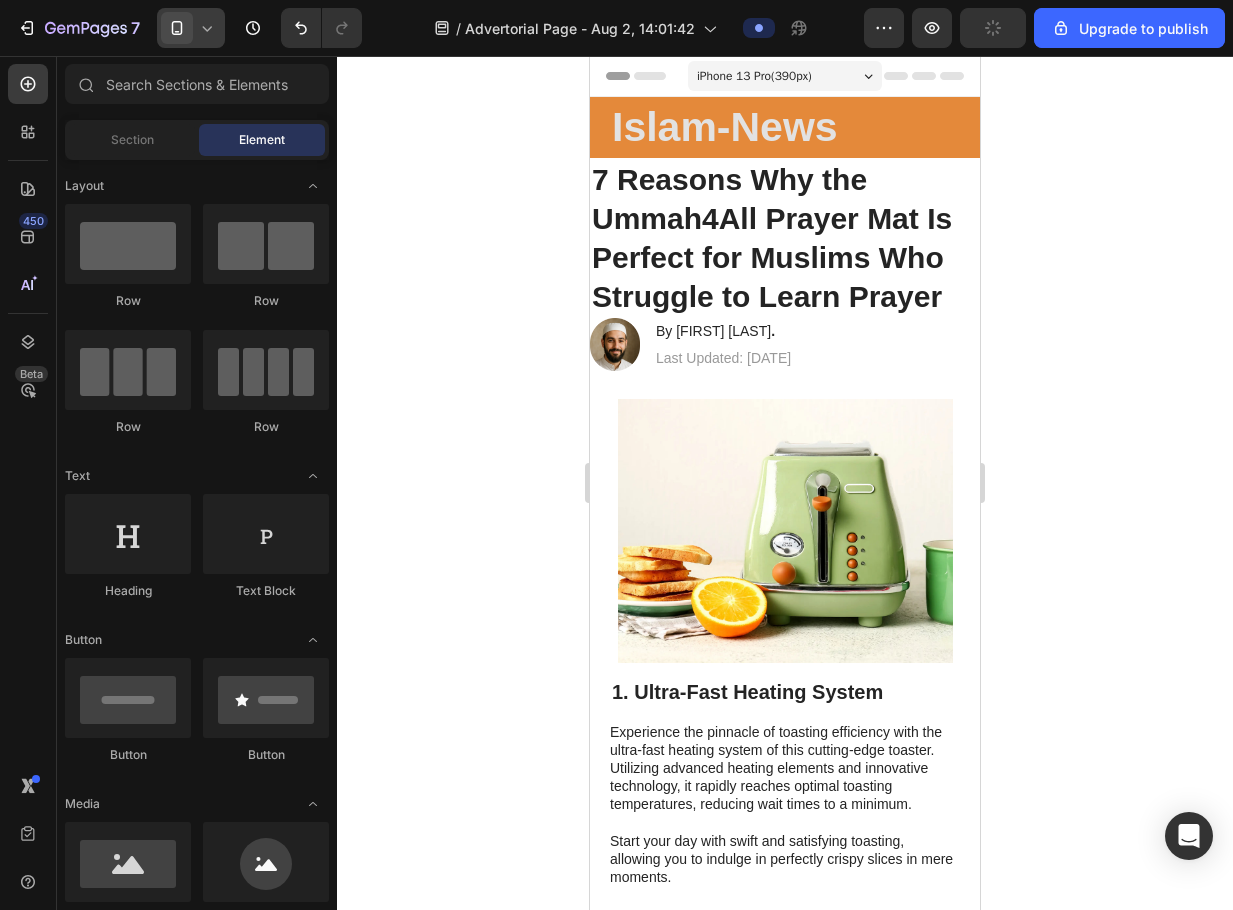 click 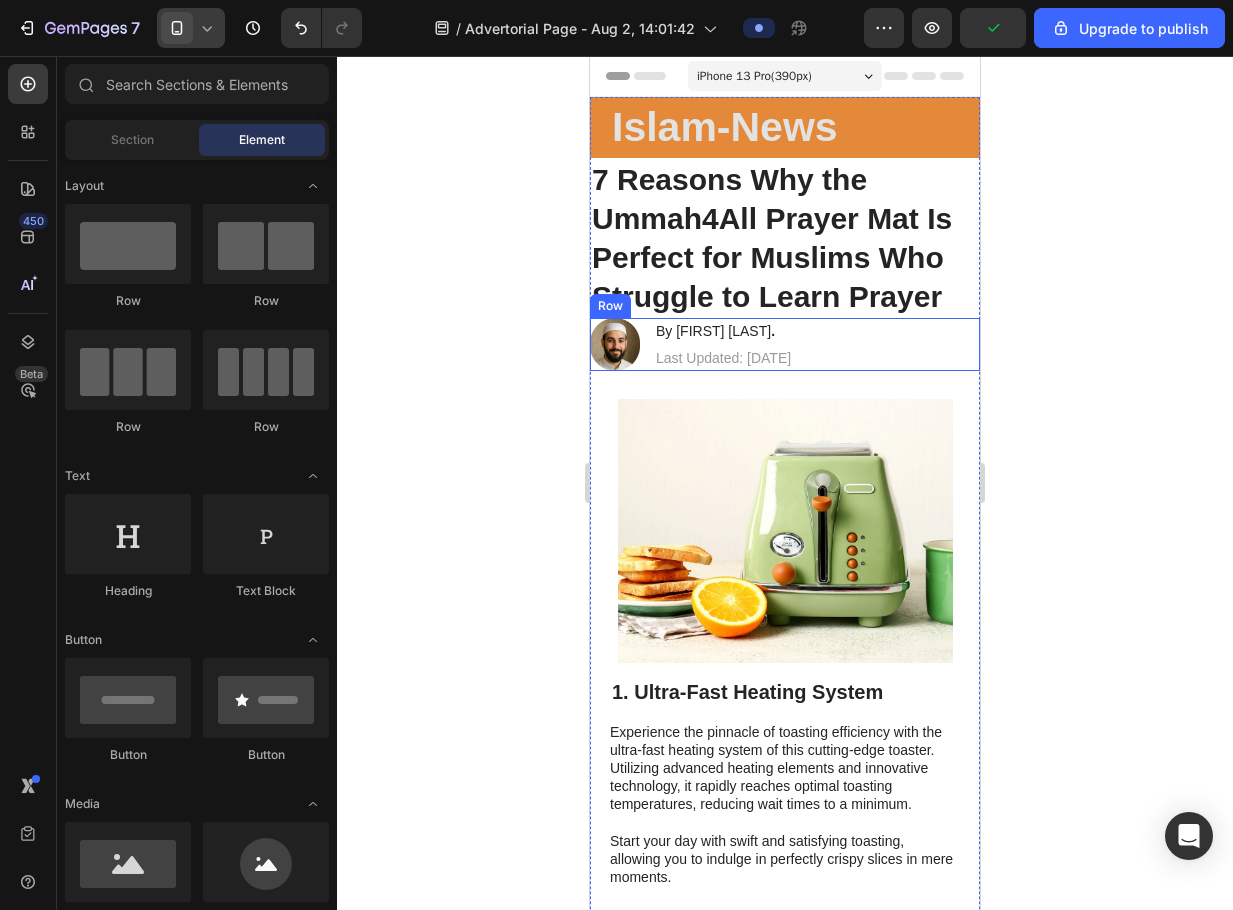 click on "Image By Mohammed K . Heading Last Updated: July 29, 2025 Text Block Row" at bounding box center [785, 344] 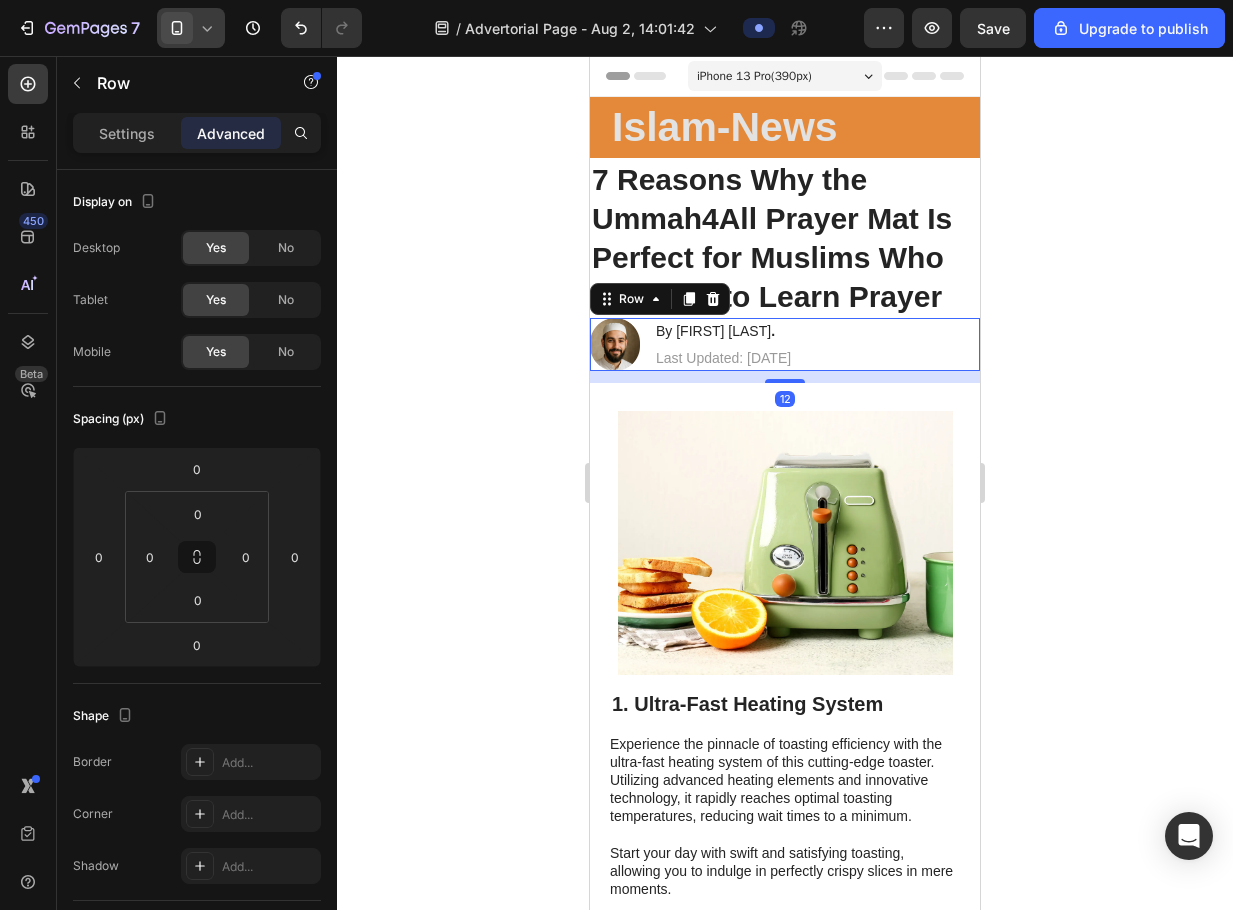 drag, startPoint x: 789, startPoint y: 409, endPoint x: 789, endPoint y: 421, distance: 12 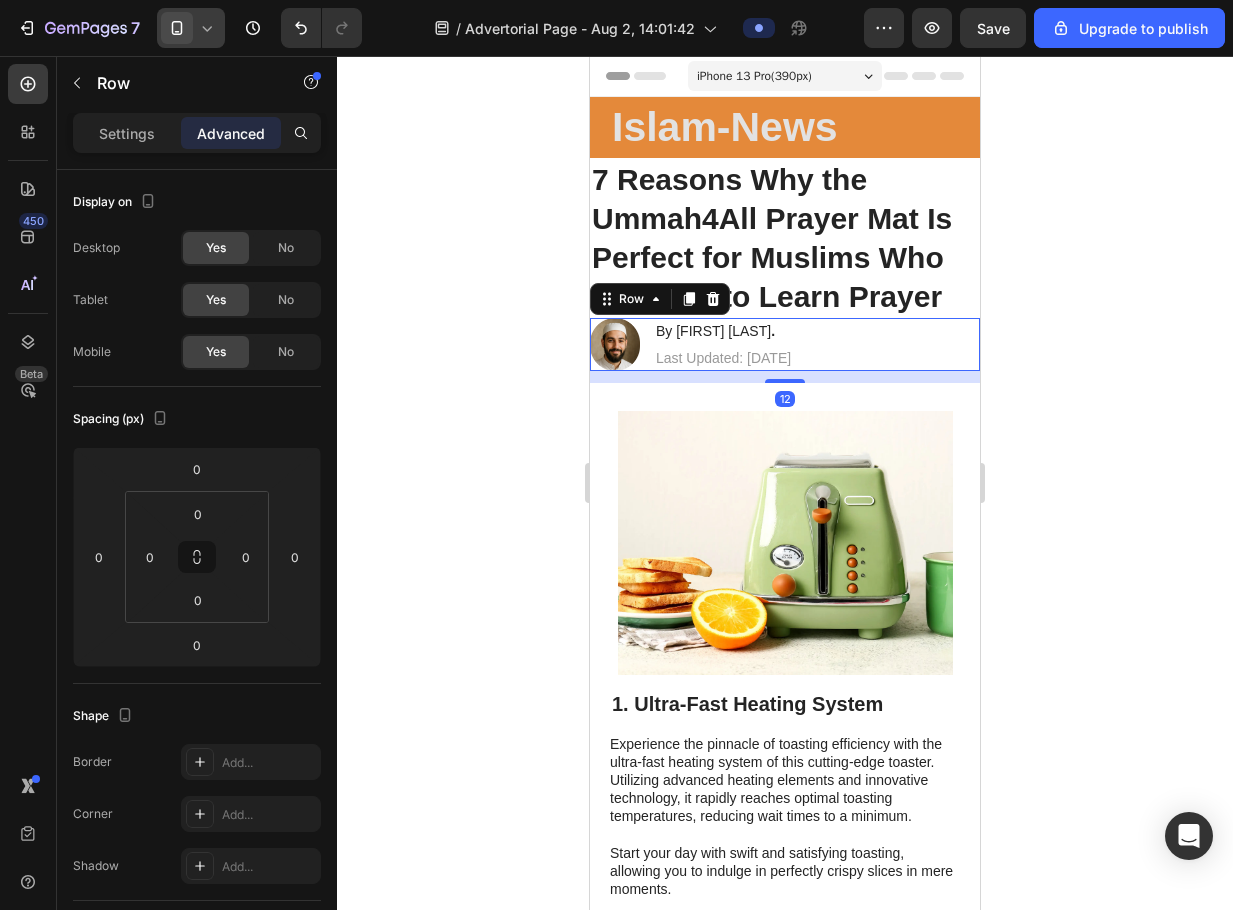 click at bounding box center [785, 381] 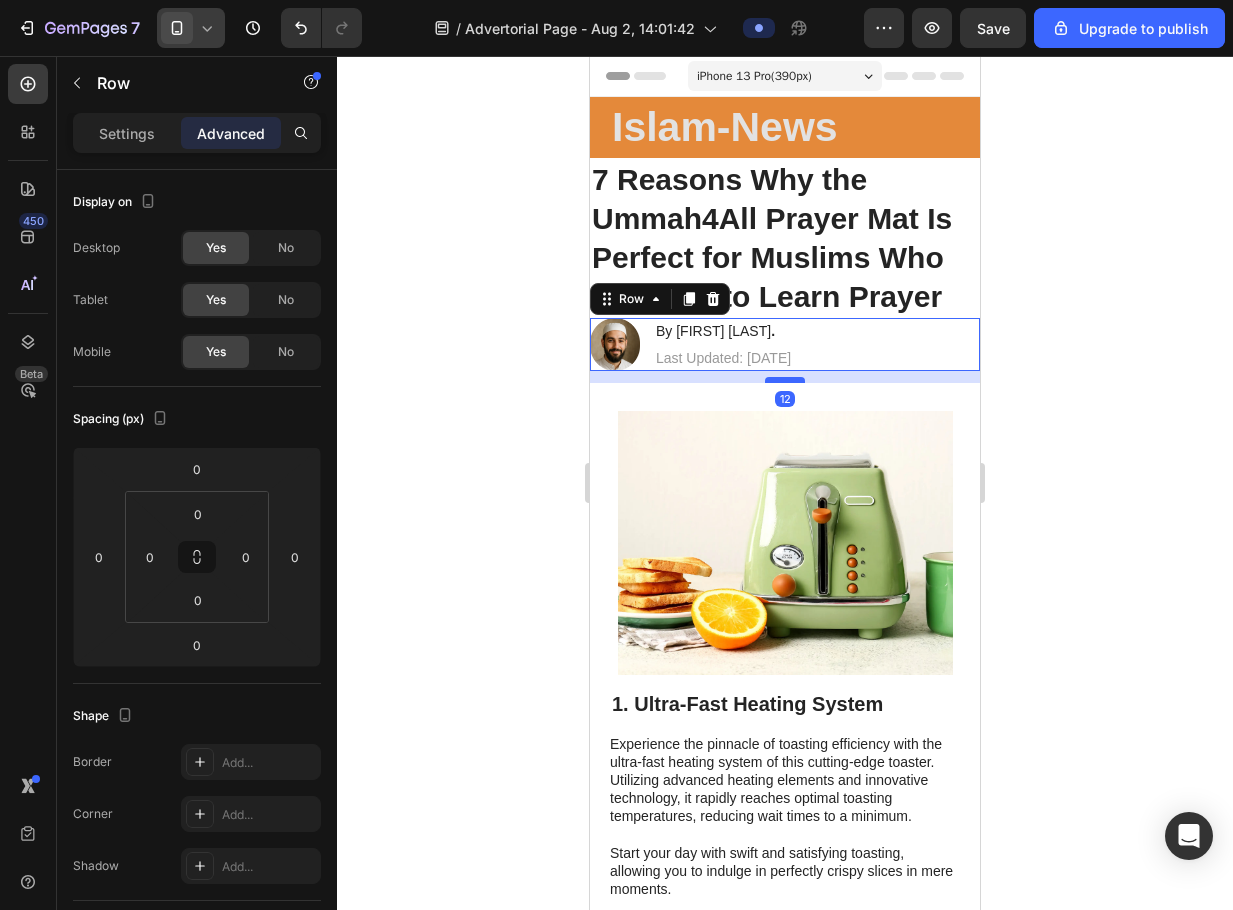 type on "12" 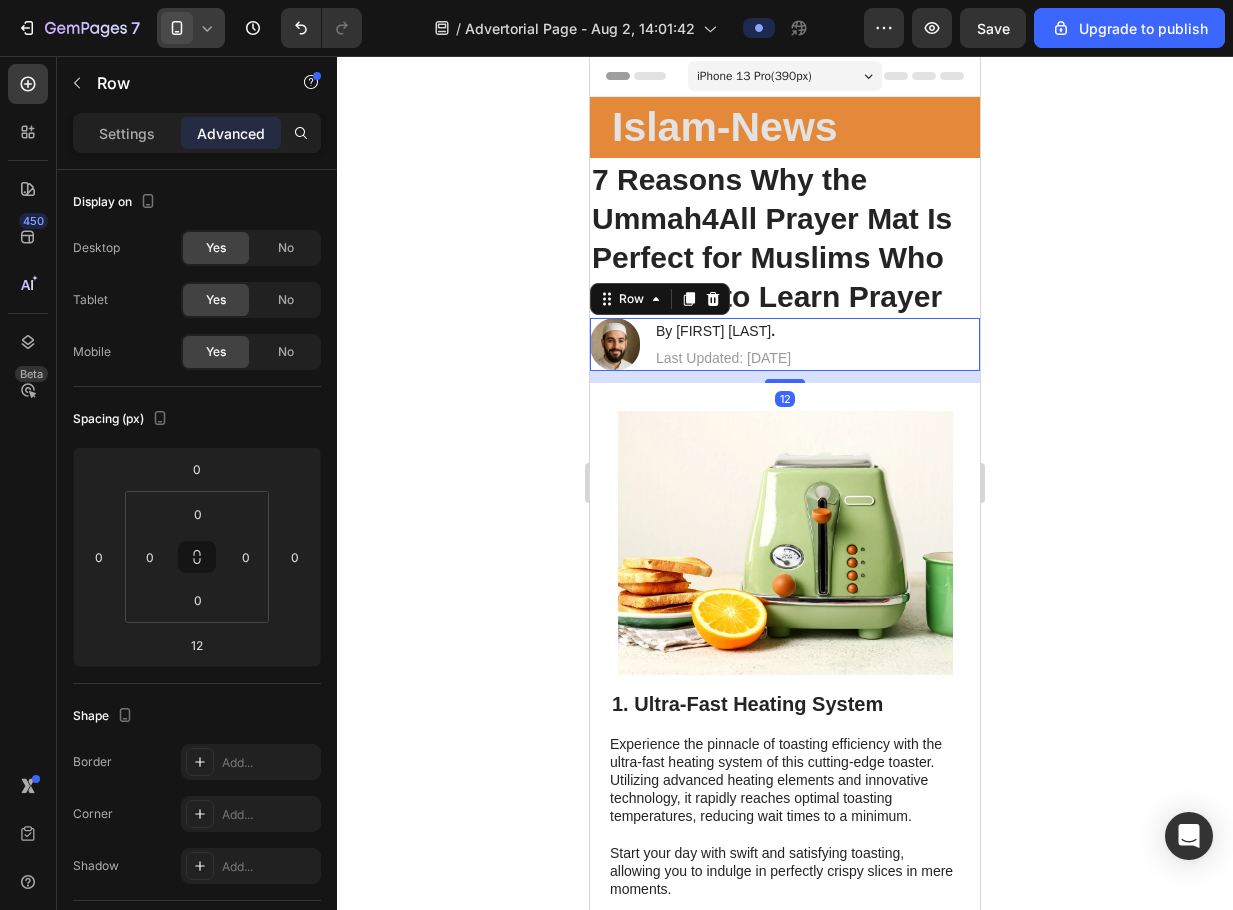 click 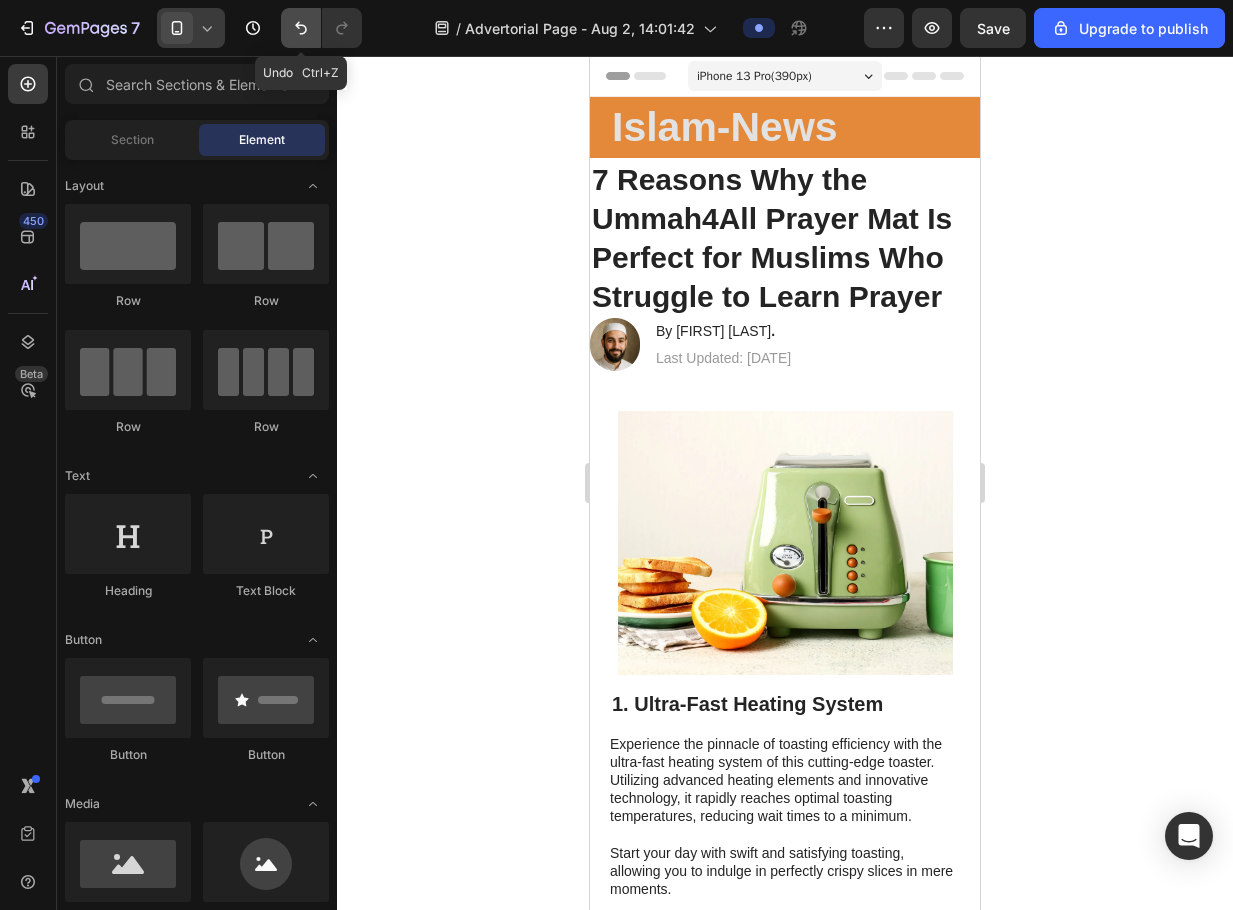 click 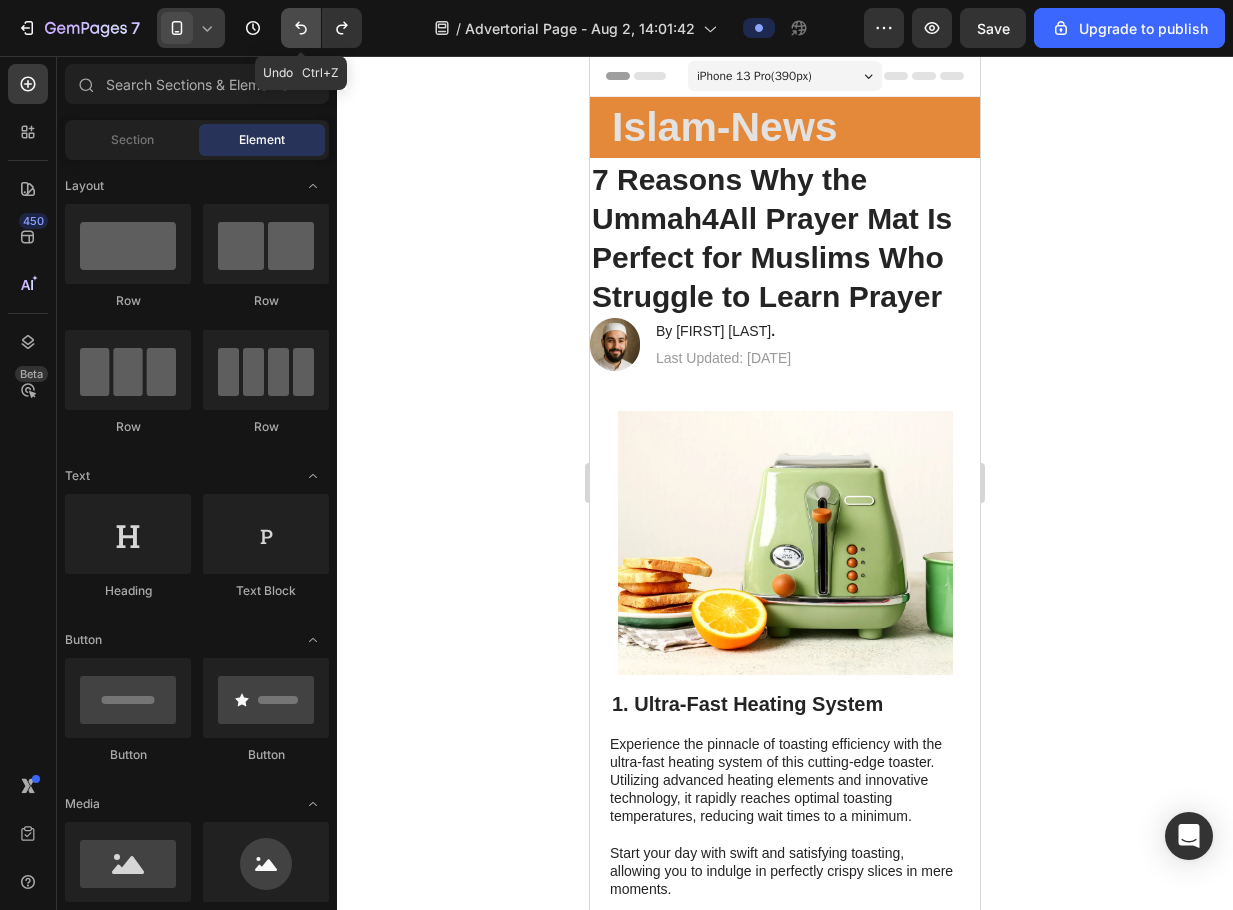 click 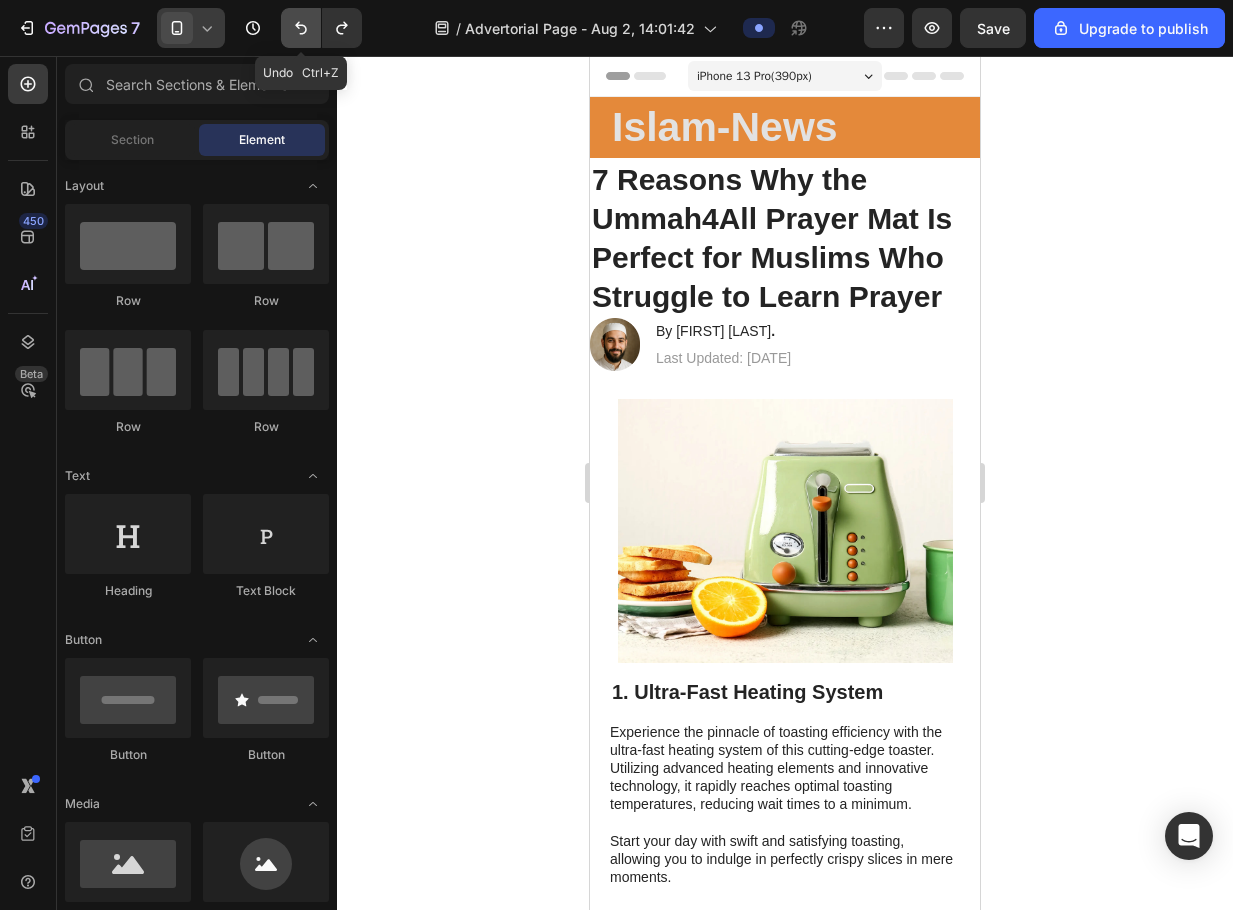 click 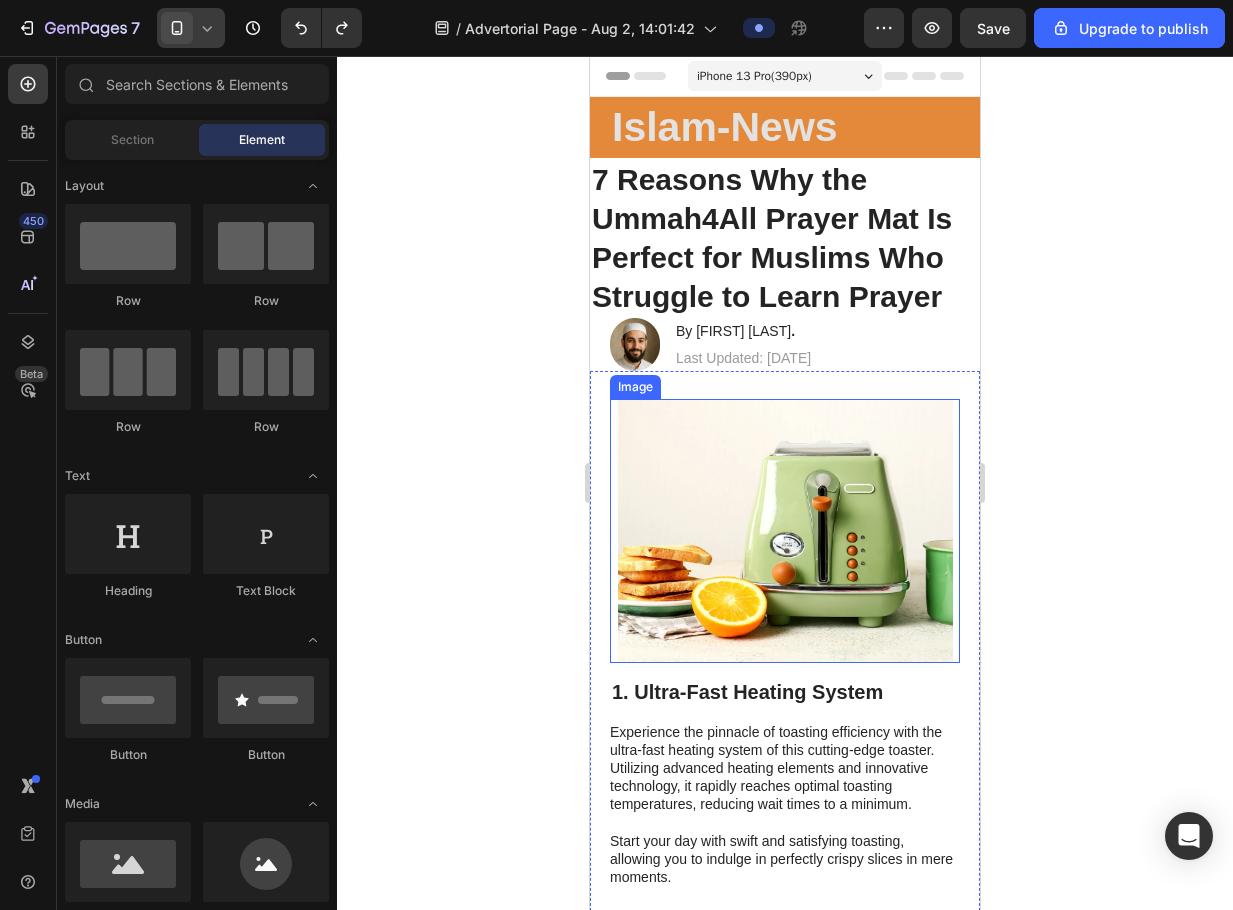click at bounding box center [785, 531] 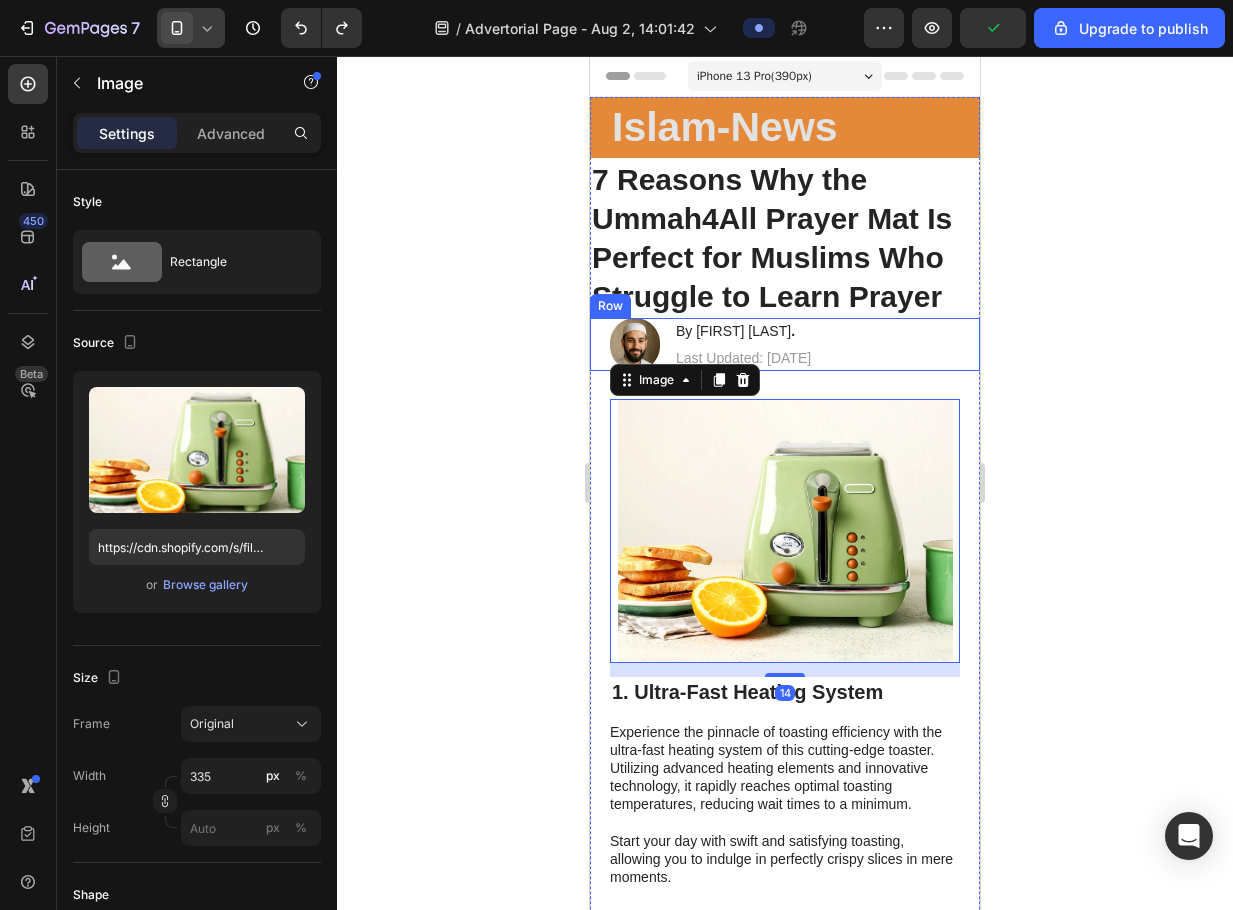 click on "Last Updated: July 29, 2025" at bounding box center (743, 358) 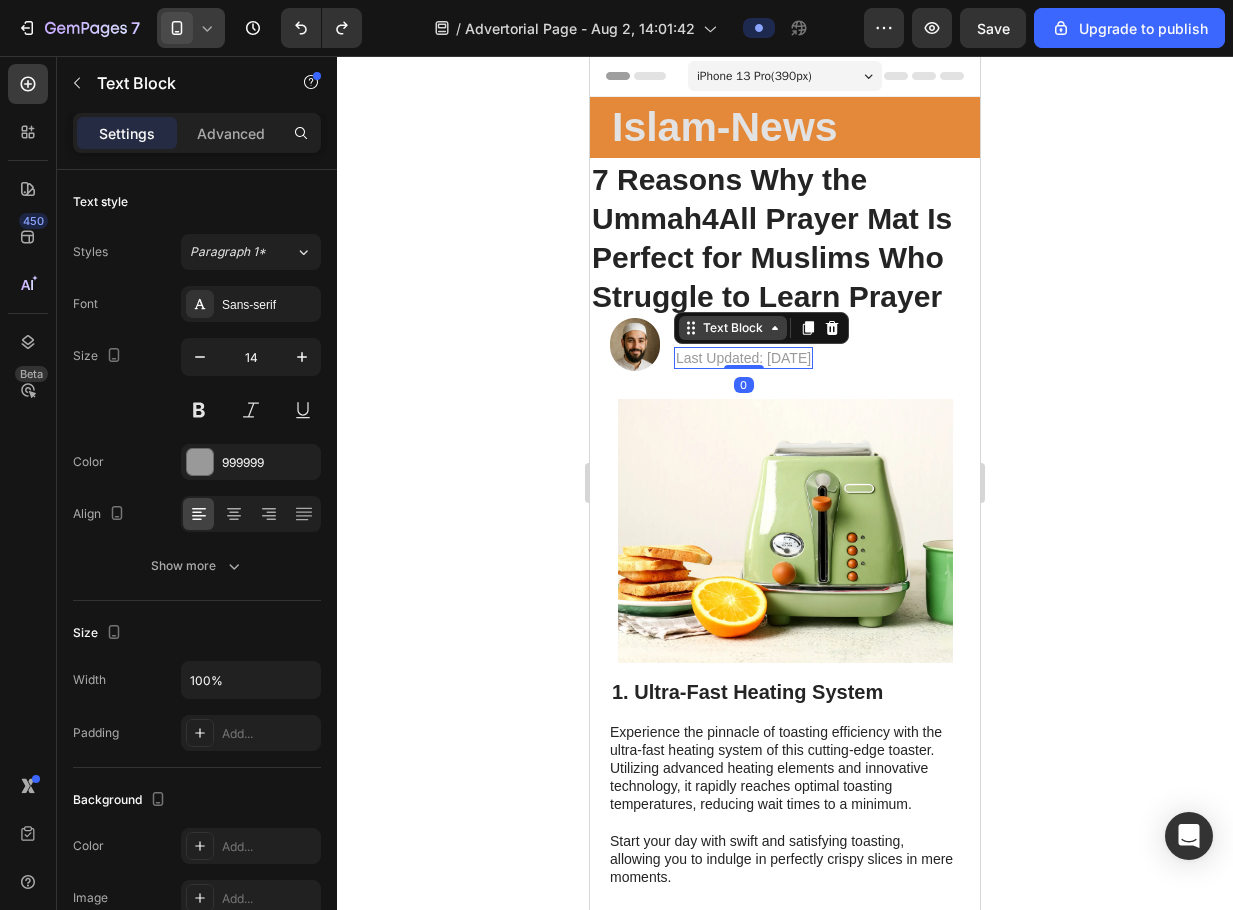 drag, startPoint x: 769, startPoint y: 407, endPoint x: 772, endPoint y: 371, distance: 36.124783 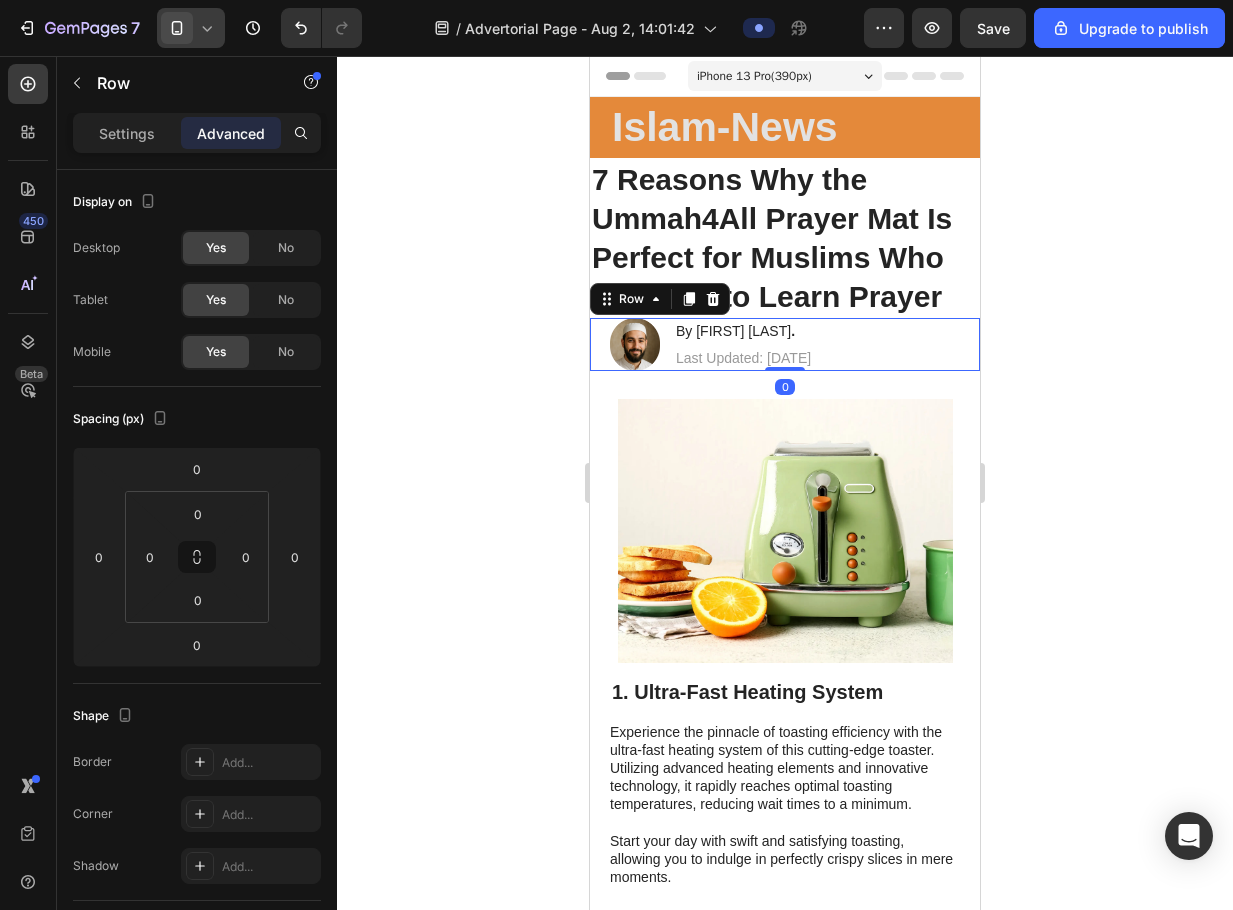 click on "Image By Mohammed K . Heading Last Updated: July 29, 2025 Text Block Row   0" at bounding box center [785, 344] 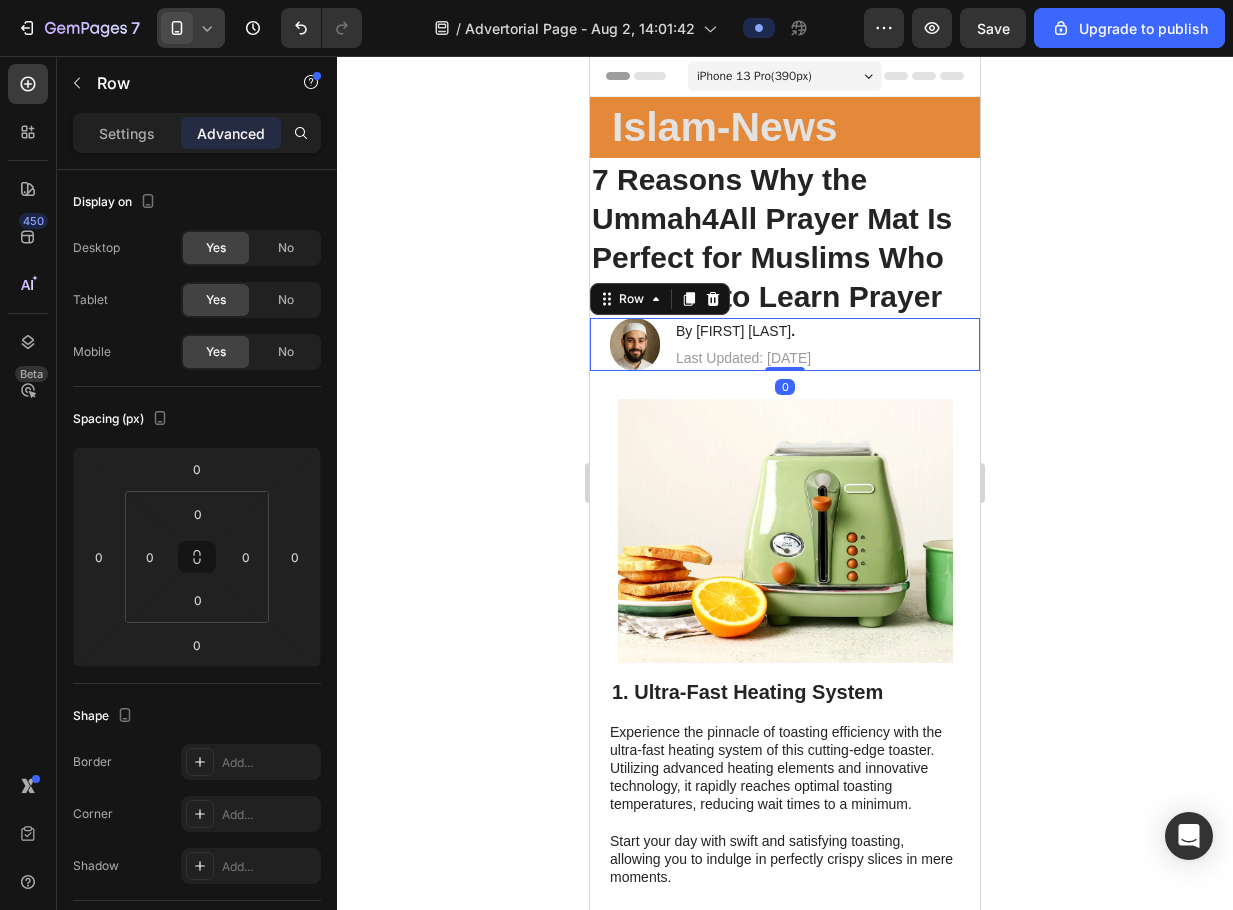 drag, startPoint x: 787, startPoint y: 407, endPoint x: 787, endPoint y: 384, distance: 23 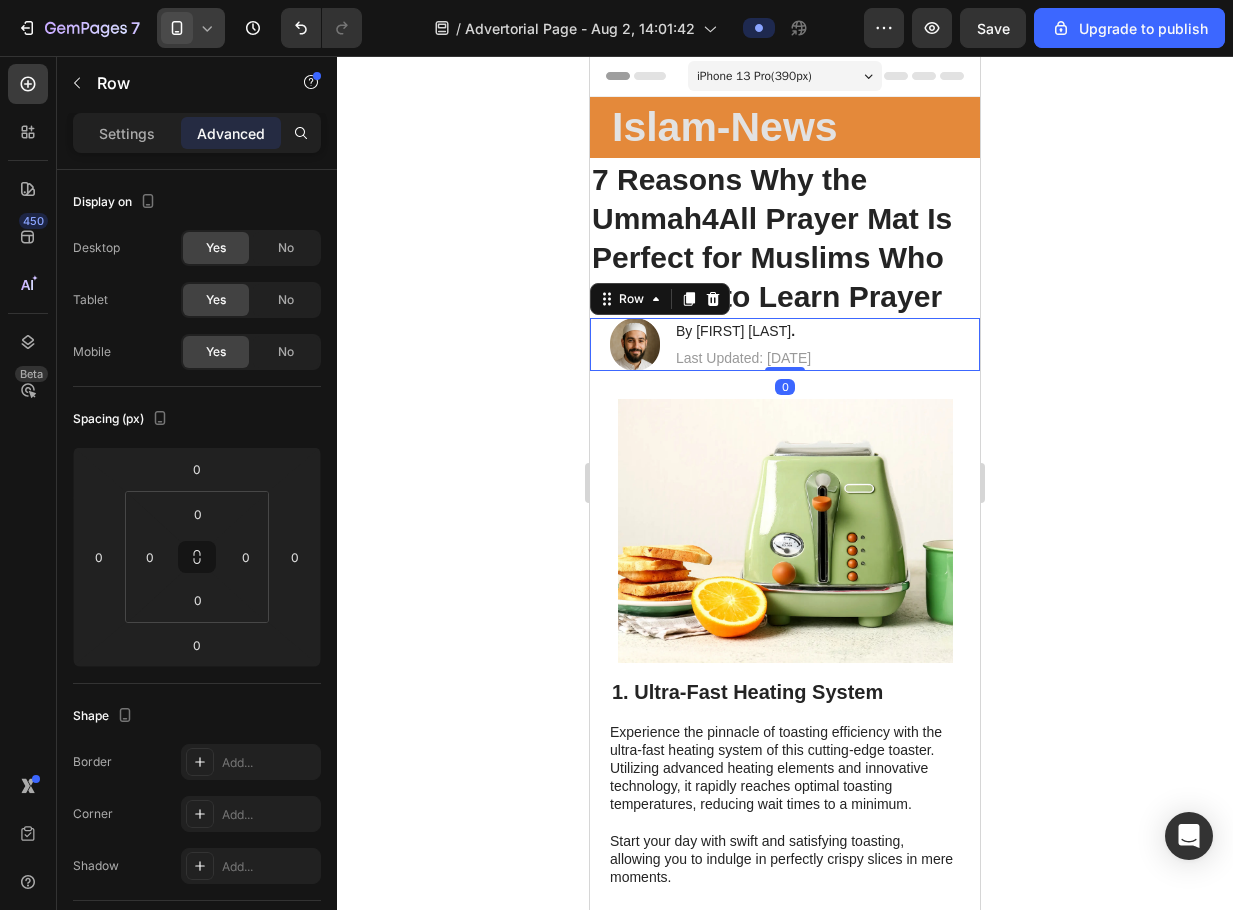 click on "Image By Mohammed K . Heading Last Updated: July 29, 2025 Text Block Row   0" at bounding box center [785, 344] 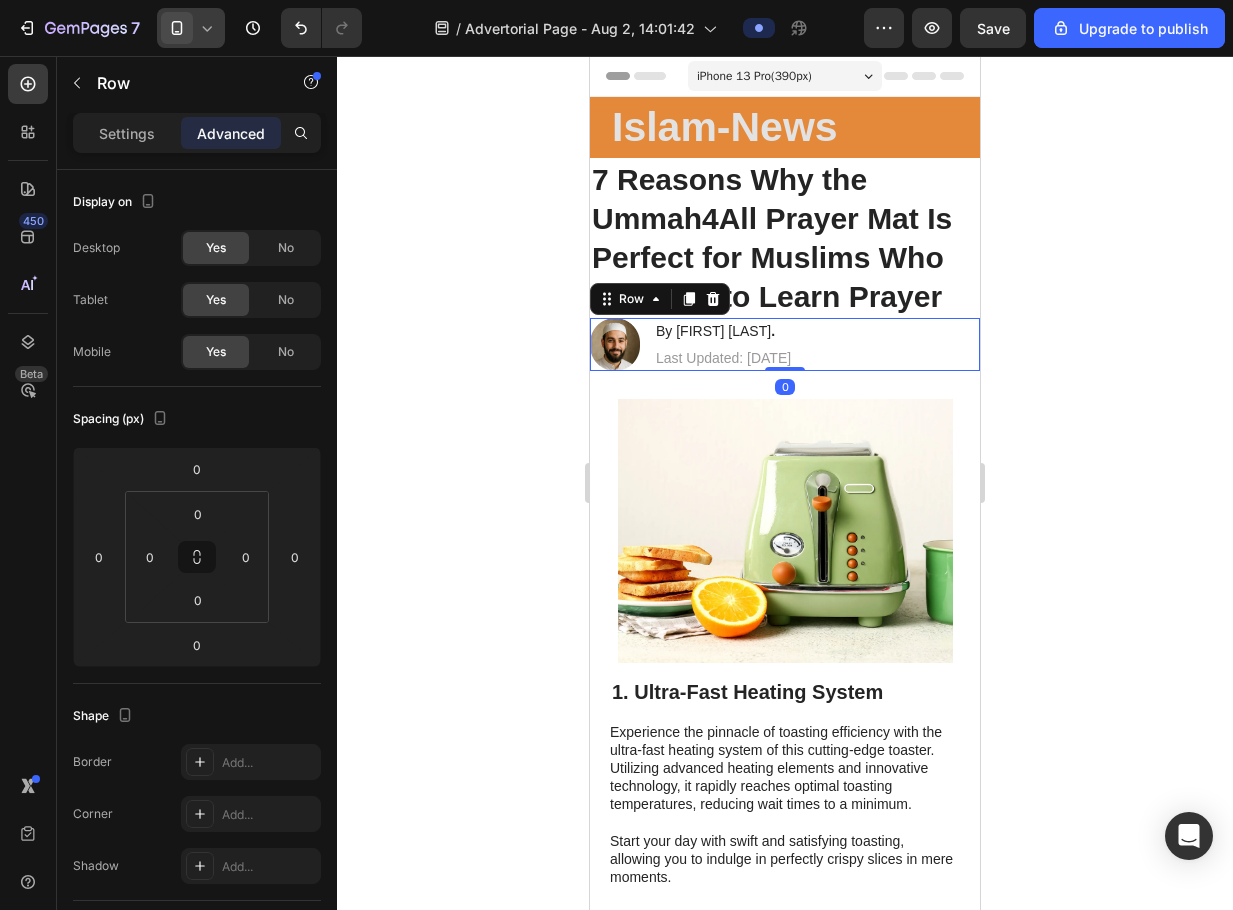 click 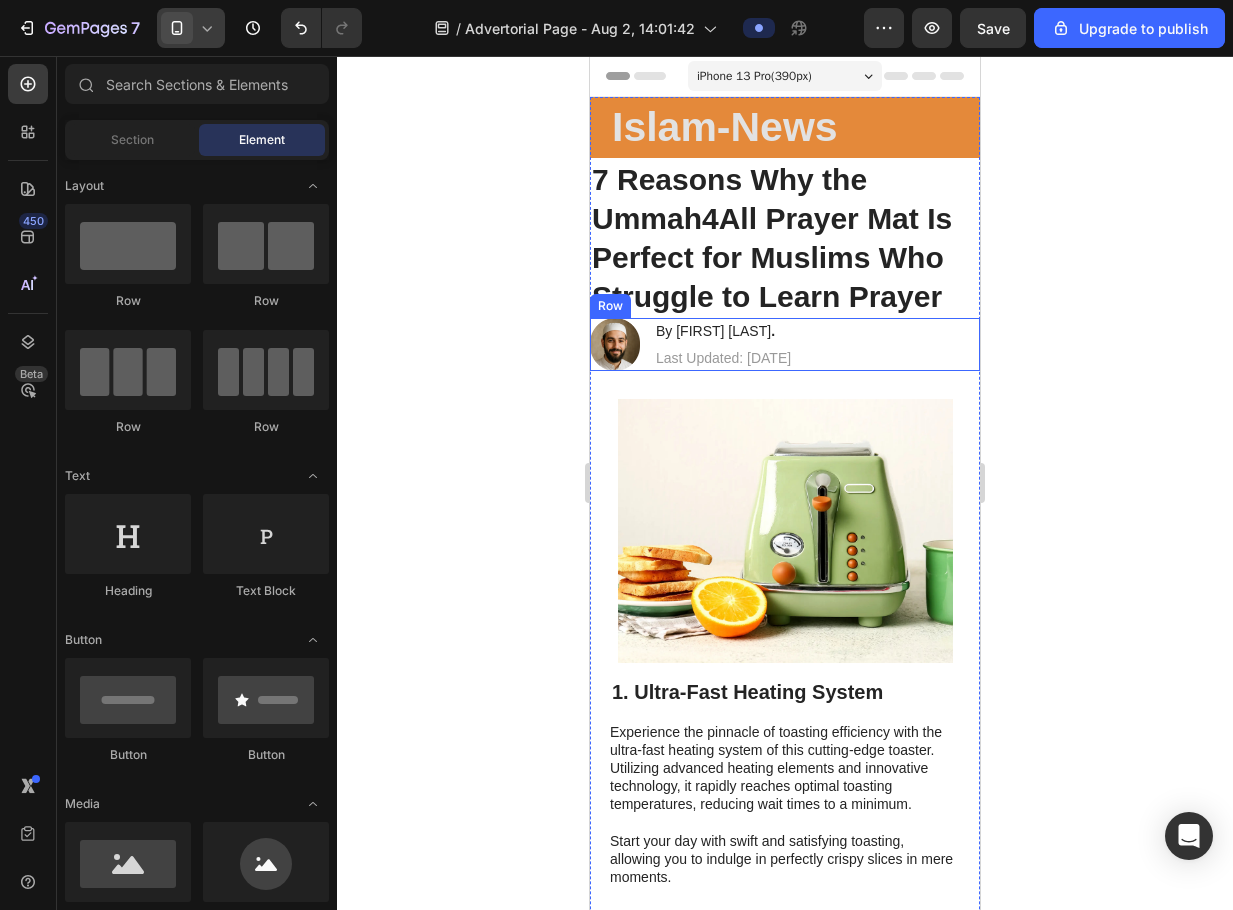 click on "Image By Mohammed K . Heading Last Updated: July 29, 2025 Text Block Row" at bounding box center (785, 344) 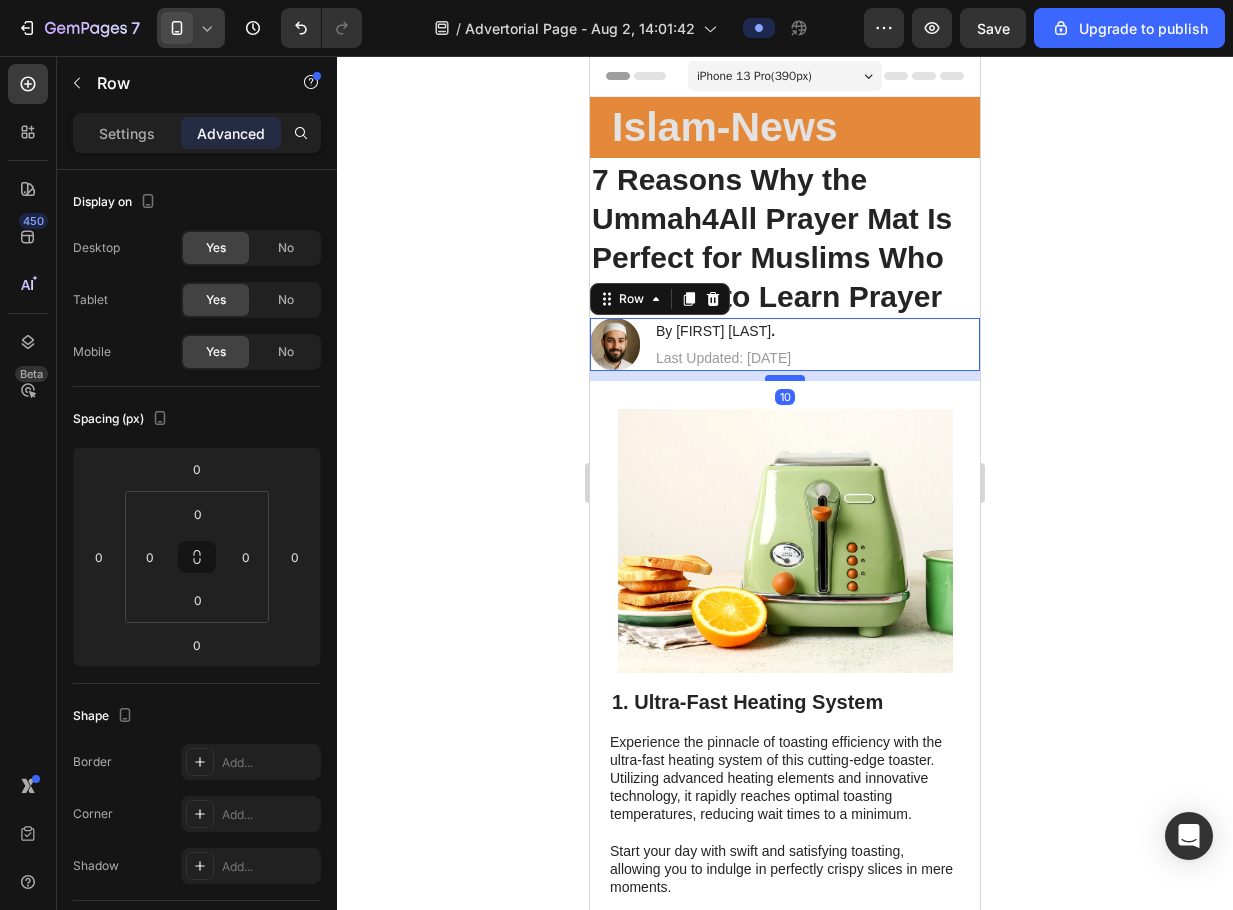 drag, startPoint x: 785, startPoint y: 407, endPoint x: 782, endPoint y: 426, distance: 19.235384 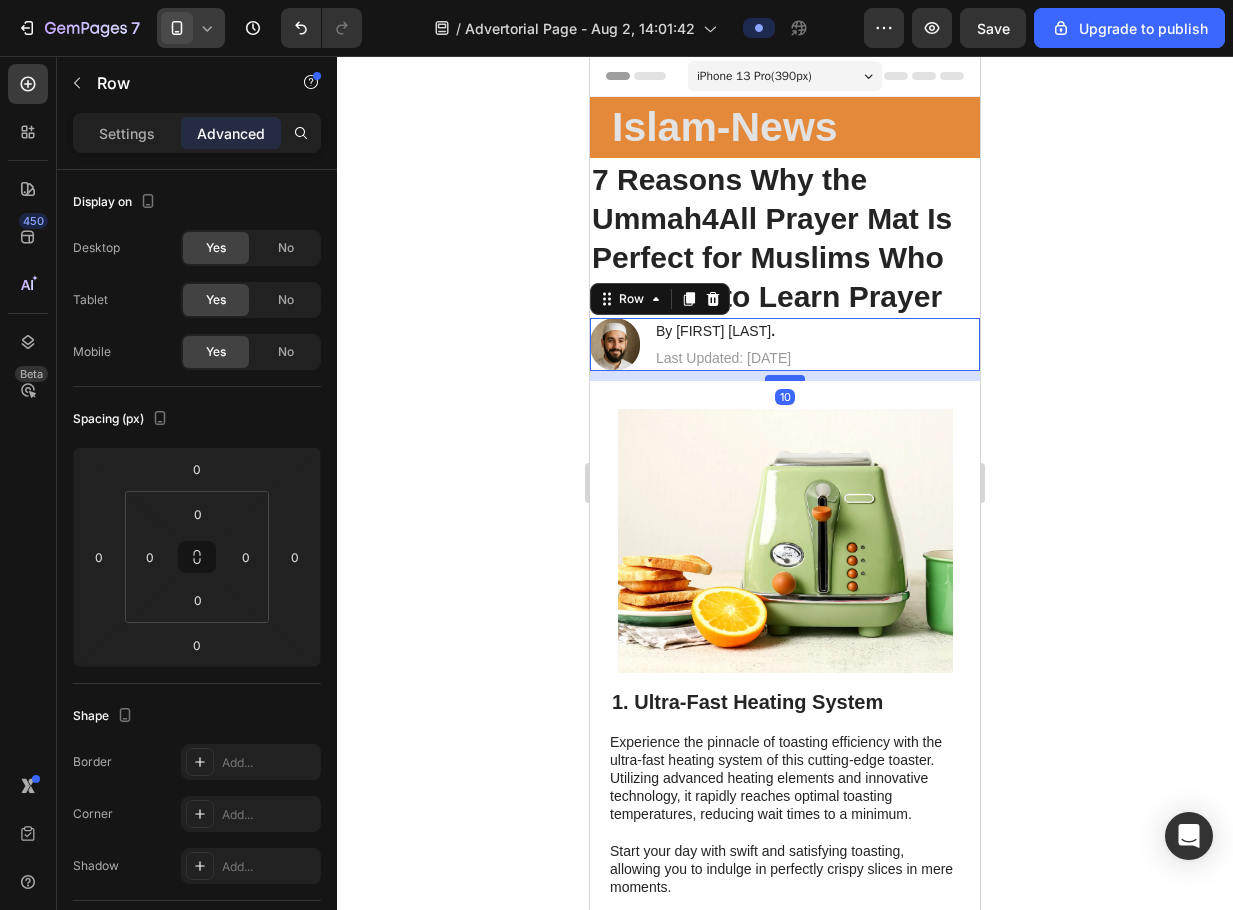 click at bounding box center [785, 378] 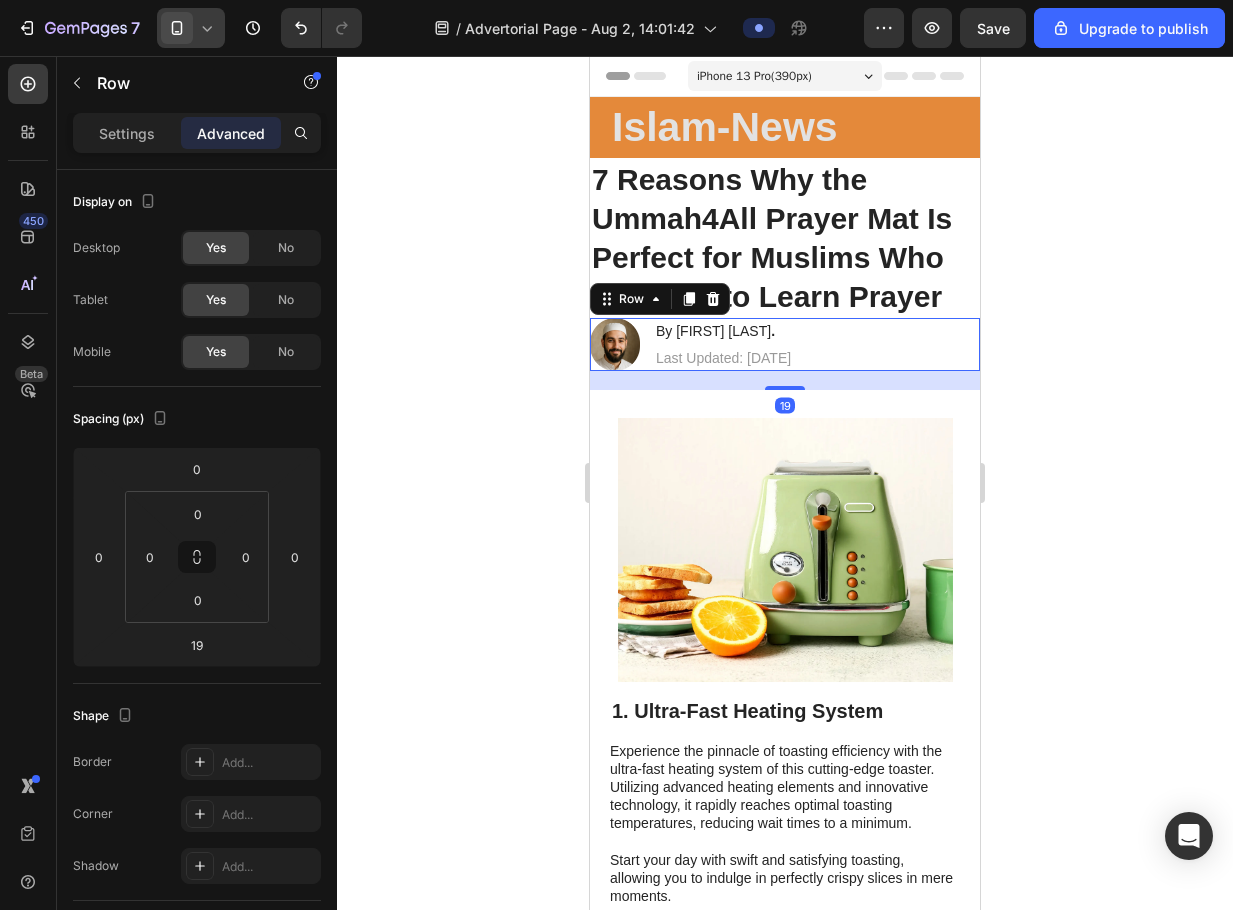 click 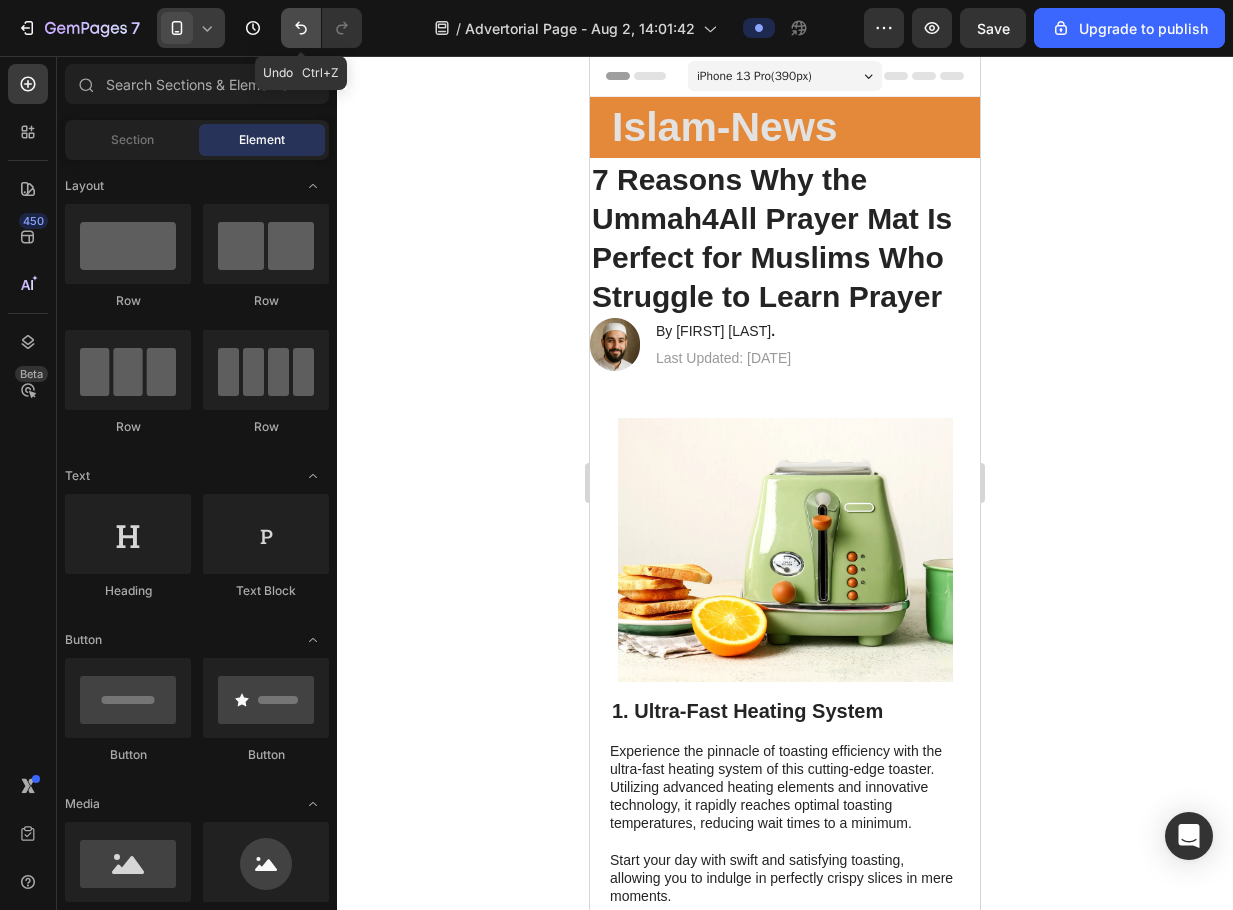 click 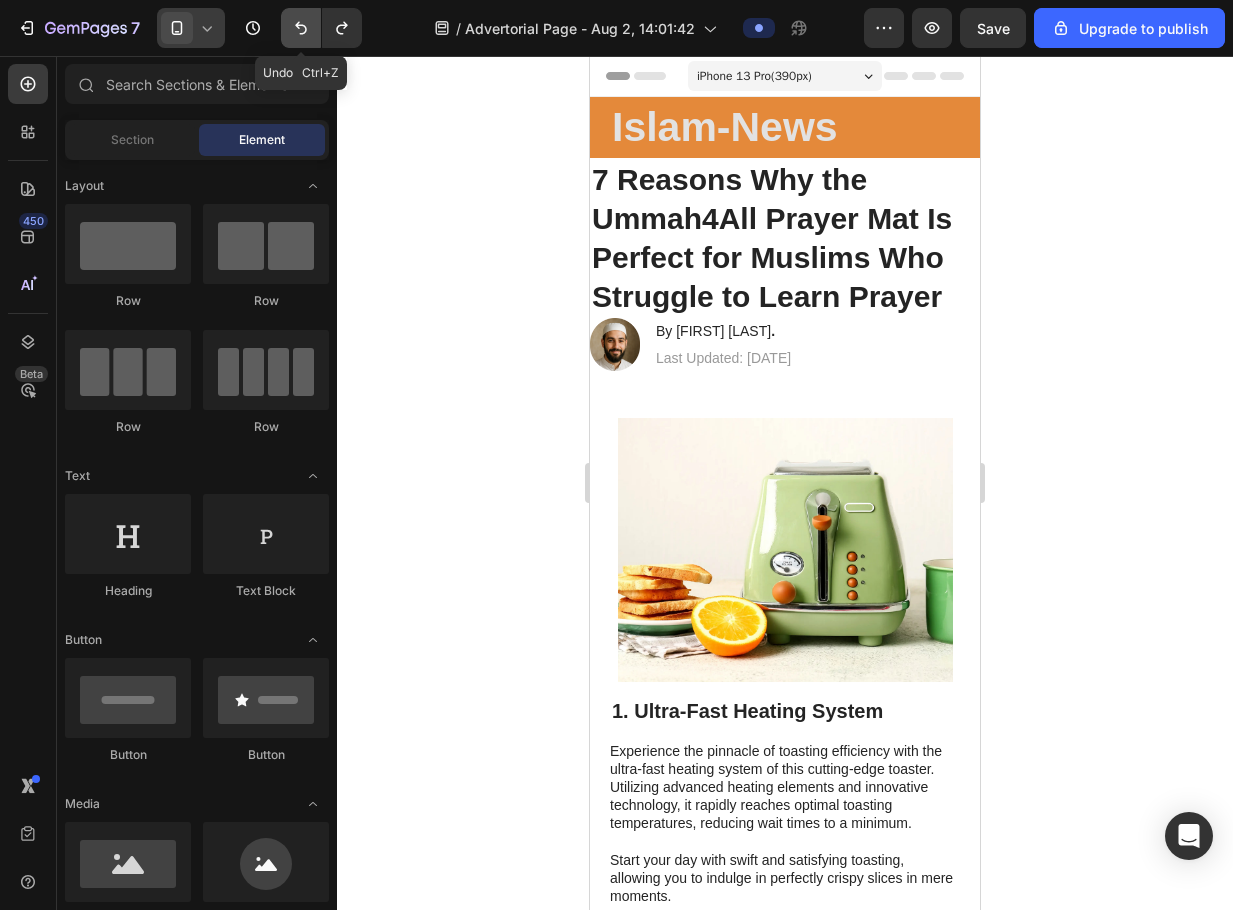 click 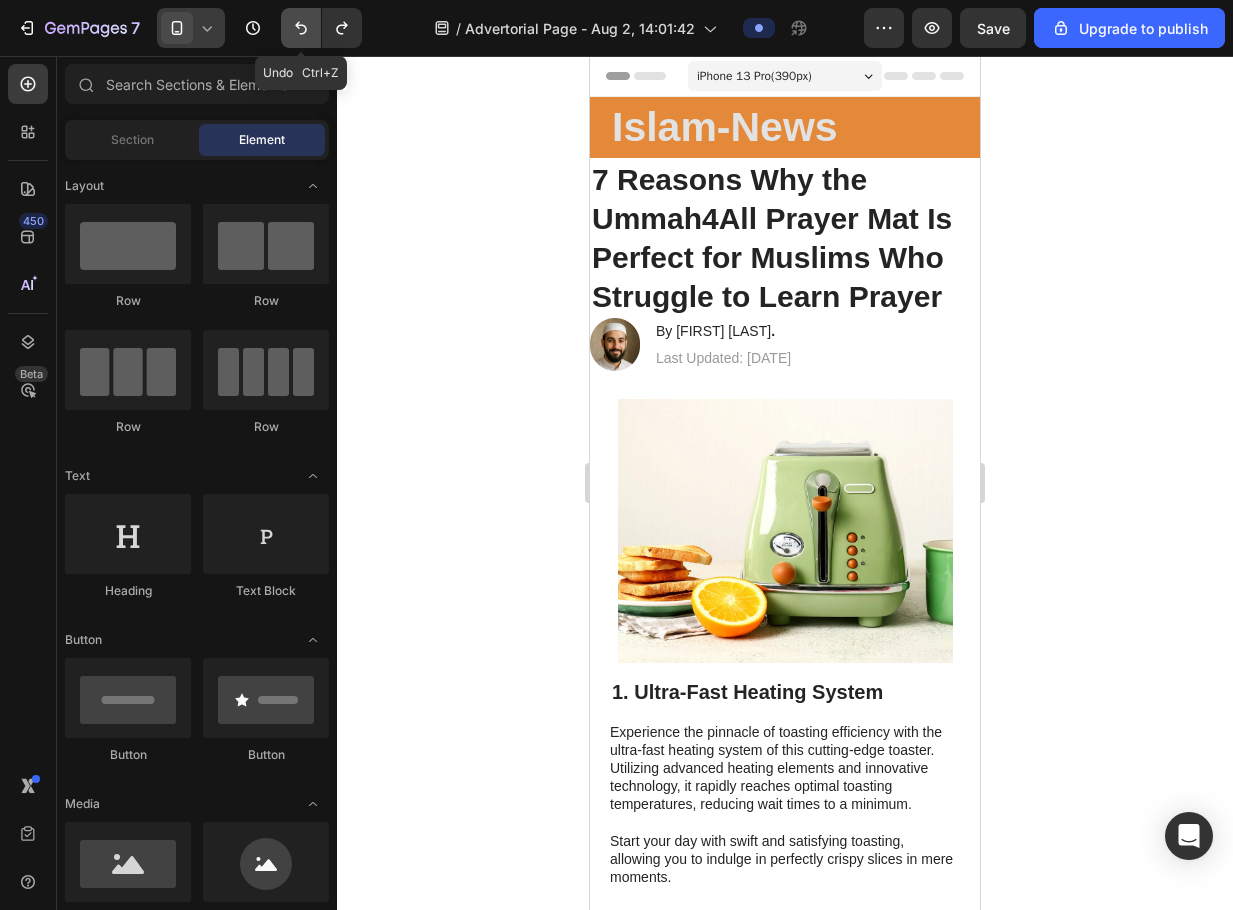 click 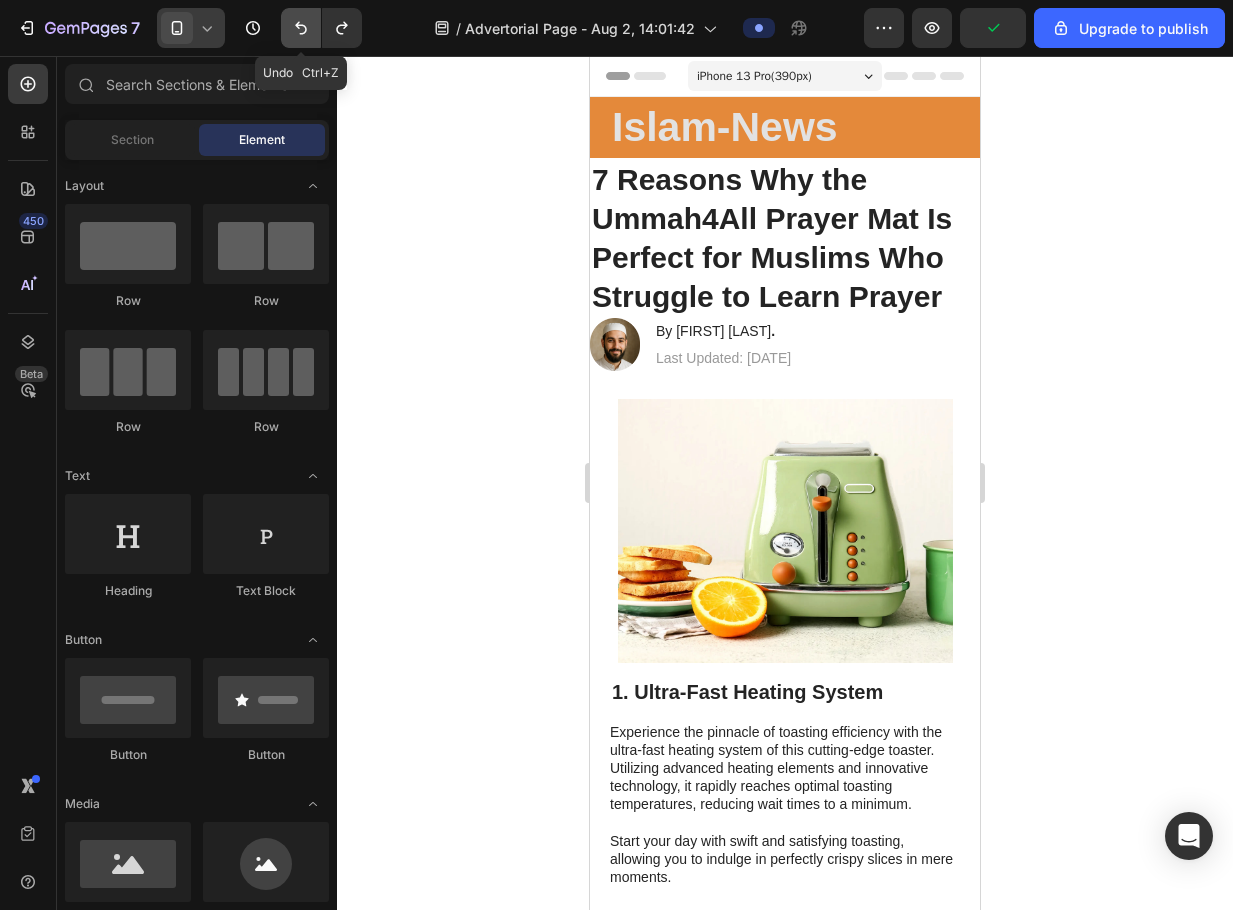 click 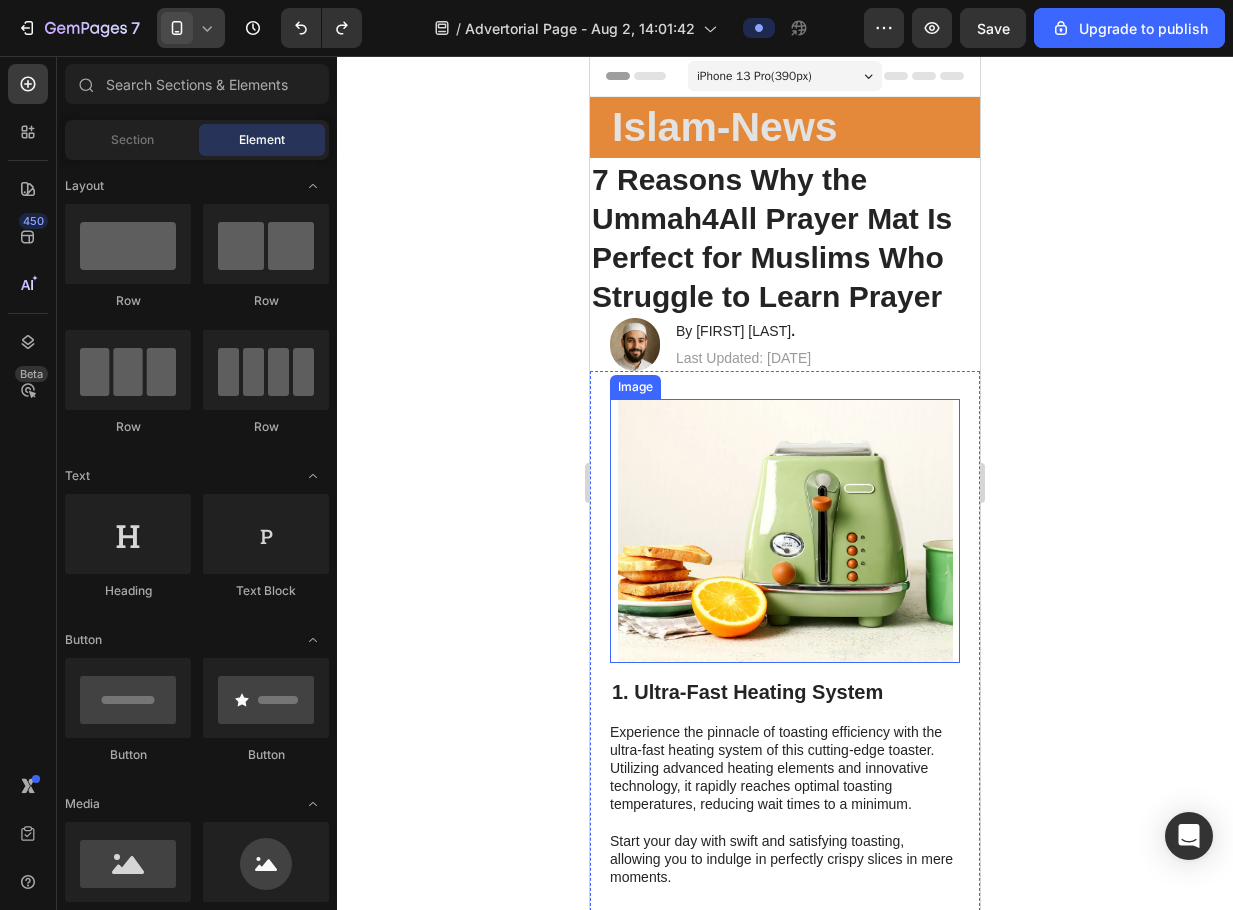 click at bounding box center (785, 531) 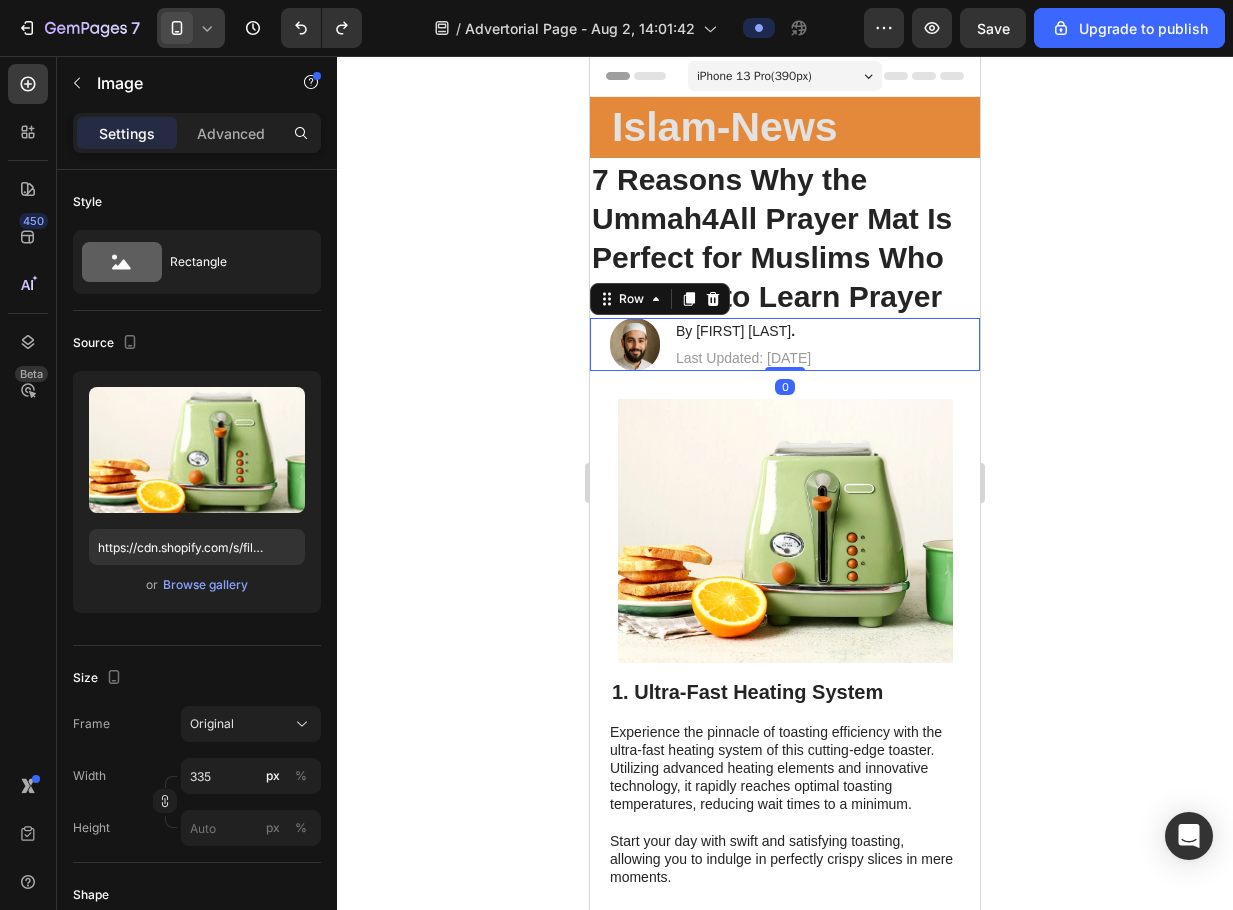click on "Image By Mohammed K . Heading Last Updated: July 29, 2025 Text Block Row   0" at bounding box center (785, 344) 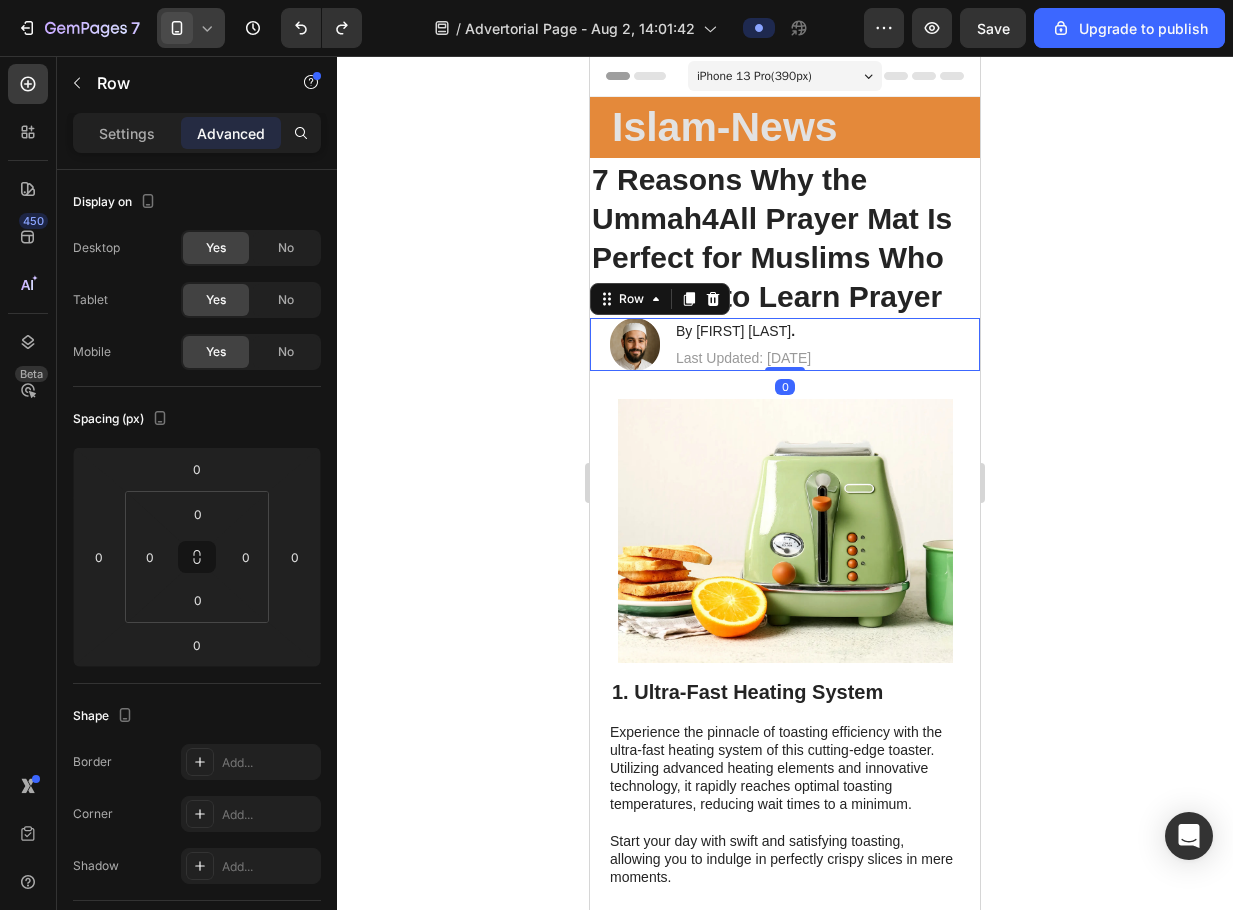 click on "Image By Mohammed K . Heading Last Updated: July 29, 2025 Text Block Row   0" at bounding box center (785, 344) 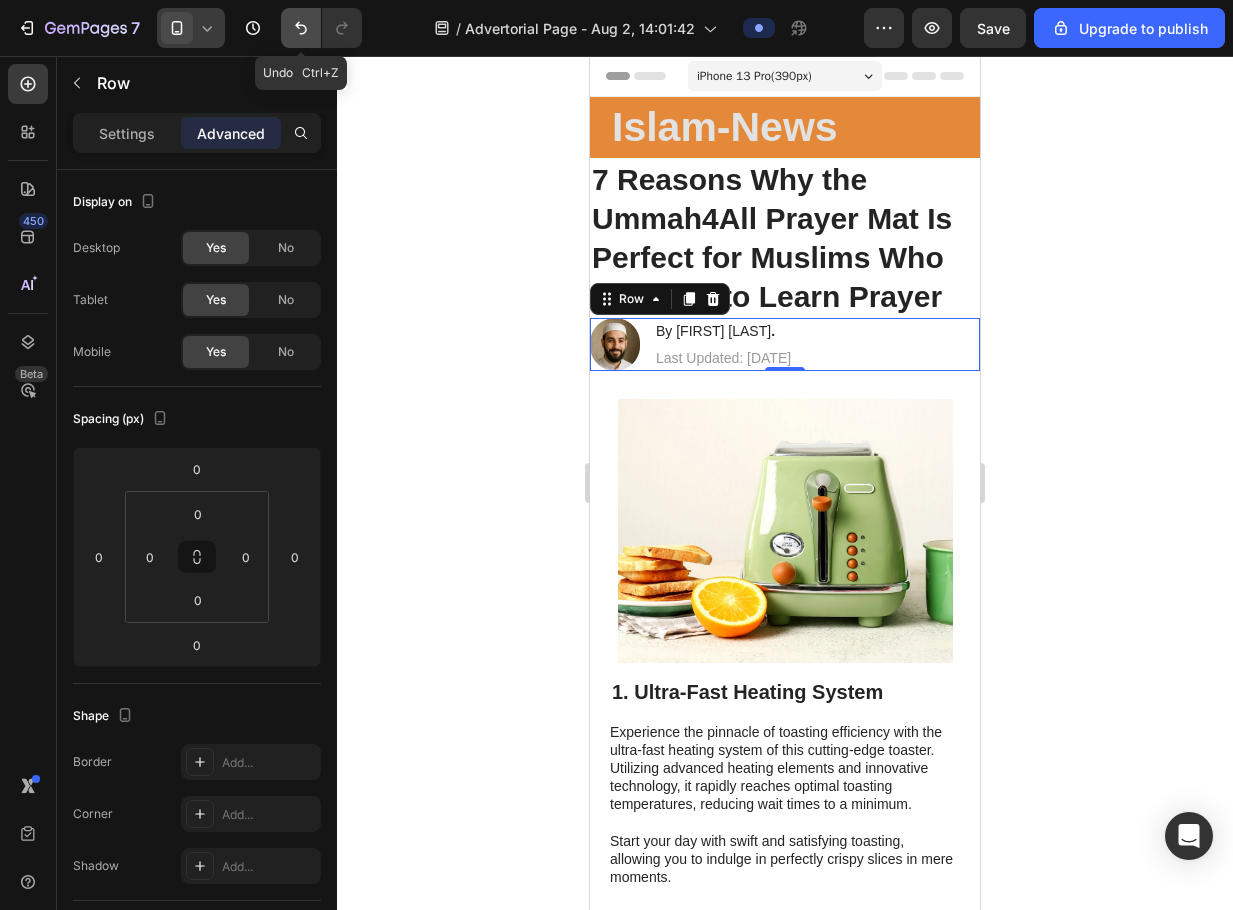 click 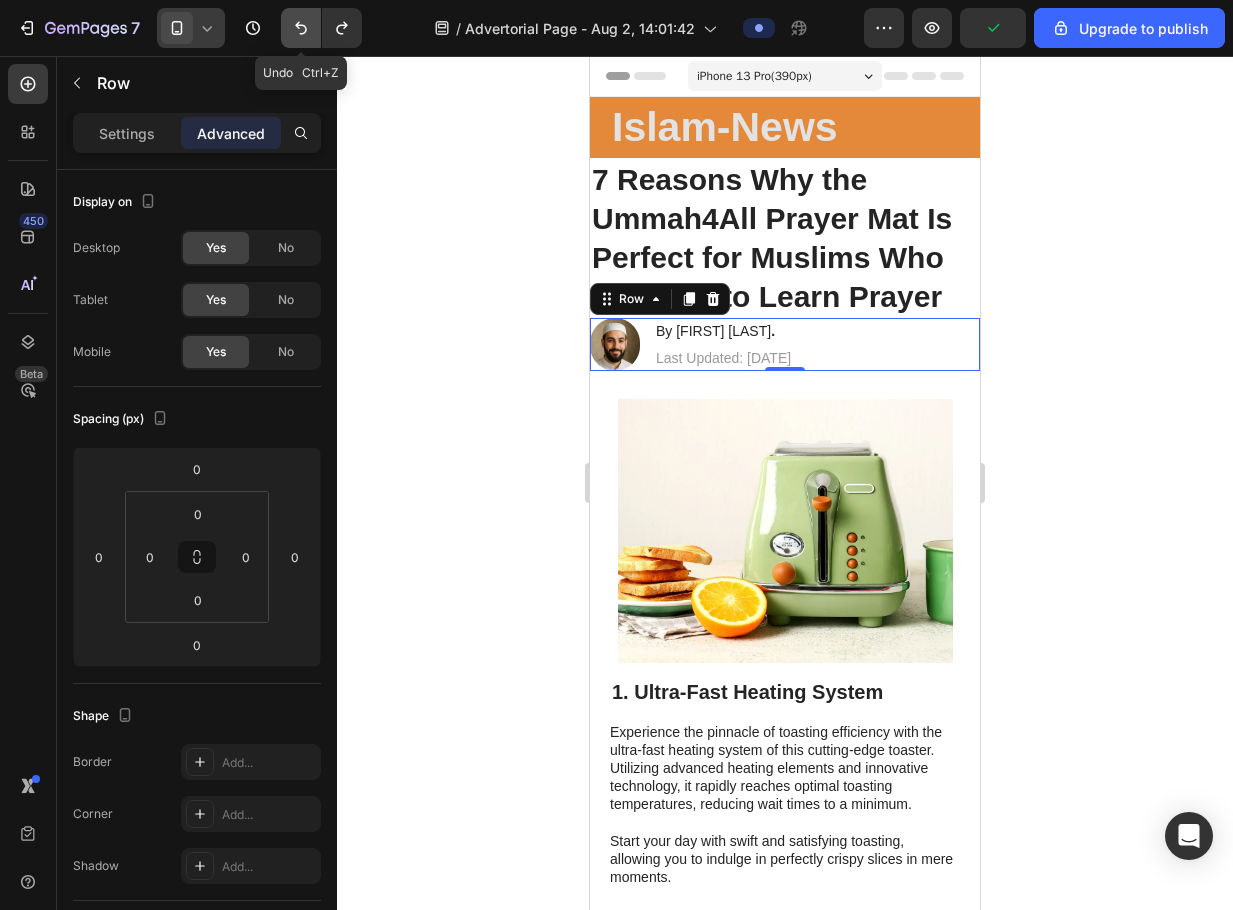 click 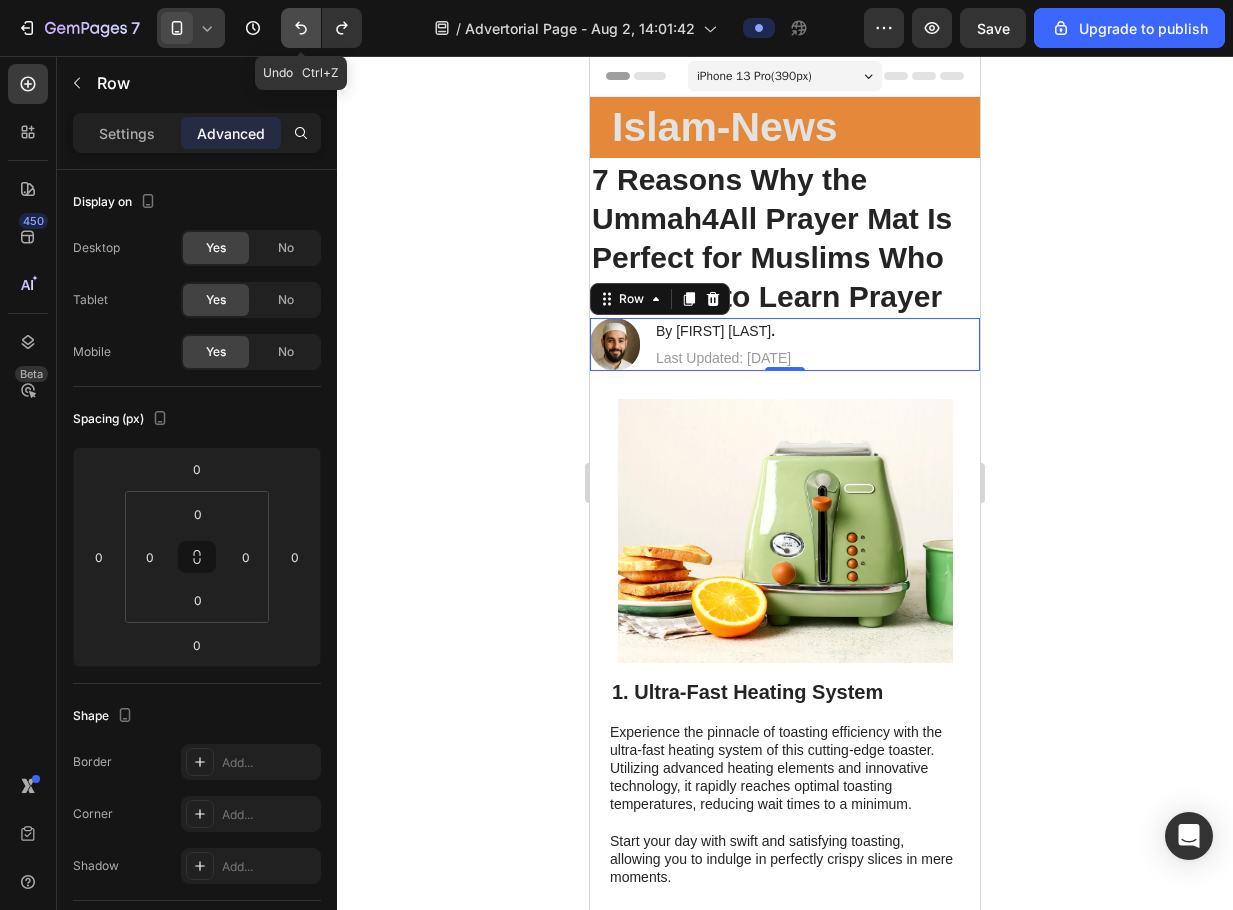 click 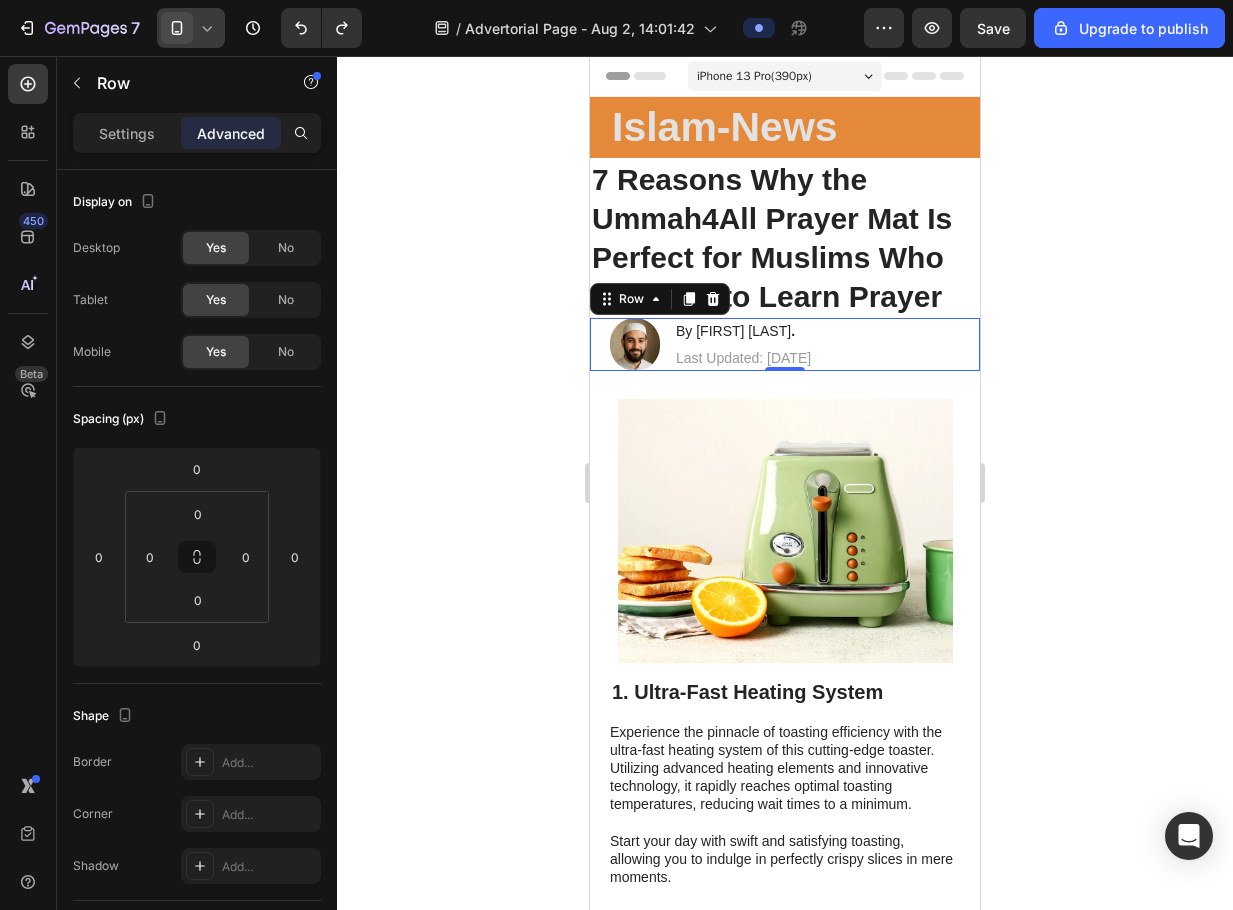 click 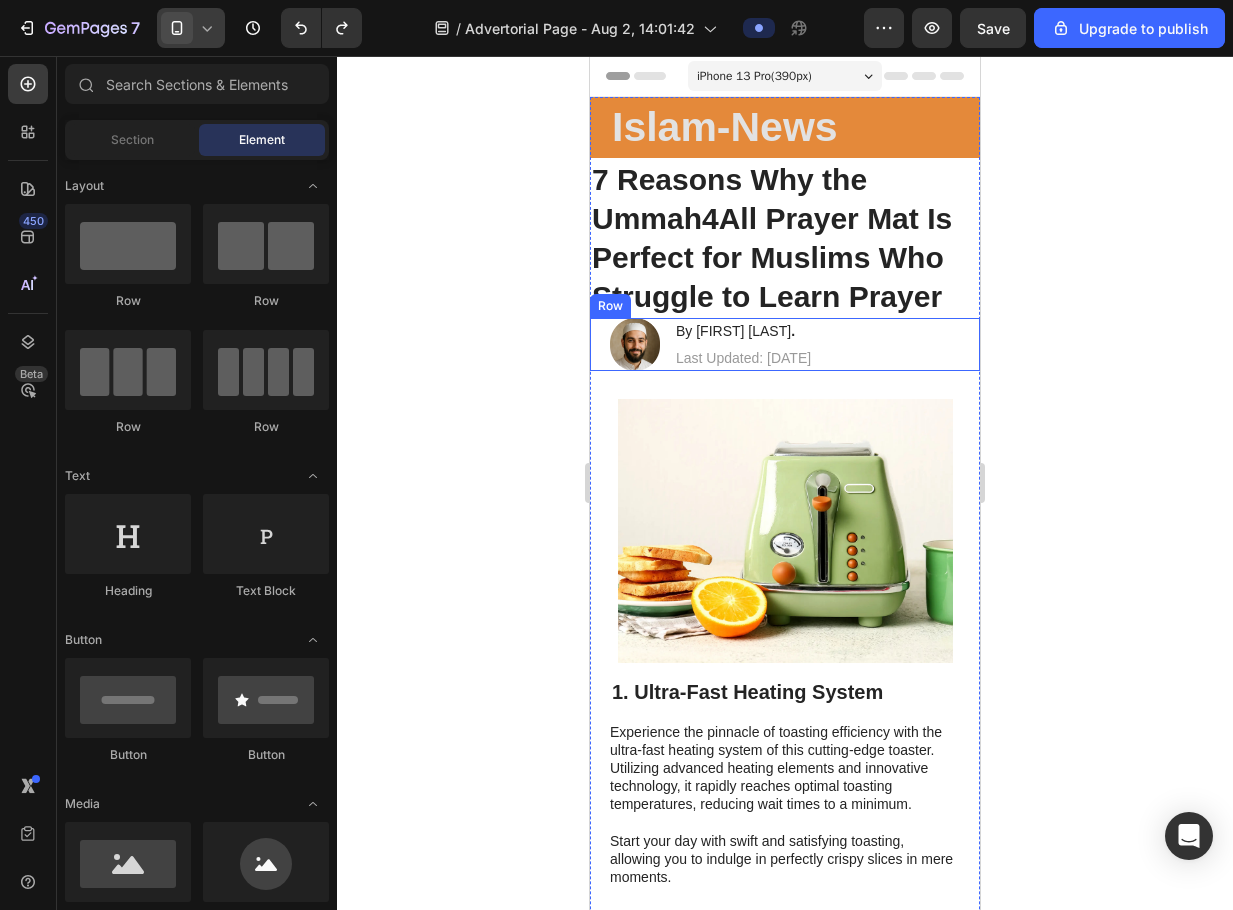 click on "Image By Mohammed K . Heading Last Updated: July 29, 2025 Text Block Row" at bounding box center [785, 344] 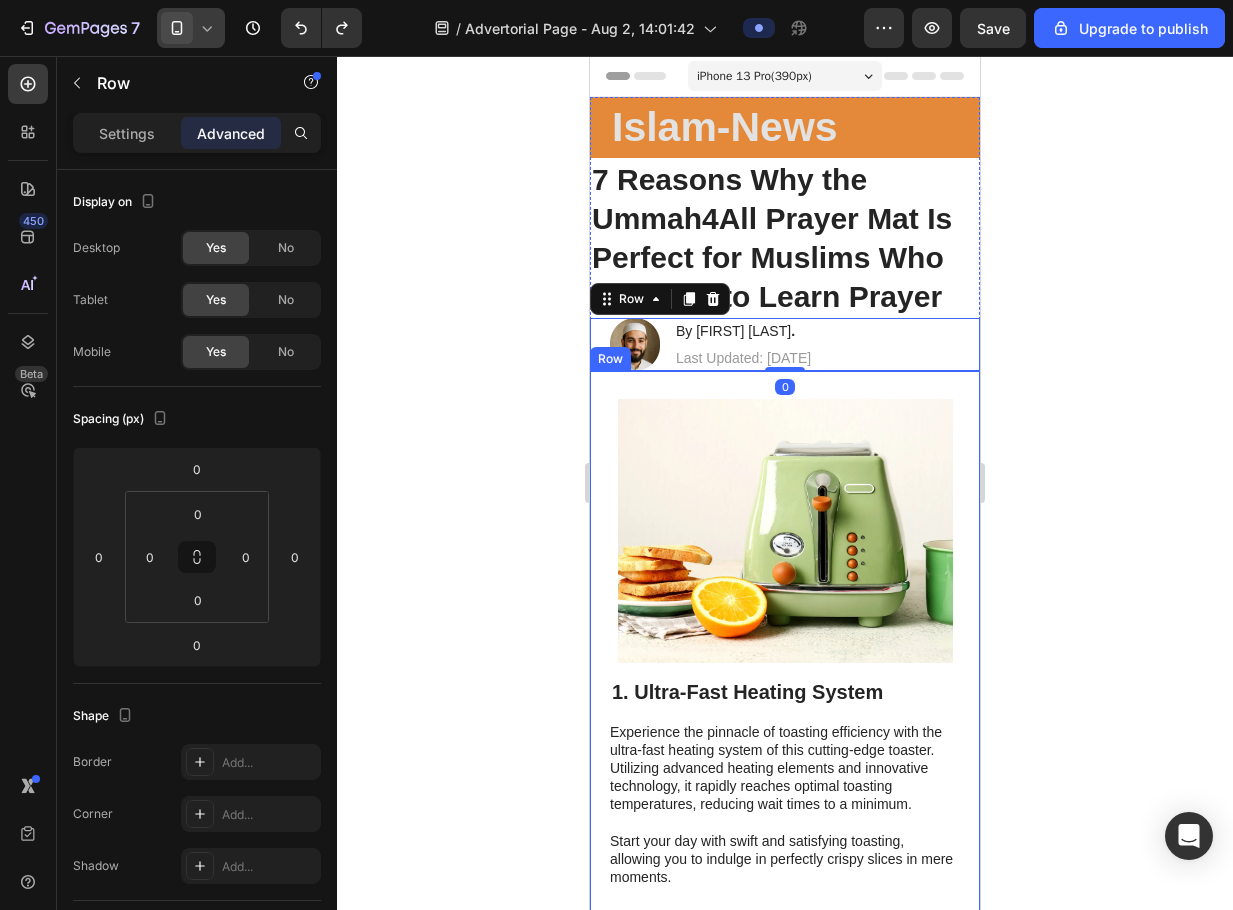 click 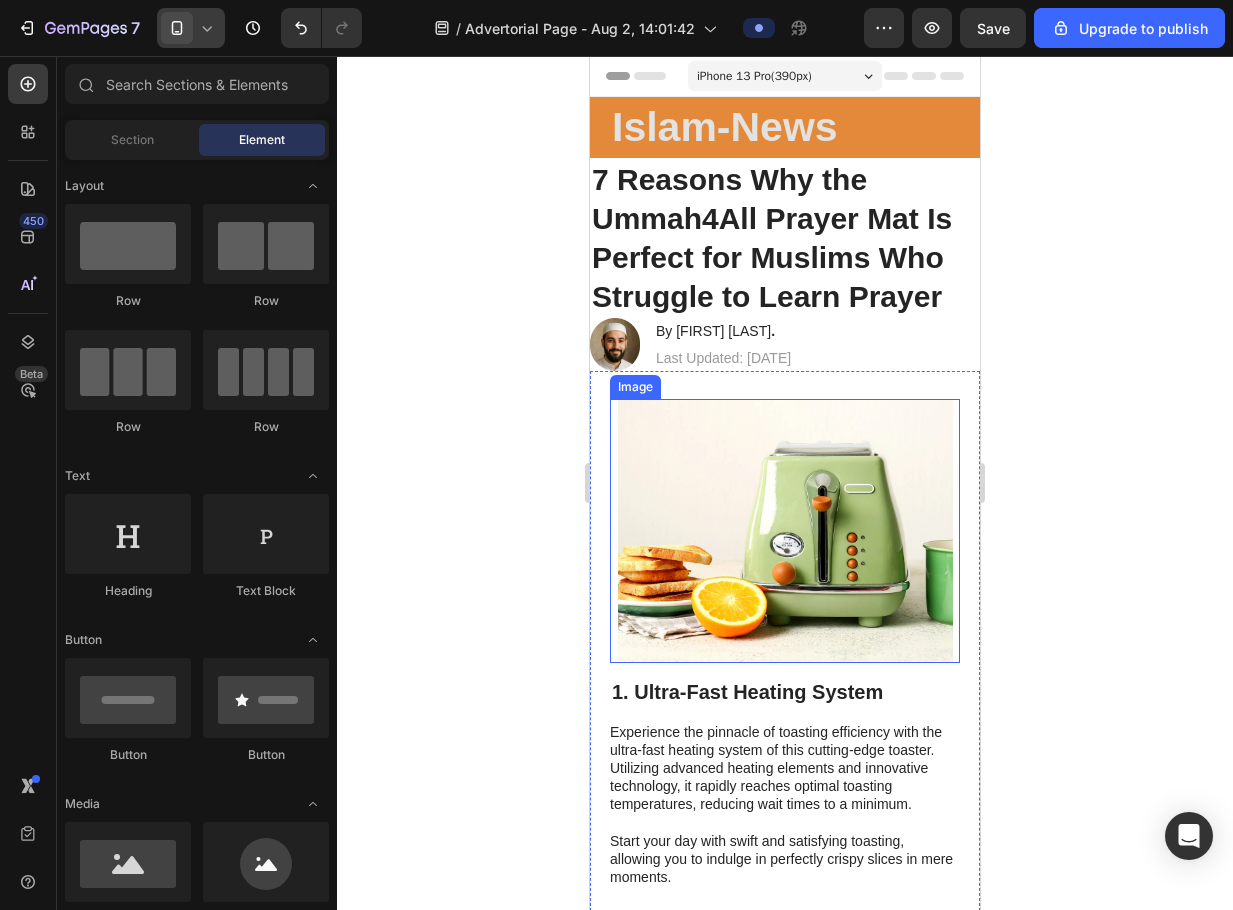 click at bounding box center [785, 531] 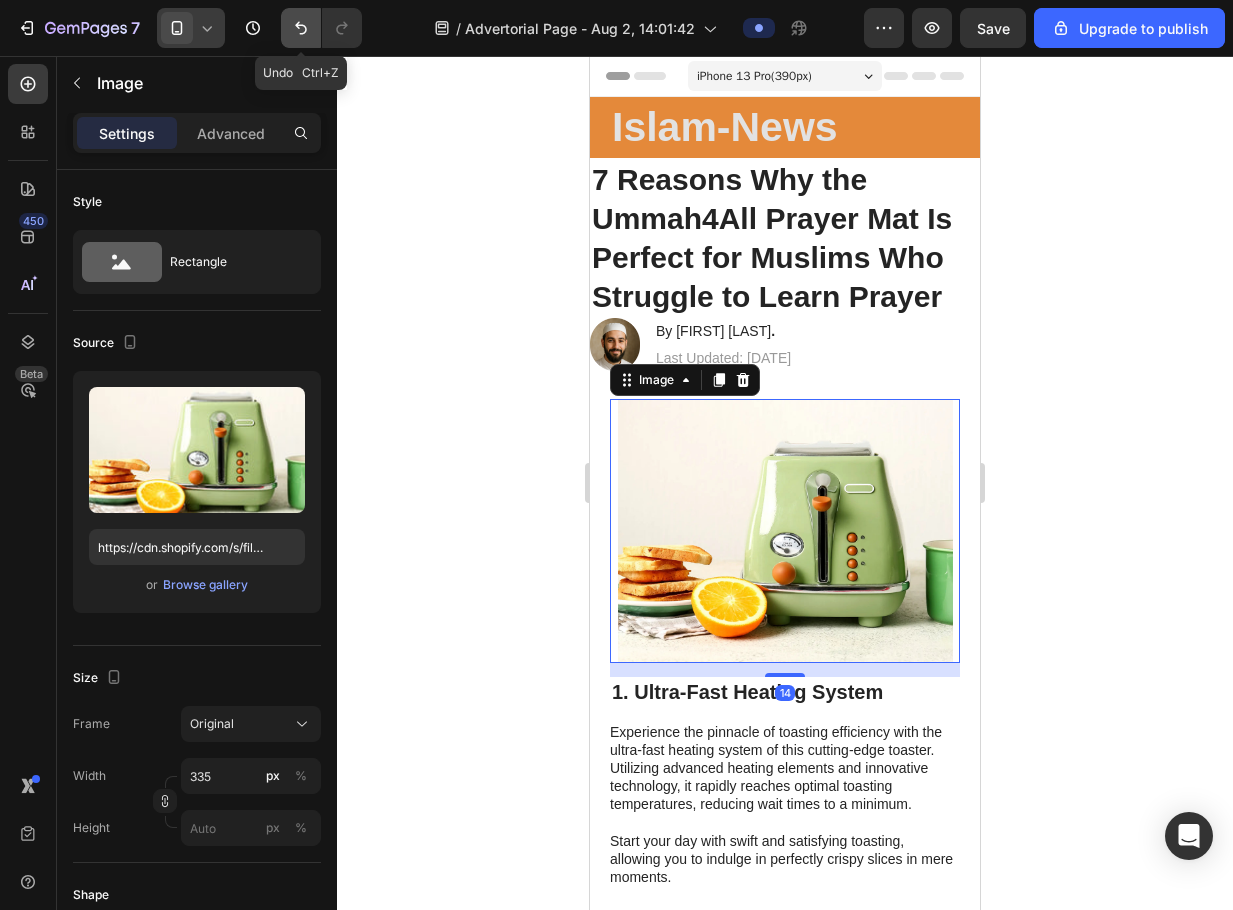 click 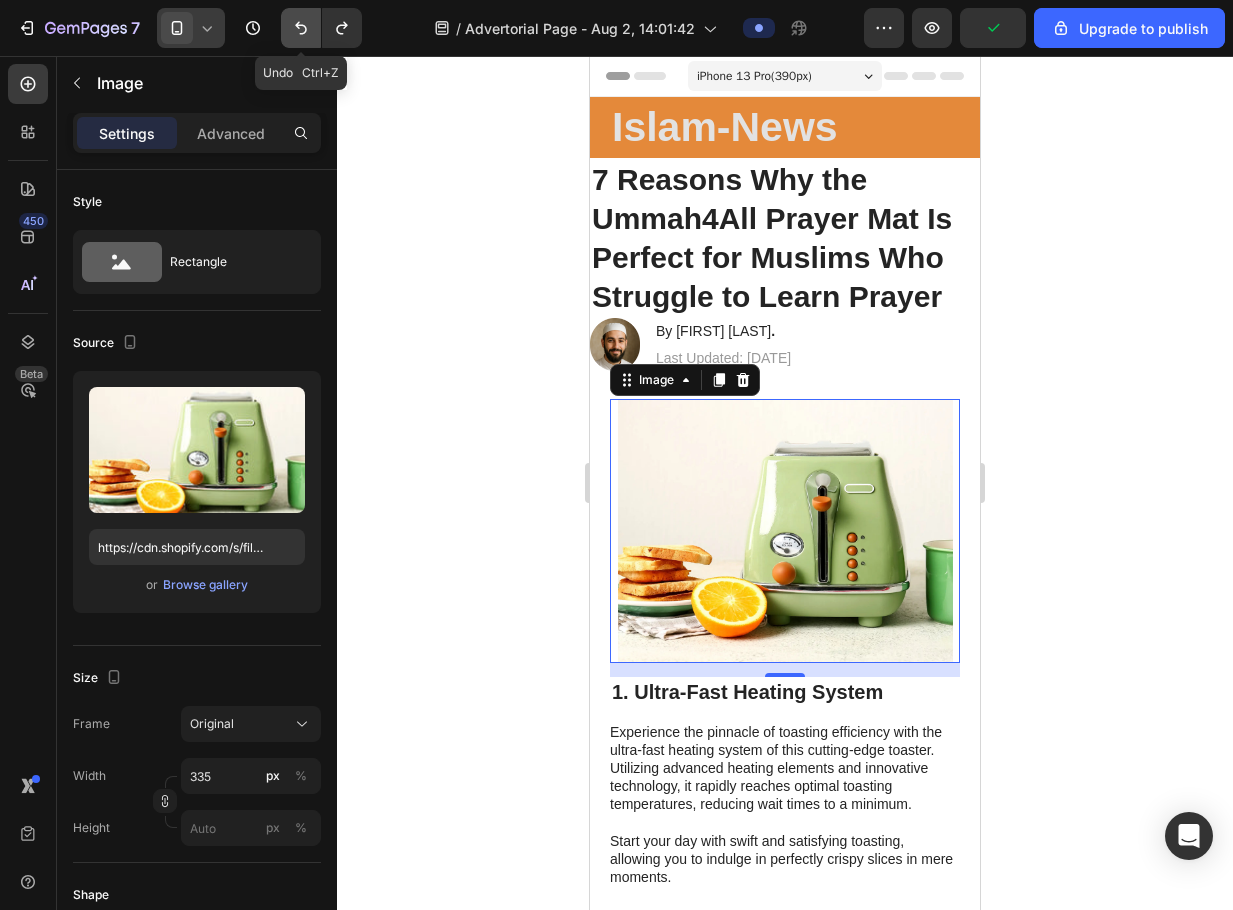 click 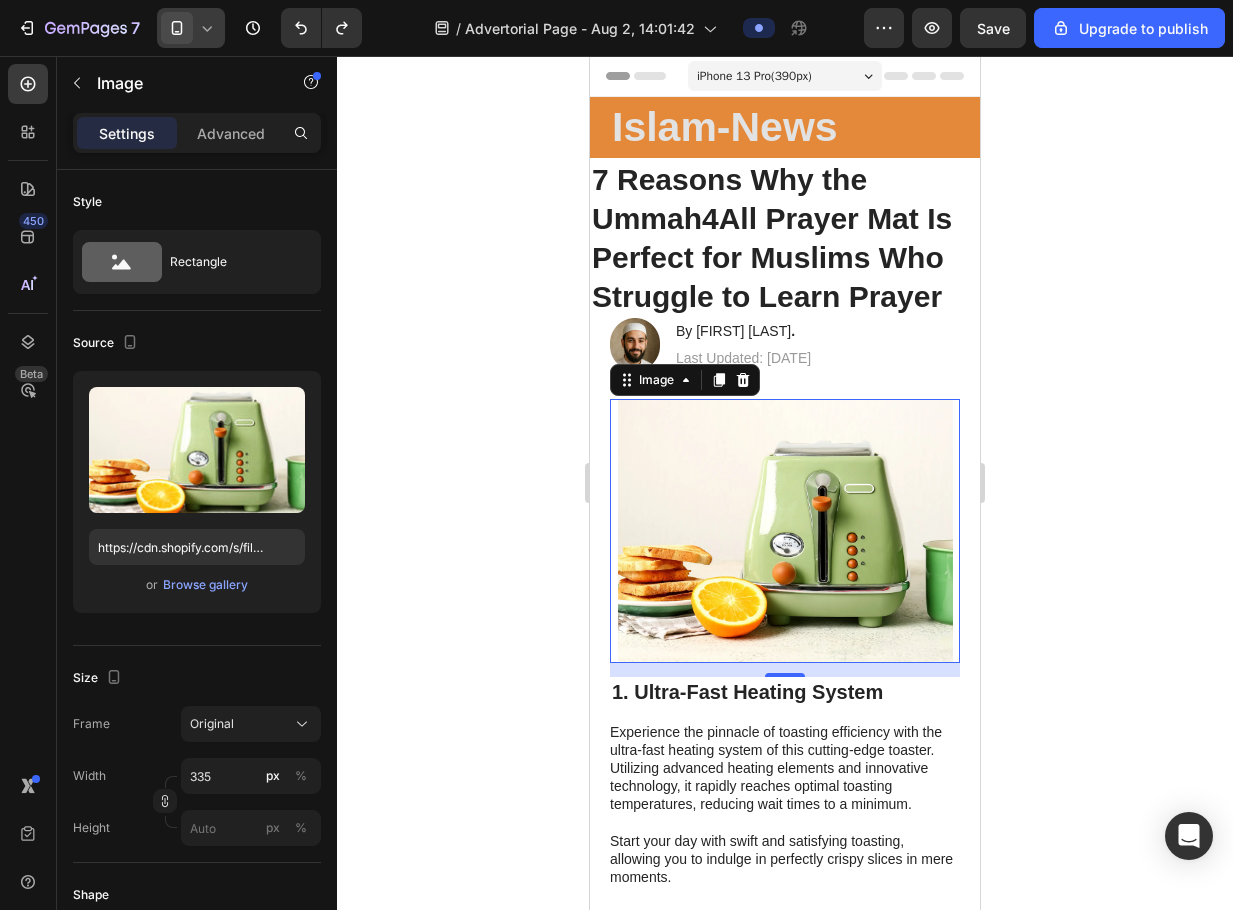 click 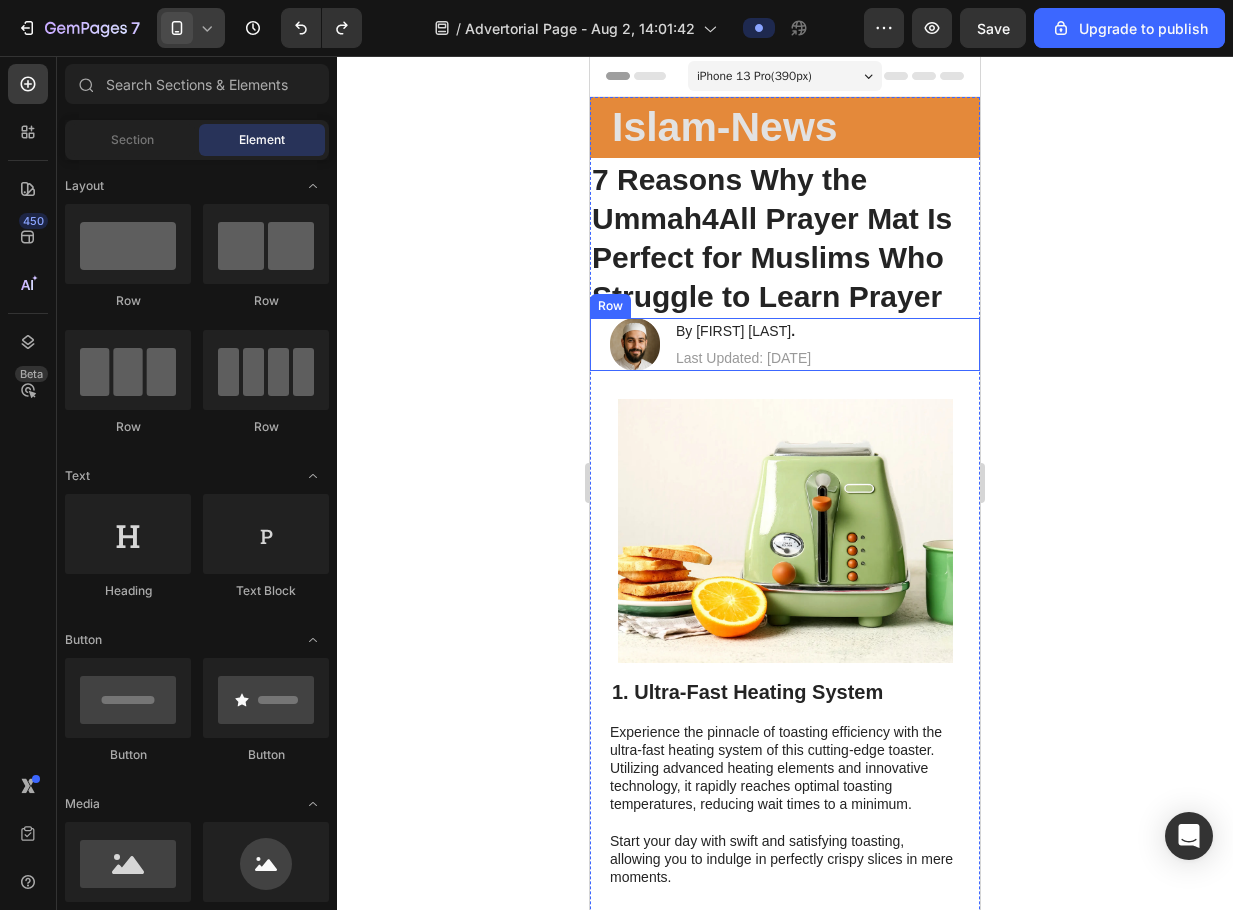 click on "Image By Mohammed K . Heading Last Updated: July 29, 2025 Text Block Row" at bounding box center [785, 344] 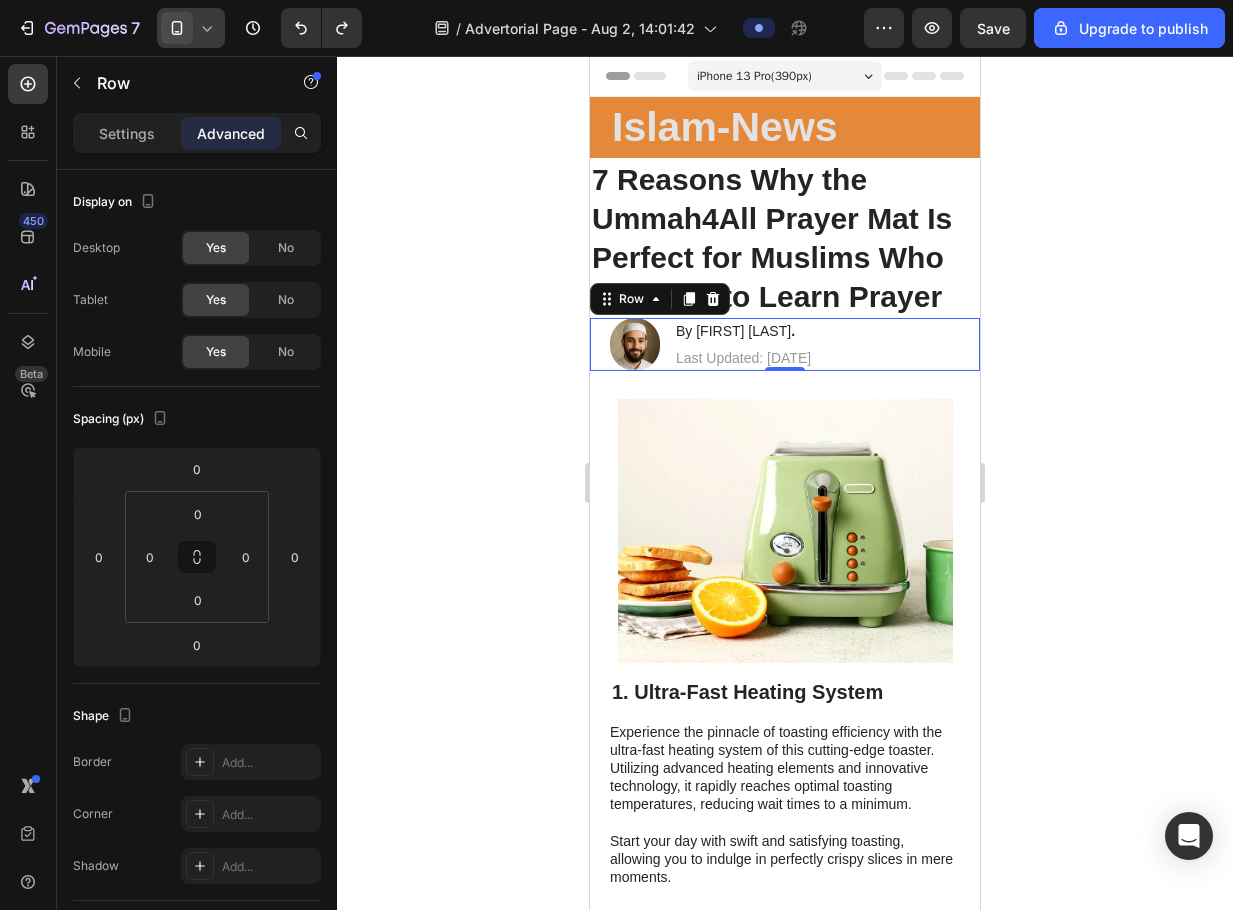 click 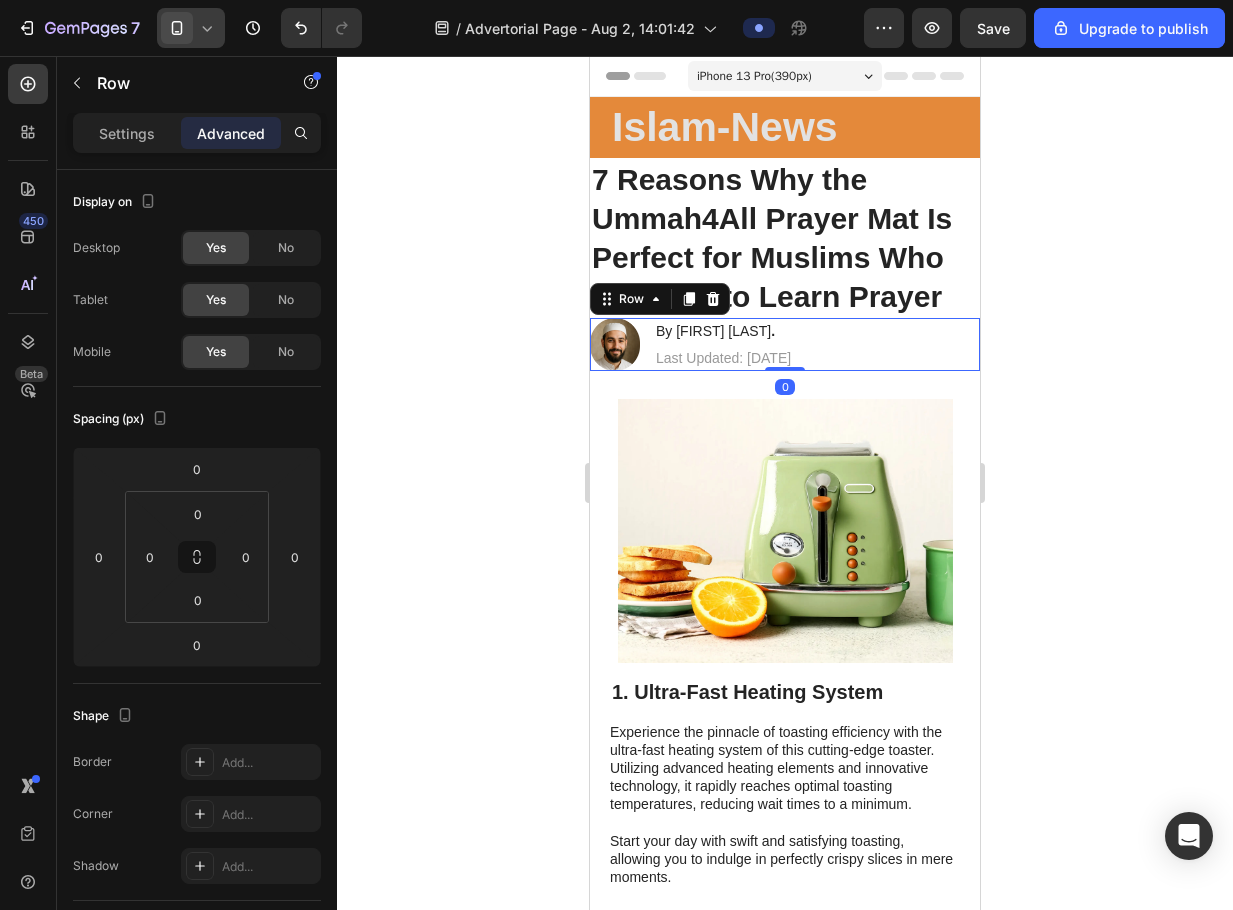 click on "Image By Mohammed K . Heading Last Updated: July 29, 2025 Text Block Row   0" at bounding box center [785, 344] 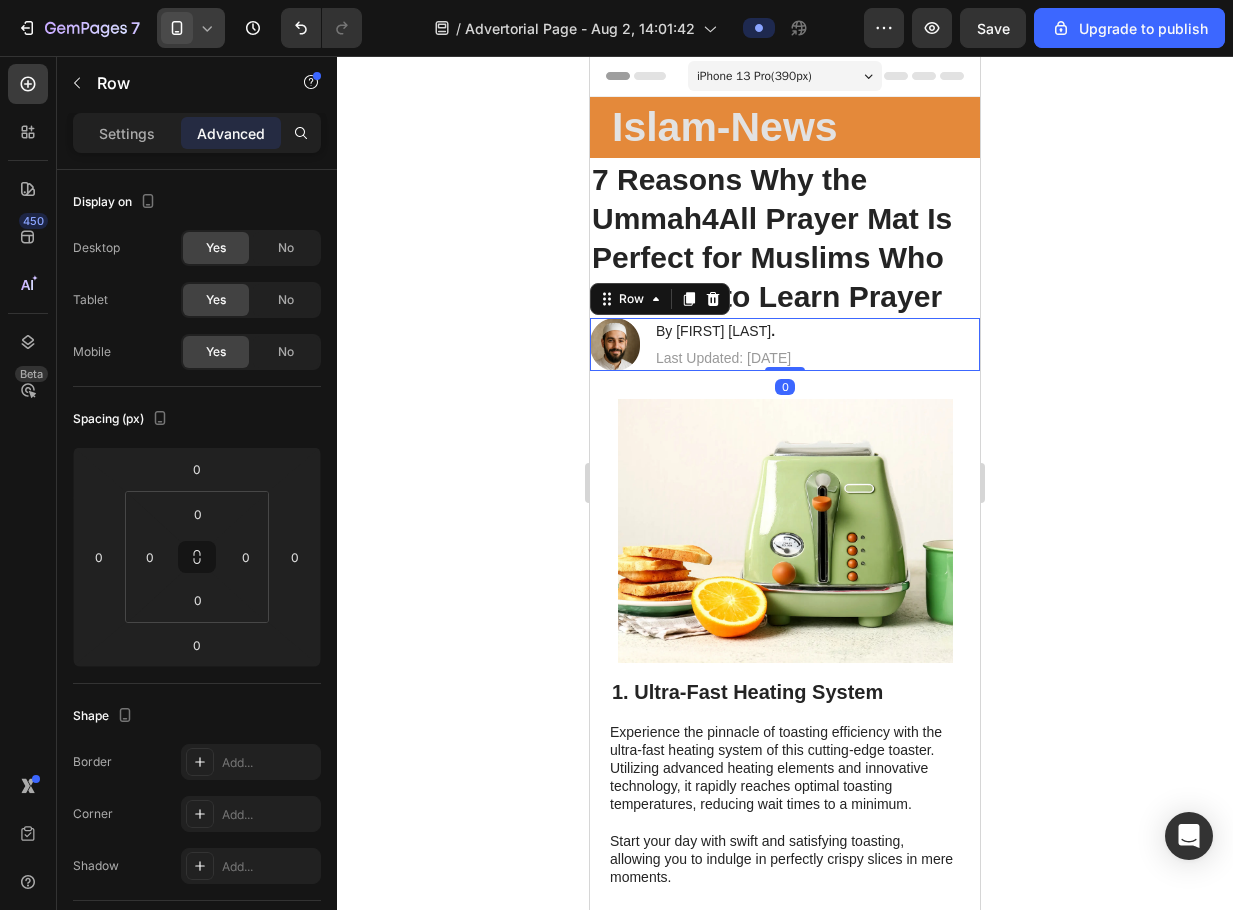 click 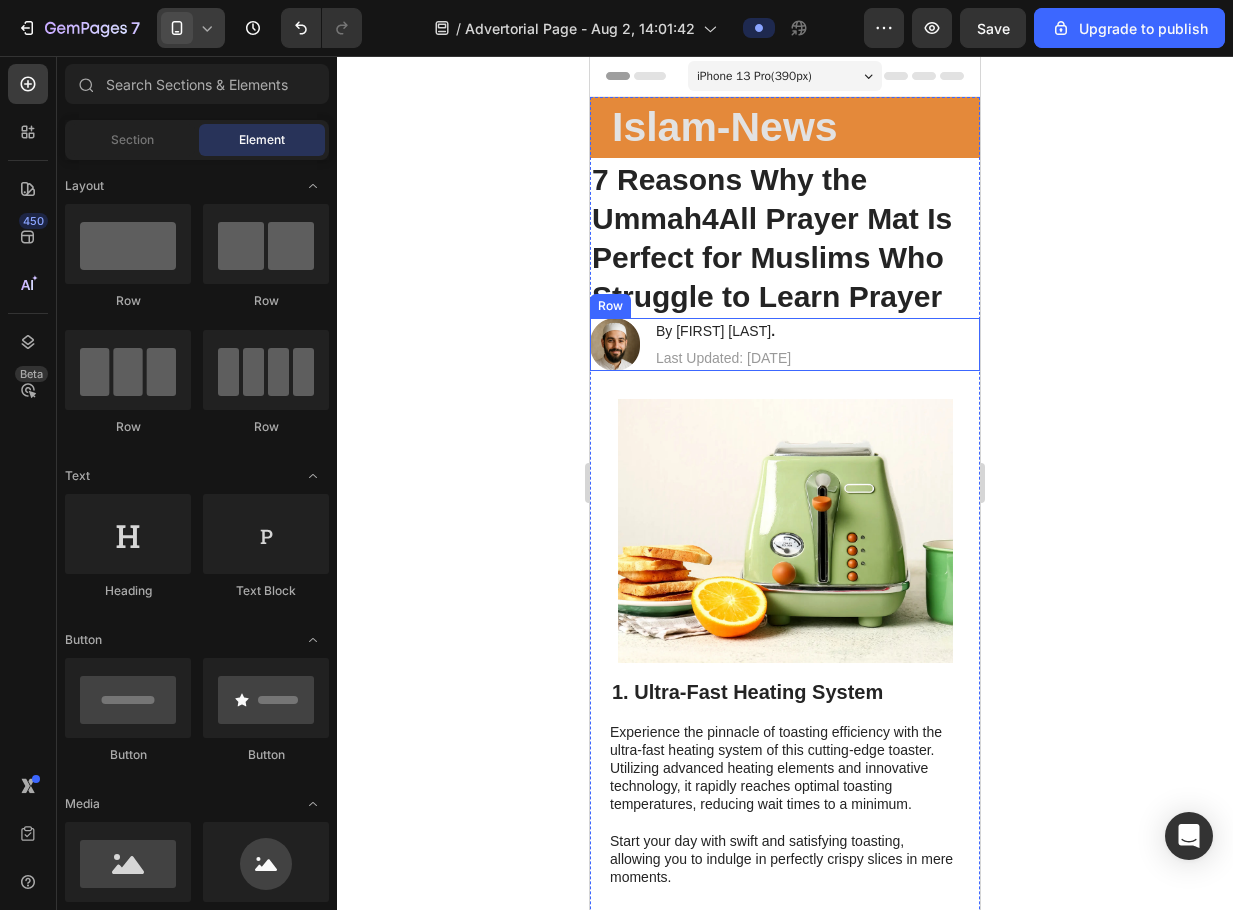 click on "By Mohammed K . Heading Last Updated: July 29, 2025 Text Block" at bounding box center [723, 344] 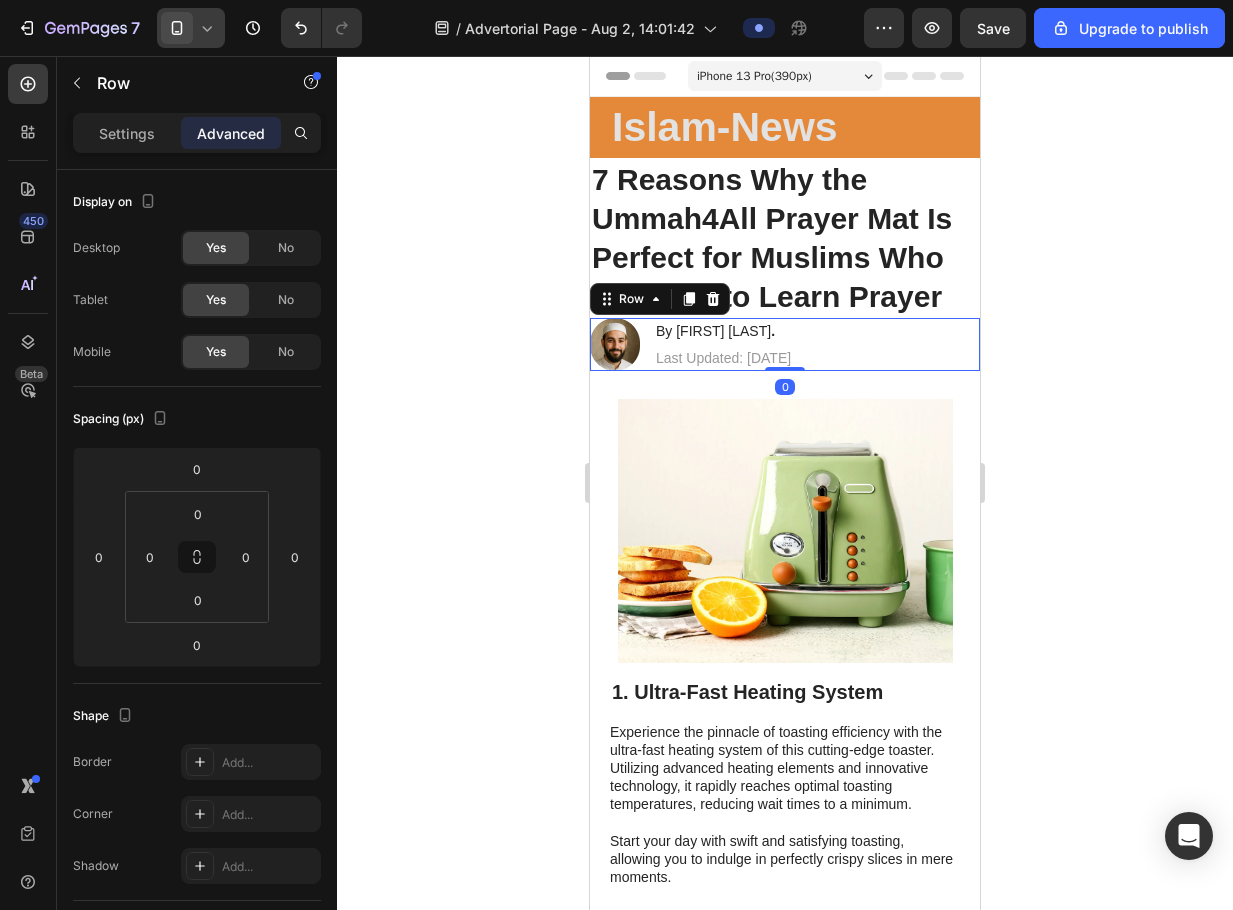 click on "By Mohammed K . Heading Last Updated: July 29, 2025 Text Block" at bounding box center (723, 344) 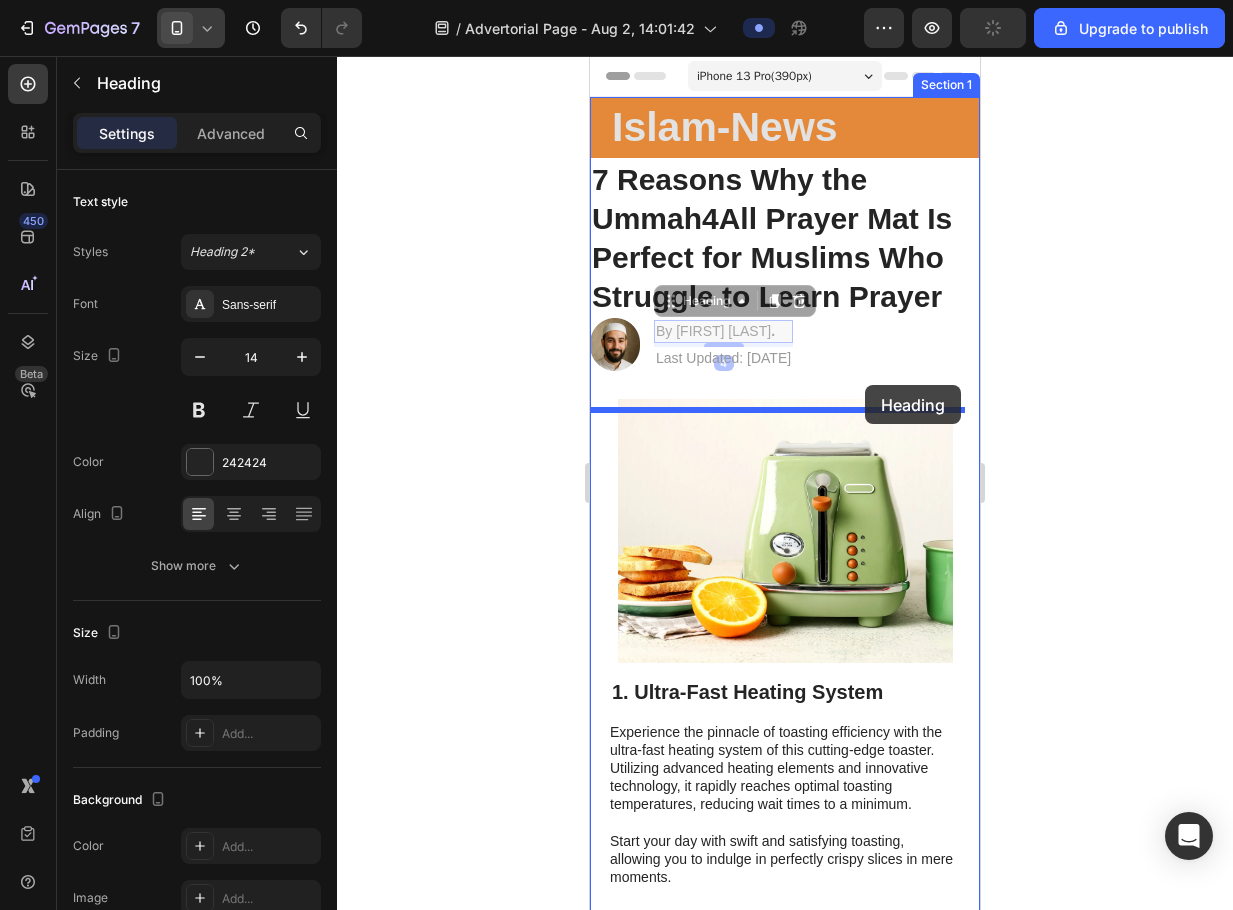 drag, startPoint x: 827, startPoint y: 381, endPoint x: 865, endPoint y: 385, distance: 38.209946 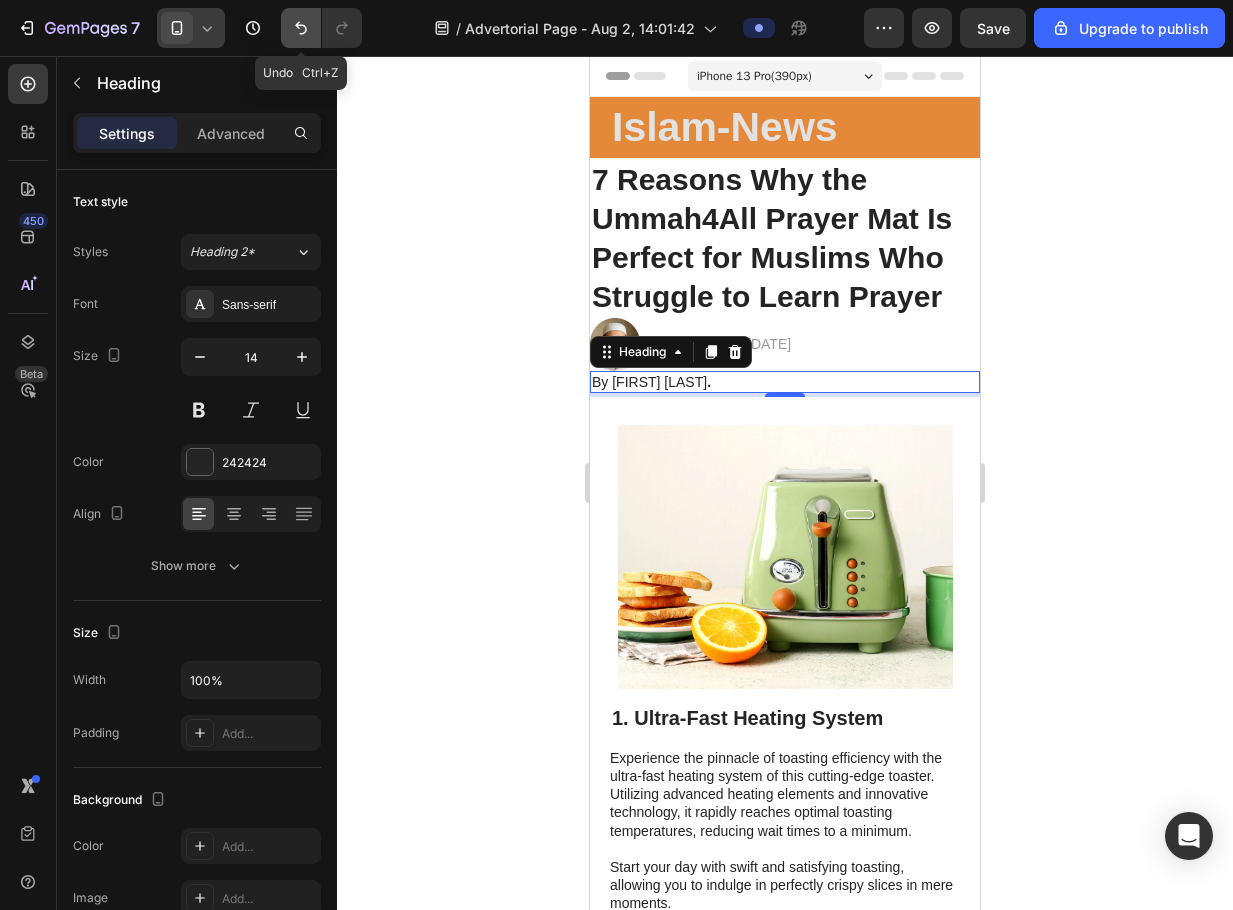 click 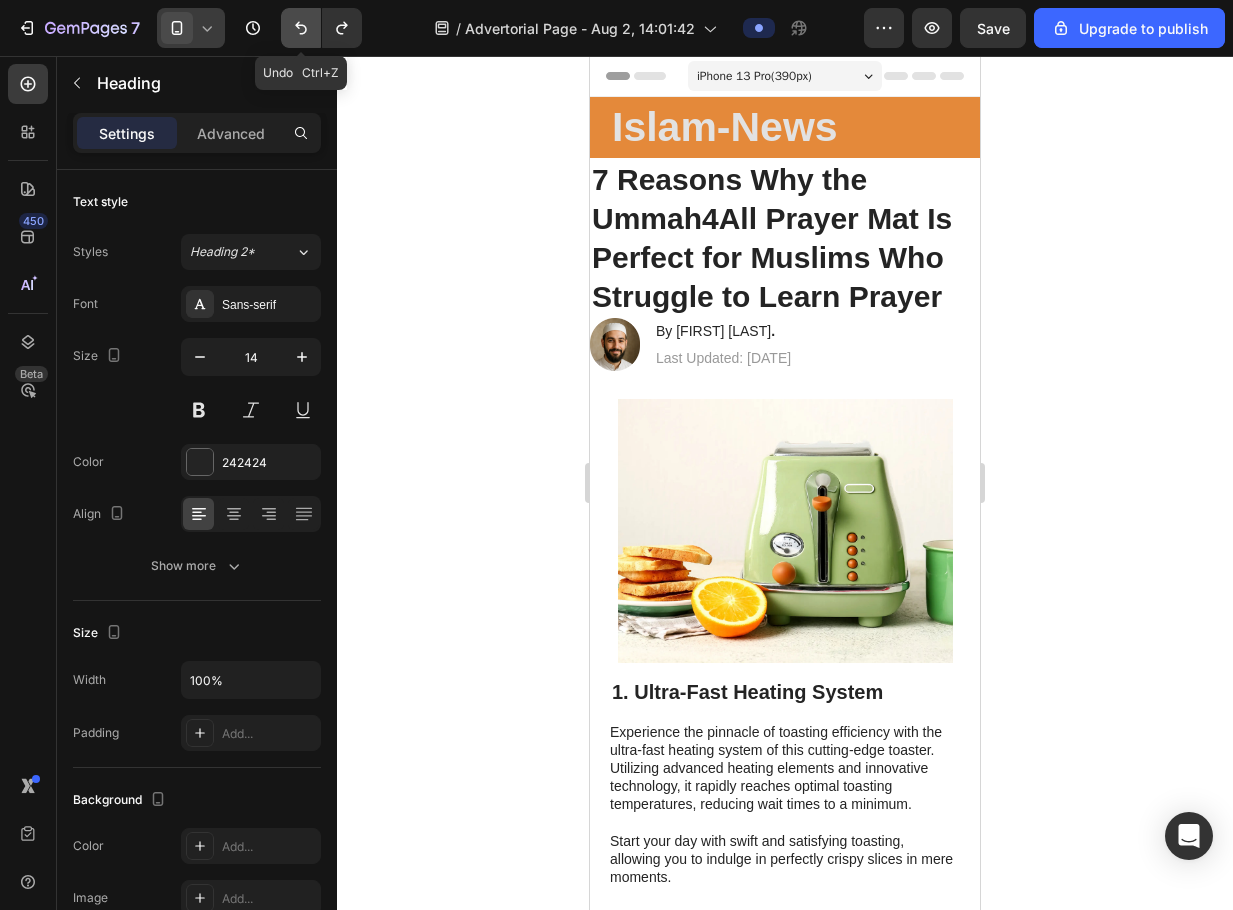 click 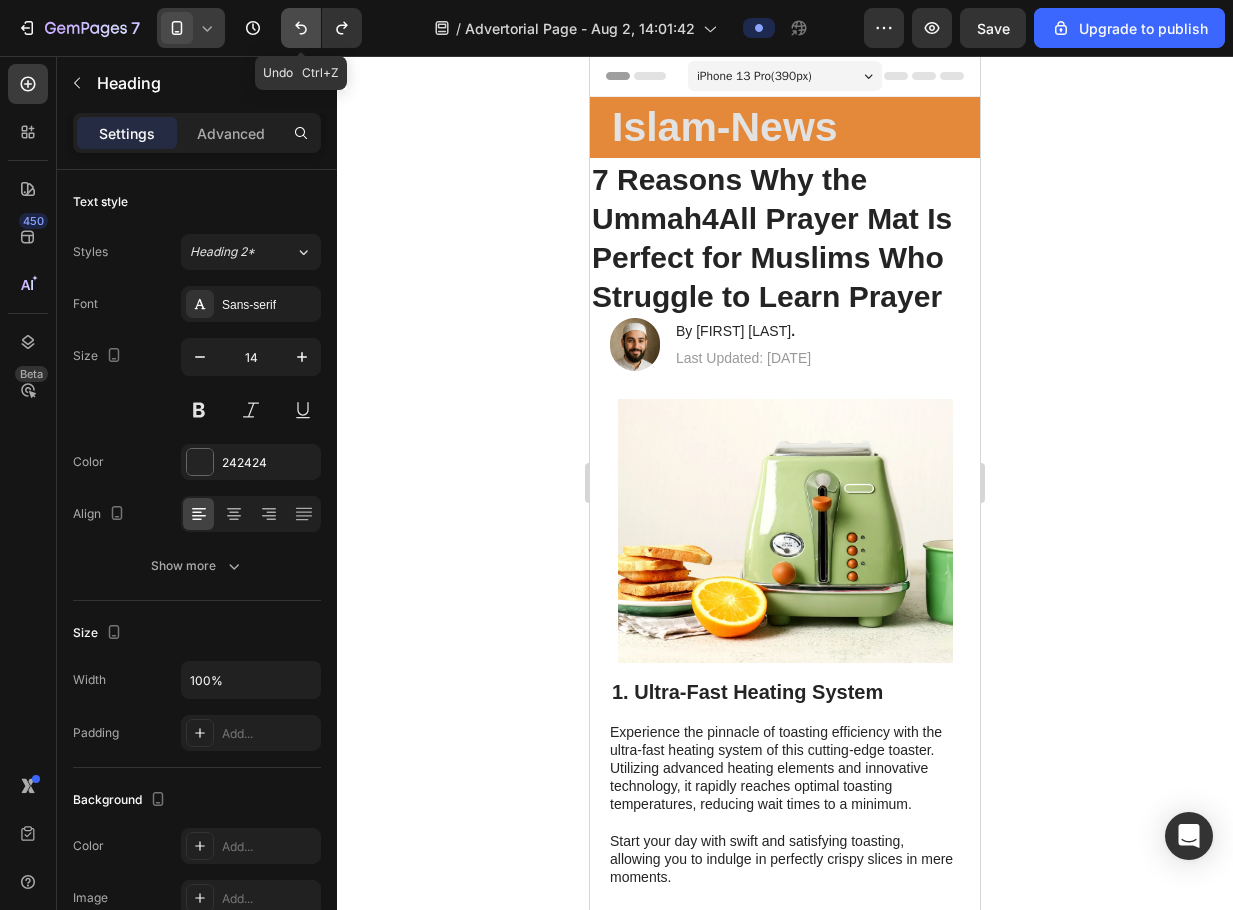 click 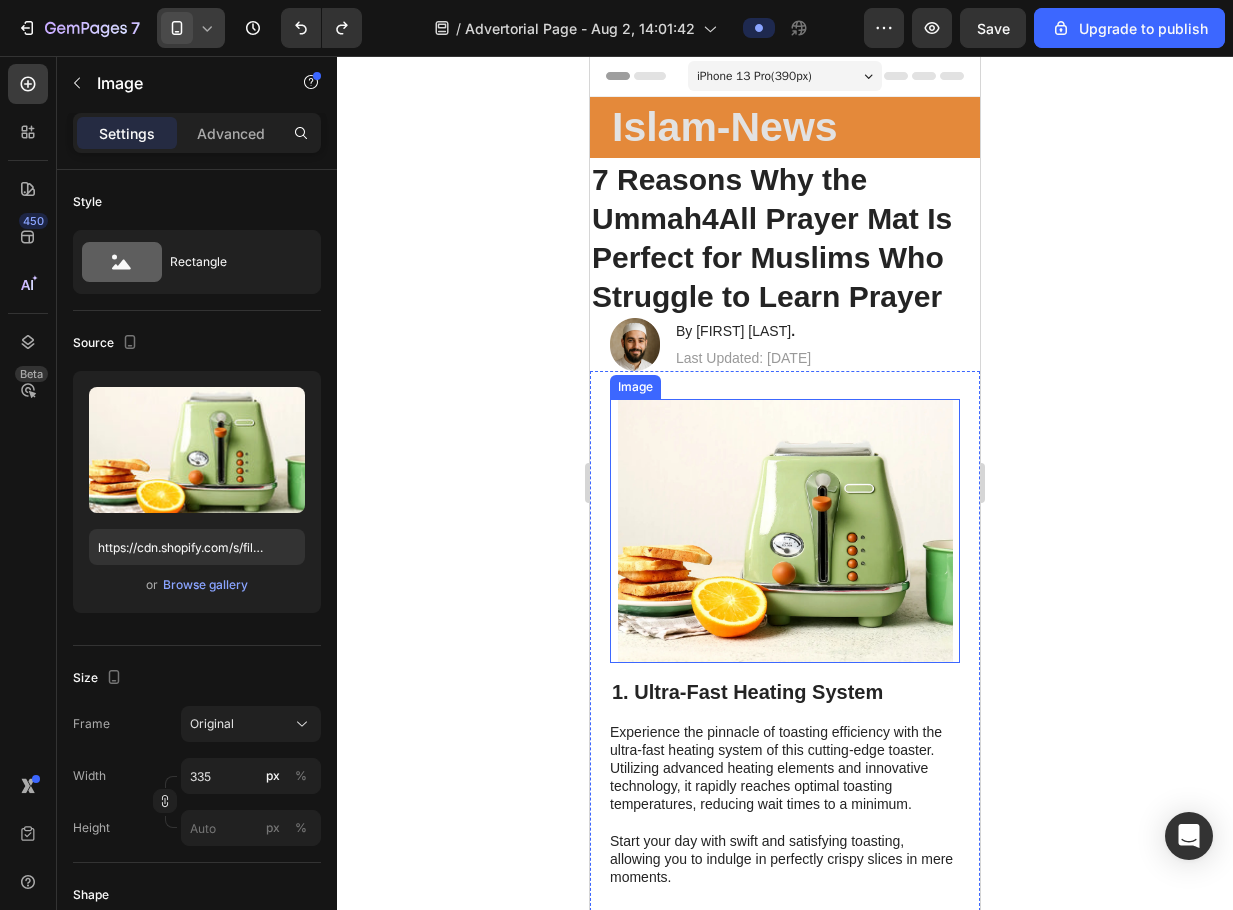 click at bounding box center [785, 531] 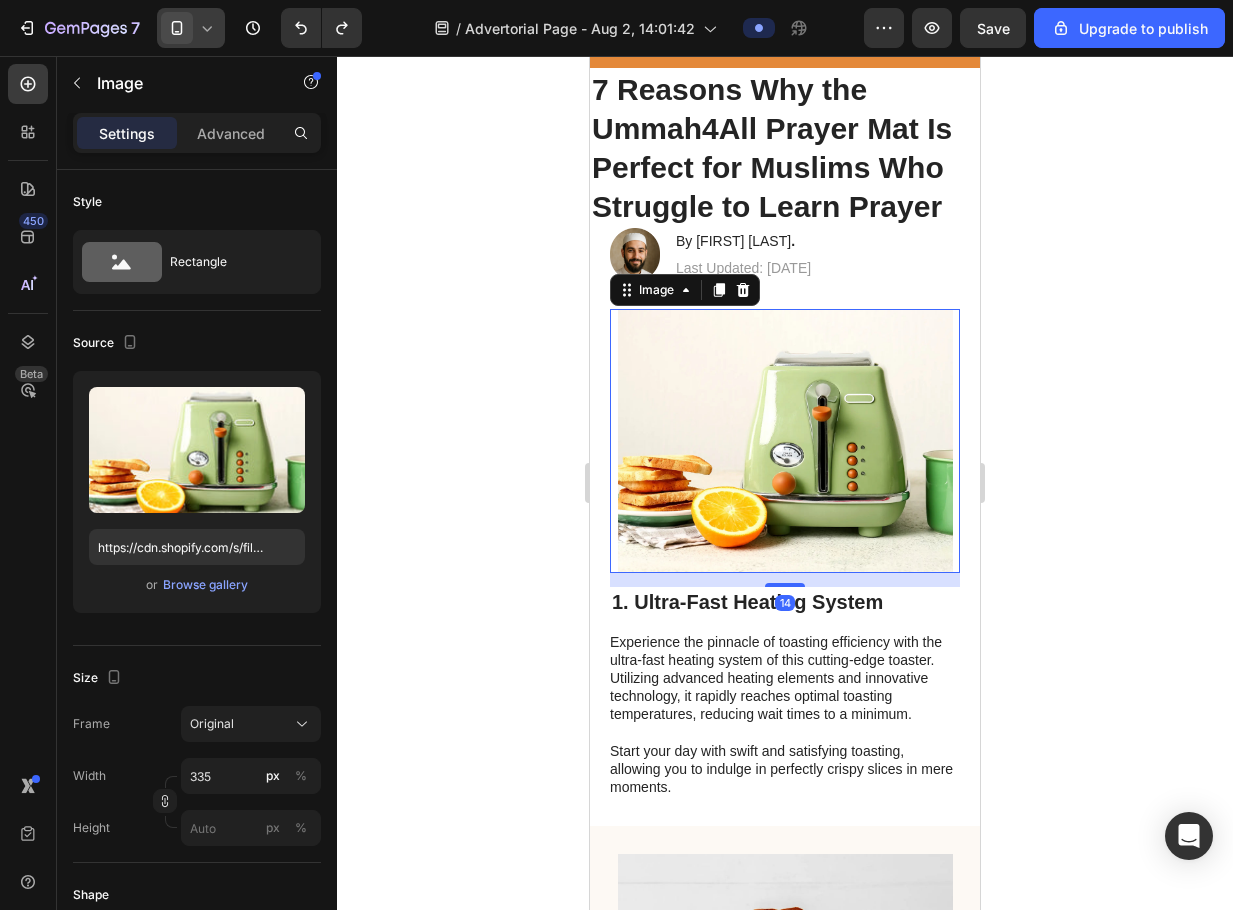 scroll, scrollTop: 300, scrollLeft: 0, axis: vertical 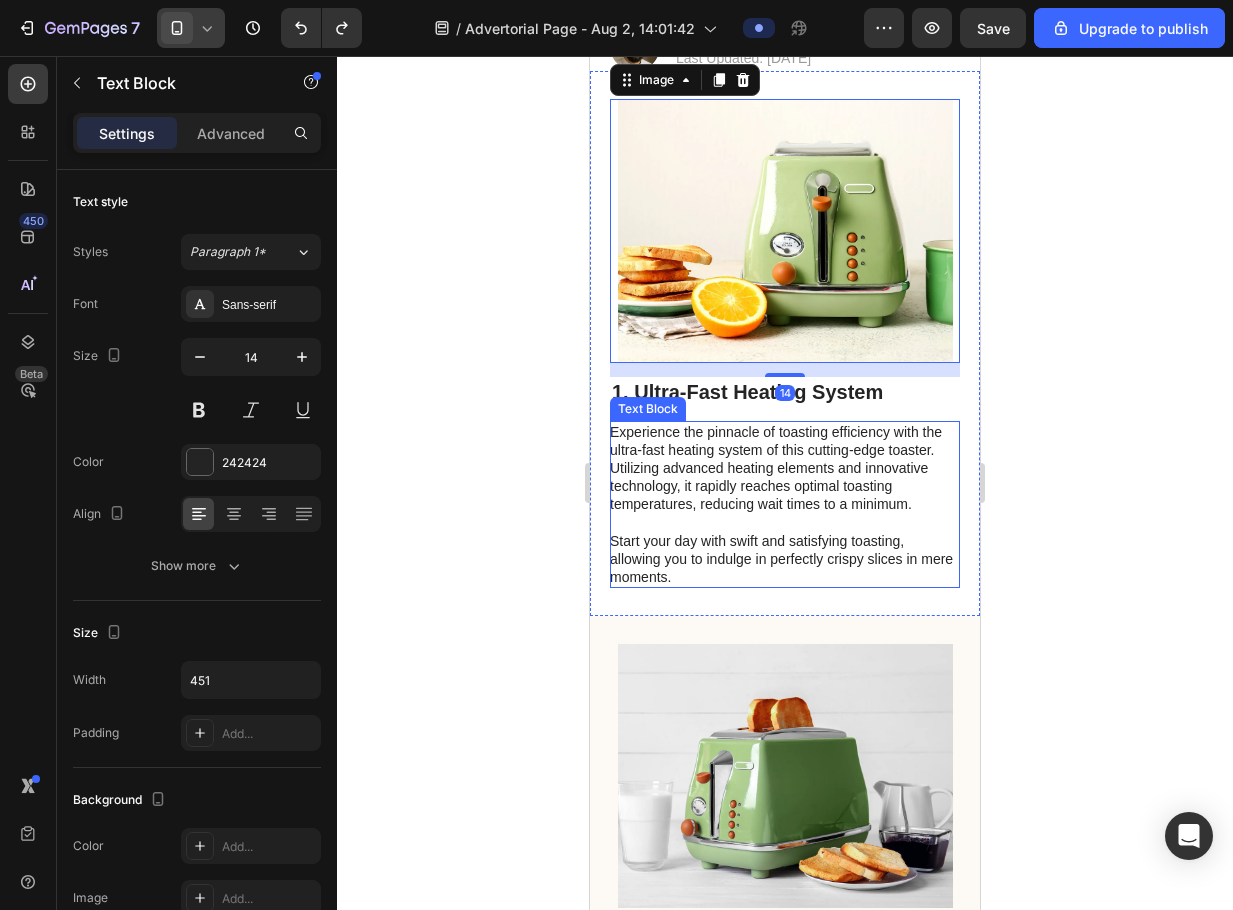 click on "Experience the pinnacle of toasting efficiency with the ultra-fast heating system of this cutting-edge toaster. Utilizing advanced heating elements and innovative technology, it rapidly reaches optimal toasting temperatures, reducing wait times to a minimum. Start your day with swift and satisfying toasting, allowing you to indulge in perfectly crispy slices in mere moments." at bounding box center (784, 505) 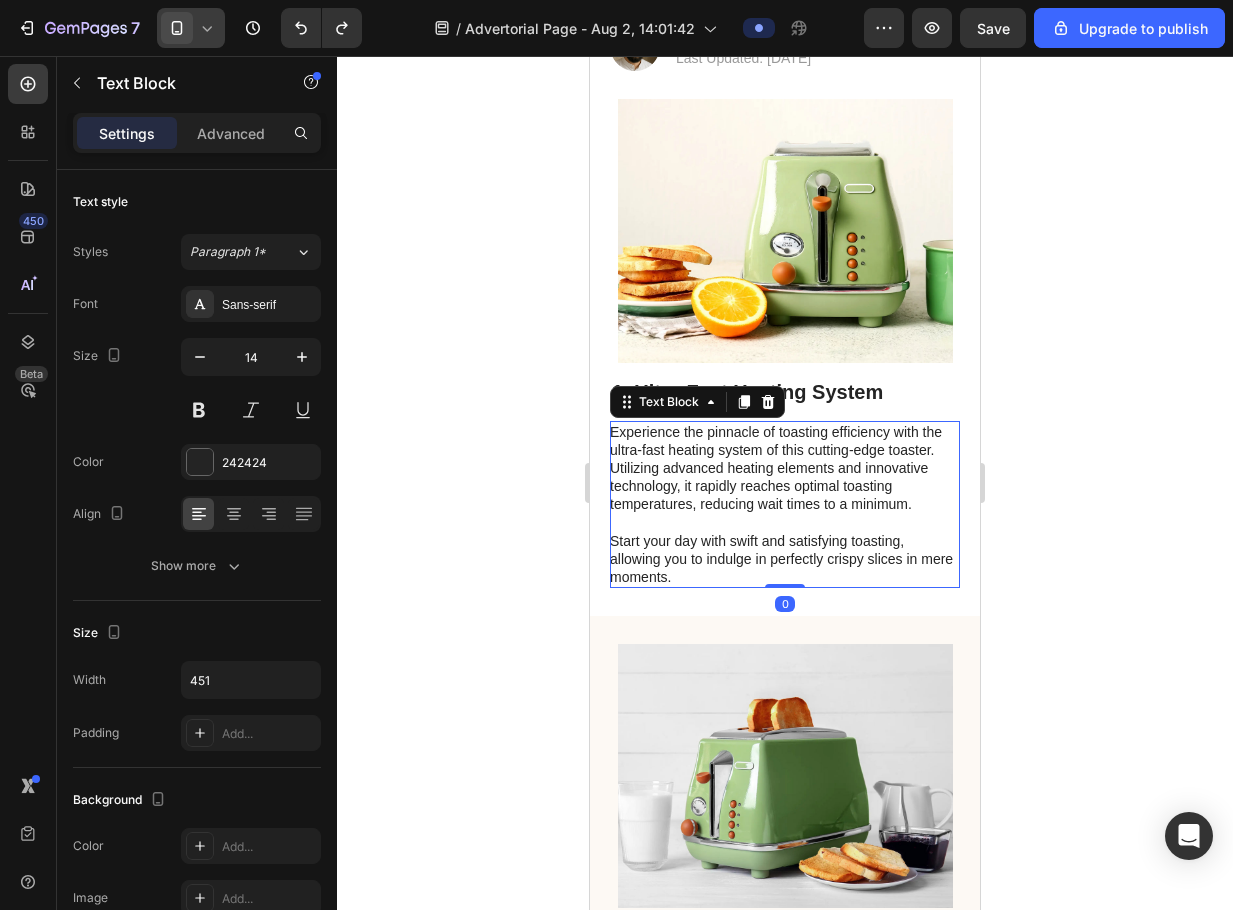 scroll, scrollTop: 0, scrollLeft: 0, axis: both 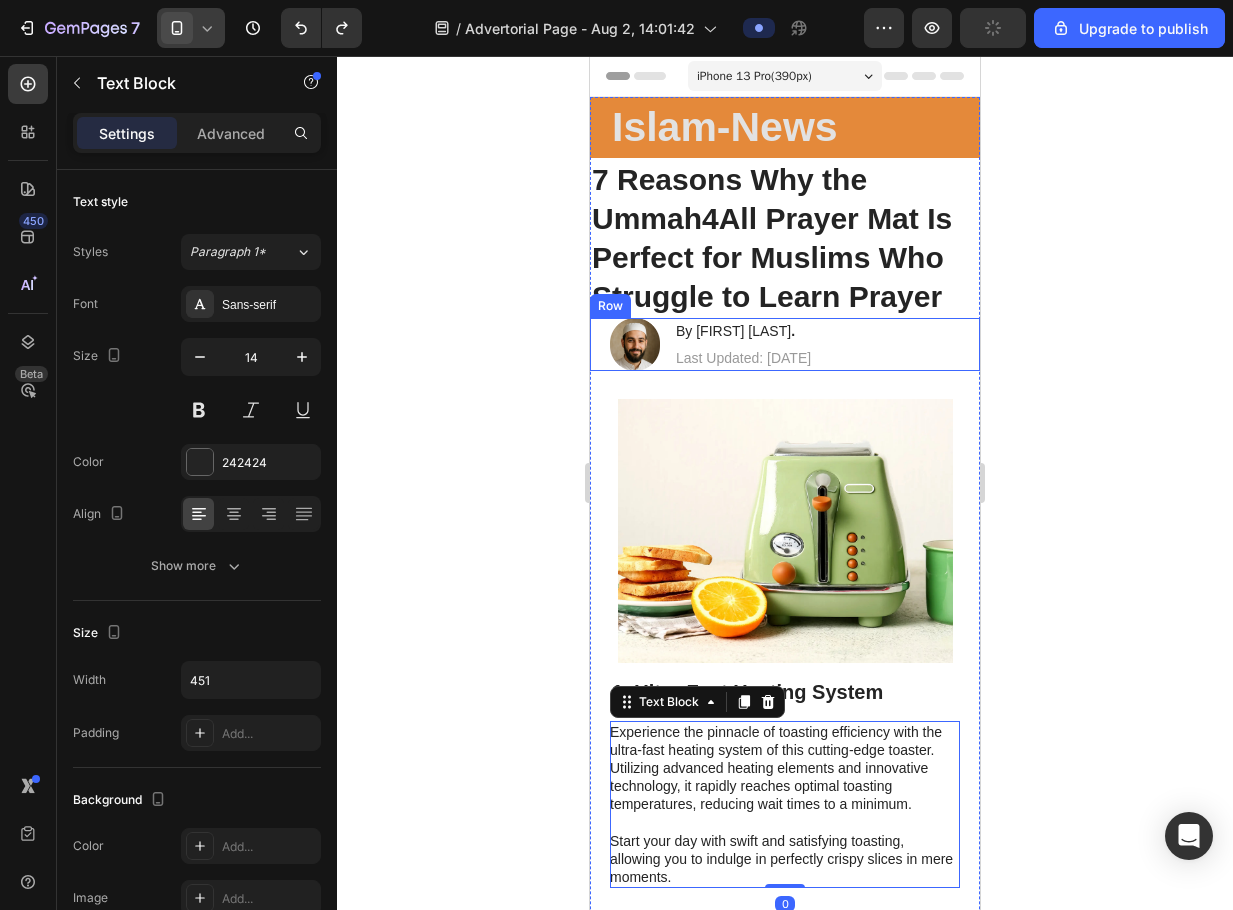click on "Image By Mohammed K . Heading Last Updated: July 29, 2025 Text Block Row" at bounding box center (785, 344) 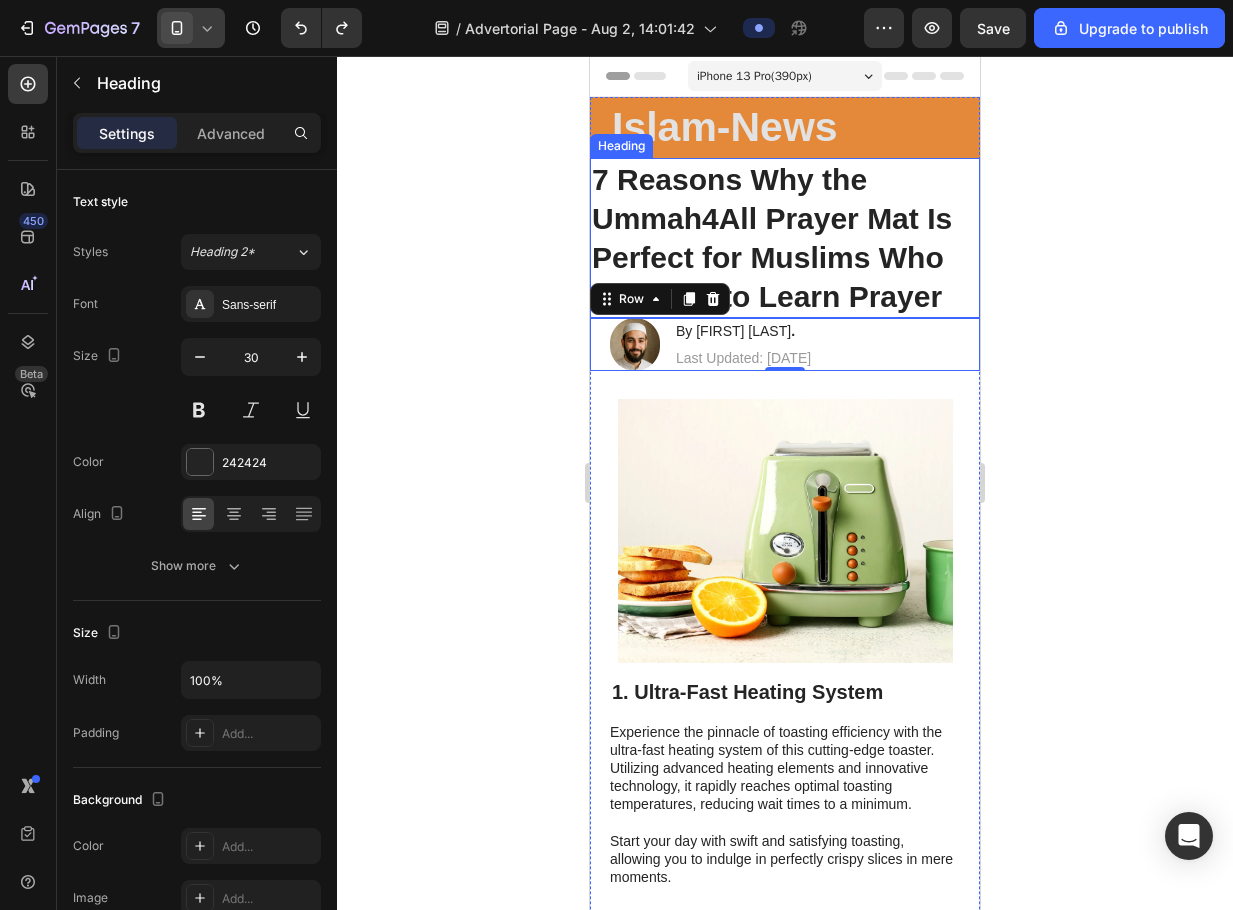 click on "7 Reasons Why the Ummah4All Prayer Mat Is Perfect for Muslims Who Struggle to Learn Prayer" at bounding box center [775, 238] 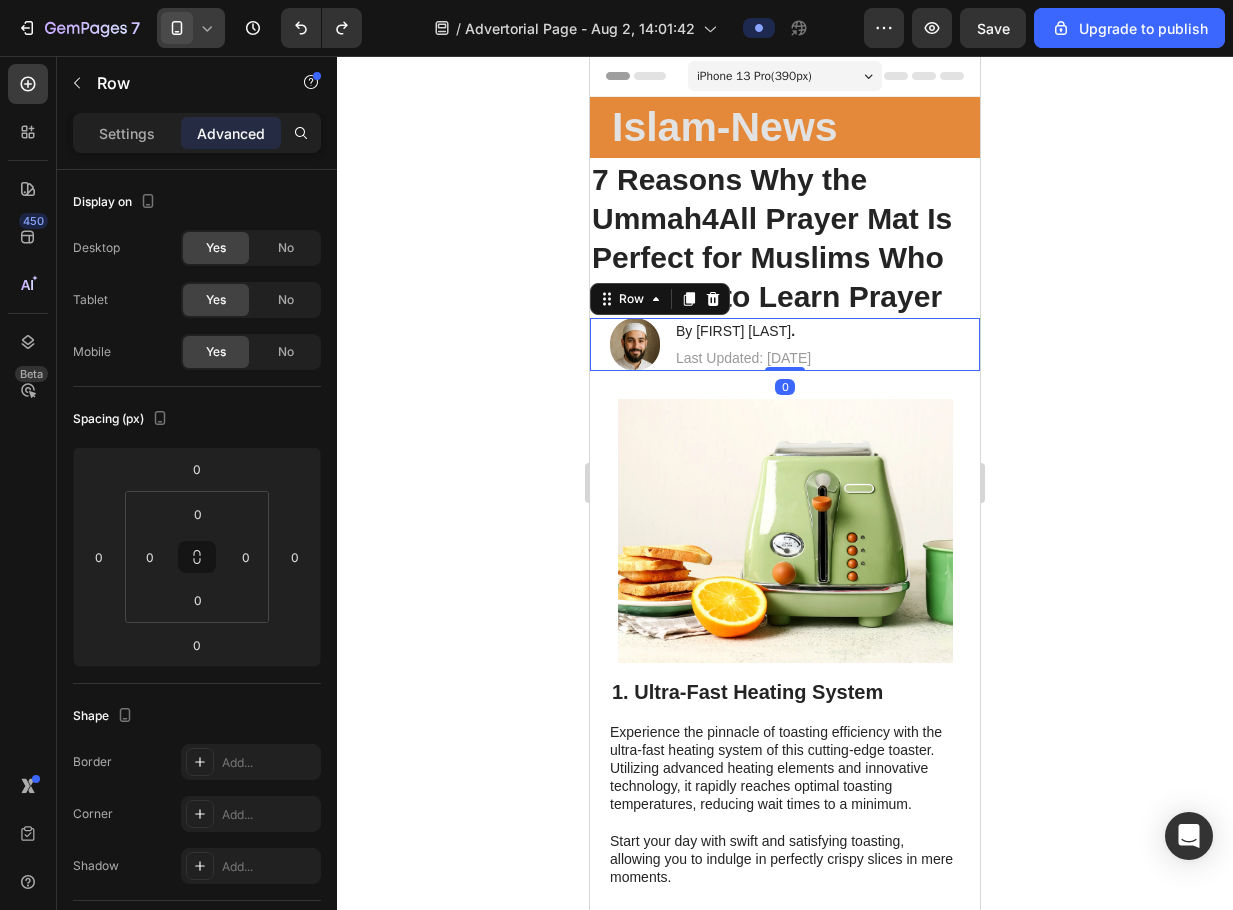 click on "Image By Mohammed K . Heading Last Updated: July 29, 2025 Text Block Row   0" at bounding box center [785, 344] 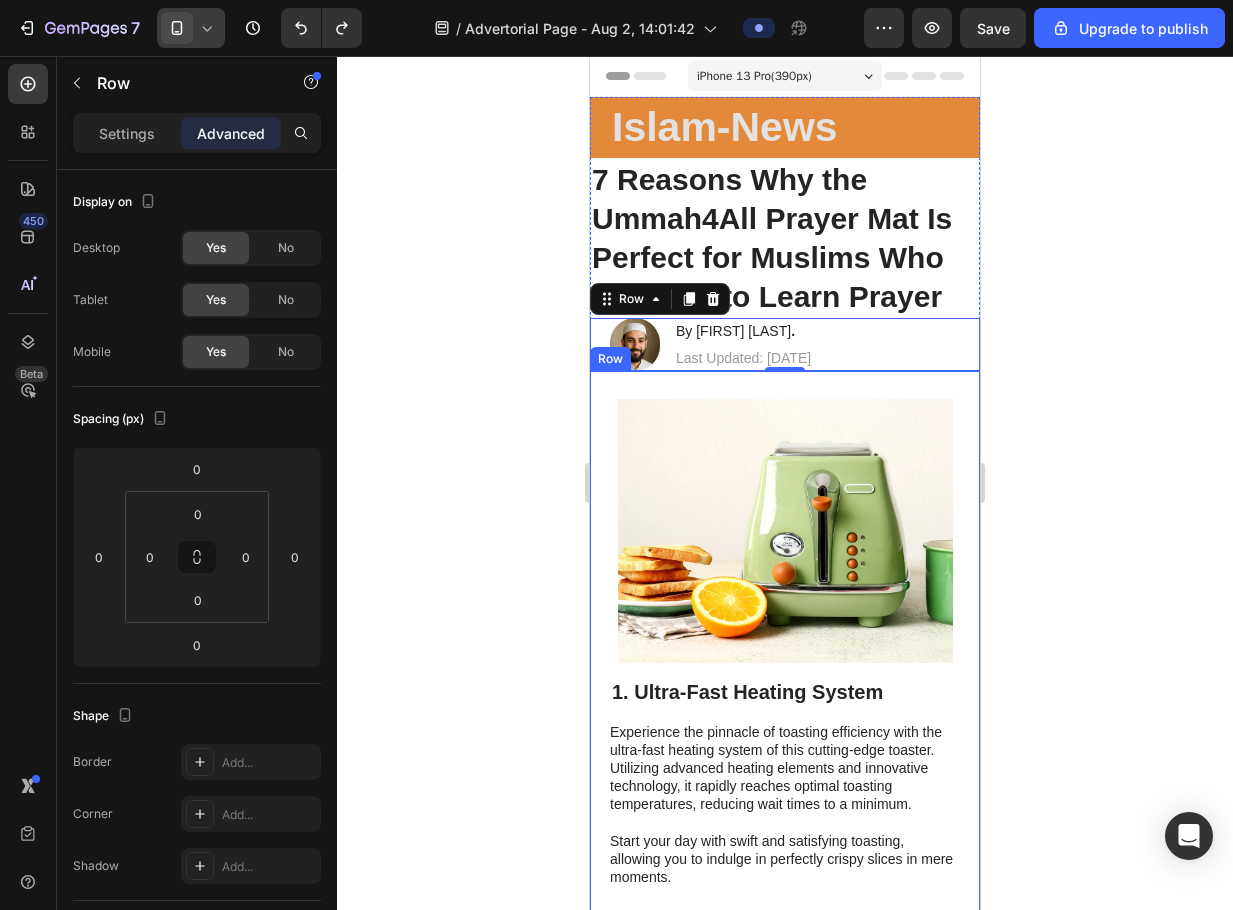 click on "Image 1. Ultra-Fast Heating System Heading Experience the pinnacle of toasting efficiency with the ultra-fast heating system of this cutting-edge toaster. Utilizing advanced heating elements and innovative technology, it rapidly reaches optimal toasting temperatures, reducing wait times to a minimum. Start your day with swift and satisfying toasting, allowing you to indulge in perfectly crispy slices in mere moments. Text Block Row" at bounding box center (785, 644) 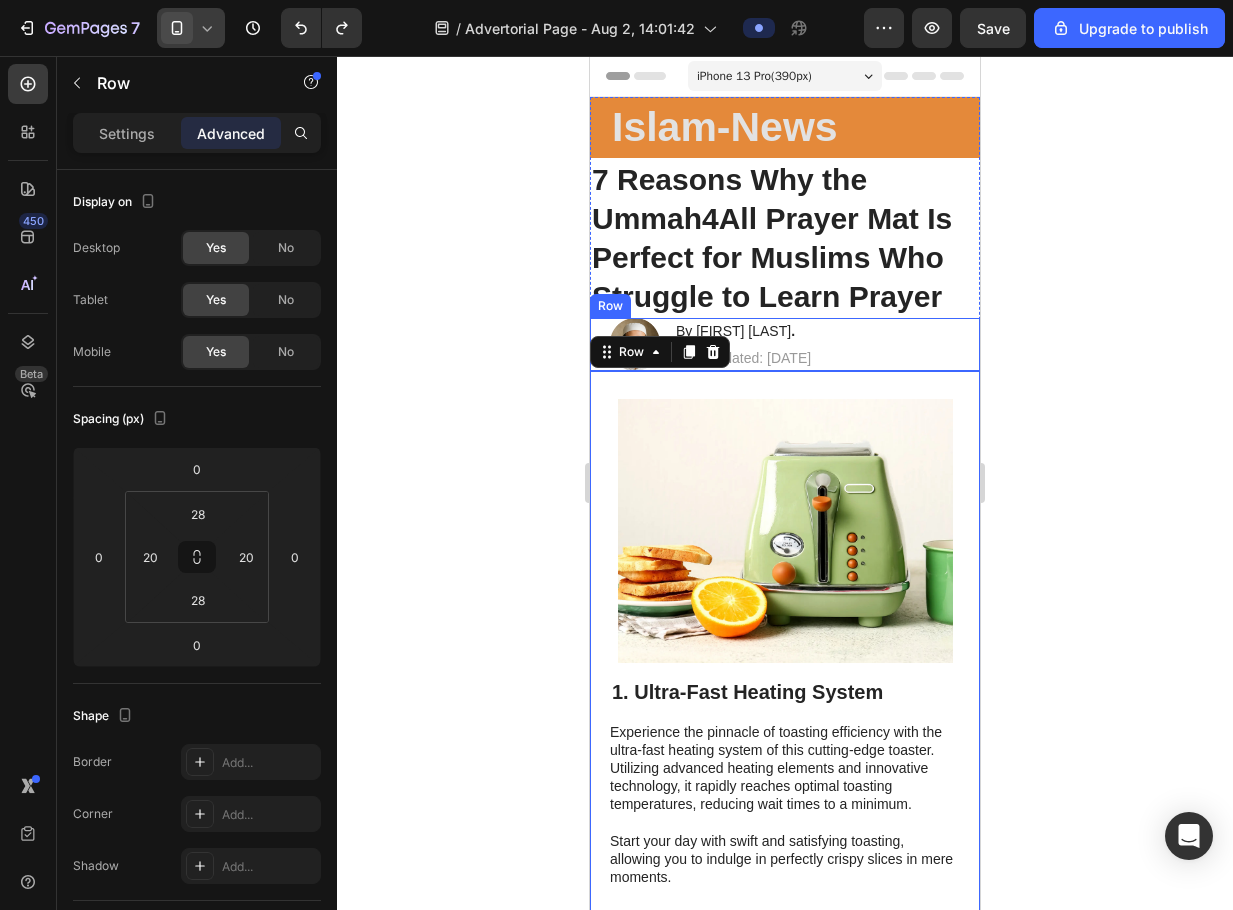 click on "Image By Mohammed K . Heading Last Updated: July 29, 2025 Text Block Row" at bounding box center (785, 344) 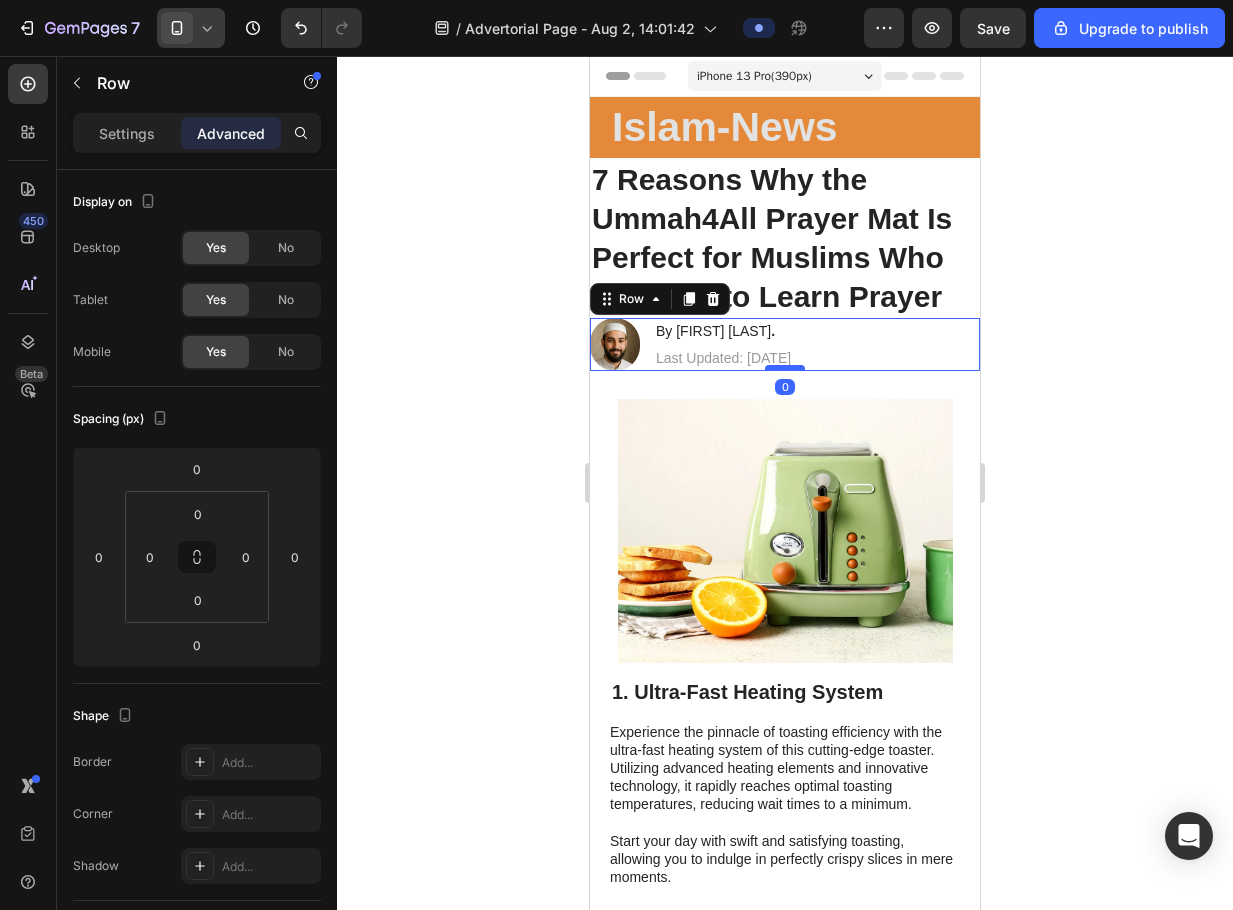 click at bounding box center (785, 368) 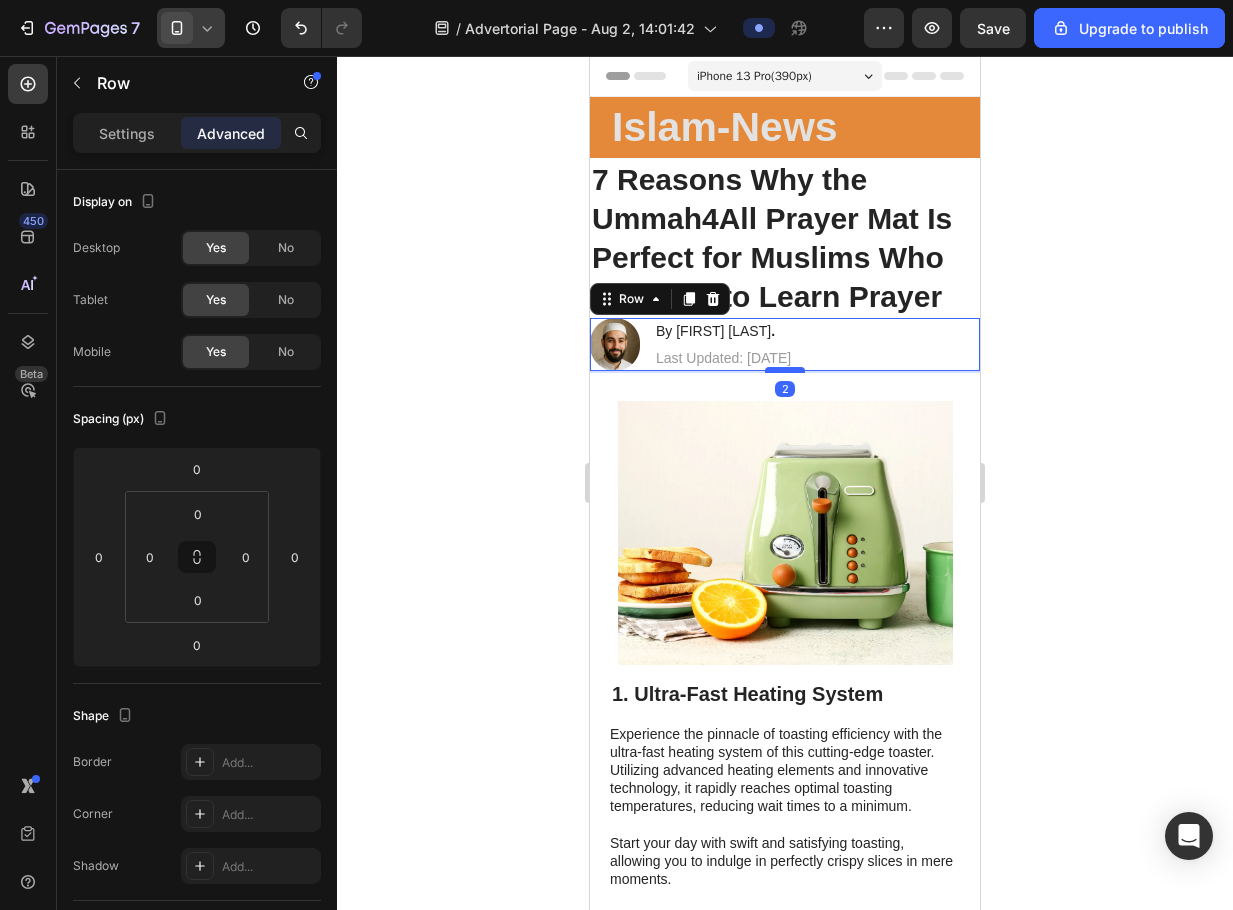 click at bounding box center [785, 370] 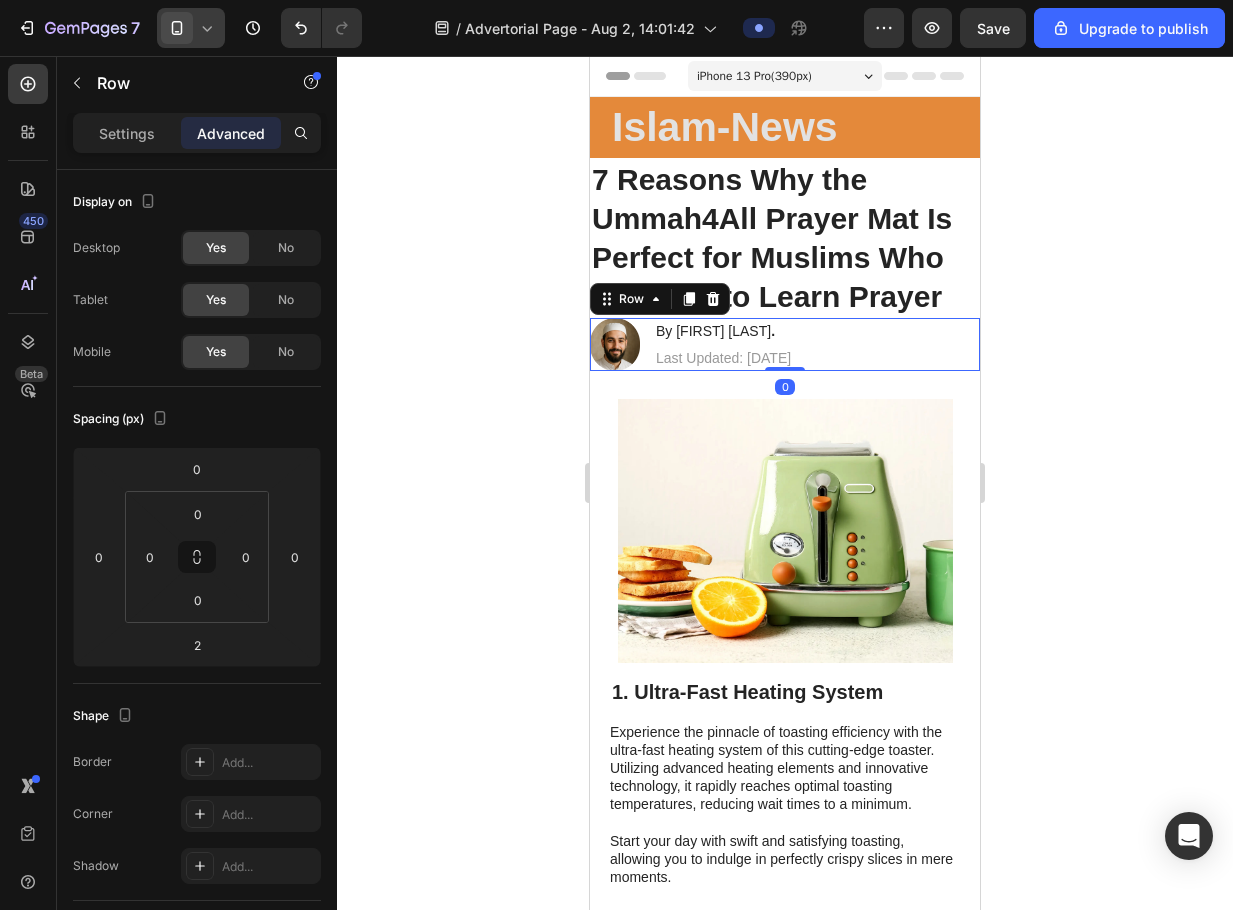 drag, startPoint x: 782, startPoint y: 408, endPoint x: 794, endPoint y: 385, distance: 25.942244 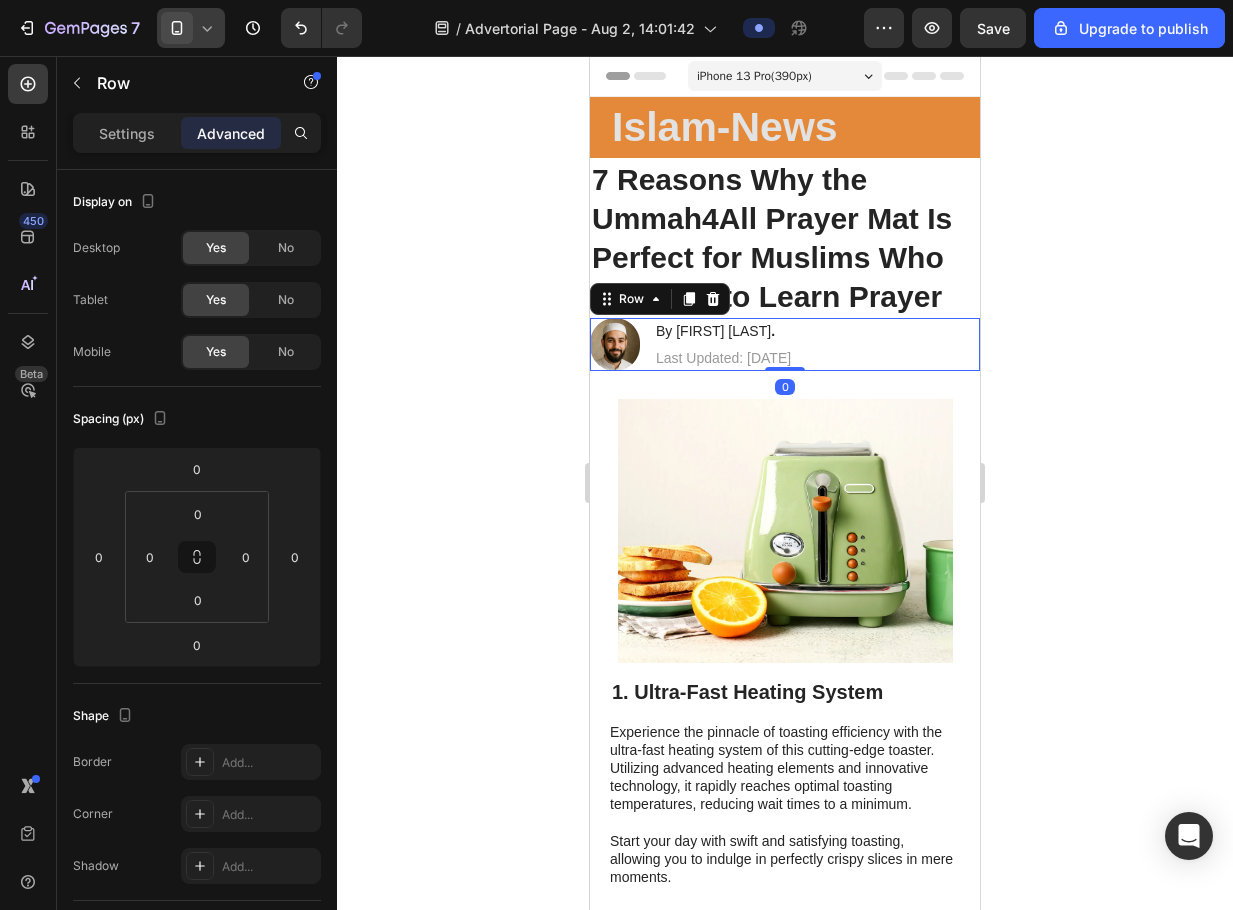 click 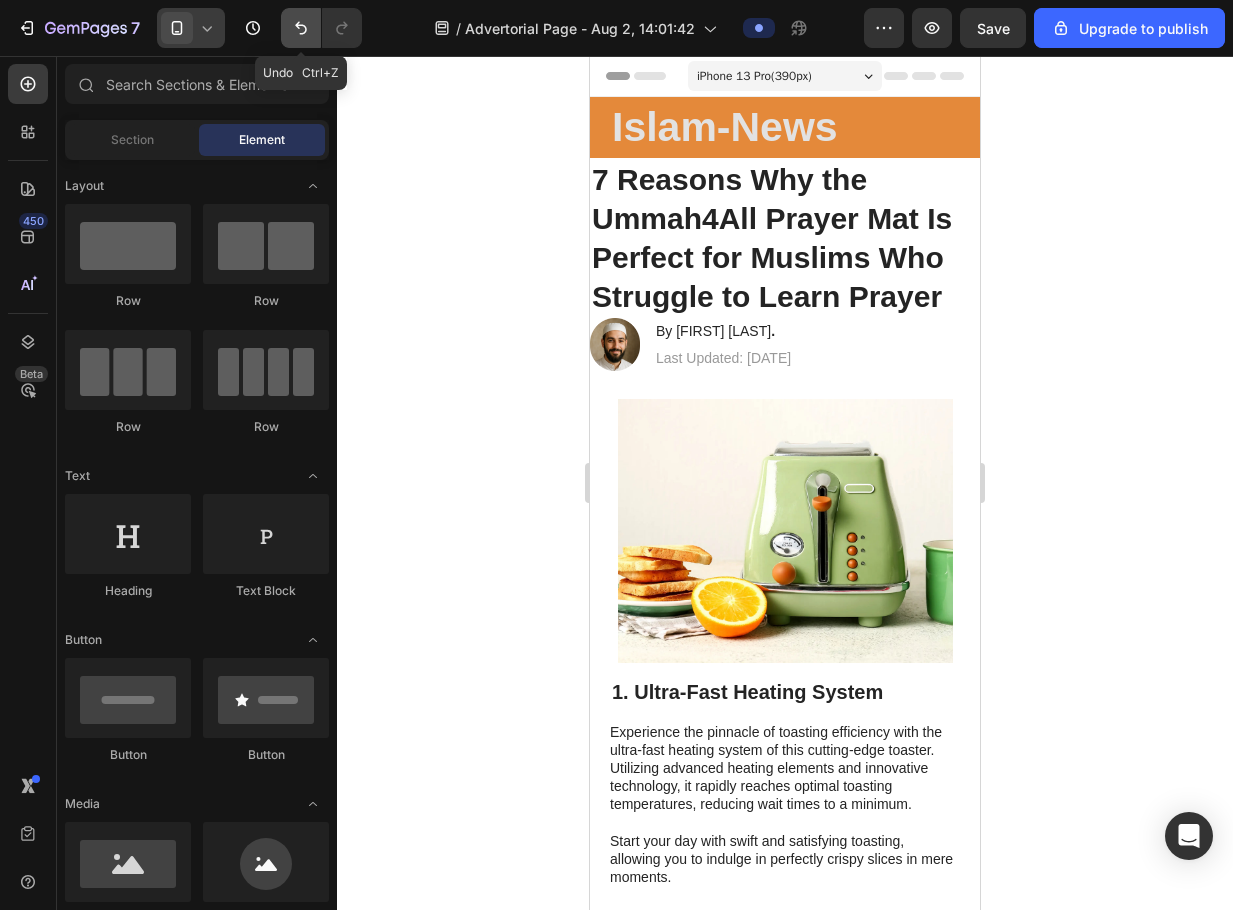 click 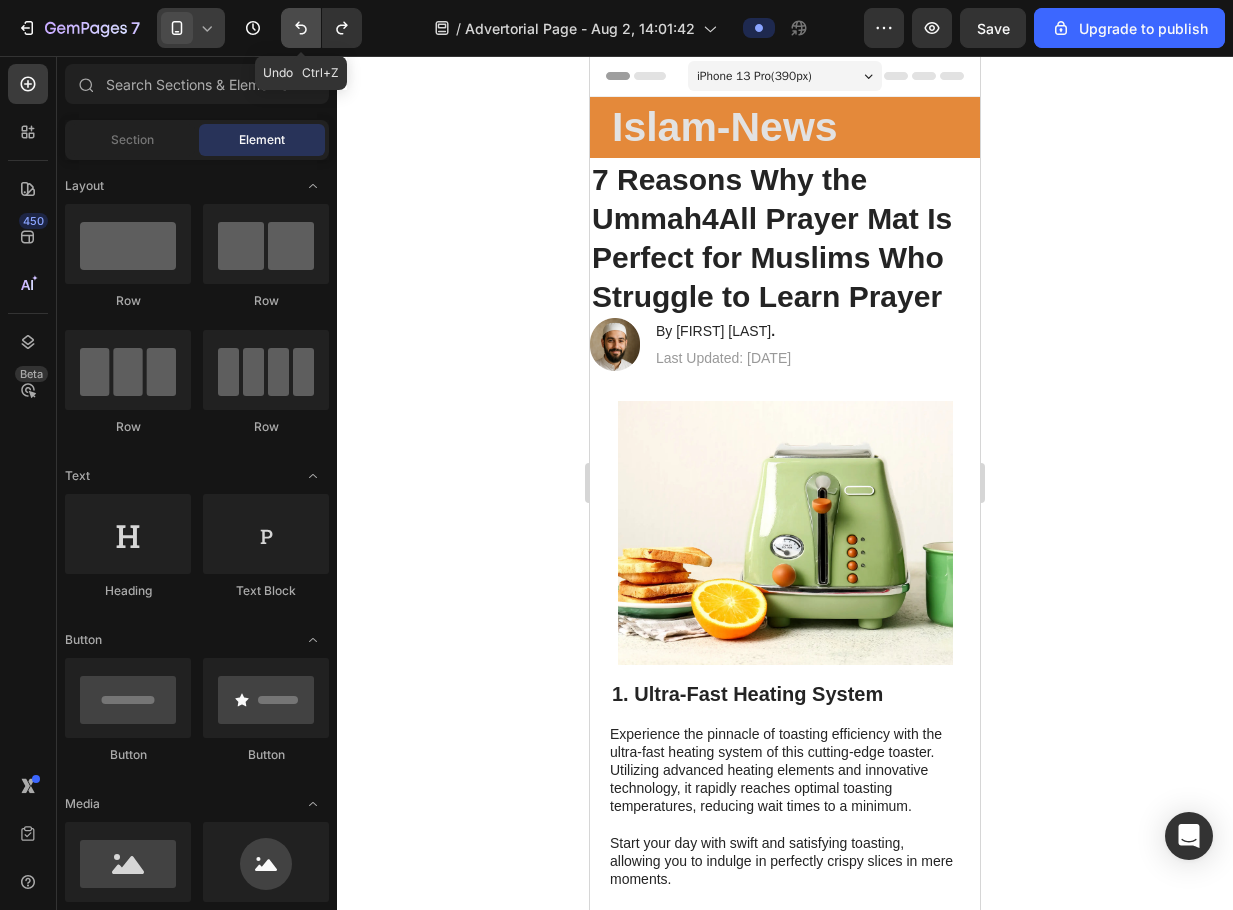 click 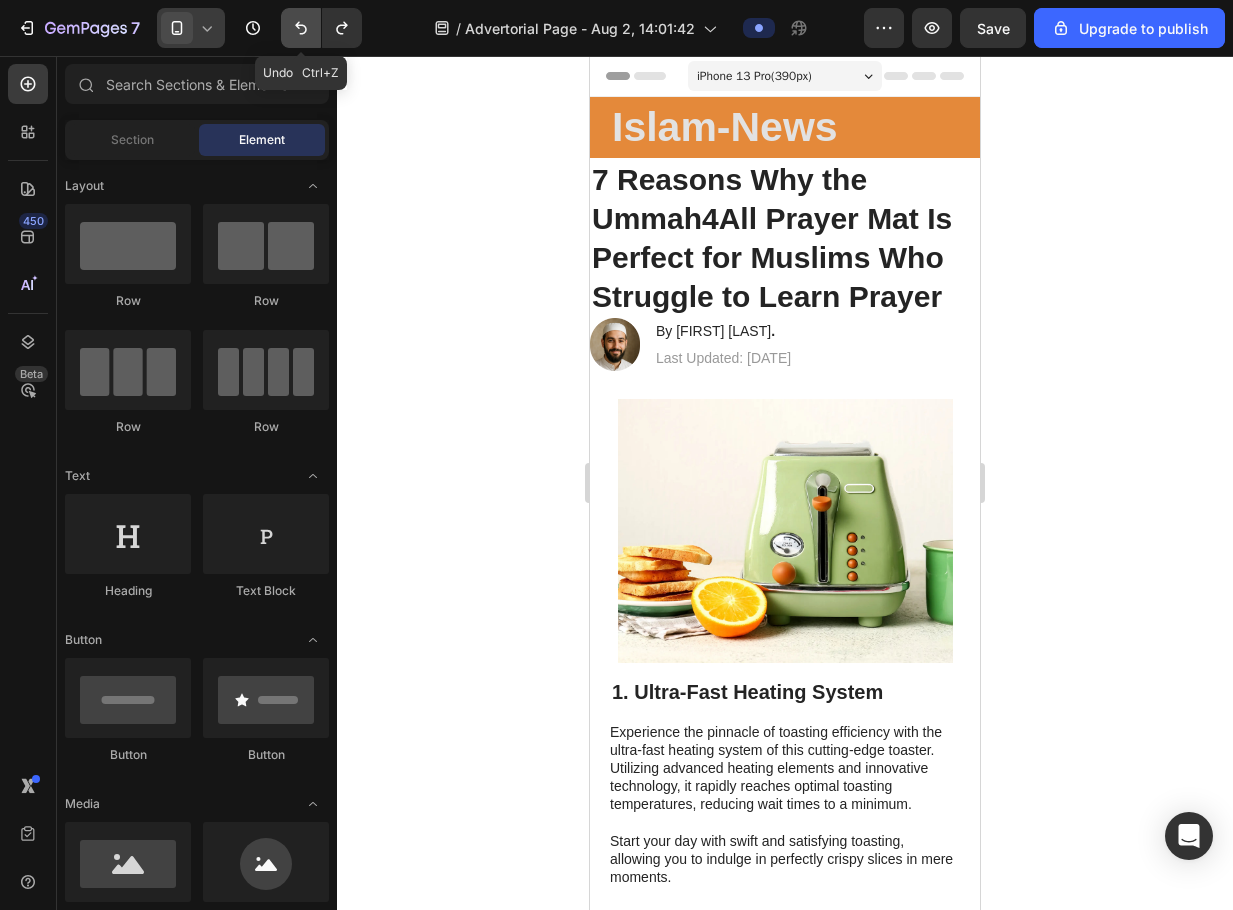 click 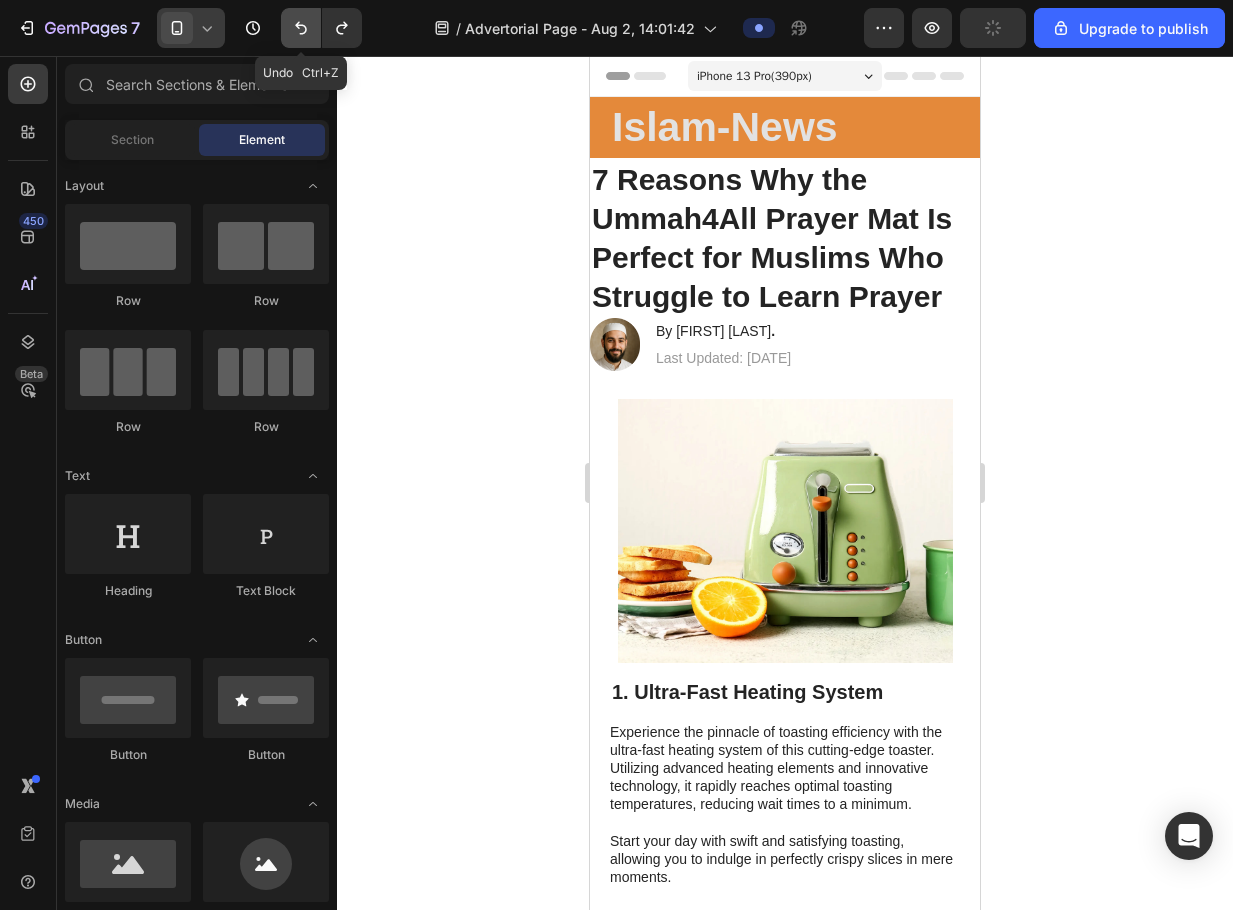 click 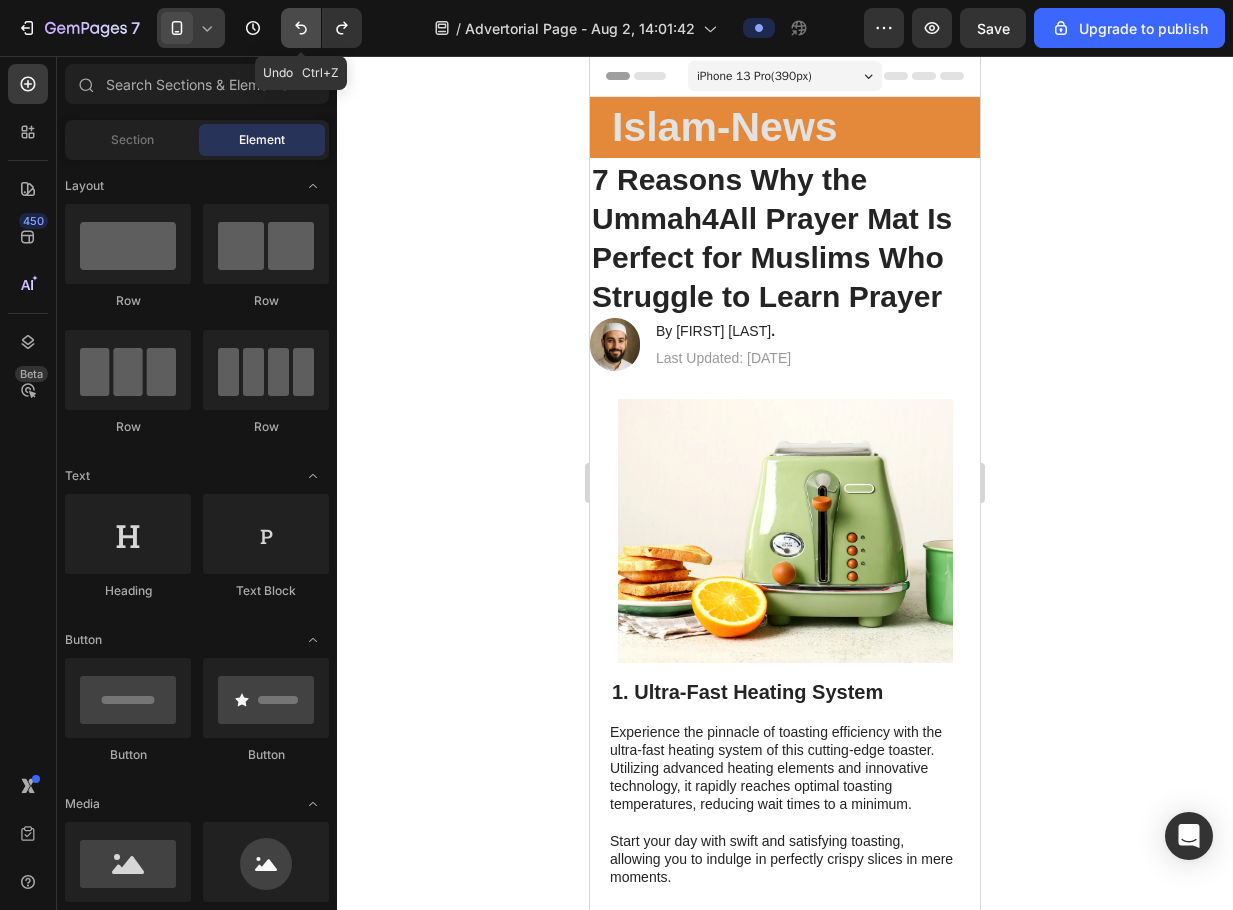 click 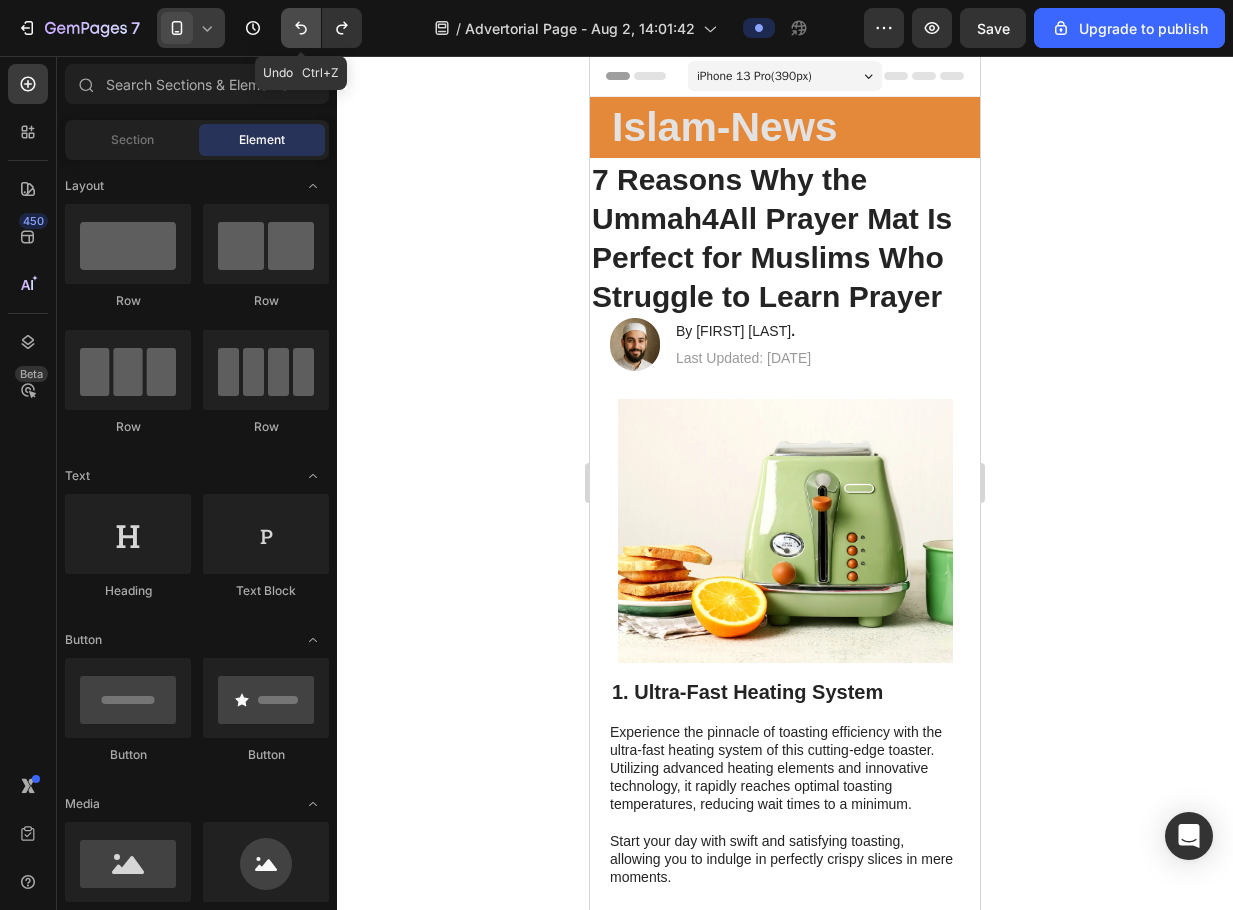 click 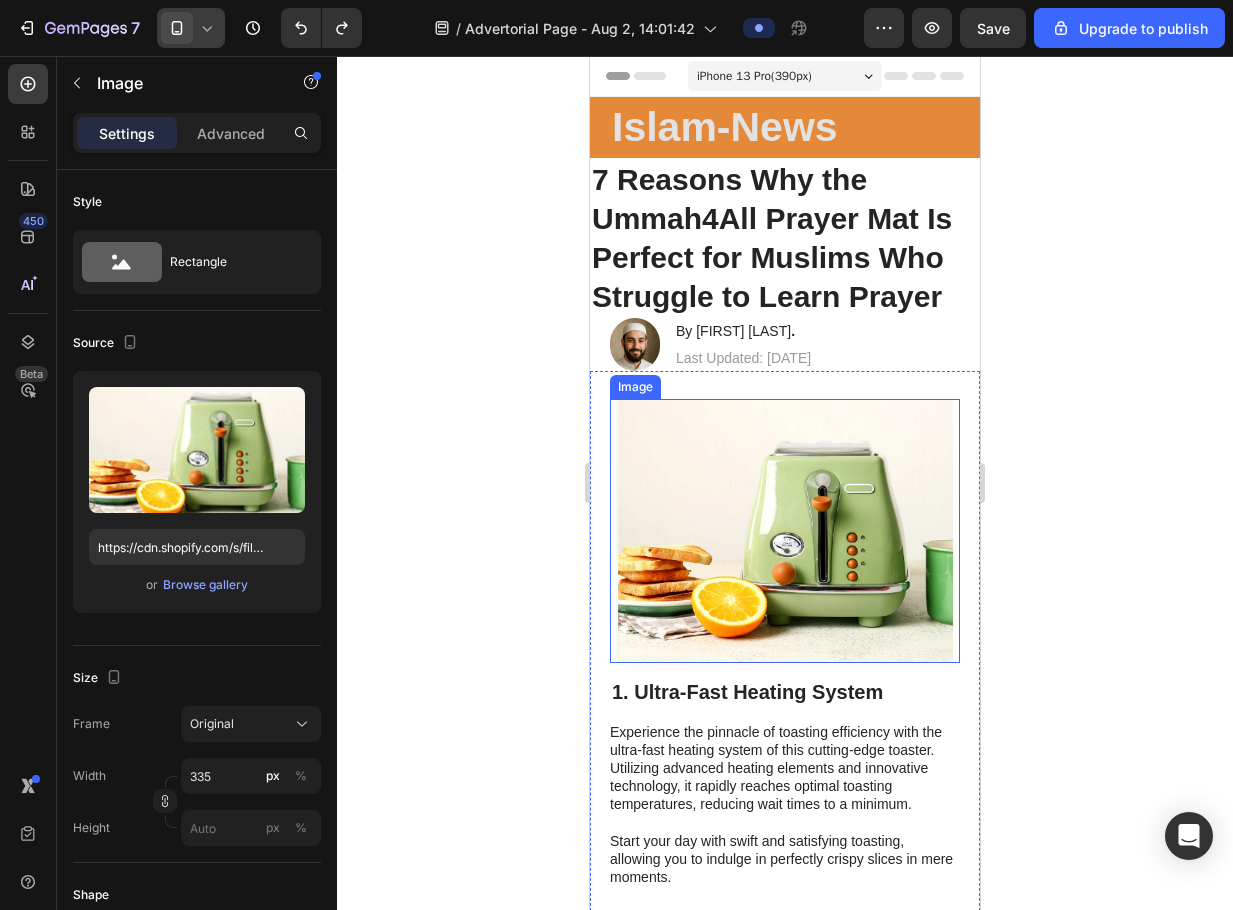 click at bounding box center [785, 531] 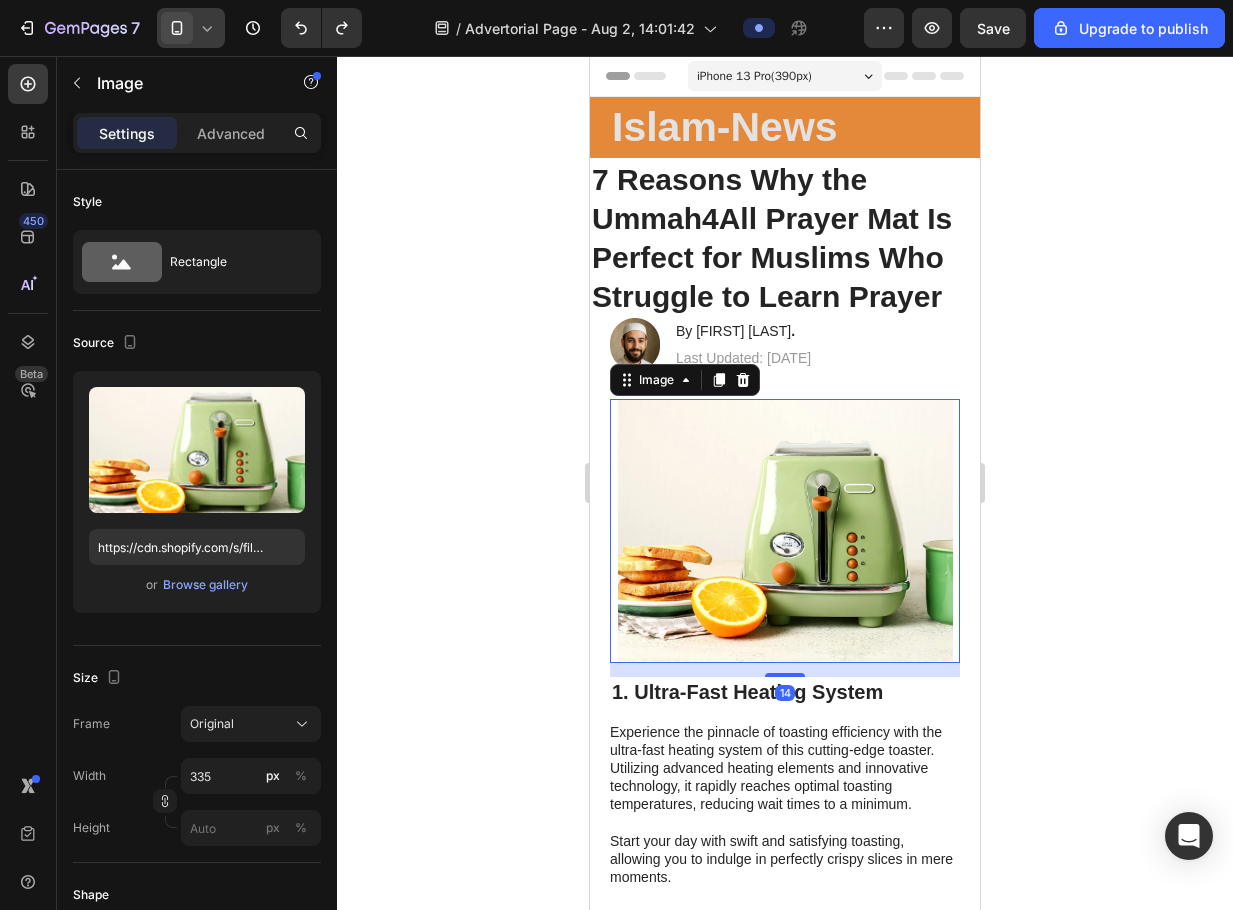 click 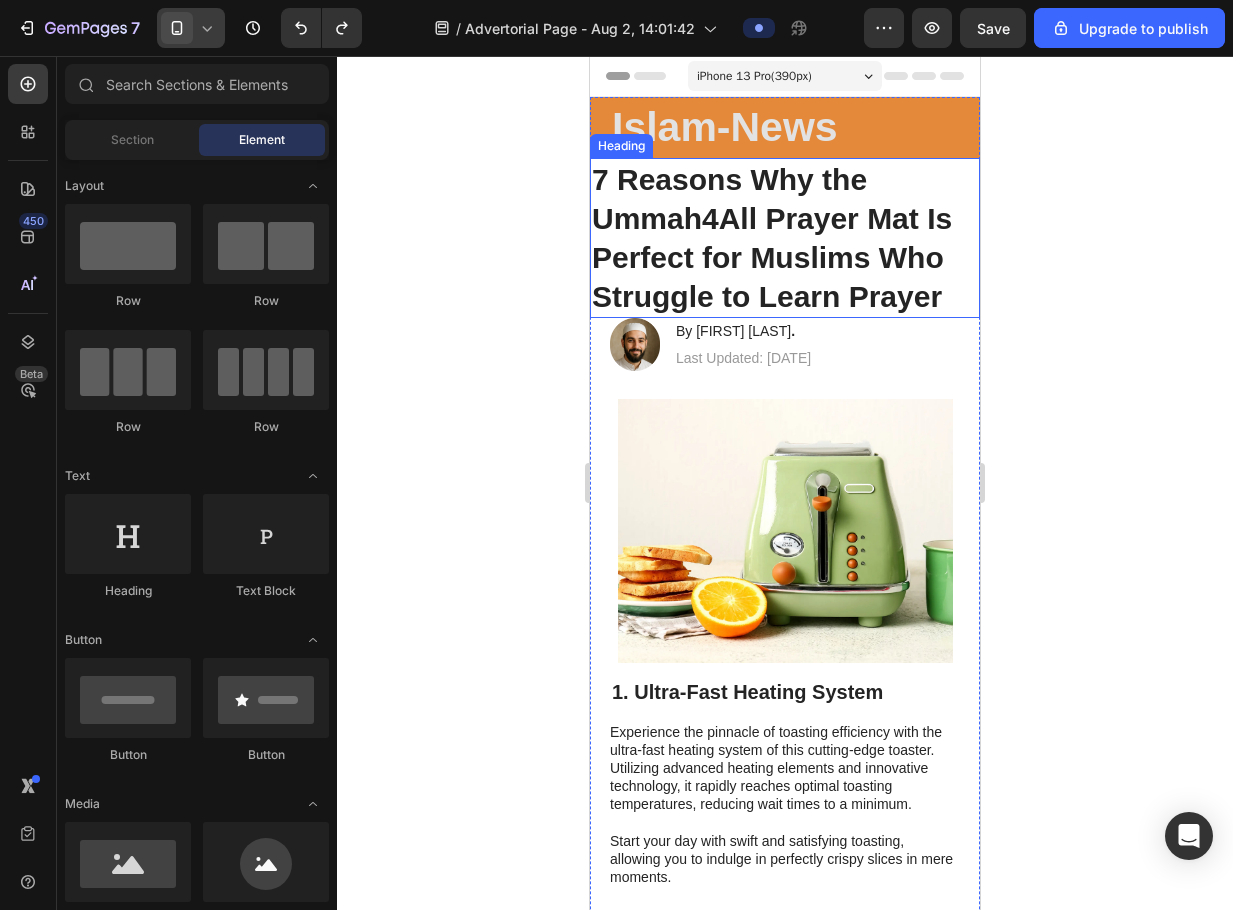 click on "7 Reasons Why the Ummah4All Prayer Mat Is Perfect for Muslims Who Struggle to Learn Prayer" at bounding box center [775, 238] 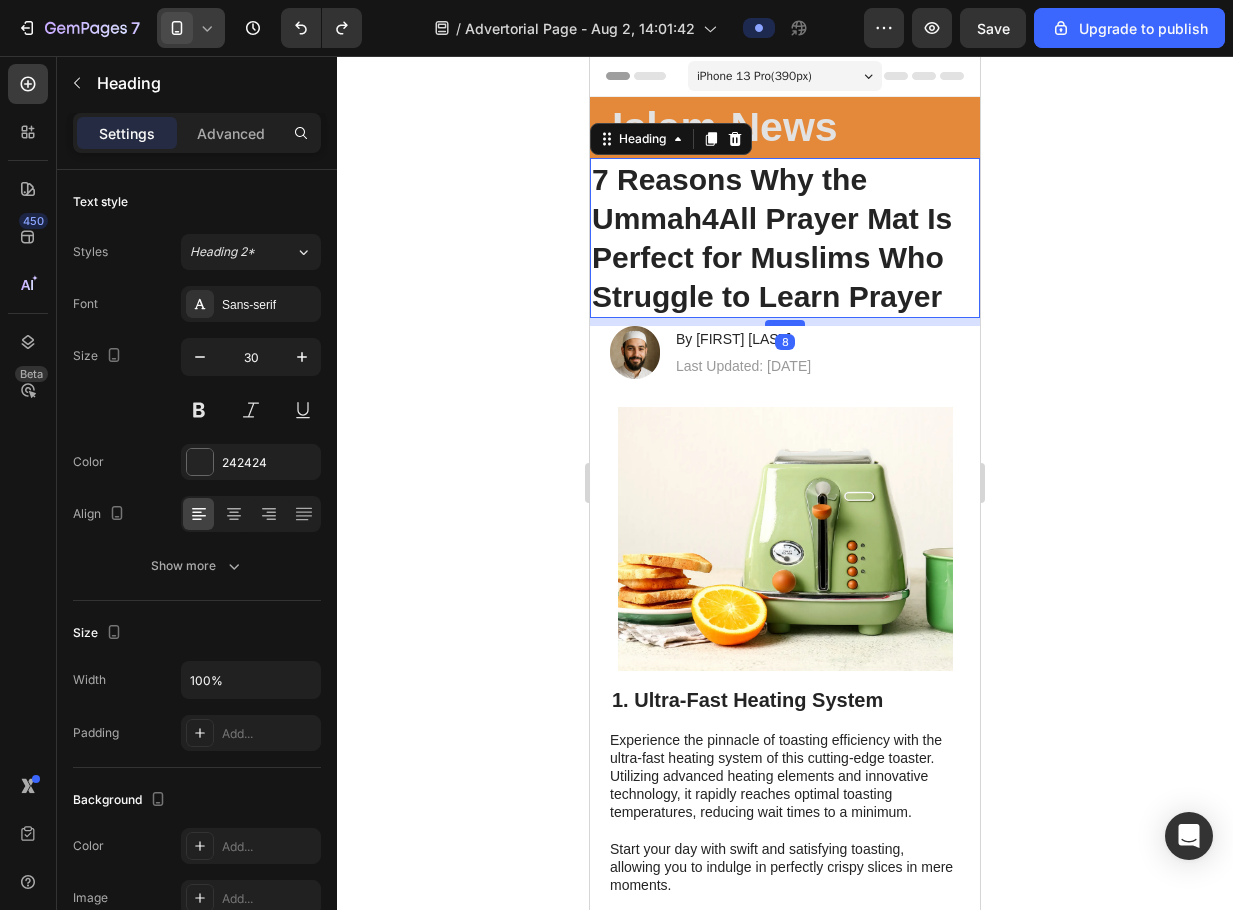 drag, startPoint x: 781, startPoint y: 354, endPoint x: 788, endPoint y: 362, distance: 10.630146 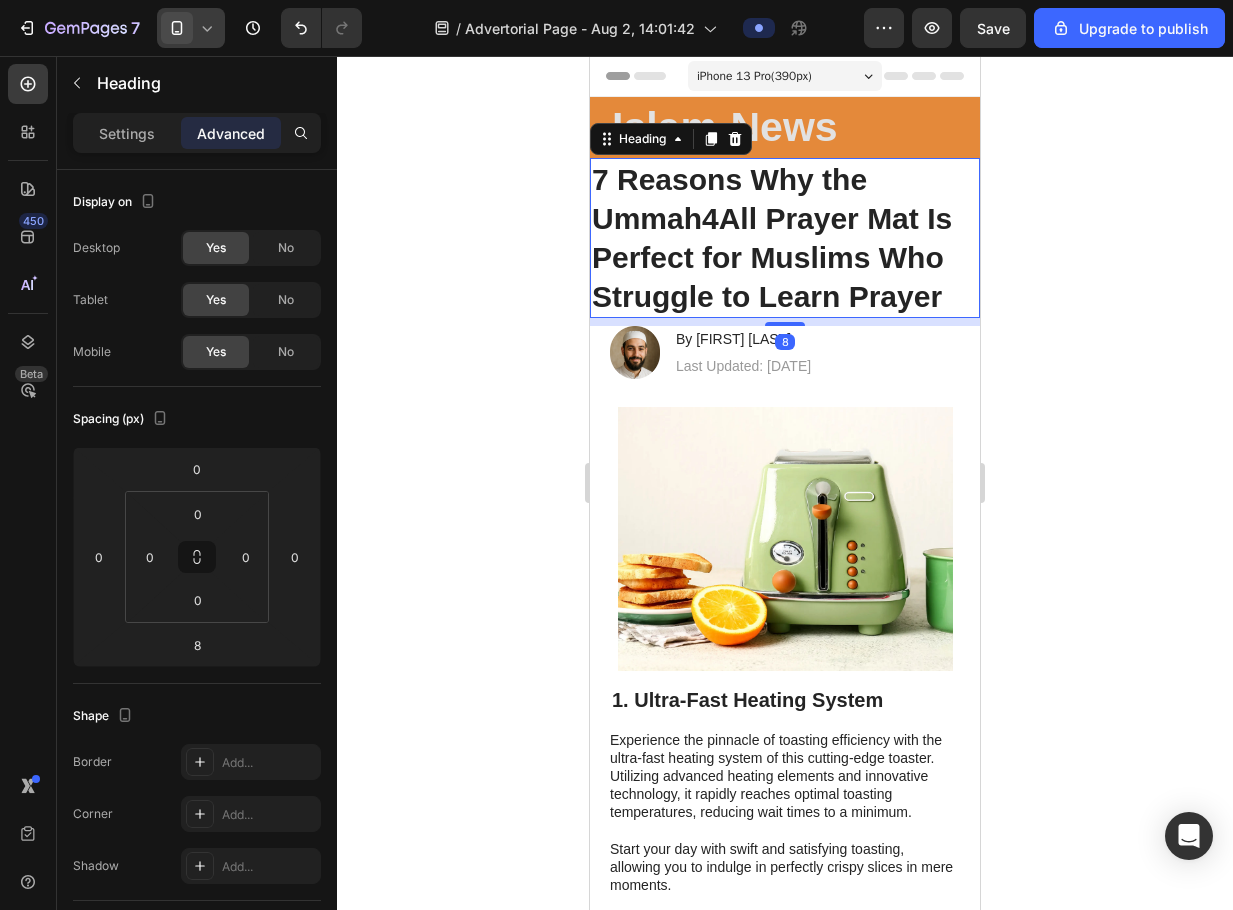 click 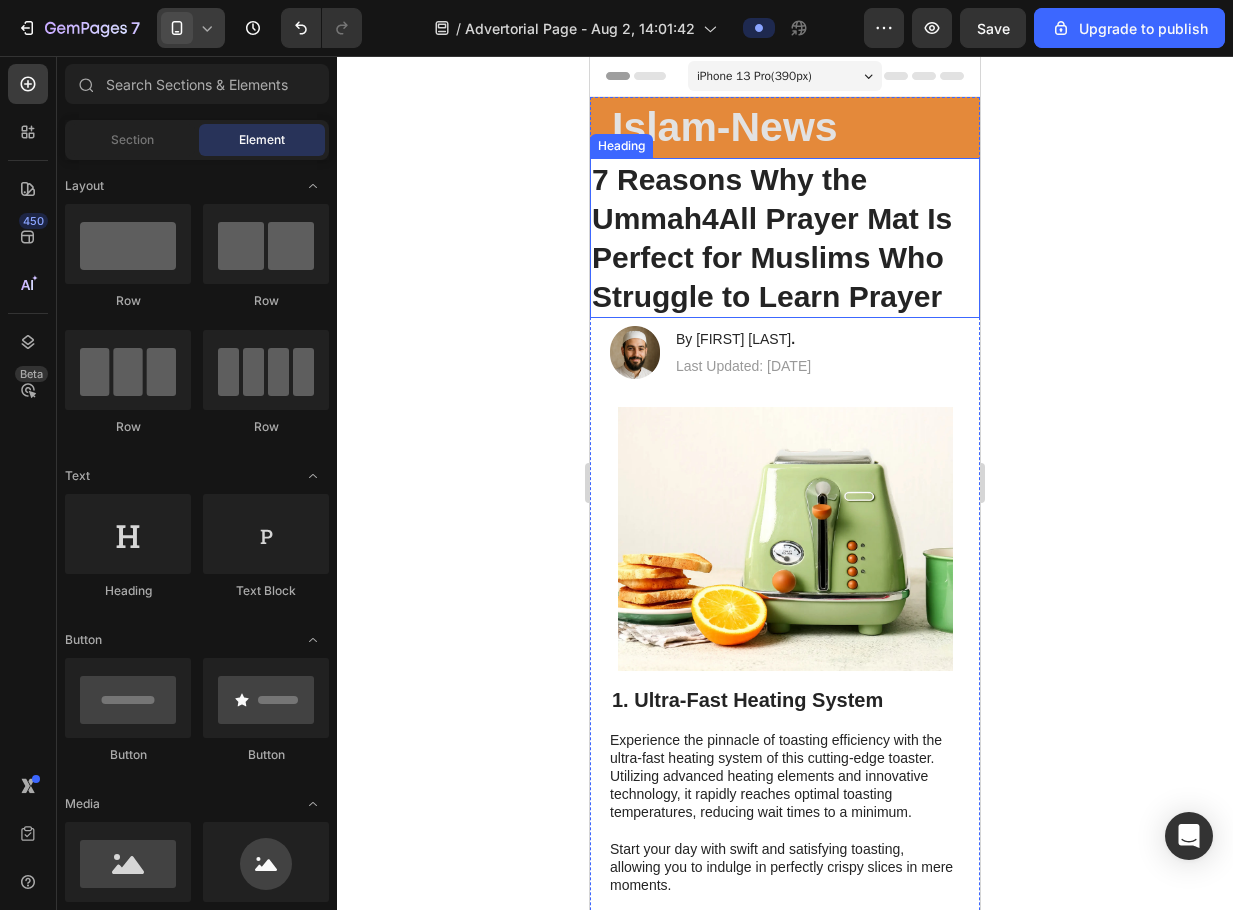 click on "7 Reasons Why the Ummah4All Prayer Mat Is Perfect for Muslims Who Struggle to Learn Prayer" at bounding box center [785, 238] 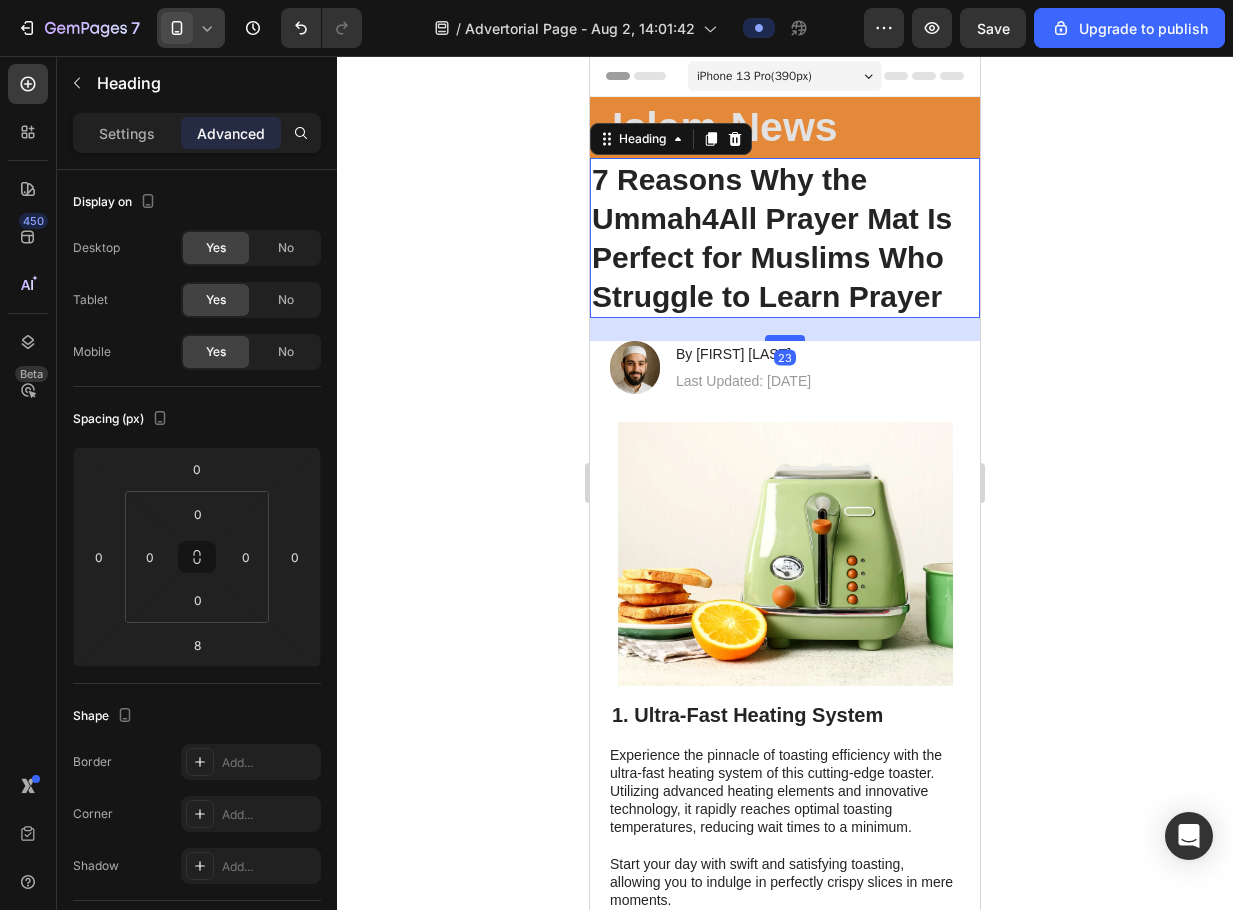 drag, startPoint x: 786, startPoint y: 324, endPoint x: 788, endPoint y: 339, distance: 15.132746 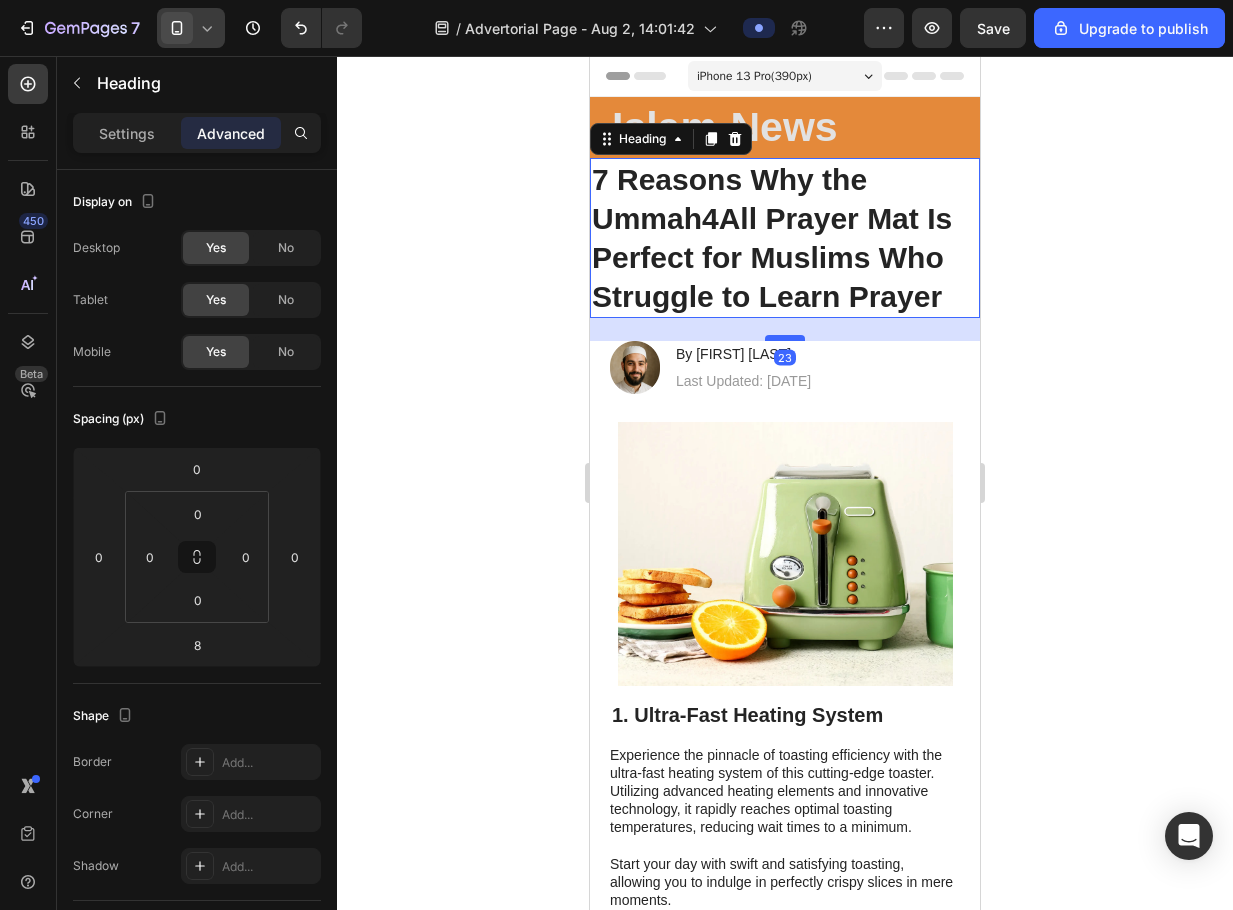 click at bounding box center (785, 338) 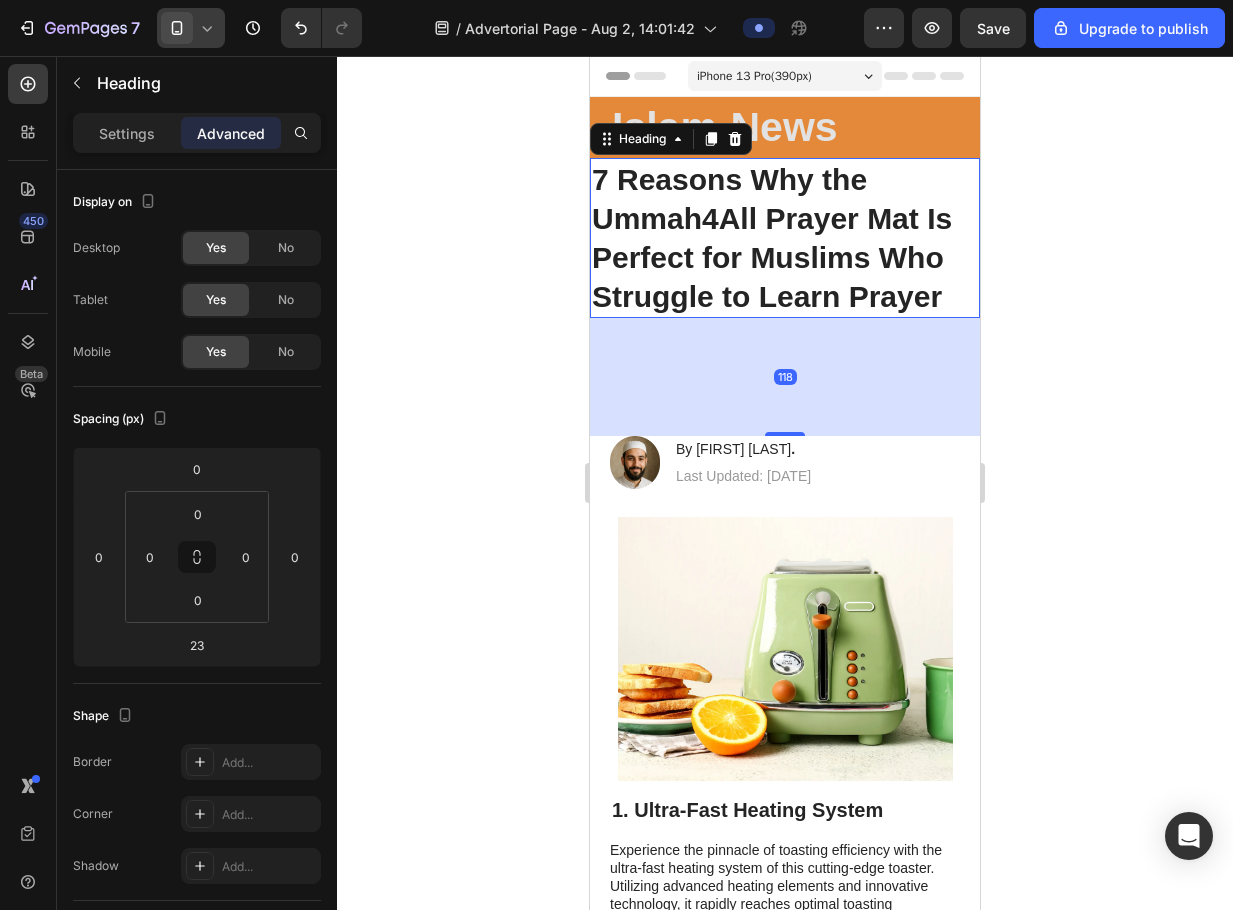 drag, startPoint x: 782, startPoint y: 335, endPoint x: 796, endPoint y: 431, distance: 97.015465 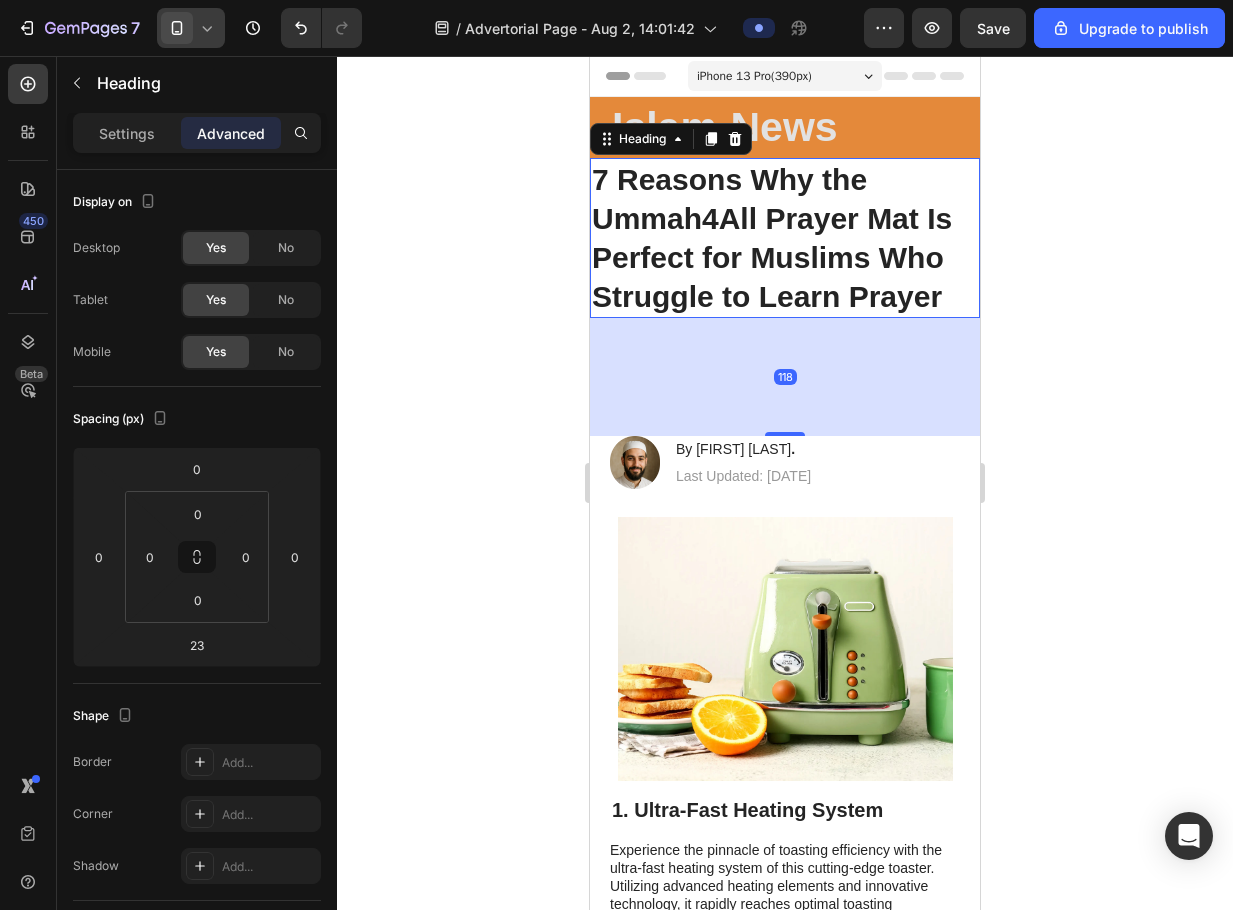 click on "118" at bounding box center [785, 318] 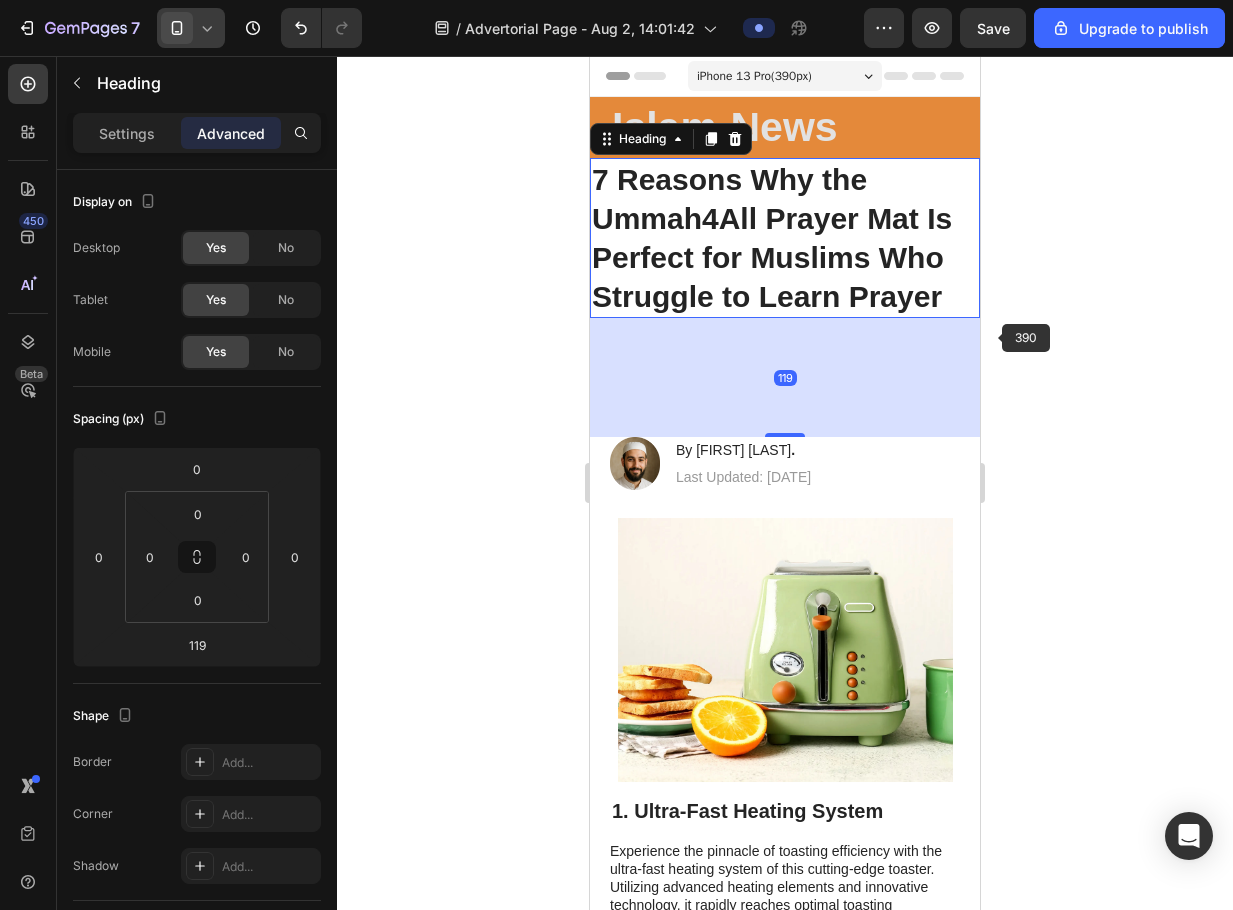 click 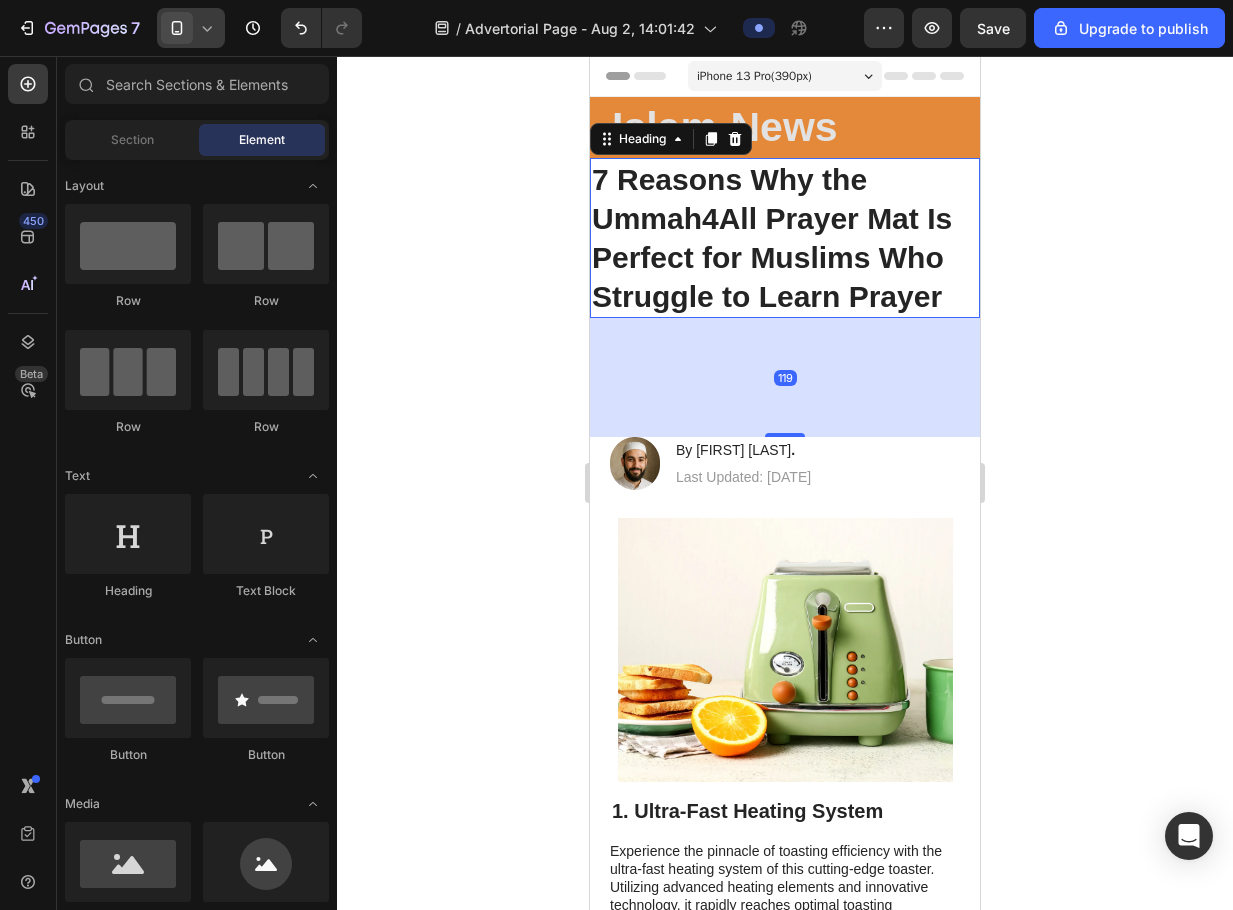 click on "7 Reasons Why the Ummah4All Prayer Mat Is Perfect for Muslims Who Struggle to Learn Prayer" at bounding box center [785, 238] 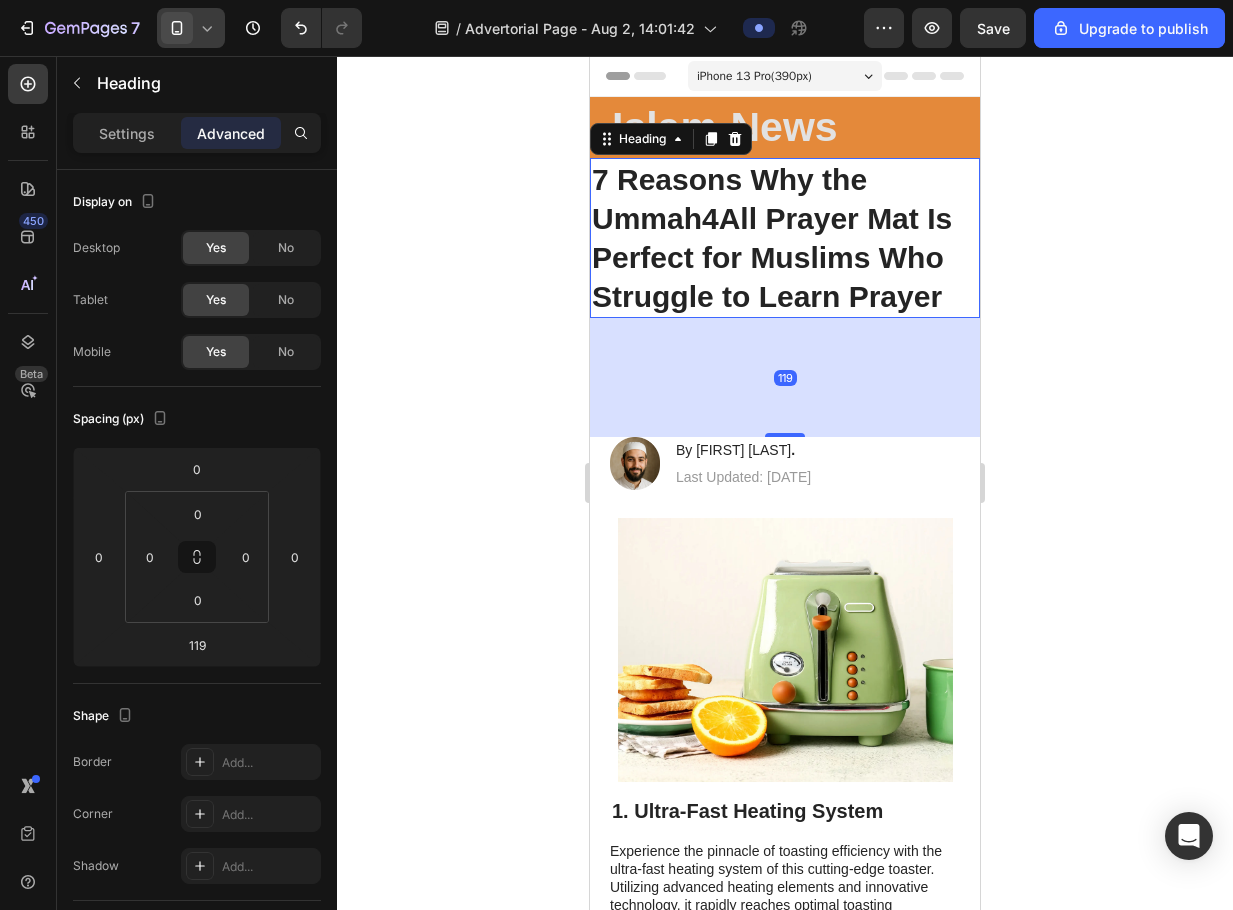 click on "119" at bounding box center [785, 377] 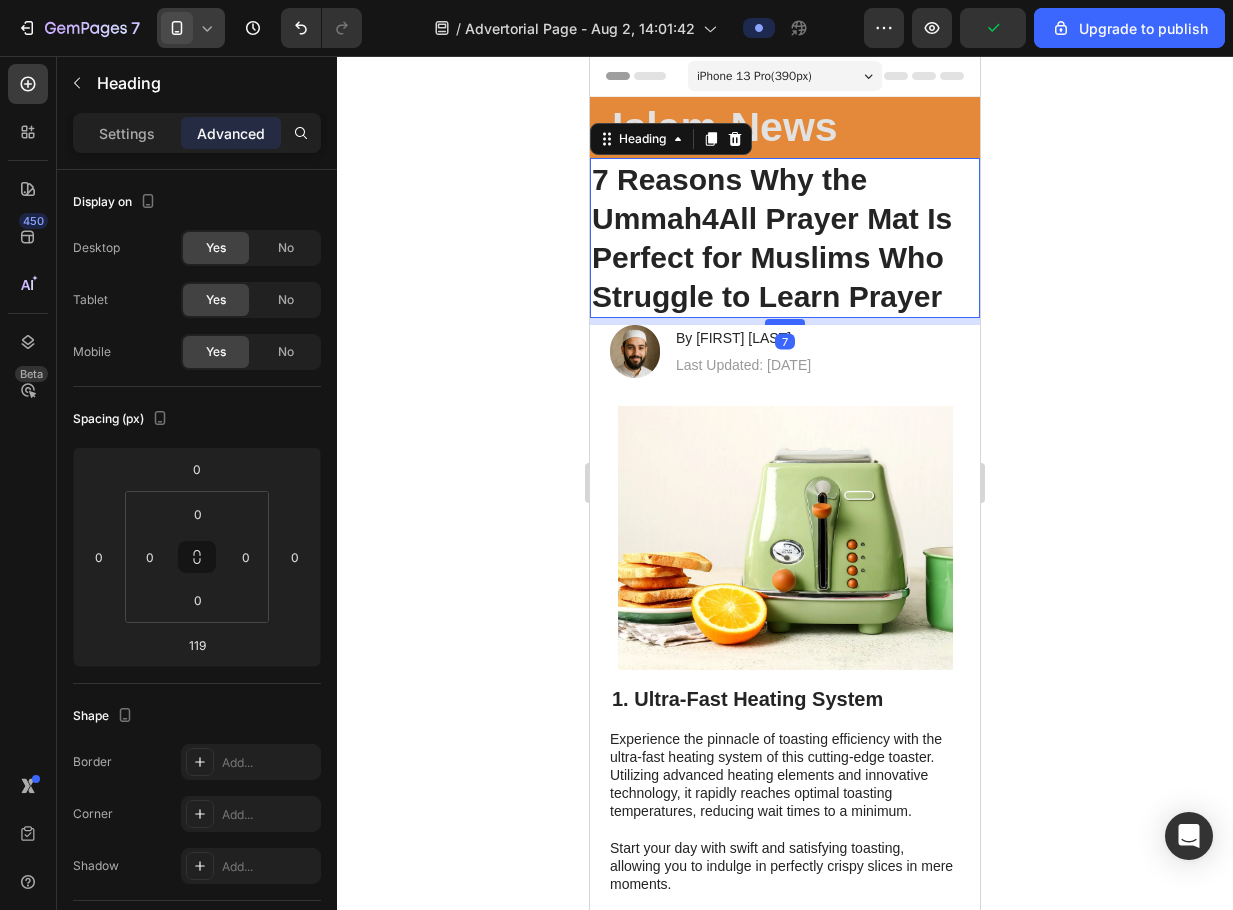 drag, startPoint x: 784, startPoint y: 433, endPoint x: 791, endPoint y: 321, distance: 112.21854 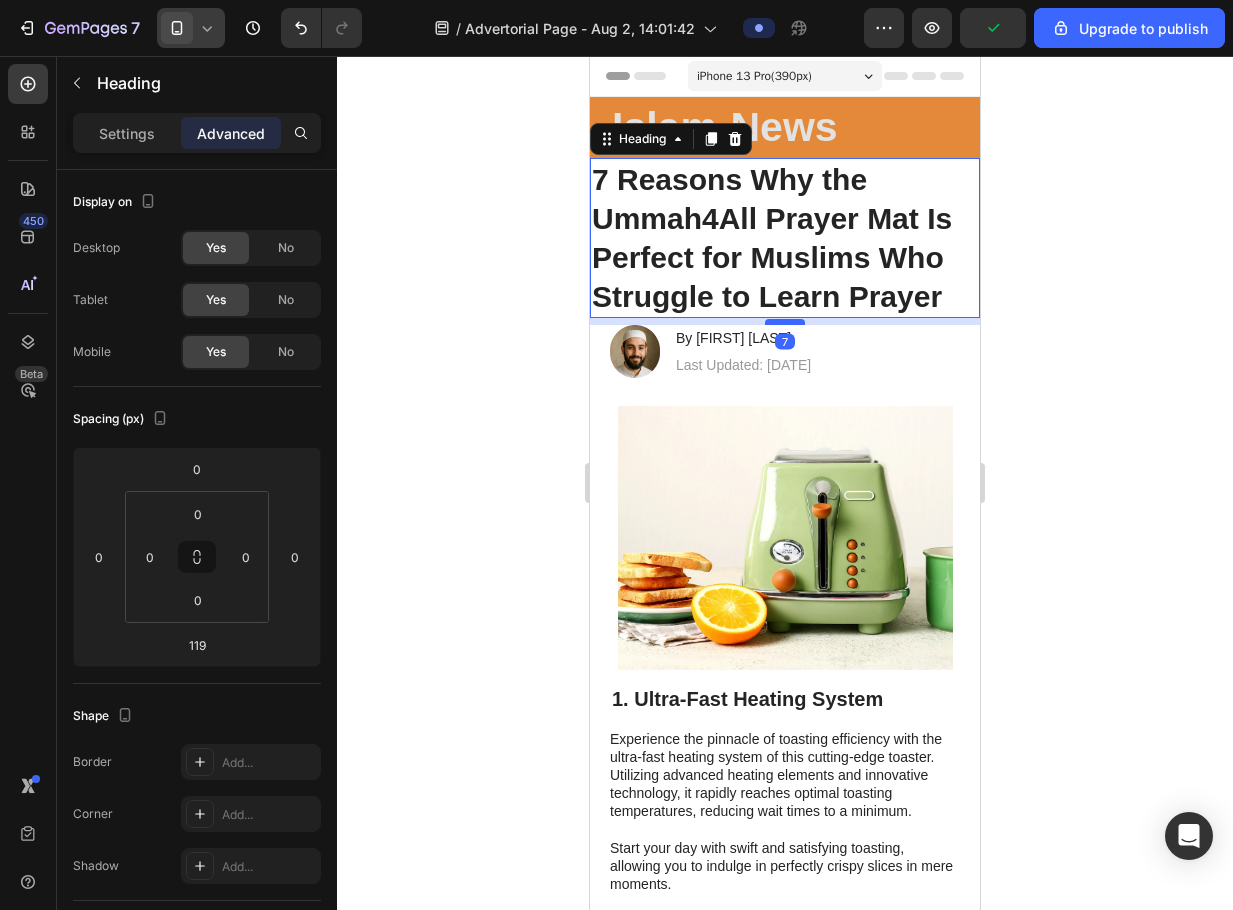 click at bounding box center [785, 322] 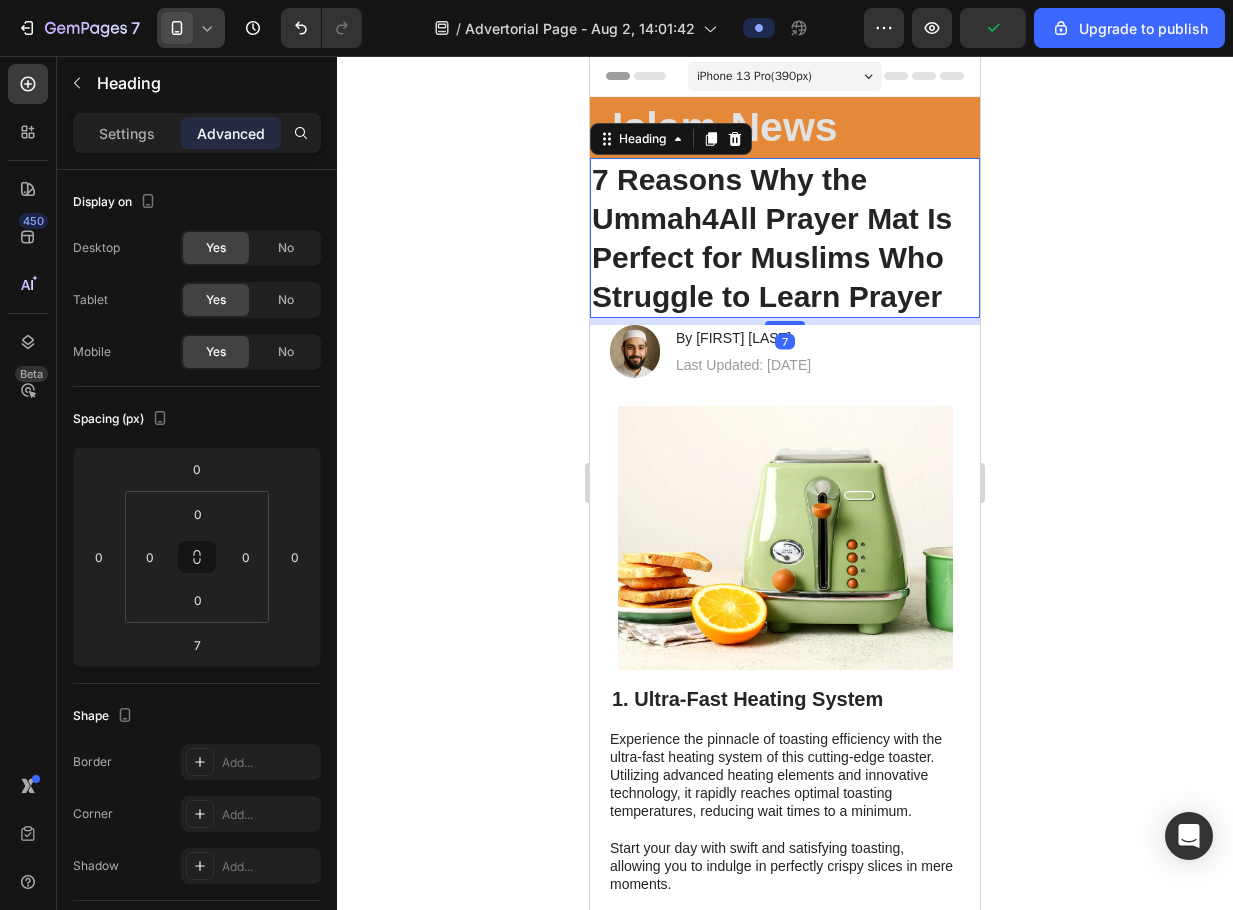 click on "7 Reasons Why the Ummah4All Prayer Mat Is Perfect for Muslims Who Struggle to Learn Prayer" at bounding box center [785, 238] 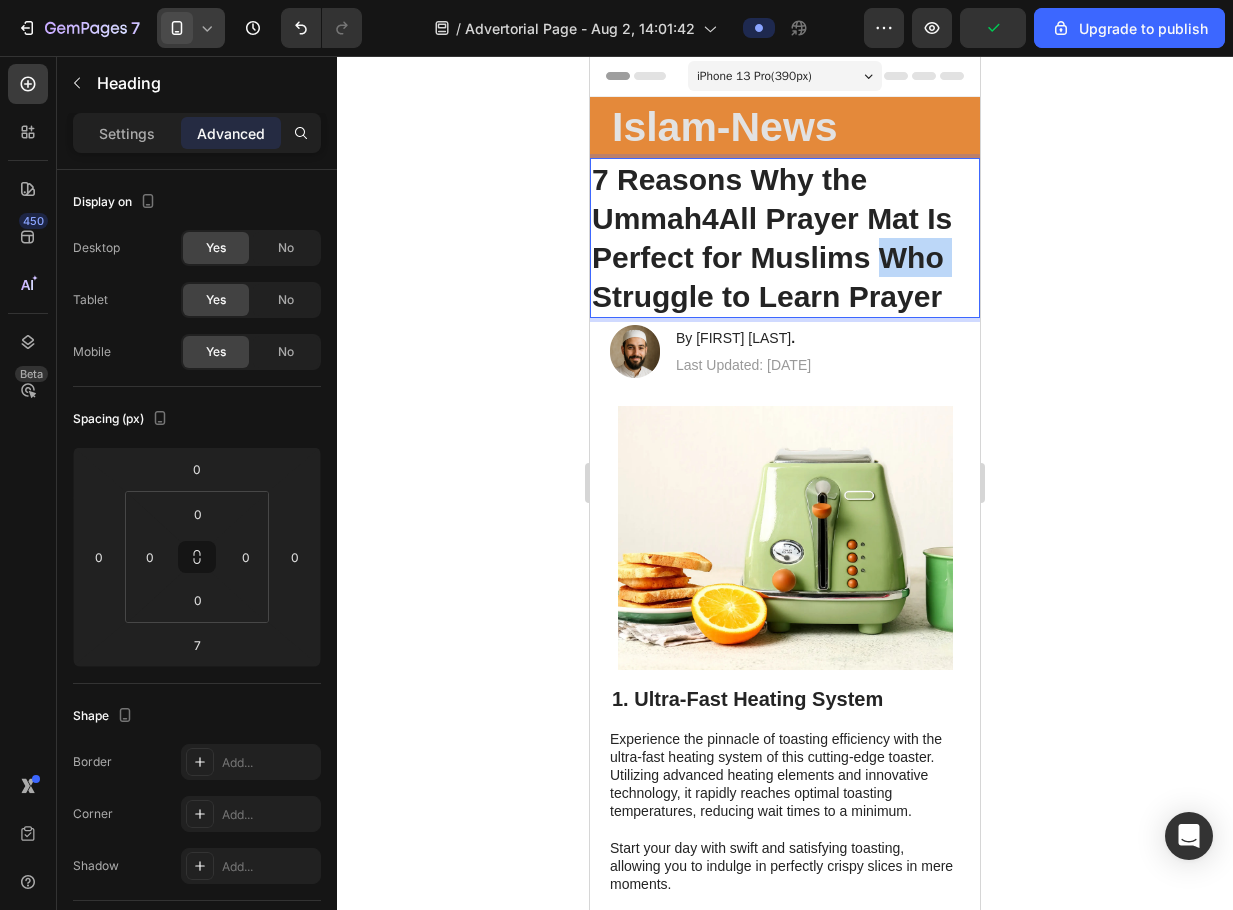 click on "7 Reasons Why the Ummah4All Prayer Mat Is Perfect for Muslims Who Struggle to Learn Prayer" at bounding box center (785, 238) 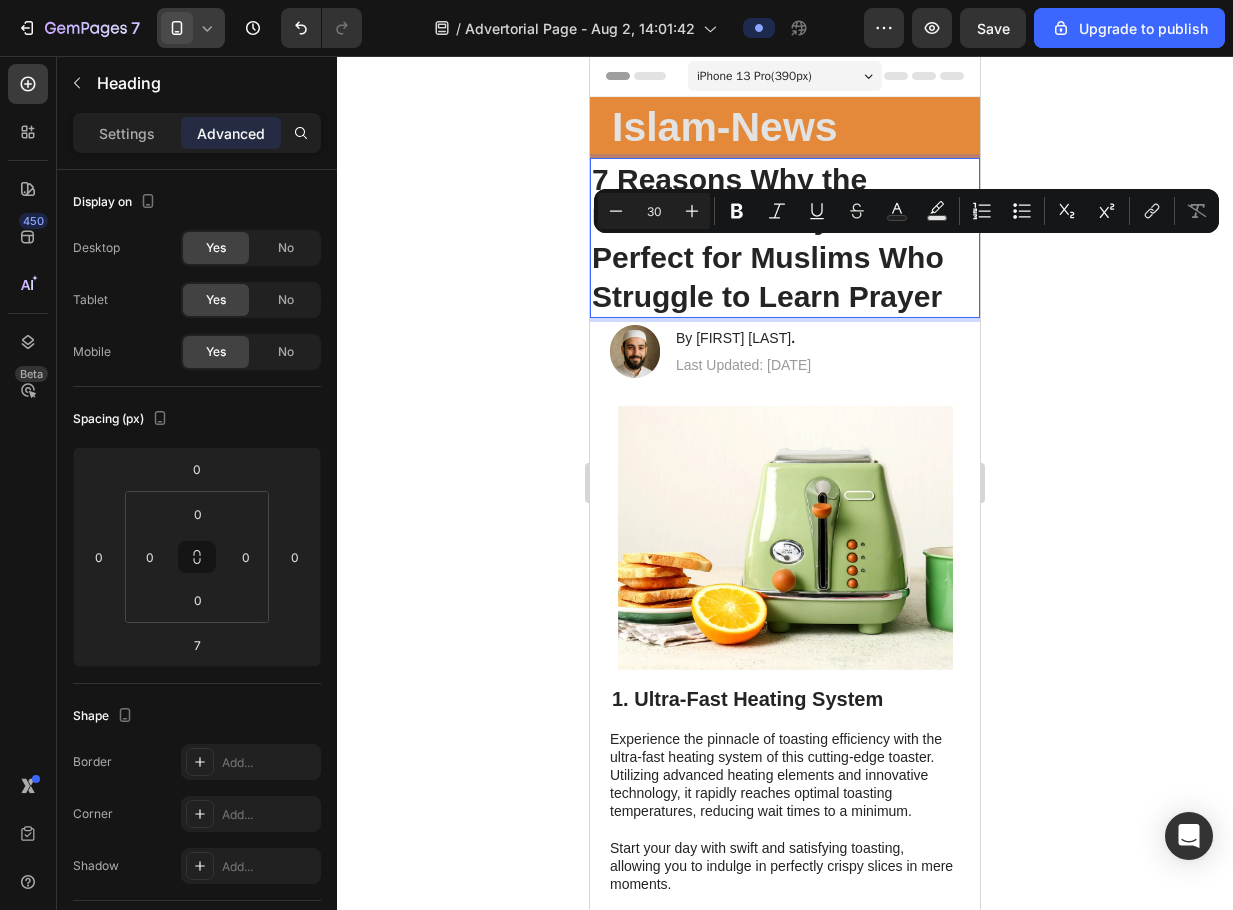 click on "7 Reasons Why the Ummah4All Prayer Mat Is Perfect for Muslims Who Struggle to Learn Prayer" at bounding box center (785, 238) 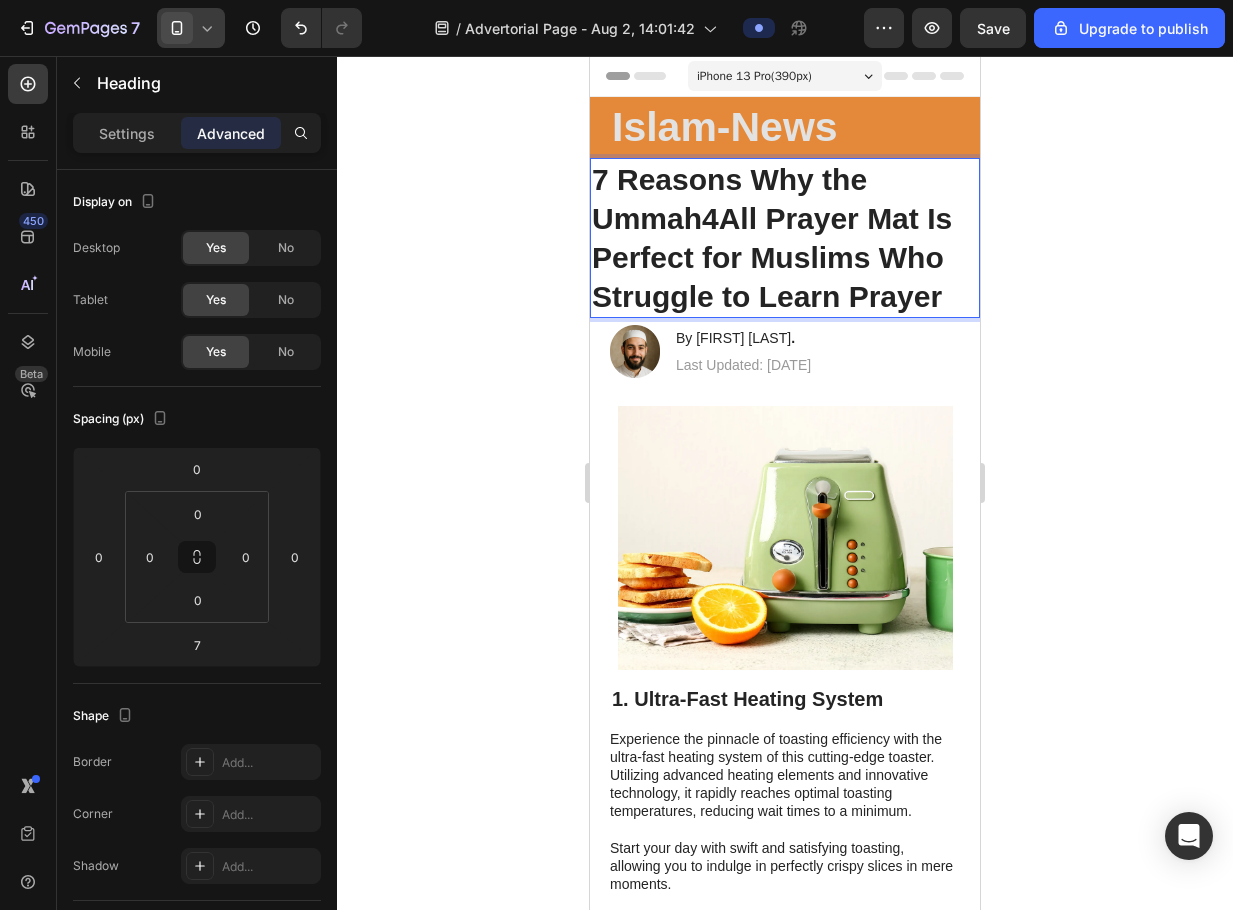 click 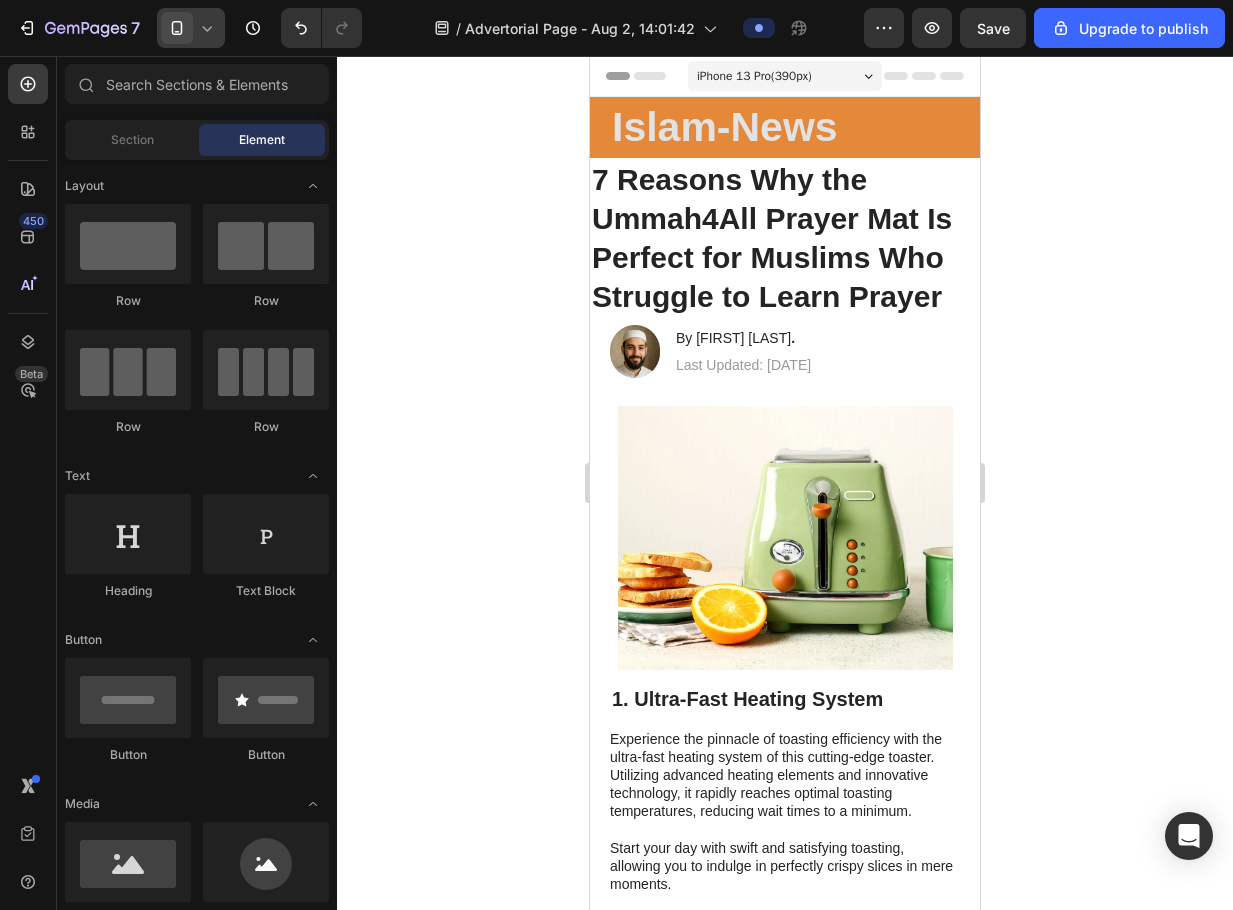 click on "7 Reasons Why the Ummah4All Prayer Mat Is Perfect for Muslims Who Struggle to Learn Prayer" at bounding box center (785, 238) 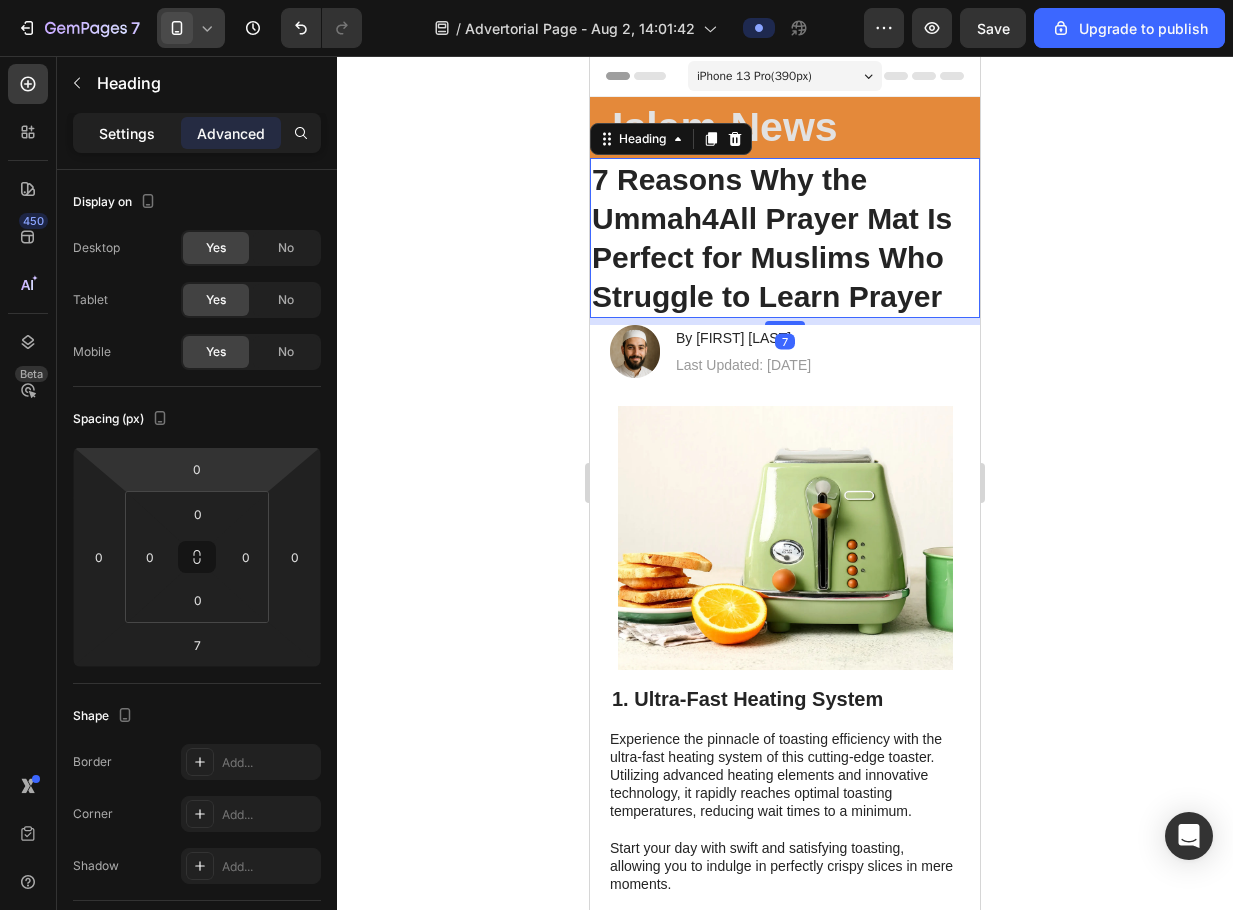click on "Settings" at bounding box center (127, 133) 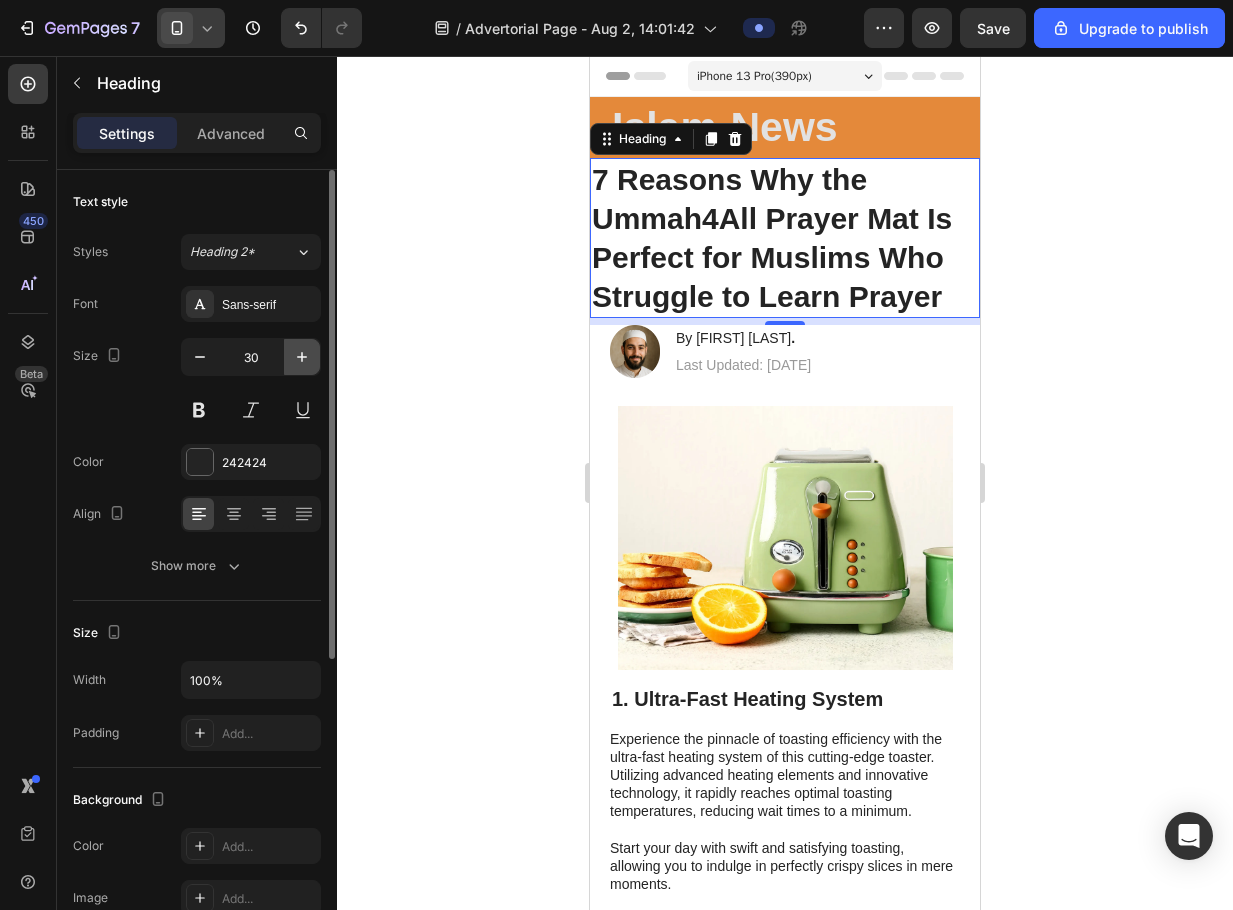 click 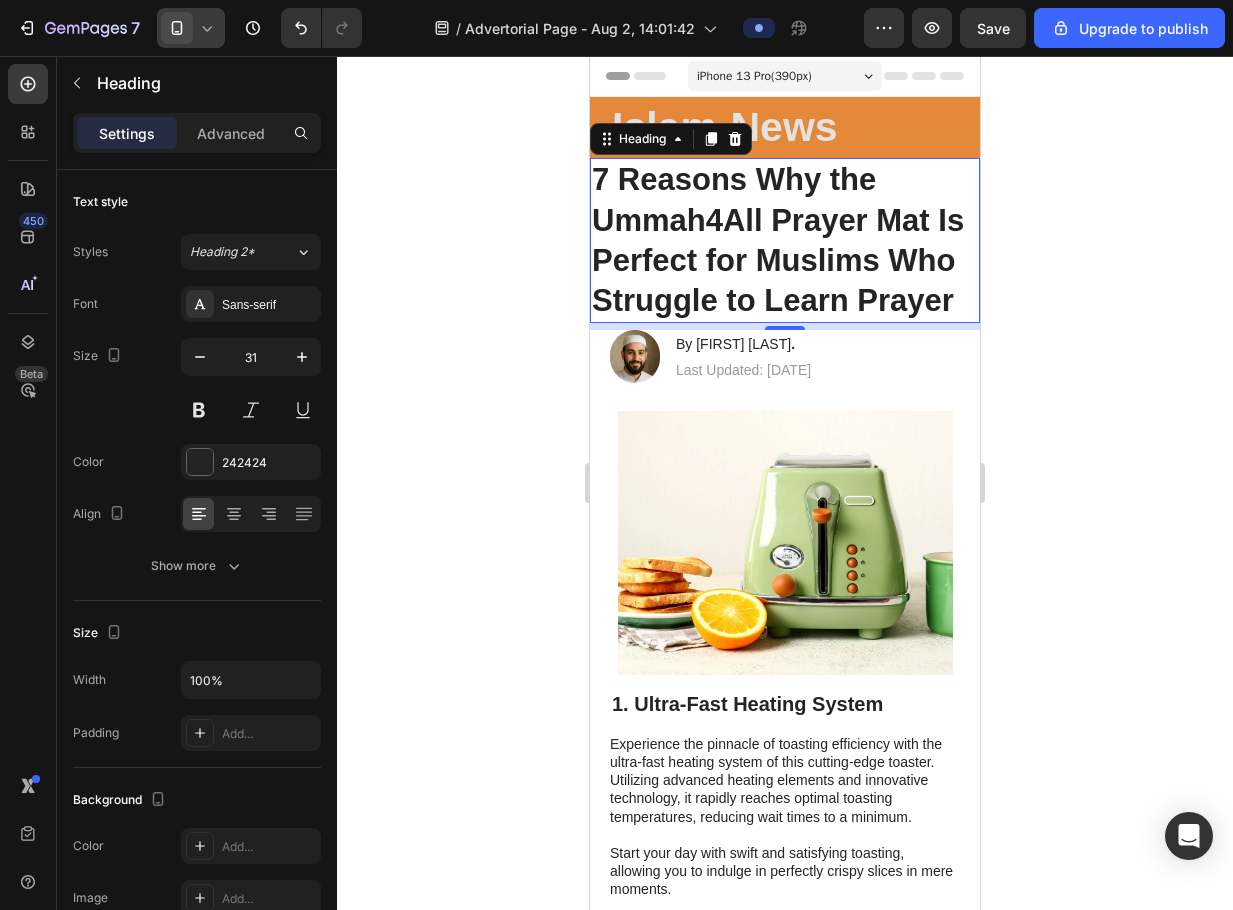 click 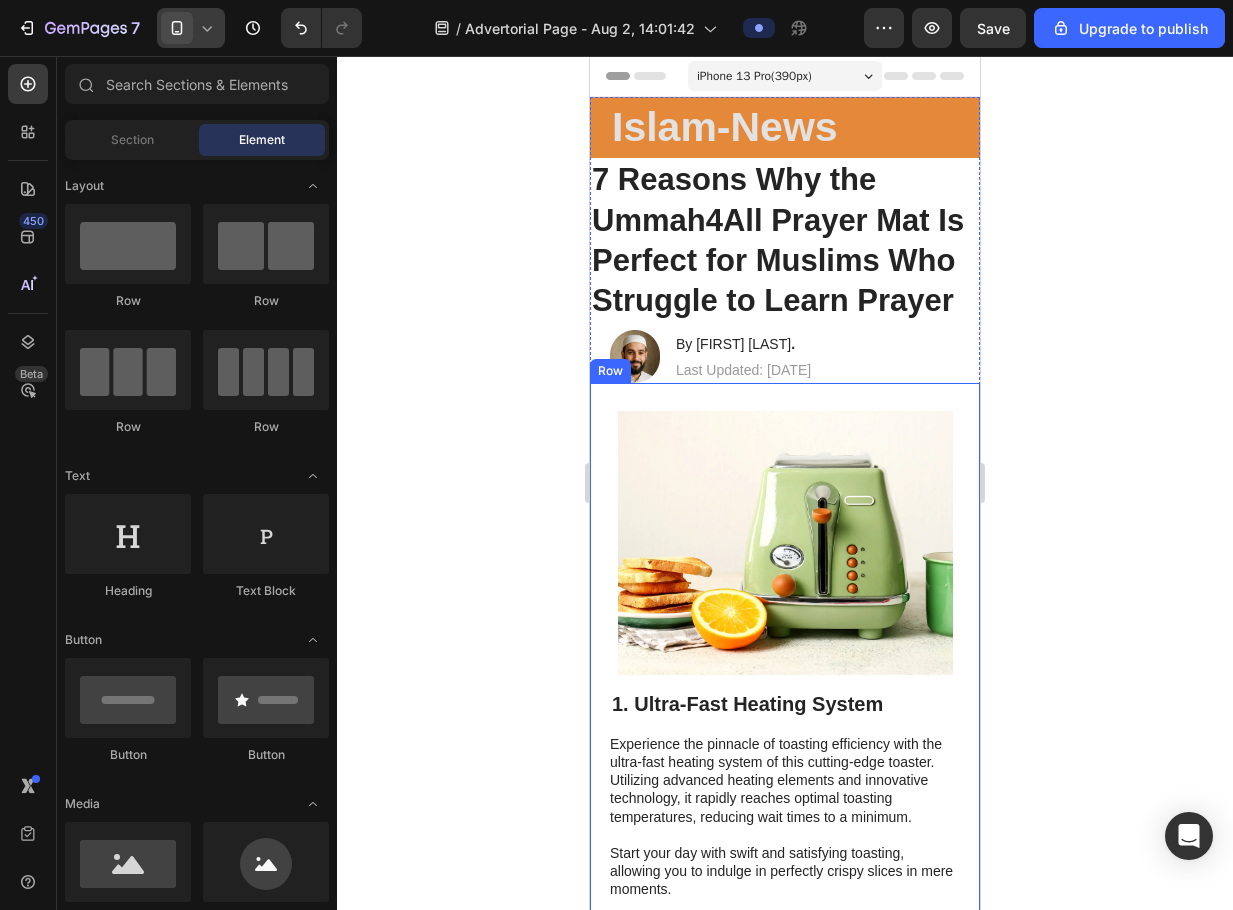 click 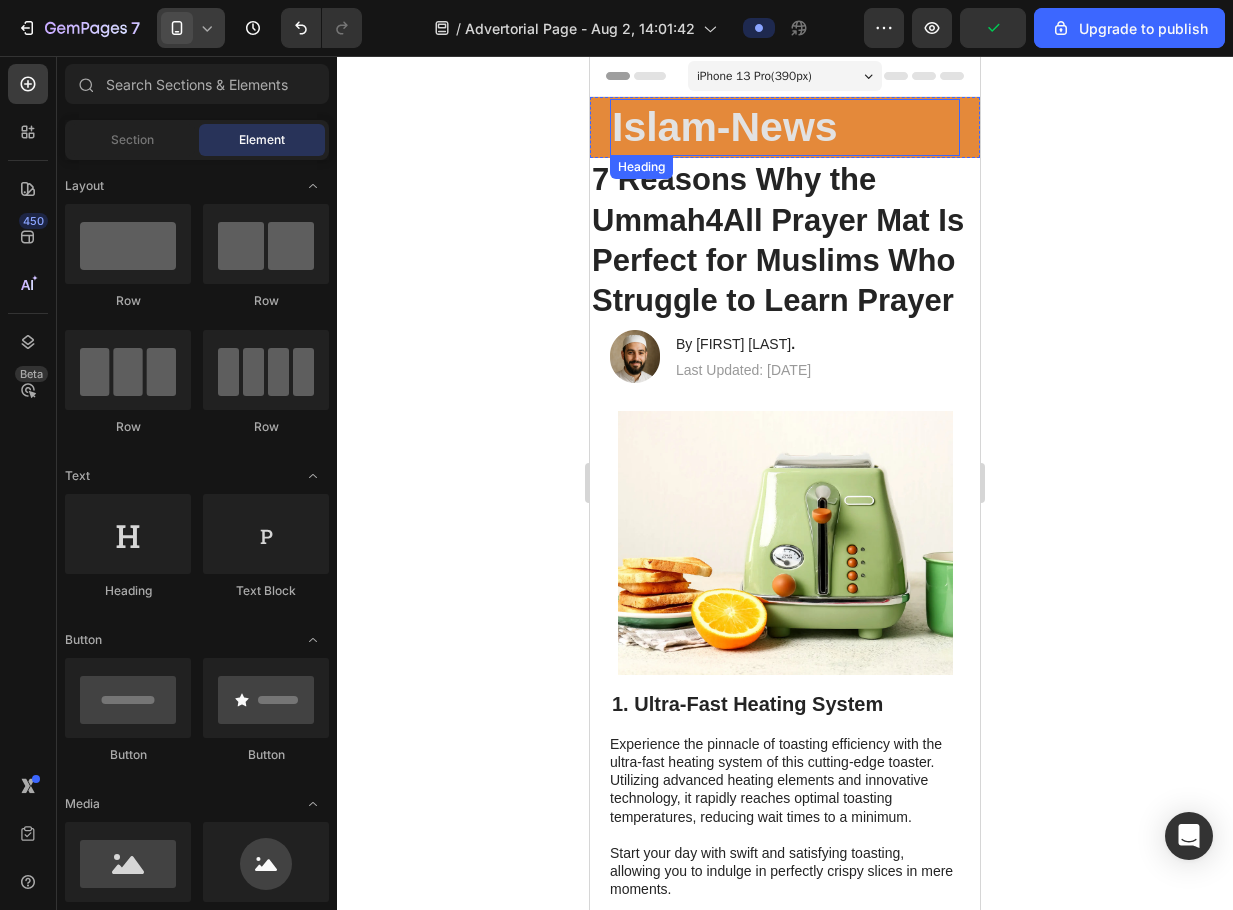 click on "Islam-News" at bounding box center [785, 127] 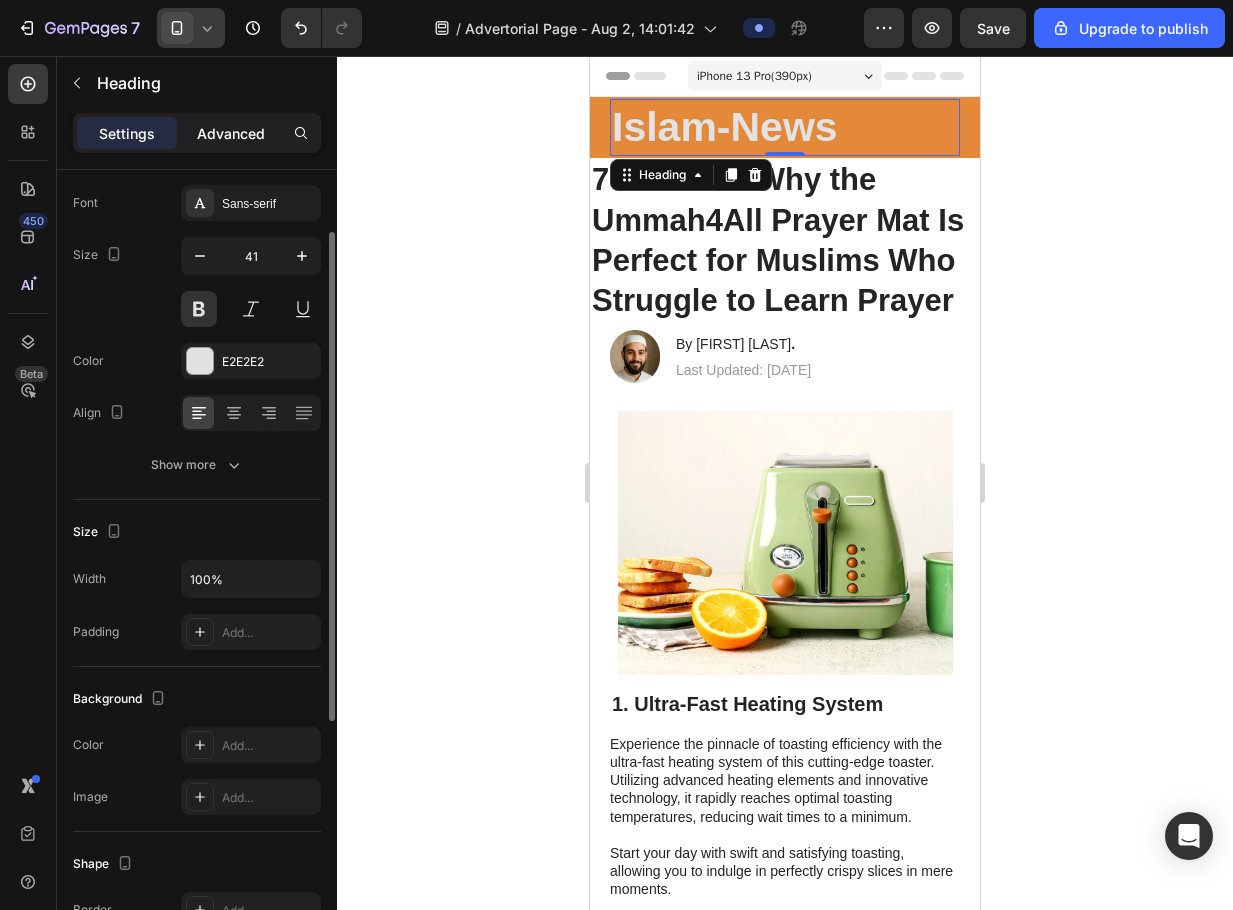 click on "Advanced" at bounding box center (231, 133) 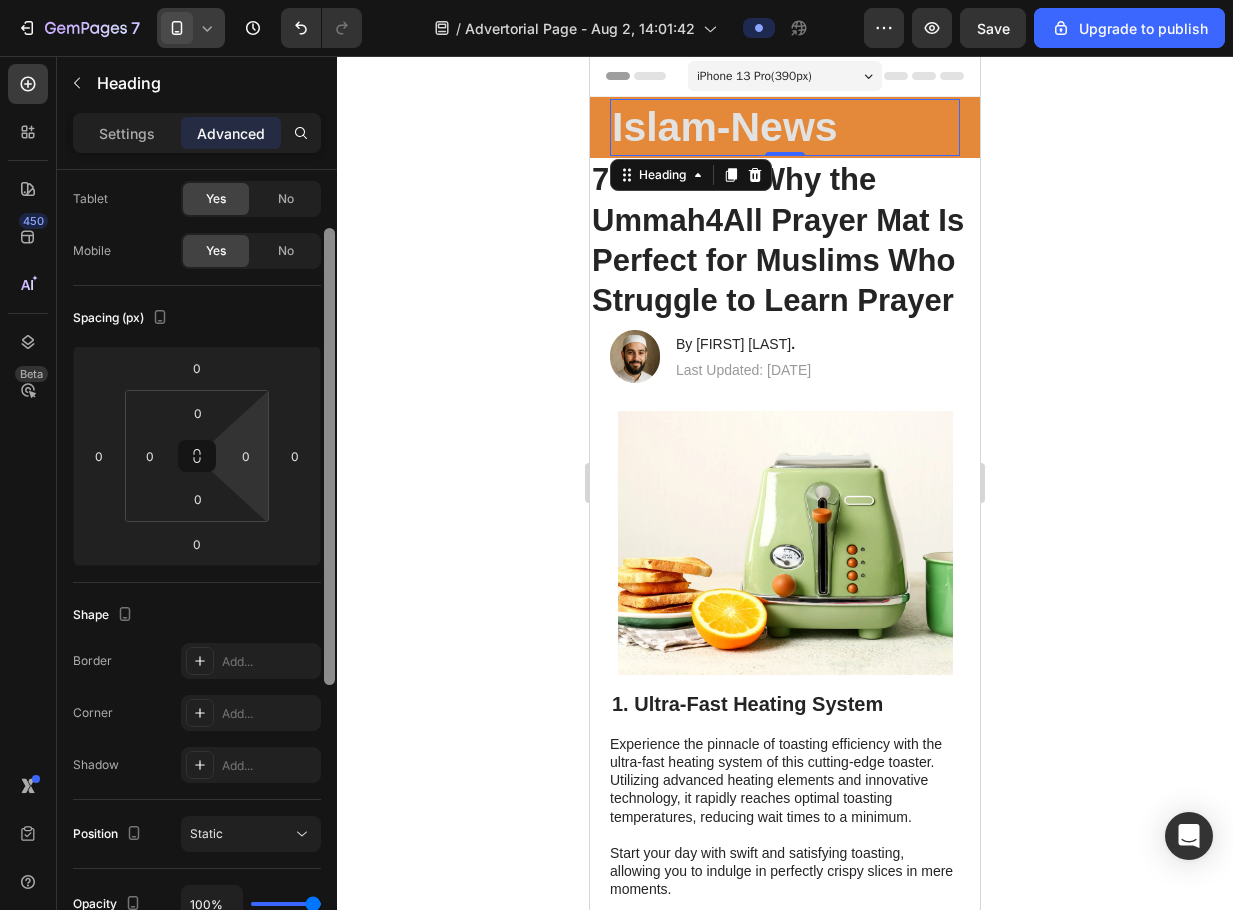 scroll, scrollTop: 591, scrollLeft: 0, axis: vertical 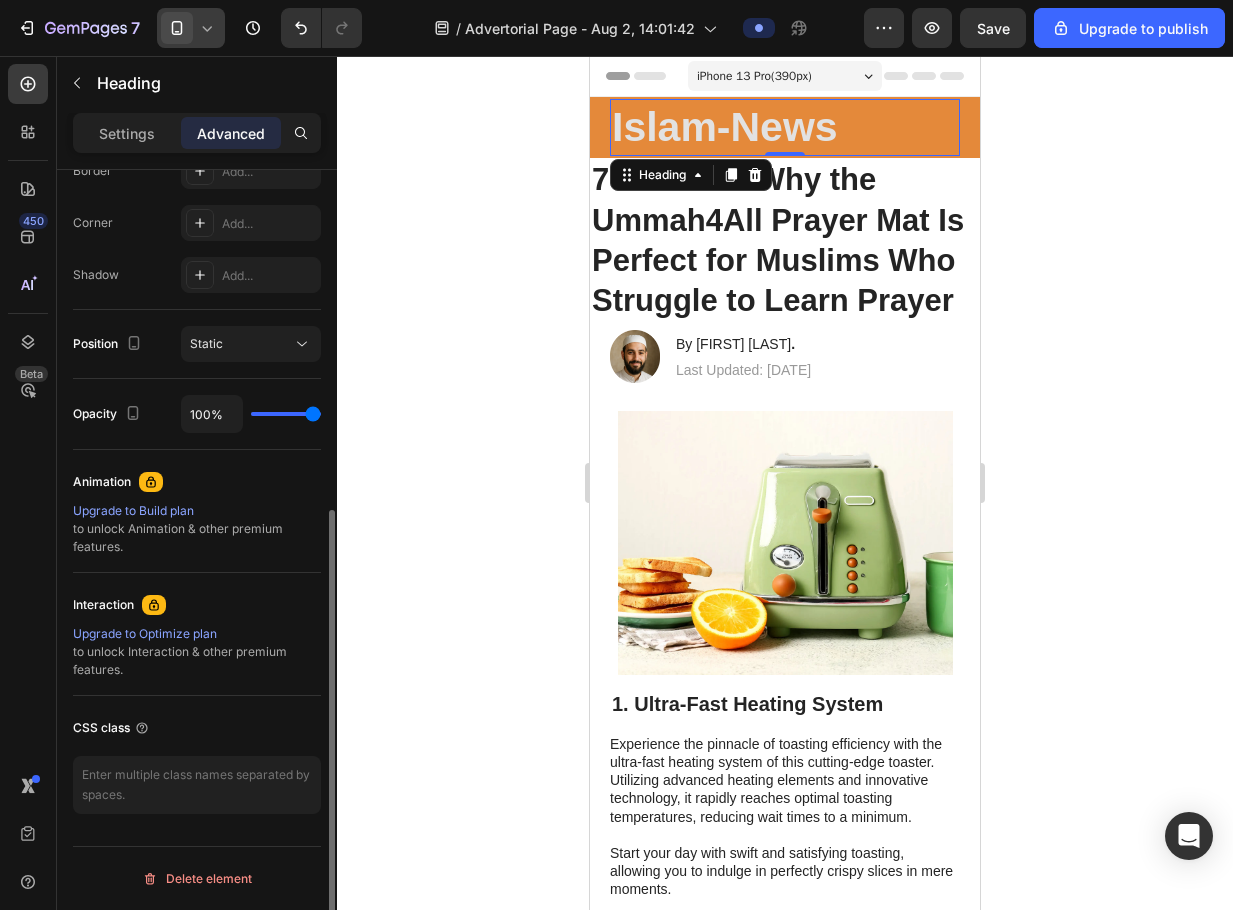 type on "65%" 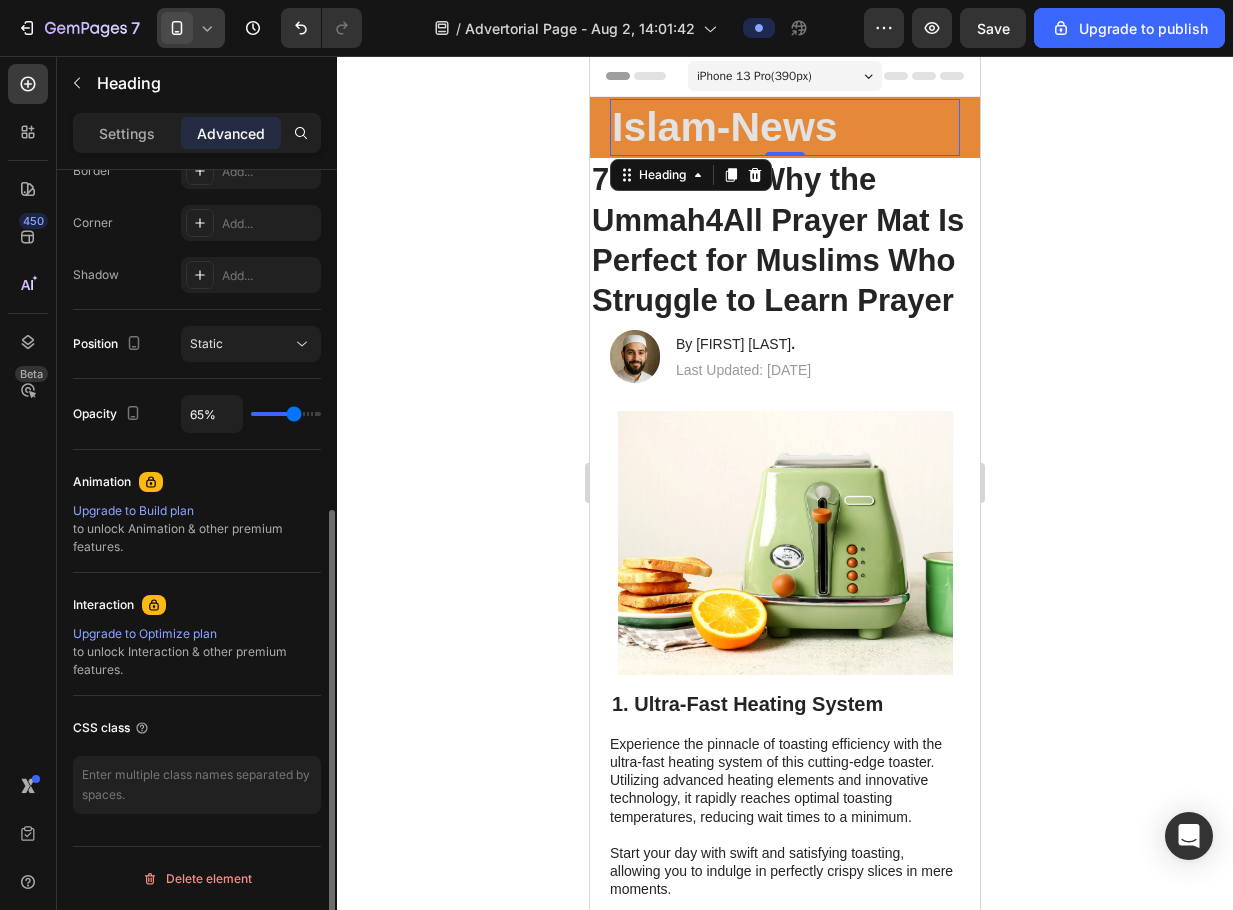 type on "59%" 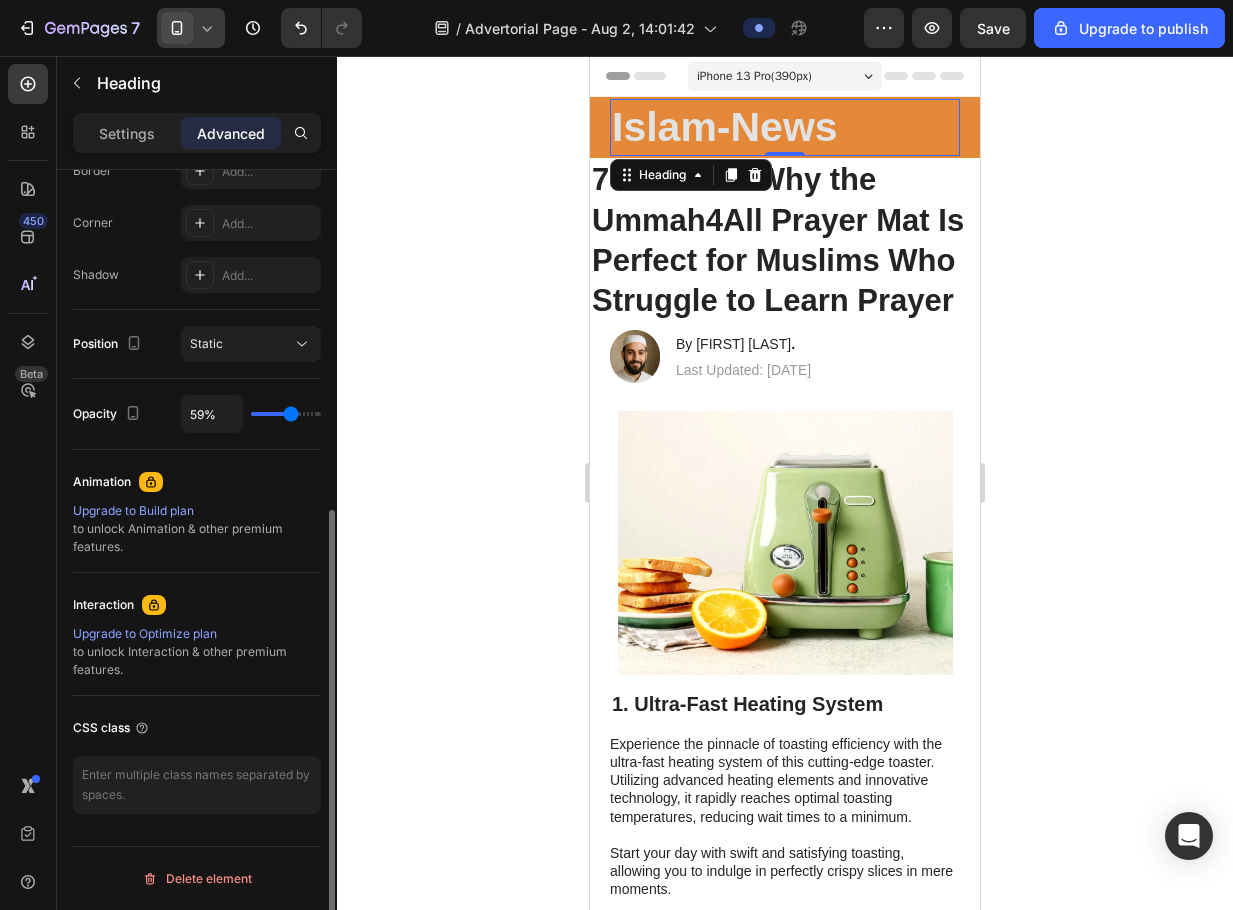 type on "54%" 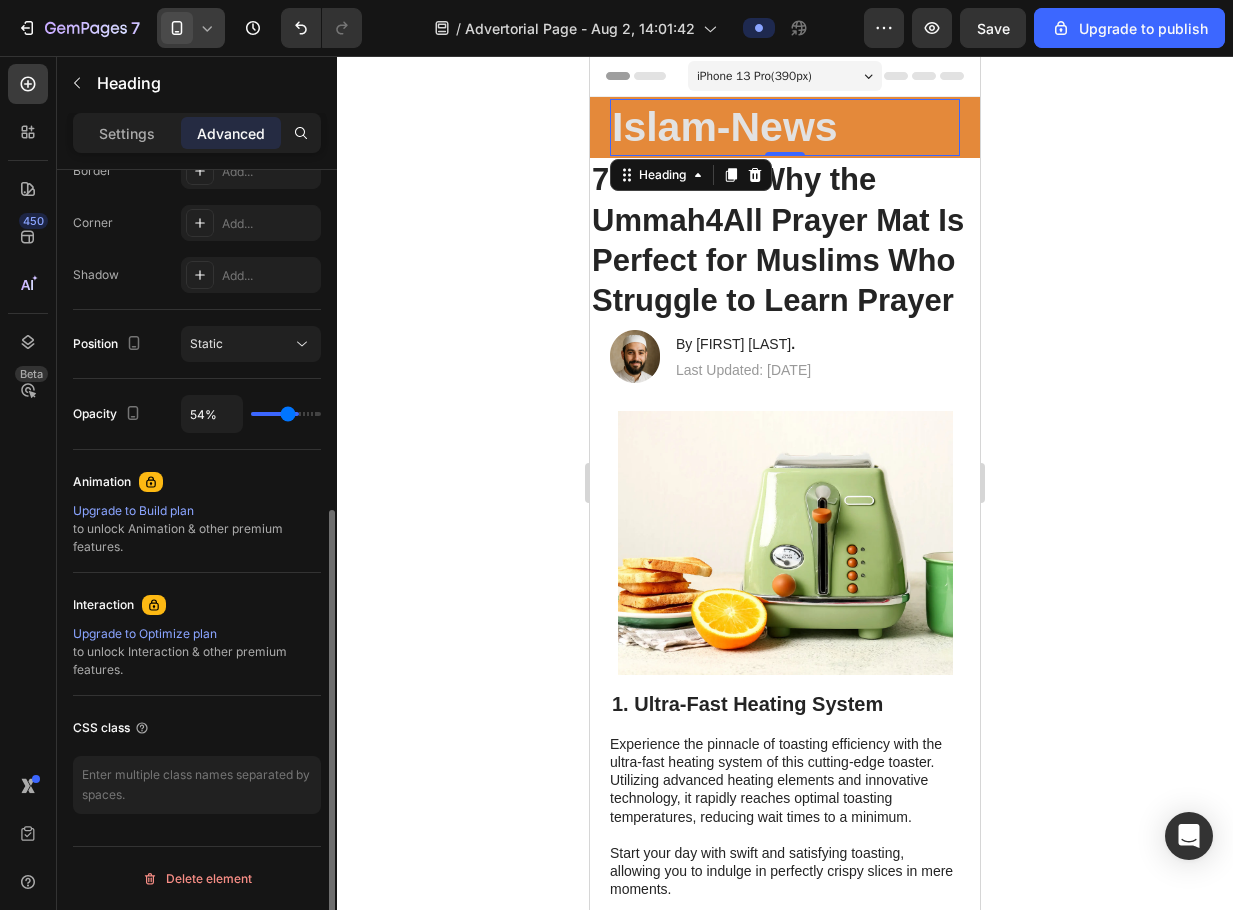 type on "52%" 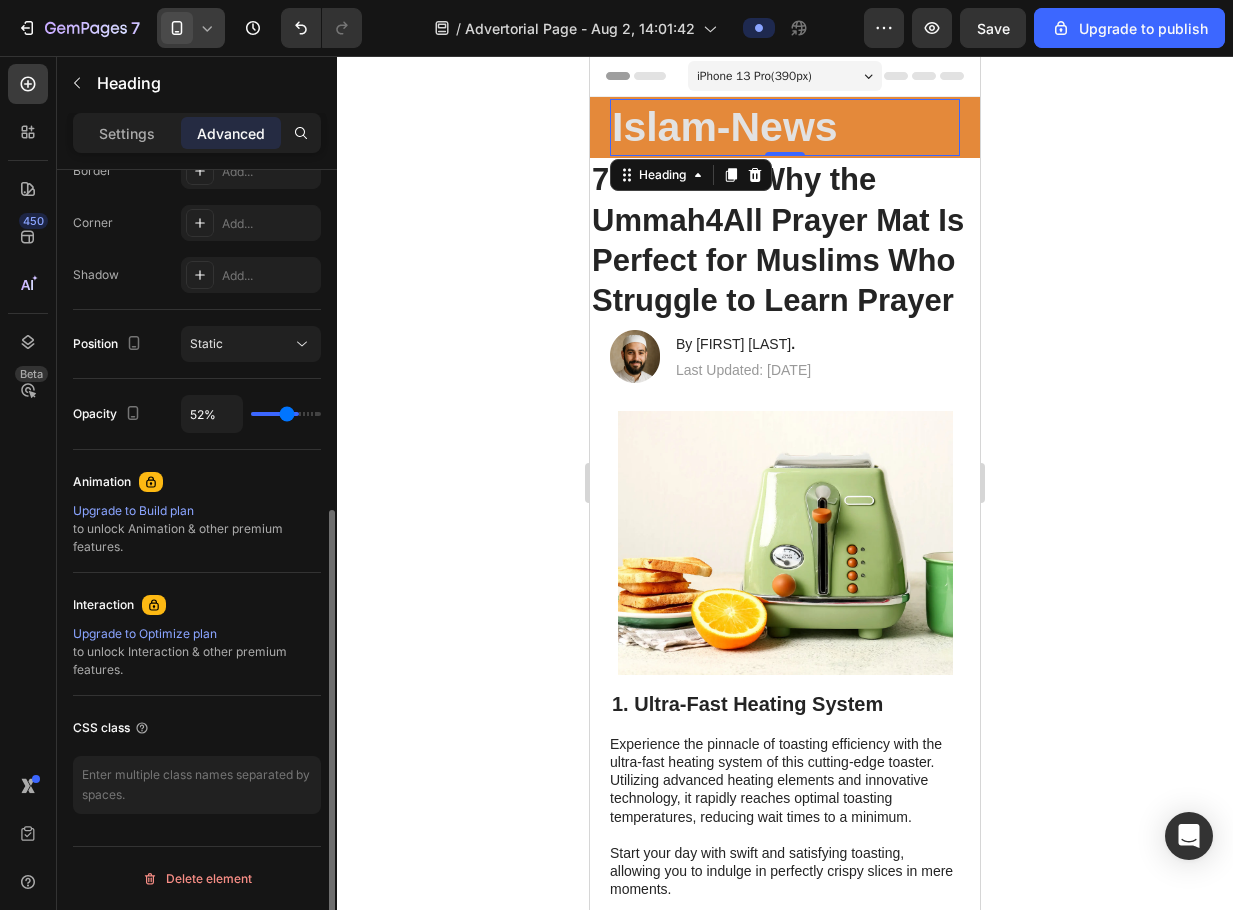 type on "46%" 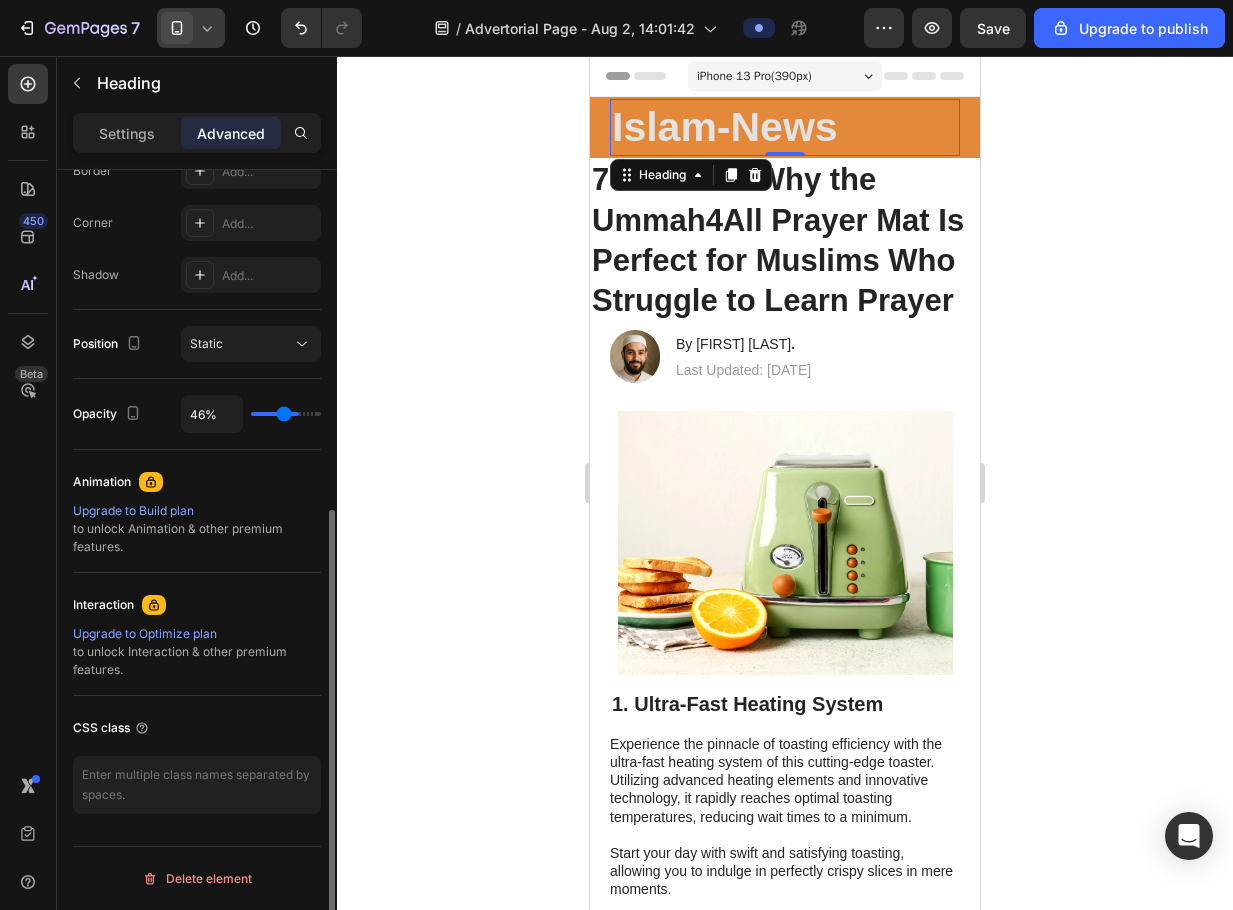 type on "41%" 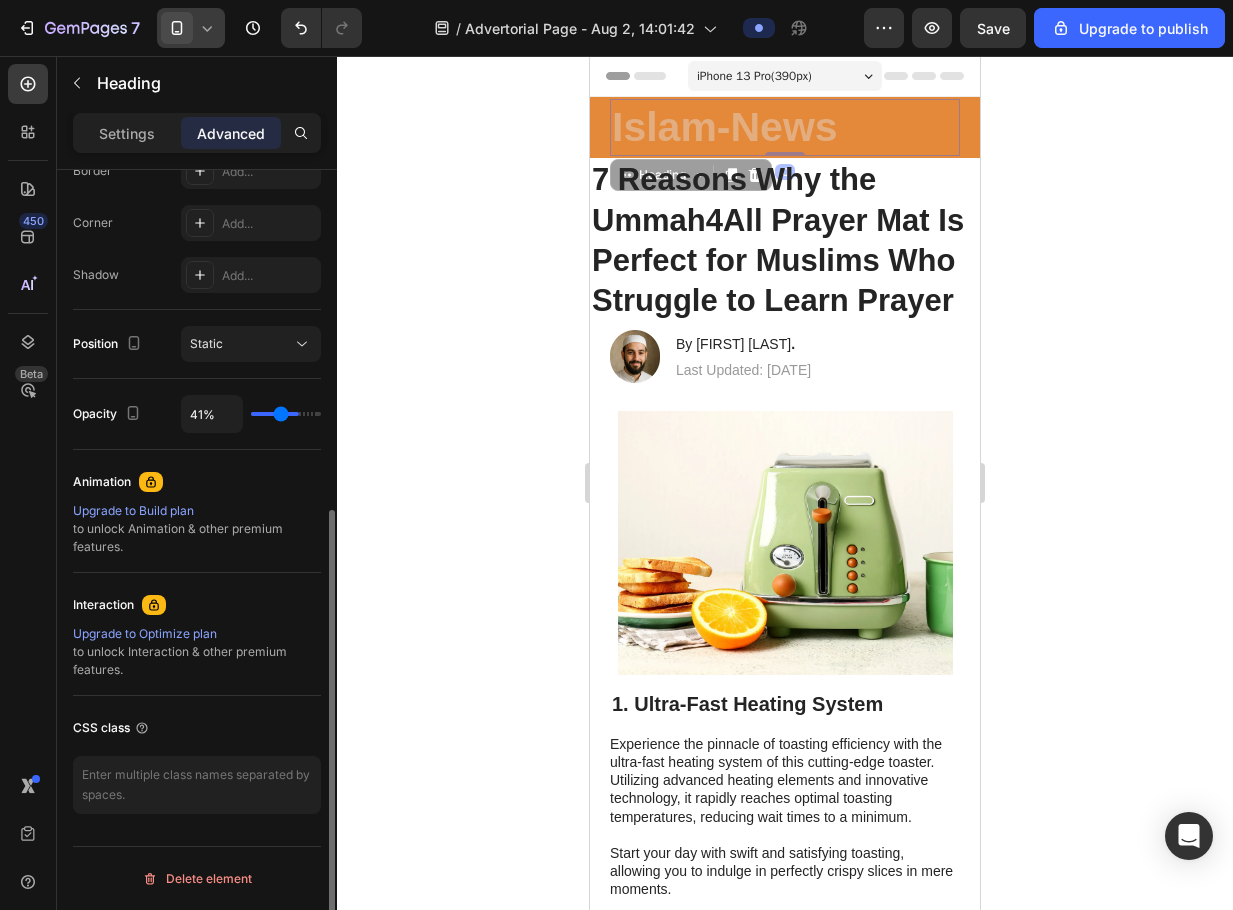 type on "30%" 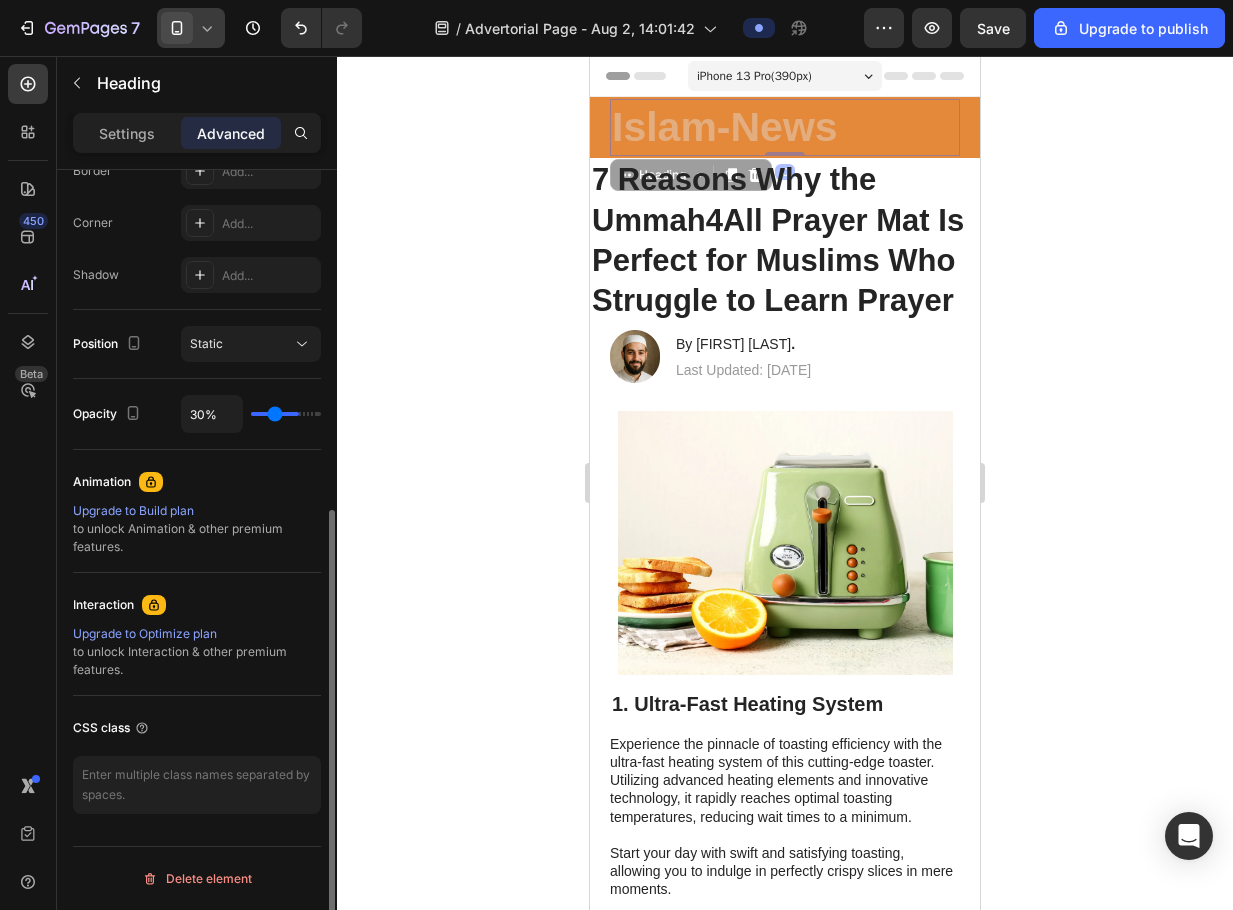 type on "19%" 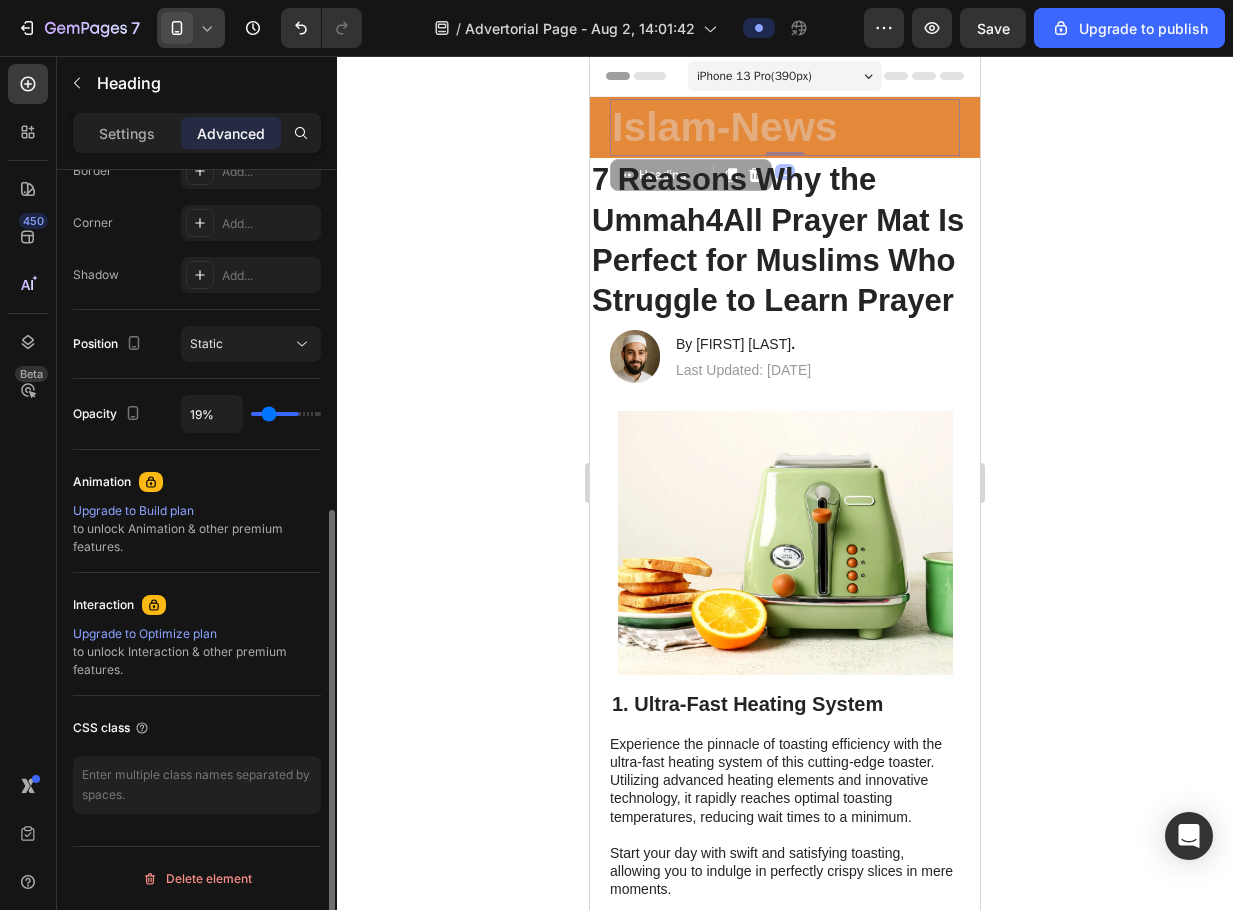 type on "4%" 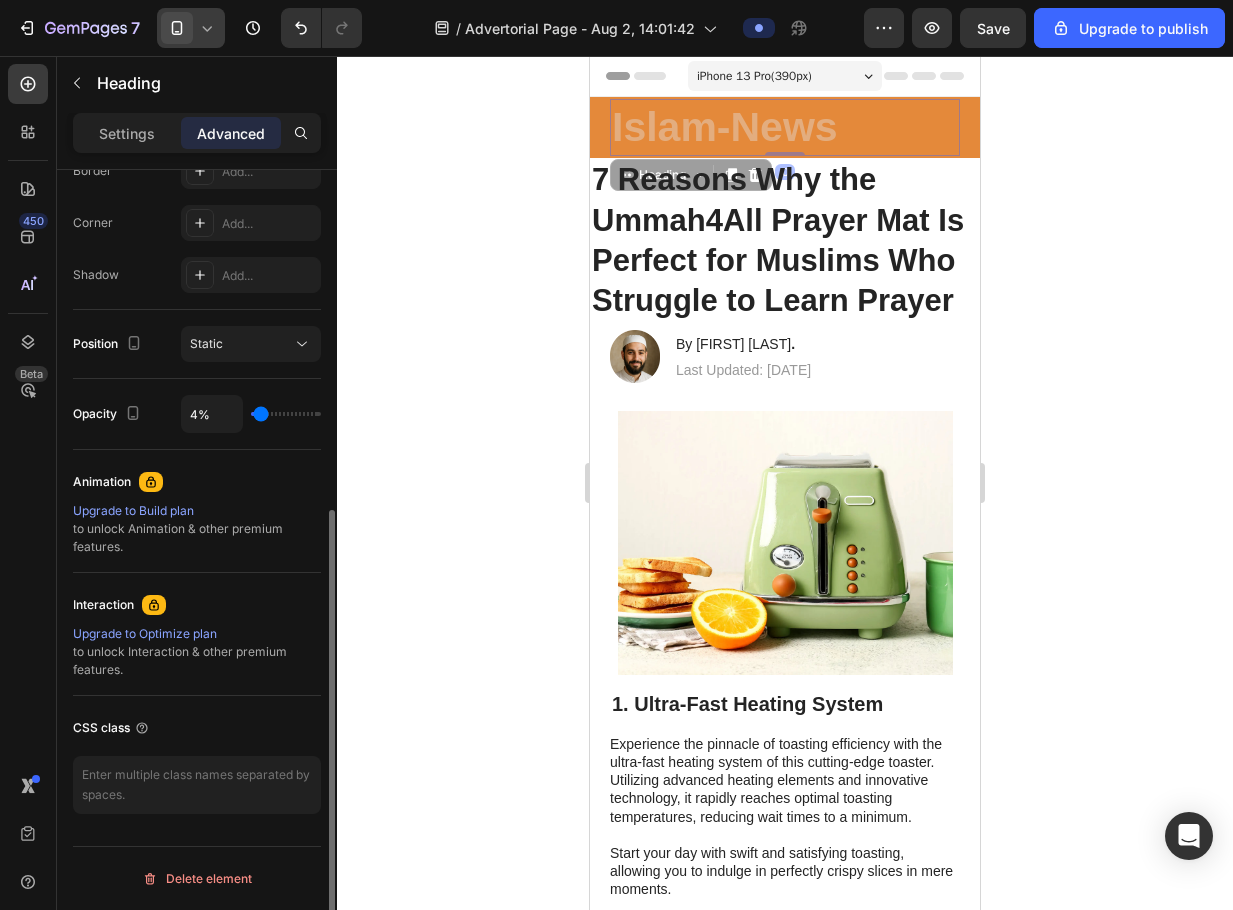 type on "0%" 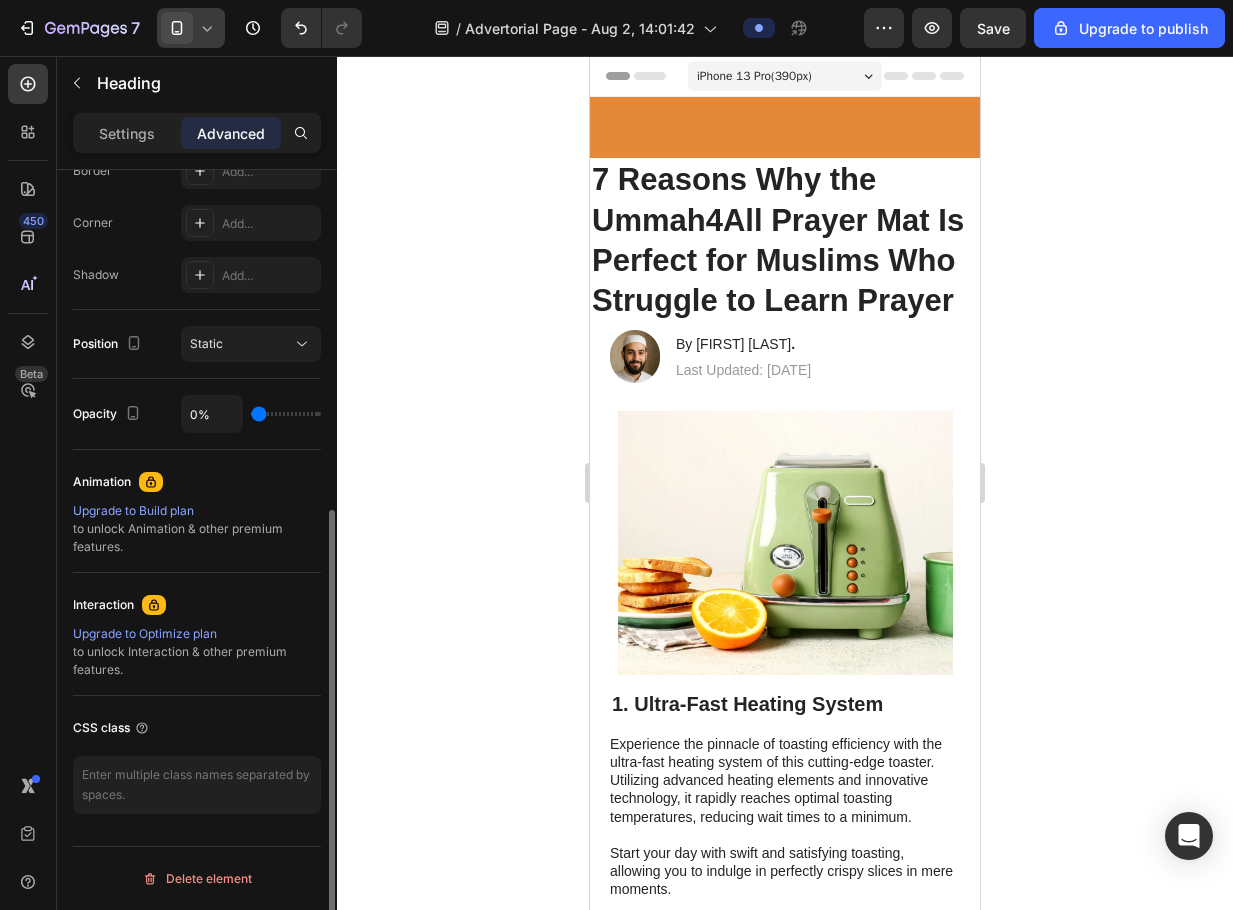 type on "11%" 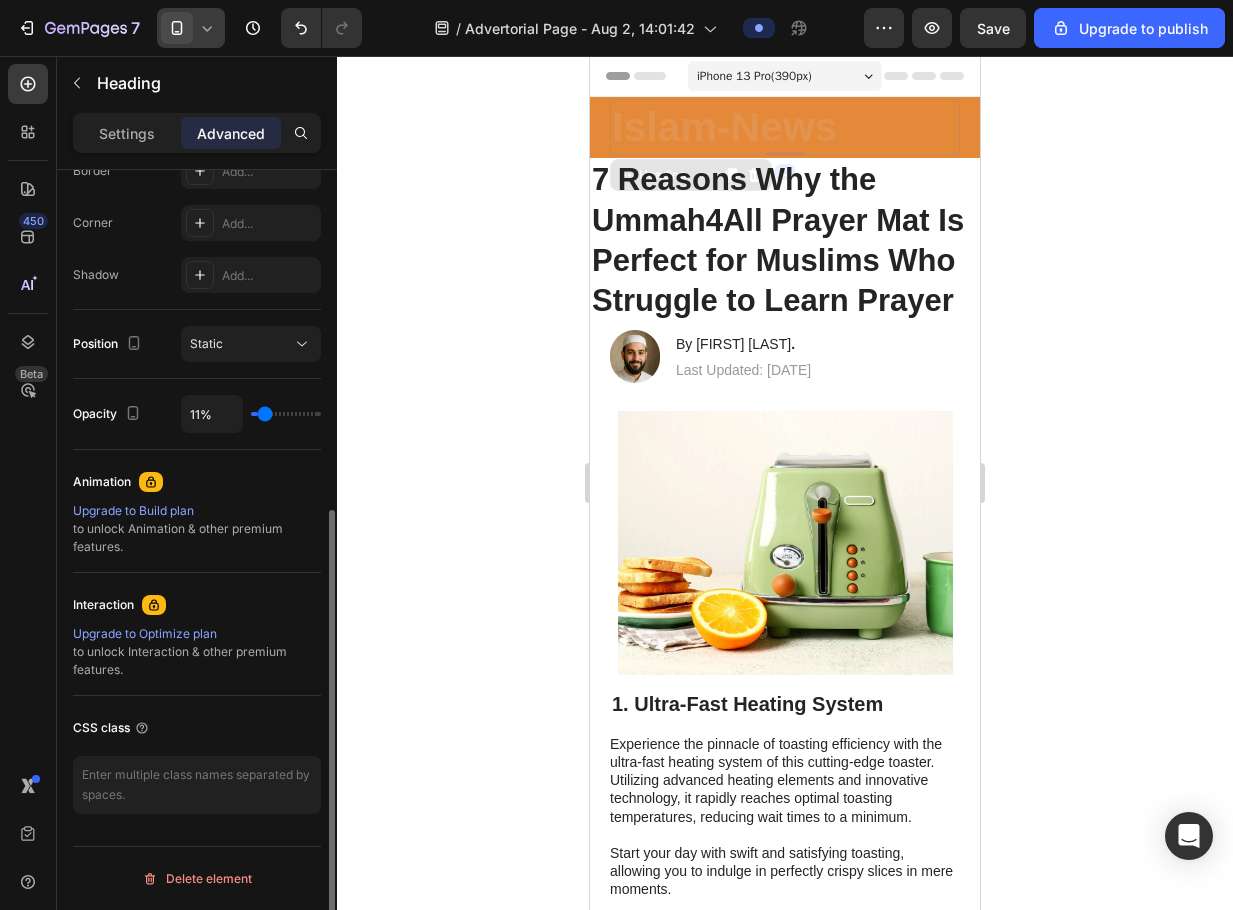 type on "41%" 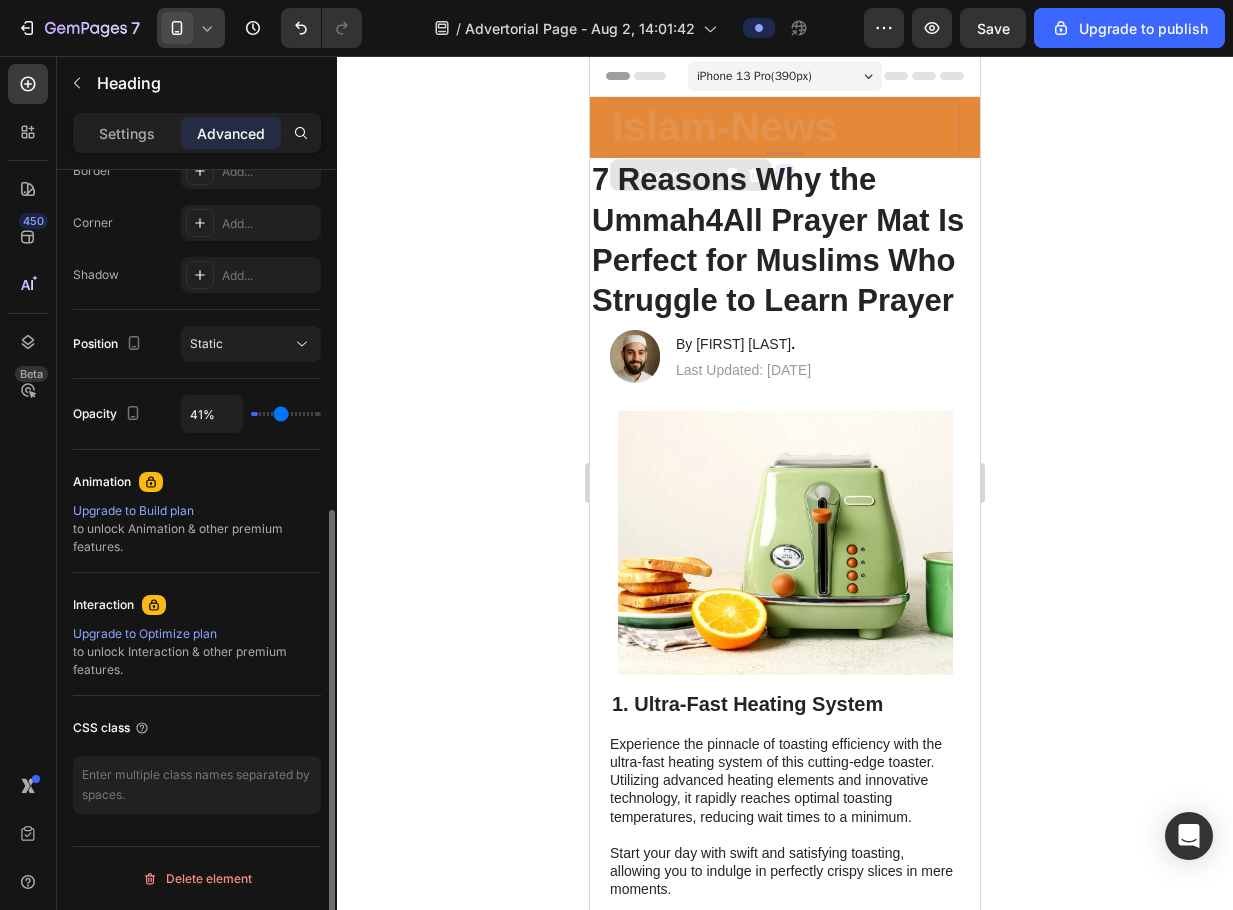 type on "98%" 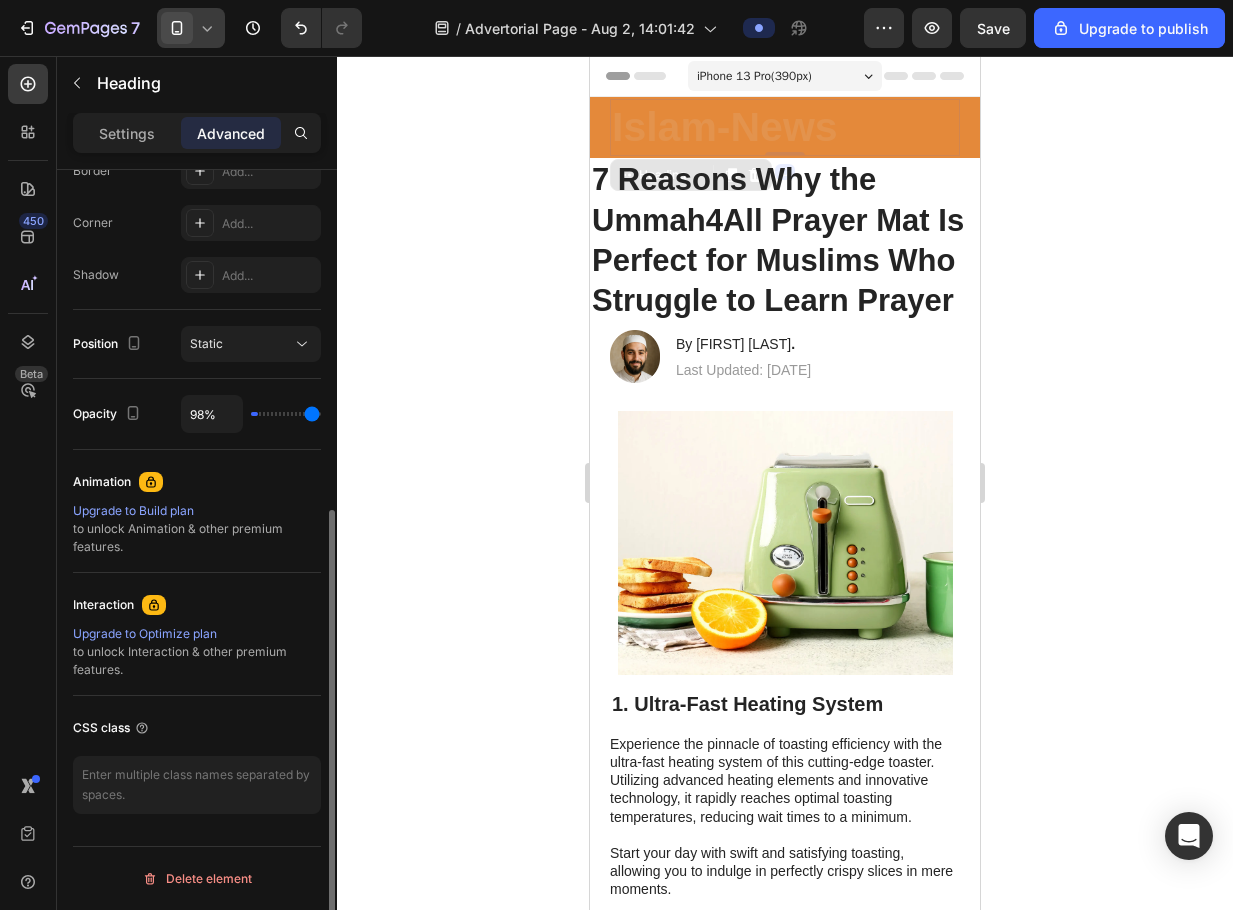 type on "100%" 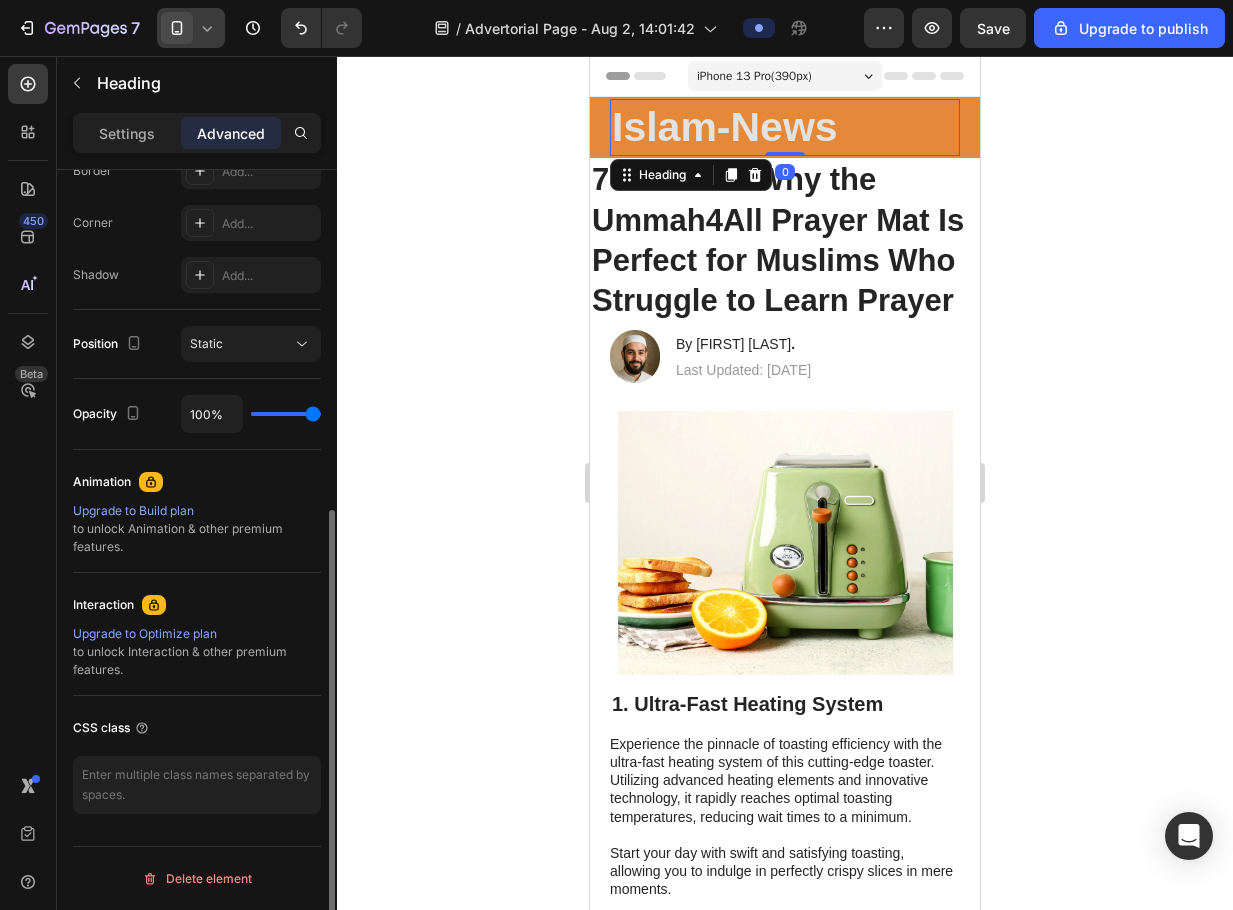 drag, startPoint x: 313, startPoint y: 408, endPoint x: 489, endPoint y: 422, distance: 176.55594 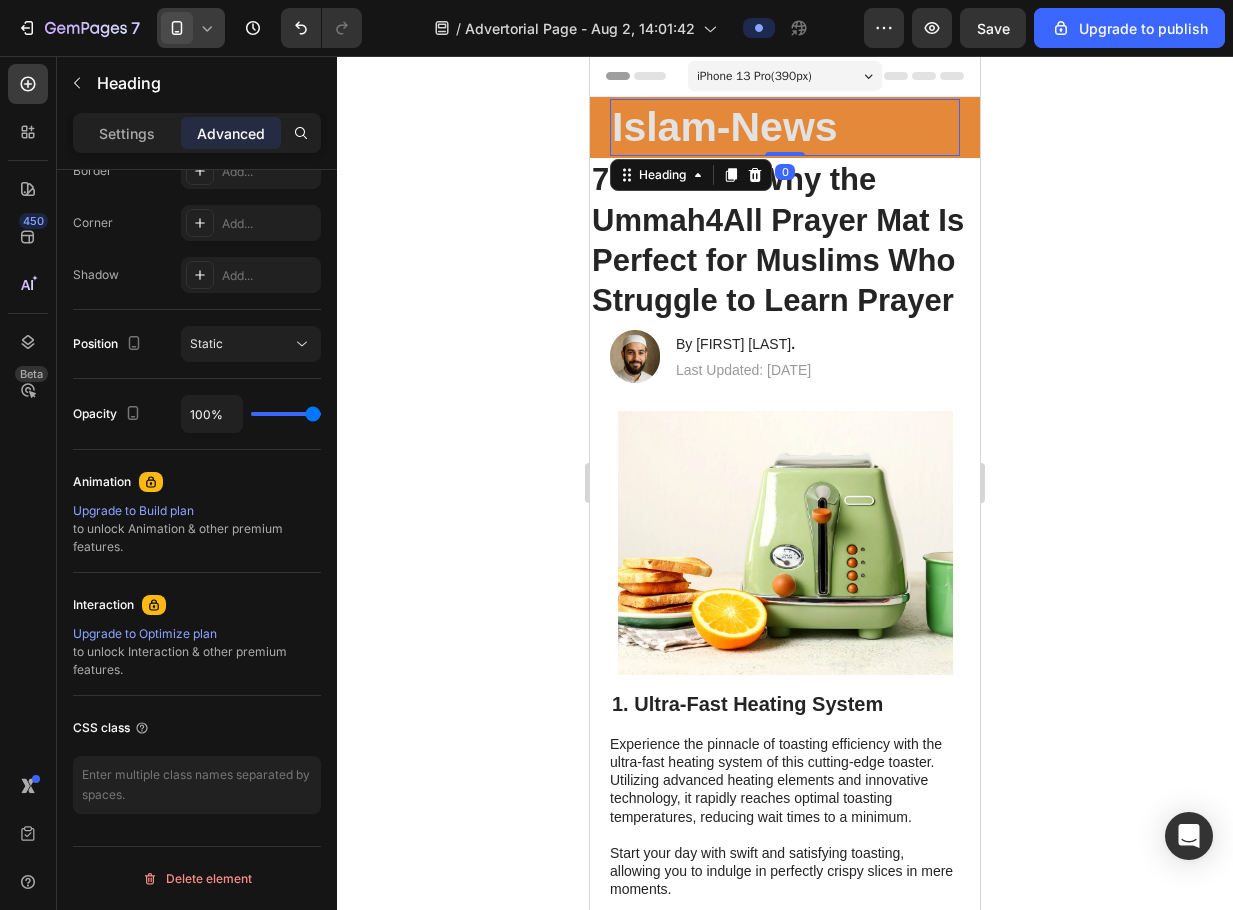 click 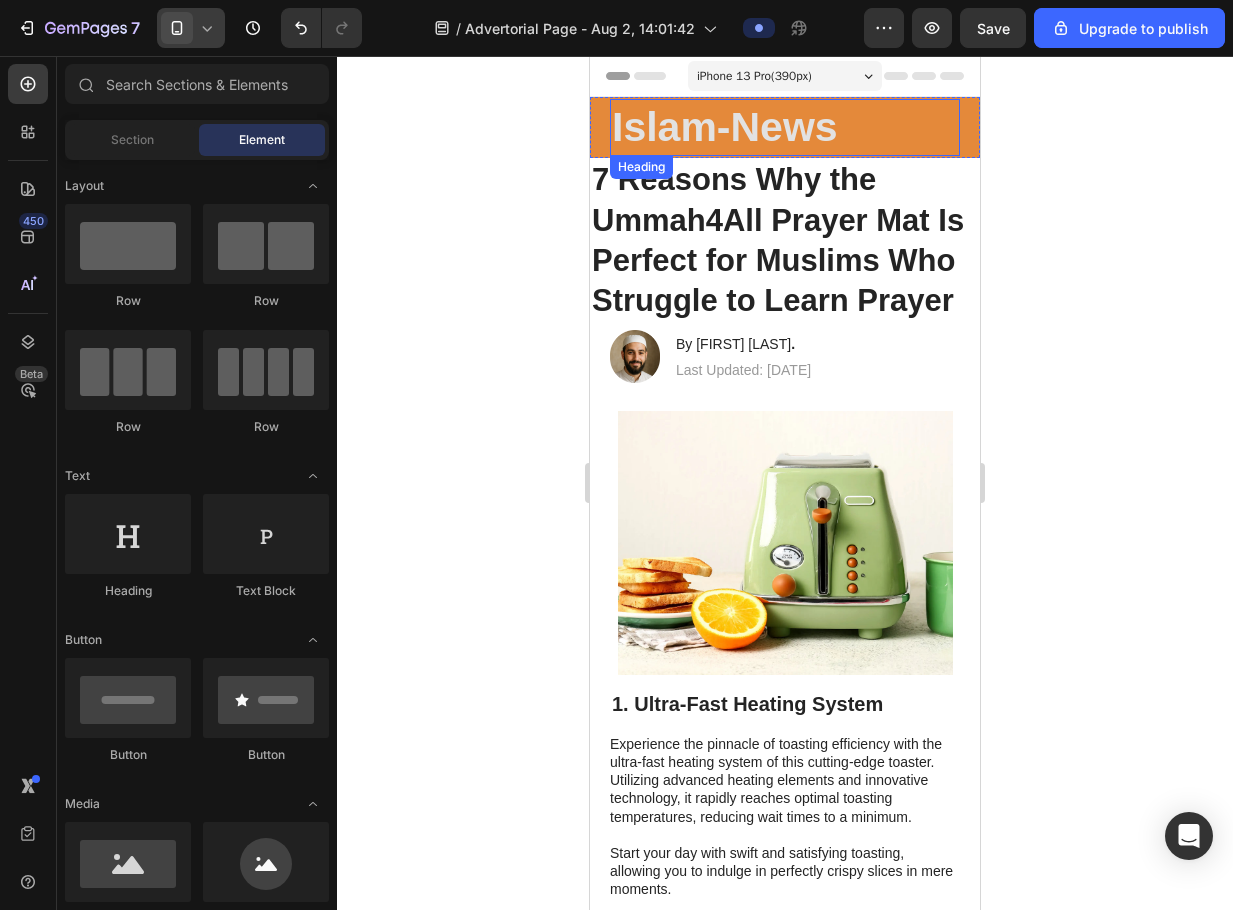 click on "Islam-News" at bounding box center (785, 127) 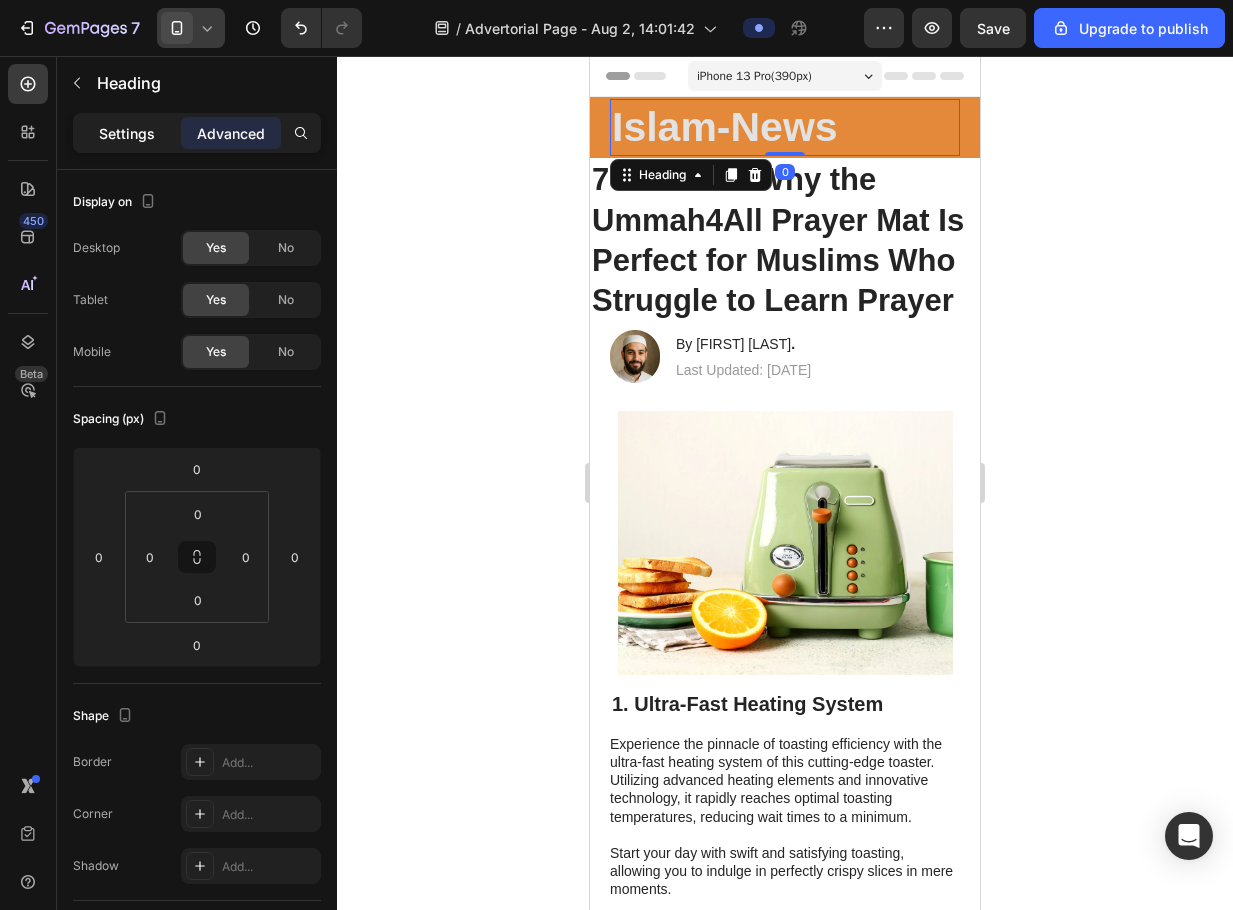 click on "Settings" at bounding box center (127, 133) 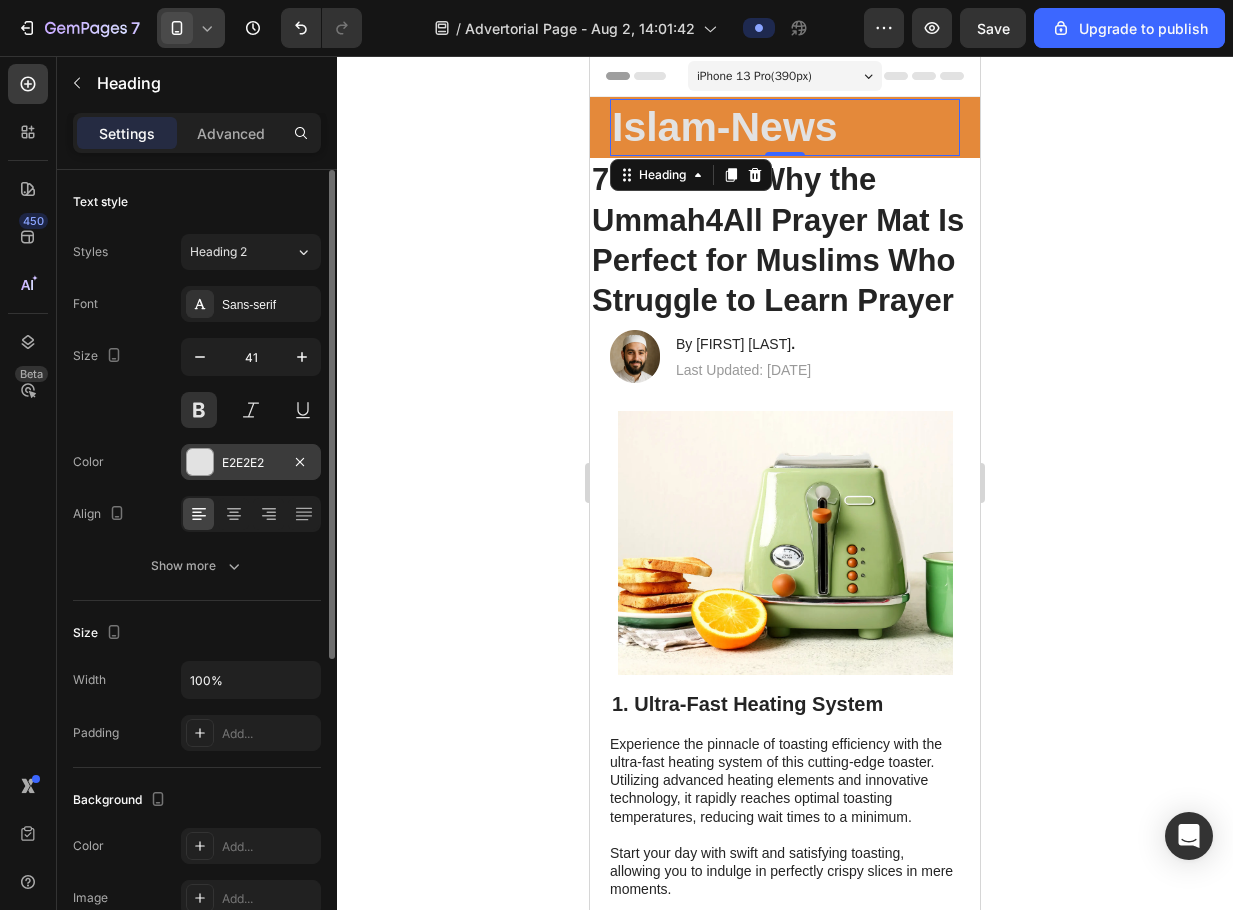 click at bounding box center (200, 462) 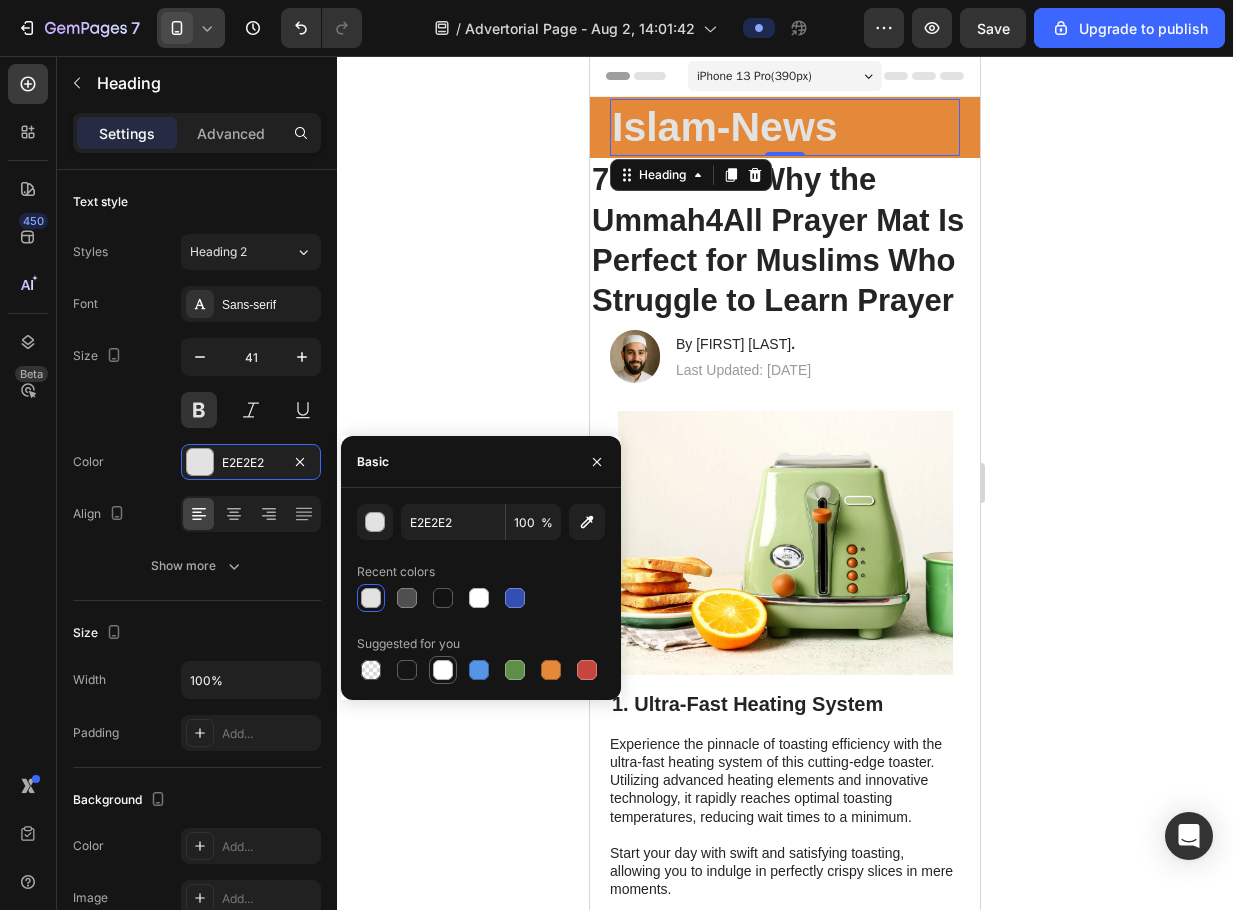 click at bounding box center [443, 670] 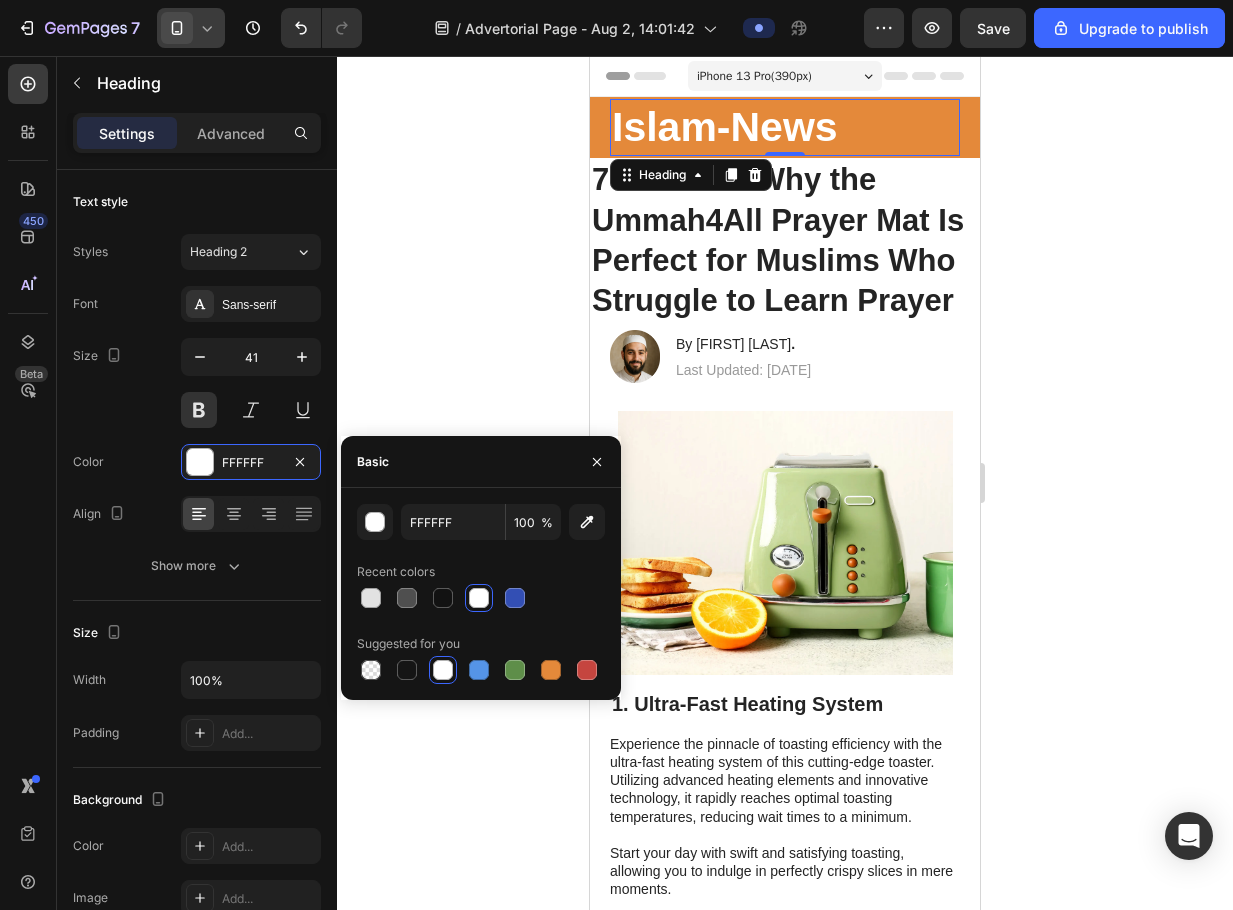 click 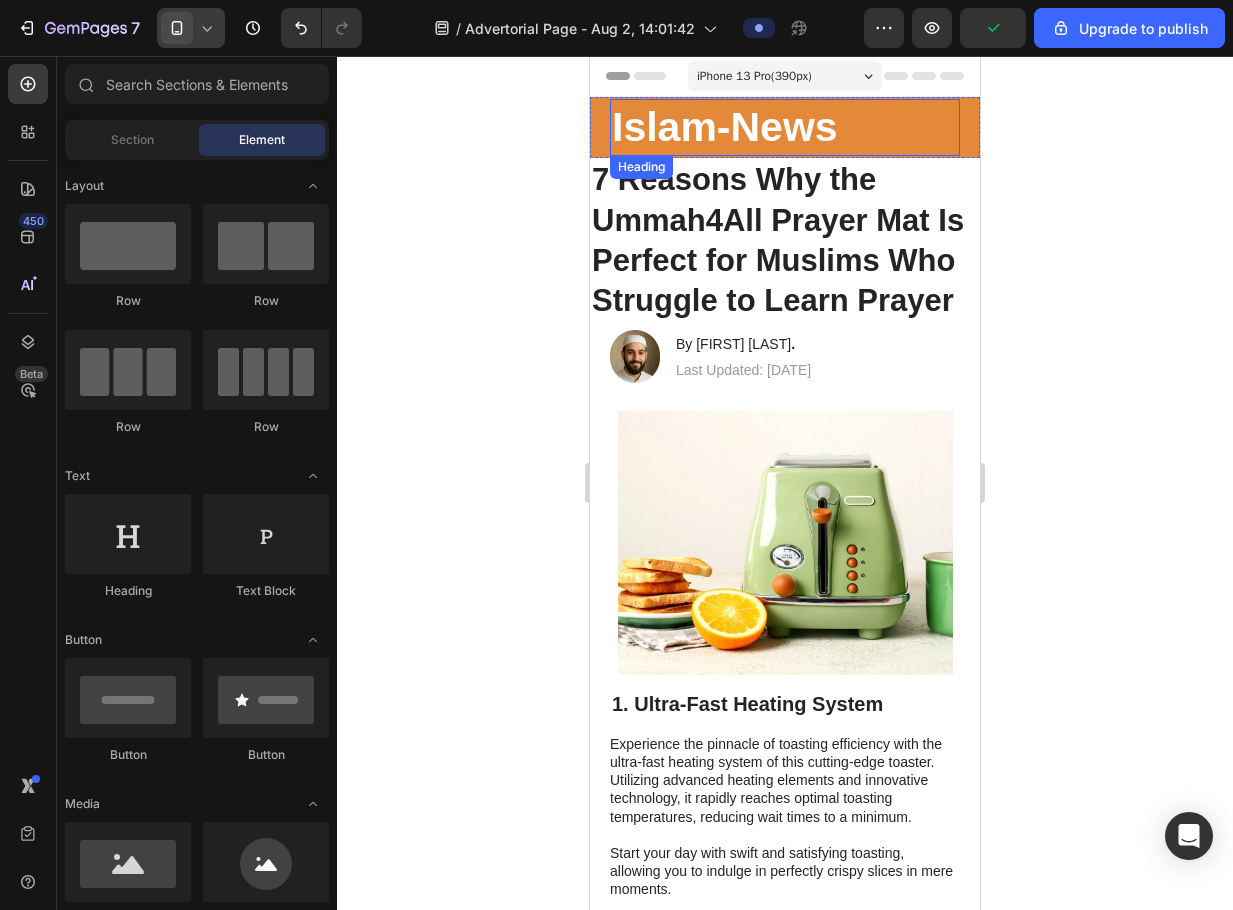 click on "Islam-News" at bounding box center [785, 127] 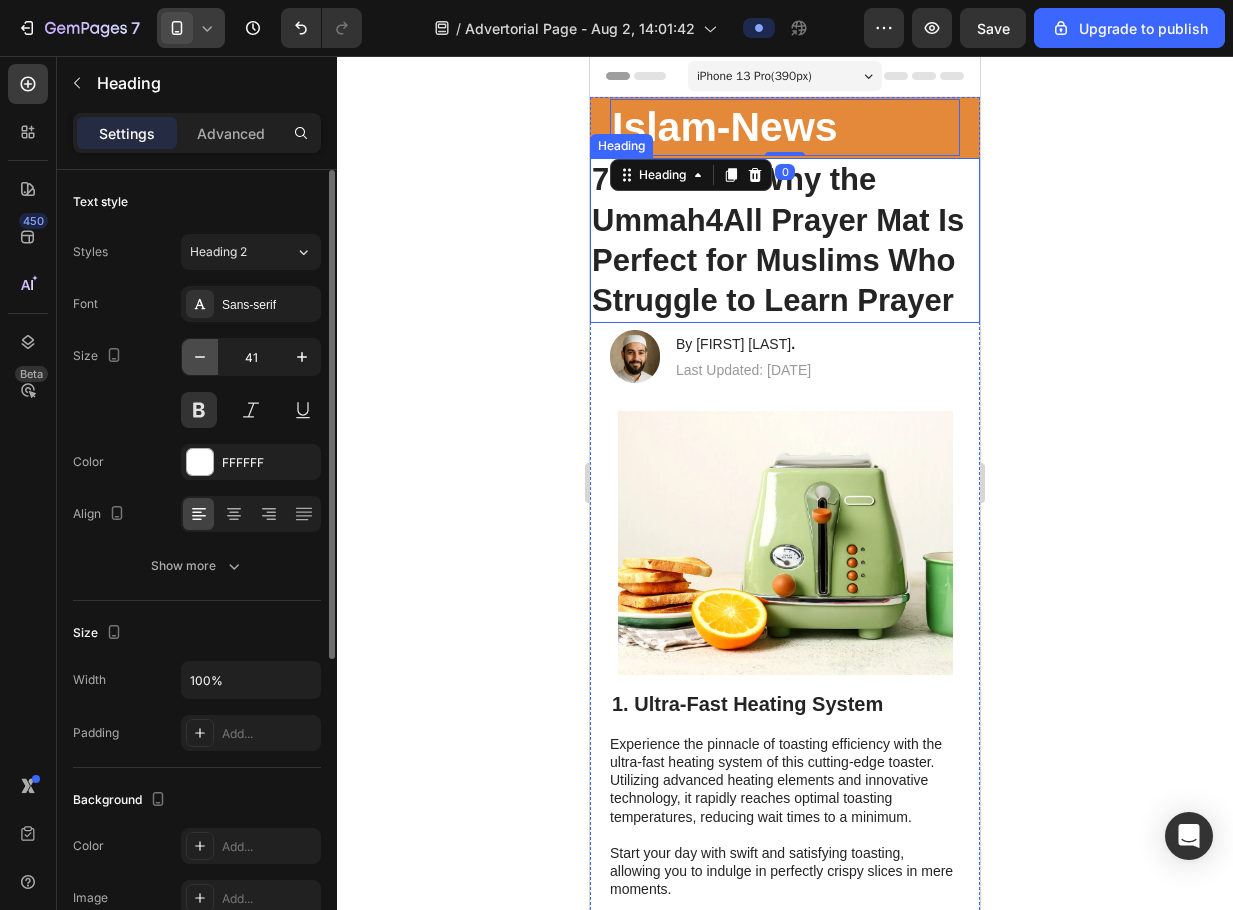click at bounding box center [200, 357] 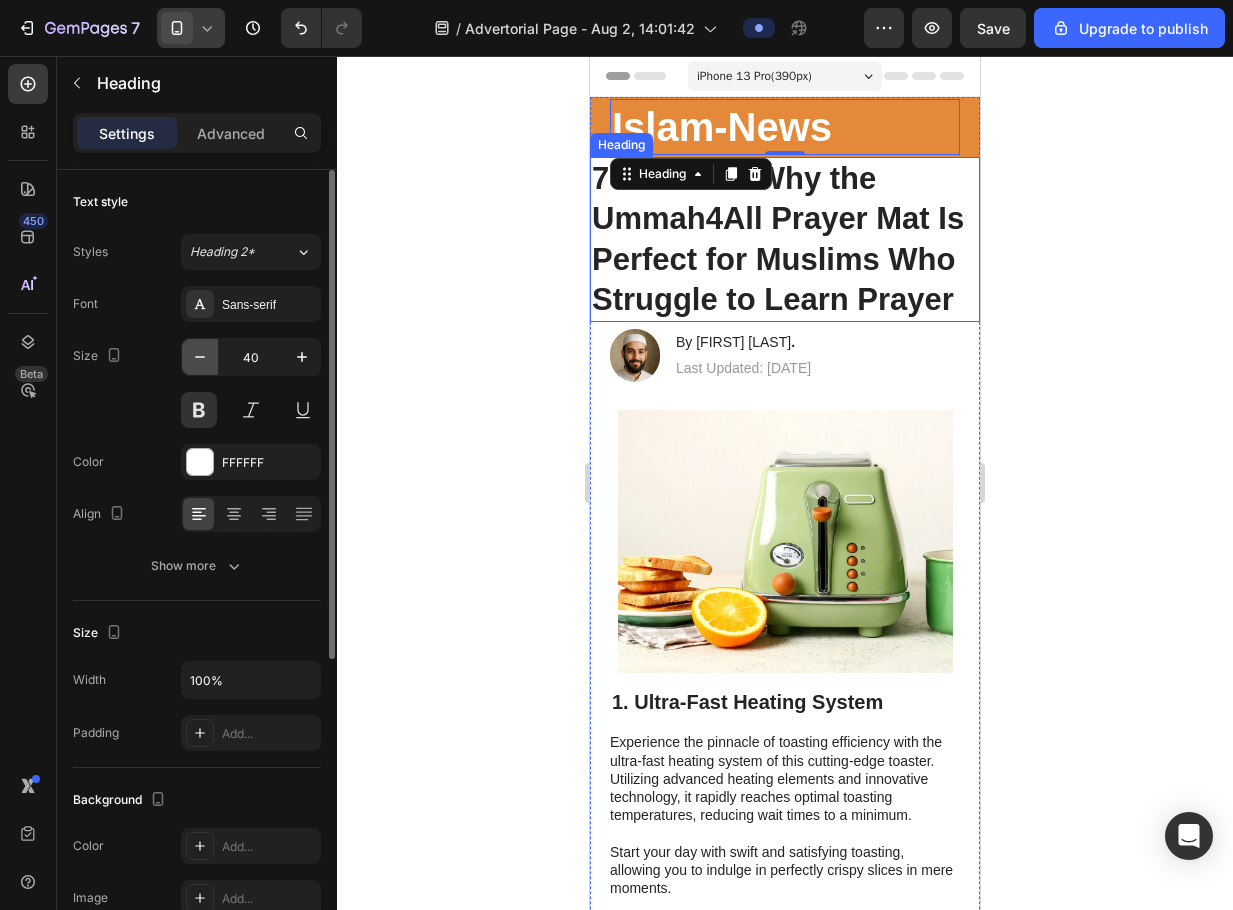 click 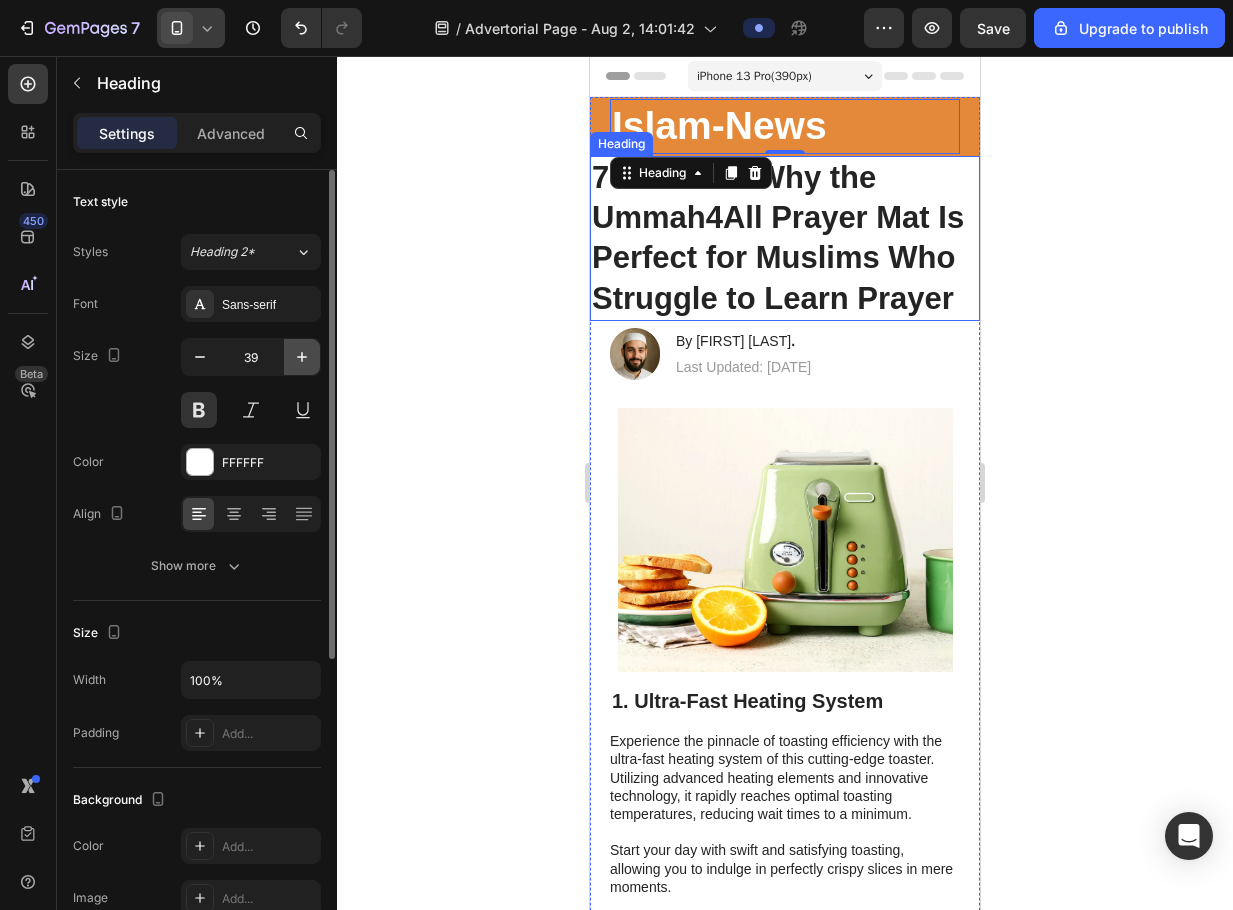click at bounding box center (302, 357) 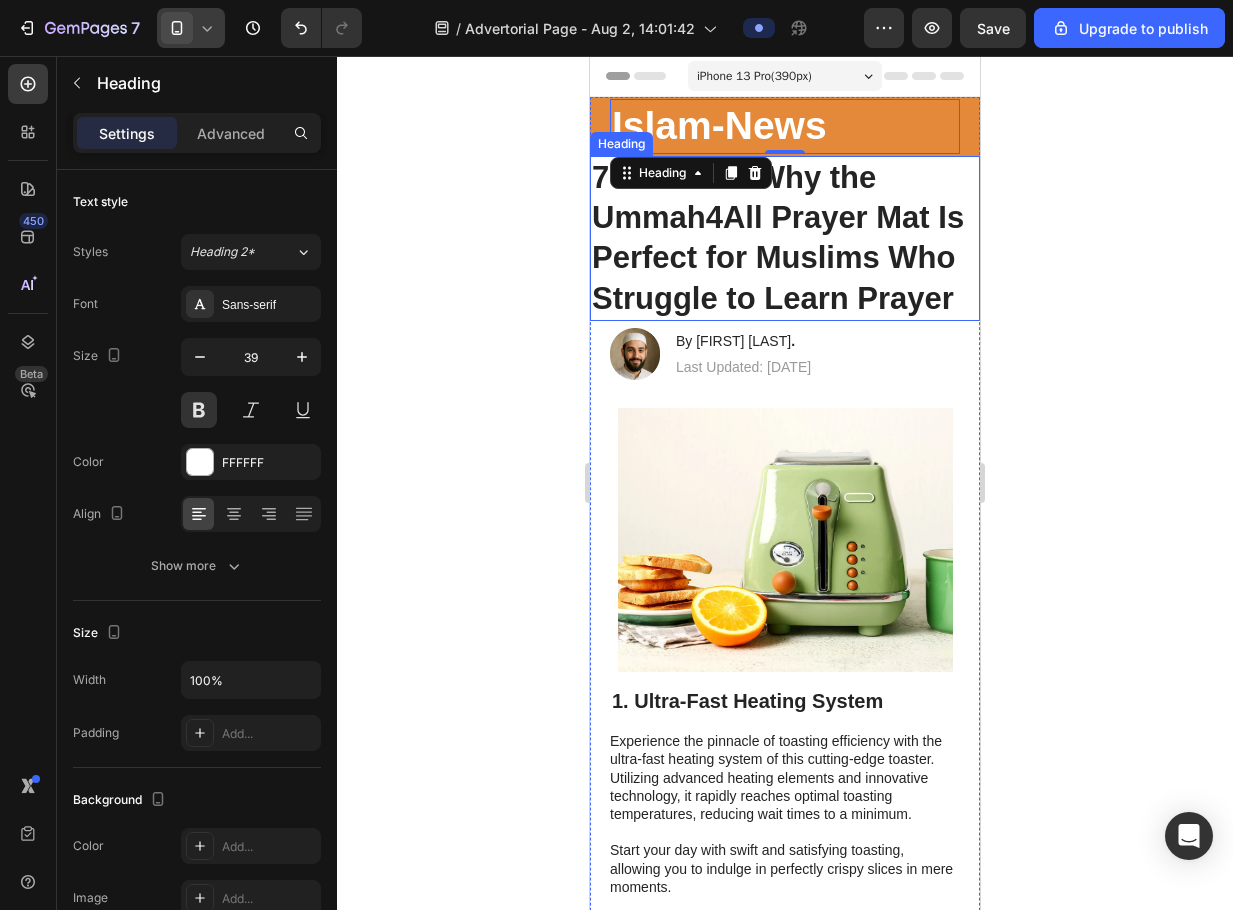 type on "40" 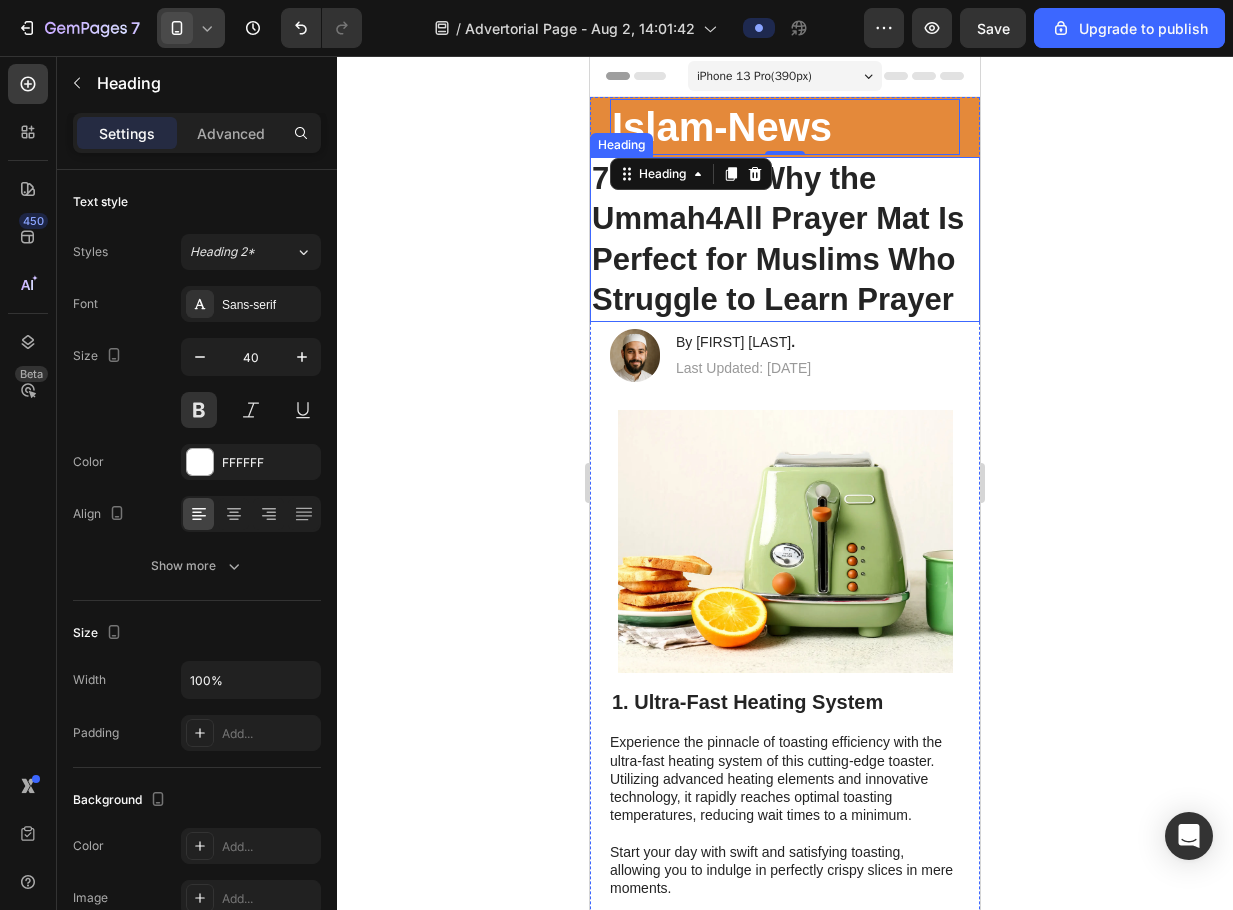 click 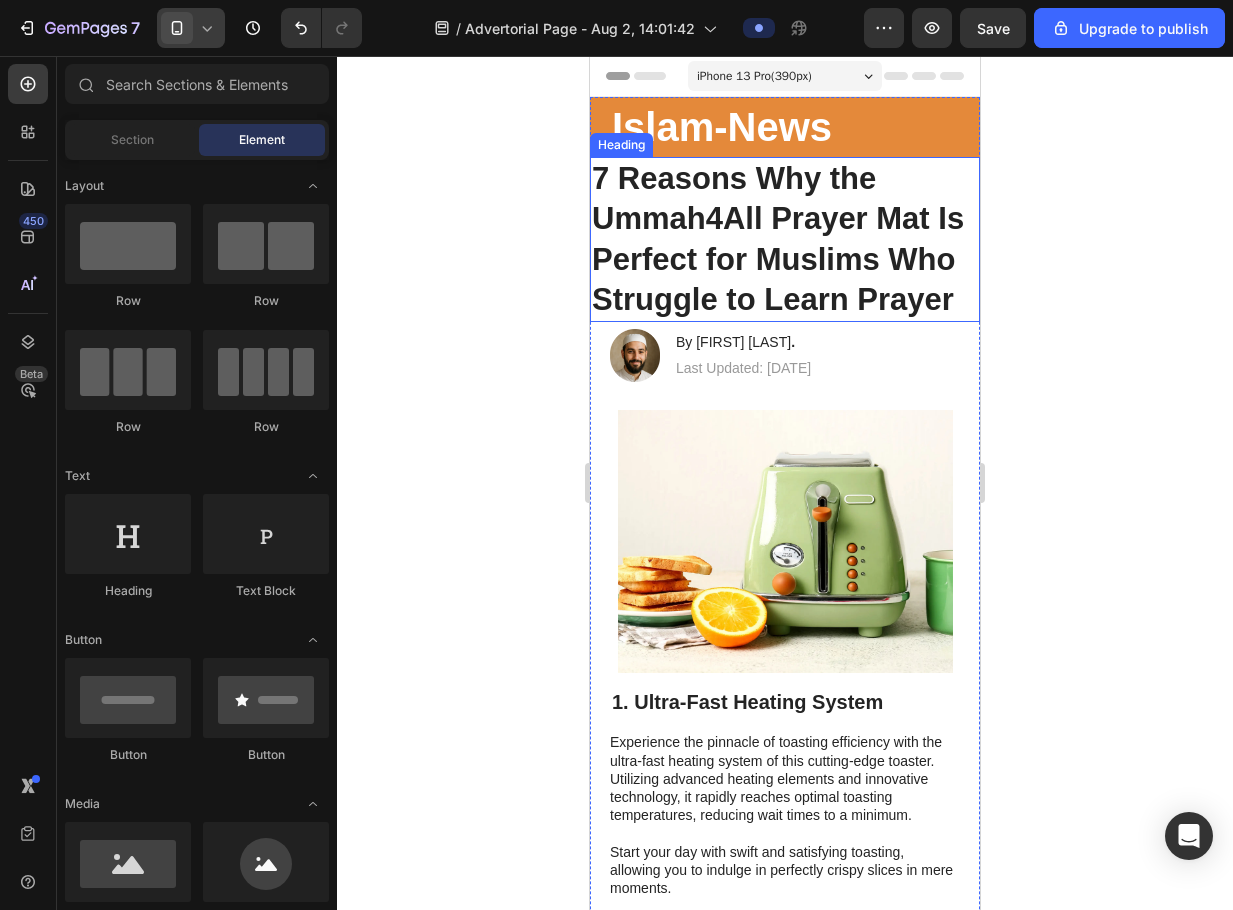 click 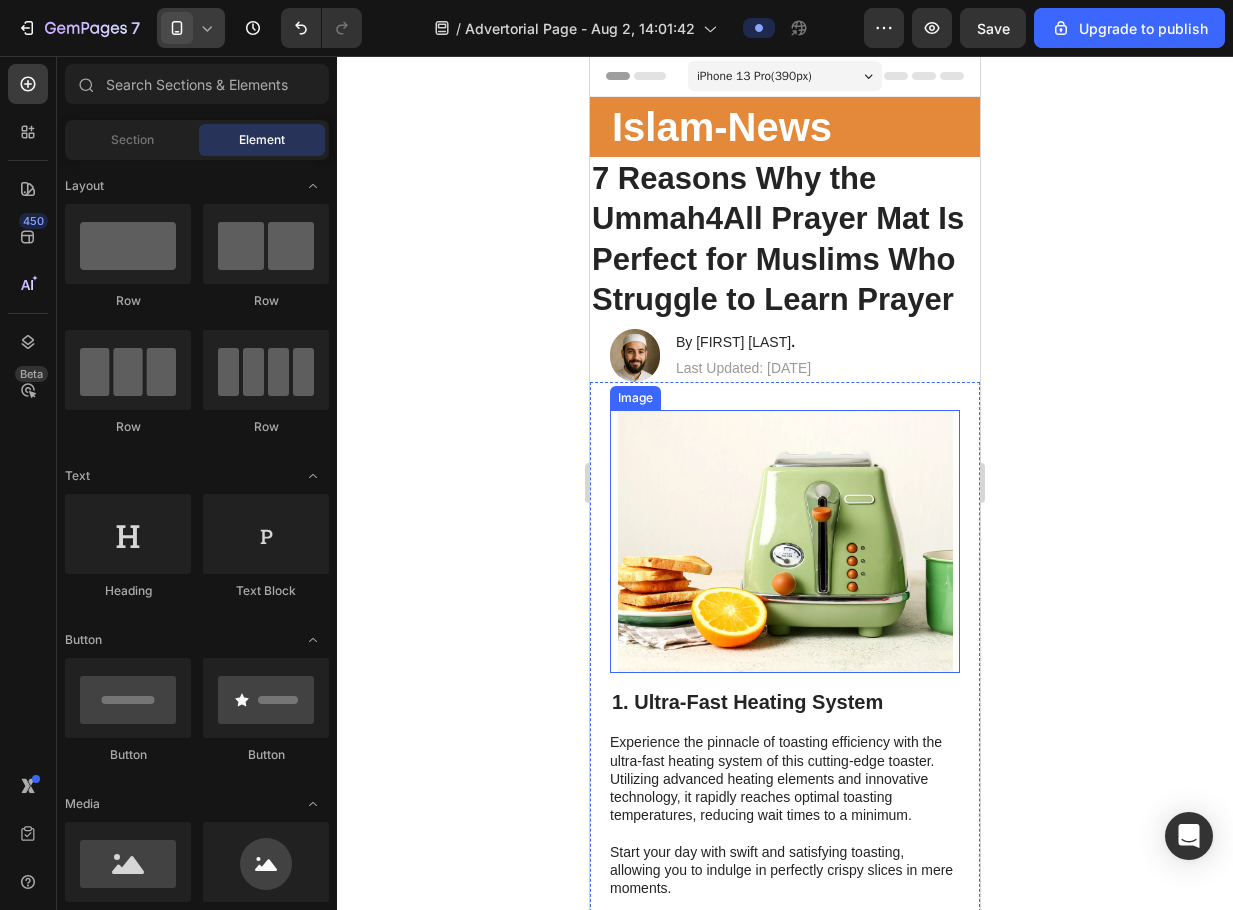 click at bounding box center (785, 542) 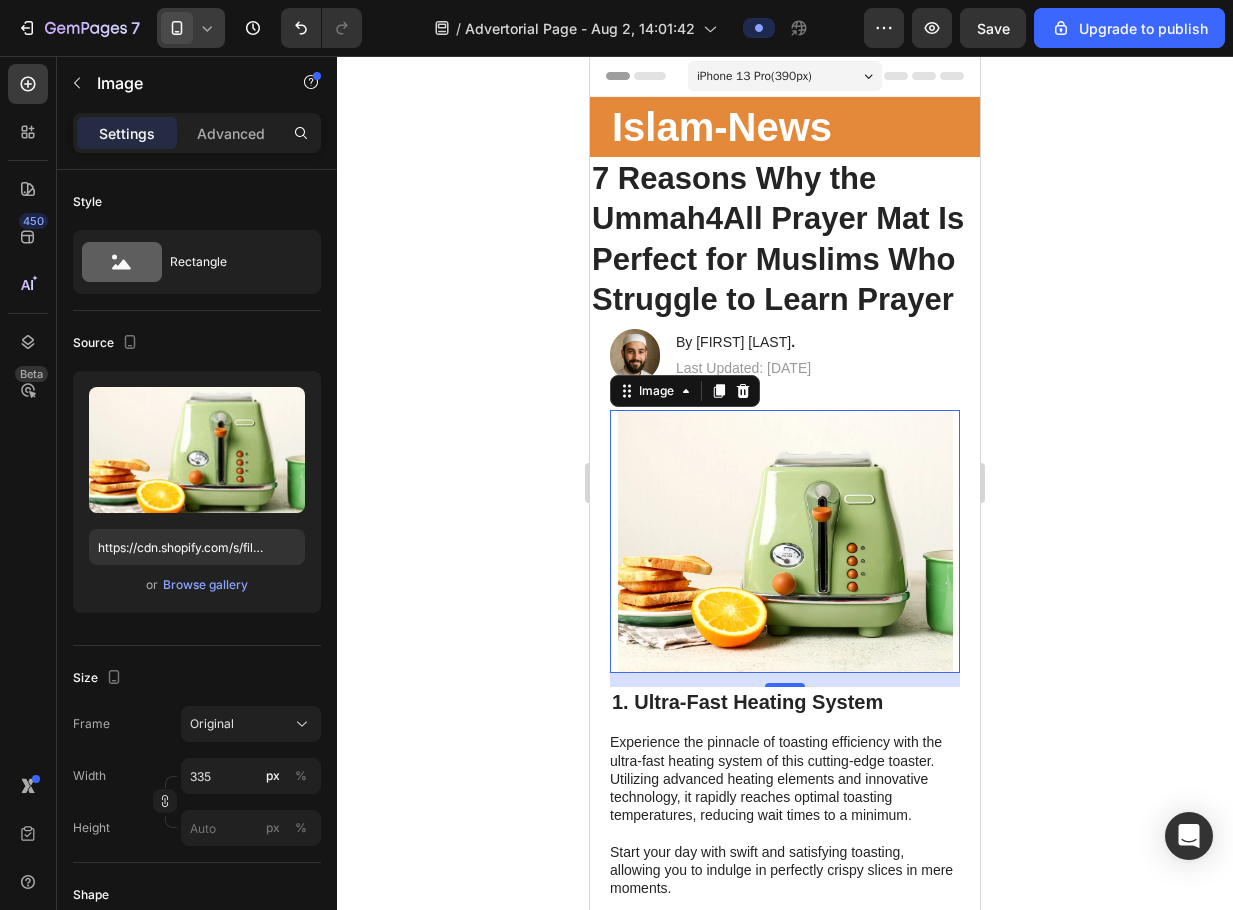 click at bounding box center (785, 542) 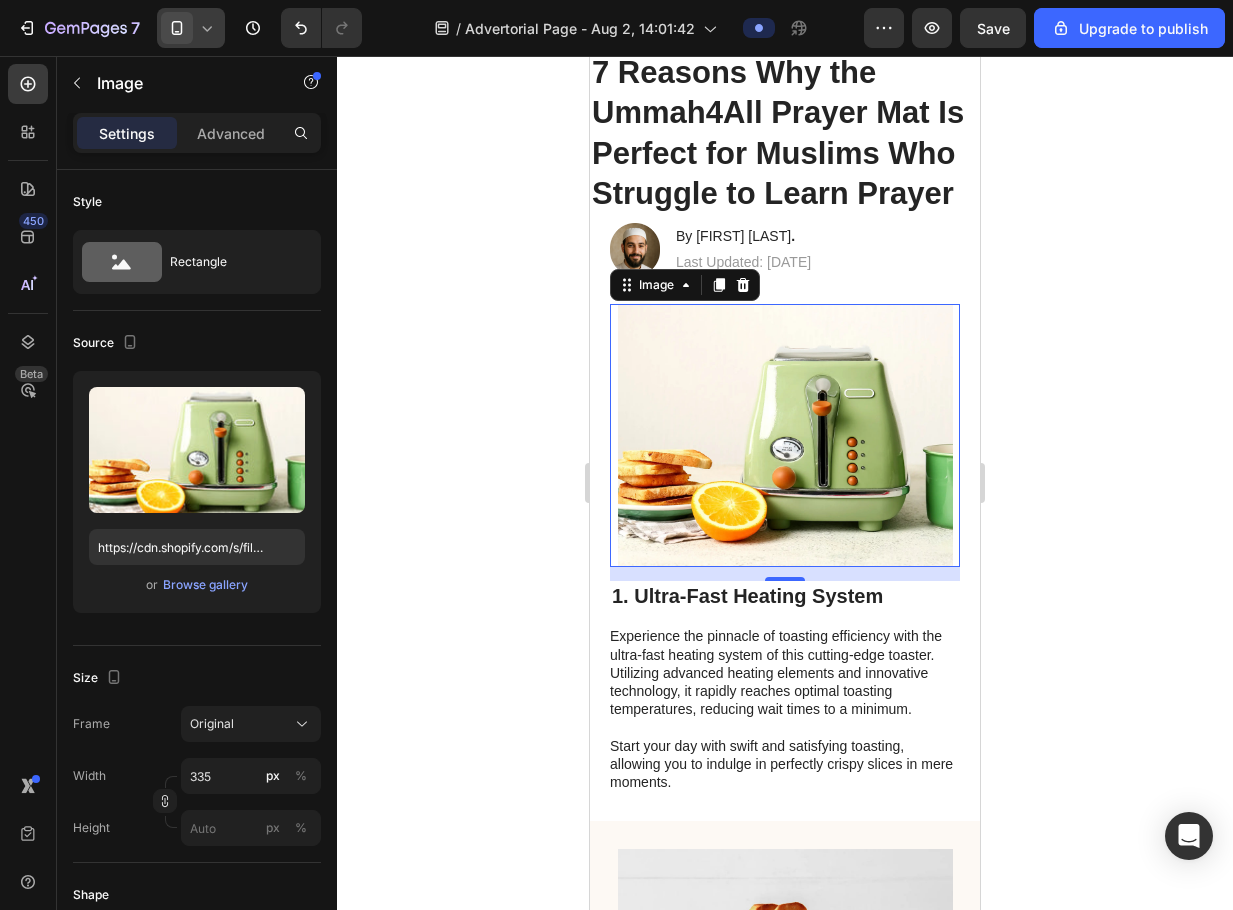 scroll, scrollTop: 100, scrollLeft: 0, axis: vertical 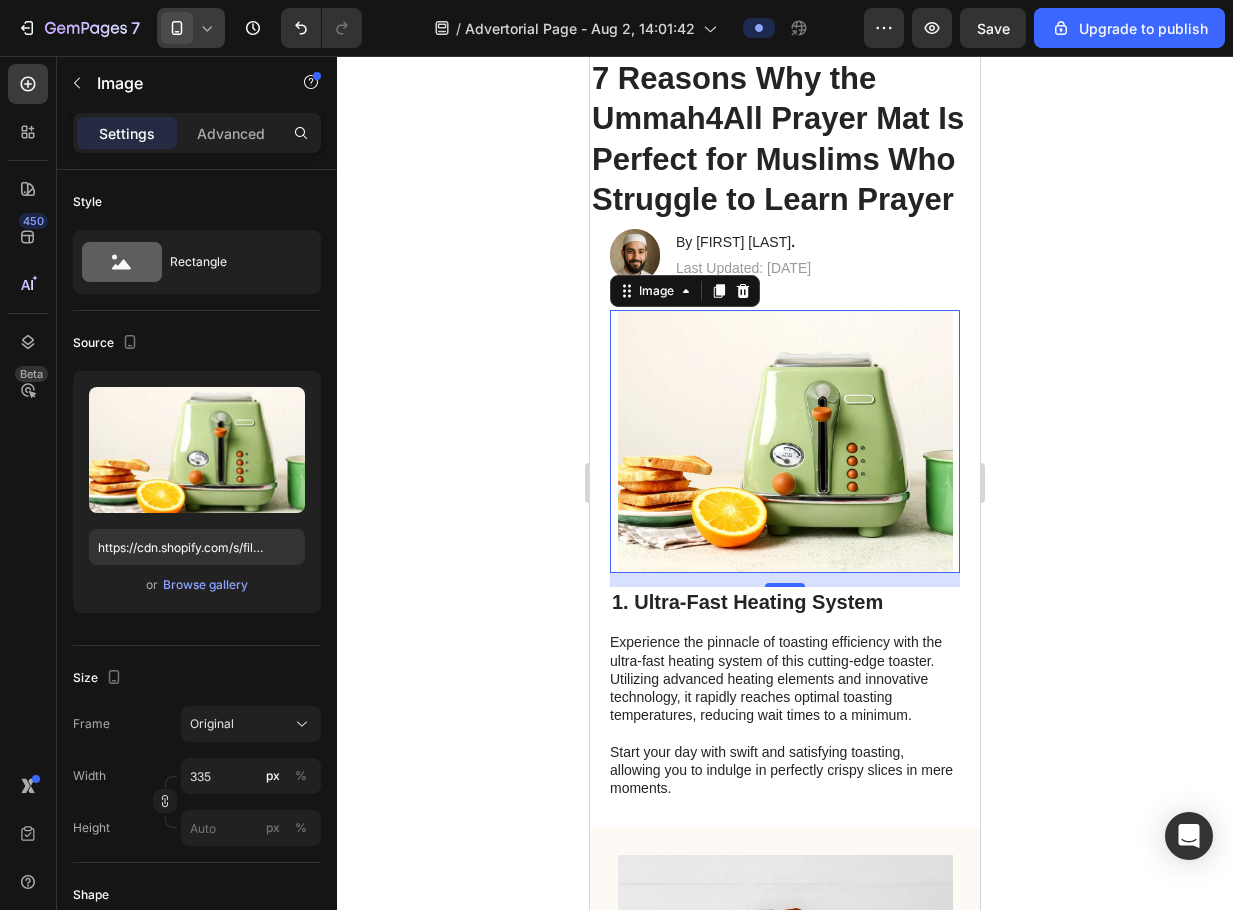click at bounding box center (785, 442) 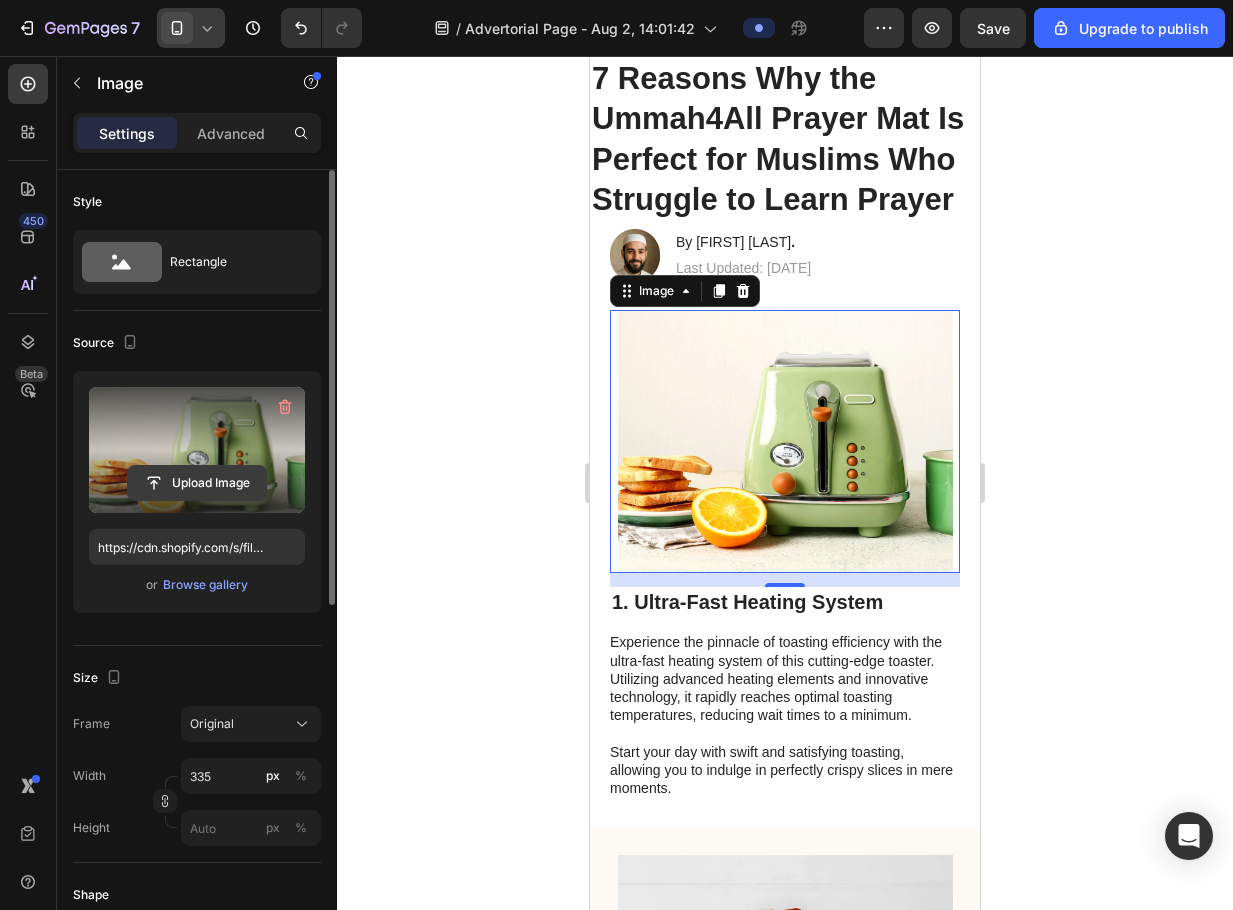 click 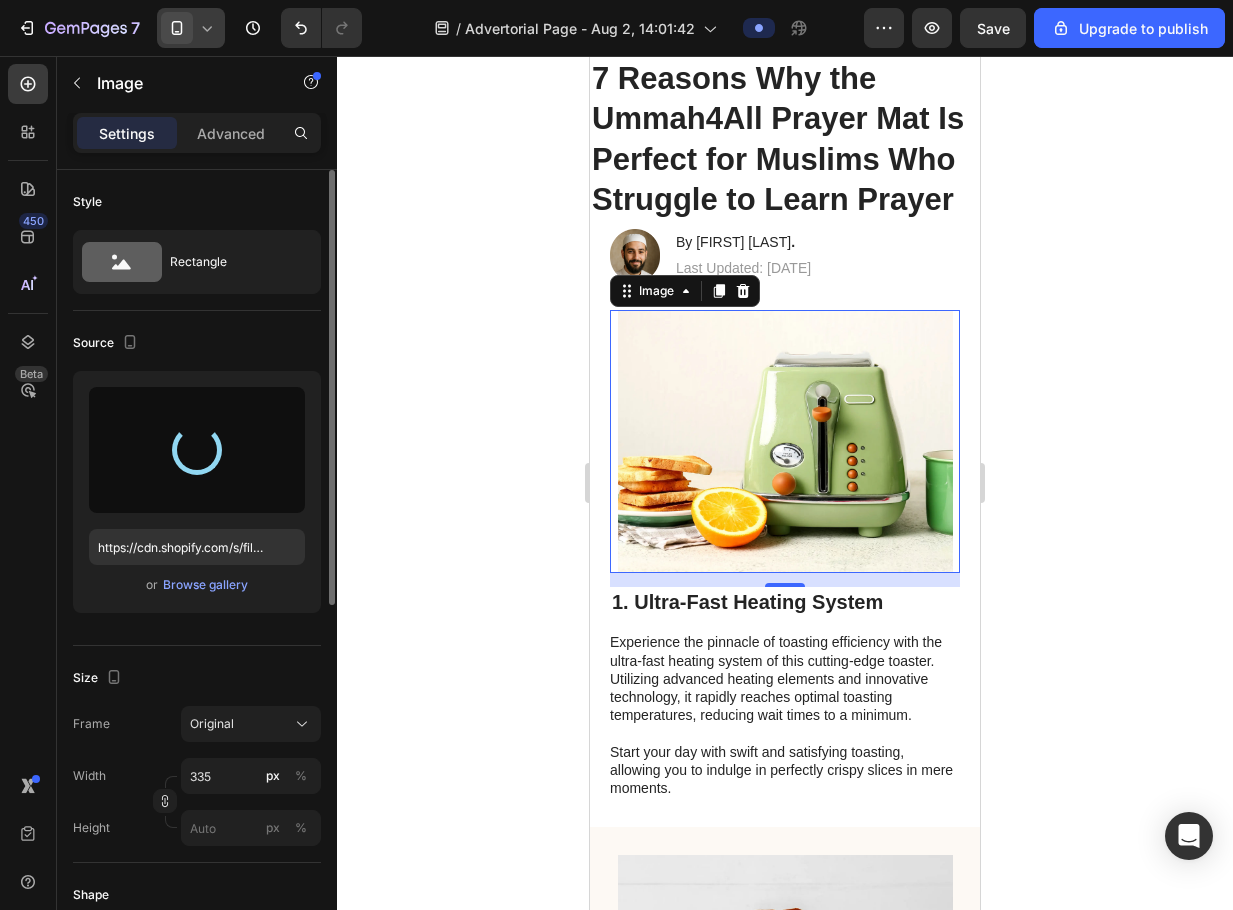 type on "https://cdn.shopify.com/s/files/1/0870/9075/7980/files/gempages_570040103099958424-170e56e8-bb0f-4c56-af32-d67704f112a0.png" 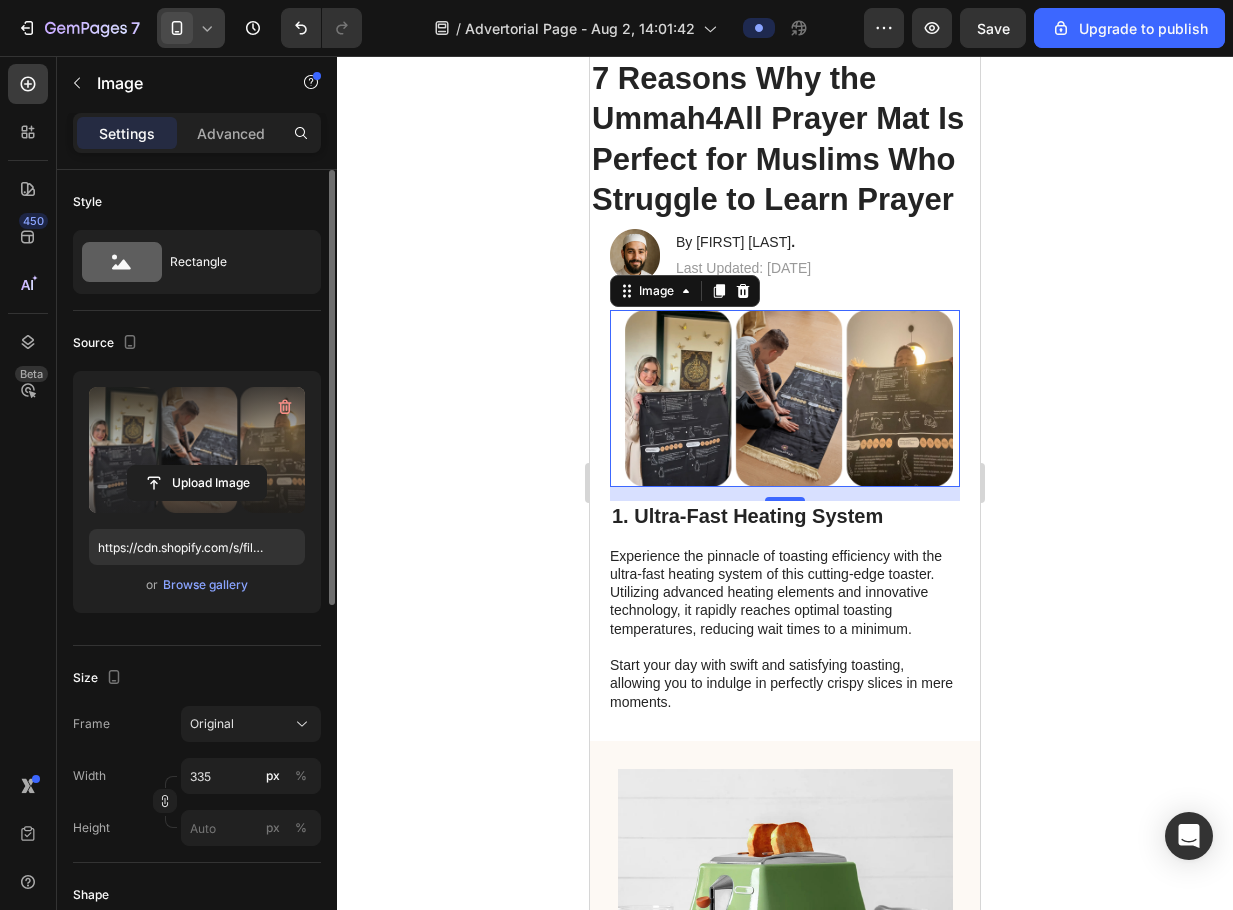 click 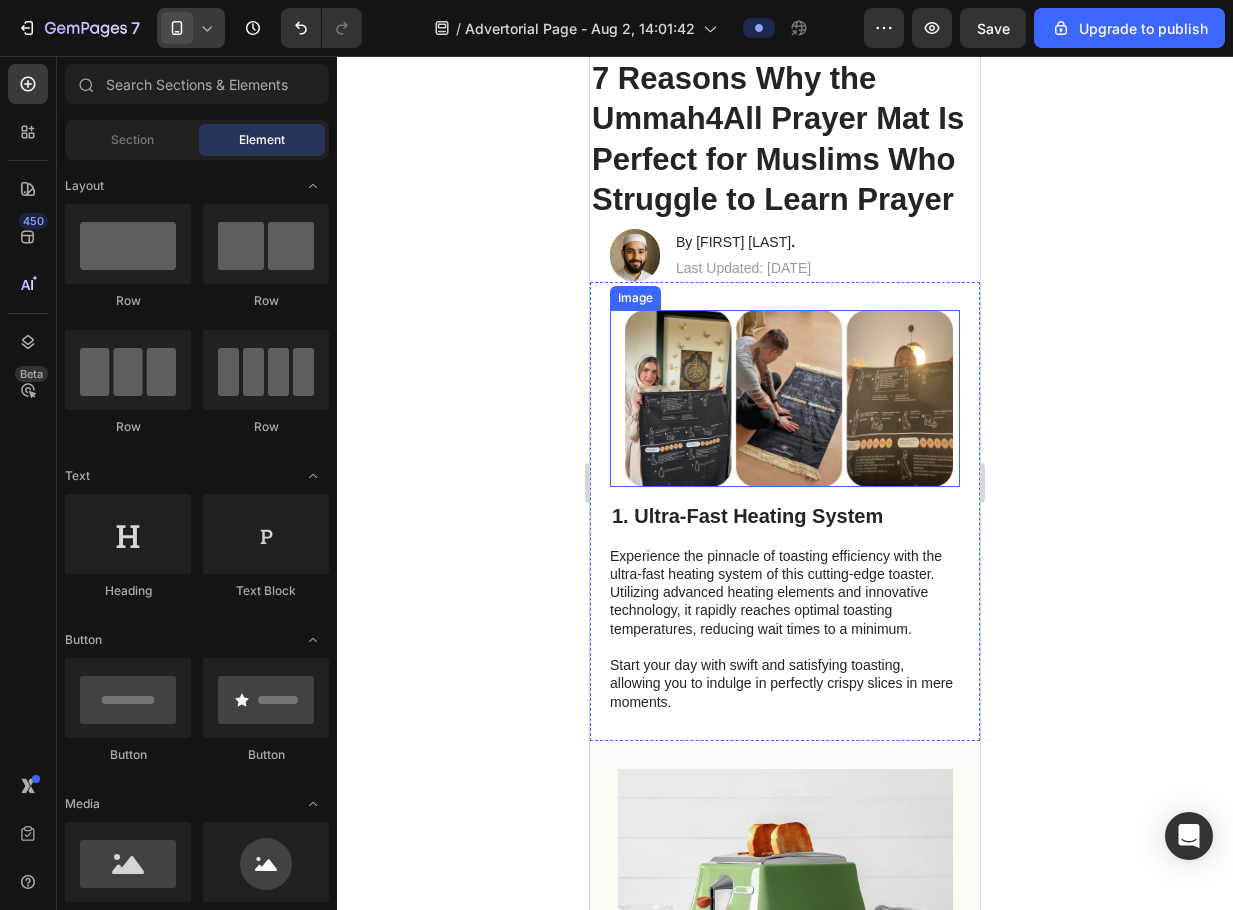 click at bounding box center [785, 398] 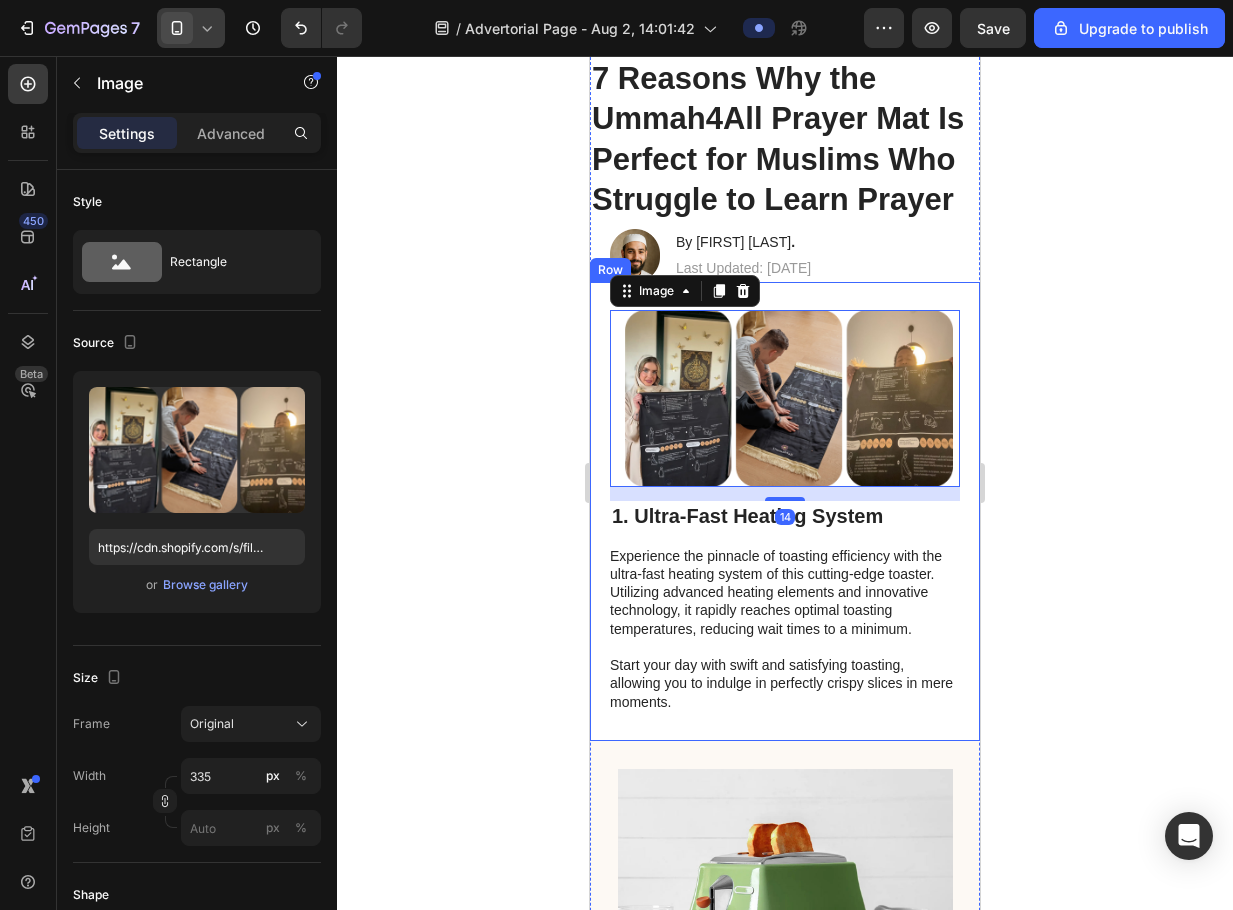 click 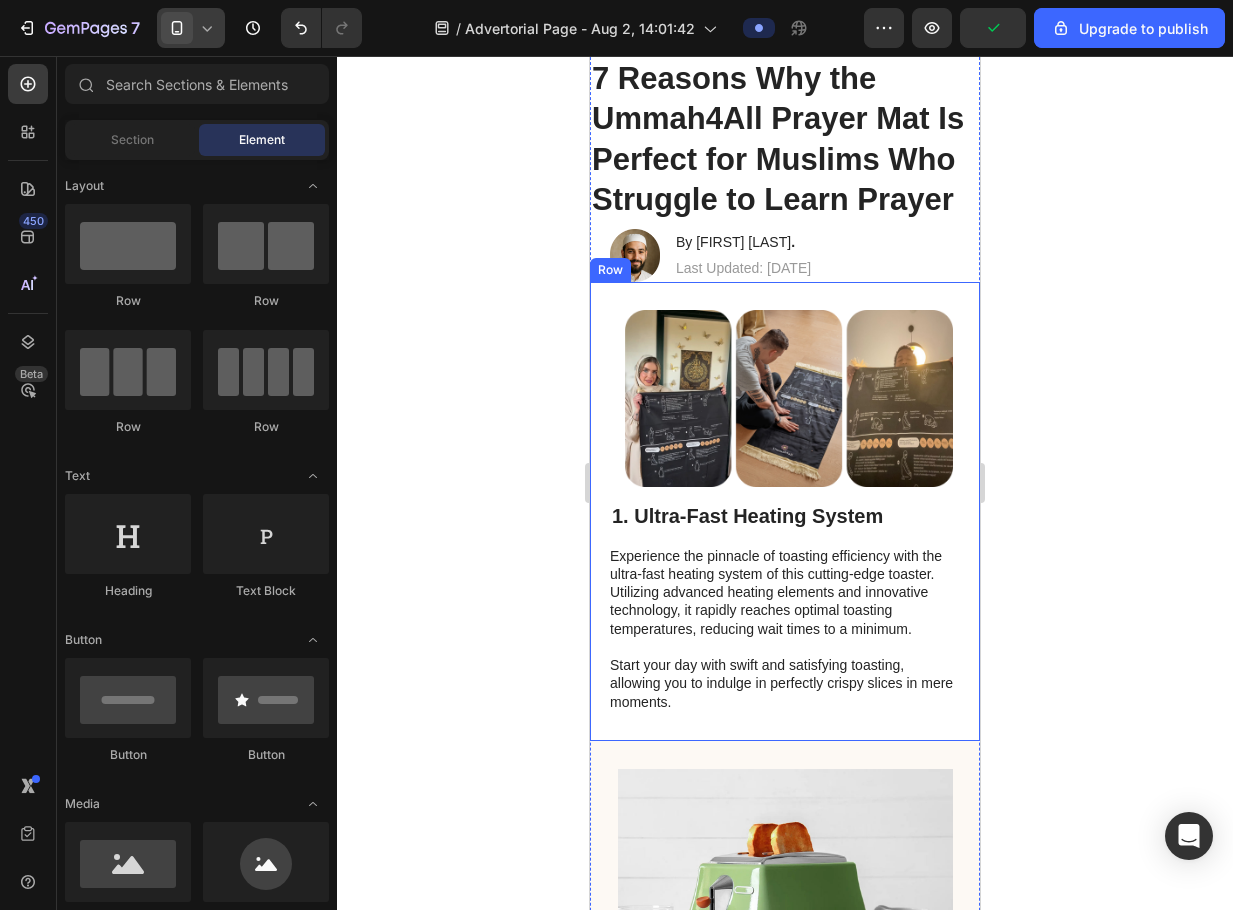 click 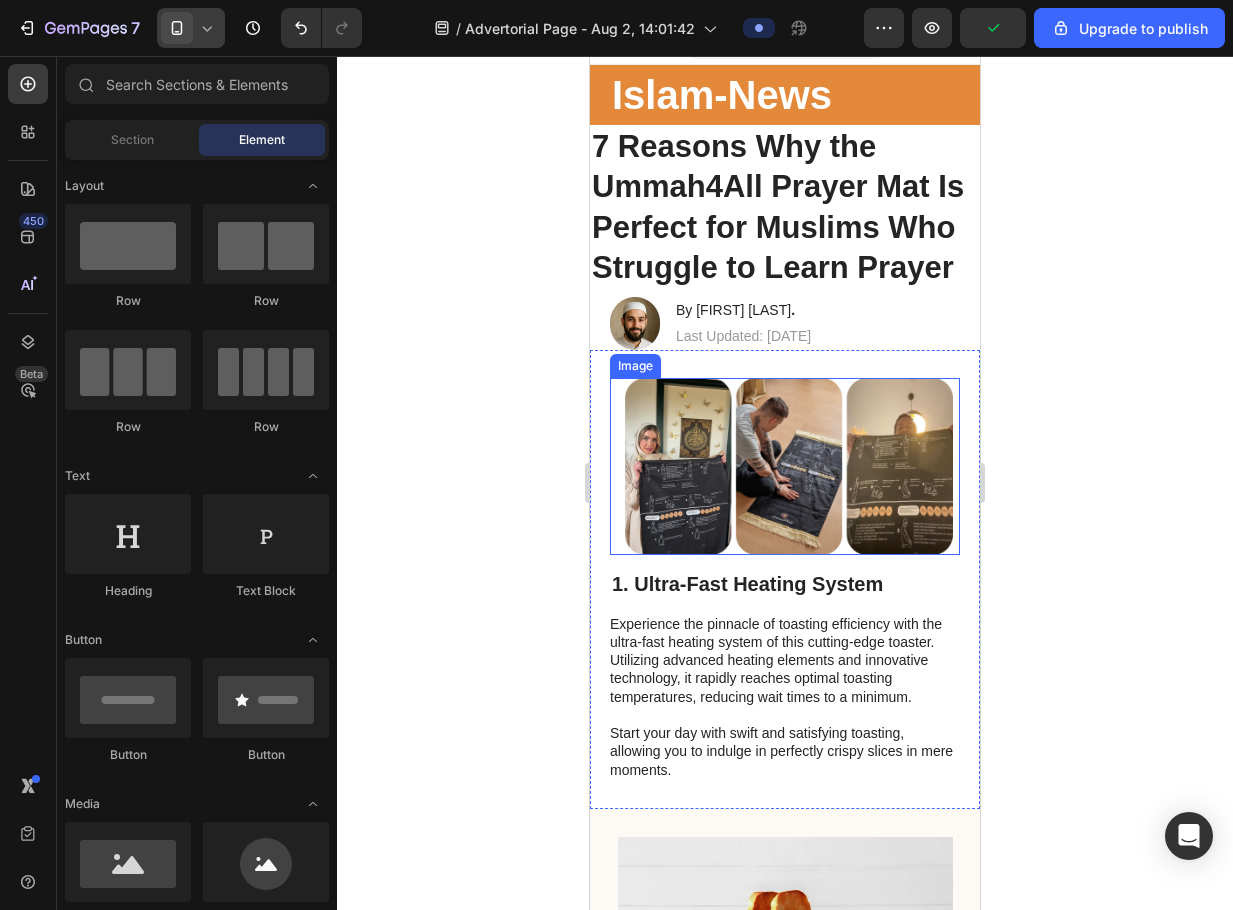 scroll, scrollTop: 0, scrollLeft: 0, axis: both 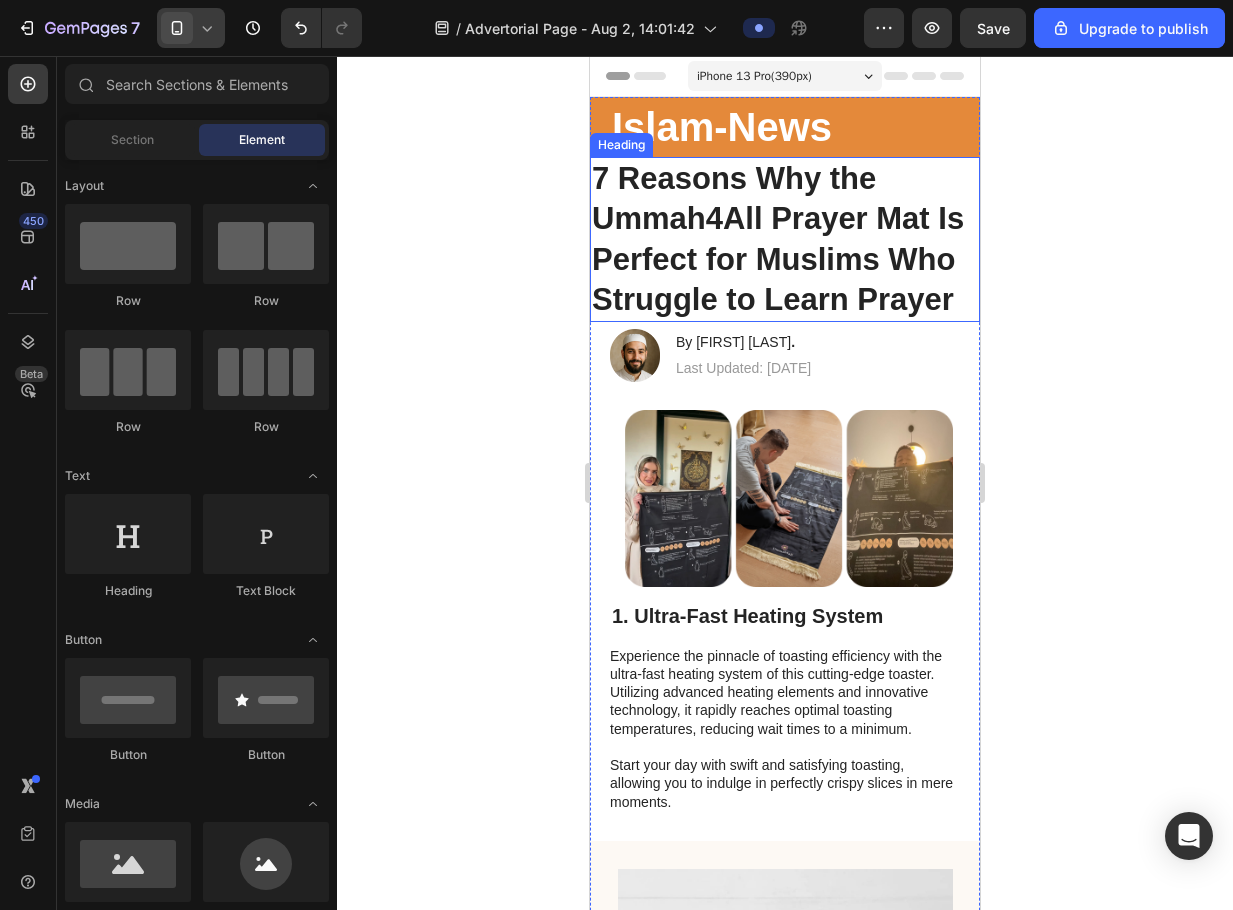 click on "7 Reasons Why the Ummah4All Prayer Mat Is Perfect for Muslims Who Struggle to Learn Prayer" at bounding box center (785, 239) 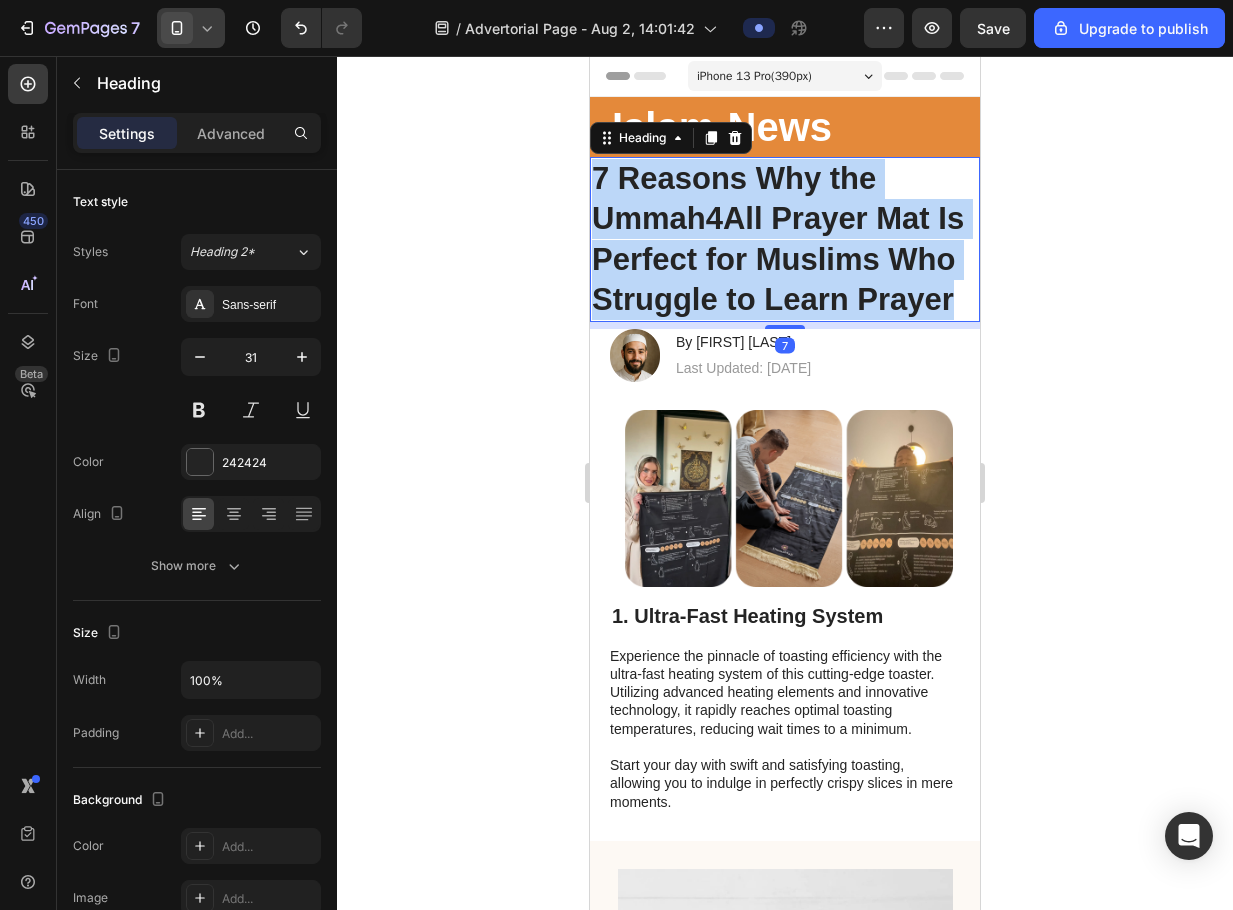 click on "7 Reasons Why the Ummah4All Prayer Mat Is Perfect for Muslims Who Struggle to Learn Prayer" at bounding box center [785, 239] 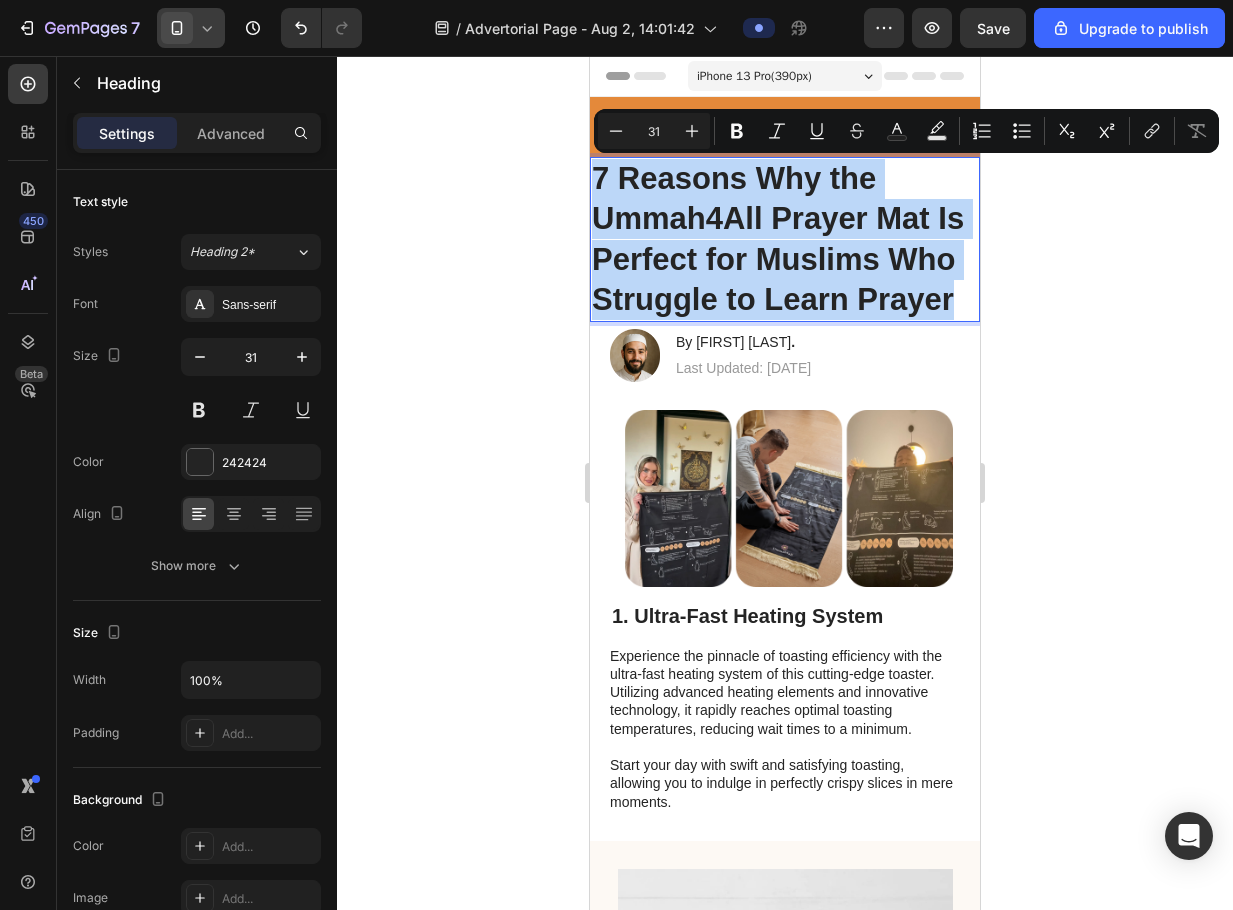 copy on "7 Reasons Why the Ummah4All Prayer Mat Is Perfect for Muslims Who Struggle to Learn Prayer" 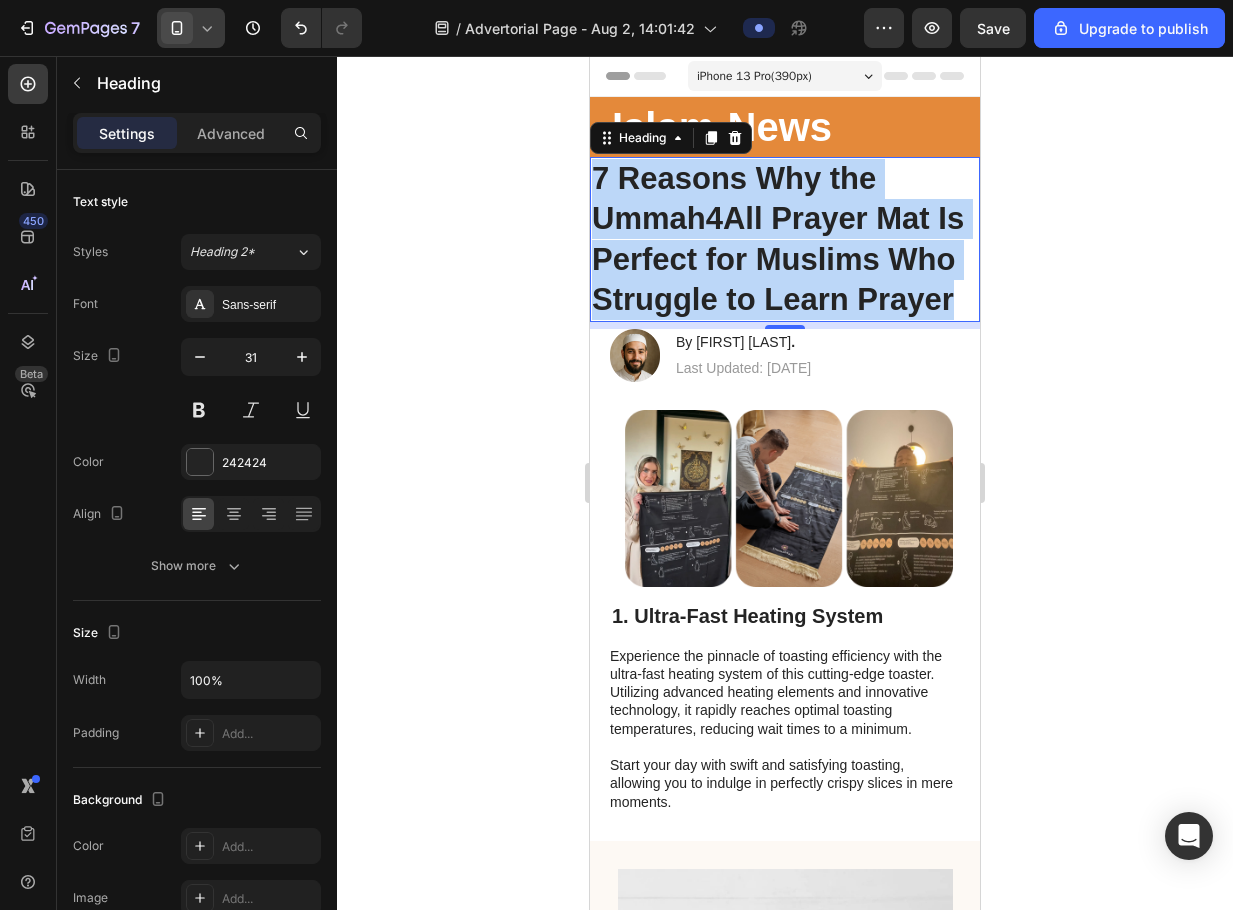 click on "7 Reasons Why the Ummah4All Prayer Mat Is Perfect for Muslims Who Struggle to Learn Prayer" at bounding box center (785, 239) 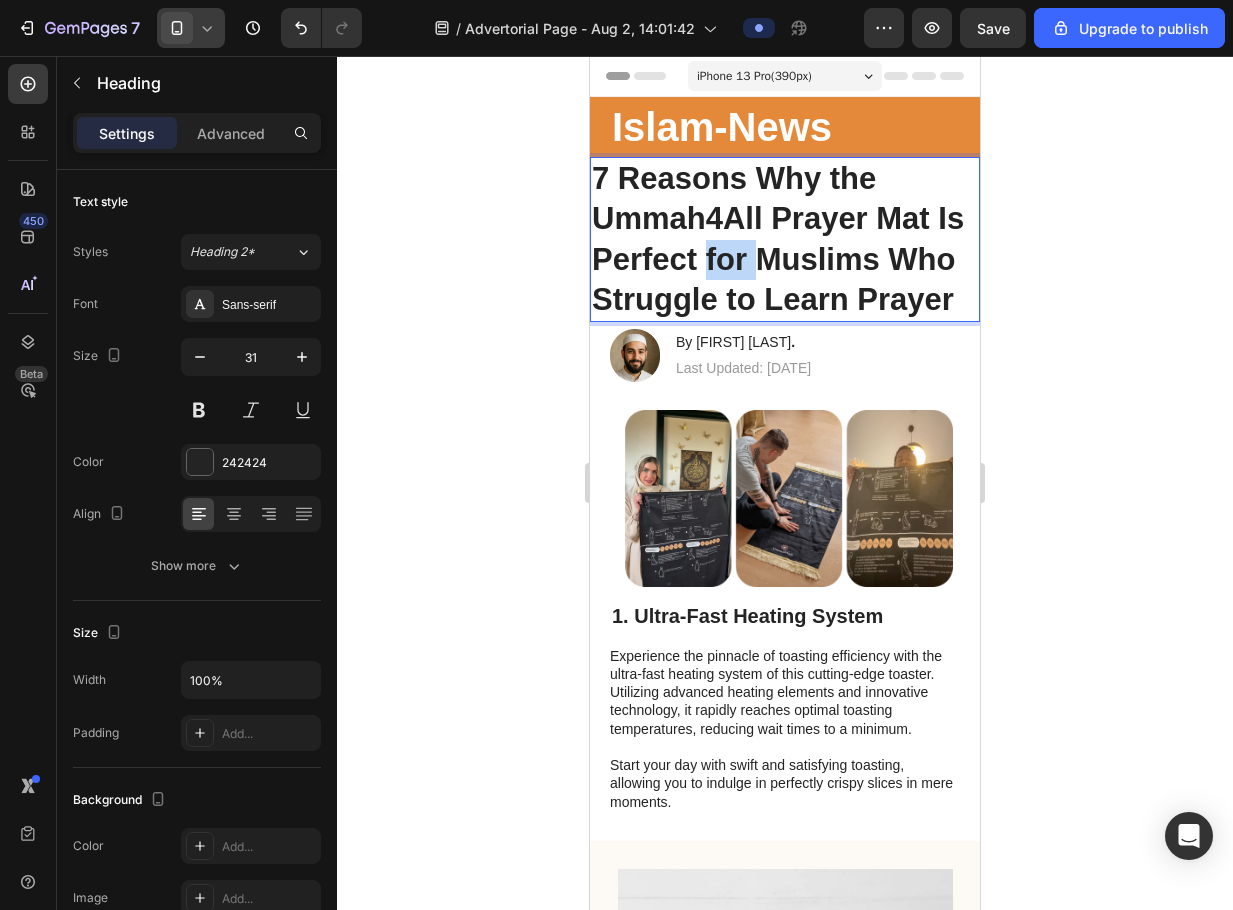click on "7 Reasons Why the Ummah4All Prayer Mat Is Perfect for Muslims Who Struggle to Learn Prayer" at bounding box center [785, 239] 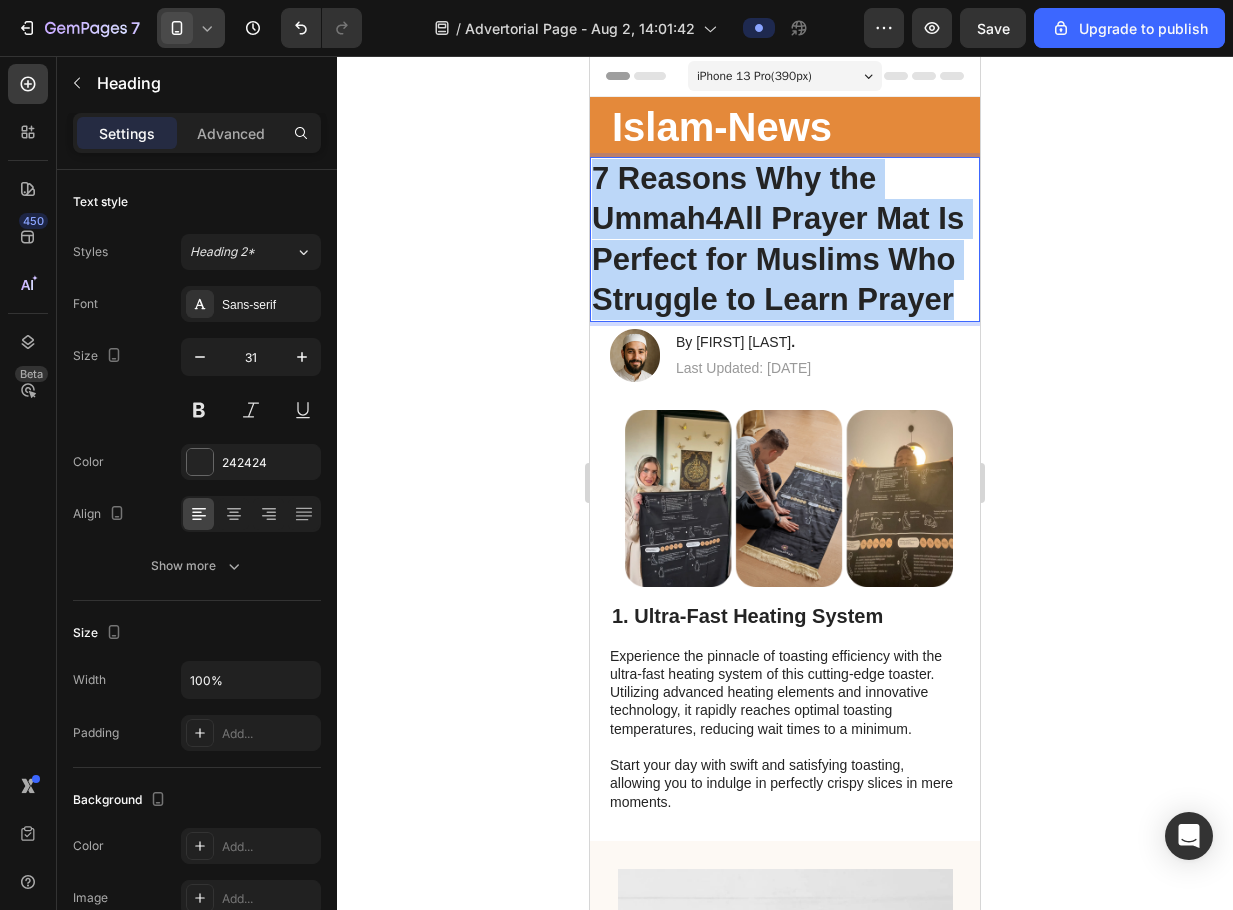 click on "7 Reasons Why the Ummah4All Prayer Mat Is Perfect for Muslims Who Struggle to Learn Prayer" at bounding box center [785, 239] 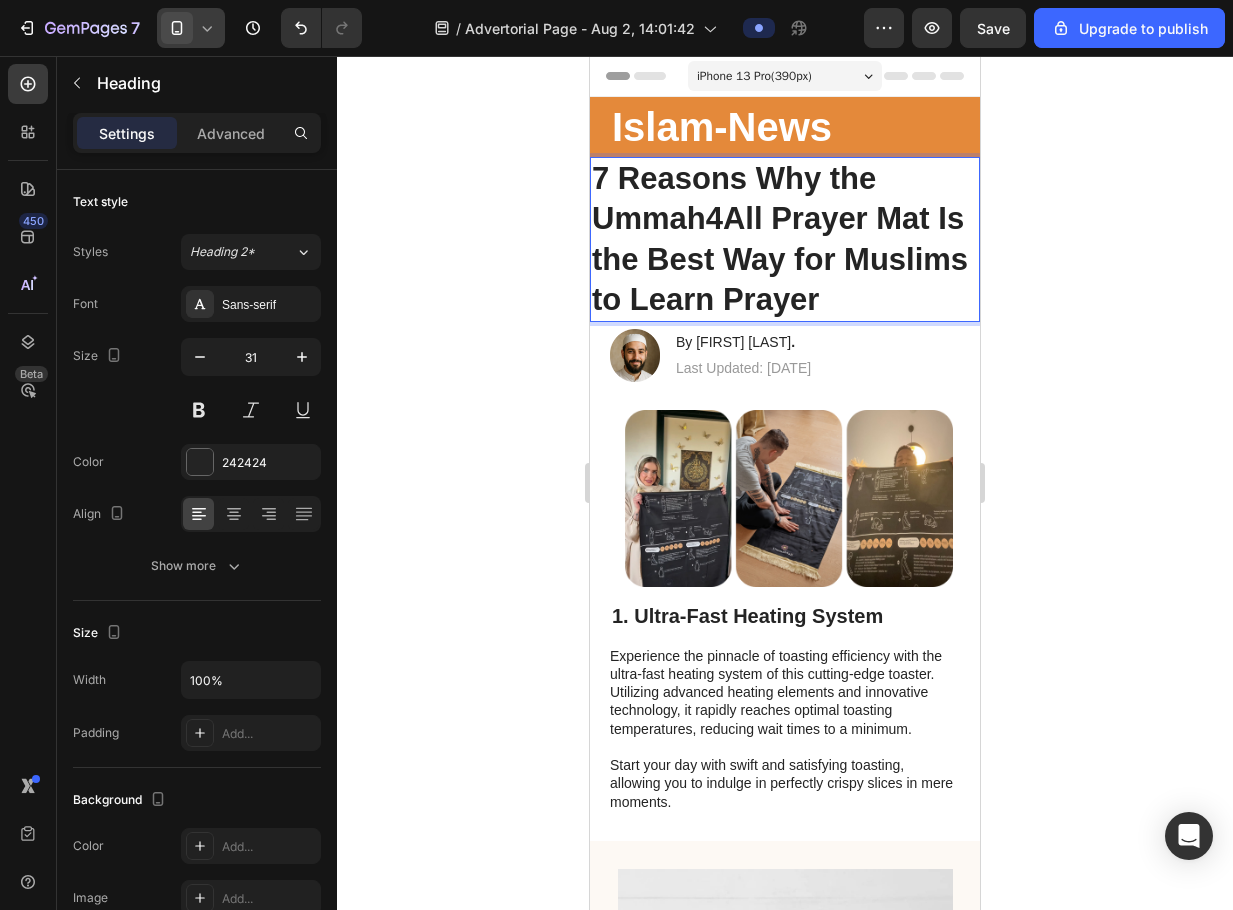 click 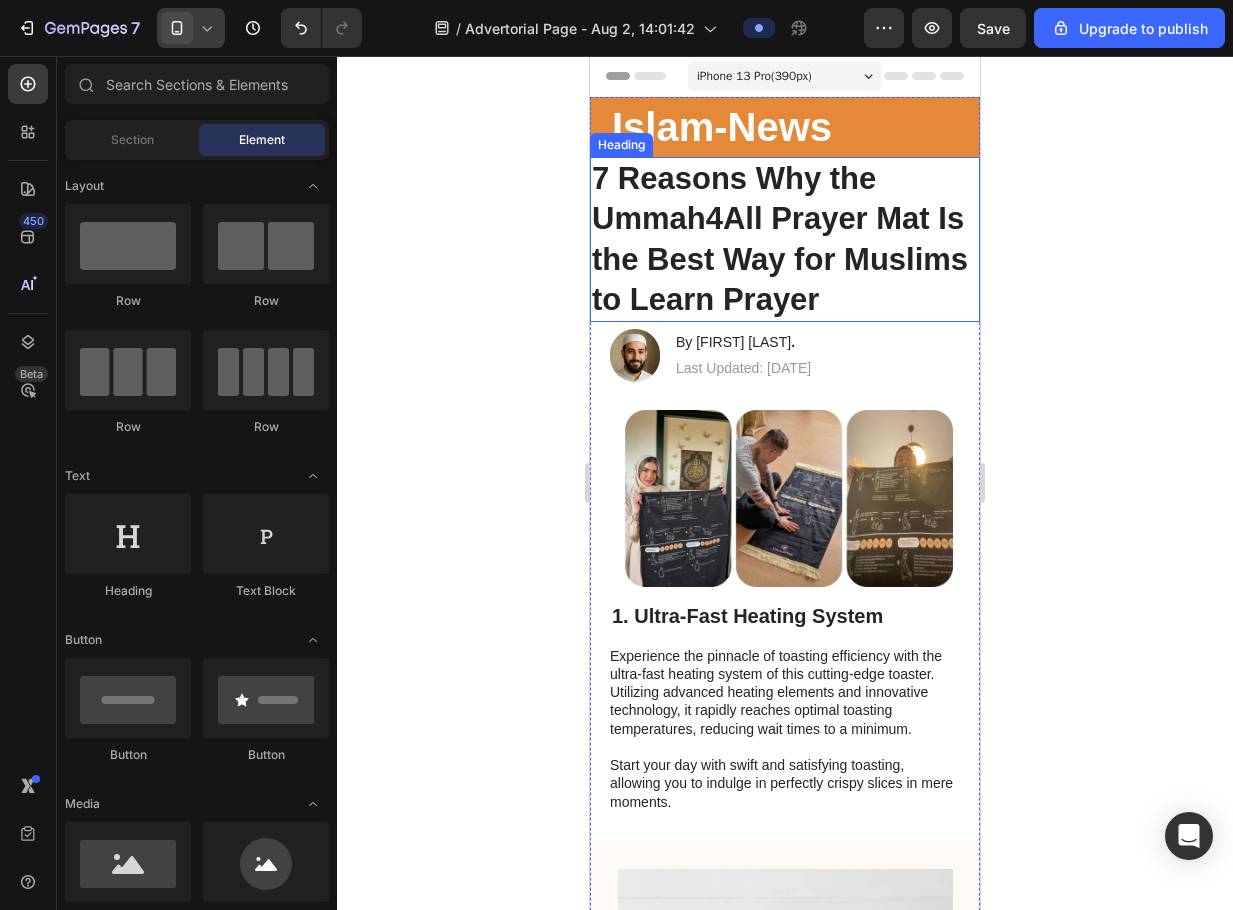 click on "7 Reasons Why the Ummah4All Prayer Mat Is the Best Way for Muslims to Learn Prayer" at bounding box center (785, 239) 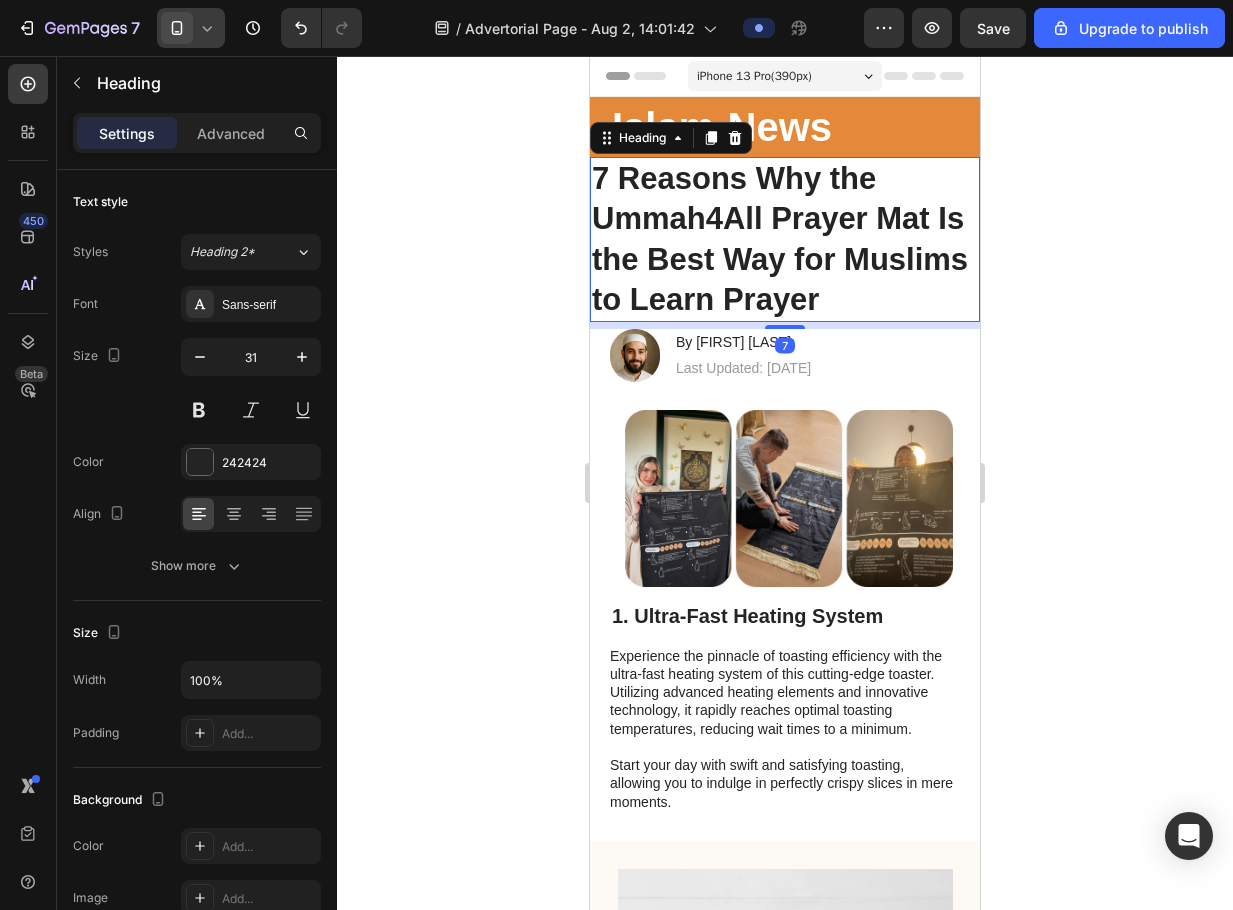 click 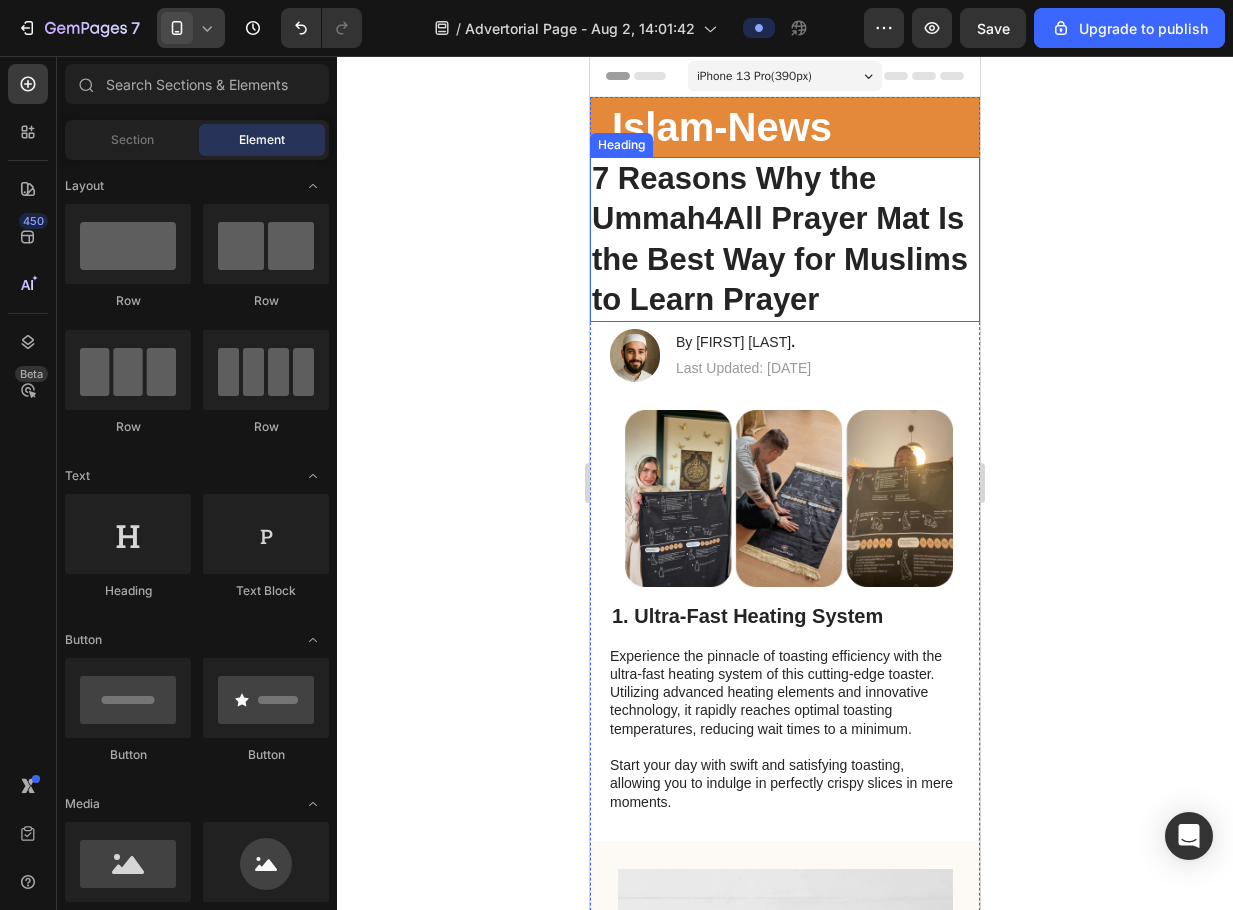 click on "7 Reasons Why the Ummah4All Prayer Mat Is the Best Way for Muslims to Learn Prayer" at bounding box center [785, 239] 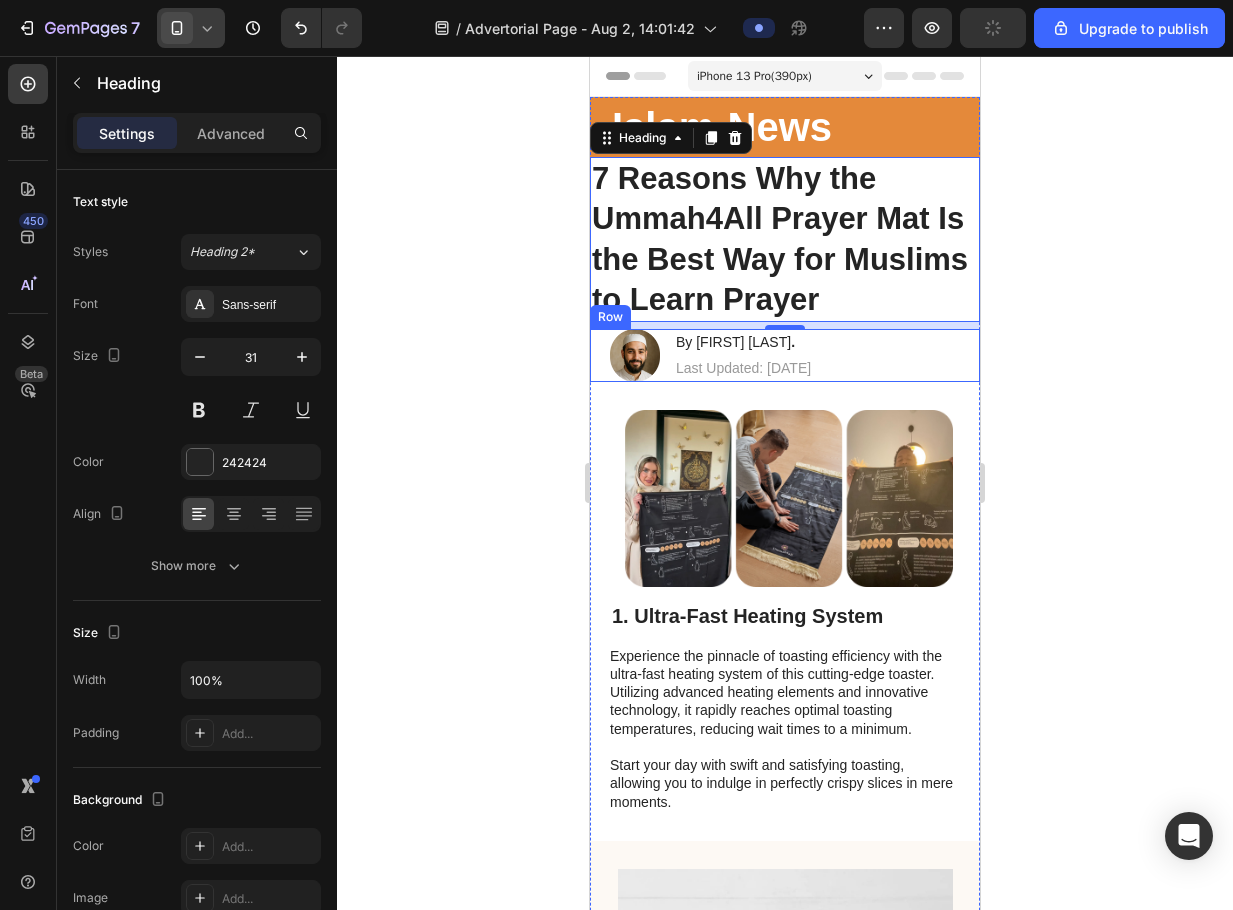 click on "Image By Mohammed K . Heading Last Updated: July 29, 2025 Text Block Row" at bounding box center (785, 355) 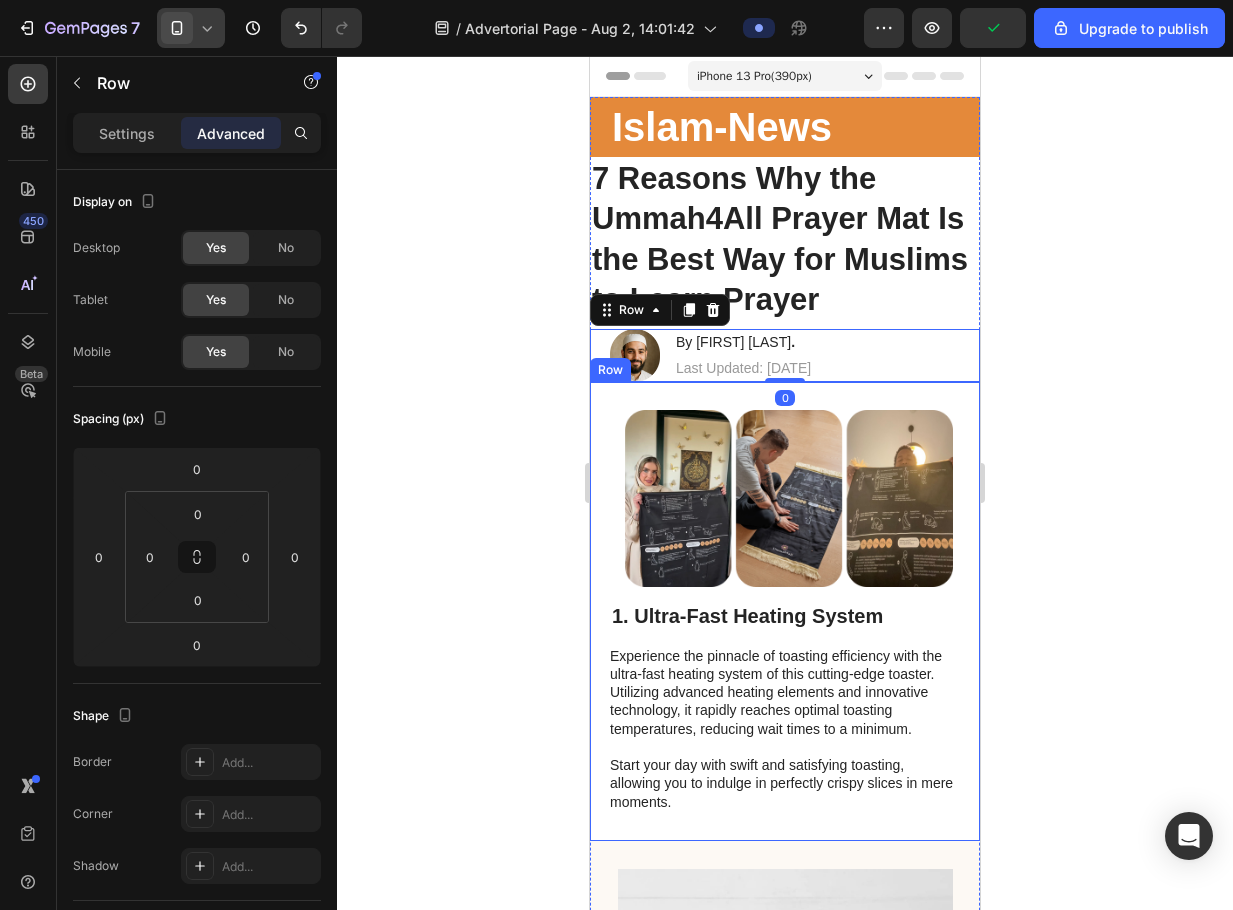 click 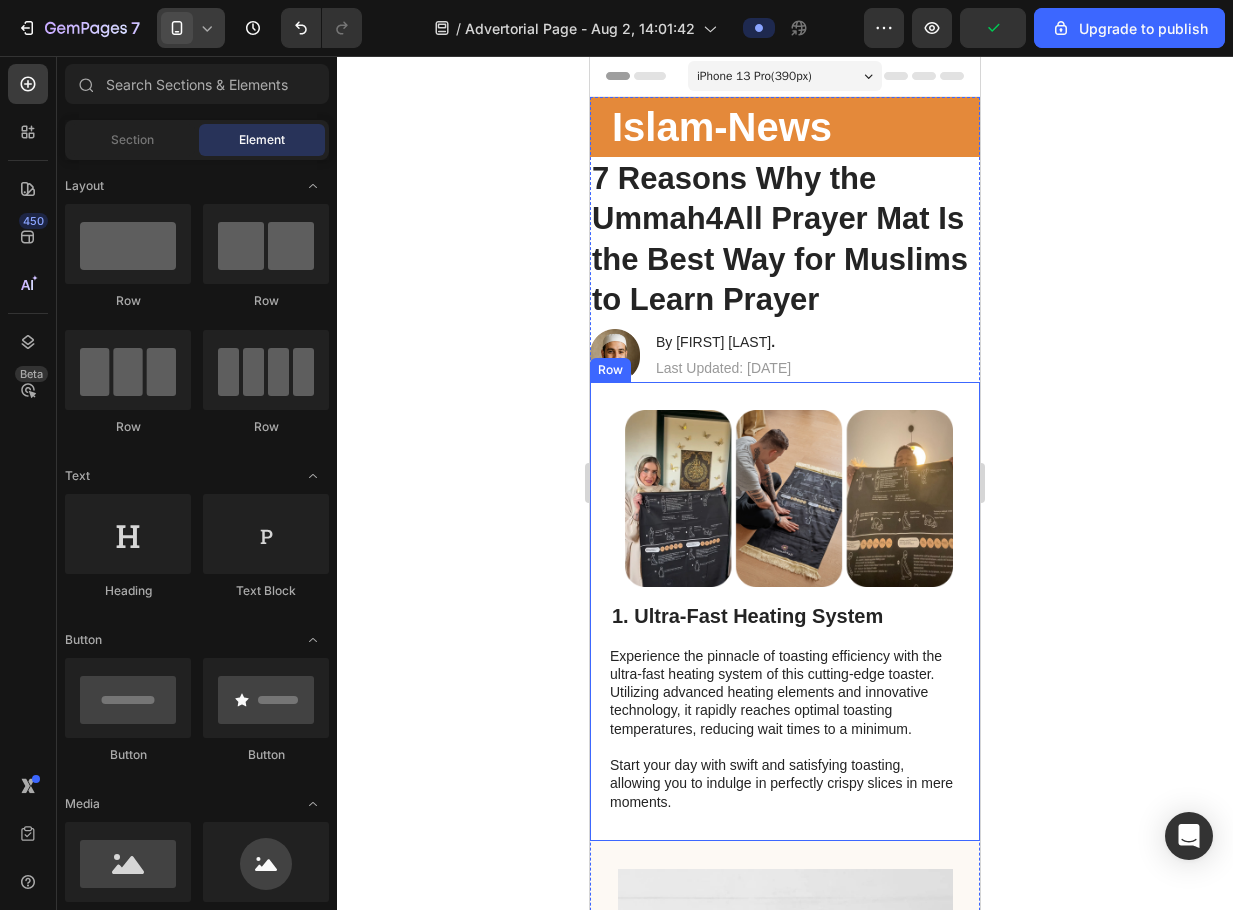 click 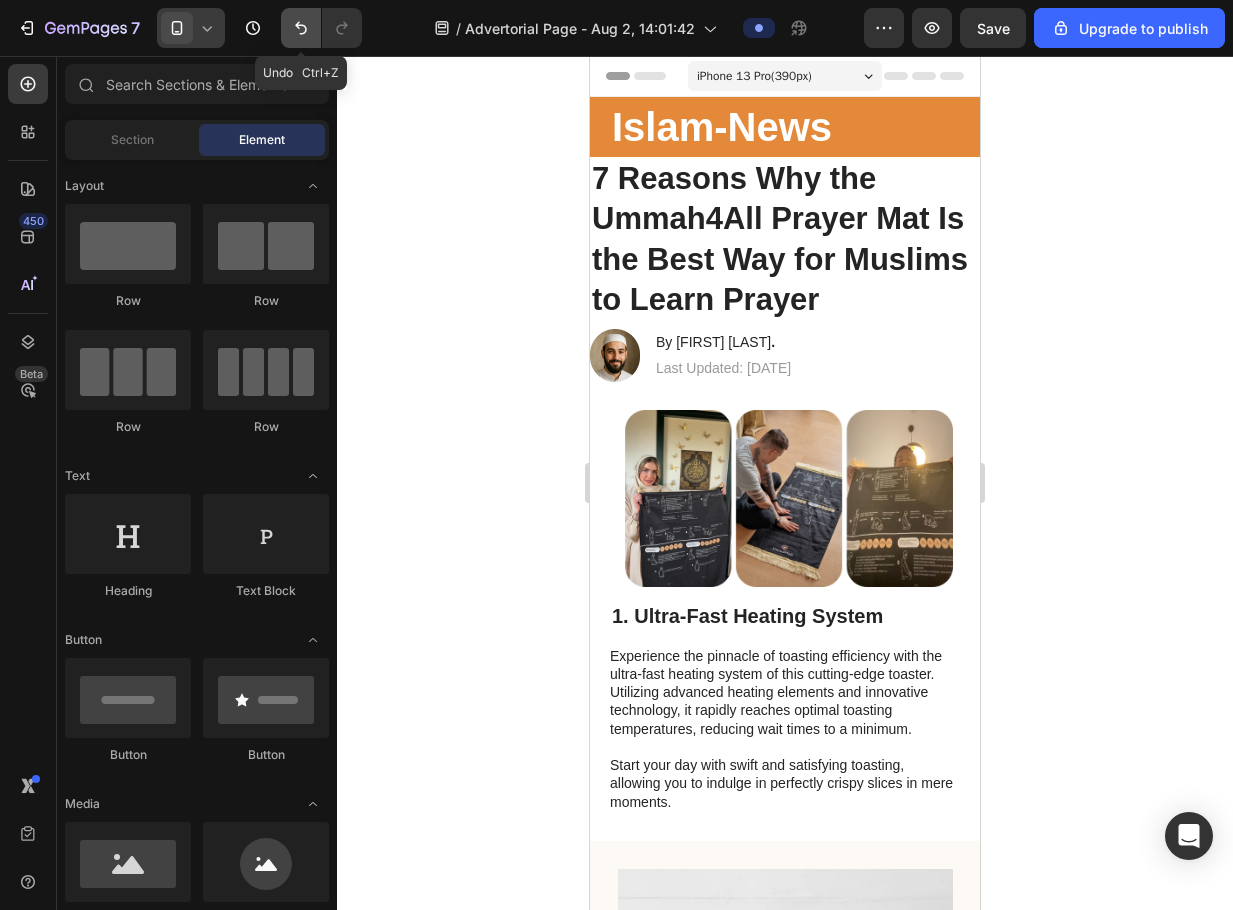 click 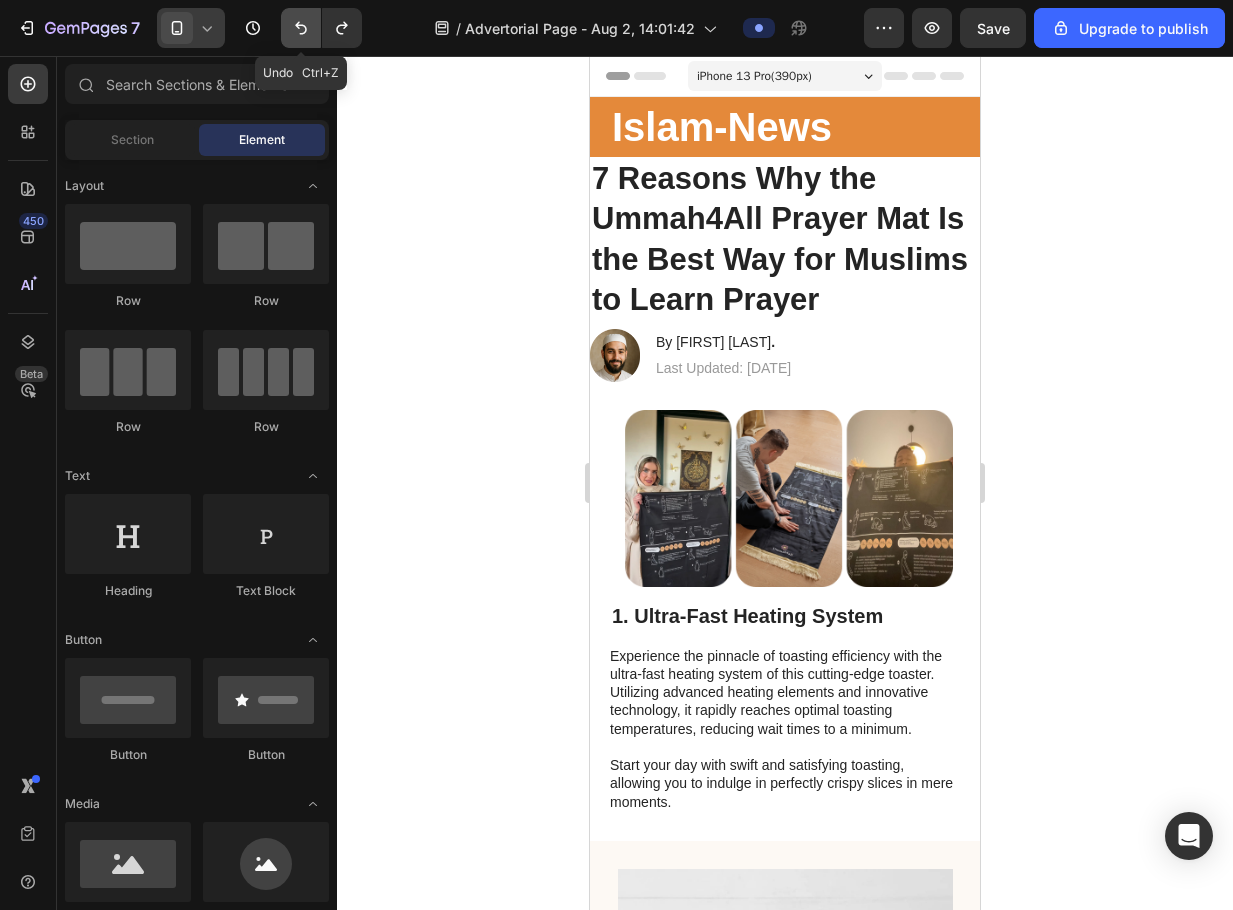 click 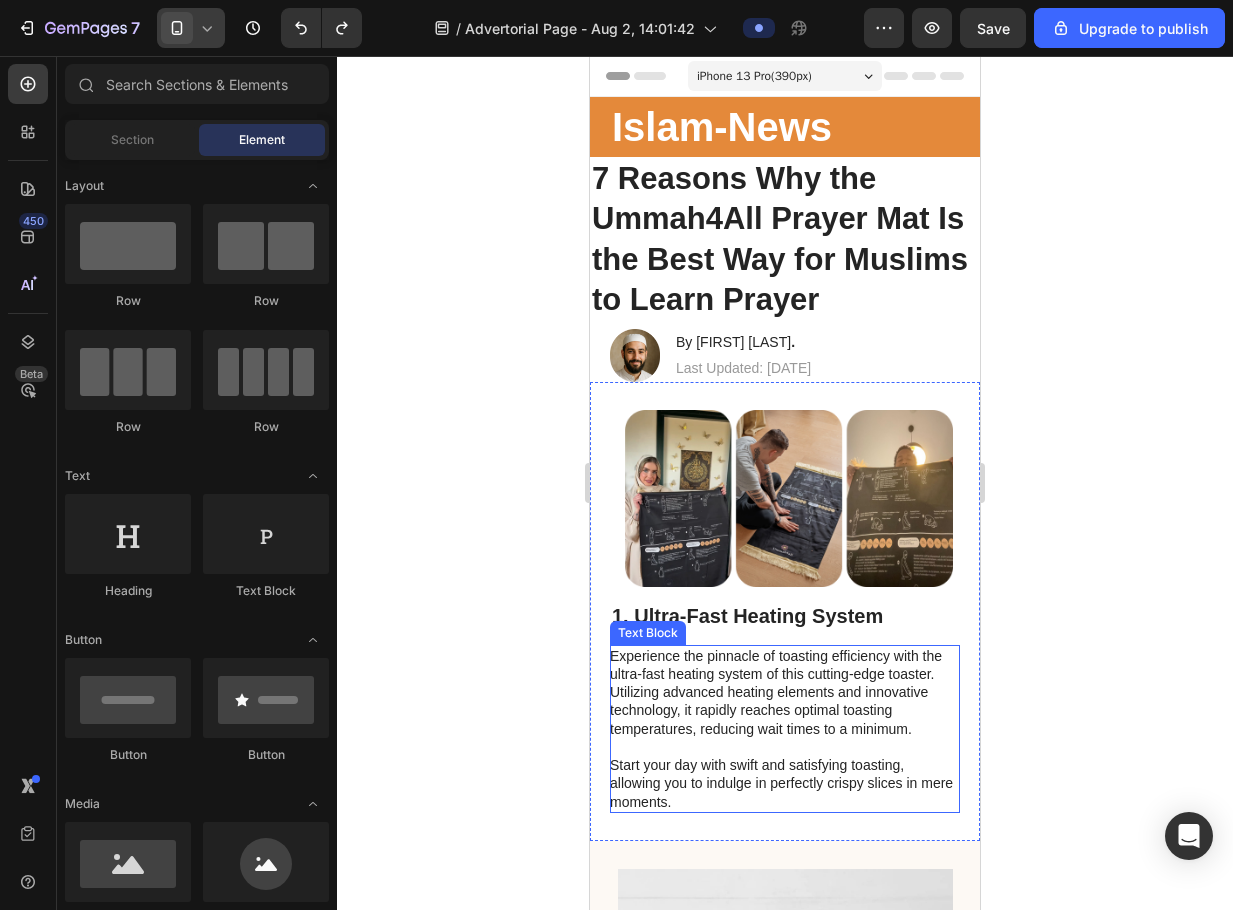 click on "Experience the pinnacle of toasting efficiency with the ultra-fast heating system of this cutting-edge toaster. Utilizing advanced heating elements and innovative technology, it rapidly reaches optimal toasting temperatures, reducing wait times to a minimum. Start your day with swift and satisfying toasting, allowing you to indulge in perfectly crispy slices in mere moments." at bounding box center [784, 729] 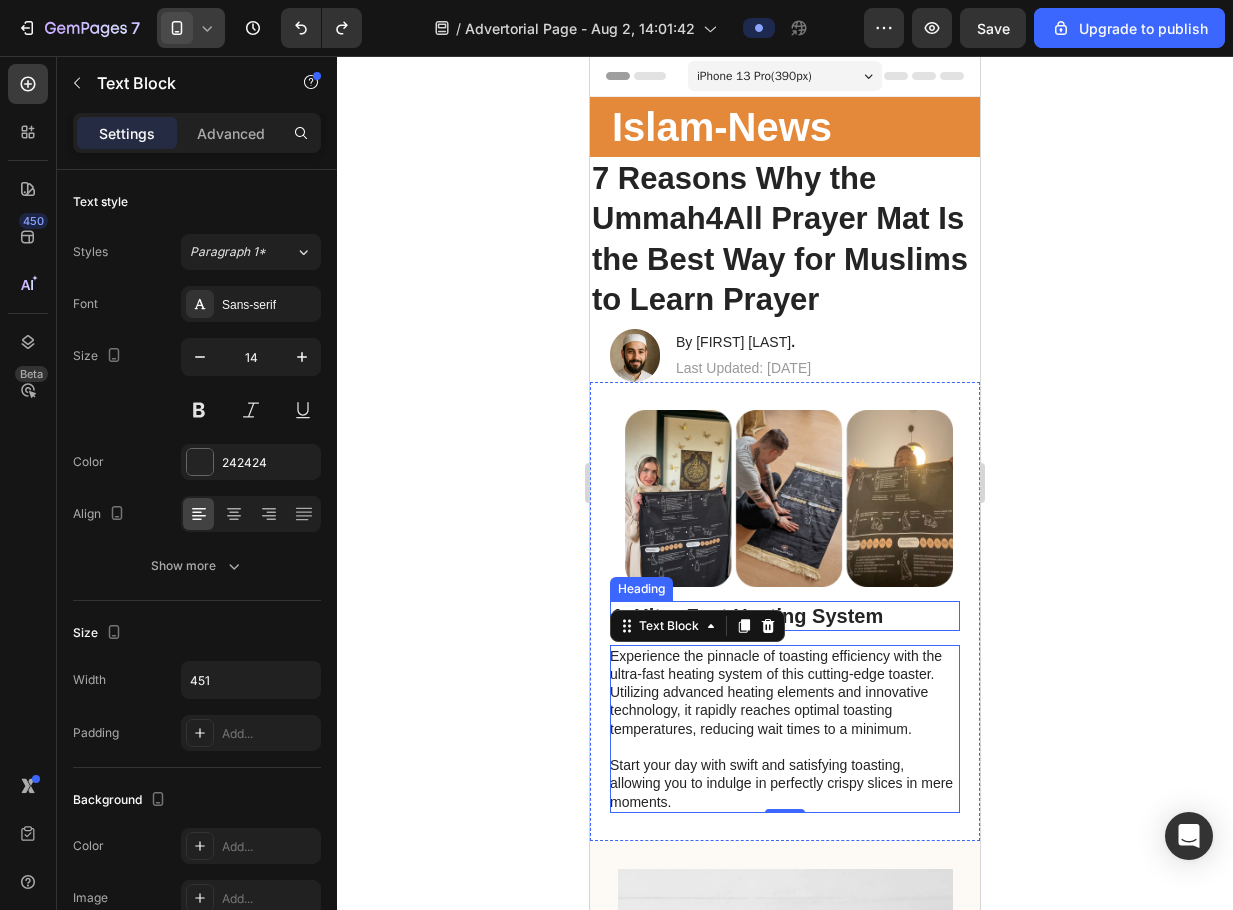 click on "1. Ultra-Fast Heating System" at bounding box center (785, 616) 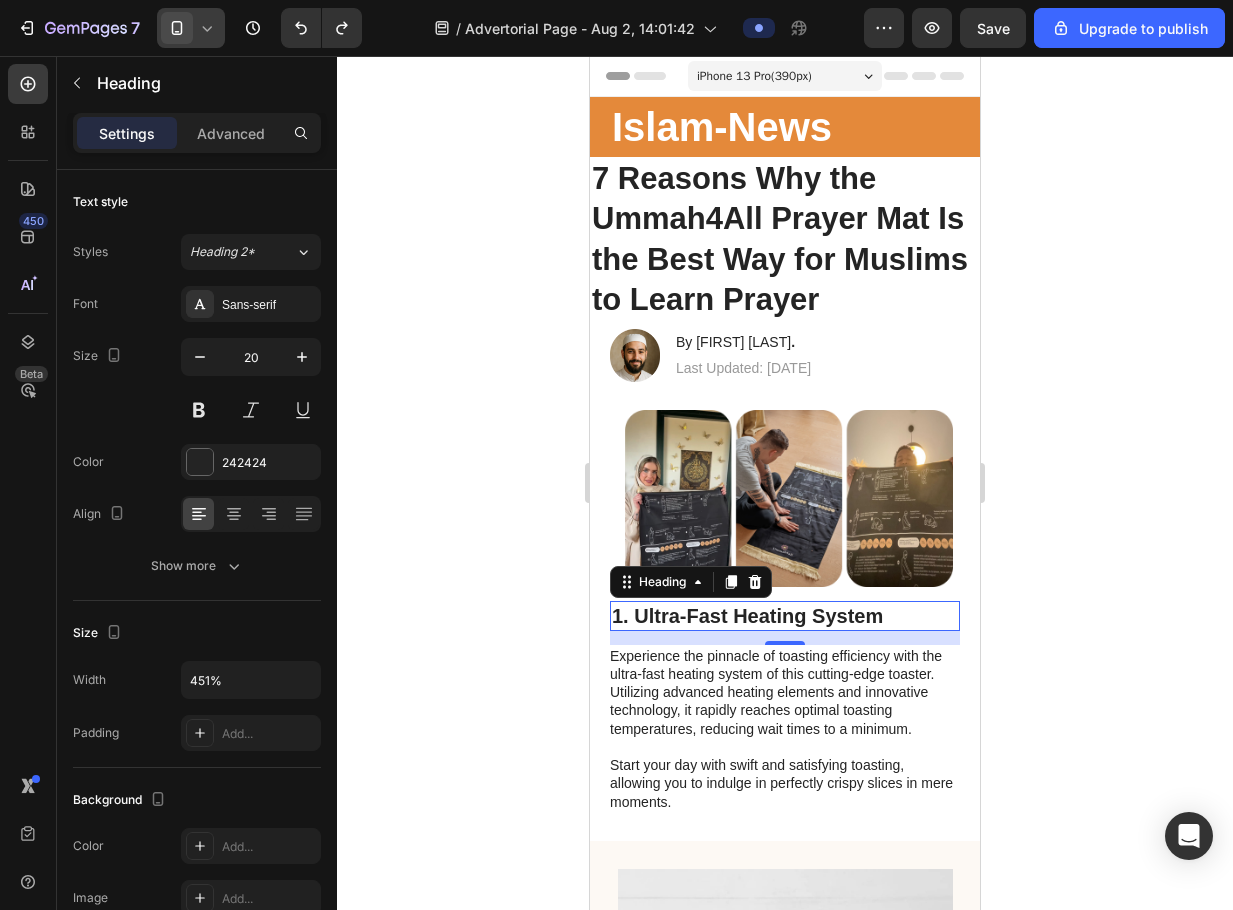 click on "1. Ultra-Fast Heating System" at bounding box center (785, 616) 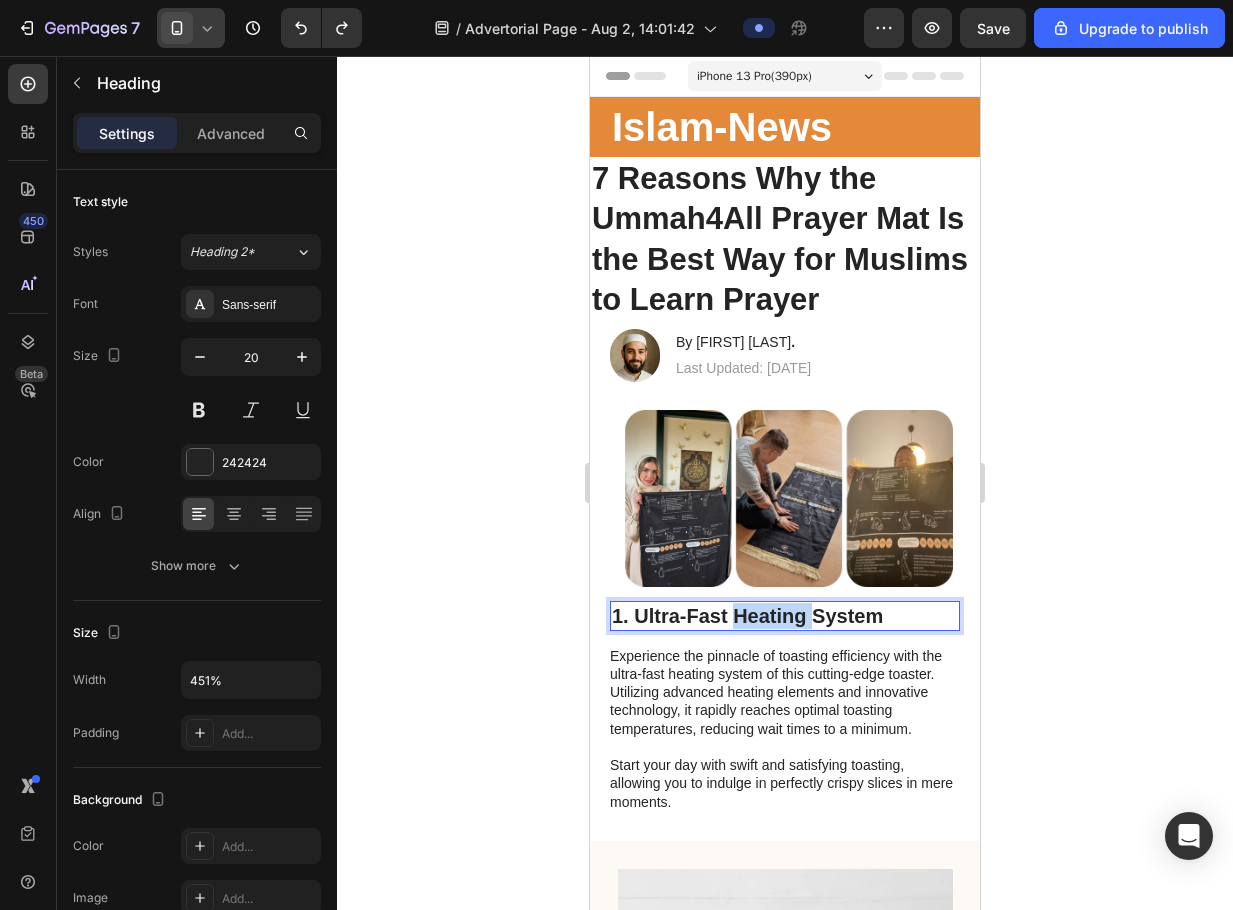 click on "1. Ultra-Fast Heating System" at bounding box center (785, 616) 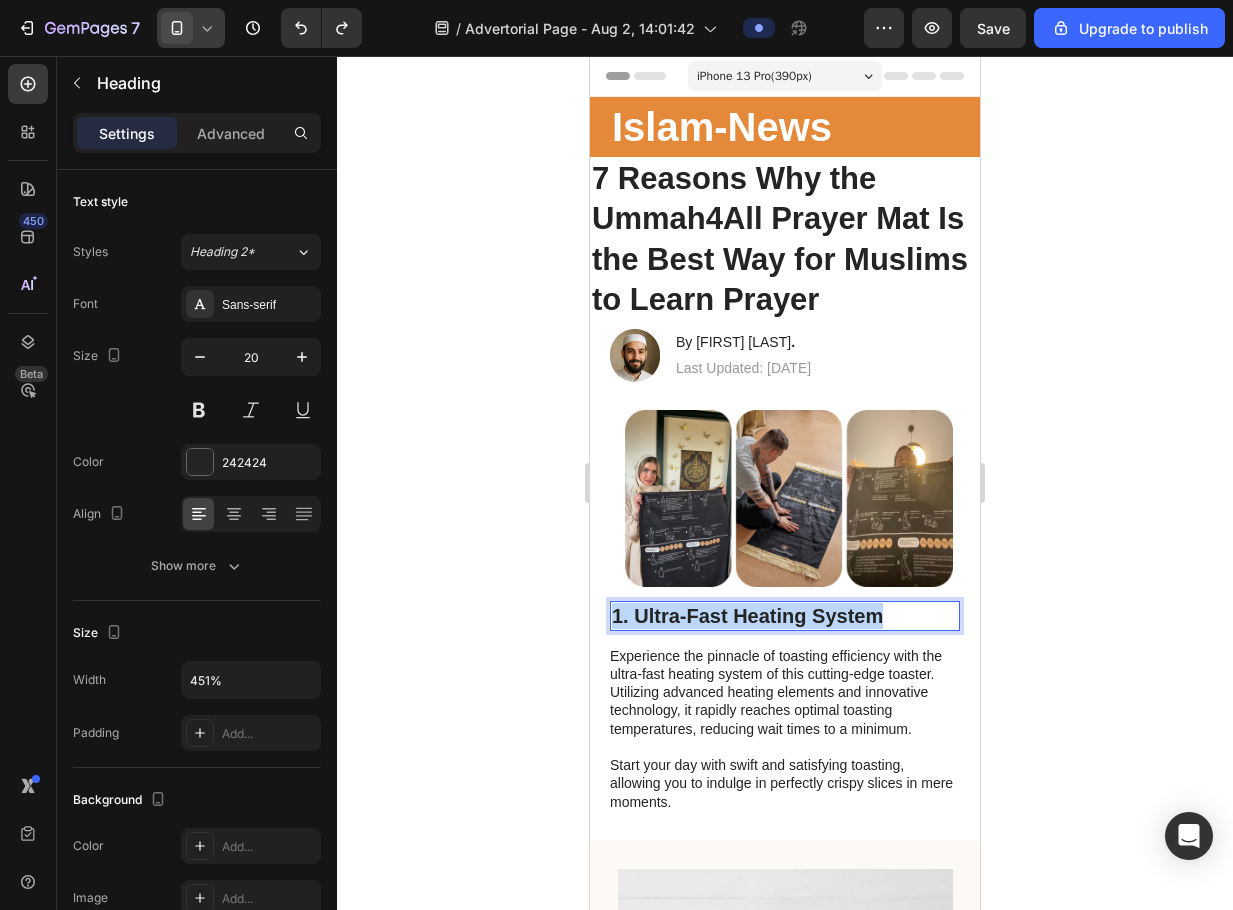 click on "1. Ultra-Fast Heating System" at bounding box center (785, 616) 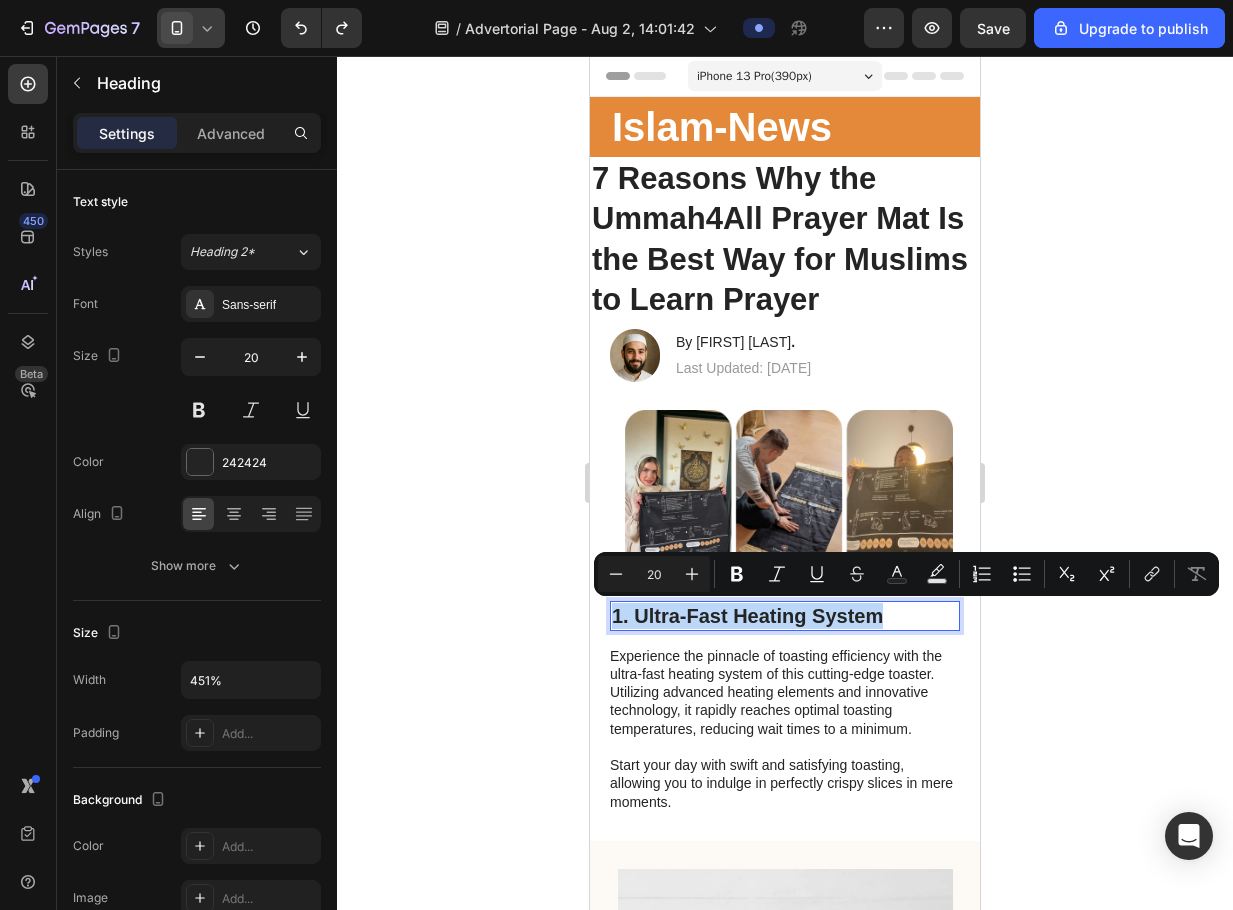 click on "1. Ultra-Fast Heating System" at bounding box center (785, 616) 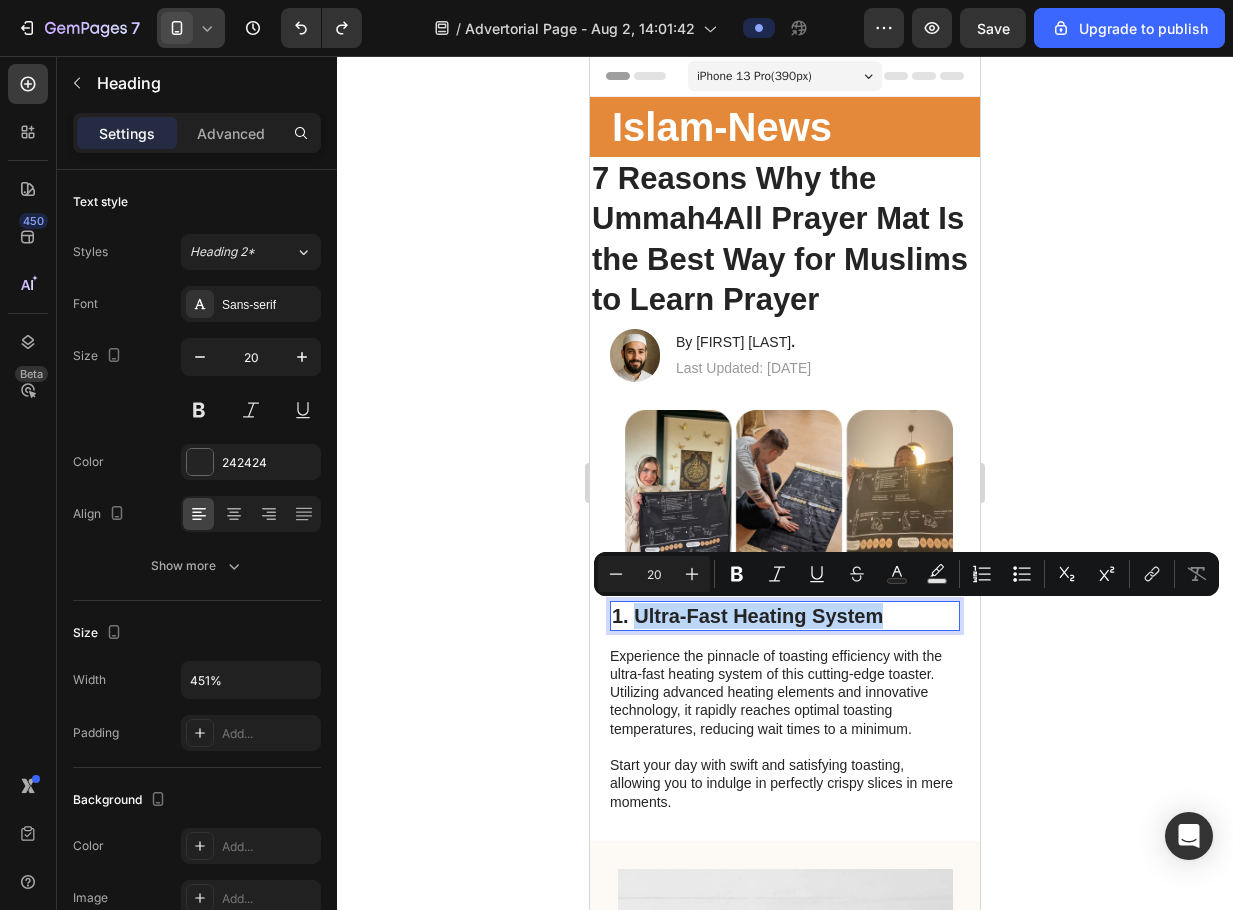 drag, startPoint x: 636, startPoint y: 617, endPoint x: 878, endPoint y: 610, distance: 242.10121 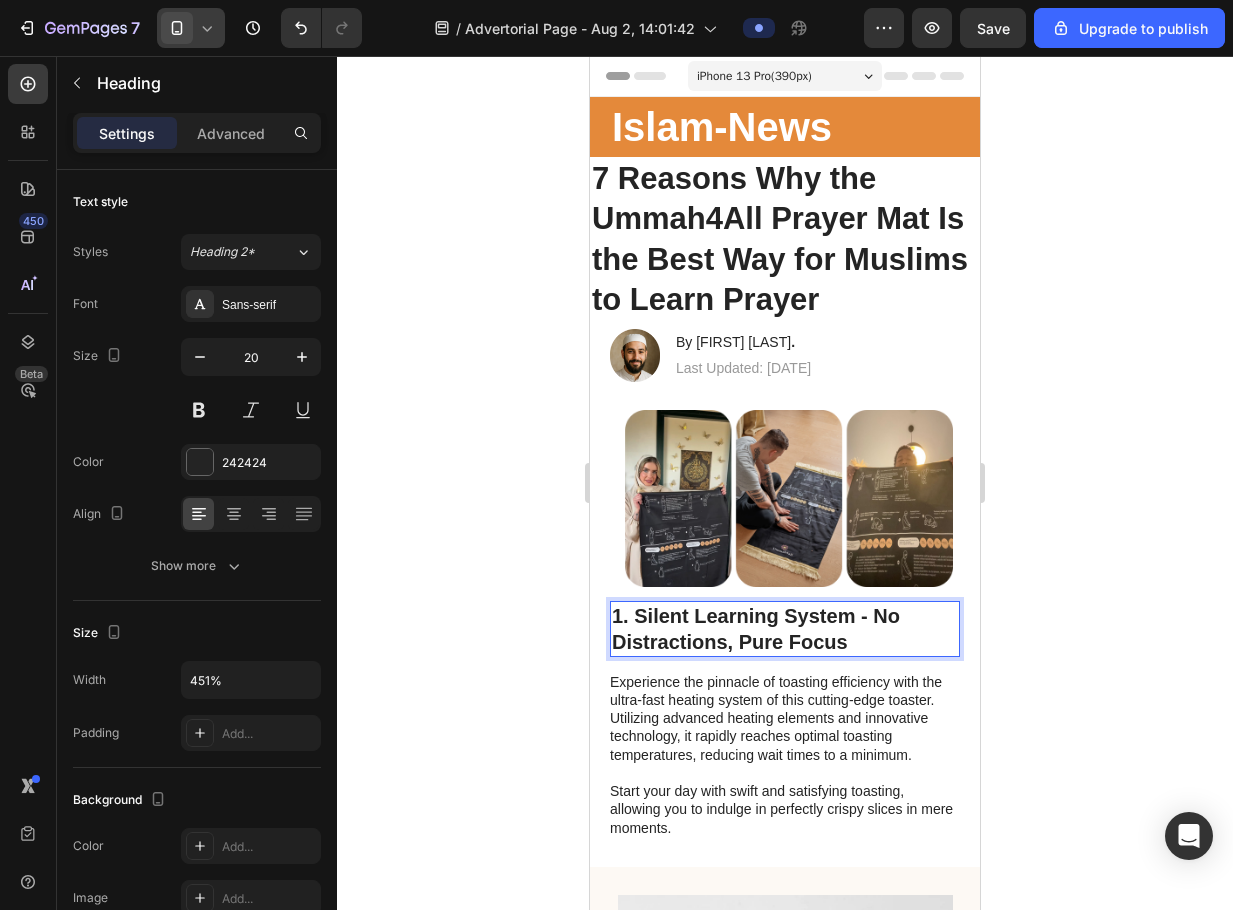 click 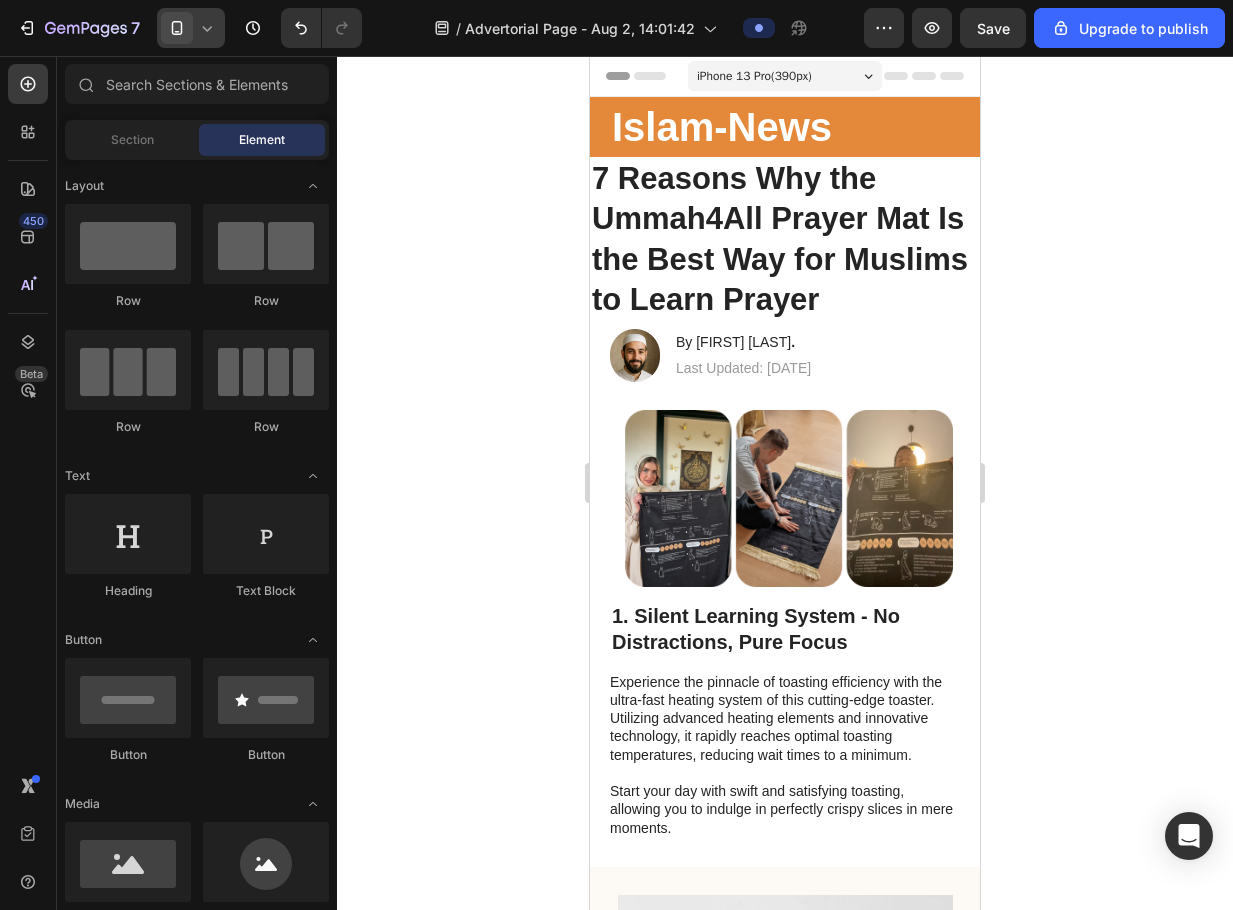 click on "1. Silent Learning System - No Distractions, Pure Focus" at bounding box center [785, 629] 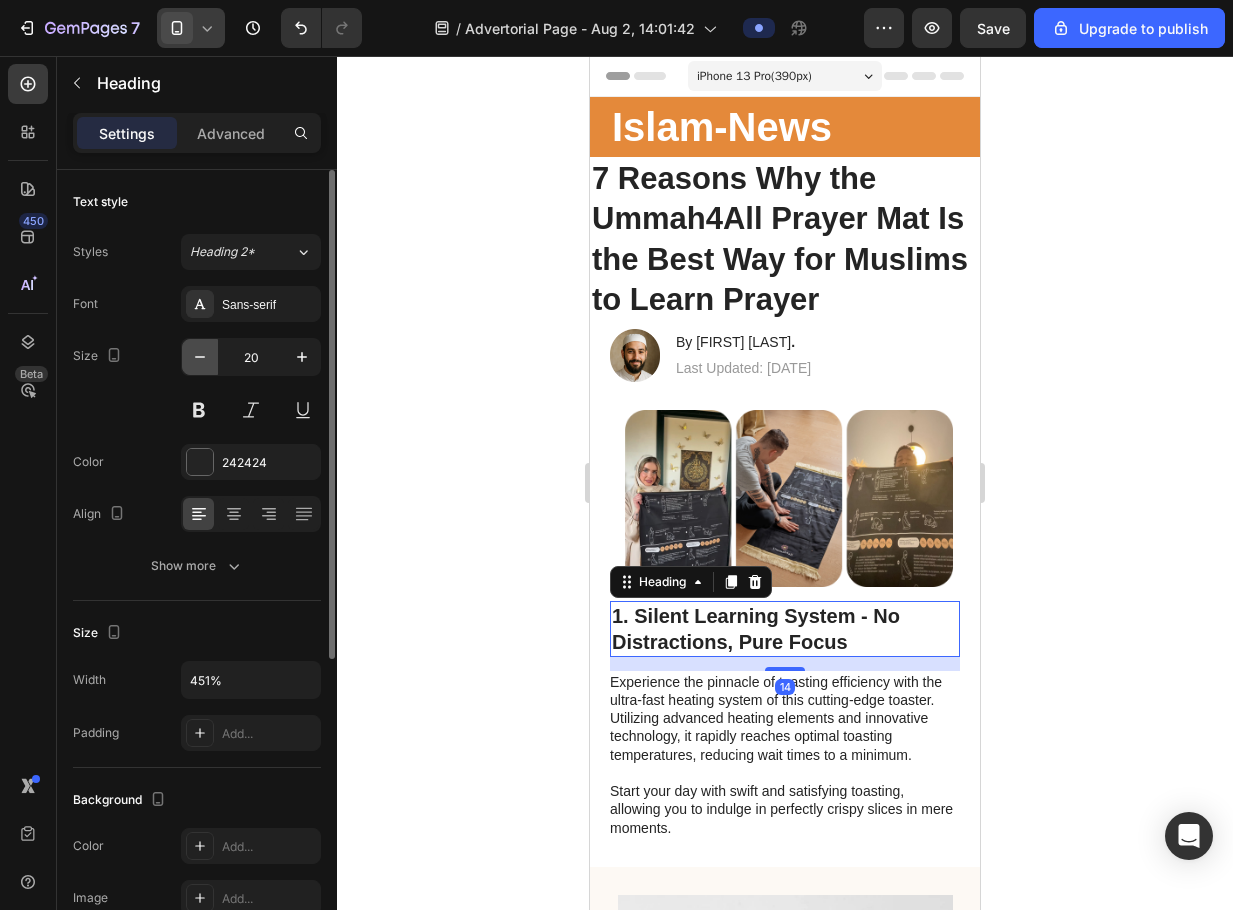click 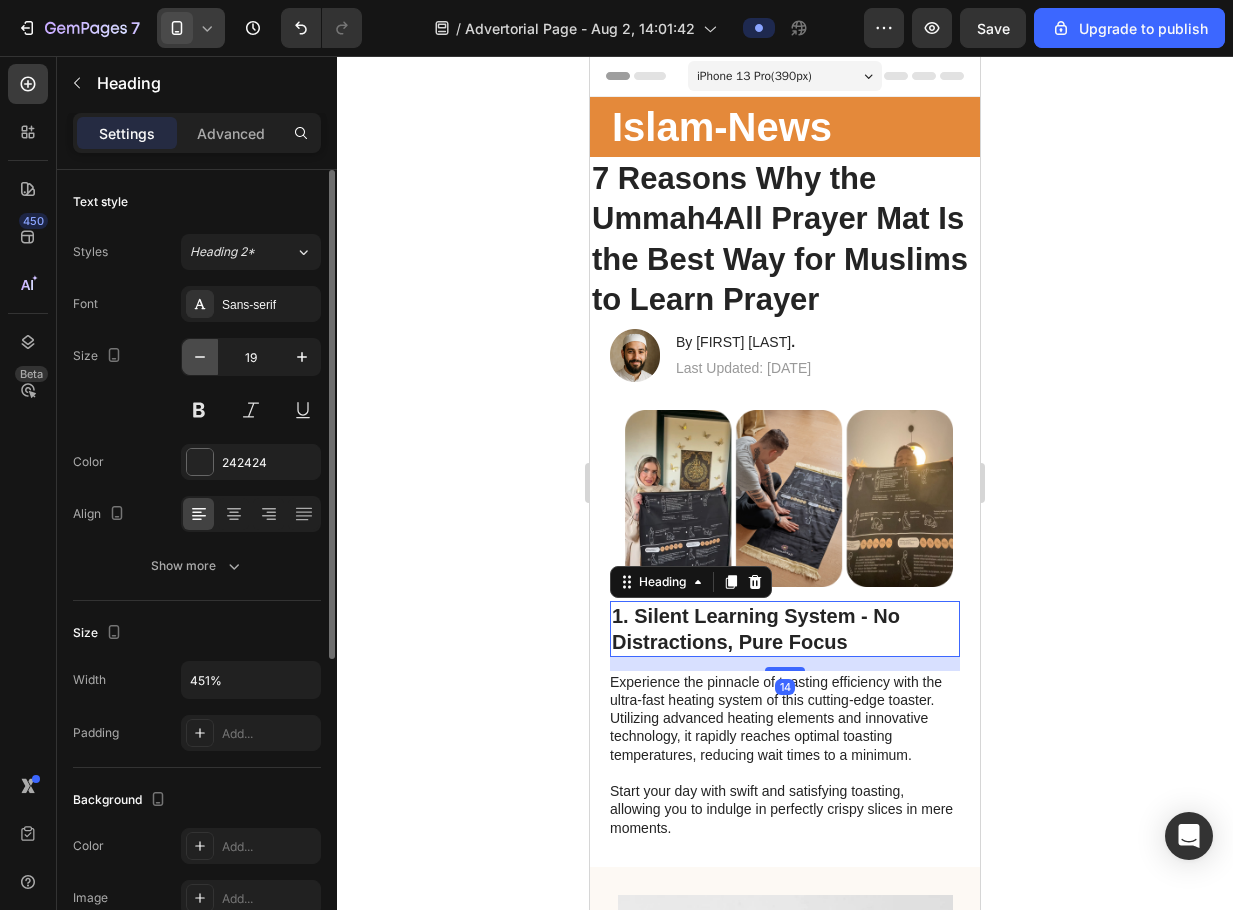 click 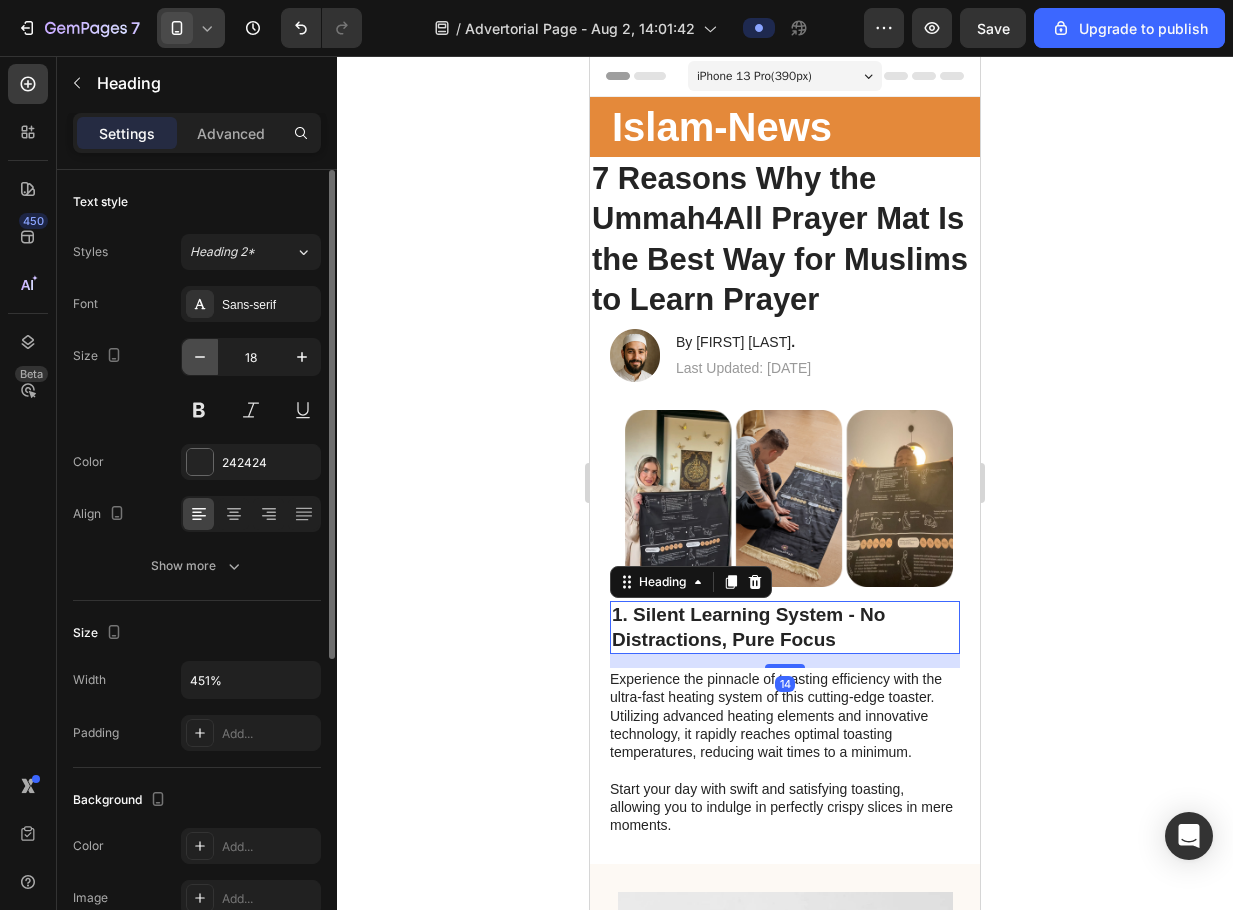 click 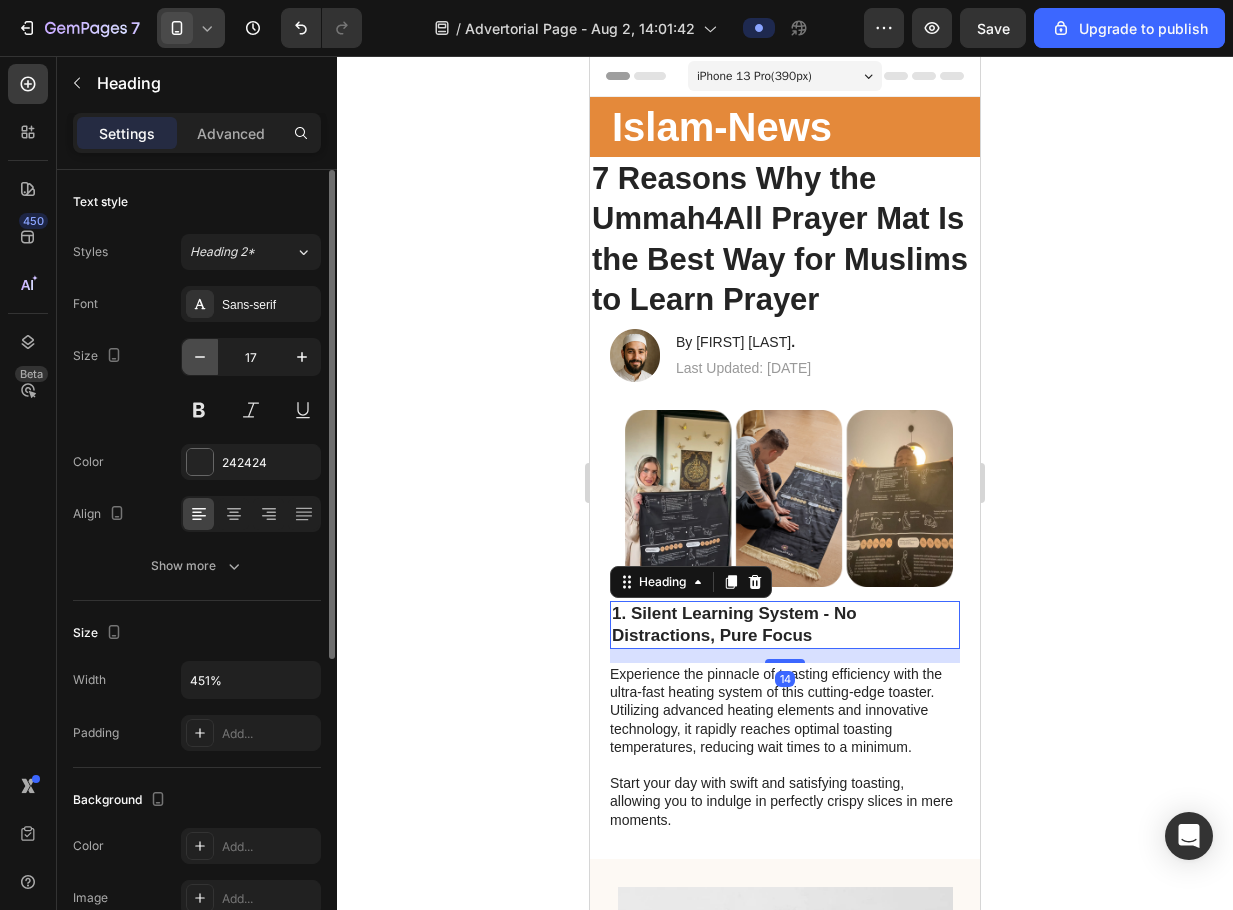 click 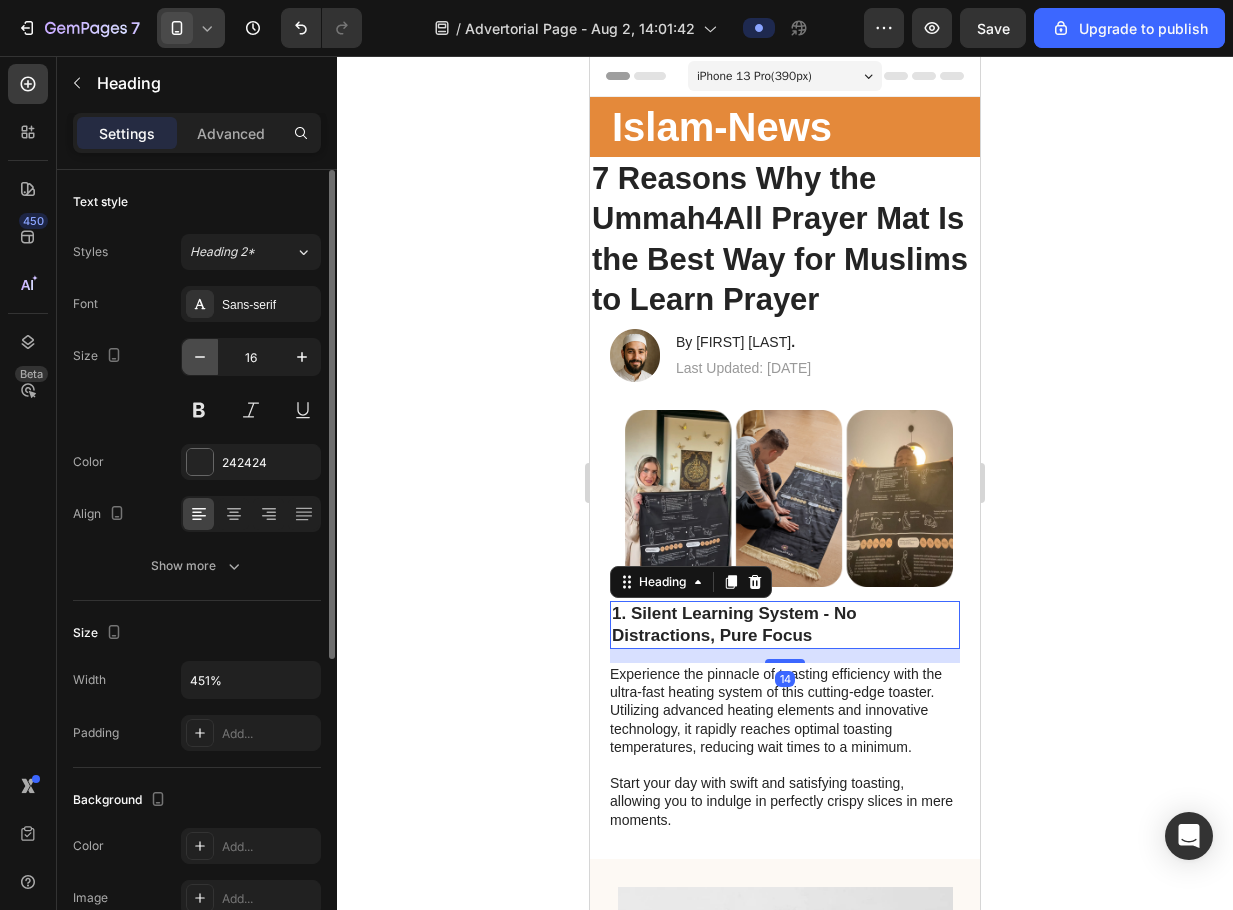 click 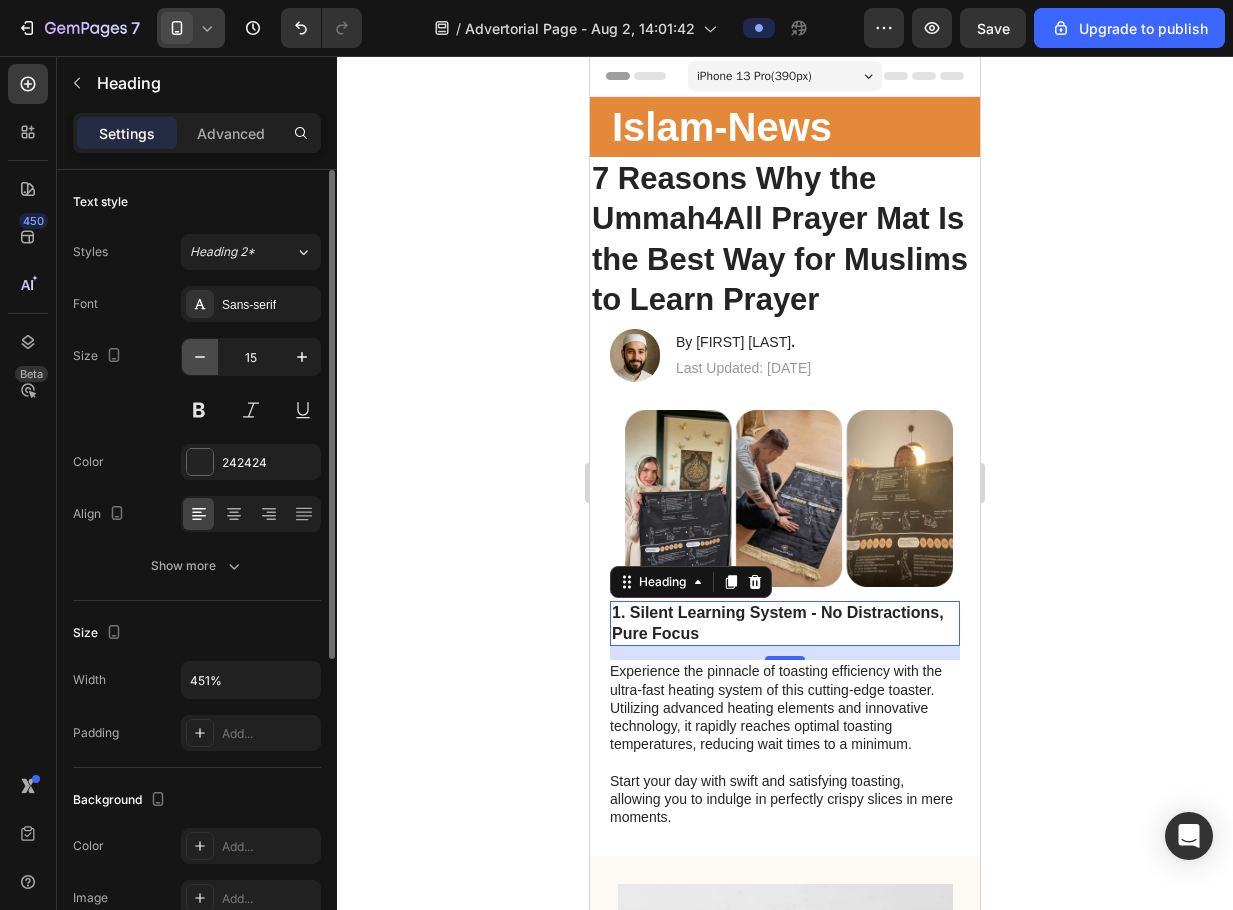 click 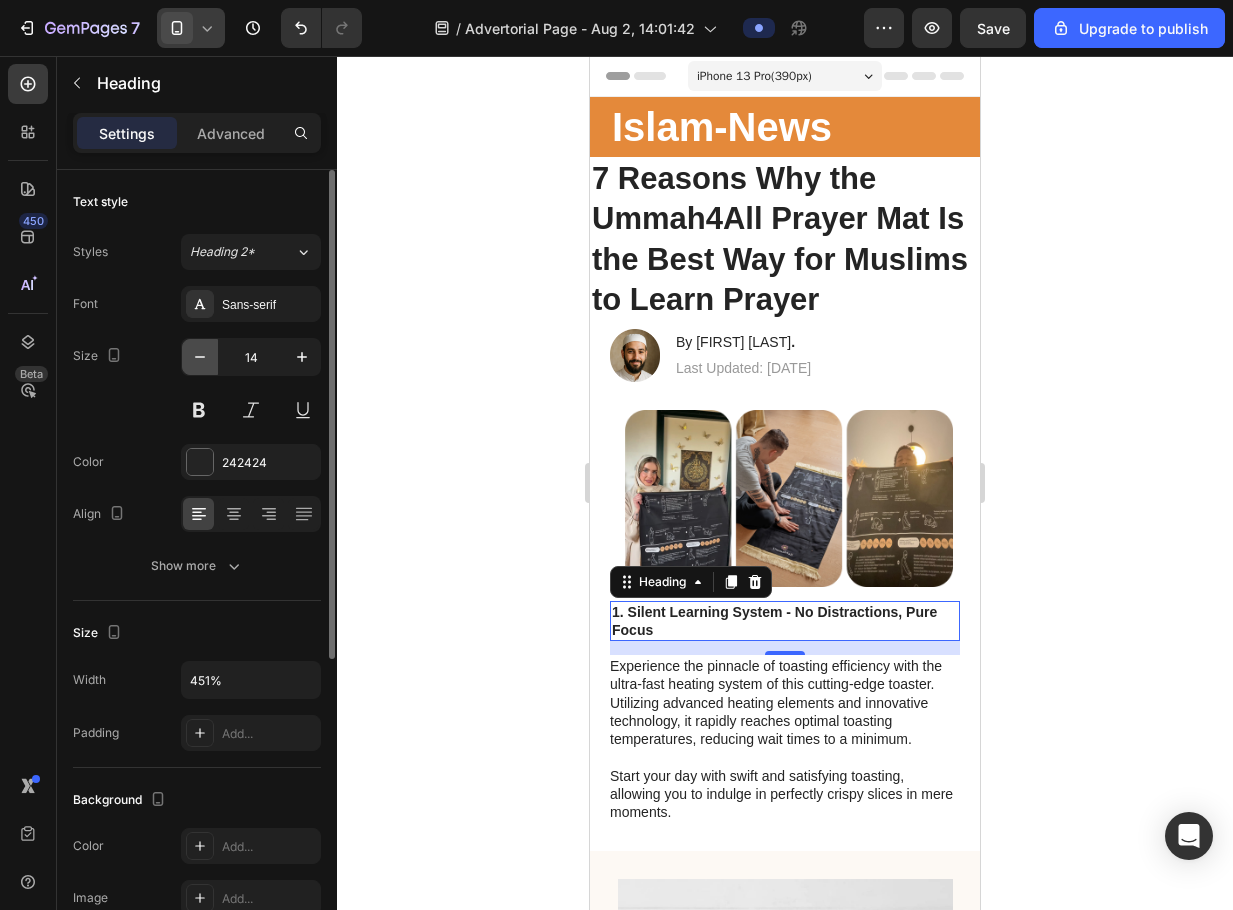 click 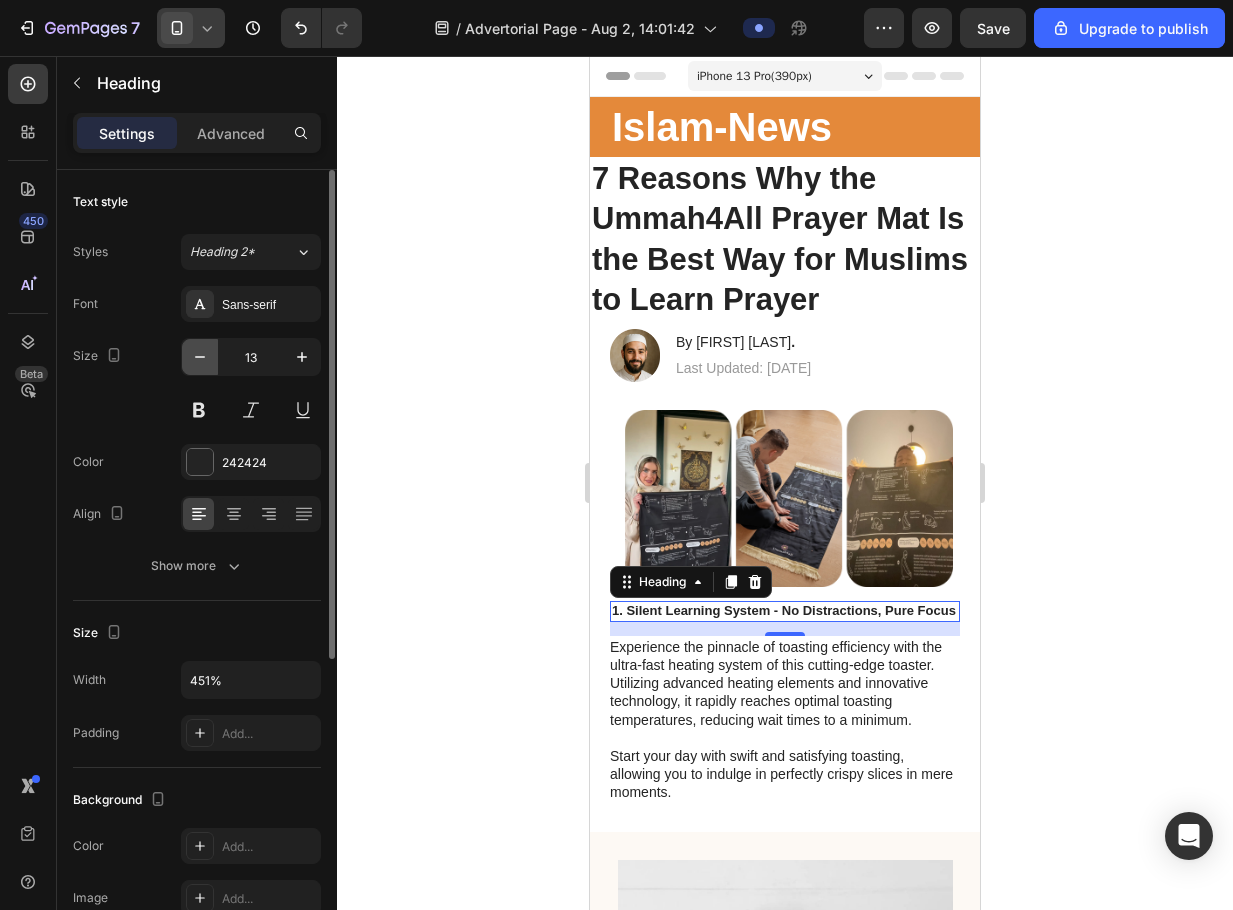 click 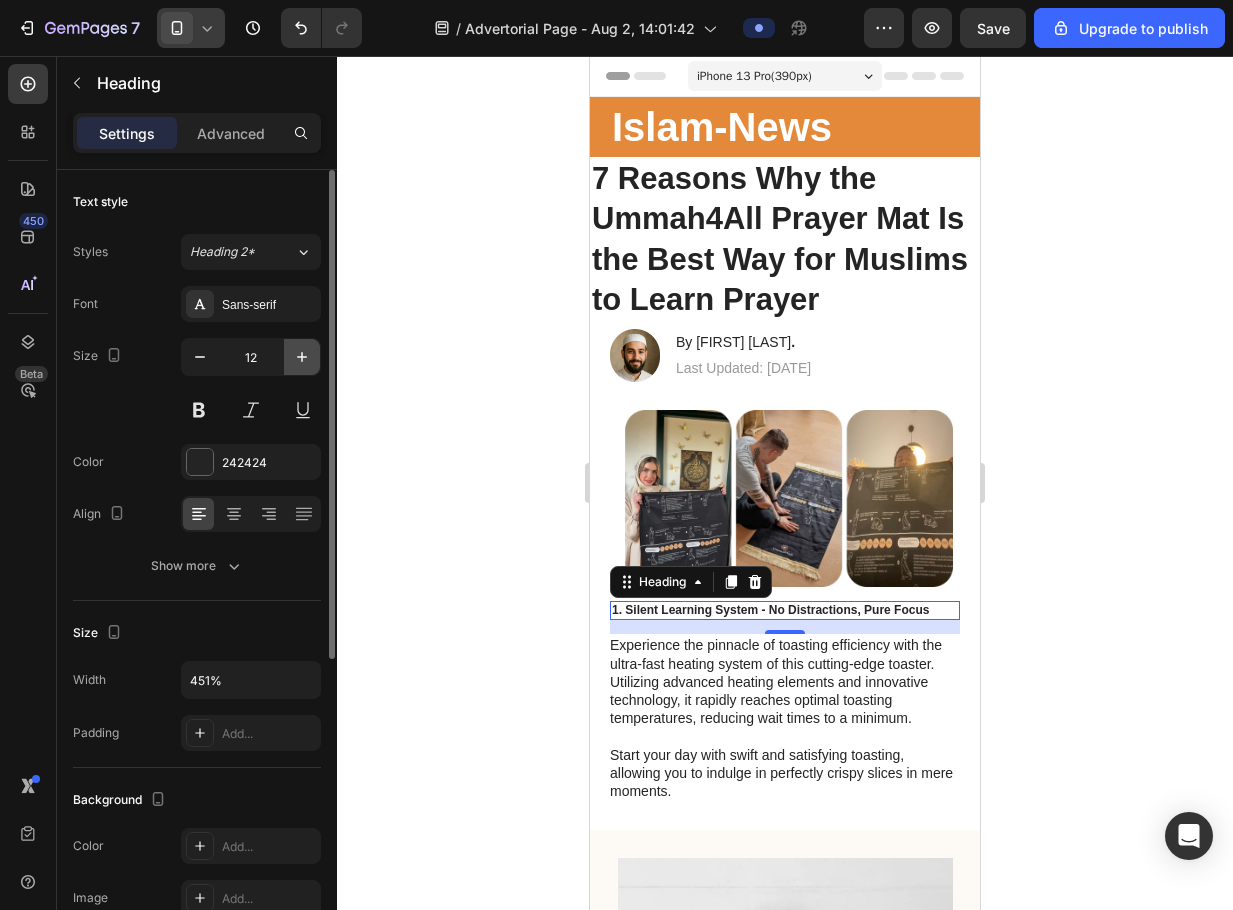 click 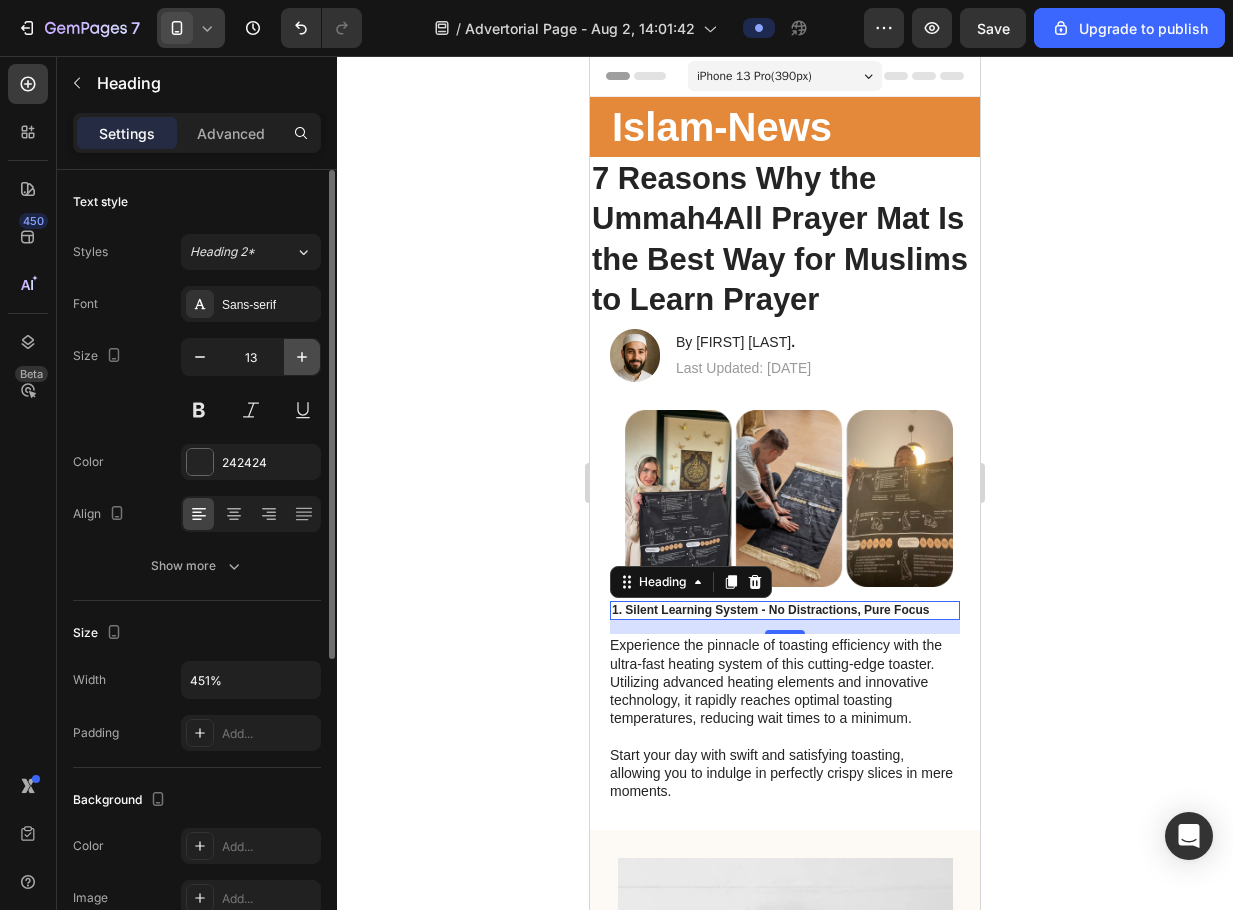 click 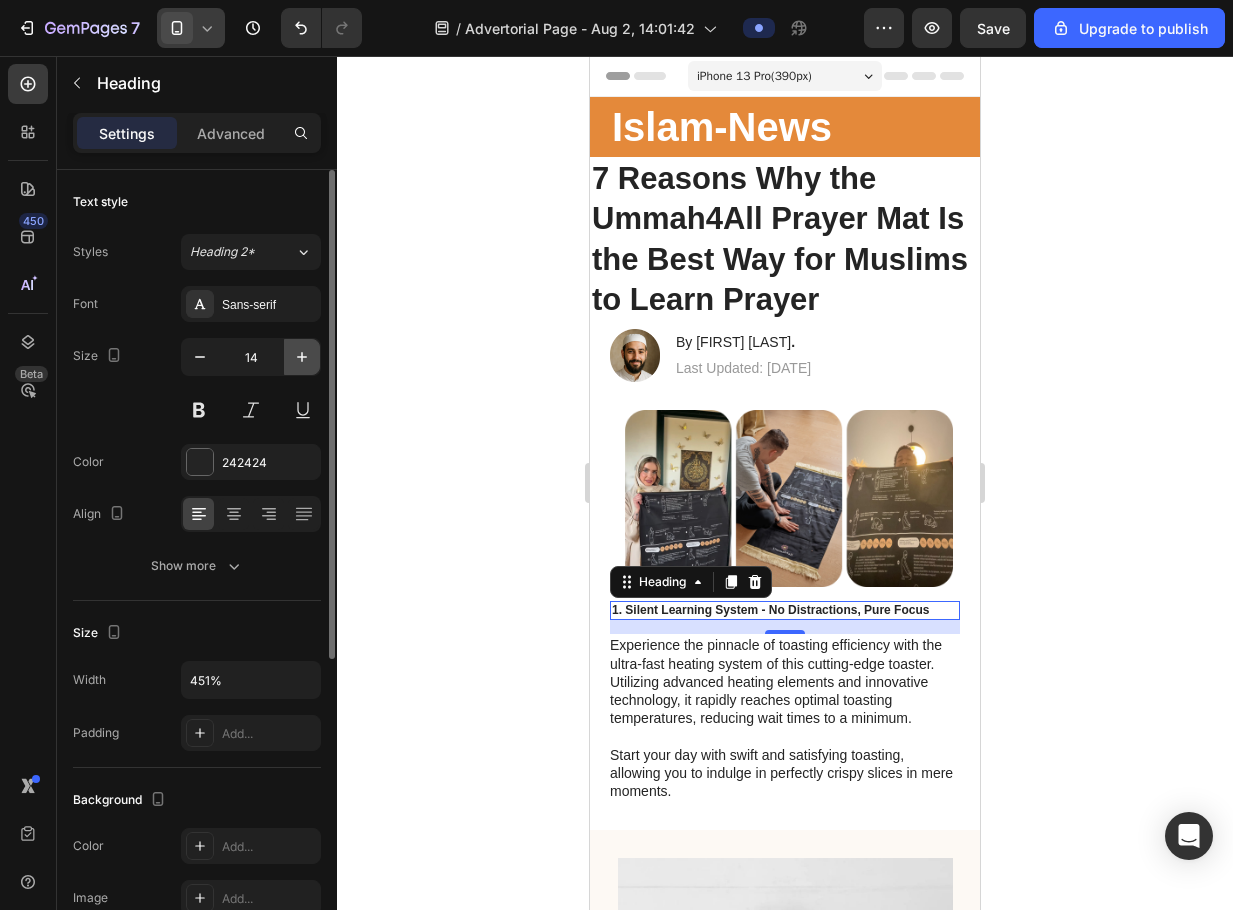 click 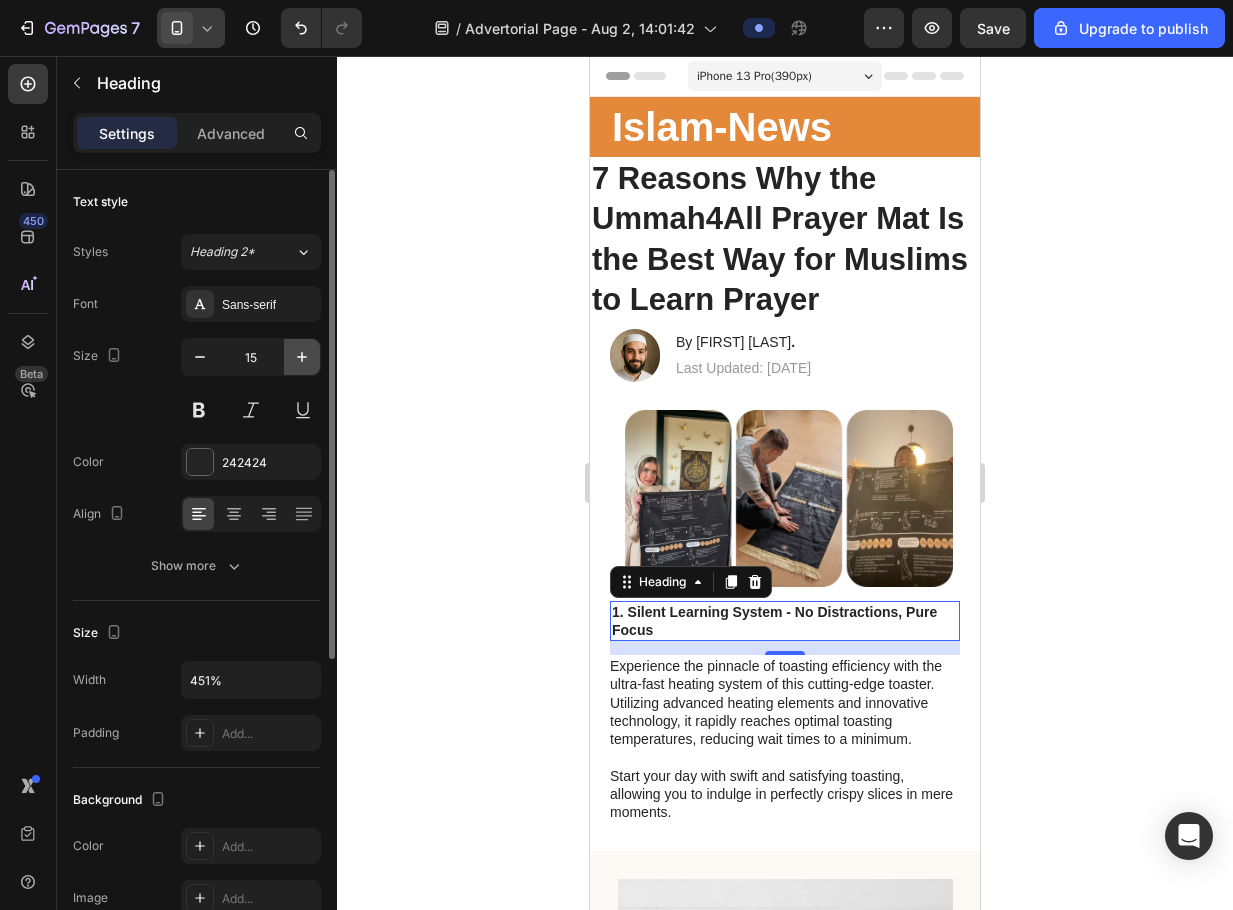 click 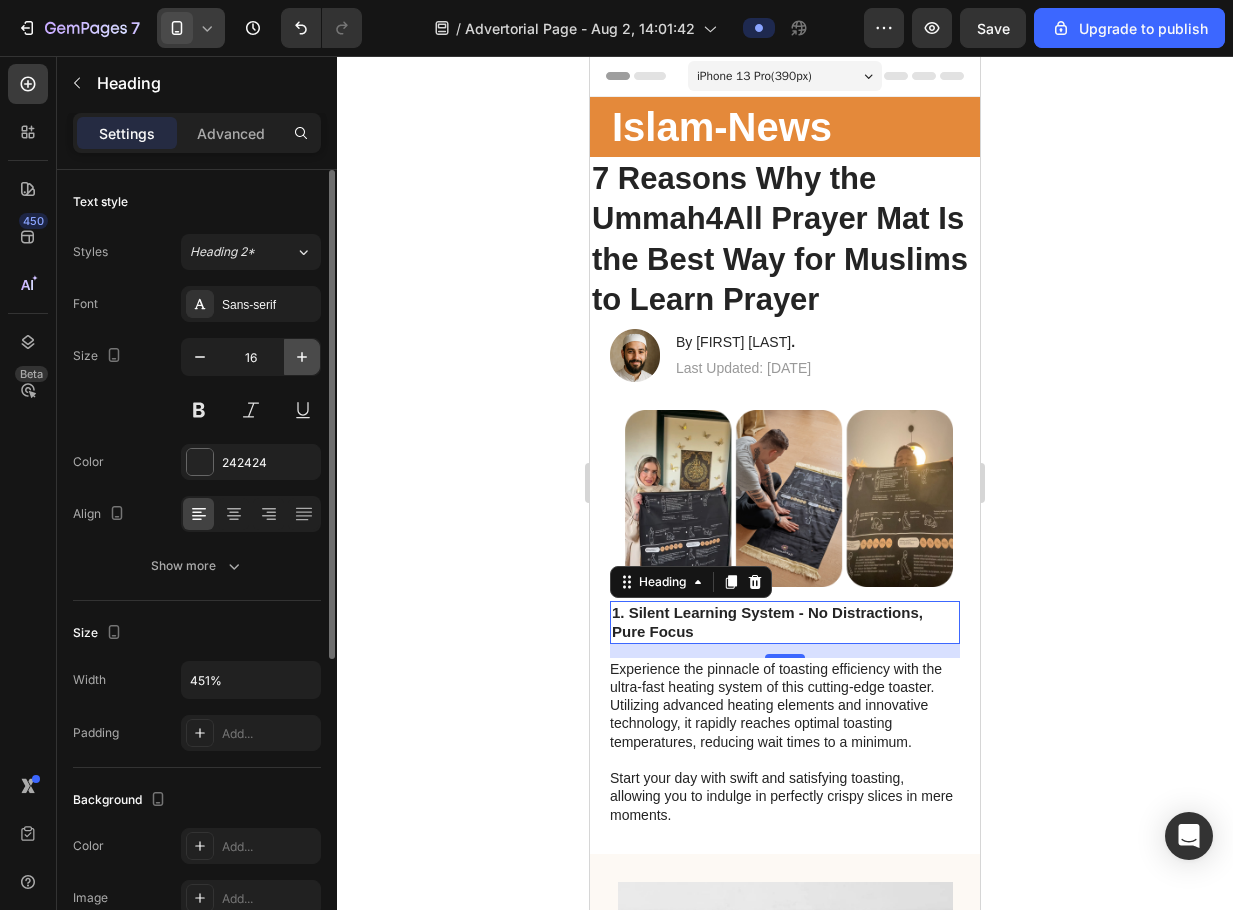 click 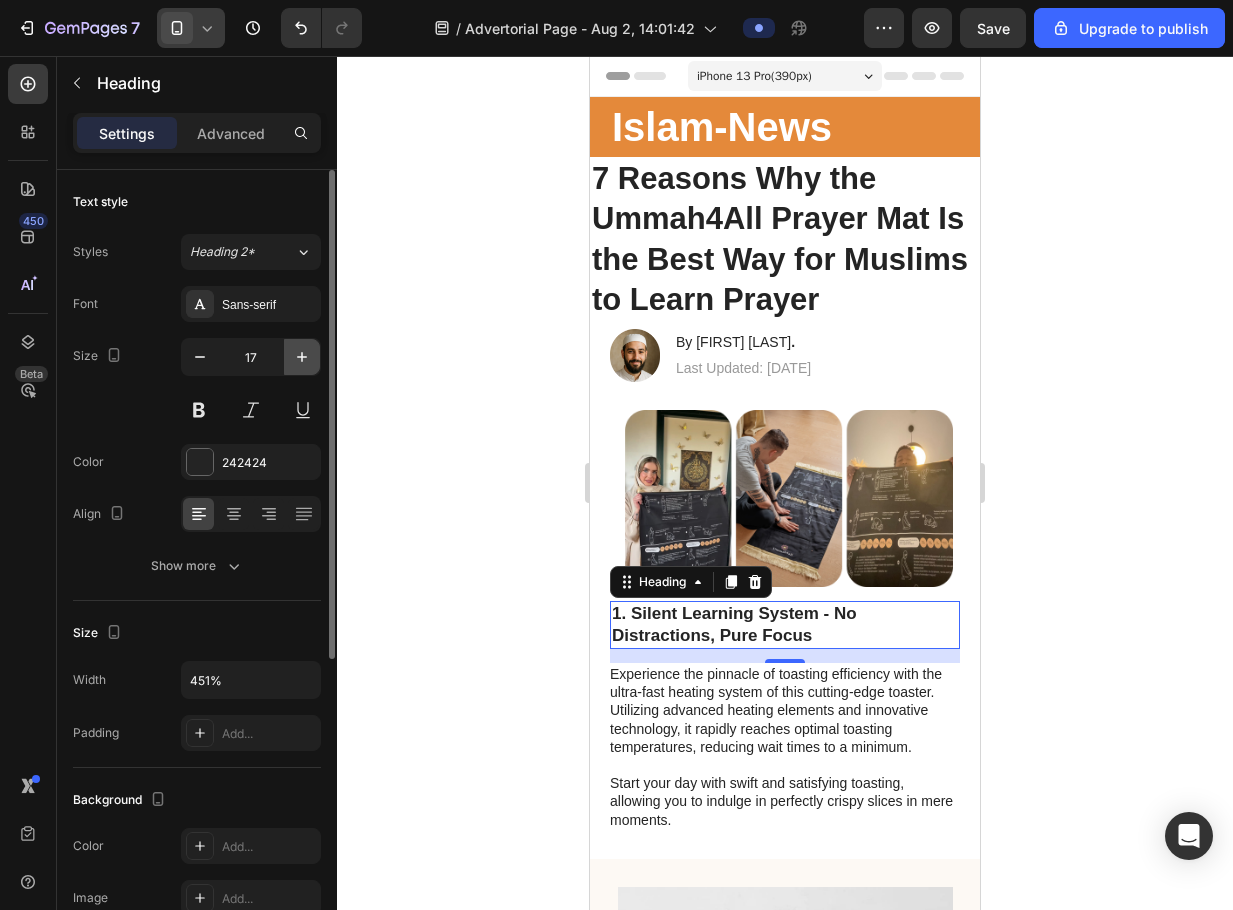 click 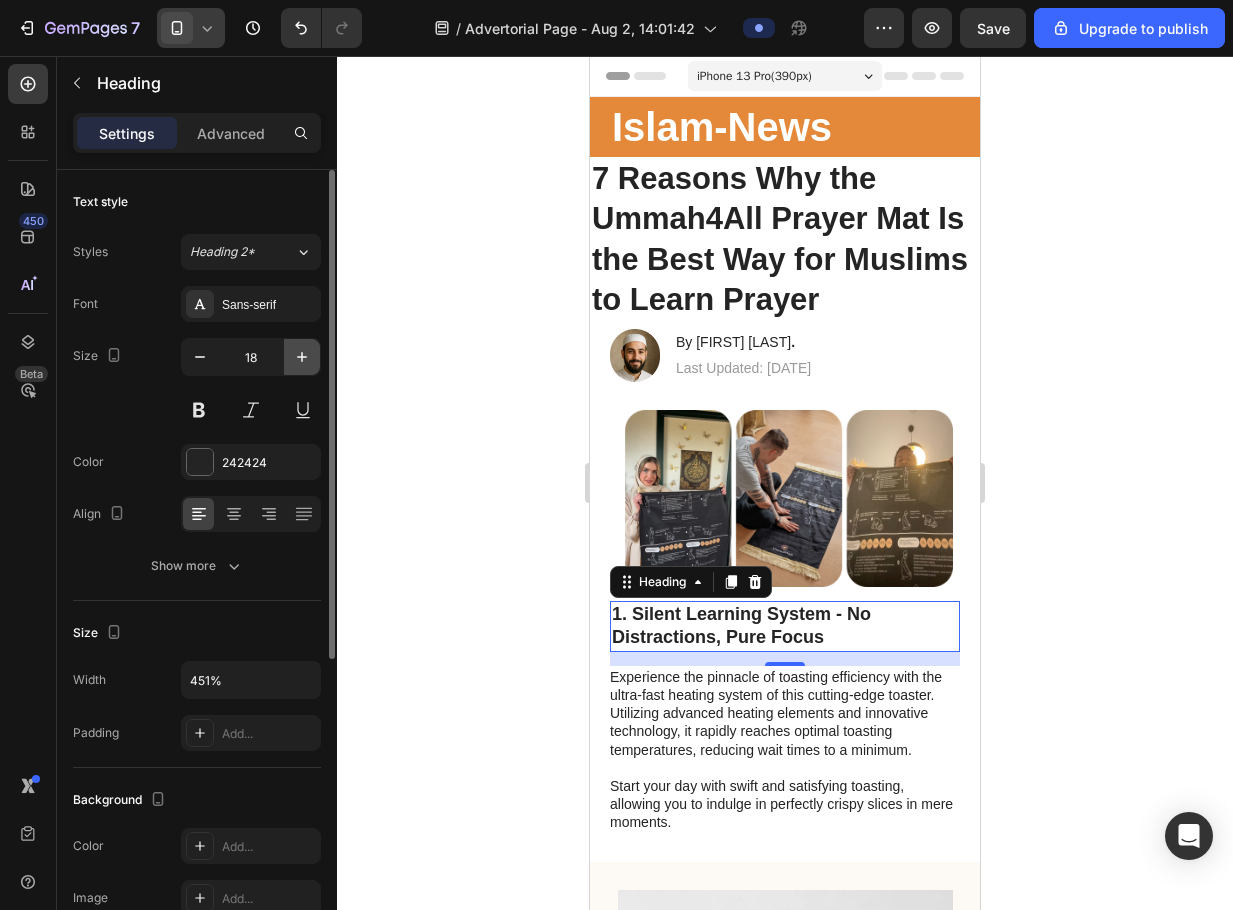 click 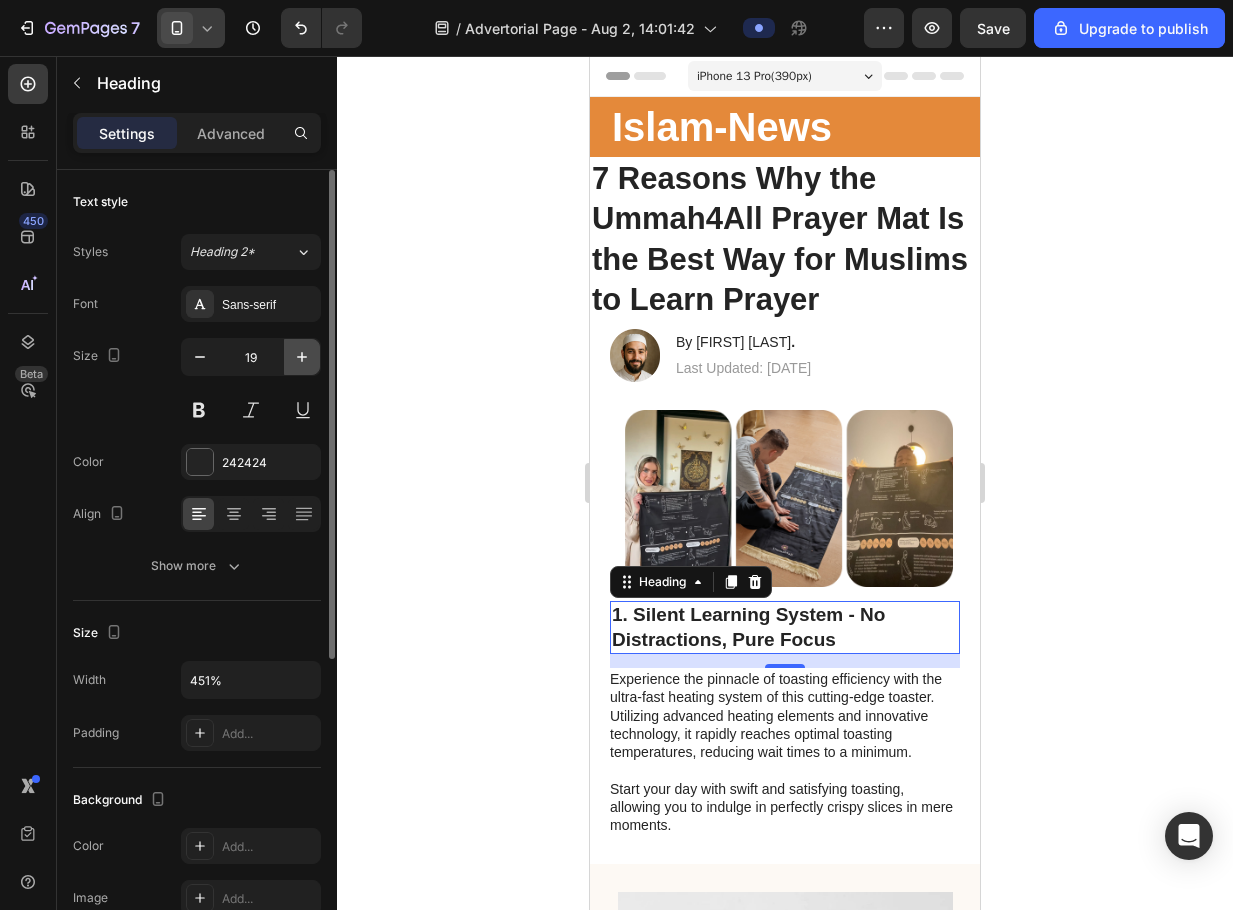 click 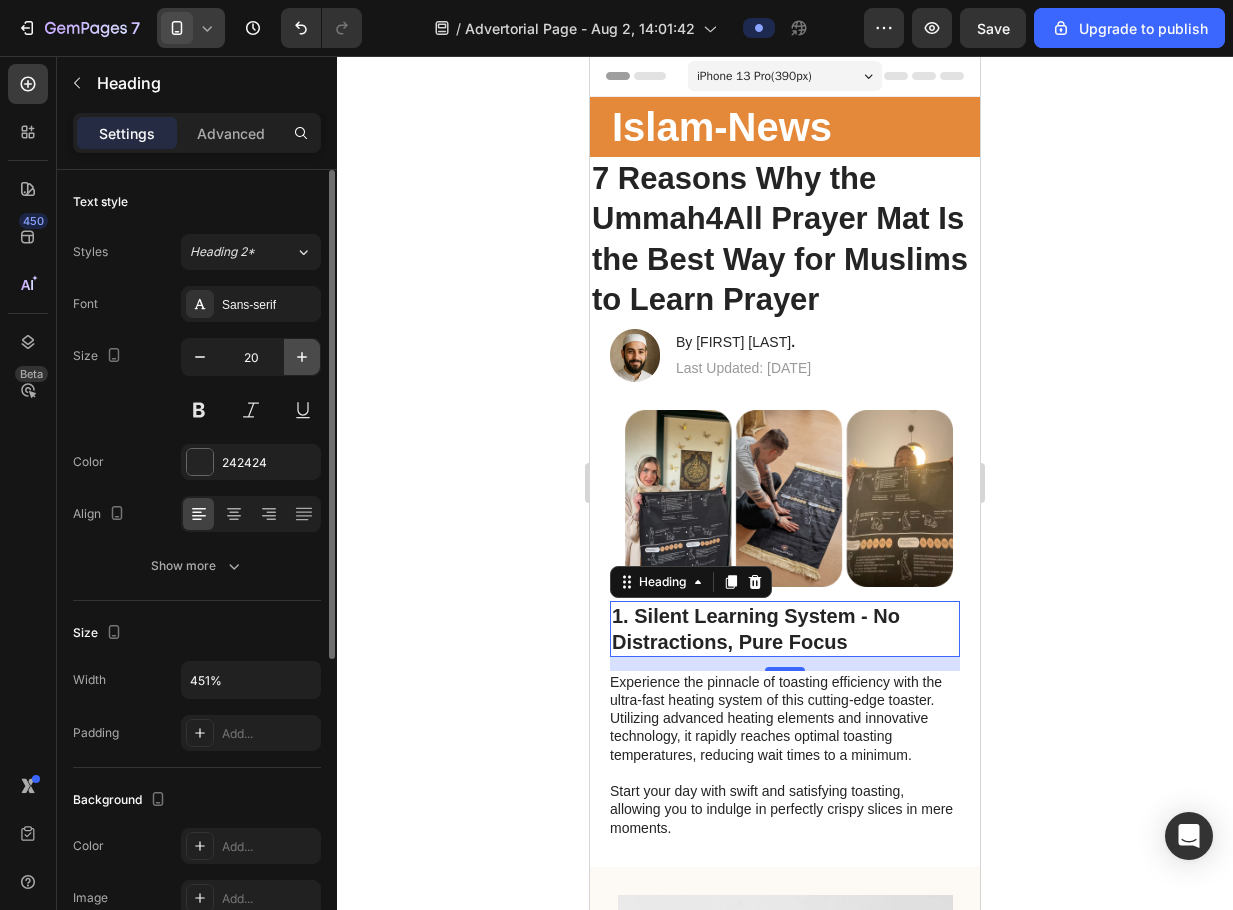 click 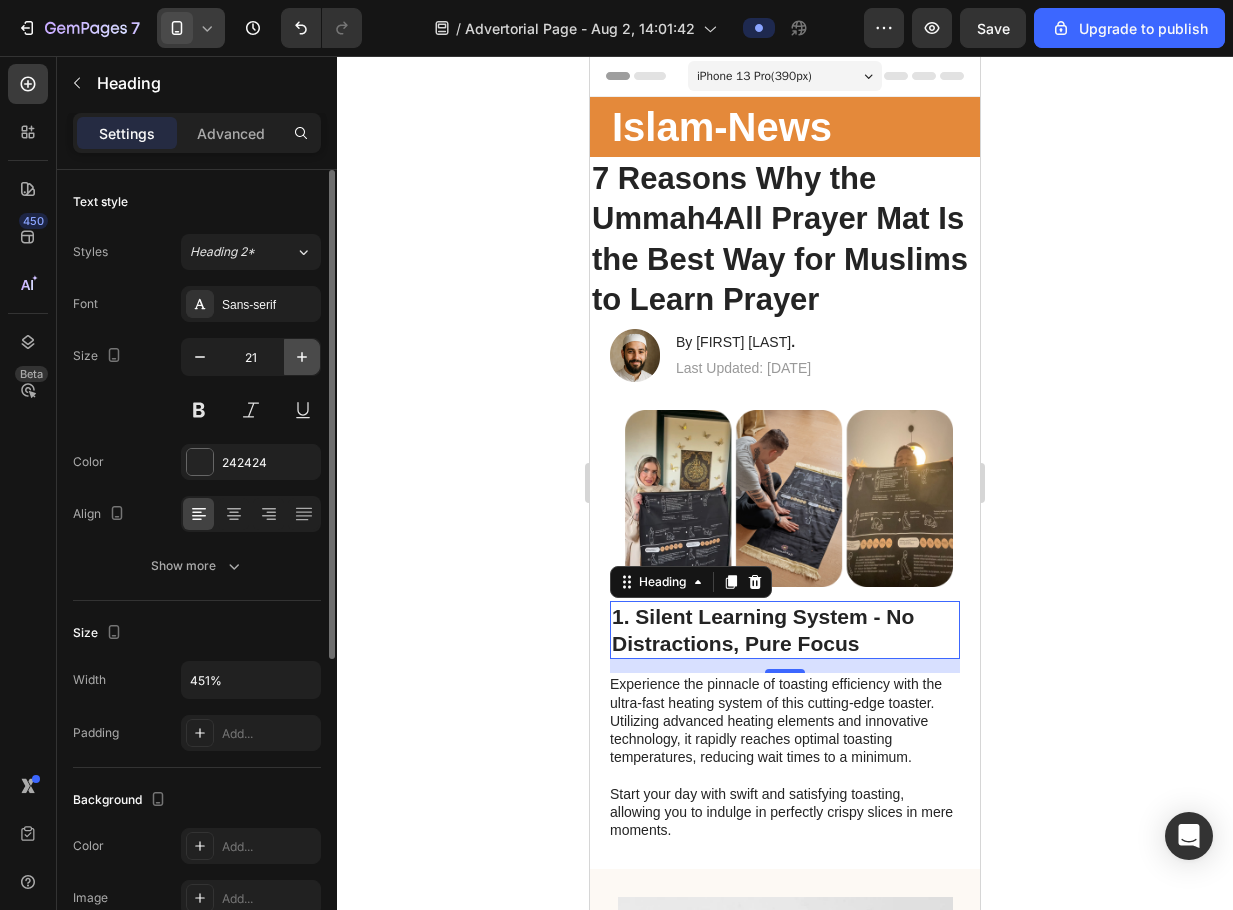 click 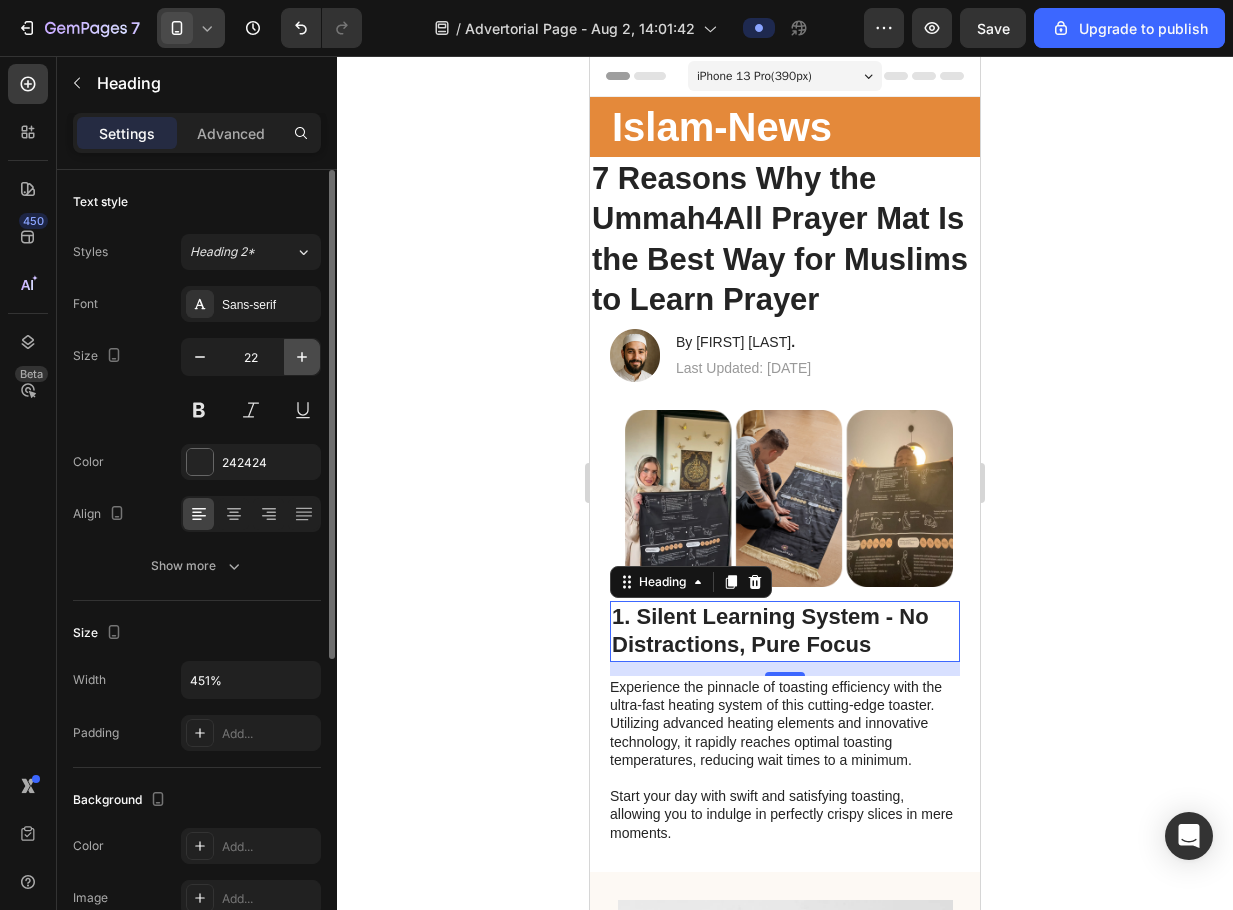 click 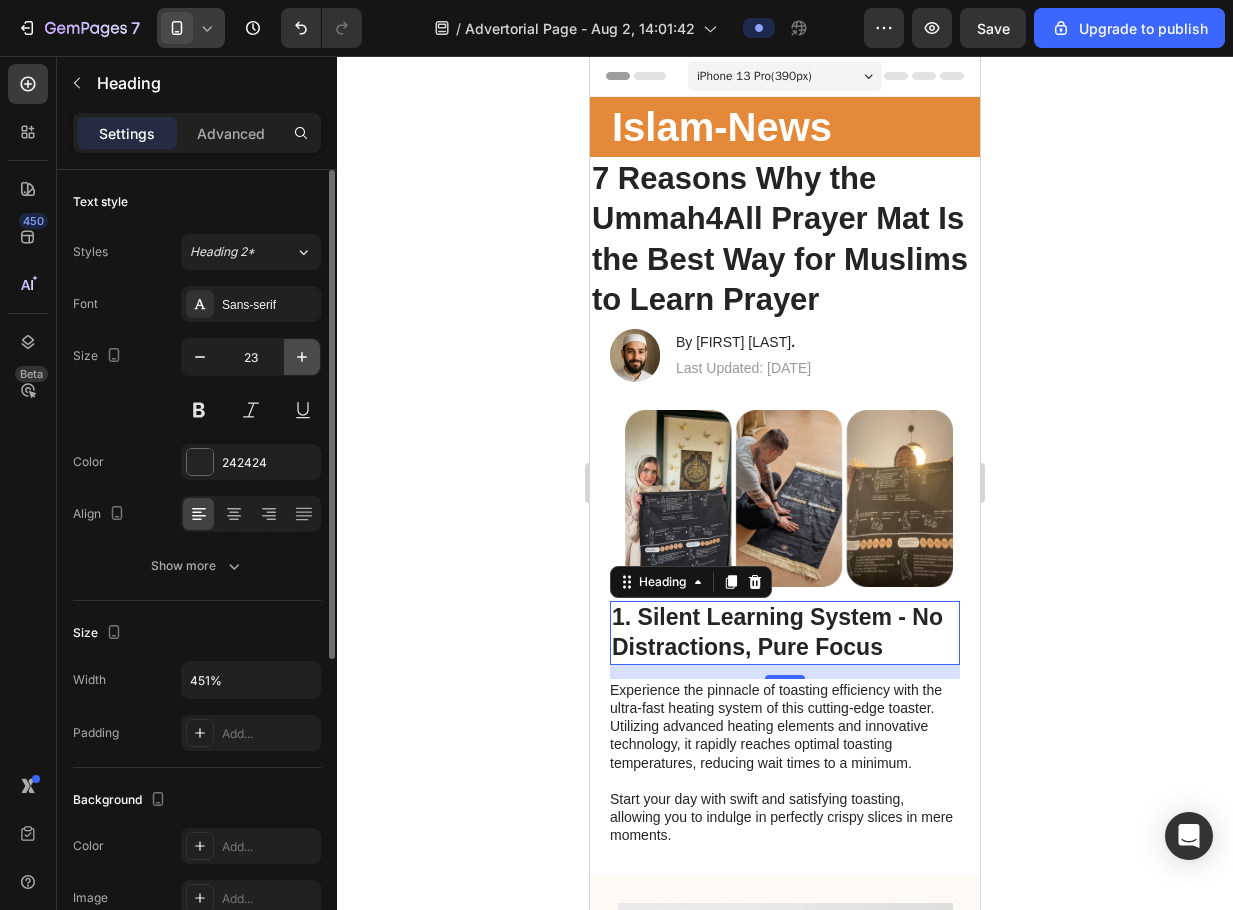 click 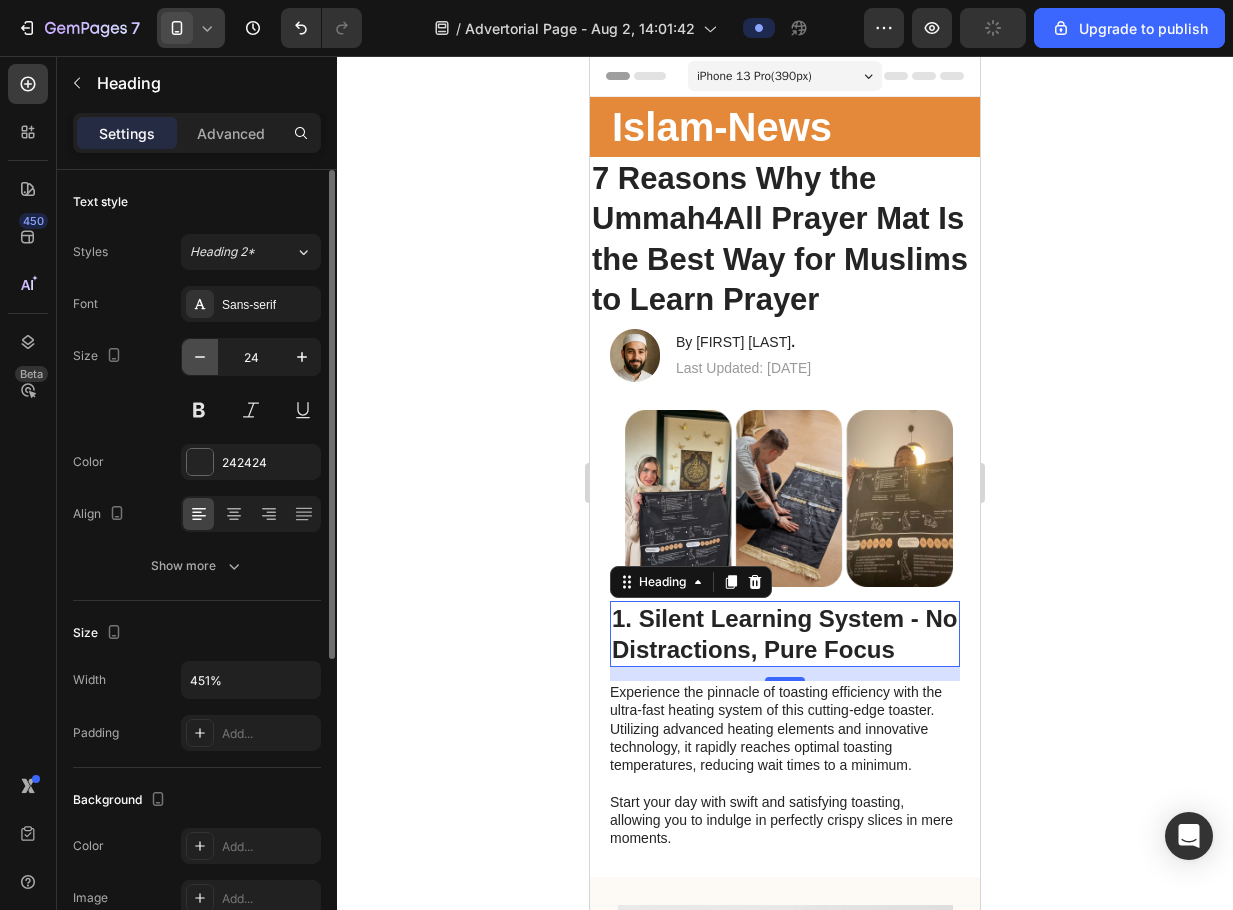 click 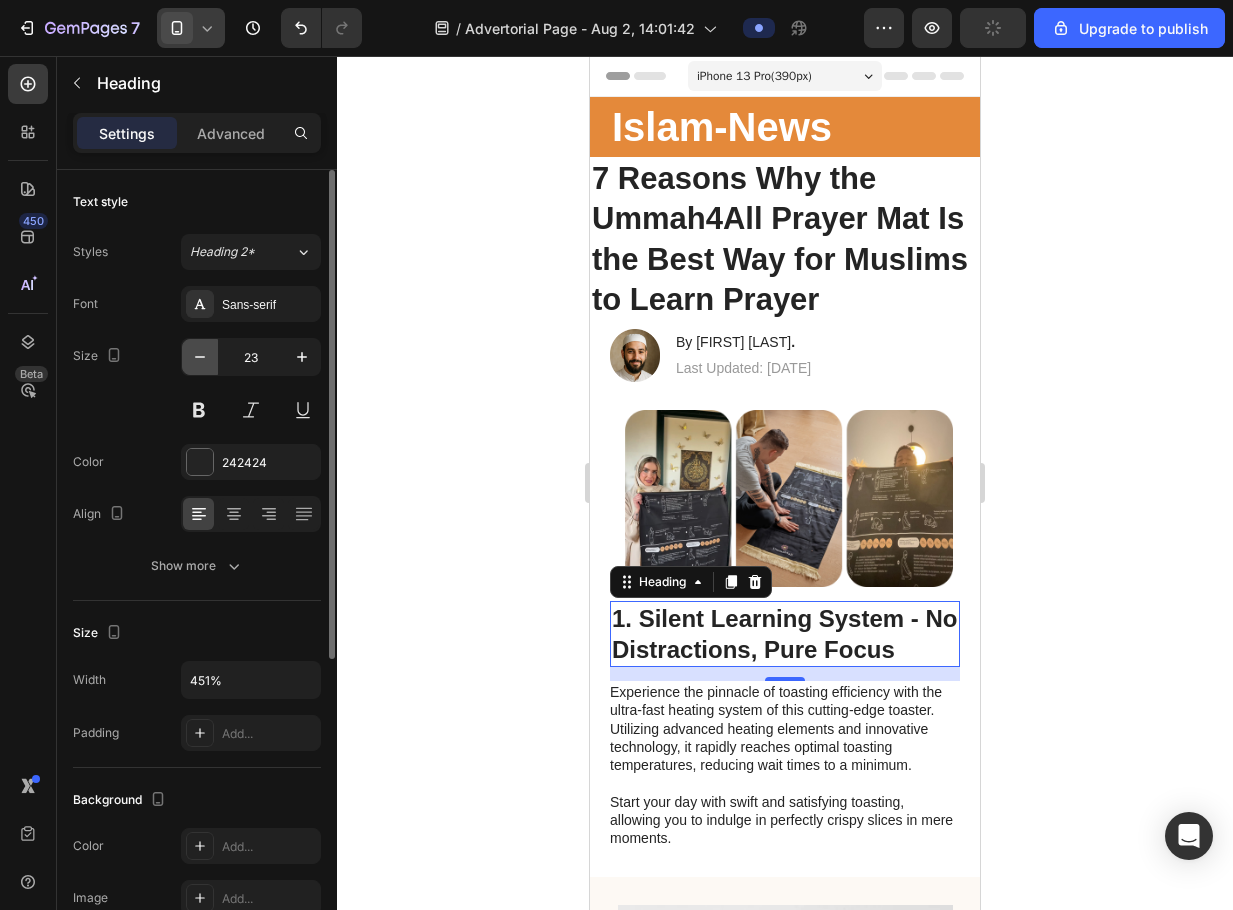 click 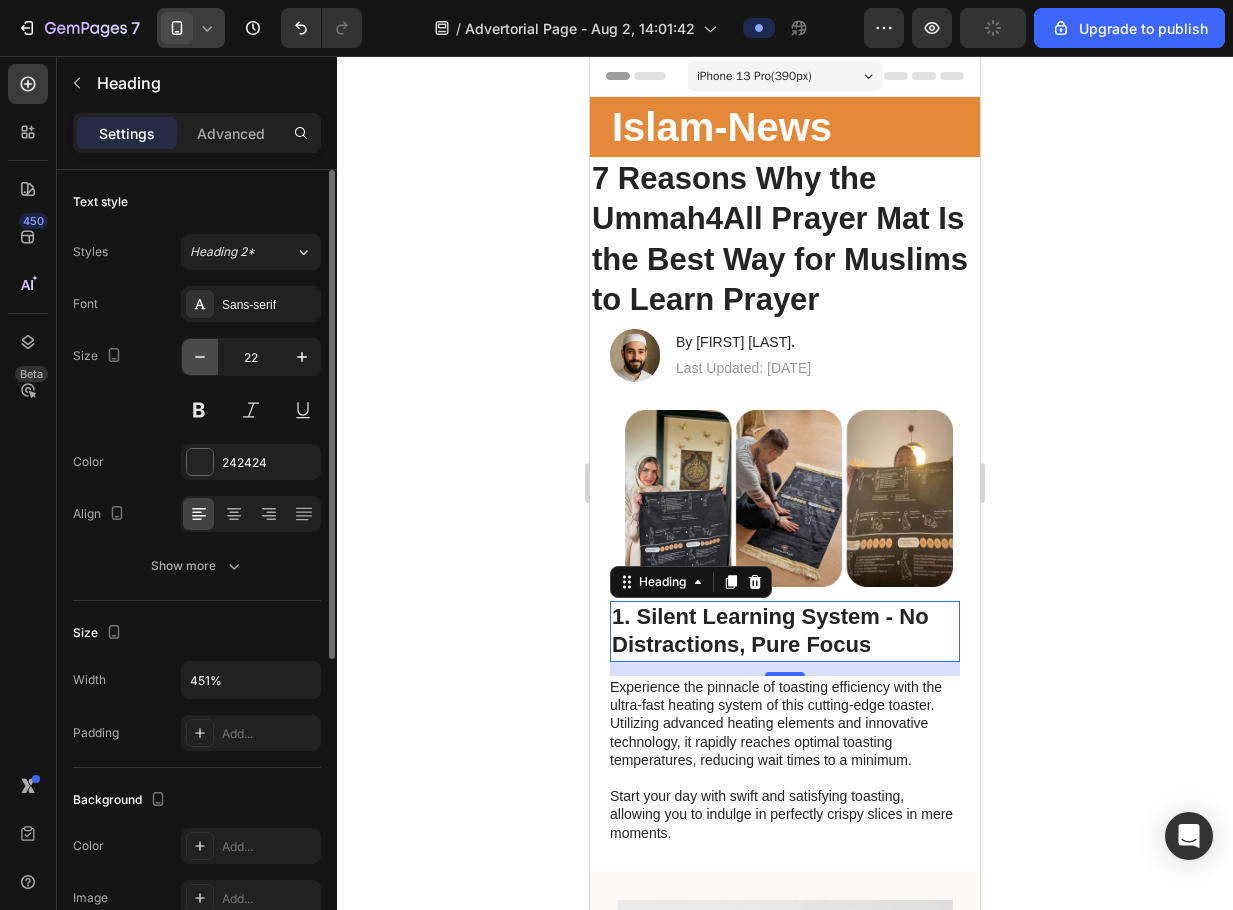 click 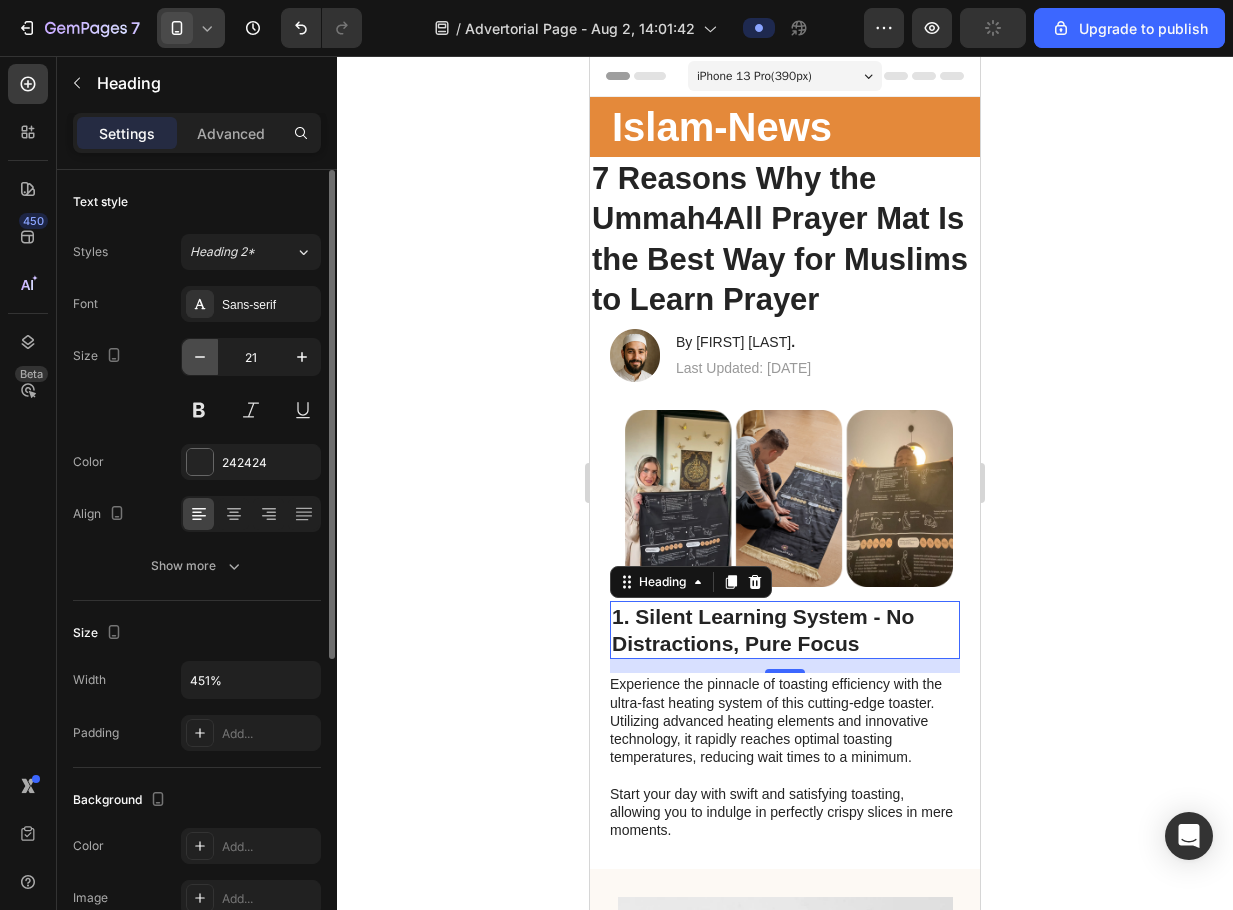 click 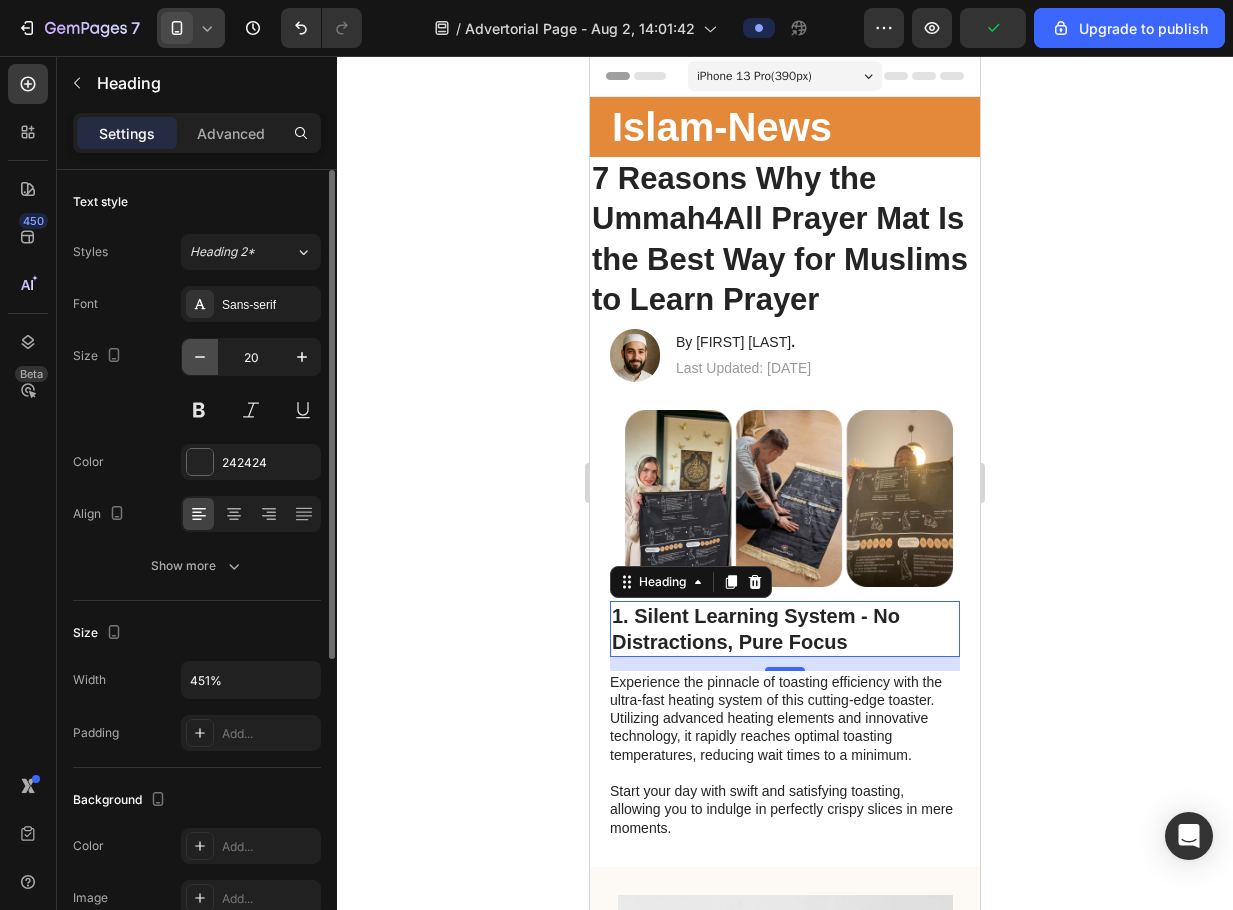 click 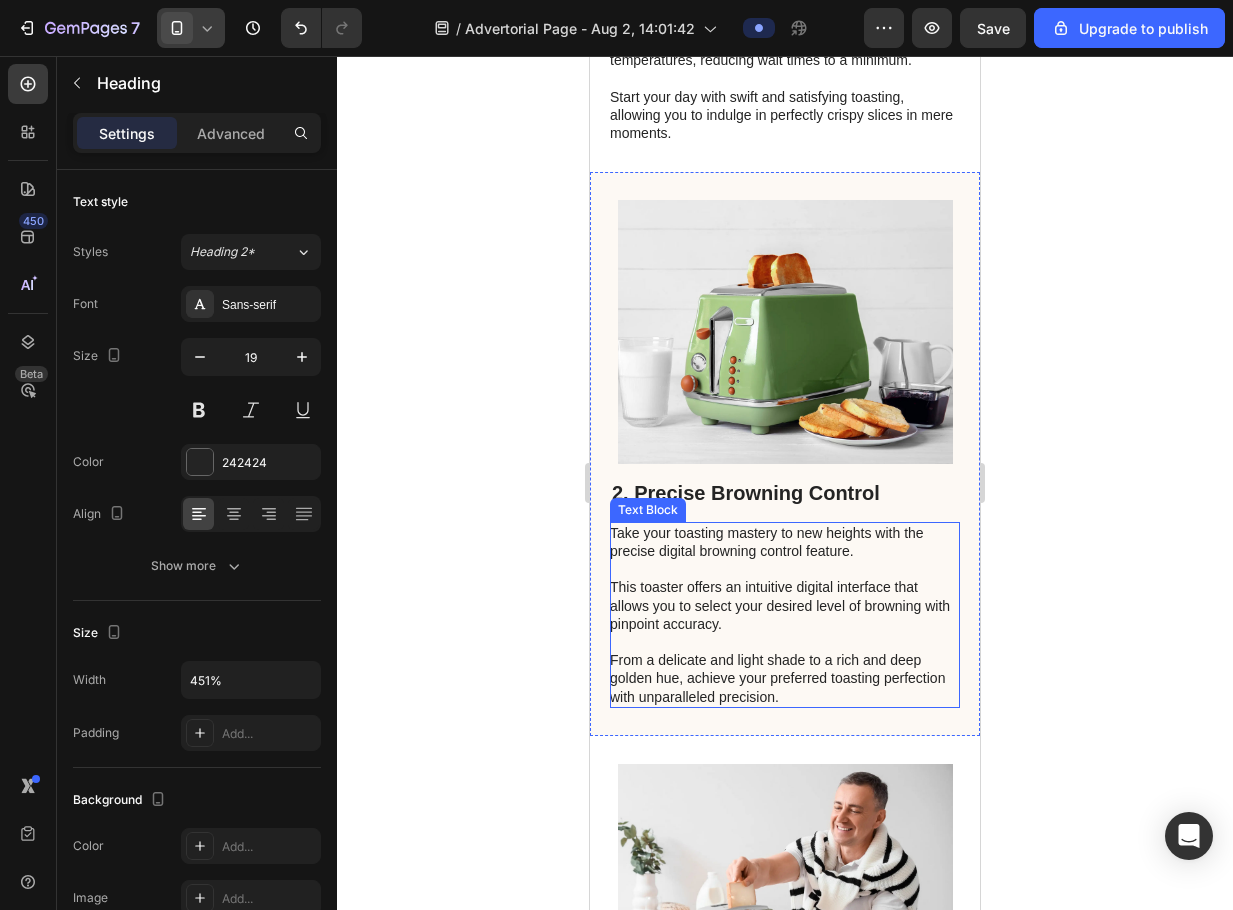 scroll, scrollTop: 700, scrollLeft: 0, axis: vertical 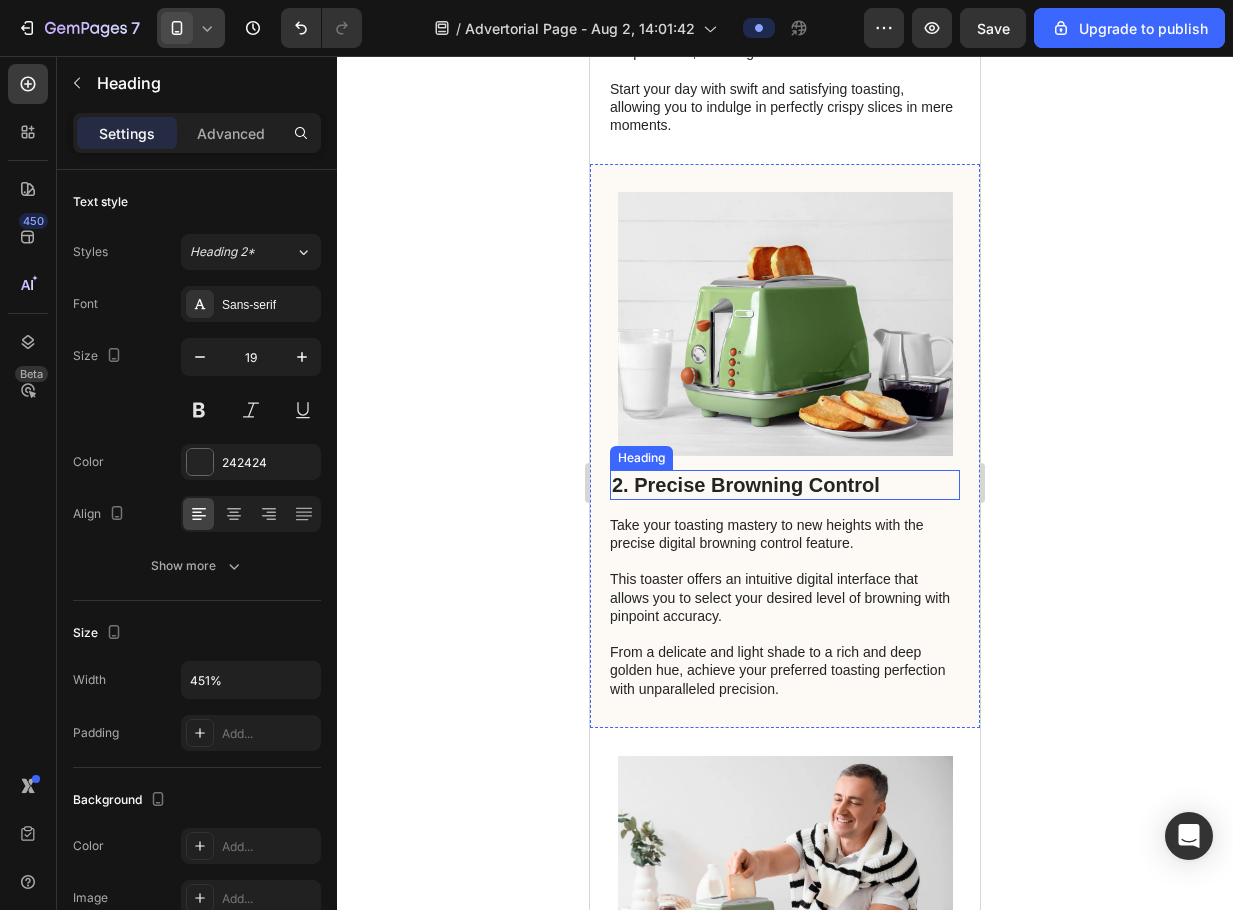 click on "2. Precise Browning Control" at bounding box center [785, 485] 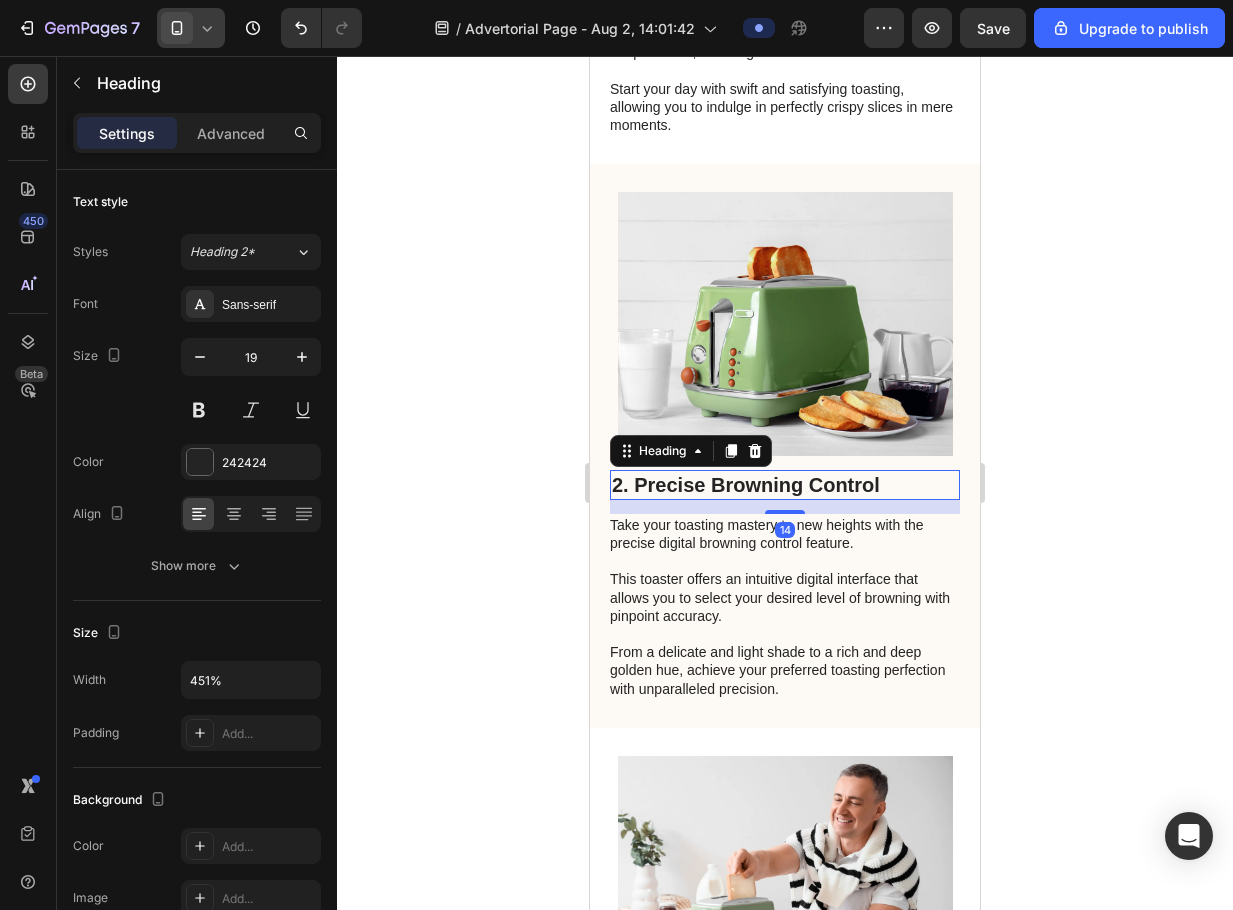 scroll, scrollTop: 501, scrollLeft: 0, axis: vertical 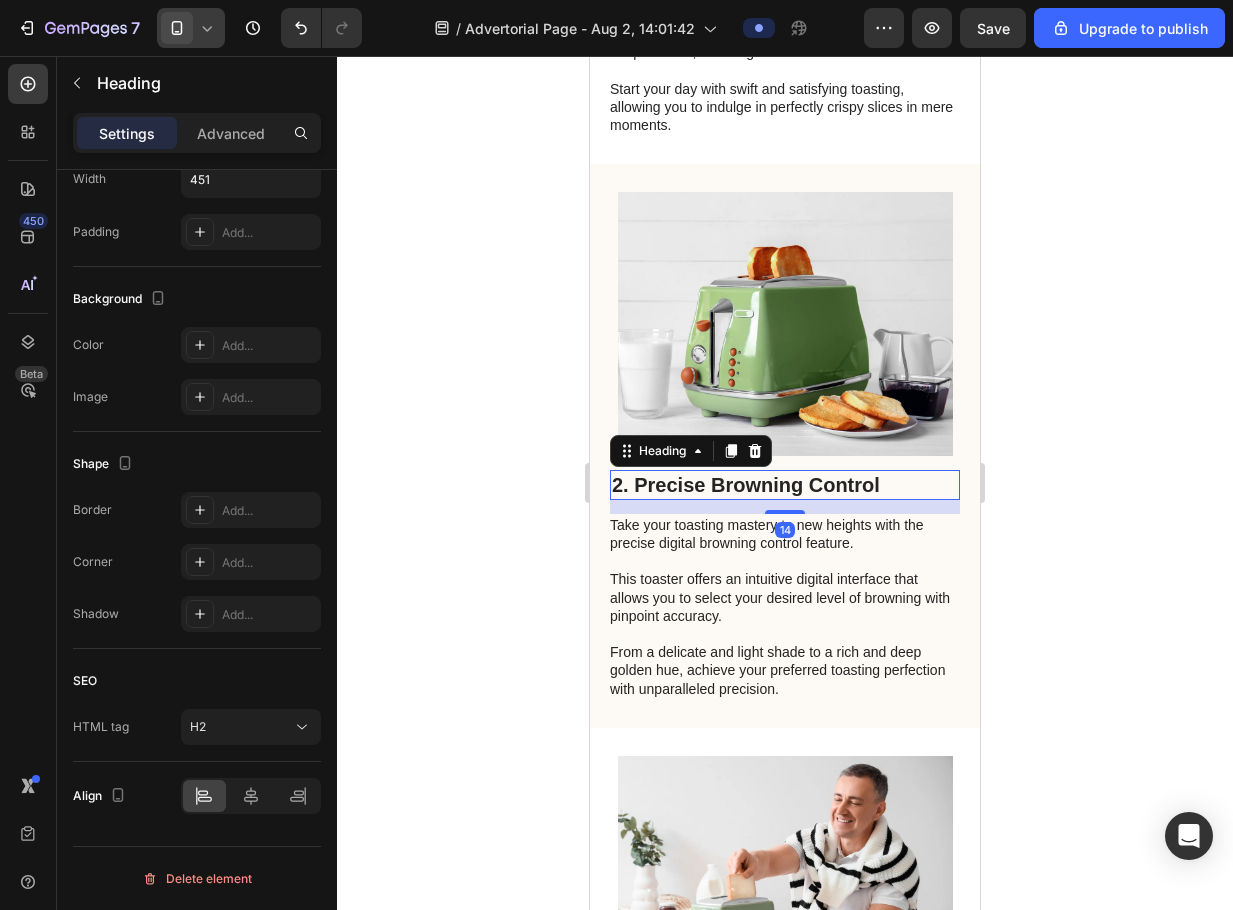 click on "2. Precise Browning Control" at bounding box center [785, 485] 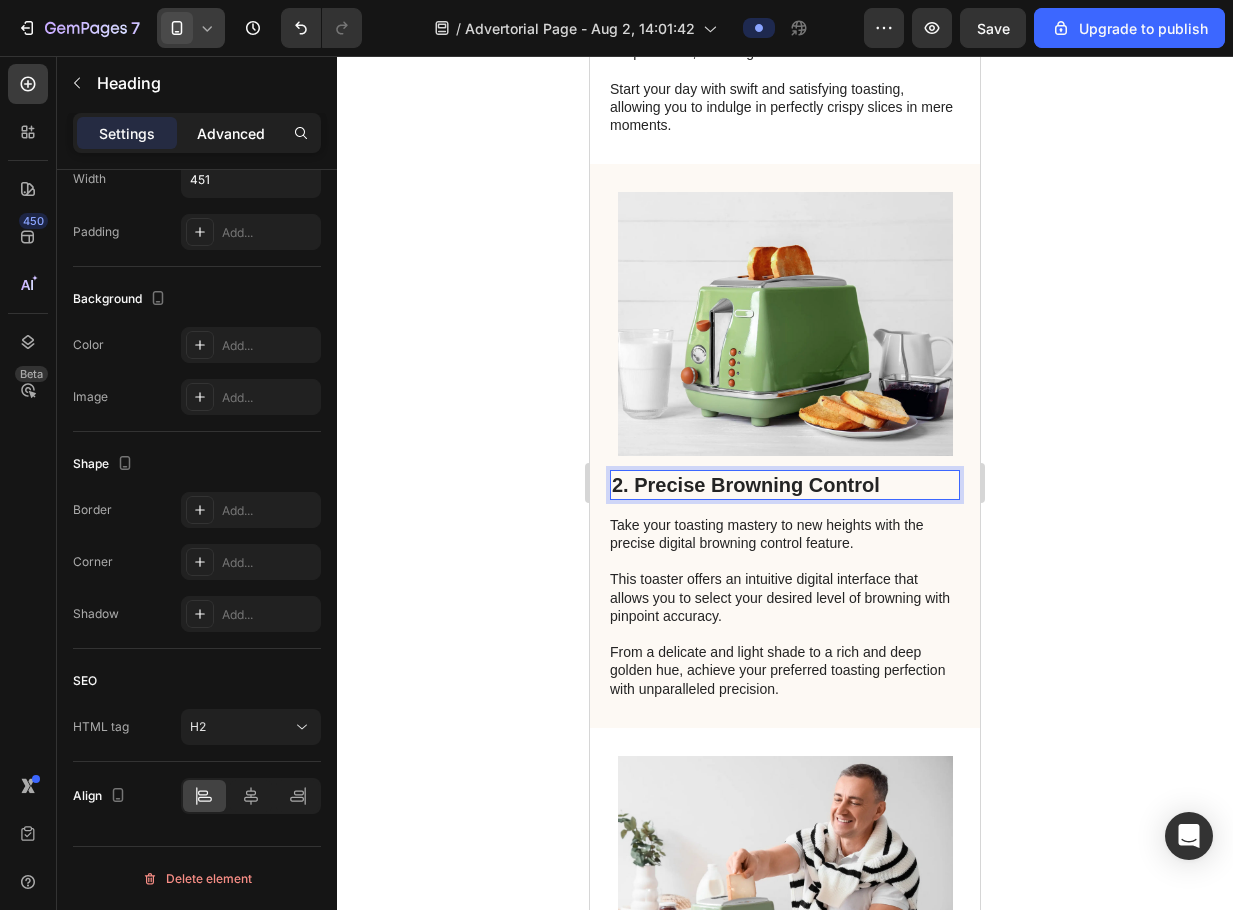 click on "Advanced" at bounding box center (231, 133) 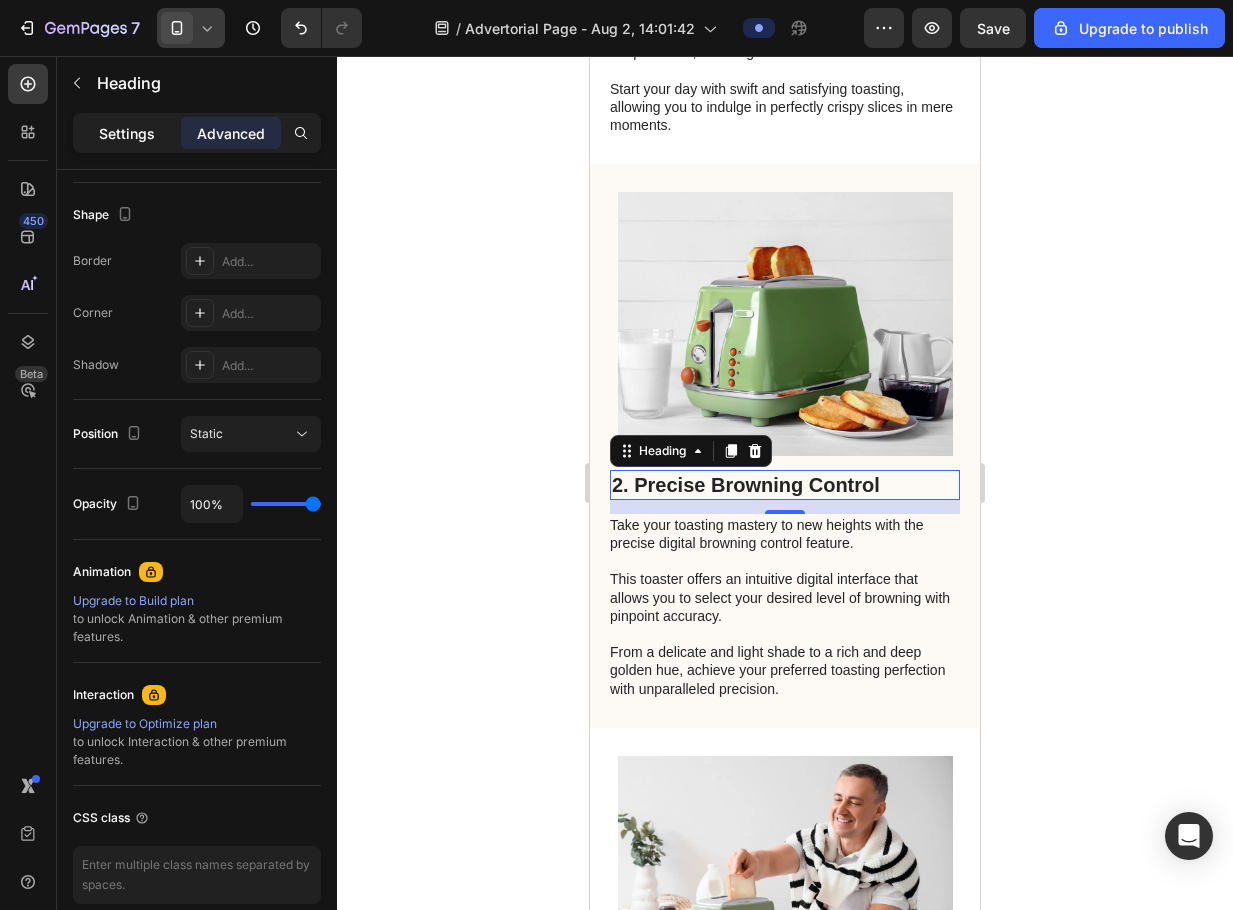 click on "Settings" at bounding box center (127, 133) 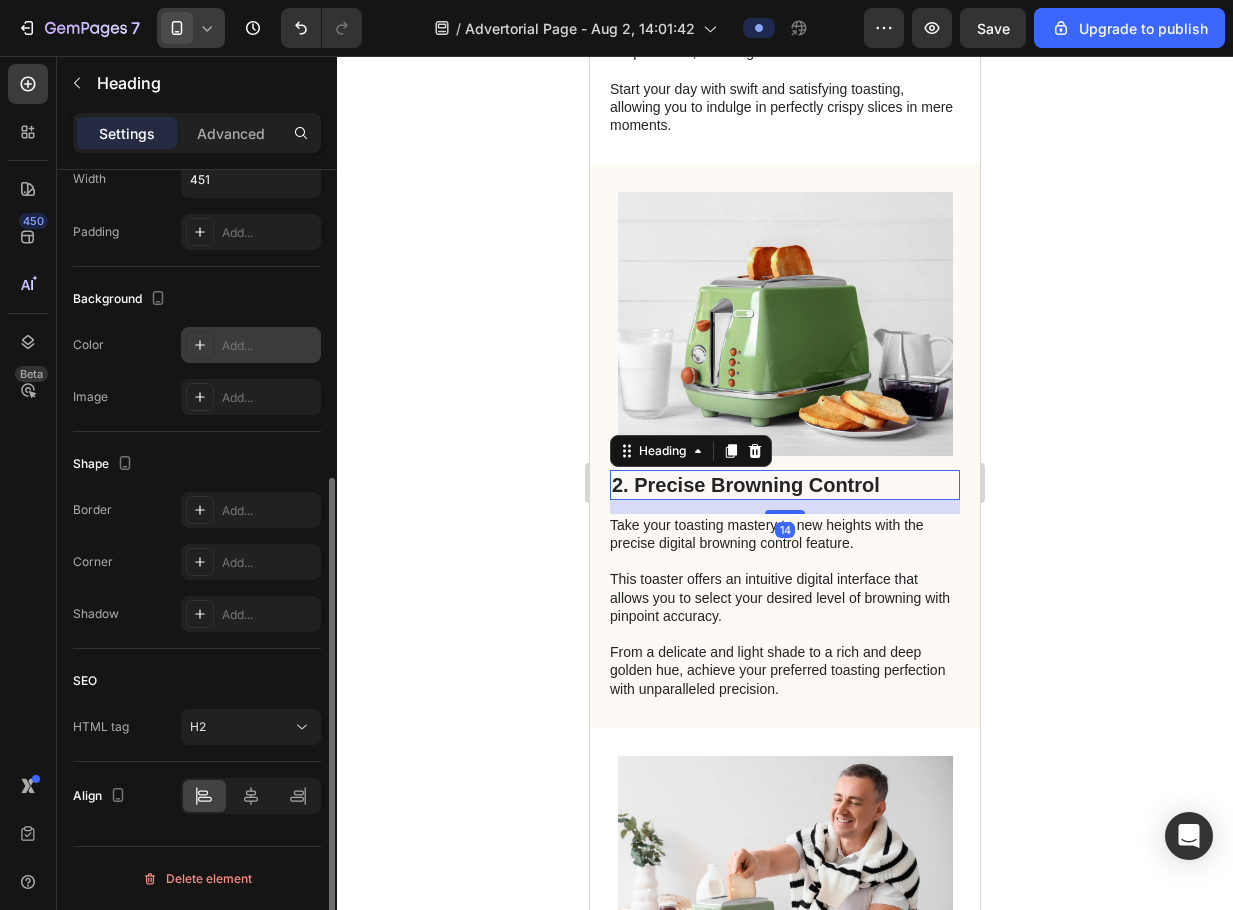 scroll, scrollTop: 1, scrollLeft: 0, axis: vertical 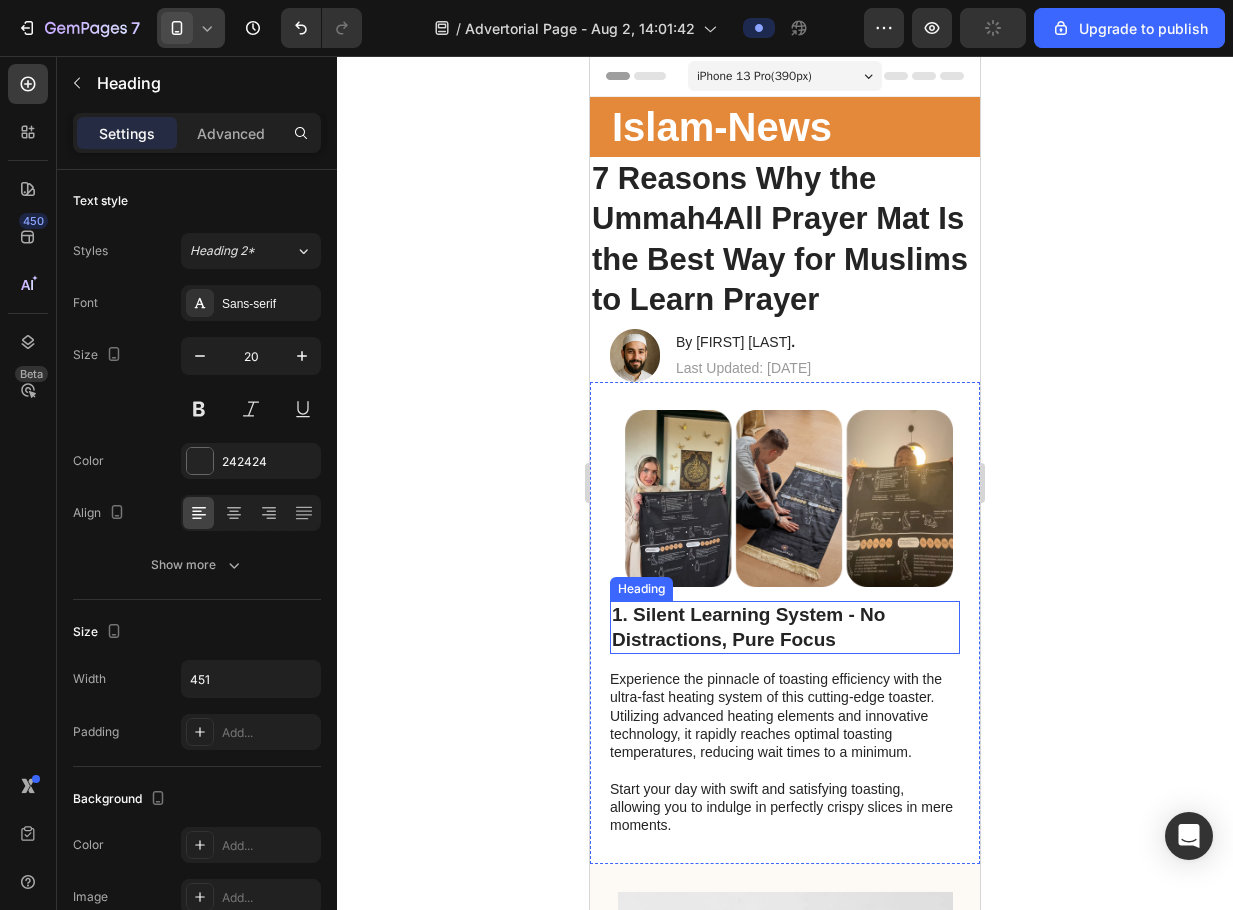 click on "1. Silent Learning System - No Distractions, Pure Focus" at bounding box center (785, 627) 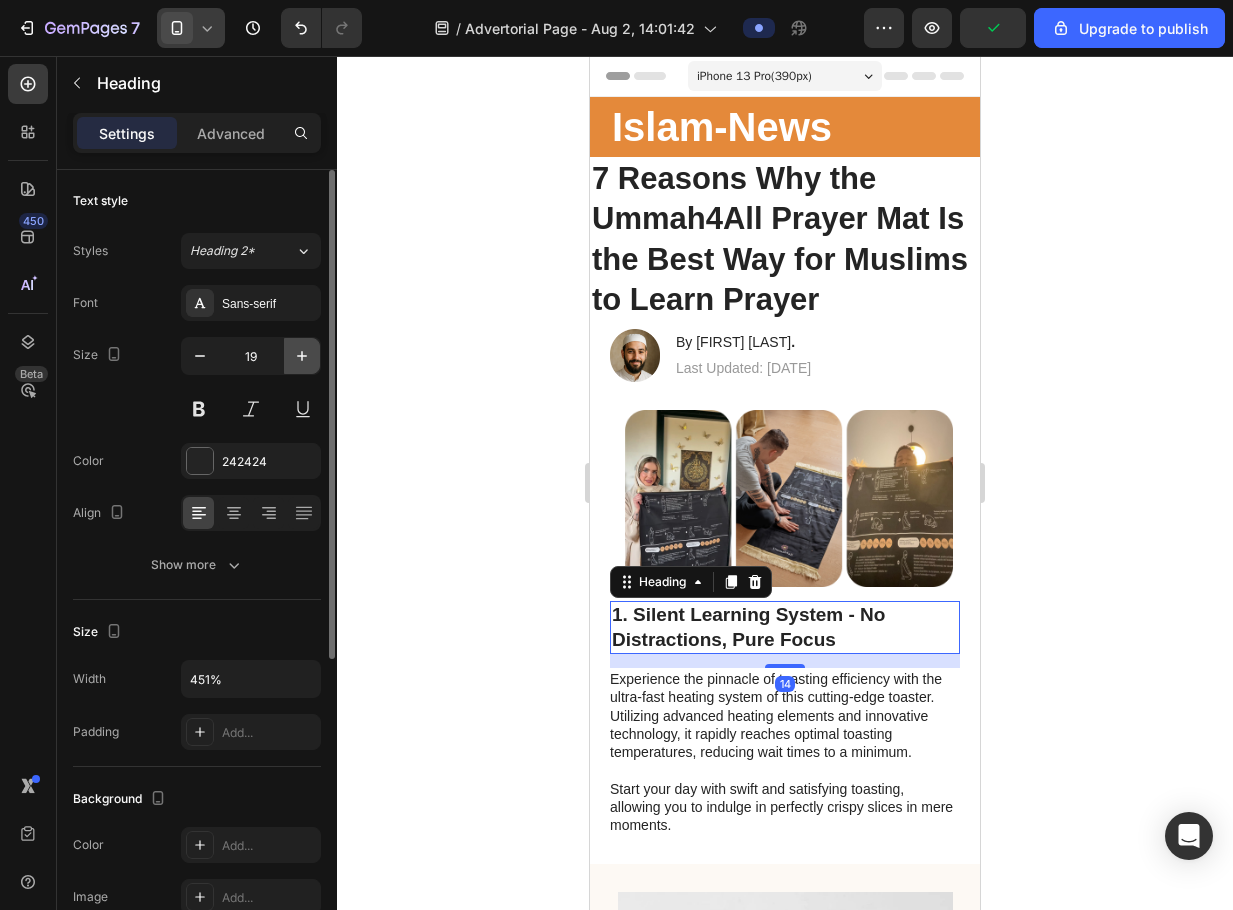 click 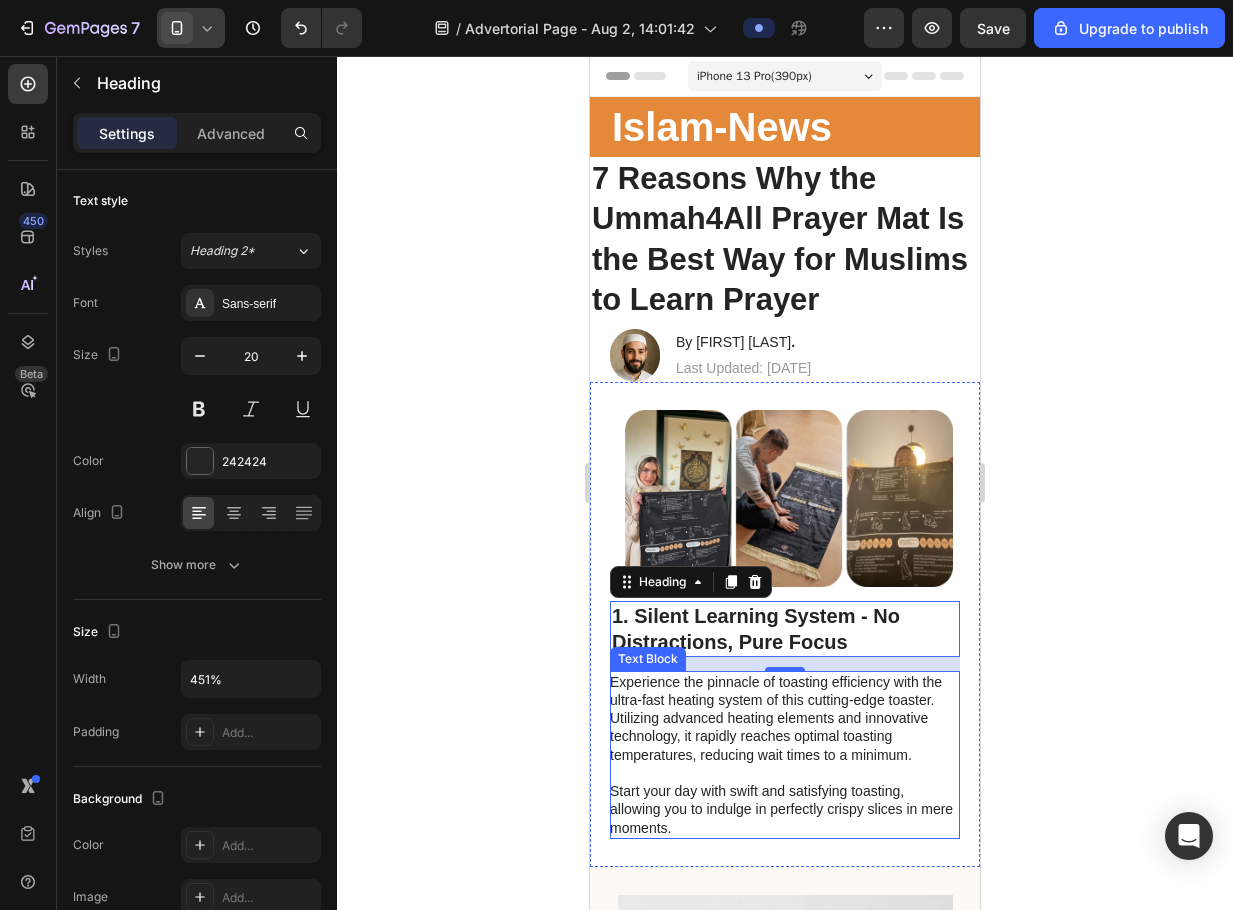 click on "Experience the pinnacle of toasting efficiency with the ultra-fast heating system of this cutting-edge toaster. Utilizing advanced heating elements and innovative technology, it rapidly reaches optimal toasting temperatures, reducing wait times to a minimum. Start your day with swift and satisfying toasting, allowing you to indulge in perfectly crispy slices in mere moments." at bounding box center [784, 755] 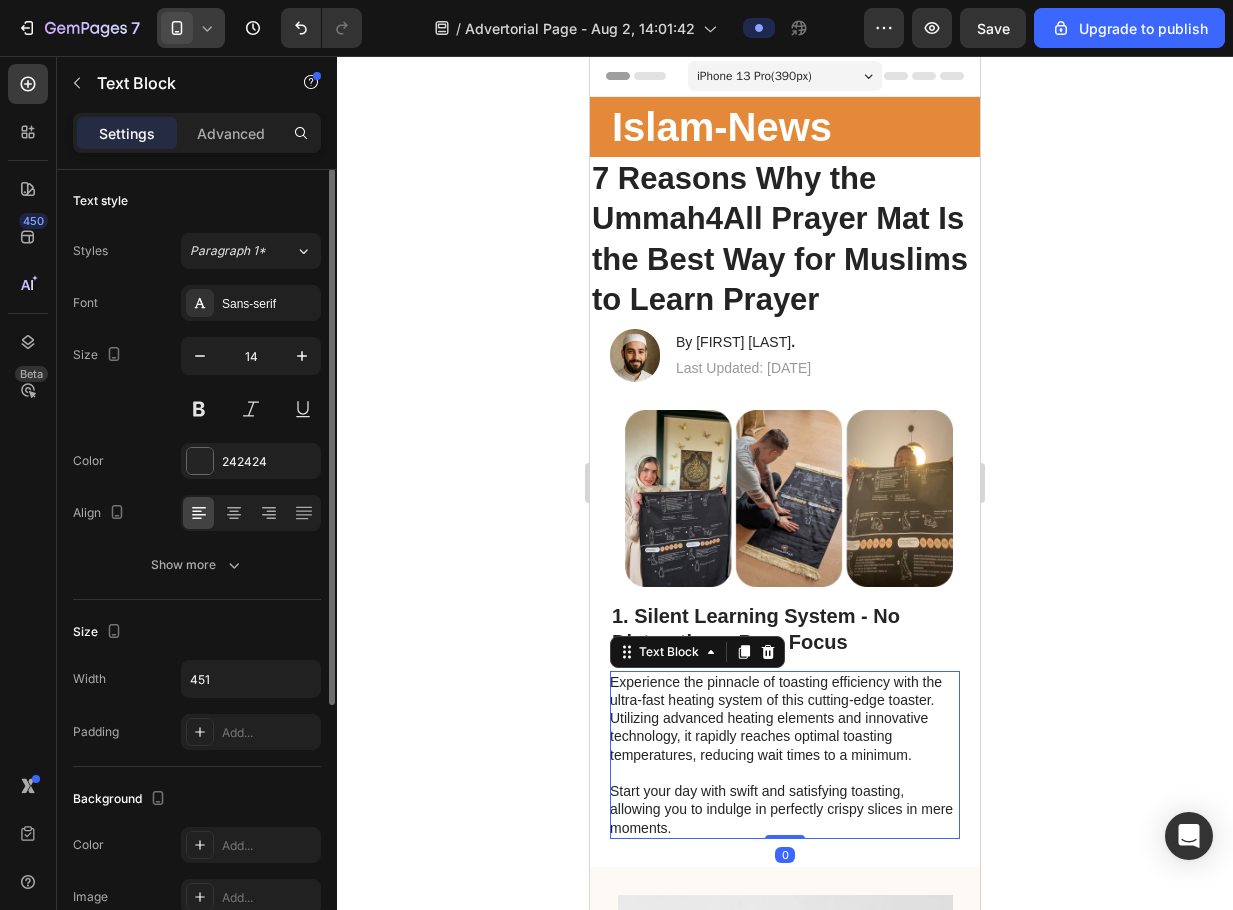 scroll, scrollTop: 0, scrollLeft: 0, axis: both 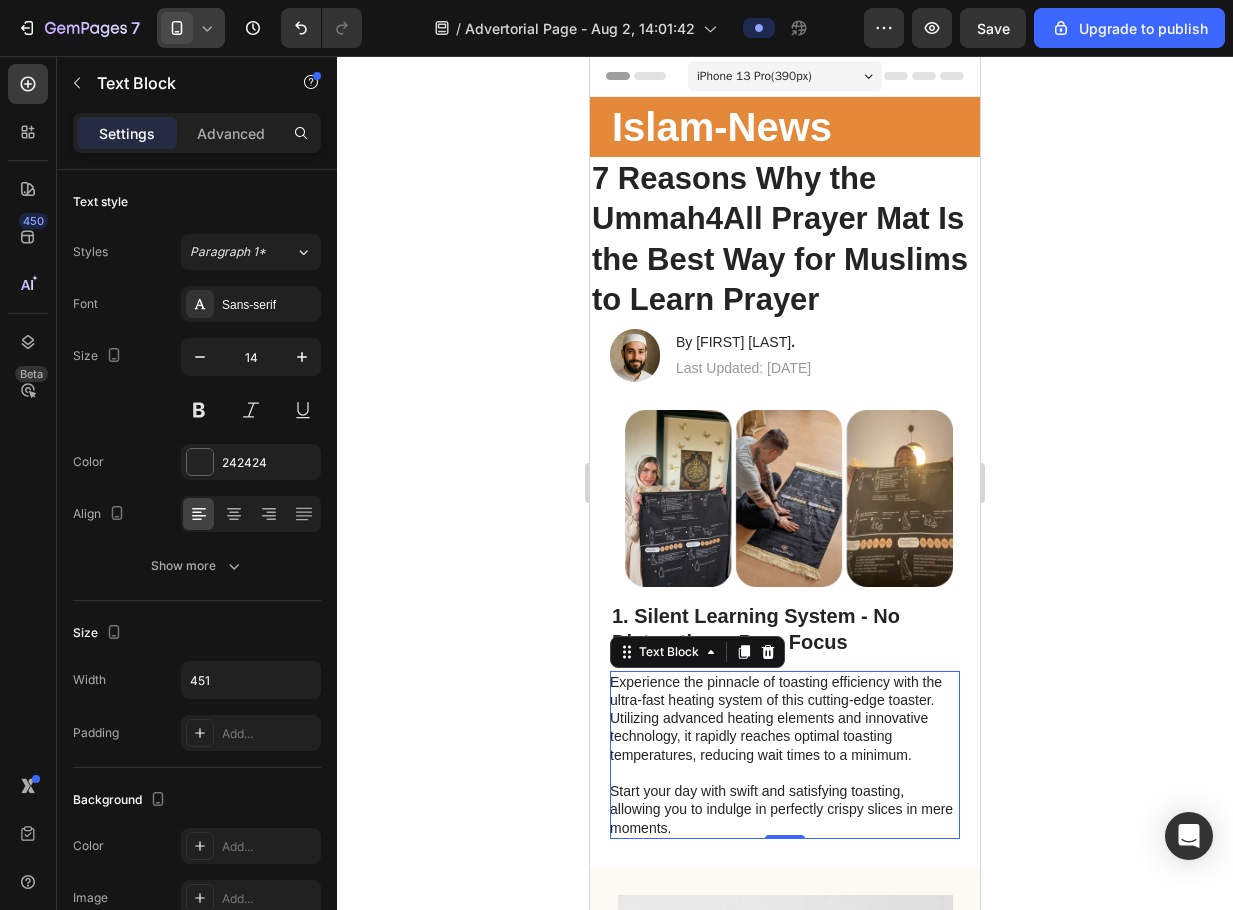 click on "Experience the pinnacle of toasting efficiency with the ultra-fast heating system of this cutting-edge toaster. Utilizing advanced heating elements and innovative technology, it rapidly reaches optimal toasting temperatures, reducing wait times to a minimum. Start your day with swift and satisfying toasting, allowing you to indulge in perfectly crispy slices in mere moments." at bounding box center [784, 755] 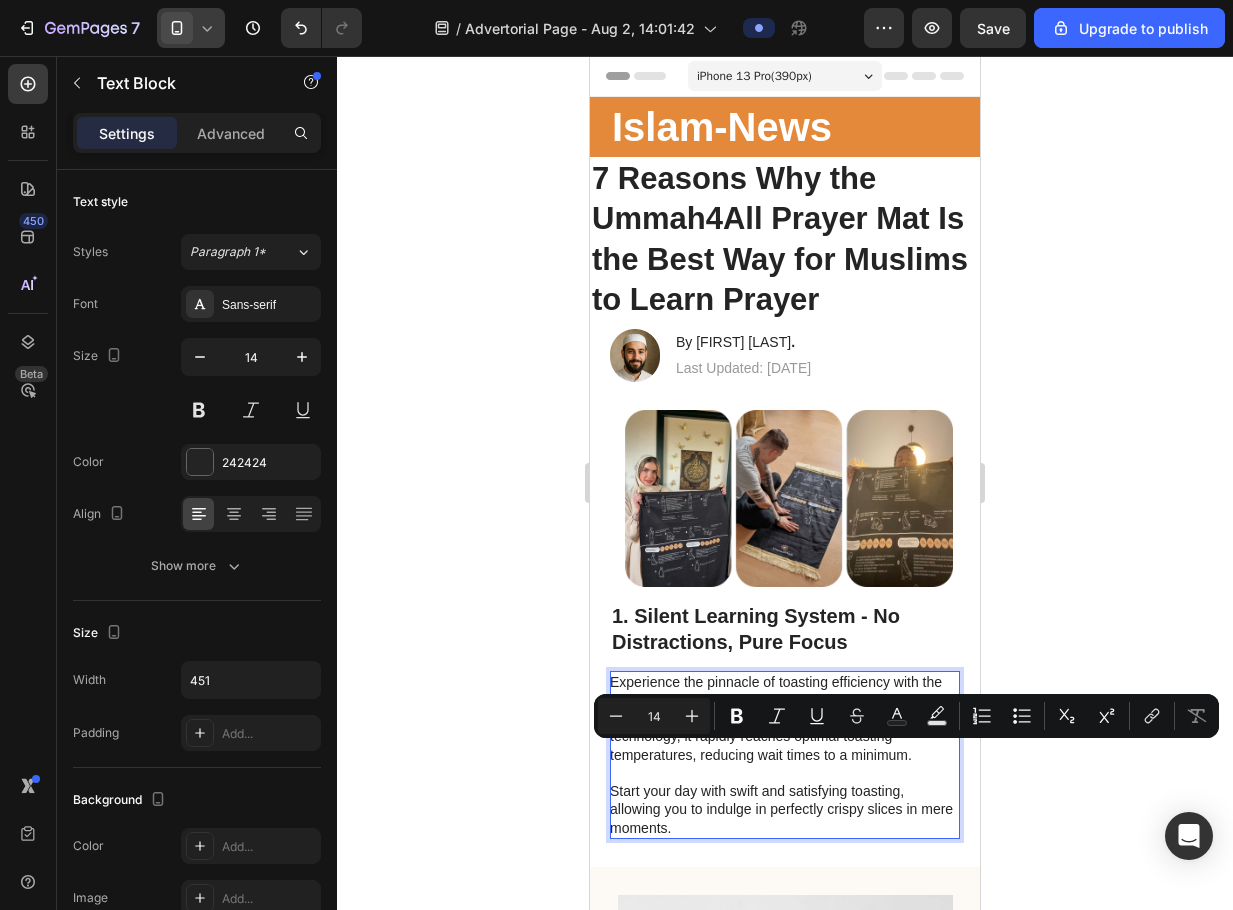 click on "Experience the pinnacle of toasting efficiency with the ultra-fast heating system of this cutting-edge toaster. Utilizing advanced heating elements and innovative technology, it rapidly reaches optimal toasting temperatures, reducing wait times to a minimum. Start your day with swift and satisfying toasting, allowing you to indulge in perfectly crispy slices in mere moments." at bounding box center (784, 755) 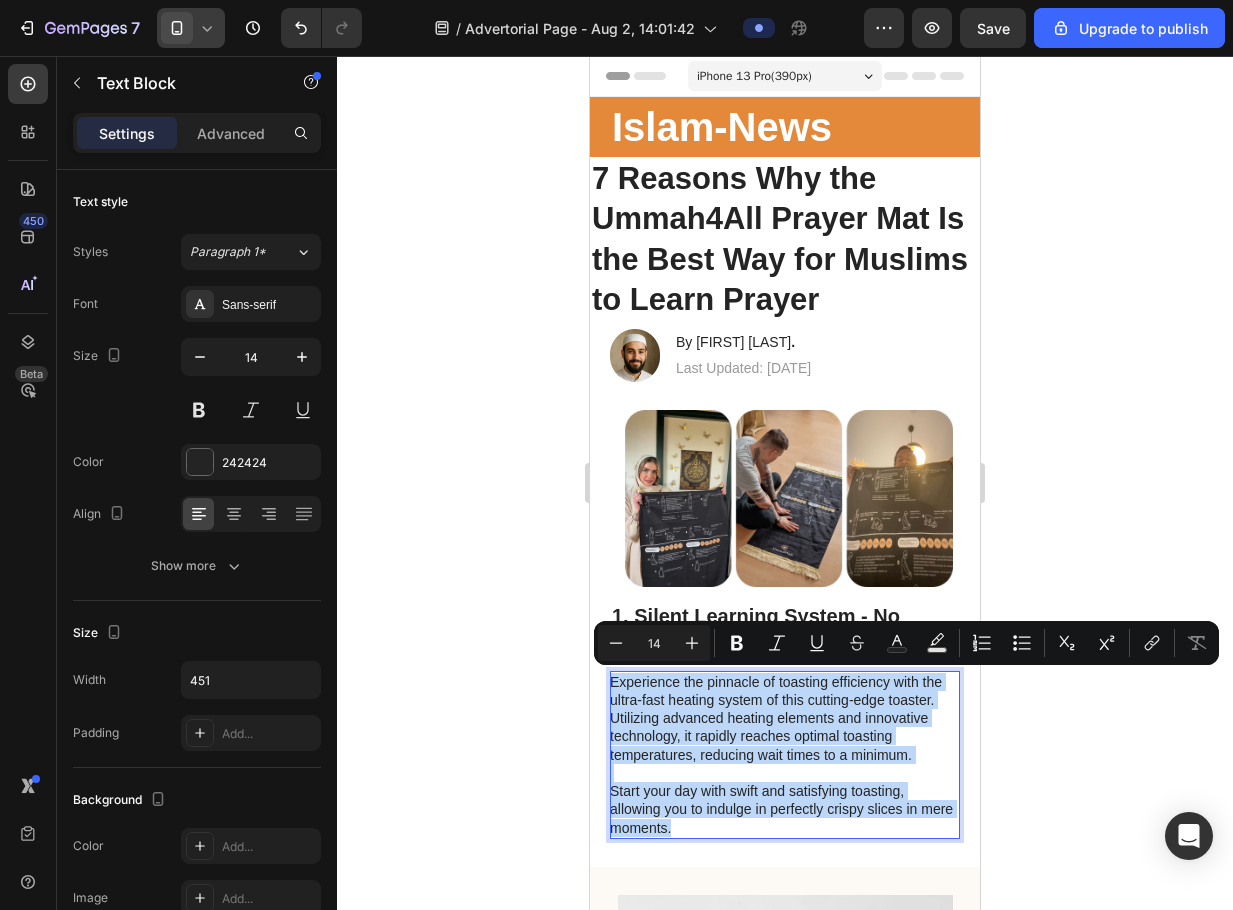 drag, startPoint x: 722, startPoint y: 832, endPoint x: 610, endPoint y: 686, distance: 184.01086 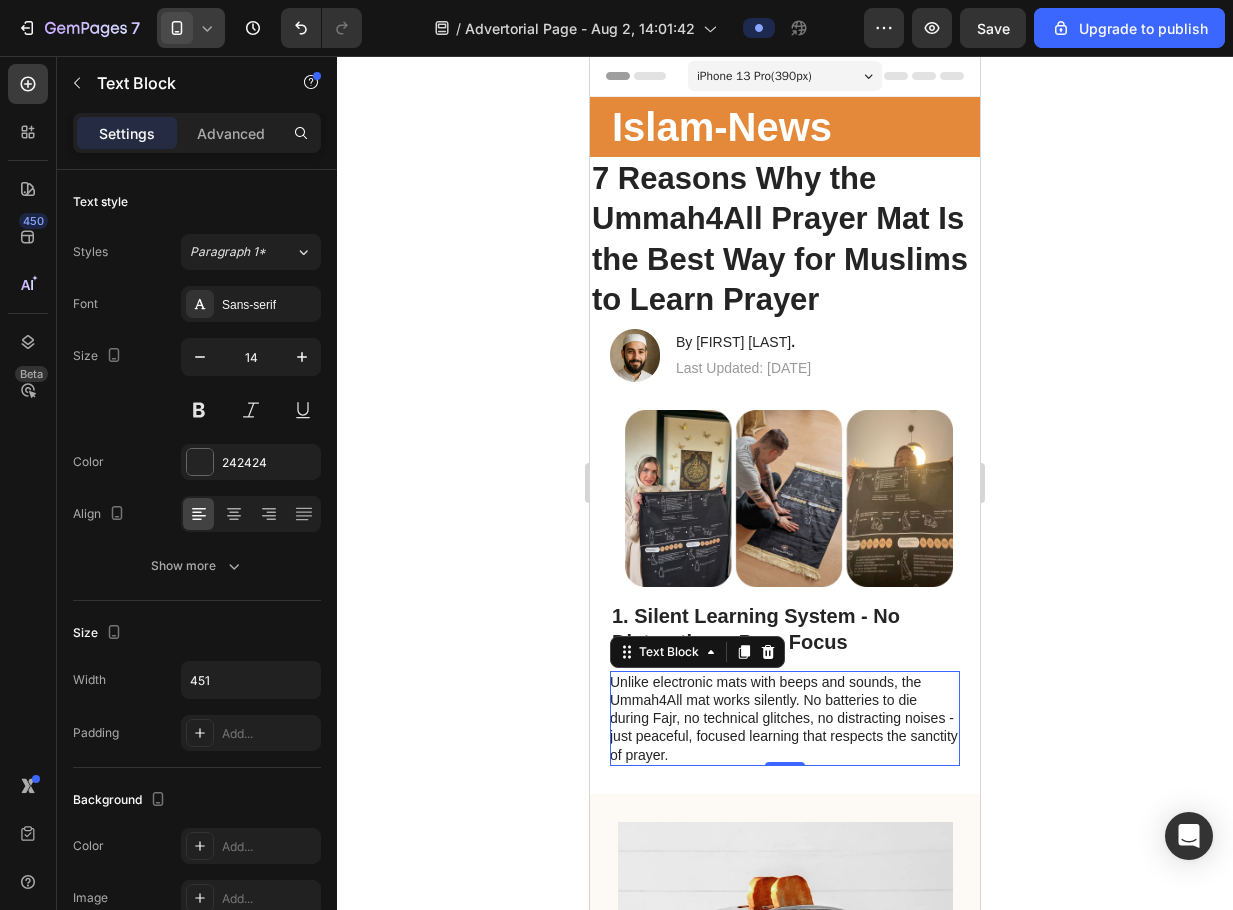 click 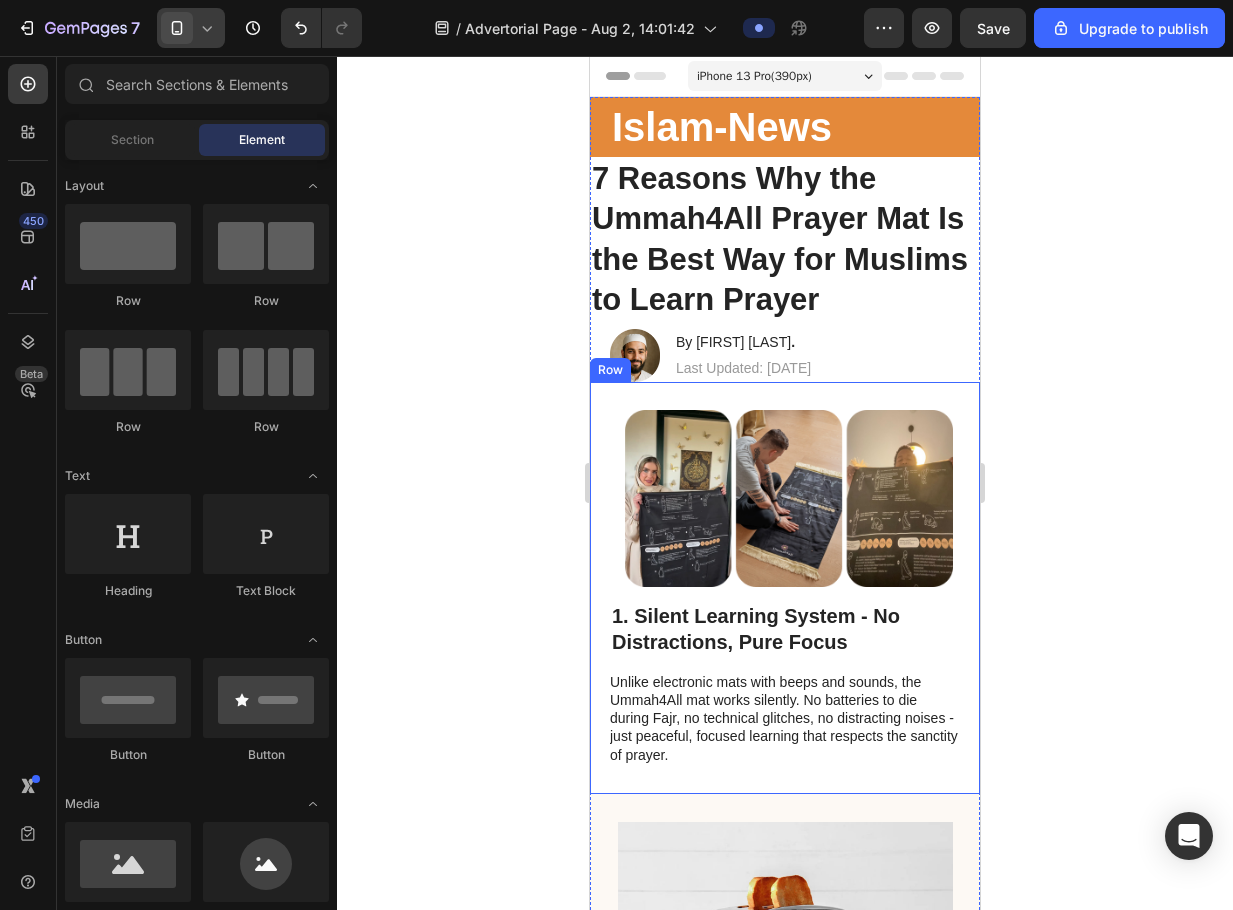 scroll, scrollTop: 100, scrollLeft: 0, axis: vertical 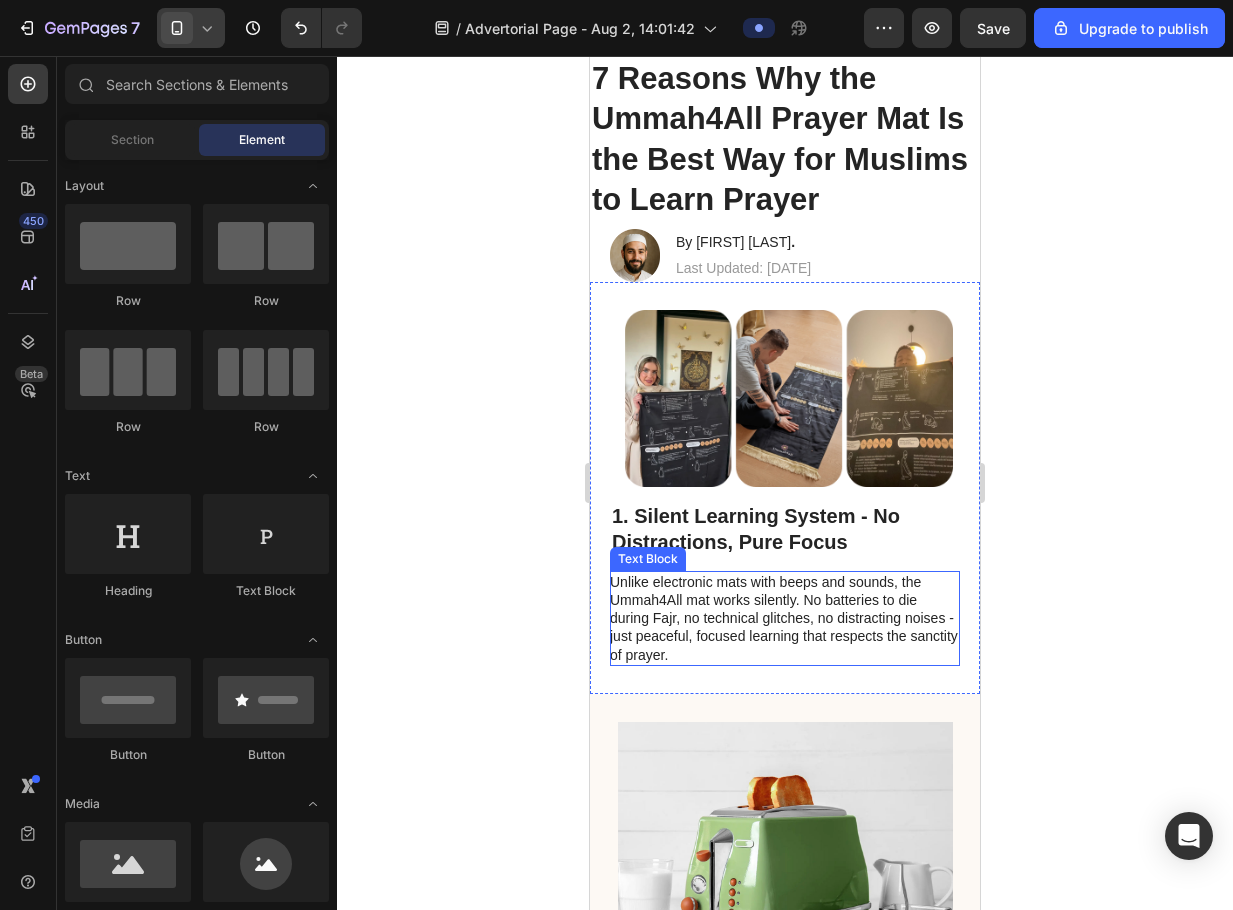 click on "Unlike electronic mats with beeps and sounds, the Ummah4All mat works silently. No batteries to die during Fajr, no technical glitches, no distracting noises - just peaceful, focused learning that respects the sanctity of prayer." at bounding box center (784, 618) 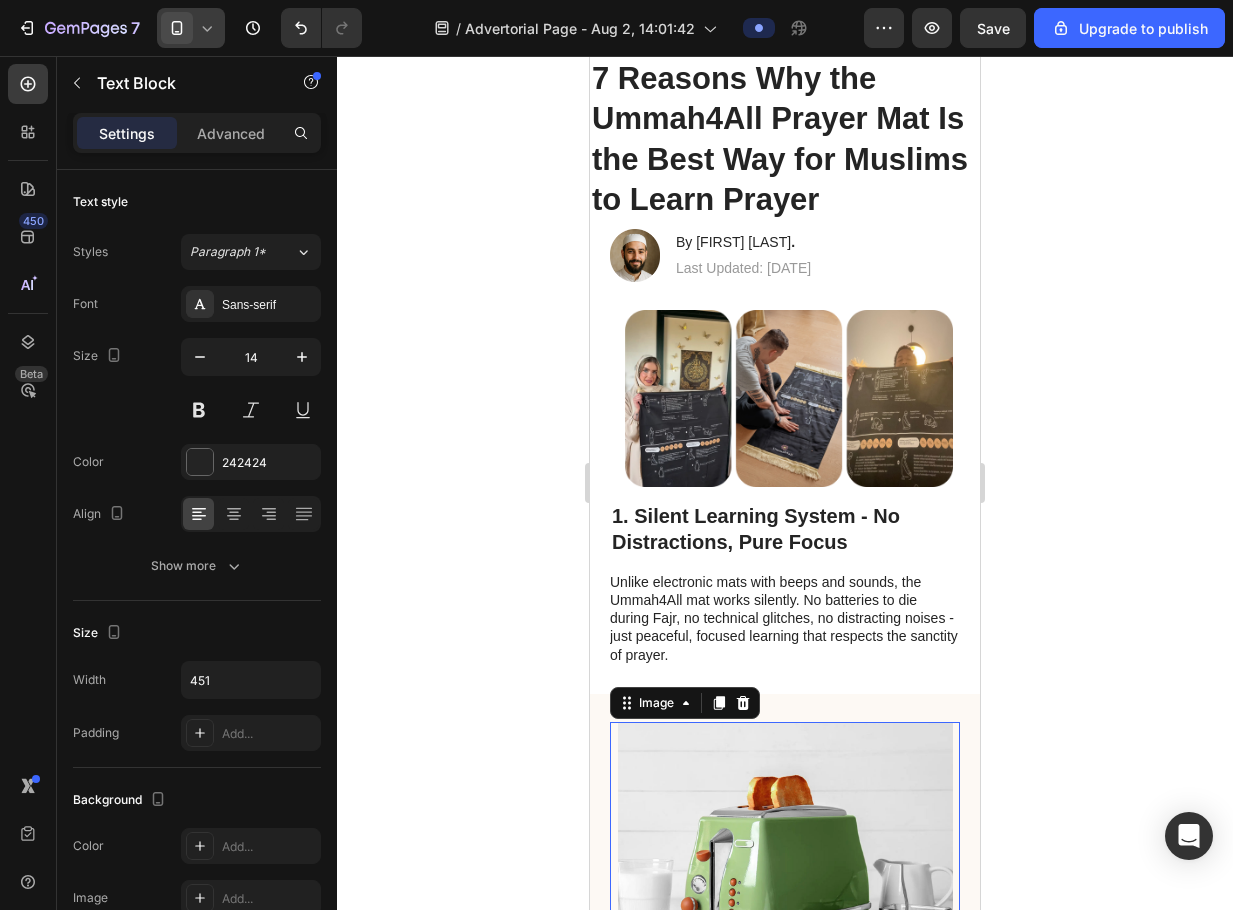 click at bounding box center [785, 854] 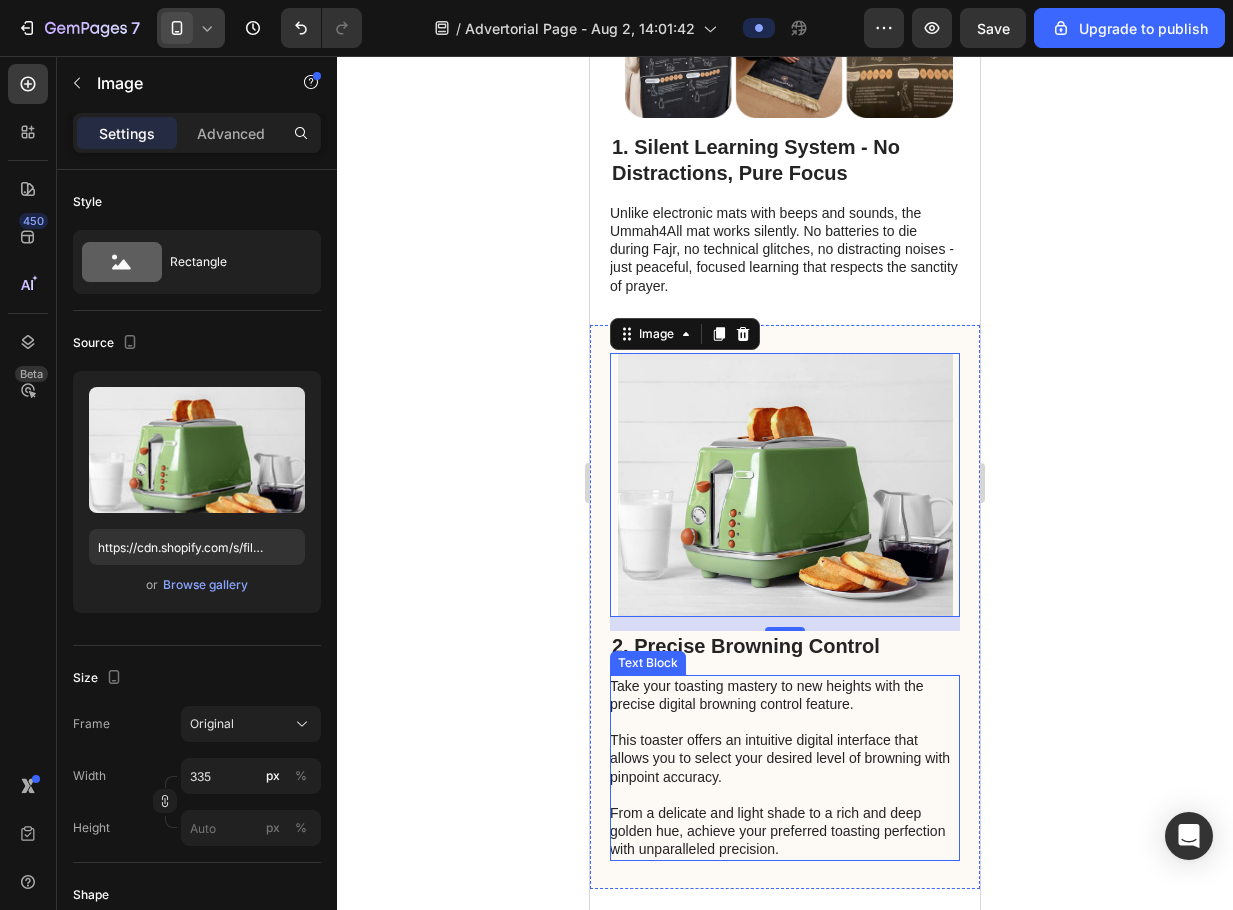 scroll, scrollTop: 300, scrollLeft: 0, axis: vertical 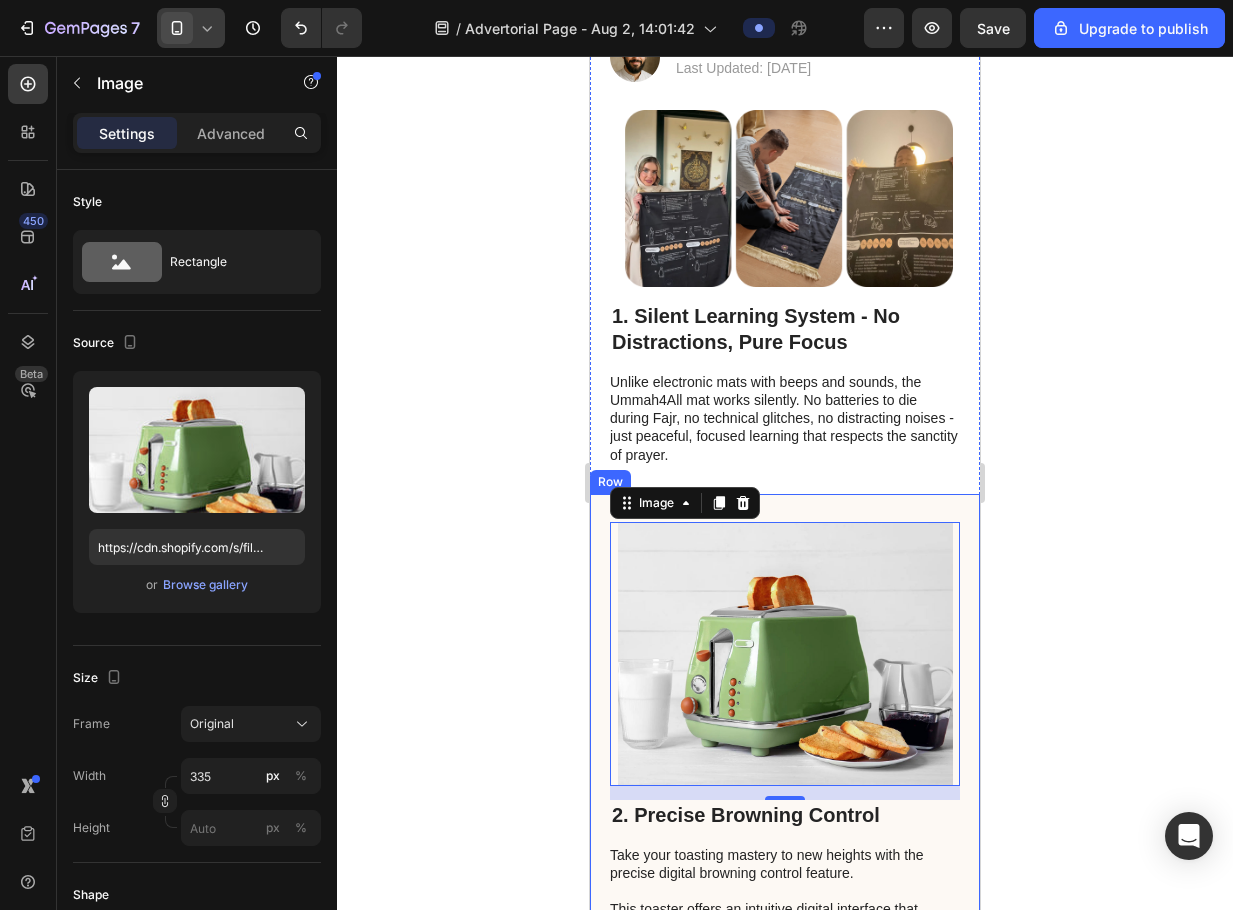 click 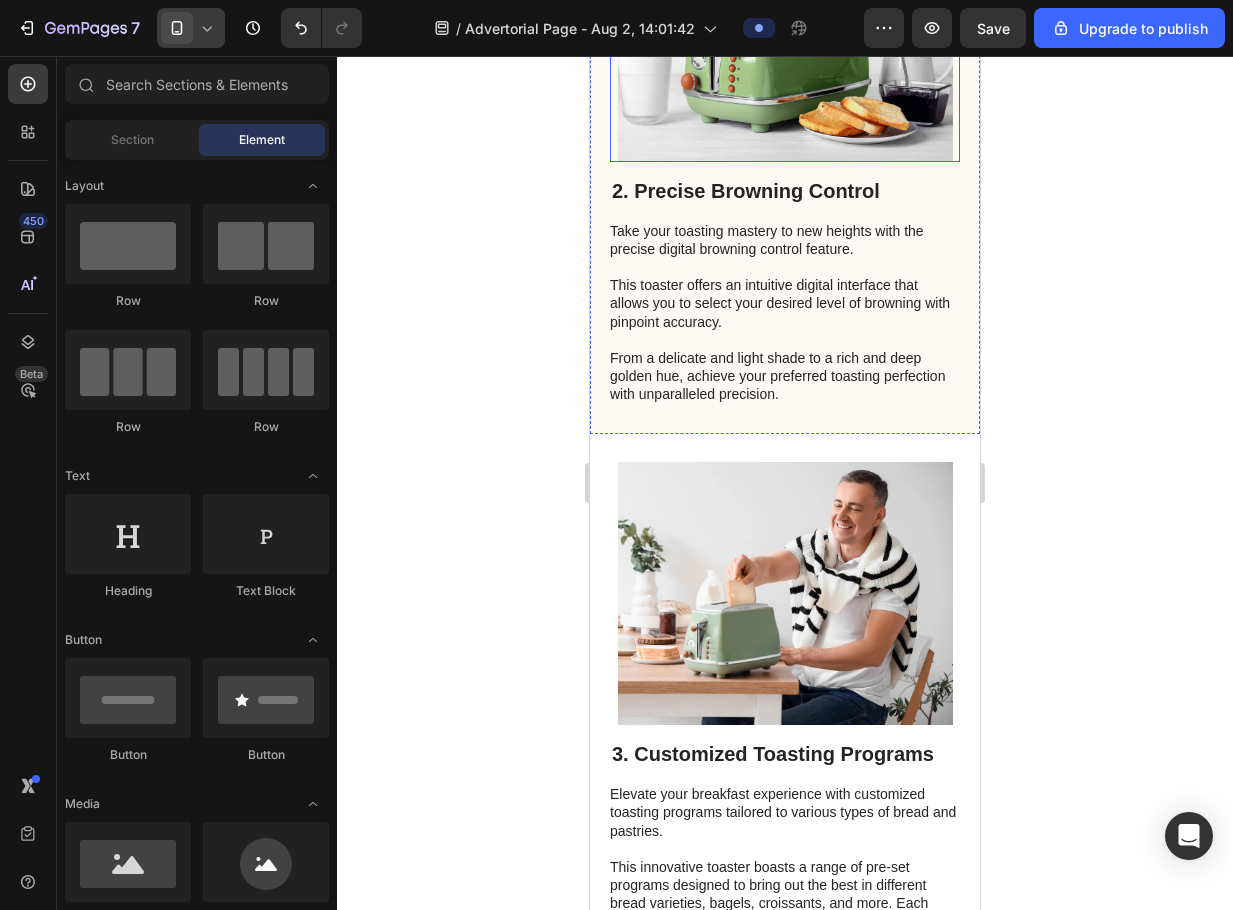 scroll, scrollTop: 600, scrollLeft: 0, axis: vertical 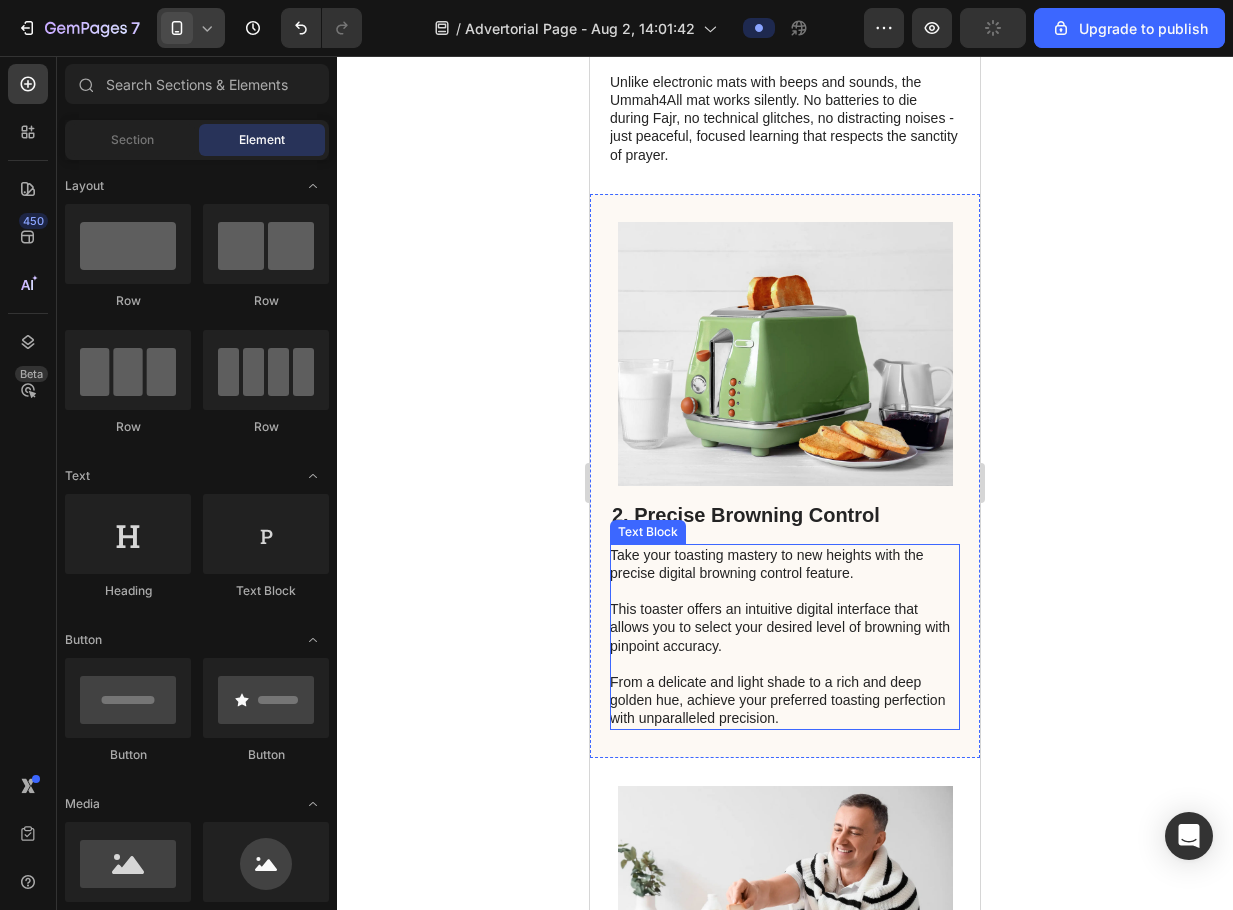 click on "Take your toasting mastery to new heights with the precise digital browning control feature. This toaster offers an intuitive digital interface that allows you to select your desired level of browning with pinpoint accuracy.  From a delicate and light shade to a rich and deep golden hue, achieve your preferred toasting perfection with unparalleled precision." at bounding box center (784, 637) 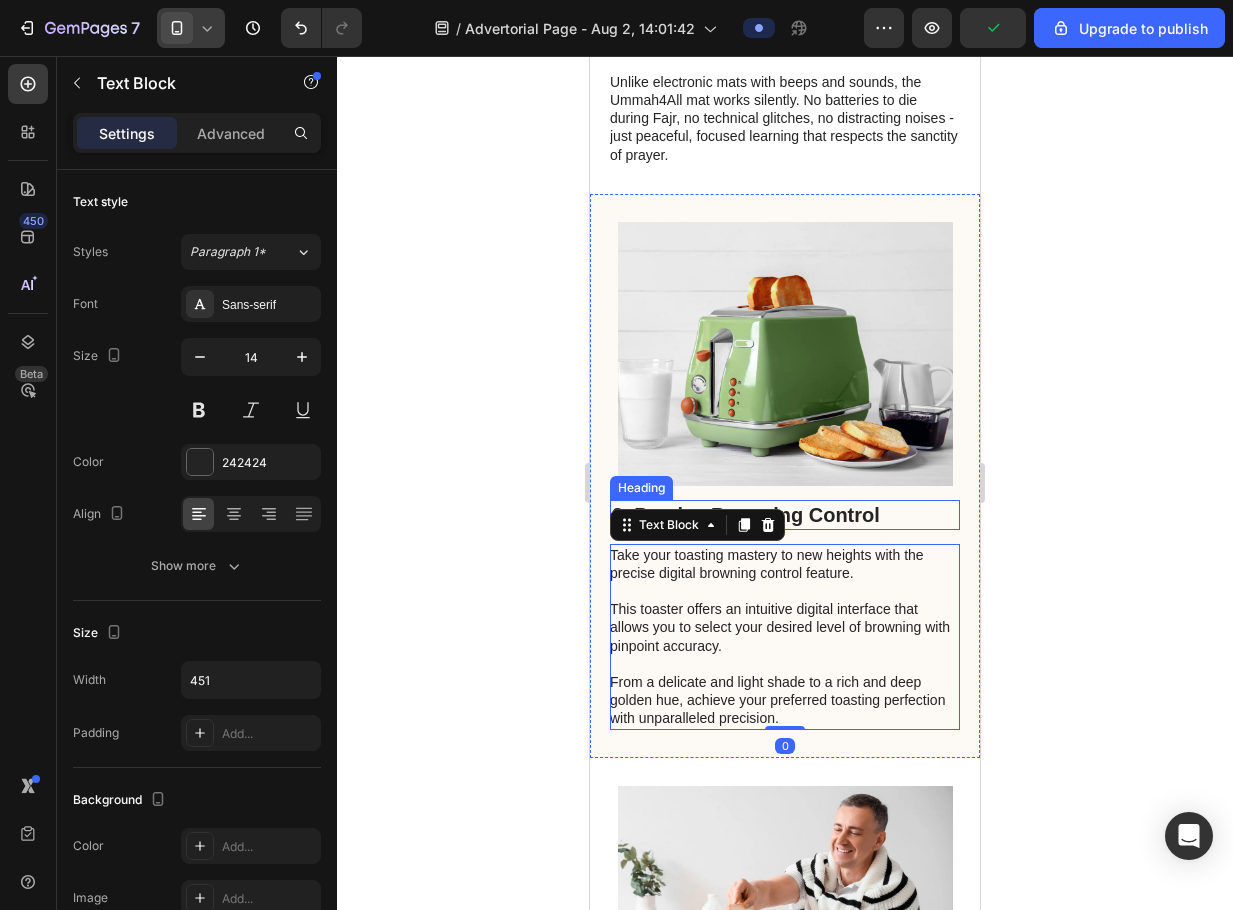click on "2. Precise Browning Control" at bounding box center (785, 515) 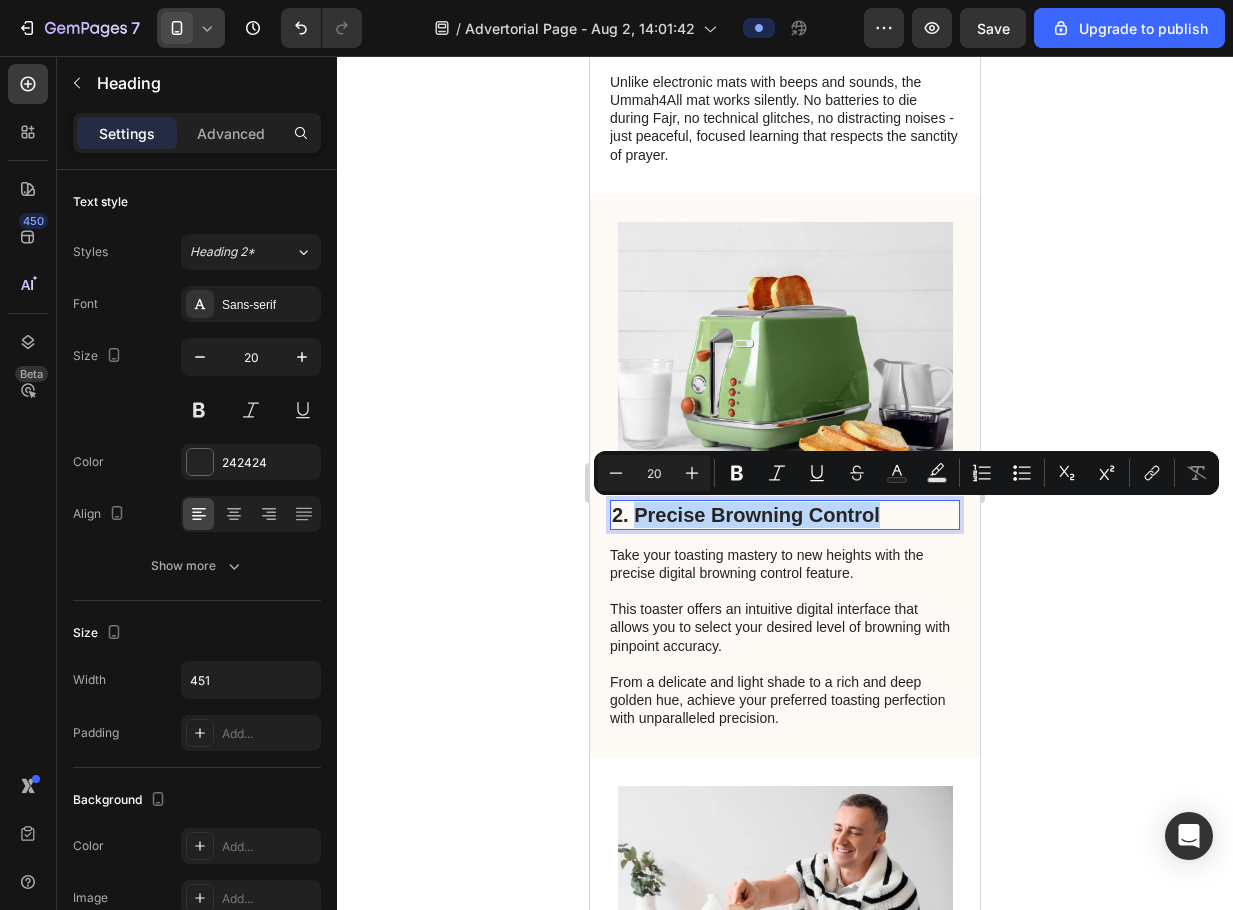 drag, startPoint x: 633, startPoint y: 519, endPoint x: 913, endPoint y: 514, distance: 280.04465 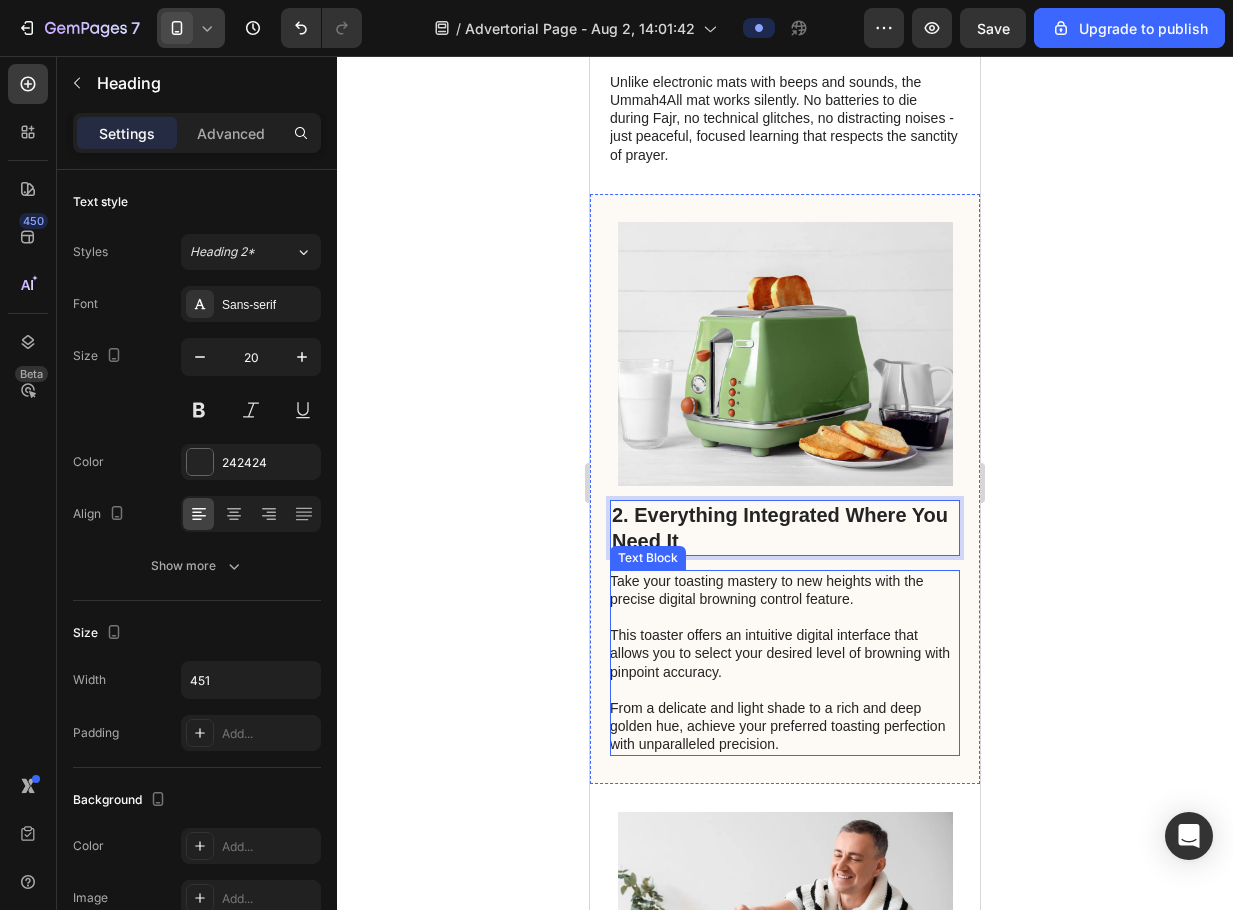click on "Take your toasting mastery to new heights with the precise digital browning control feature. This toaster offers an intuitive digital interface that allows you to select your desired level of browning with pinpoint accuracy.  From a delicate and light shade to a rich and deep golden hue, achieve your preferred toasting perfection with unparalleled precision." at bounding box center (784, 663) 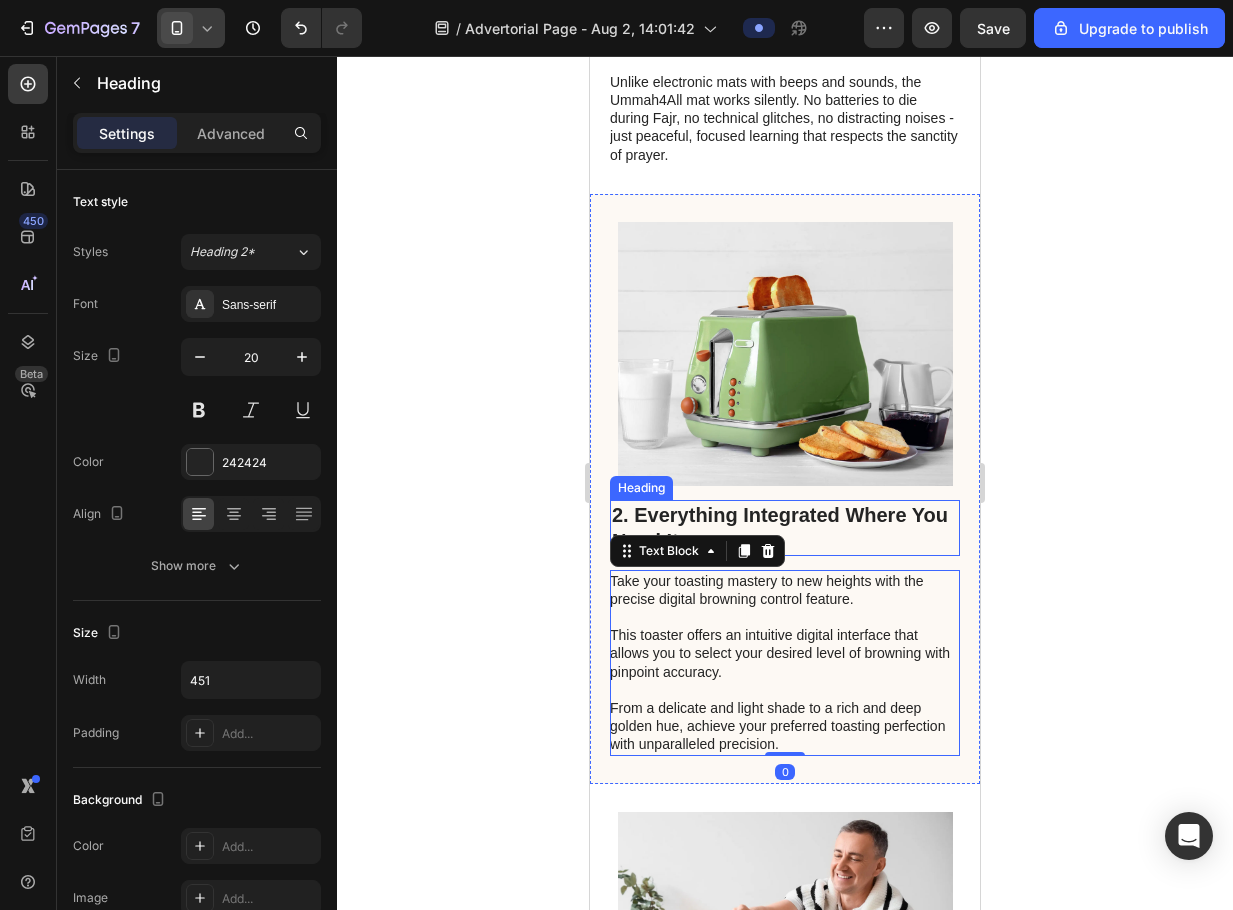 click on "2. Everything Integrated Where You Need It" at bounding box center [785, 528] 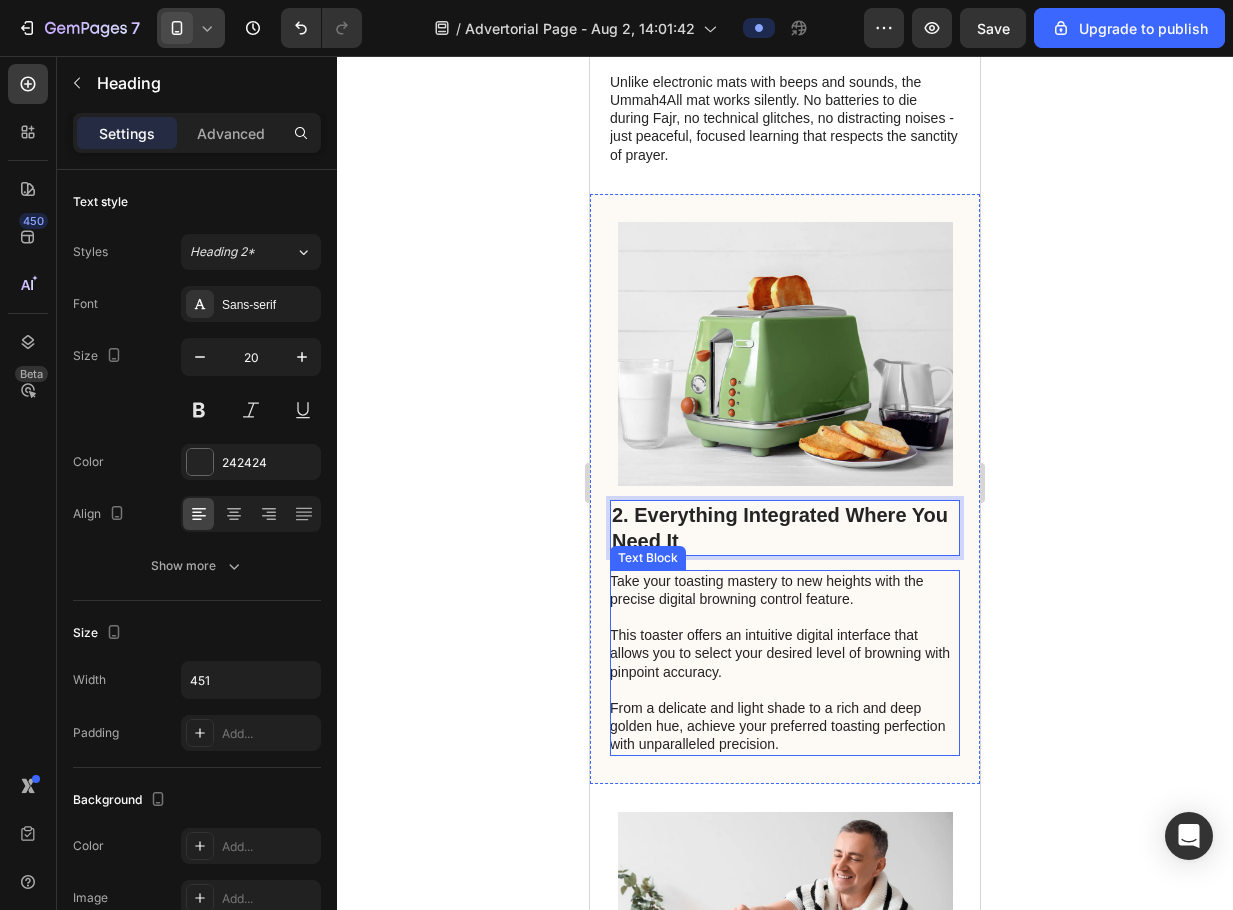 click on "Take your toasting mastery to new heights with the precise digital browning control feature. This toaster offers an intuitive digital interface that allows you to select your desired level of browning with pinpoint accuracy.  From a delicate and light shade to a rich and deep golden hue, achieve your preferred toasting perfection with unparalleled precision." at bounding box center (784, 663) 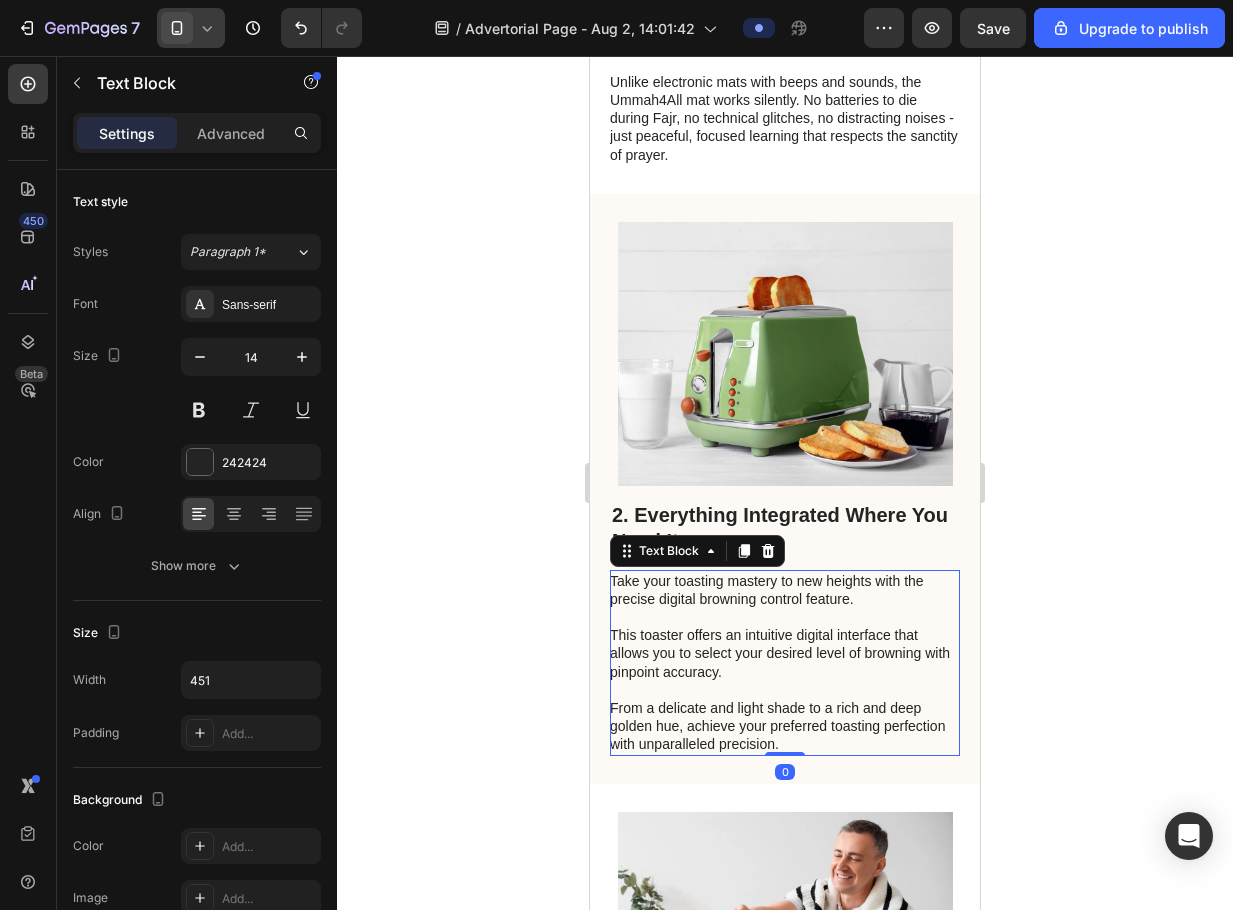 click on "Take your toasting mastery to new heights with the precise digital browning control feature. This toaster offers an intuitive digital interface that allows you to select your desired level of browning with pinpoint accuracy.  From a delicate and light shade to a rich and deep golden hue, achieve your preferred toasting perfection with unparalleled precision." at bounding box center [784, 663] 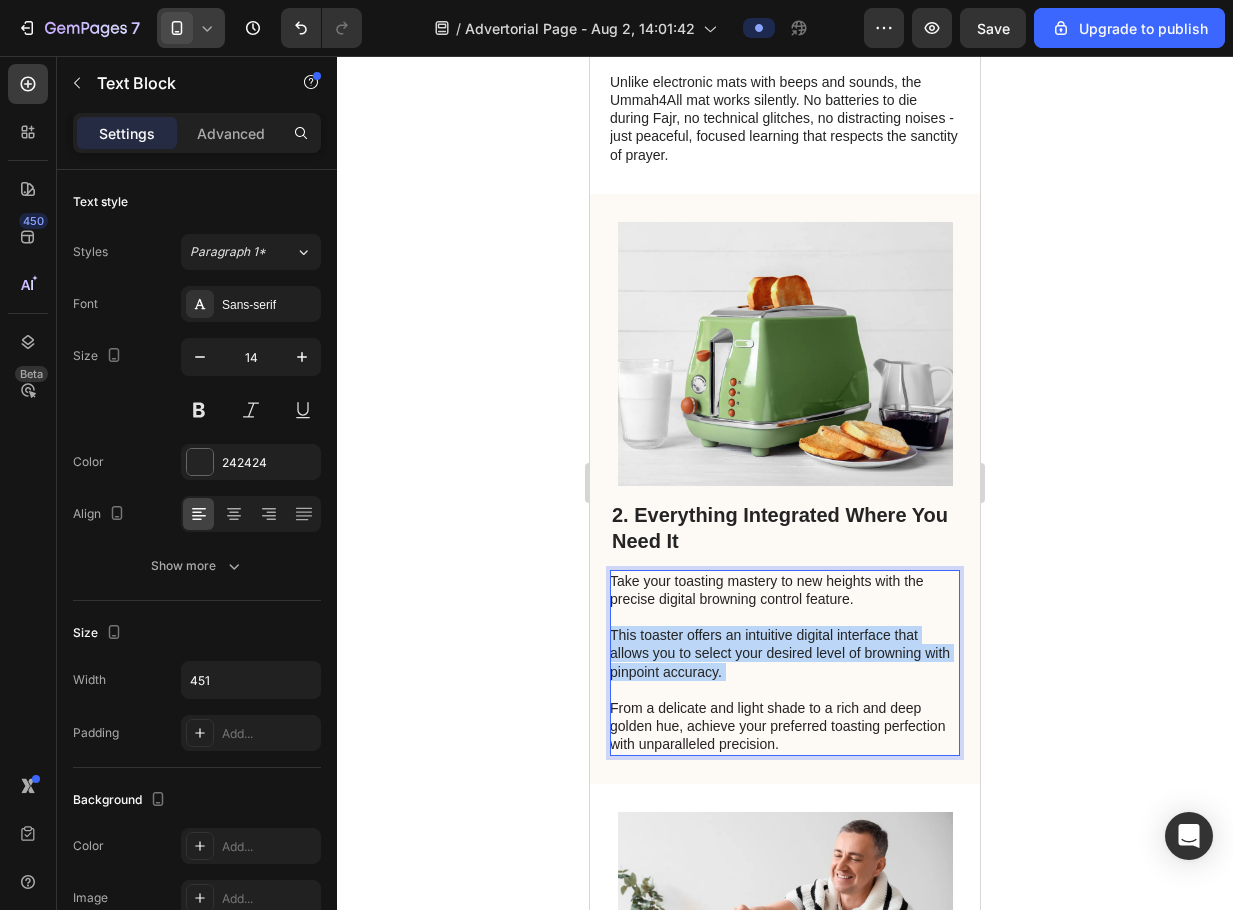 click on "Take your toasting mastery to new heights with the precise digital browning control feature. This toaster offers an intuitive digital interface that allows you to select your desired level of browning with pinpoint accuracy.  From a delicate and light shade to a rich and deep golden hue, achieve your preferred toasting perfection with unparalleled precision." at bounding box center (784, 663) 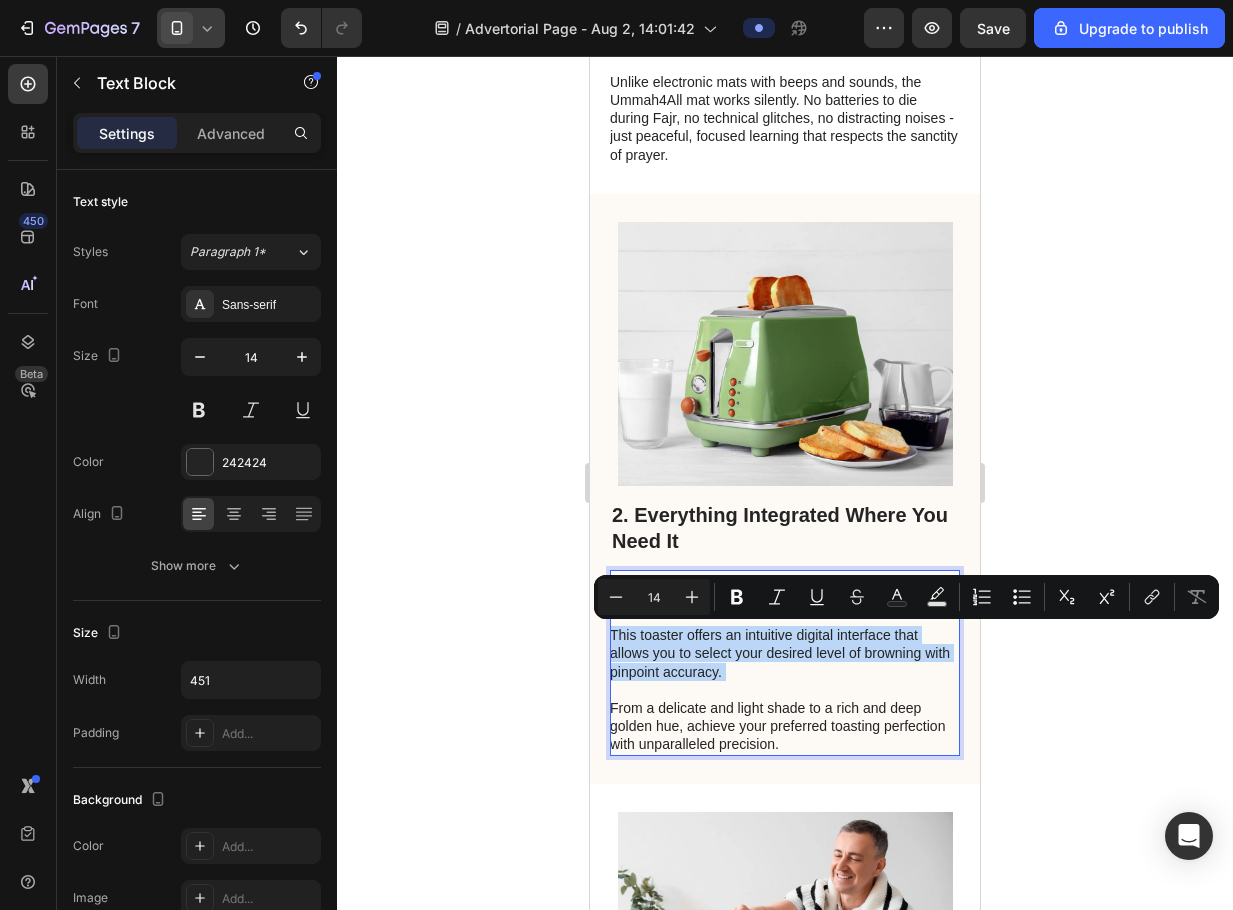 click on "Take your toasting mastery to new heights with the precise digital browning control feature. This toaster offers an intuitive digital interface that allows you to select your desired level of browning with pinpoint accuracy.  From a delicate and light shade to a rich and deep golden hue, achieve your preferred toasting perfection with unparalleled precision." at bounding box center (784, 663) 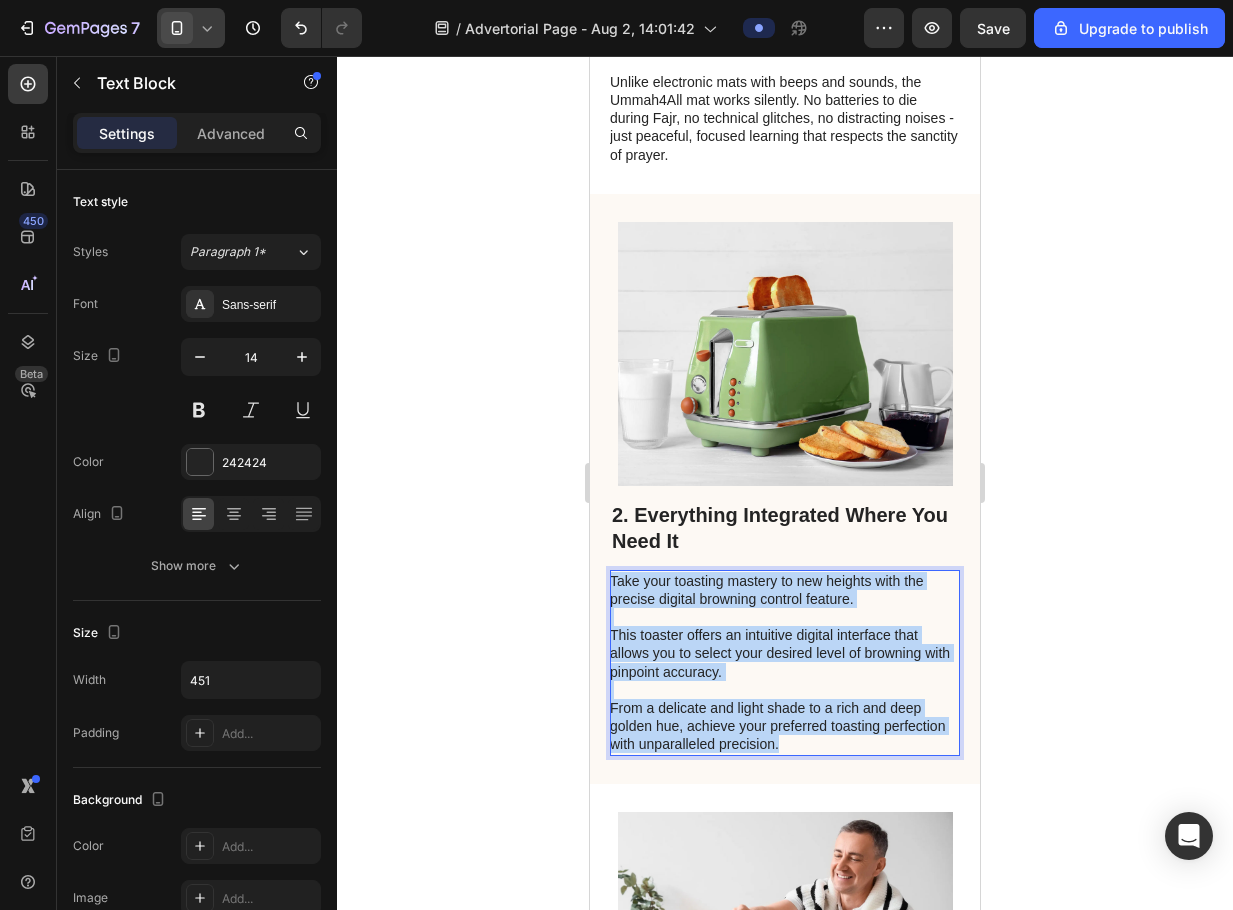 drag, startPoint x: 862, startPoint y: 743, endPoint x: 612, endPoint y: 578, distance: 299.54132 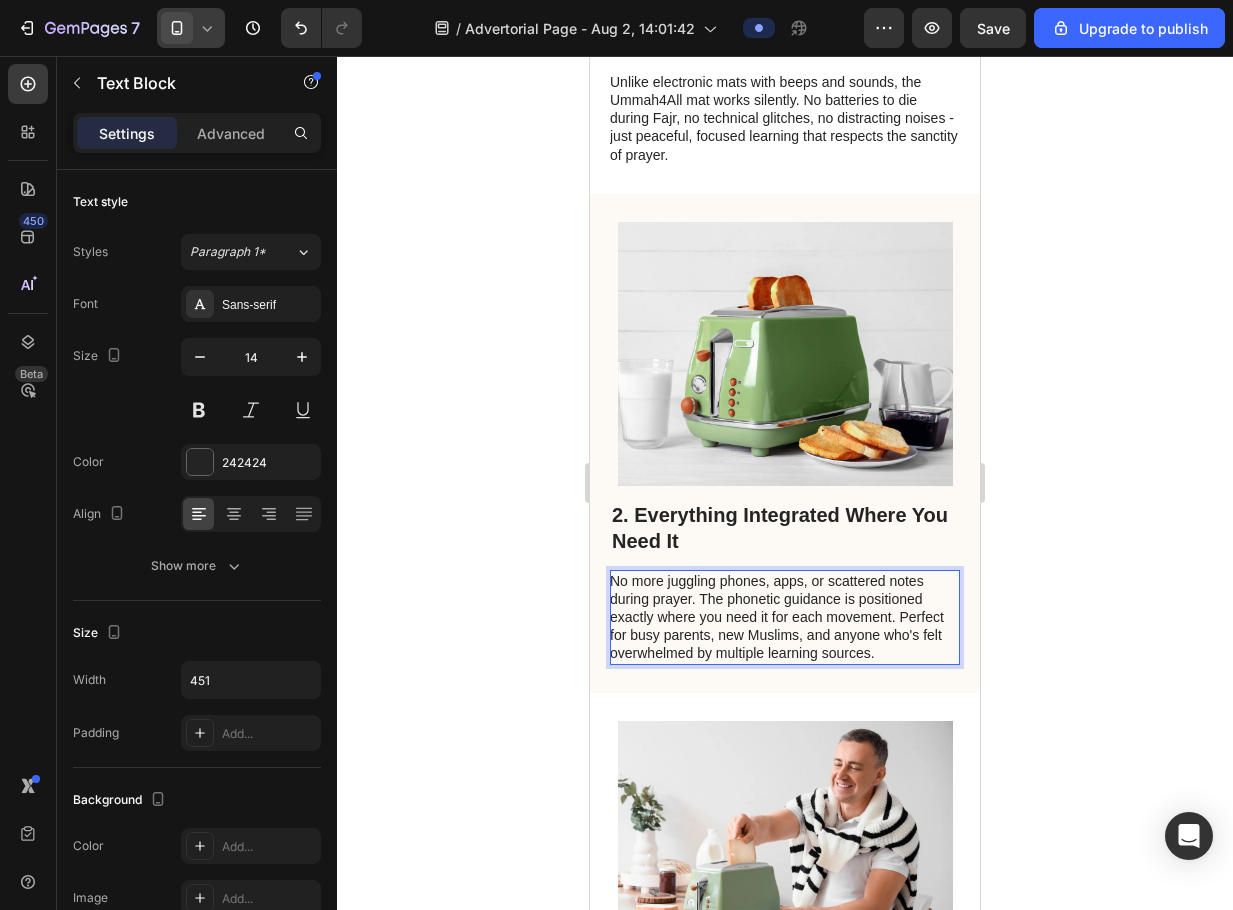 click 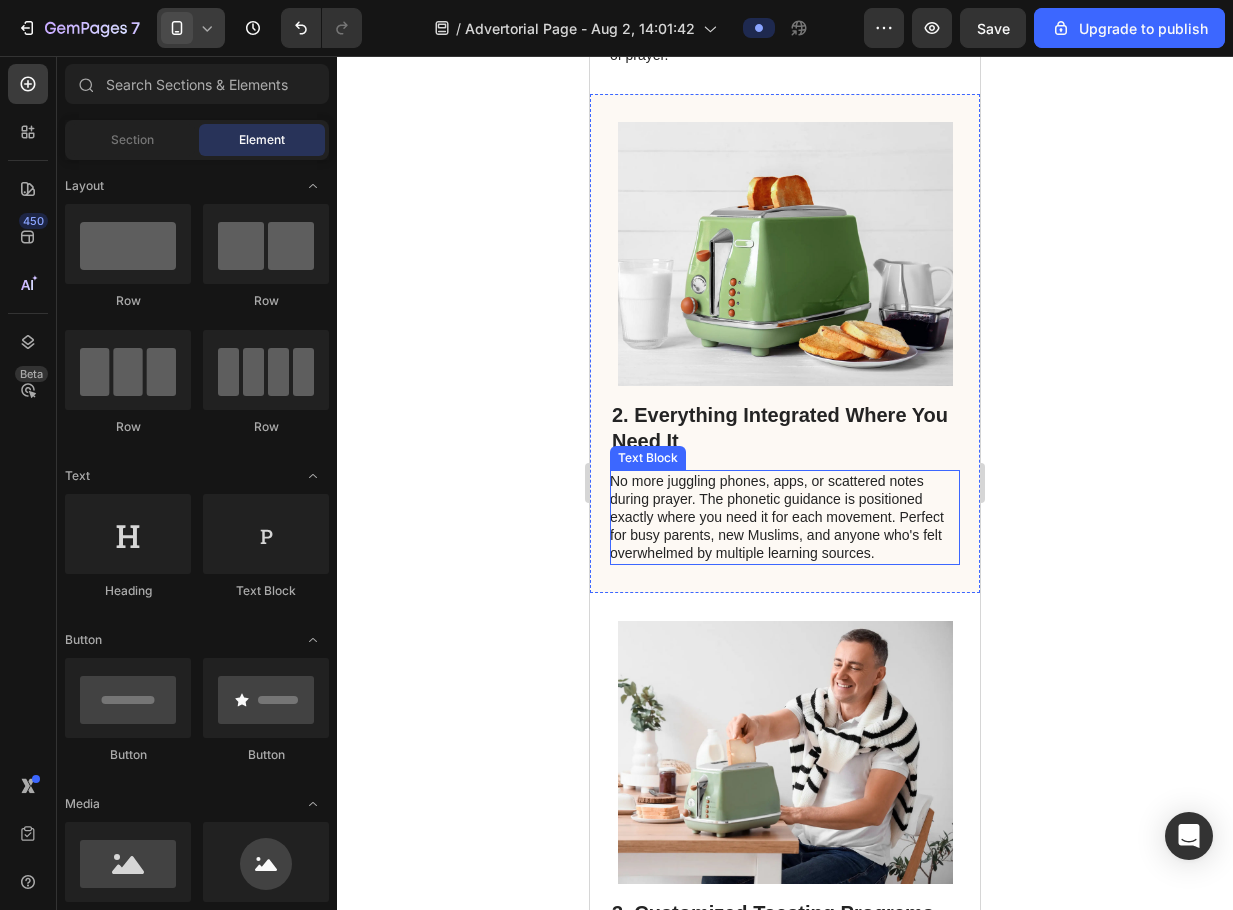 scroll, scrollTop: 300, scrollLeft: 0, axis: vertical 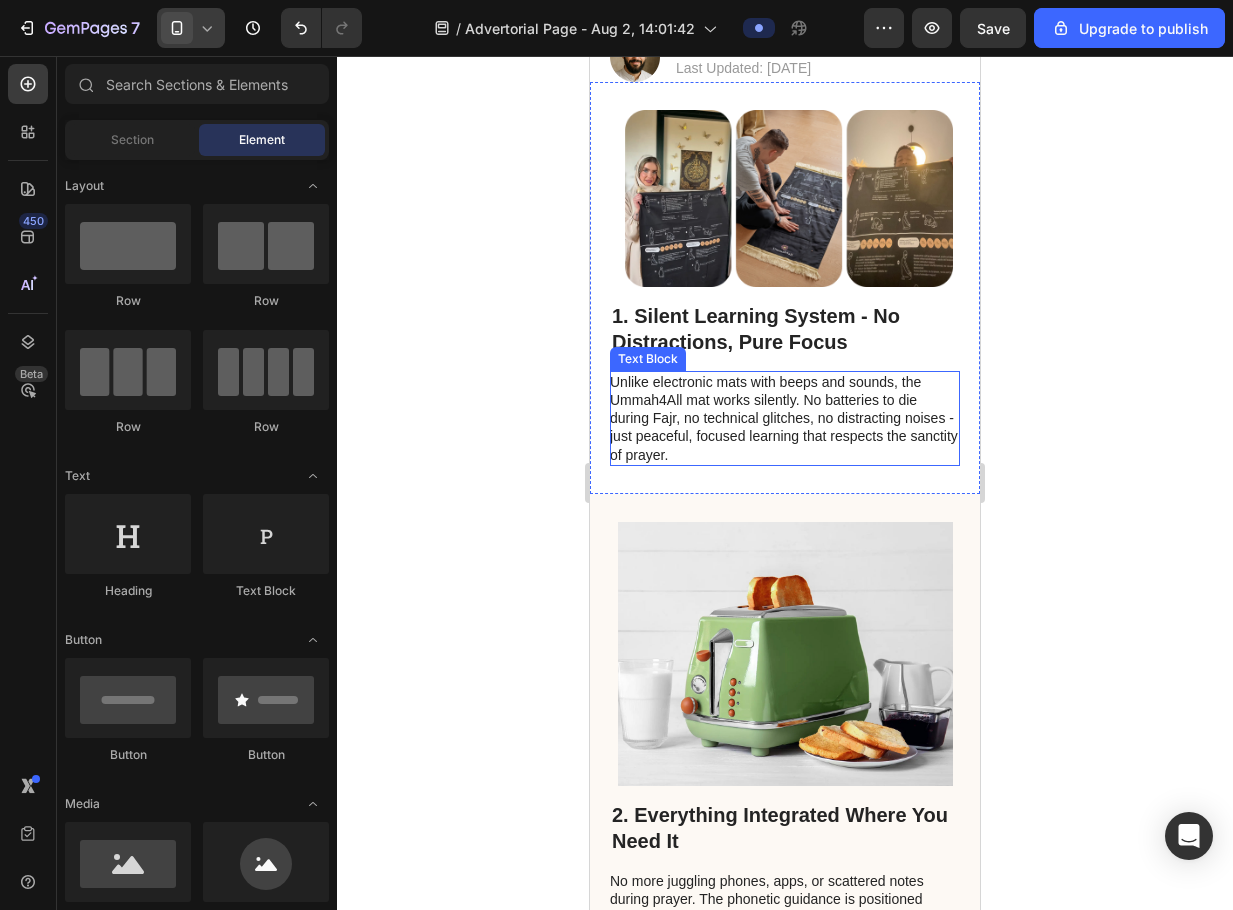 click on "Unlike electronic mats with beeps and sounds, the Ummah4All mat works silently. No batteries to die during Fajr, no technical glitches, no distracting noises - just peaceful, focused learning that respects the sanctity of prayer." at bounding box center (784, 418) 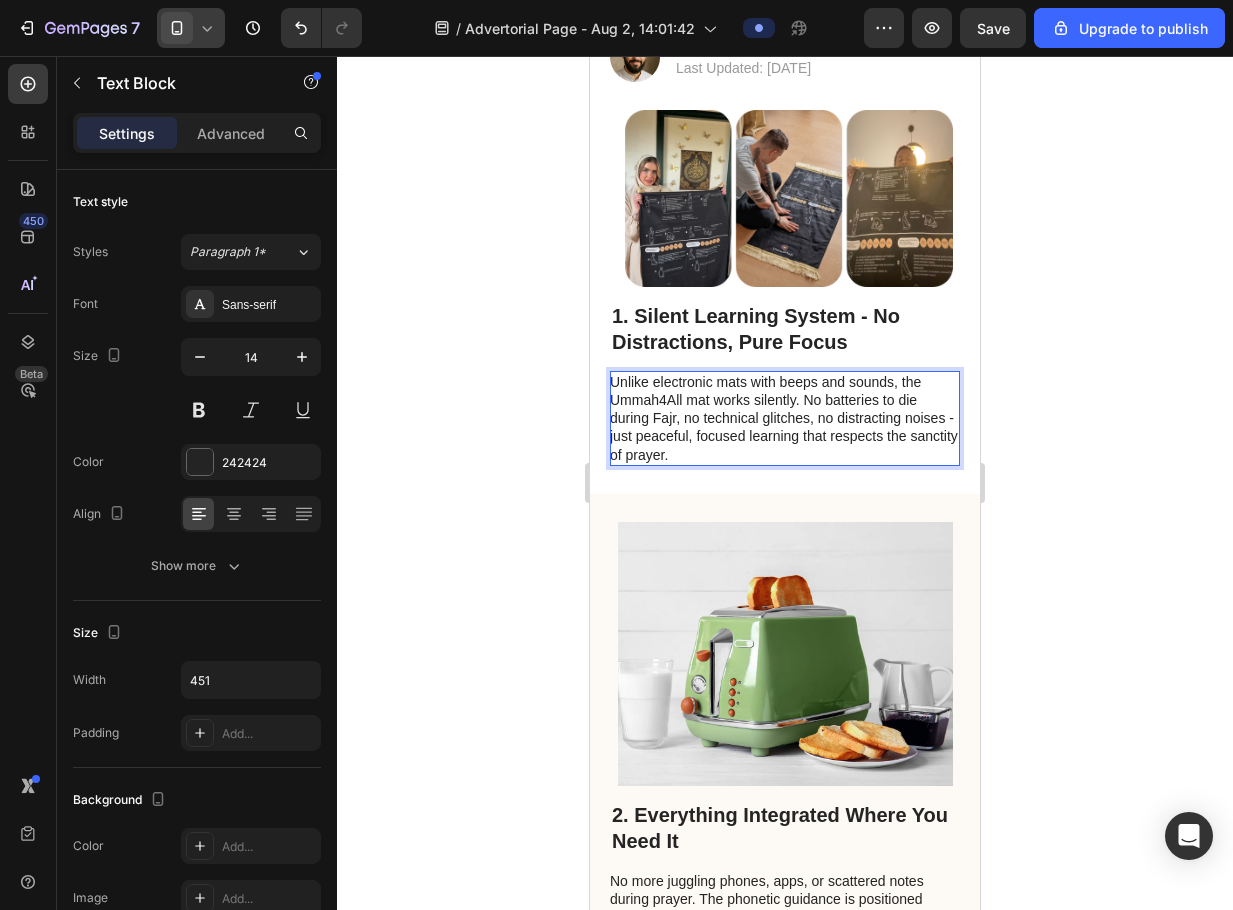 click on "Unlike electronic mats with beeps and sounds, the Ummah4All mat works silently. No batteries to die during Fajr, no technical glitches, no distracting noises - just peaceful, focused learning that respects the sanctity of prayer." at bounding box center [784, 418] 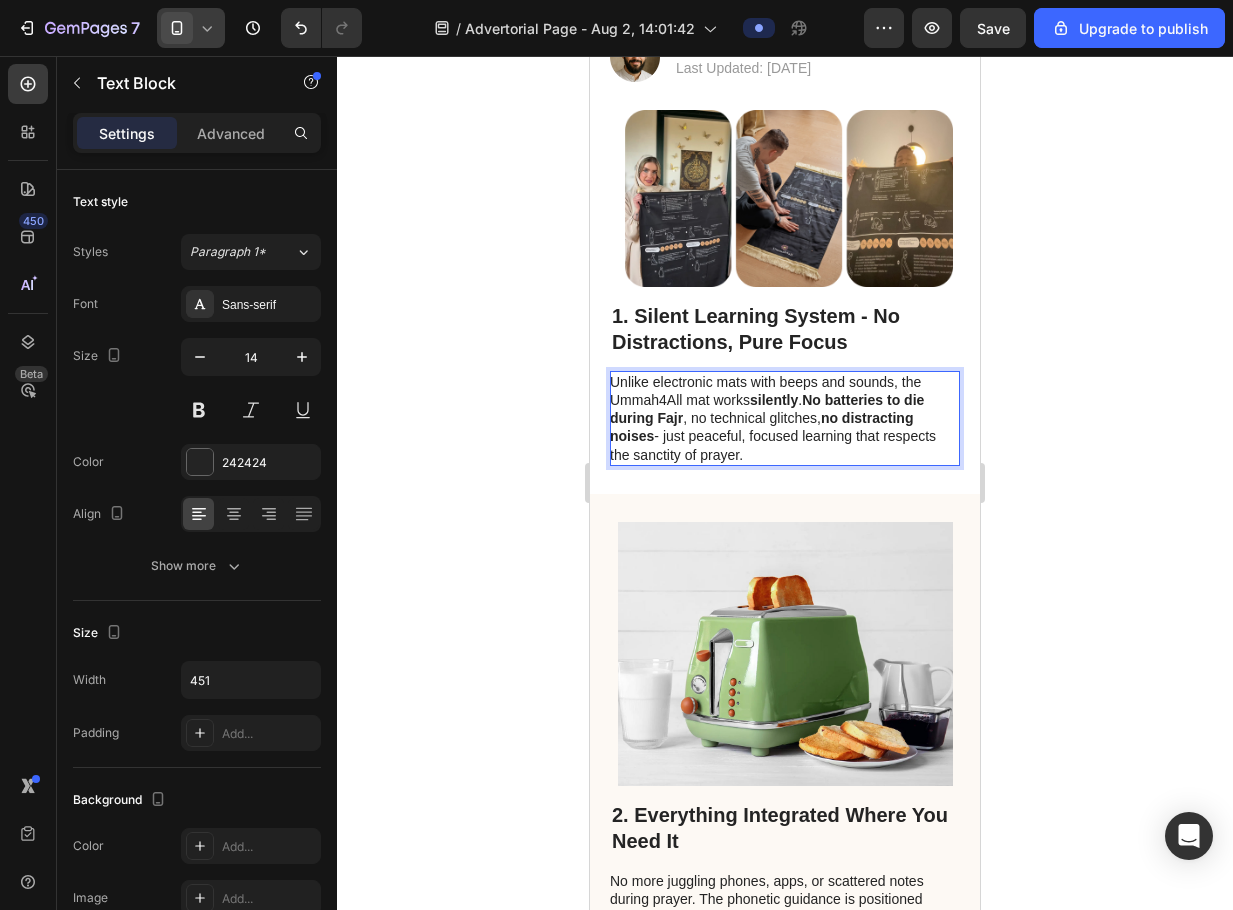 click 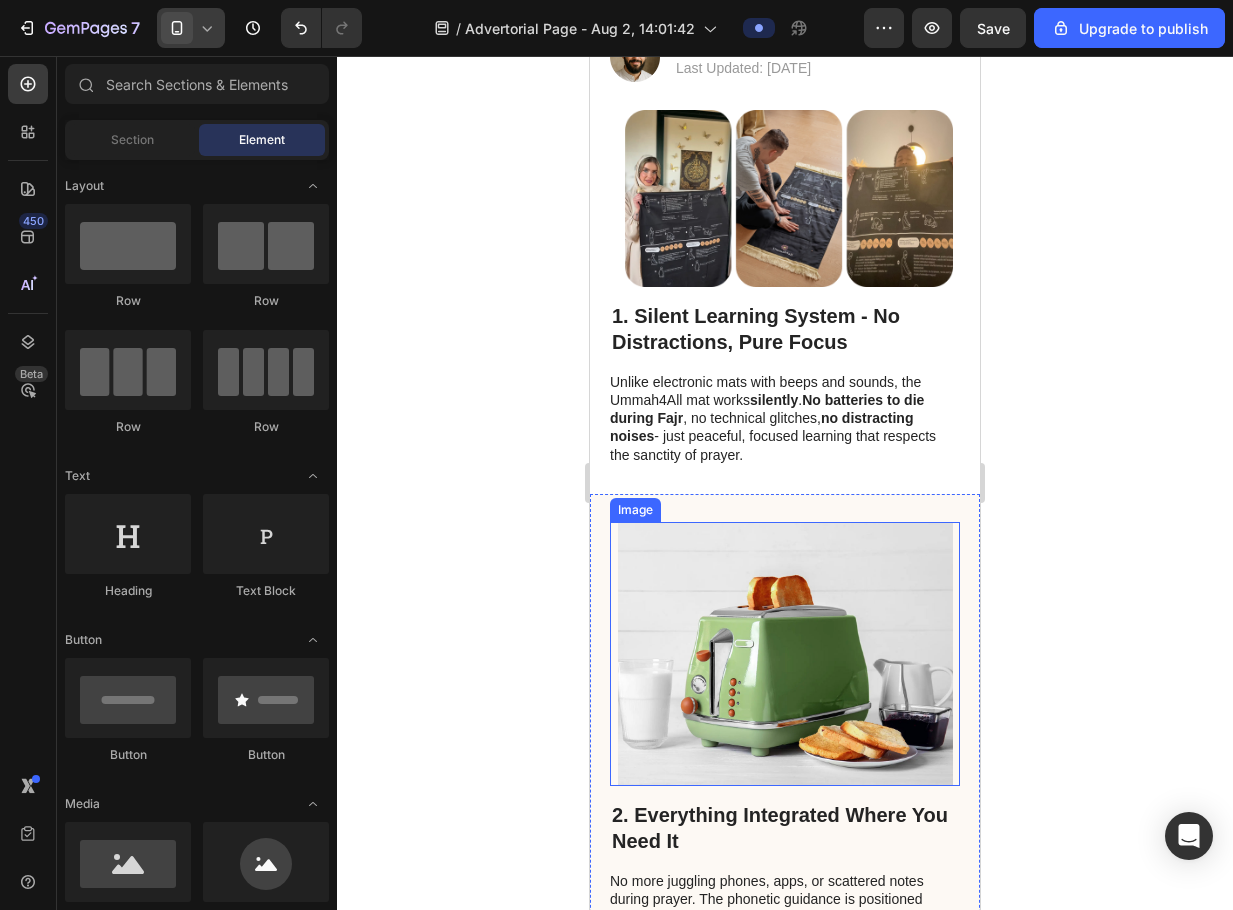 scroll, scrollTop: 700, scrollLeft: 0, axis: vertical 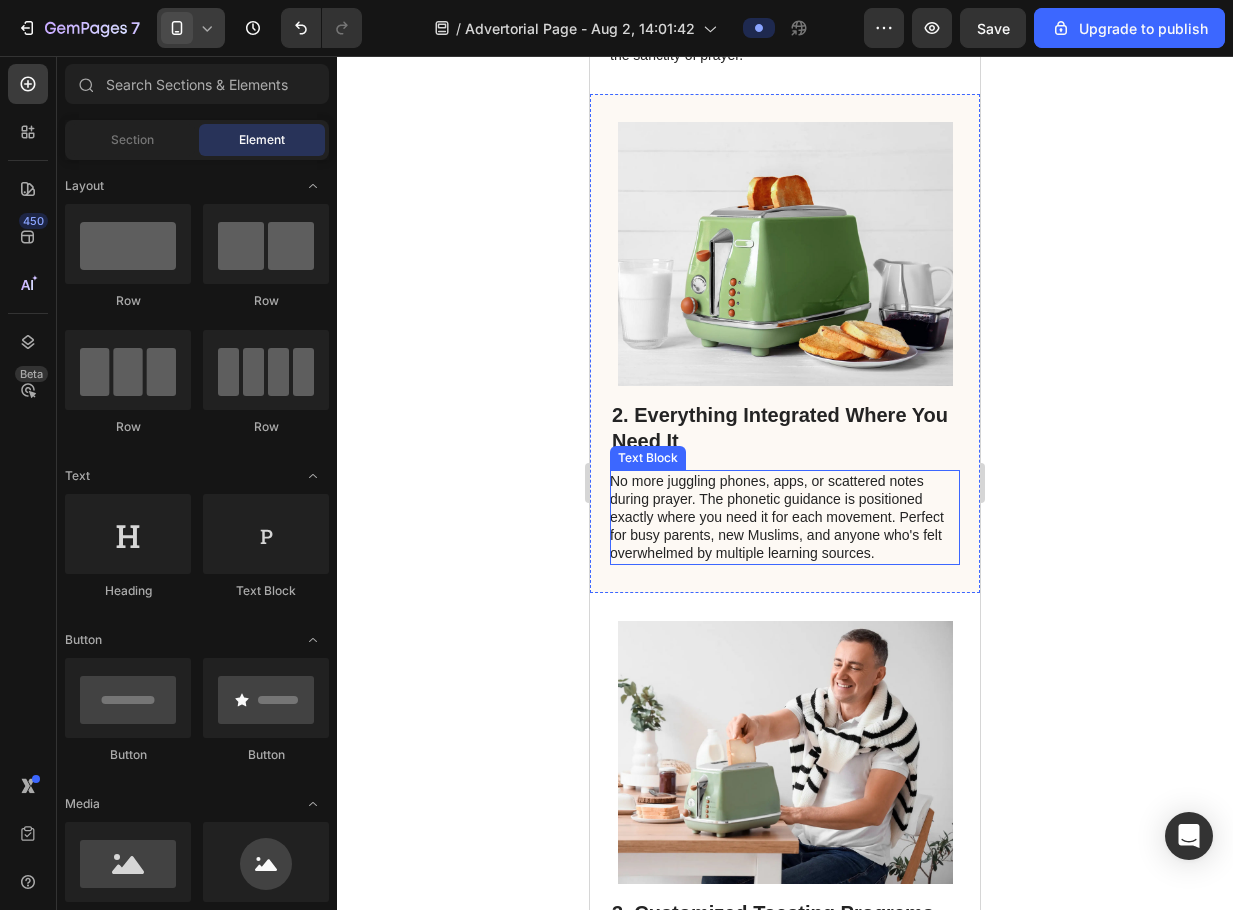 click on "No more juggling phones, apps, or scattered notes during prayer. The phonetic guidance is positioned exactly where you need it for each movement. Perfect for busy parents, new Muslims, and anyone who's felt overwhelmed by multiple learning sources." at bounding box center (784, 517) 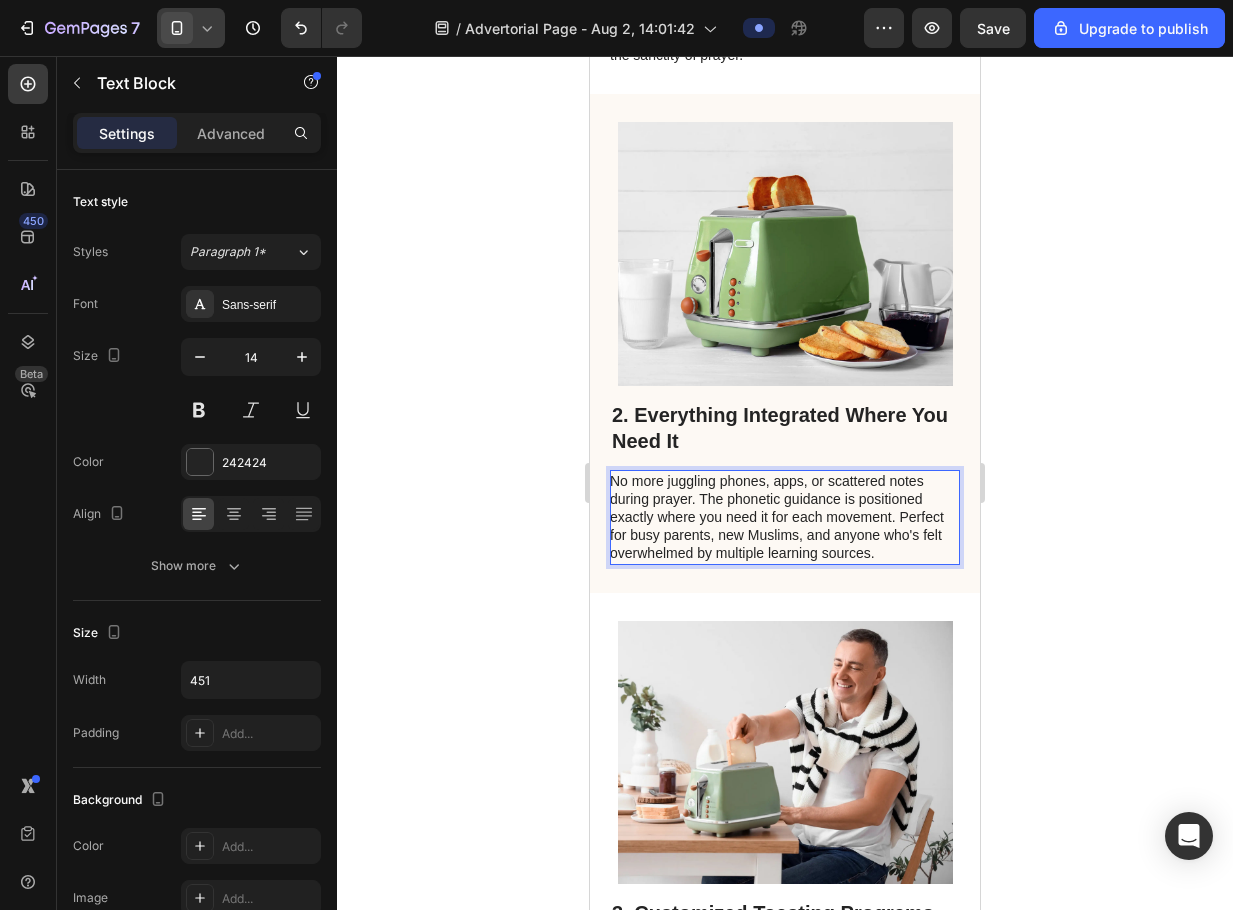 click on "No more juggling phones, apps, or scattered notes during prayer. The phonetic guidance is positioned exactly where you need it for each movement. Perfect for busy parents, new Muslims, and anyone who's felt overwhelmed by multiple learning sources." at bounding box center (784, 517) 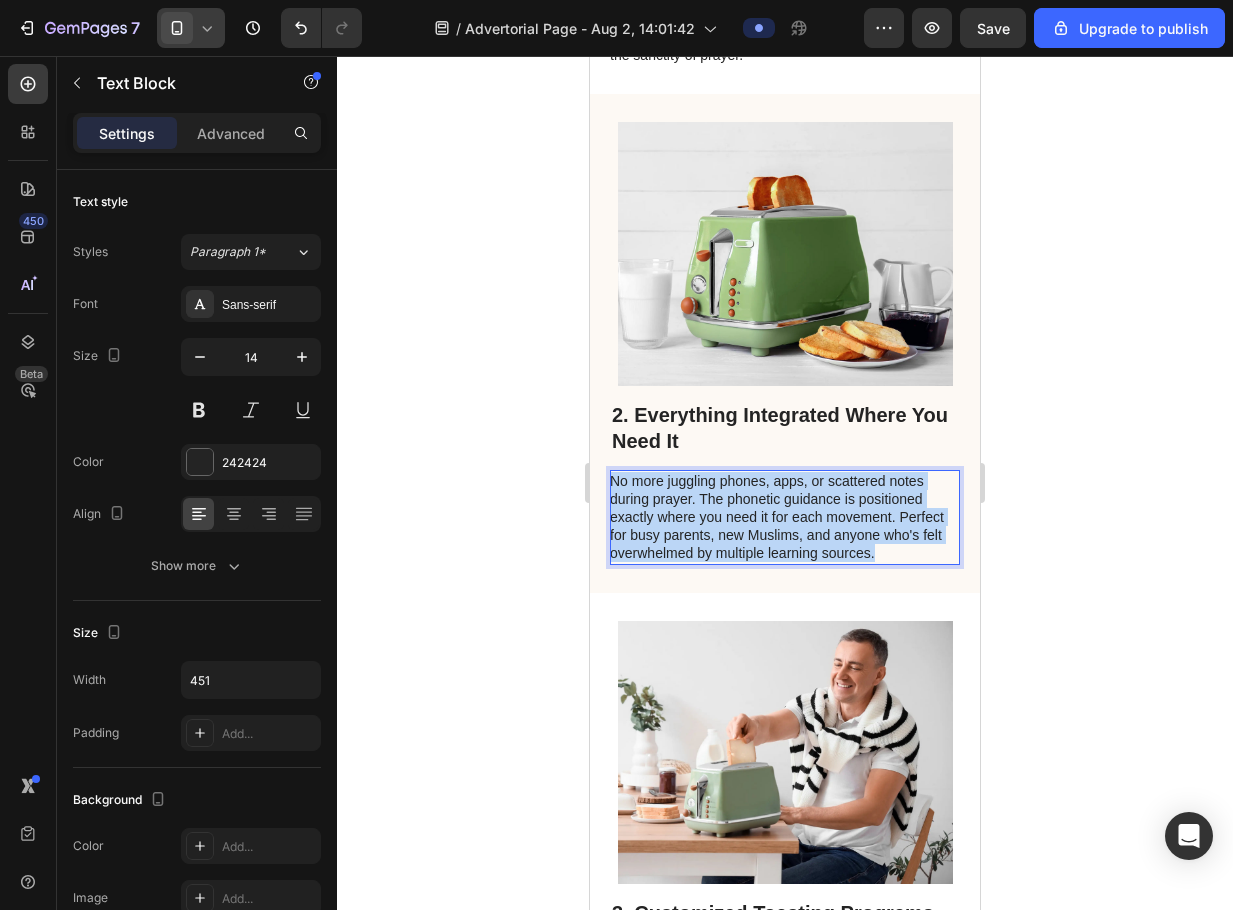 click on "No more juggling phones, apps, or scattered notes during prayer. The phonetic guidance is positioned exactly where you need it for each movement. Perfect for busy parents, new Muslims, and anyone who's felt overwhelmed by multiple learning sources." at bounding box center [784, 517] 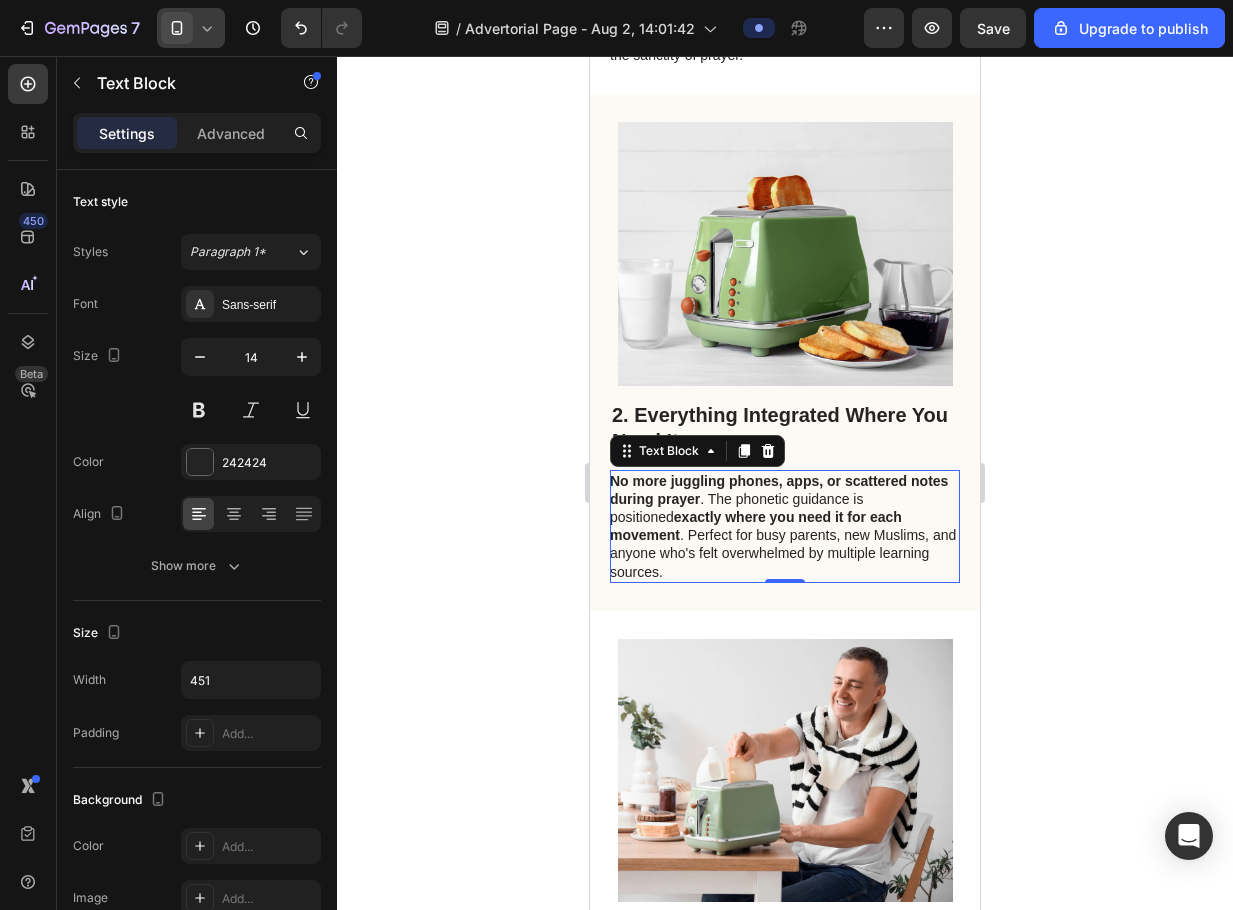 click 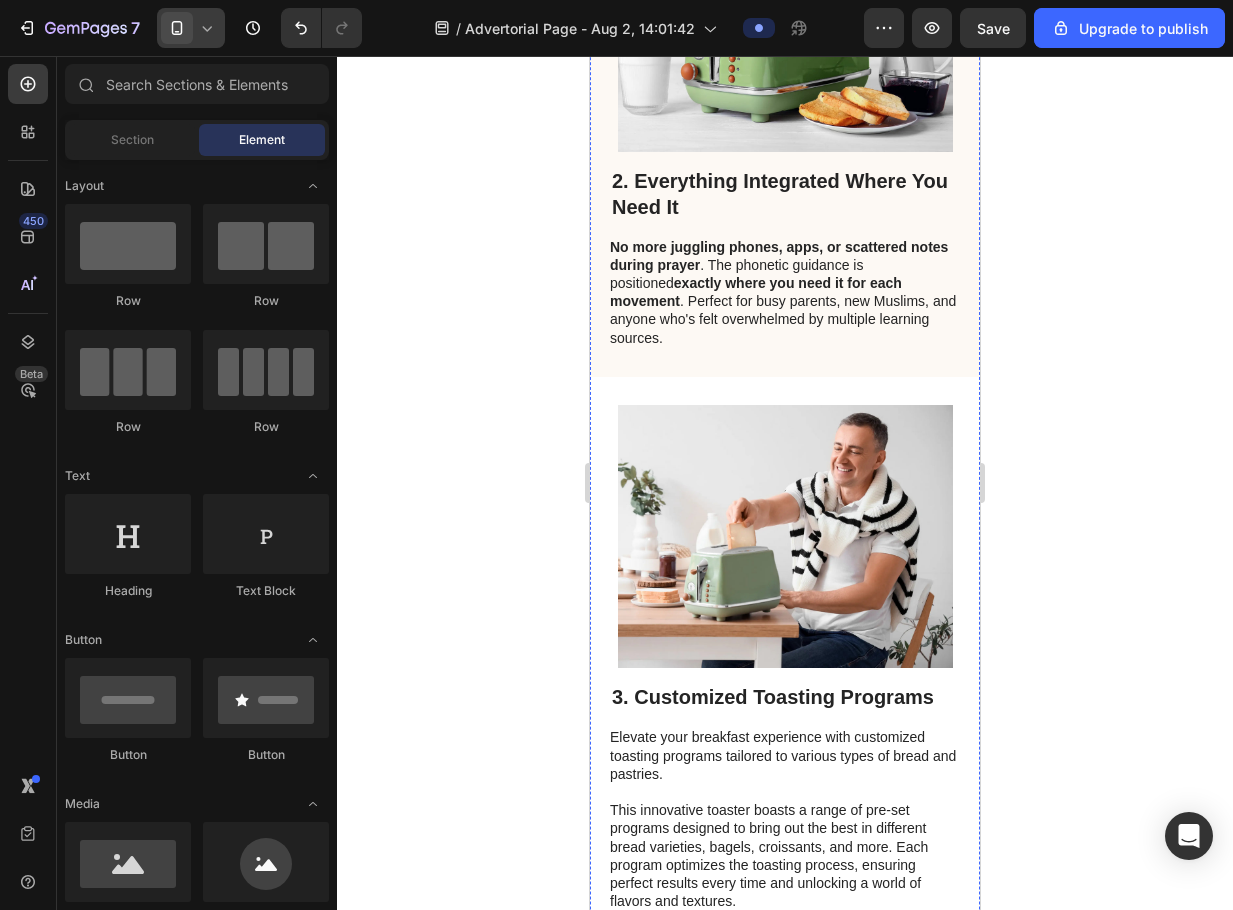 scroll, scrollTop: 1400, scrollLeft: 0, axis: vertical 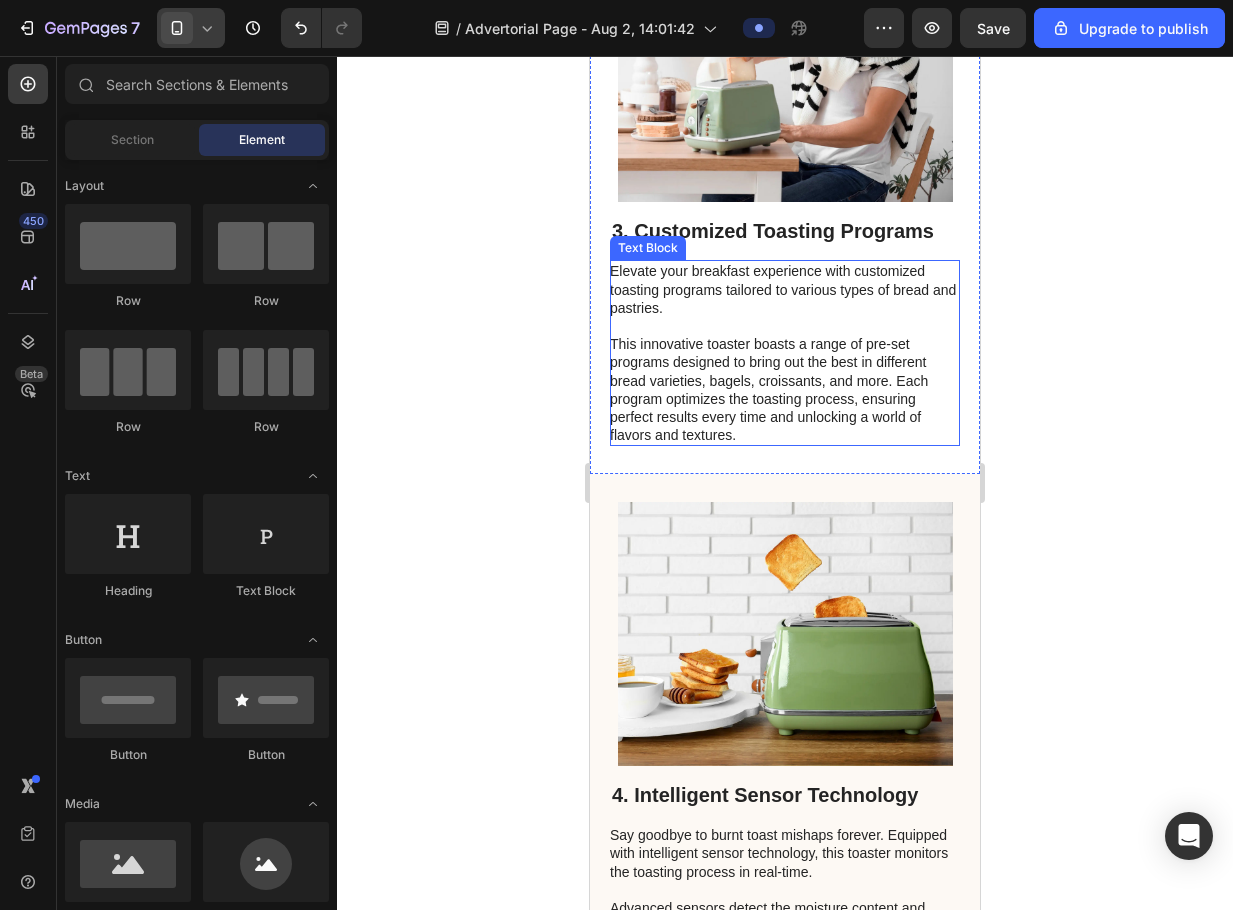 click on "This innovative toaster boasts a range of pre-set programs designed to bring out the best in different bread varieties, bagels, croissants, and more. Each program optimizes the toasting process, ensuring perfect results every time and unlocking a world of flavors and textures." at bounding box center (784, 389) 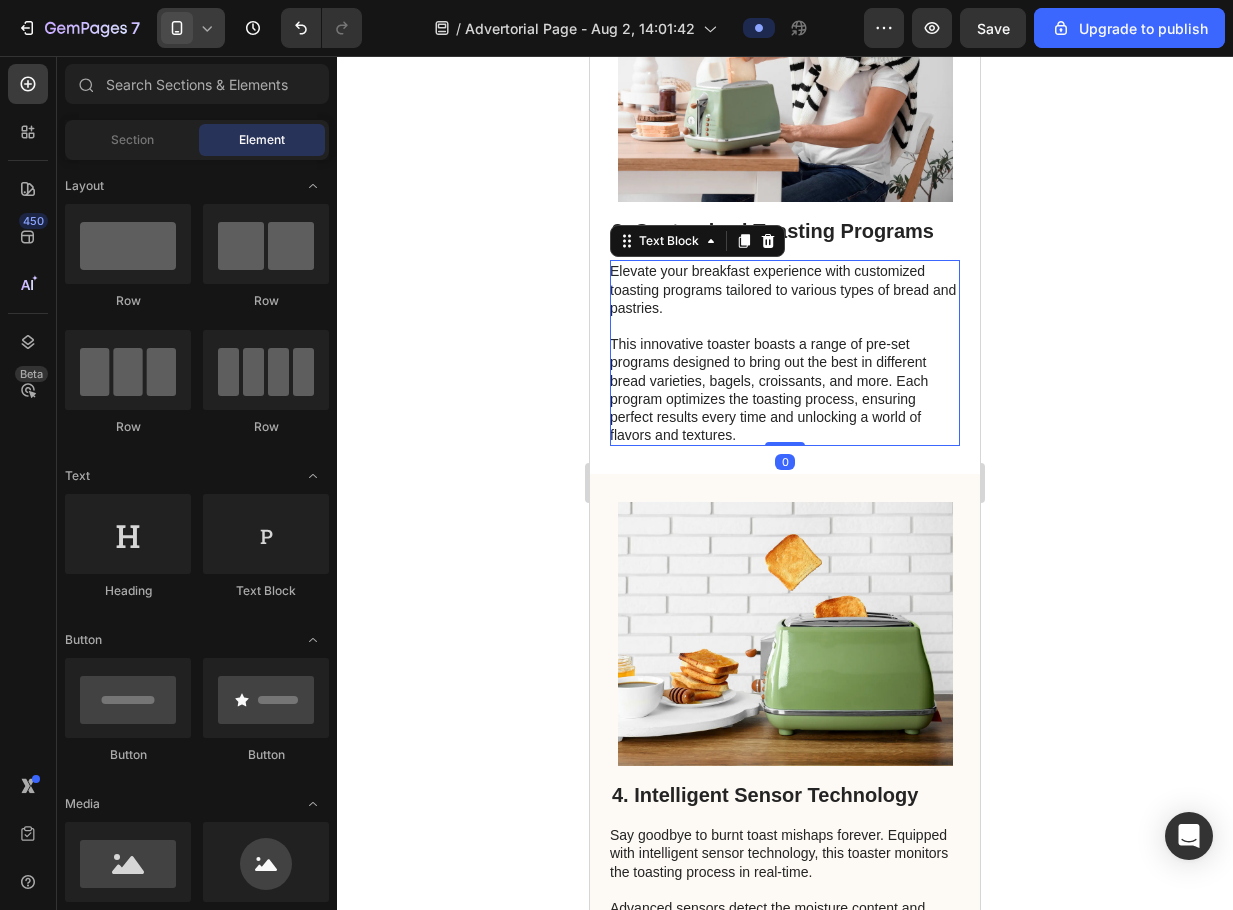 click on "This innovative toaster boasts a range of pre-set programs designed to bring out the best in different bread varieties, bagels, croissants, and more. Each program optimizes the toasting process, ensuring perfect results every time and unlocking a world of flavors and textures." at bounding box center (784, 389) 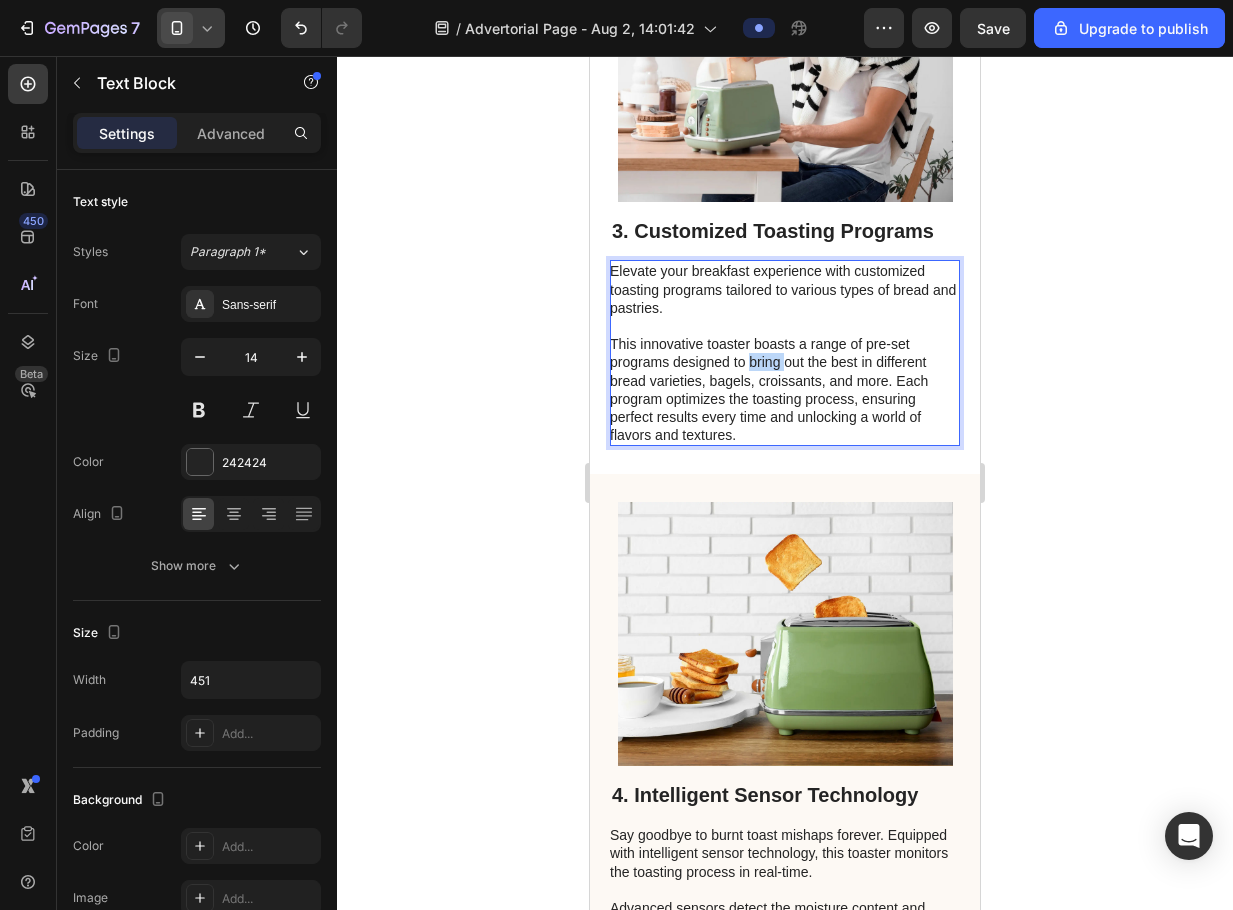 click on "This innovative toaster boasts a range of pre-set programs designed to bring out the best in different bread varieties, bagels, croissants, and more. Each program optimizes the toasting process, ensuring perfect results every time and unlocking a world of flavors and textures." at bounding box center (784, 389) 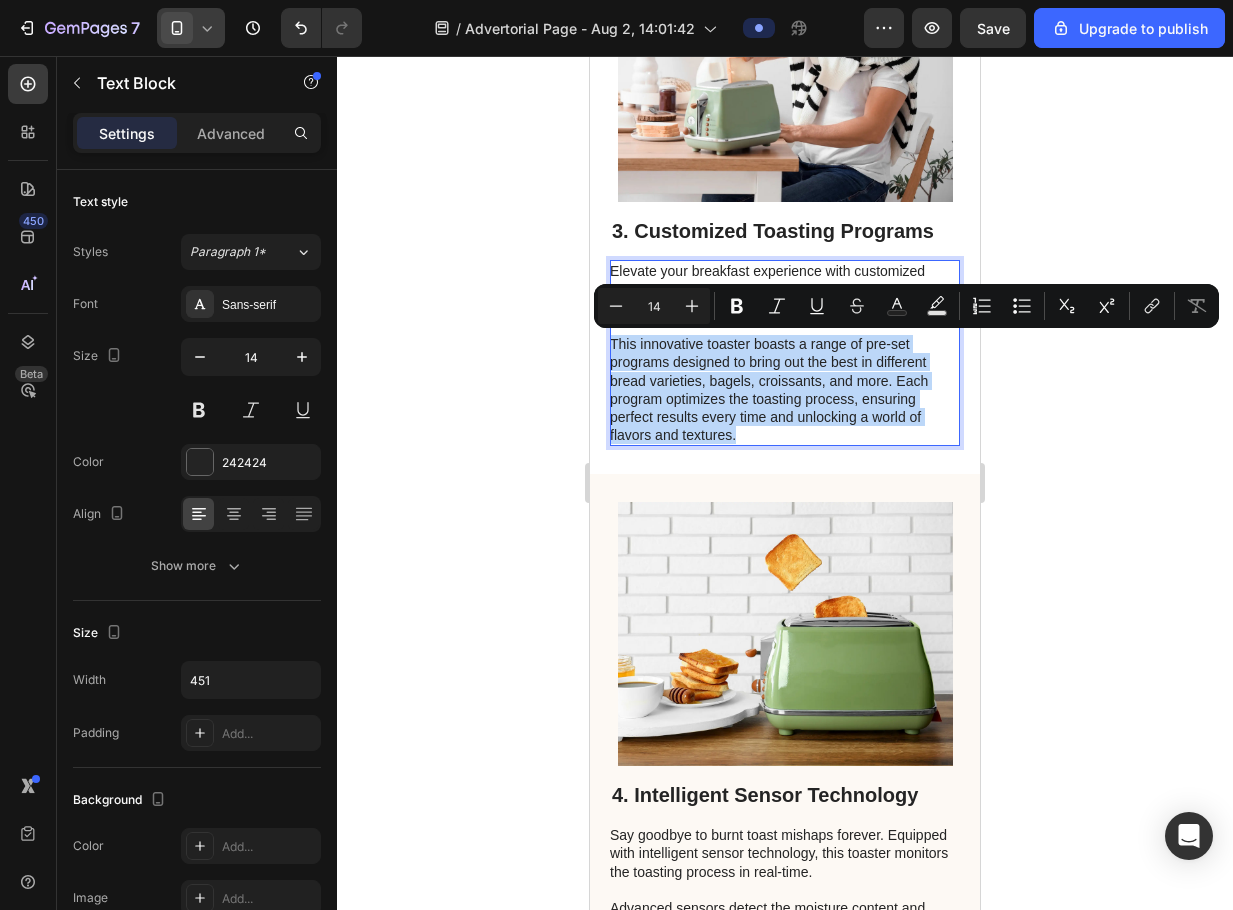 click on "This innovative toaster boasts a range of pre-set programs designed to bring out the best in different bread varieties, bagels, croissants, and more. Each program optimizes the toasting process, ensuring perfect results every time and unlocking a world of flavors and textures." at bounding box center [784, 389] 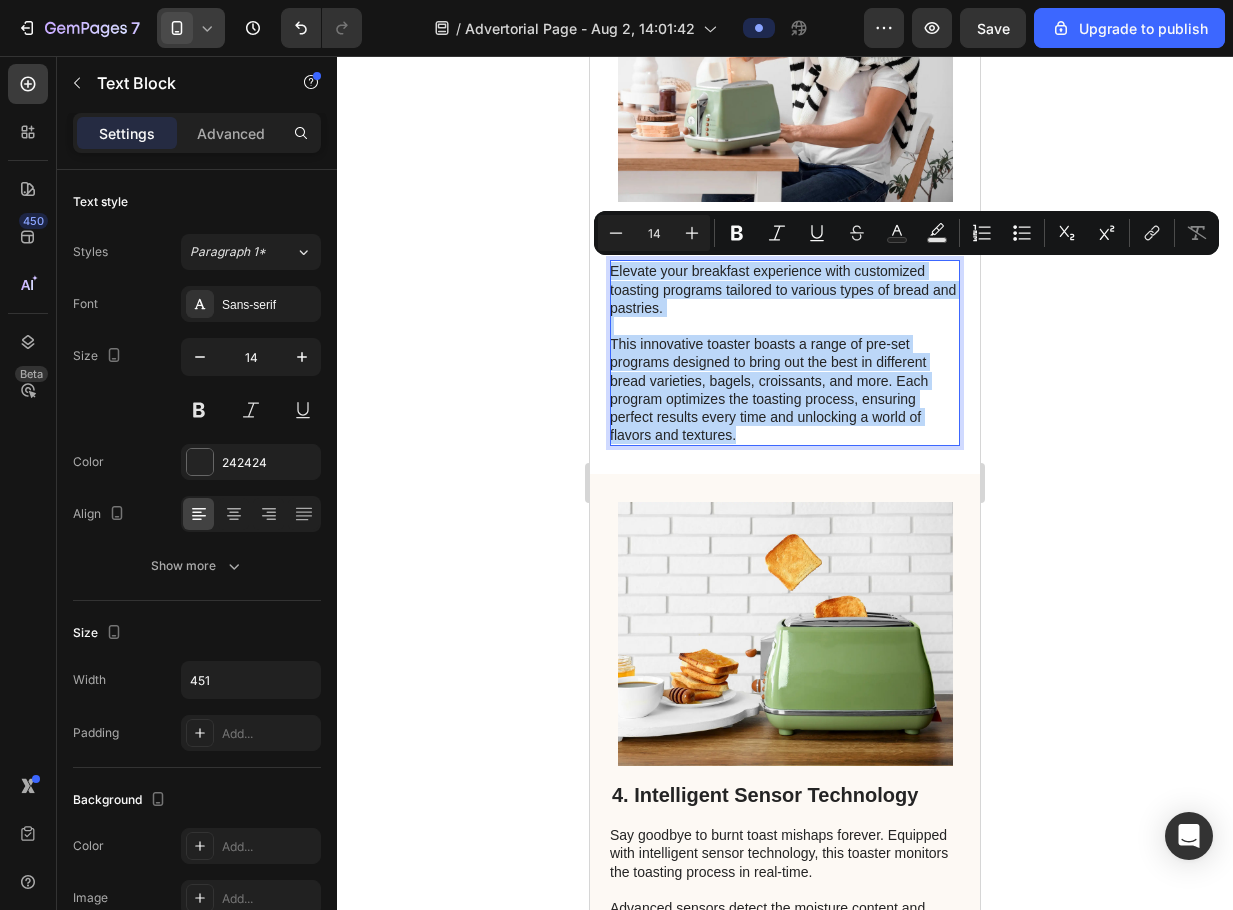 drag, startPoint x: 750, startPoint y: 429, endPoint x: 610, endPoint y: 275, distance: 208.12497 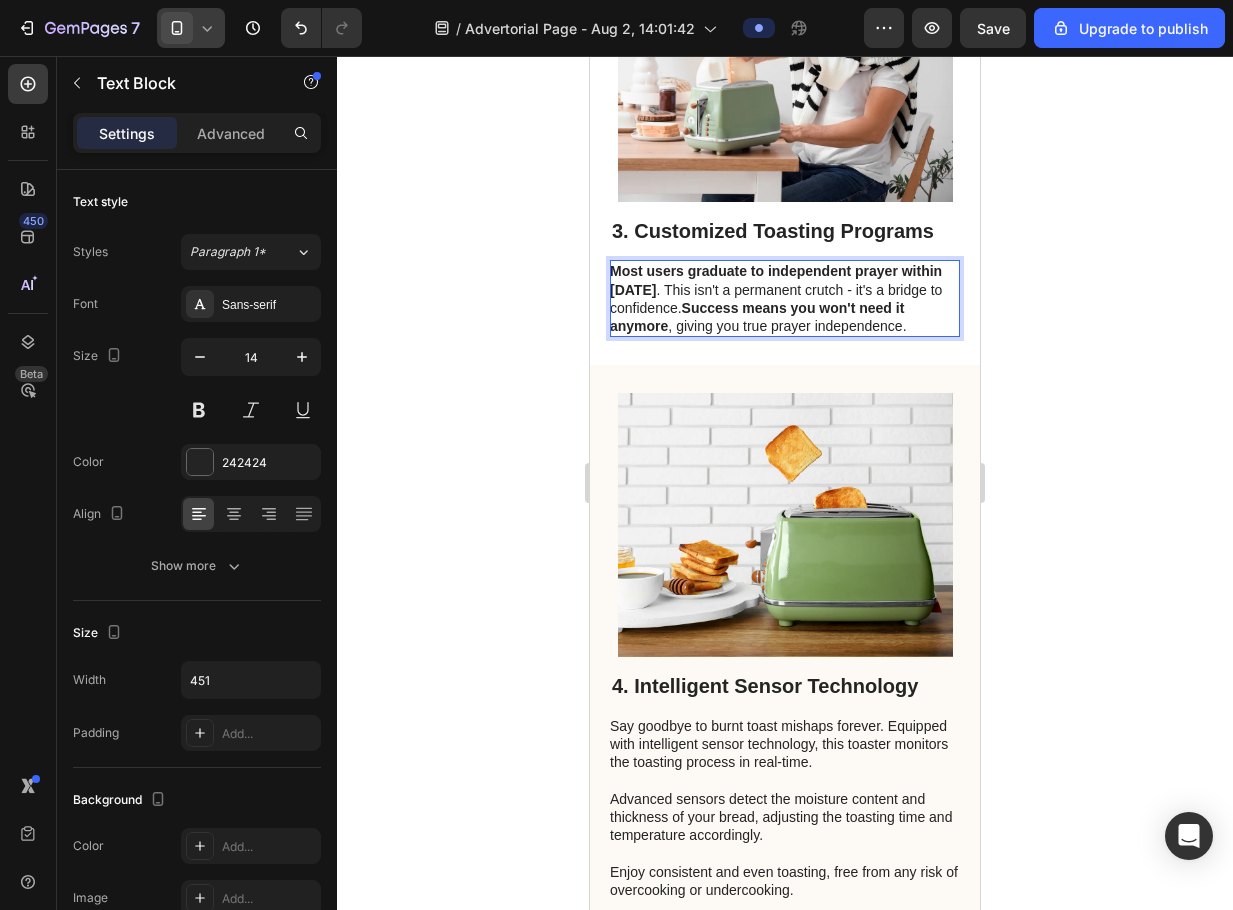 click at bounding box center [785, 525] 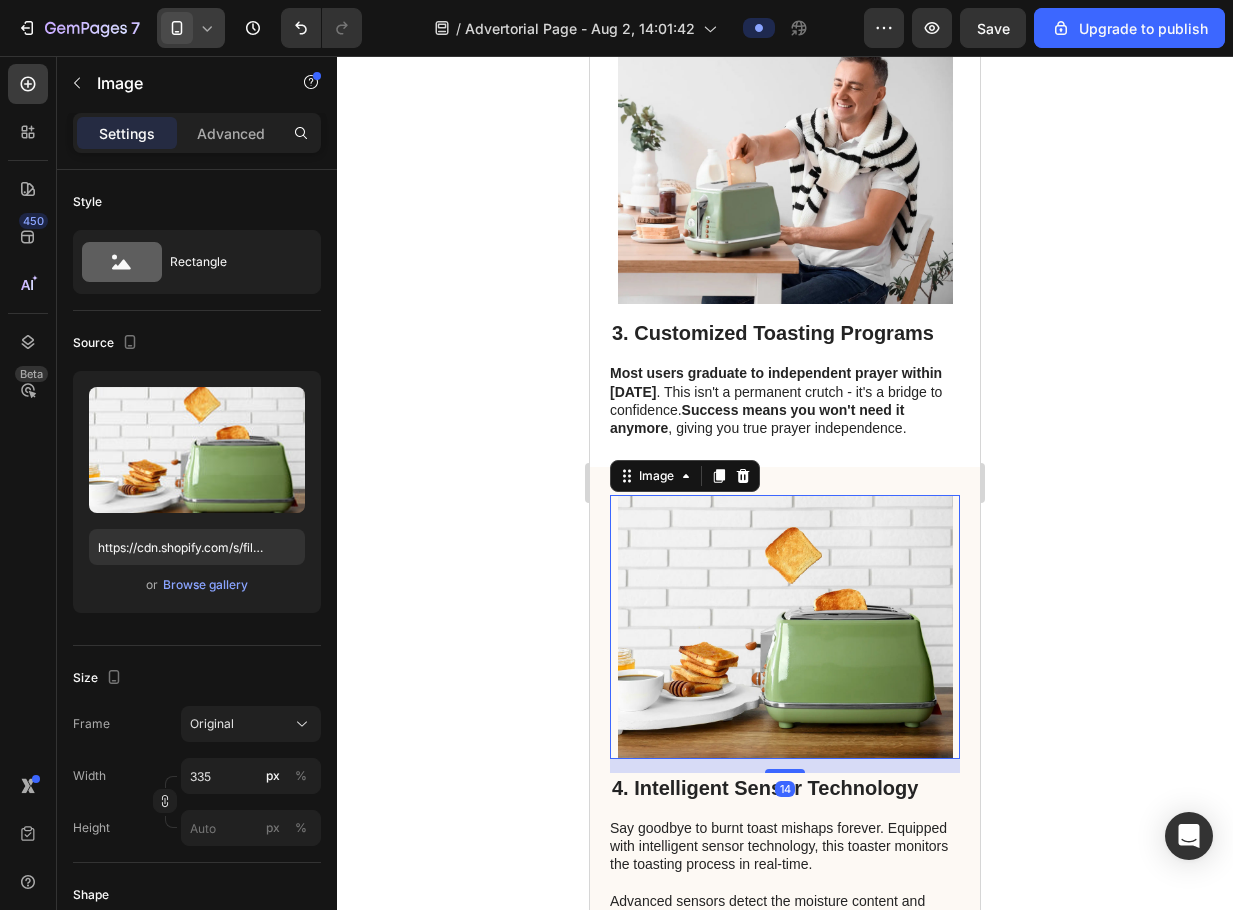 scroll, scrollTop: 1200, scrollLeft: 0, axis: vertical 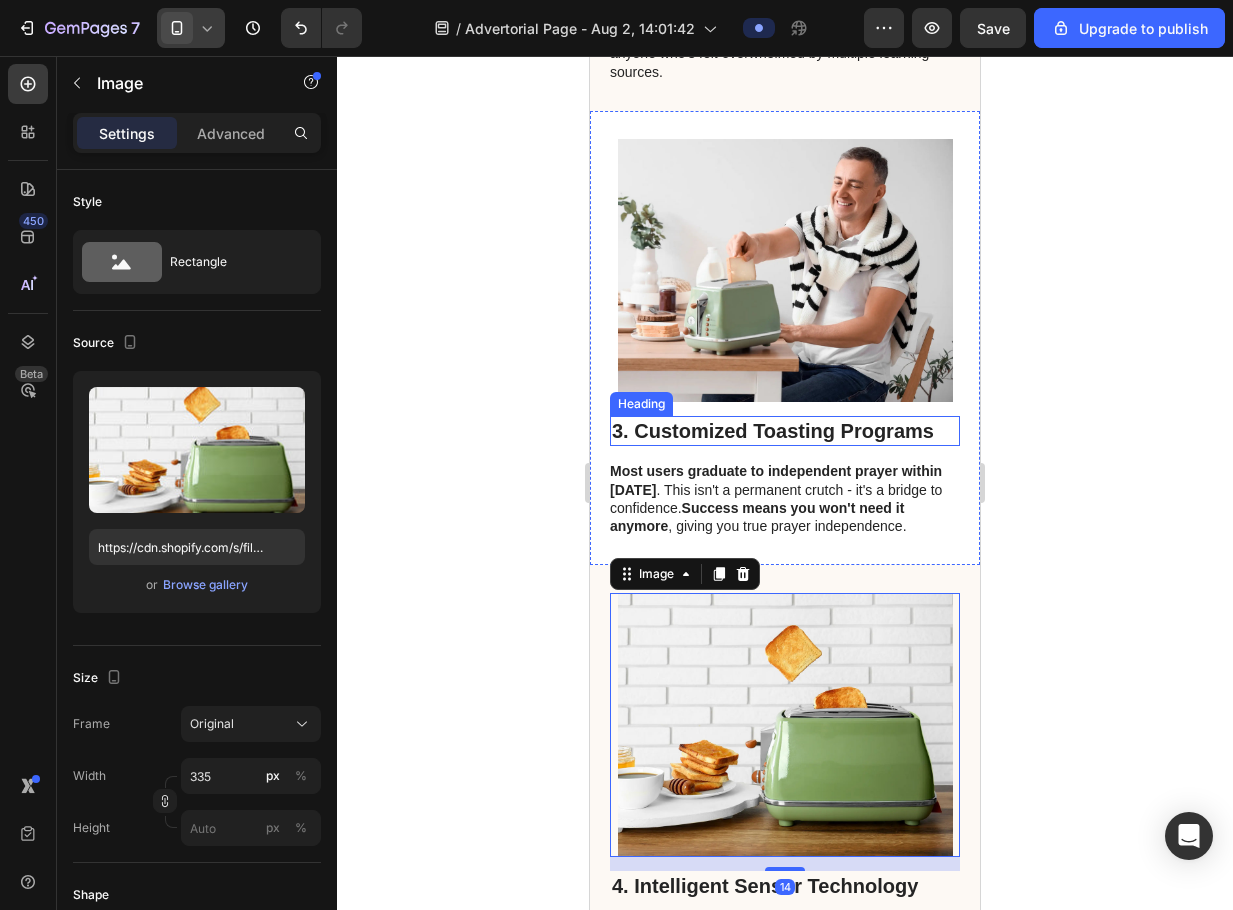 click on "3. Customized Toasting Programs" at bounding box center [785, 431] 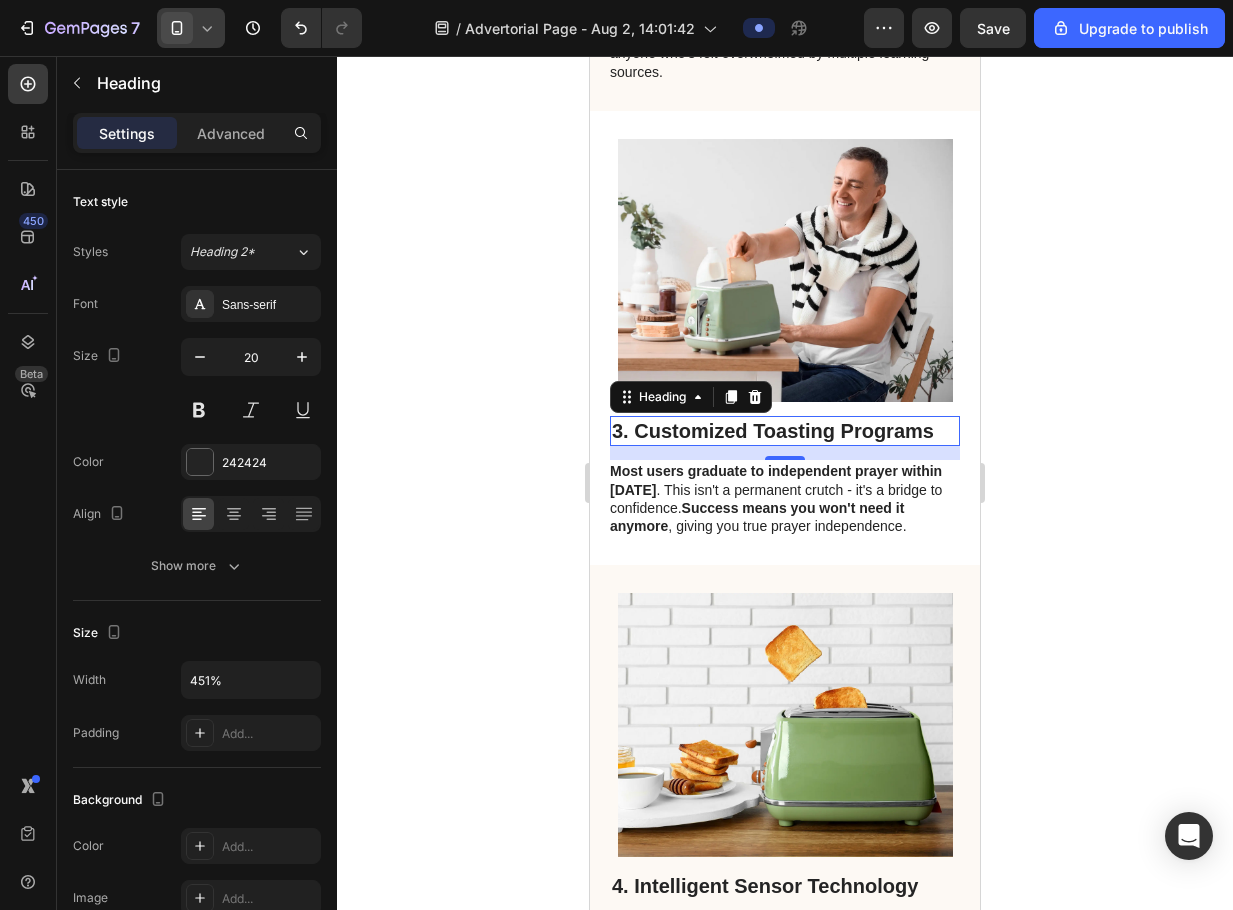 click on "3. Customized Toasting Programs" at bounding box center (785, 431) 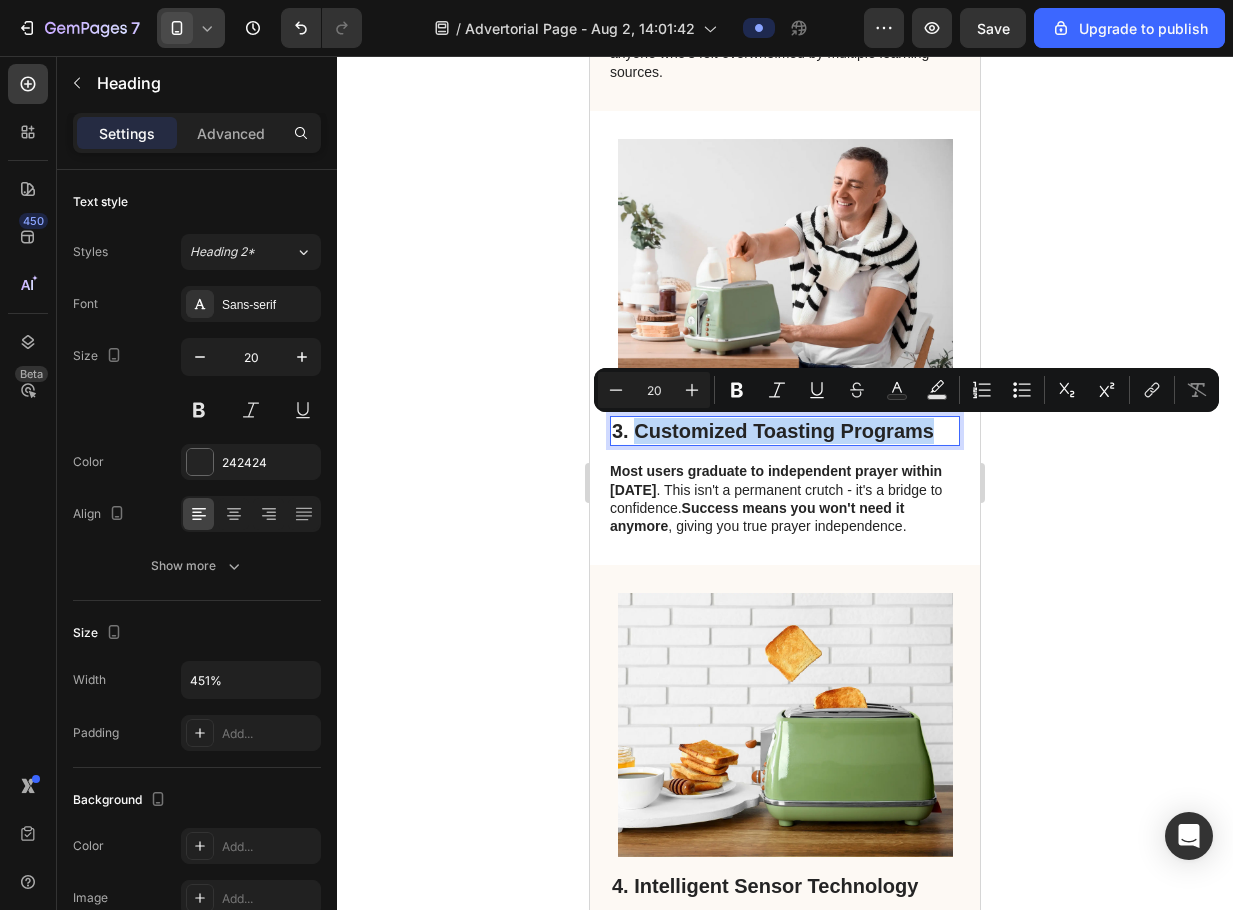 drag, startPoint x: 641, startPoint y: 437, endPoint x: 930, endPoint y: 427, distance: 289.17297 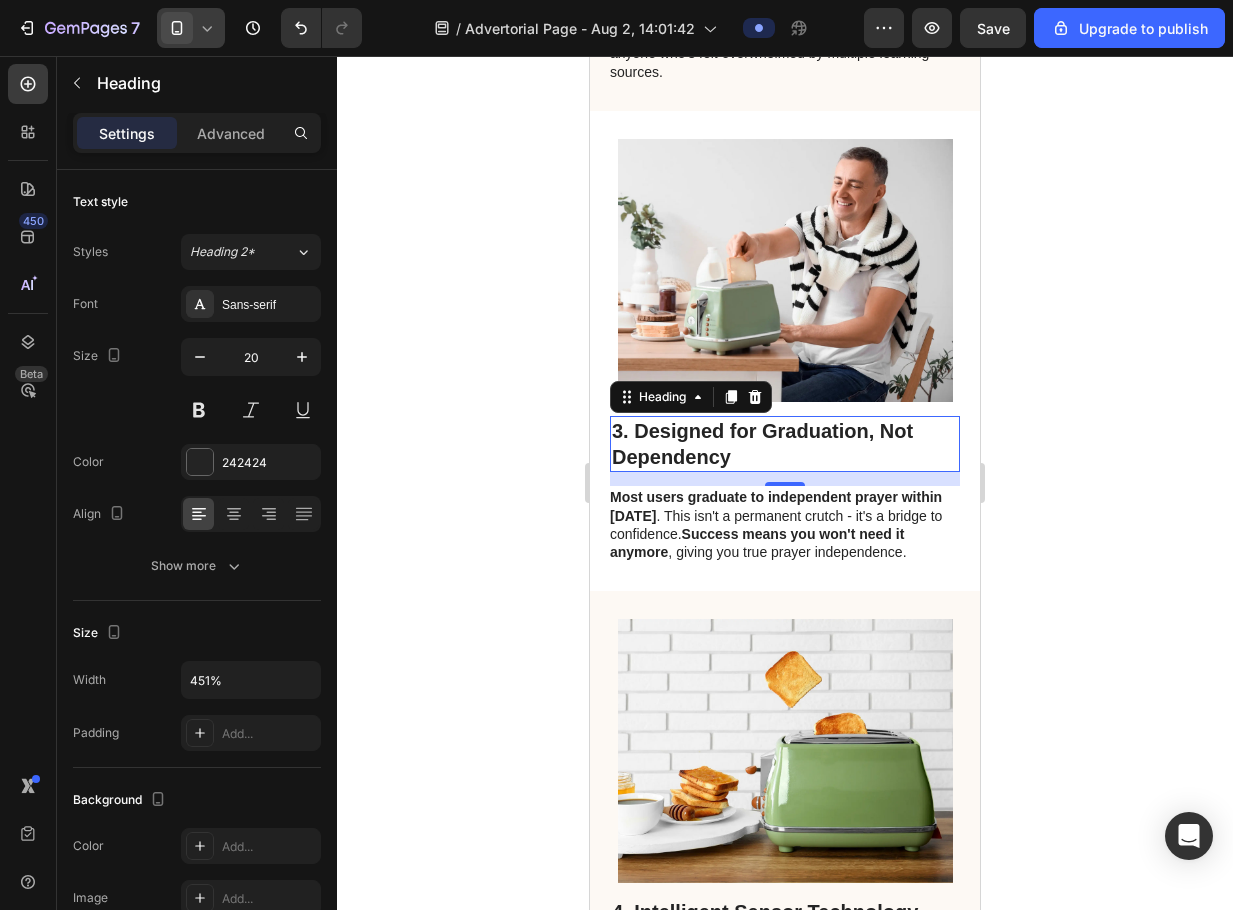 click 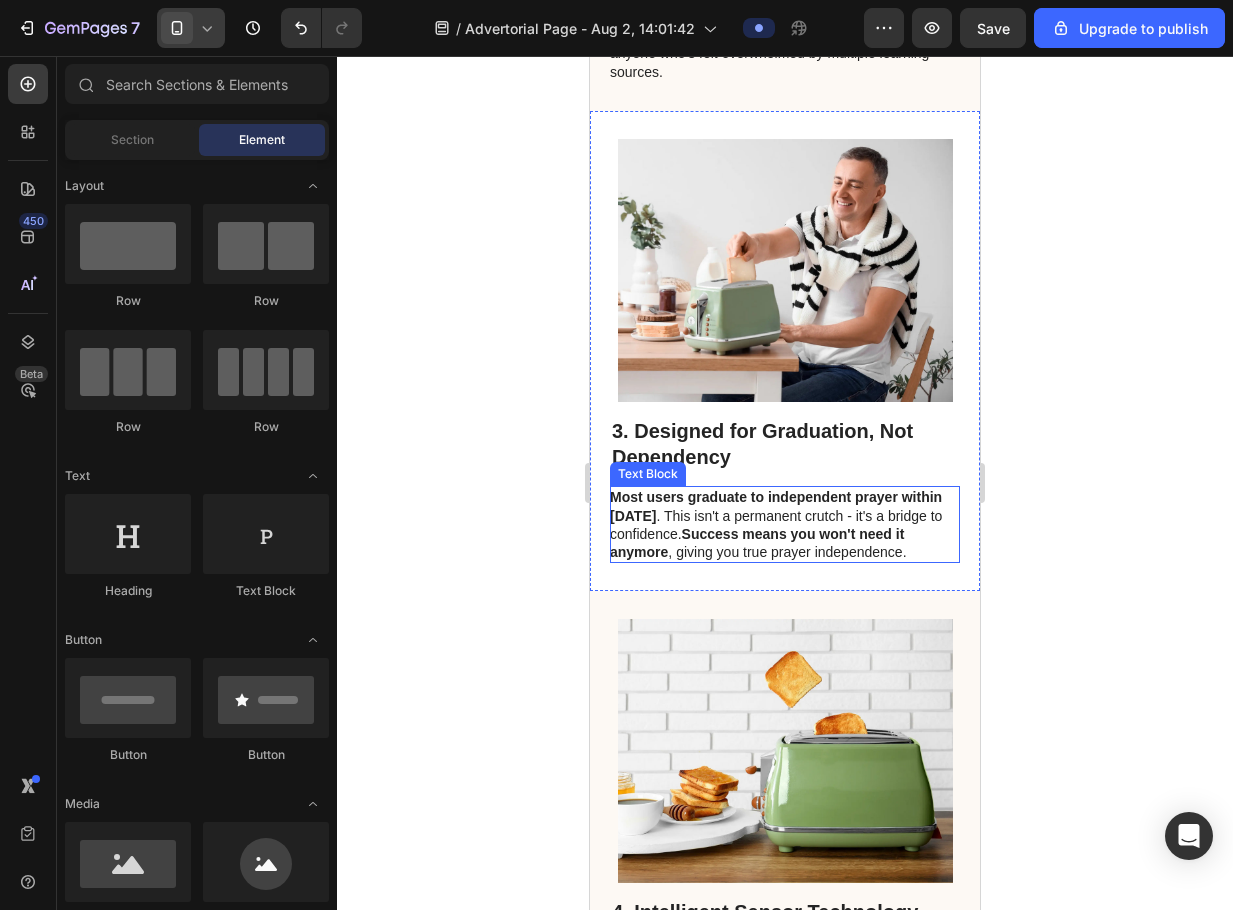 click on "Most users graduate to independent prayer within 30-60 days" at bounding box center (776, 506) 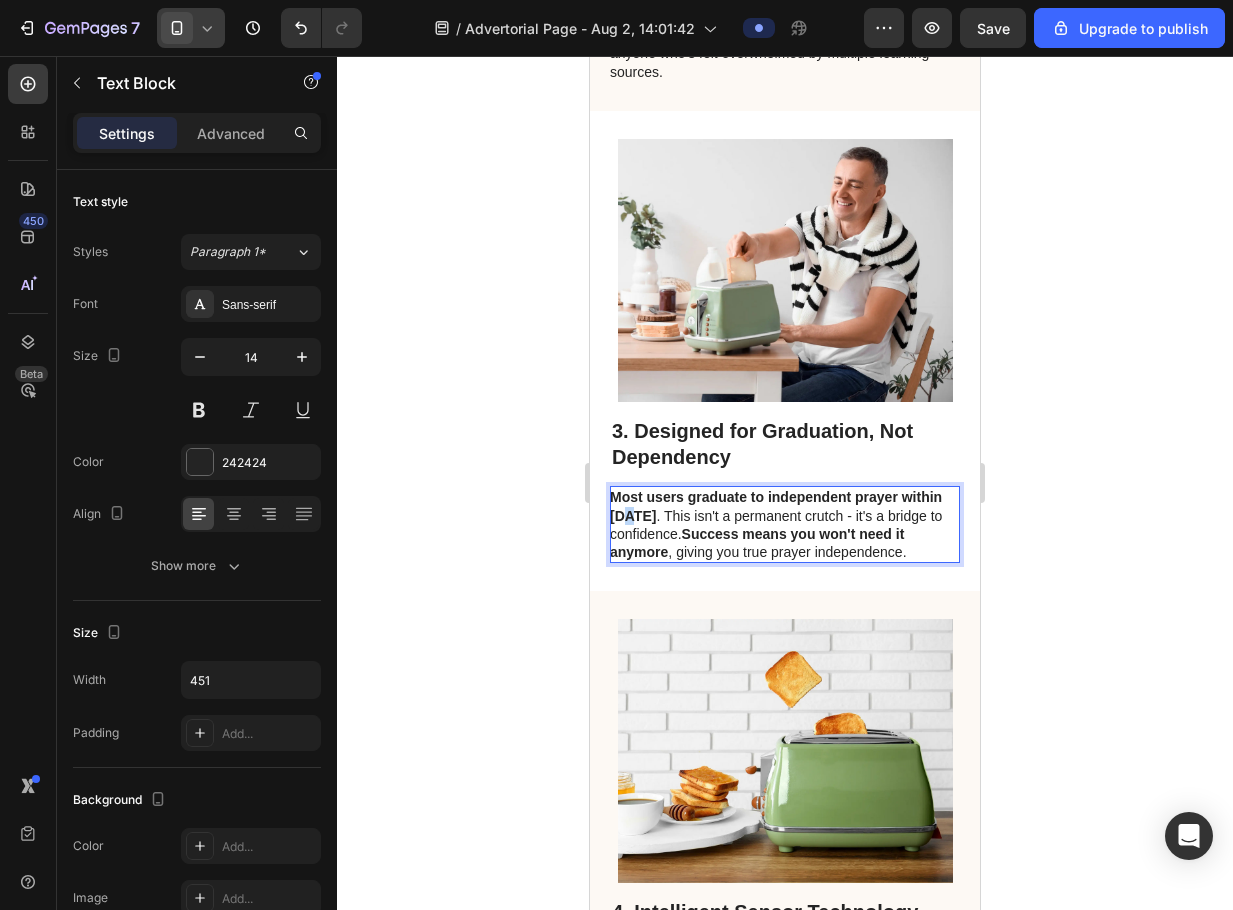 click on "Most users graduate to independent prayer within 30-60 days" at bounding box center [776, 506] 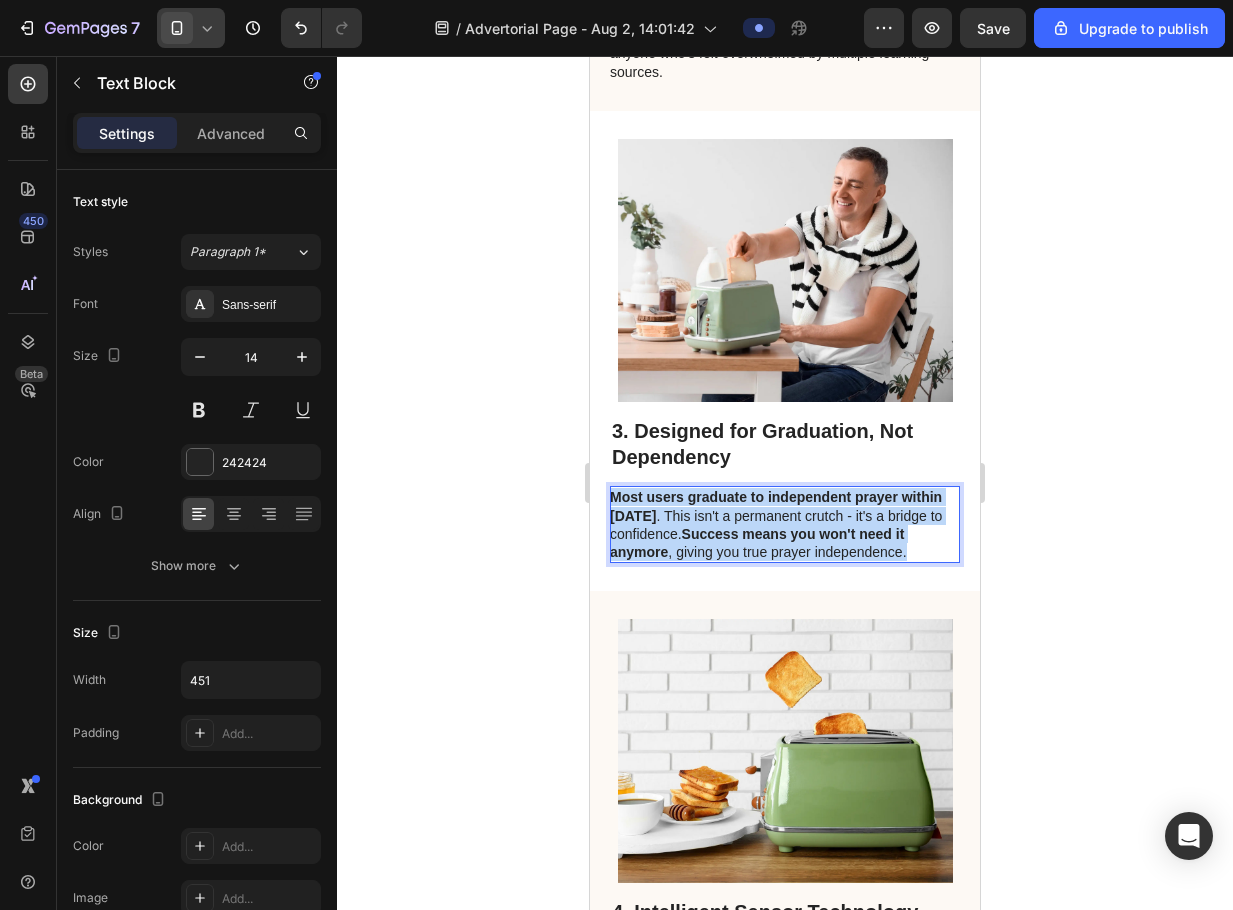 click on "Most users graduate to independent prayer within 30-60 days" at bounding box center [776, 506] 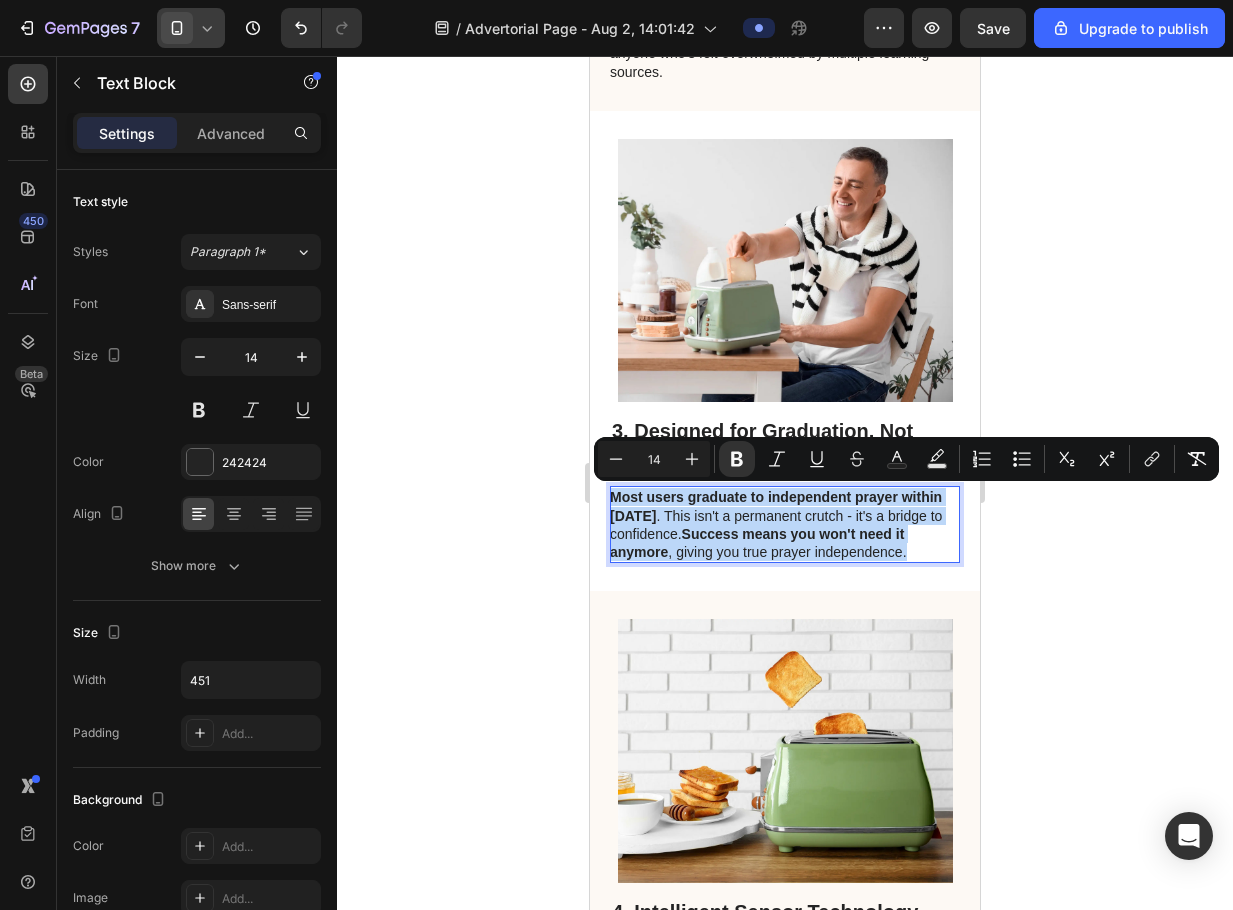 click on "Most users graduate to independent prayer within 30-60 days" at bounding box center (776, 506) 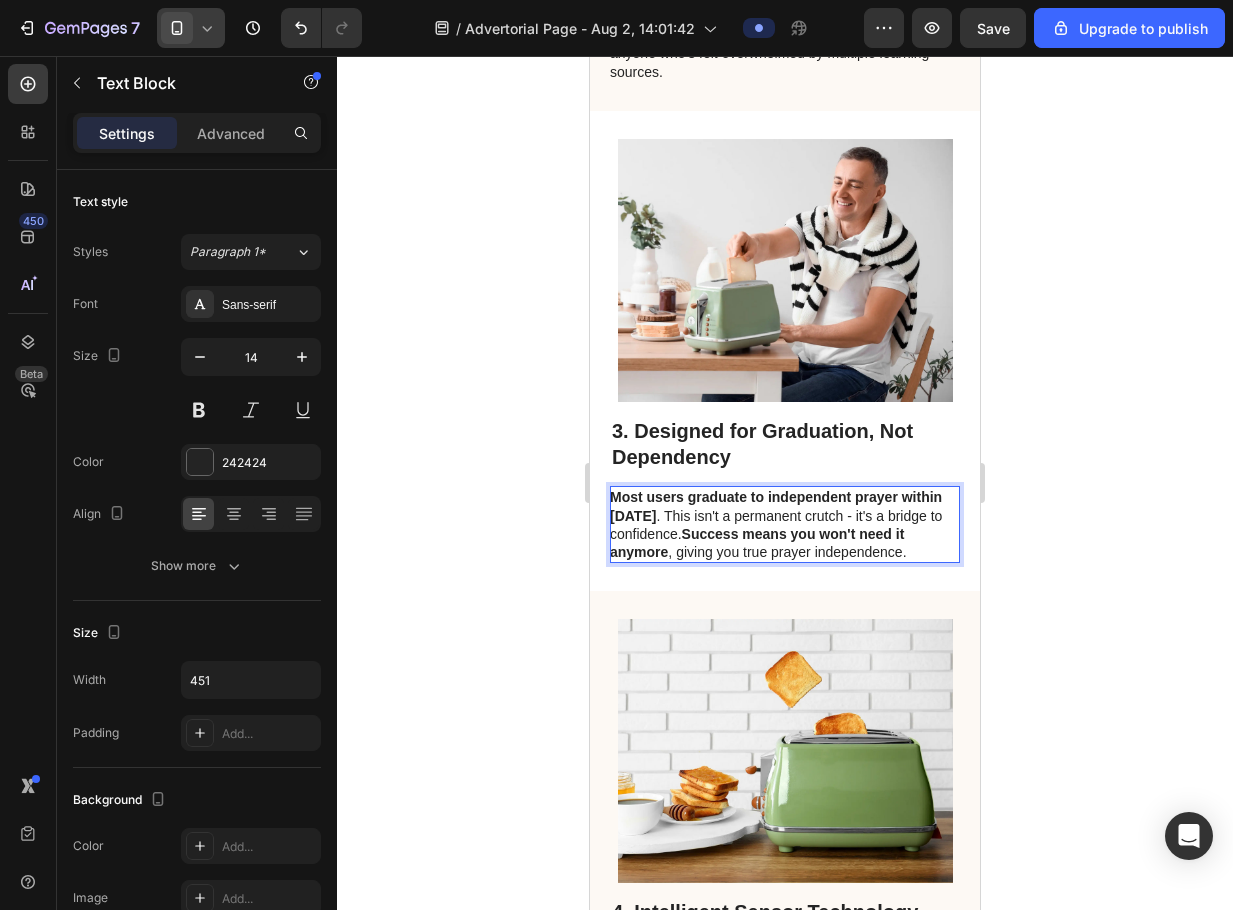 click on "Most users graduate to independent prayer within 3-60 days" at bounding box center [776, 506] 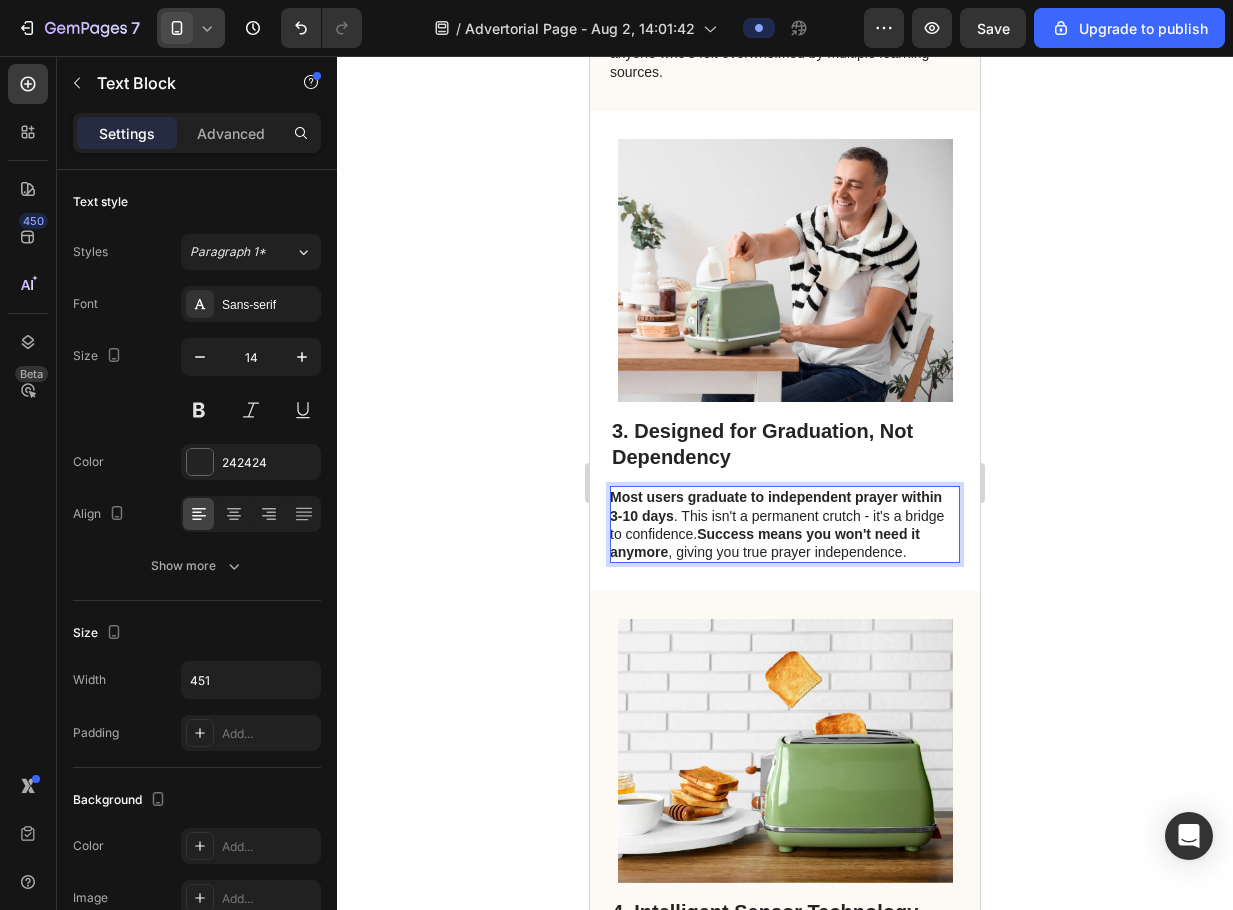 click 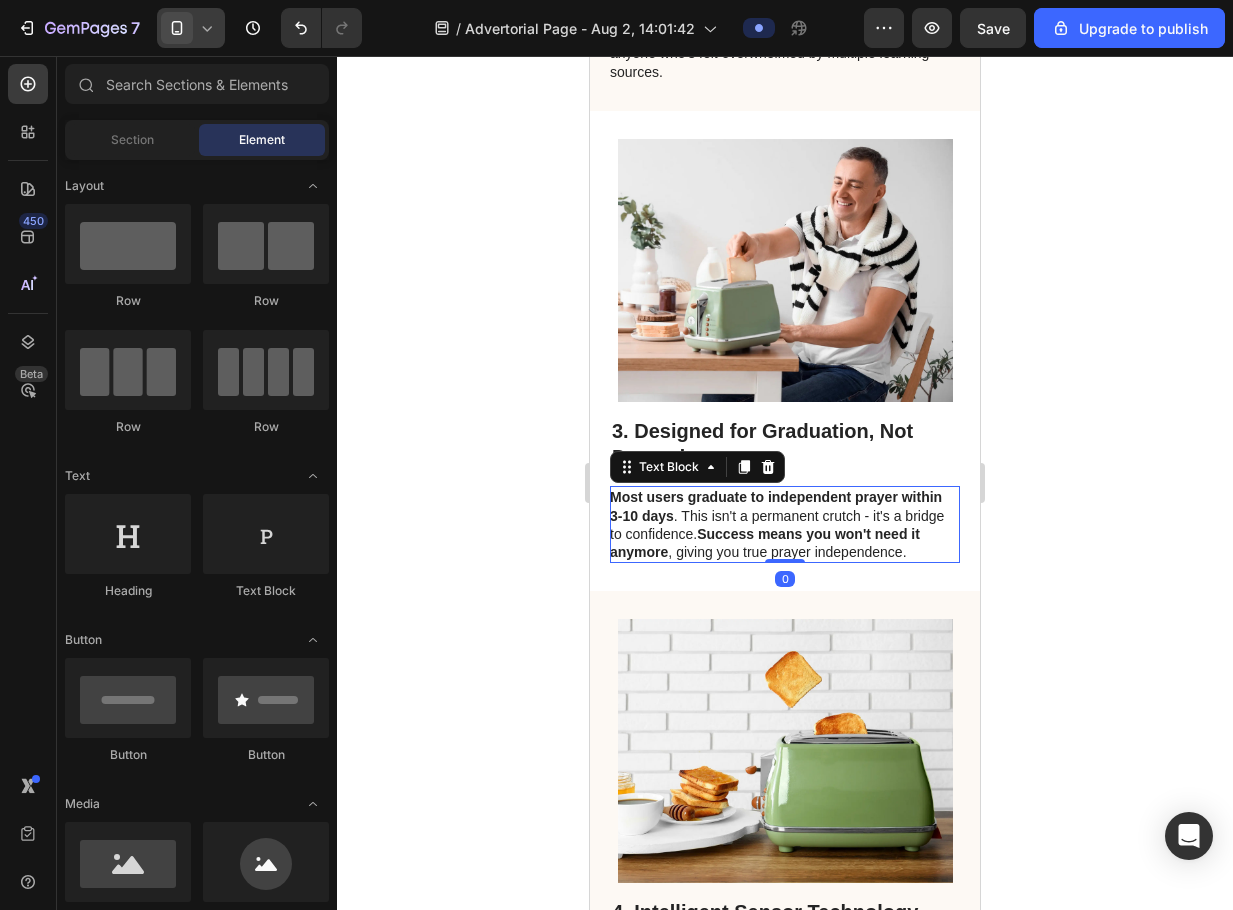 click on "Most users graduate to independent prayer within 3-10 days" at bounding box center [776, 506] 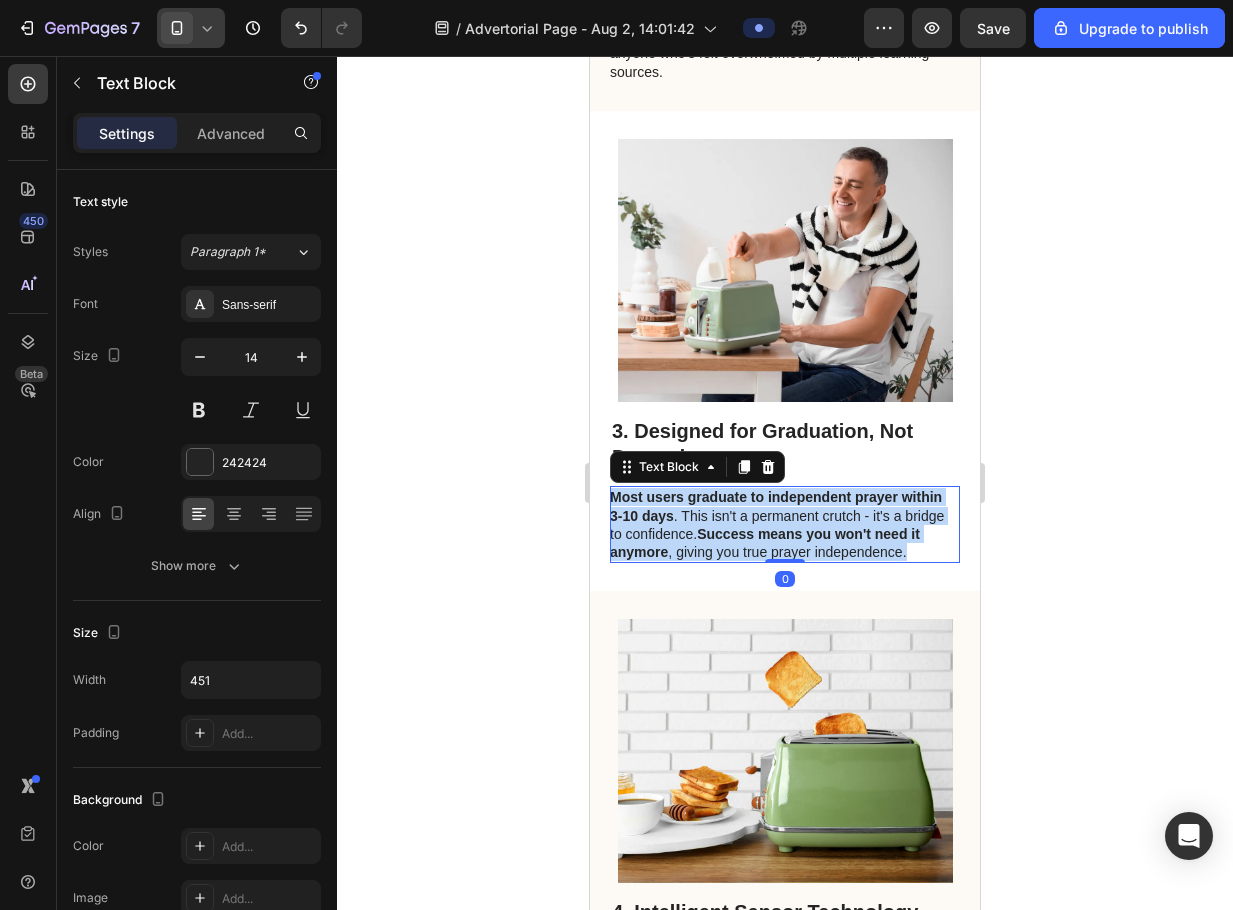 click on "Most users graduate to independent prayer within 3-10 days" at bounding box center [776, 506] 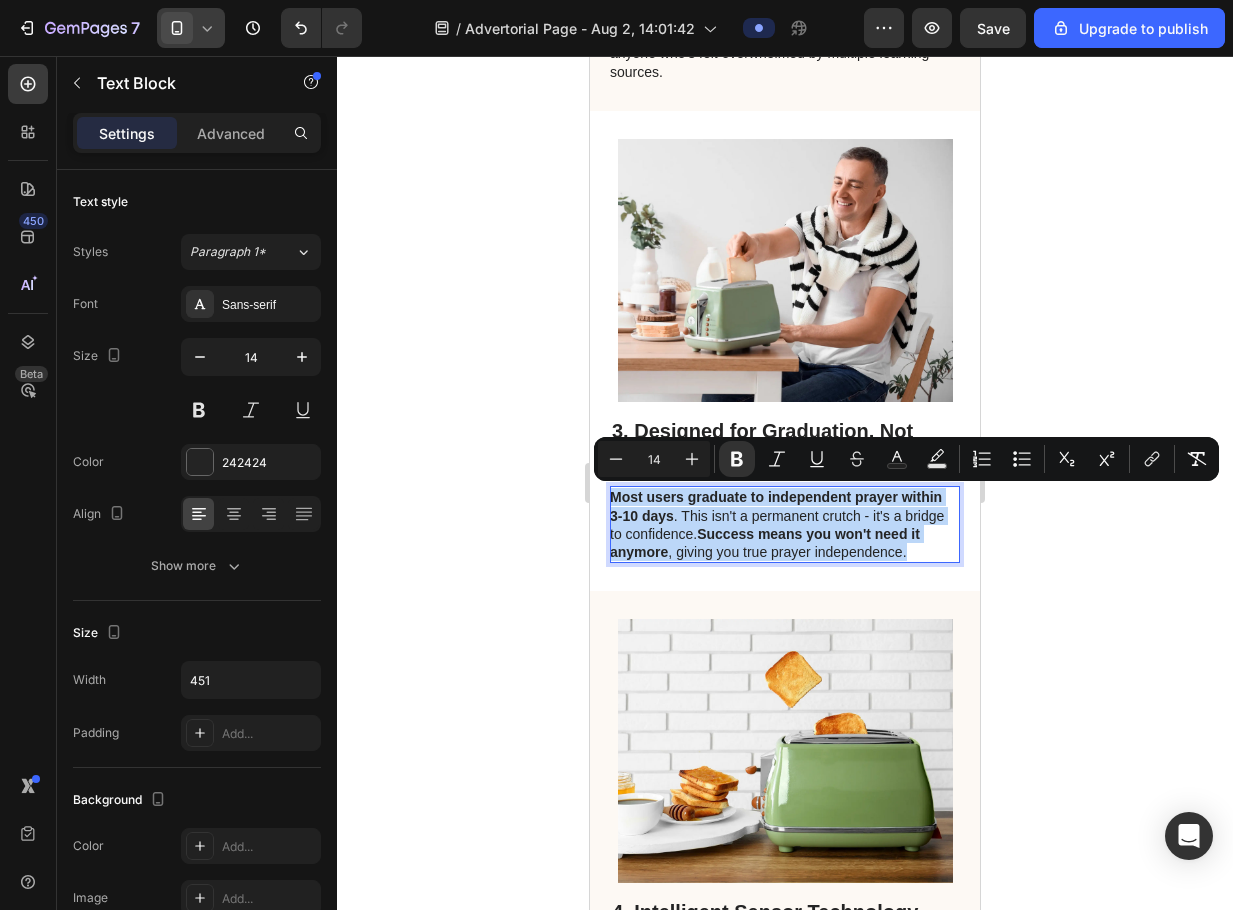click on "Most users graduate to independent prayer within 3-10 days" at bounding box center (776, 506) 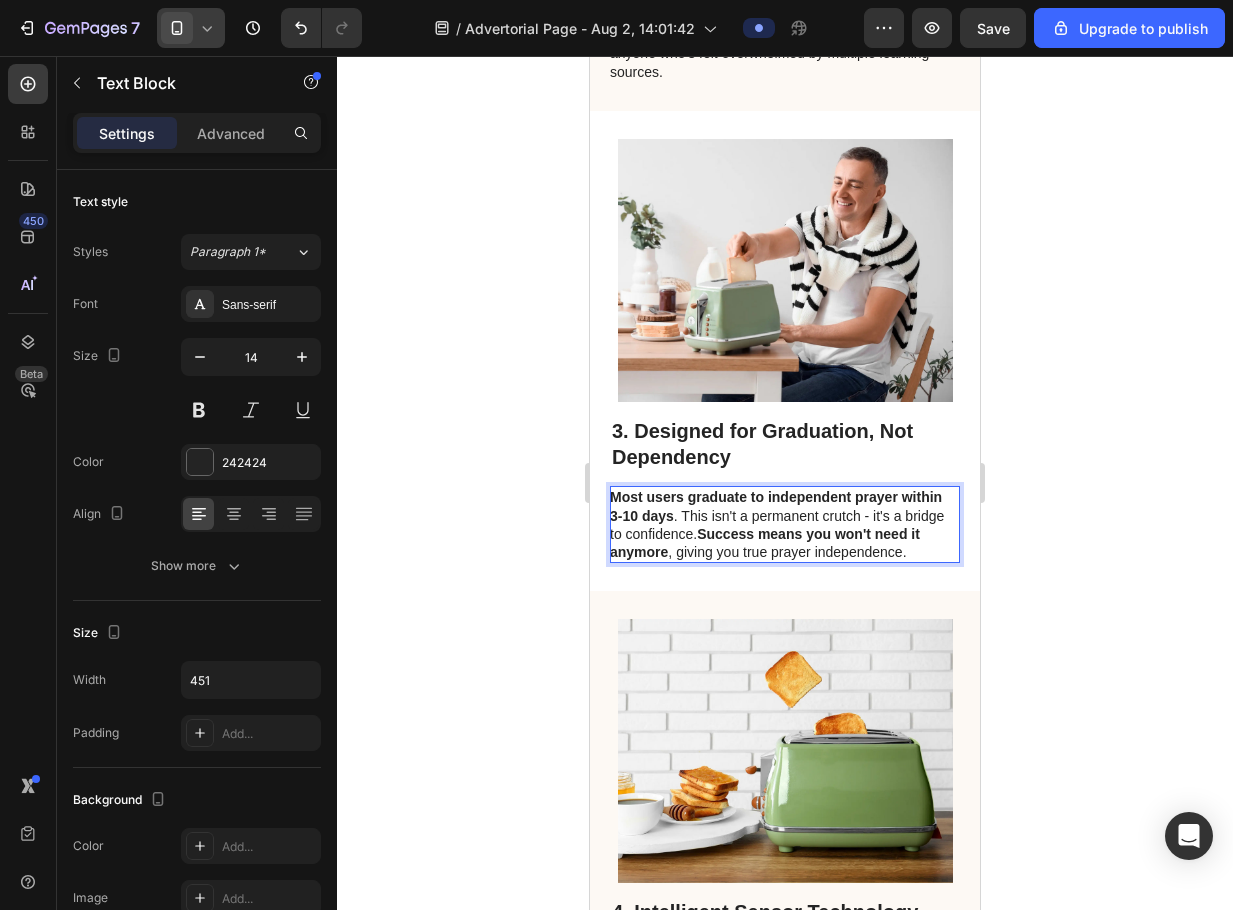 click on "Most users graduate to independent prayer within 3-10 days" at bounding box center (776, 506) 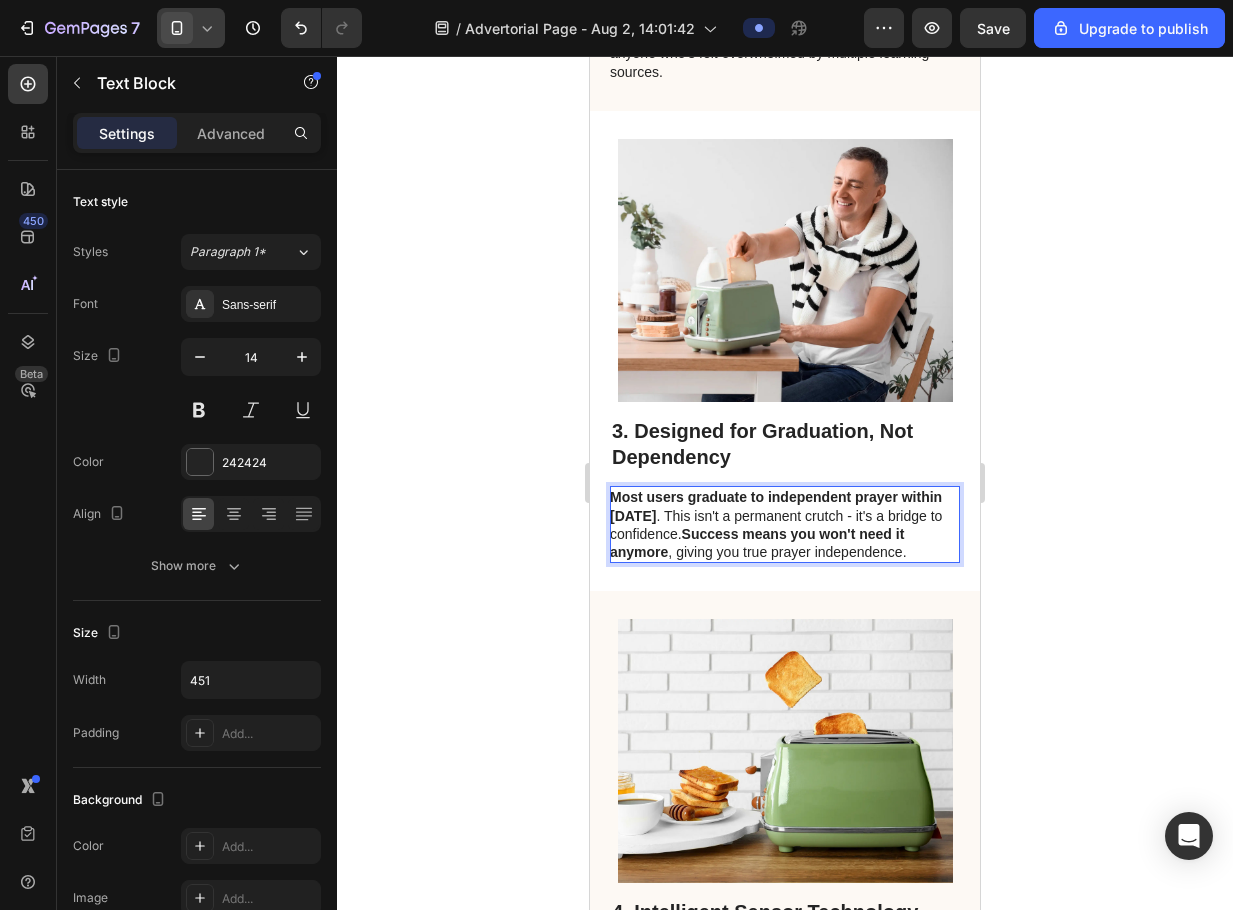click on "Most users graduate to independent prayer within 10-10 days" at bounding box center [776, 506] 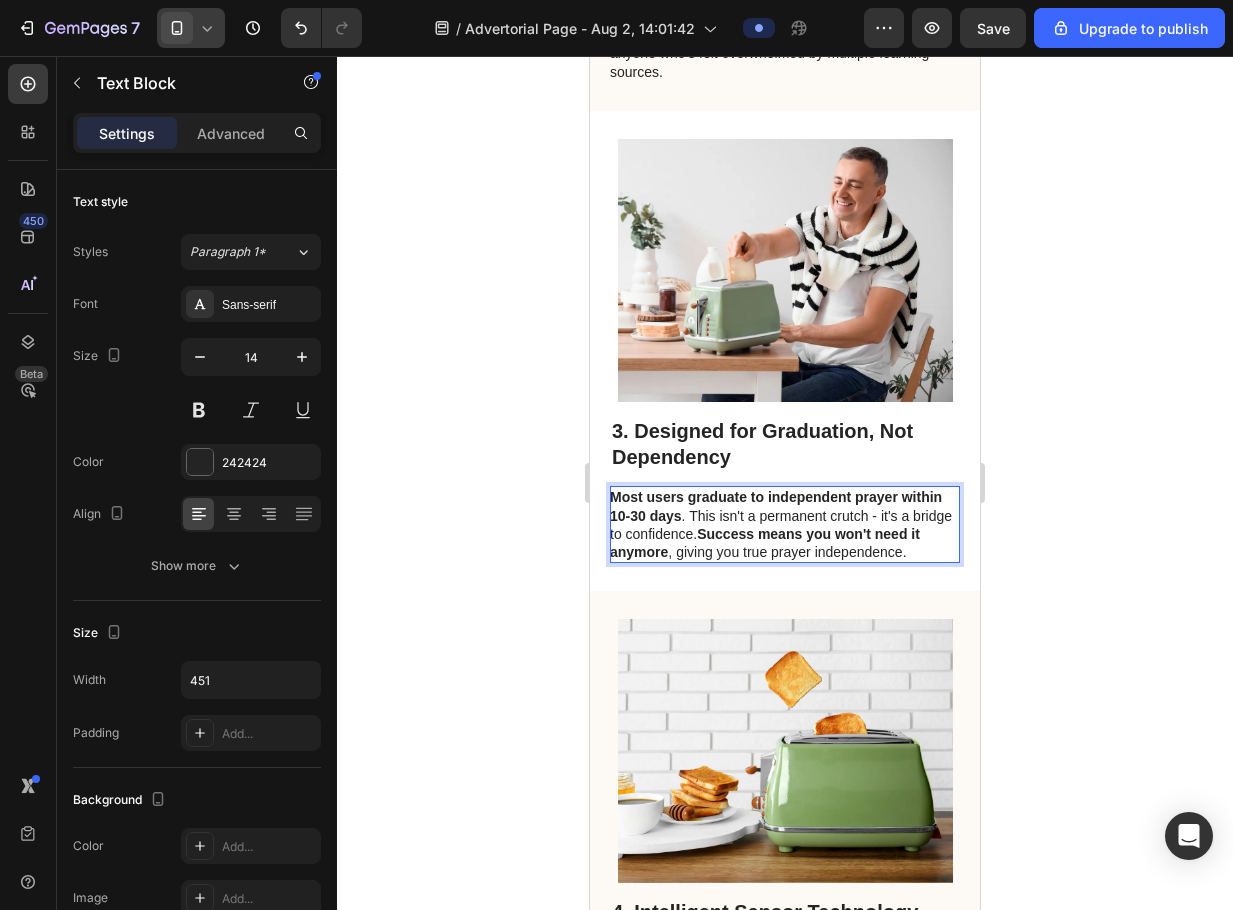 click 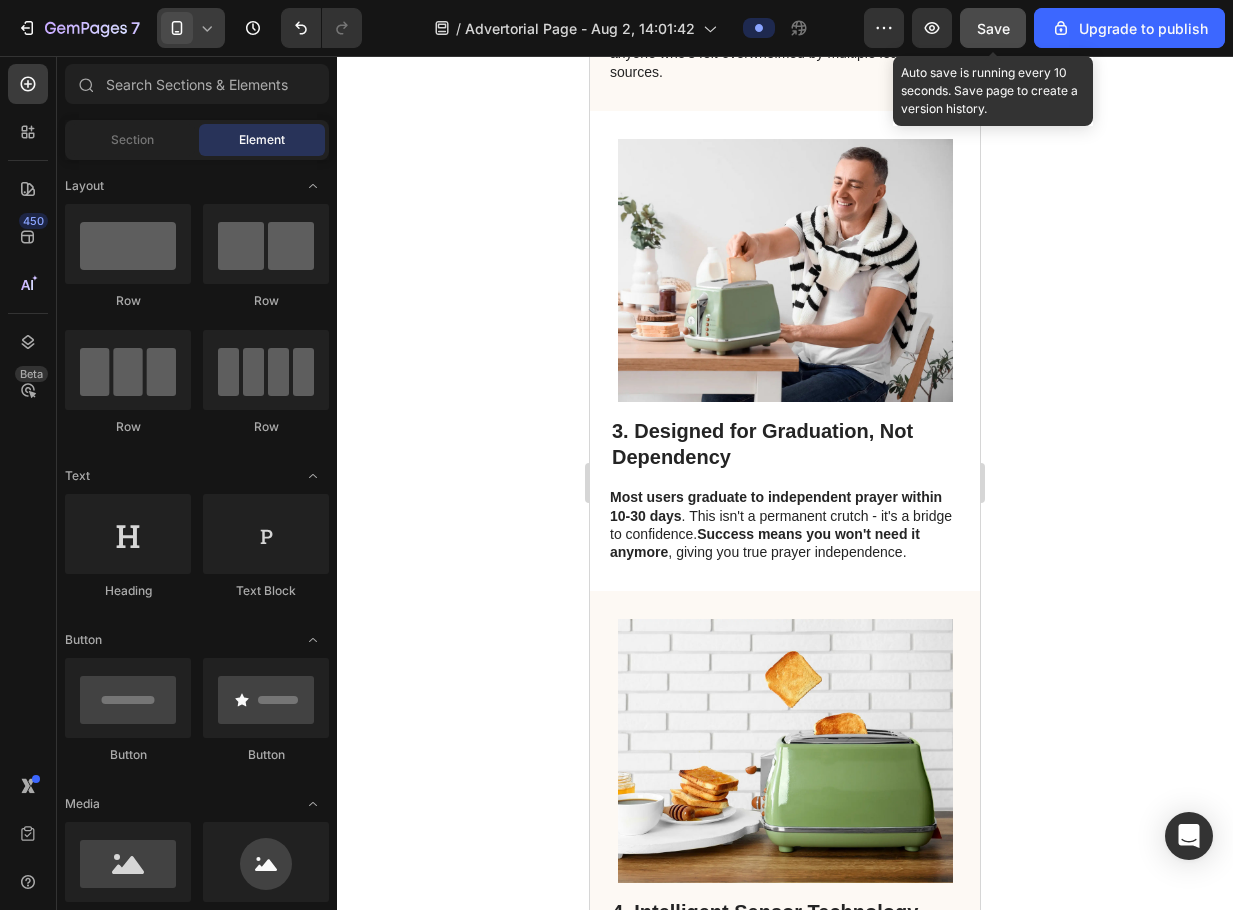 click on "Save" at bounding box center [993, 28] 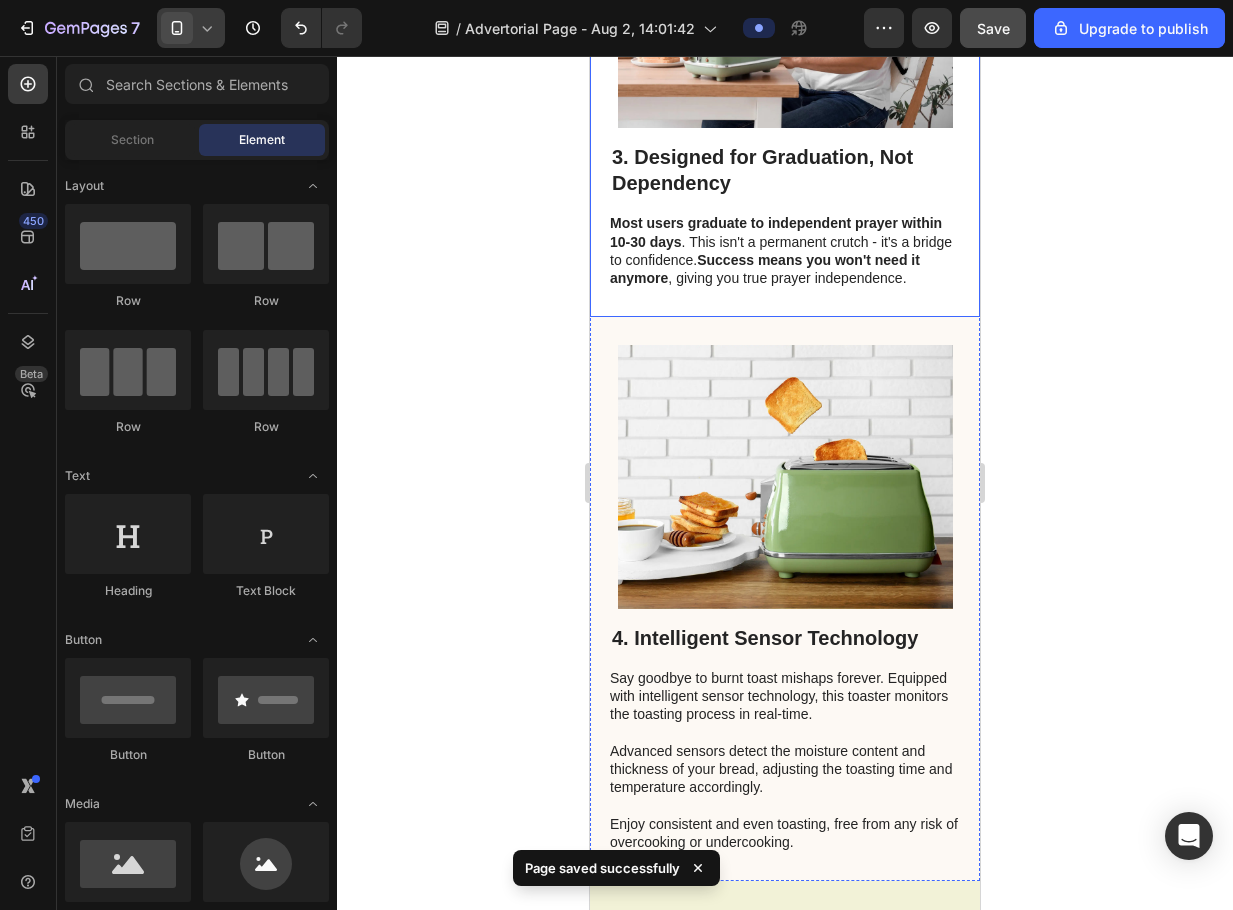 scroll, scrollTop: 1600, scrollLeft: 0, axis: vertical 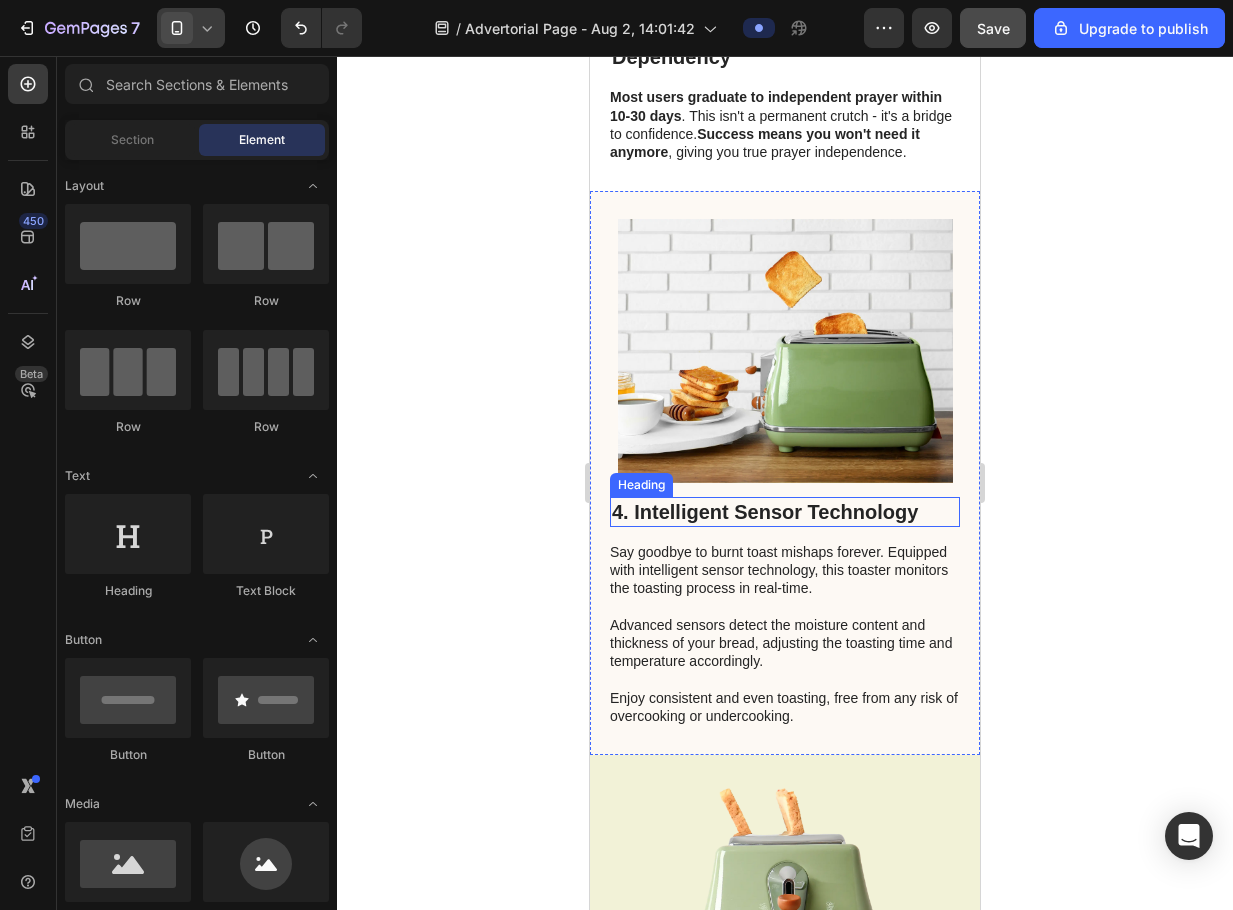 click on "4. Intelligent Sensor Technology" at bounding box center [785, 512] 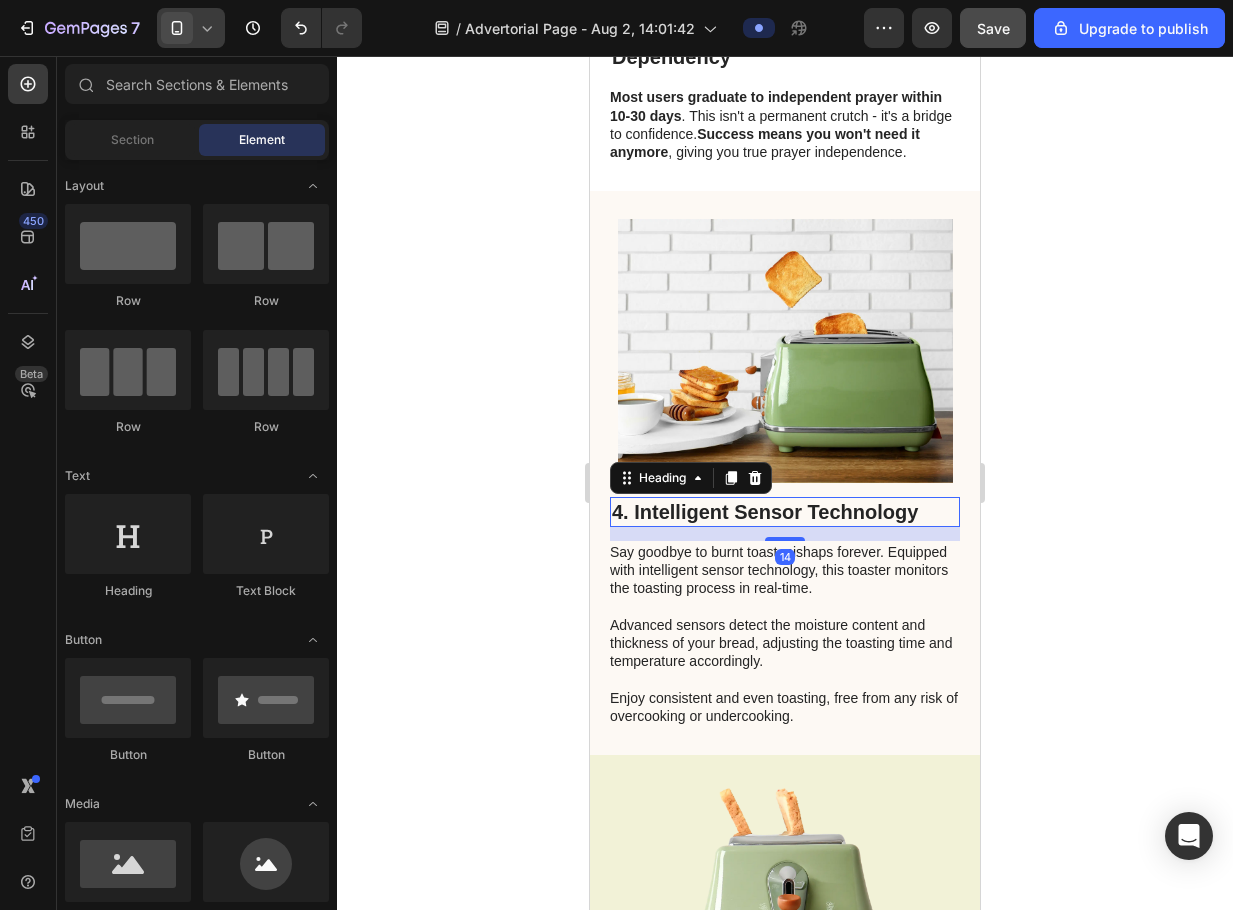 click on "4. Intelligent Sensor Technology" at bounding box center [785, 512] 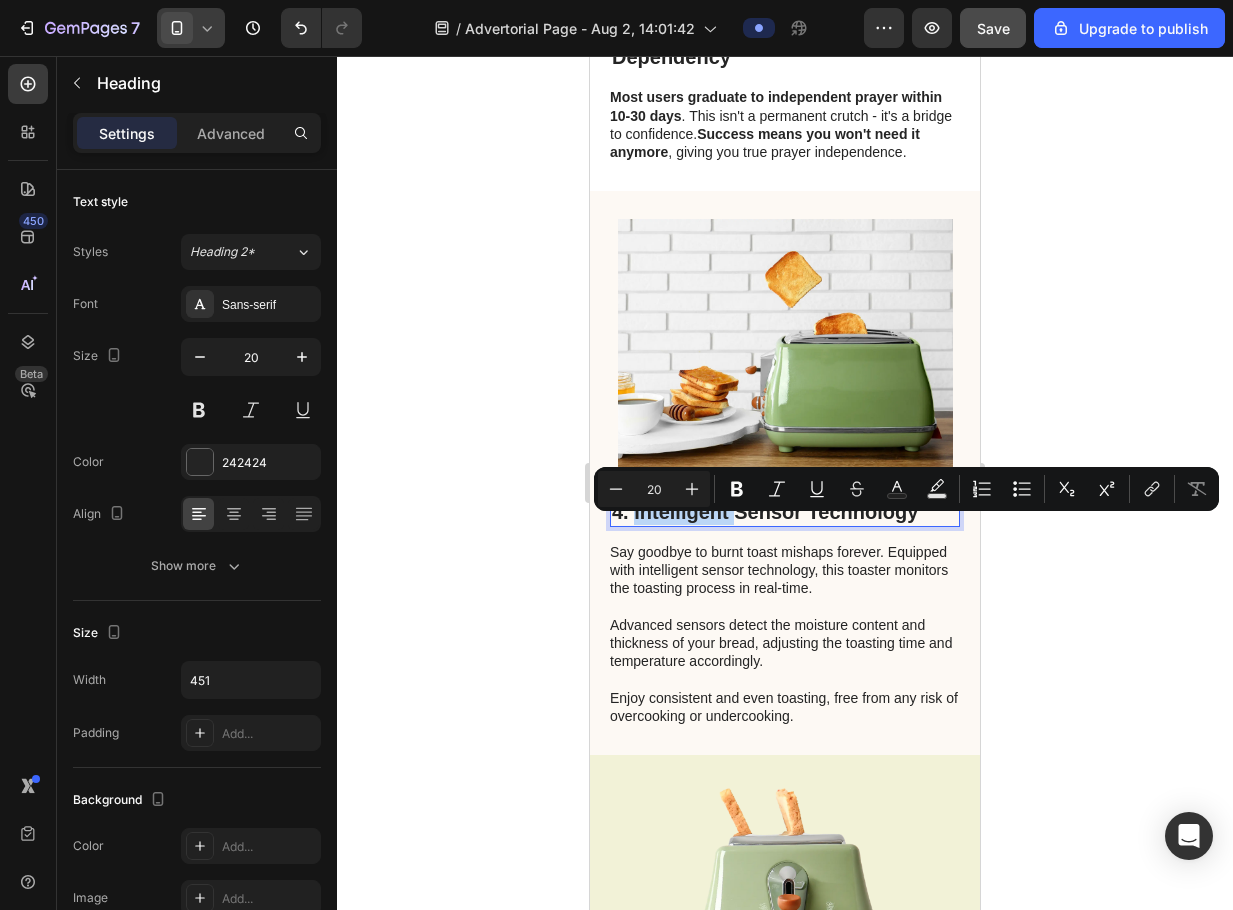 click on "4. Intelligent Sensor Technology" at bounding box center (785, 512) 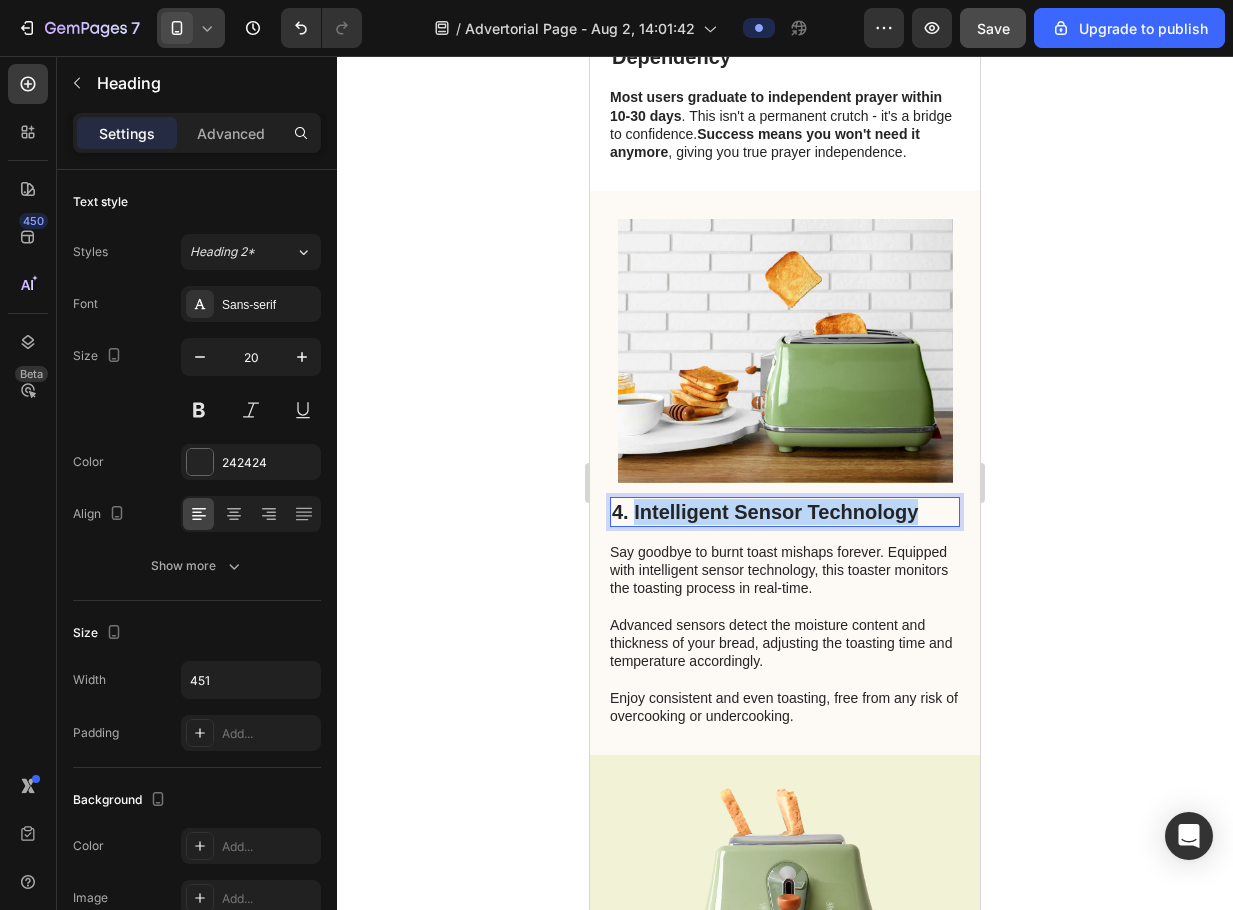 drag, startPoint x: 634, startPoint y: 533, endPoint x: 924, endPoint y: 529, distance: 290.0276 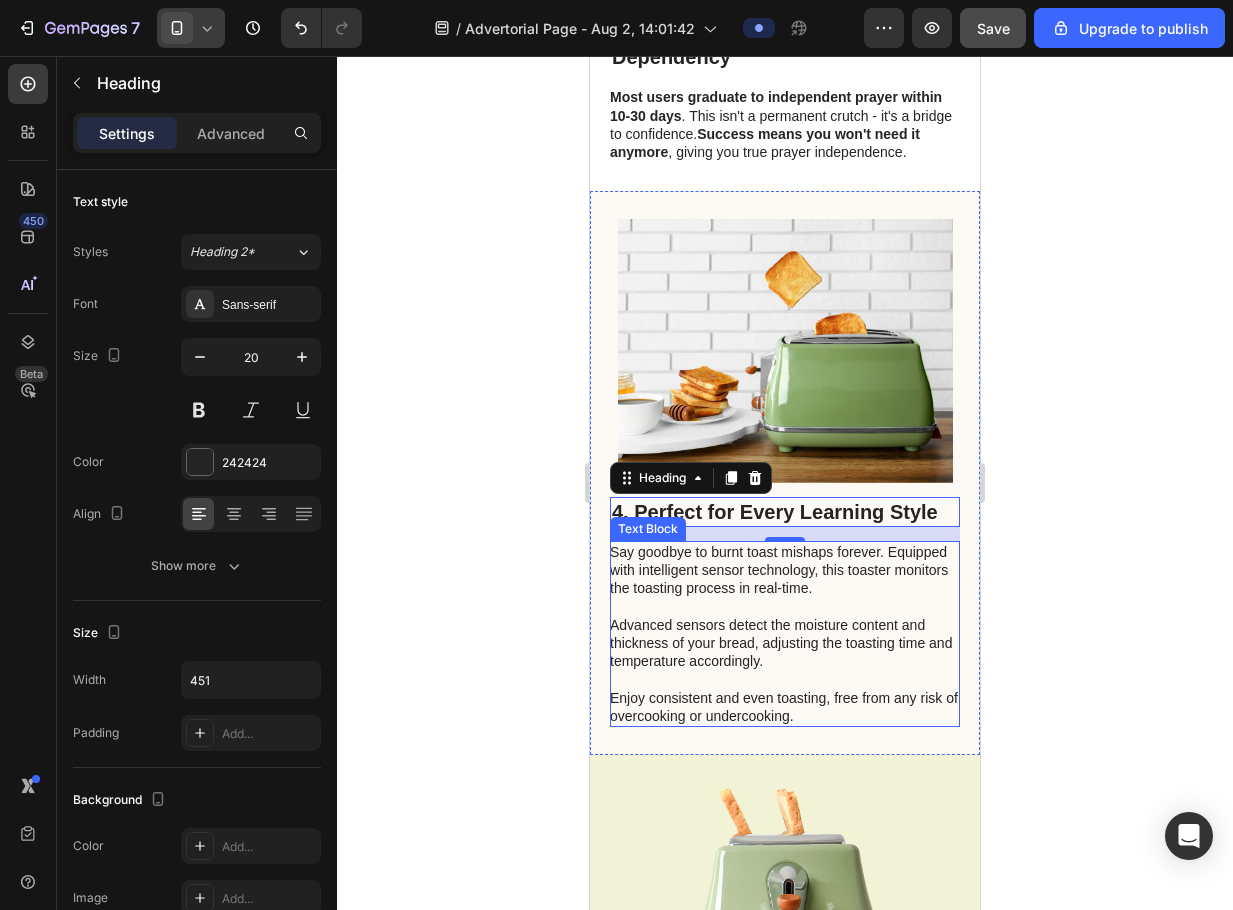 click on "Say goodbye to burnt toast mishaps forever. Equipped with intelligent sensor technology, this toaster monitors the toasting process in real-time. Advanced sensors detect the moisture content and thickness of your bread, adjusting the toasting time and temperature accordingly. Enjoy consistent and even toasting, free from any risk of overcooking or undercooking." at bounding box center (784, 634) 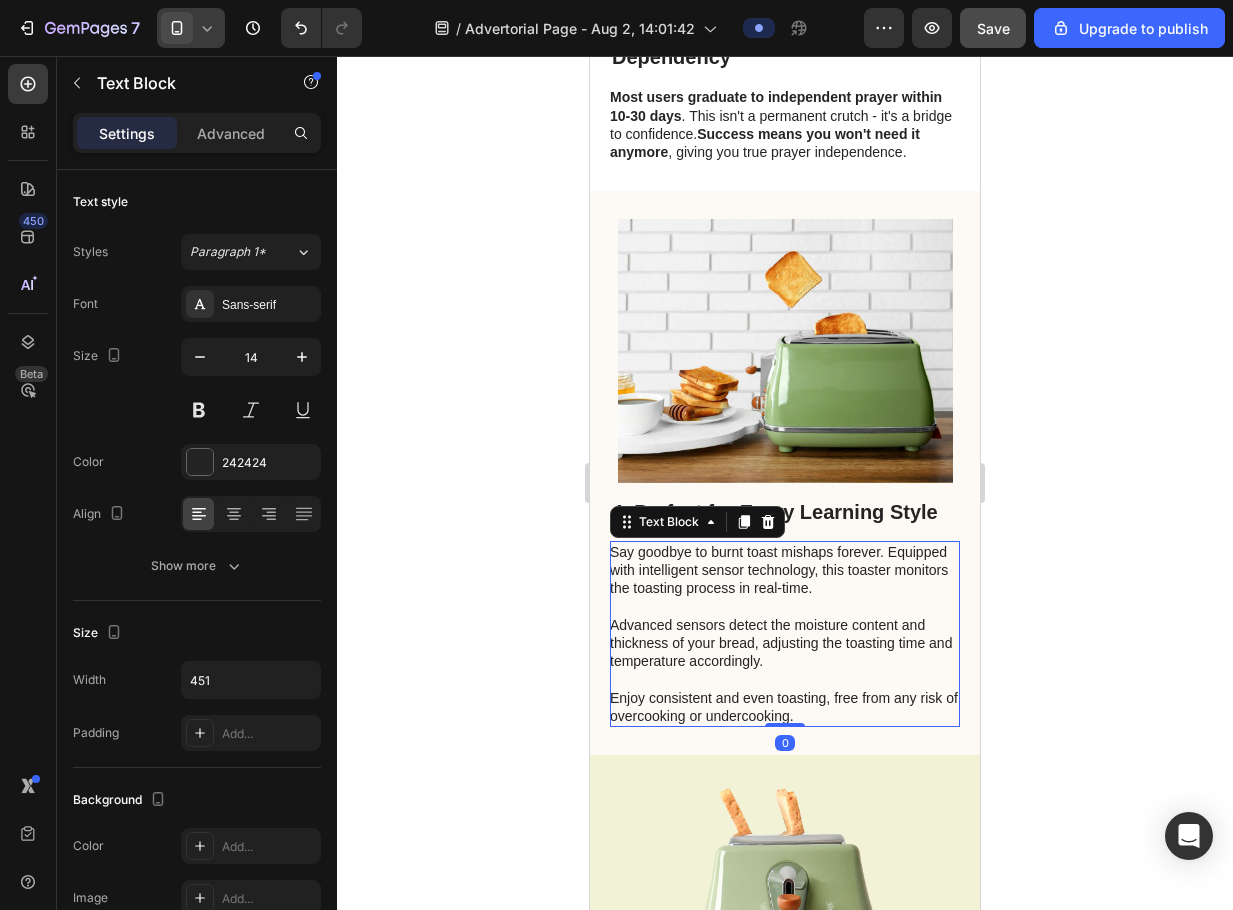click on "Say goodbye to burnt toast mishaps forever. Equipped with intelligent sensor technology, this toaster monitors the toasting process in real-time. Advanced sensors detect the moisture content and thickness of your bread, adjusting the toasting time and temperature accordingly. Enjoy consistent and even toasting, free from any risk of overcooking or undercooking." at bounding box center (784, 634) 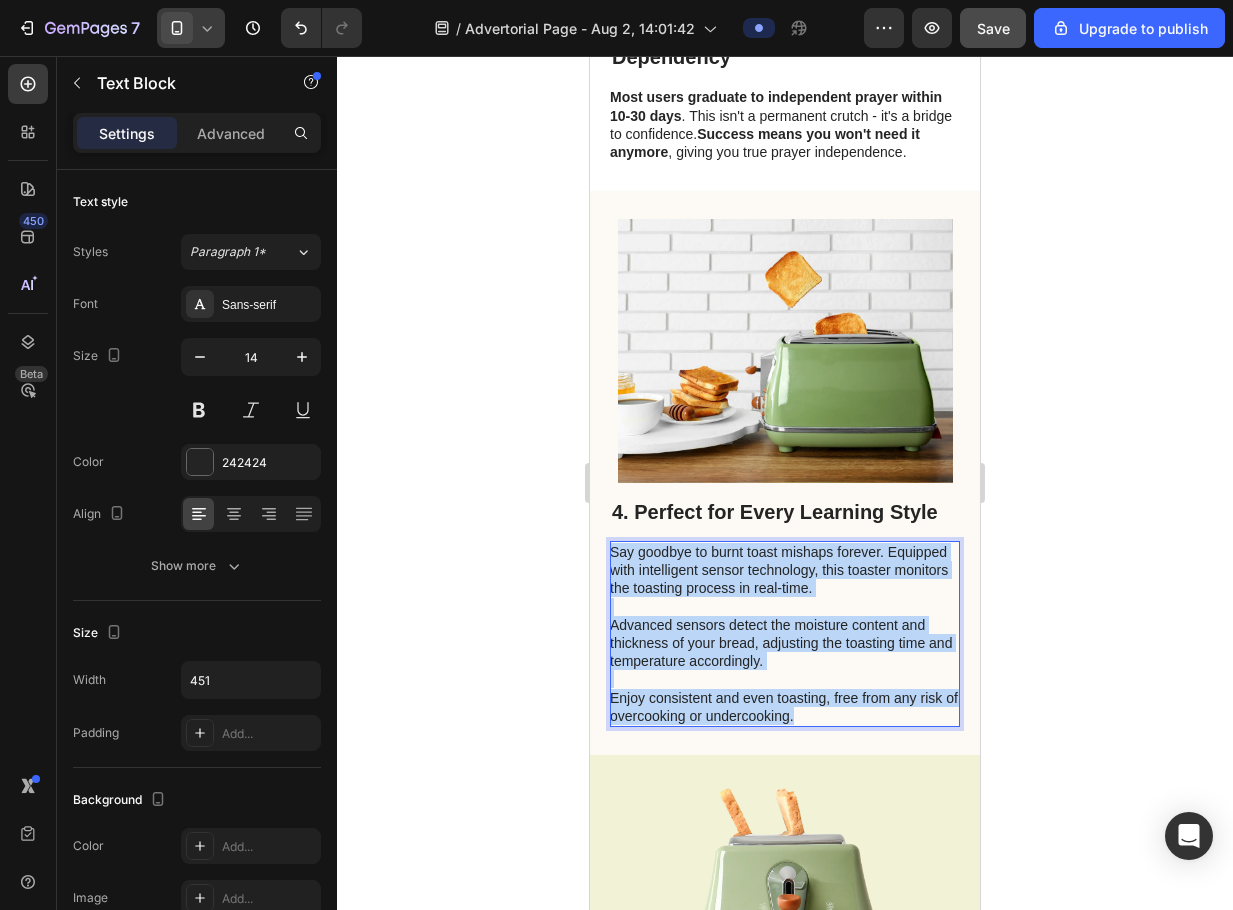 drag, startPoint x: 833, startPoint y: 730, endPoint x: 612, endPoint y: 573, distance: 271.0904 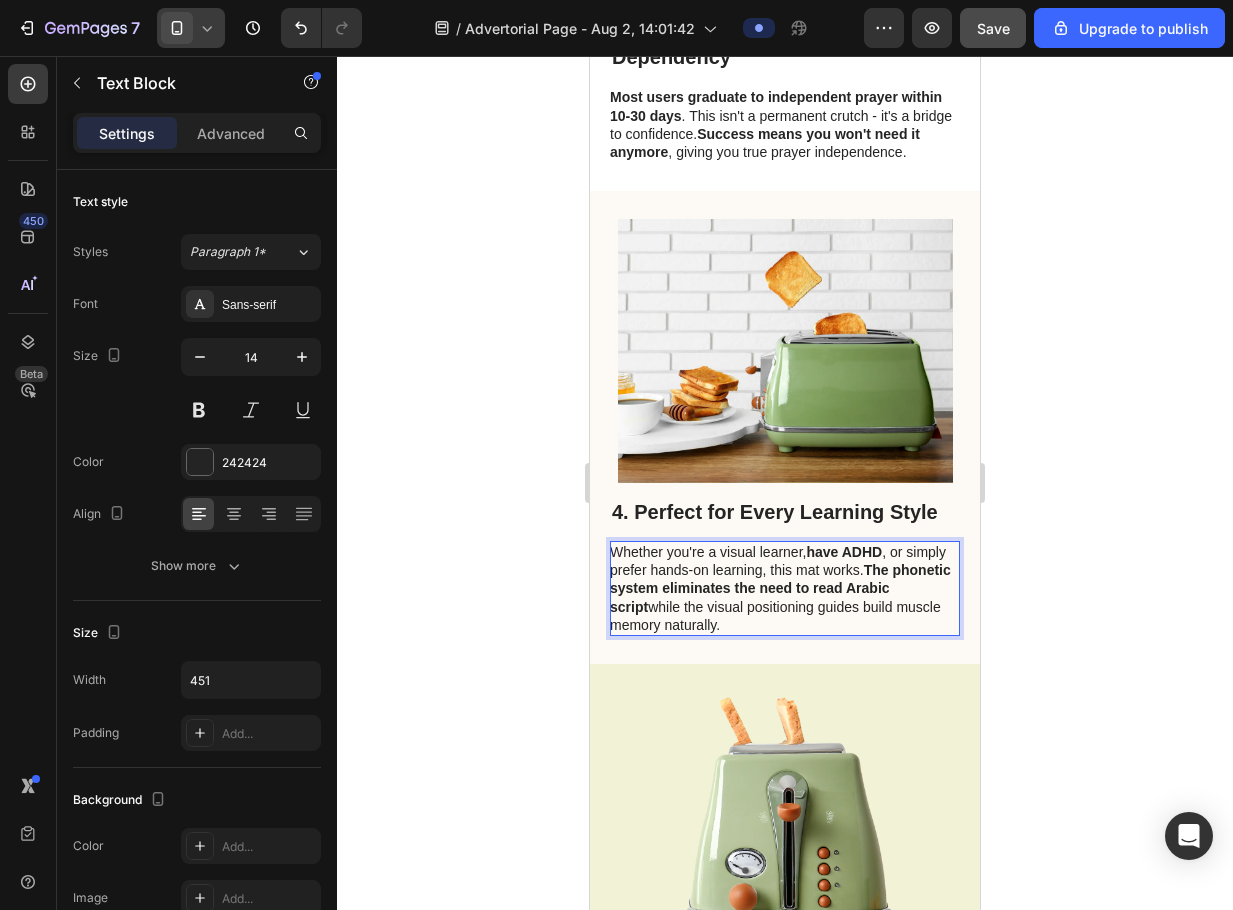 click 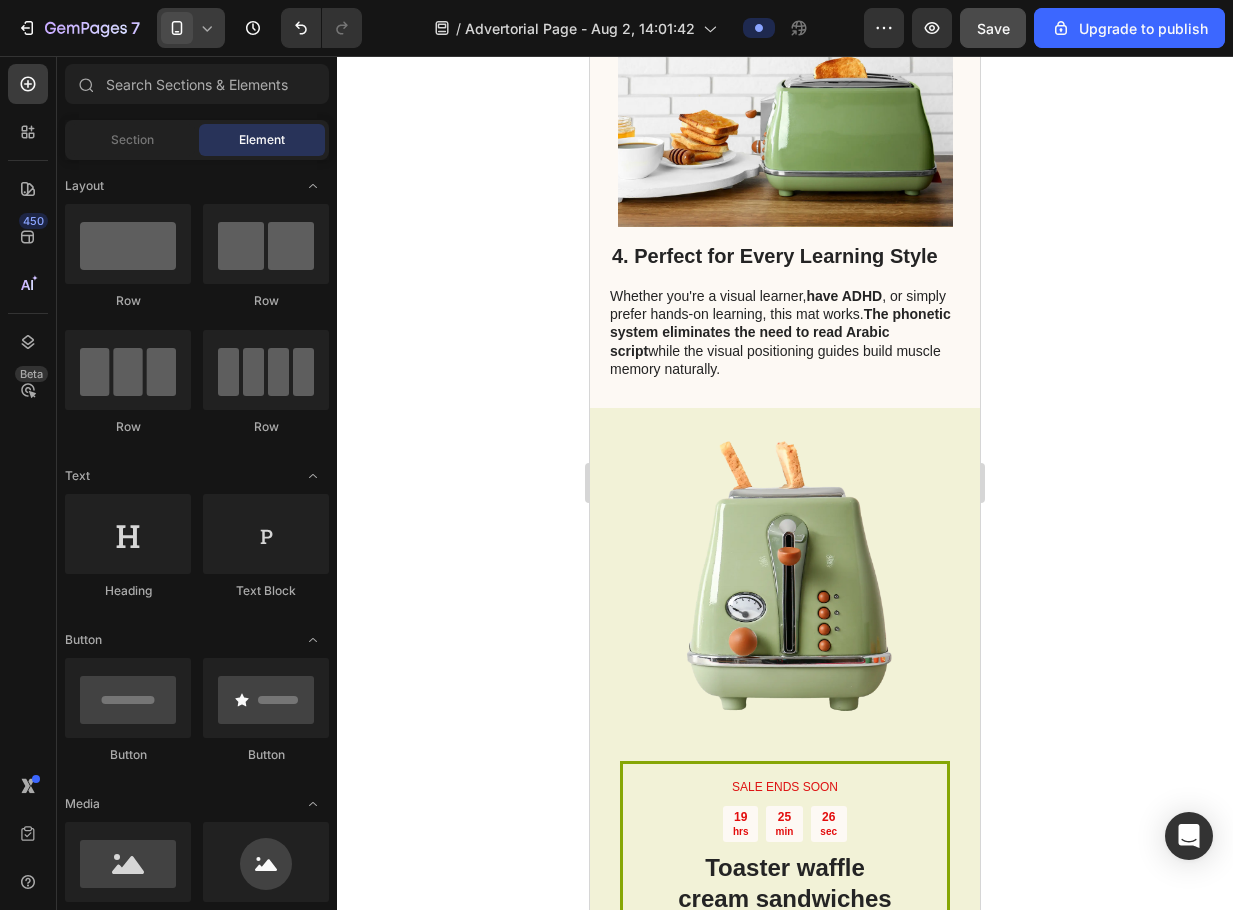 scroll, scrollTop: 1700, scrollLeft: 0, axis: vertical 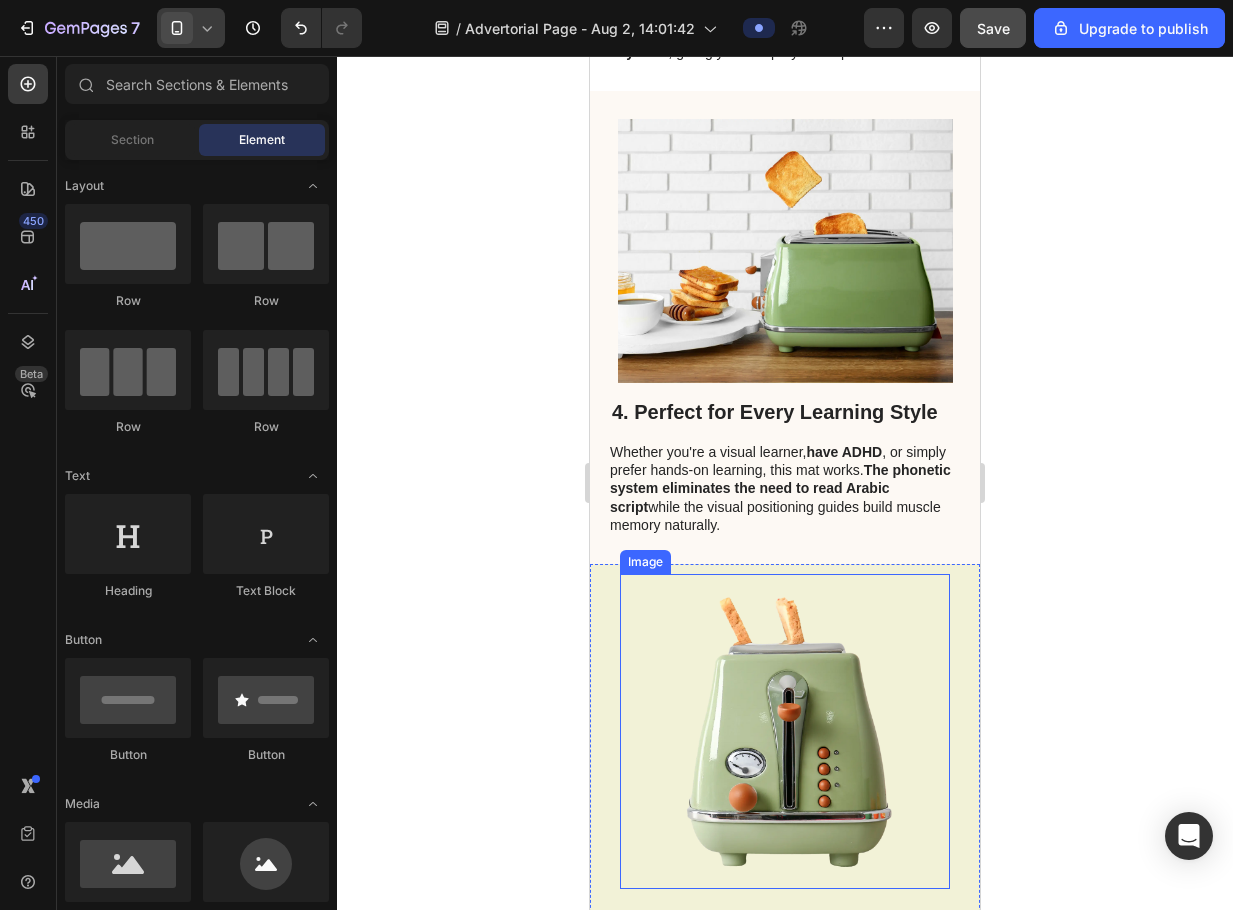 click at bounding box center (785, 731) 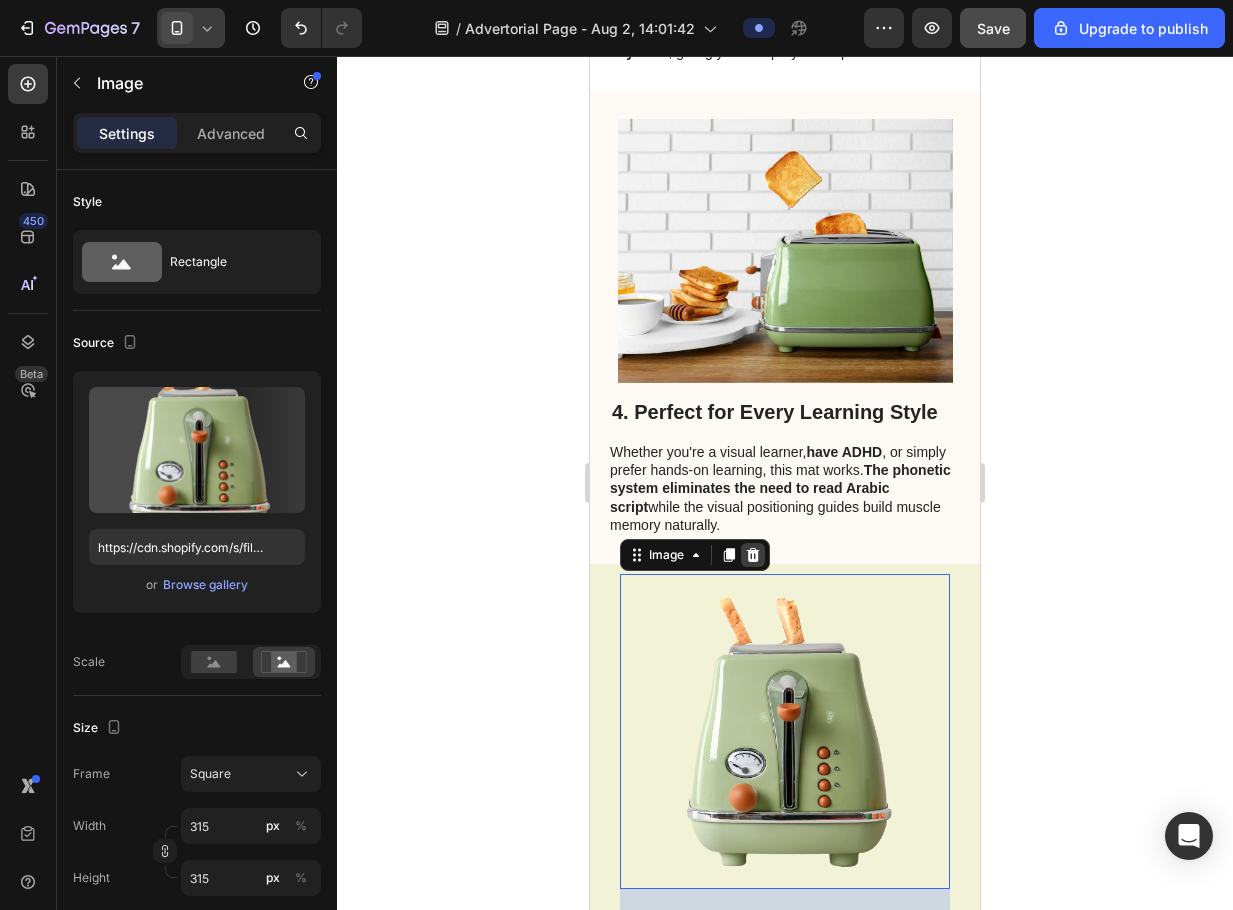 click 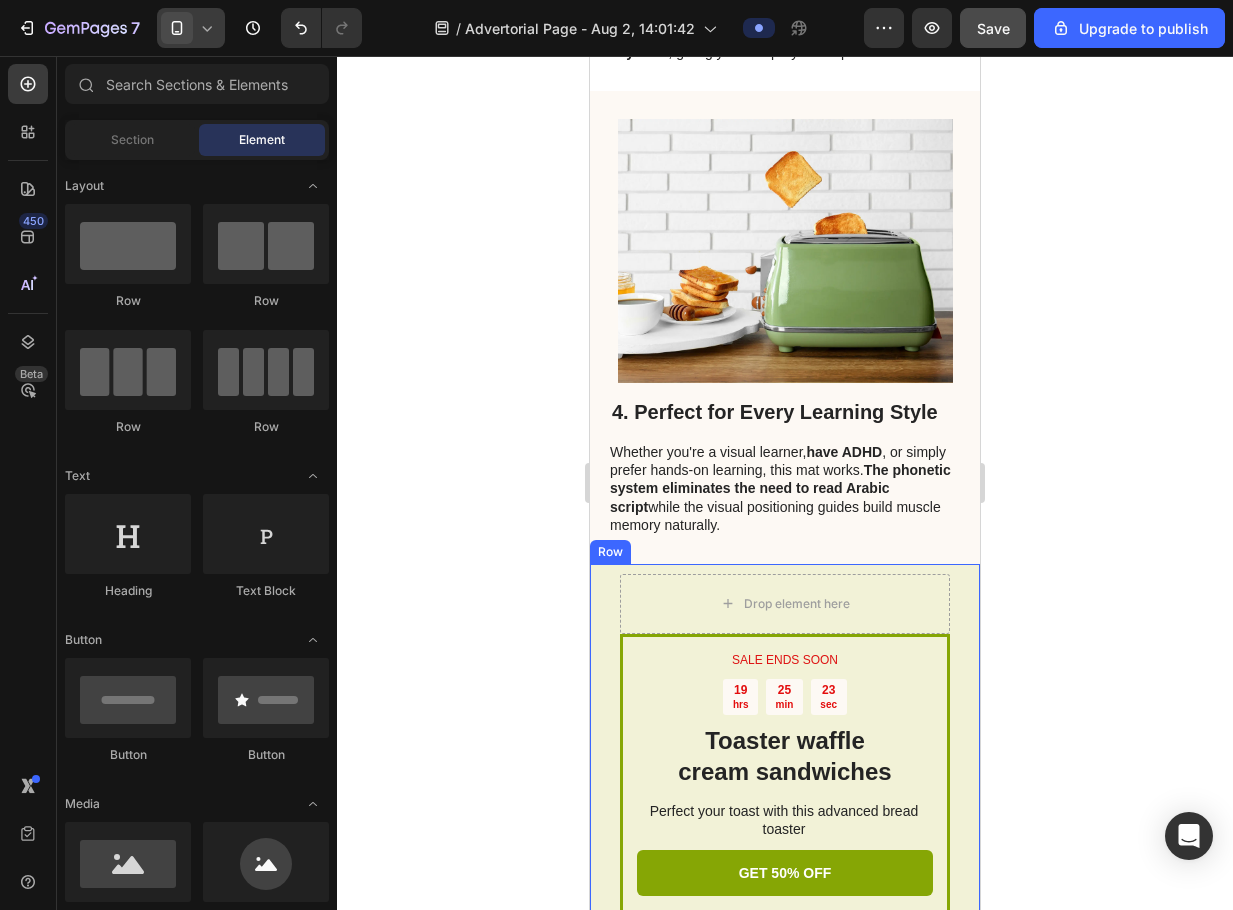 click on "SALE ENDS SOON Text Block 19 hrs 25 min 23 sec Countdown Timer Toaster waffle cream sandwiches Heading Perfect your toast with this advanced bread toaster Text Block GET 50% OFF Button Sell-out Risk:  High Text Block | Text Block FREE  shipping Text Block Row Try it today with a 30-Day Money Back Guarantee! Text Block Row
Drop element here Row" at bounding box center [785, 795] 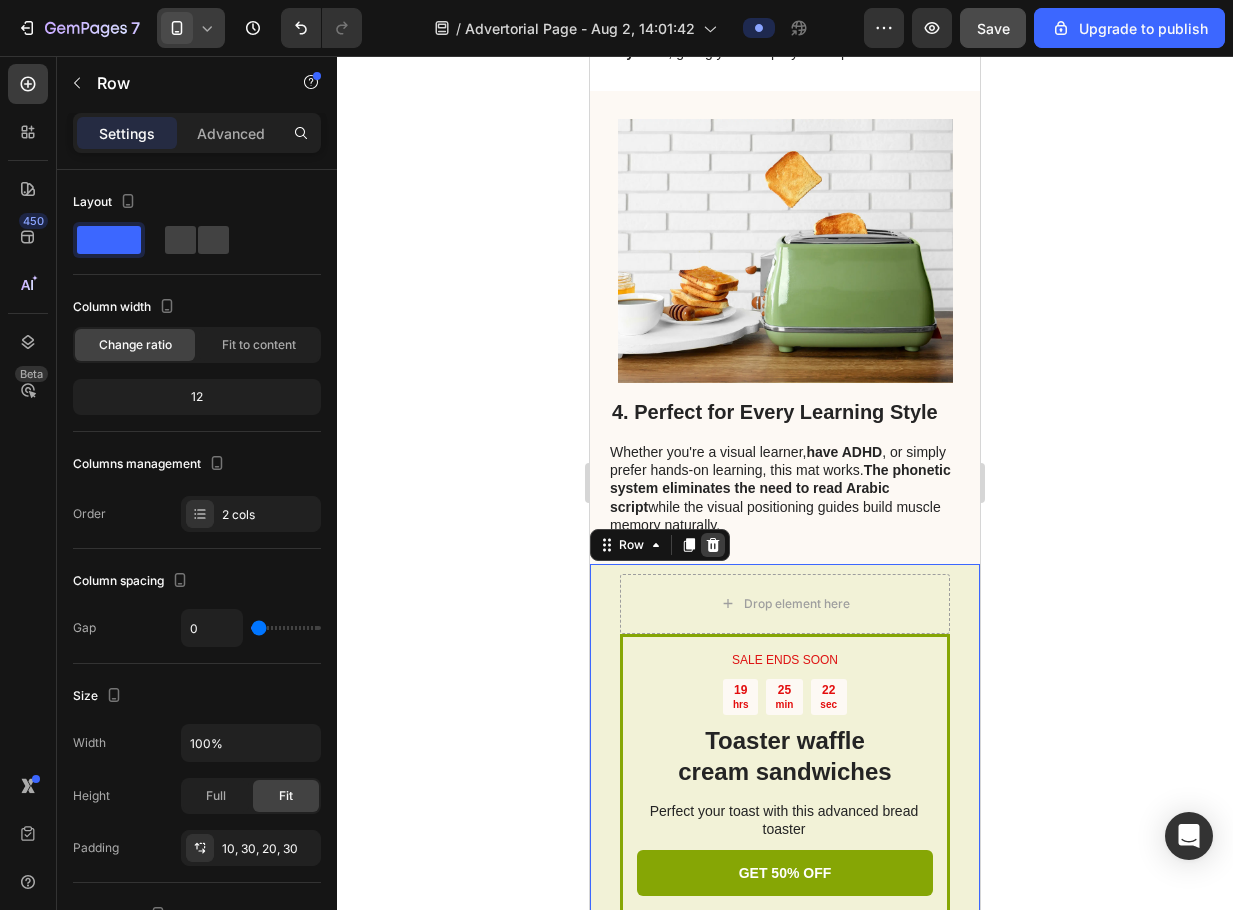click 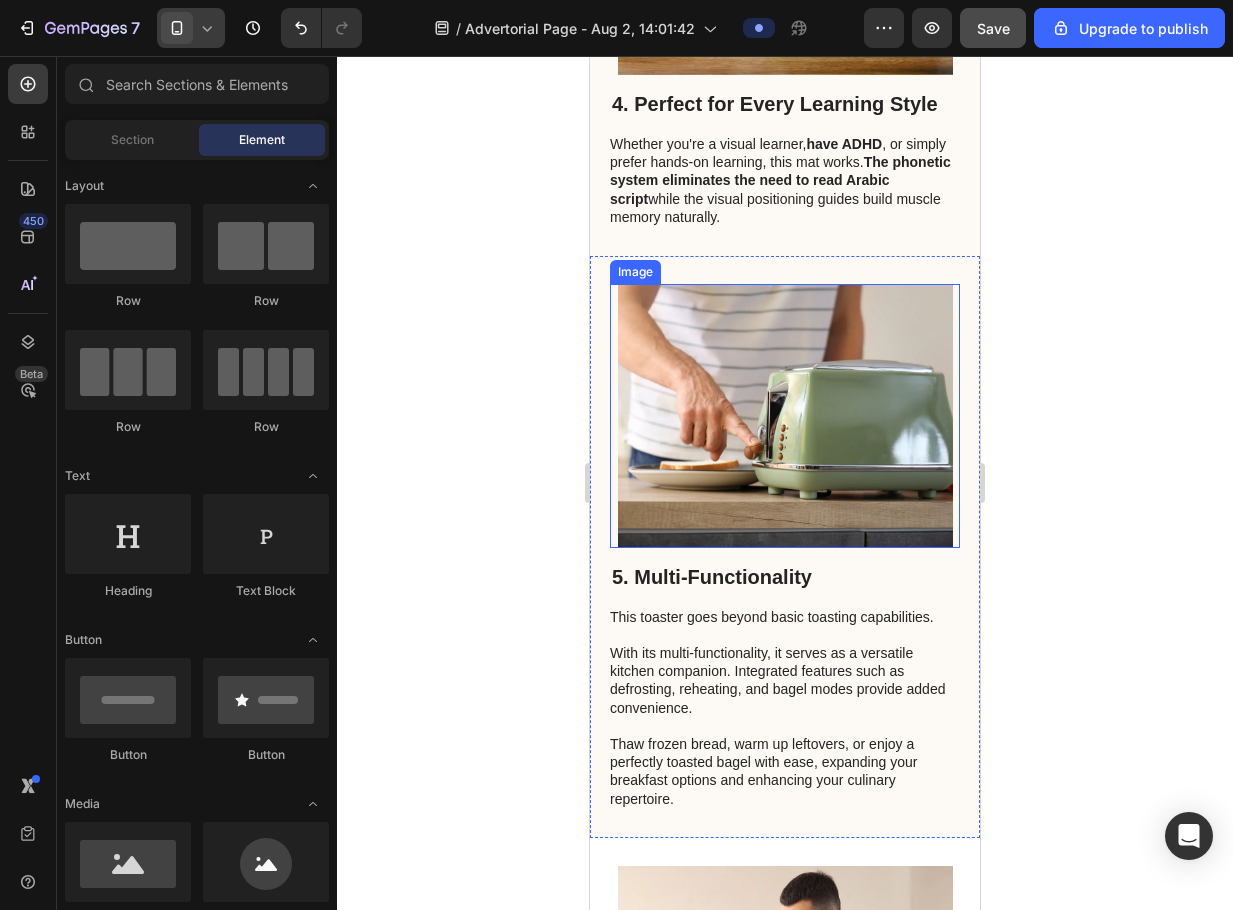 scroll, scrollTop: 2100, scrollLeft: 0, axis: vertical 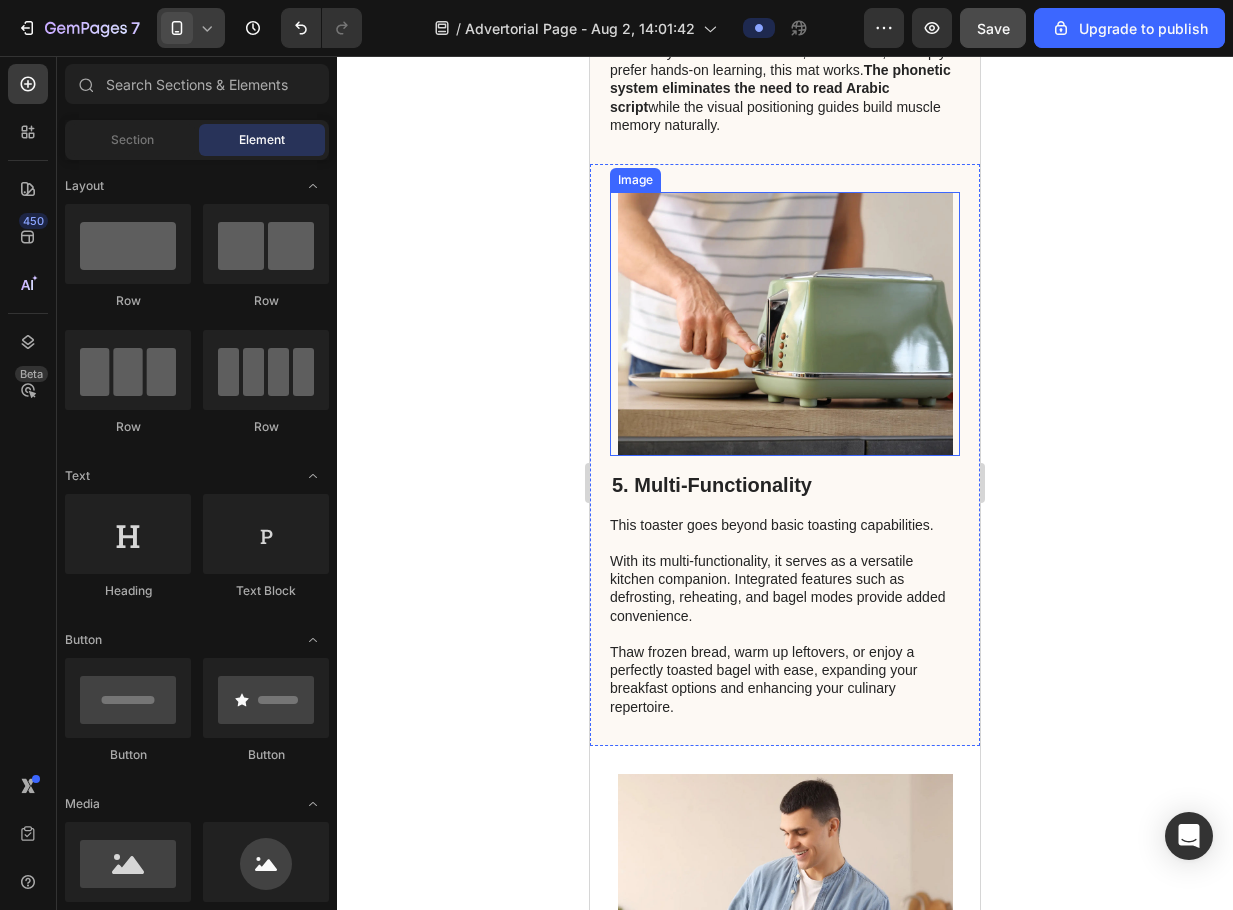 click at bounding box center (785, 324) 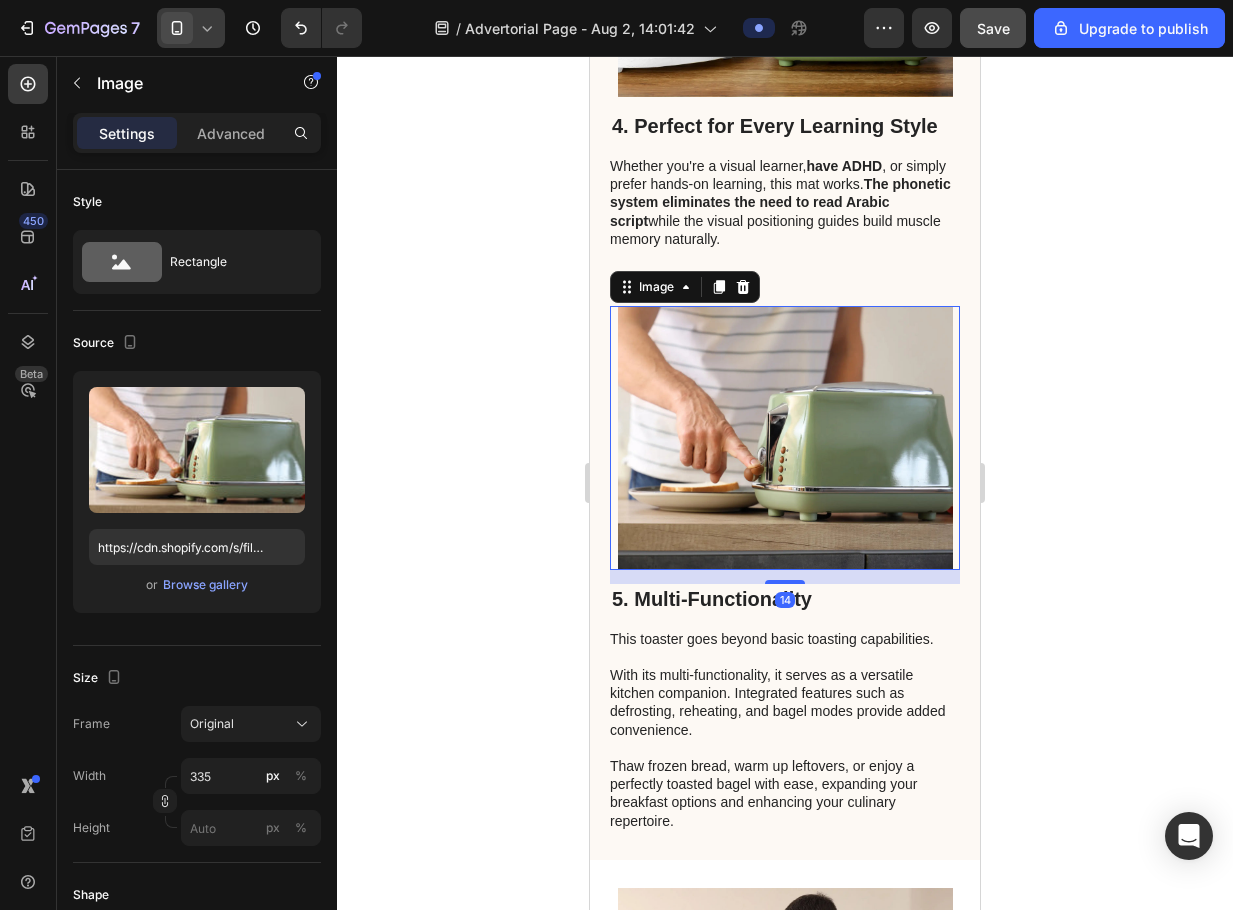 scroll, scrollTop: 1900, scrollLeft: 0, axis: vertical 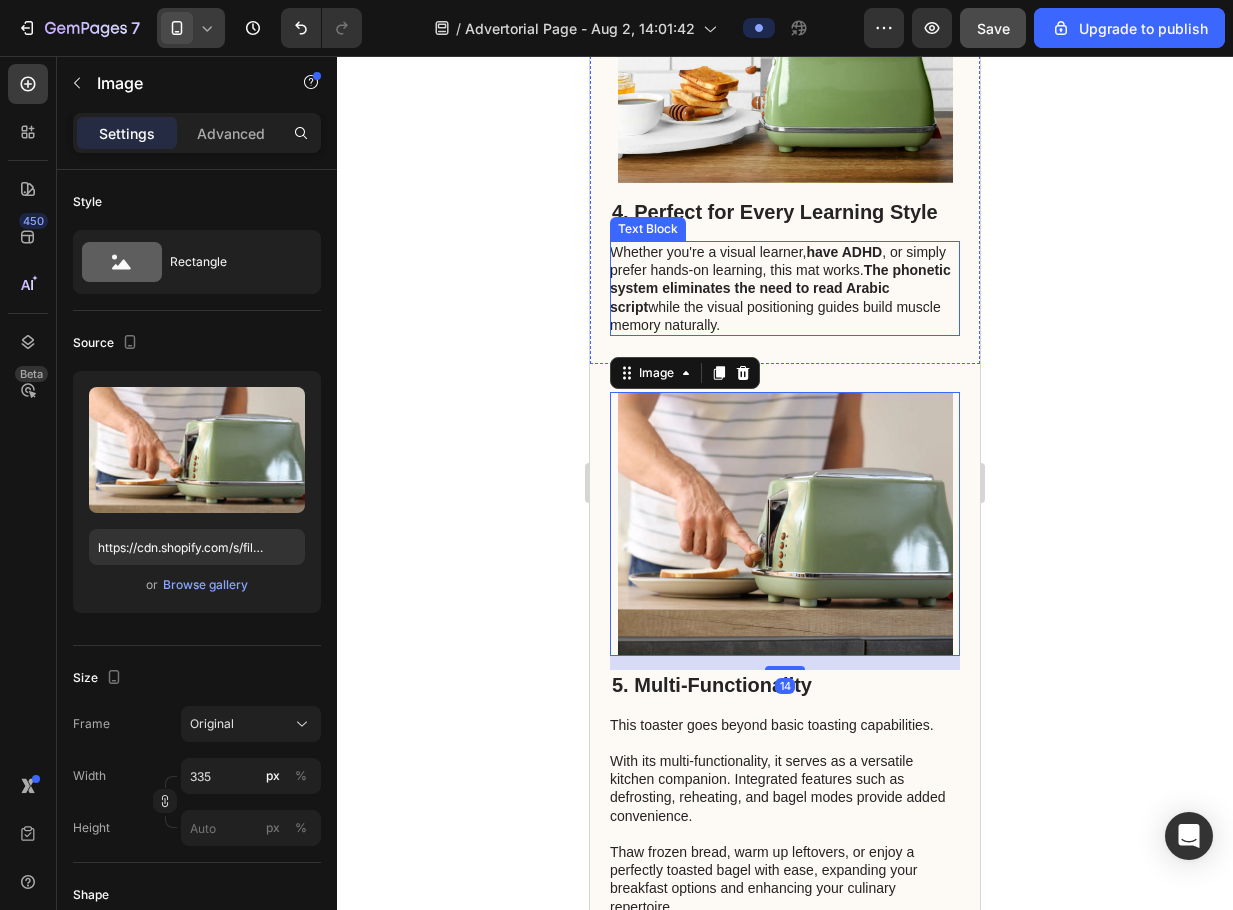 click on "Whether you're a visual learner,  have ADHD , or simply prefer hands-on learning, this mat works.  The phonetic system eliminates the need to read Arabic script  while the visual positioning guides build muscle memory naturally." at bounding box center [784, 288] 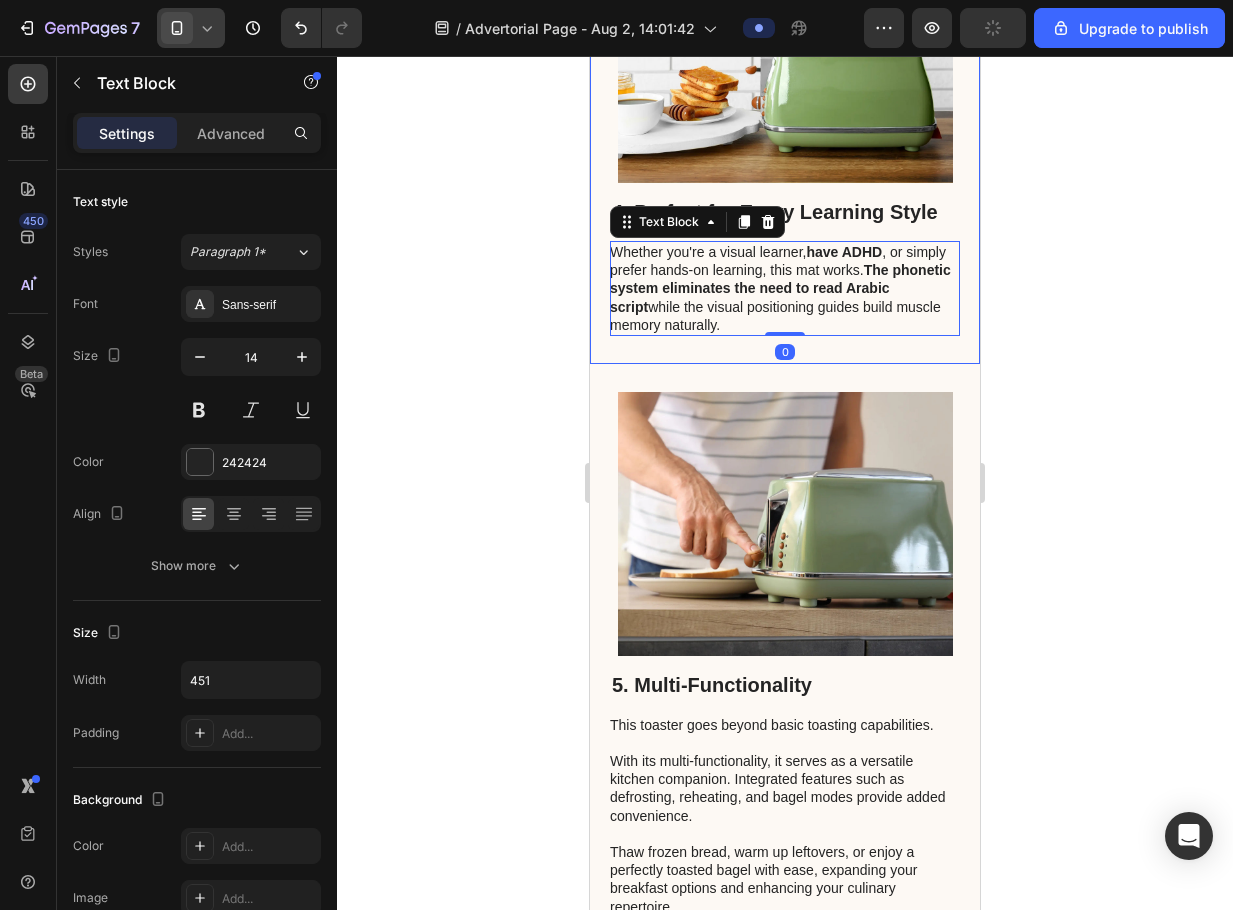 click on "4. Perfect for Every Learning Style Heading Whether you're a visual learner,  have ADHD , or simply prefer hands-on learning, this mat works.  The phonetic system eliminates the need to read Arabic script  while the visual positioning guides build muscle memory naturally. Text Block   0 Image Row" at bounding box center (785, 127) 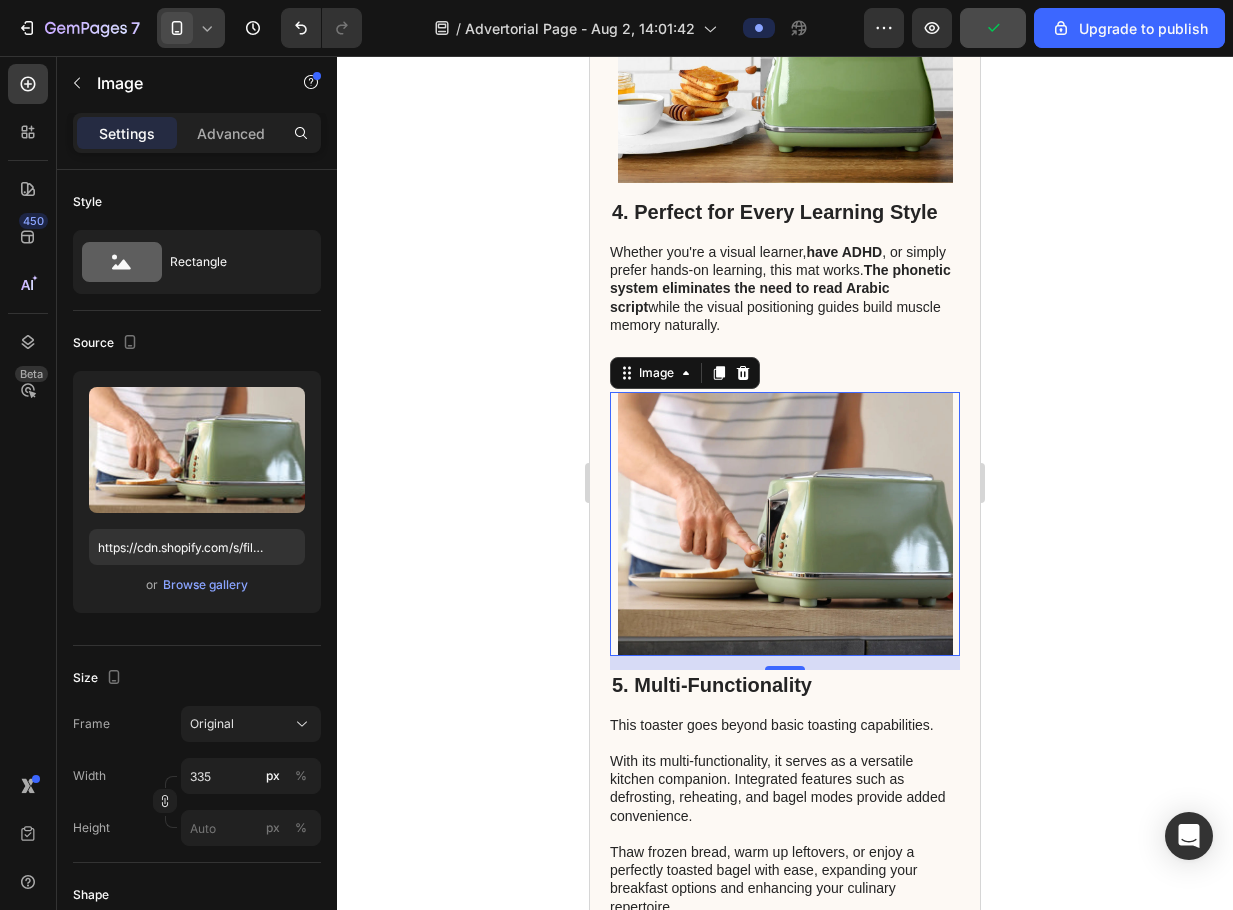 click at bounding box center (785, 524) 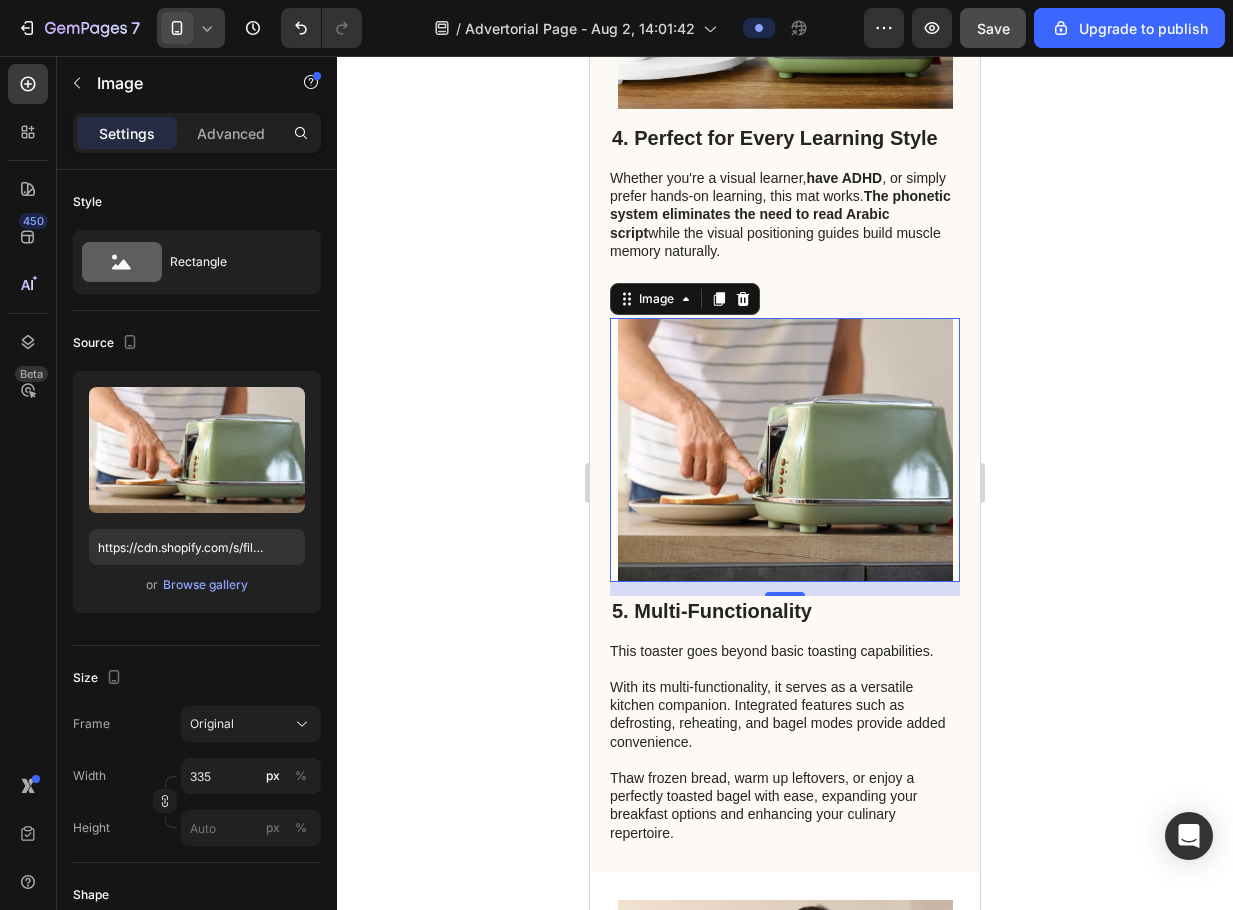 scroll, scrollTop: 2000, scrollLeft: 0, axis: vertical 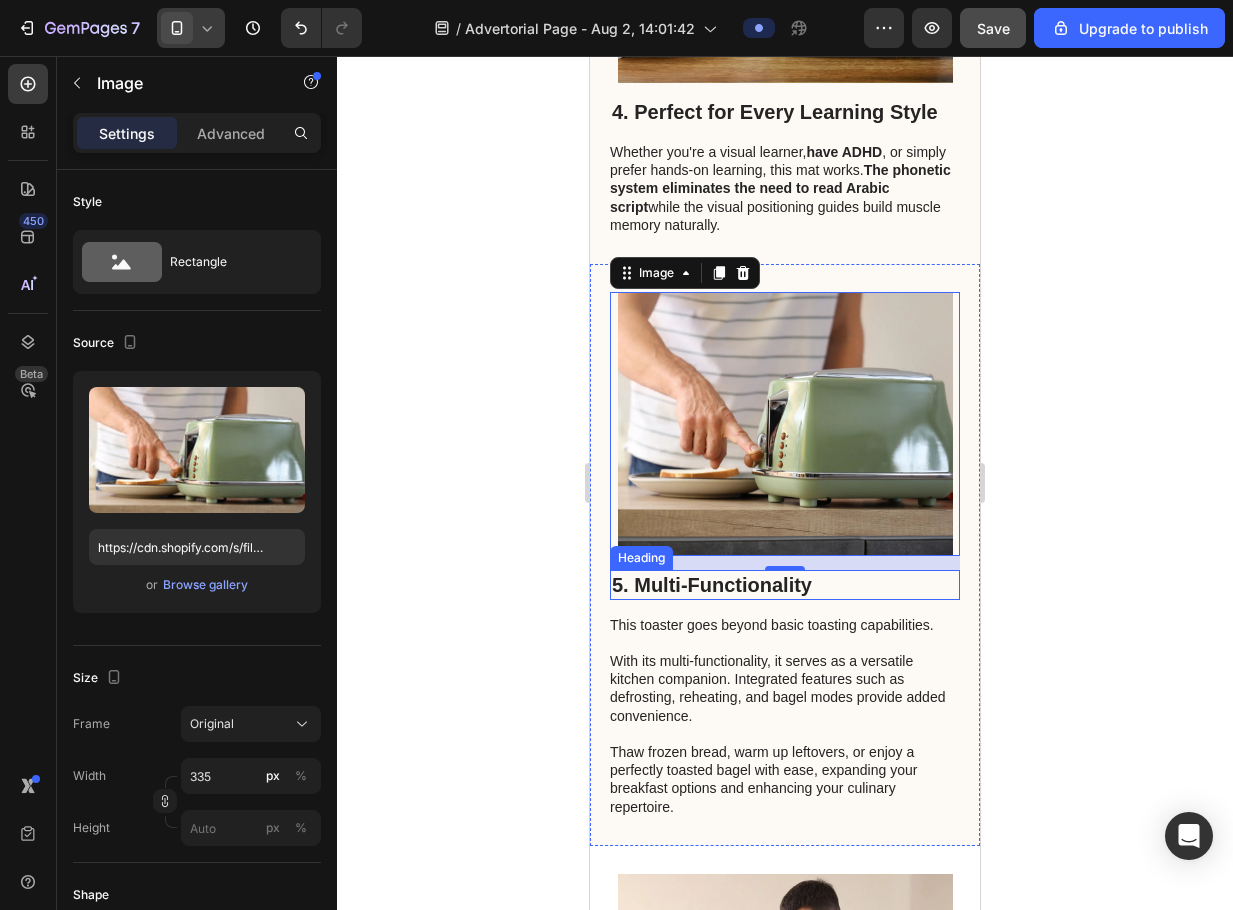 click on "5. Multi-Functionality" at bounding box center [785, 585] 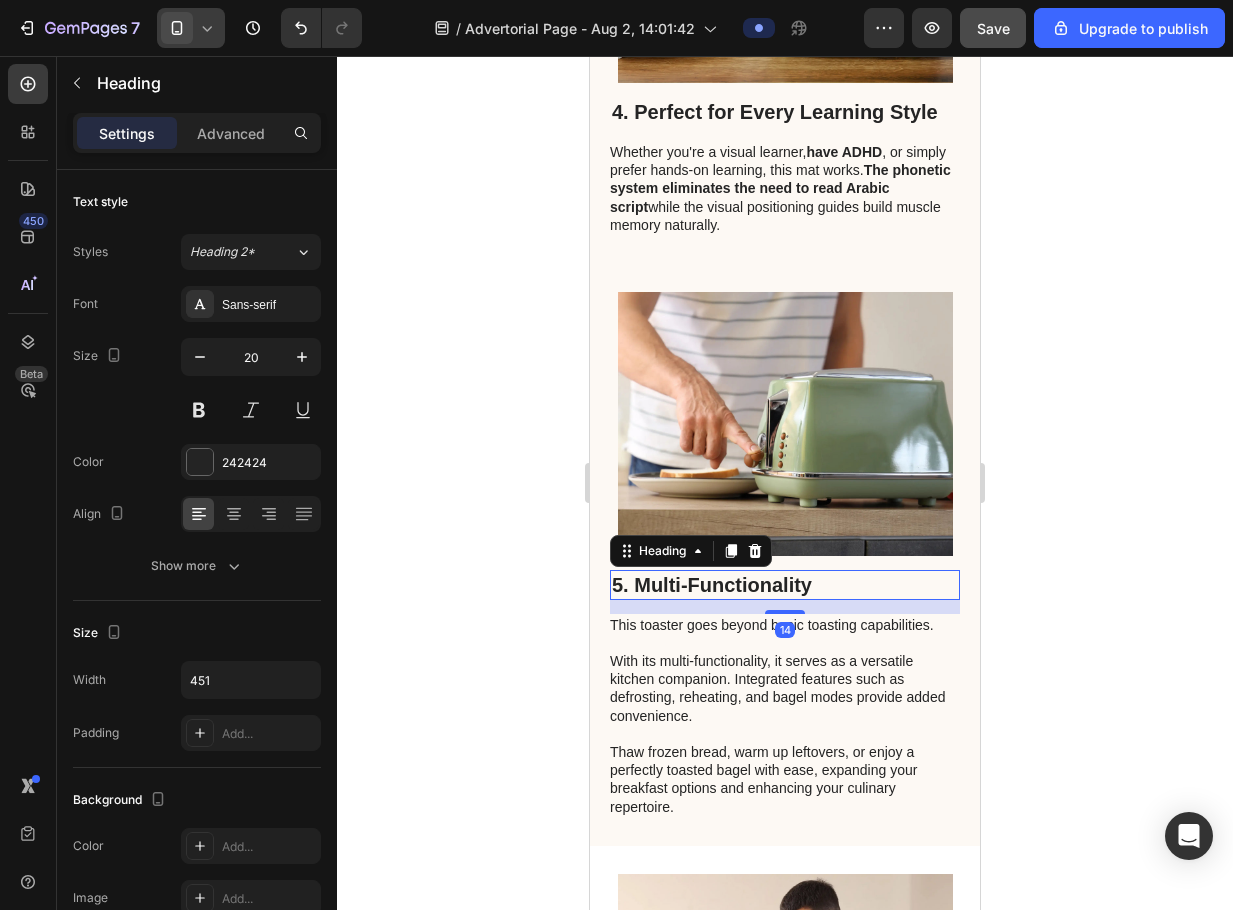 click on "5. Multi-Functionality" at bounding box center (785, 585) 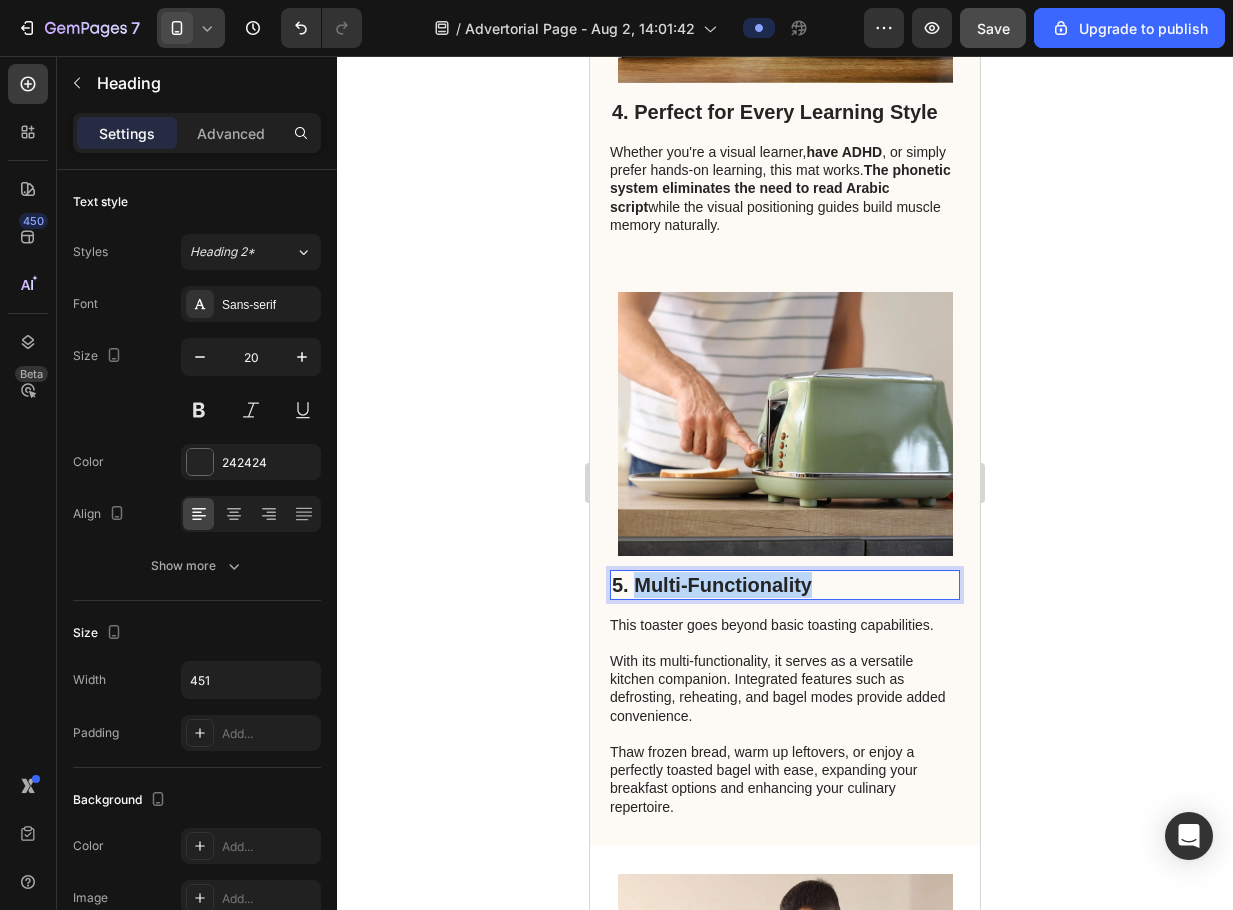 drag, startPoint x: 637, startPoint y: 604, endPoint x: 845, endPoint y: 598, distance: 208.08652 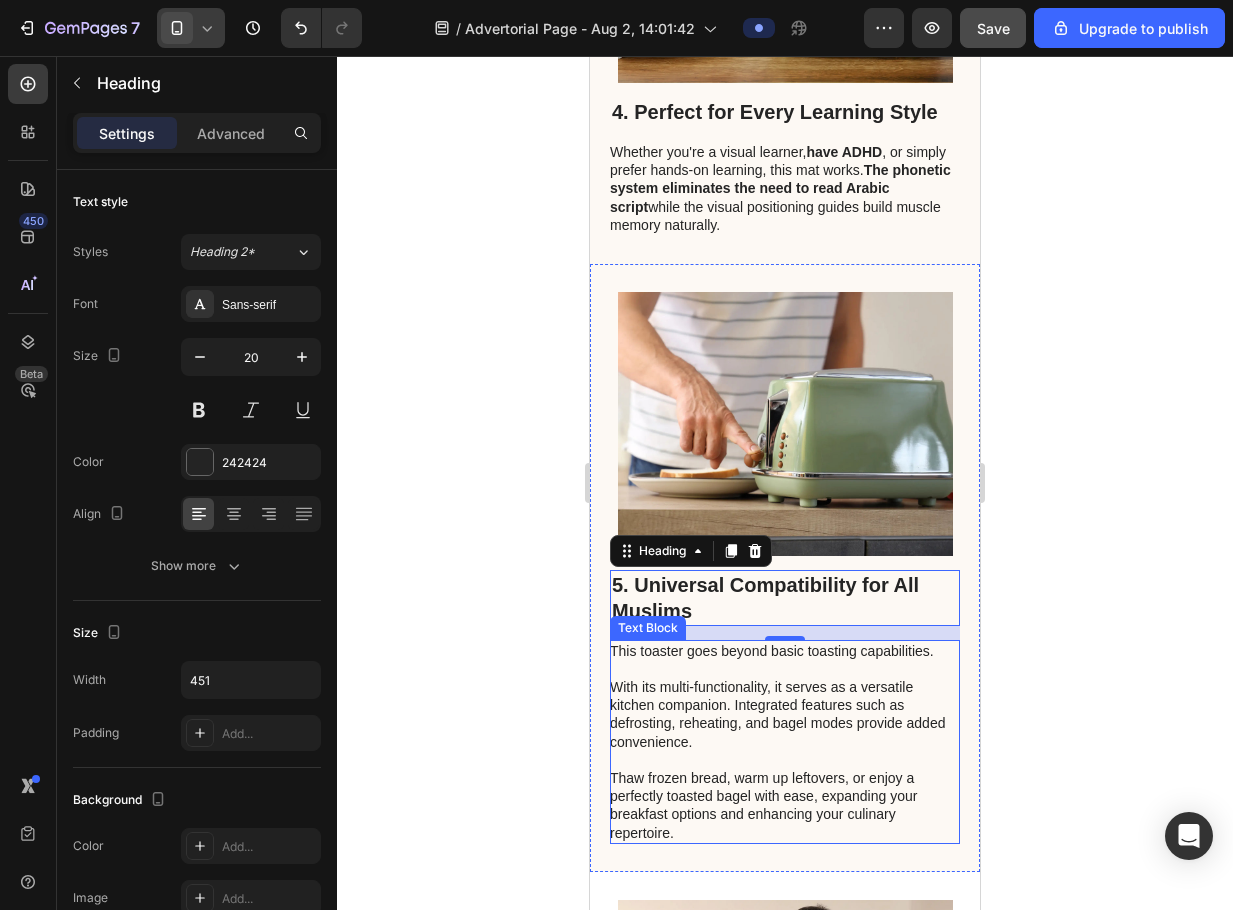 click on "This toaster goes beyond basic toasting capabilities.  With its multi-functionality, it serves as a versatile kitchen companion. Integrated features such as defrosting, reheating, and bagel modes provide added convenience.  Thaw frozen bread, warm up leftovers, or enjoy a perfectly toasted bagel with ease, expanding your breakfast options and enhancing your culinary repertoire." at bounding box center [784, 742] 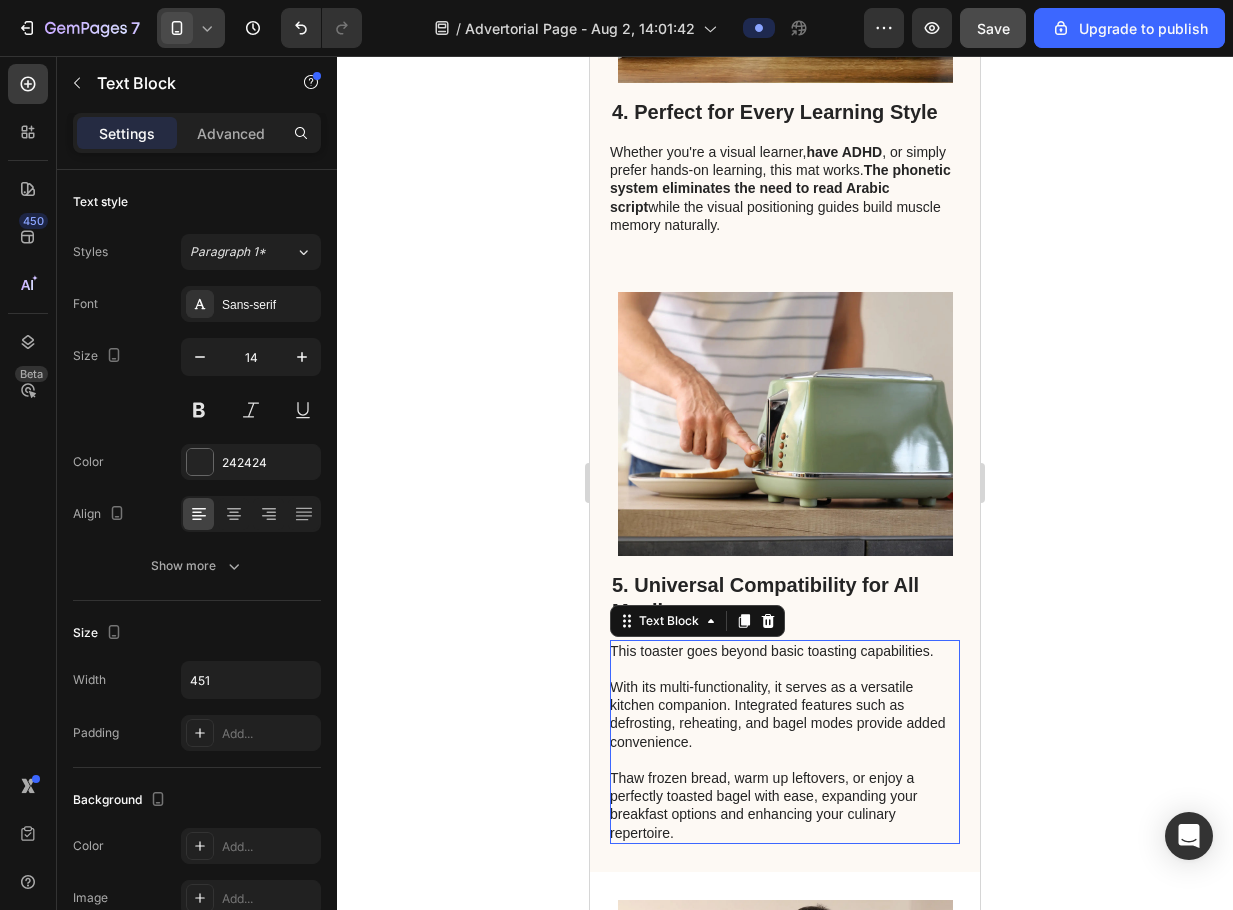 click on "This toaster goes beyond basic toasting capabilities.  With its multi-functionality, it serves as a versatile kitchen companion. Integrated features such as defrosting, reheating, and bagel modes provide added convenience.  Thaw frozen bread, warm up leftovers, or enjoy a perfectly toasted bagel with ease, expanding your breakfast options and enhancing your culinary repertoire." at bounding box center [784, 742] 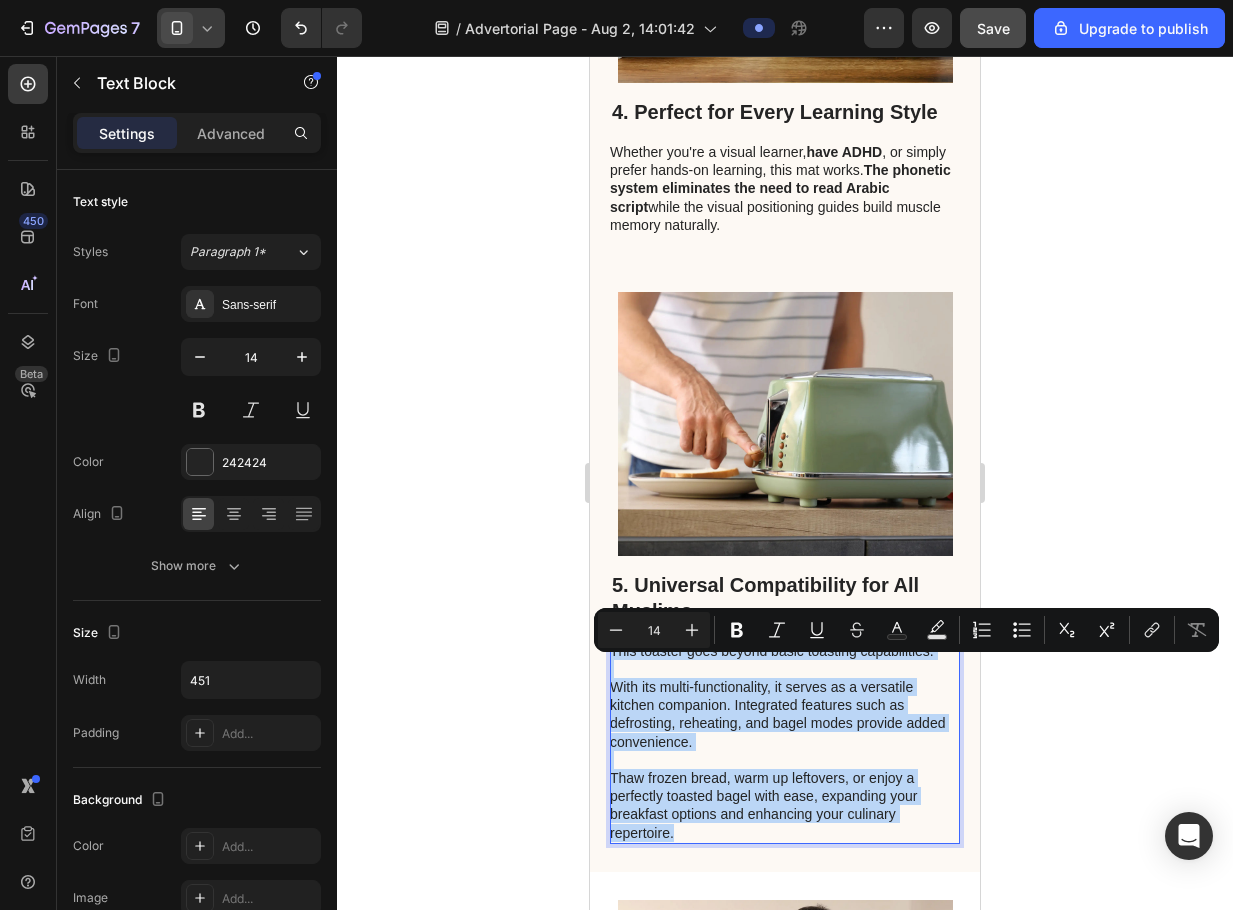 drag, startPoint x: 732, startPoint y: 847, endPoint x: 612, endPoint y: 671, distance: 213.01643 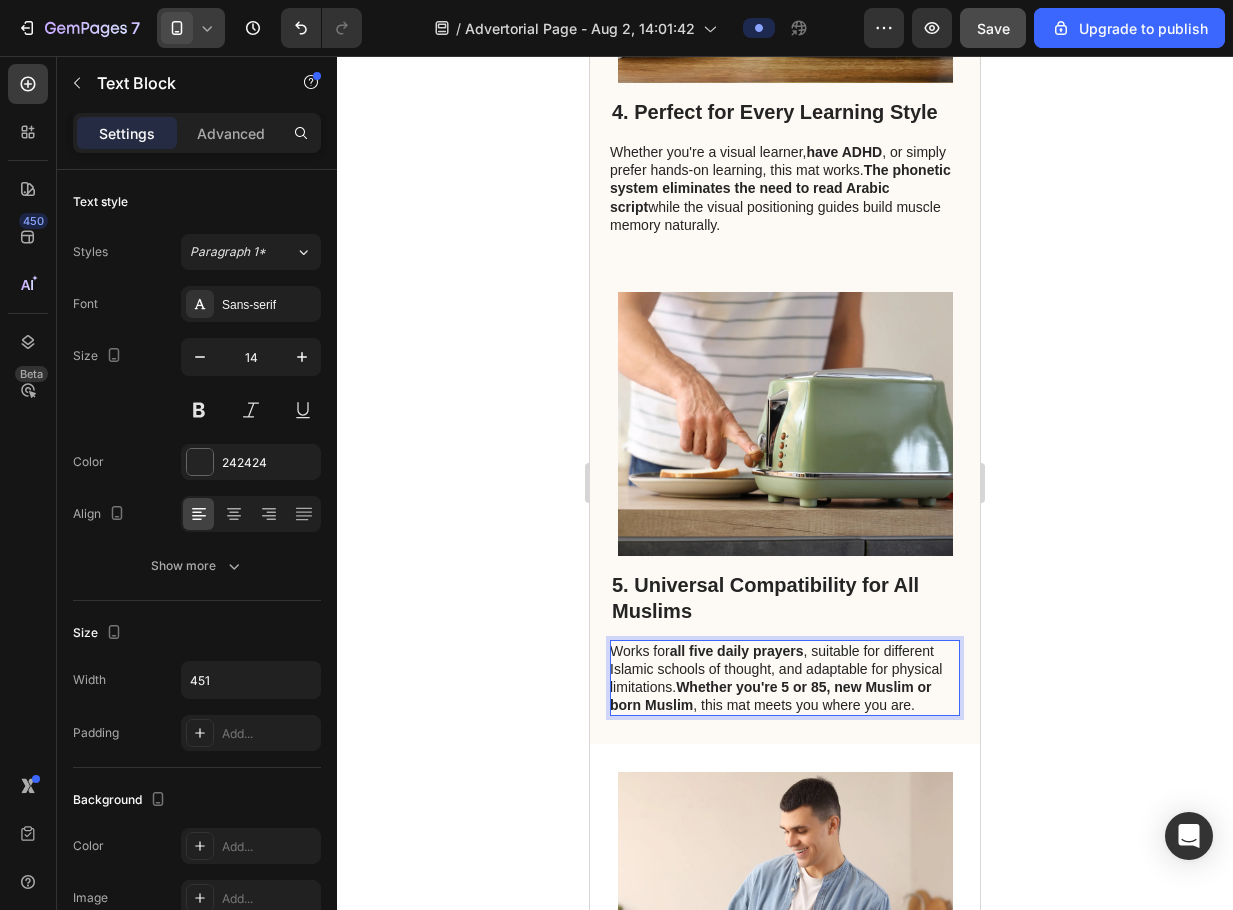 click 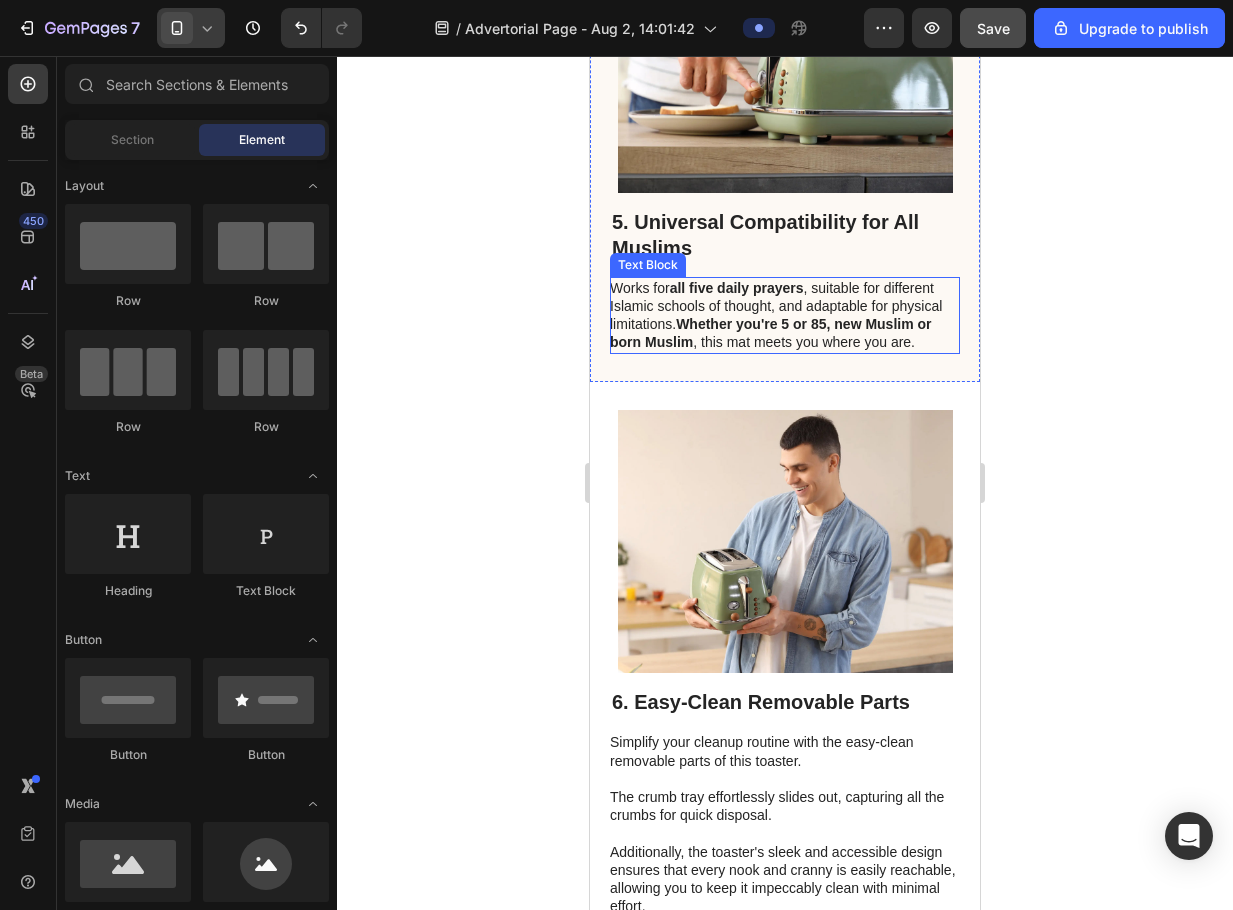 scroll, scrollTop: 2500, scrollLeft: 0, axis: vertical 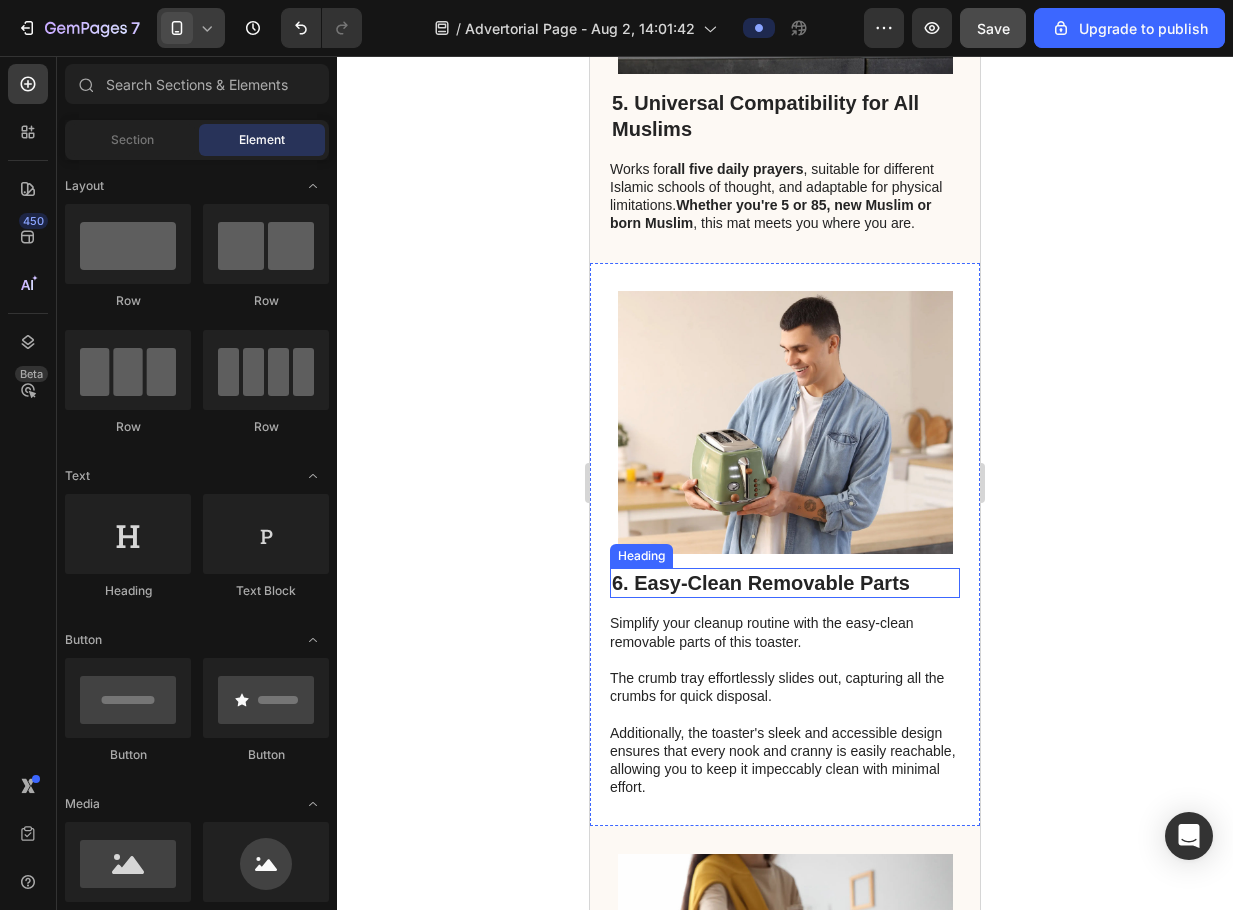 click on "6. Easy-Clean Removable Parts" at bounding box center (785, 583) 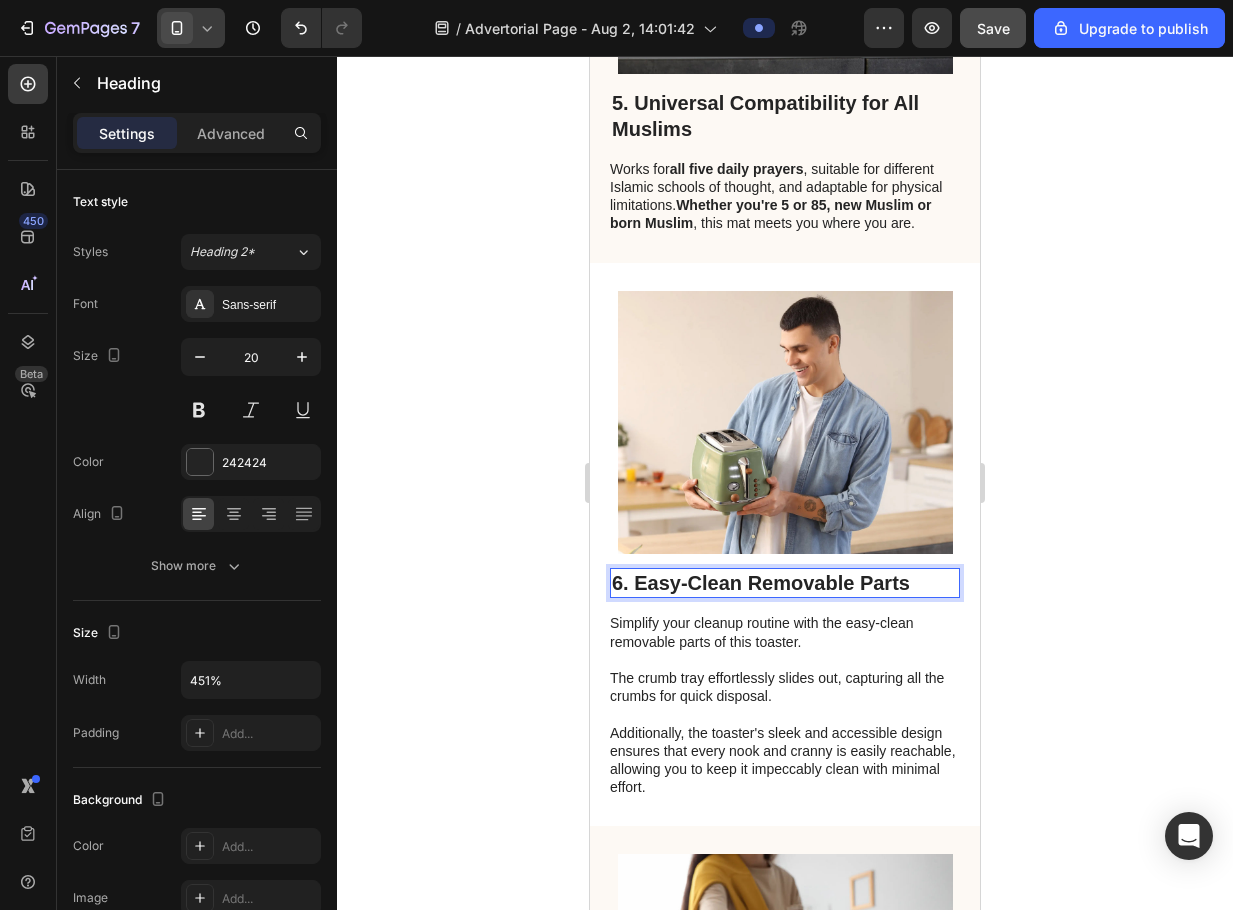 click on "6. Easy-Clean Removable Parts" at bounding box center (785, 583) 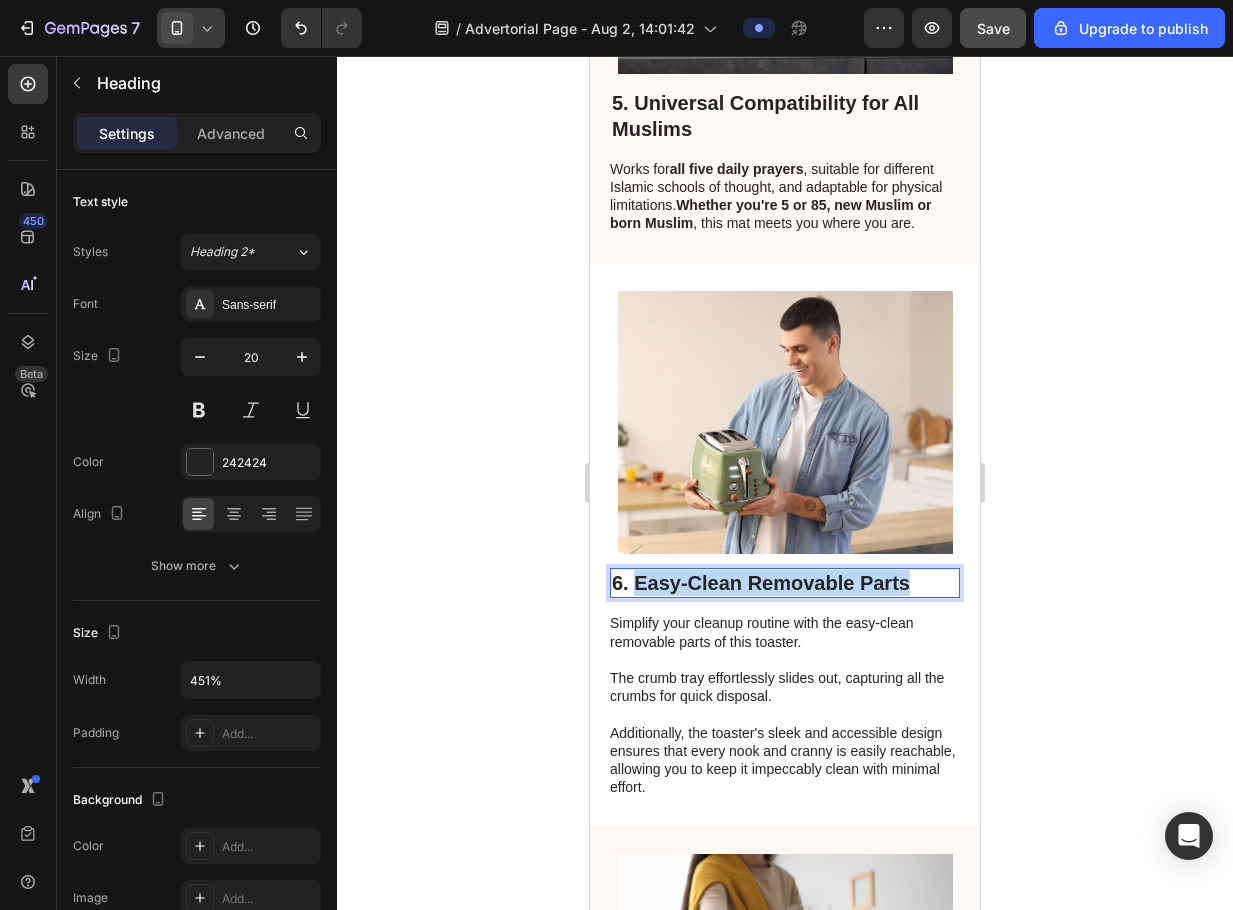 drag, startPoint x: 635, startPoint y: 582, endPoint x: 924, endPoint y: 593, distance: 289.20926 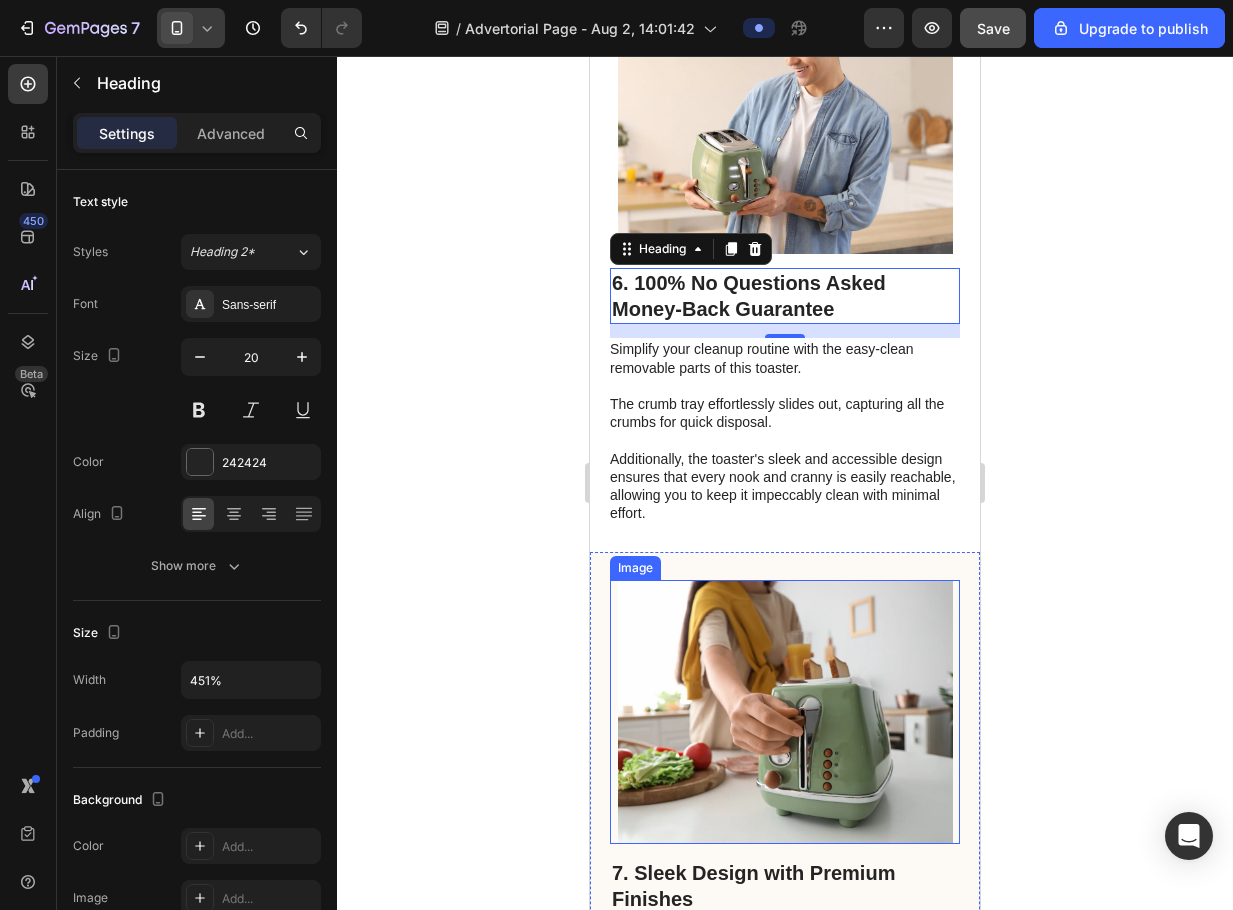scroll, scrollTop: 3000, scrollLeft: 0, axis: vertical 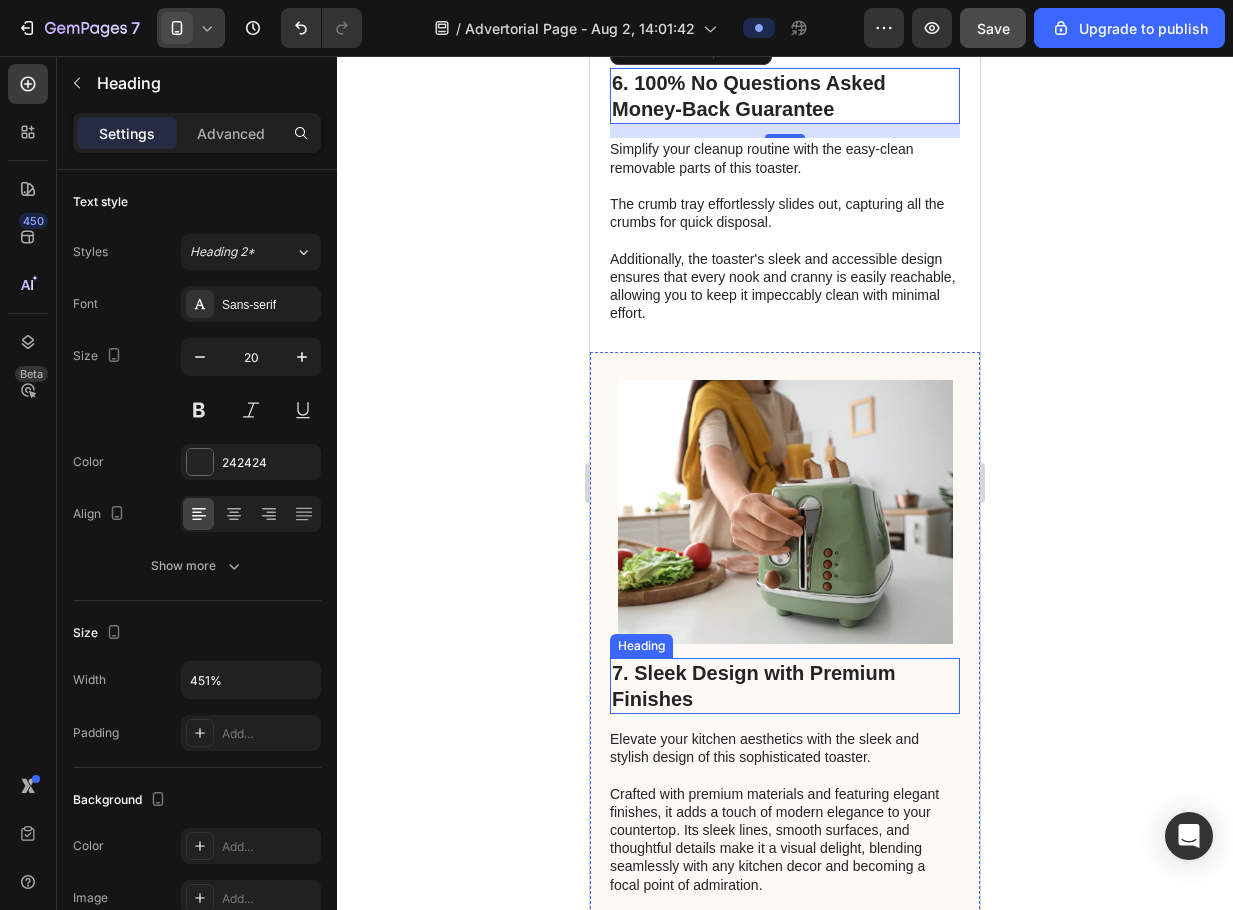 click on "7. Sleek Design with Premium Finishes" at bounding box center (785, 686) 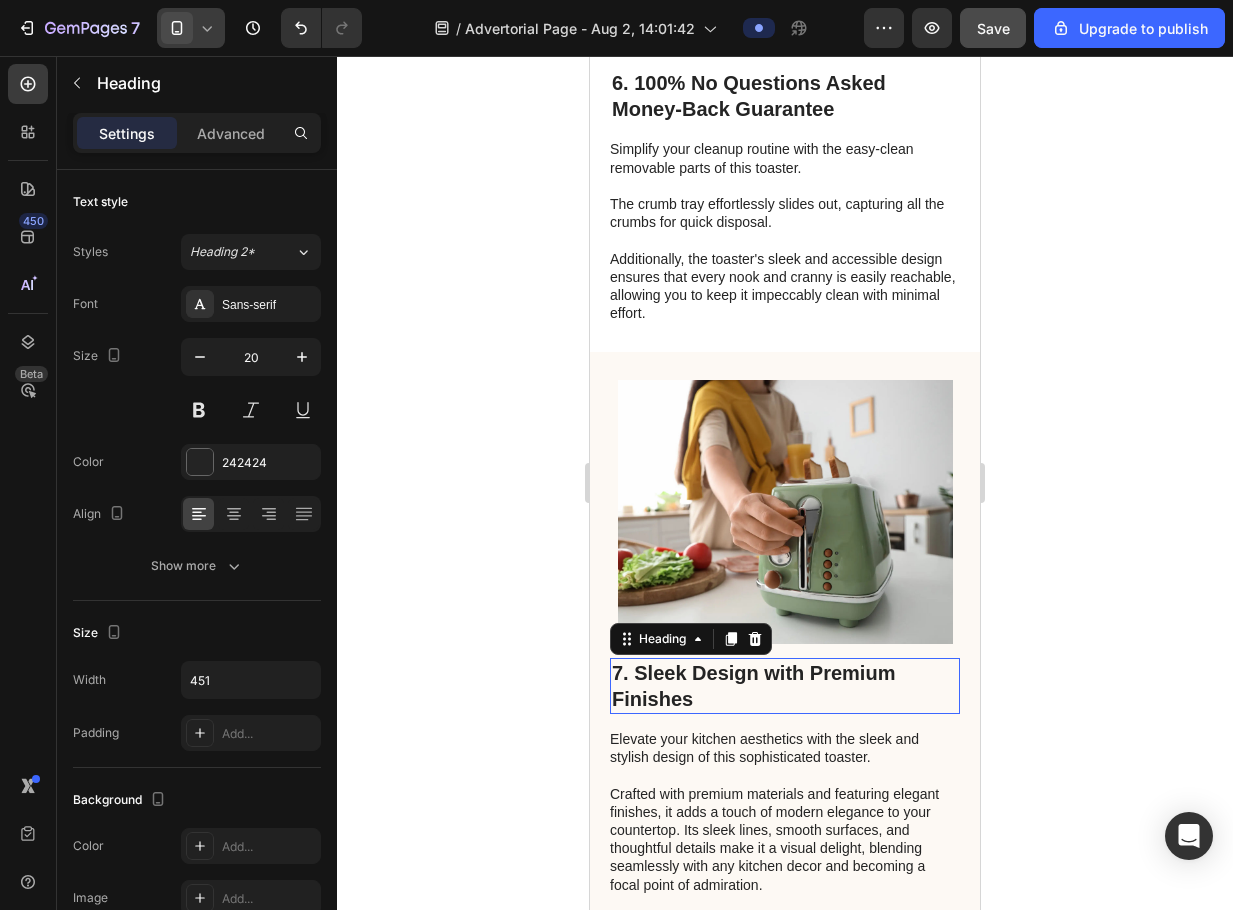 click on "7. Sleek Design with Premium Finishes" at bounding box center (785, 686) 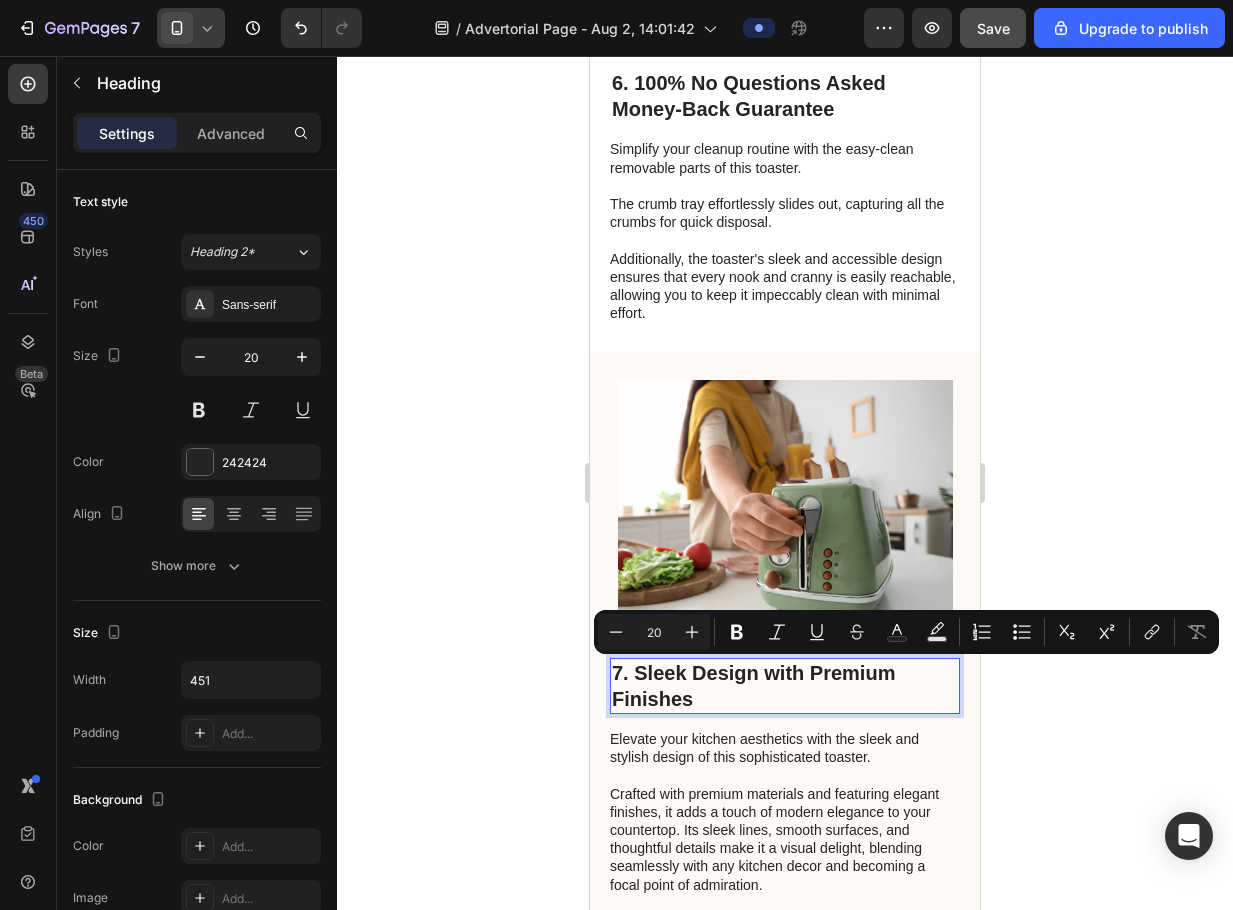 click on "7. Sleek Design with Premium Finishes" at bounding box center [785, 686] 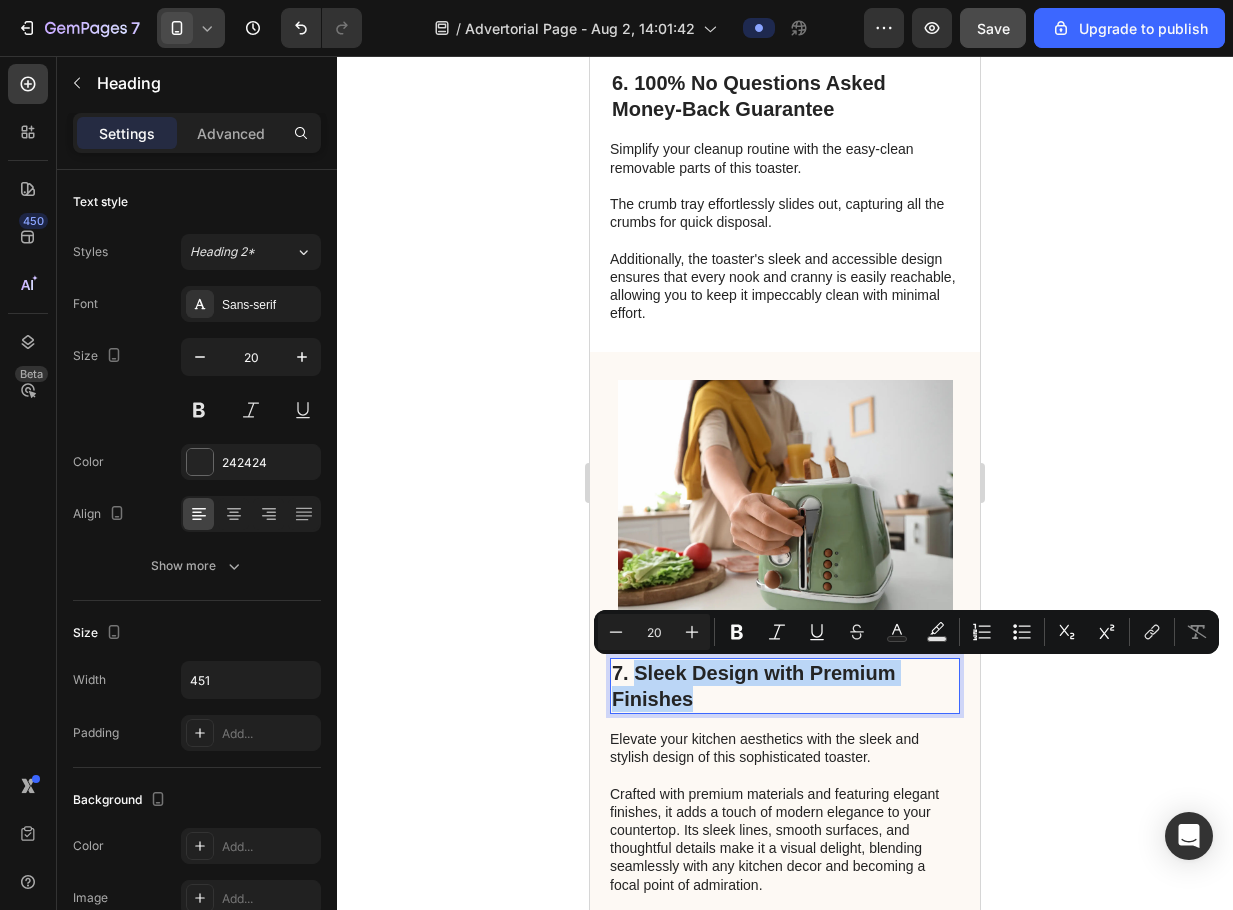drag, startPoint x: 635, startPoint y: 675, endPoint x: 762, endPoint y: 703, distance: 130.04999 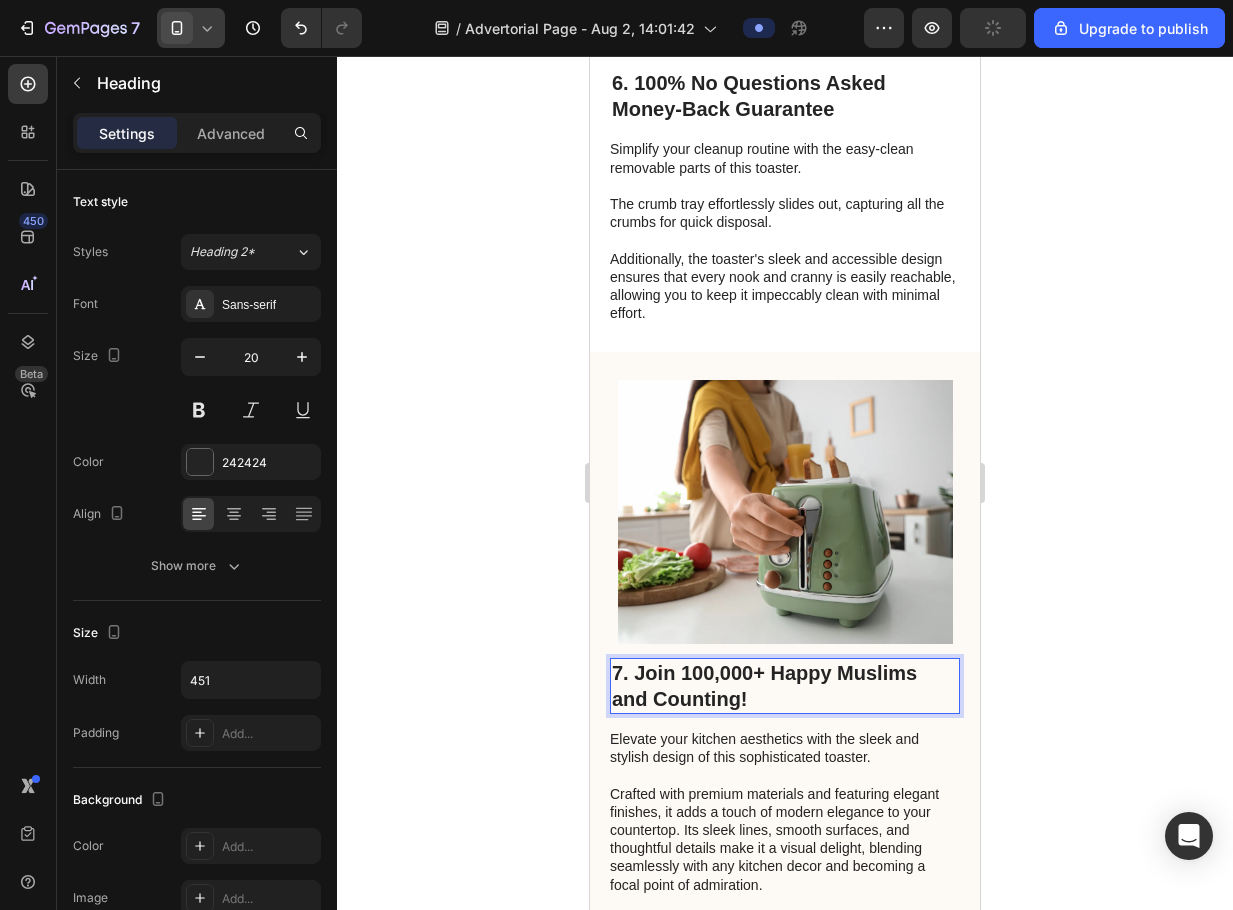 click 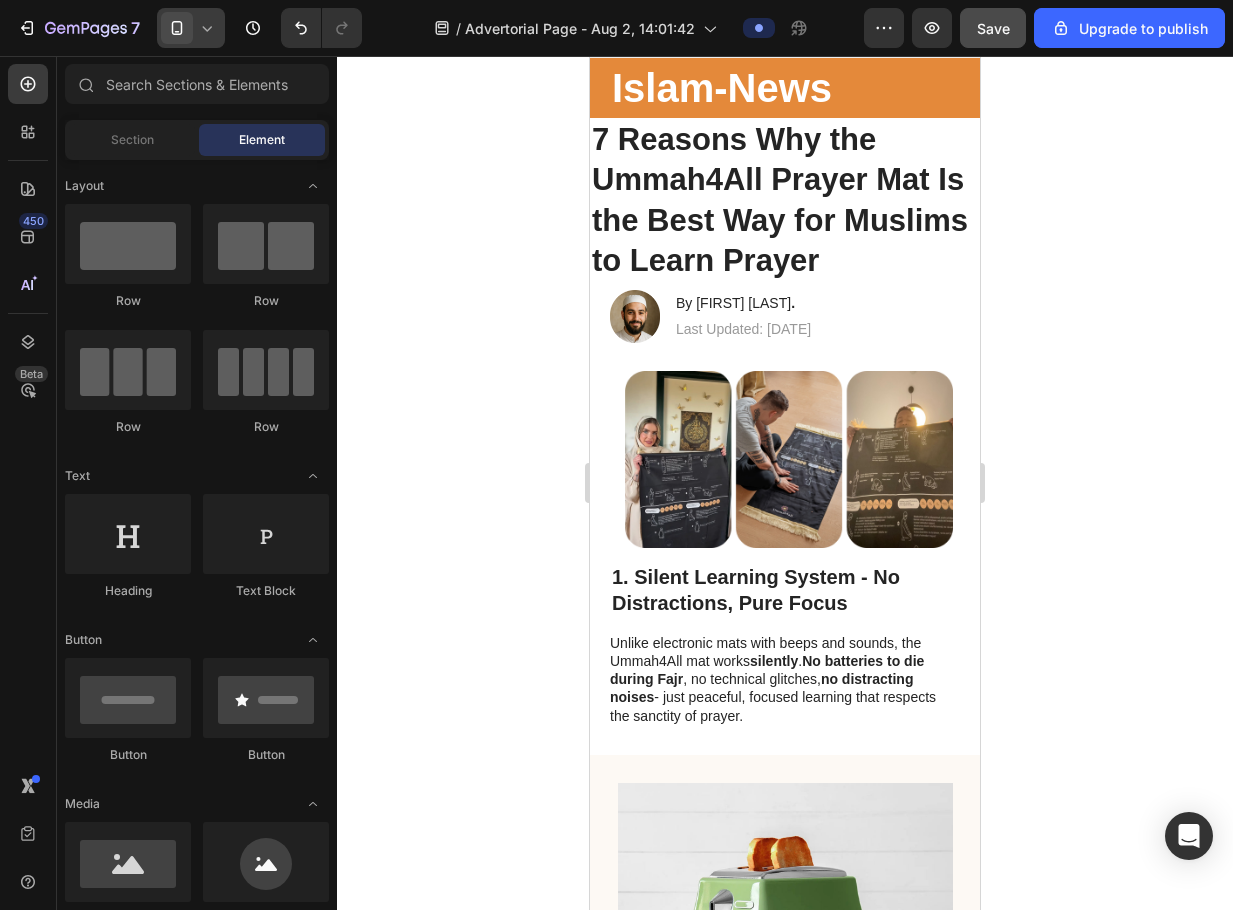 scroll, scrollTop: 0, scrollLeft: 0, axis: both 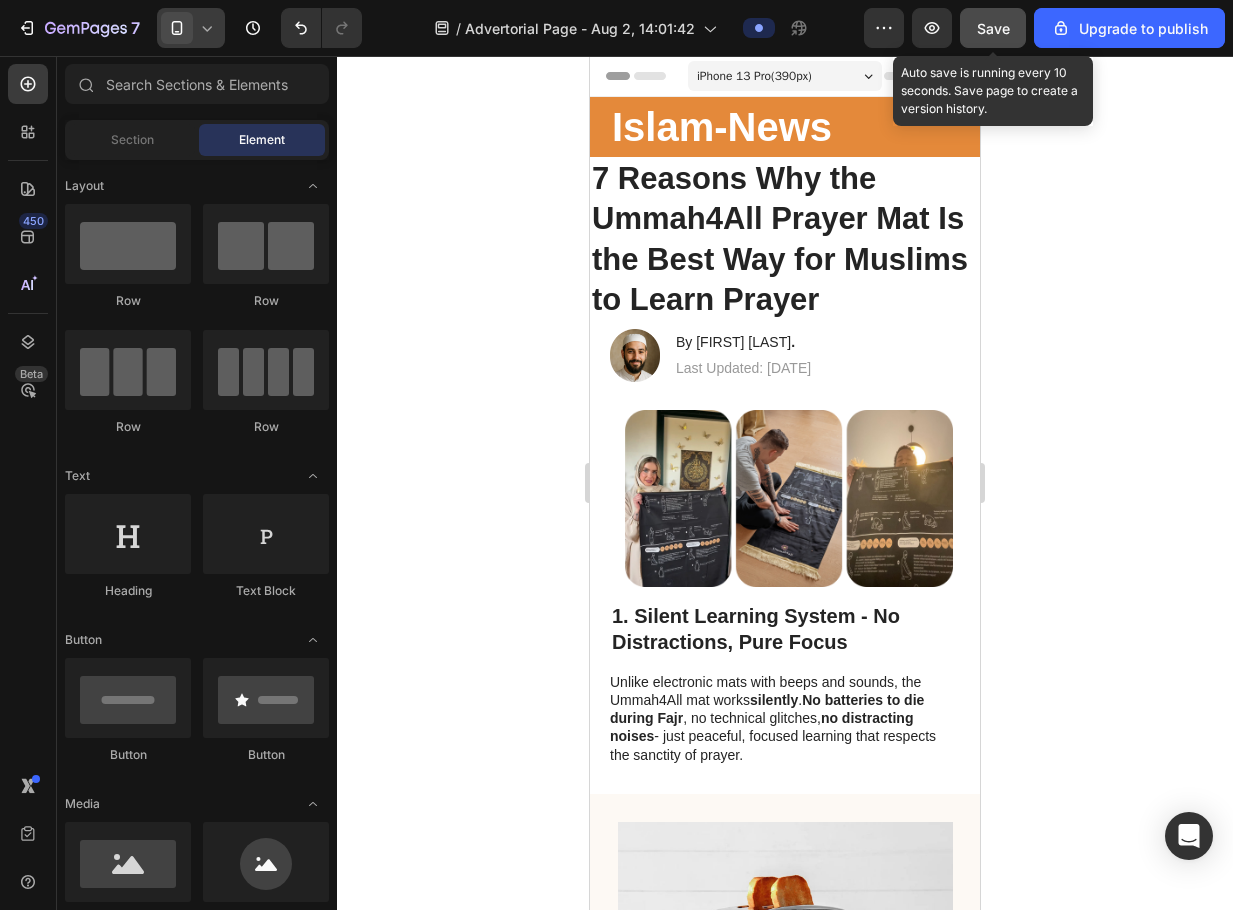 click on "Save" 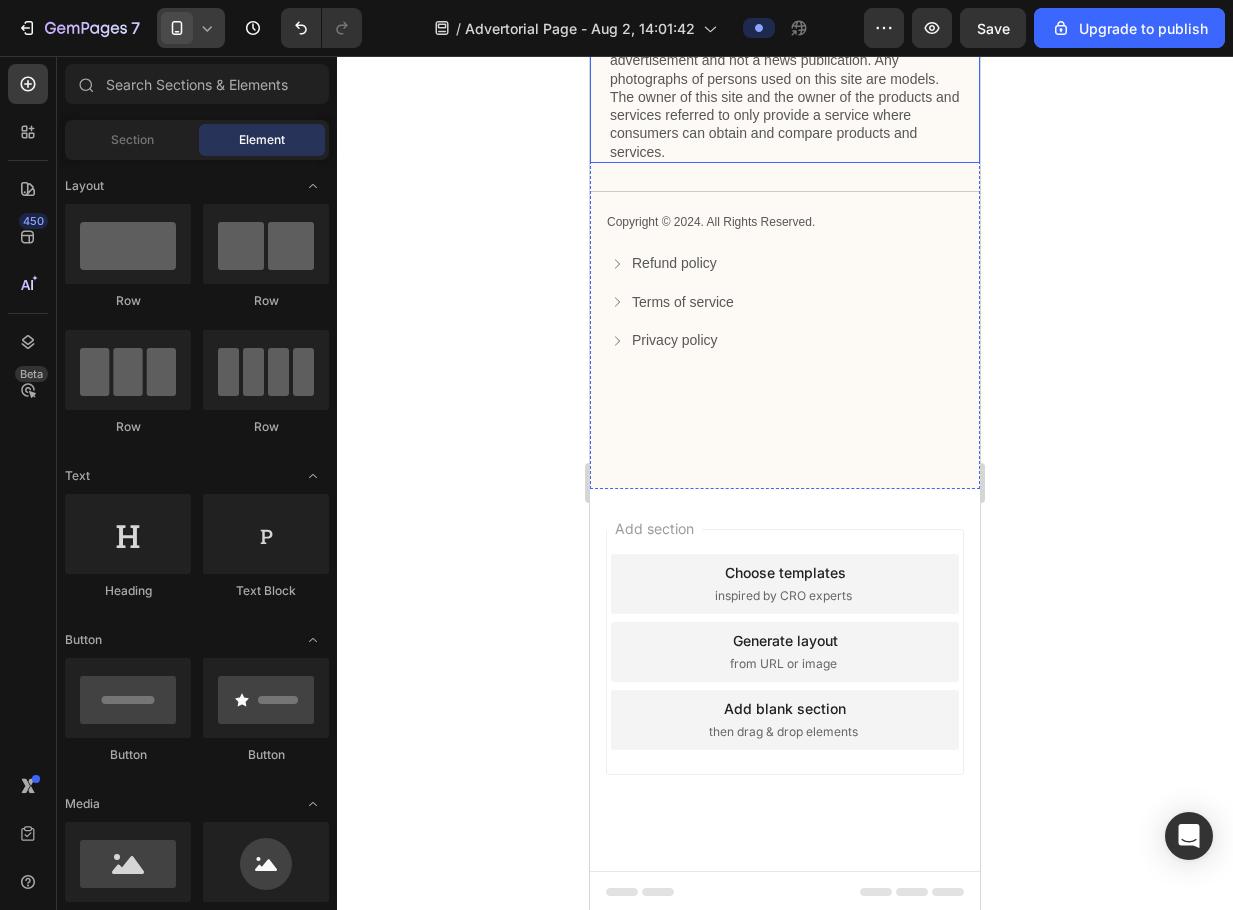 scroll, scrollTop: 4996, scrollLeft: 0, axis: vertical 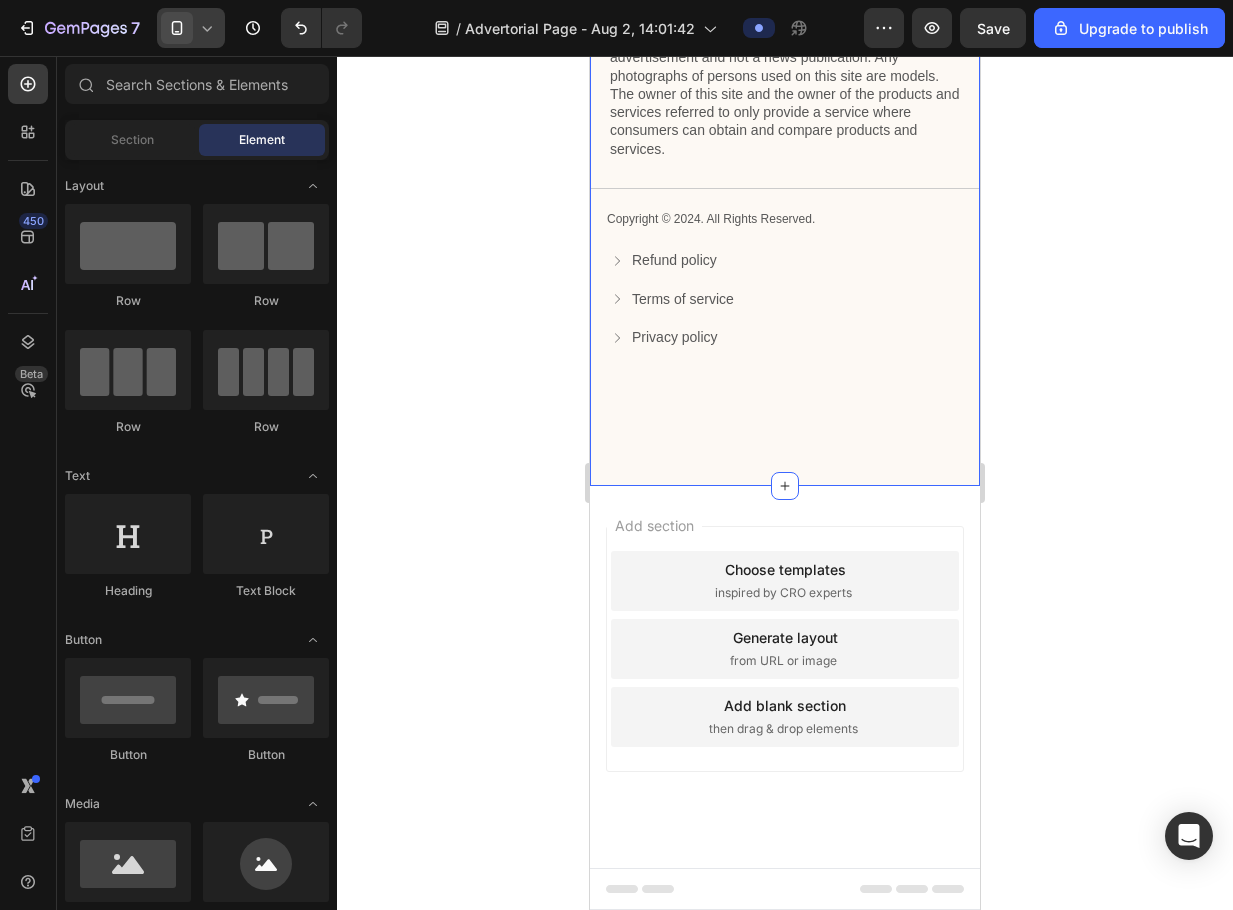 click on "Privacy & GDPR Disclosure: We sometimes collect personal information for marketing purposes, but will always let users know why we are collecting that information. This site uses cookies for marketing purposes. THIS IS AN ADVERTISEMENT AND NOT AN ACTUAL NEWS ARTICLE, BLOG, OR CONSUMER PROTECTION UPDATE. THE OWNERS OF THIS WEBSITE RECEIVE COMPENSATION FOR THE SALE OF SOCKSCOMPRESSION. Marketing Disclosure: This website is a market place. As such you should know that the owner has a monetary connection to the product and services advertised on the site. The owner receives payment whenever a qualified lead is referred but that is the extent of the relationship. Text Block                Title Line Copyright © 2024. All Rights Reserved. Text Block
Refund policy Button
Terms of service Button
Privacy policy Button Row Row Section 3" at bounding box center (785, 79) 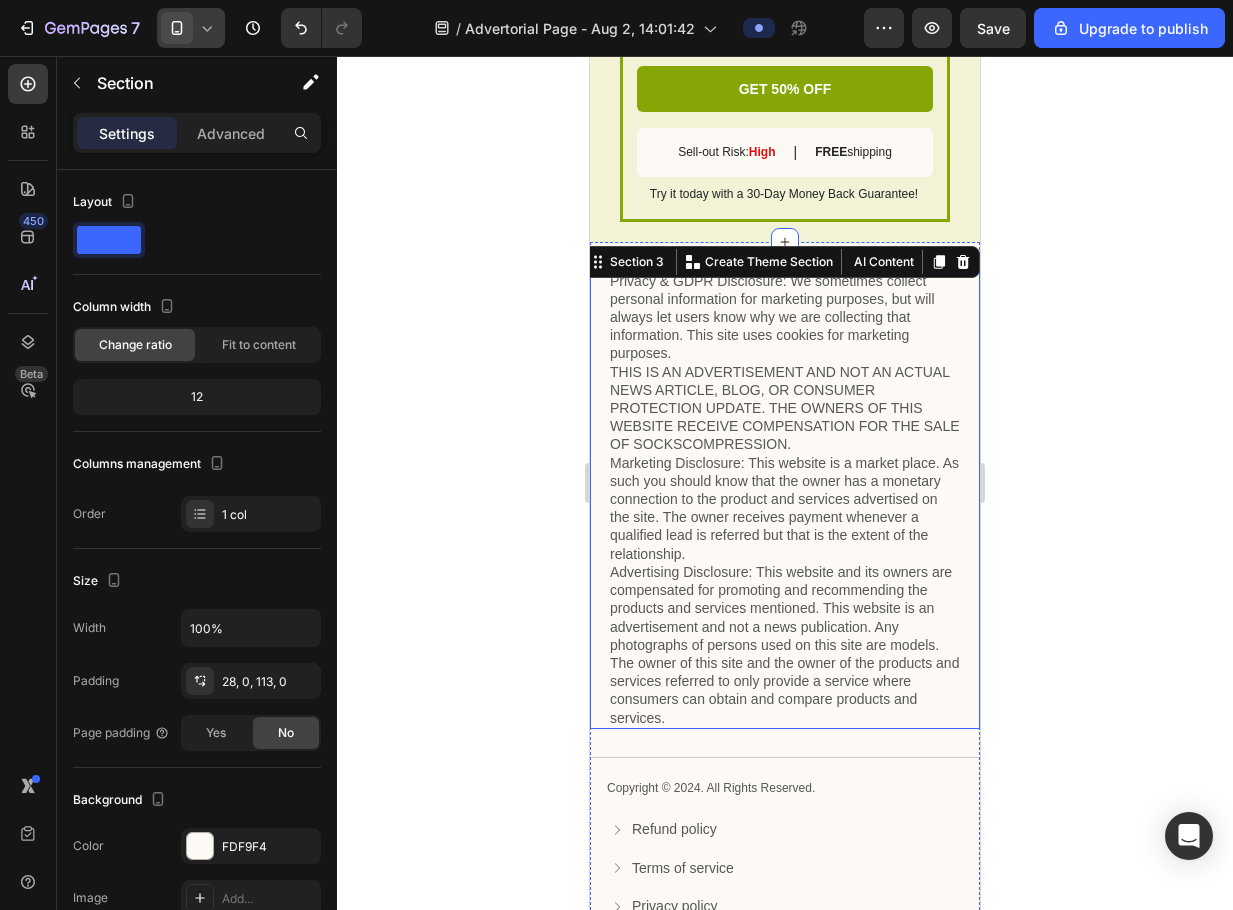 scroll, scrollTop: 4196, scrollLeft: 0, axis: vertical 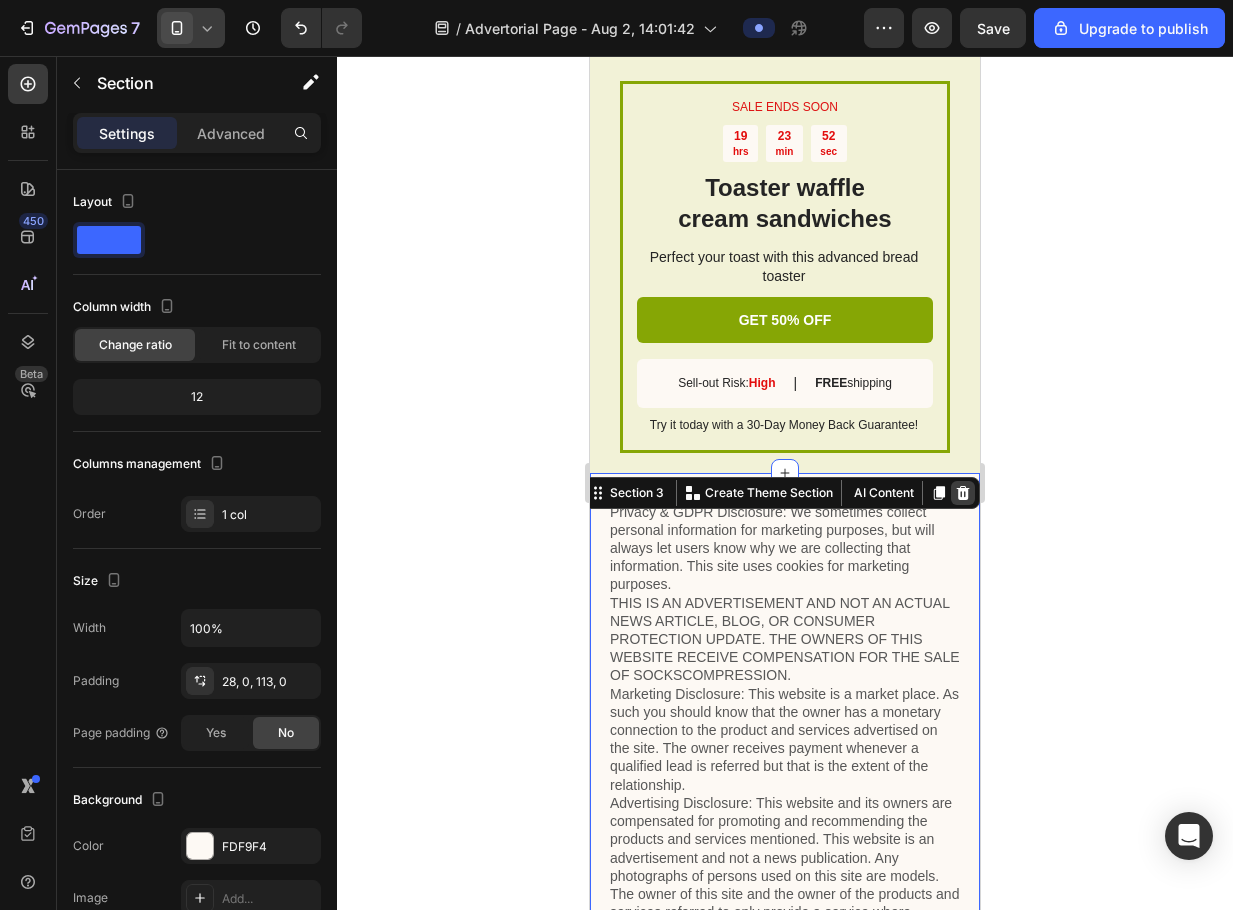 click 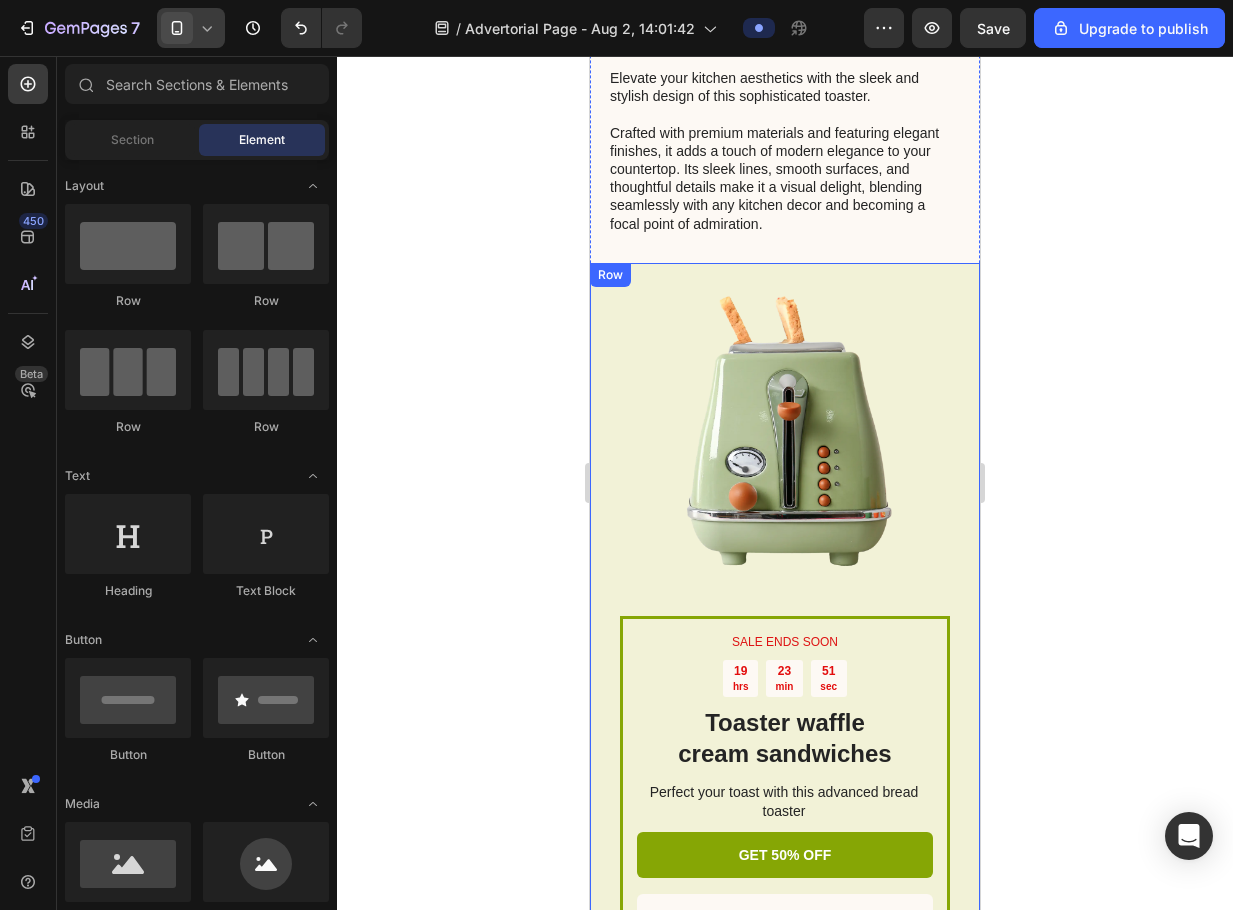 scroll, scrollTop: 3583, scrollLeft: 0, axis: vertical 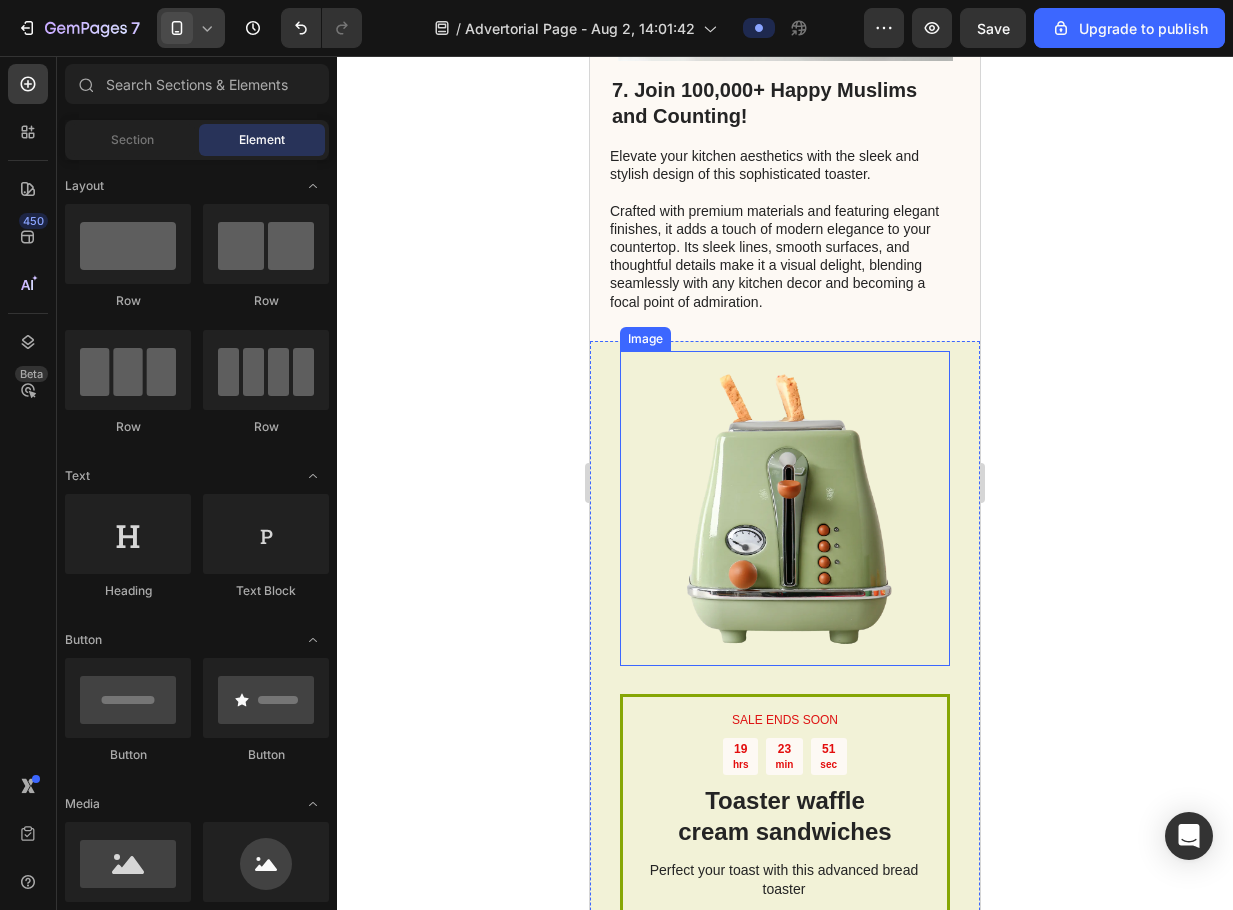 click at bounding box center (785, 508) 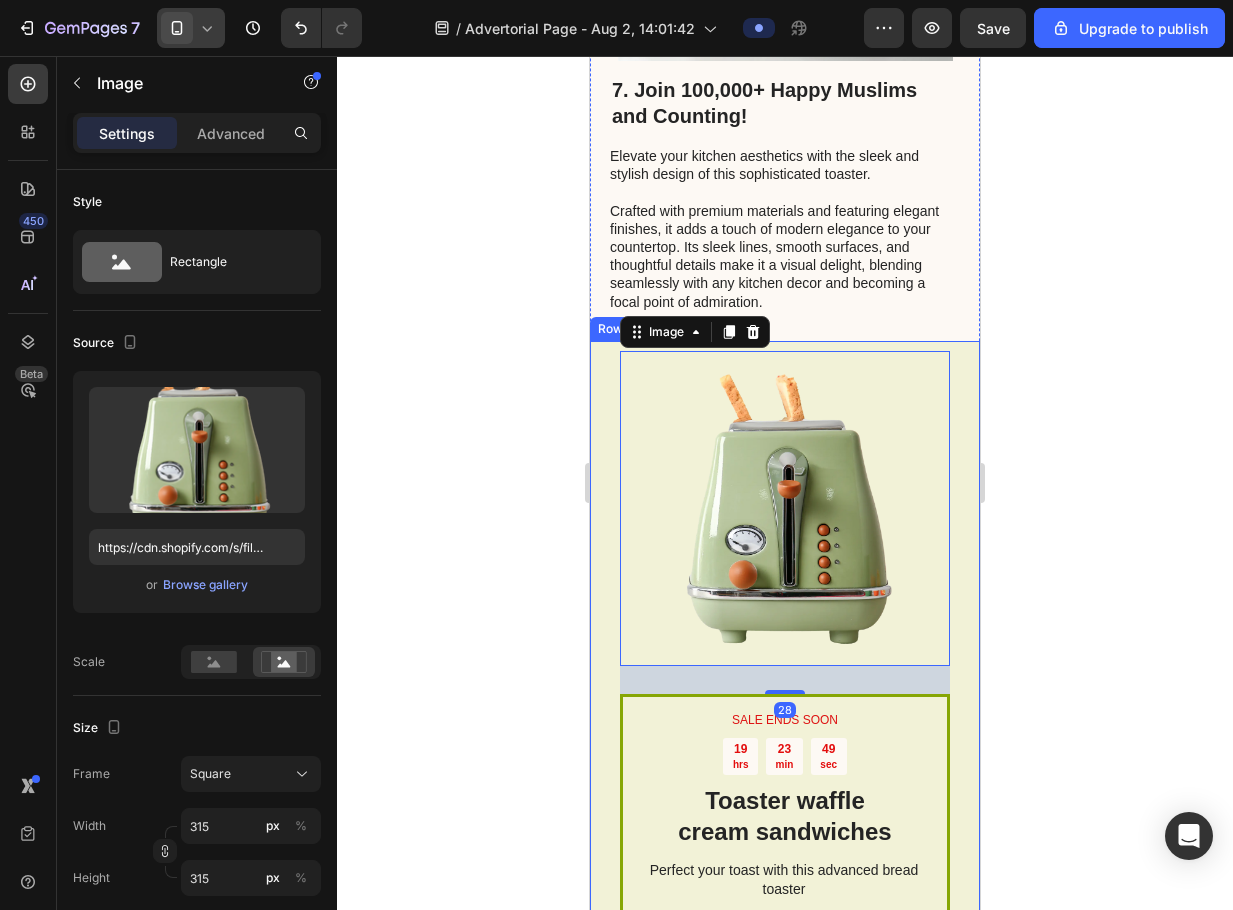 click on "SALE ENDS SOON Text Block 19 hrs 23 min 49 sec Countdown Timer Toaster waffle cream sandwiches Heading Perfect your toast with this advanced bread toaster Text Block GET 50% OFF Button Sell-out Risk:  High Text Block | Text Block FREE  shipping Text Block Row Try it today with a 30-Day Money Back Guarantee! Text Block Row Image   28 Row" at bounding box center [785, 713] 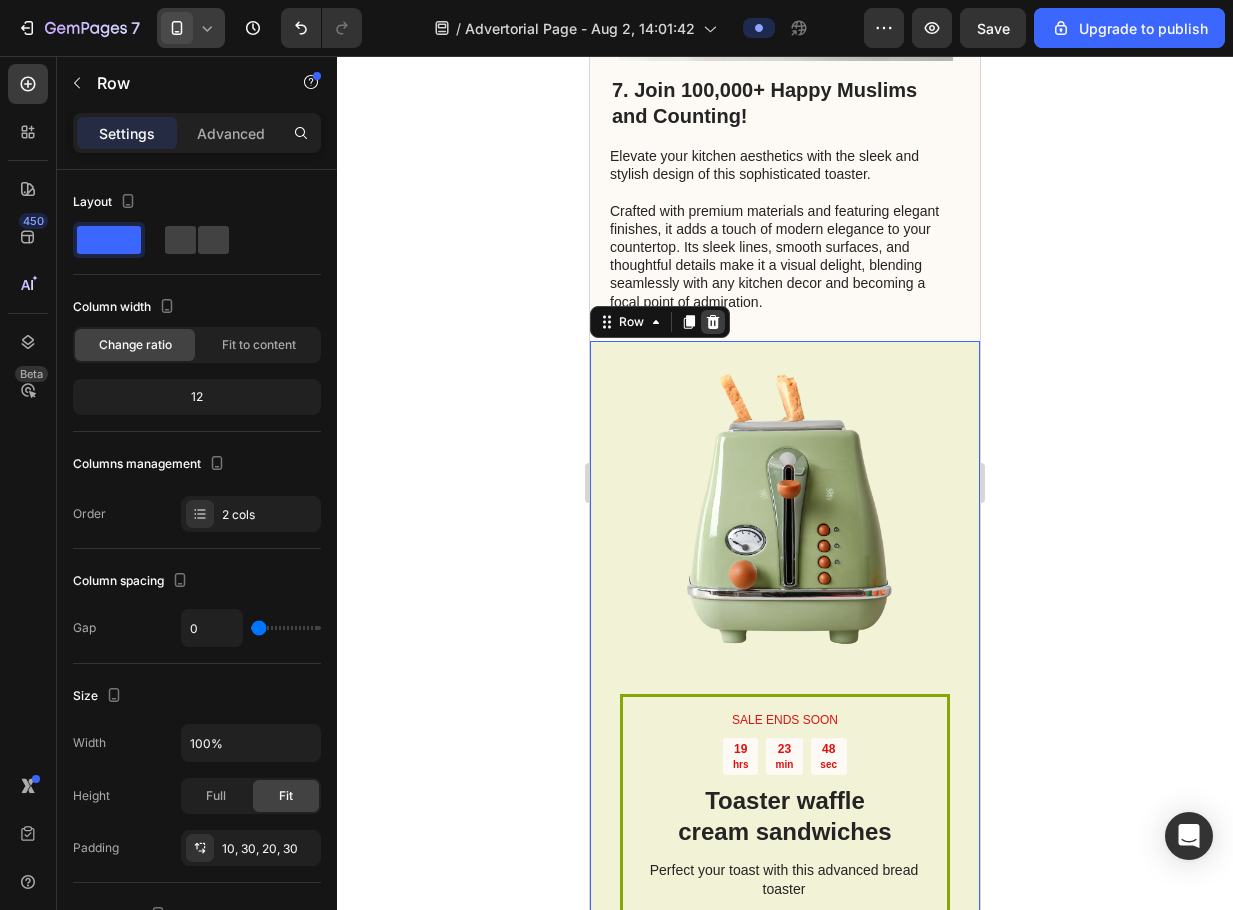 click 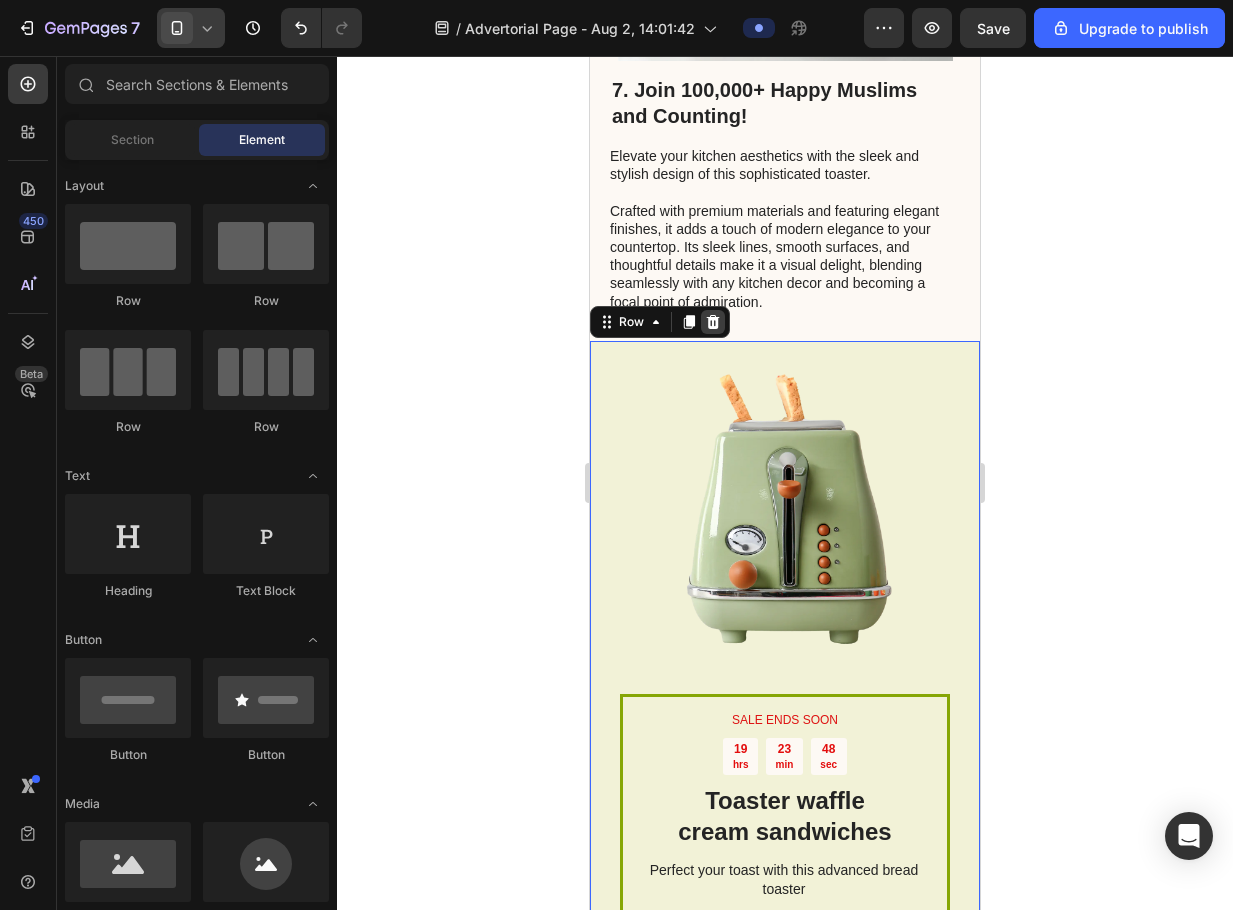 scroll, scrollTop: 3438, scrollLeft: 0, axis: vertical 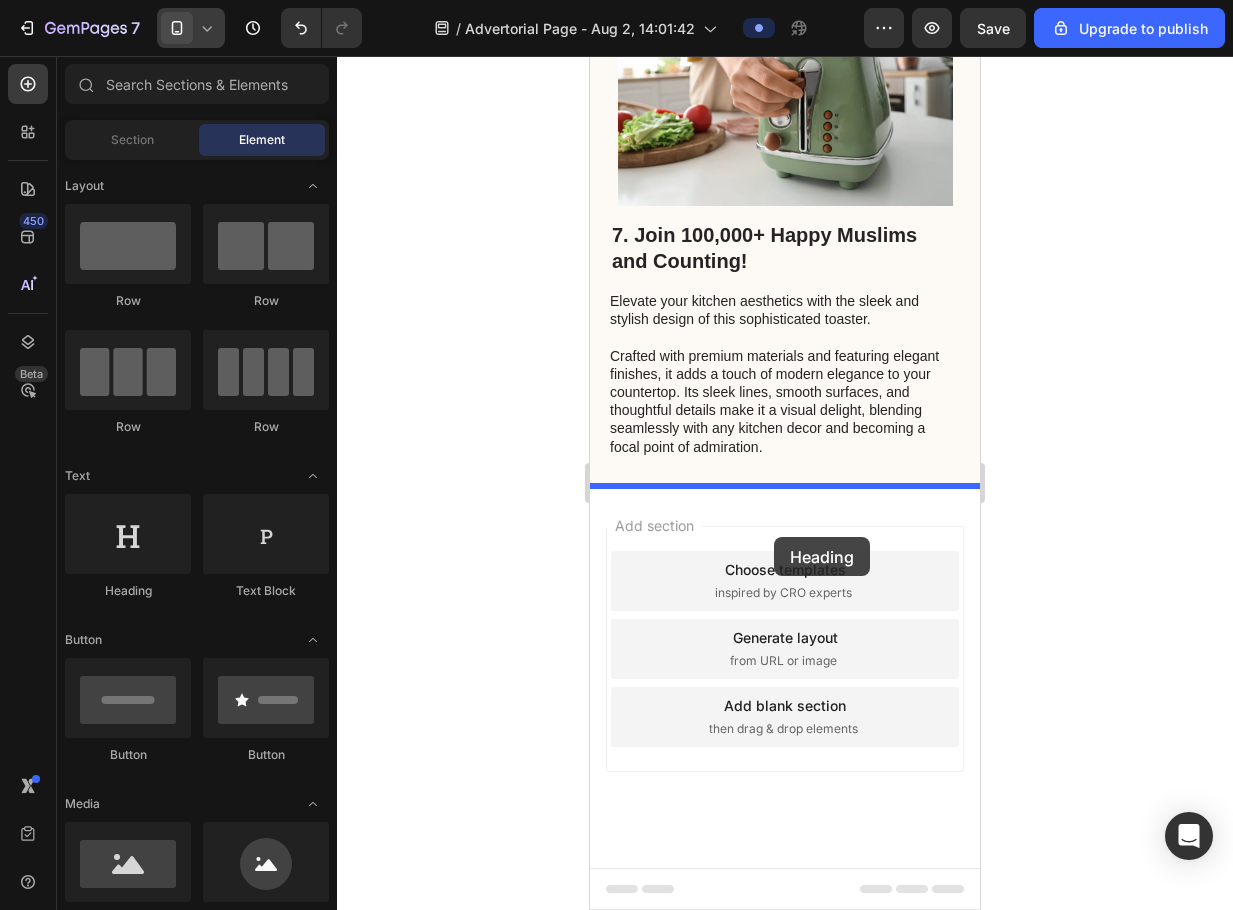 drag, startPoint x: 736, startPoint y: 583, endPoint x: 777, endPoint y: 541, distance: 58.694122 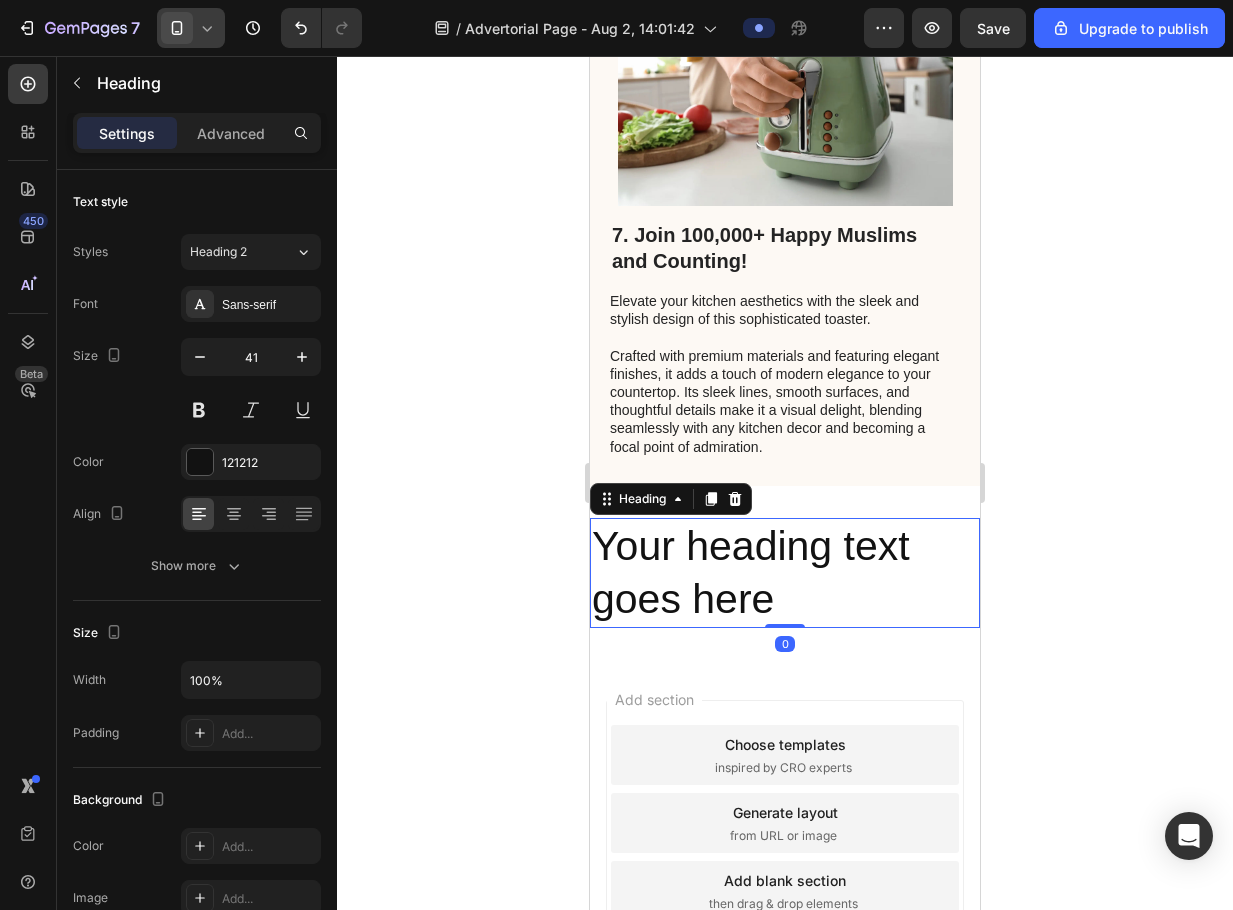scroll, scrollTop: 3583, scrollLeft: 0, axis: vertical 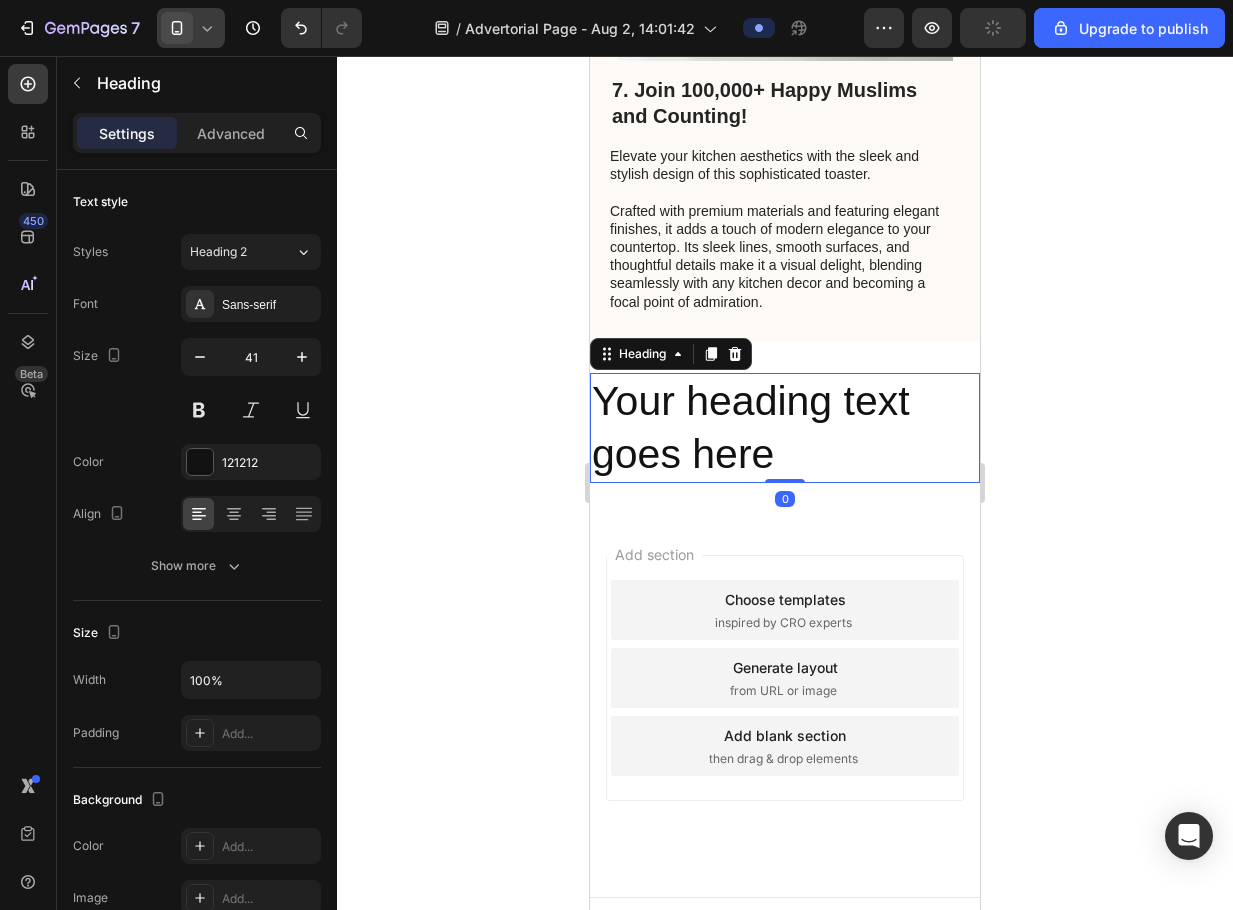 click on "Your heading text goes here" at bounding box center (785, 428) 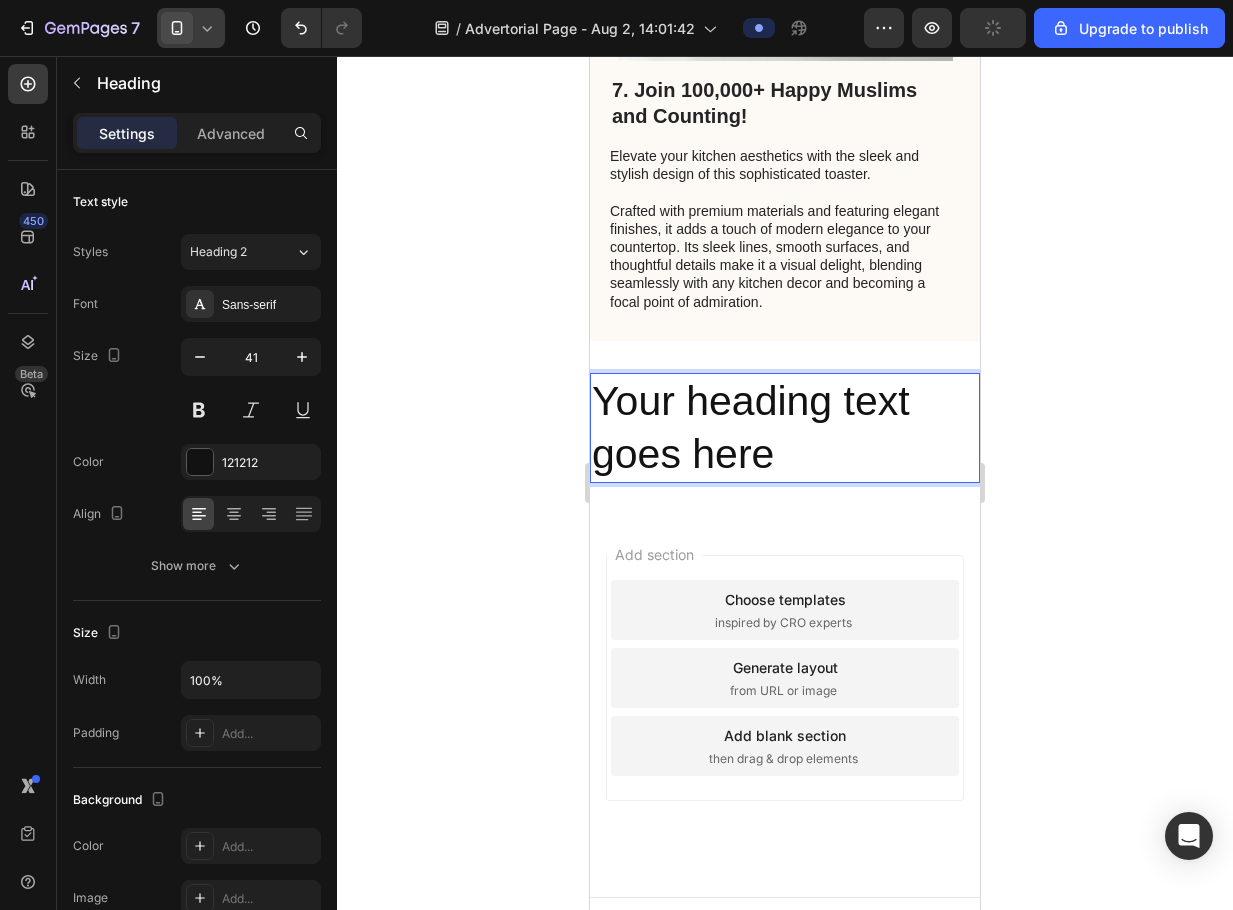 click on "Your heading text goes here" at bounding box center (785, 428) 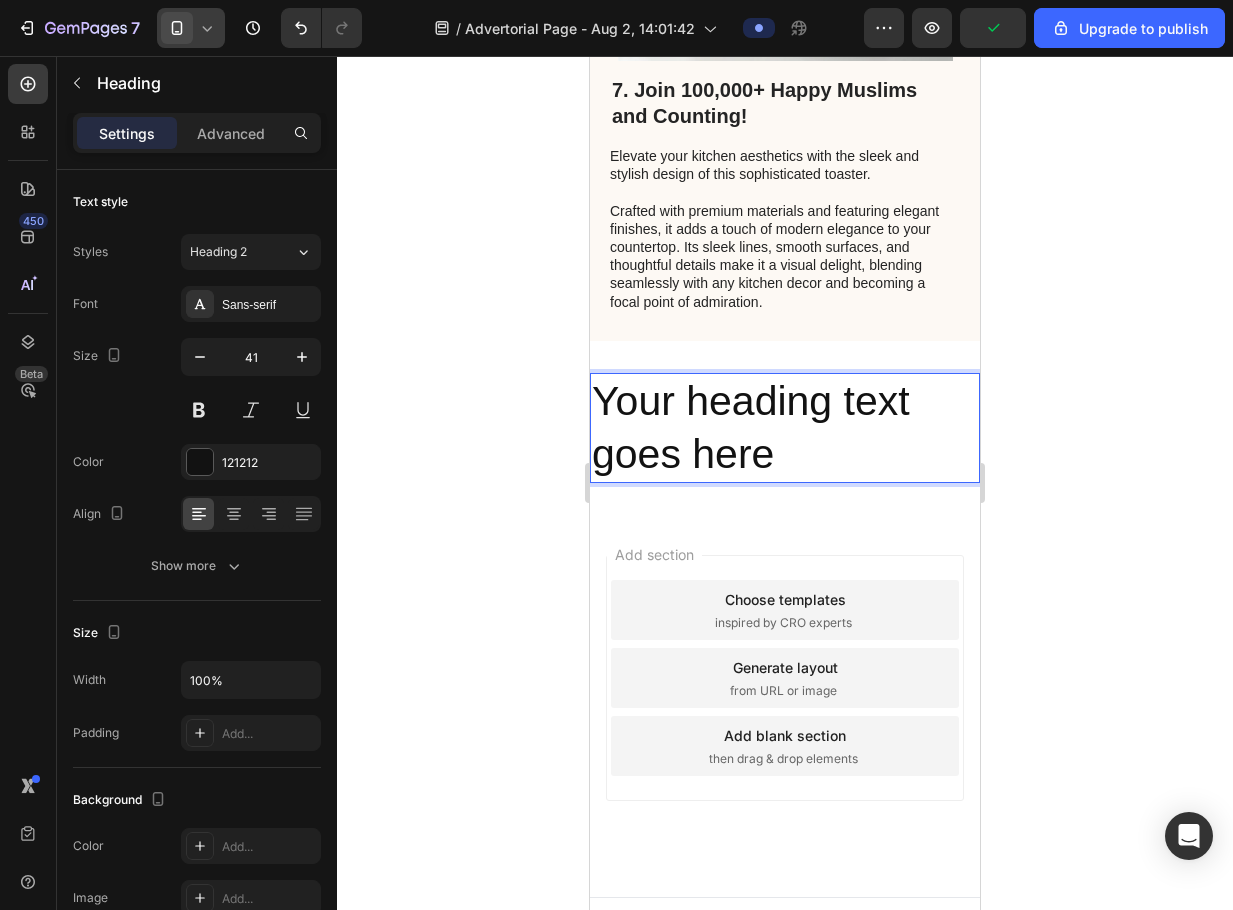 click 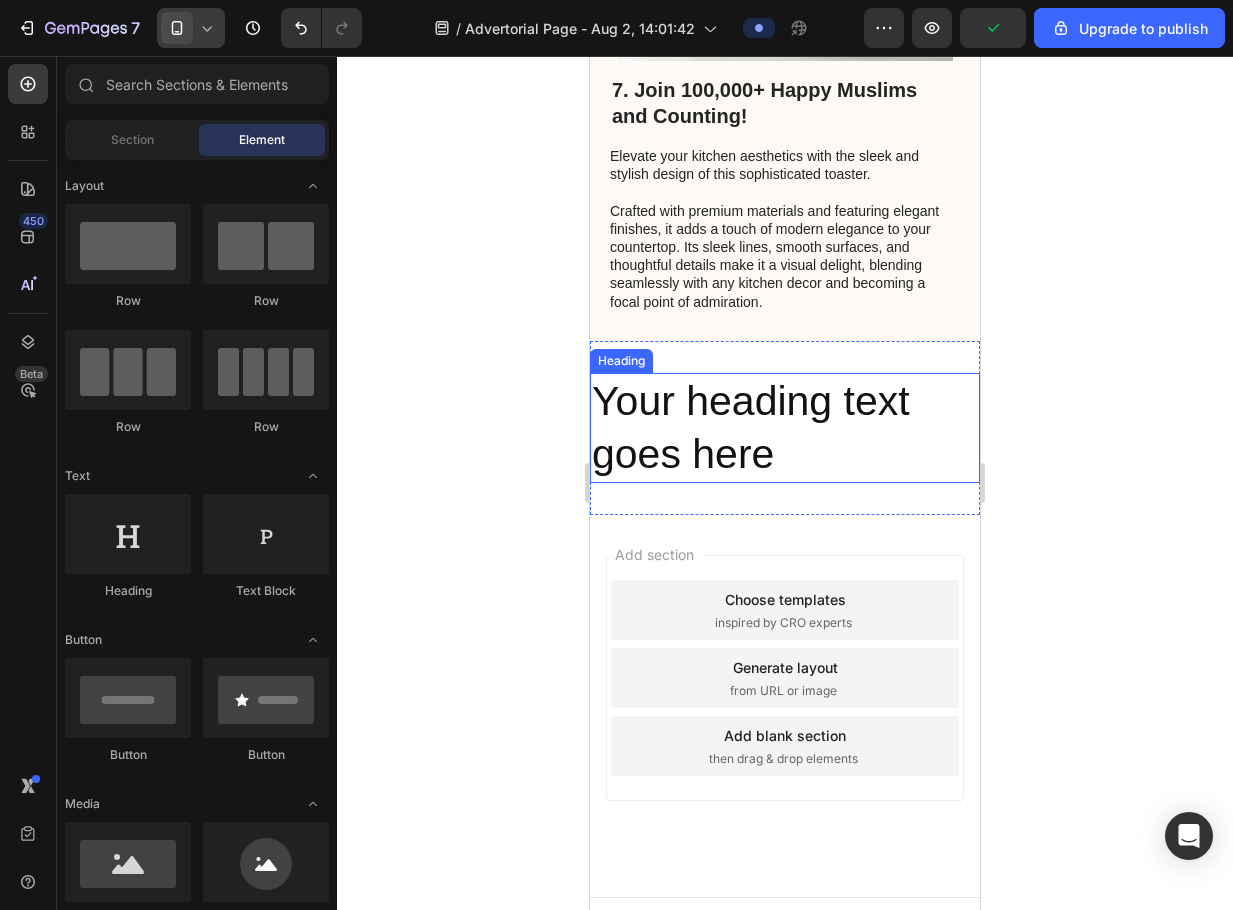 click on "Your heading text goes here" at bounding box center (785, 428) 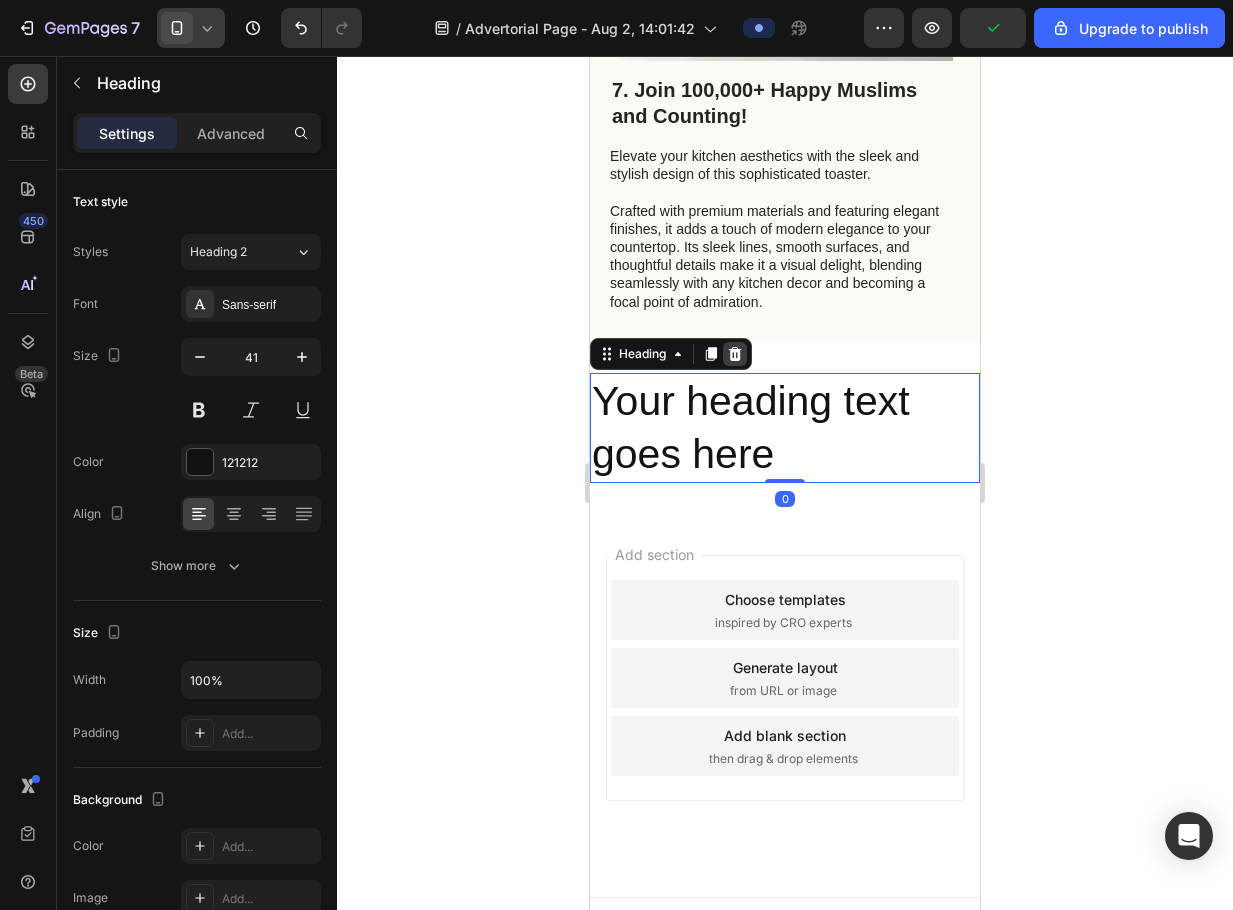 click at bounding box center (735, 354) 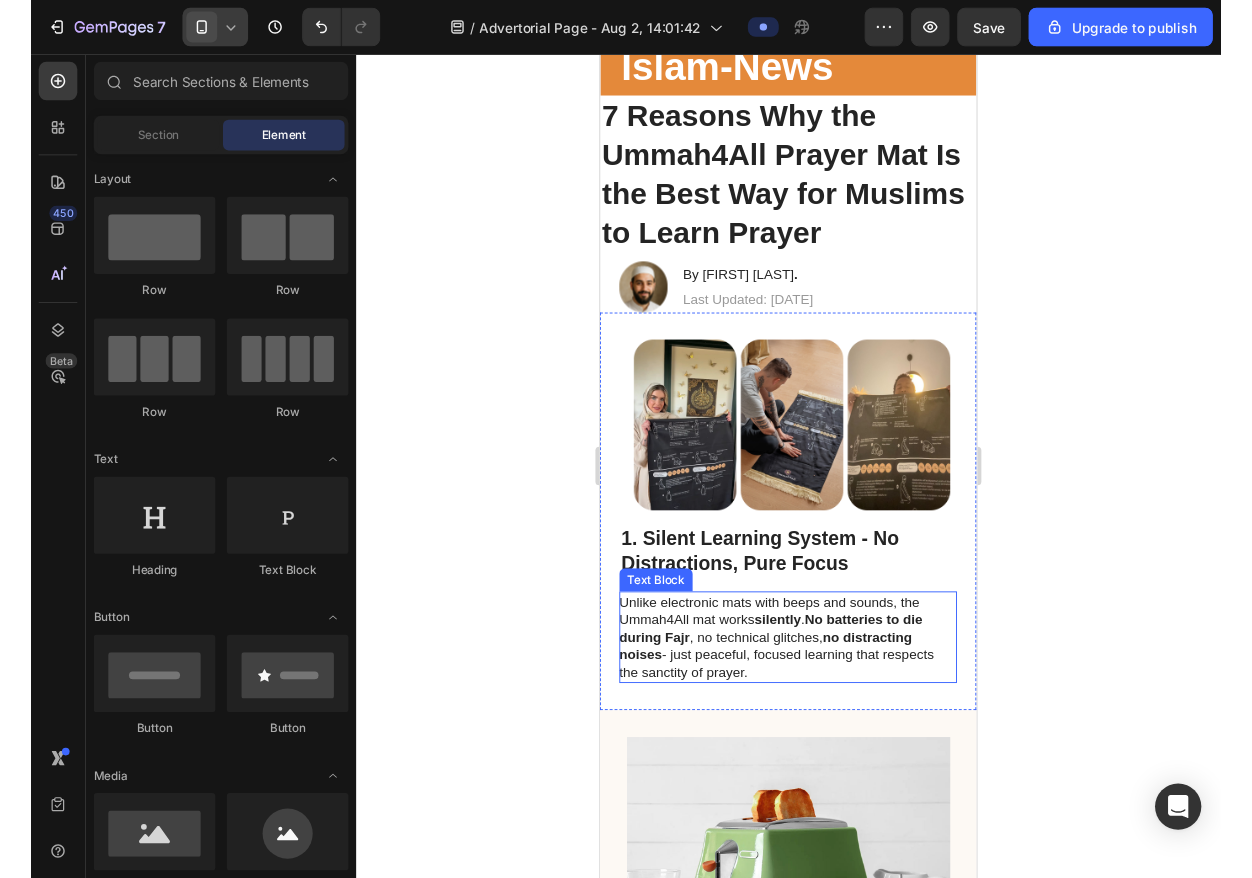 scroll, scrollTop: 0, scrollLeft: 0, axis: both 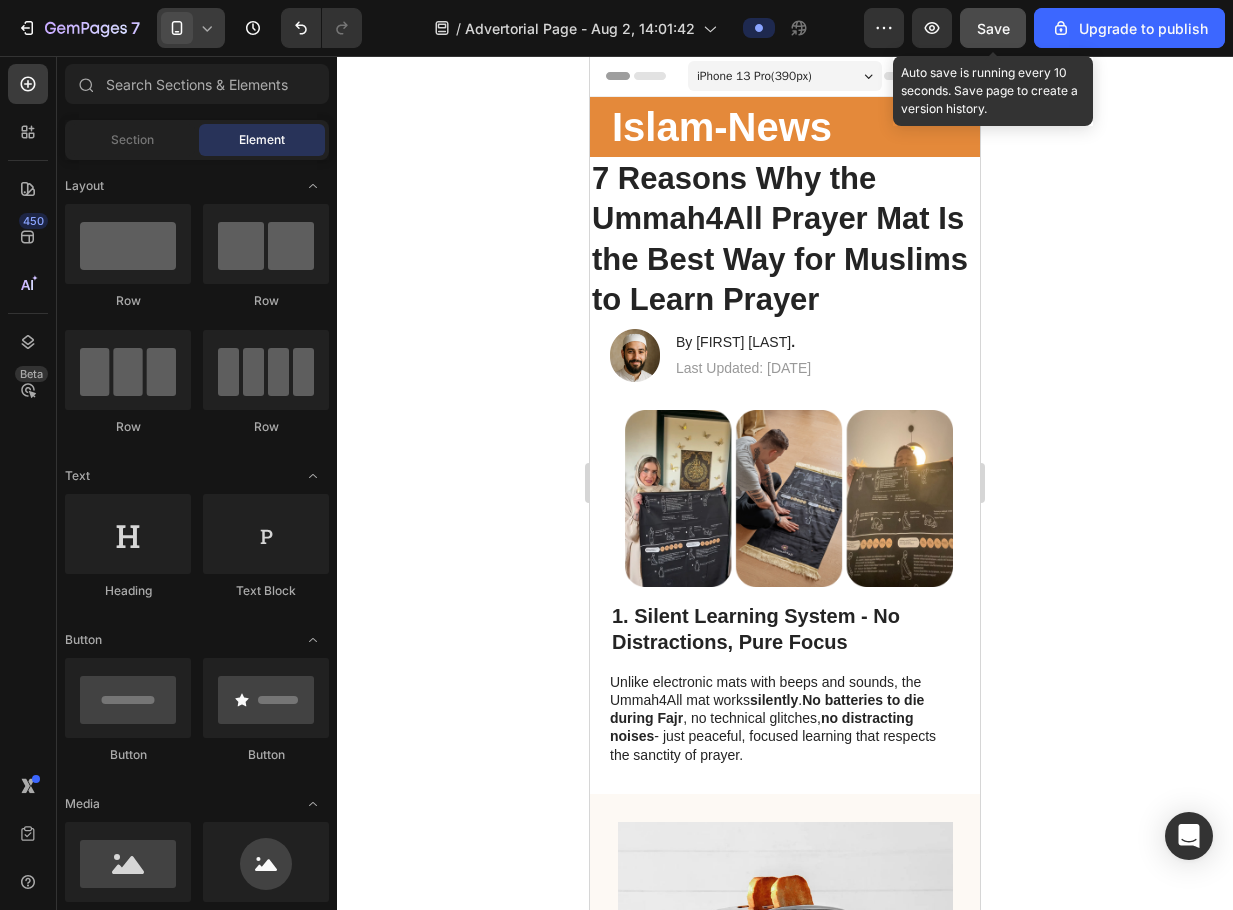 click on "Save" 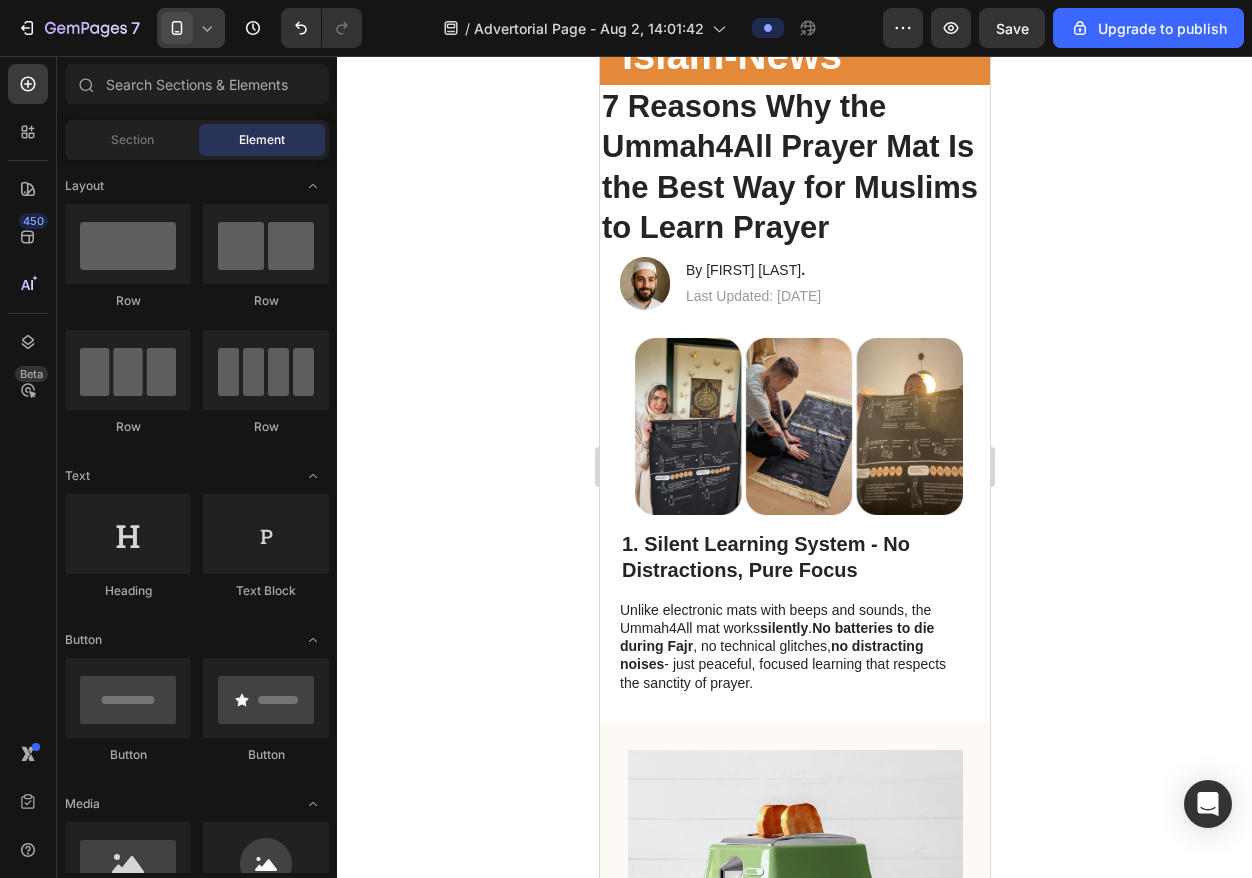 scroll, scrollTop: 0, scrollLeft: 0, axis: both 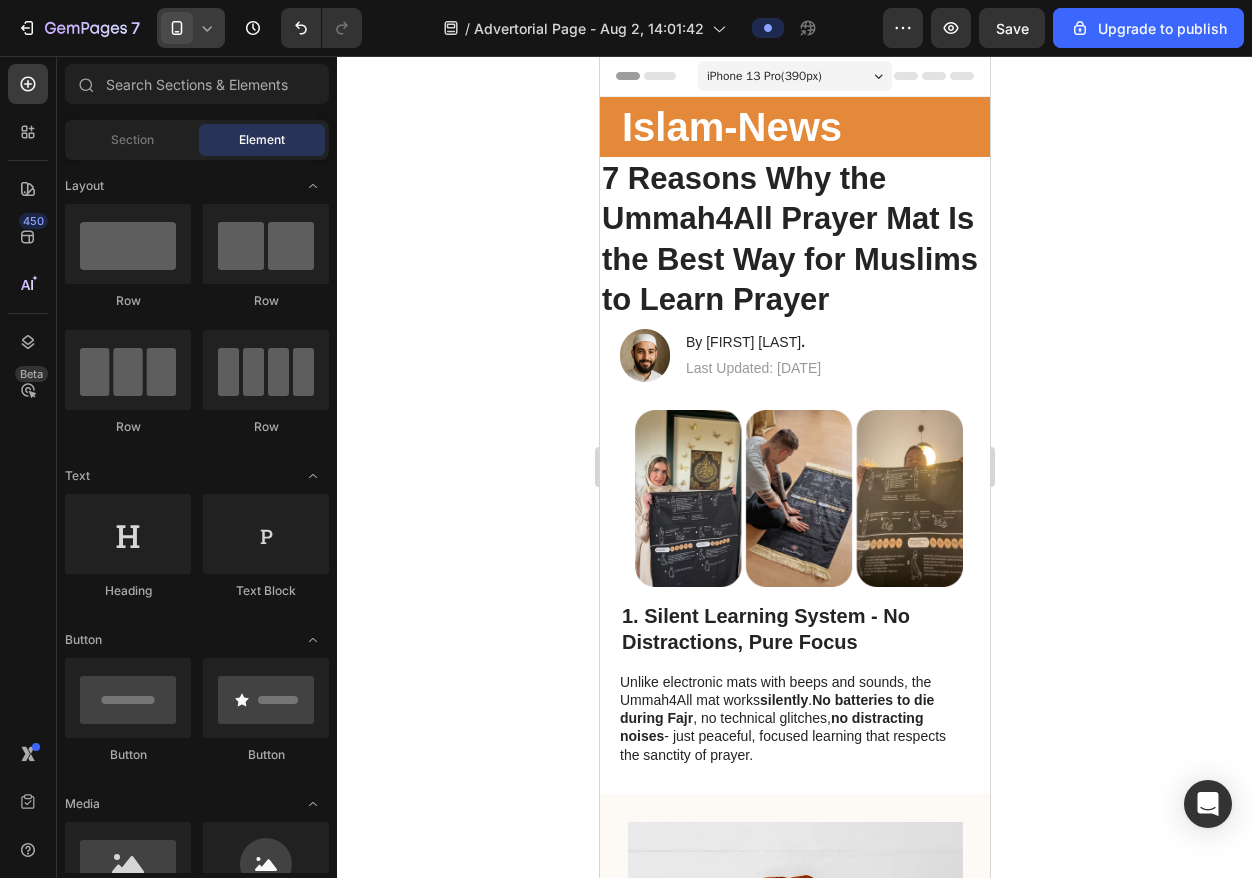 click 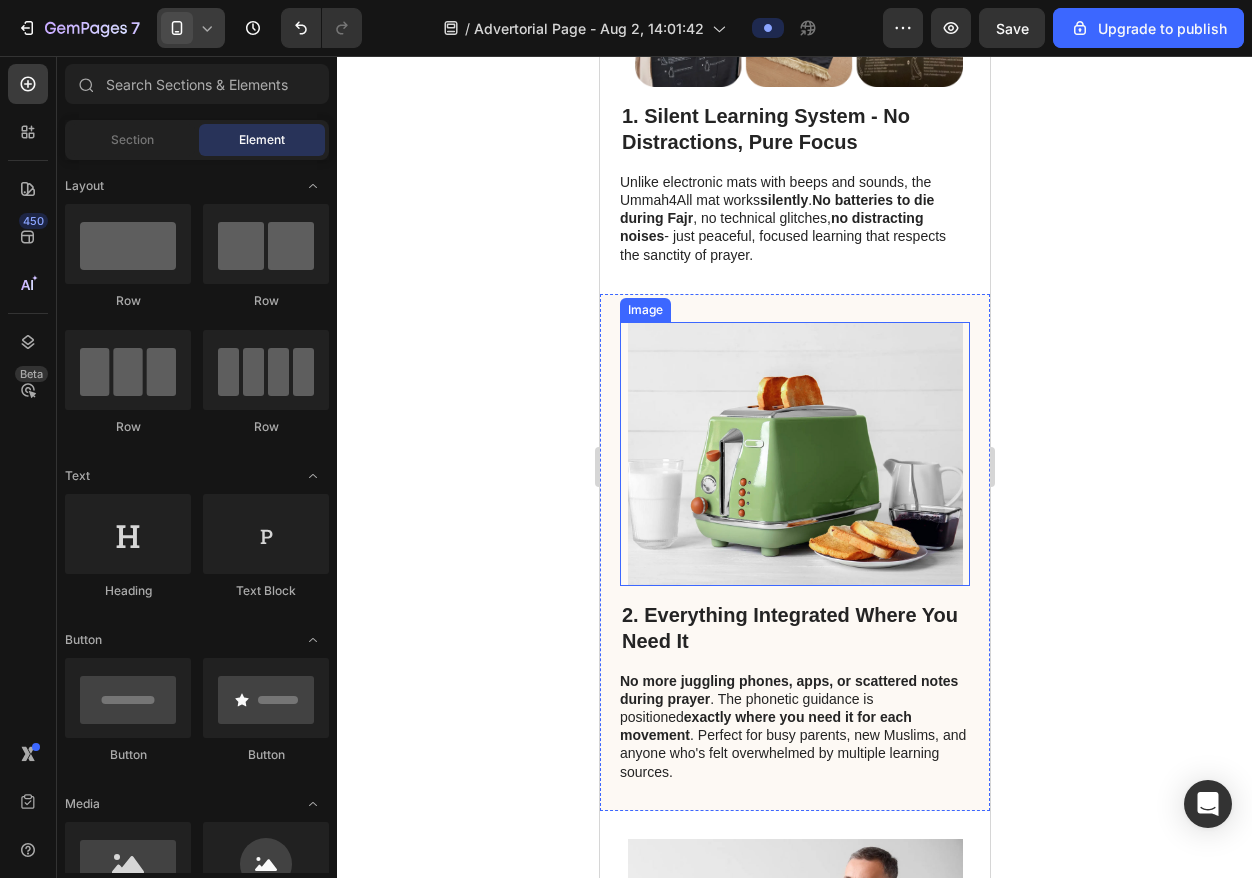 scroll, scrollTop: 400, scrollLeft: 0, axis: vertical 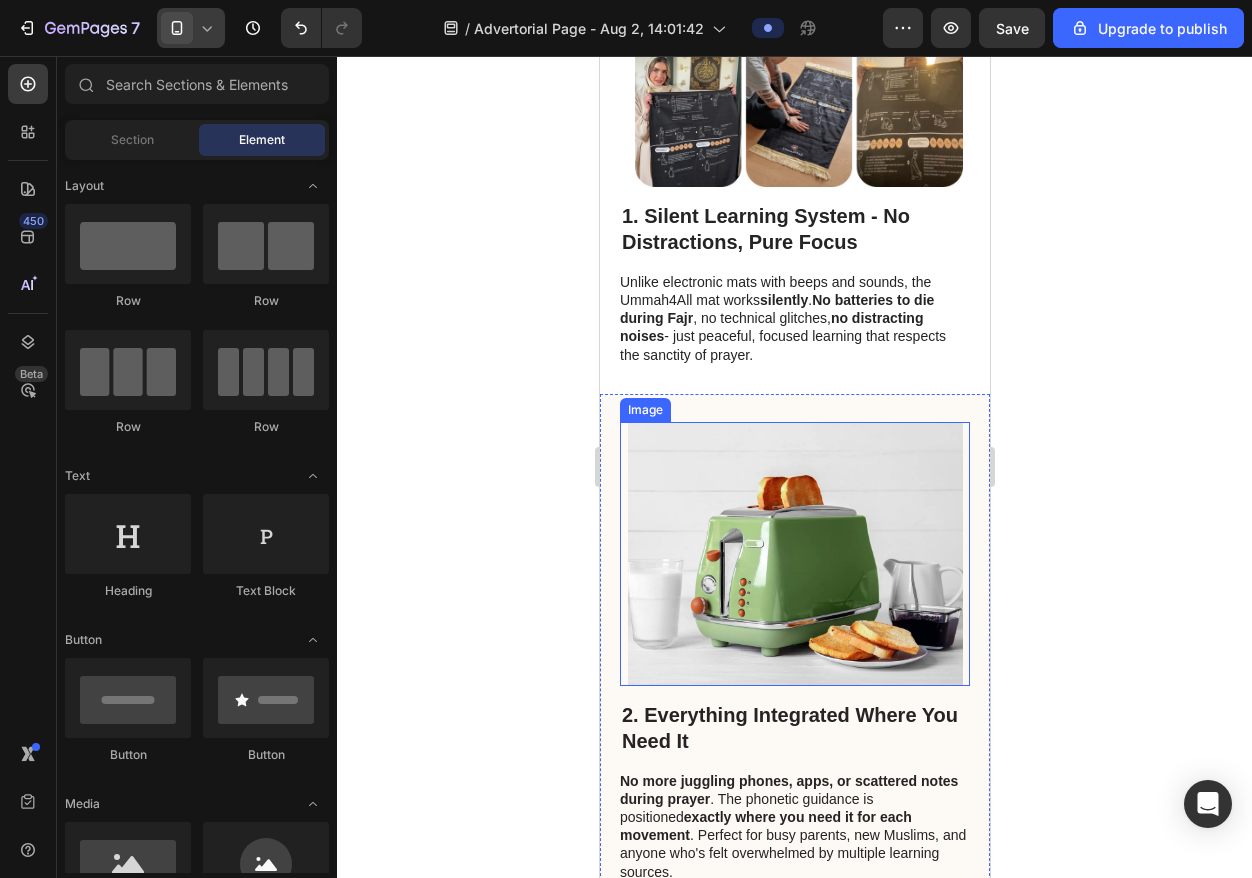 click at bounding box center [794, 554] 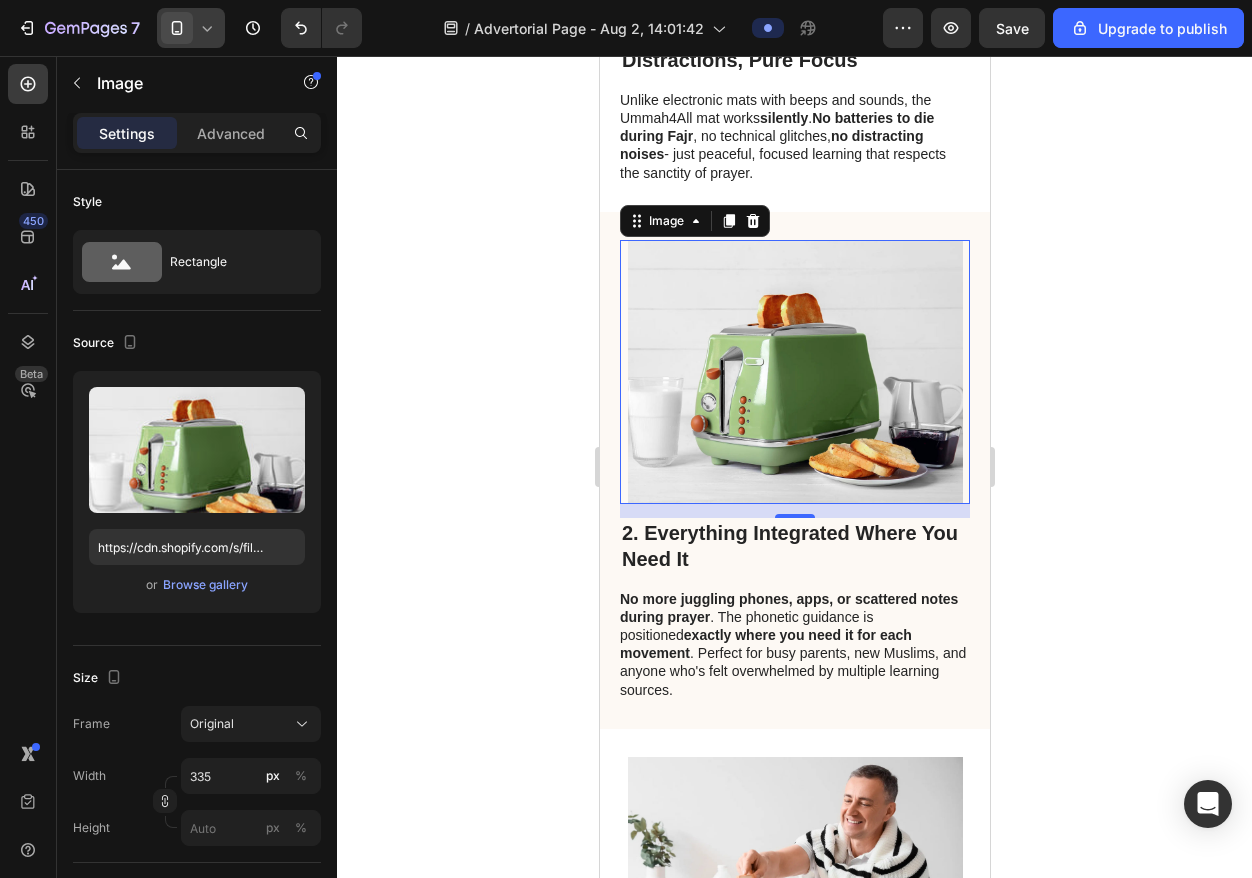 scroll, scrollTop: 700, scrollLeft: 0, axis: vertical 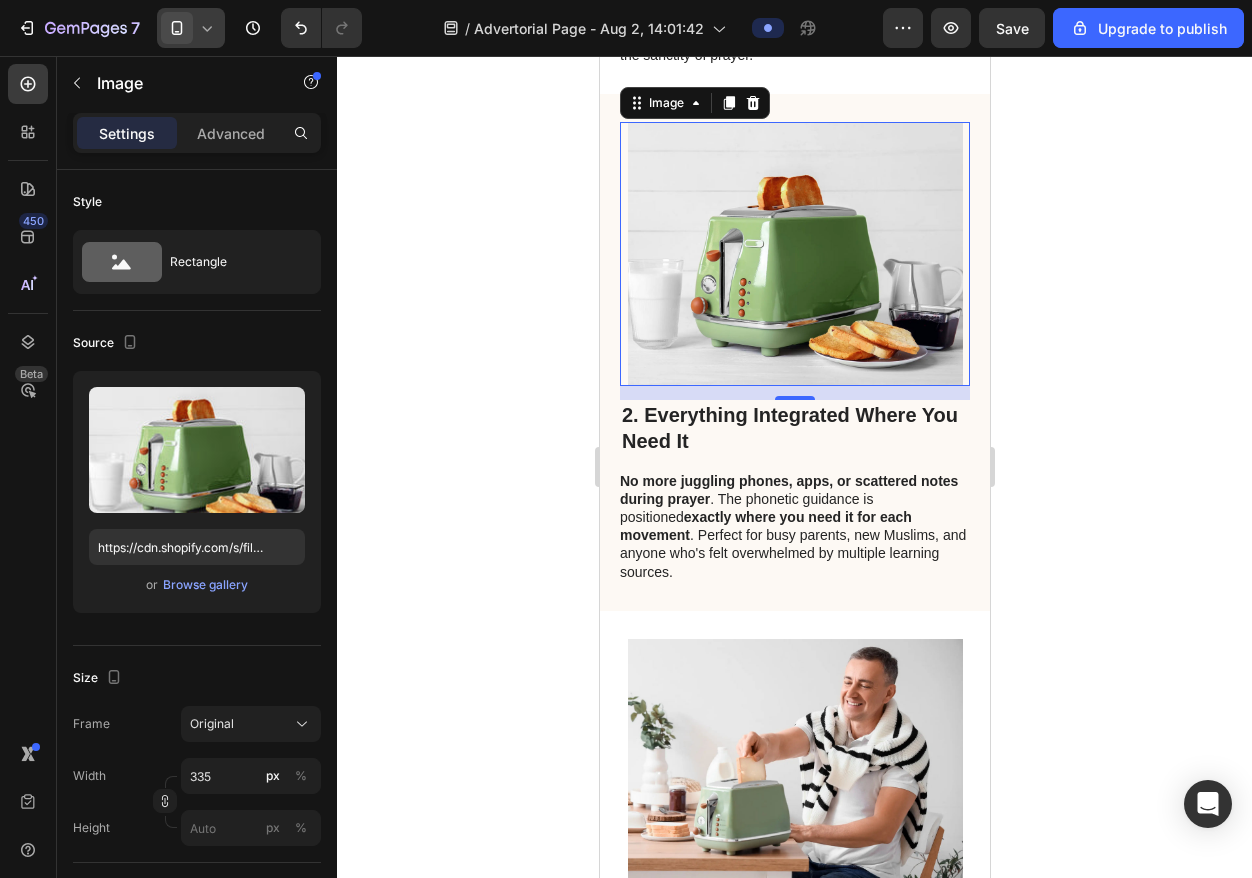 click at bounding box center (794, 254) 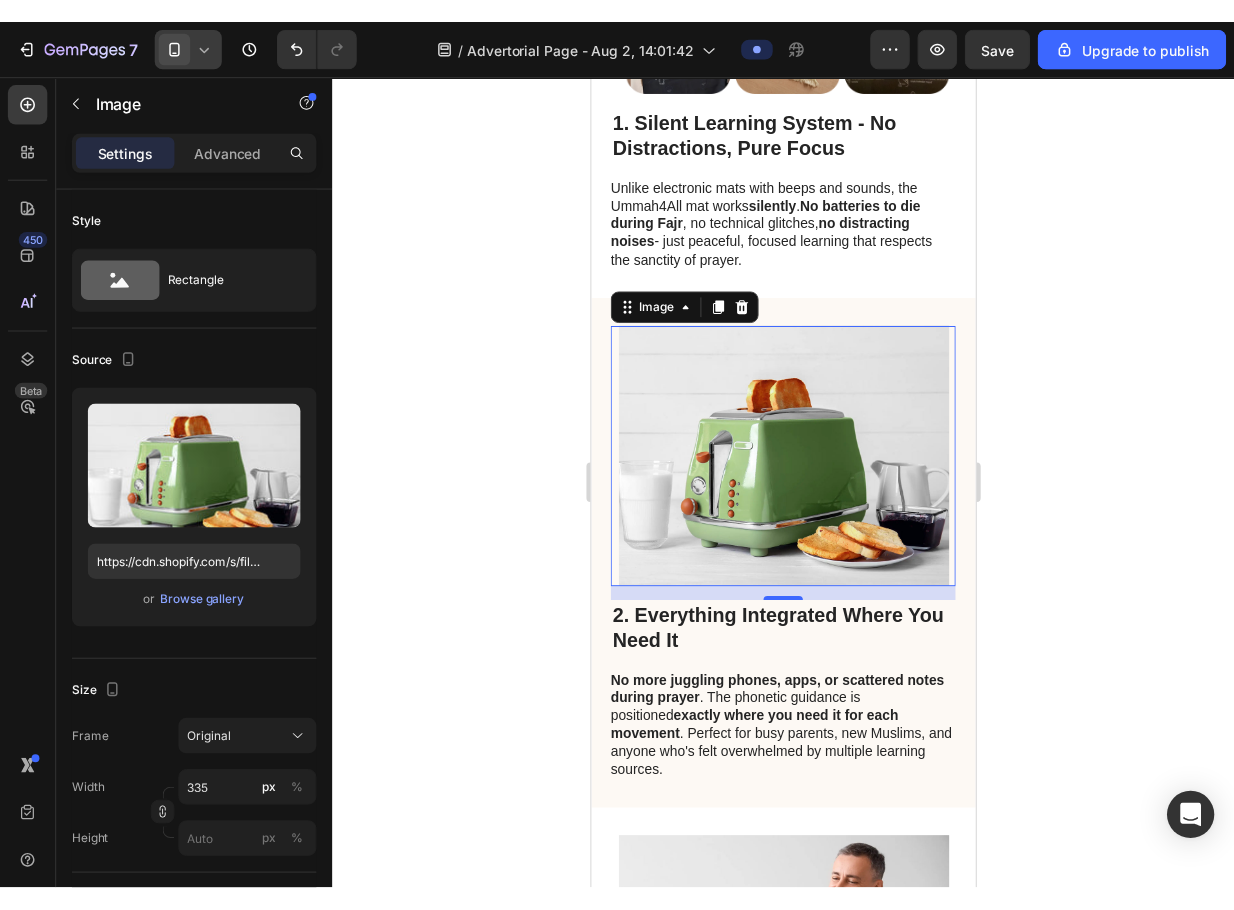scroll, scrollTop: 400, scrollLeft: 0, axis: vertical 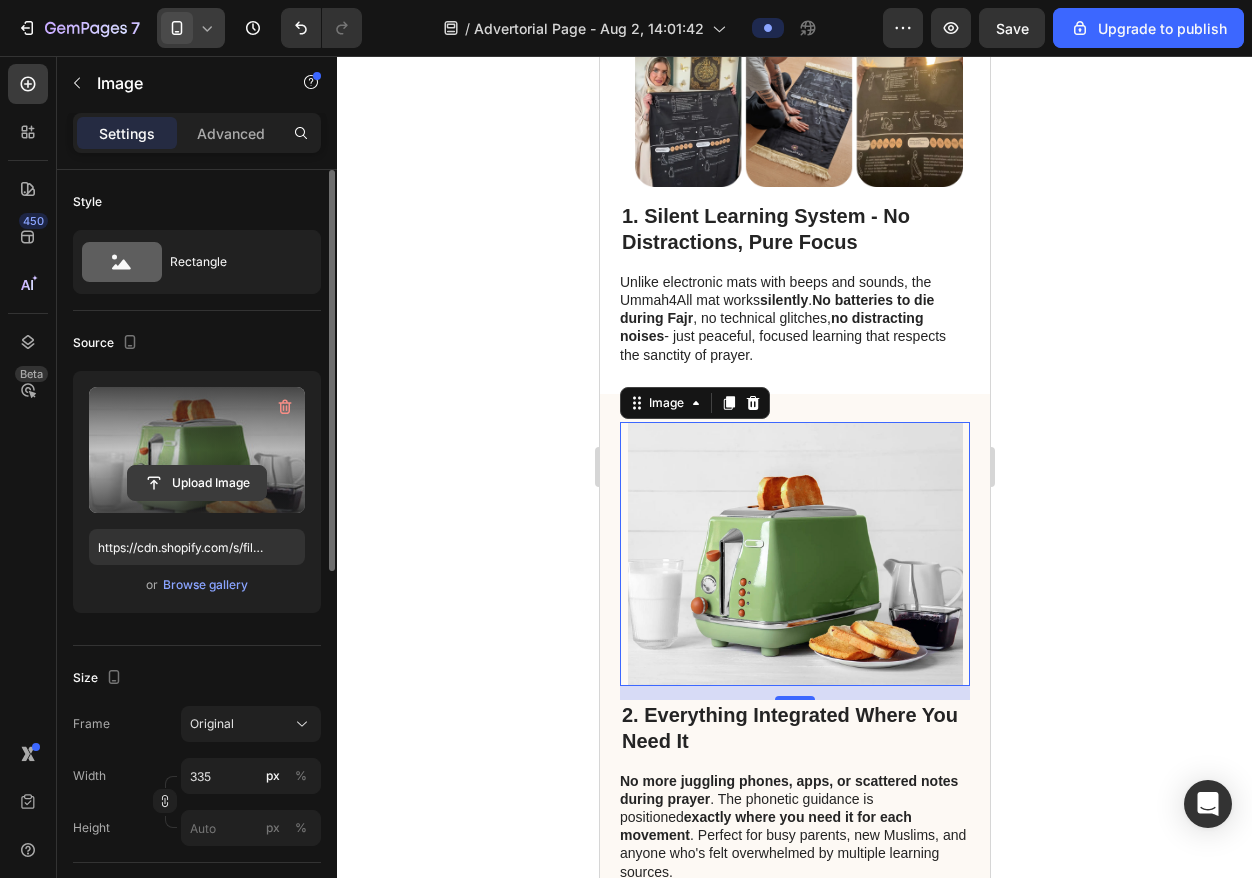 click 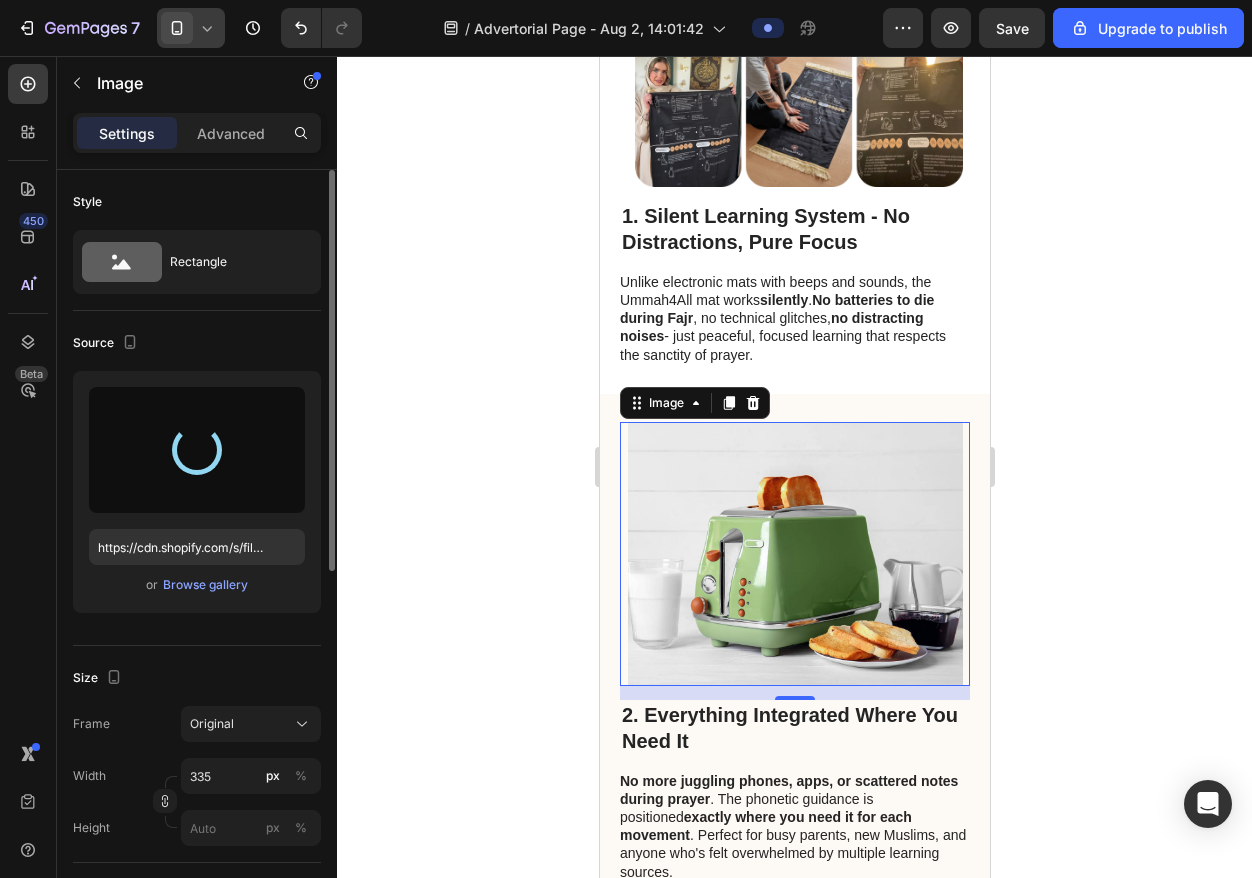 type on "https://cdn.shopify.com/s/files/1/0870/9075/7980/files/gempages_570040103099958424-248ada6a-ab21-4170-8820-e8008d0740dd.jpg" 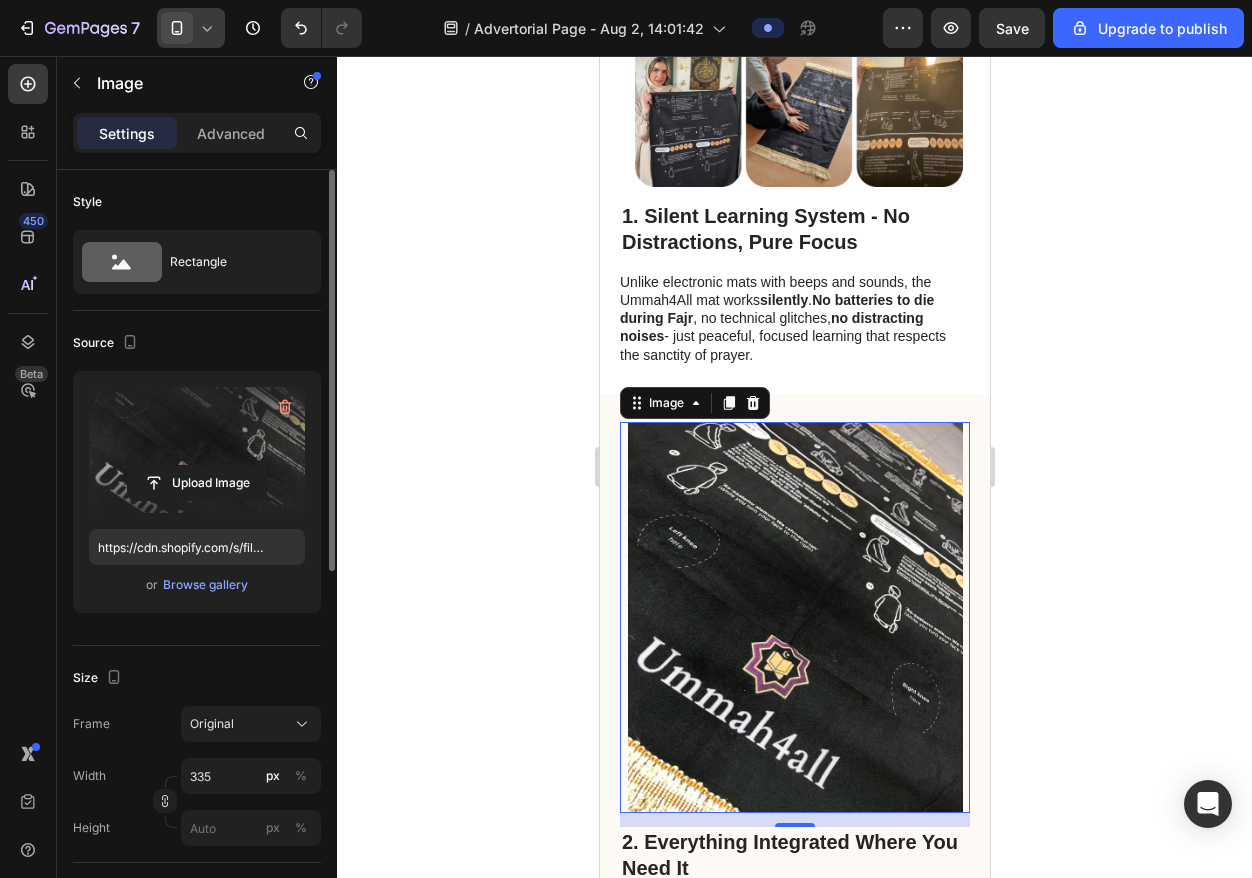 click 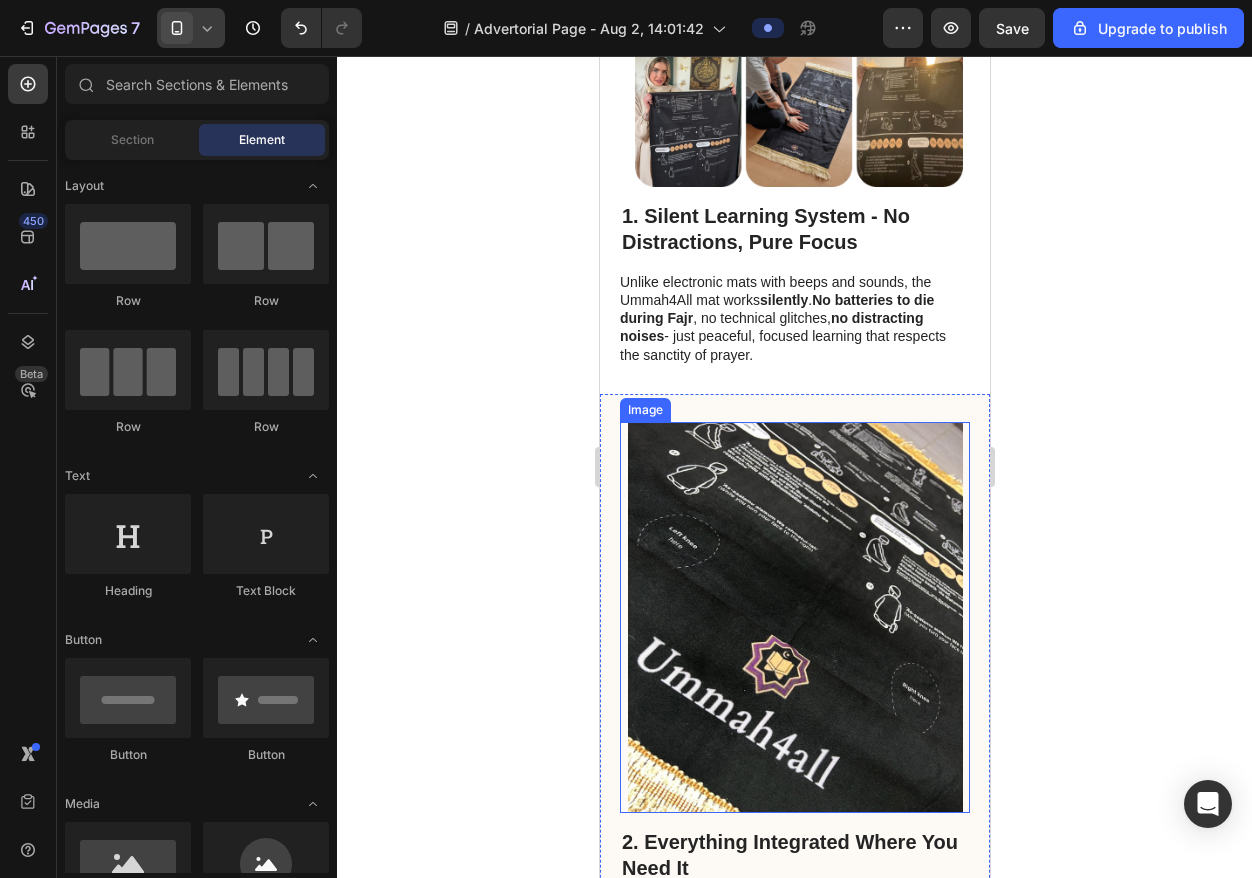 click at bounding box center [794, 617] 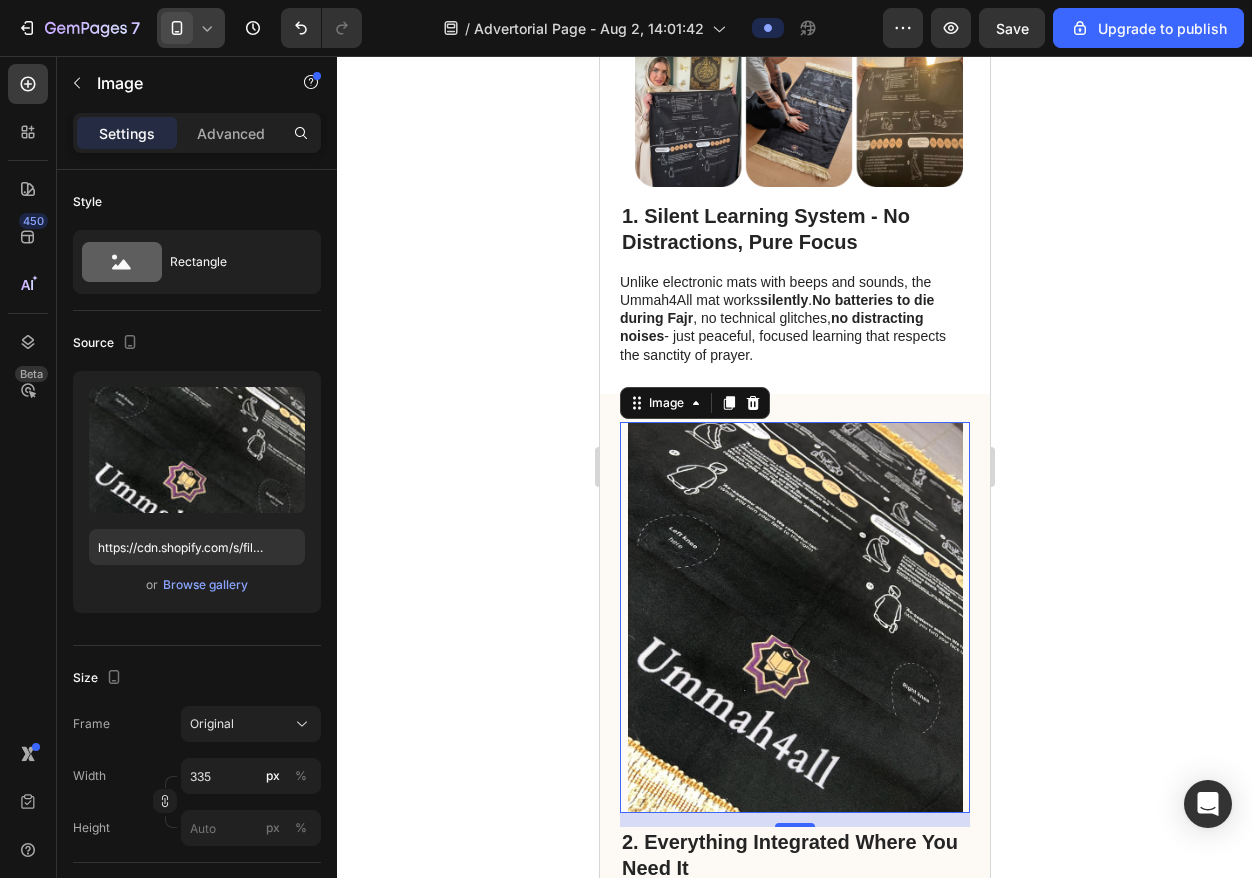 click 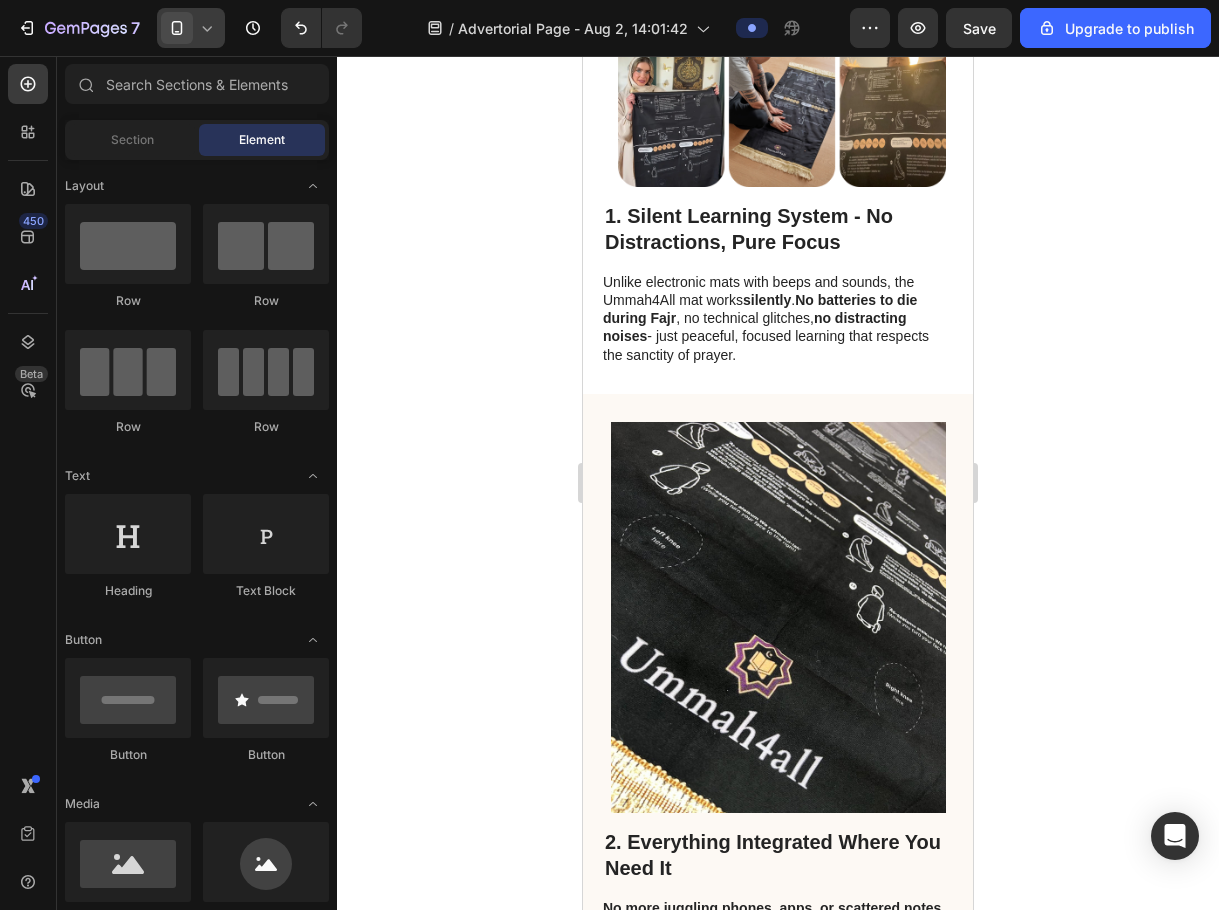 click 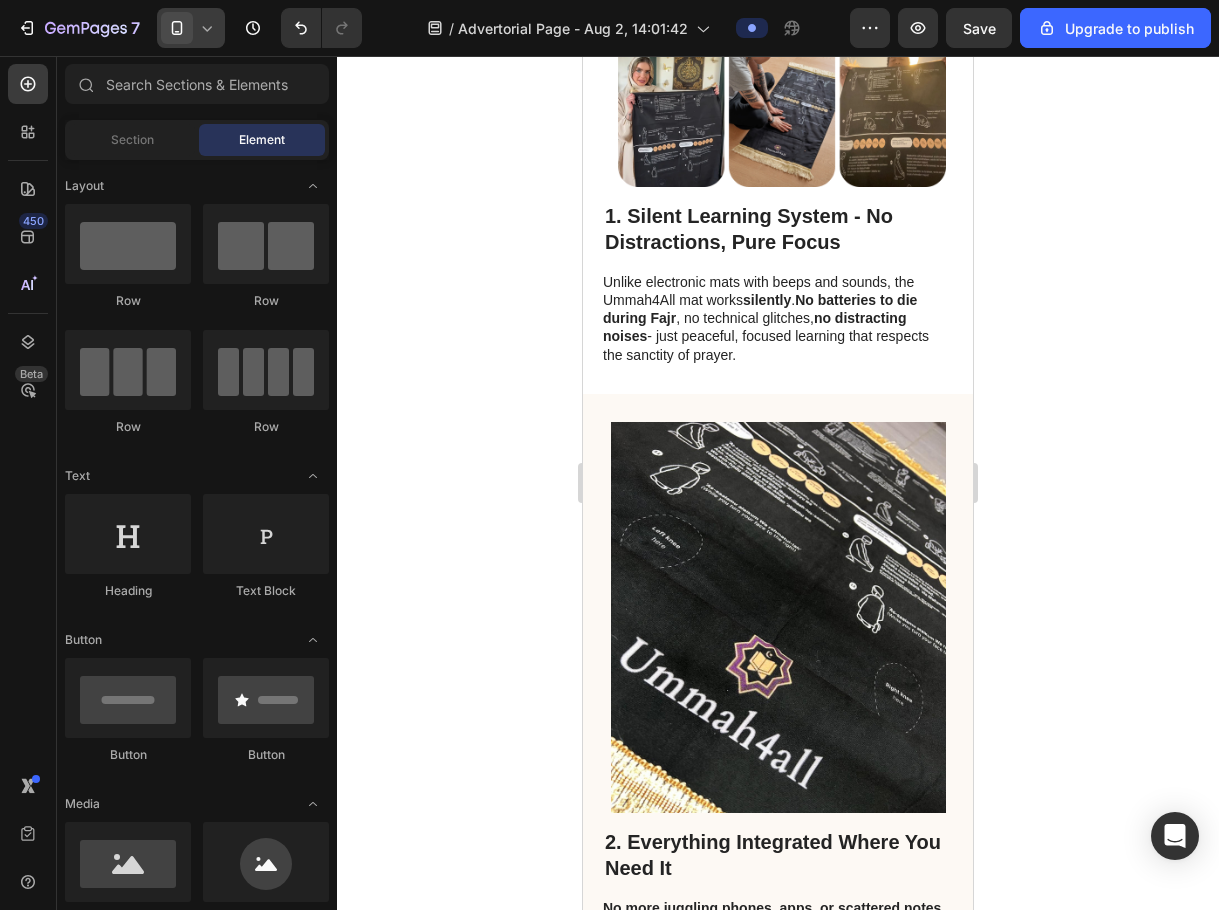 click 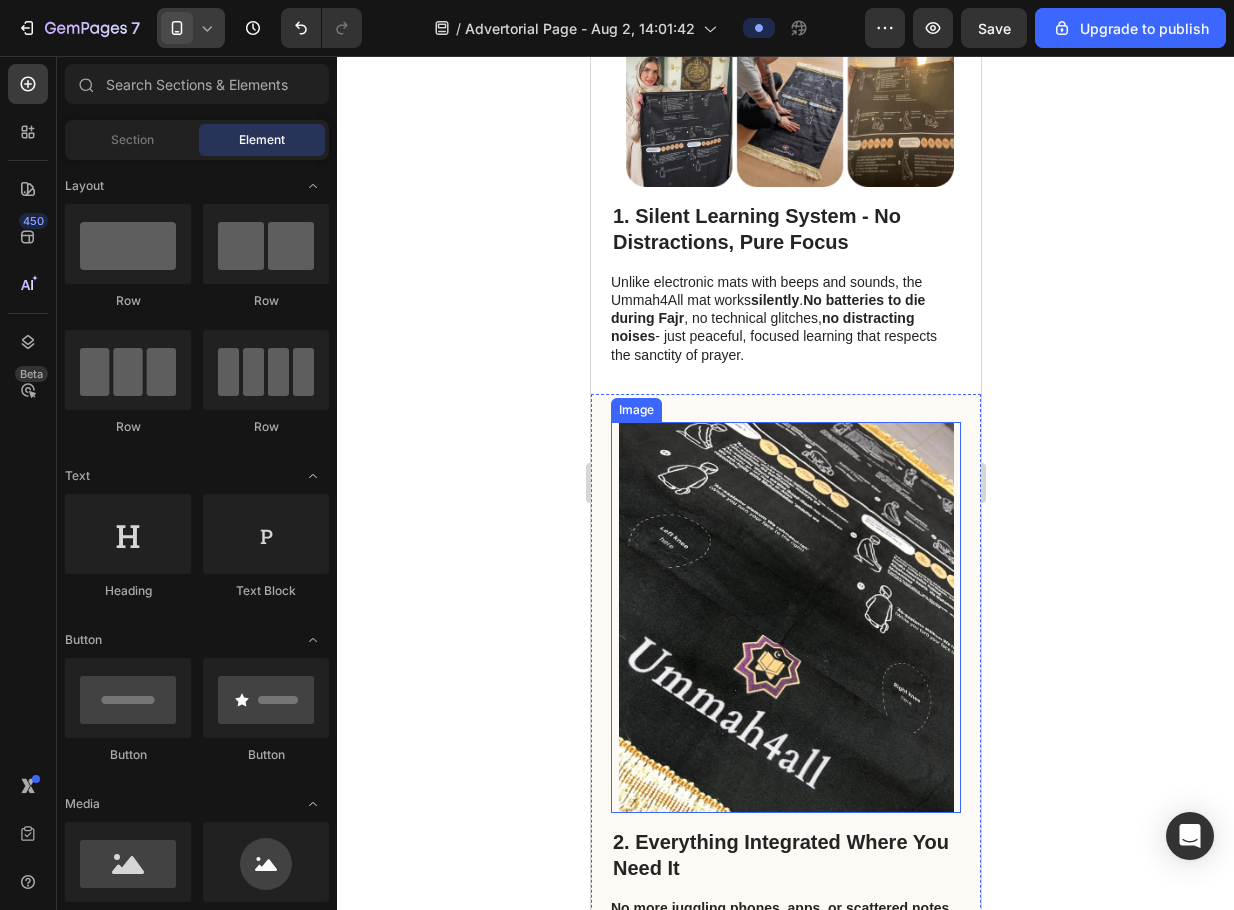 click at bounding box center [785, 617] 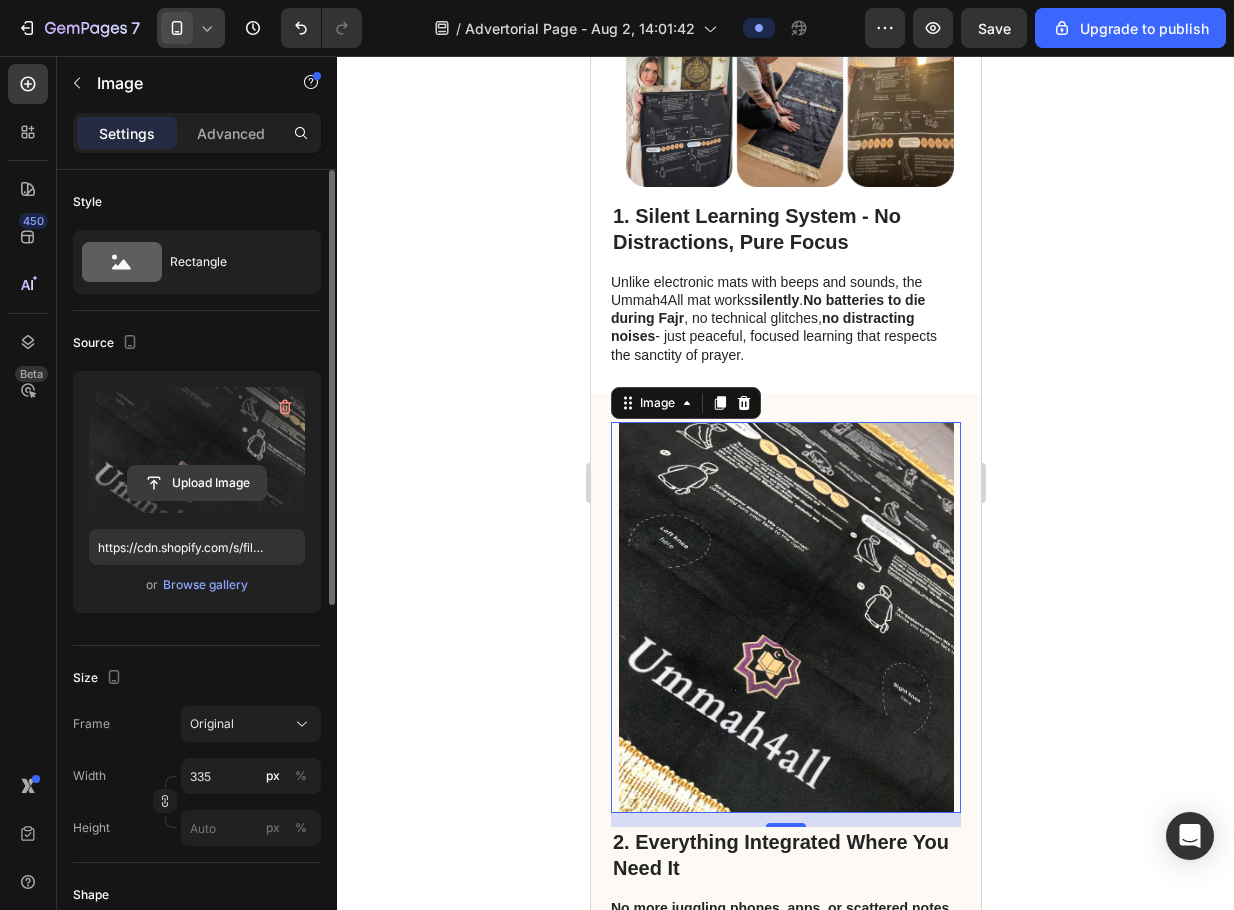 click 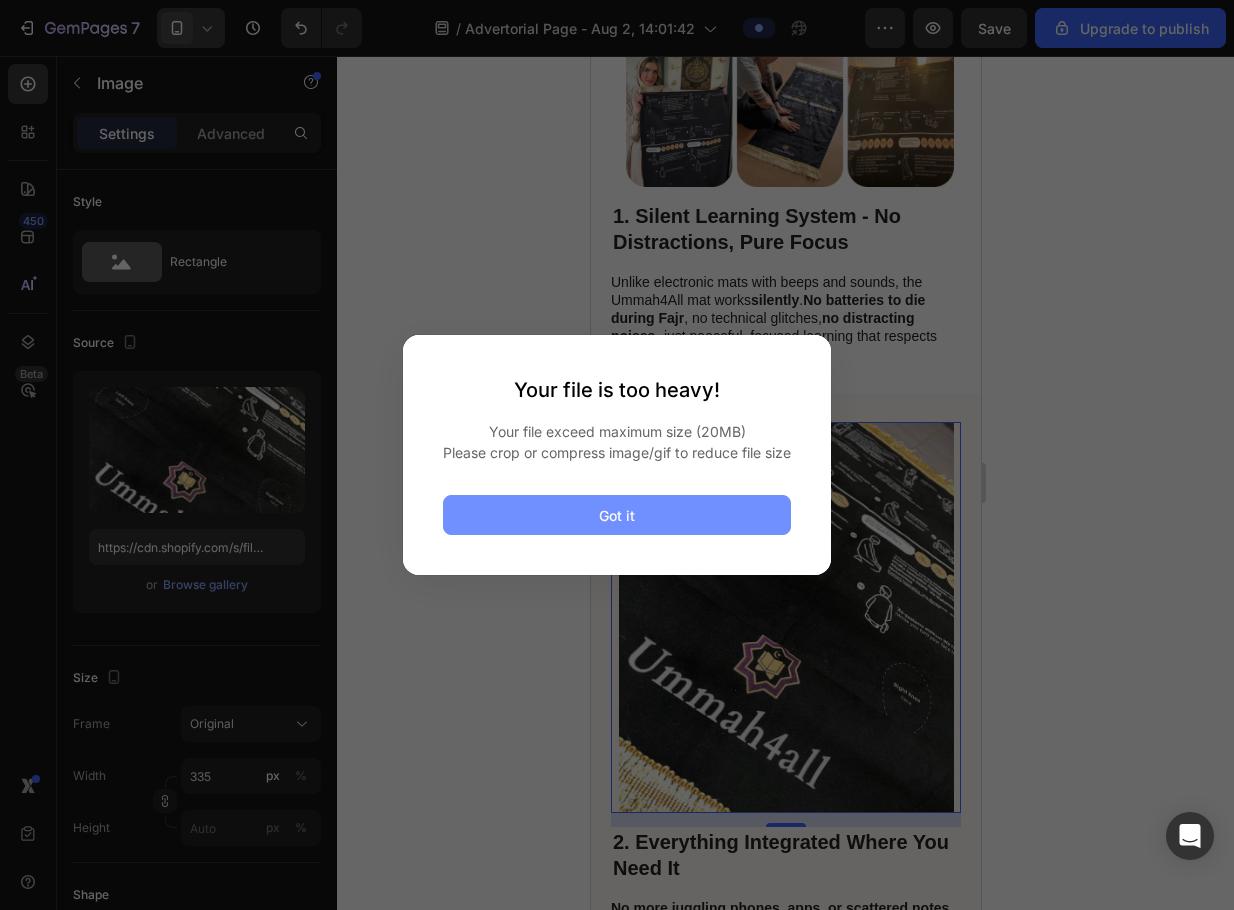 click on "Got it" at bounding box center [617, 515] 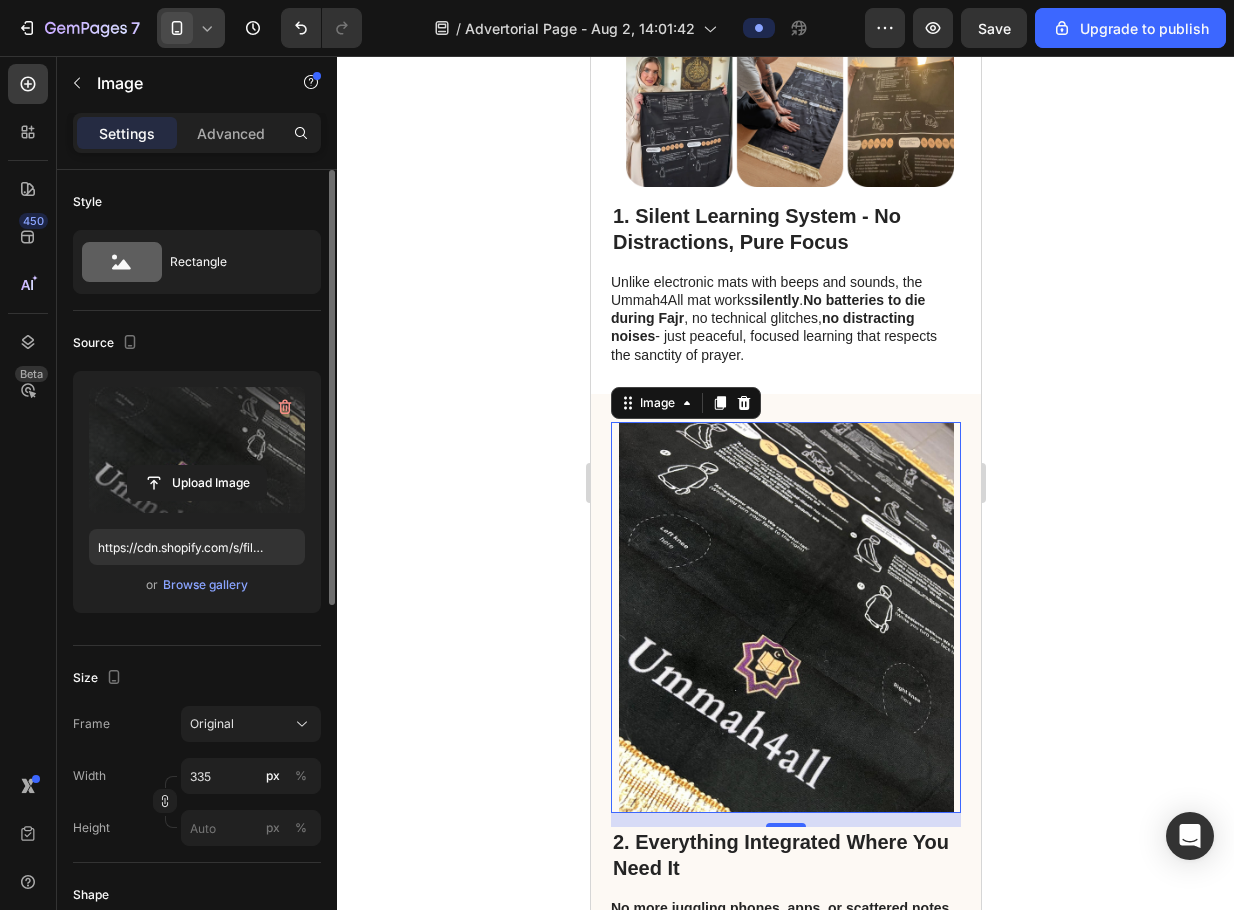 click at bounding box center [197, 450] 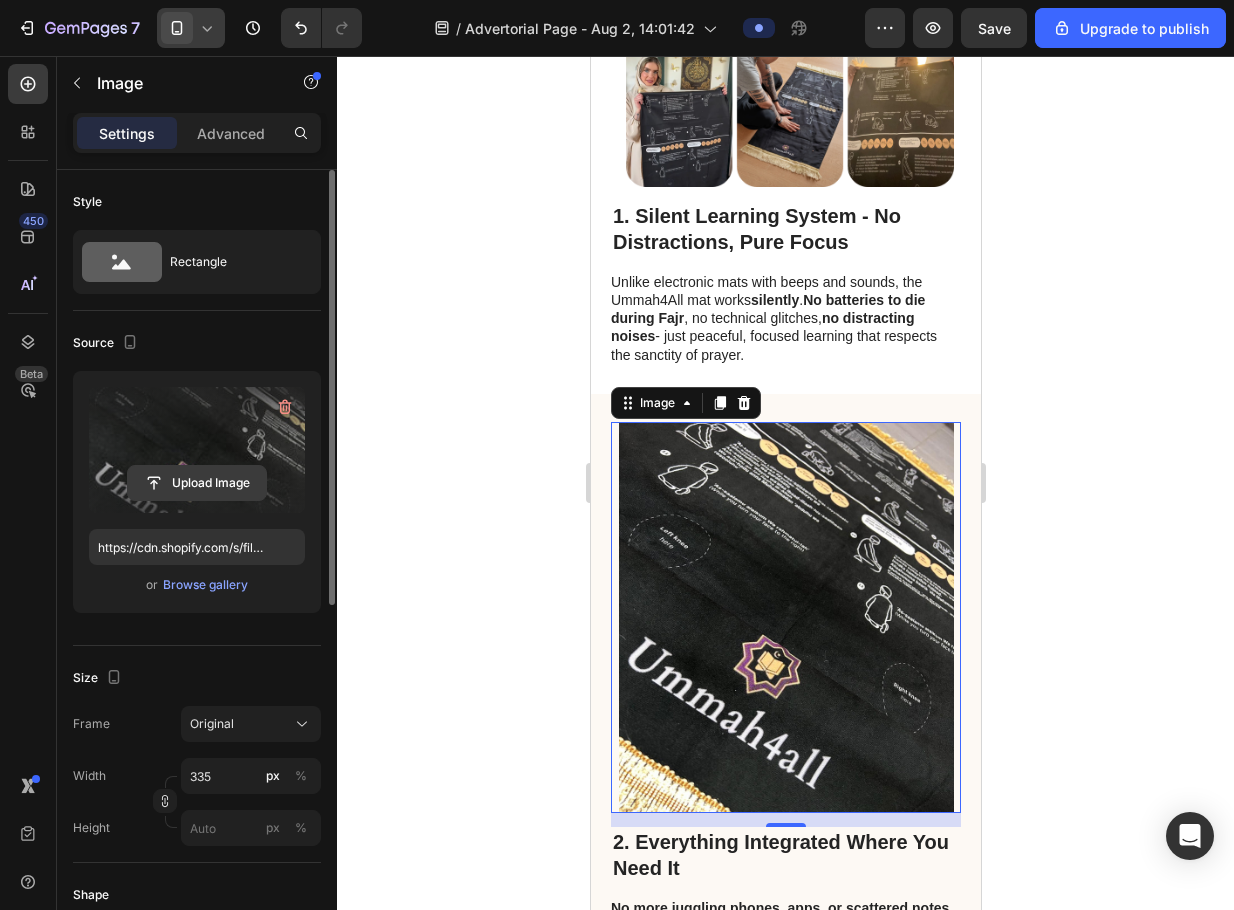 click 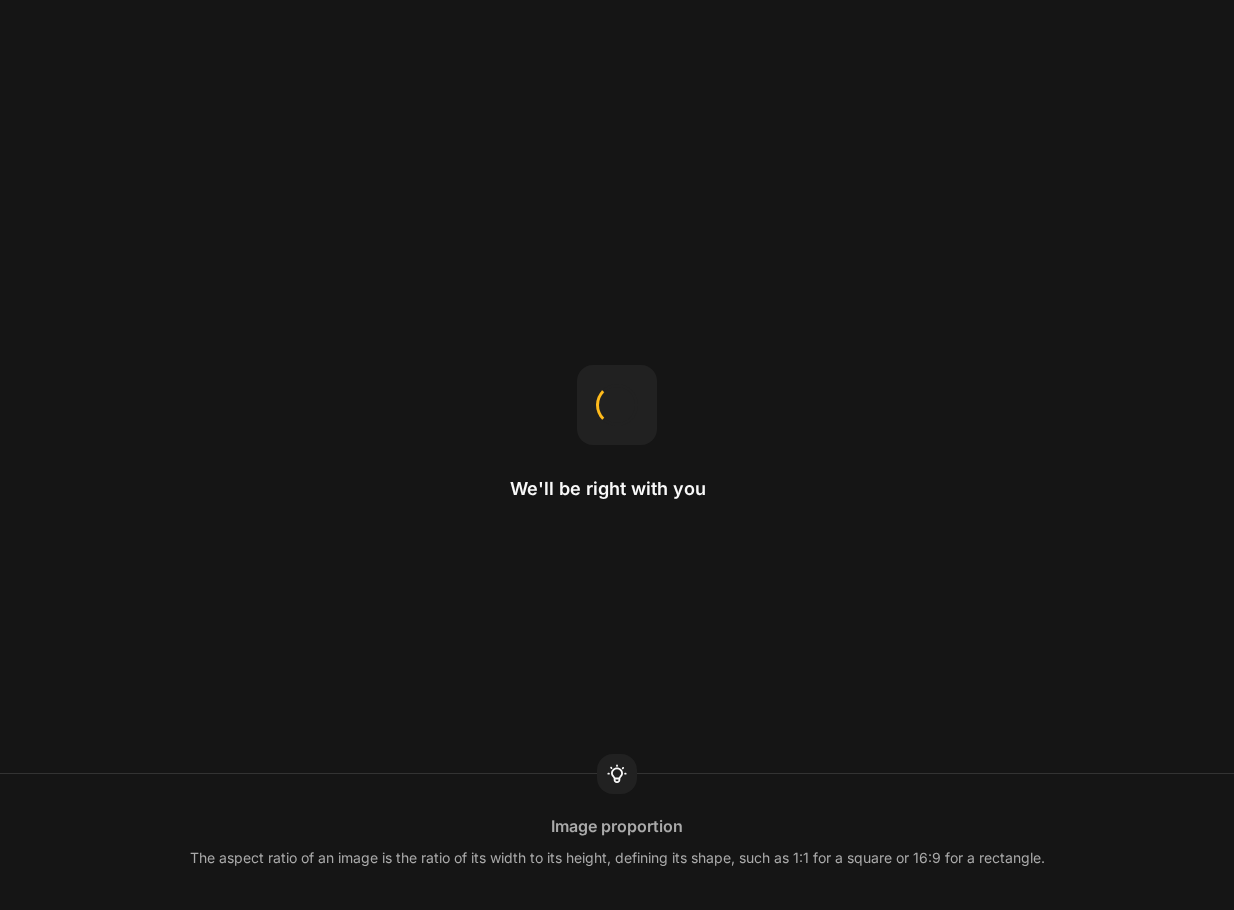 scroll, scrollTop: 0, scrollLeft: 0, axis: both 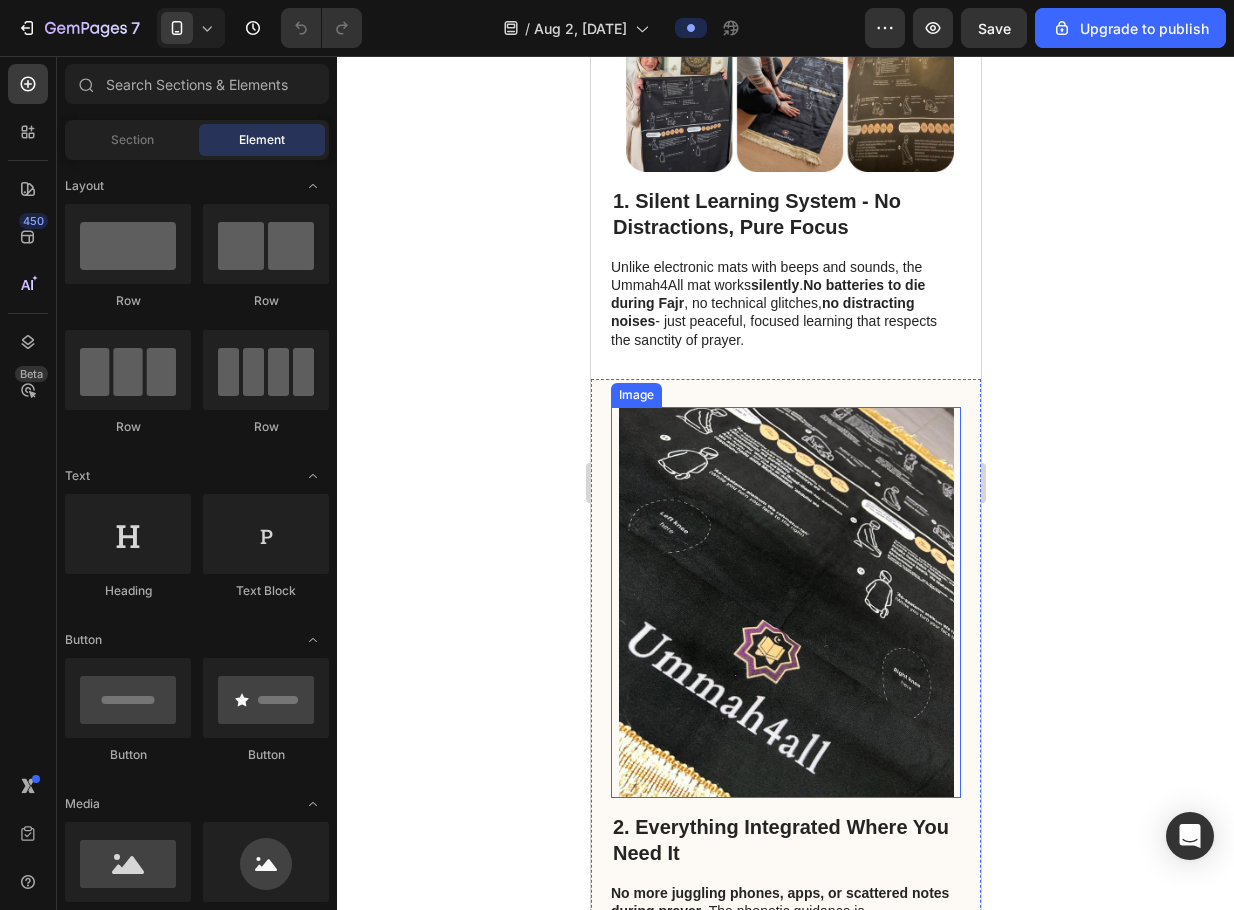click at bounding box center (785, 602) 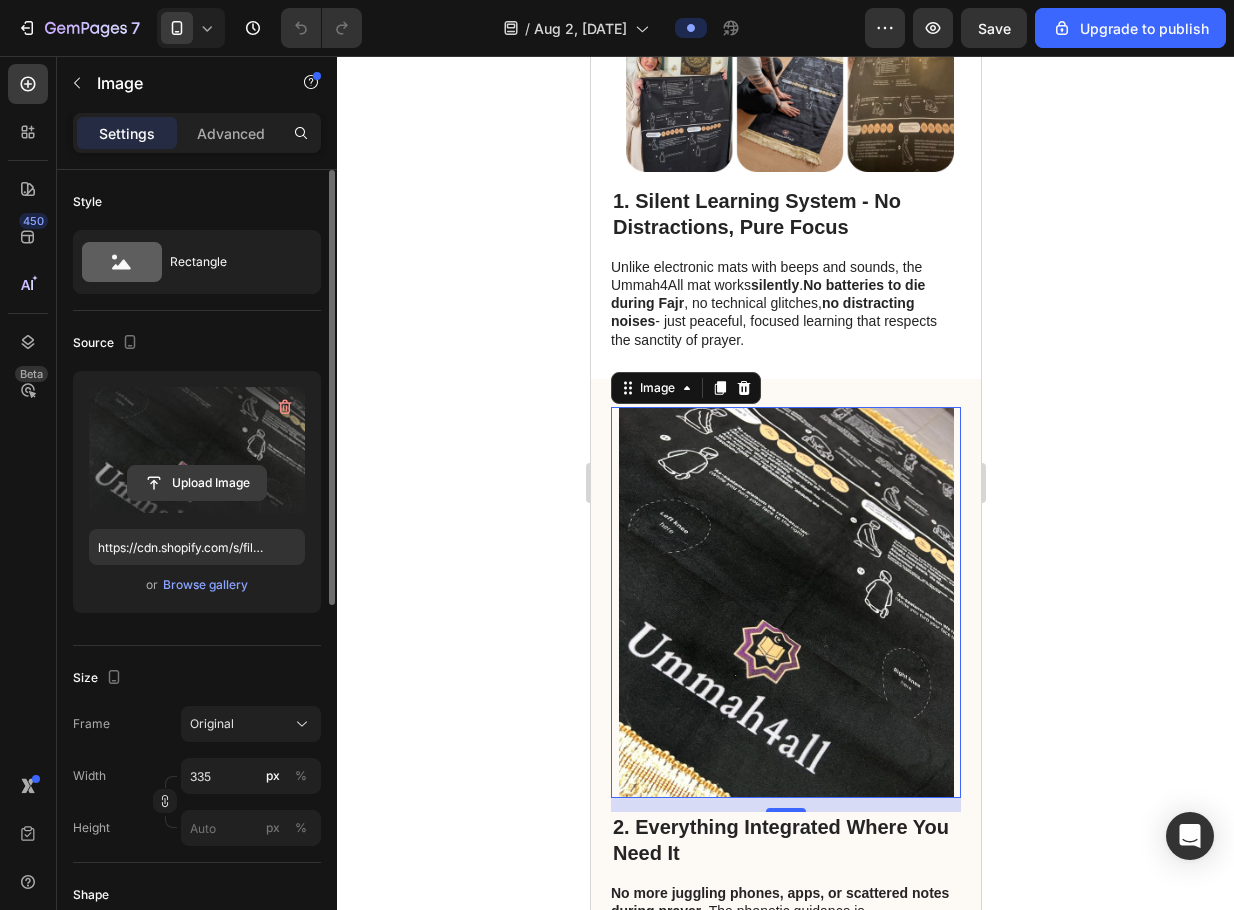 click 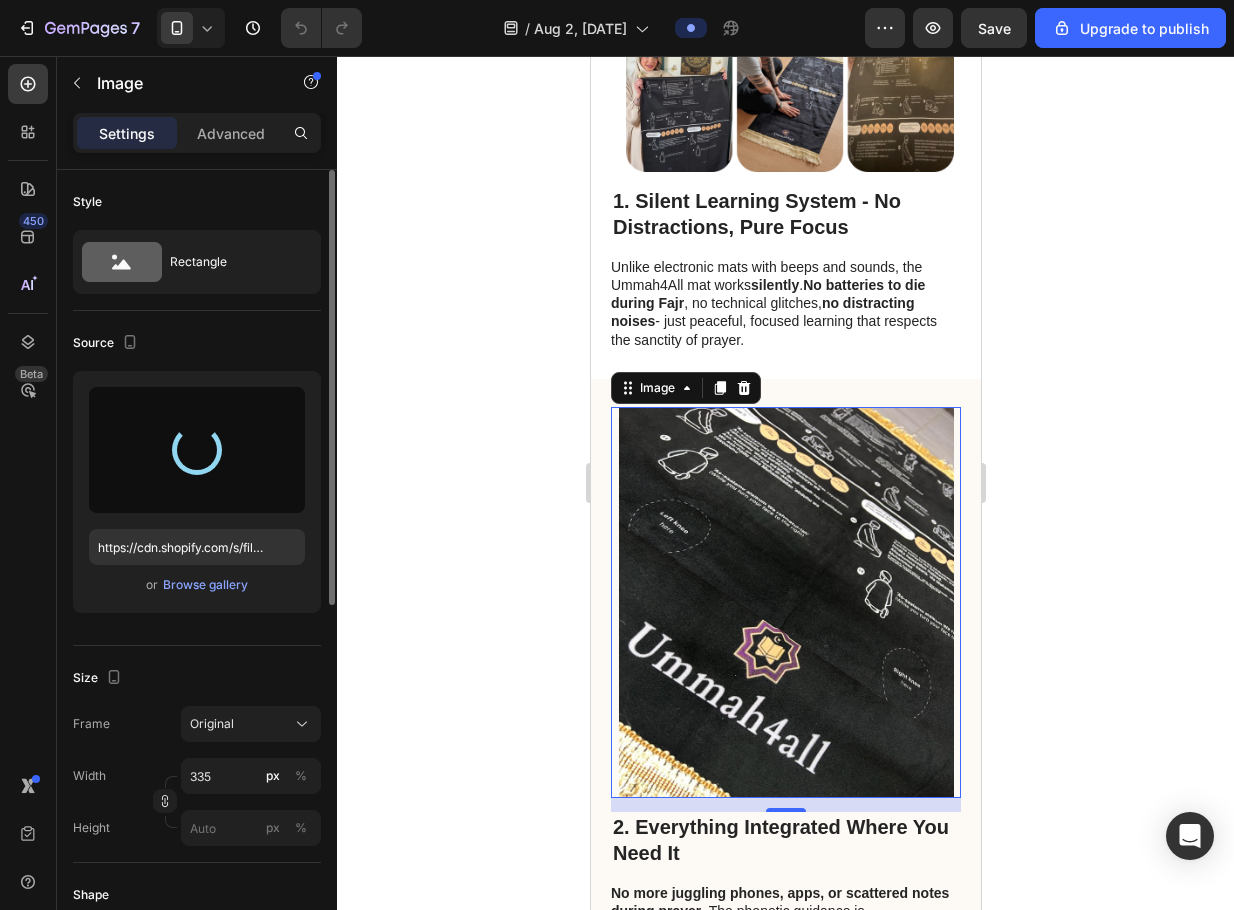 type on "https://cdn.shopify.com/s/files/1/0870/9075/7980/files/gempages_570040103099958424-6d78211b-66d2-4374-b673-c26f155b28e5.png" 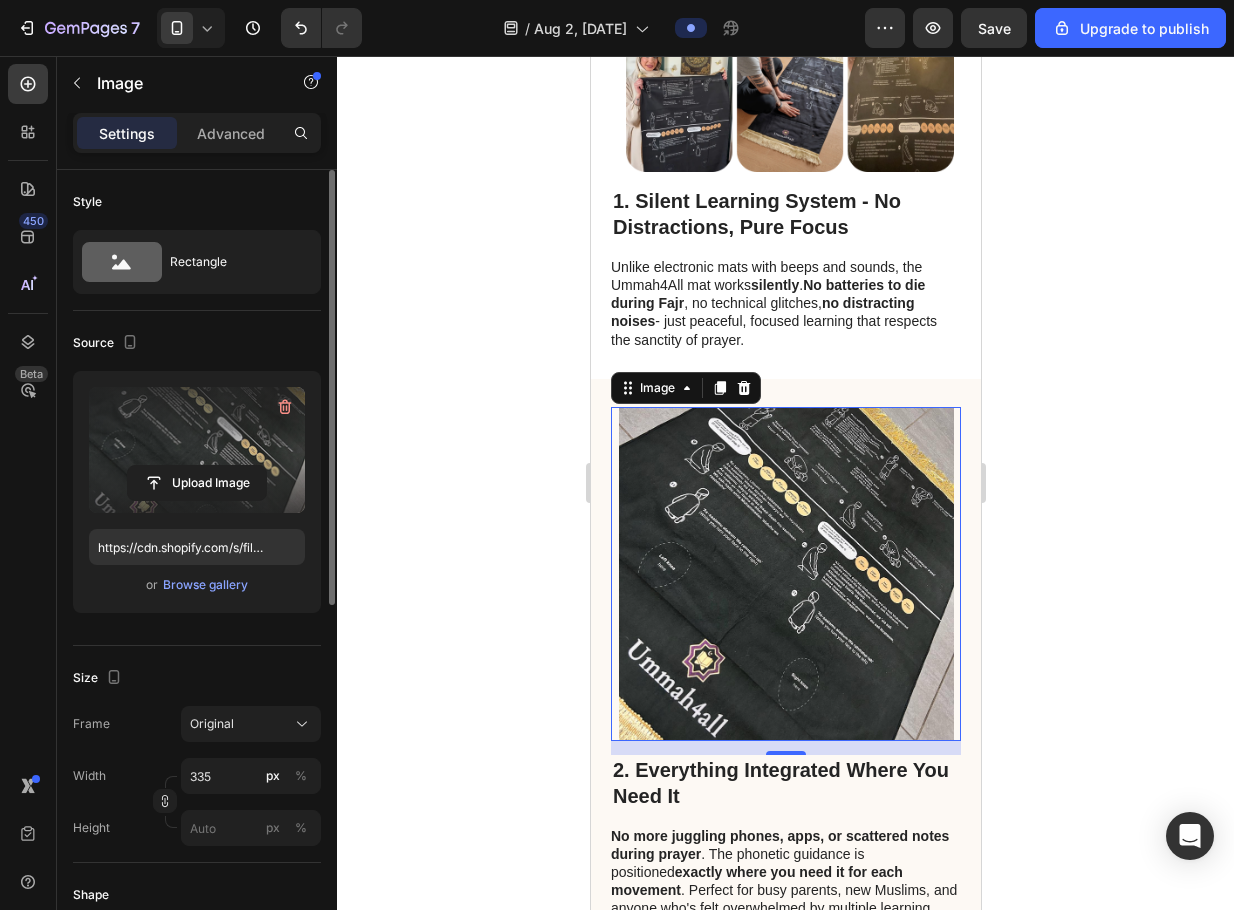 click 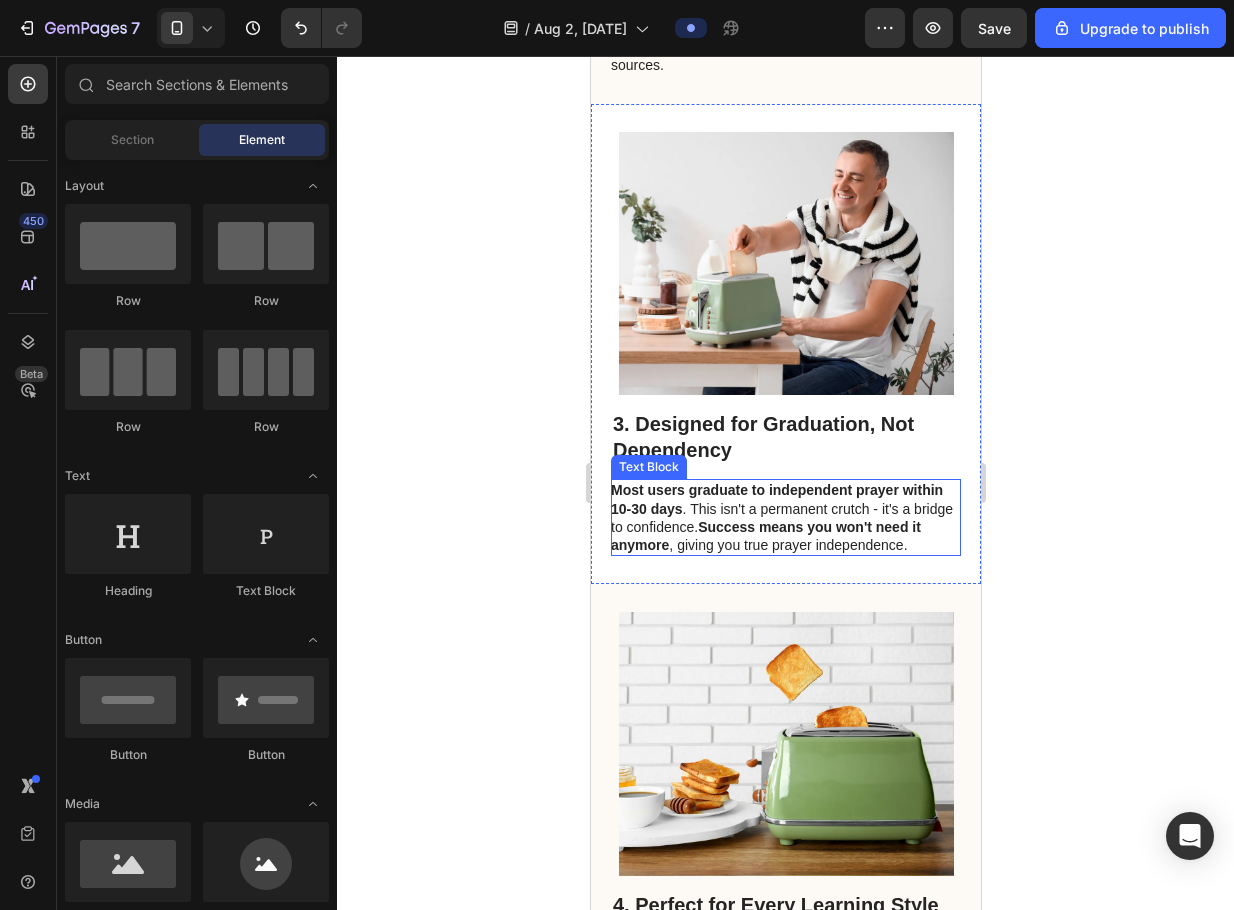 scroll, scrollTop: 1278, scrollLeft: 0, axis: vertical 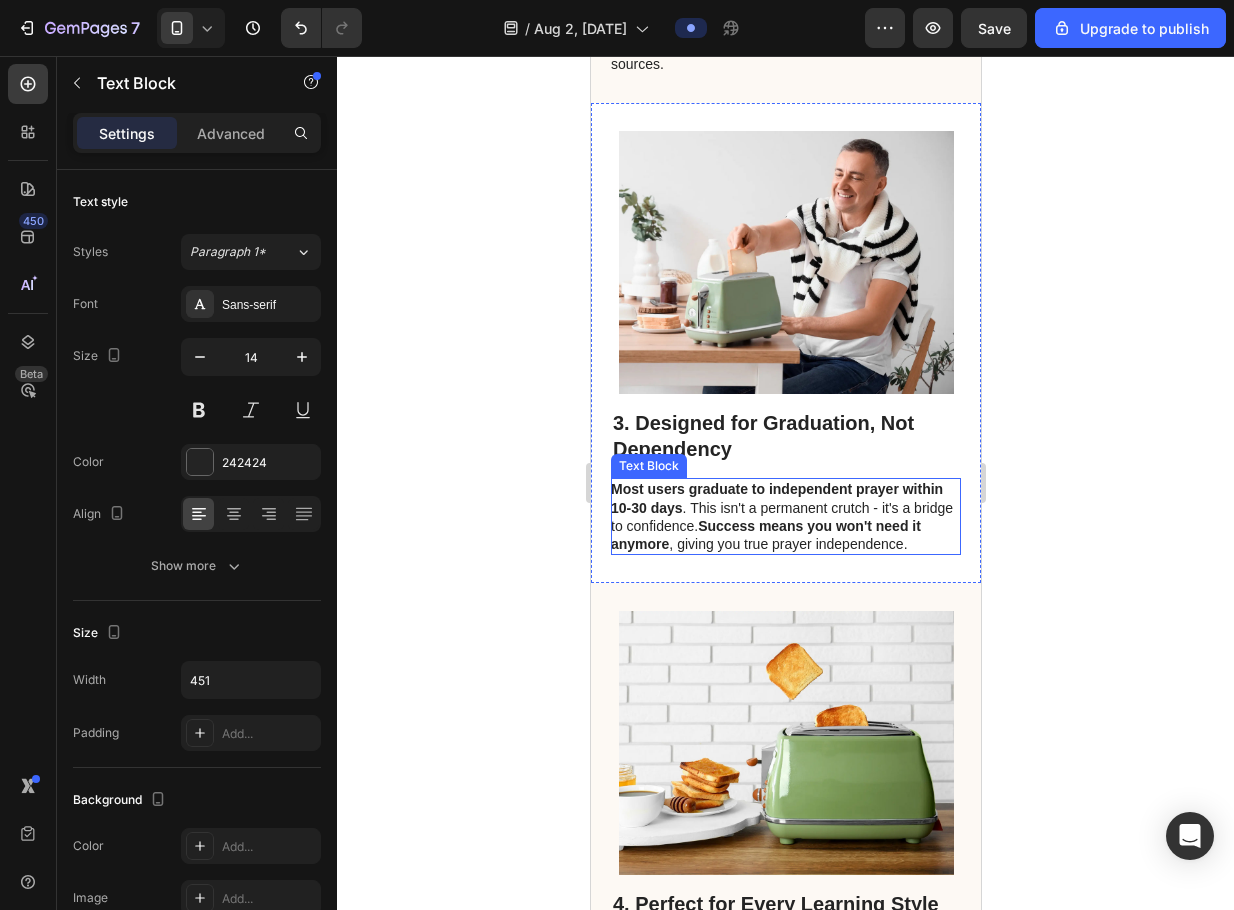 click on "Success means you won't need it anymore" at bounding box center (765, 535) 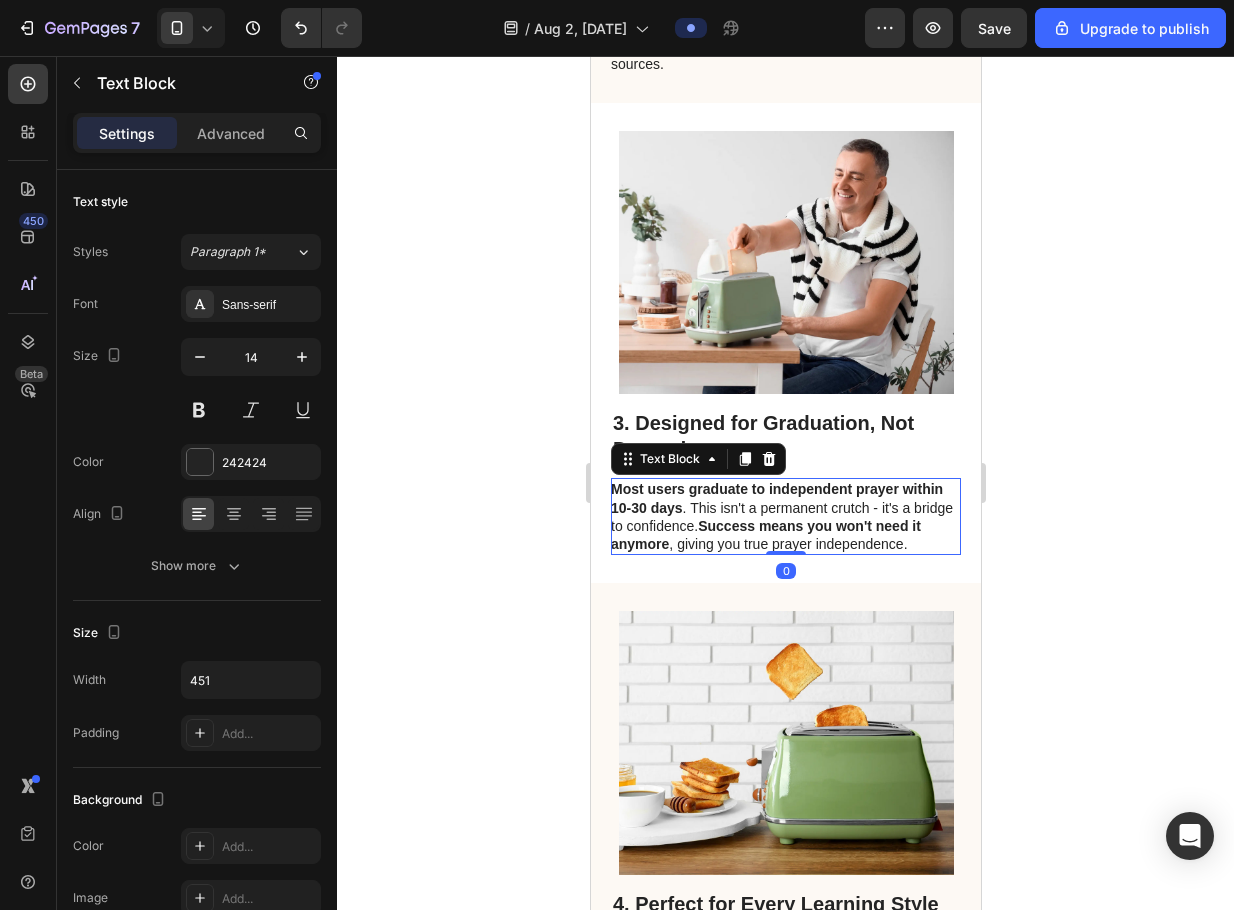 click on "Success means you won't need it anymore" at bounding box center (765, 535) 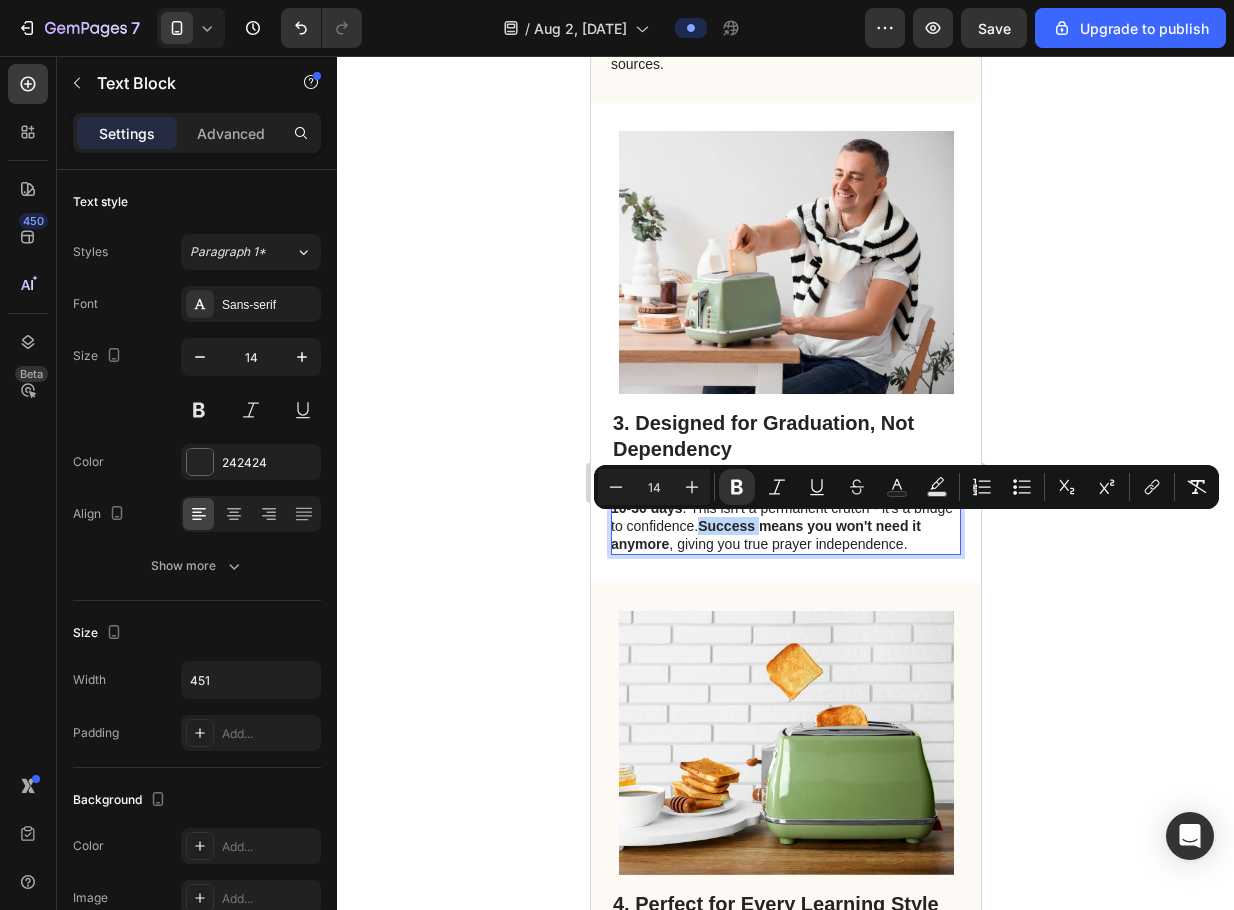 click on "Success means you won't need it anymore" at bounding box center [765, 535] 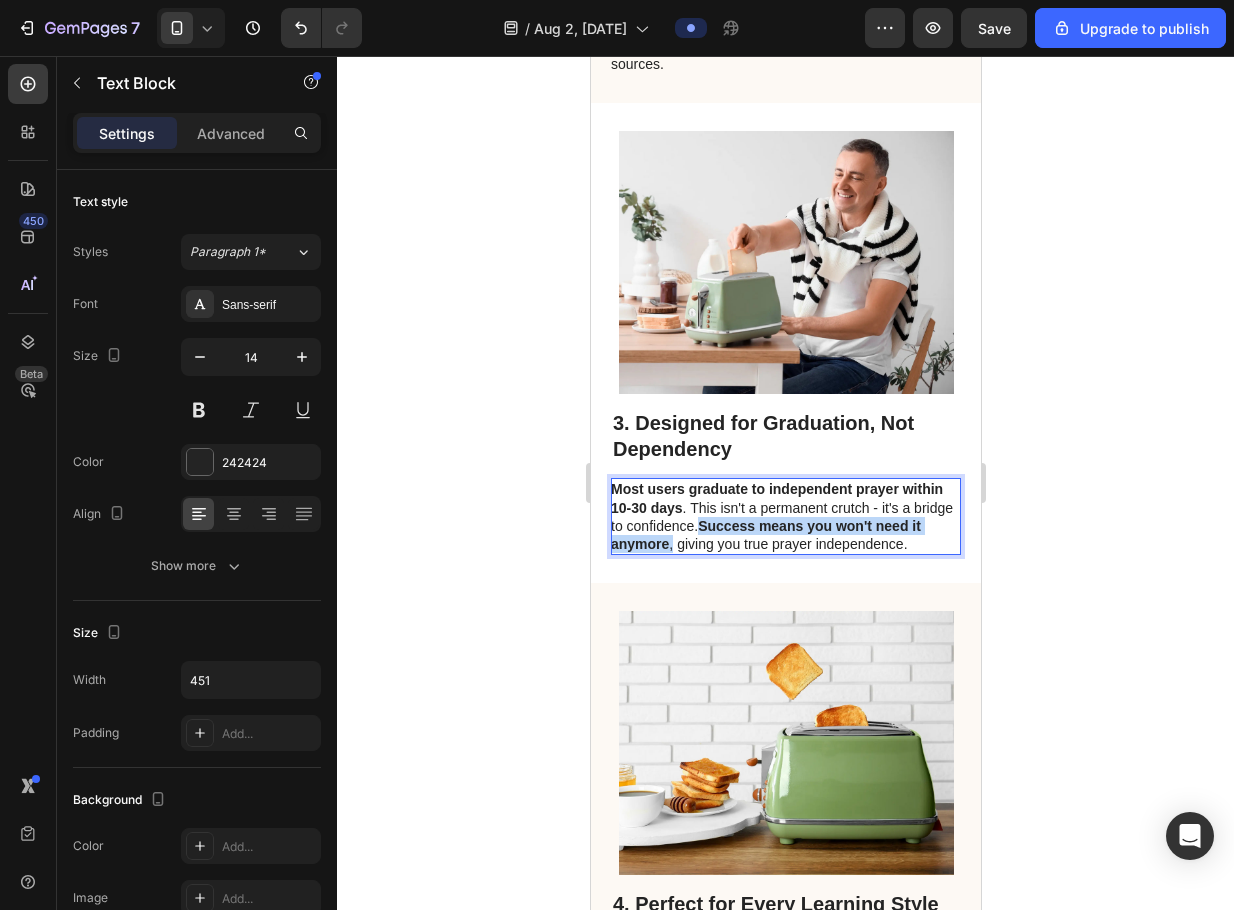 drag, startPoint x: 720, startPoint y: 550, endPoint x: 747, endPoint y: 527, distance: 35.468296 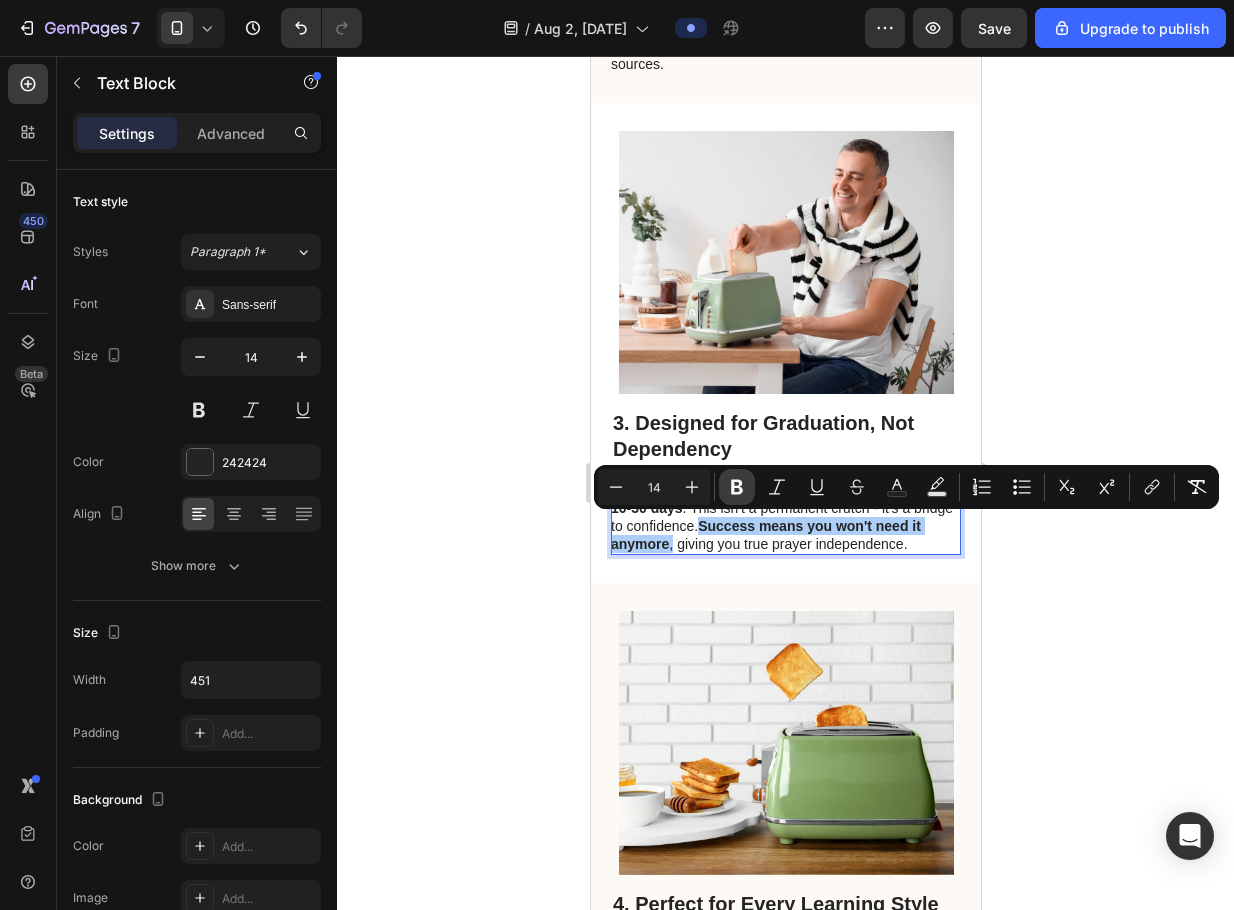click 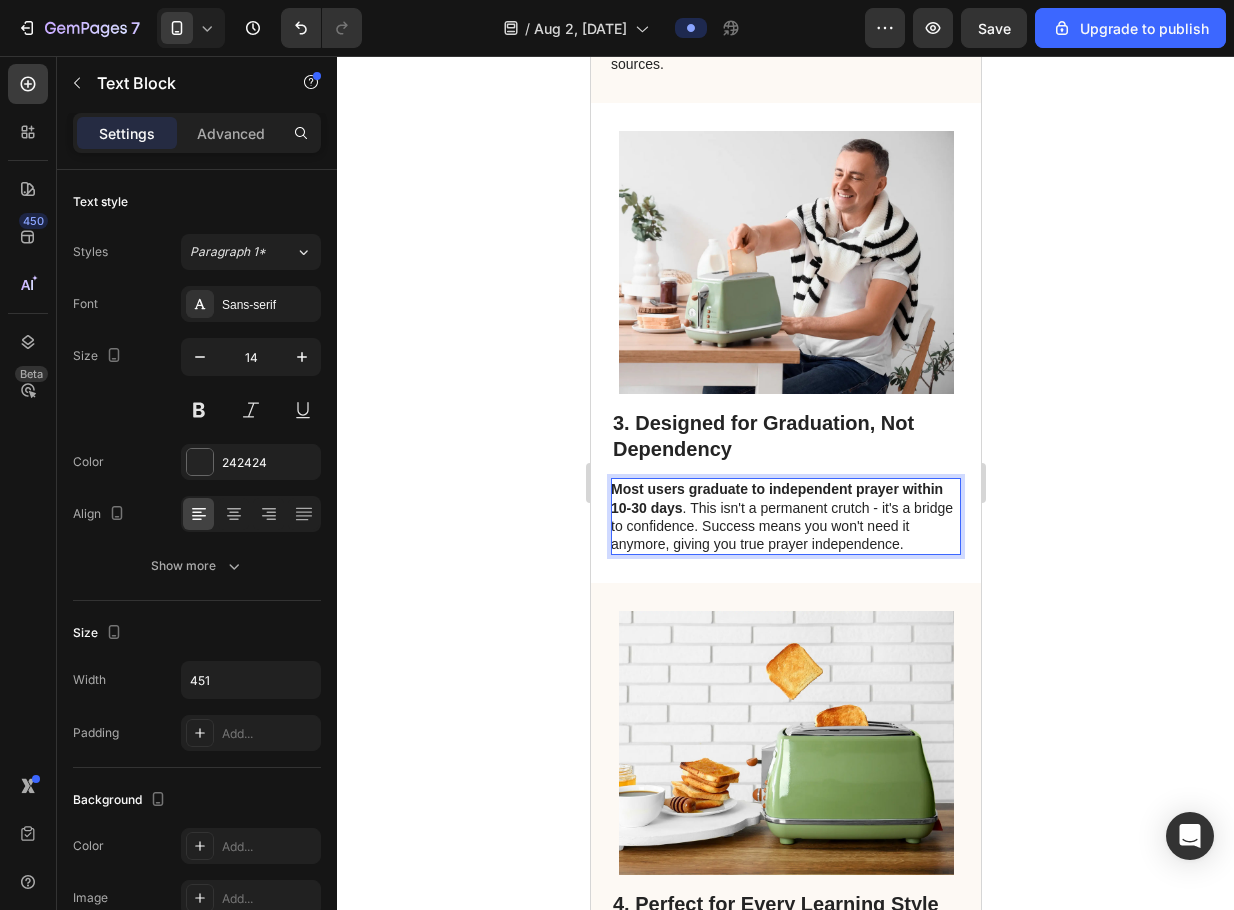 click on "Most users graduate to independent prayer within 10-30 days . This isn't a permanent crutch - it's a bridge to confidence. Success means you won't need it anymore, giving you true prayer independence." at bounding box center [784, 516] 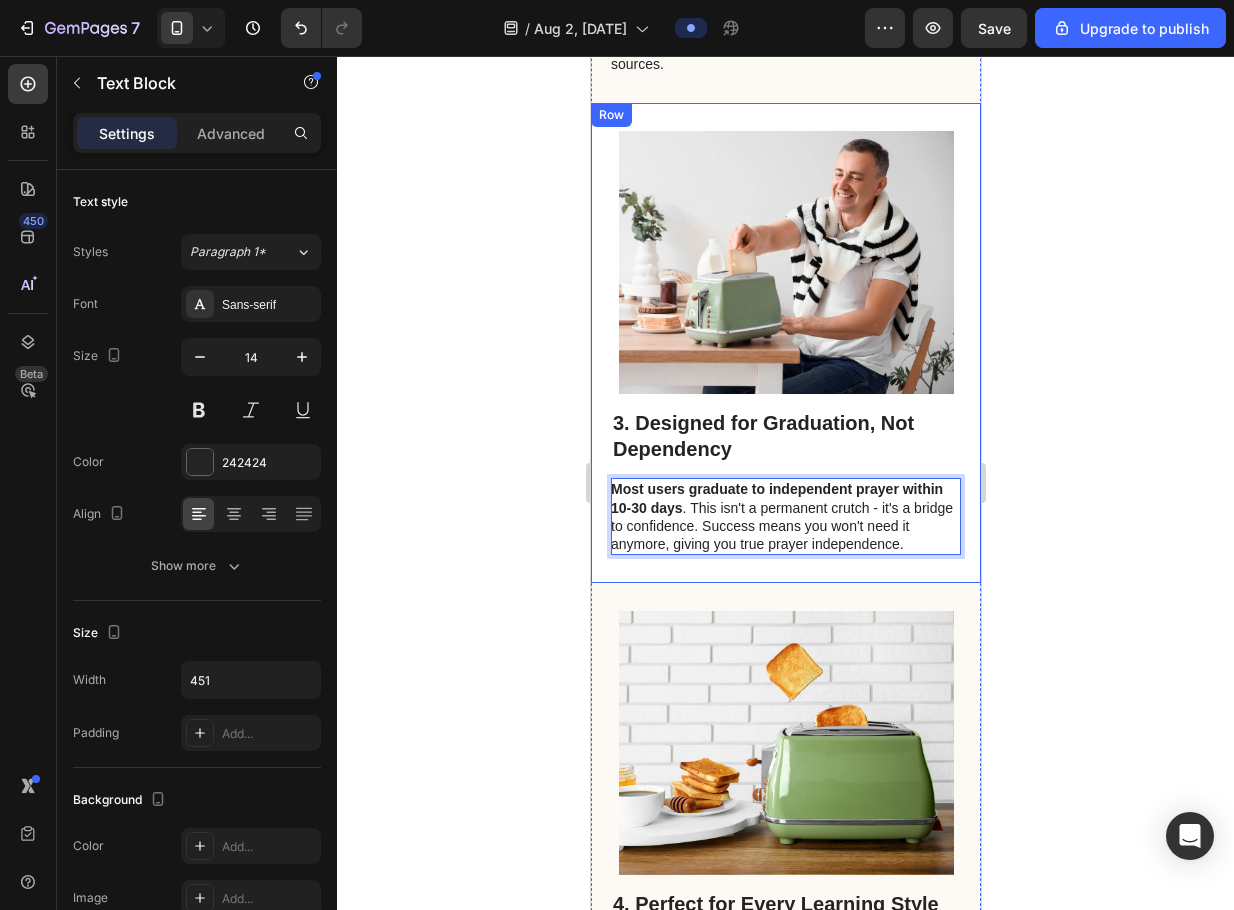 click 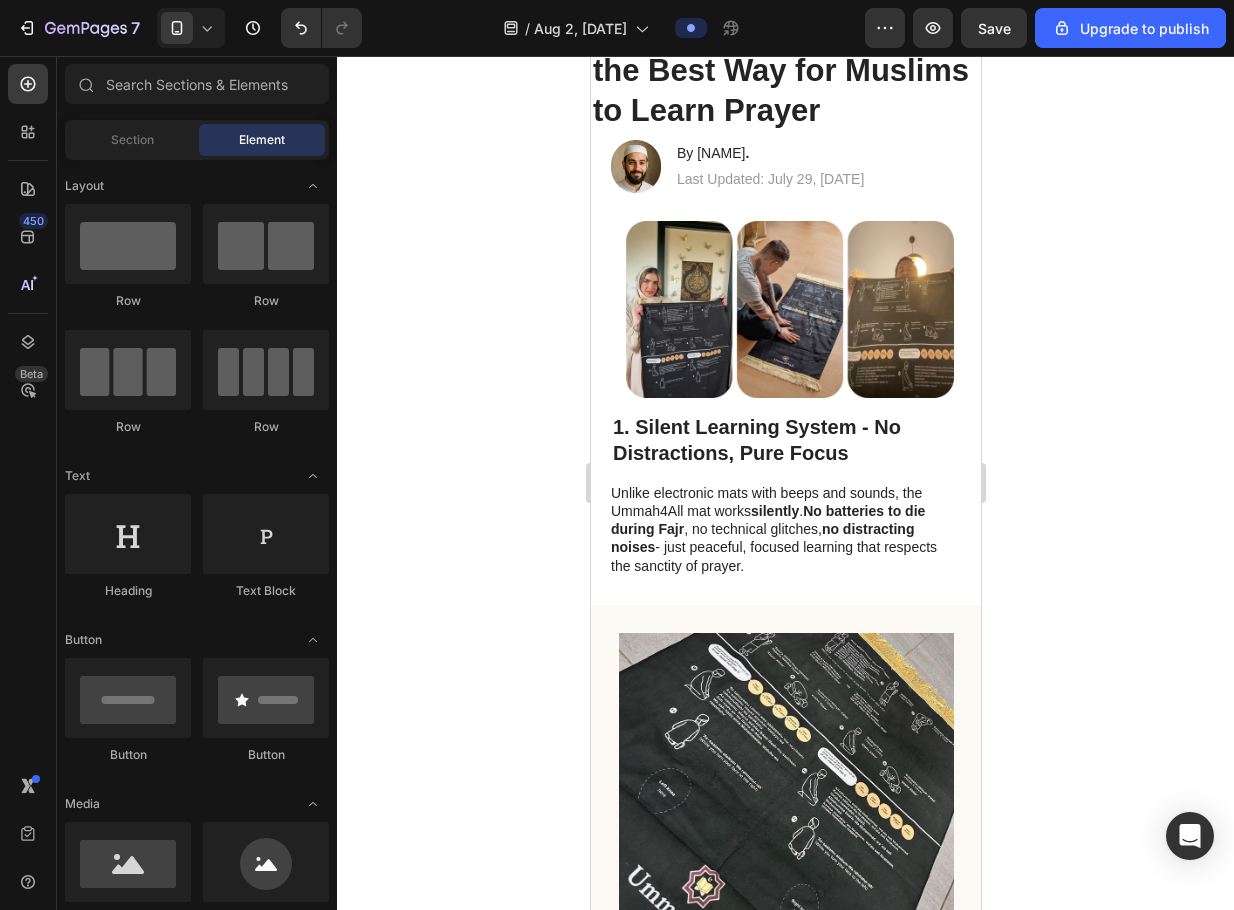 scroll, scrollTop: 0, scrollLeft: 0, axis: both 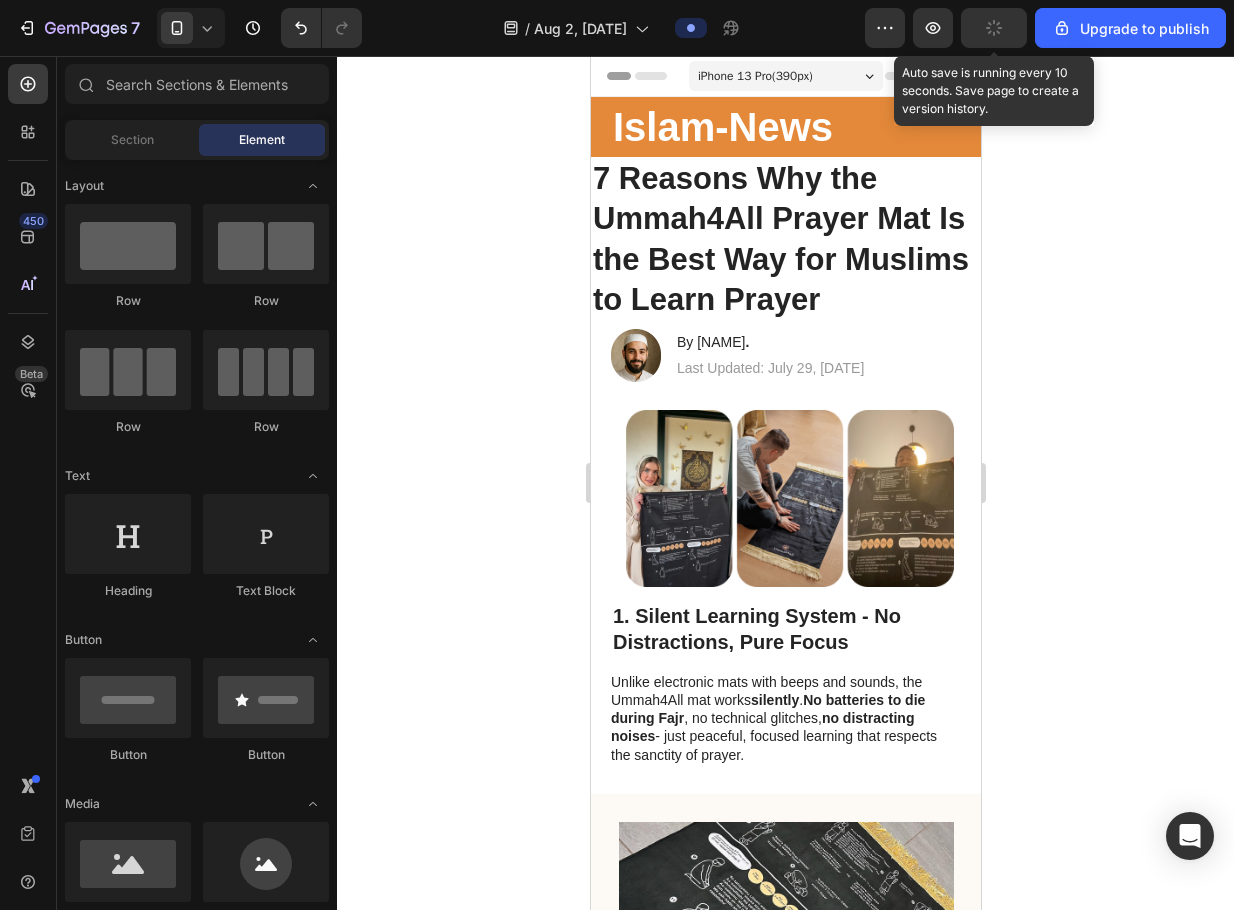 click 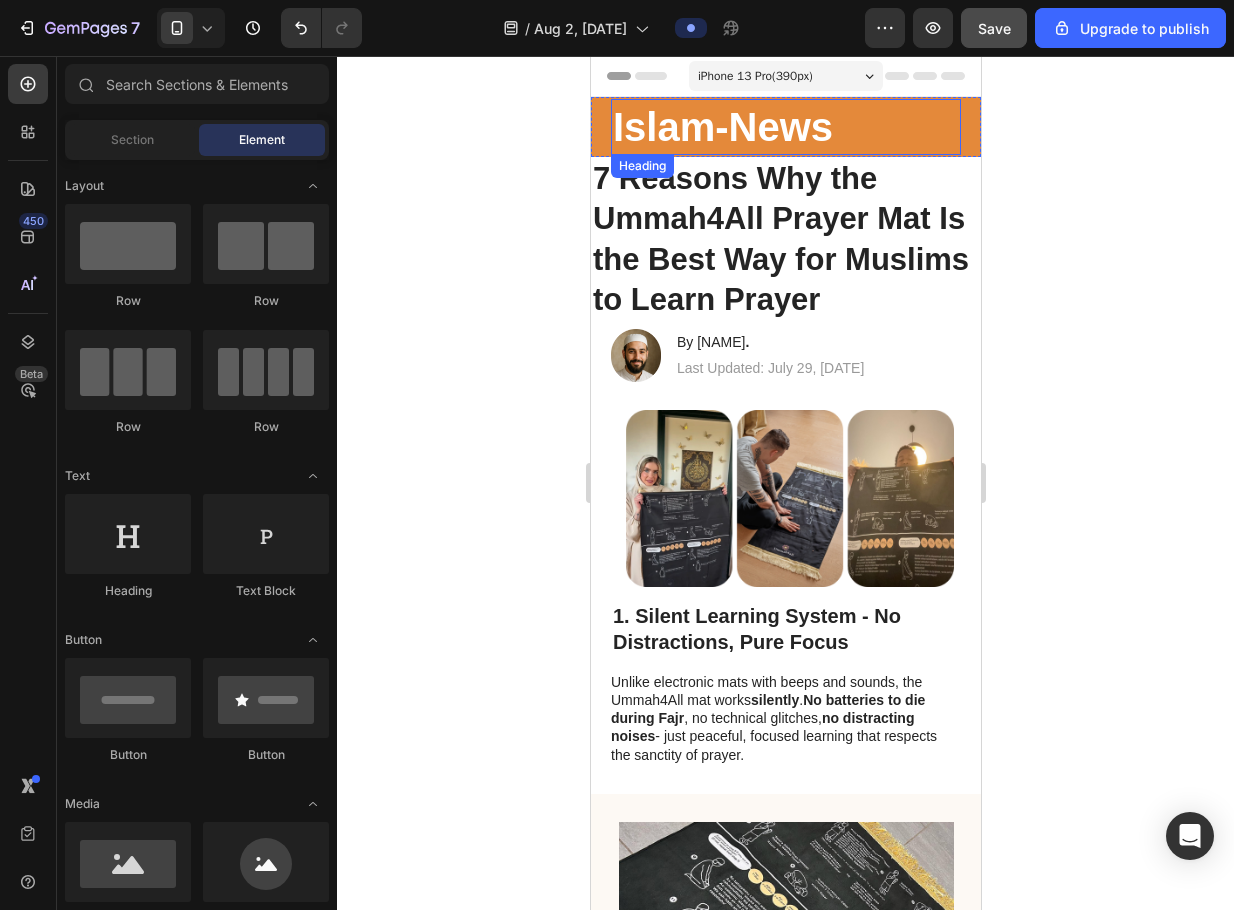 click on "Islam-News" at bounding box center [785, 127] 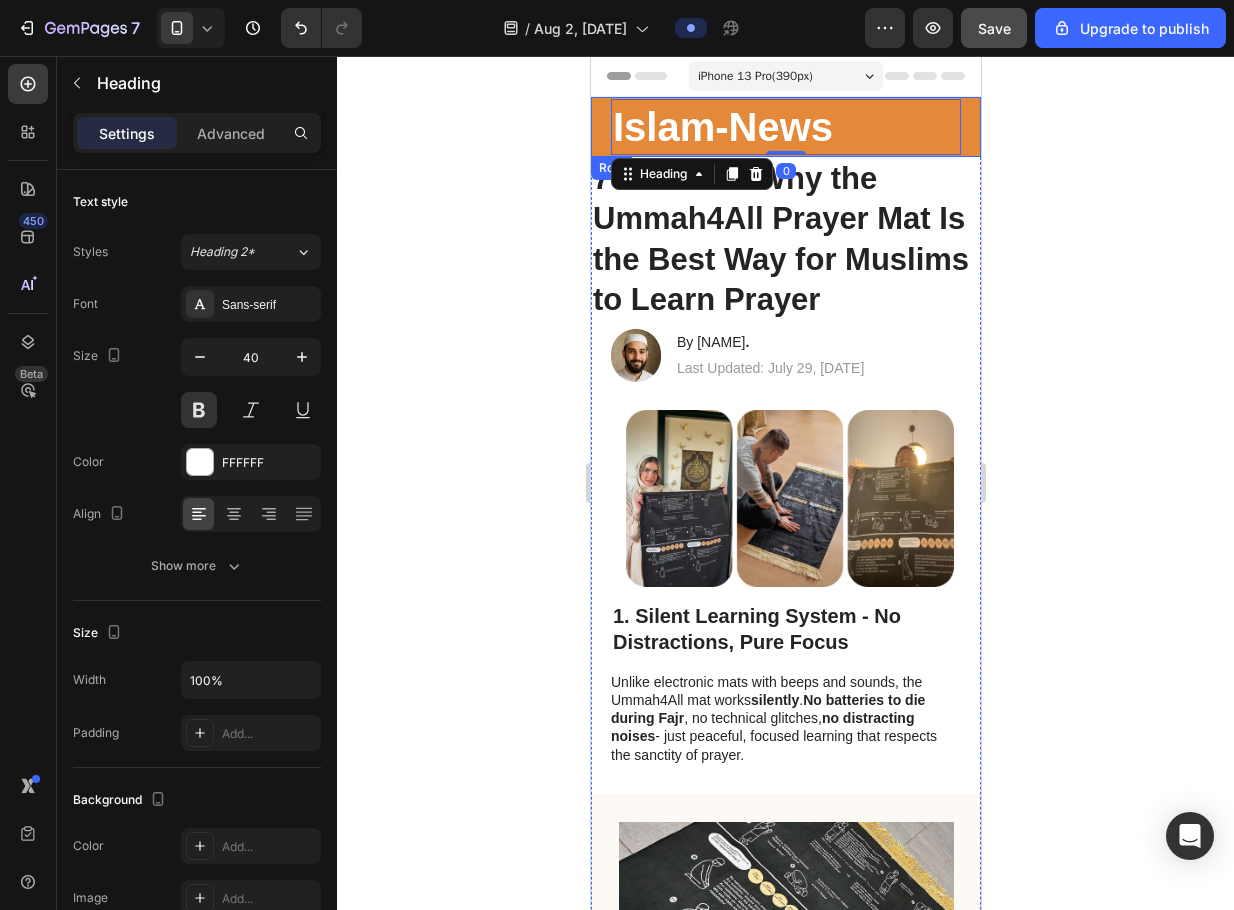 click on "Islam-News Heading   0 Row" at bounding box center (785, 127) 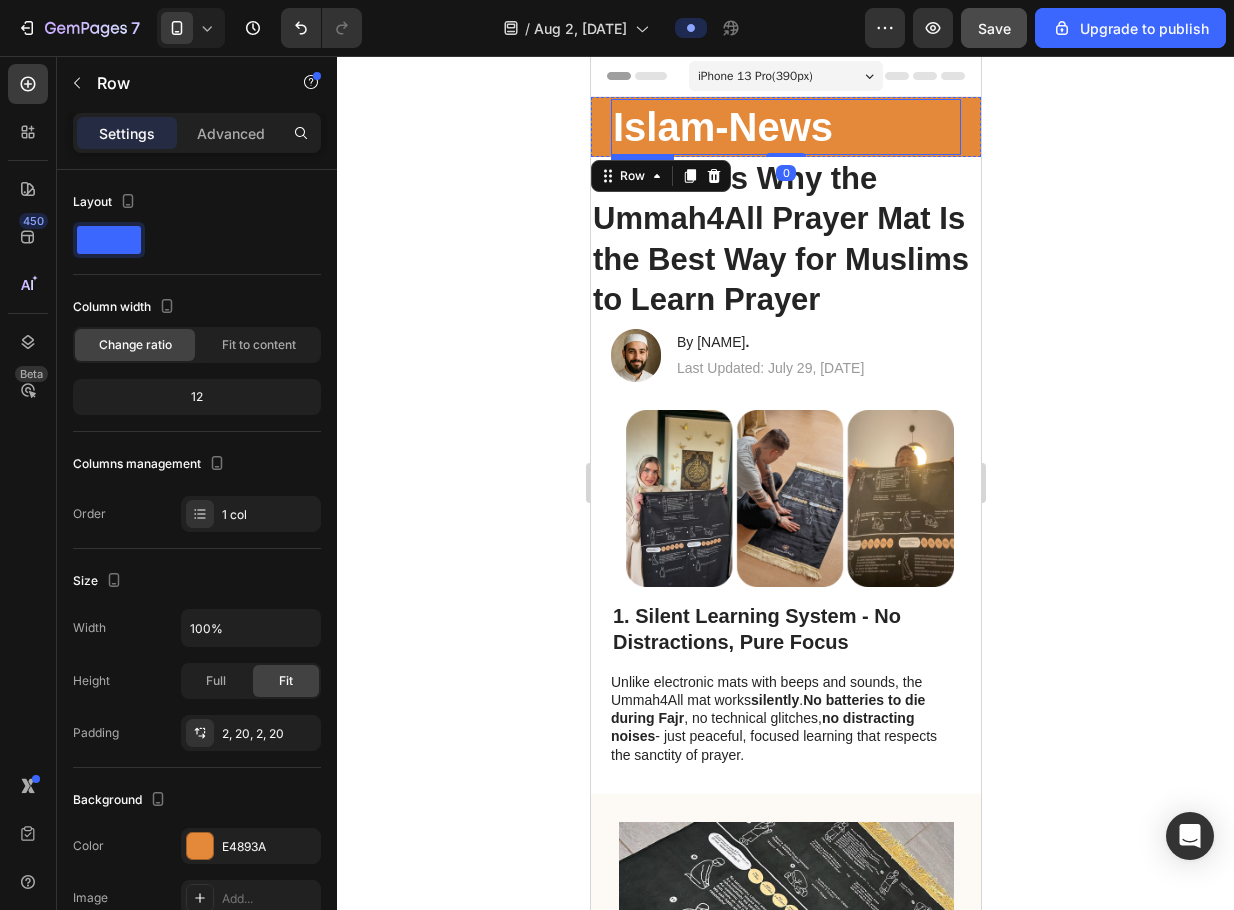 click on "Islam-News" at bounding box center [785, 127] 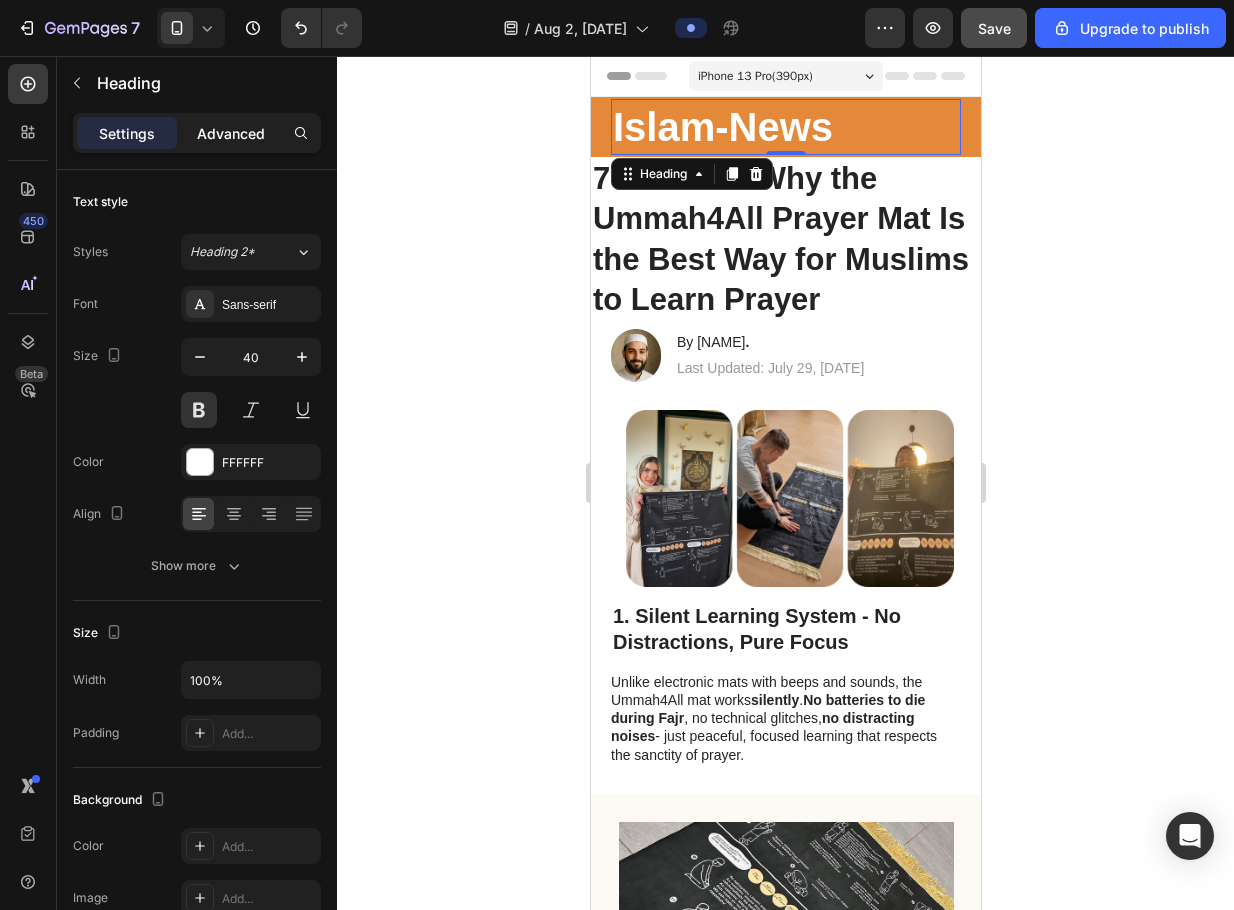click on "Advanced" at bounding box center [231, 133] 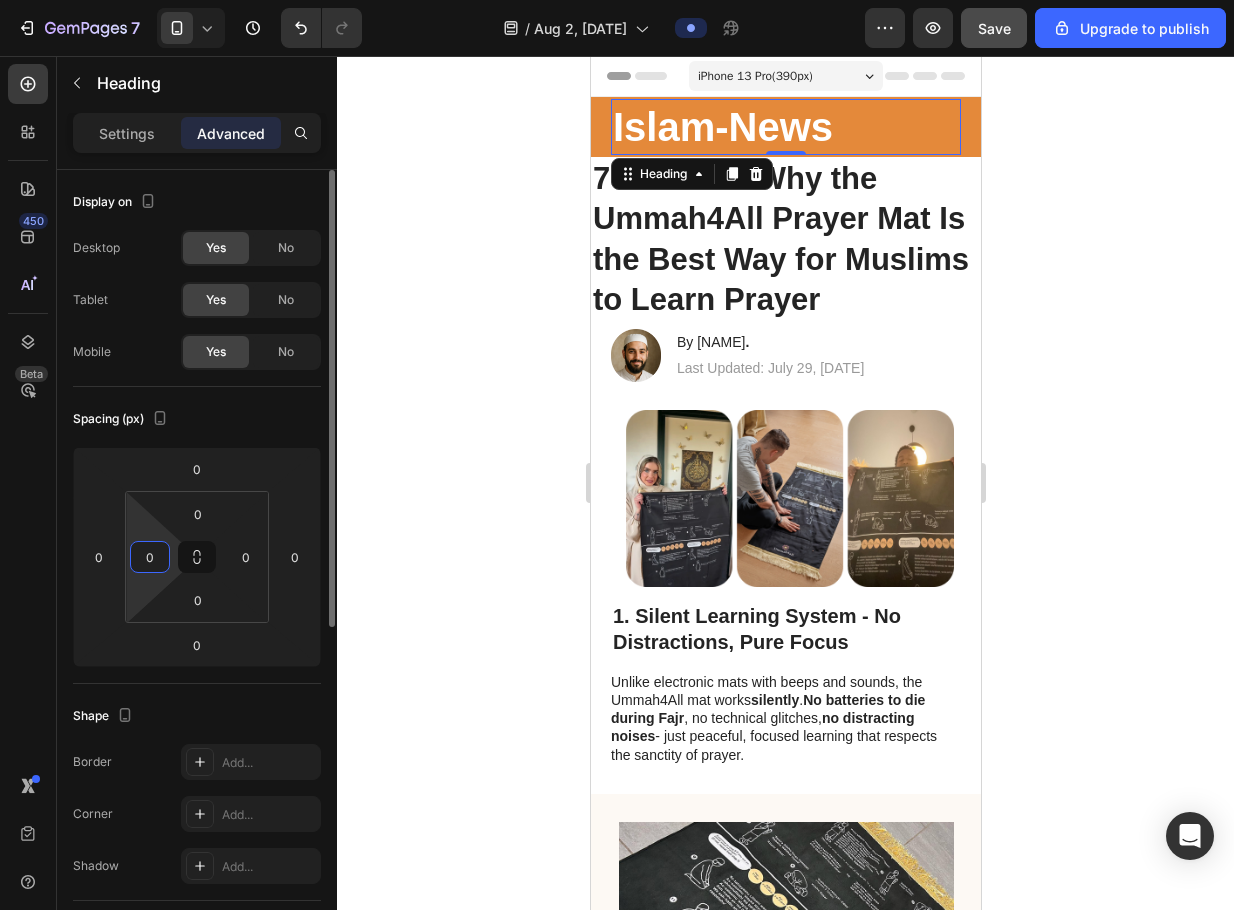 click on "7   /  Advertorial Page - Aug 2, 14:01:42 Preview  Save  Upgrade to publish 450 Beta Sections(18) Elements(83) Section Element Hero Section Product Detail Brands Trusted Badges Guarantee Product Breakdown How to use Testimonials Compare Bundle FAQs Social Proof Brand Story Product List Collection Blog List Contact Sticky Add to Cart Custom Footer Browse Library 450 Layout
Row
Row
Row
Row Text
Heading
Text Block Button
Button
Button Media
Image
Image
Video" at bounding box center [617, 0] 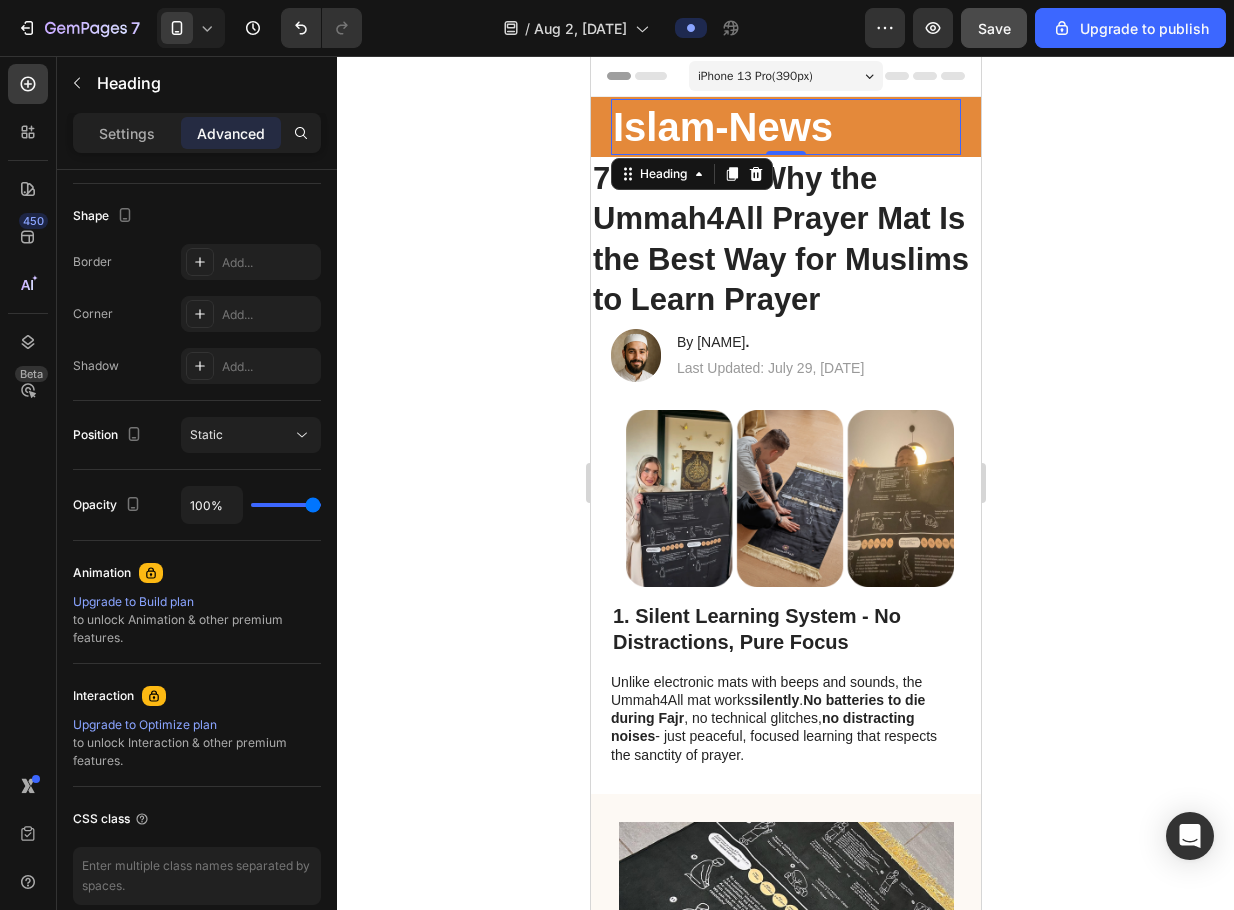 scroll, scrollTop: 0, scrollLeft: 0, axis: both 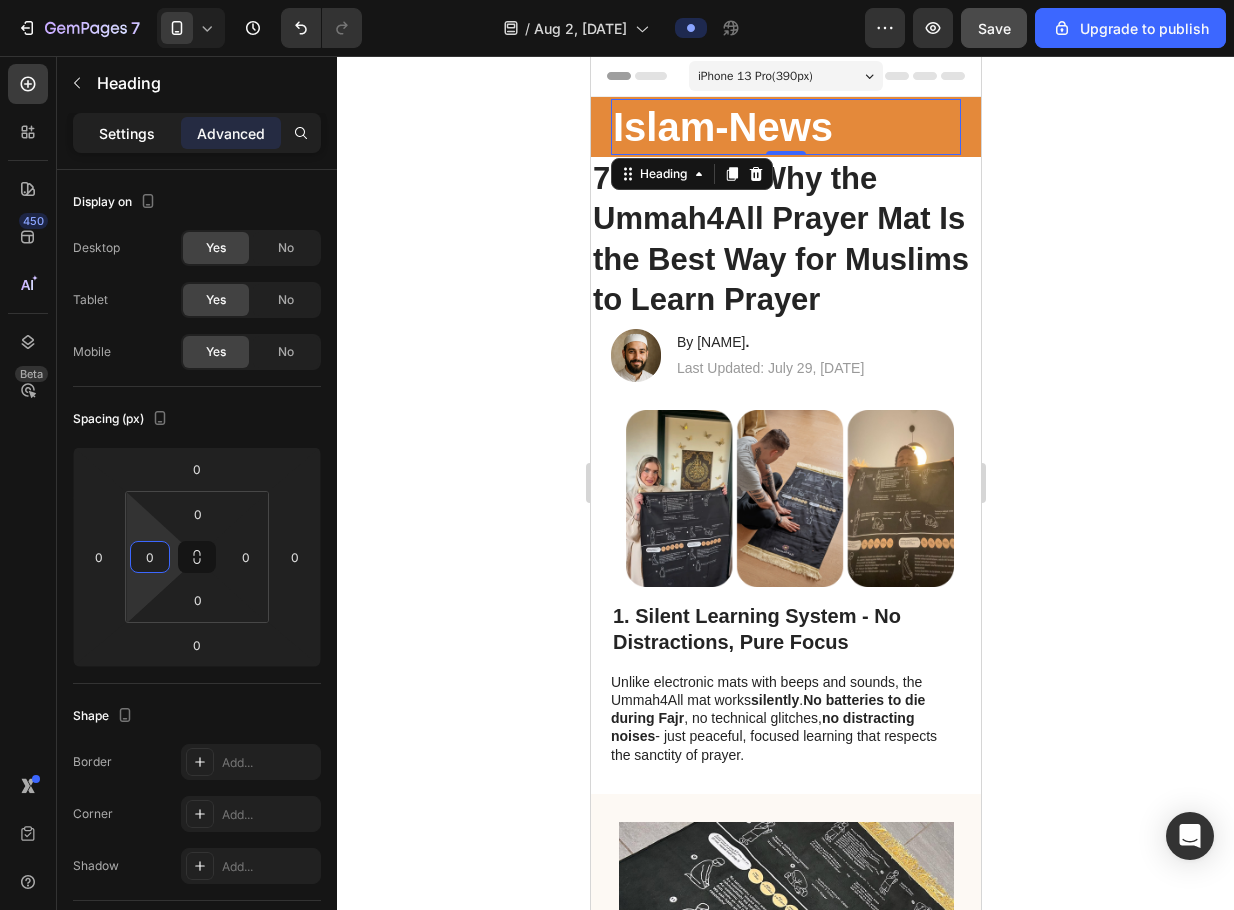 click on "Settings" at bounding box center [127, 133] 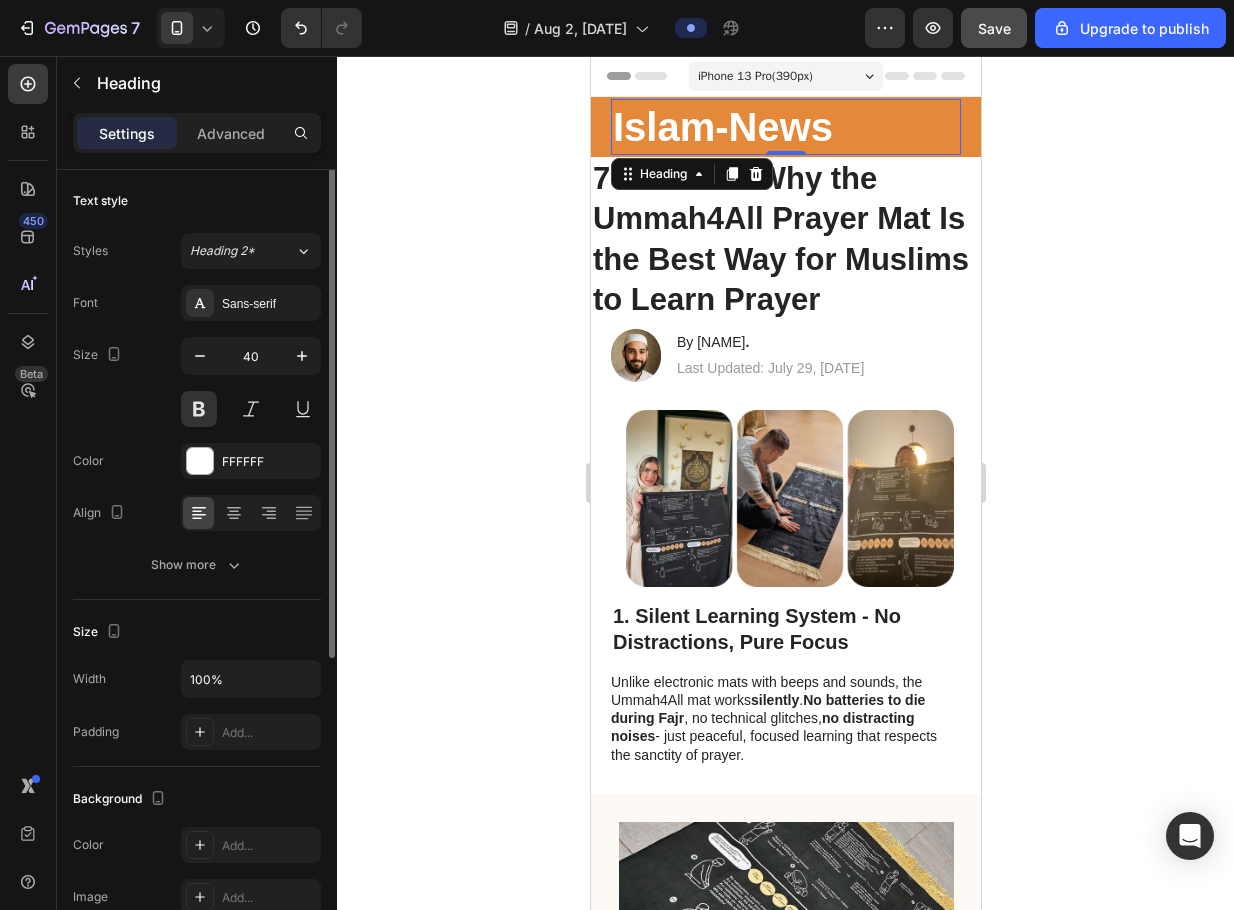 scroll, scrollTop: 0, scrollLeft: 0, axis: both 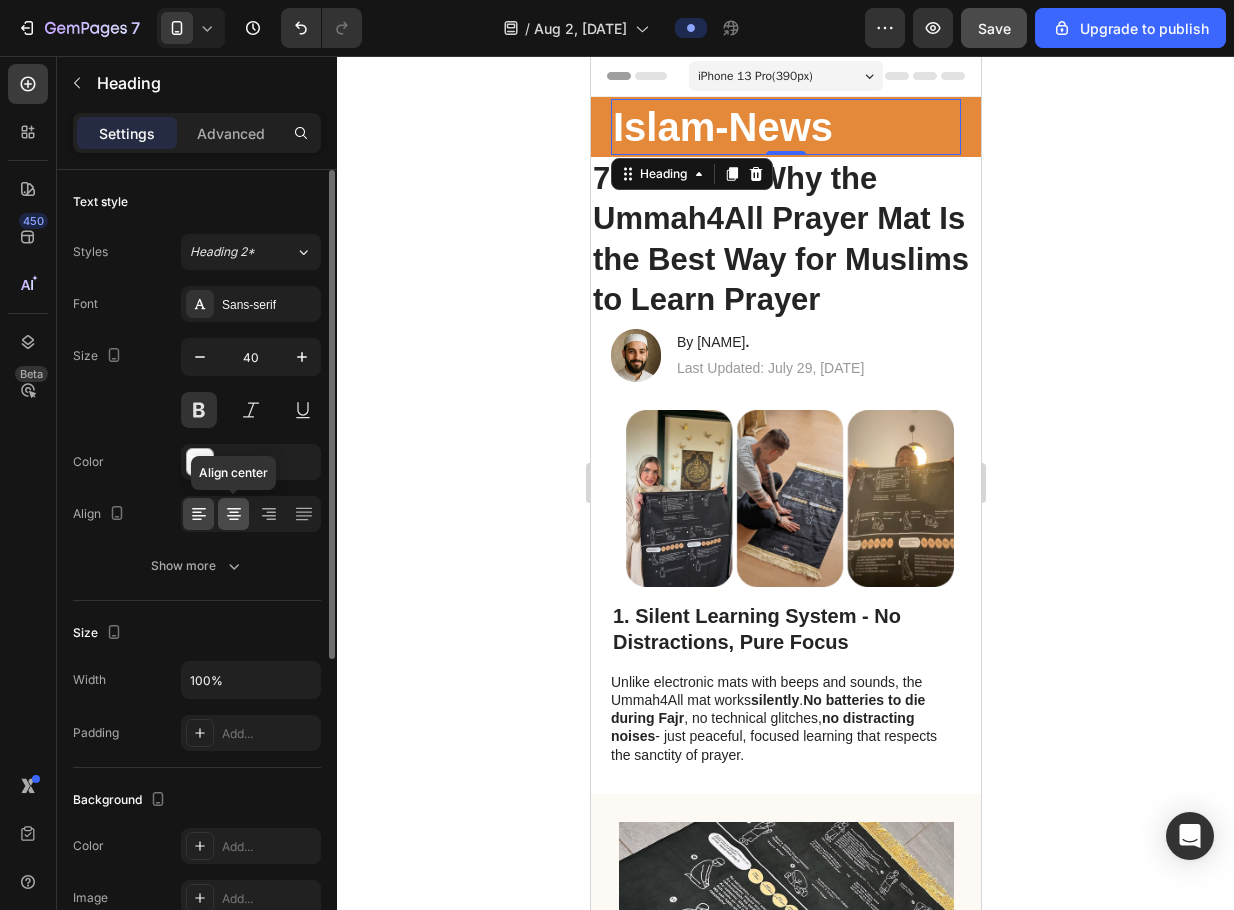 click 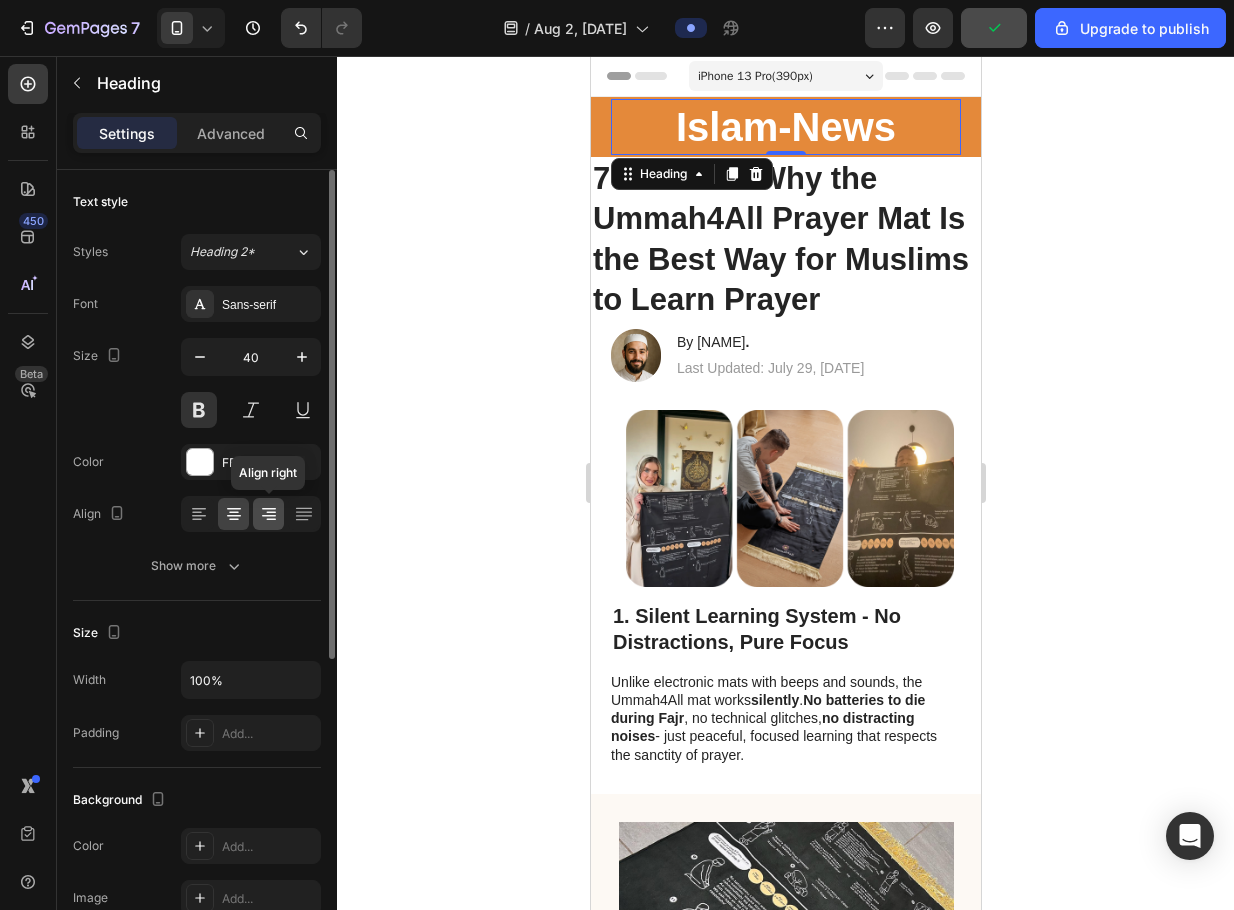 click 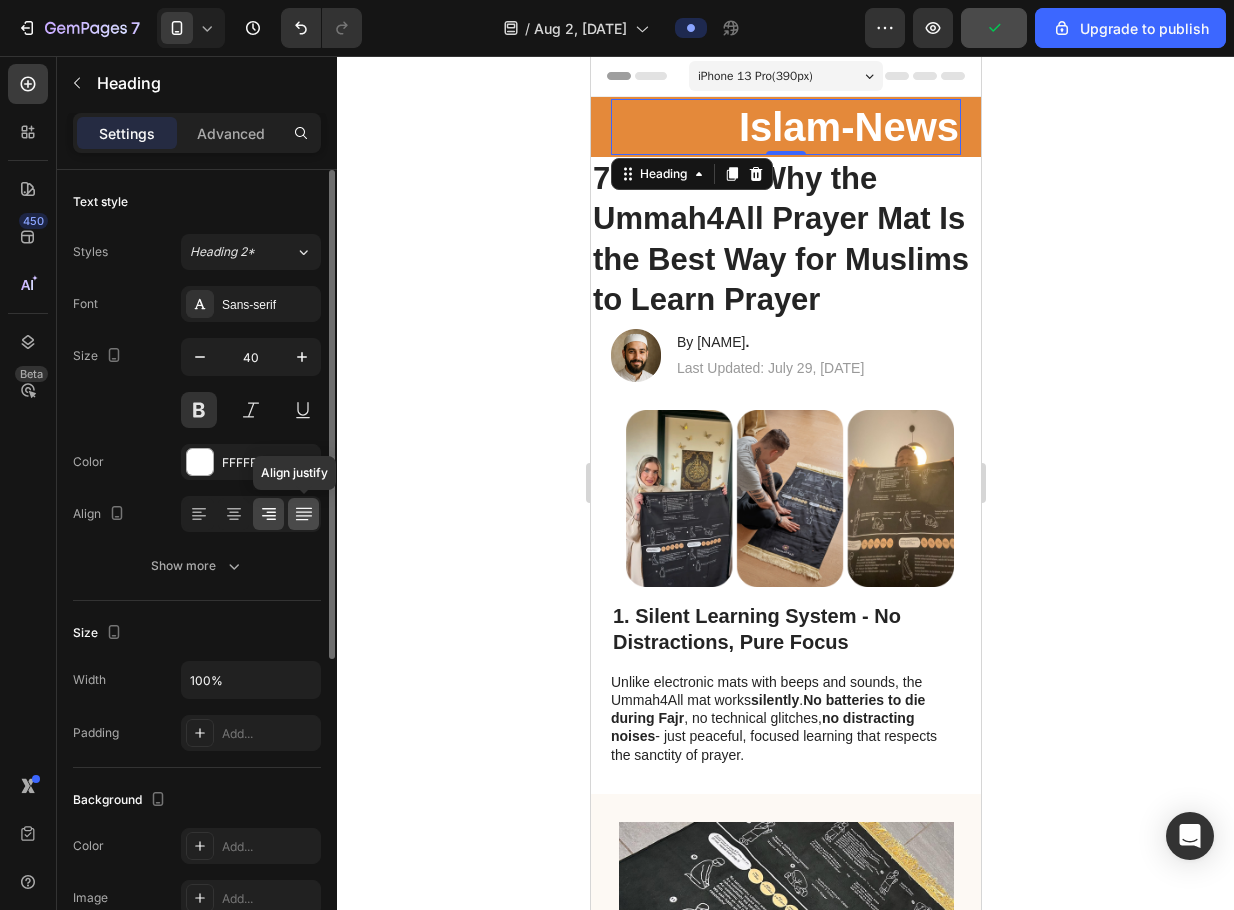 click 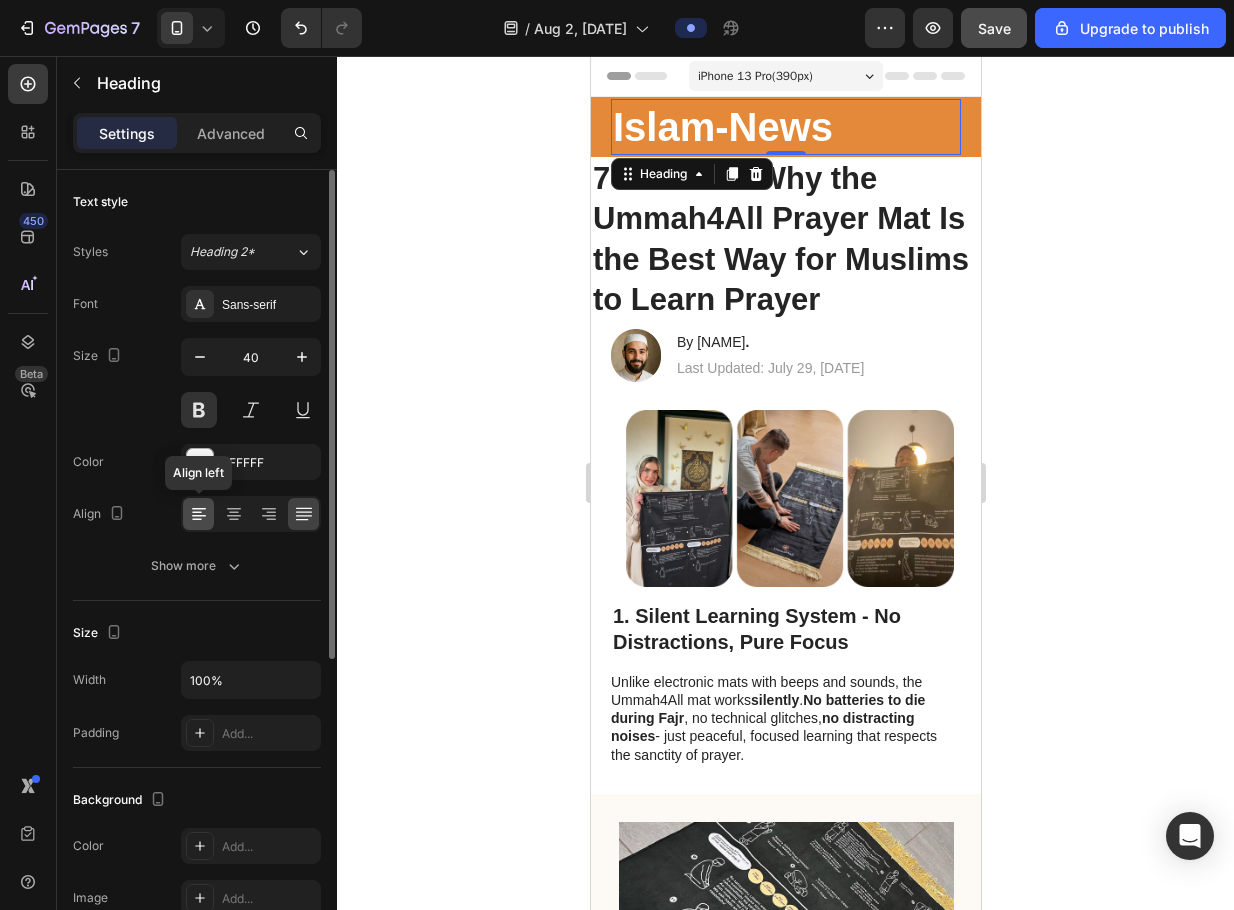 click 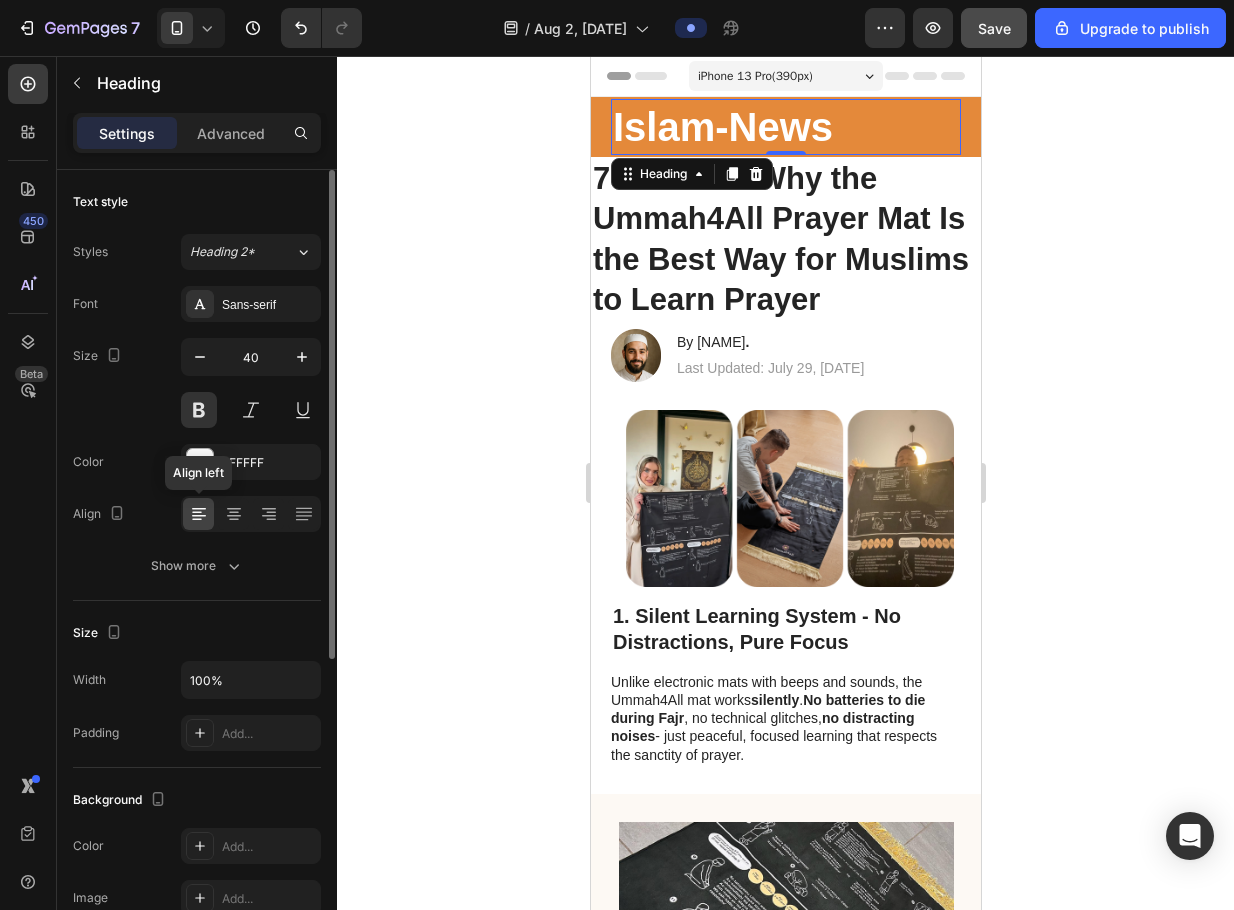 click 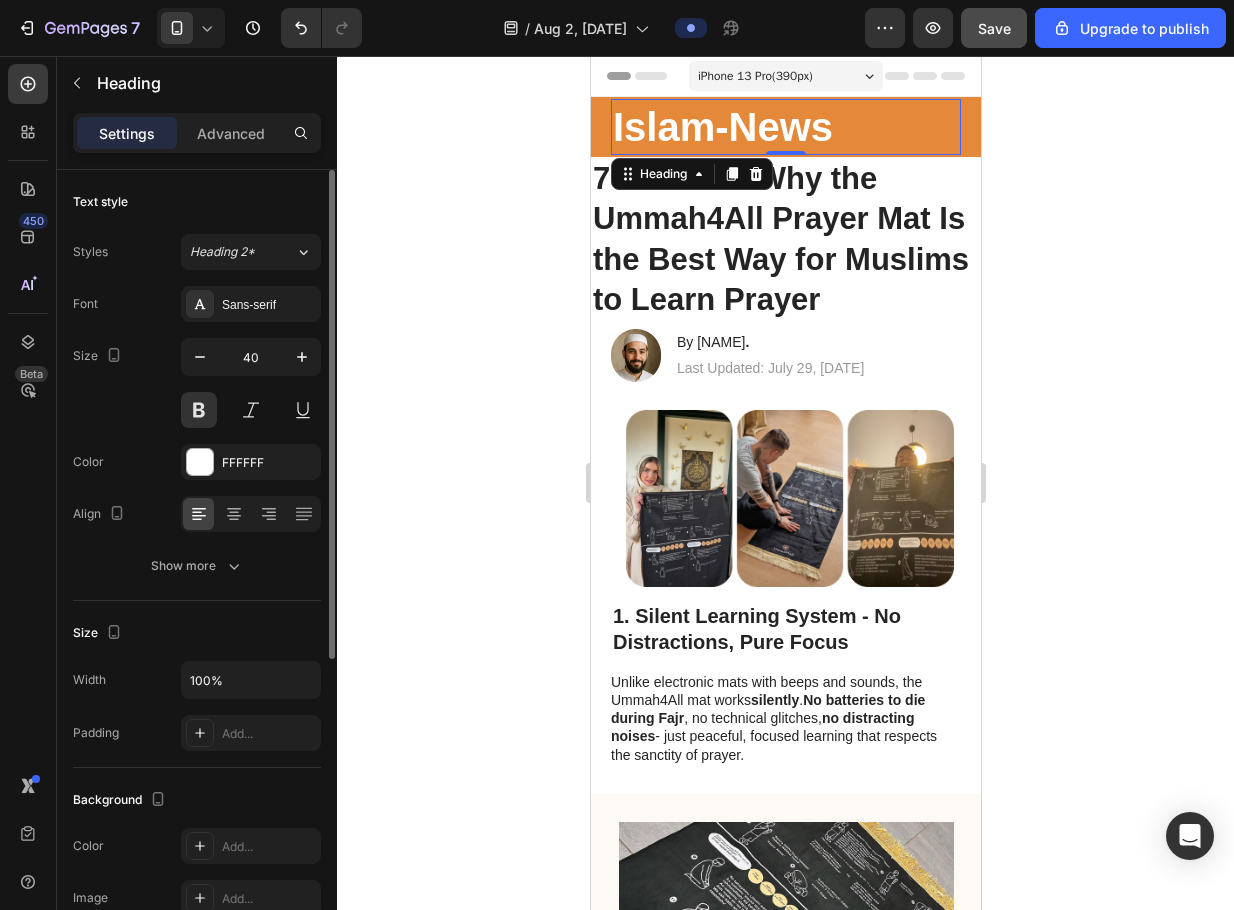 click 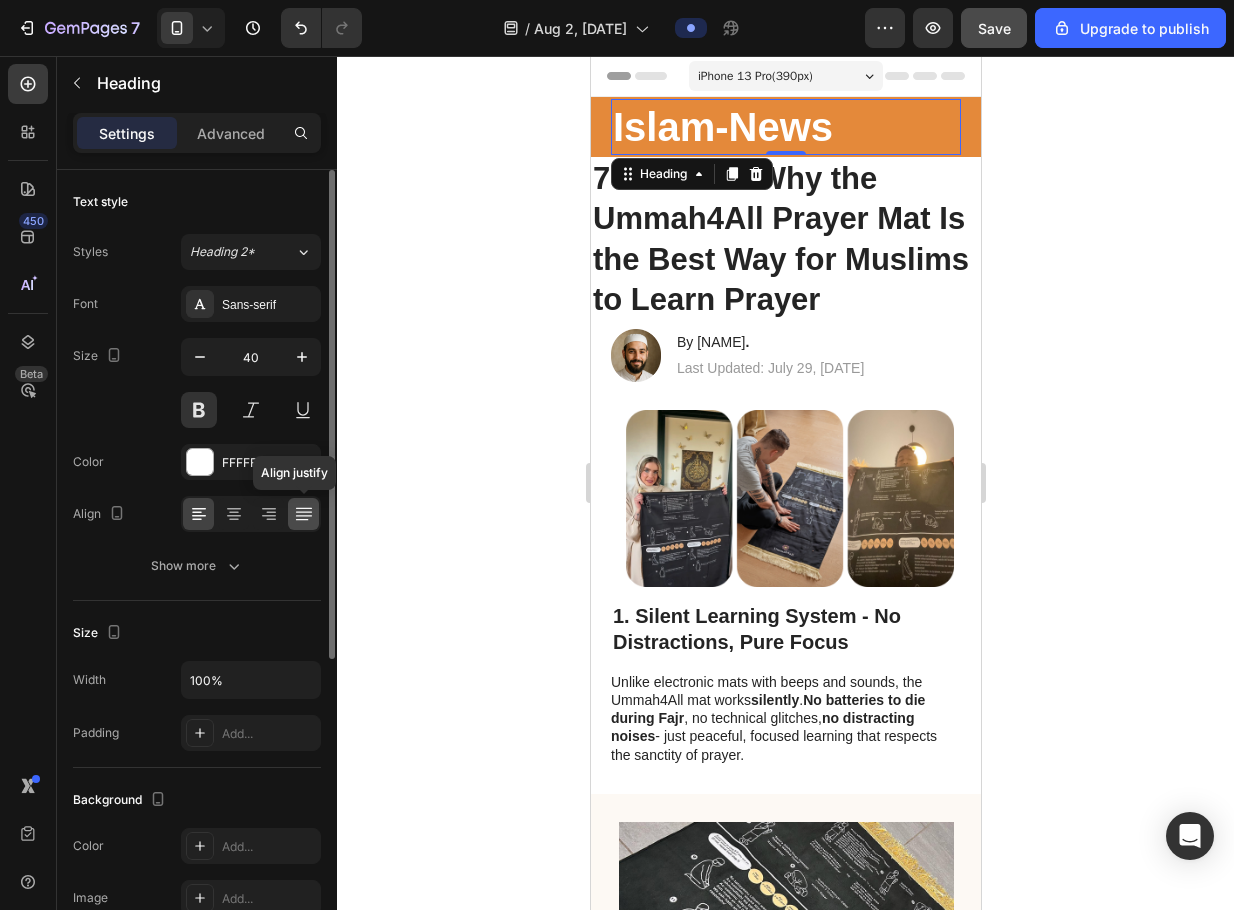 click 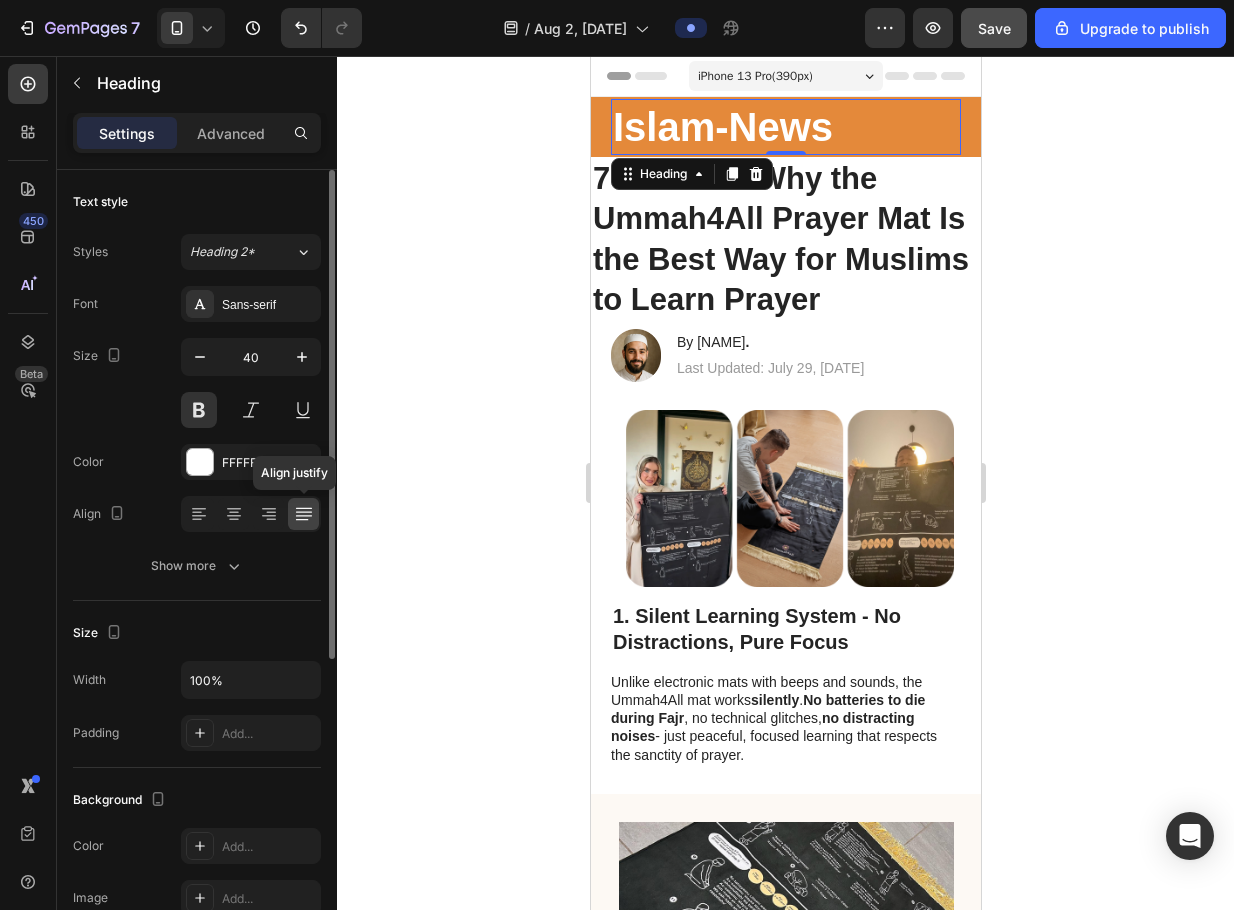 click 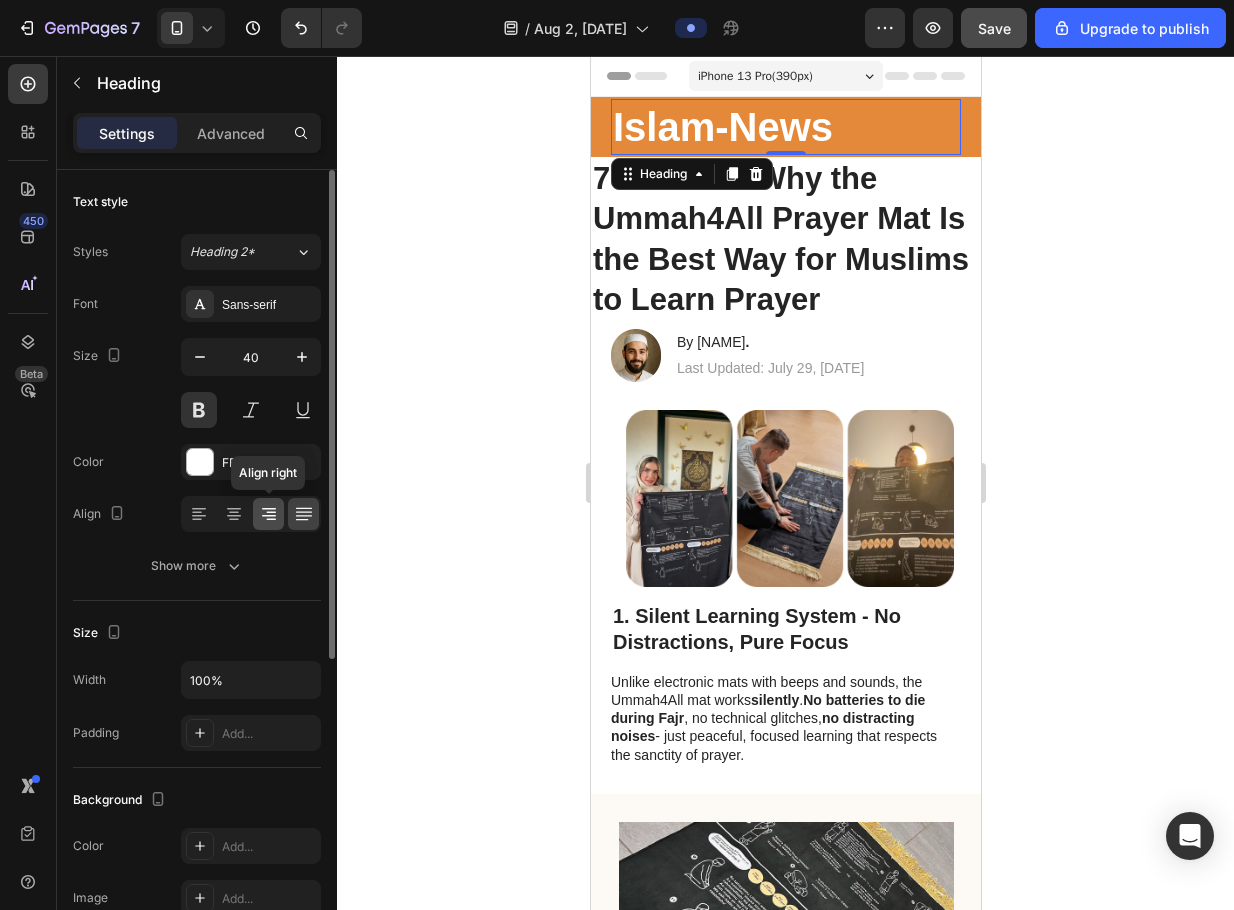 click 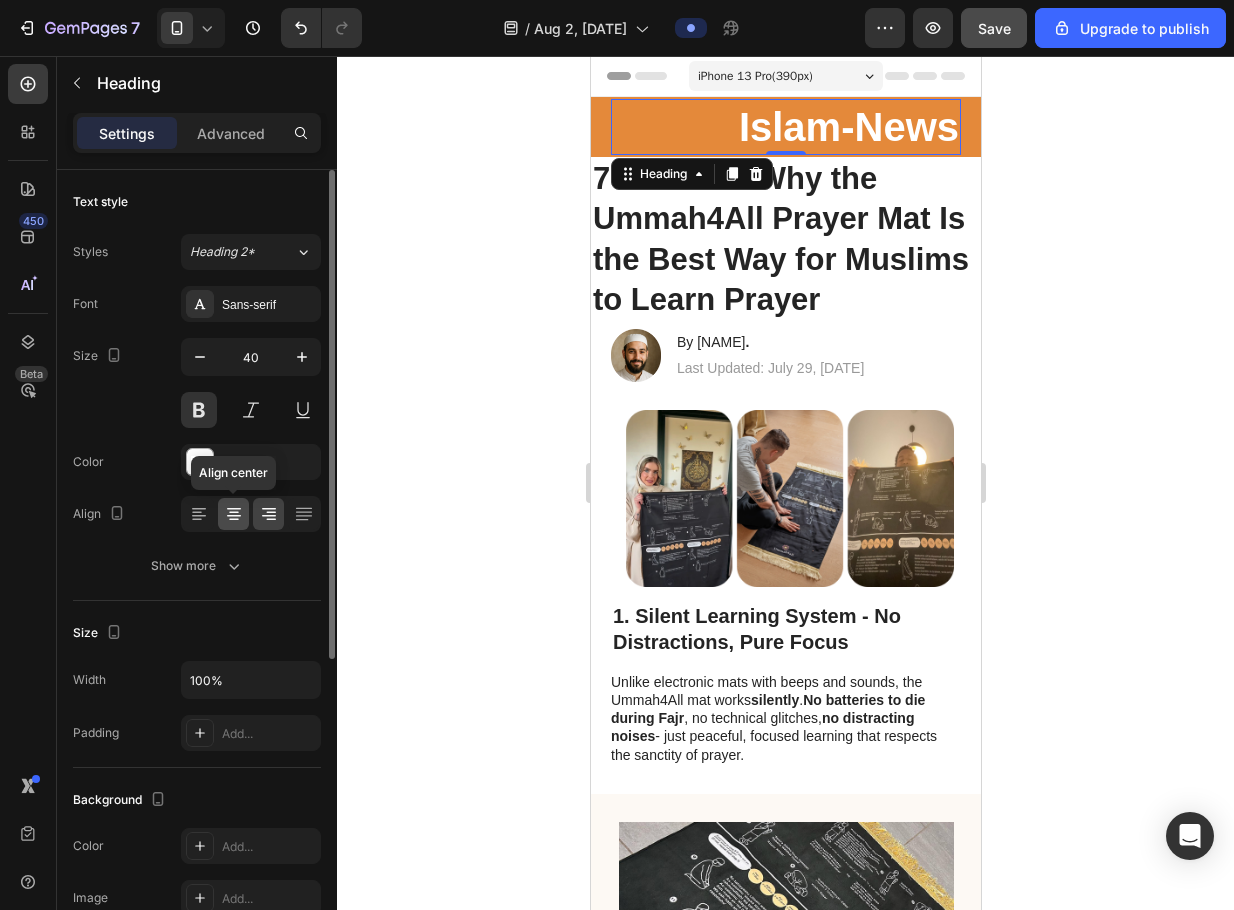 click 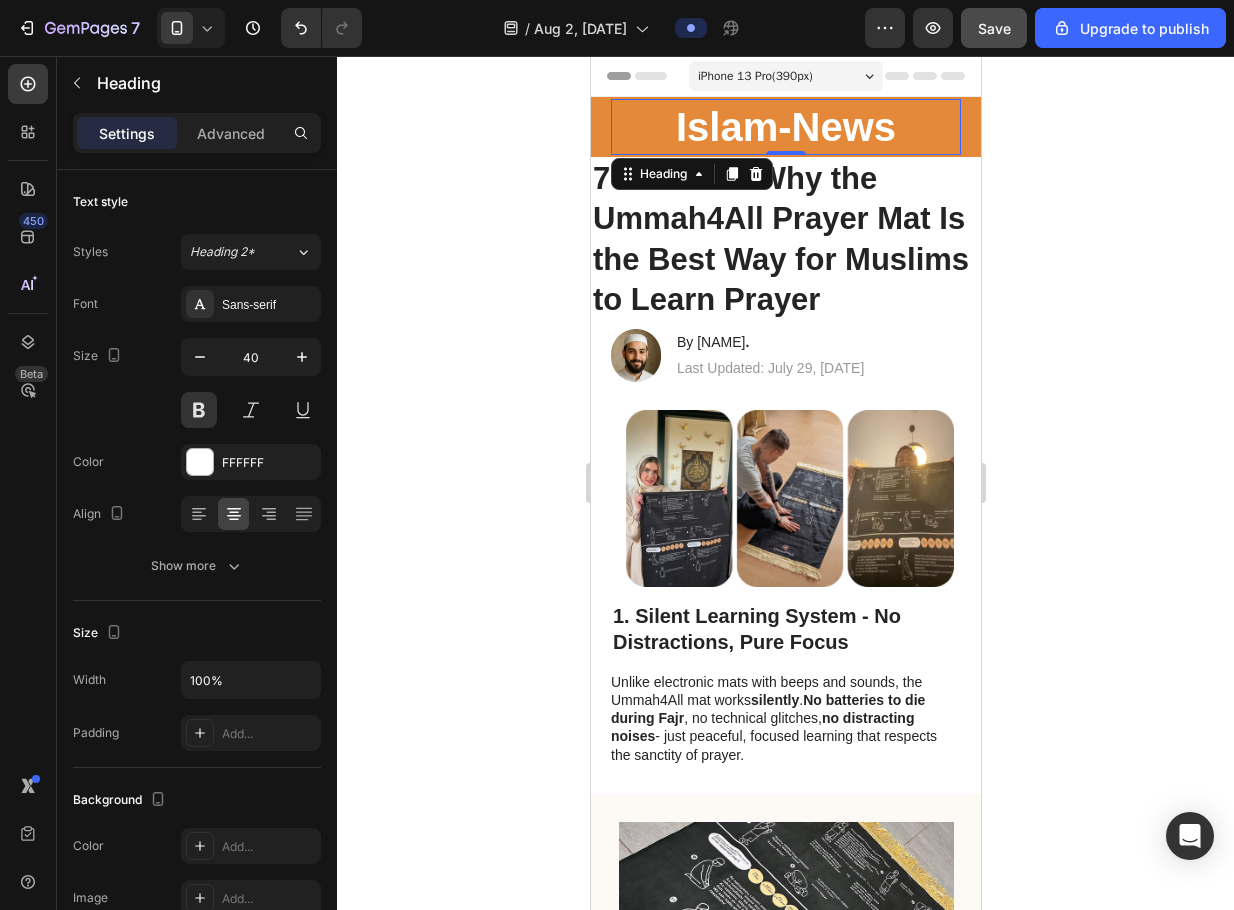 click 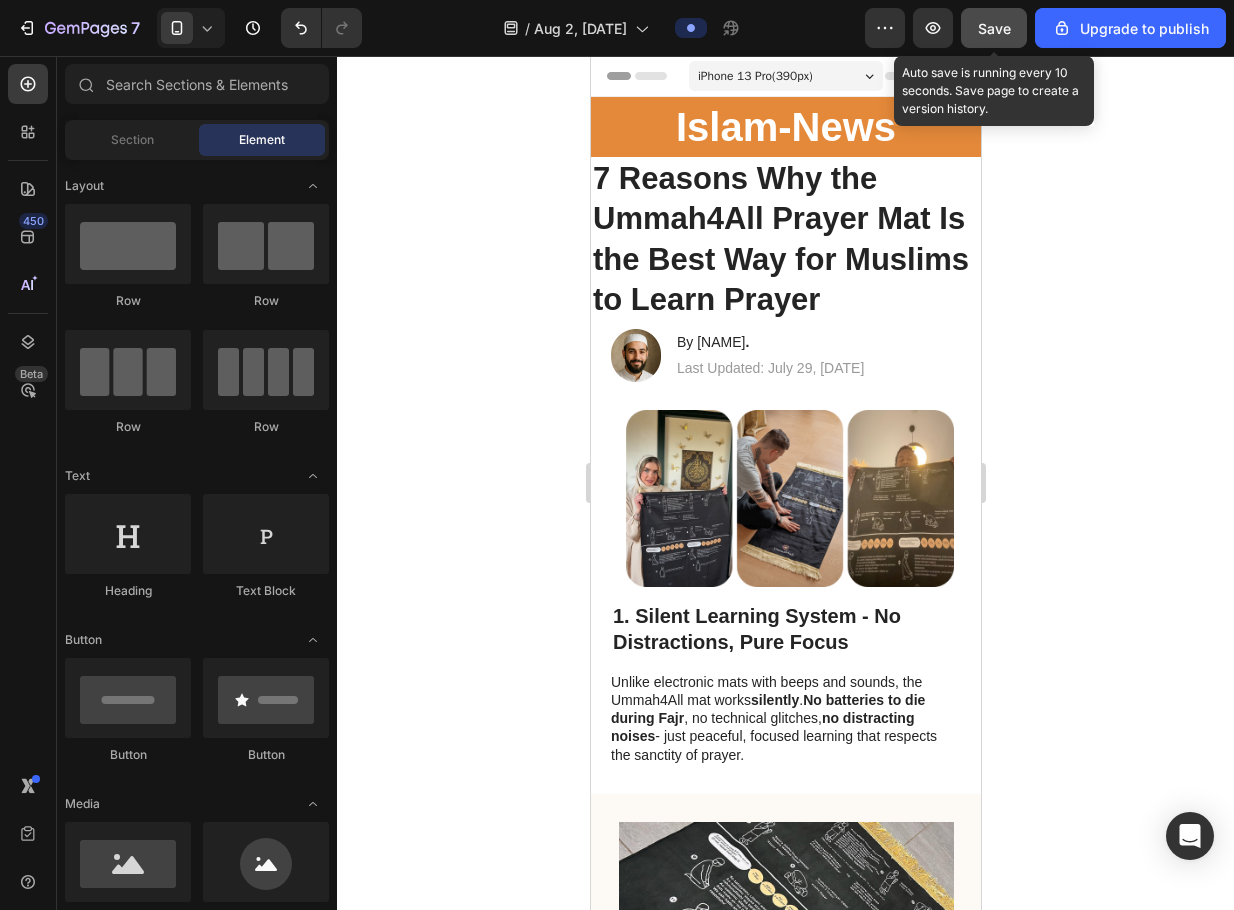 click on "Save" at bounding box center (994, 28) 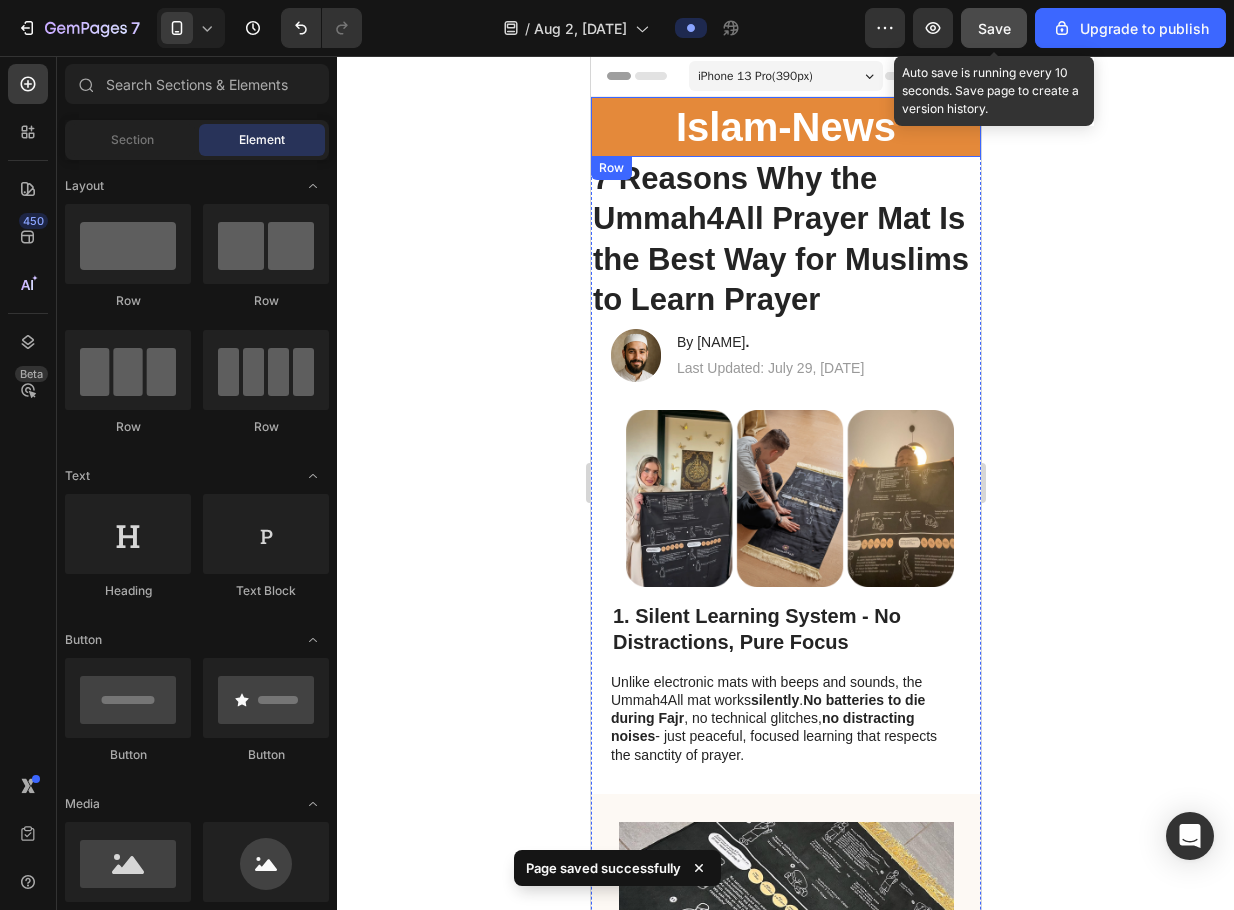 click on "Save" at bounding box center [994, 28] 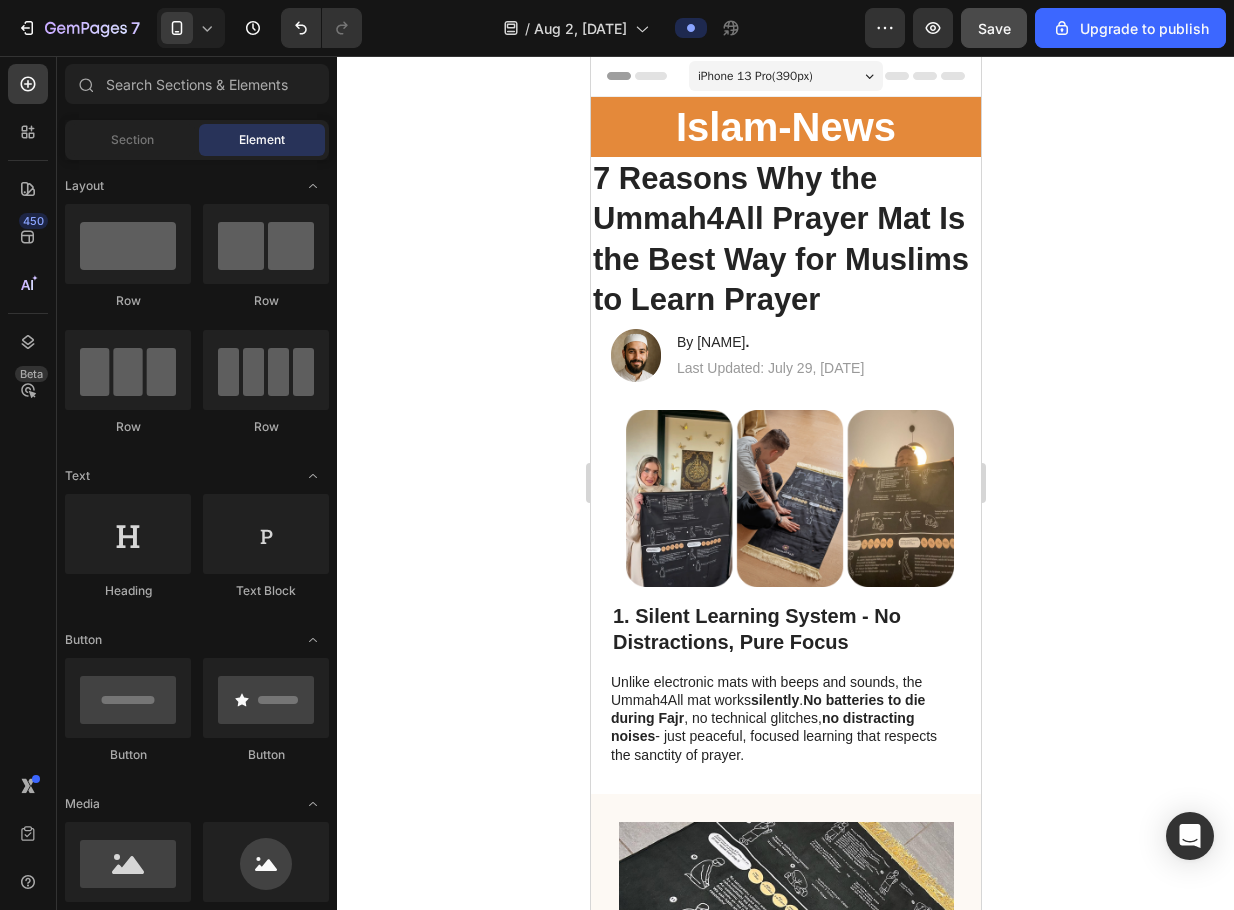 click 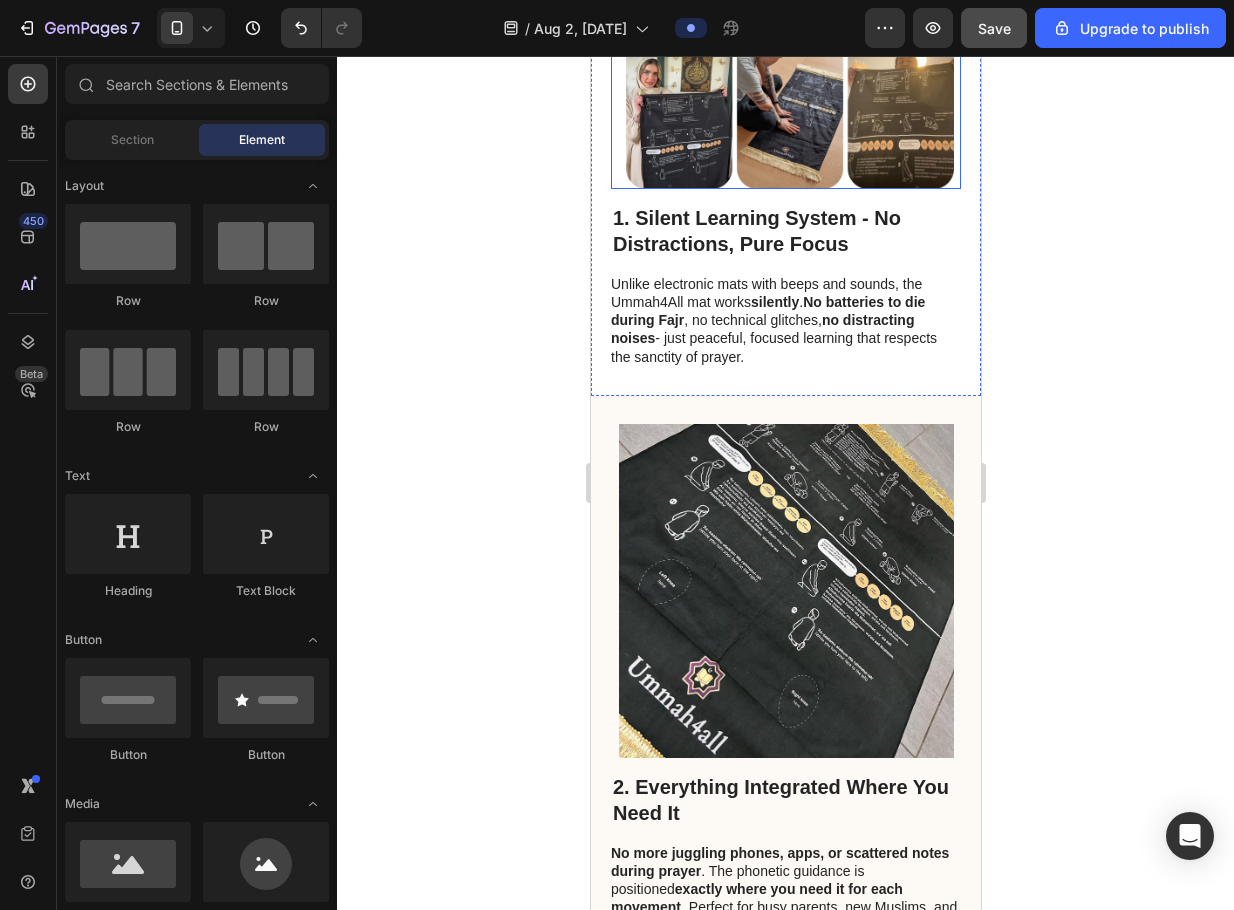 scroll, scrollTop: 600, scrollLeft: 0, axis: vertical 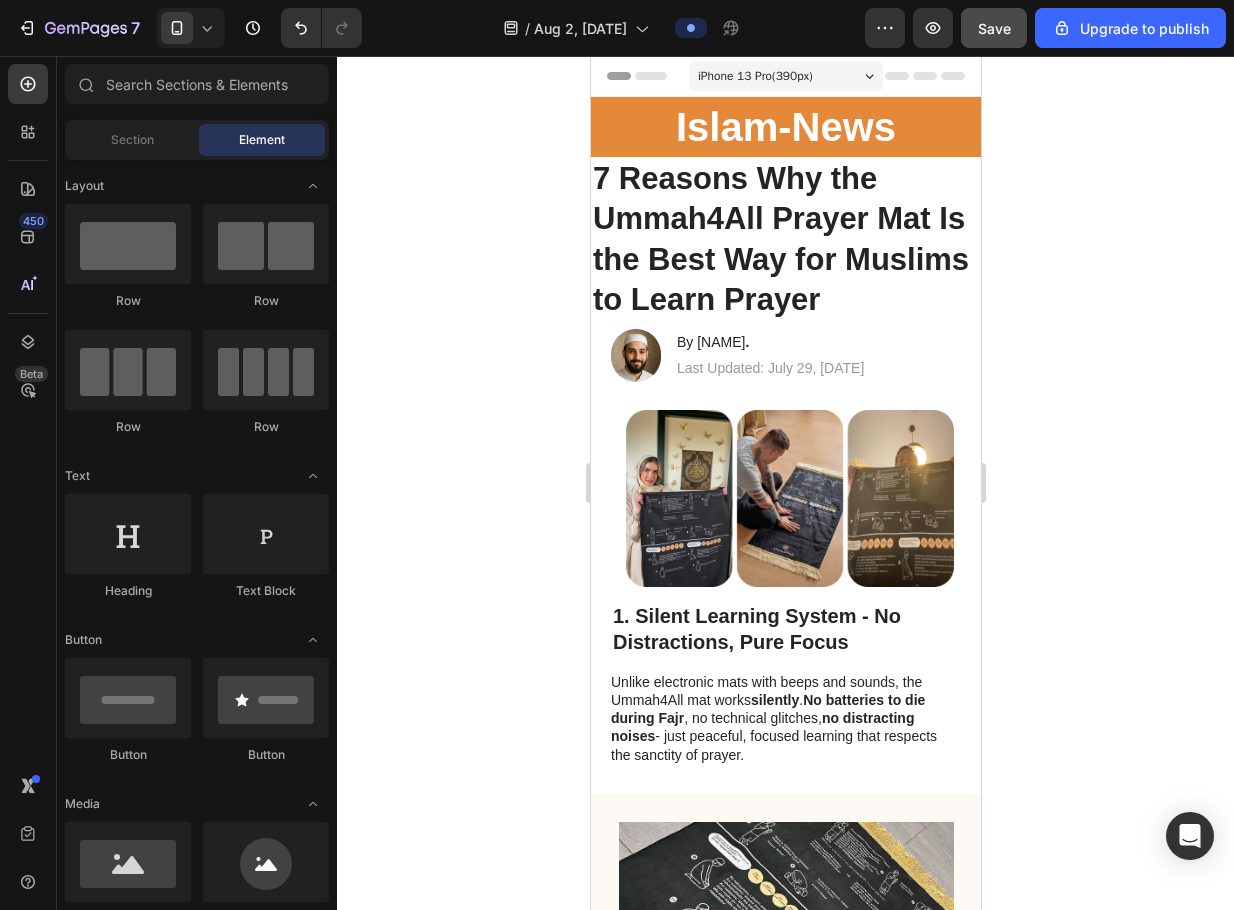 drag, startPoint x: 968, startPoint y: 564, endPoint x: 1546, endPoint y: 68, distance: 761.64294 